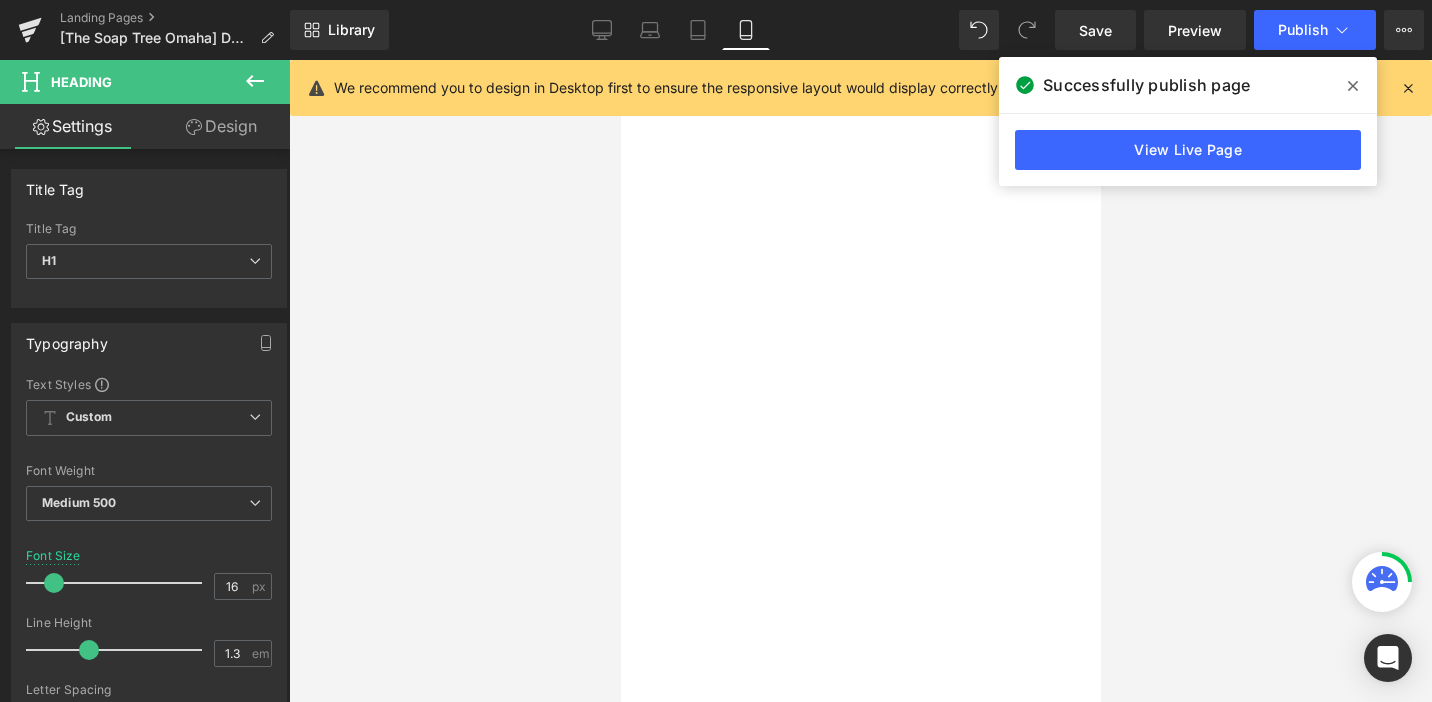 scroll, scrollTop: 0, scrollLeft: 0, axis: both 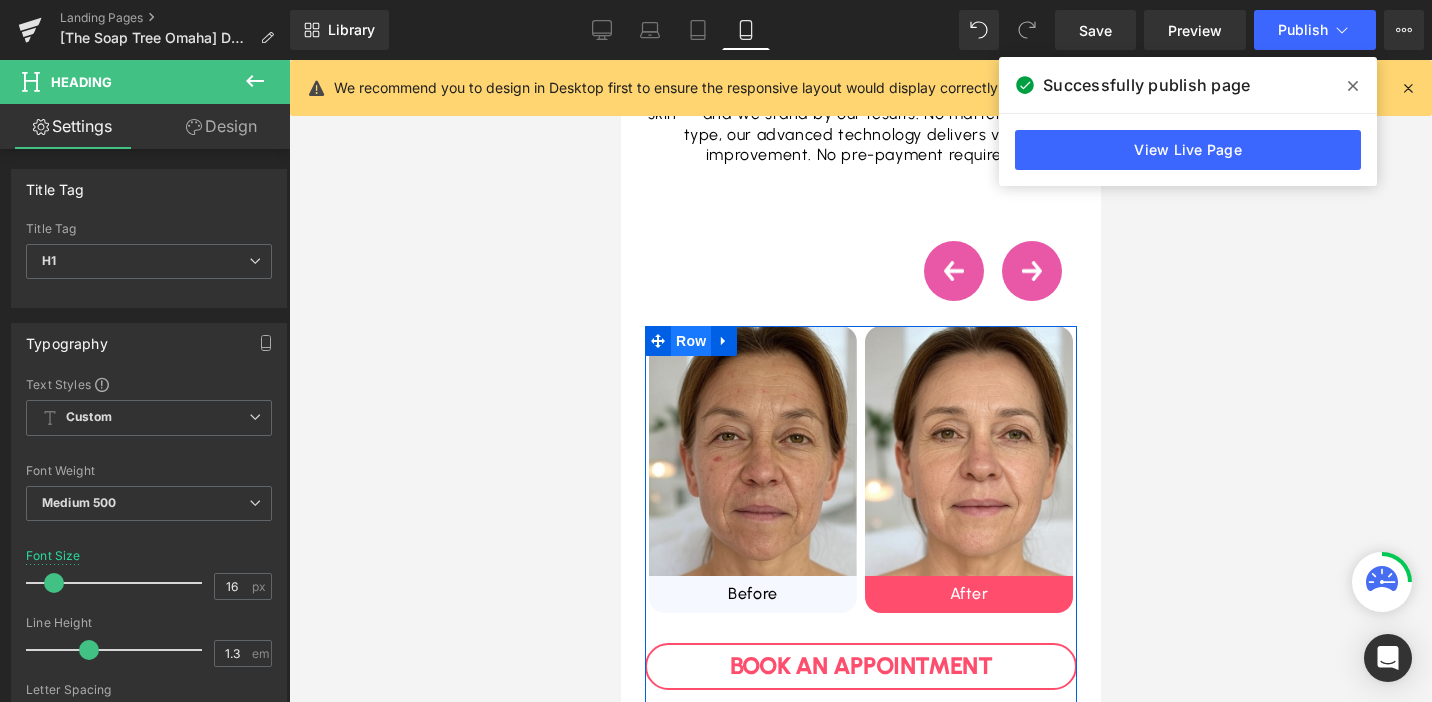 click on "Row" at bounding box center (690, 341) 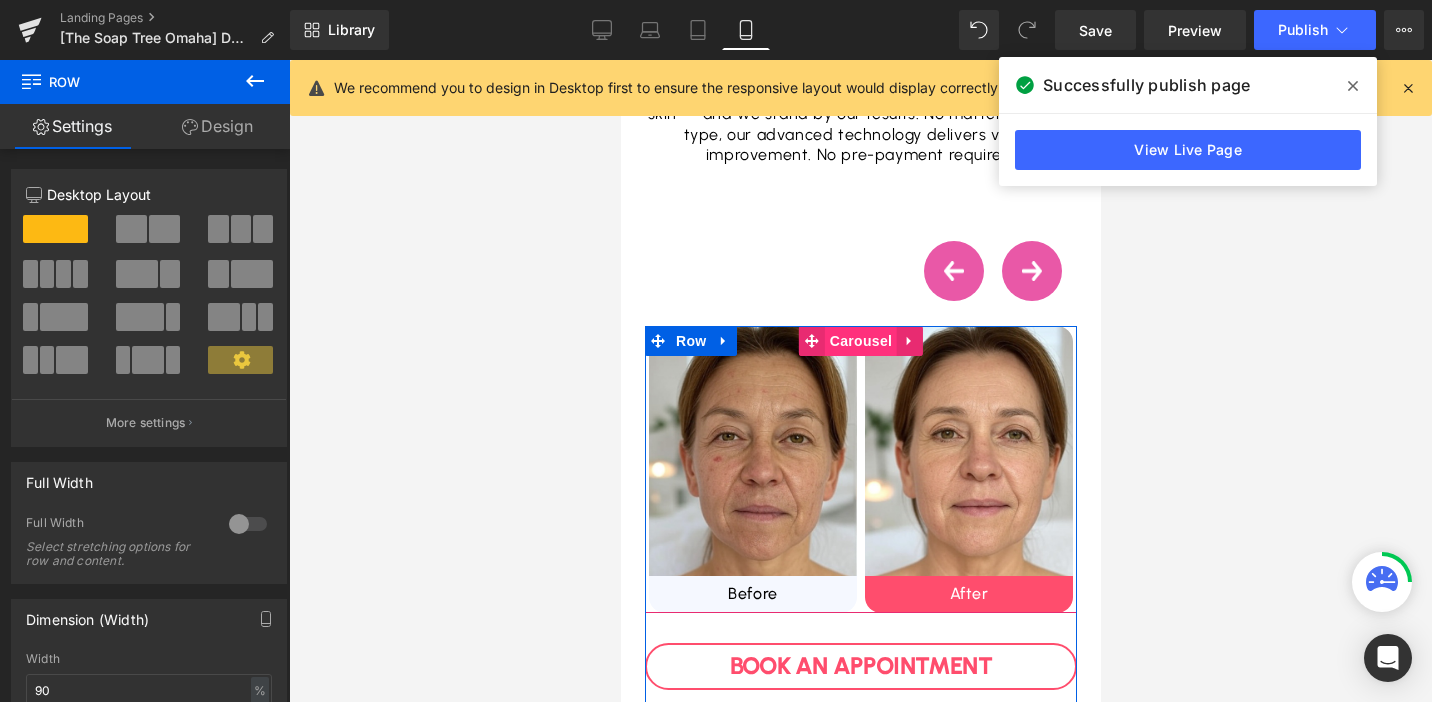 click on "Carousel" at bounding box center (860, 341) 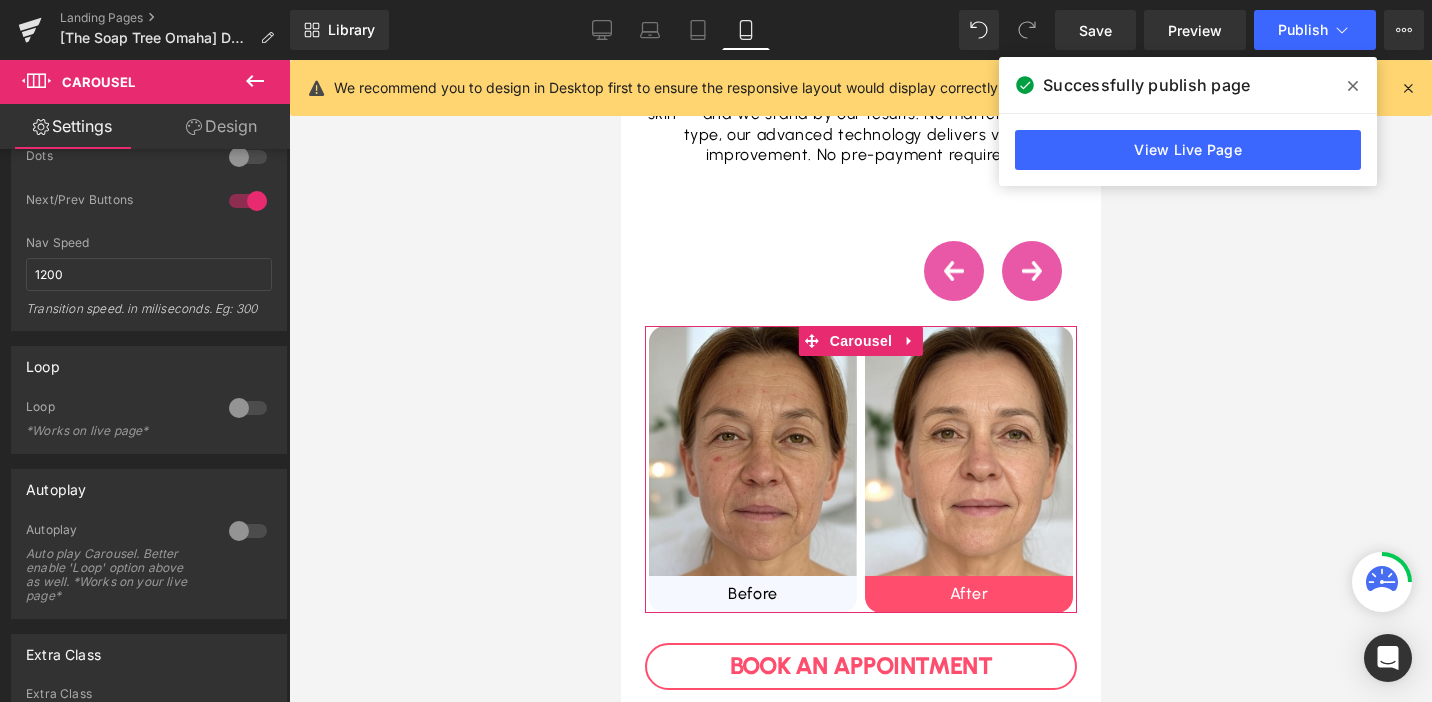 scroll, scrollTop: 430, scrollLeft: 0, axis: vertical 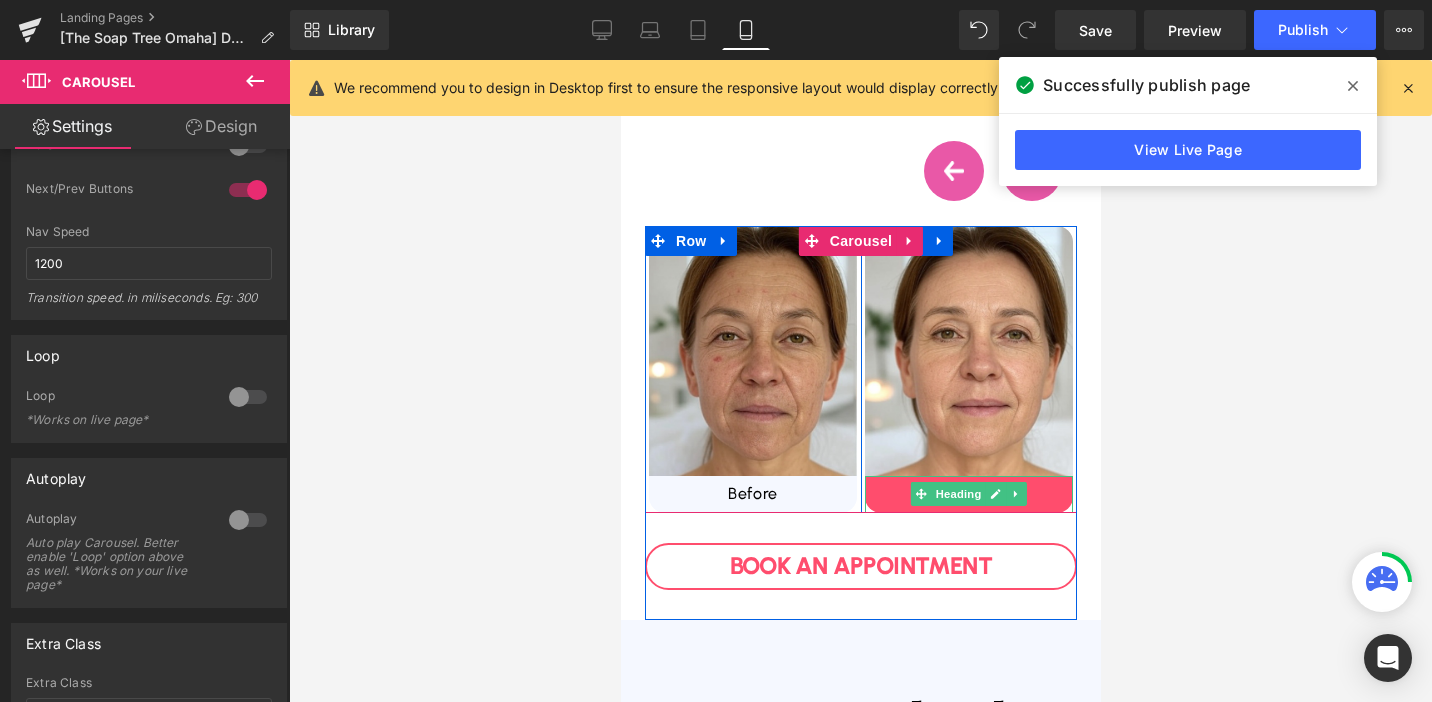 click on "After" at bounding box center (968, 494) 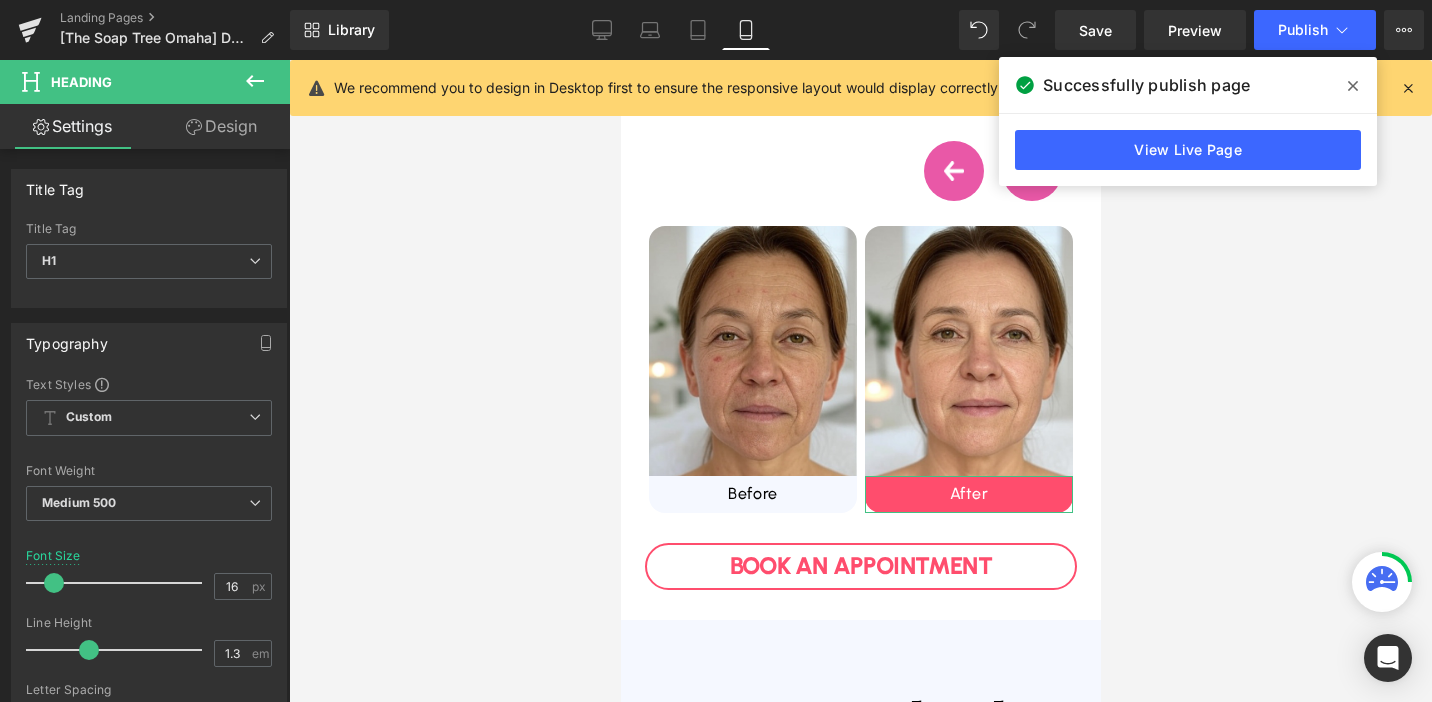 click 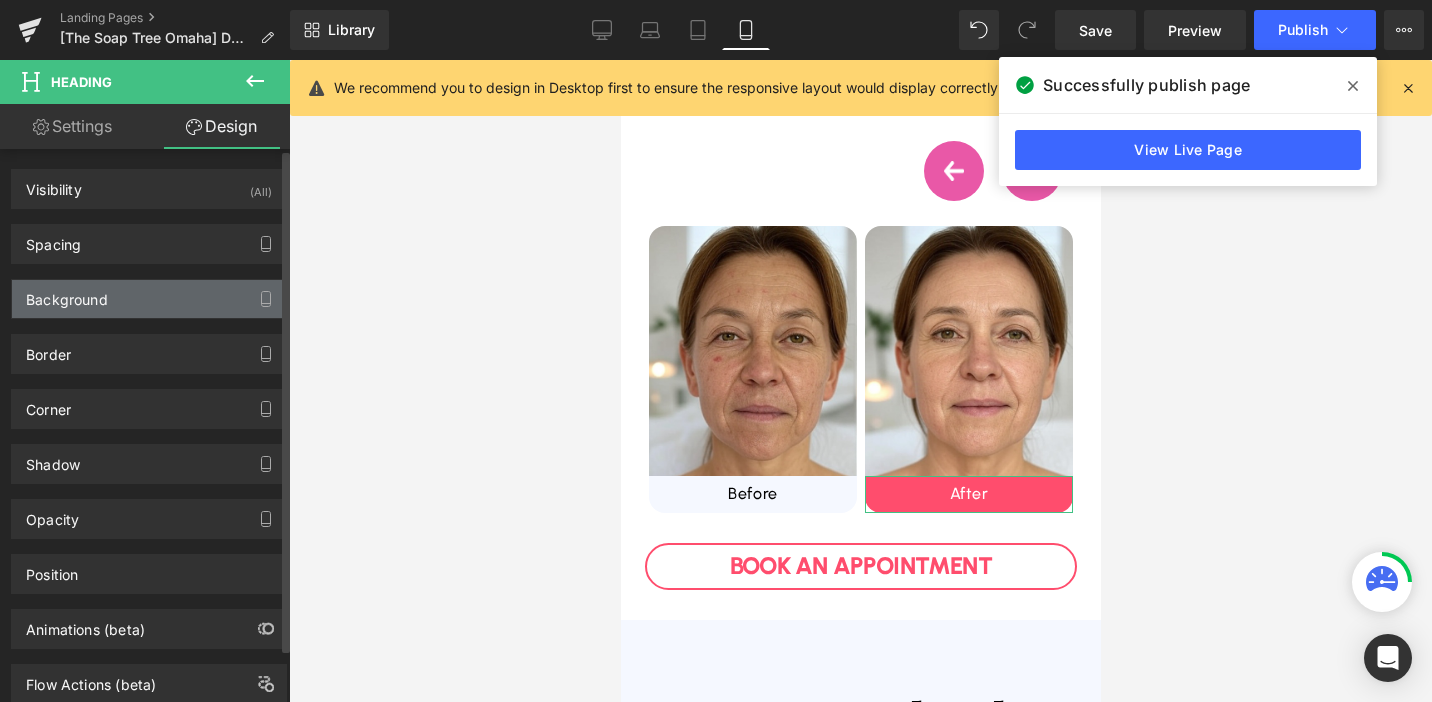 click on "Background" at bounding box center [67, 294] 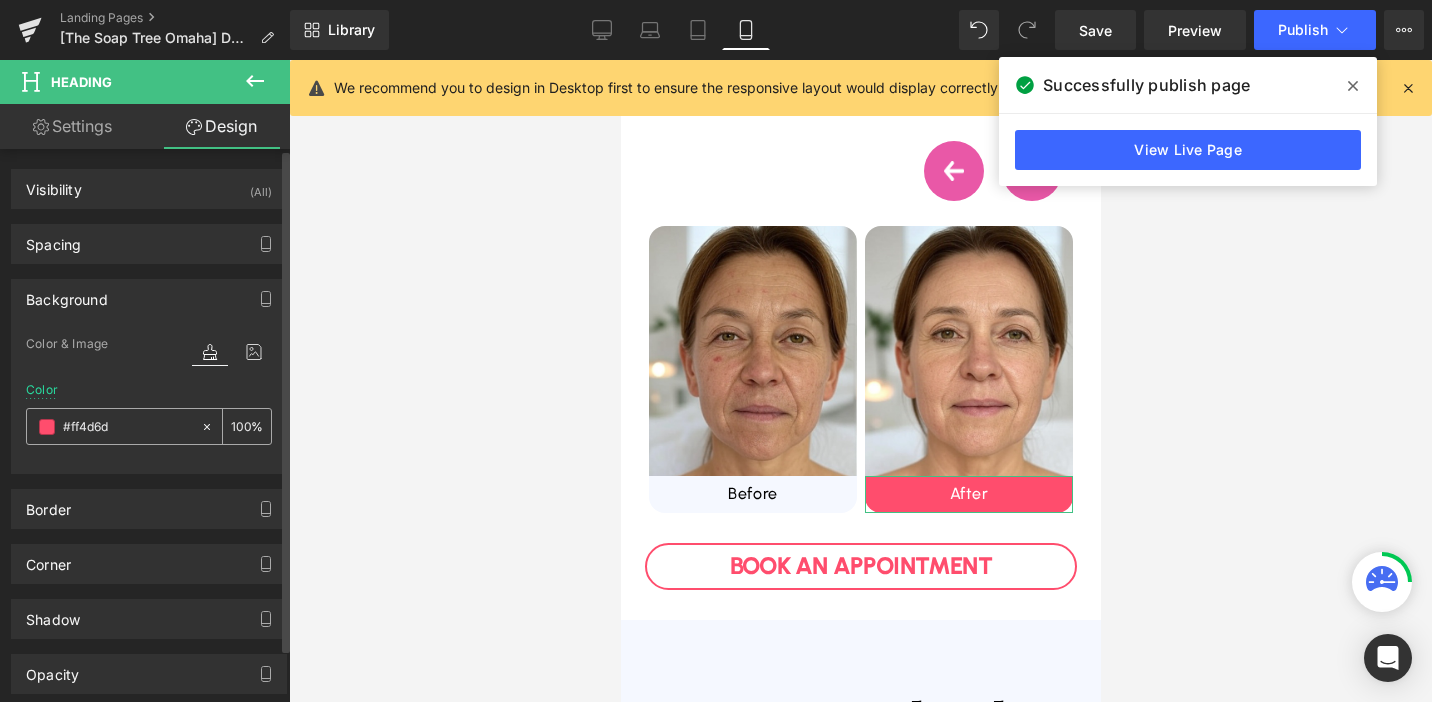 click on "#ff4d6d" at bounding box center [127, 427] 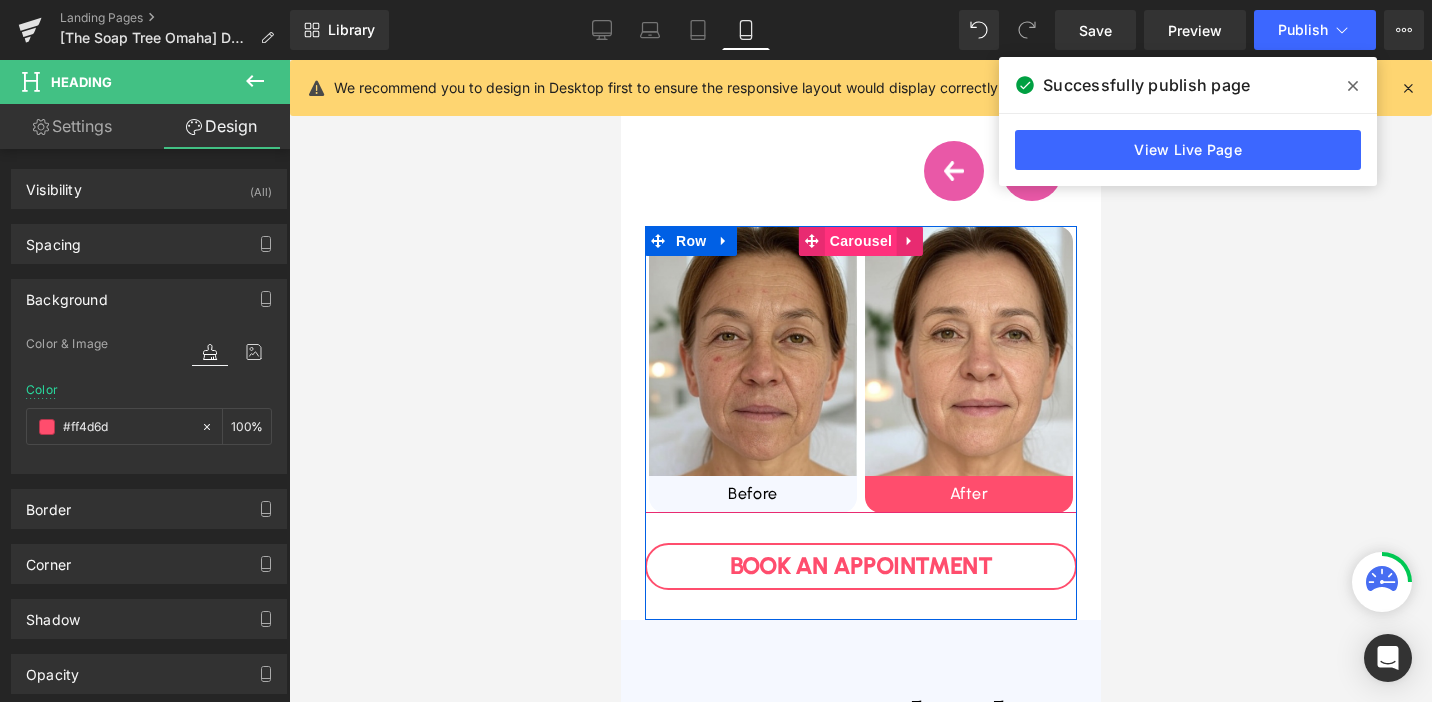 click on "Carousel" at bounding box center (860, 241) 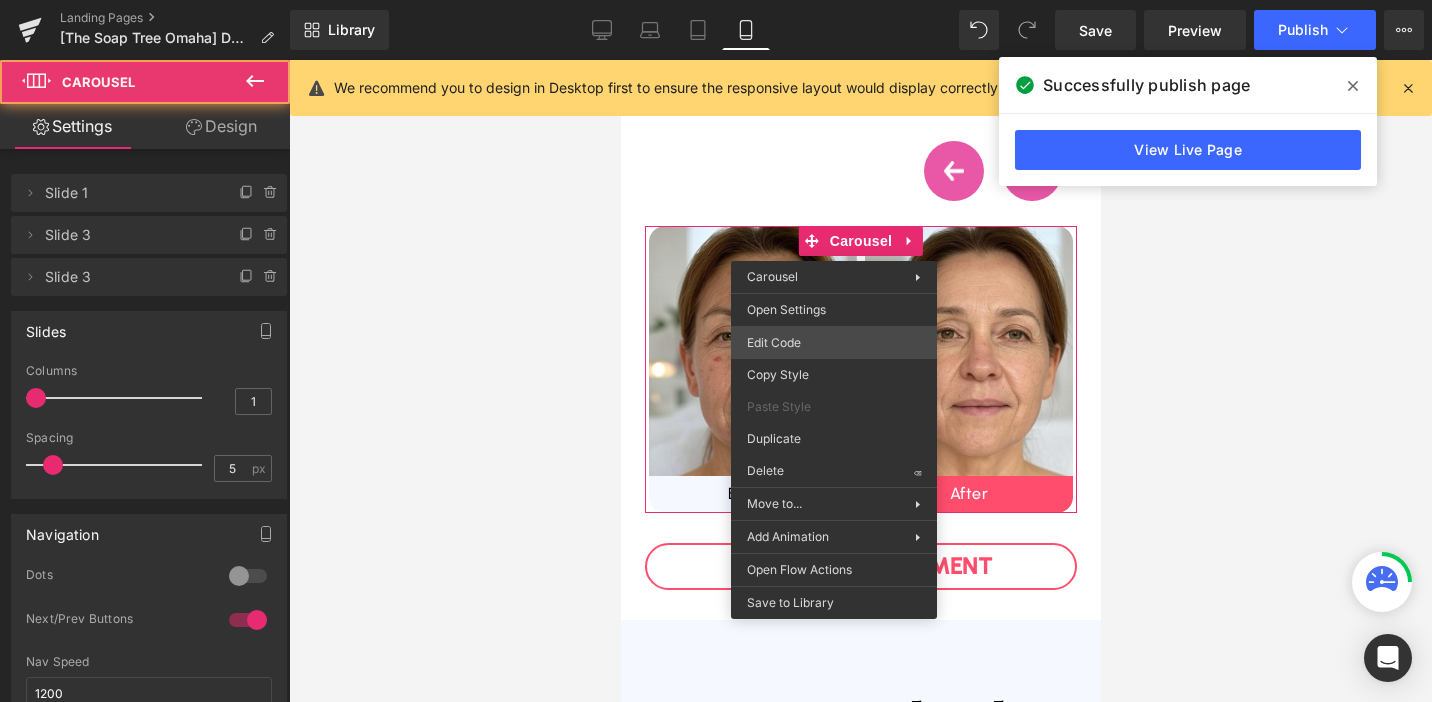 click on "Carousel  You are previewing how the   will restyle your page. You can not edit Elements in Preset Preview Mode.  Landing Pages [The Soap Tree Omaha] DTB Natural Facelift $59.95-1 Library Mobile Desktop Laptop Tablet Mobile Save Preview Publish Scheduled View Live Page View with current Template Save Template to Library Schedule Publish  Optimize  Publish Settings Shortcuts We recommend you to design in Desktop first to ensure the responsive layout would display correctly at every screens as your expectation. Learn more  Your page can’t be published   You've reached the maximum number of published pages on your plan  (0/0).  You need to upgrade your plan or unpublish all your pages to get 1 publish slot.   Unpublish pages   Upgrade plan  Elements Global Style Base Row  rows, columns, layouts, div Heading  headings, titles, h1,h2,h3,h4,h5,h6 Text Block  texts, paragraphs, contents, blocks Image  images, photos, alts, uploads Icon  icons, symbols Button  button, call to action, cta Separator  Liquid  Banner" at bounding box center [716, 0] 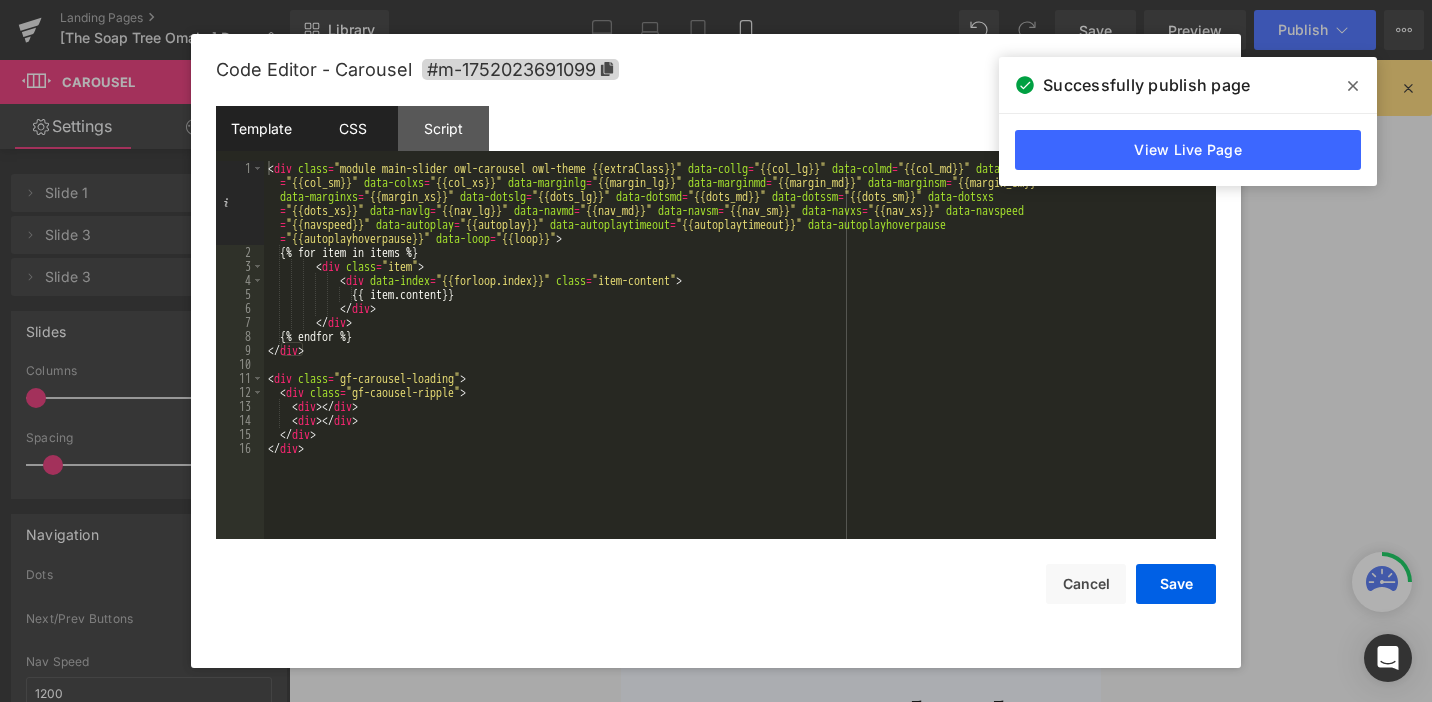 click on "CSS" at bounding box center (352, 128) 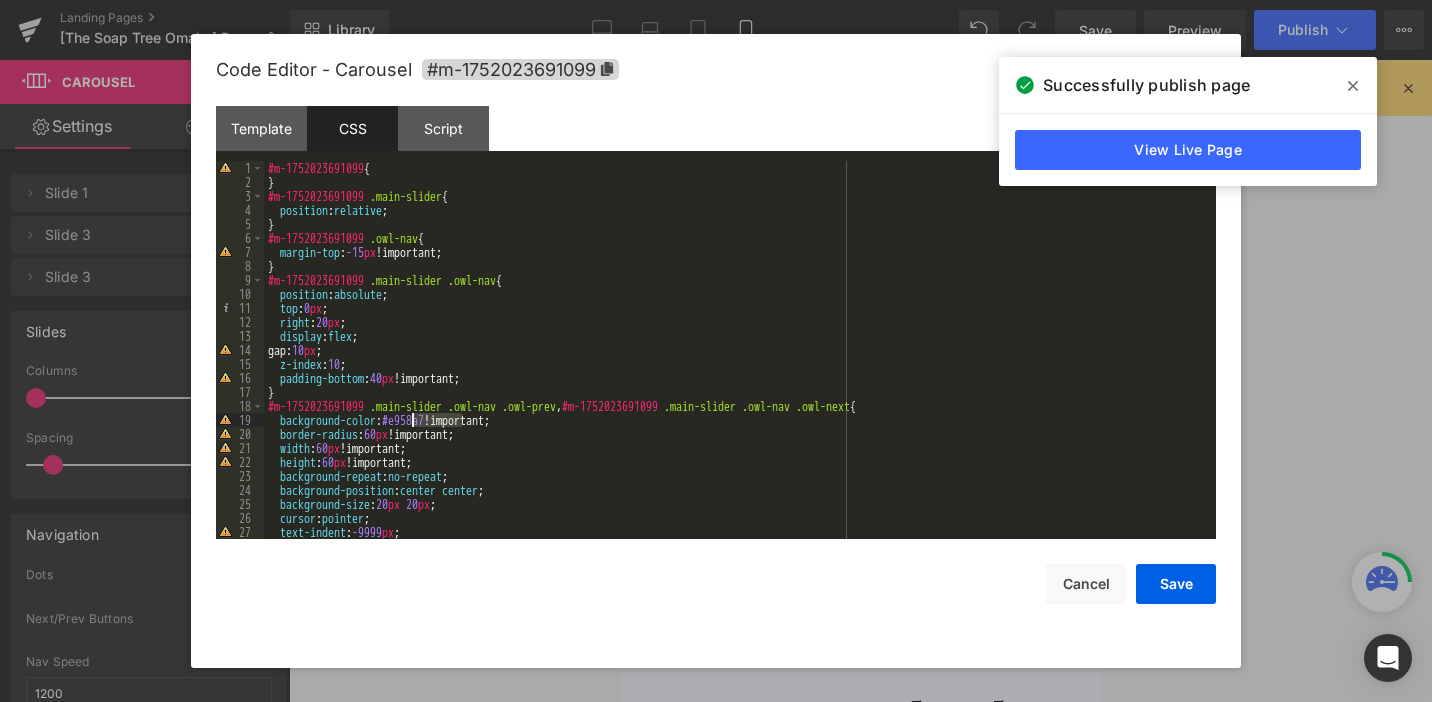 drag, startPoint x: 463, startPoint y: 418, endPoint x: 415, endPoint y: 418, distance: 48 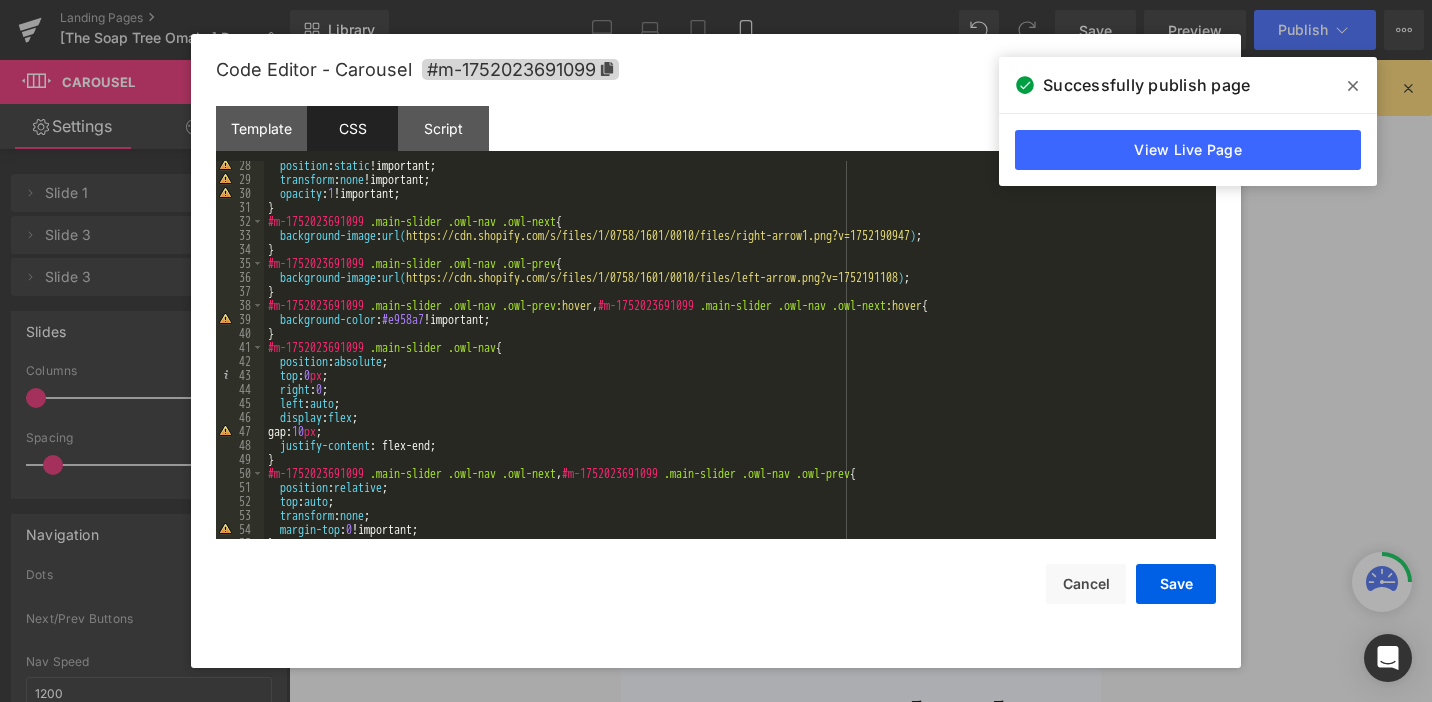scroll, scrollTop: 384, scrollLeft: 0, axis: vertical 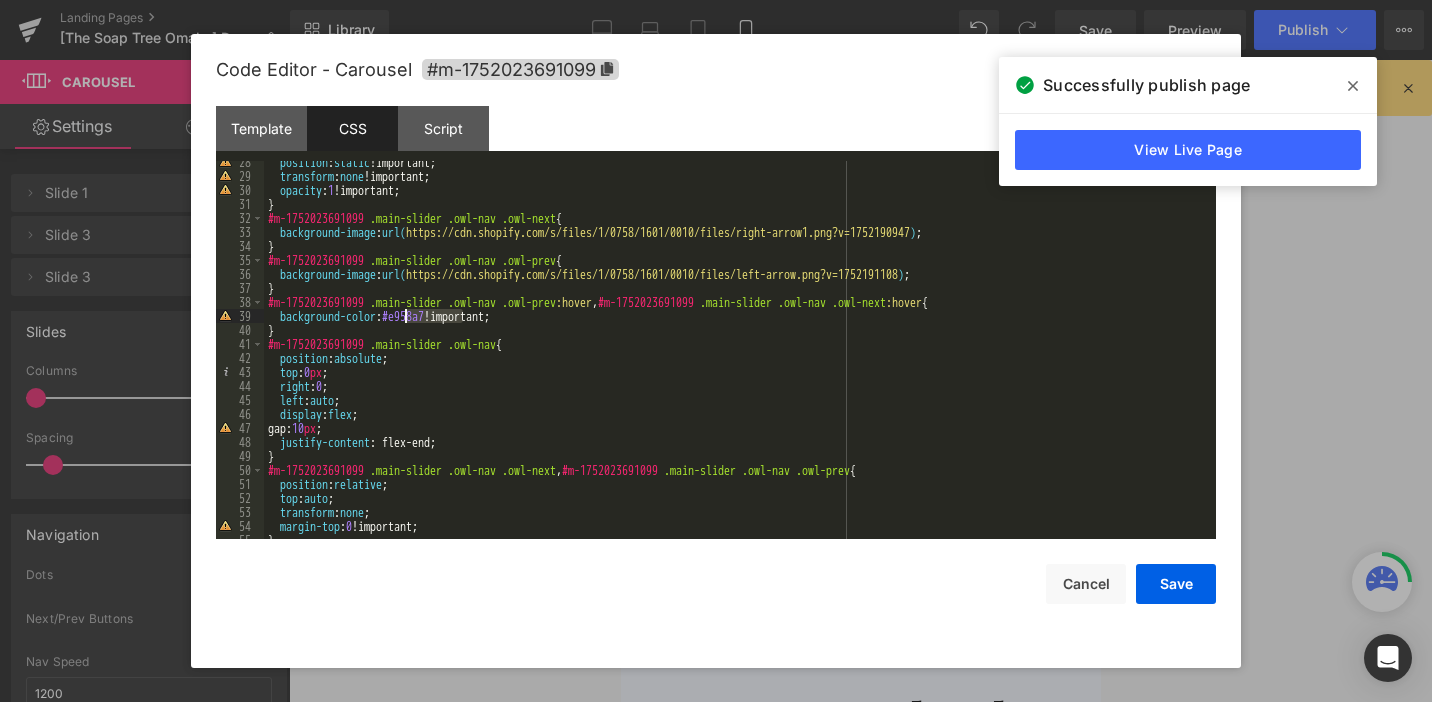 drag, startPoint x: 463, startPoint y: 320, endPoint x: 408, endPoint y: 321, distance: 55.00909 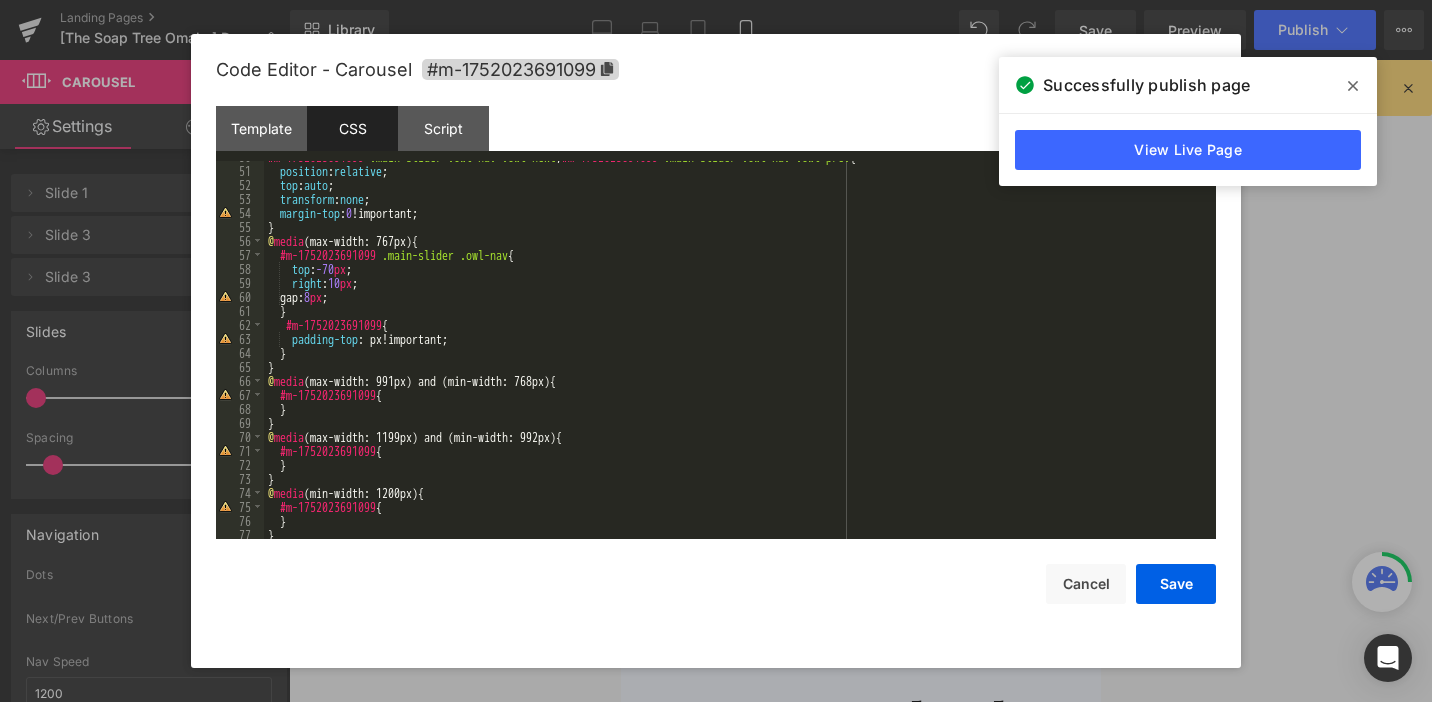 scroll, scrollTop: 924, scrollLeft: 0, axis: vertical 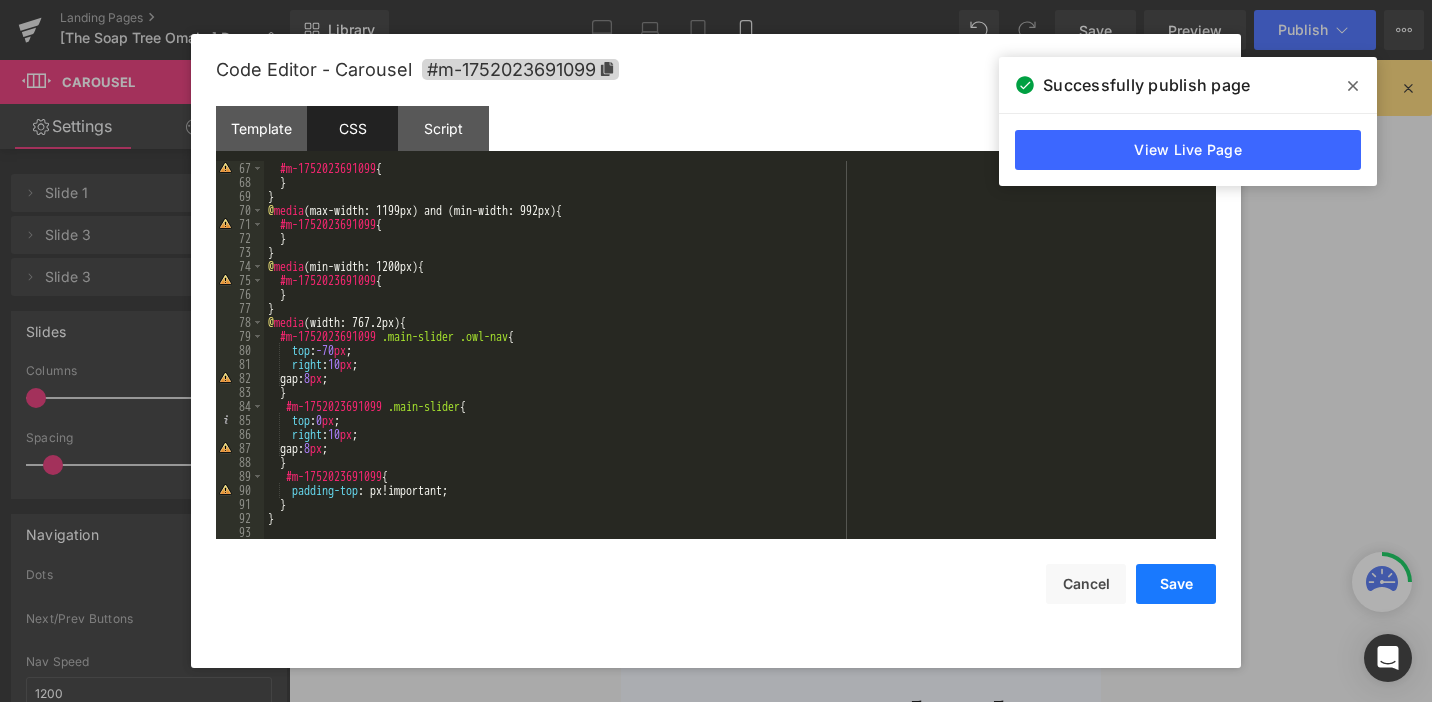 click on "Save" at bounding box center (1176, 584) 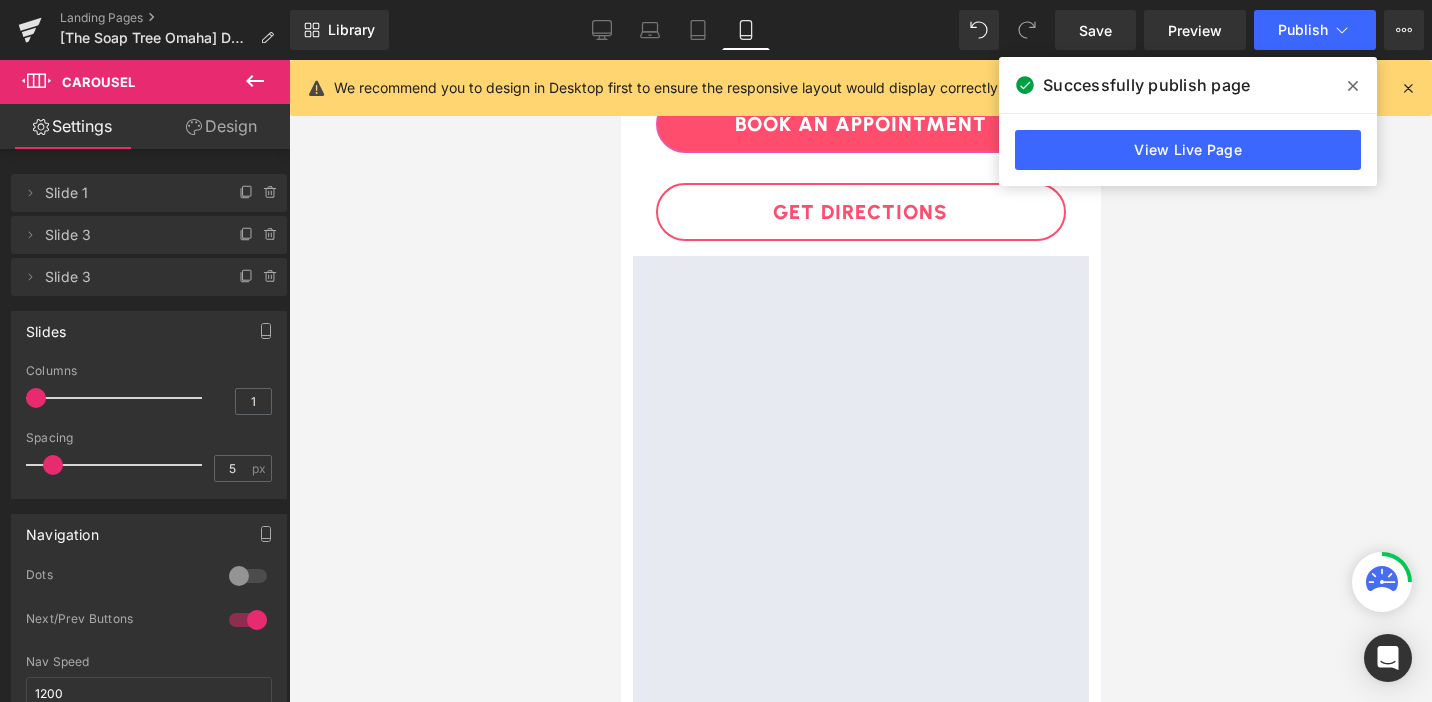 scroll, scrollTop: 5286, scrollLeft: 0, axis: vertical 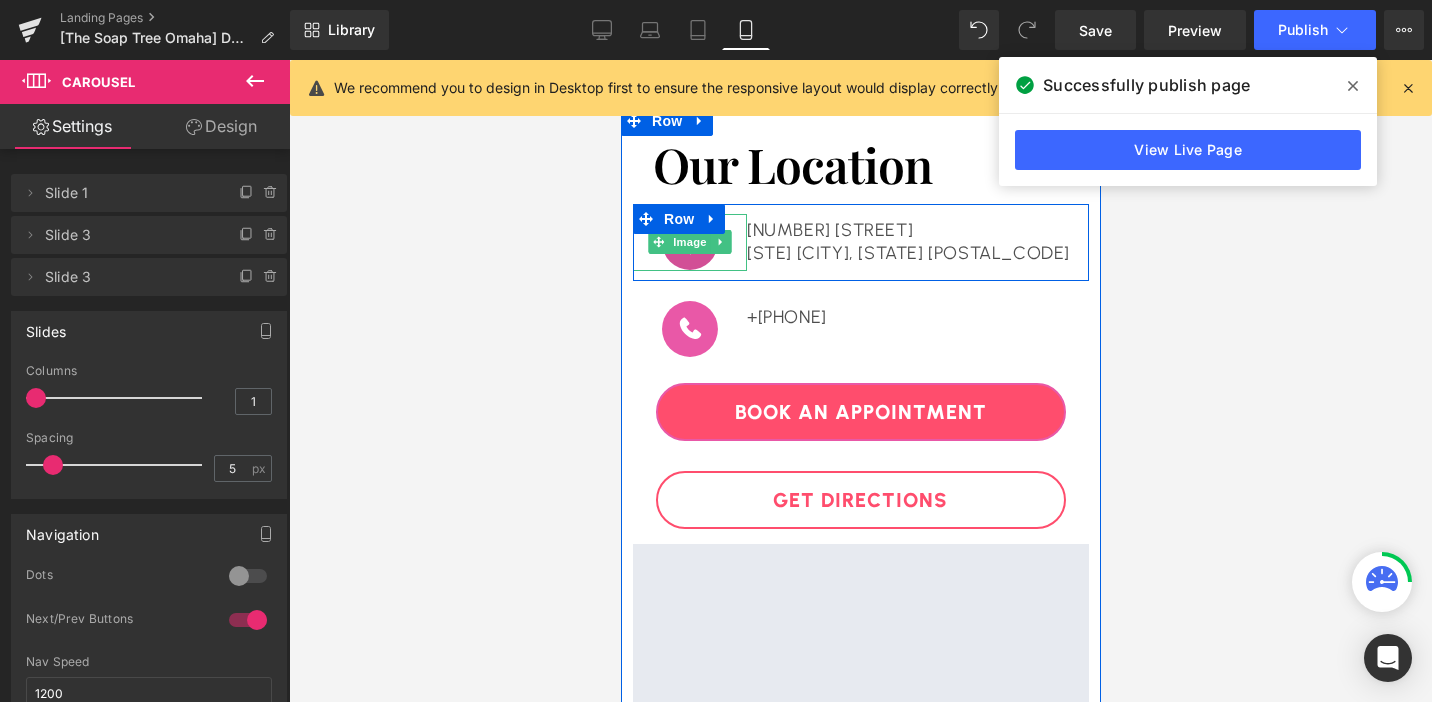click at bounding box center [689, 242] 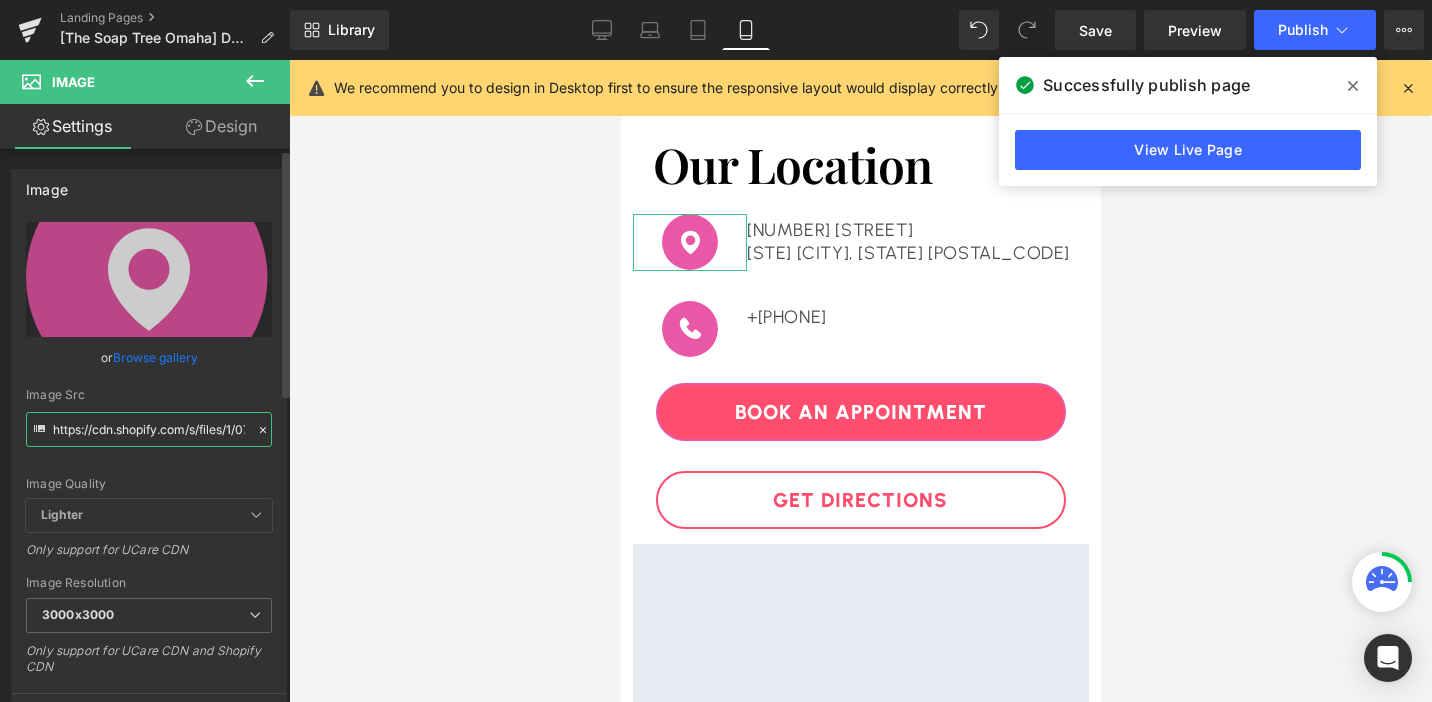 click on "https://cdn.shopify.com/s/files/1/0758/1601/0010/files/map.svg?v=1752261227" at bounding box center [149, 429] 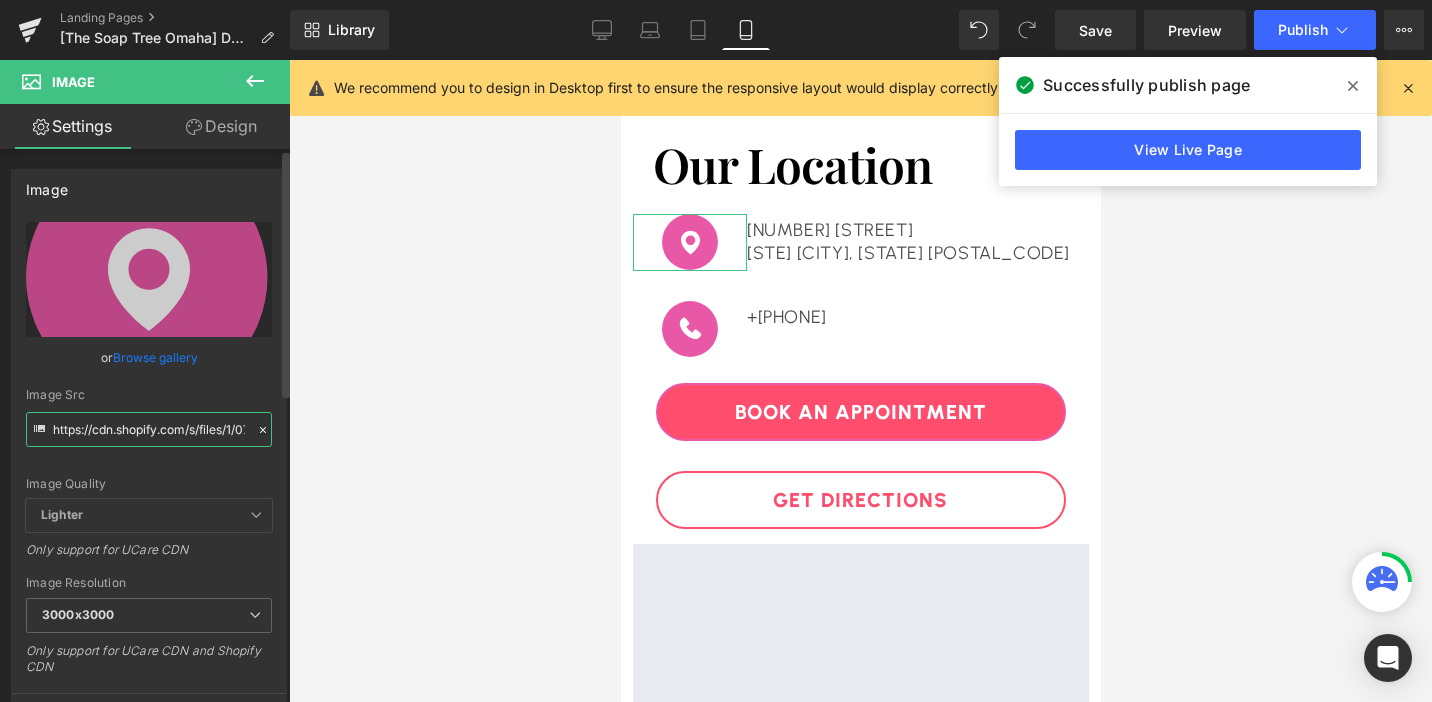 click on "https://cdn.shopify.com/s/files/1/0758/1601/0010/files/map.svg?v=1752261227" at bounding box center [149, 429] 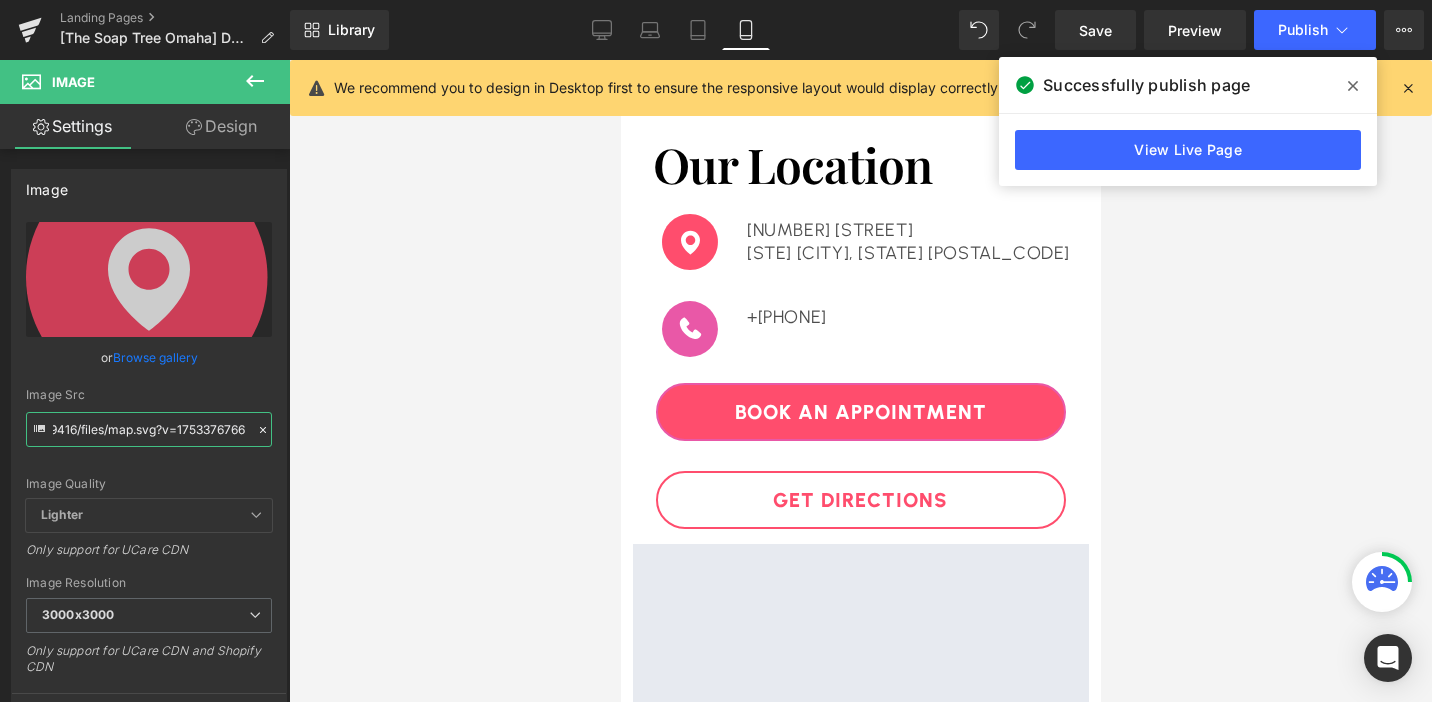 type on "https://cdn.shopify.com/s/files/1/0738/7430/9416/files/map.svg?v=1753376766" 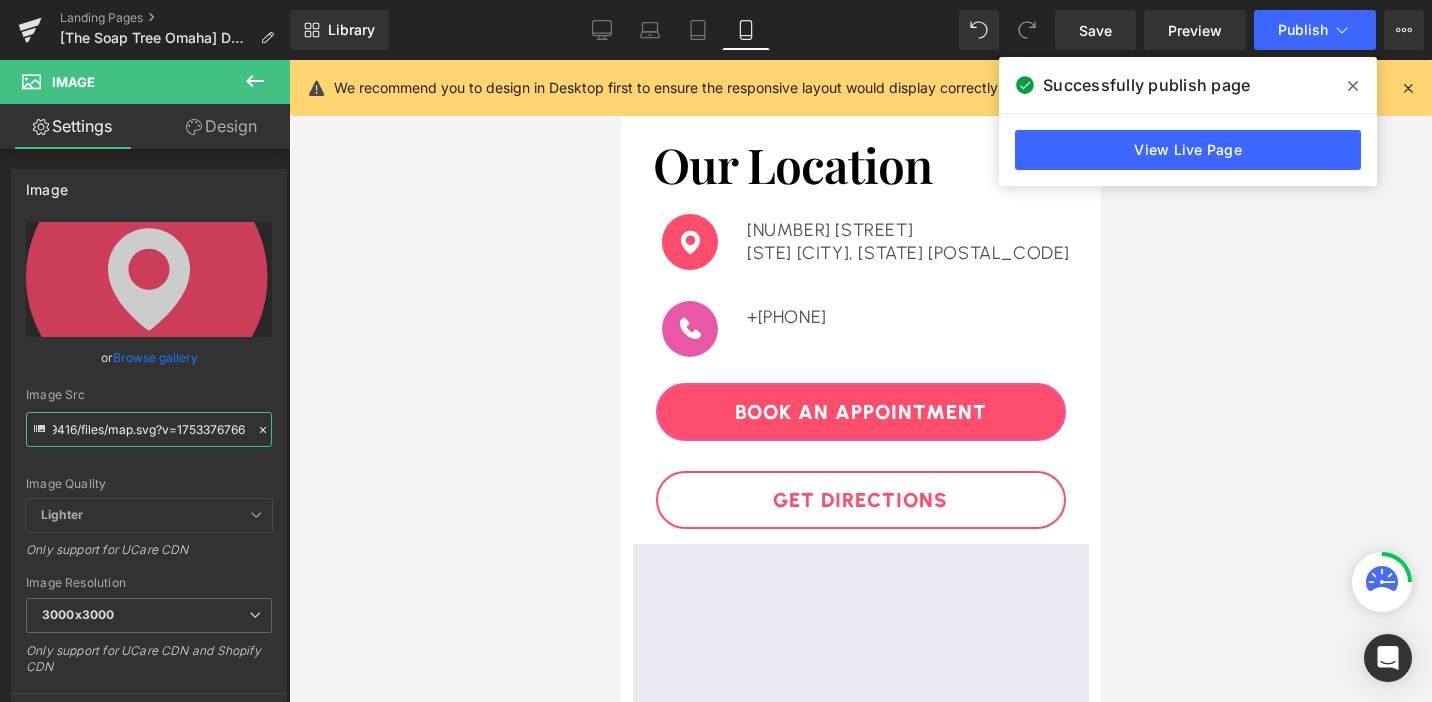 scroll, scrollTop: 0, scrollLeft: 0, axis: both 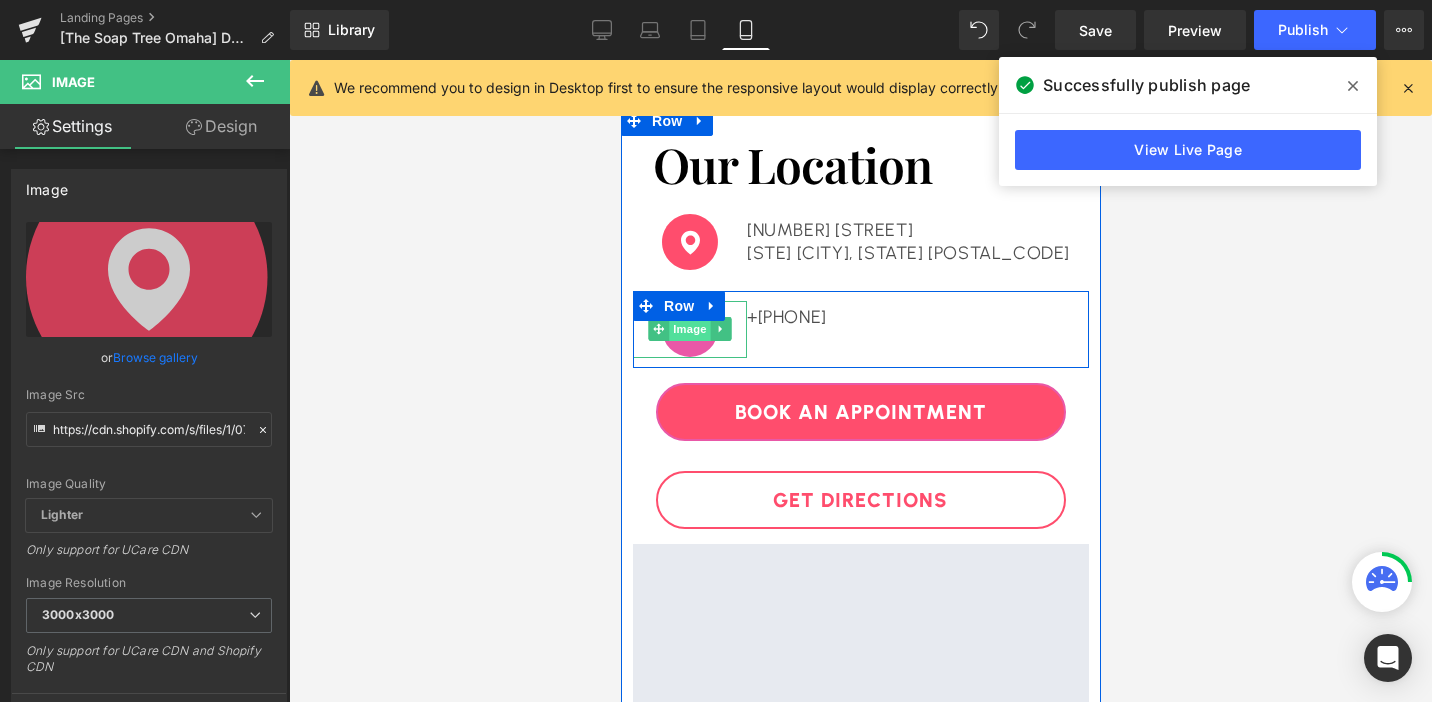 click on "Image" at bounding box center [689, 329] 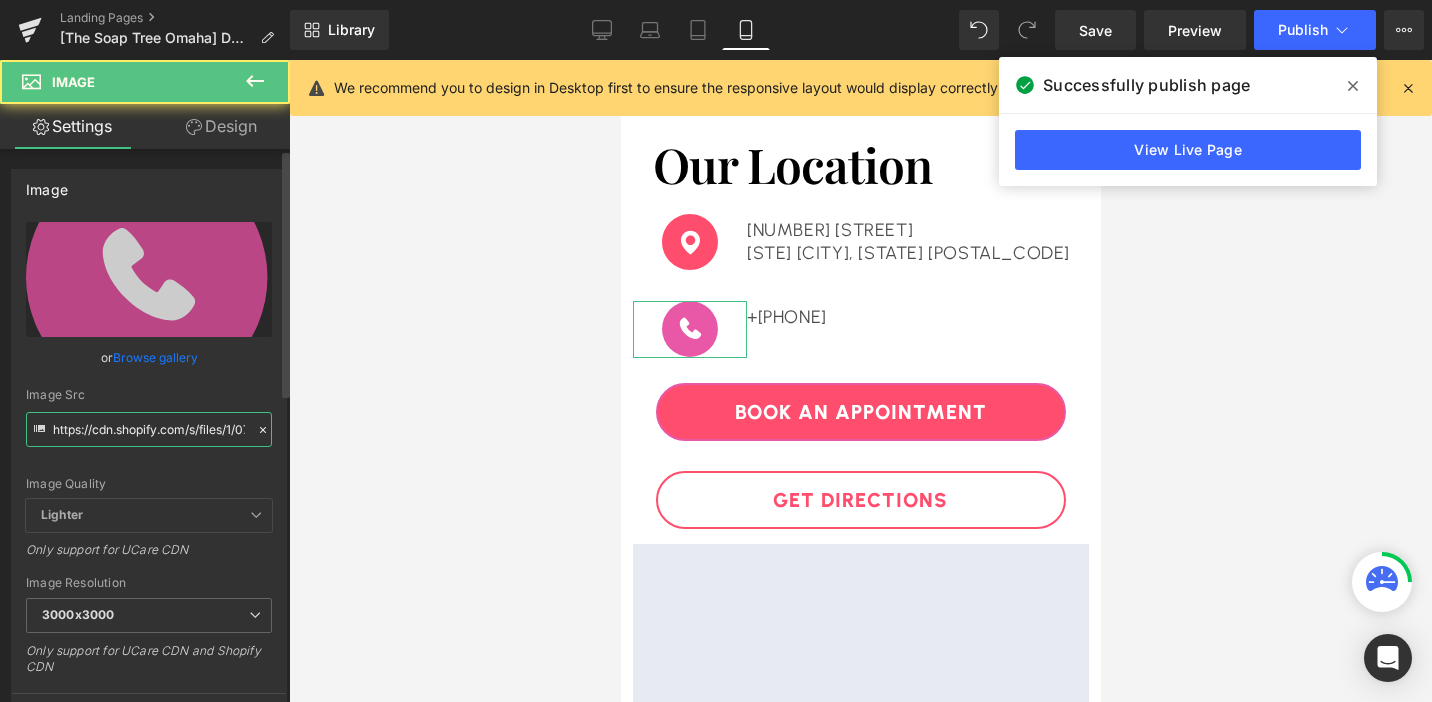 click on "https://cdn.shopify.com/s/files/1/0758/1601/0010/files/6769244d79ff4ace2ef39c68_phone.svg?v=1752261227" at bounding box center (149, 429) 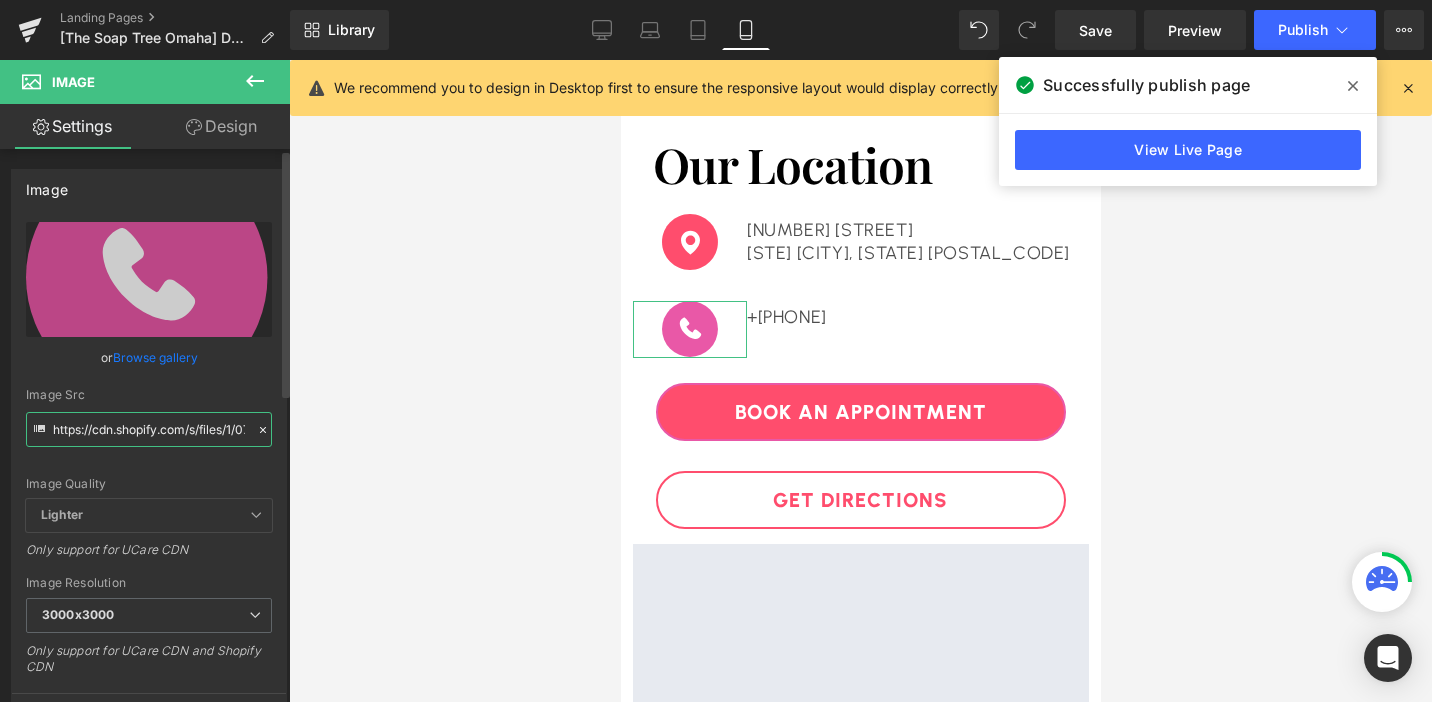click on "https://cdn.shopify.com/s/files/1/0758/1601/0010/files/6769244d79ff4ace2ef39c68_phone.svg?v=1752261227" at bounding box center [149, 429] 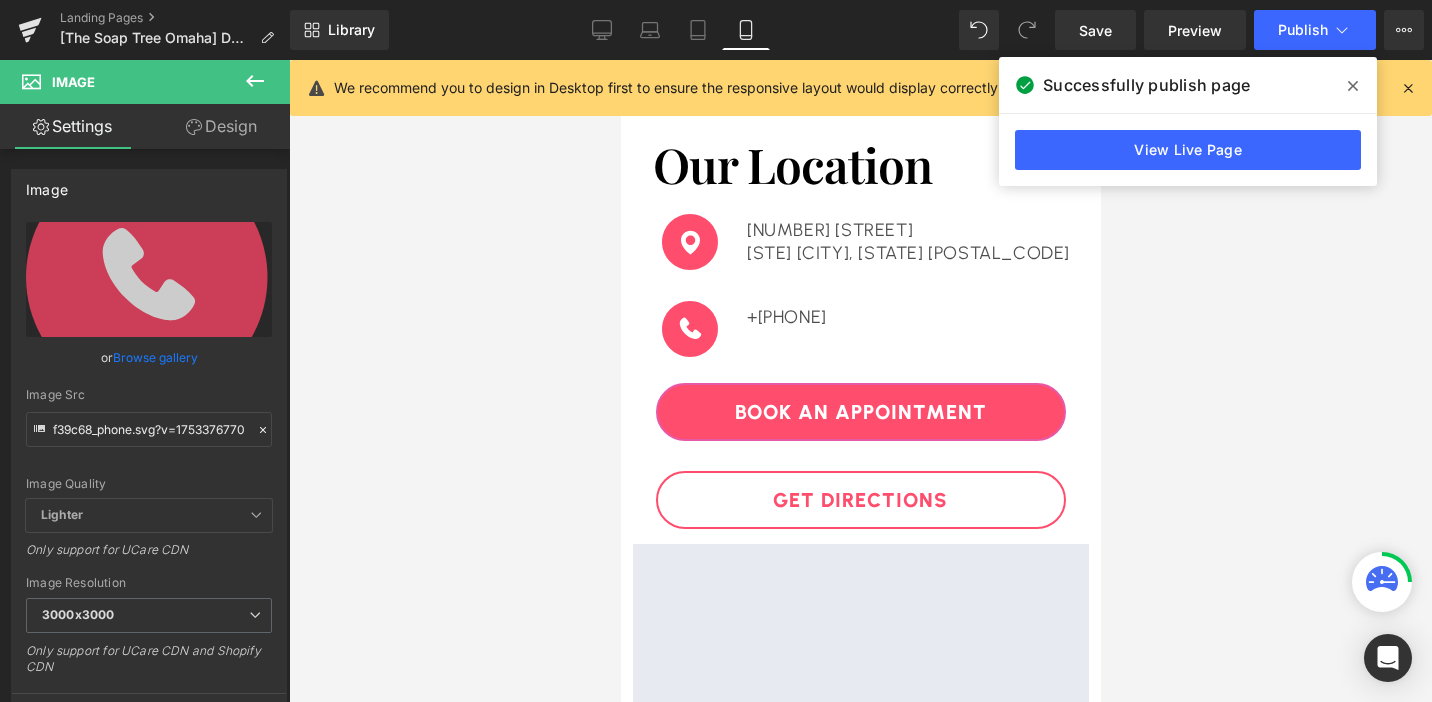 click at bounding box center [860, 381] 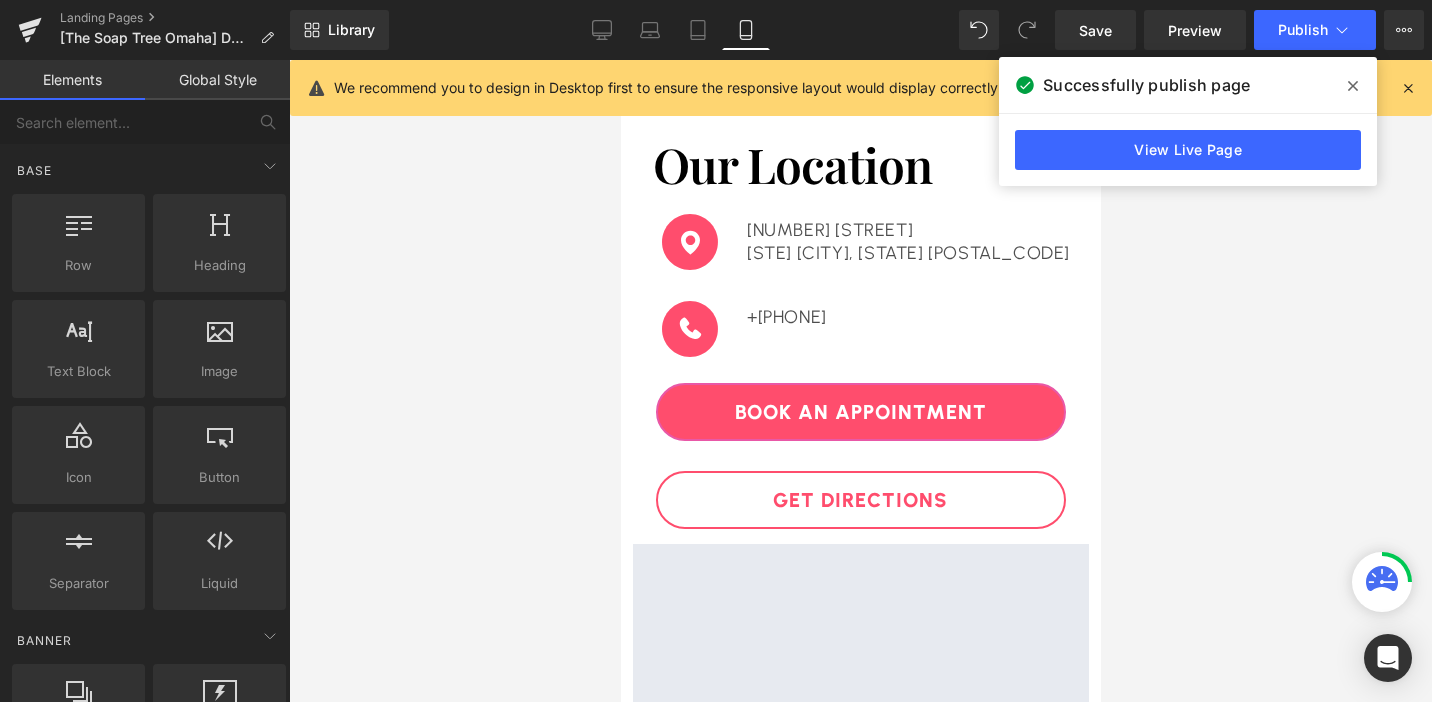scroll, scrollTop: 0, scrollLeft: 0, axis: both 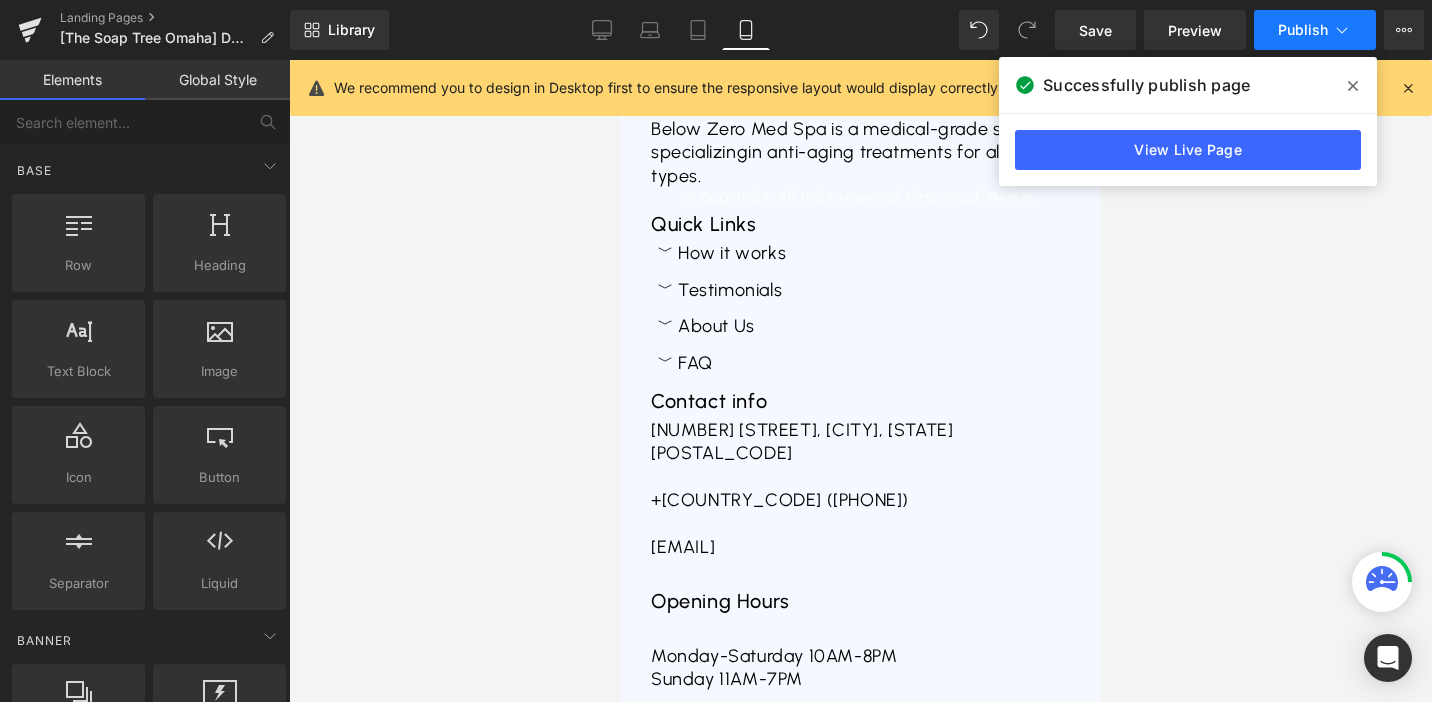 click on "Publish" at bounding box center [1303, 30] 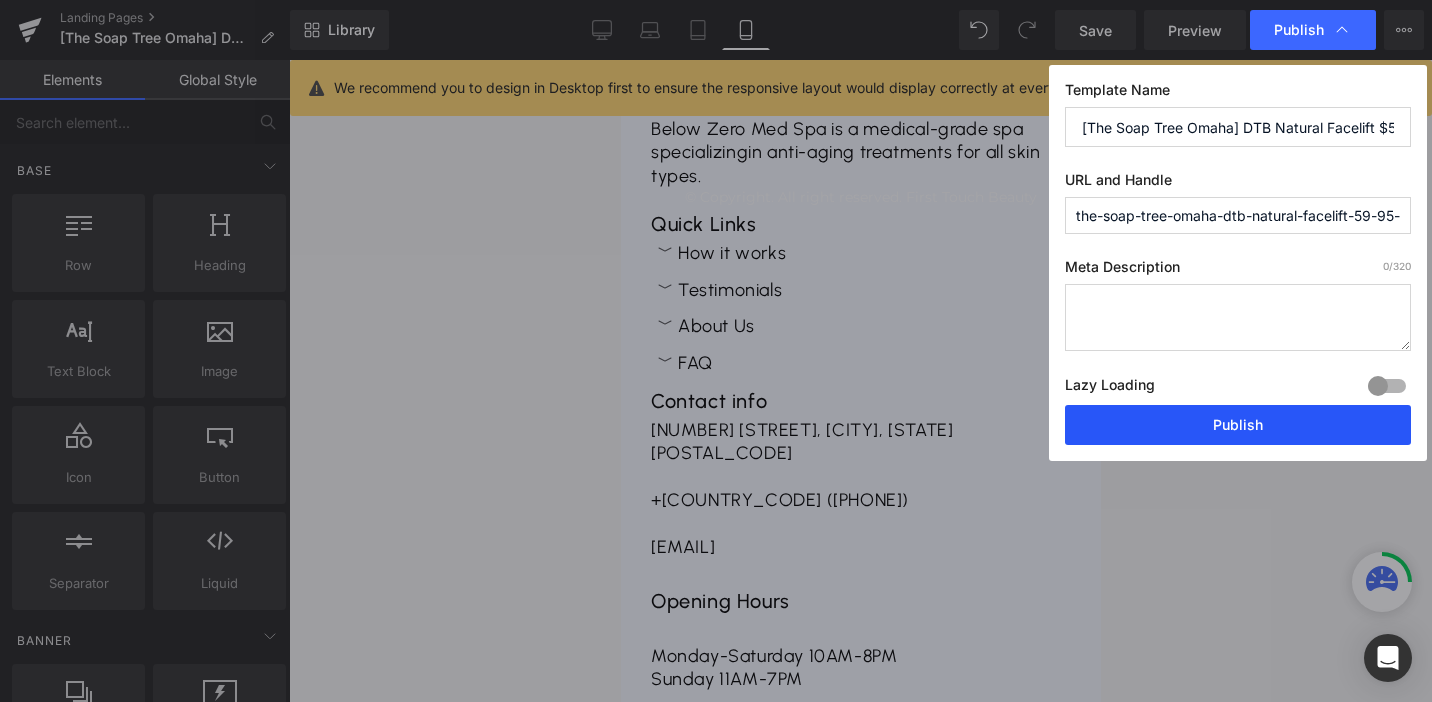 click on "Publish" at bounding box center [1238, 425] 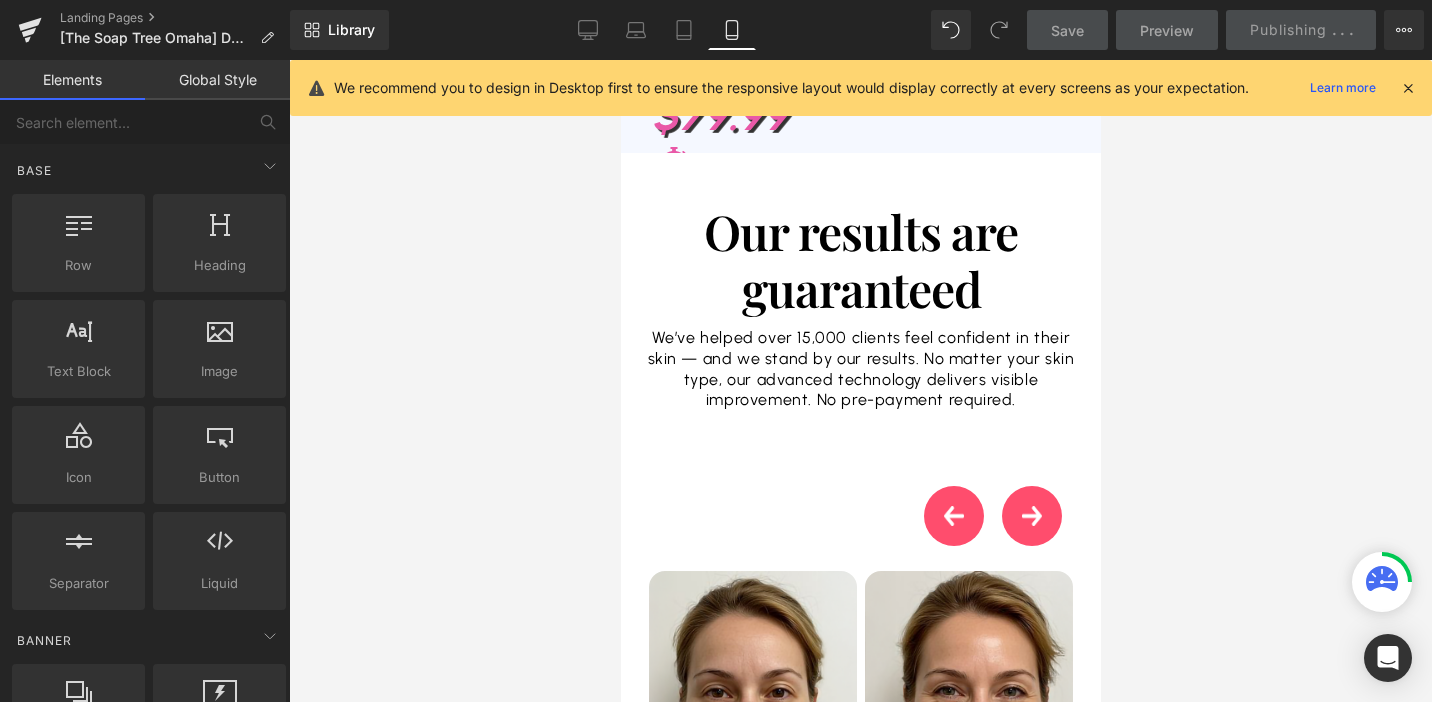 scroll, scrollTop: 0, scrollLeft: 0, axis: both 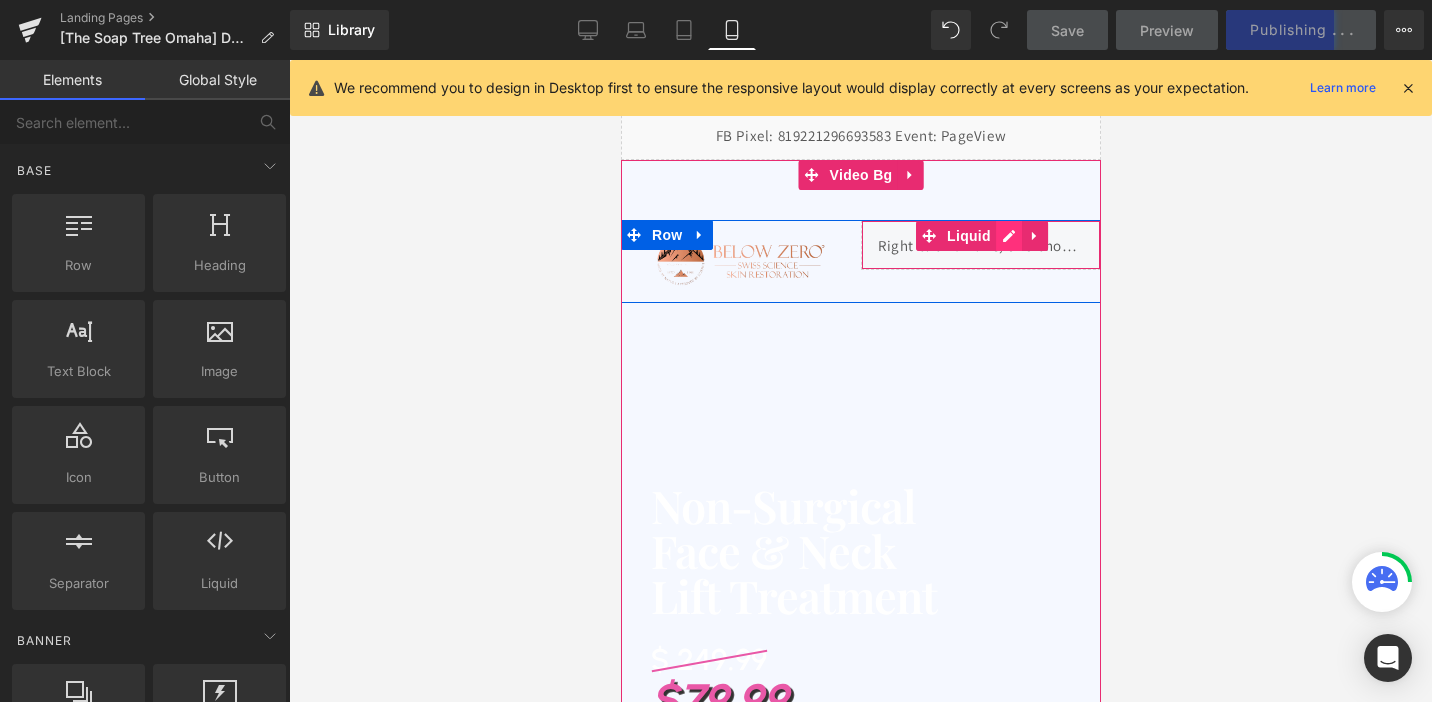 click on "Liquid" at bounding box center (980, 245) 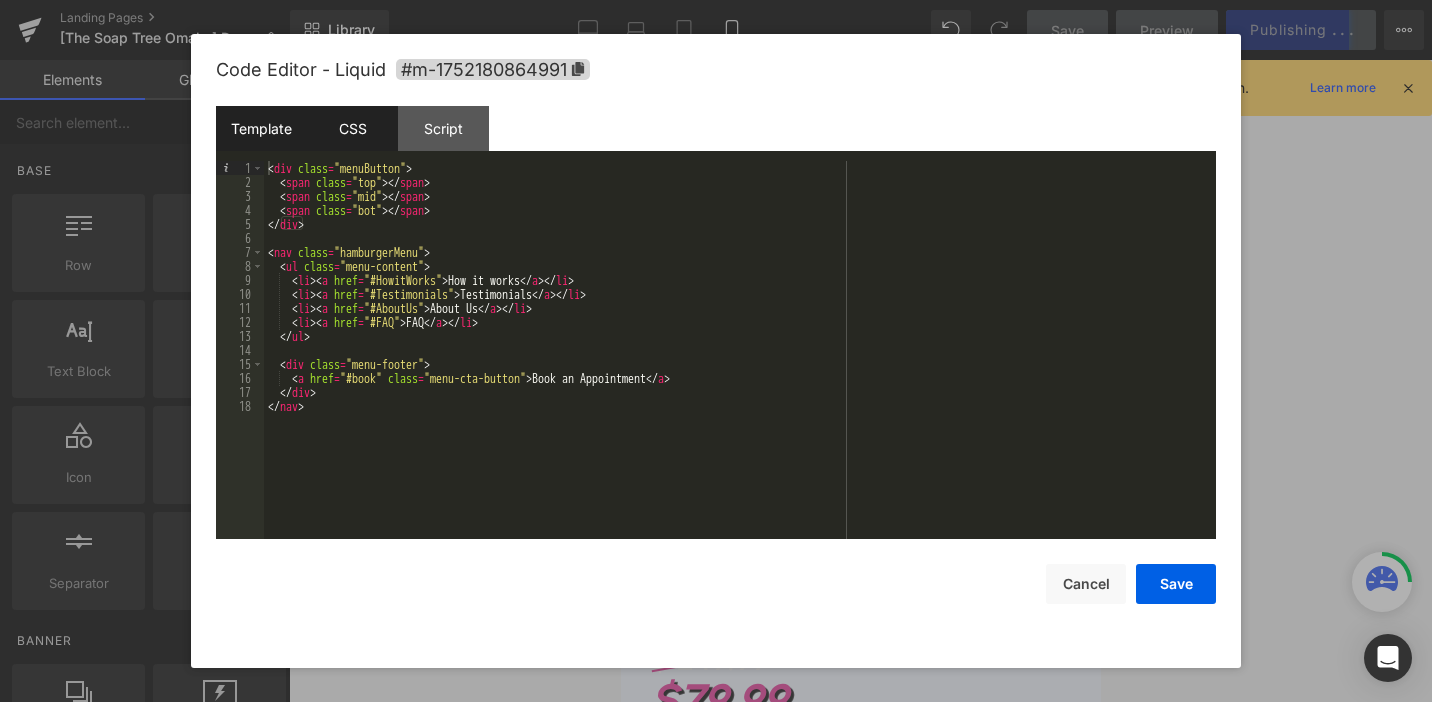 click on "CSS" at bounding box center (352, 128) 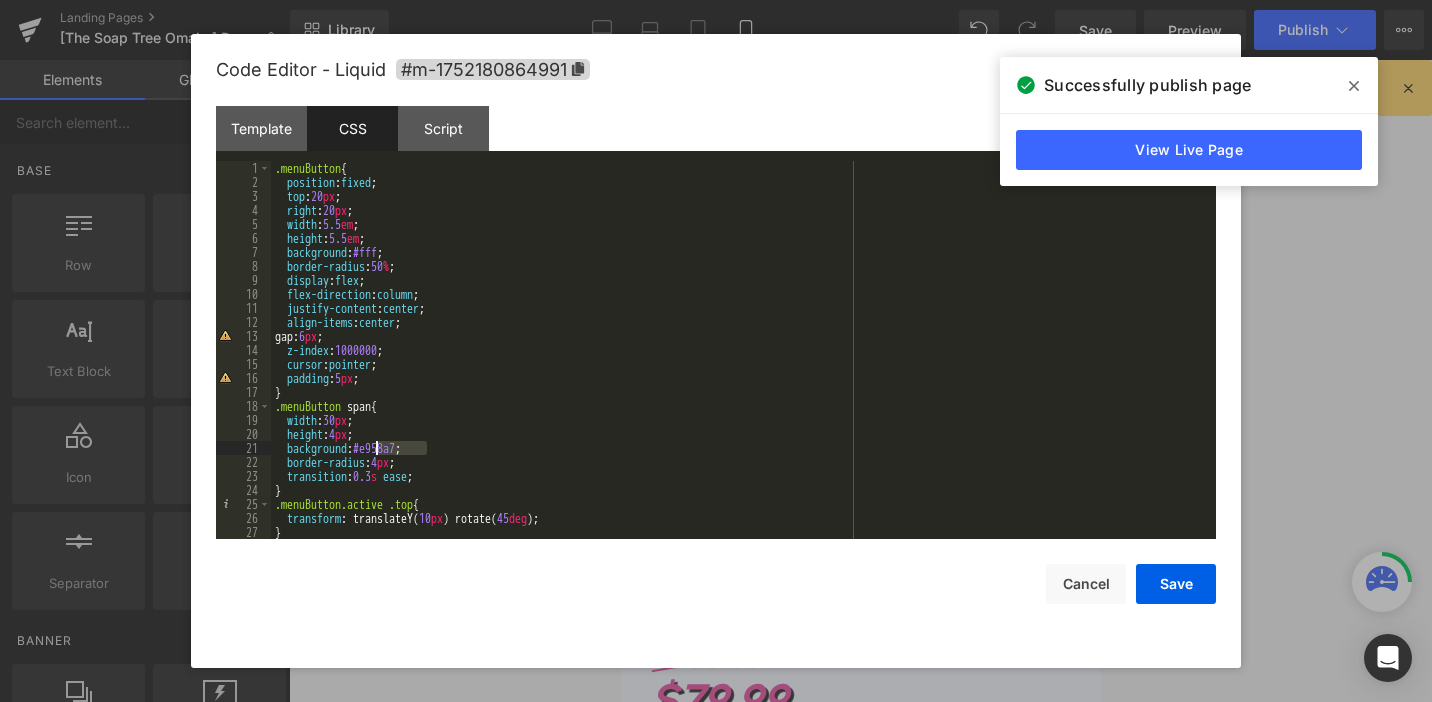 drag, startPoint x: 424, startPoint y: 449, endPoint x: 372, endPoint y: 446, distance: 52.086468 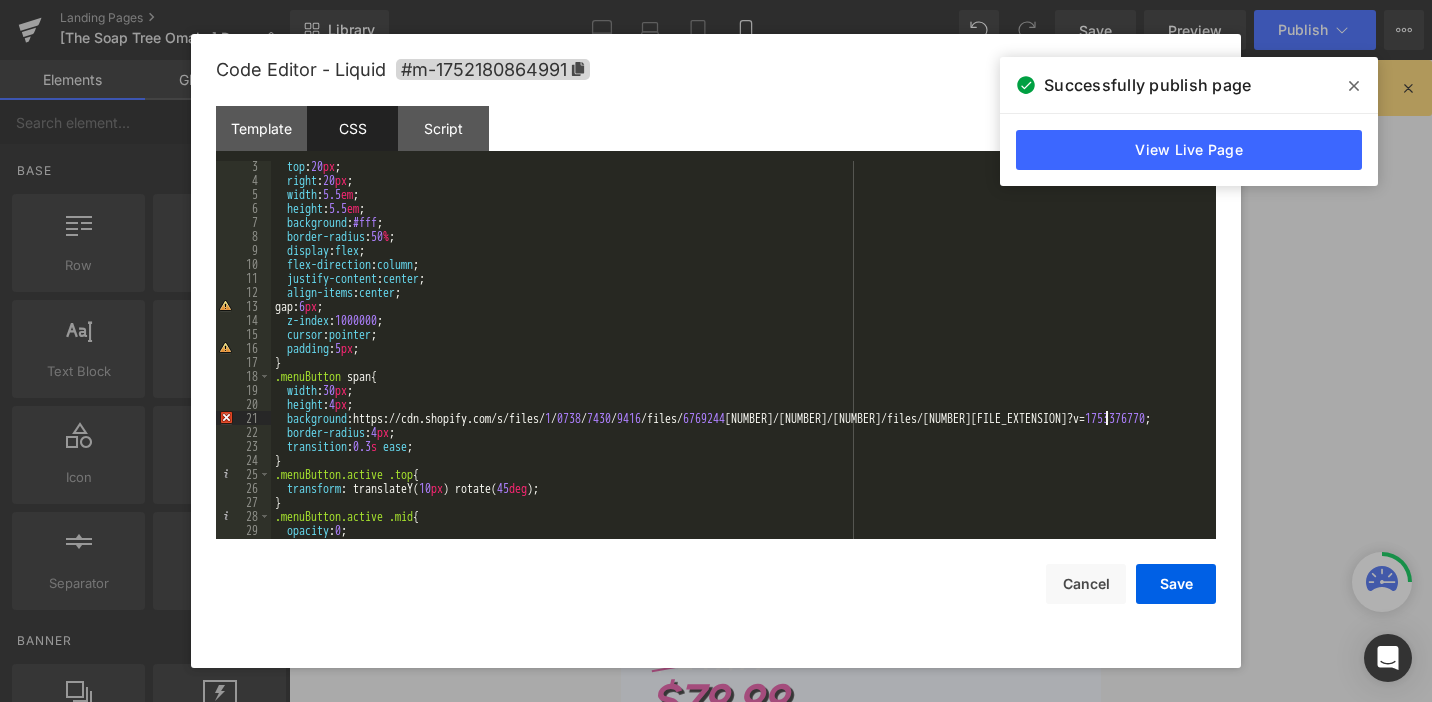 scroll, scrollTop: 30, scrollLeft: 0, axis: vertical 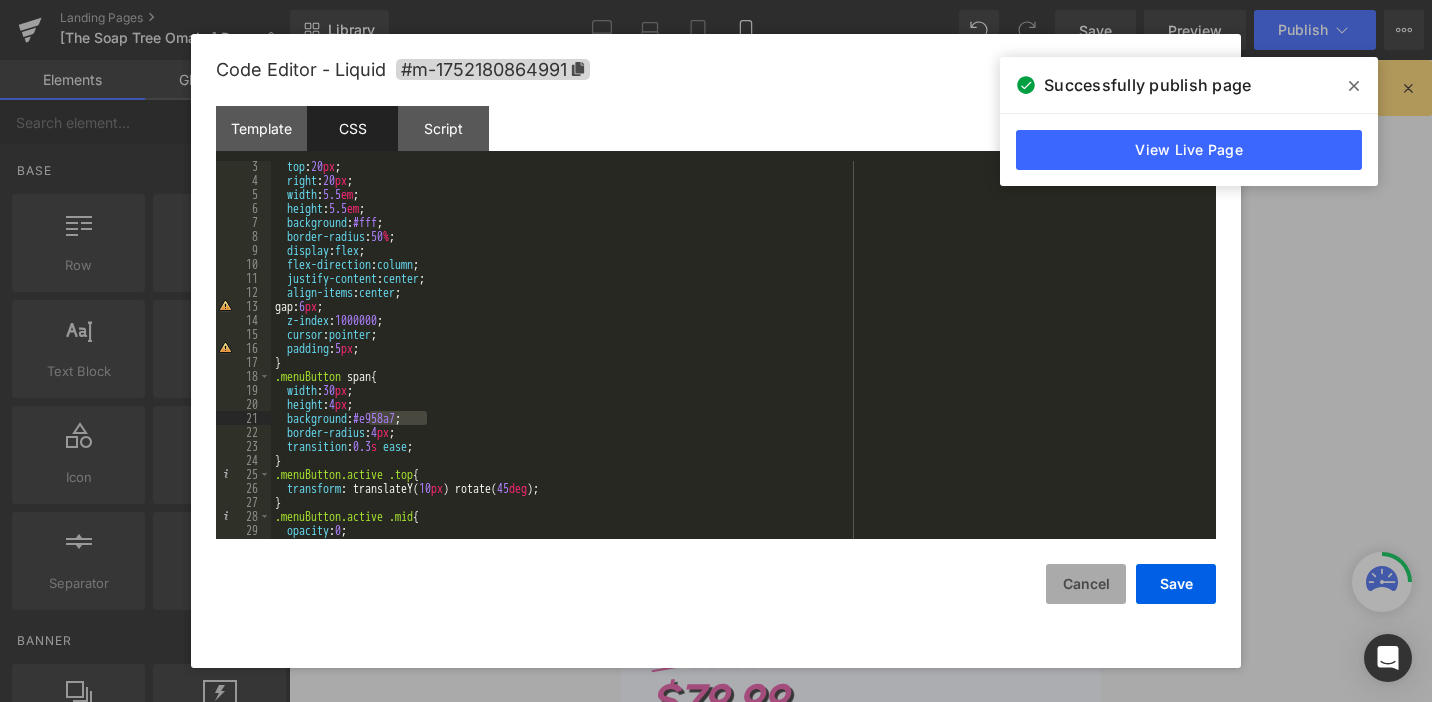 click on "Cancel" at bounding box center (1086, 584) 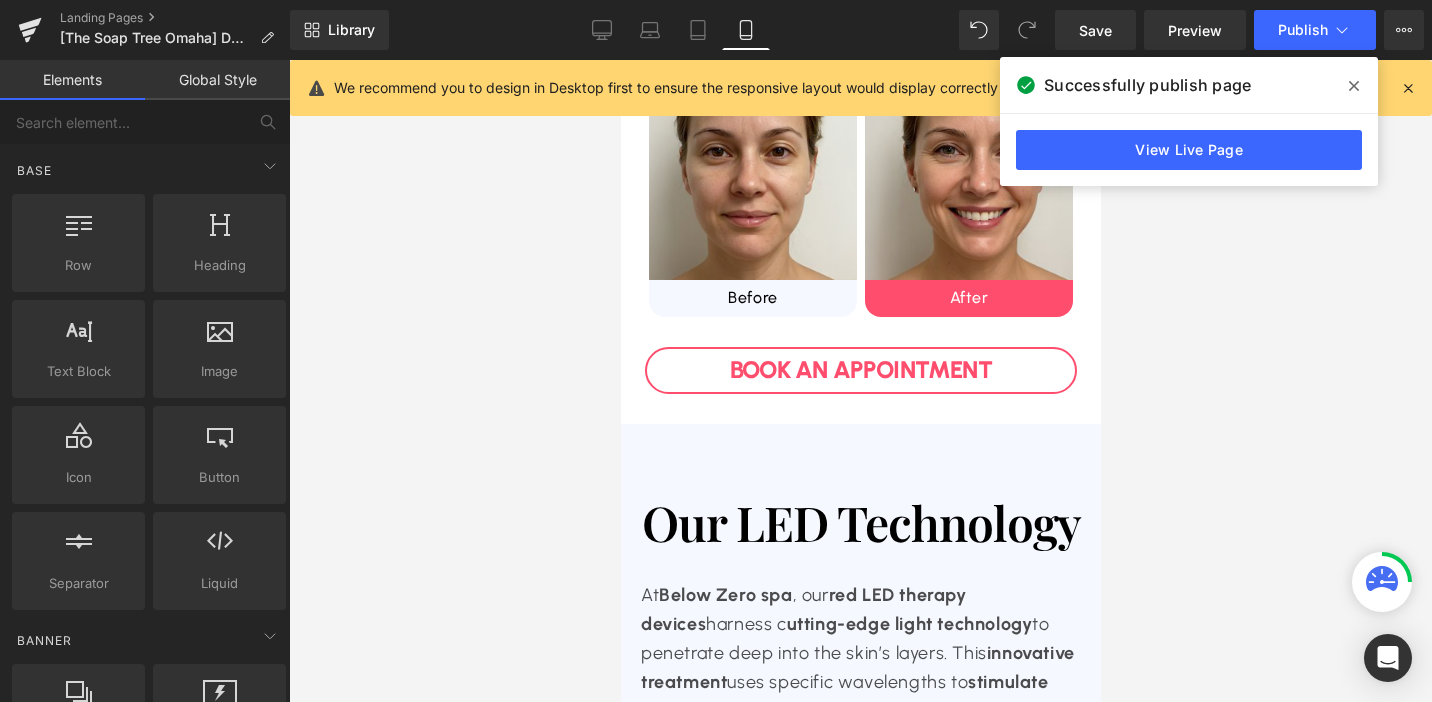 scroll, scrollTop: 1128, scrollLeft: 0, axis: vertical 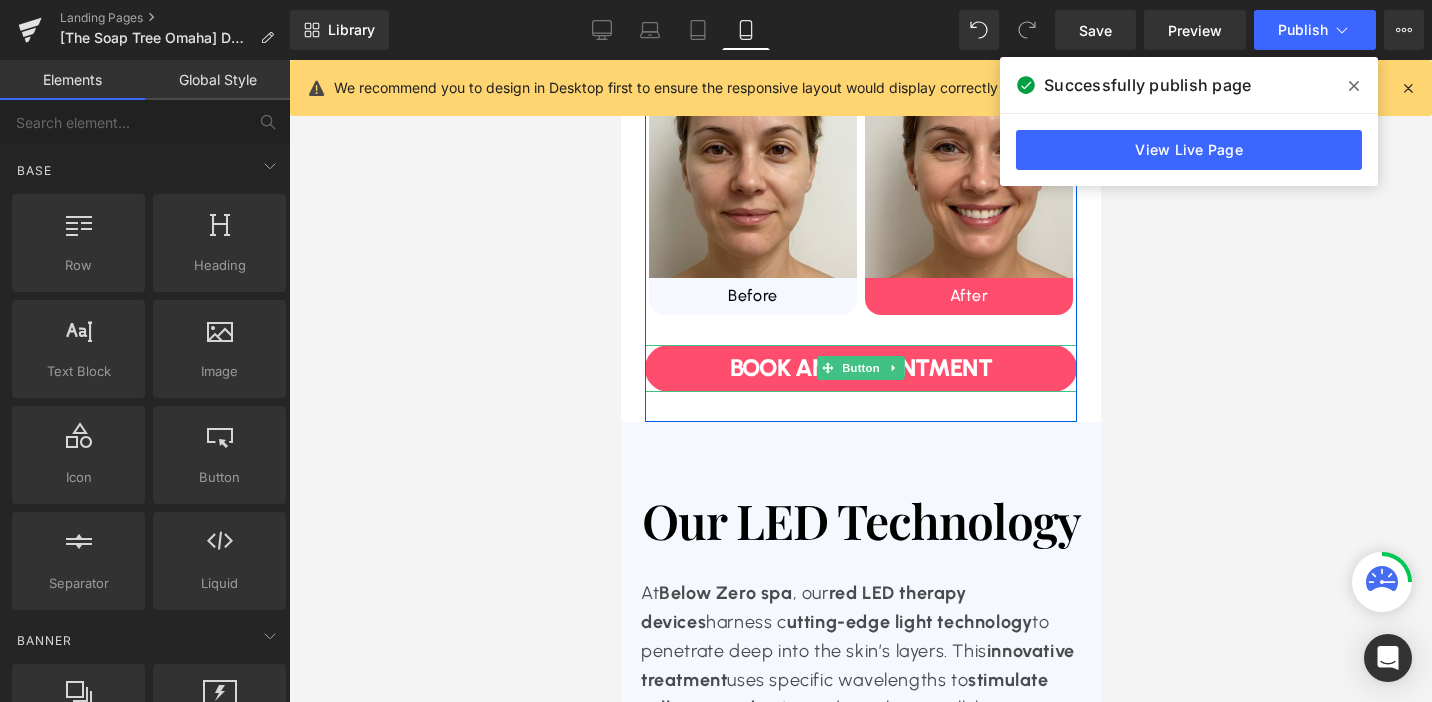 click on "Book an Appointment" at bounding box center [860, 368] 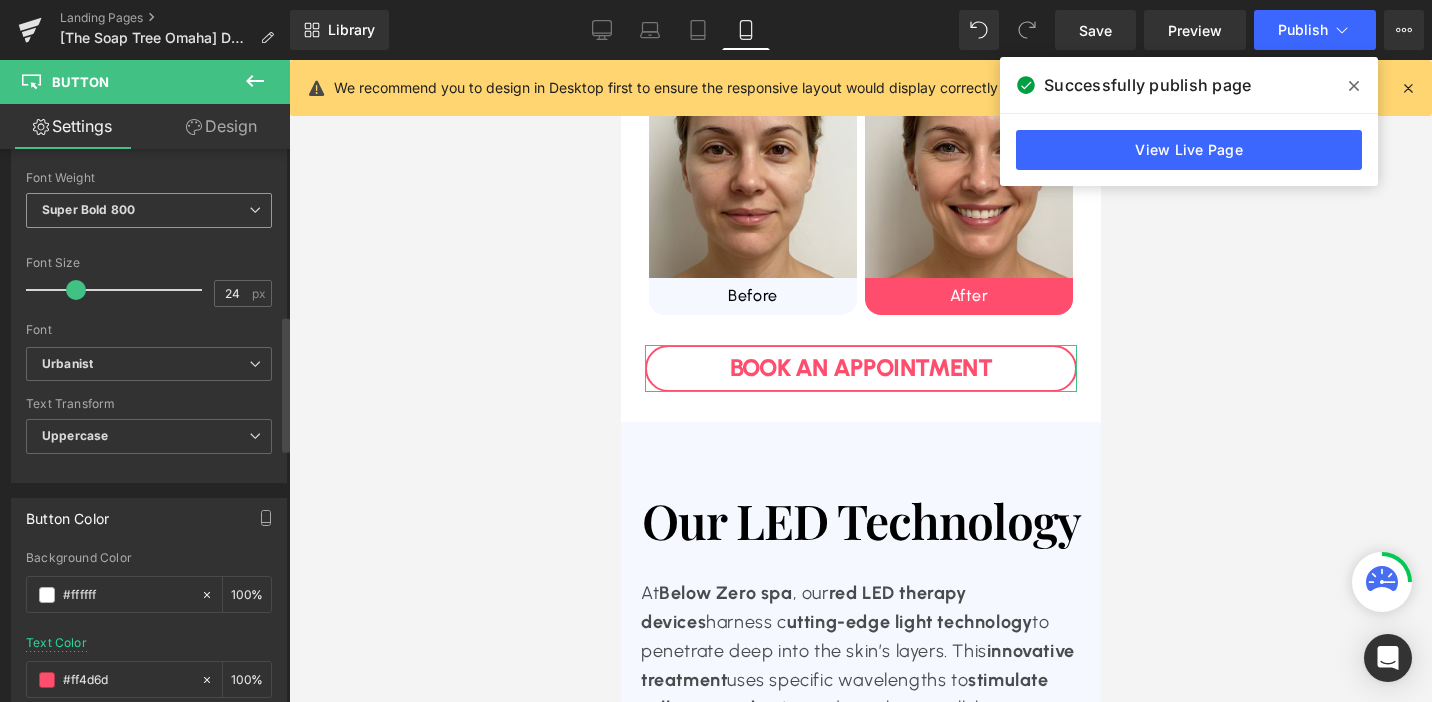 scroll, scrollTop: 674, scrollLeft: 0, axis: vertical 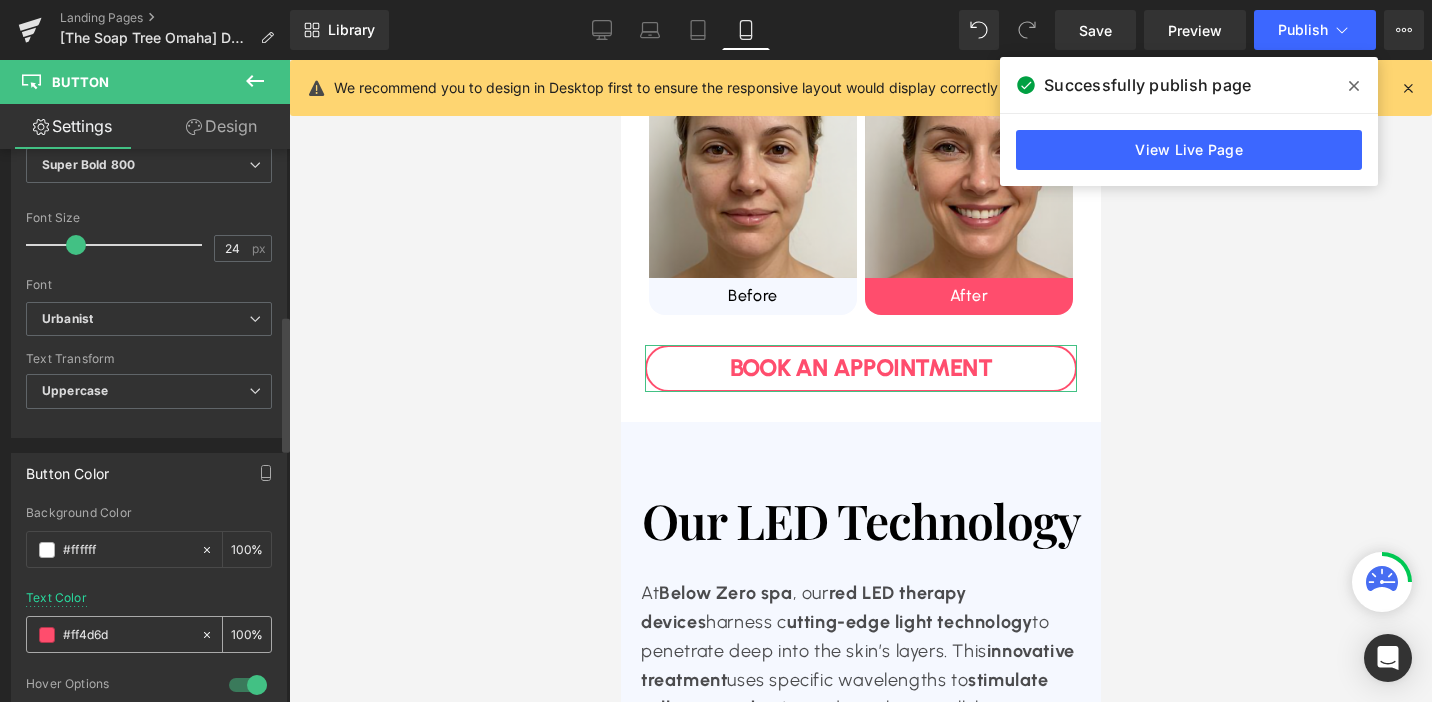 click on "#ff4d6d" at bounding box center (127, 635) 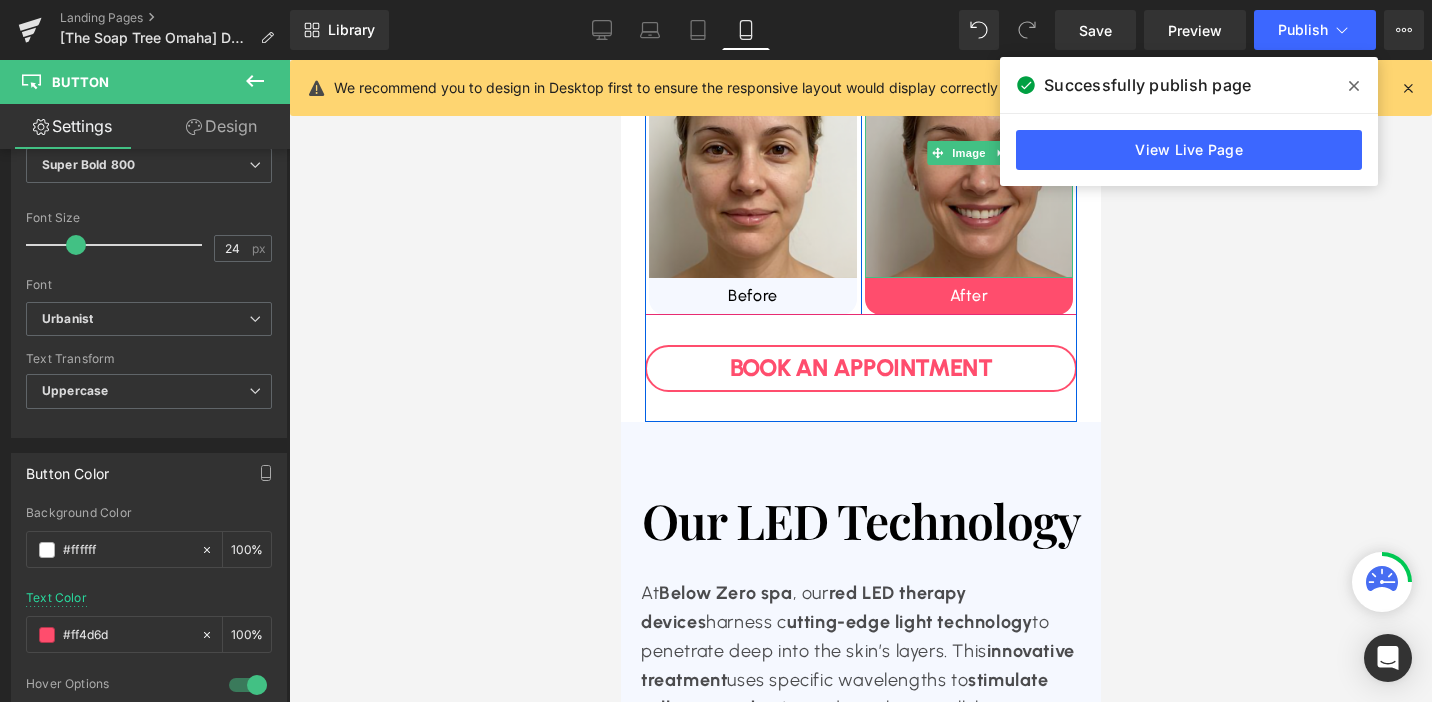 scroll, scrollTop: 0, scrollLeft: 0, axis: both 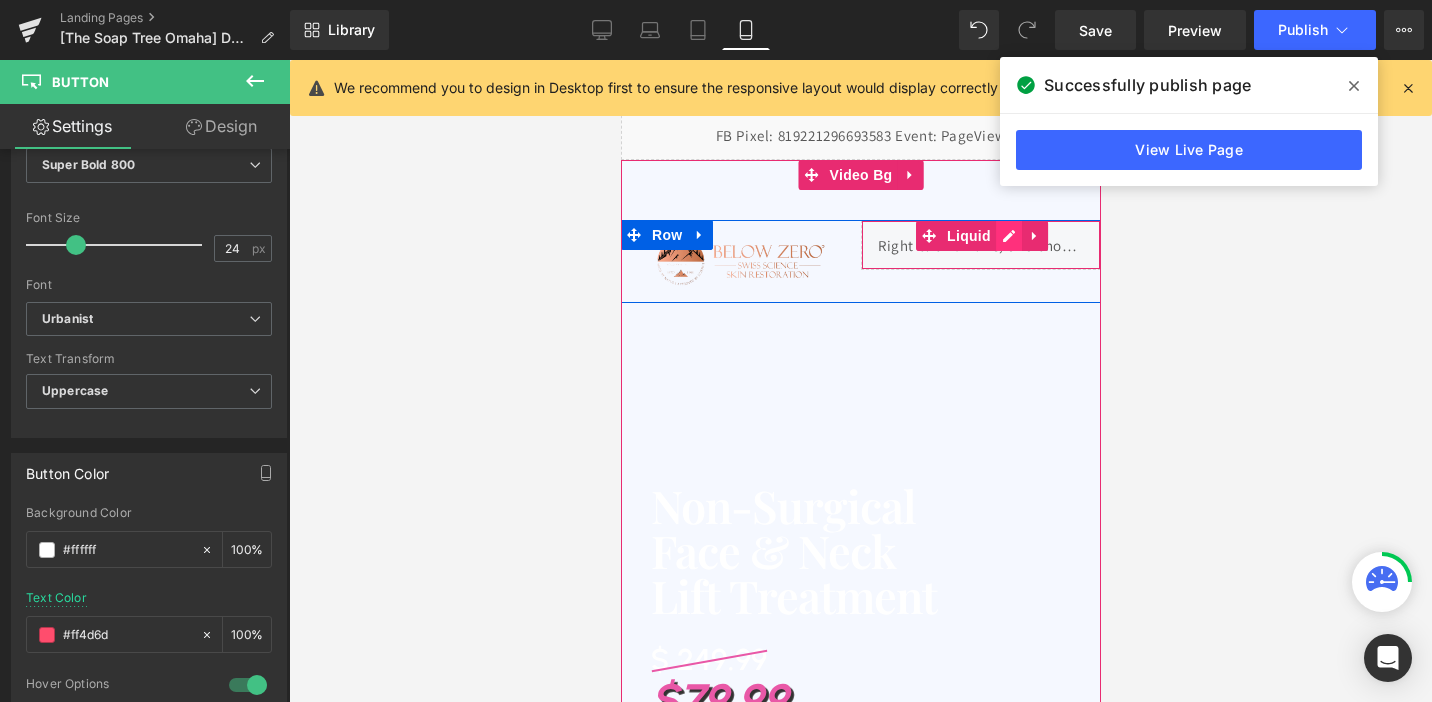 click on "Liquid" at bounding box center [980, 245] 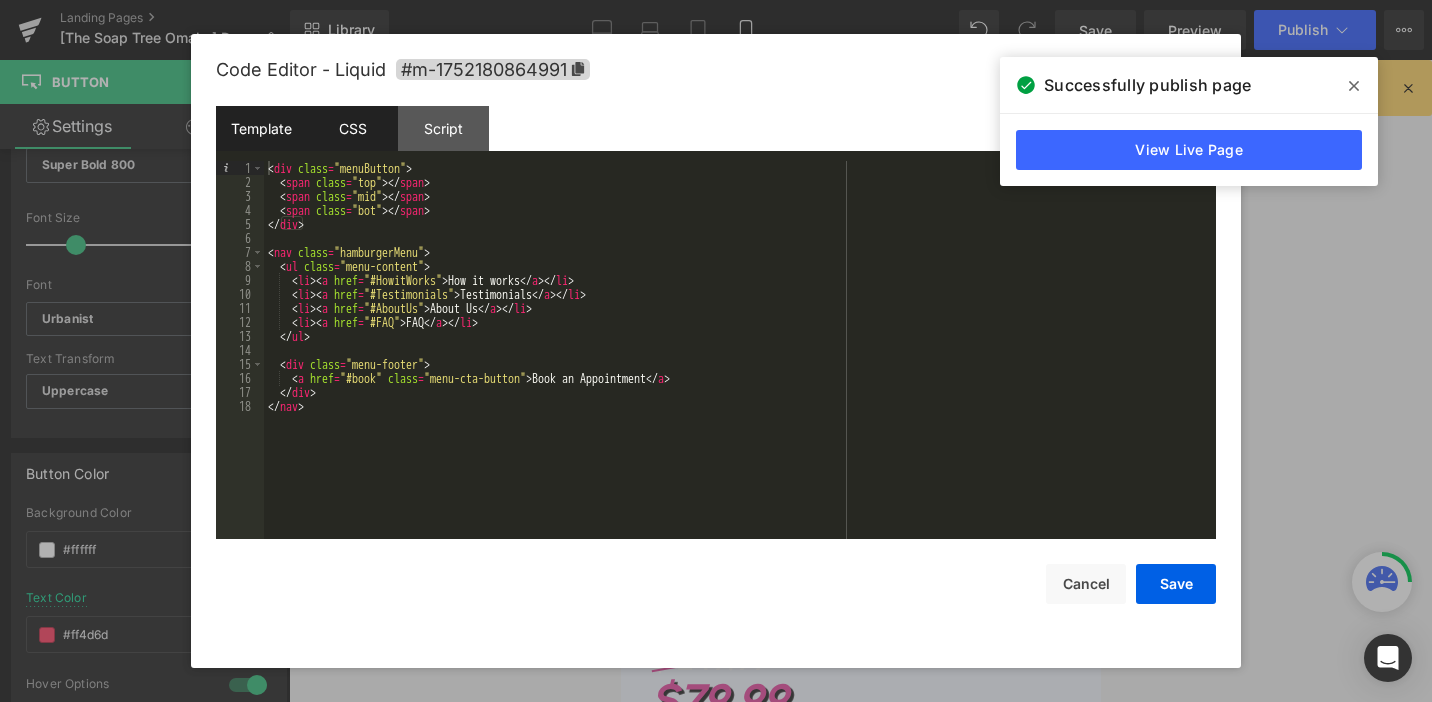 click on "CSS" at bounding box center (352, 128) 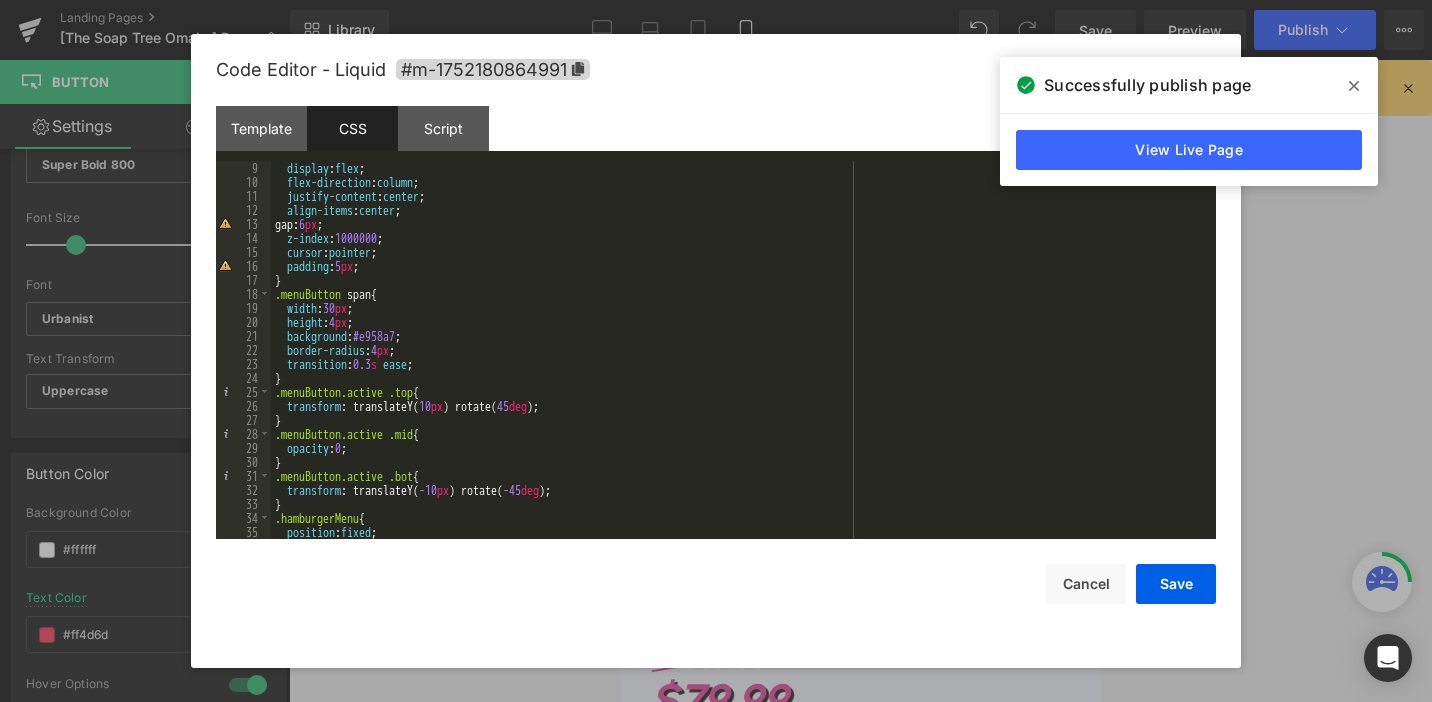 scroll, scrollTop: 120, scrollLeft: 0, axis: vertical 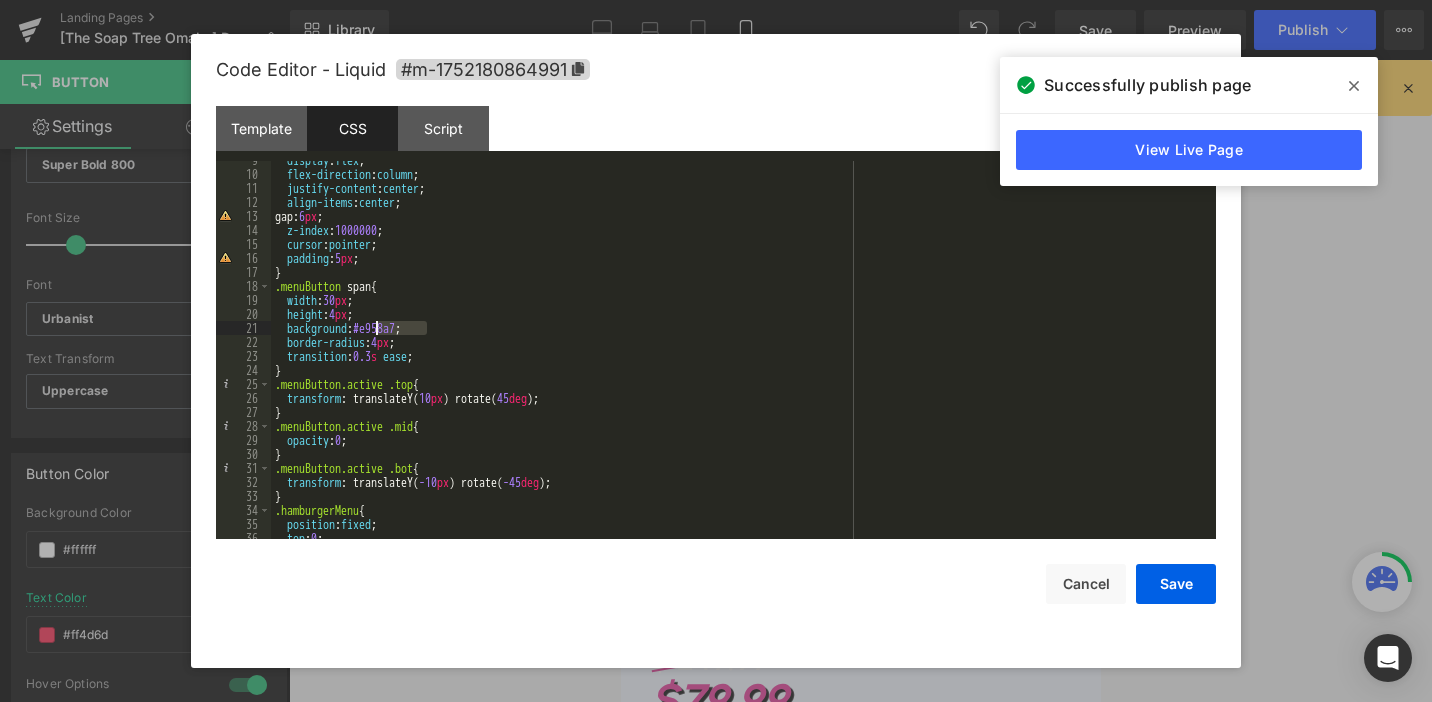 drag, startPoint x: 426, startPoint y: 328, endPoint x: 375, endPoint y: 330, distance: 51.0392 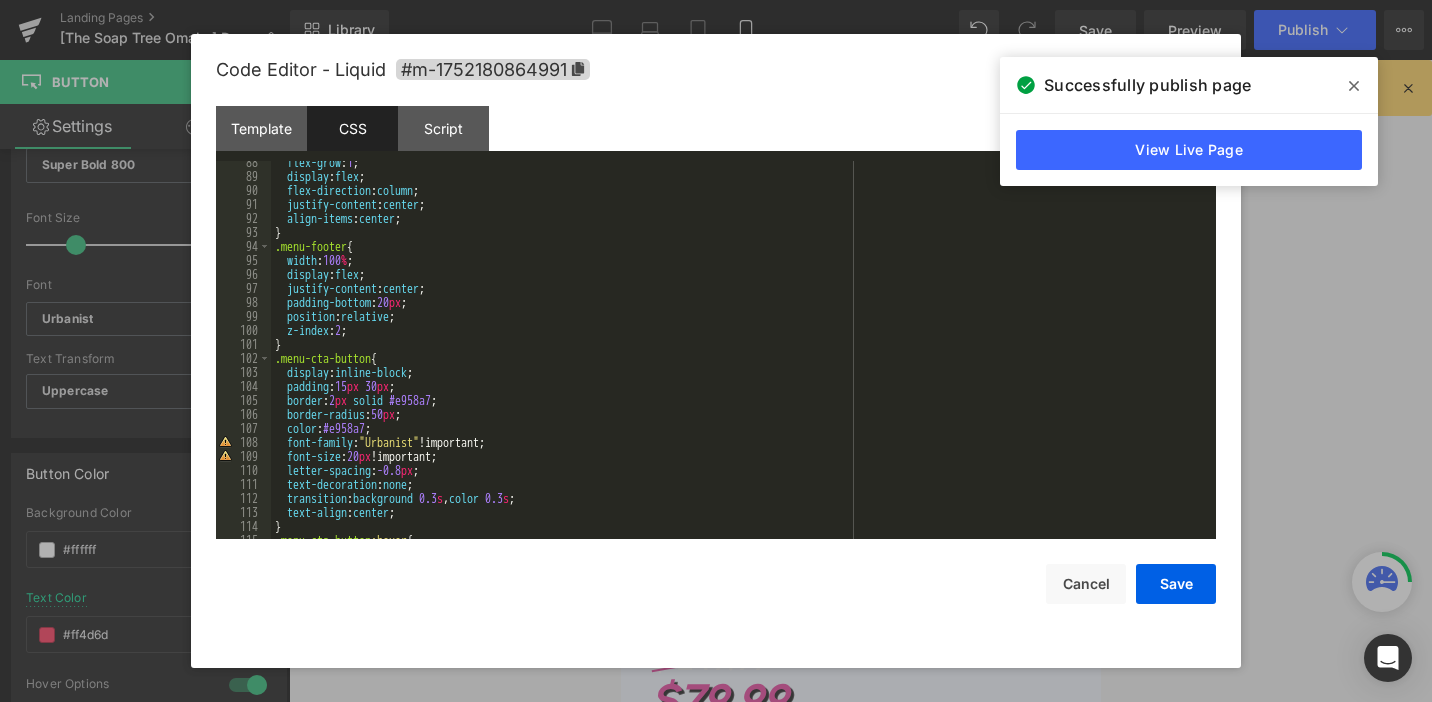 scroll, scrollTop: 1279, scrollLeft: 0, axis: vertical 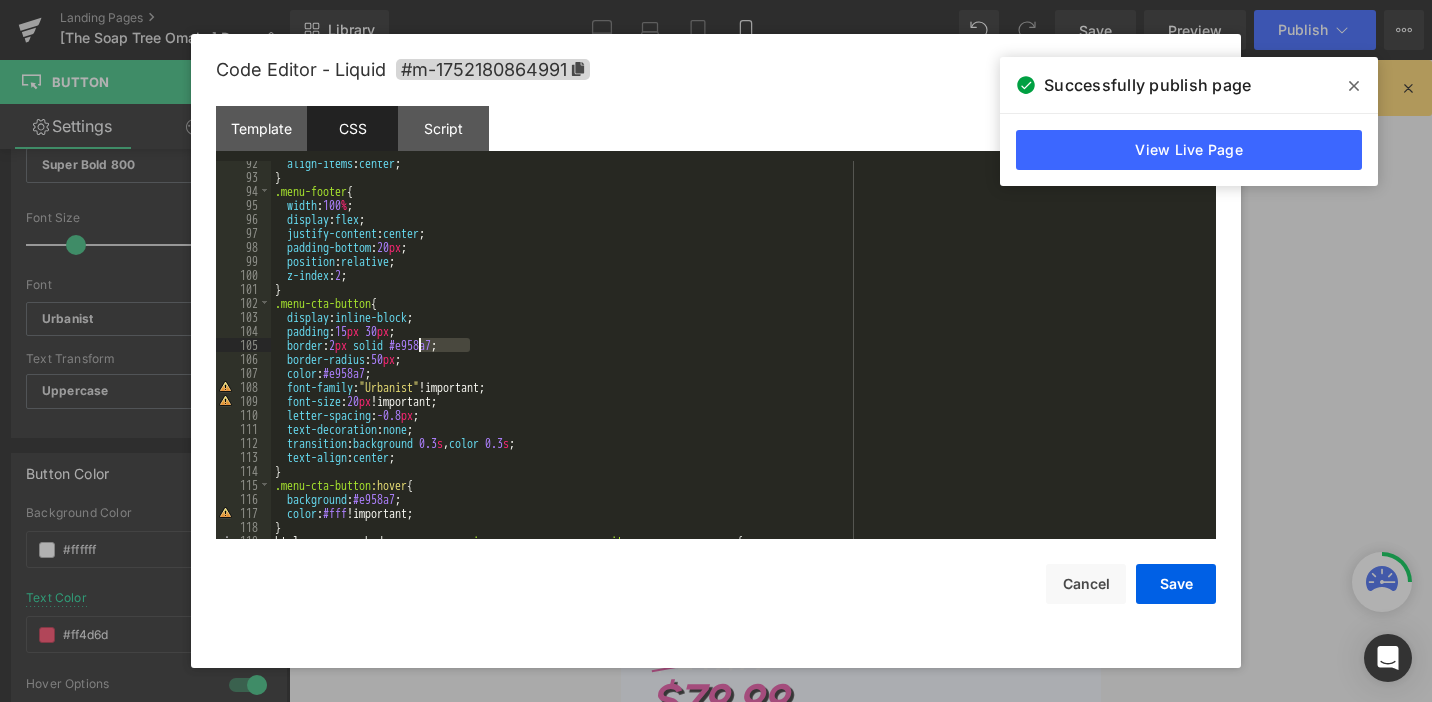 drag, startPoint x: 469, startPoint y: 344, endPoint x: 419, endPoint y: 345, distance: 50.01 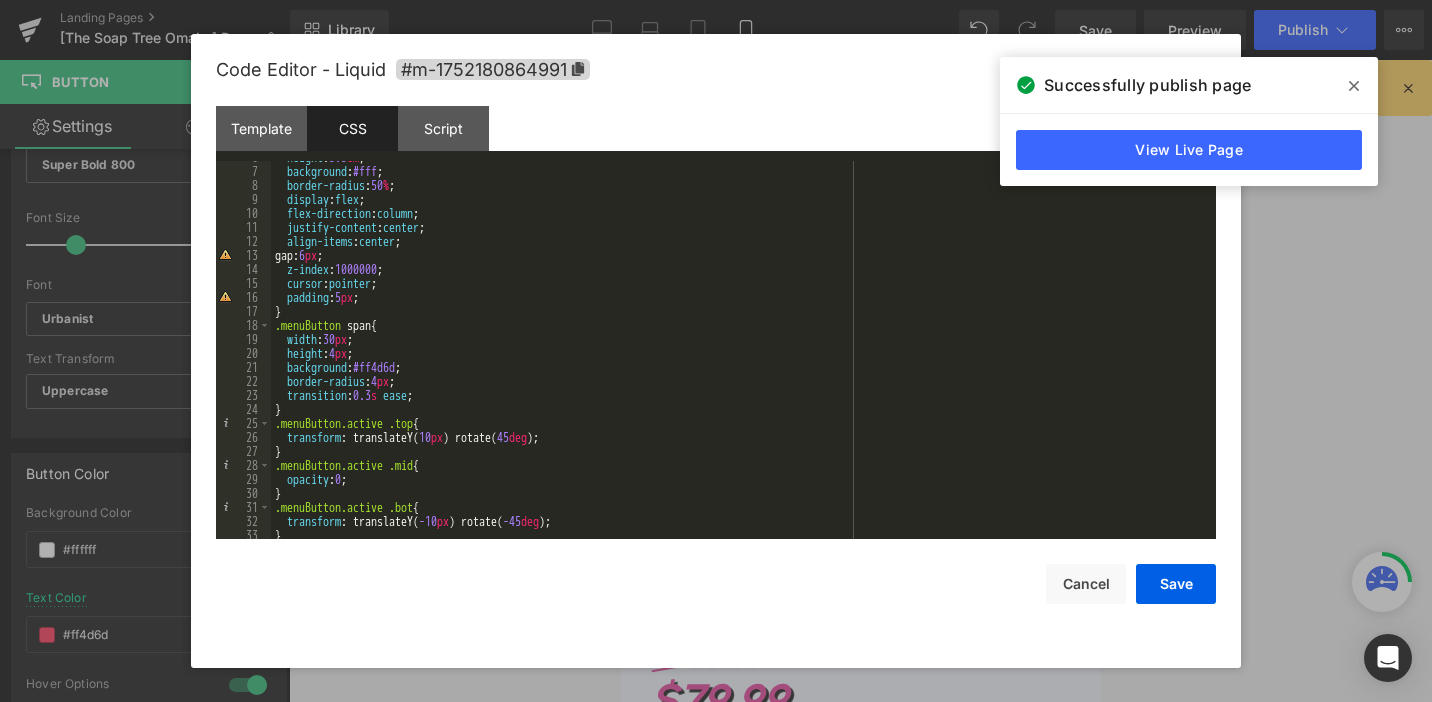 scroll, scrollTop: 81, scrollLeft: 0, axis: vertical 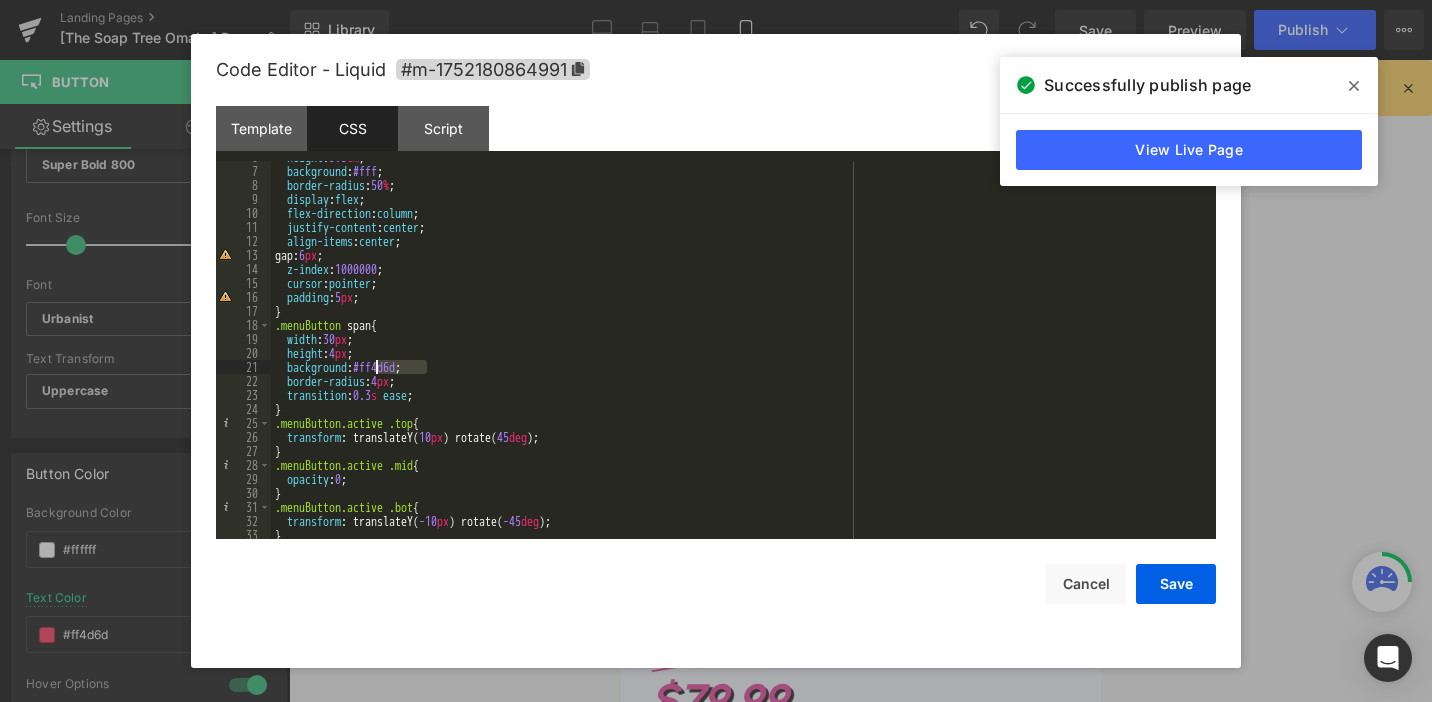 drag, startPoint x: 425, startPoint y: 364, endPoint x: 377, endPoint y: 366, distance: 48.04165 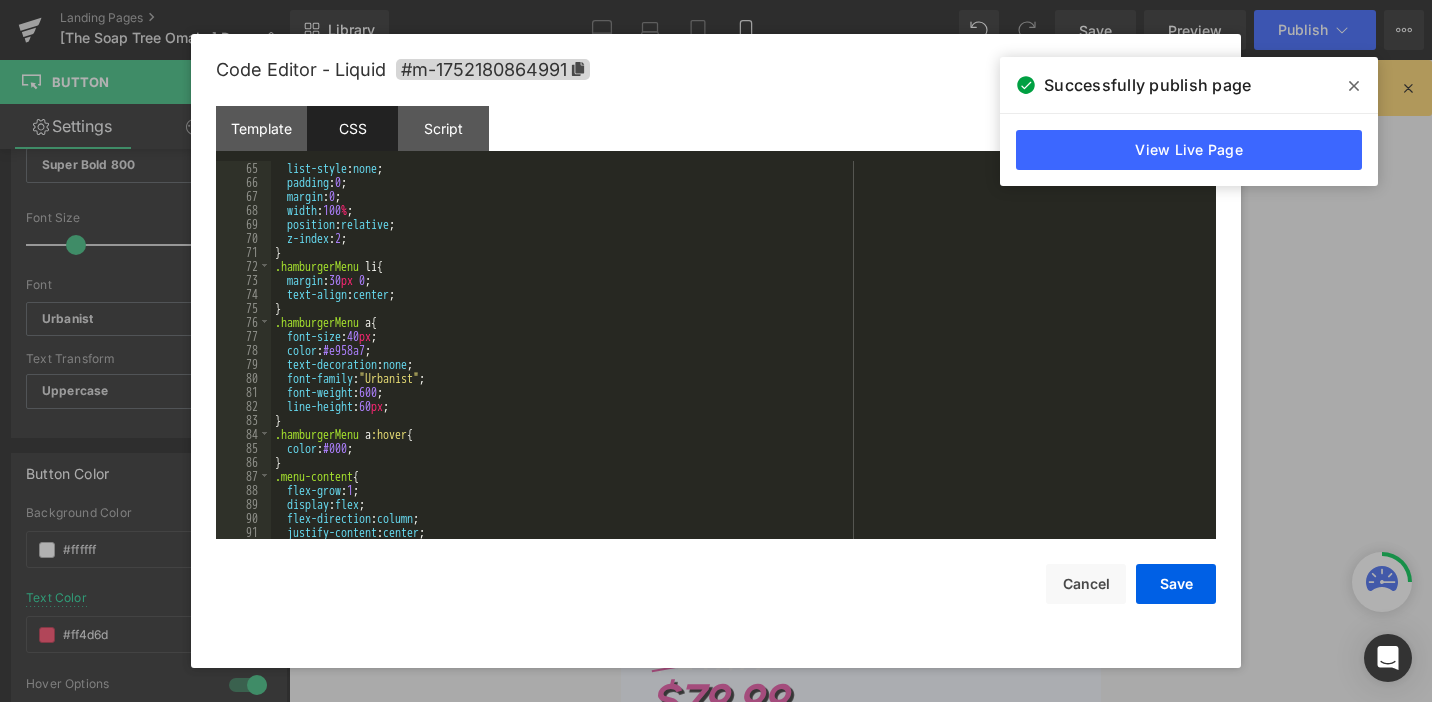 scroll, scrollTop: 1344, scrollLeft: 0, axis: vertical 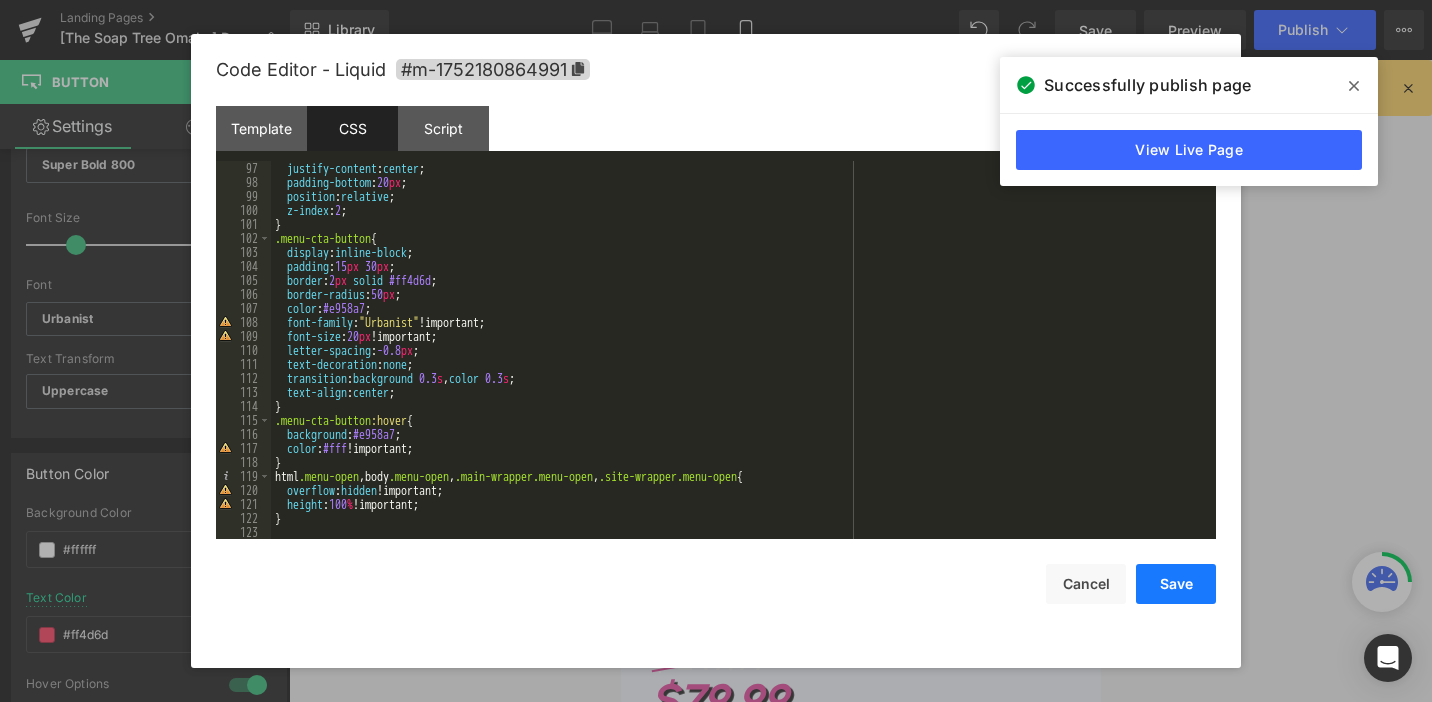 click on "Save" at bounding box center (1176, 584) 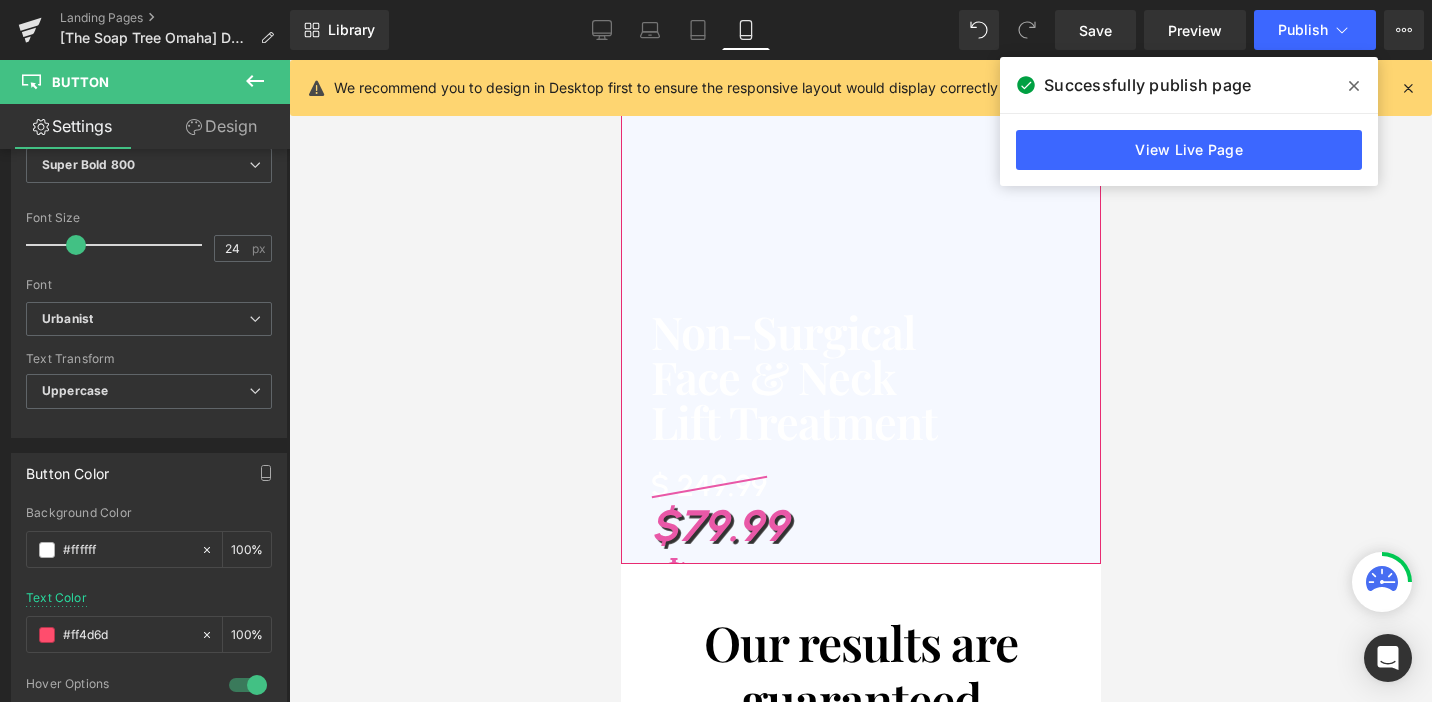 scroll, scrollTop: 183, scrollLeft: 0, axis: vertical 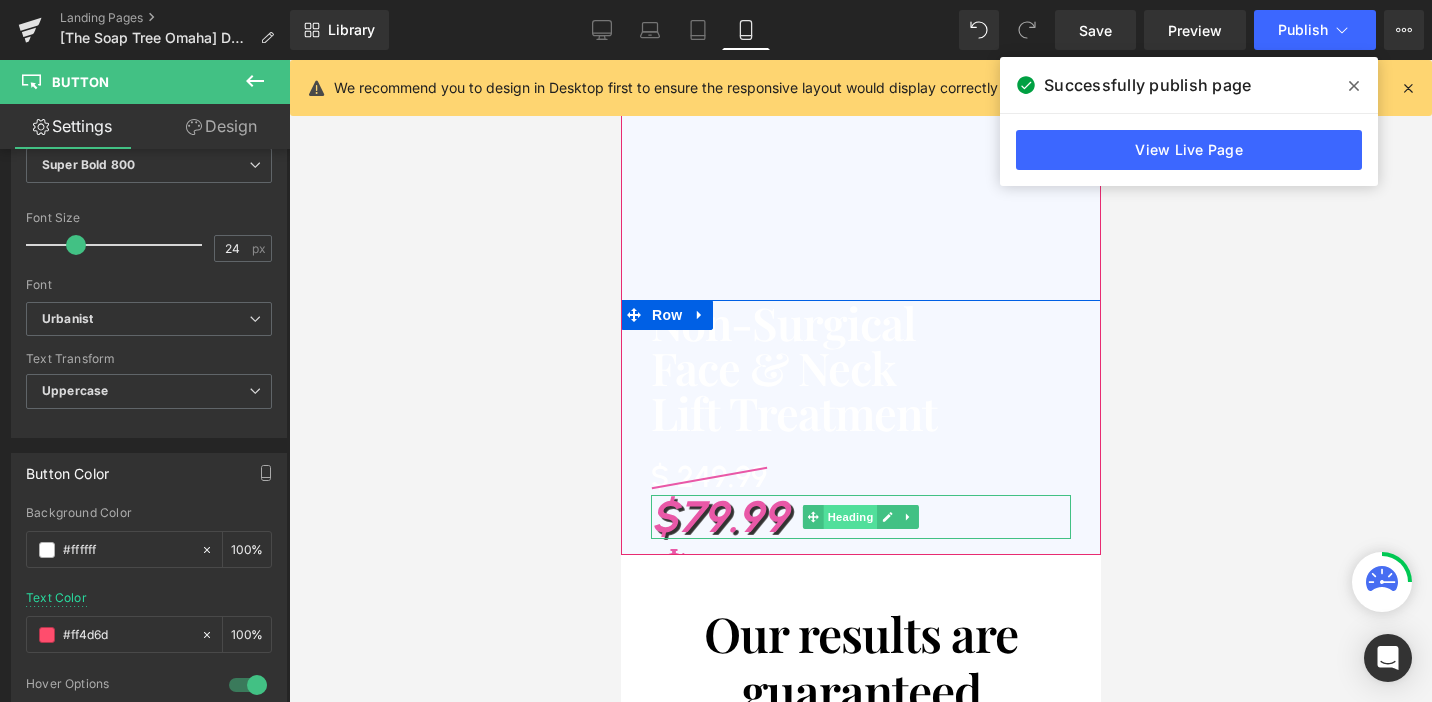 click on "Heading" at bounding box center [850, 517] 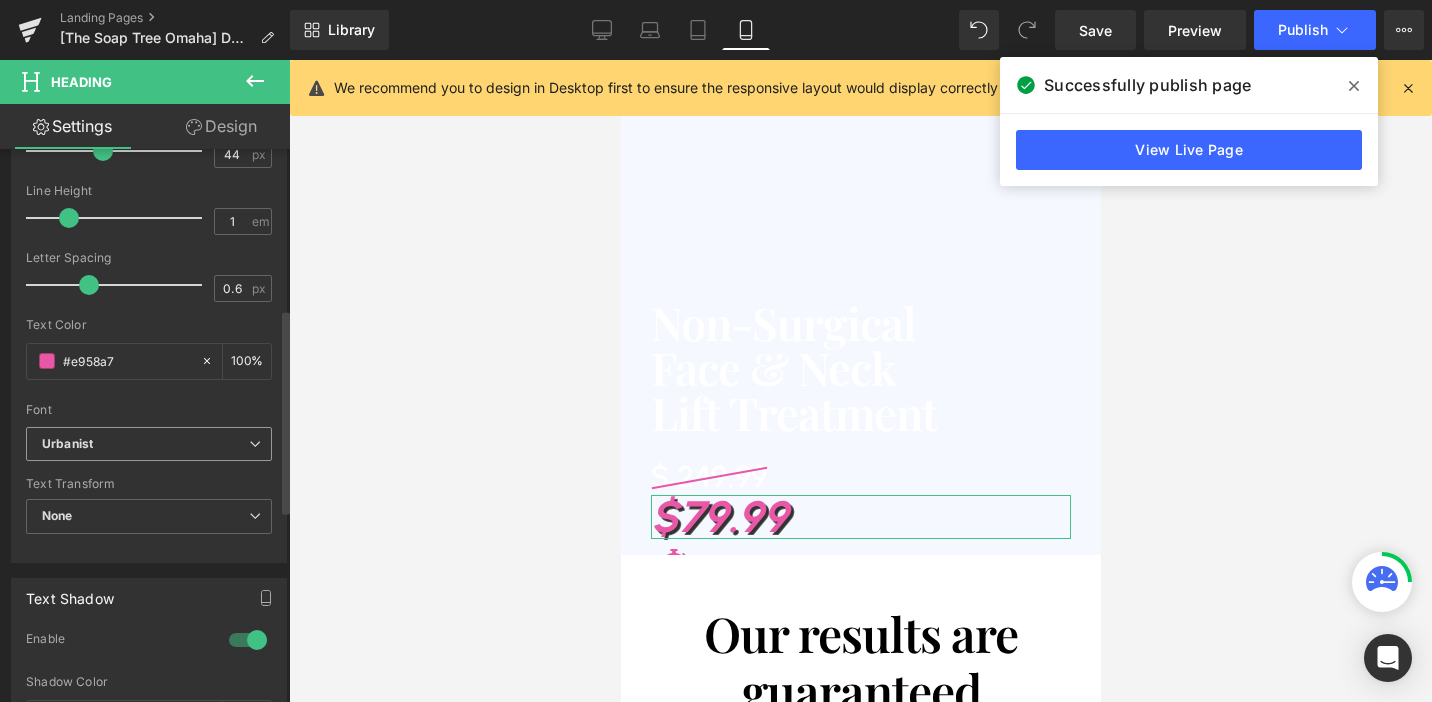 scroll, scrollTop: 434, scrollLeft: 0, axis: vertical 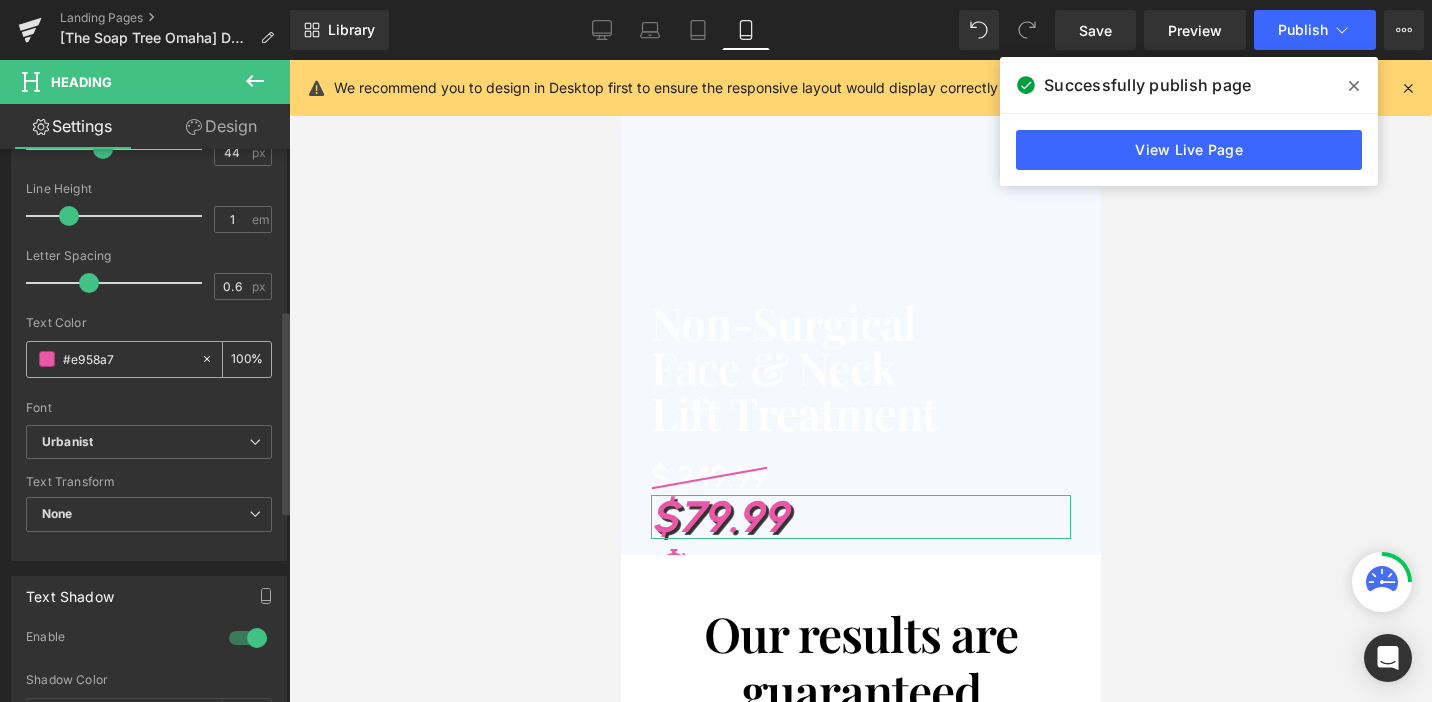 click on "#e958a7" at bounding box center (127, 359) 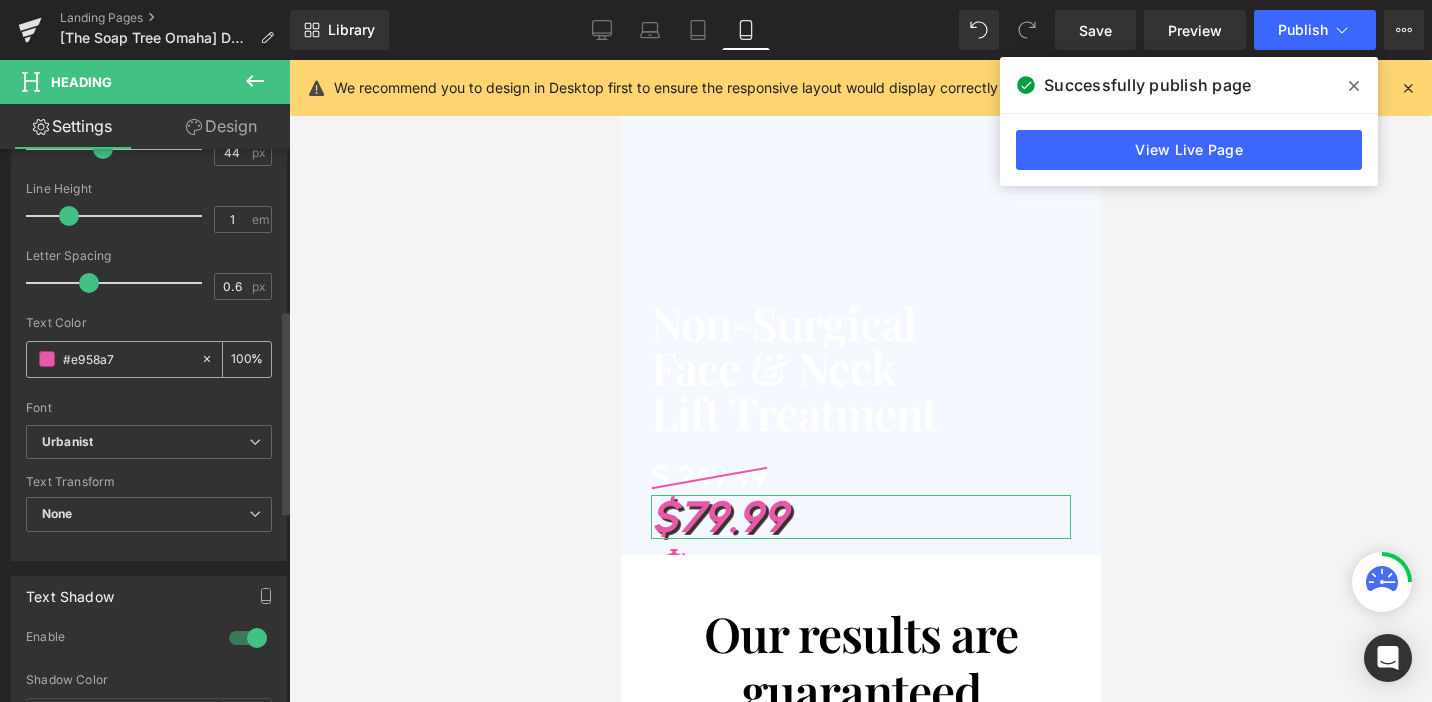 click on "#e958a7" at bounding box center (127, 359) 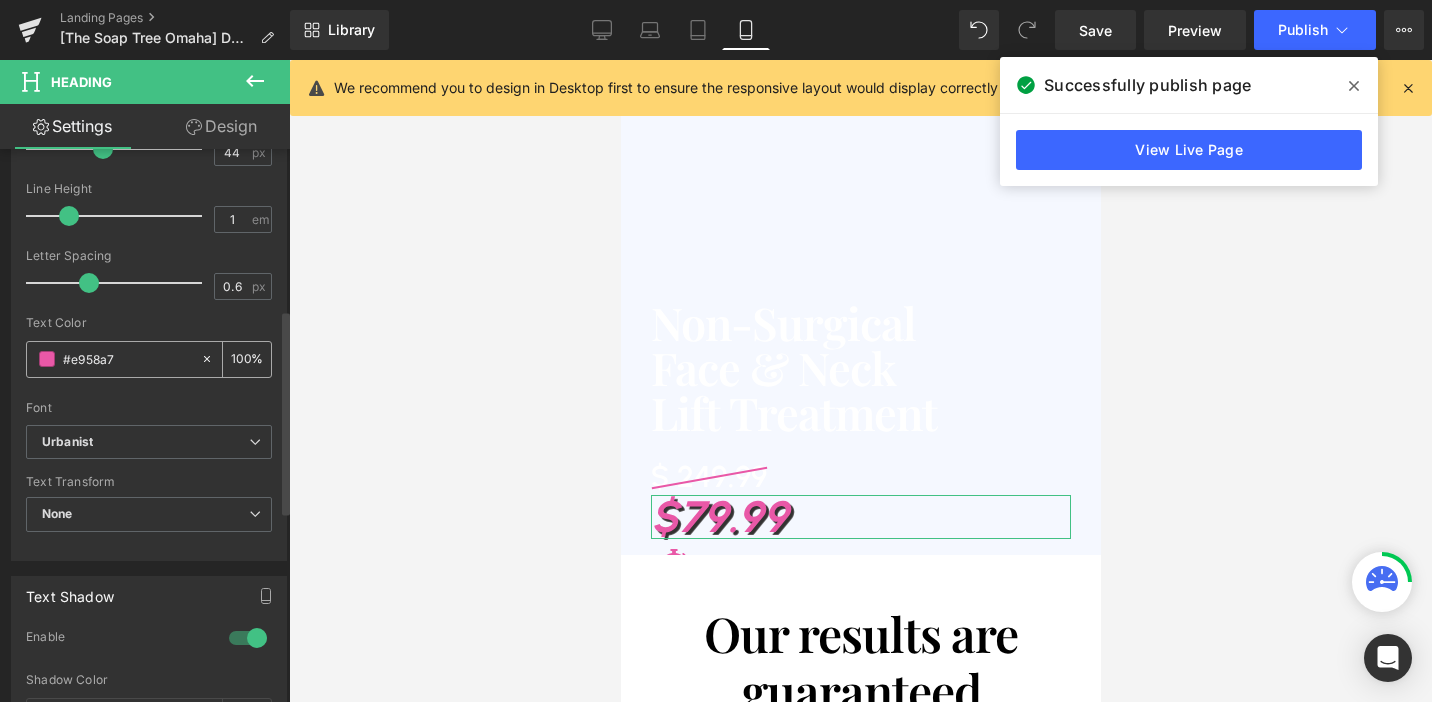 paste on "ff4d6d" 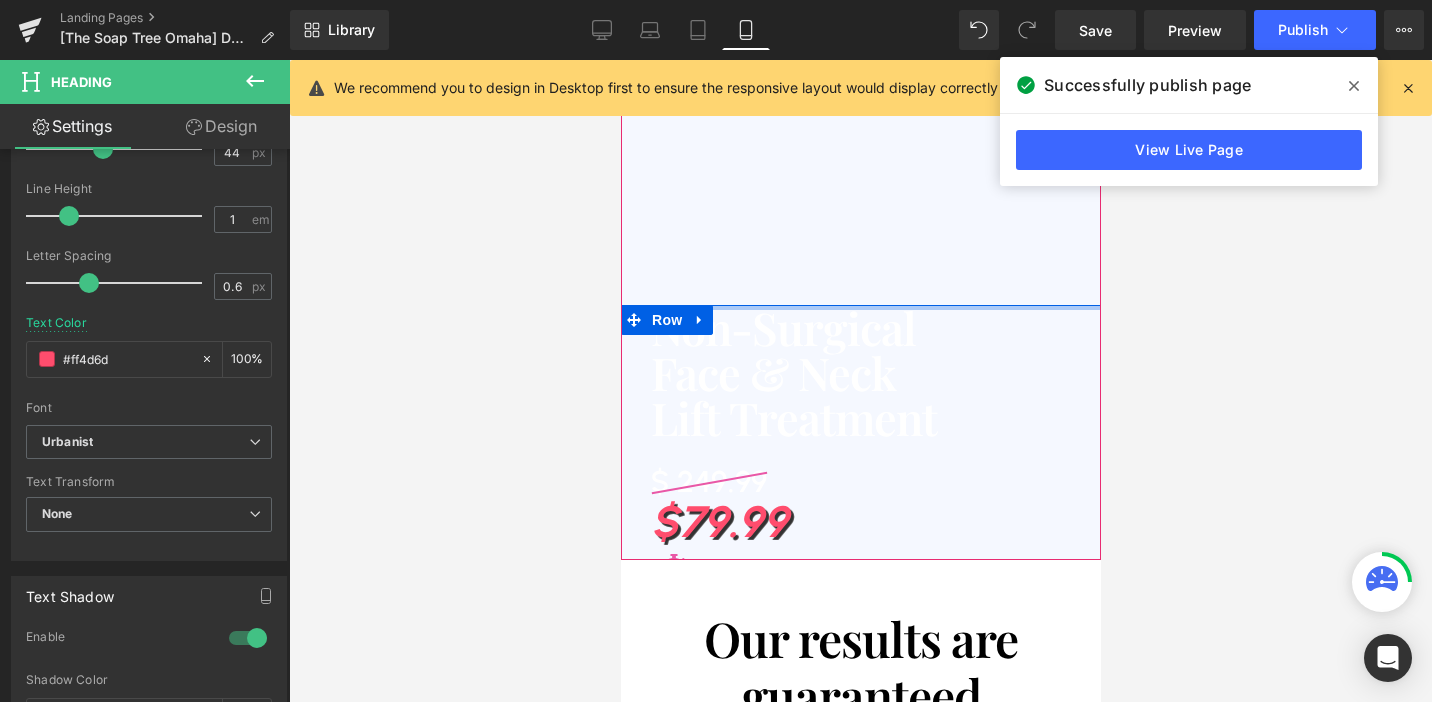 scroll, scrollTop: 182, scrollLeft: 0, axis: vertical 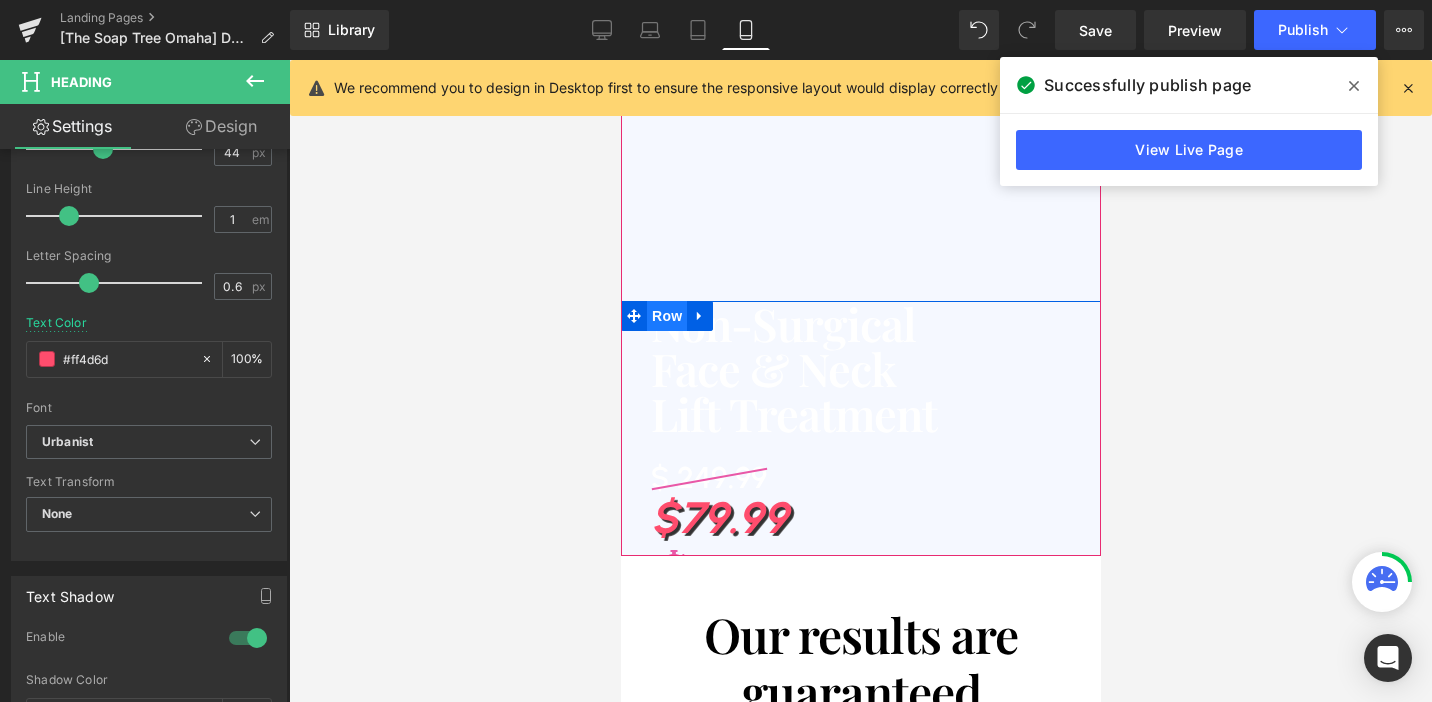 click on "Row" at bounding box center [666, 316] 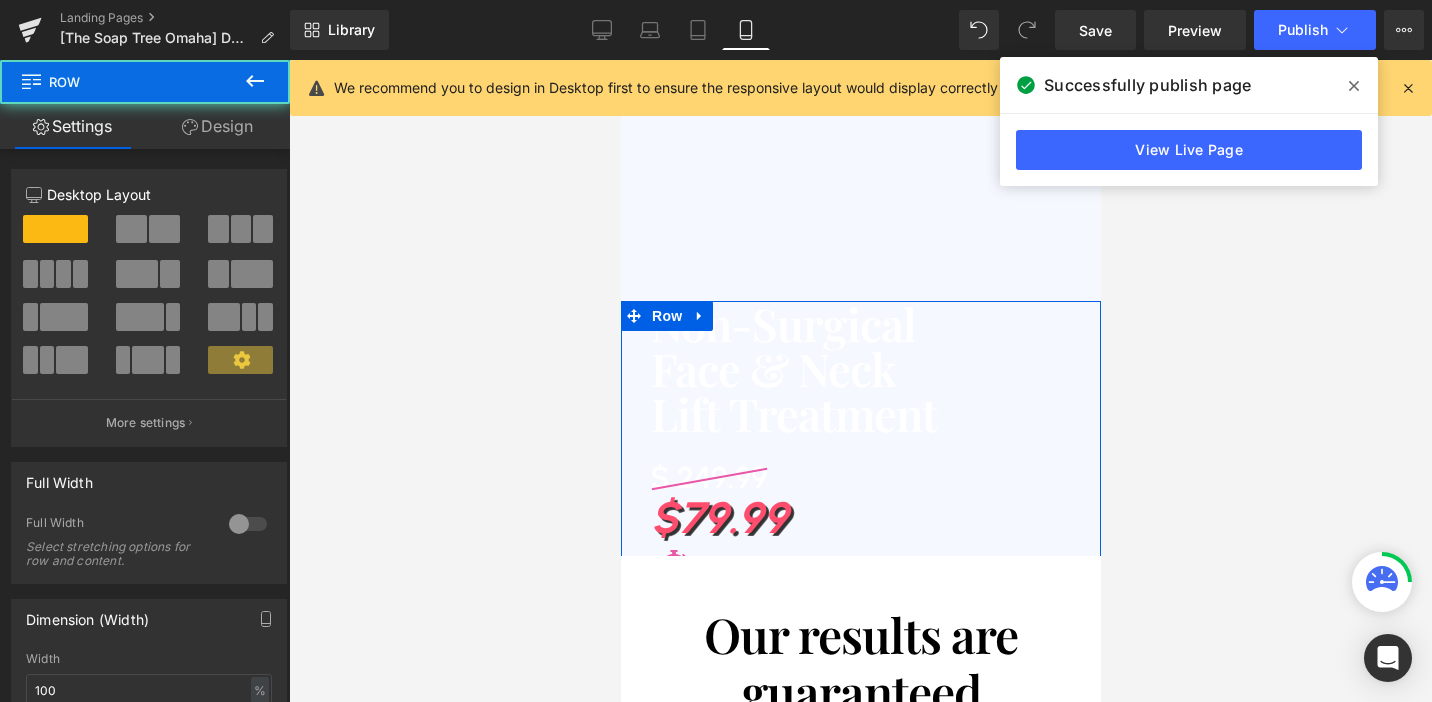 click on "Design" at bounding box center (217, 126) 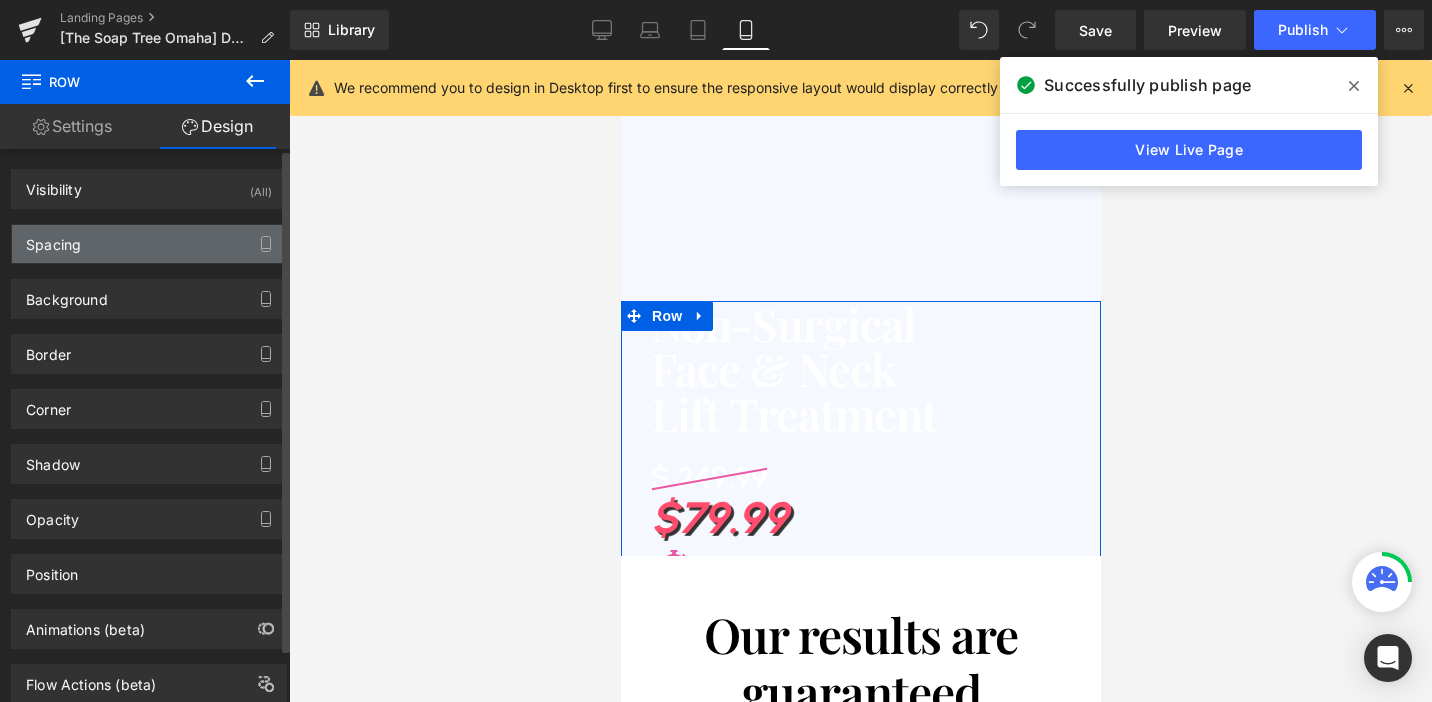 click on "Spacing" at bounding box center (149, 244) 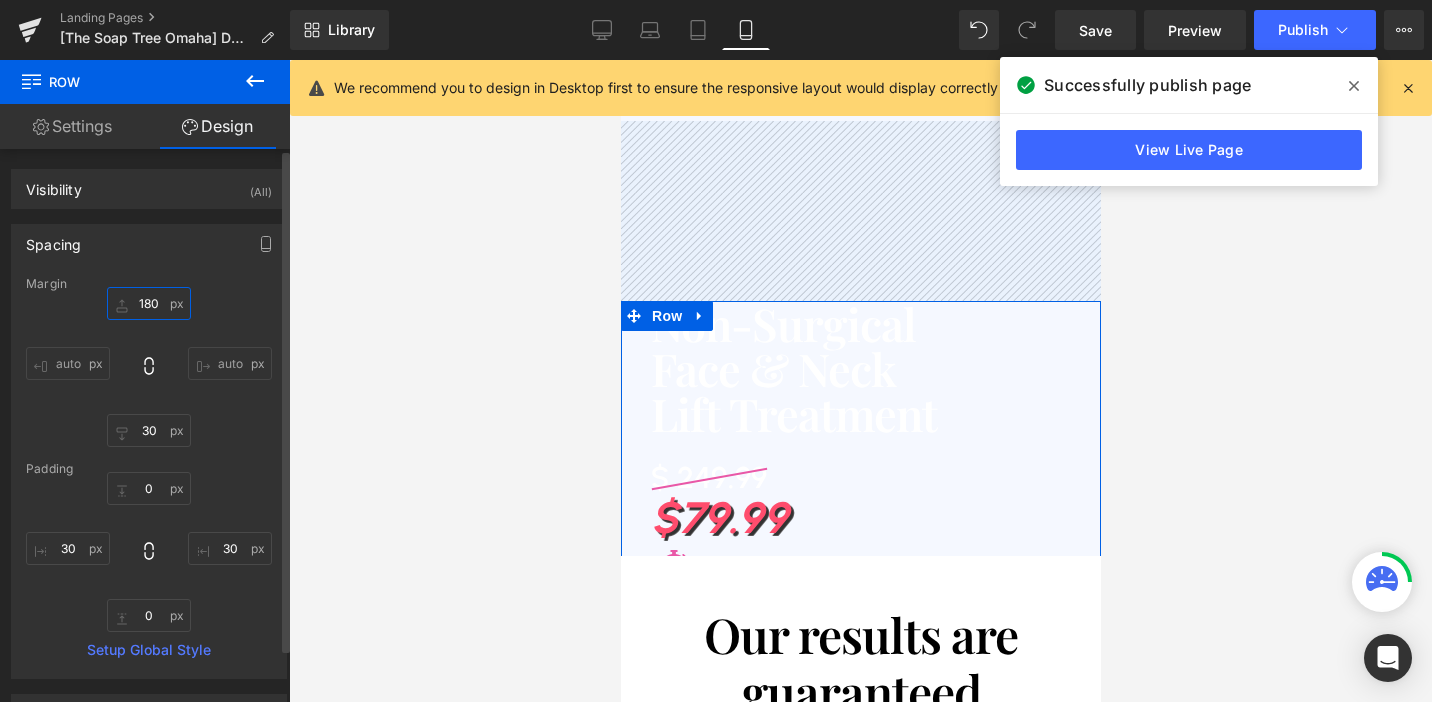 click on "180" at bounding box center [149, 303] 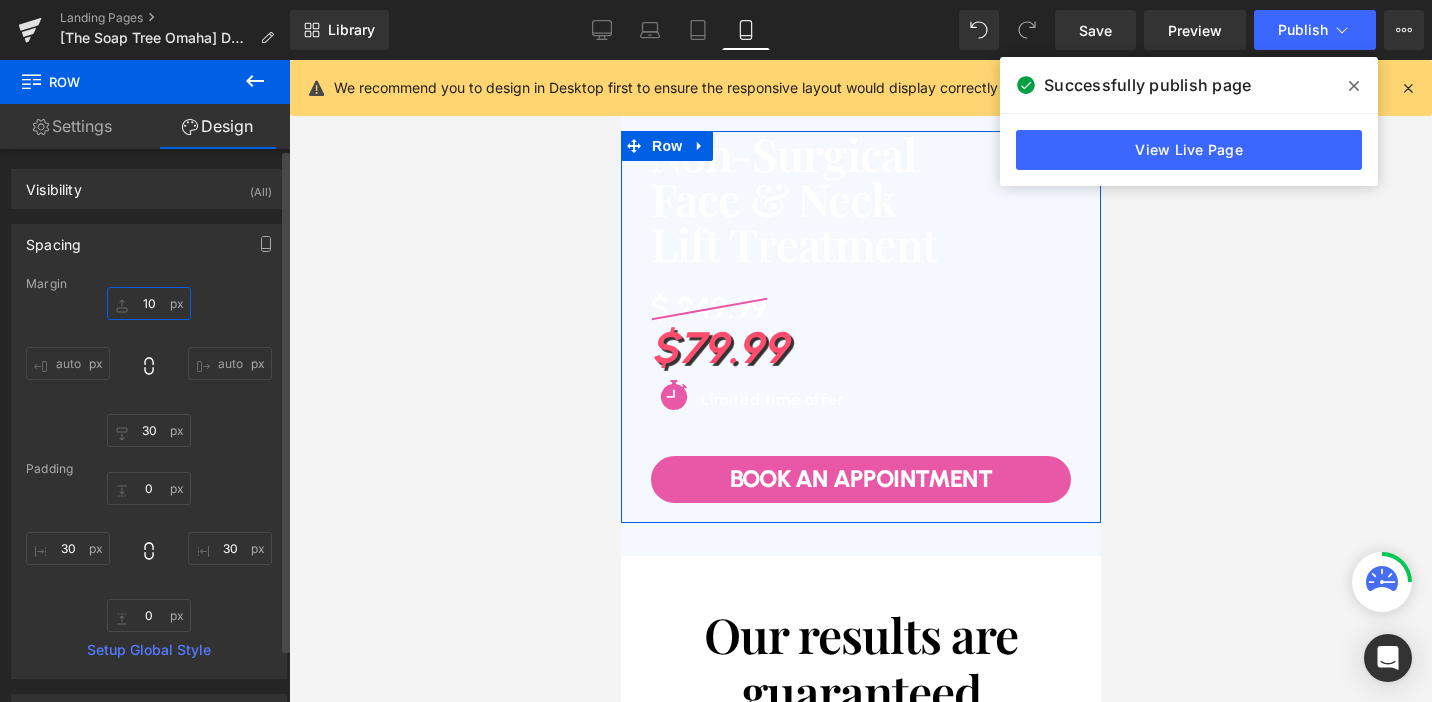 type on "1" 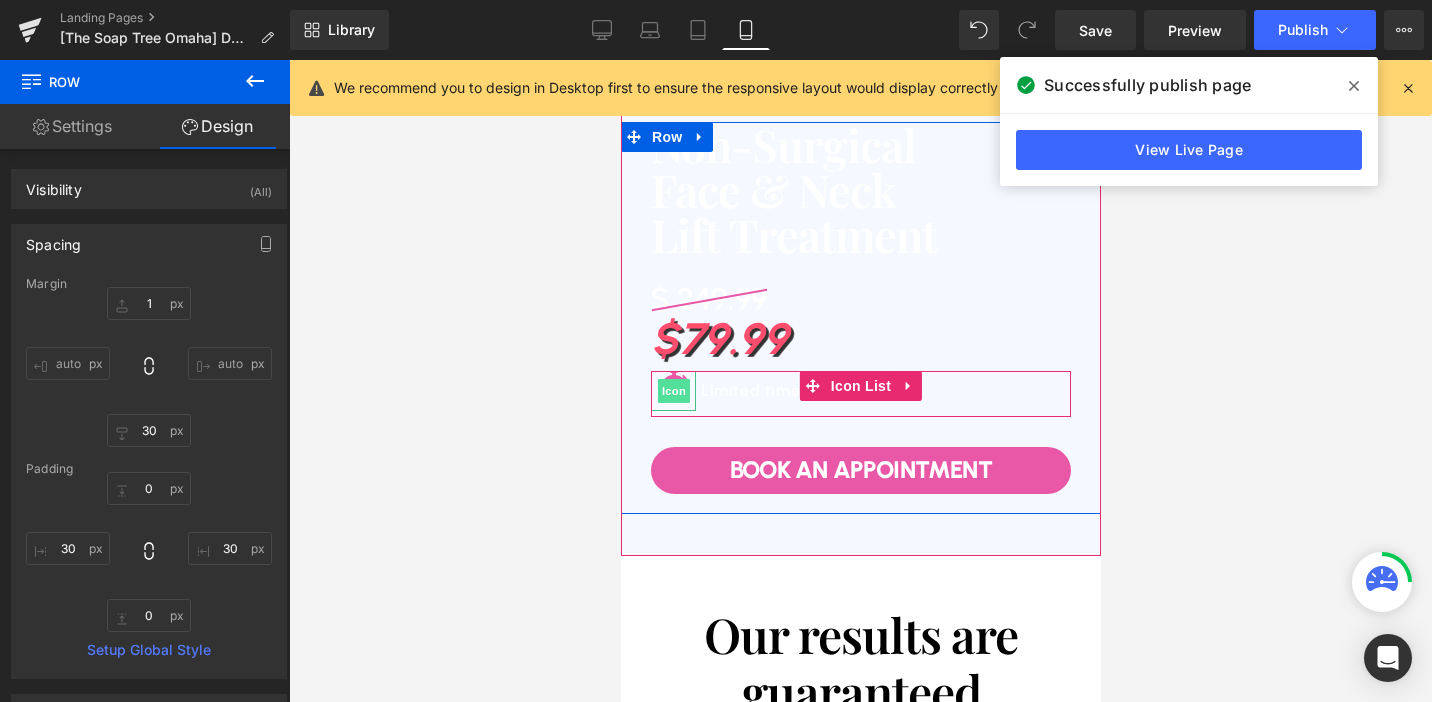 click on "Icon" at bounding box center [673, 391] 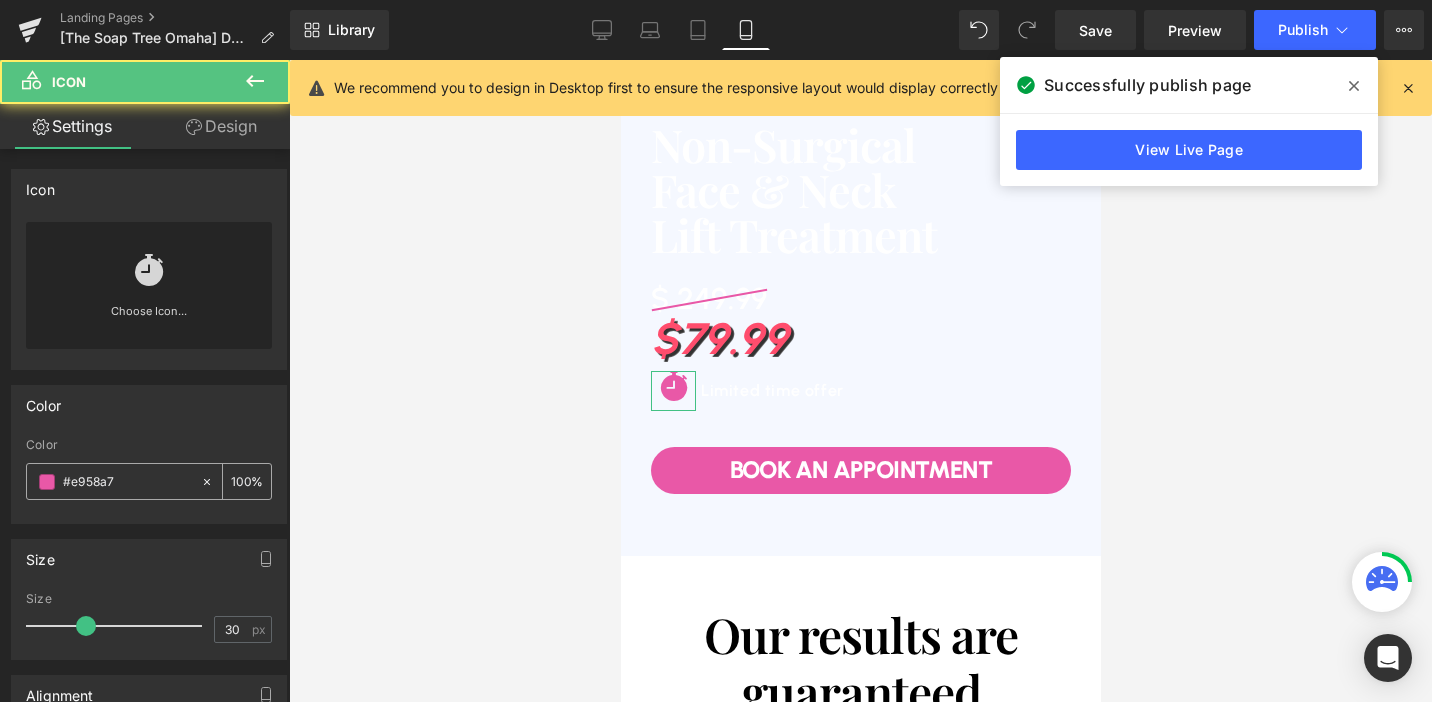 click on "#e958a7" at bounding box center [127, 482] 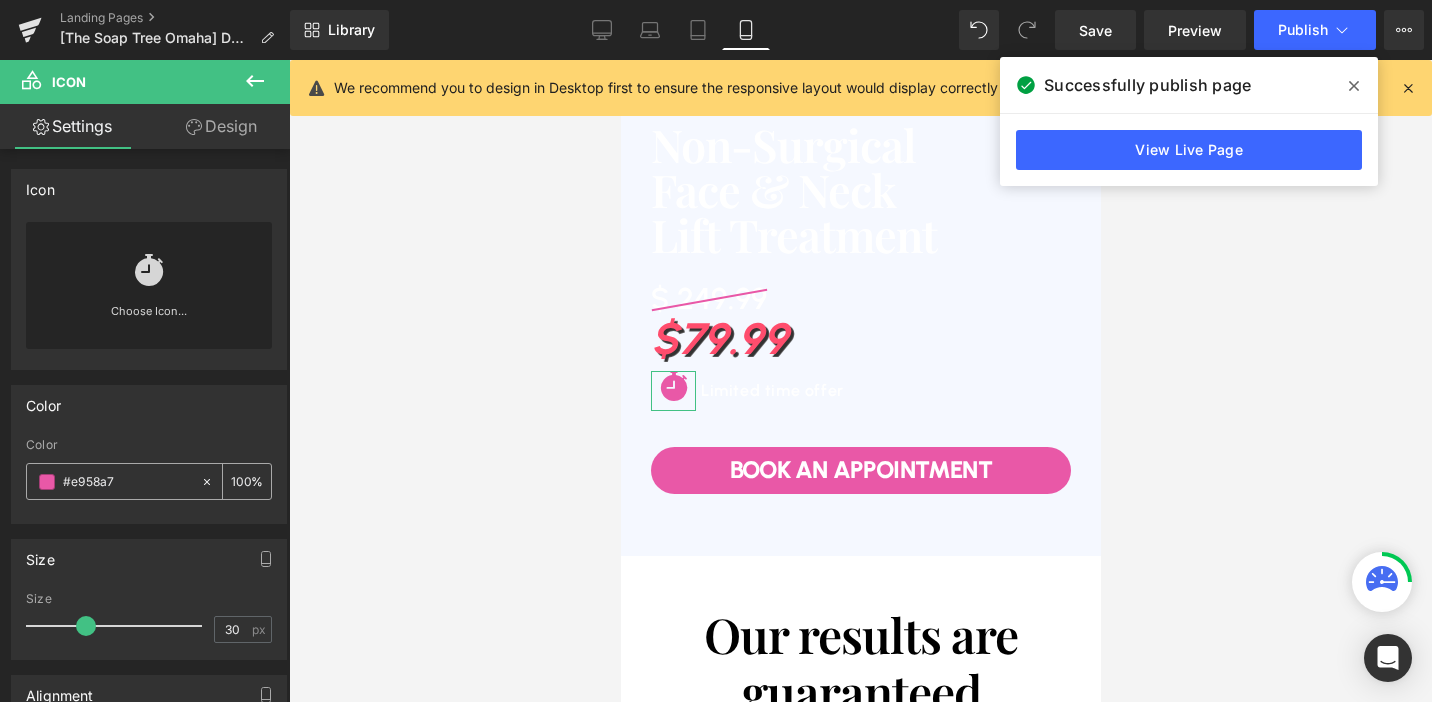 click on "#e958a7" at bounding box center [127, 482] 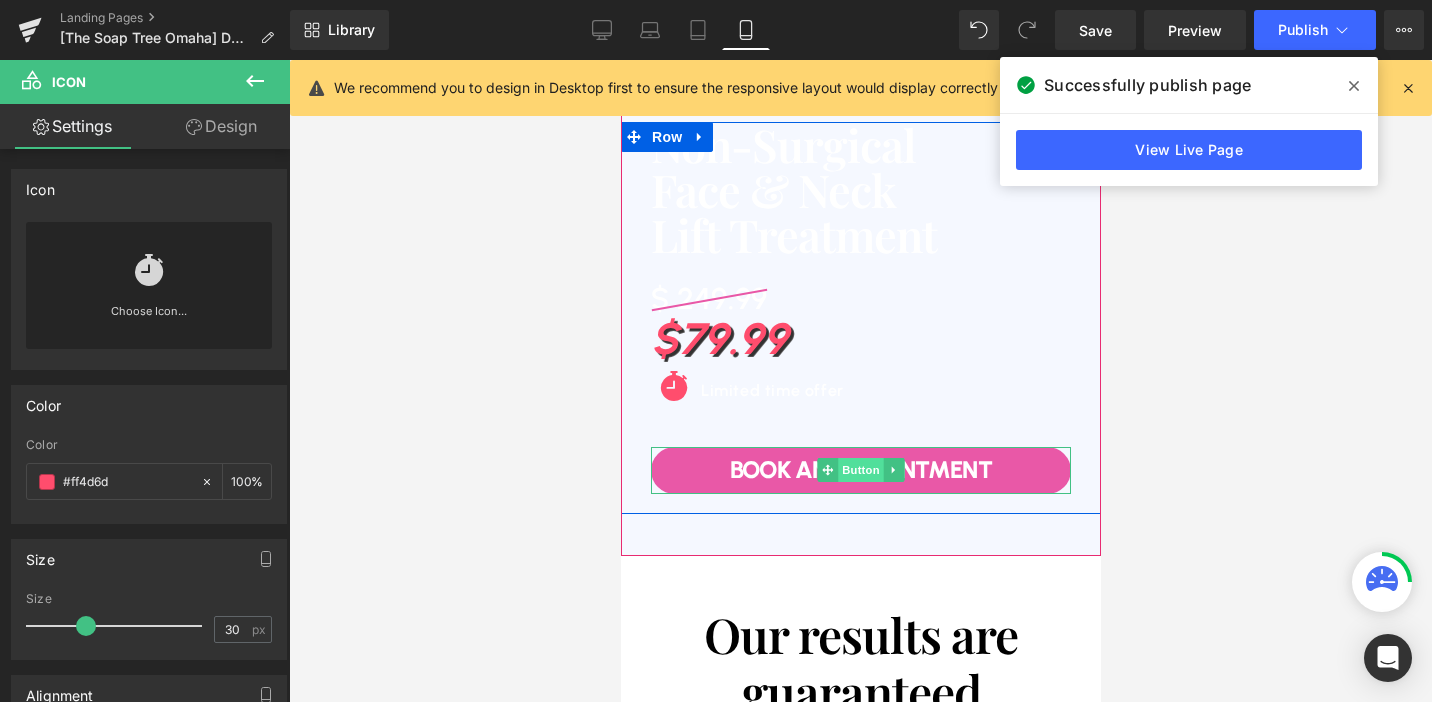 click on "Button" at bounding box center [860, 470] 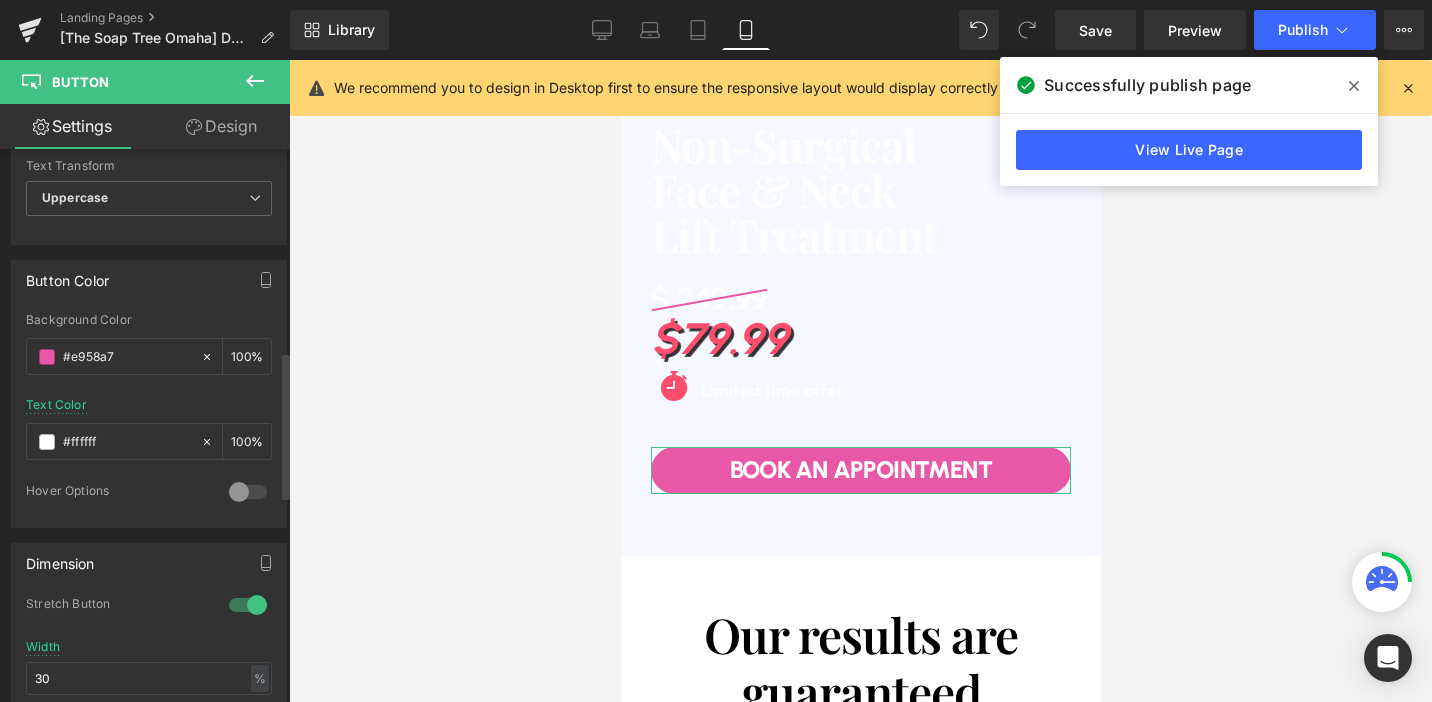scroll, scrollTop: 759, scrollLeft: 0, axis: vertical 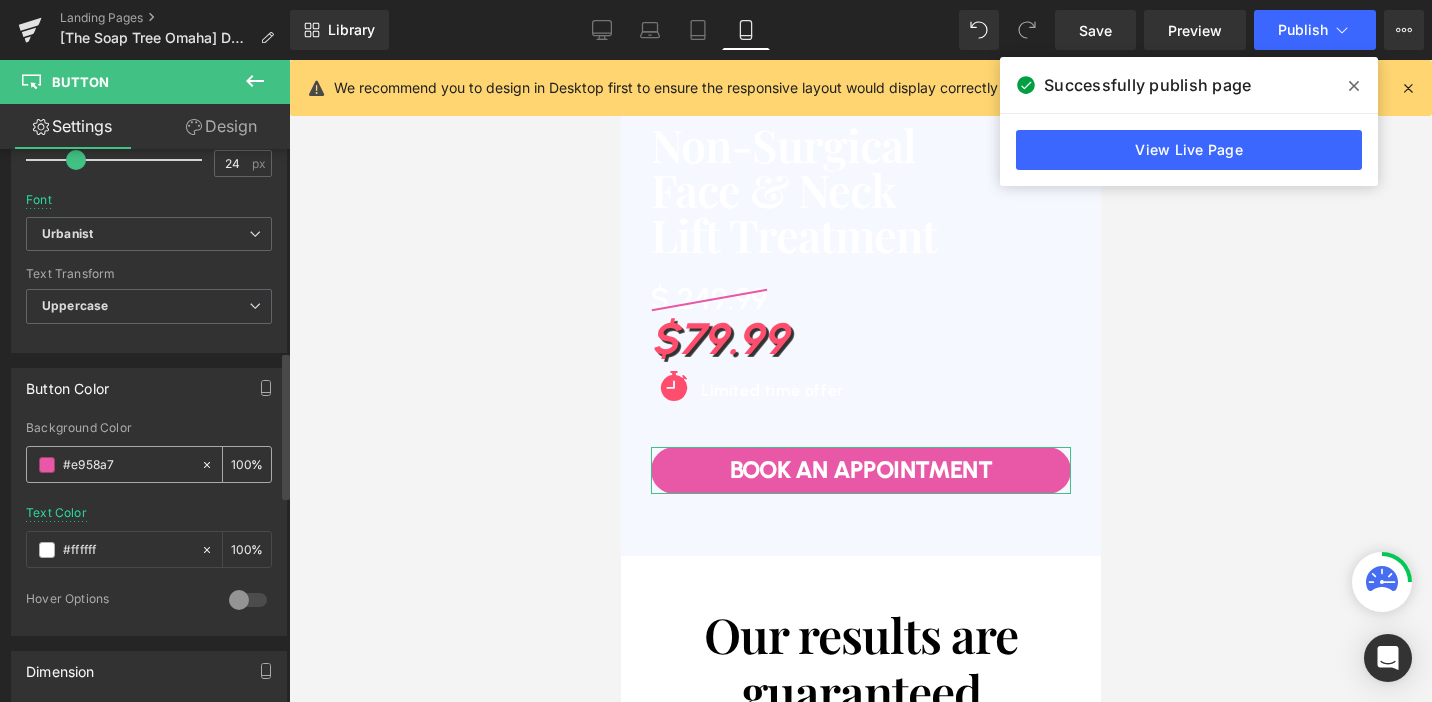 click on "#e958a7" at bounding box center (127, 465) 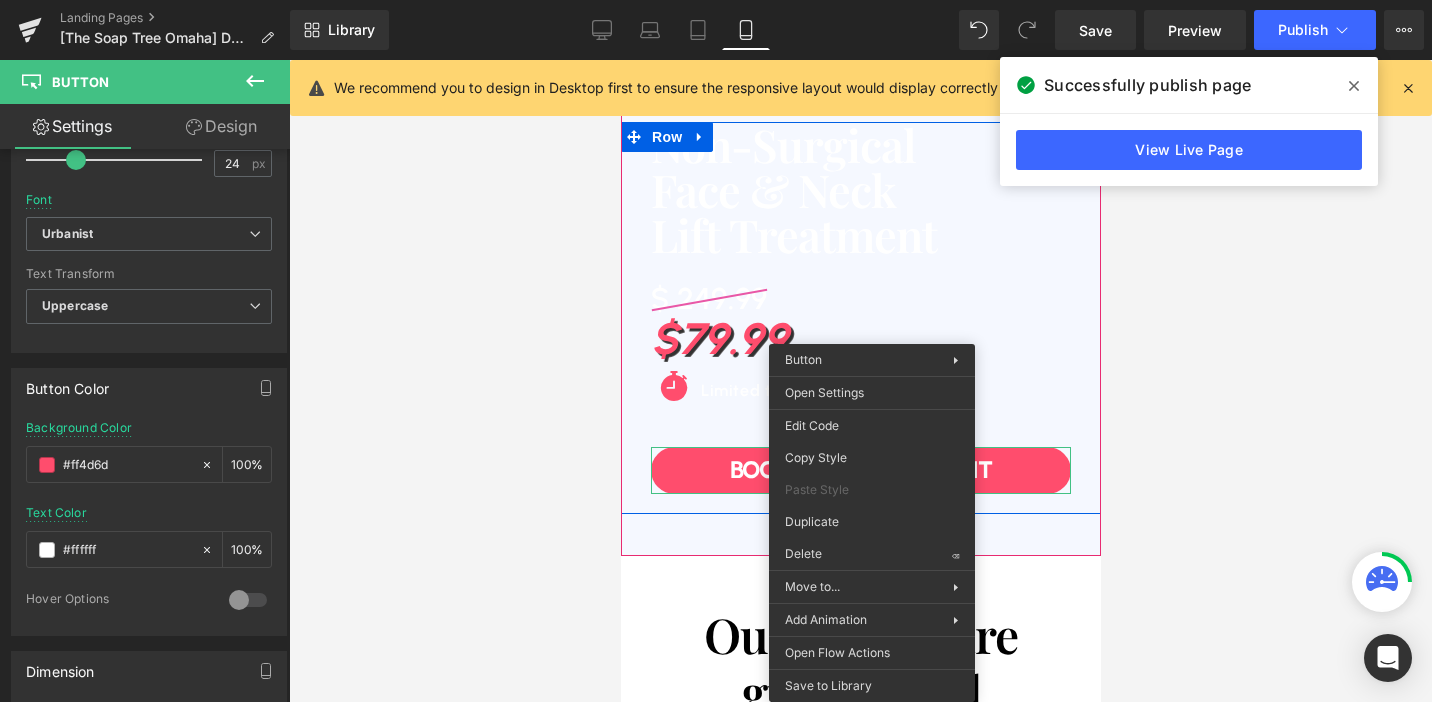 click on "Button" at bounding box center (860, 470) 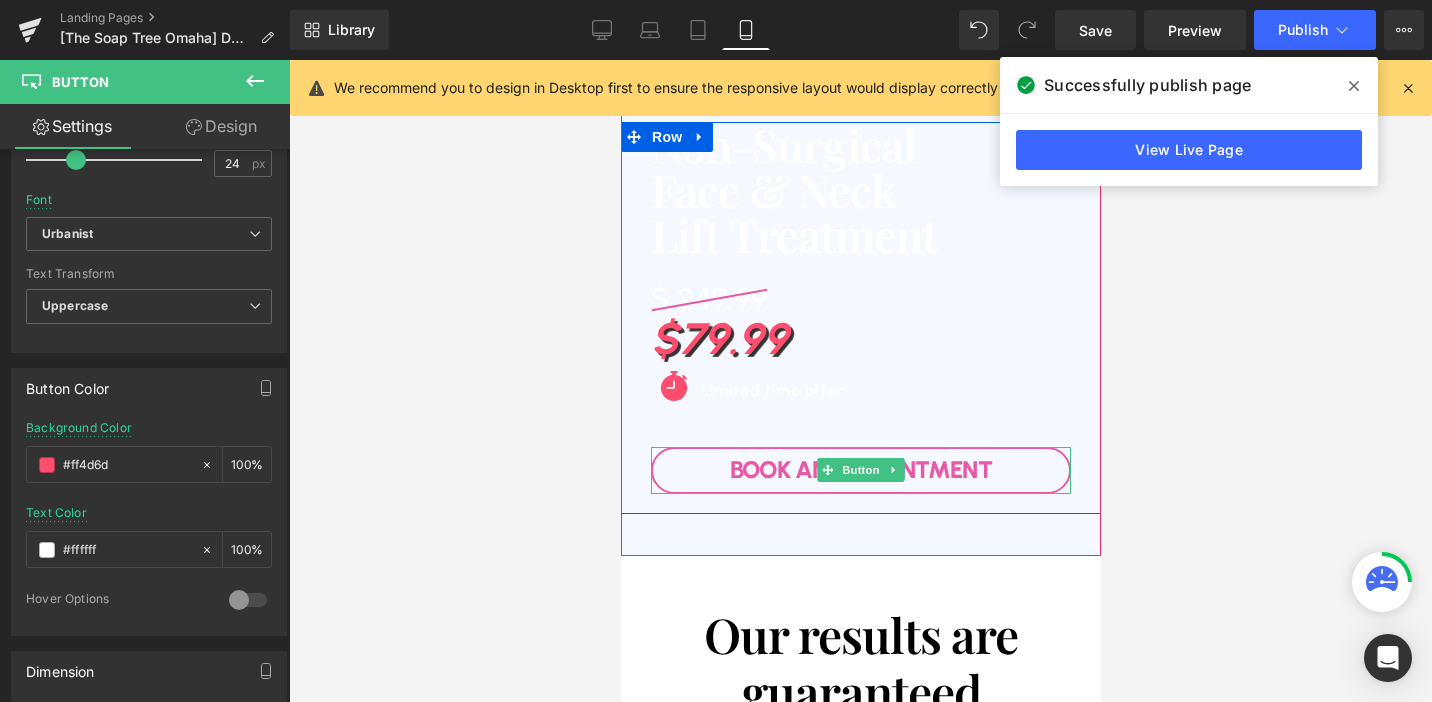 type on "#ff4d6d" 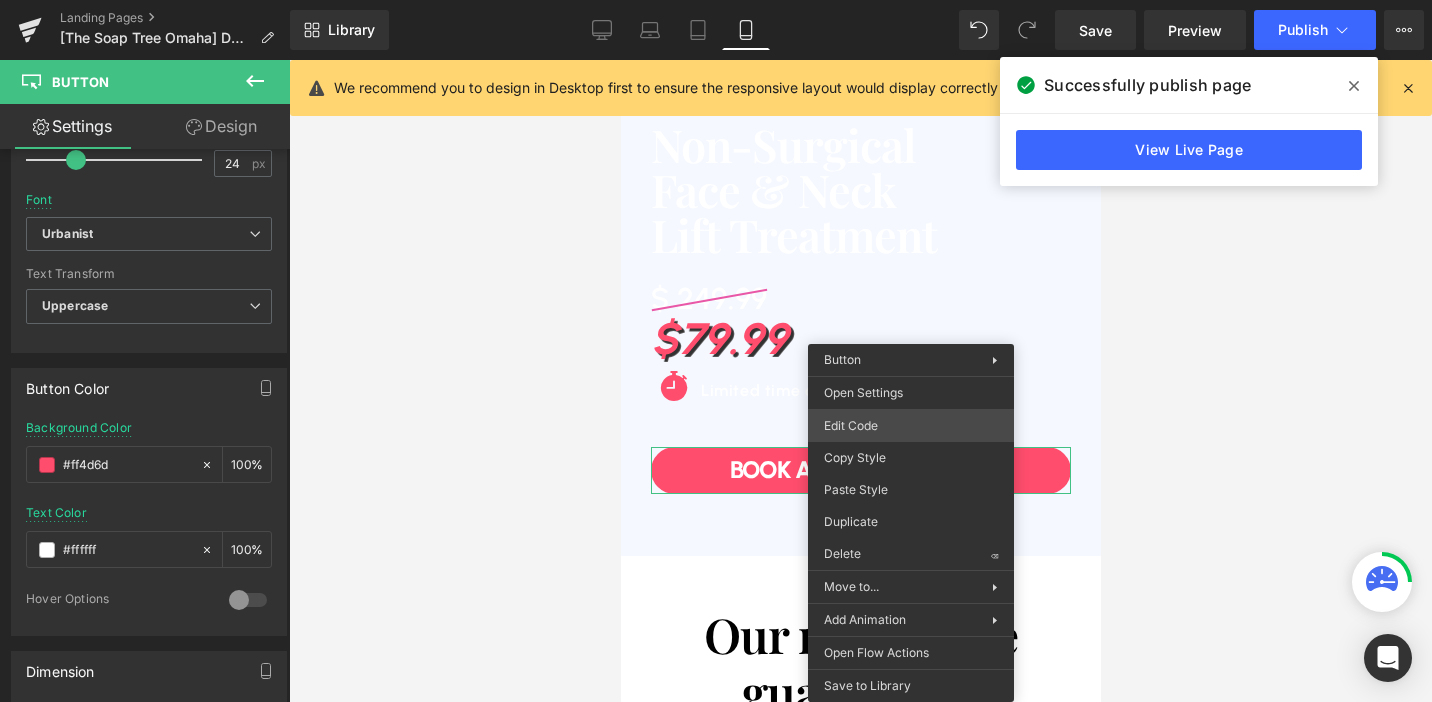 click on "Button  You are previewing how the   will restyle your page. You can not edit Elements in Preset Preview Mode.  Landing Pages [The Soap Tree Omaha] DTB Natural Facelift $59.95-1 Library Mobile Desktop Laptop Tablet Mobile Save Preview Publish Scheduled View Live Page View with current Template Save Template to Library Schedule Publish  Optimize  Publish Settings Shortcuts We recommend you to design in Desktop first to ensure the responsive layout would display correctly at every screens as your expectation. Learn more  Your page can’t be published   You've reached the maximum number of published pages on your plan  (0/0).  You need to upgrade your plan or unpublish all your pages to get 1 publish slot.   Unpublish pages   Upgrade plan  Elements Global Style Base Row  rows, columns, layouts, div Heading  headings, titles, h1,h2,h3,h4,h5,h6 Text Block  texts, paragraphs, contents, blocks Image  images, photos, alts, uploads Icon  icons, symbols Button  button, call to action, cta Separator  Liquid  Banner" at bounding box center (716, 0) 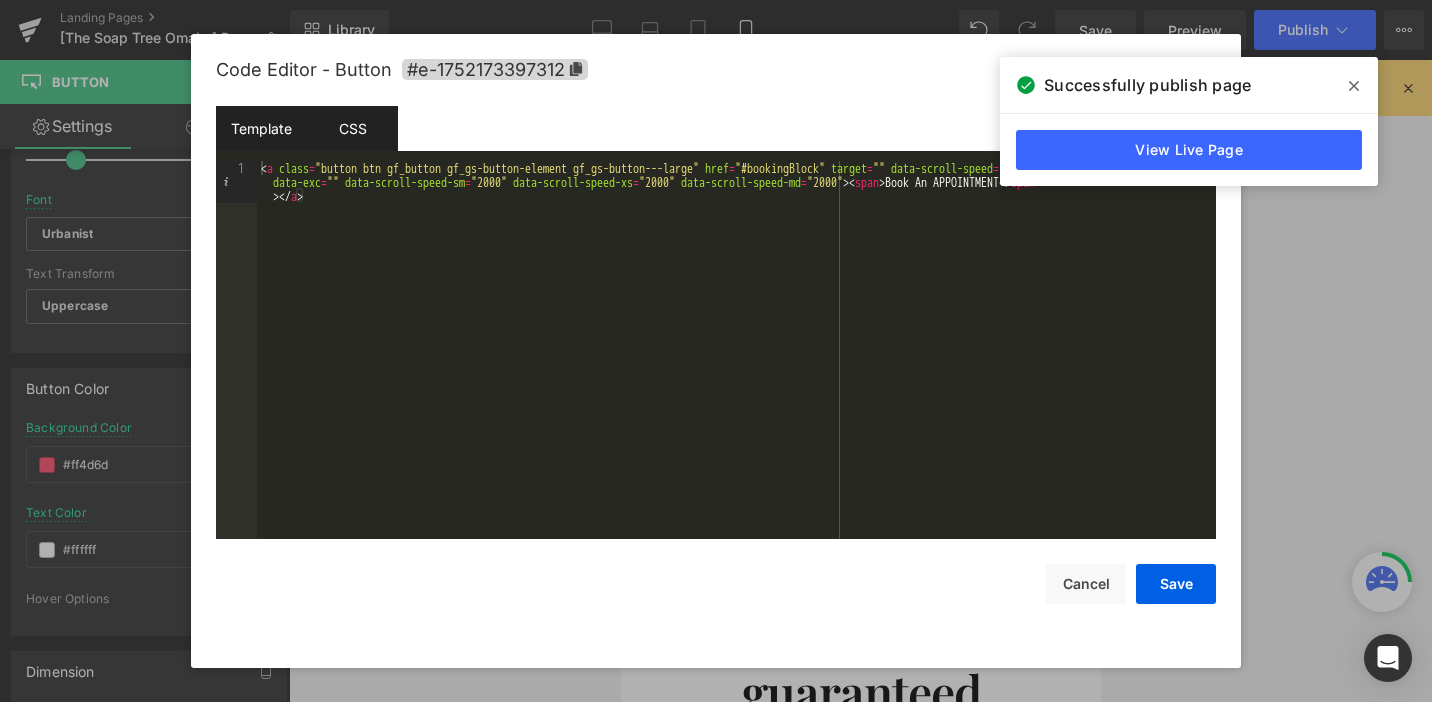 click on "CSS" at bounding box center [352, 128] 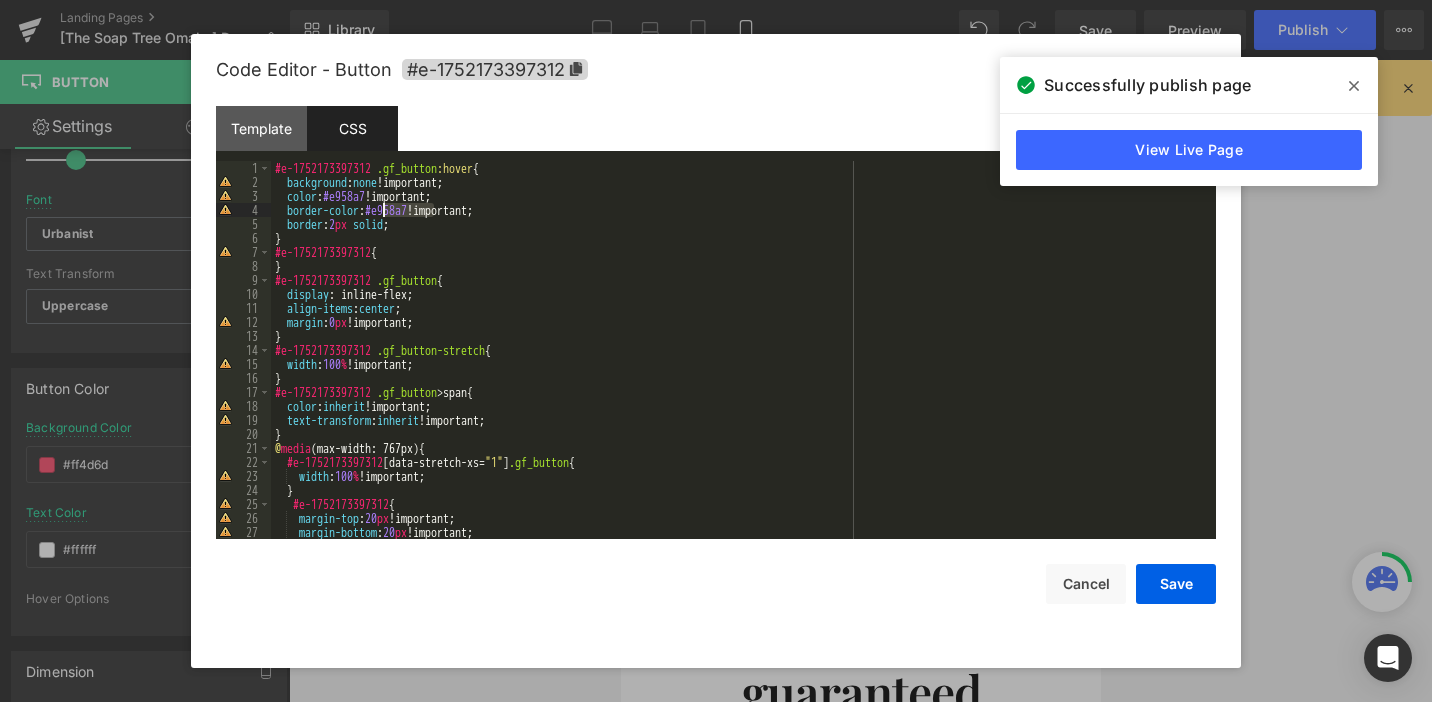drag, startPoint x: 433, startPoint y: 209, endPoint x: 386, endPoint y: 213, distance: 47.169907 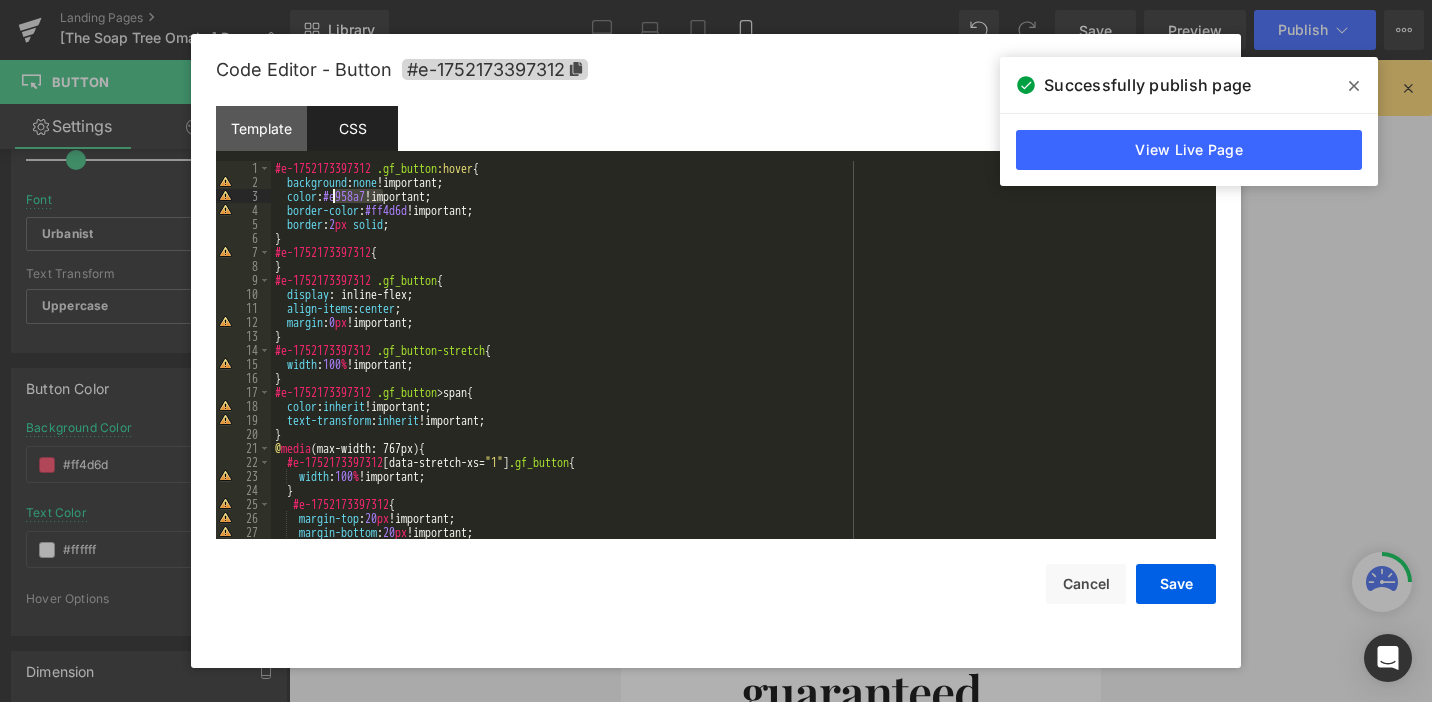 drag, startPoint x: 384, startPoint y: 196, endPoint x: 335, endPoint y: 198, distance: 49.0408 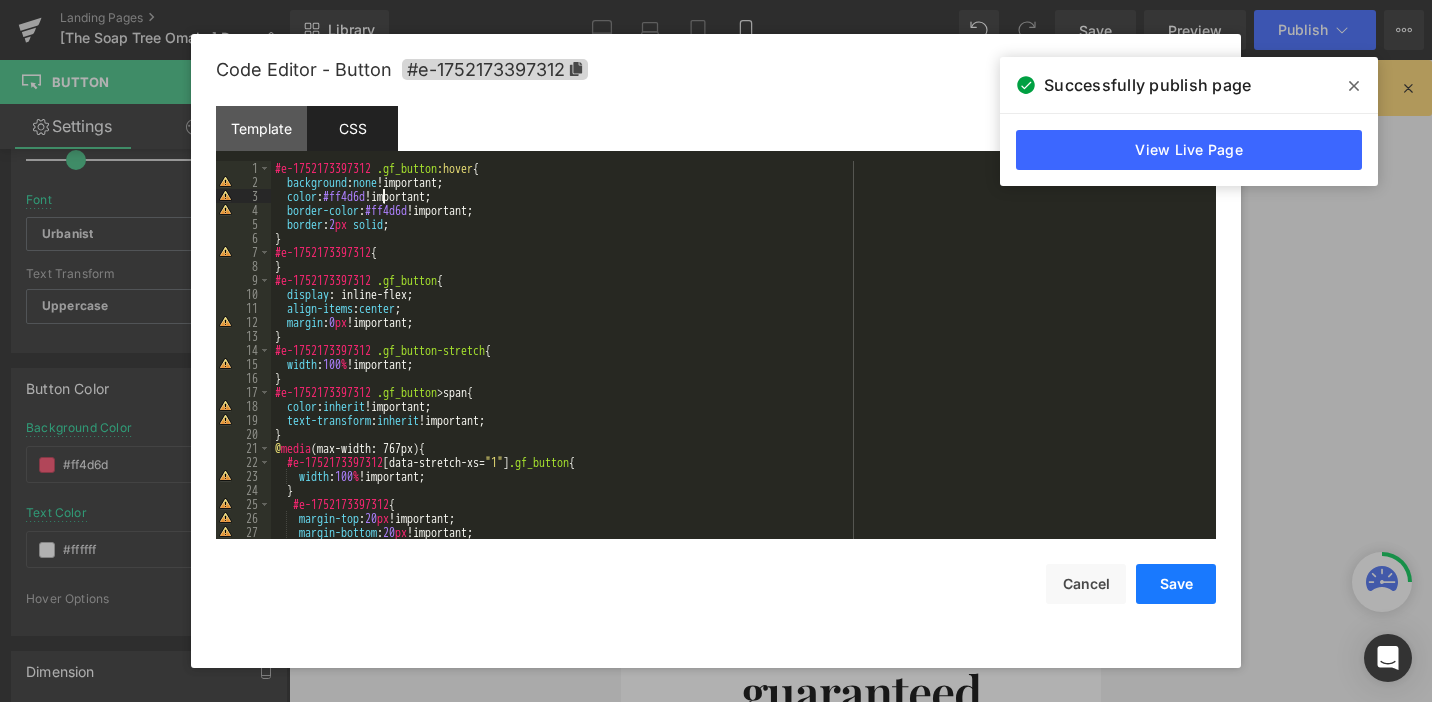 click on "Save" at bounding box center [1176, 584] 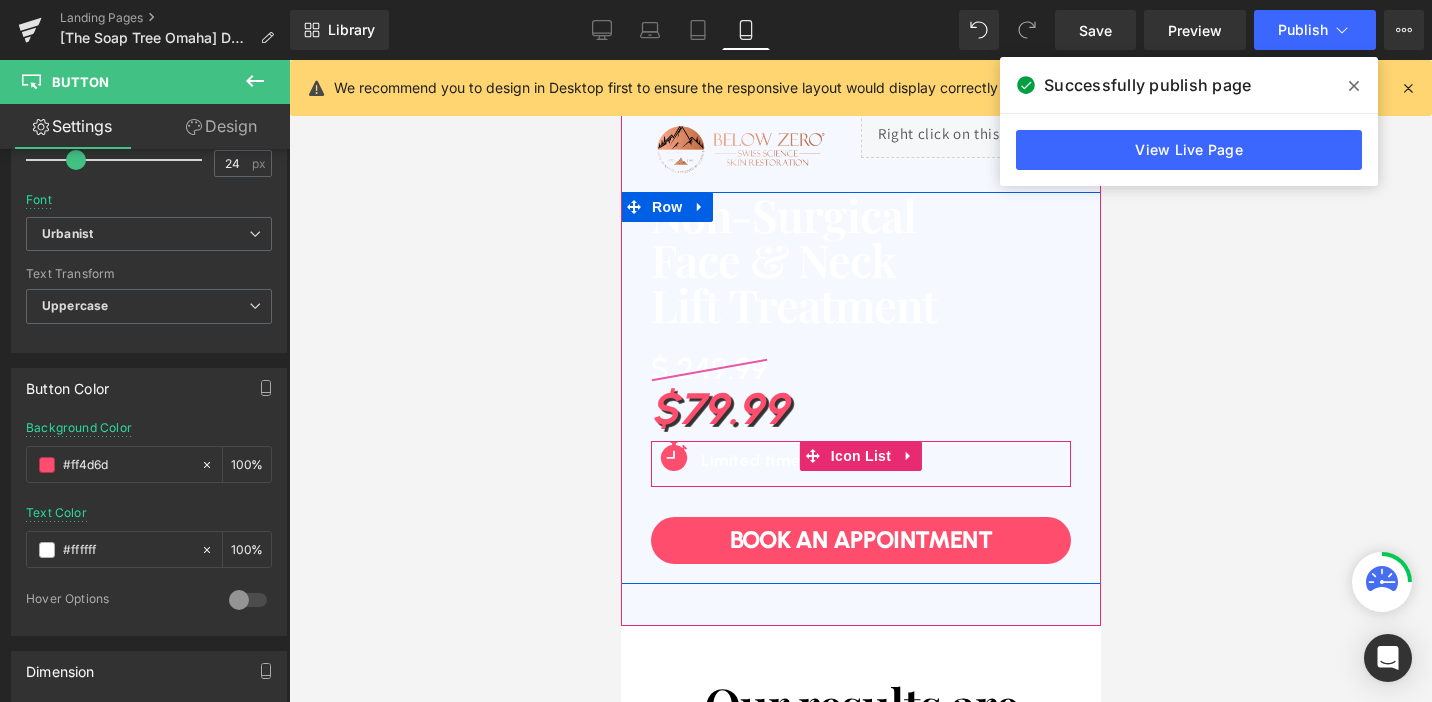 scroll, scrollTop: 110, scrollLeft: 0, axis: vertical 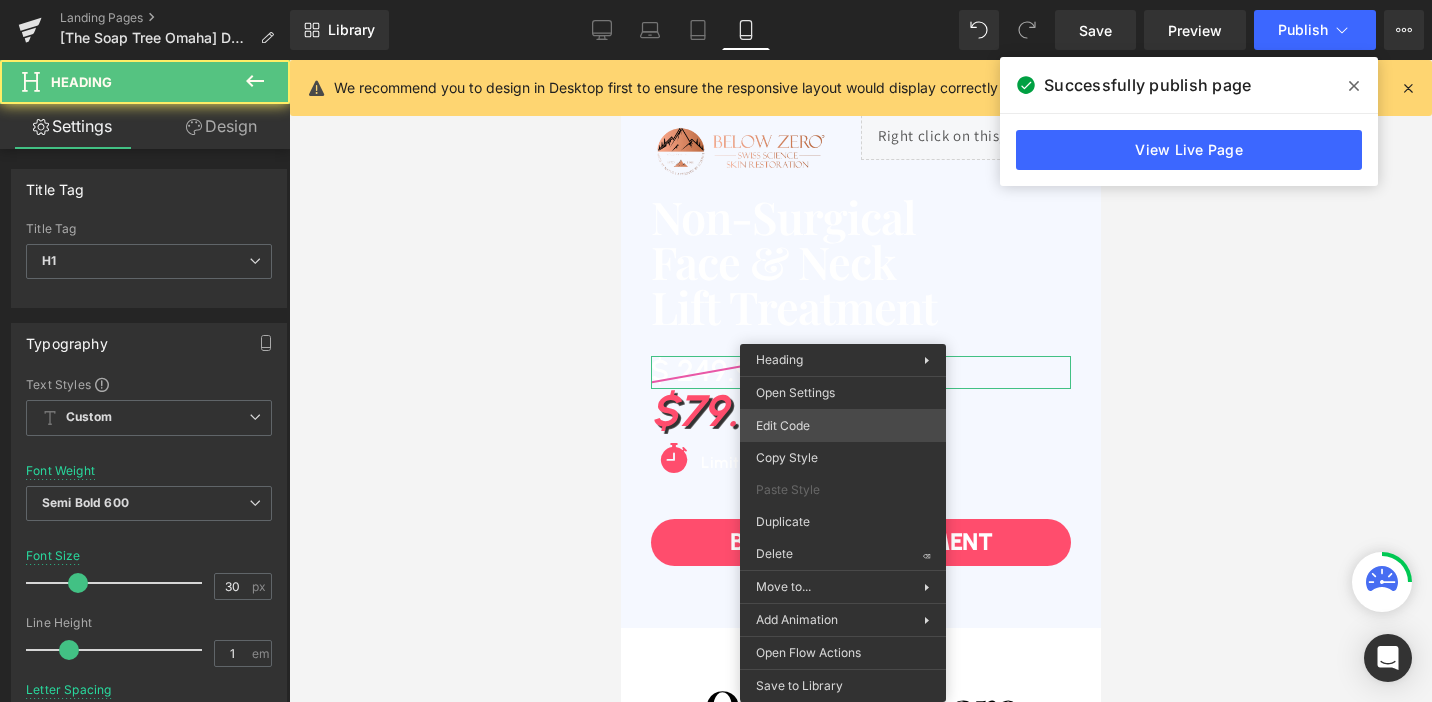 click on "Heading  You are previewing how the   will restyle your page. You can not edit Elements in Preset Preview Mode.  Landing Pages [The Soap Tree Omaha] DTB Natural Facelift $59.95-1 Library Mobile Desktop Laptop Tablet Mobile Save Preview Publish Scheduled View Live Page View with current Template Save Template to Library Schedule Publish  Optimize  Publish Settings Shortcuts We recommend you to design in Desktop first to ensure the responsive layout would display correctly at every screens as your expectation. Learn more  Your page can’t be published   You've reached the maximum number of published pages on your plan  (0/0).  You need to upgrade your plan or unpublish all your pages to get 1 publish slot.   Unpublish pages   Upgrade plan  Elements Global Style Base Row  rows, columns, layouts, div Heading  headings, titles, h1,h2,h3,h4,h5,h6 Text Block  texts, paragraphs, contents, blocks Image  images, photos, alts, uploads Icon  icons, symbols Button  button, call to action, cta Separator  Liquid  Banner" at bounding box center (716, 0) 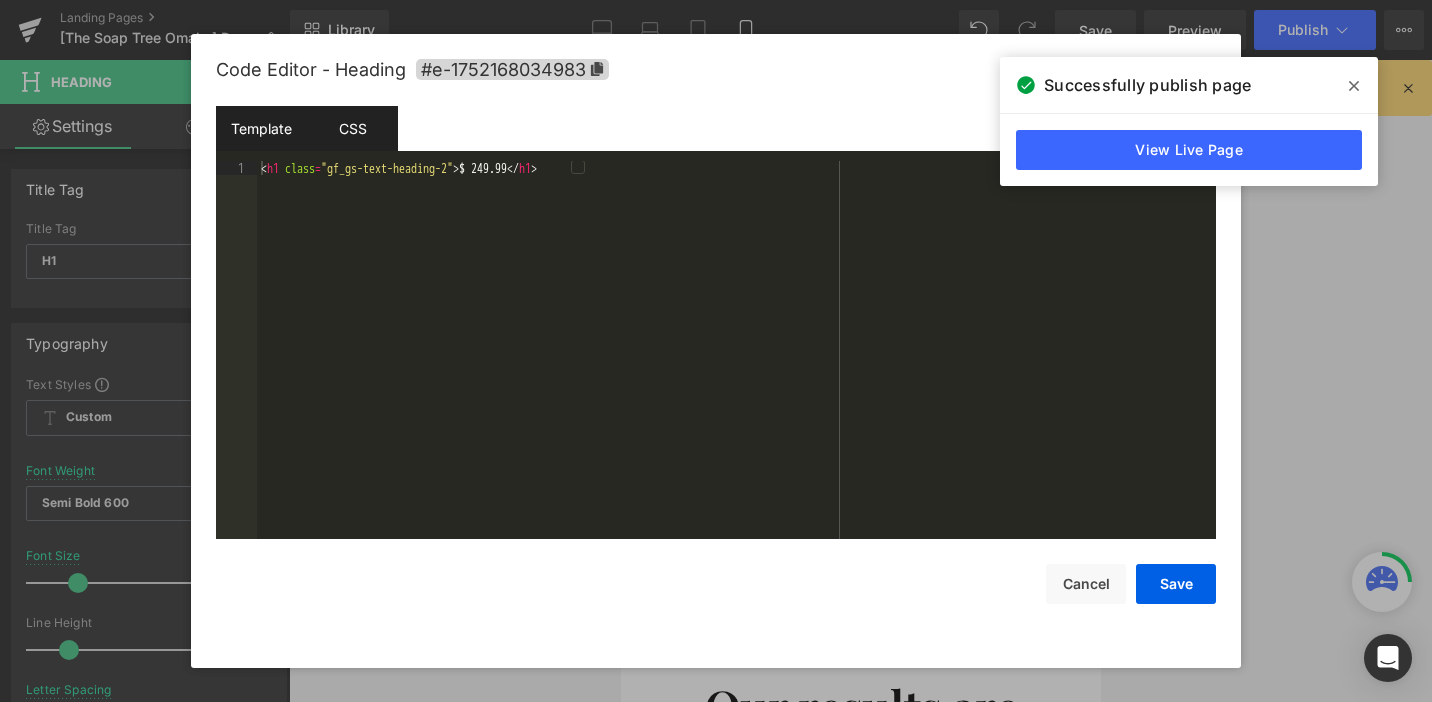 click on "CSS" at bounding box center (352, 128) 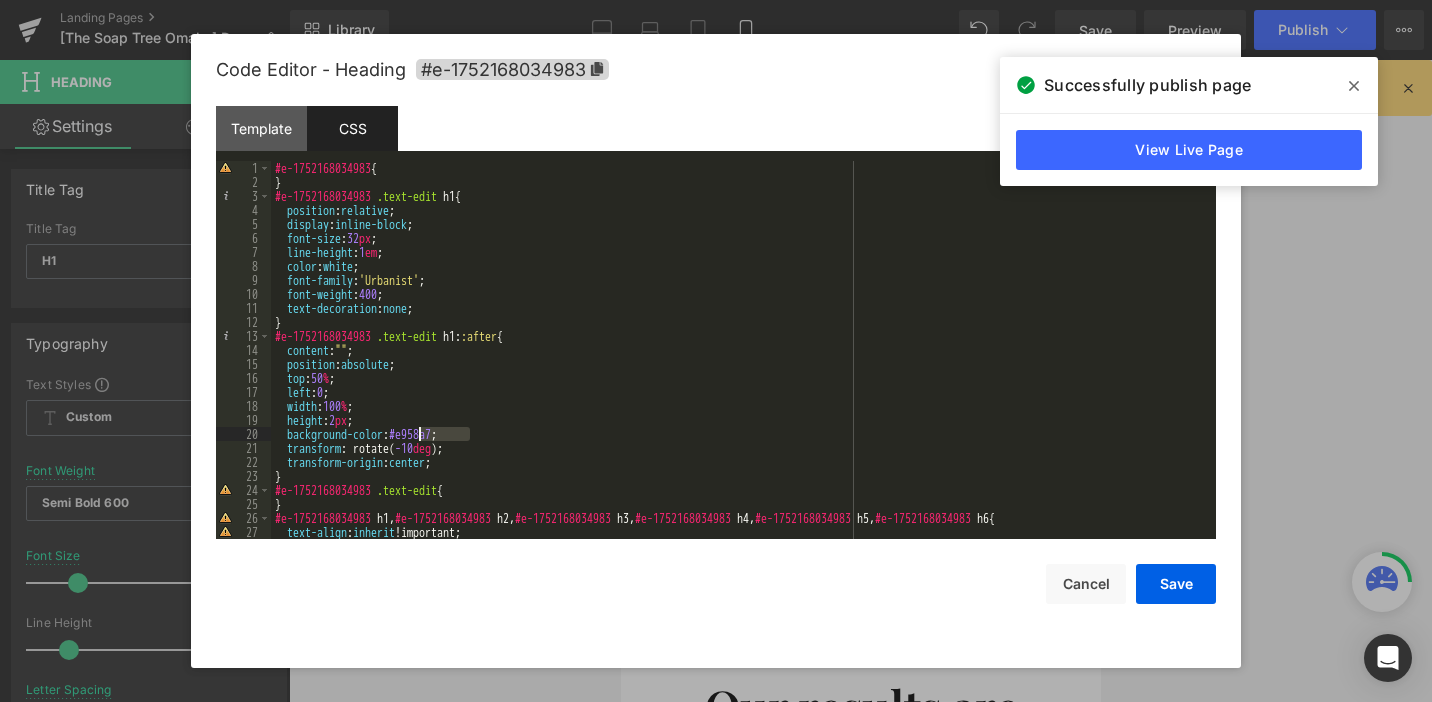 drag, startPoint x: 470, startPoint y: 431, endPoint x: 420, endPoint y: 434, distance: 50.08992 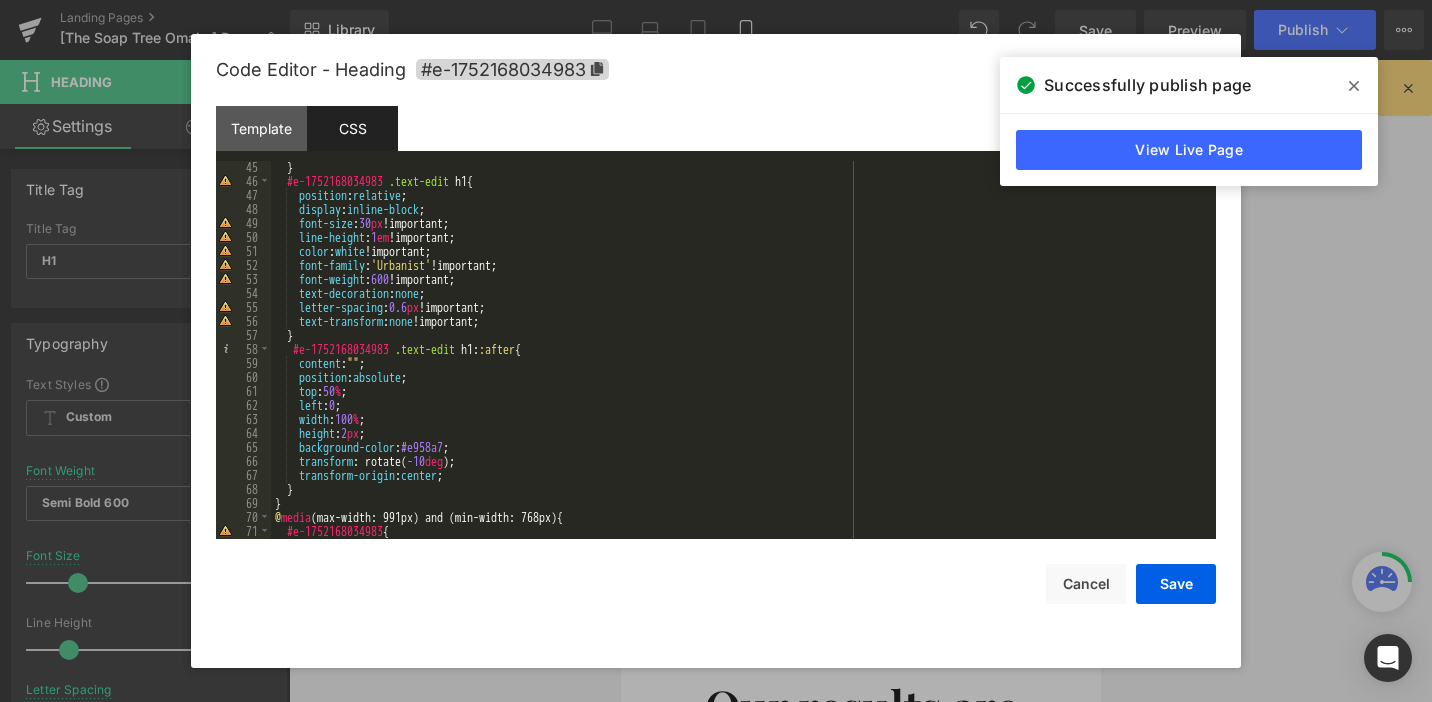 scroll, scrollTop: 625, scrollLeft: 0, axis: vertical 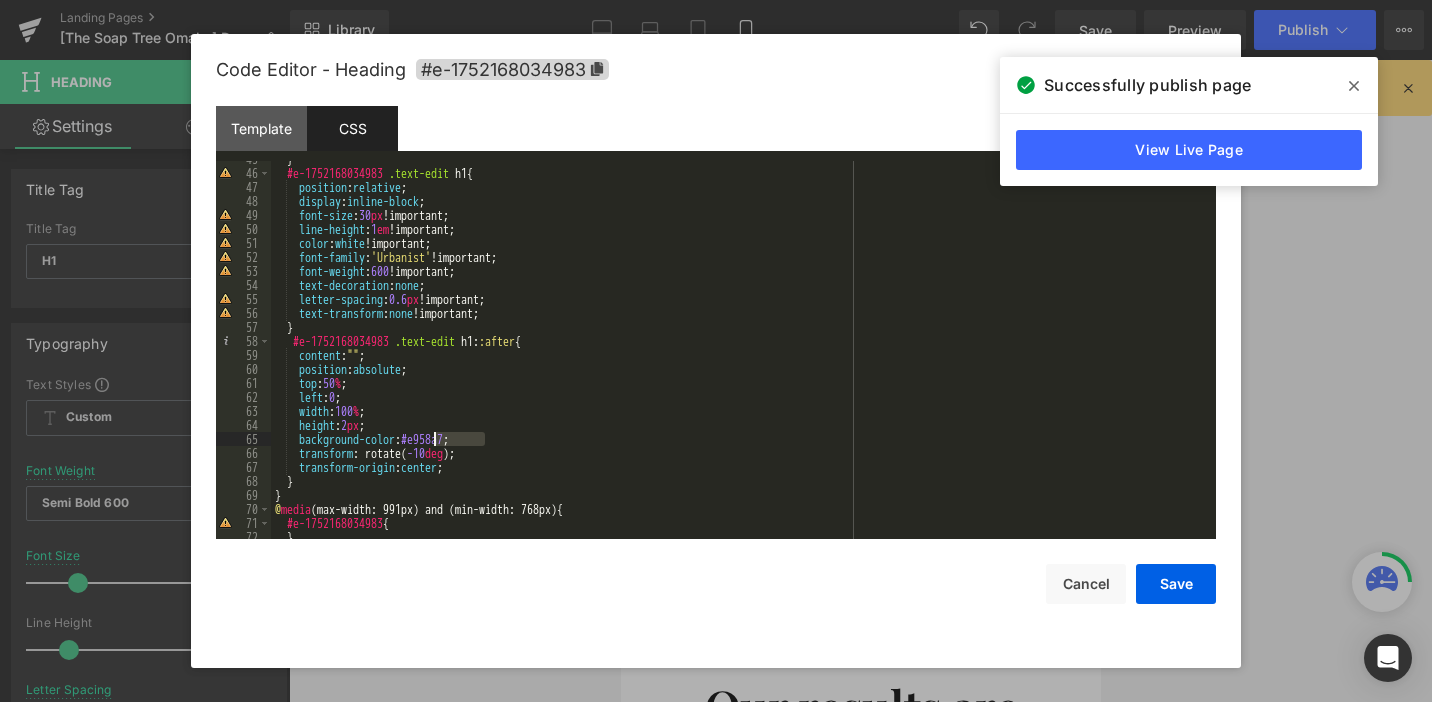 drag, startPoint x: 485, startPoint y: 435, endPoint x: 433, endPoint y: 435, distance: 52 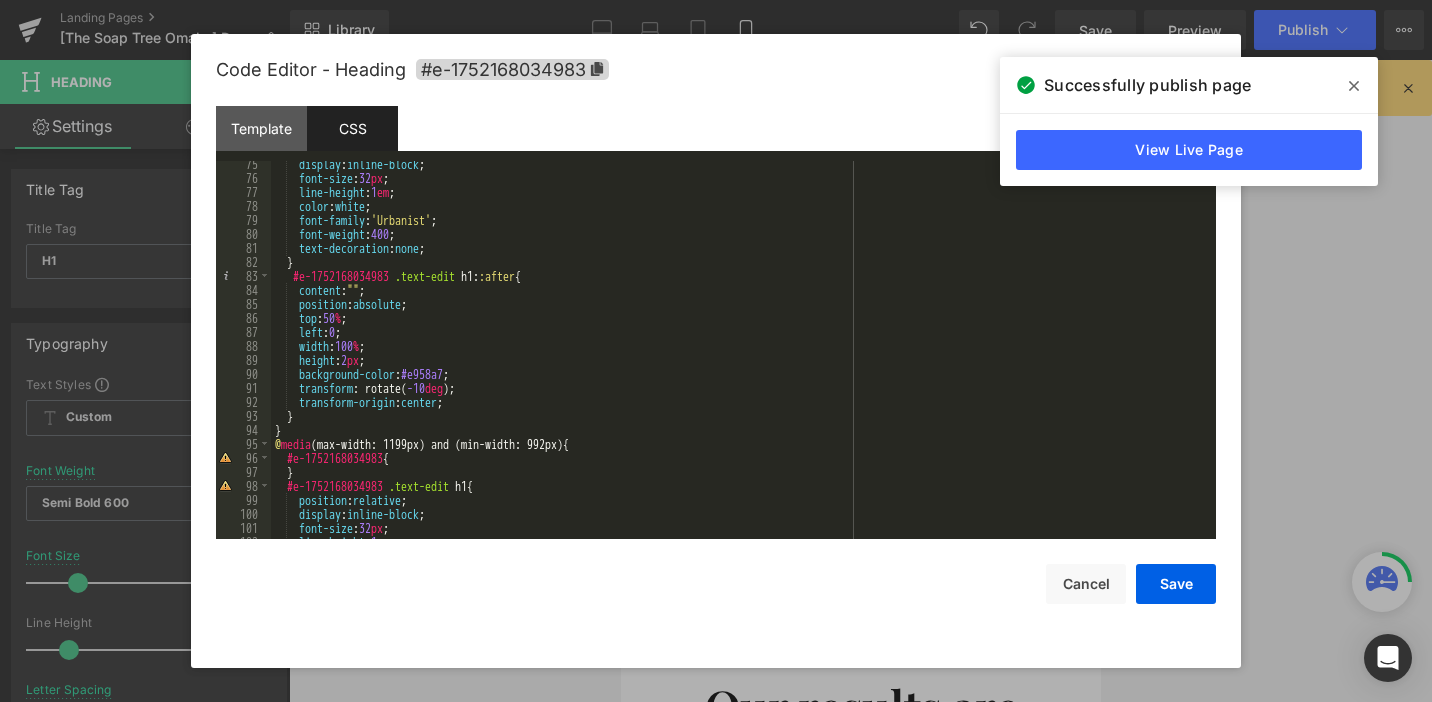 scroll, scrollTop: 1043, scrollLeft: 0, axis: vertical 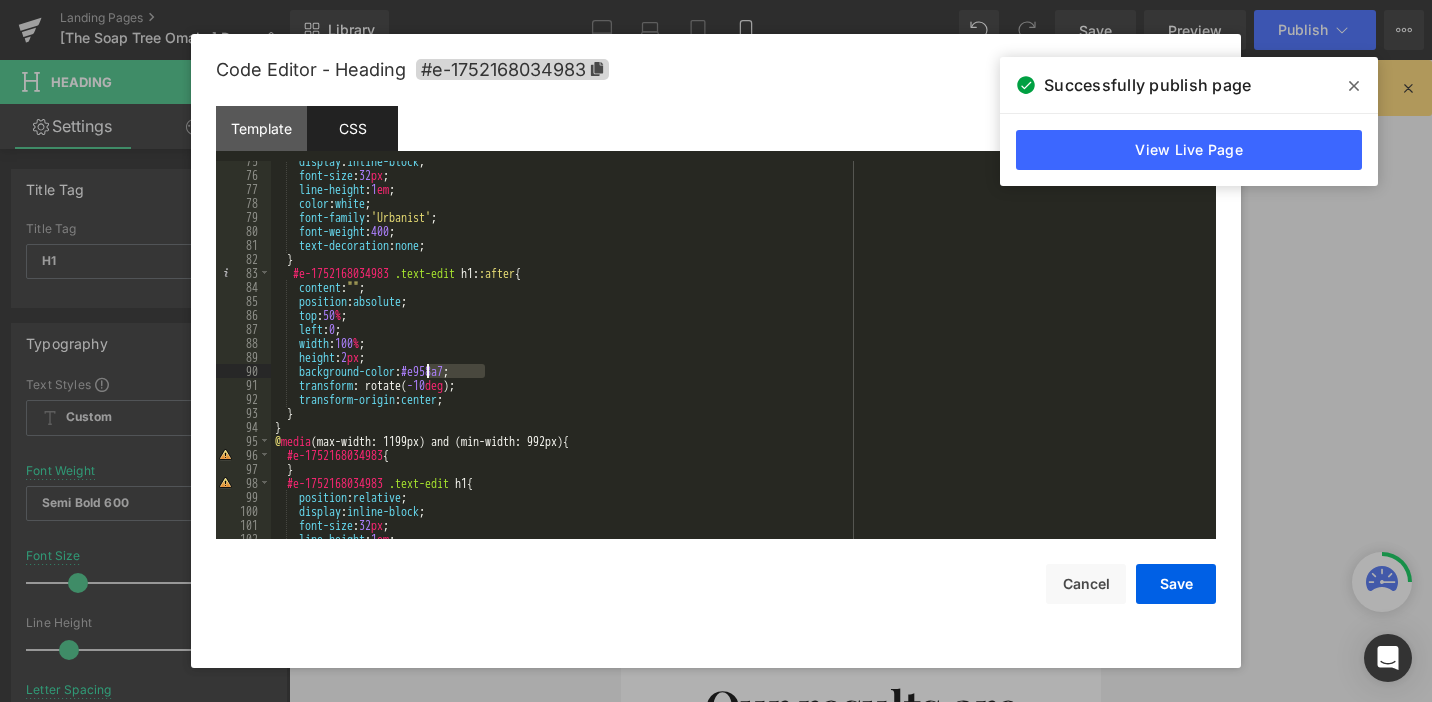 drag, startPoint x: 485, startPoint y: 365, endPoint x: 429, endPoint y: 365, distance: 56 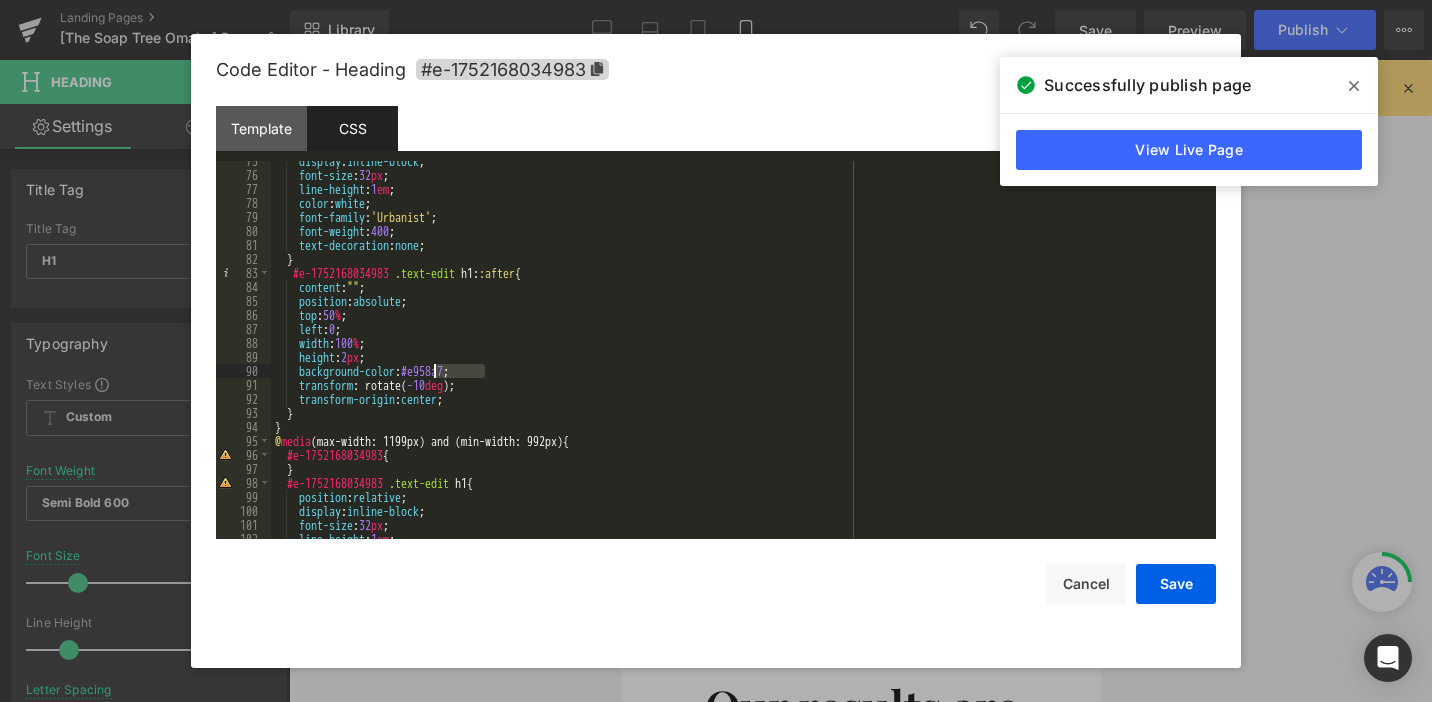 drag, startPoint x: 485, startPoint y: 367, endPoint x: 434, endPoint y: 370, distance: 51.088158 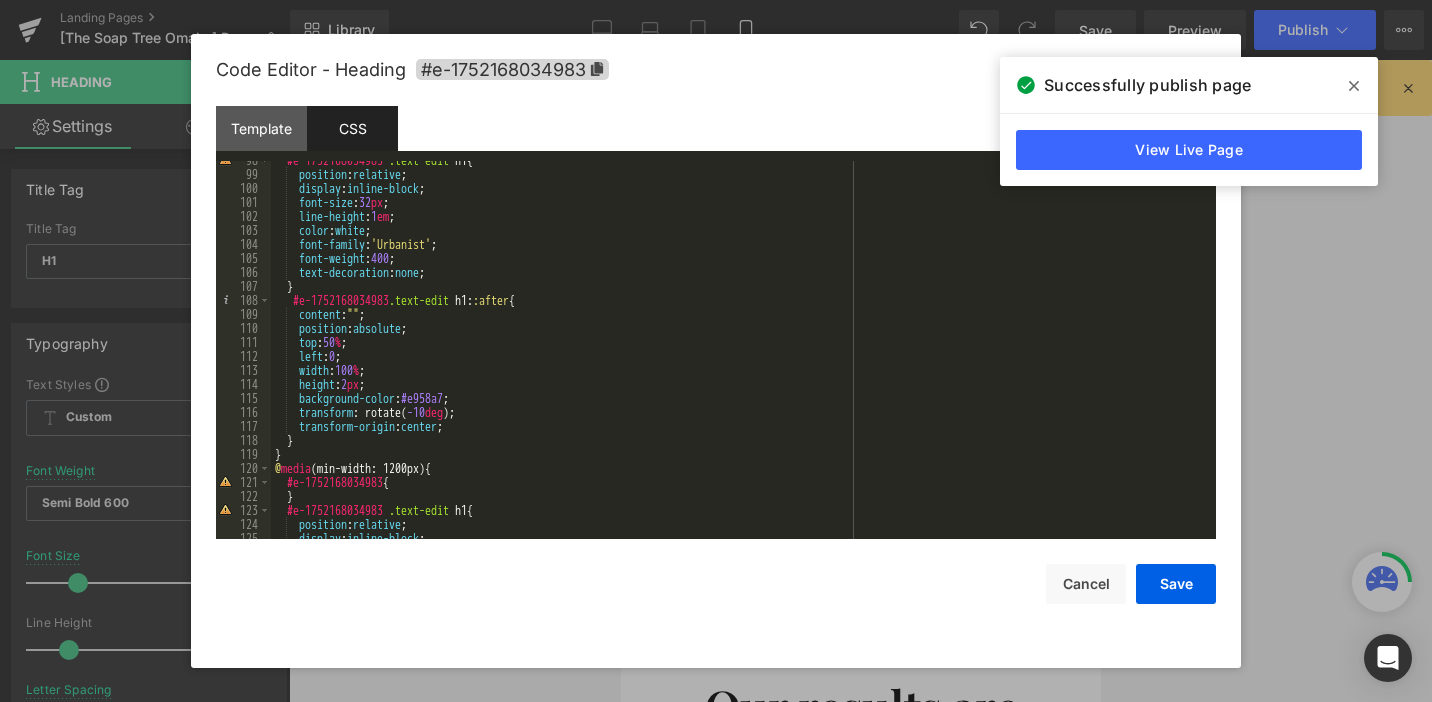 scroll, scrollTop: 1373, scrollLeft: 0, axis: vertical 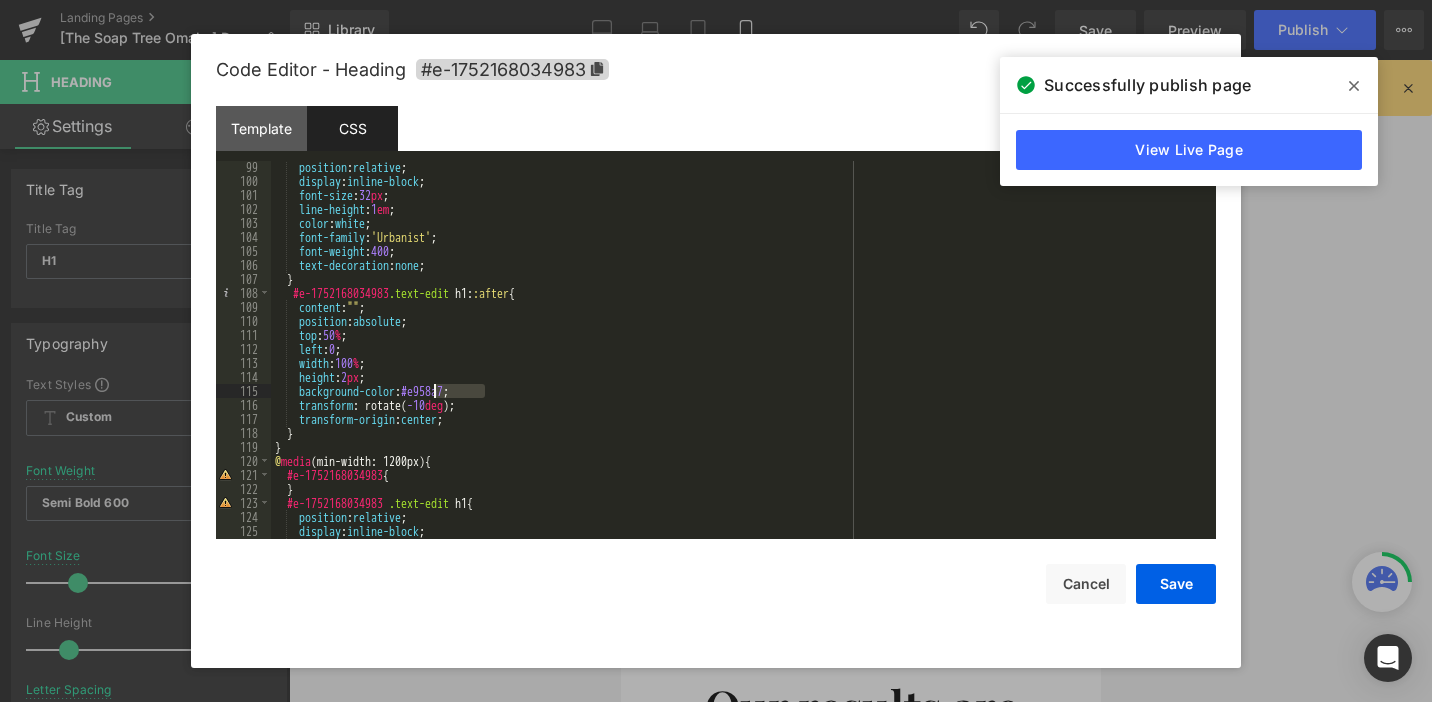 drag, startPoint x: 485, startPoint y: 386, endPoint x: 434, endPoint y: 393, distance: 51.47815 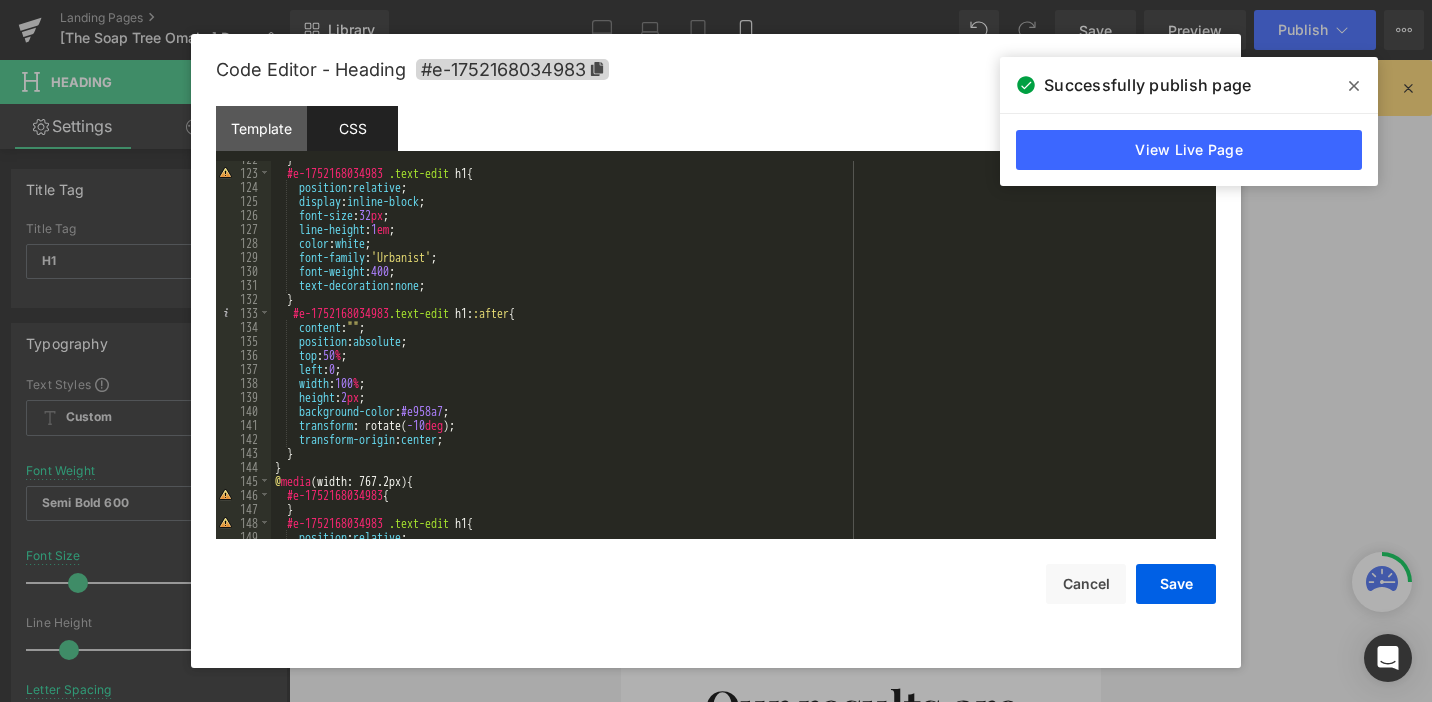 scroll, scrollTop: 1703, scrollLeft: 0, axis: vertical 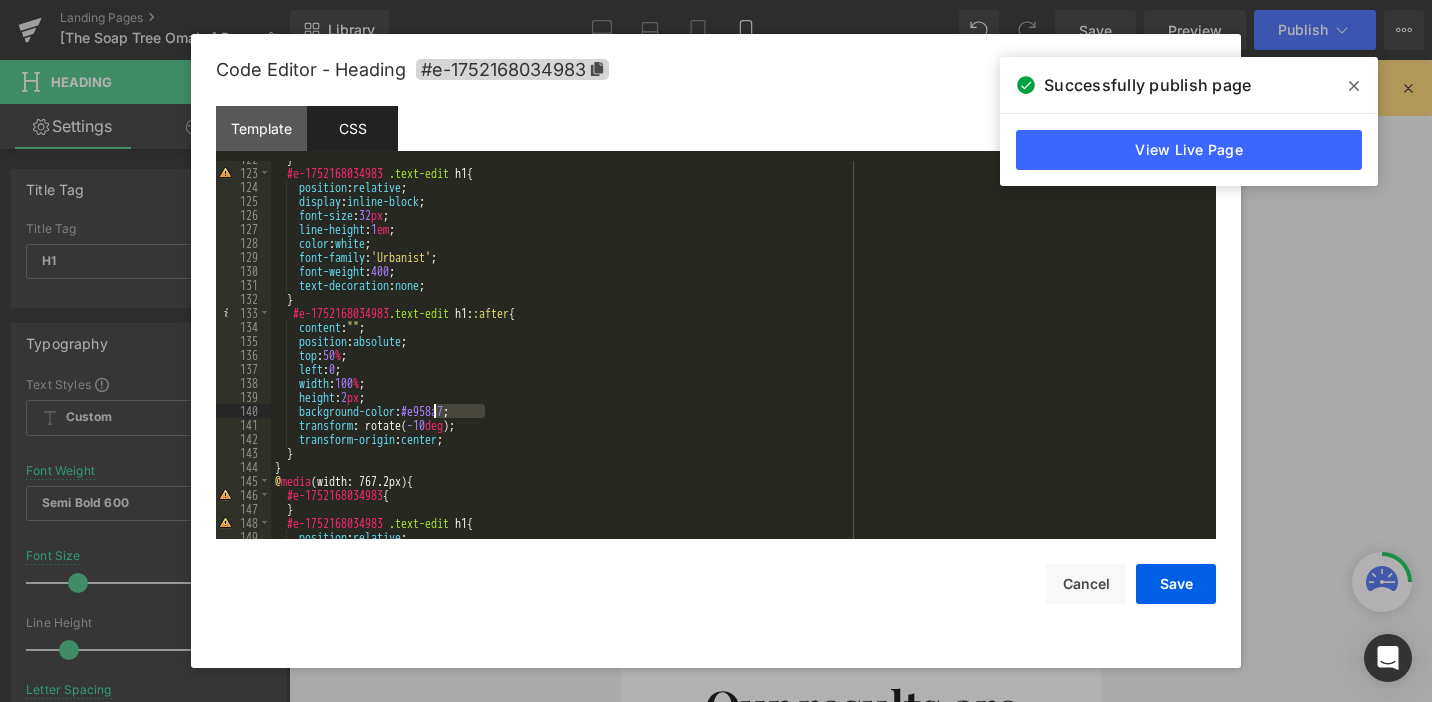 drag, startPoint x: 484, startPoint y: 407, endPoint x: 435, endPoint y: 415, distance: 49.648766 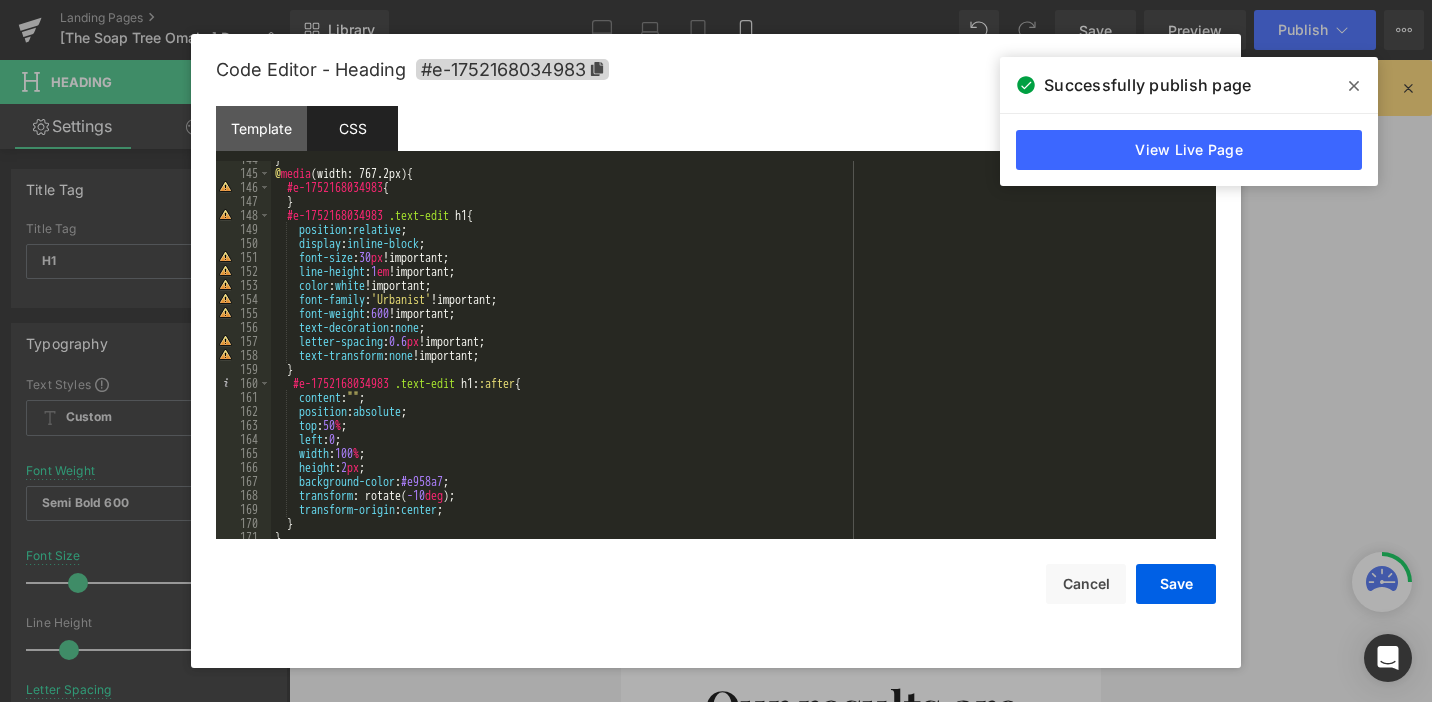 scroll, scrollTop: 2030, scrollLeft: 0, axis: vertical 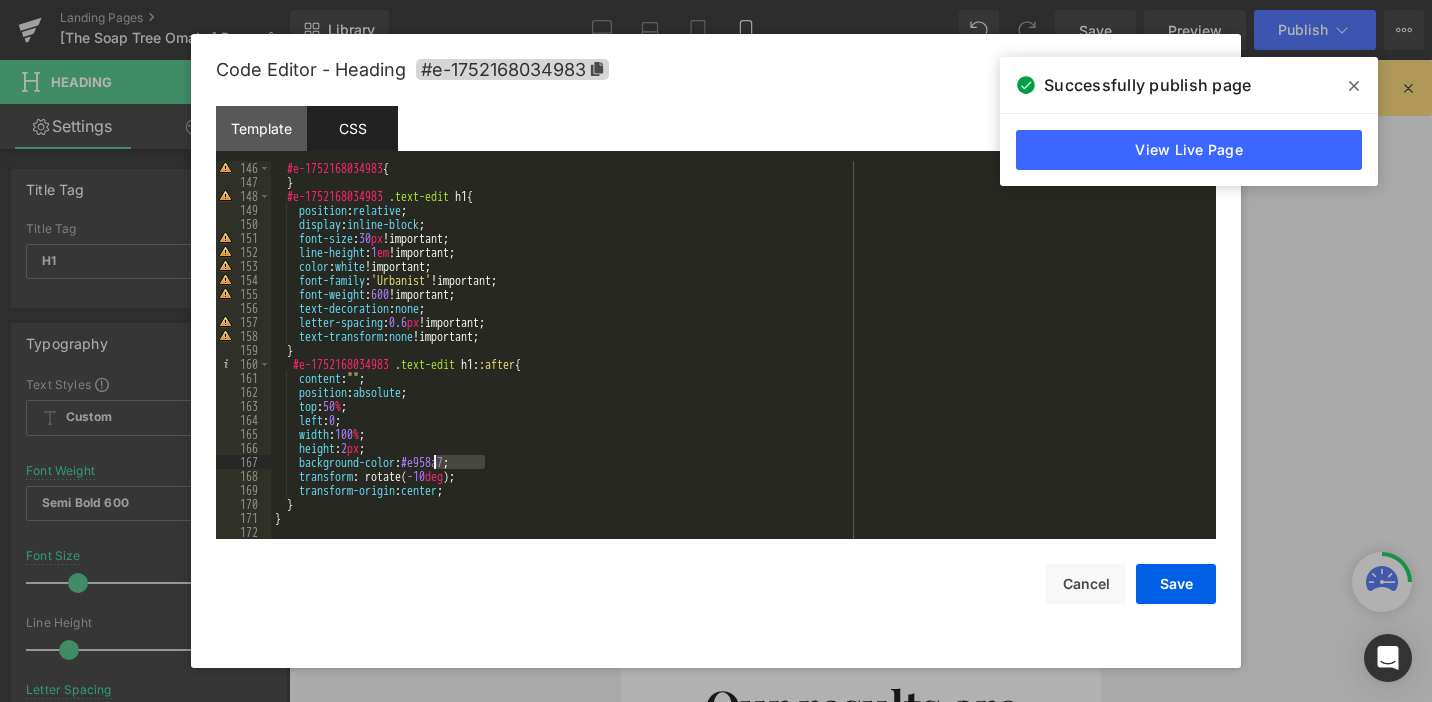 drag, startPoint x: 485, startPoint y: 458, endPoint x: 434, endPoint y: 465, distance: 51.47815 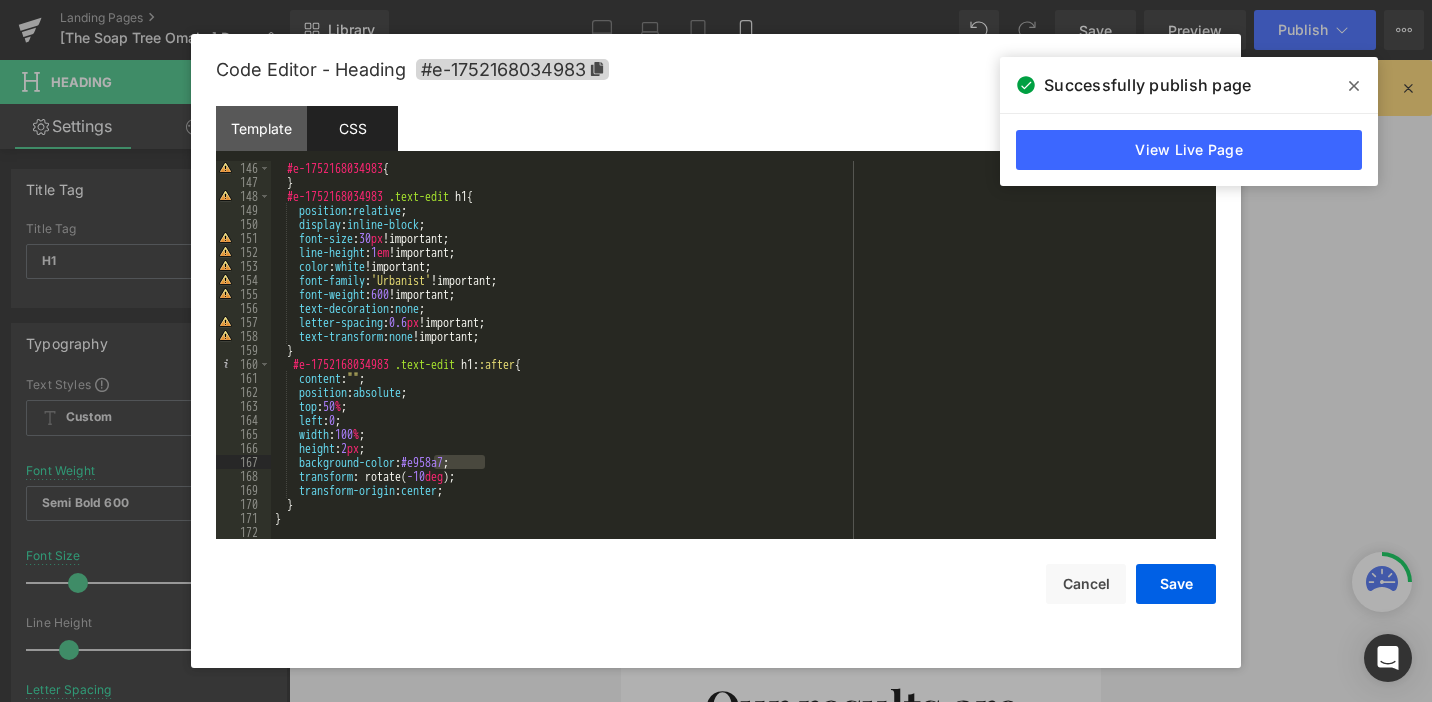 type 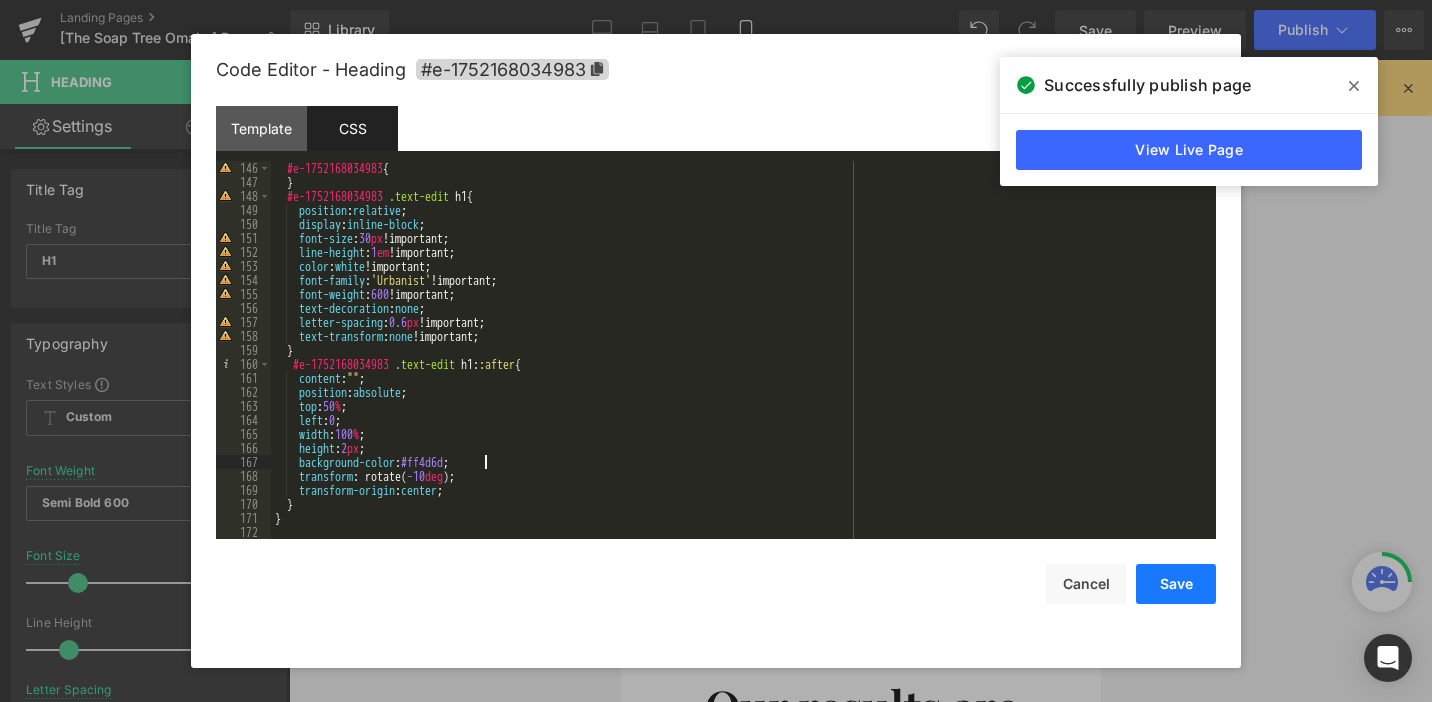 click on "Save" at bounding box center (1176, 584) 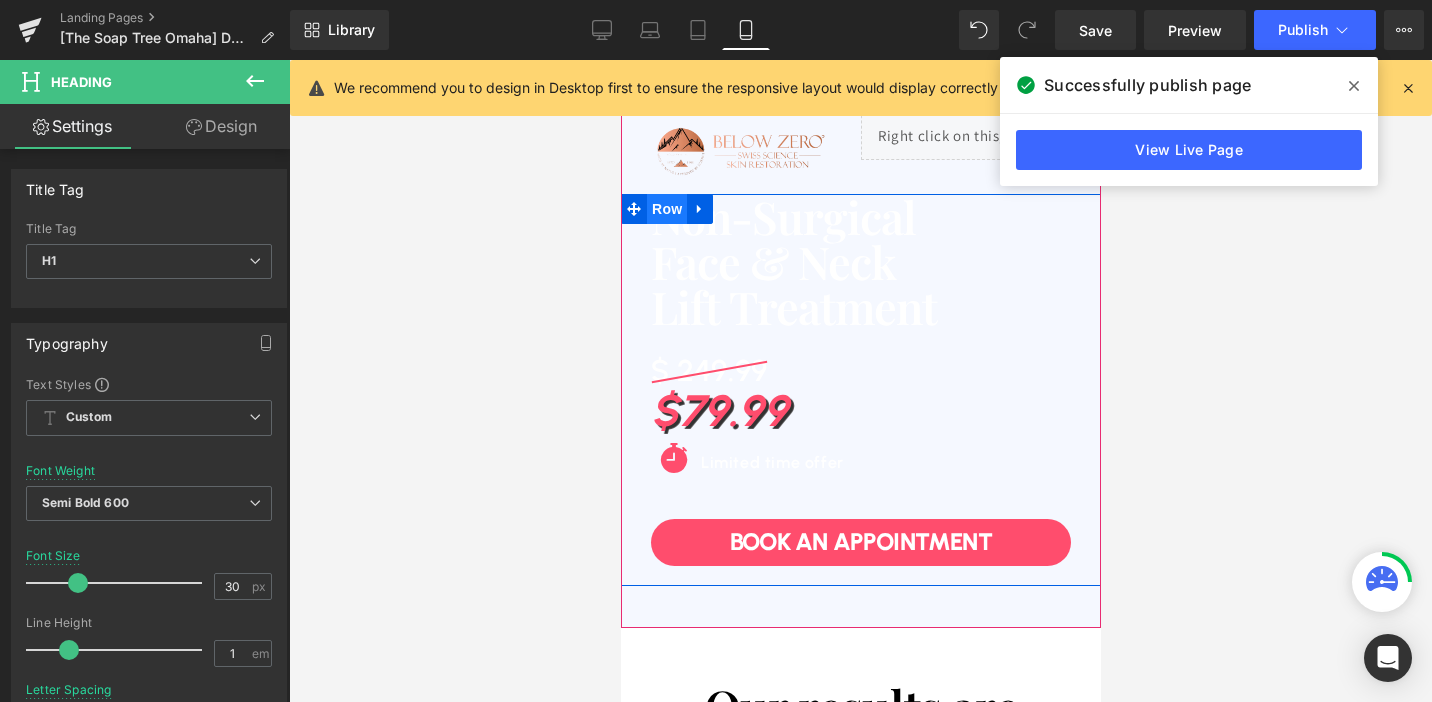 click on "Row" at bounding box center [666, 209] 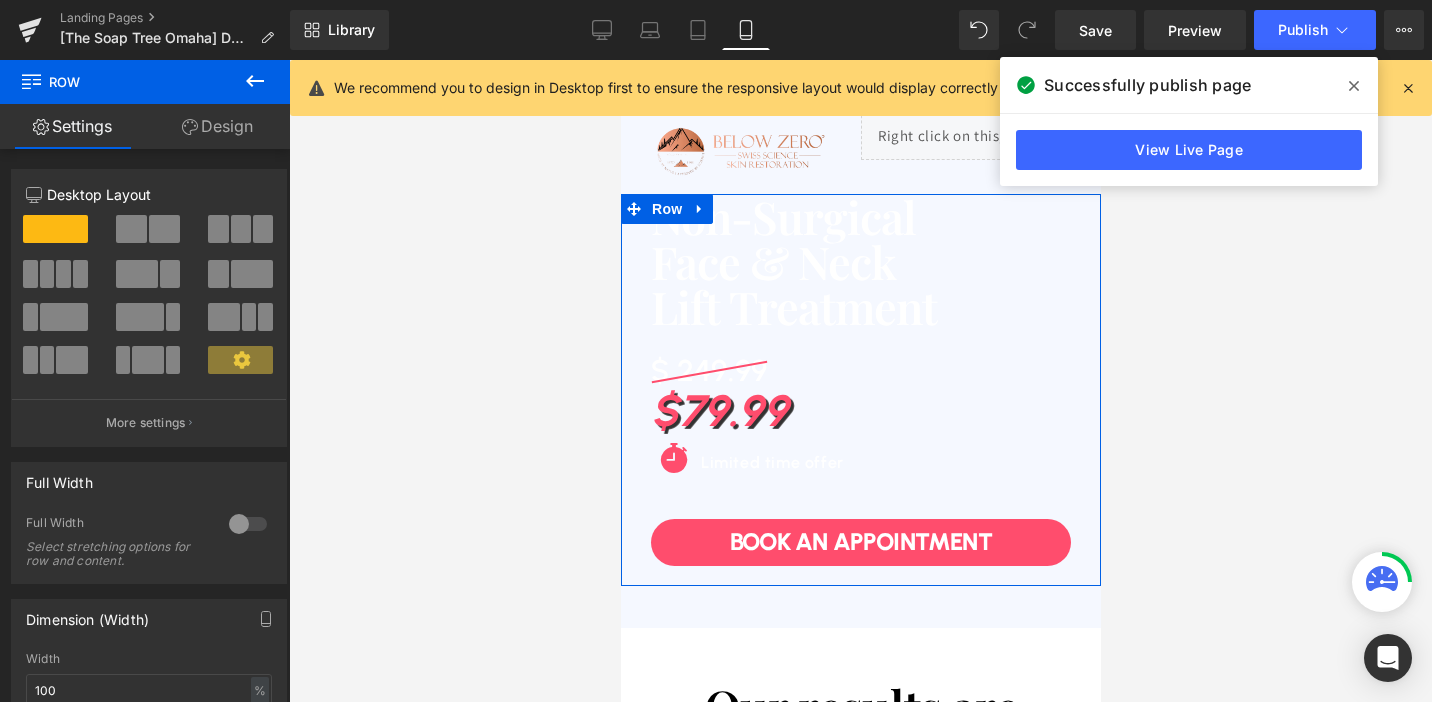 click on "Design" at bounding box center [217, 126] 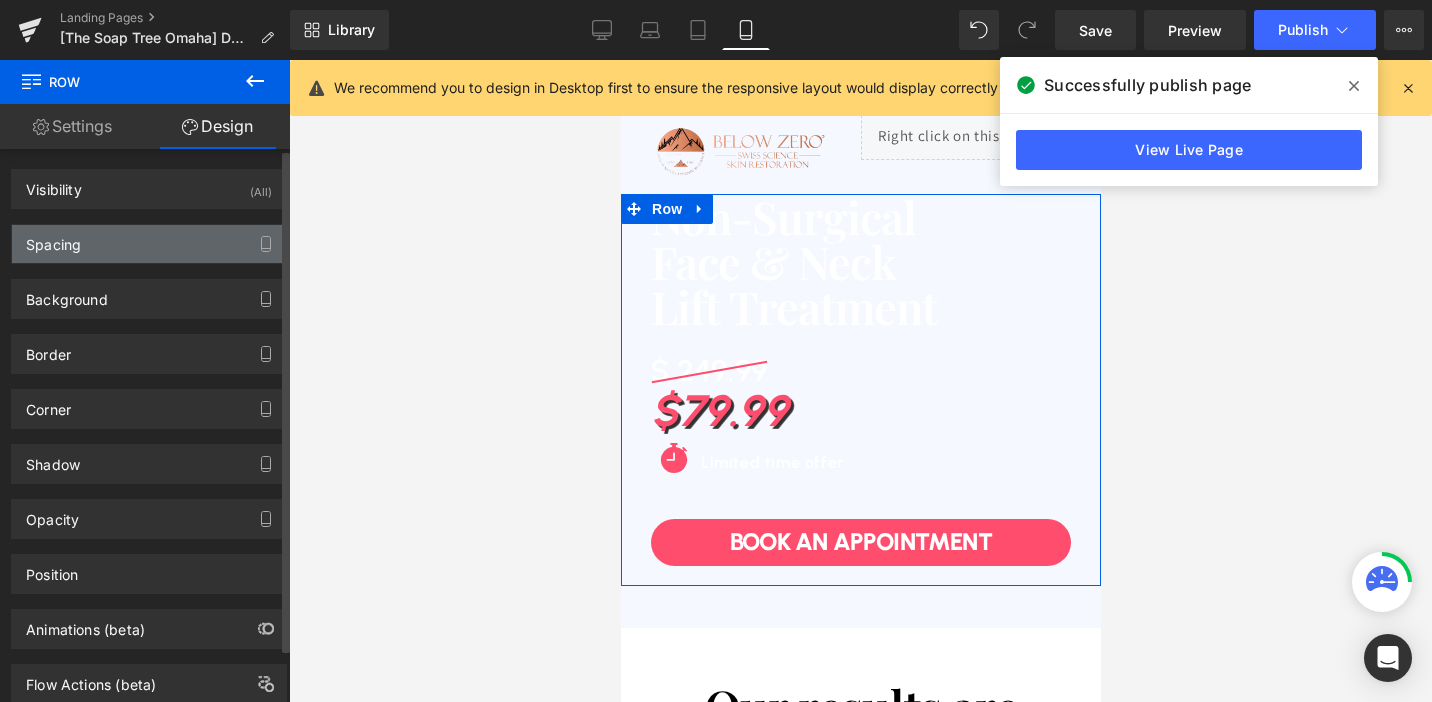 click on "Spacing" at bounding box center [149, 244] 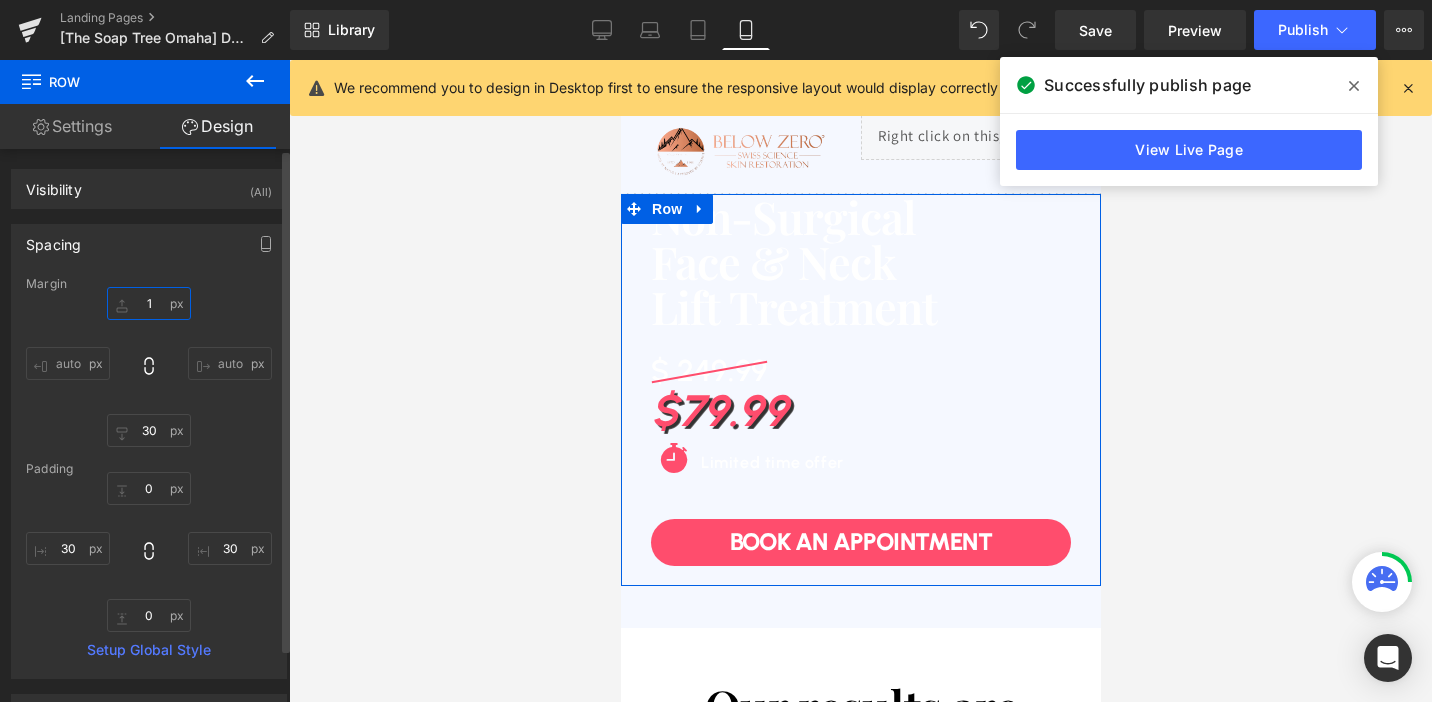 click on "1" at bounding box center [149, 303] 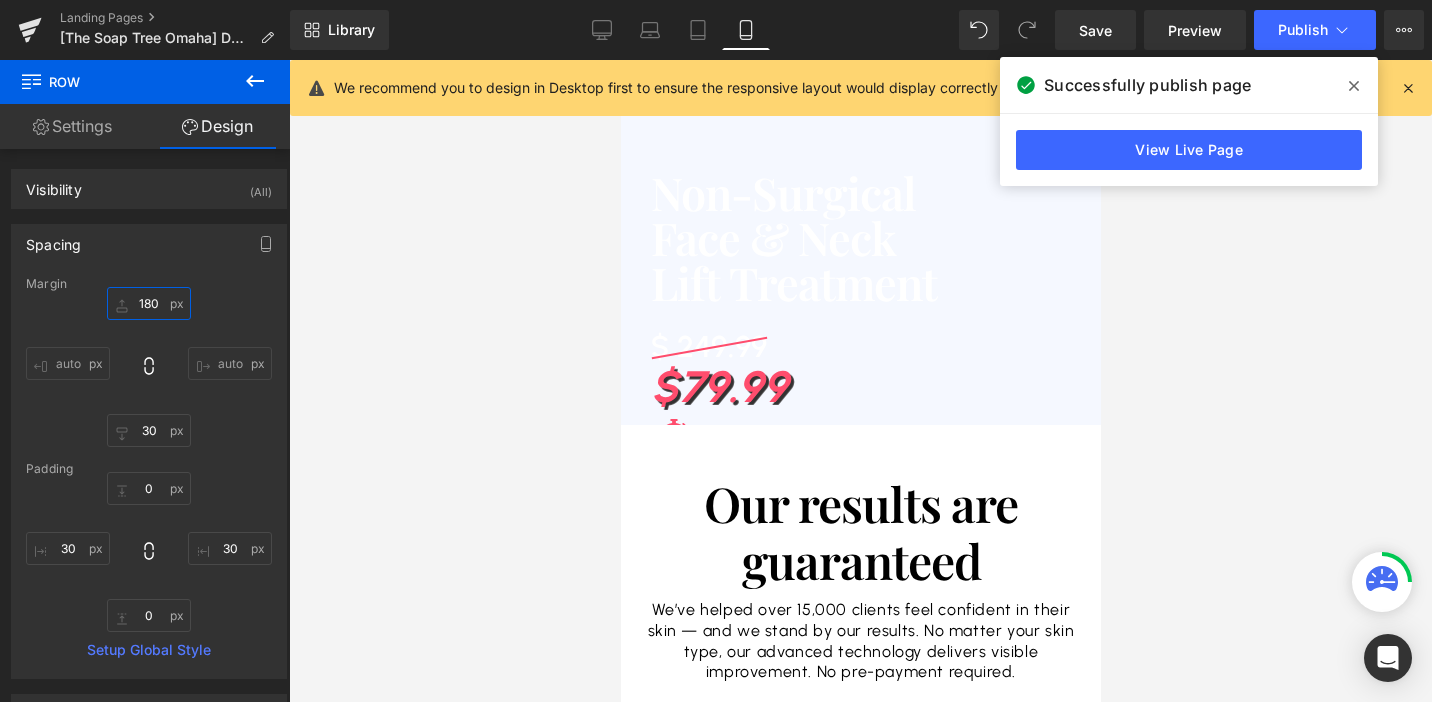 scroll, scrollTop: 244, scrollLeft: 0, axis: vertical 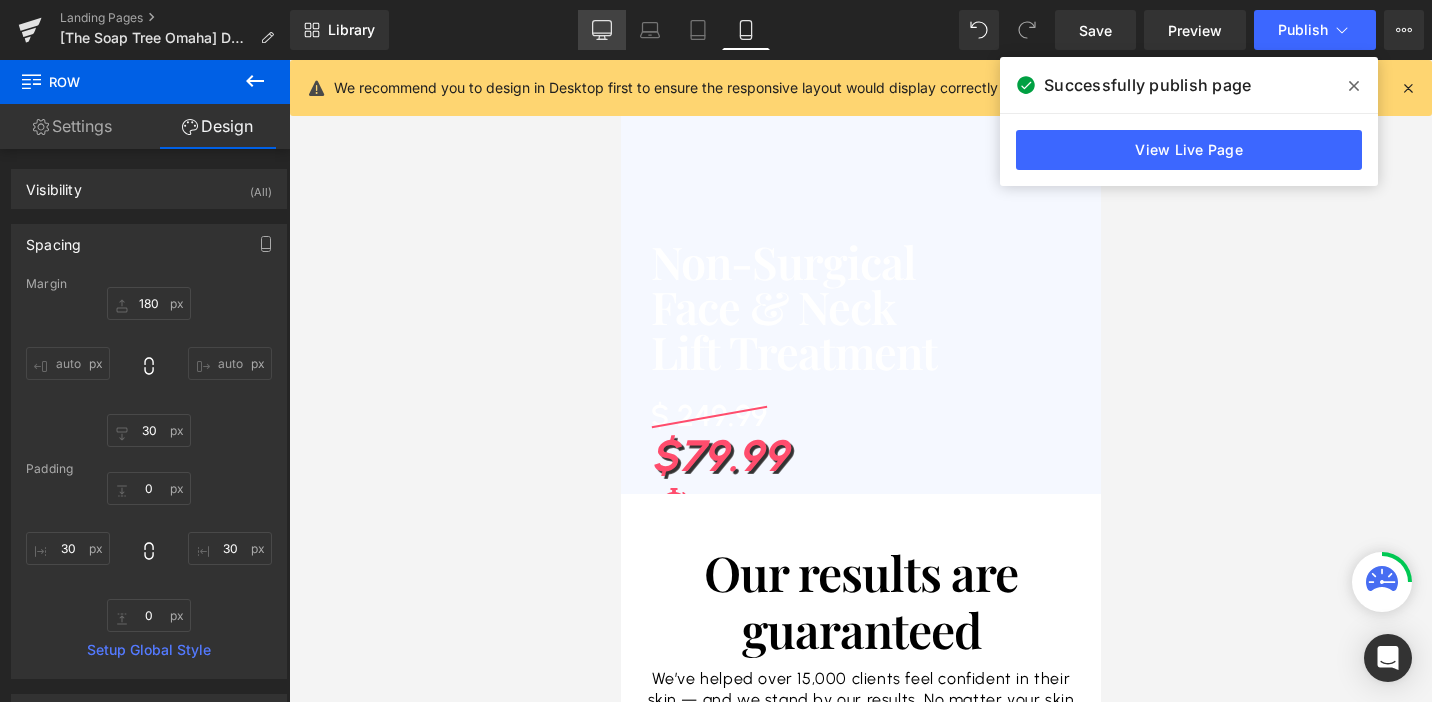 click 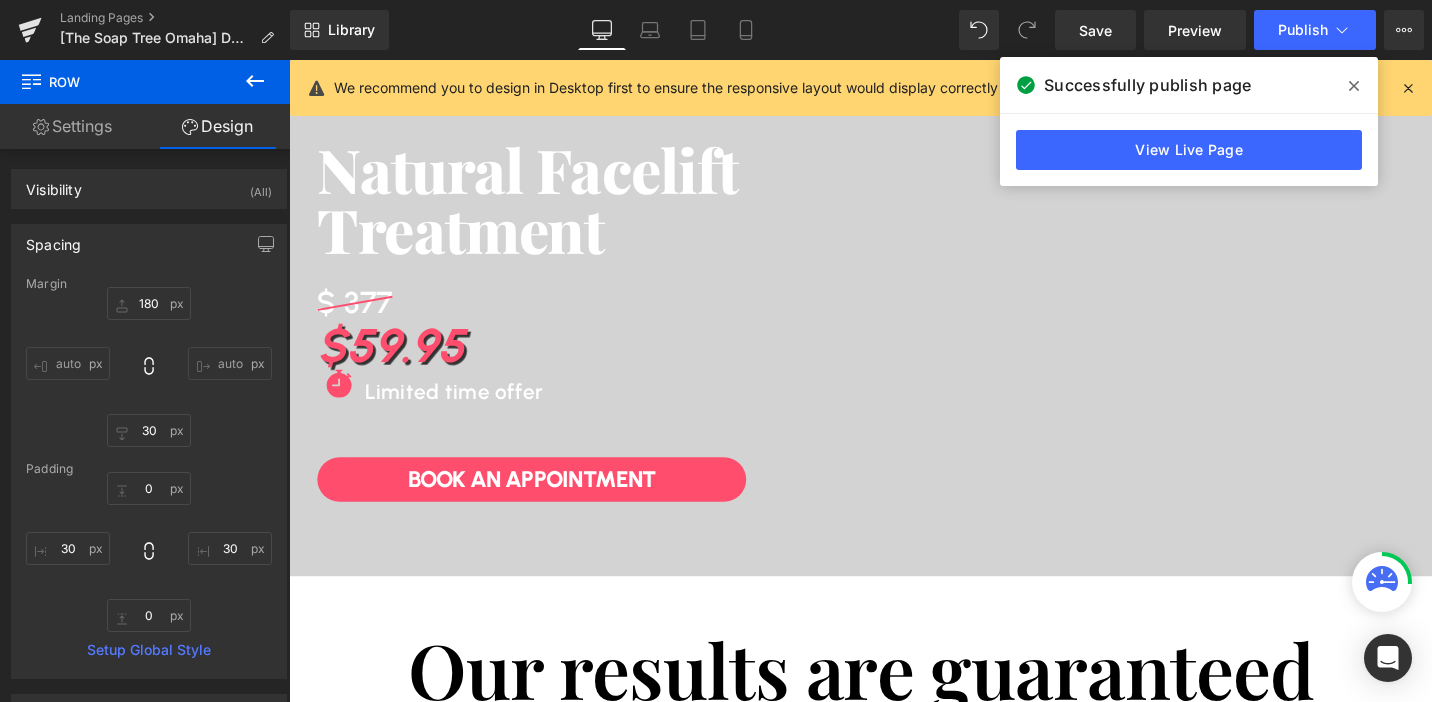 type on "150" 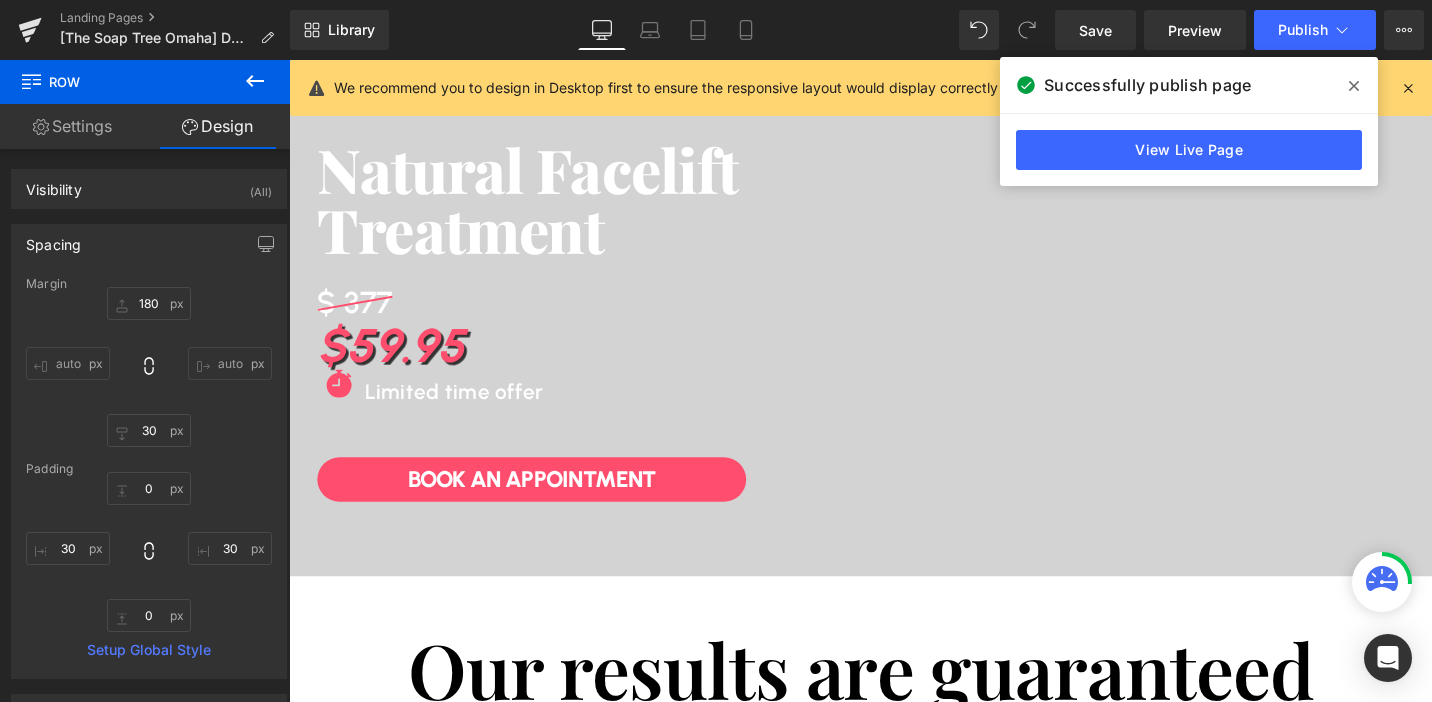 type on "200" 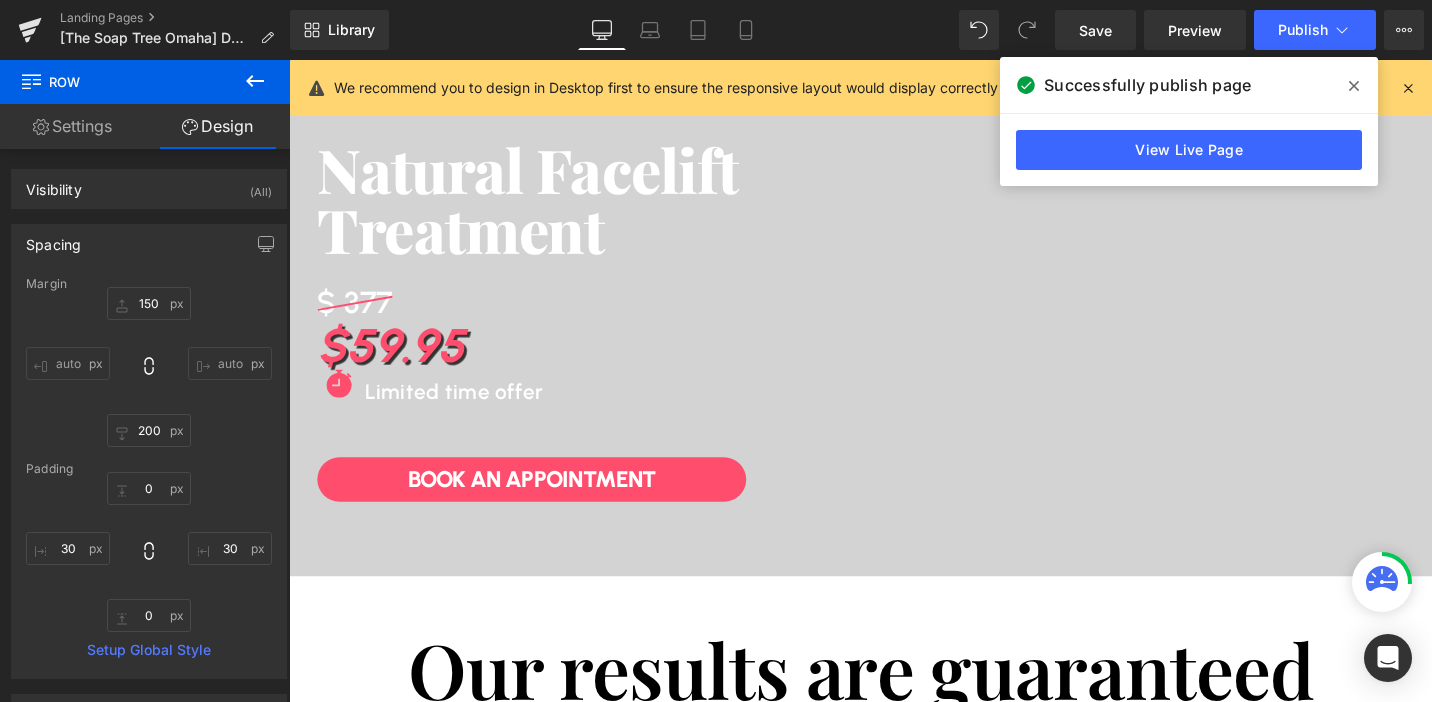 scroll, scrollTop: 0, scrollLeft: 0, axis: both 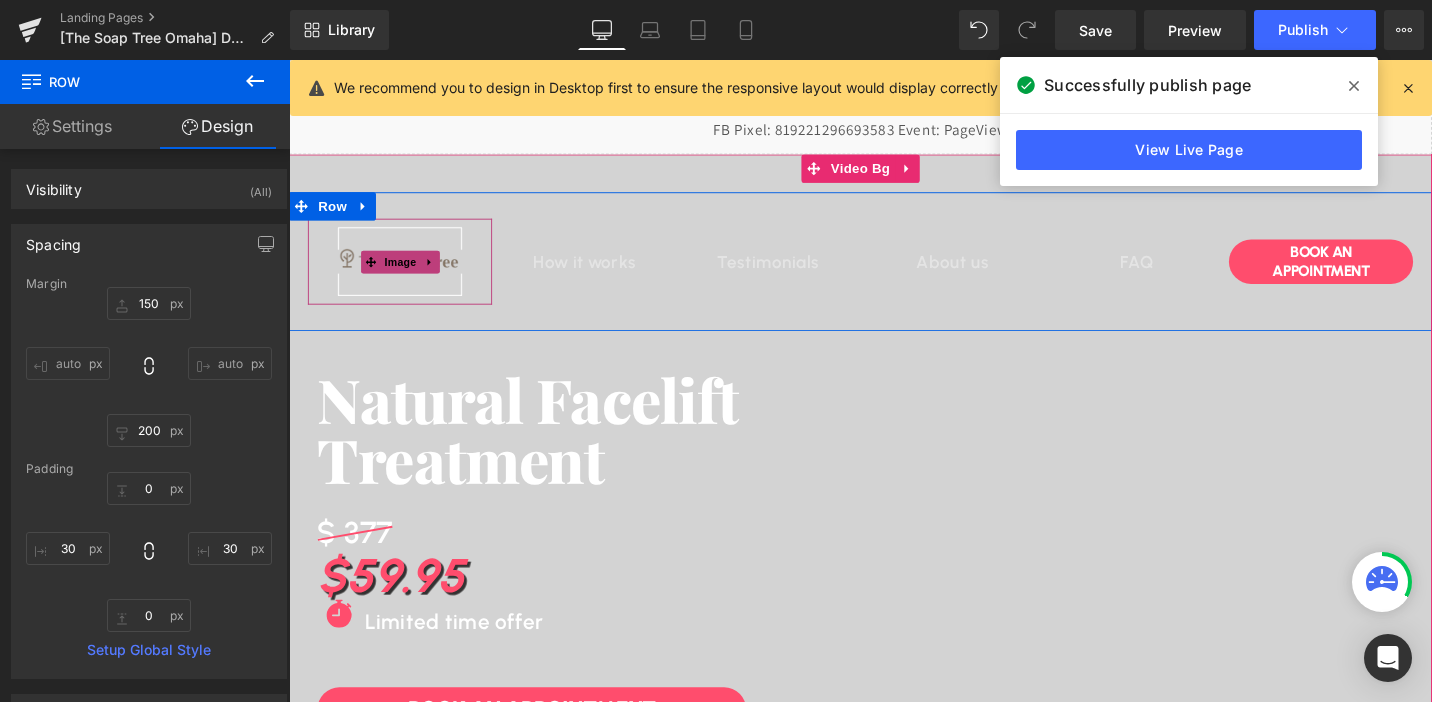 click at bounding box center (406, 273) 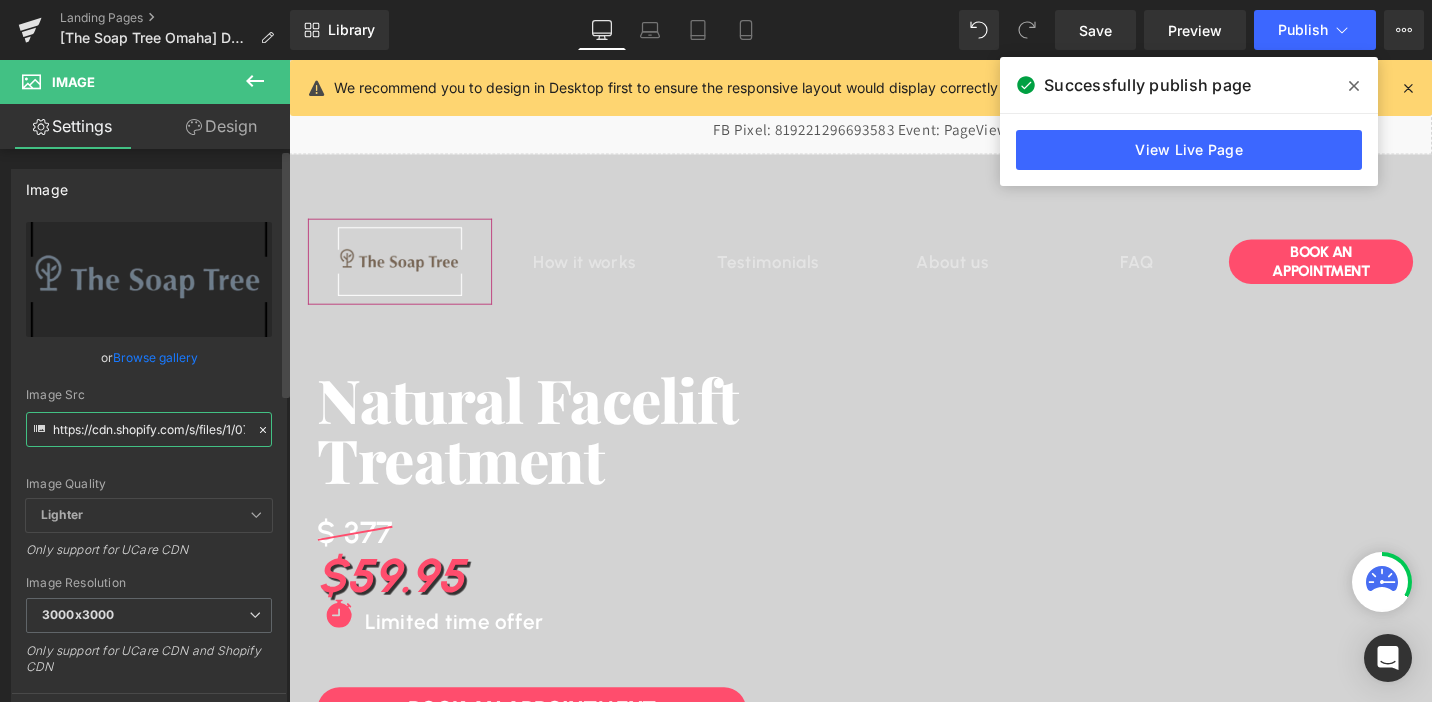 click on "https://cdn.shopify.com/s/files/1/0758/1601/0010/files/ST_logo_3000x3000_cbcef283-5ad9-47e8-ad78-ac788d6b0bb1_3000x3000.webp?v=1749668078" at bounding box center [149, 429] 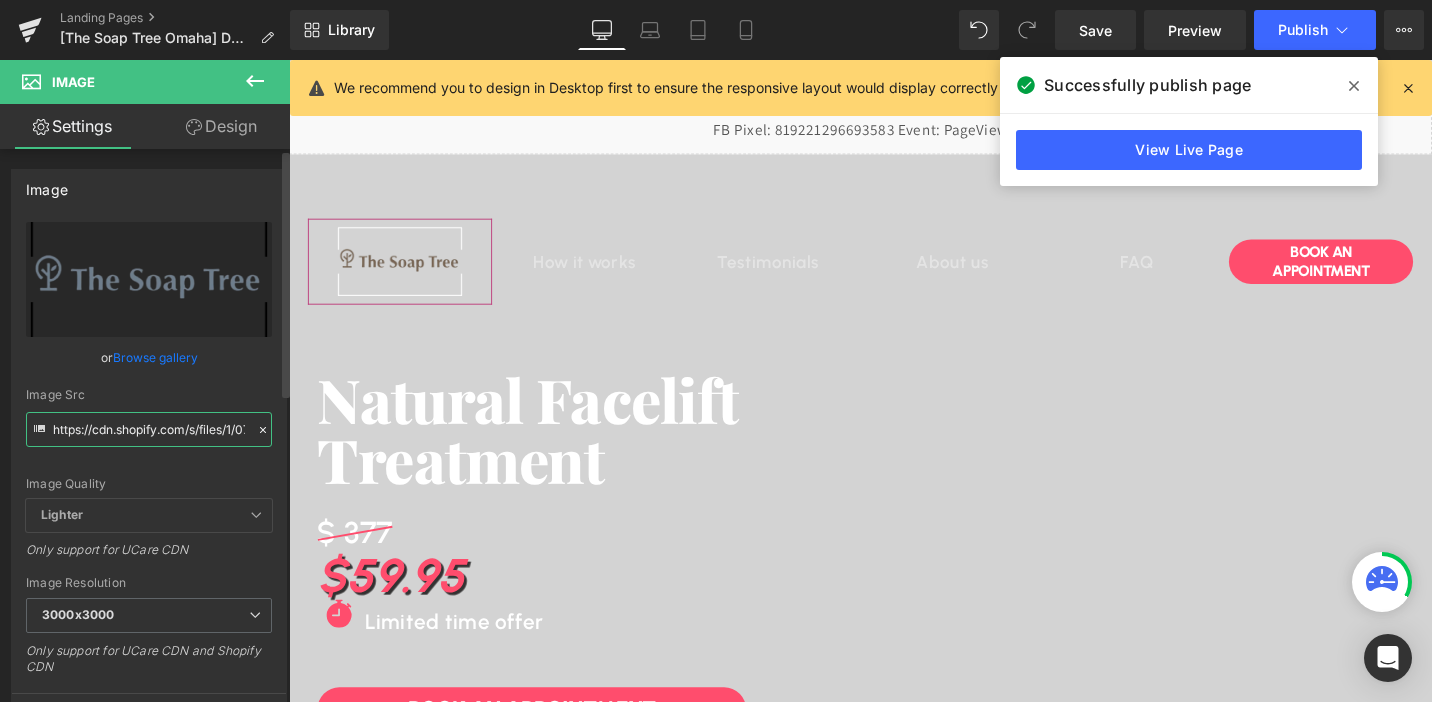 click on "https://cdn.shopify.com/s/files/1/0758/1601/0010/files/ST_logo_3000x3000_cbcef283-5ad9-47e8-ad78-ac788d6b0bb1_3000x3000.webp?v=1749668078" at bounding box center (149, 429) 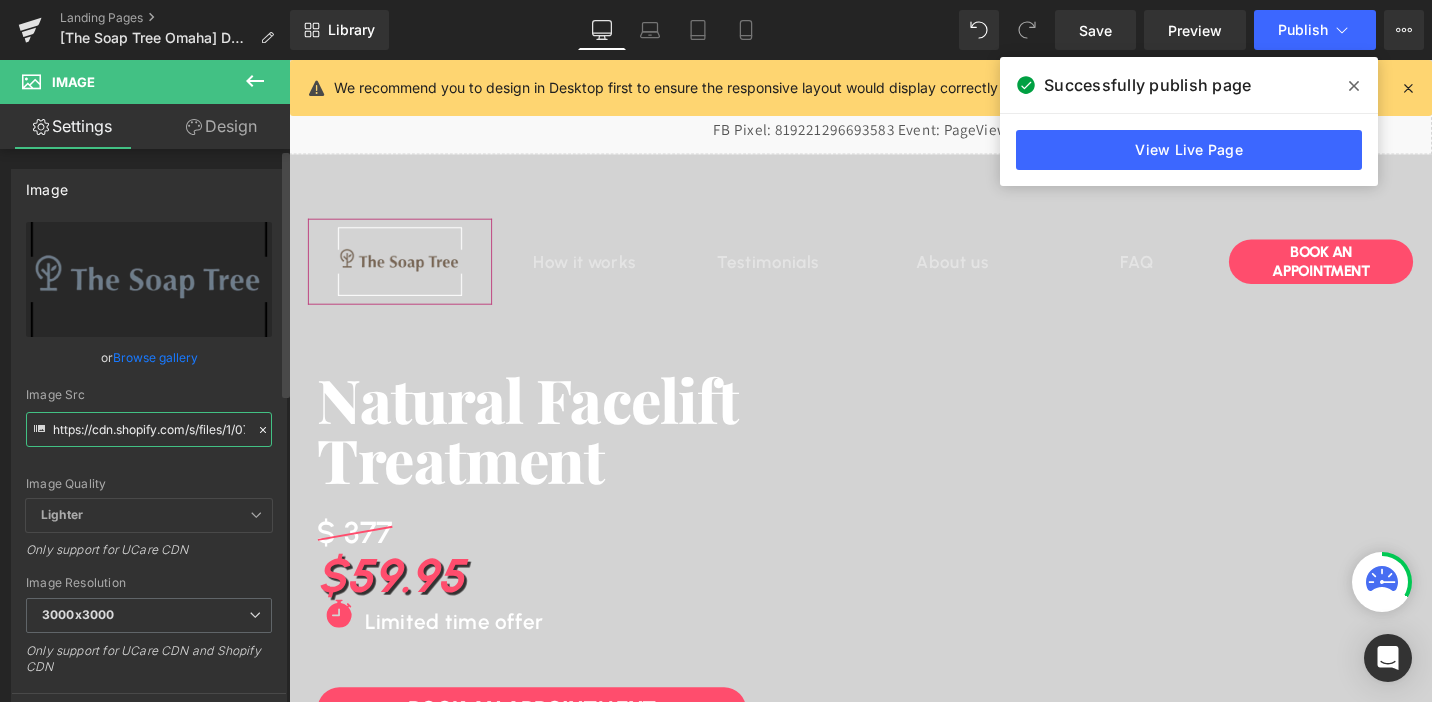 click on "https://cdn.shopify.com/s/files/1/0758/1601/0010/files/ST_logo_3000x3000_cbcef283-5ad9-47e8-ad78-ac788d6b0bb1_3000x3000.webp?v=1749668078" at bounding box center (149, 429) 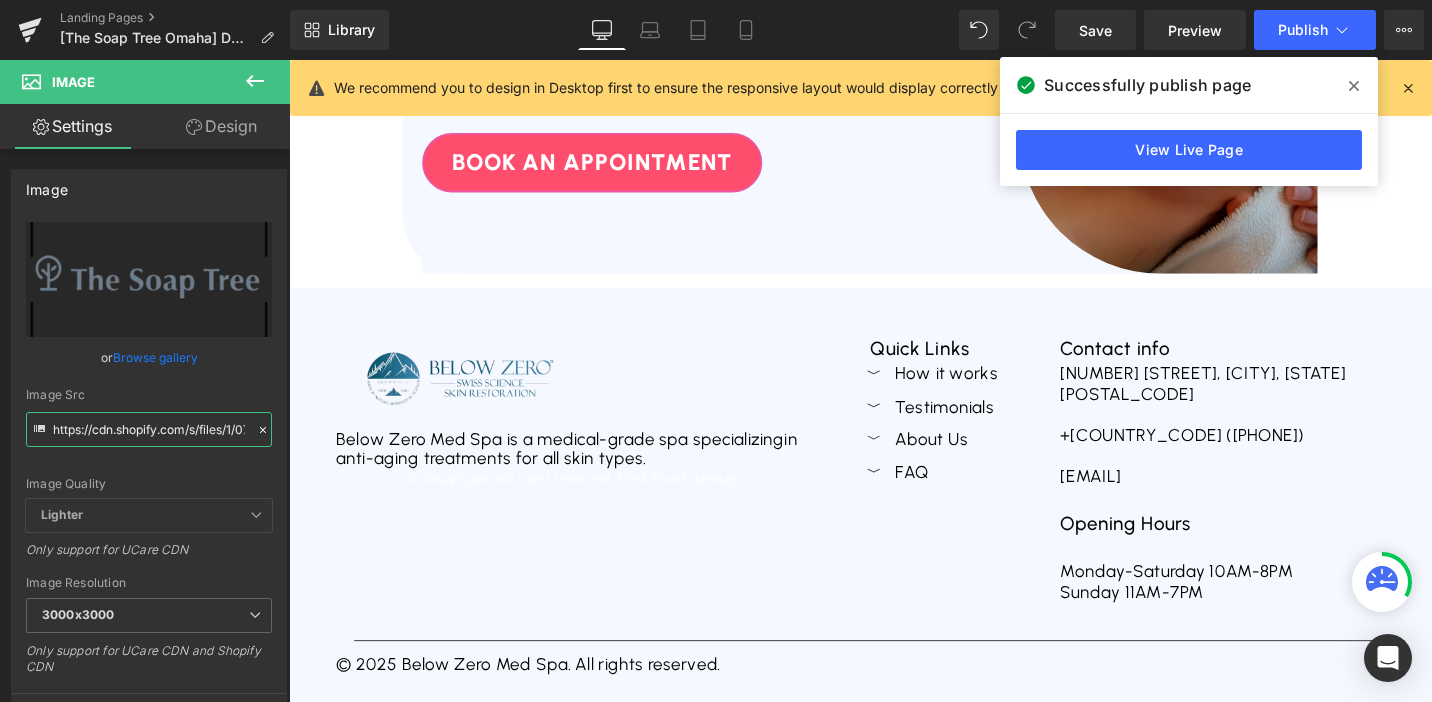 scroll, scrollTop: 6827, scrollLeft: 0, axis: vertical 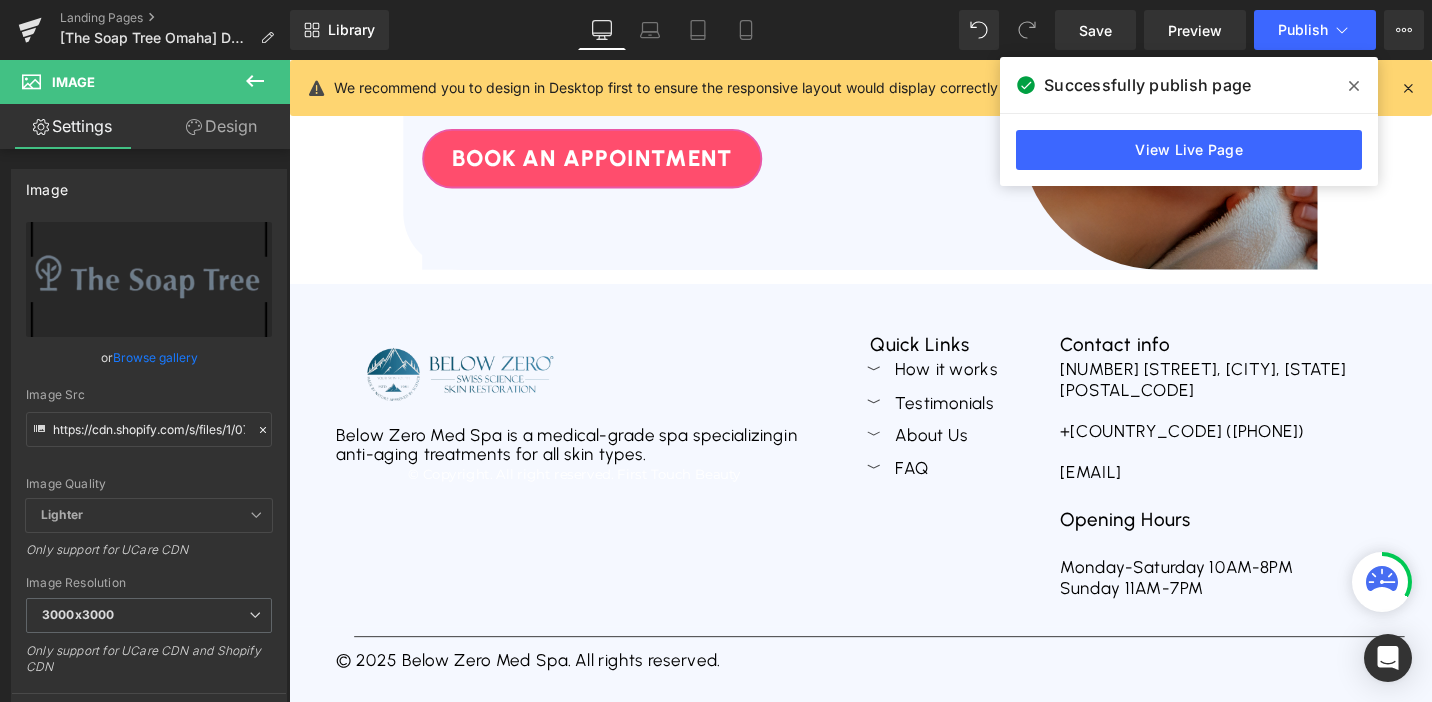 click at bounding box center [470, 393] 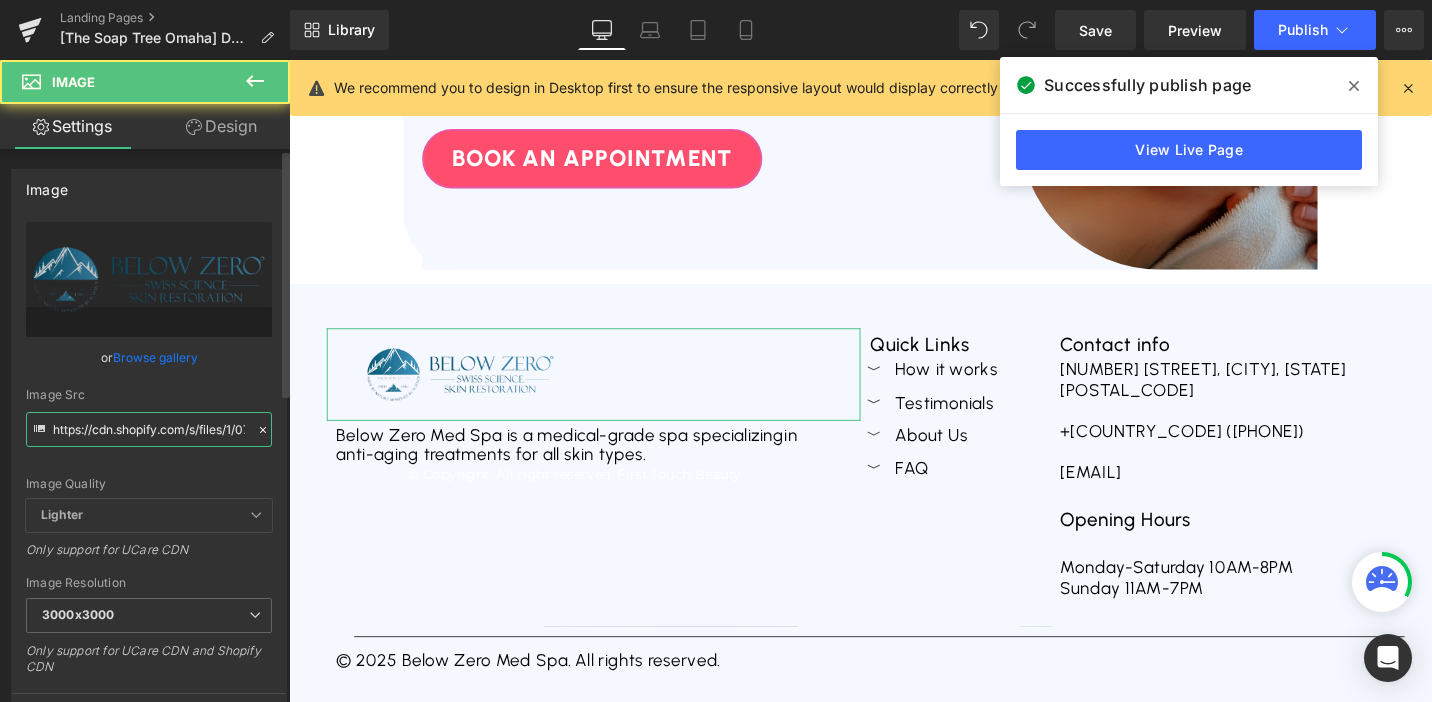 click on "https://cdn.shopify.com/s/files/1/0758/1601/0010/files/676aa320b5deac3faa998461_Frame_188765_3000x3000.png?v=1752161931" at bounding box center (149, 429) 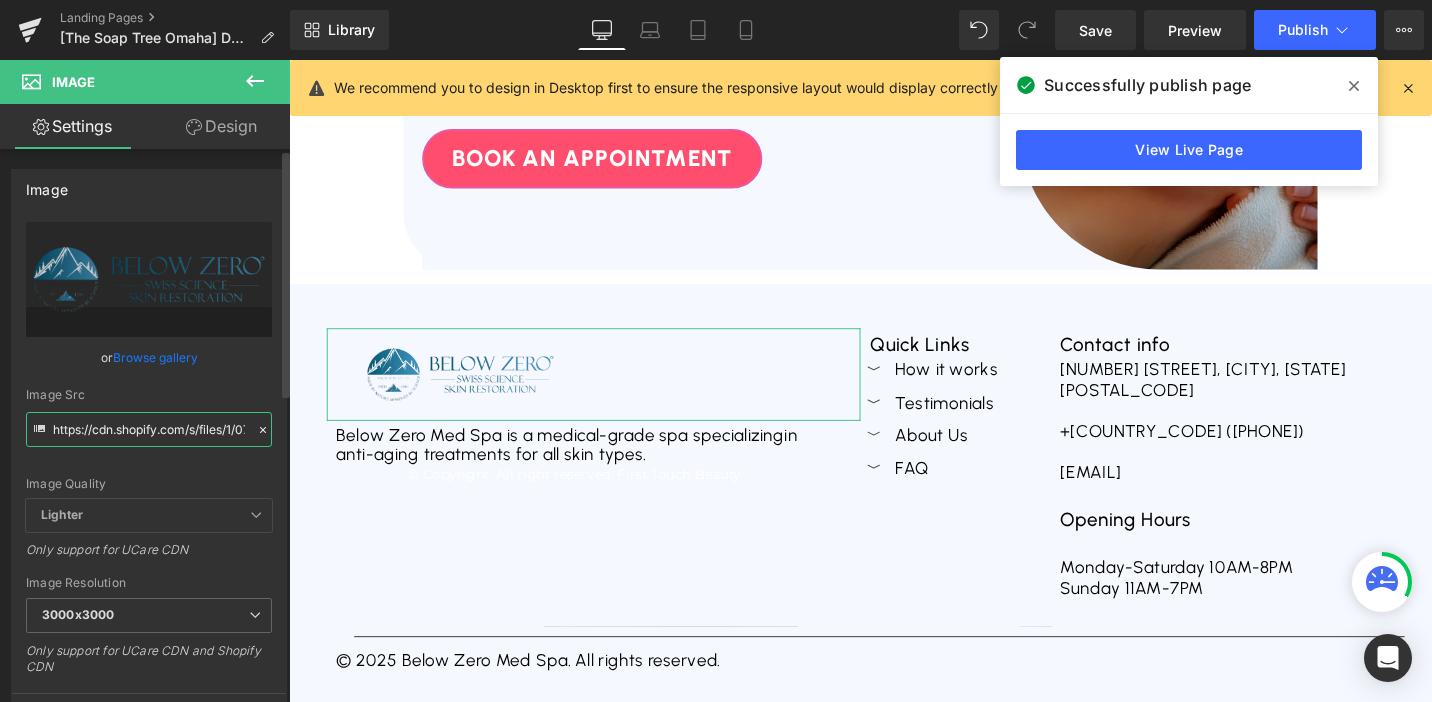 click on "https://cdn.shopify.com/s/files/1/0758/1601/0010/files/676aa320b5deac3faa998461_Frame_188765_3000x3000.png?v=1752161931" at bounding box center [149, 429] 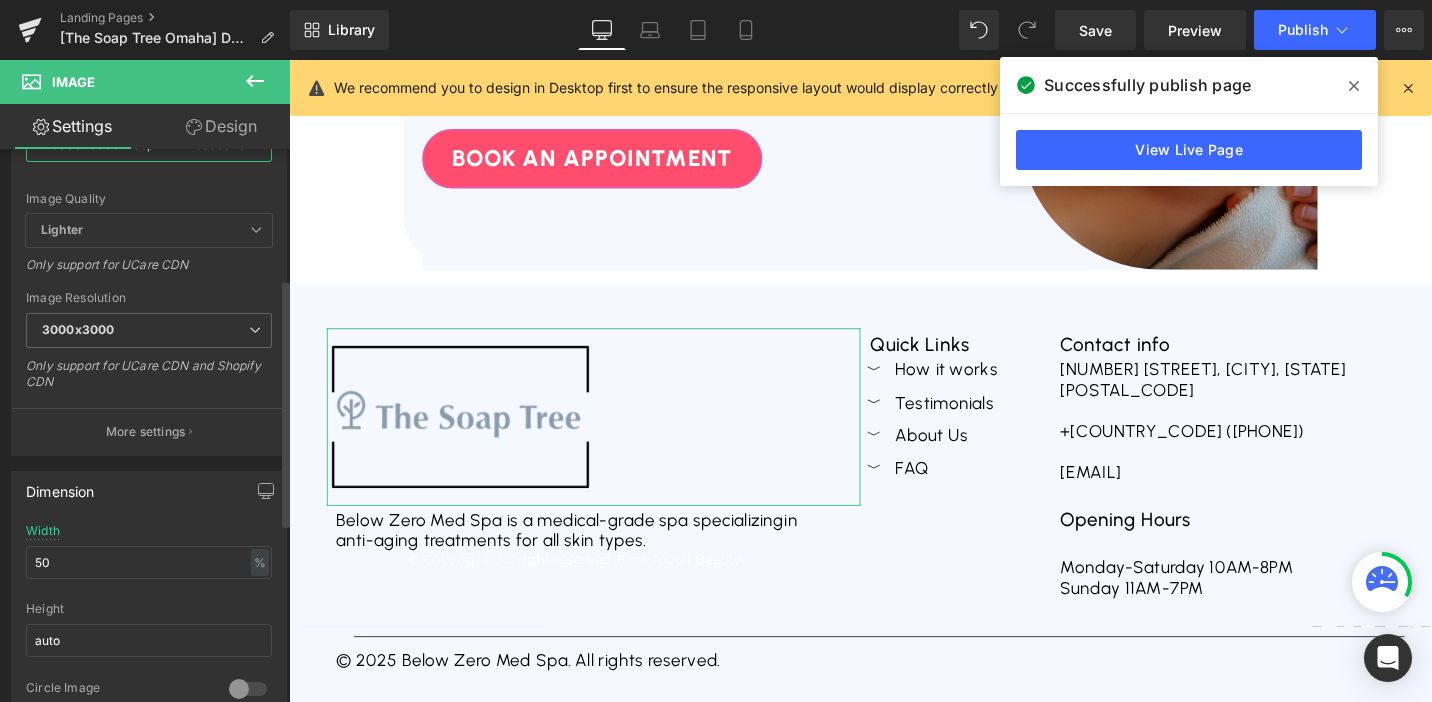 scroll, scrollTop: 291, scrollLeft: 0, axis: vertical 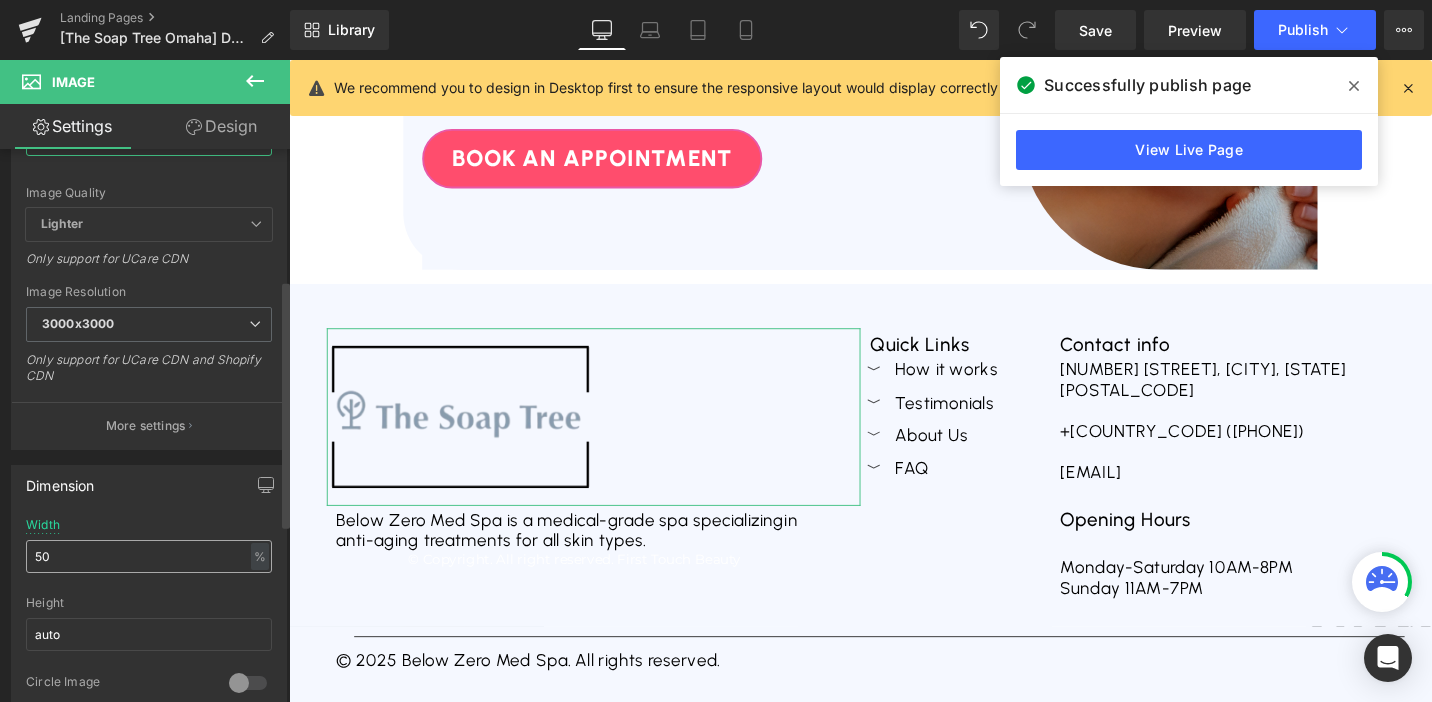 type on "https://cdn.shopify.com/s/files/1/0758/1601/0010/files/ST_logo_3000x3000_cbcef283-5ad9-47e8-ad78-ac788d6b0bb1_3000x3000.webp?v=1749668078" 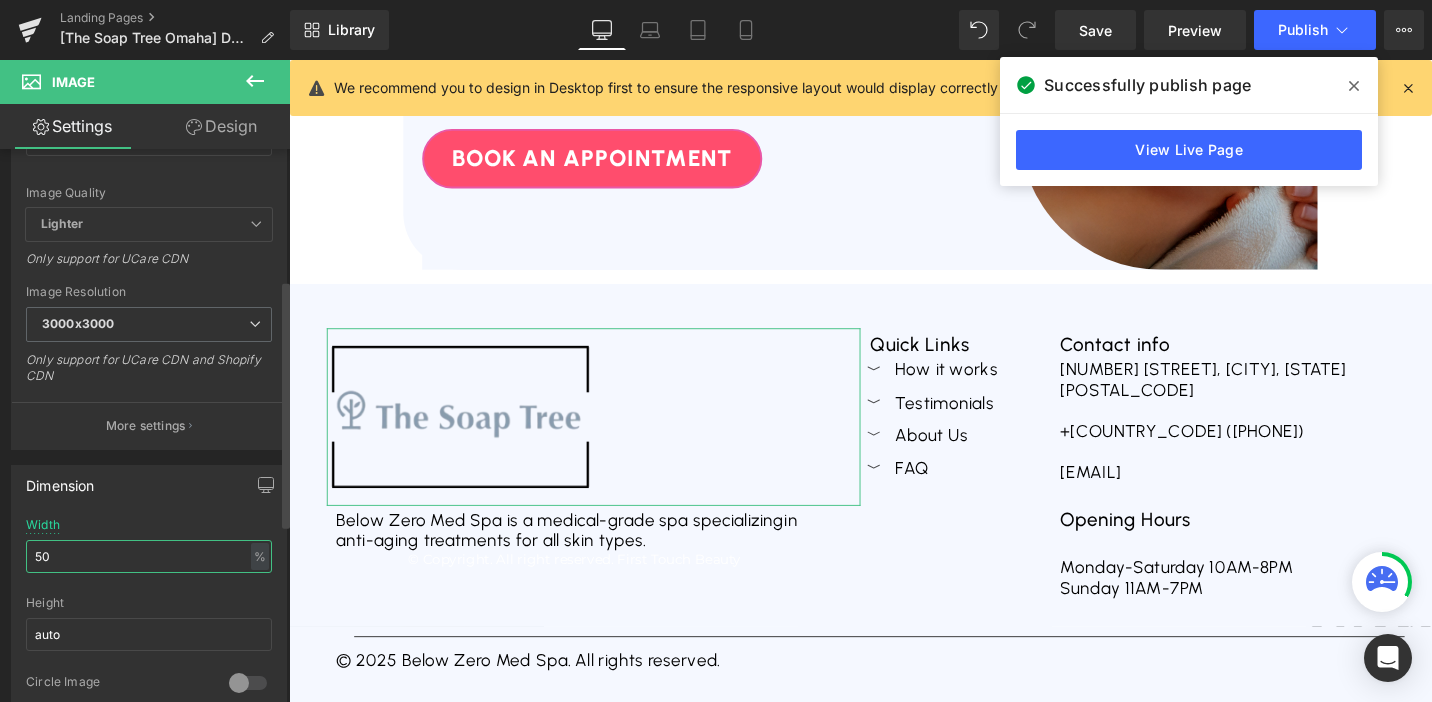 click on "50" at bounding box center [149, 556] 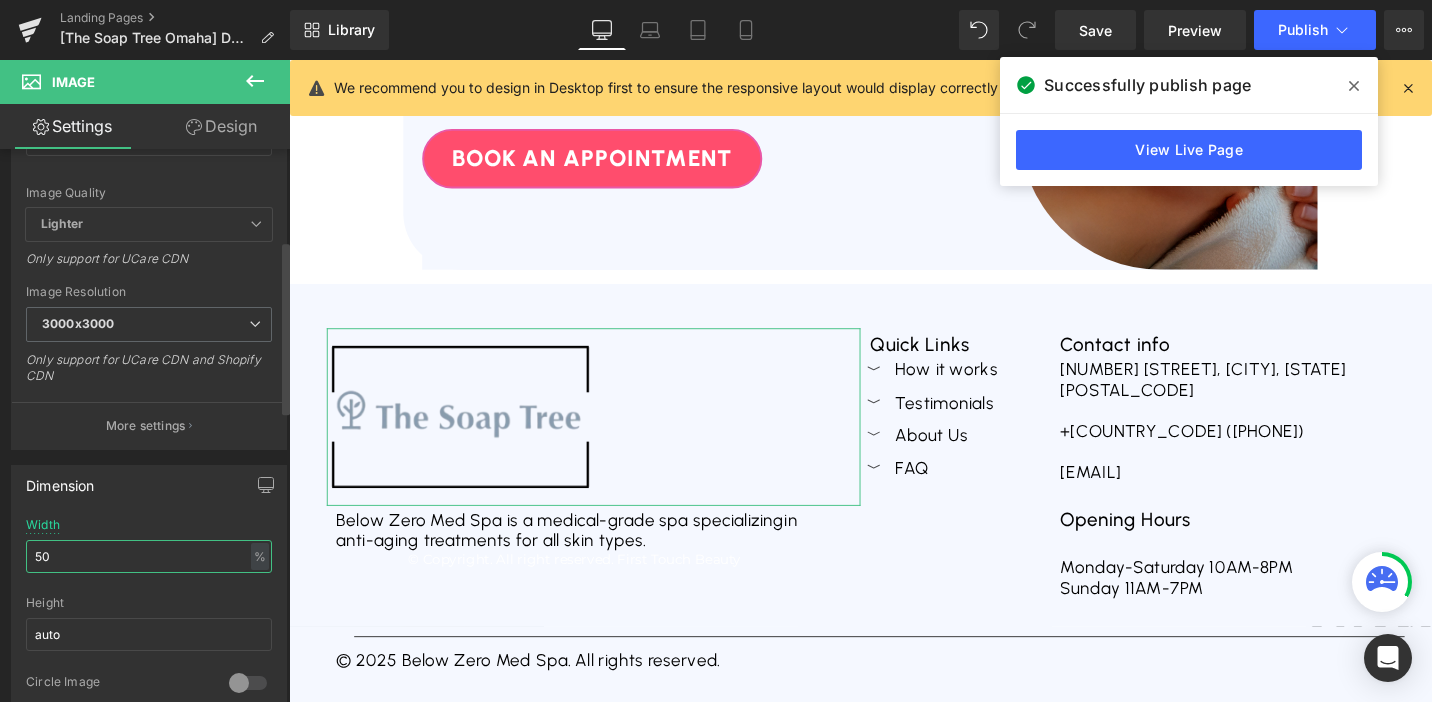 scroll, scrollTop: 0, scrollLeft: 0, axis: both 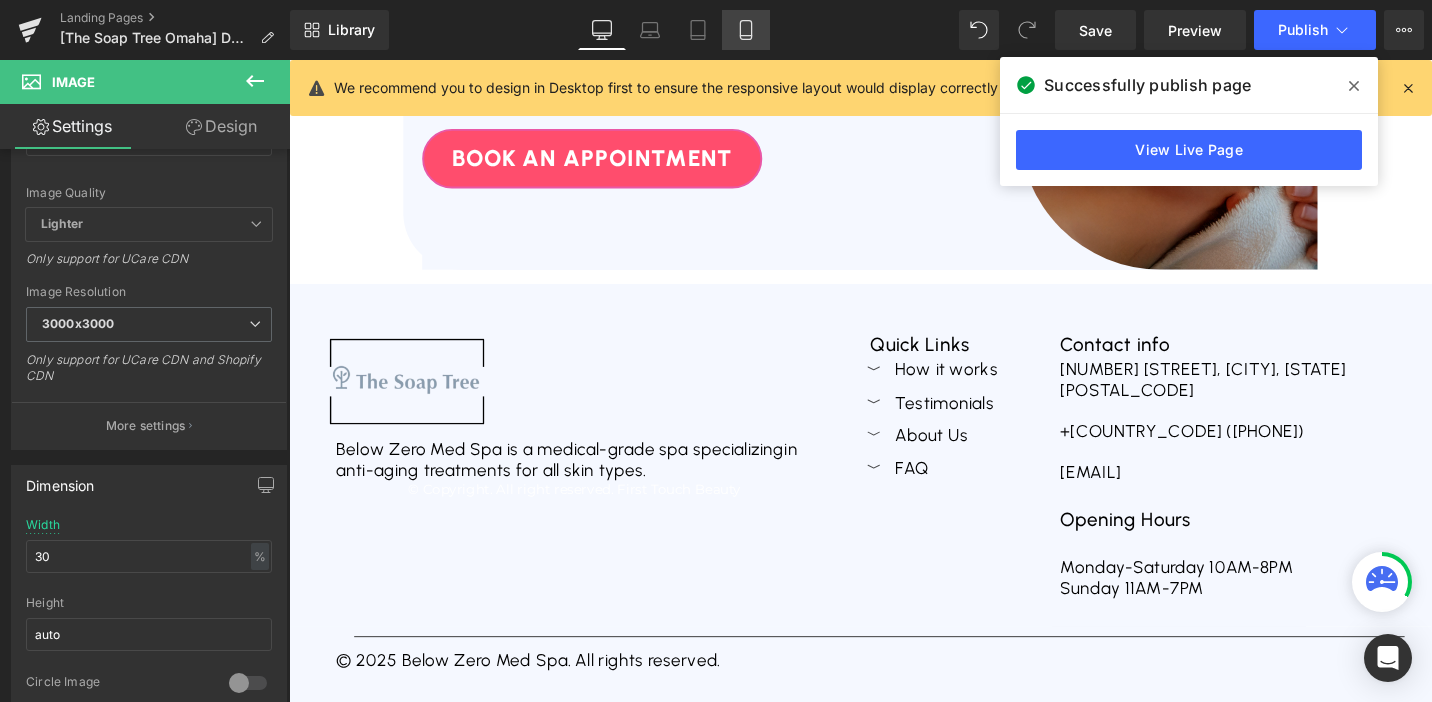 click 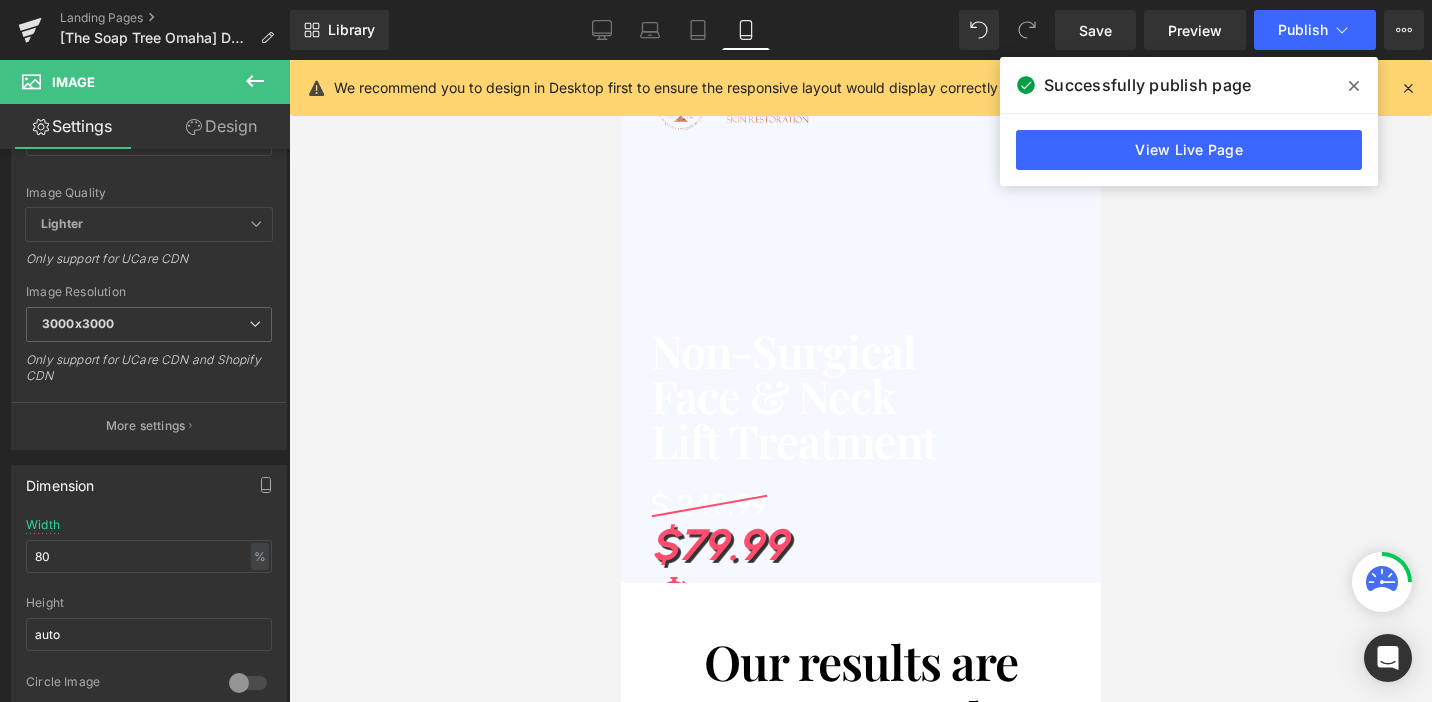 scroll, scrollTop: 0, scrollLeft: 0, axis: both 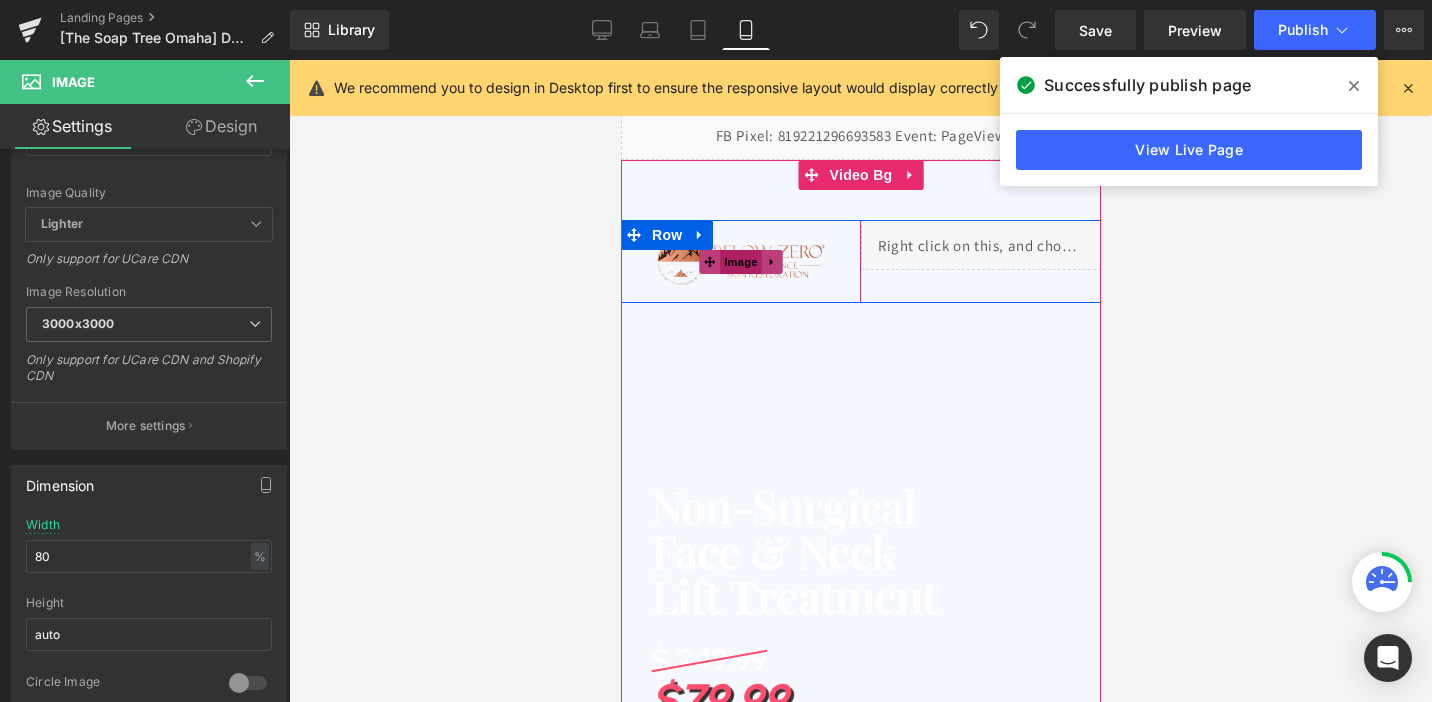 click on "Image" at bounding box center (740, 262) 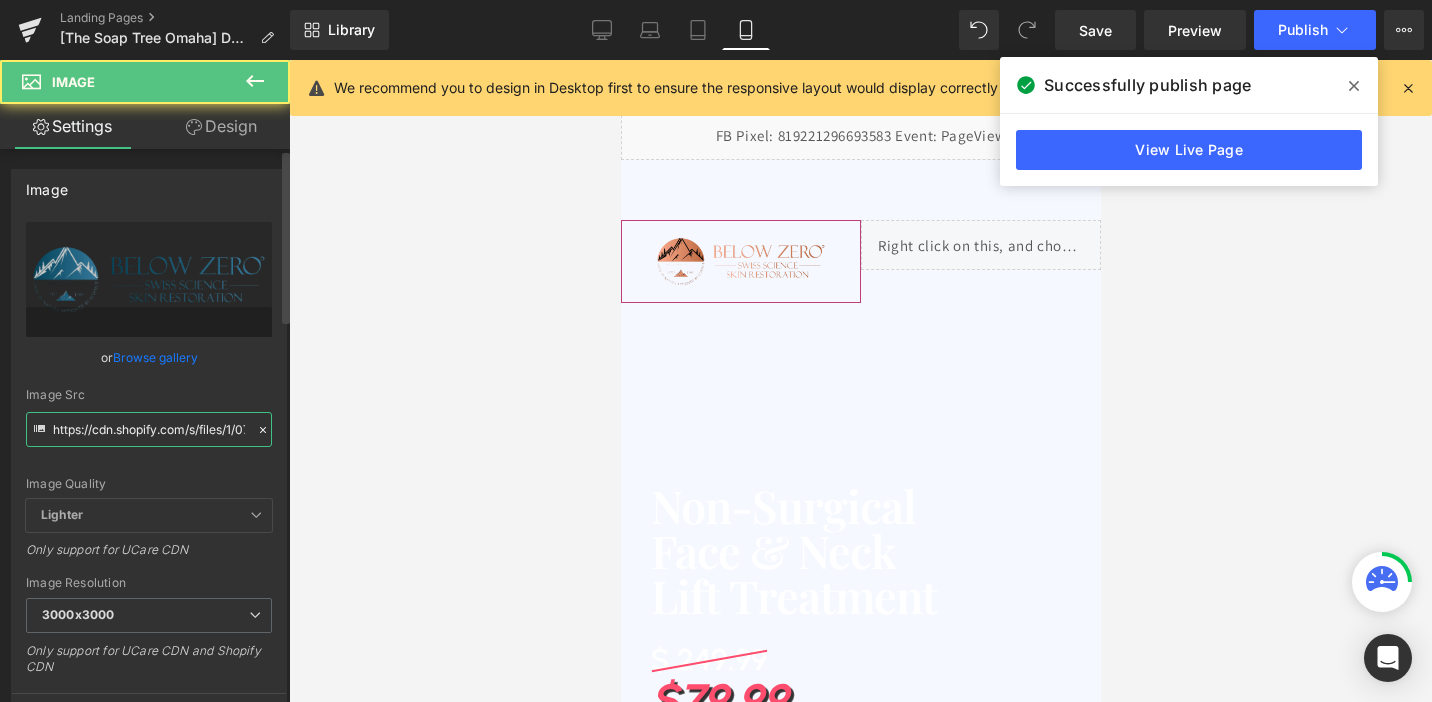 click on "https://cdn.shopify.com/s/files/1/0758/1601/0010/files/676aa320b5deac3faa998461_Frame_188765_3000x3000.png?v=1752161931" at bounding box center (149, 429) 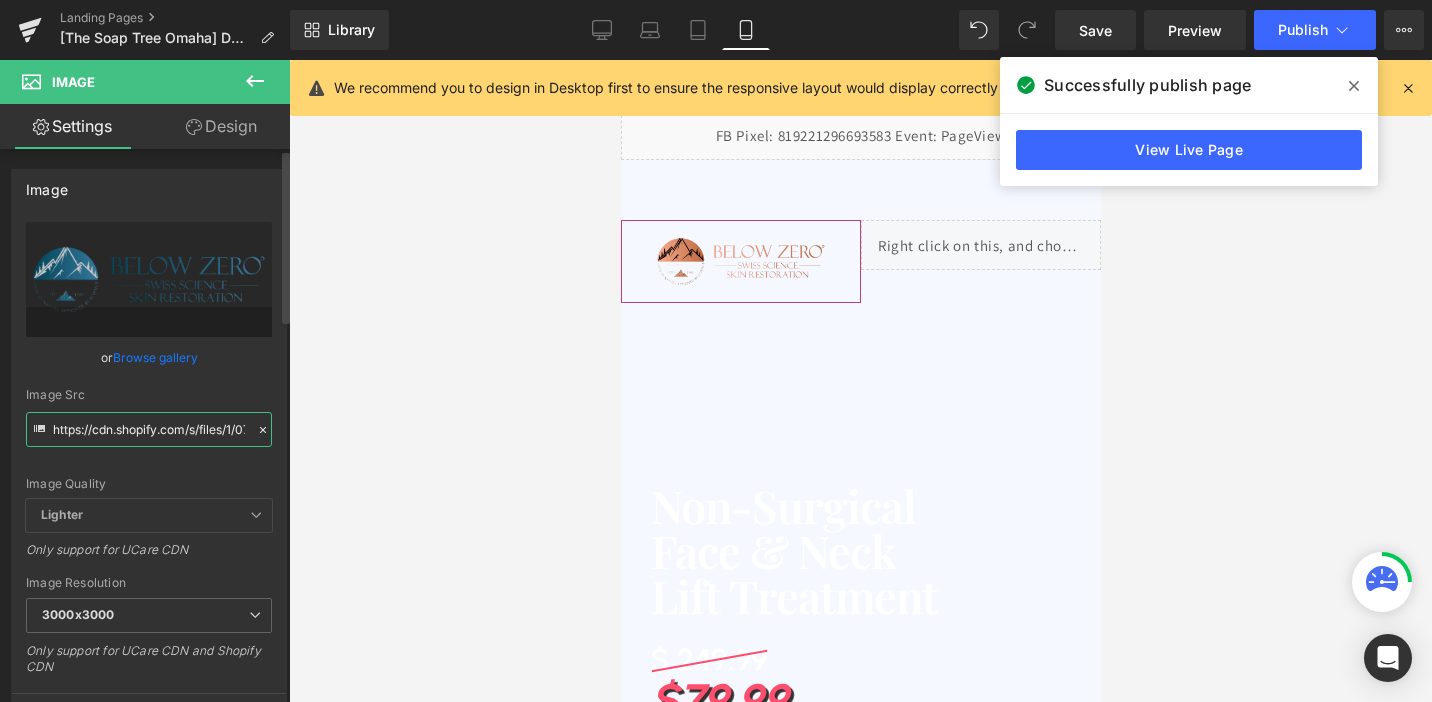 click on "https://cdn.shopify.com/s/files/1/0758/1601/0010/files/676aa320b5deac3faa998461_Frame_188765_3000x3000.png?v=1752161931" at bounding box center [149, 429] 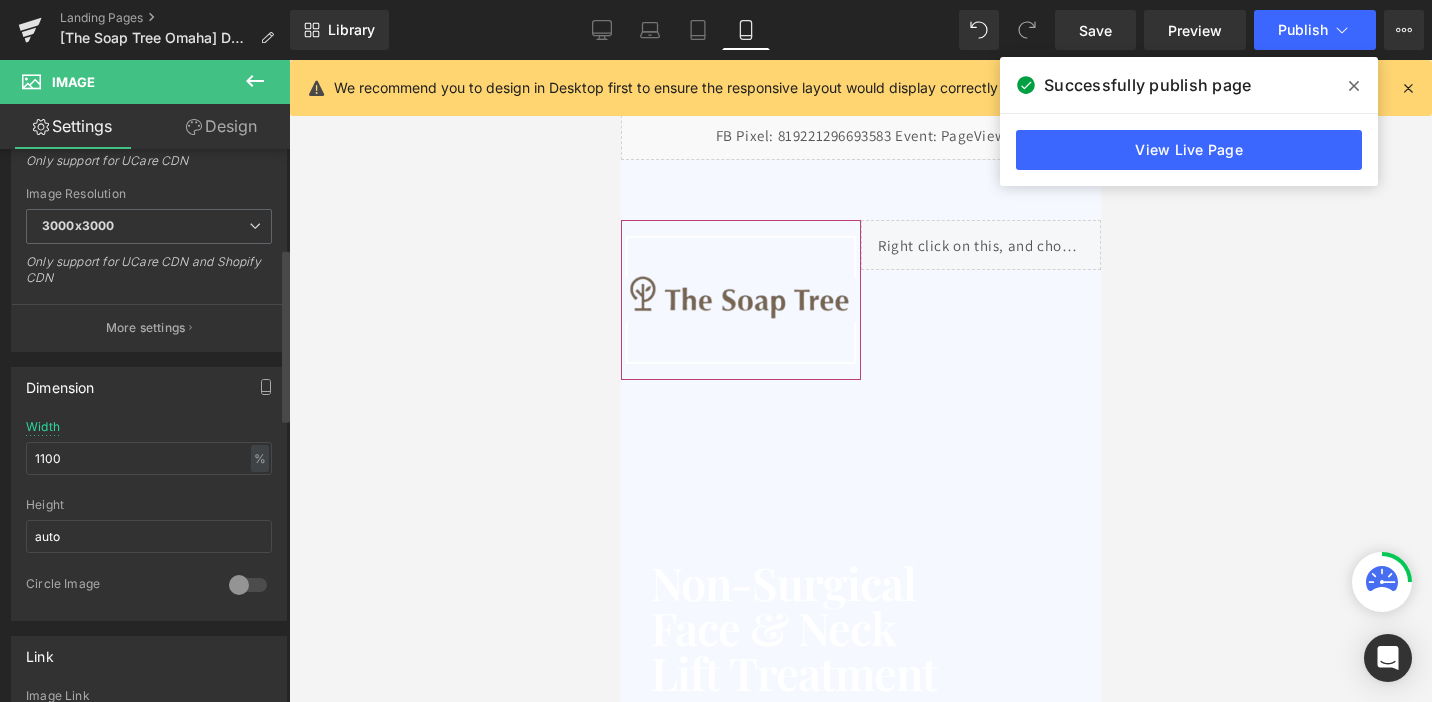 scroll, scrollTop: 400, scrollLeft: 0, axis: vertical 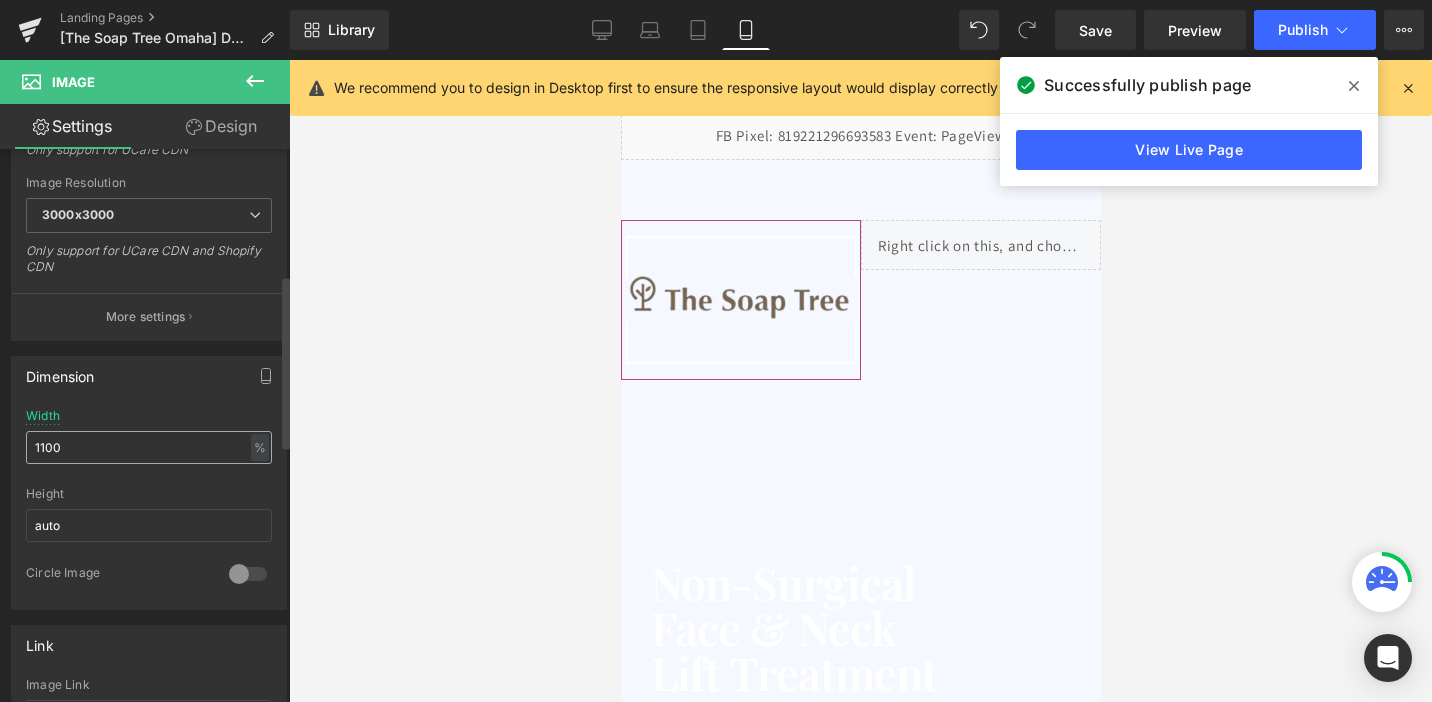 type on "https://cdn.shopify.com/s/files/1/0758/1601/0010/files/ST_logo_3000x3000_cbcef283-5ad9-47e8-ad78-ac788d6b0bb1_3000x3000.webp?v=1749668078" 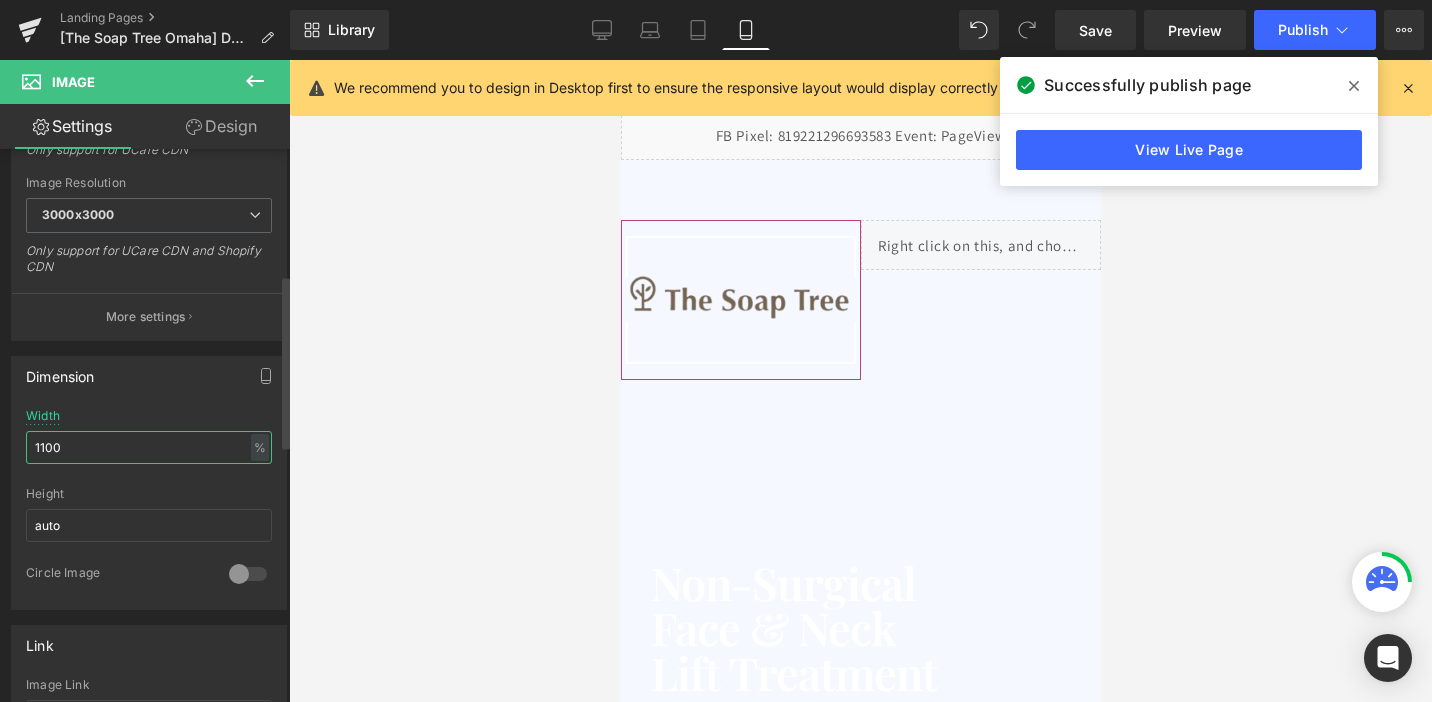 click on "1100" at bounding box center (149, 447) 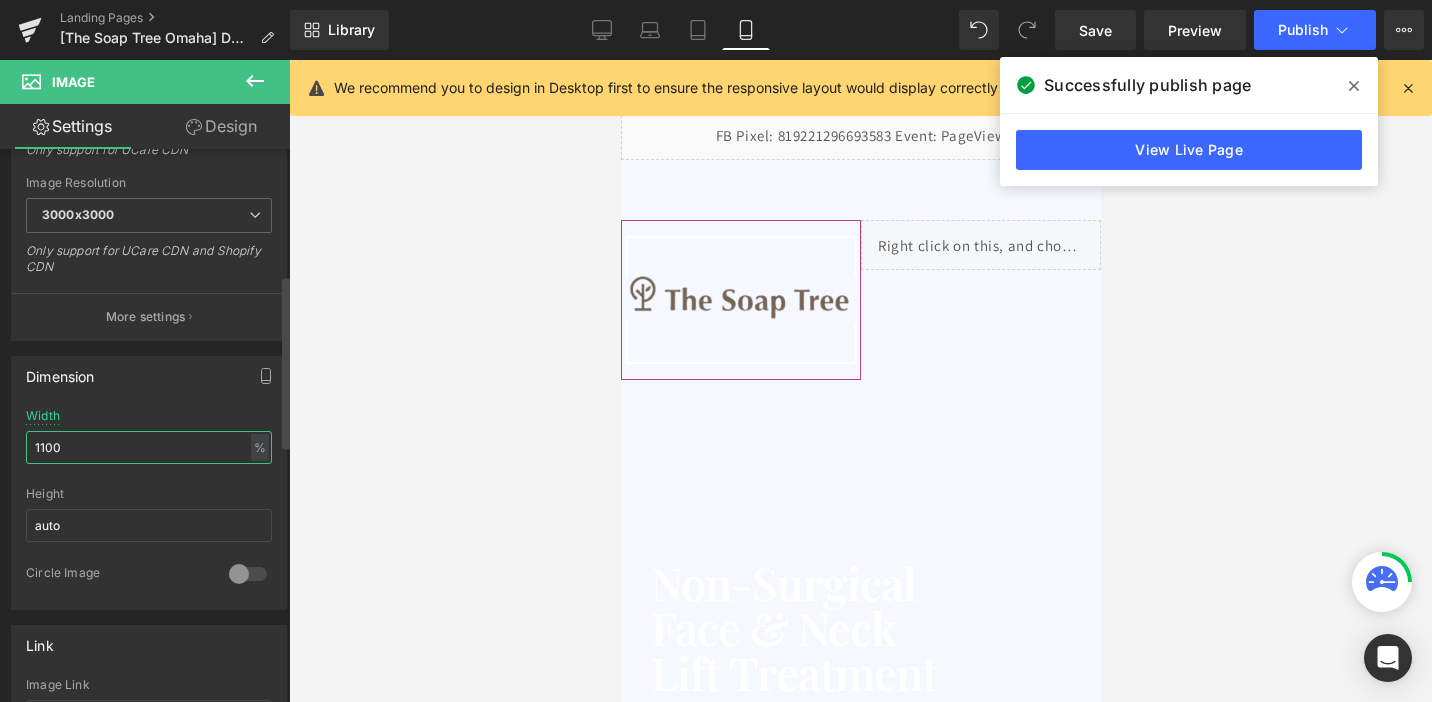 click on "1100" at bounding box center [149, 447] 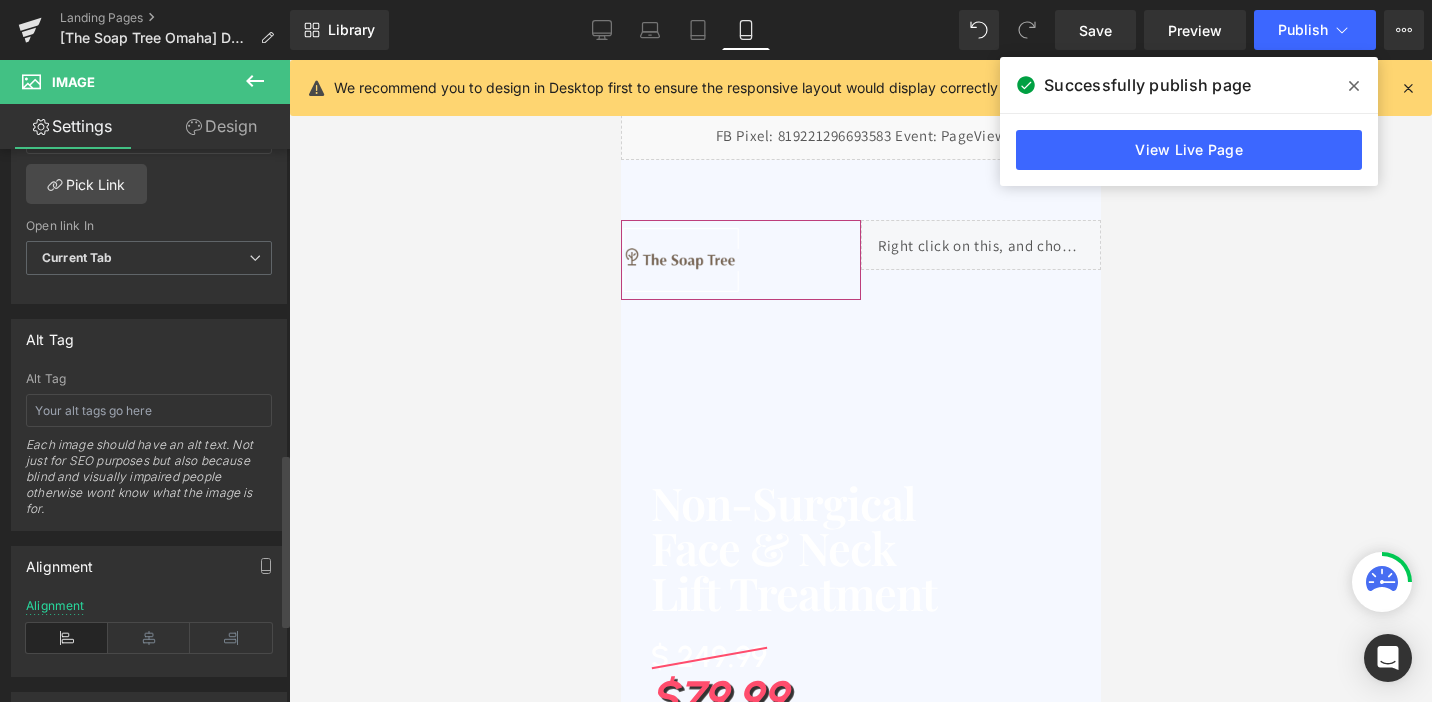 scroll, scrollTop: 981, scrollLeft: 0, axis: vertical 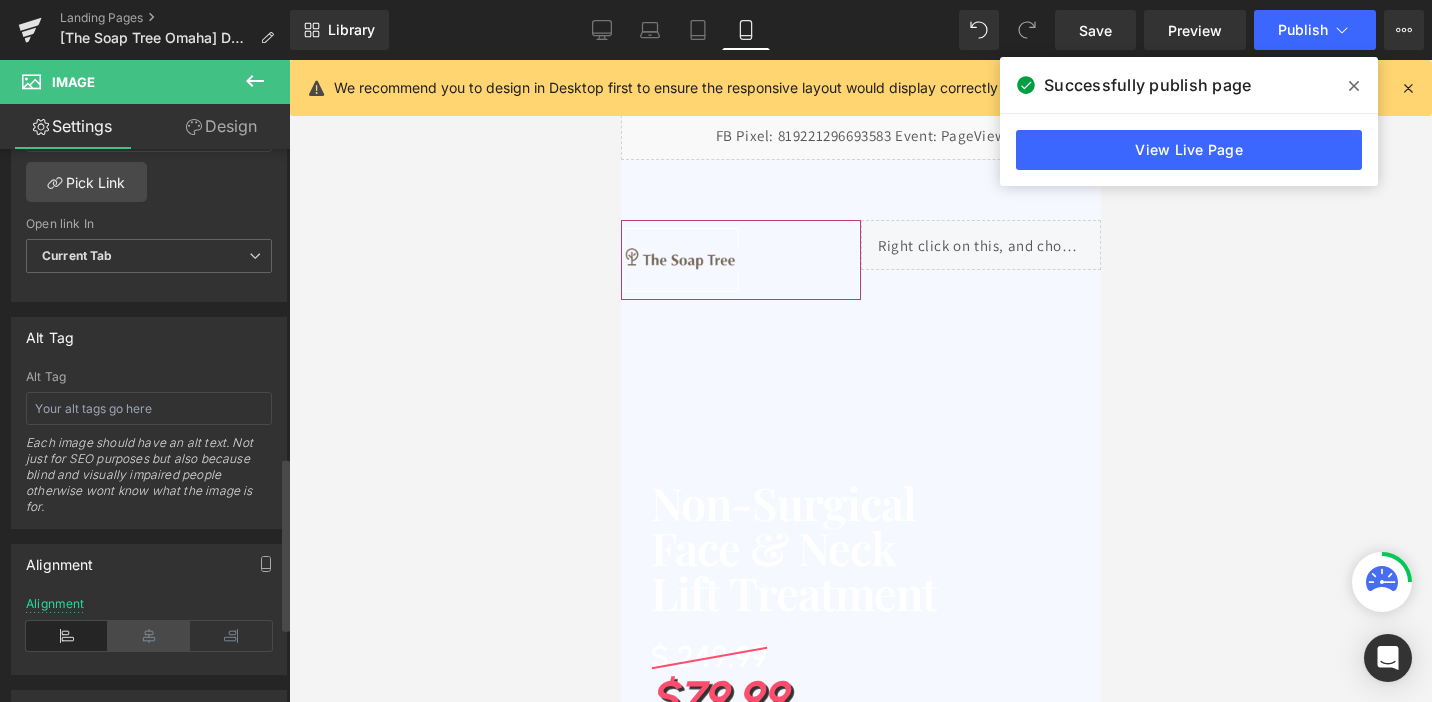 type on "50" 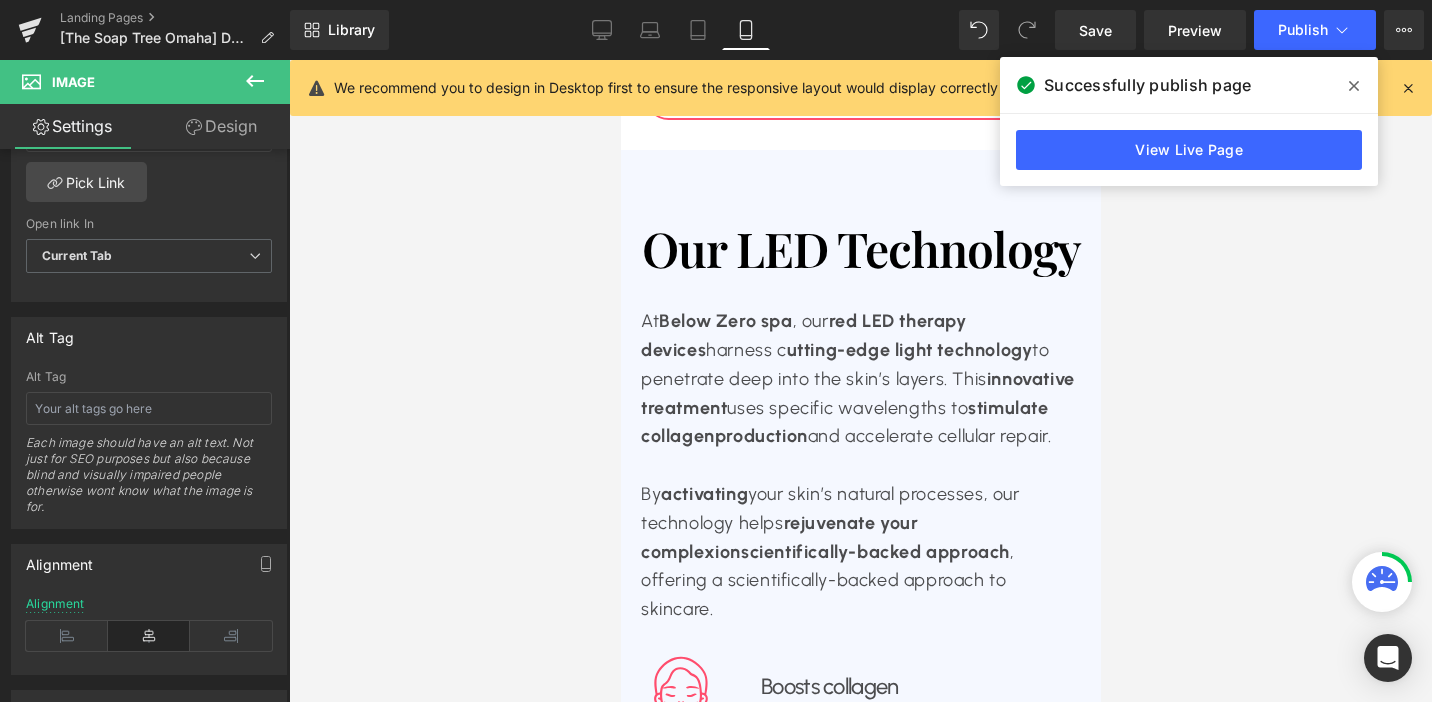 scroll, scrollTop: 1404, scrollLeft: 0, axis: vertical 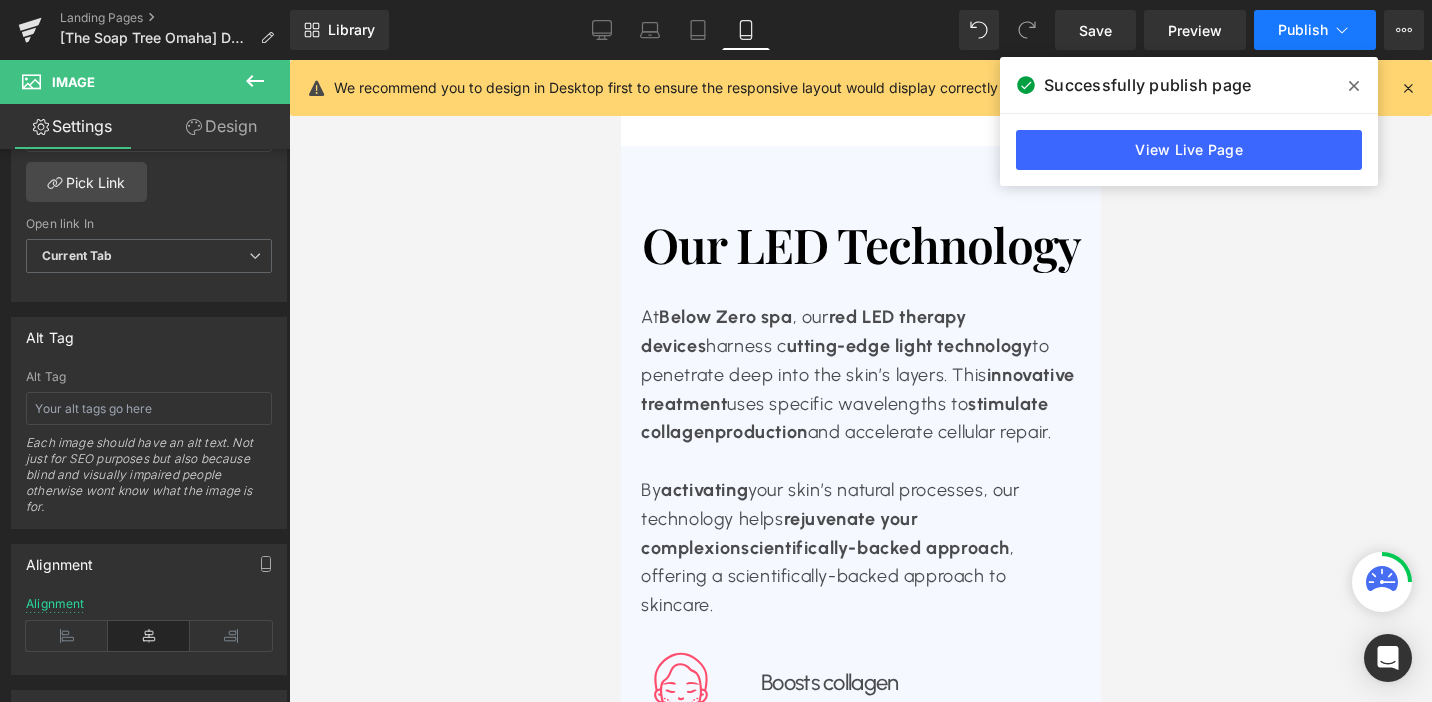 click on "Publish" at bounding box center [1303, 30] 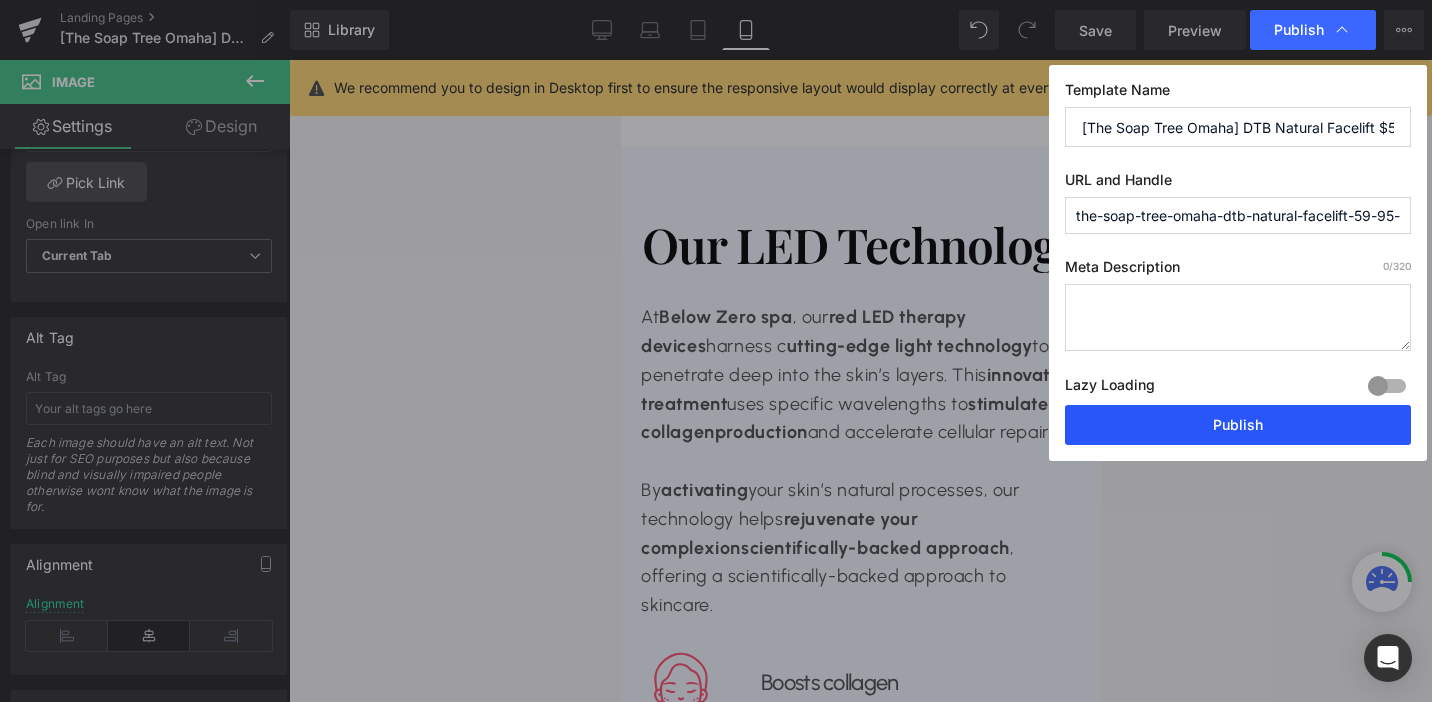 click on "Publish" at bounding box center [1238, 425] 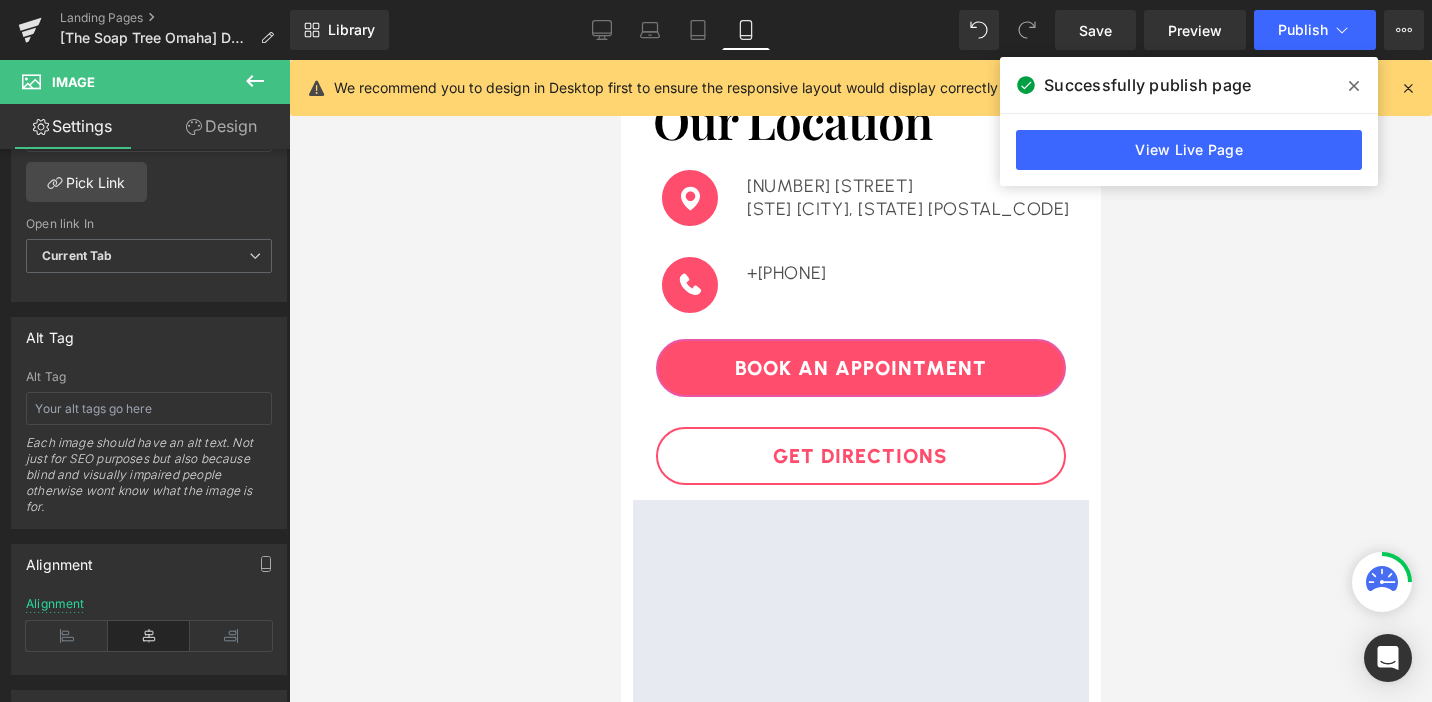 scroll, scrollTop: 5333, scrollLeft: 0, axis: vertical 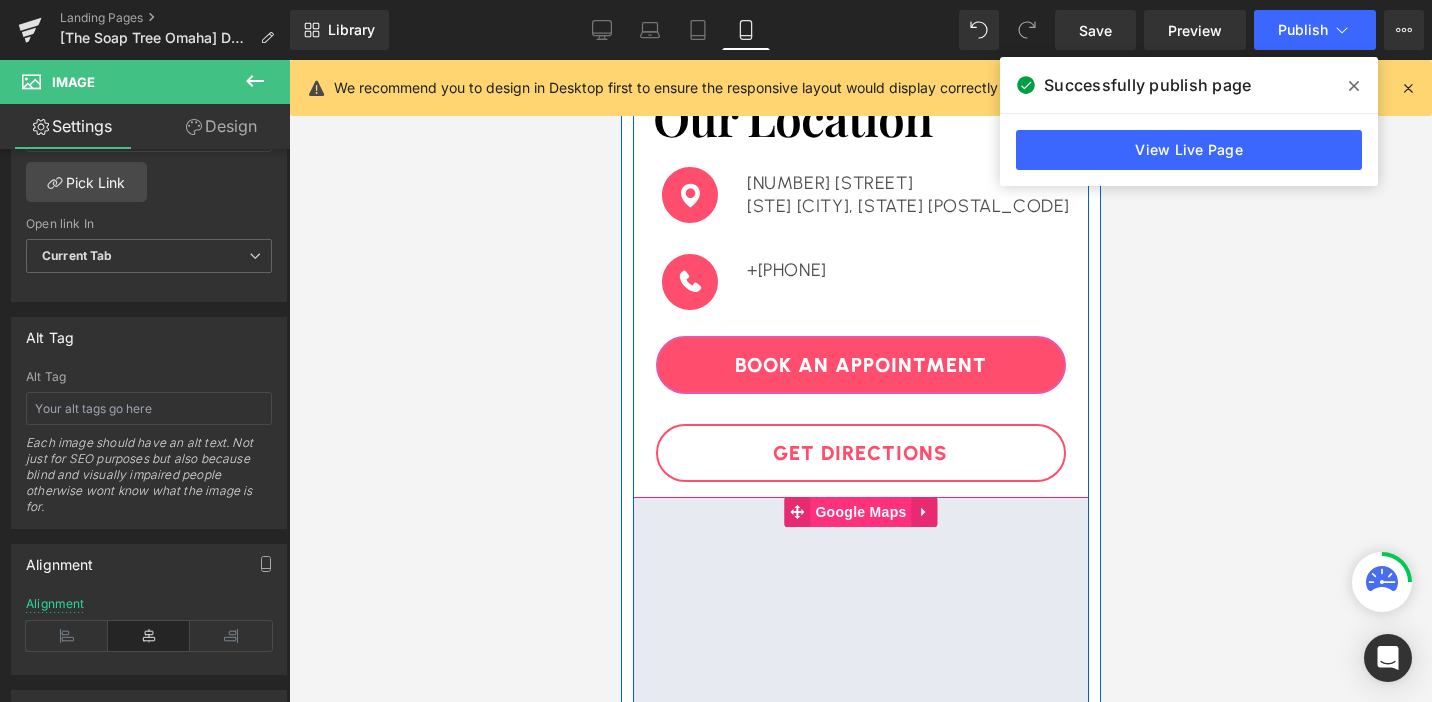 click on "Google Maps" at bounding box center [859, 512] 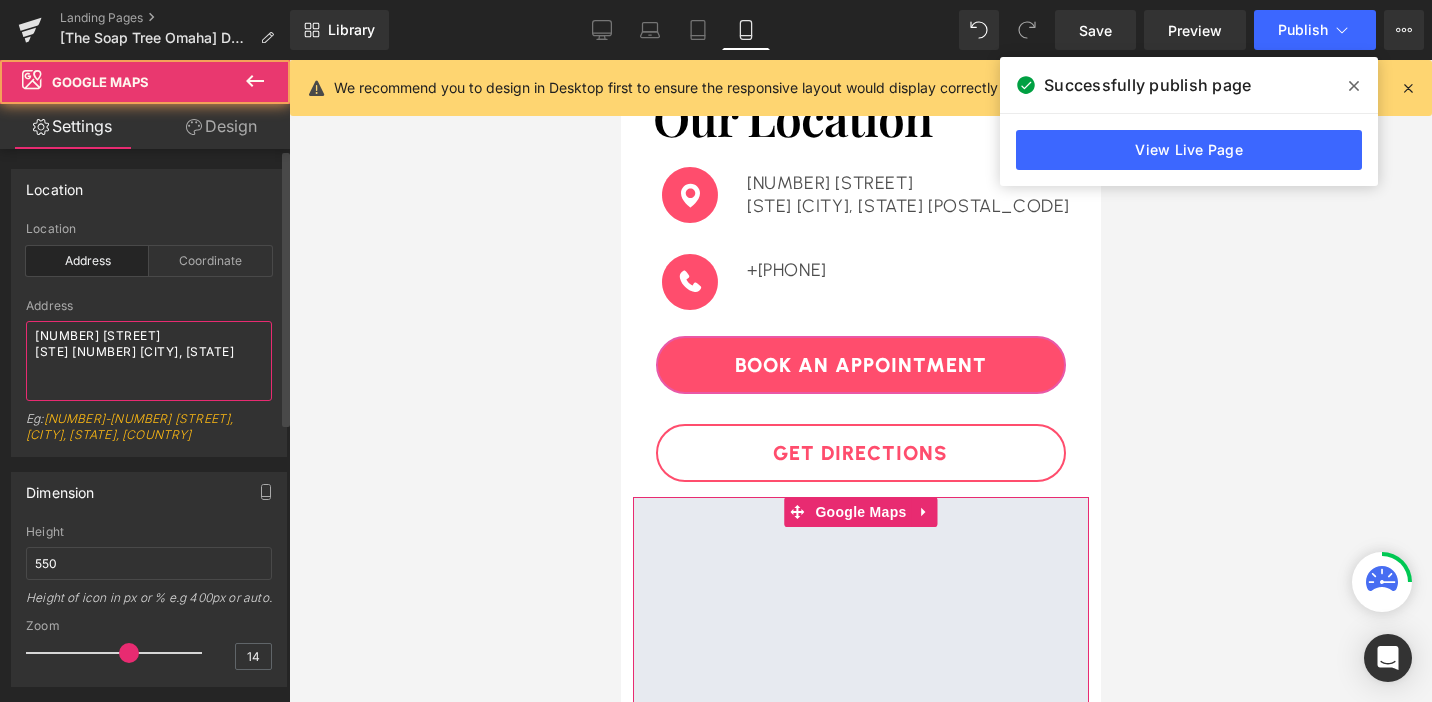 click on "3000 Grapevine Mills Pkwy
Suite 239 Grapevine, TX  76051" at bounding box center [149, 361] 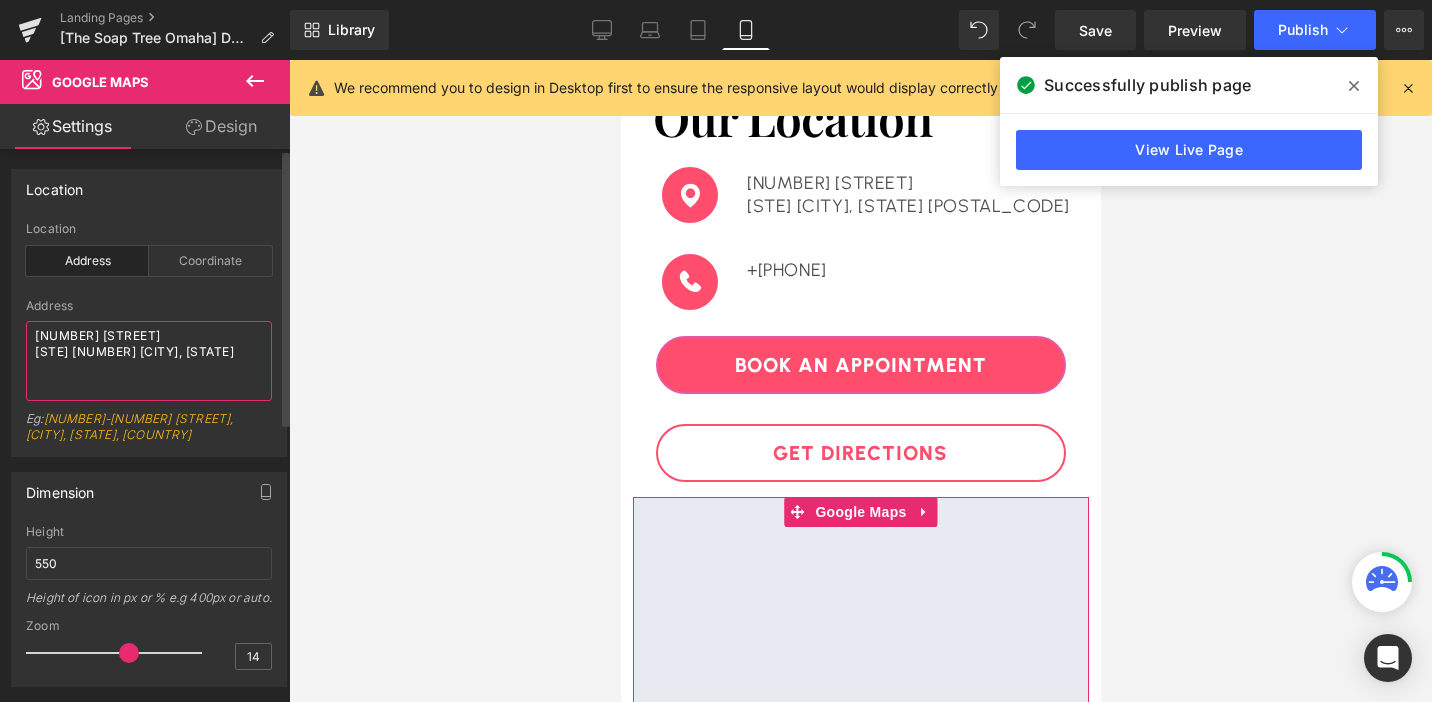 click on "3000 Grapevine Mills Pkwy
Suite 239 Grapevine, TX  76051" at bounding box center [149, 361] 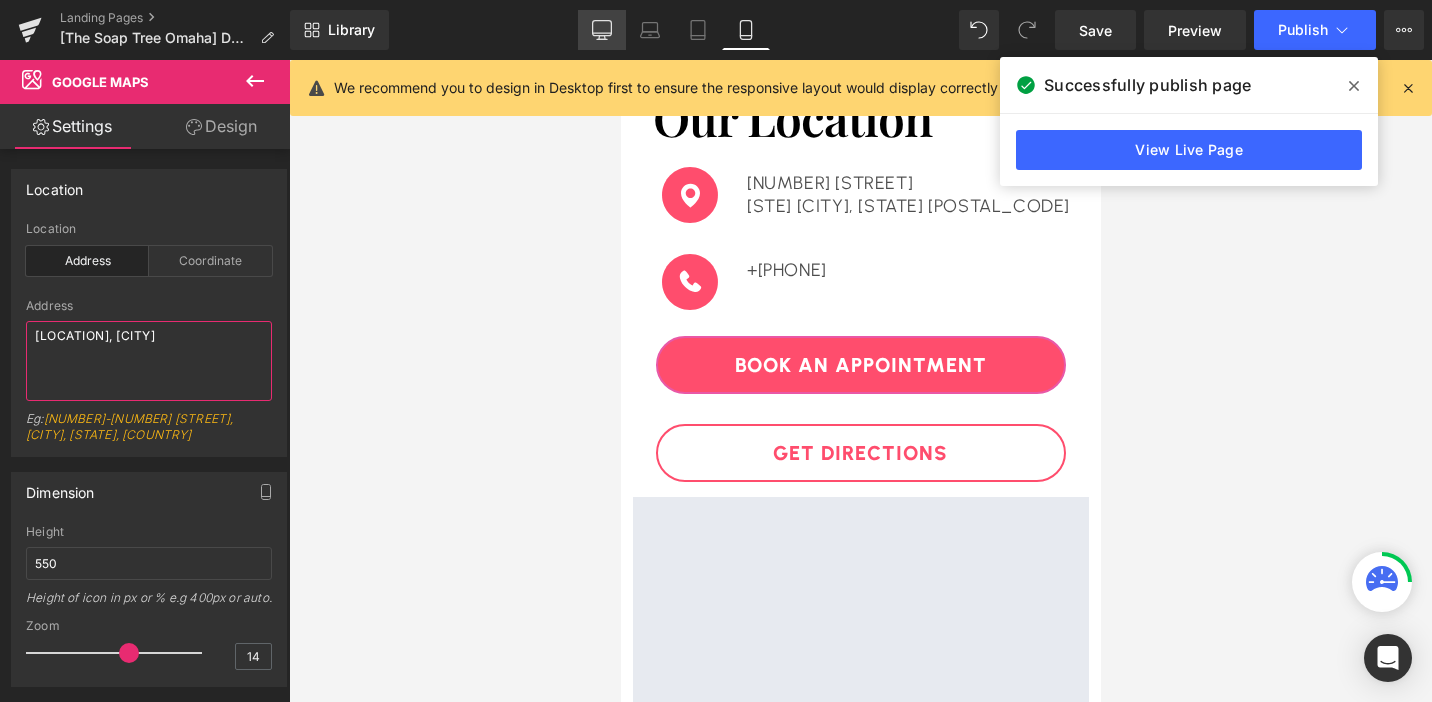 type on "Westroads Mall, Omaha" 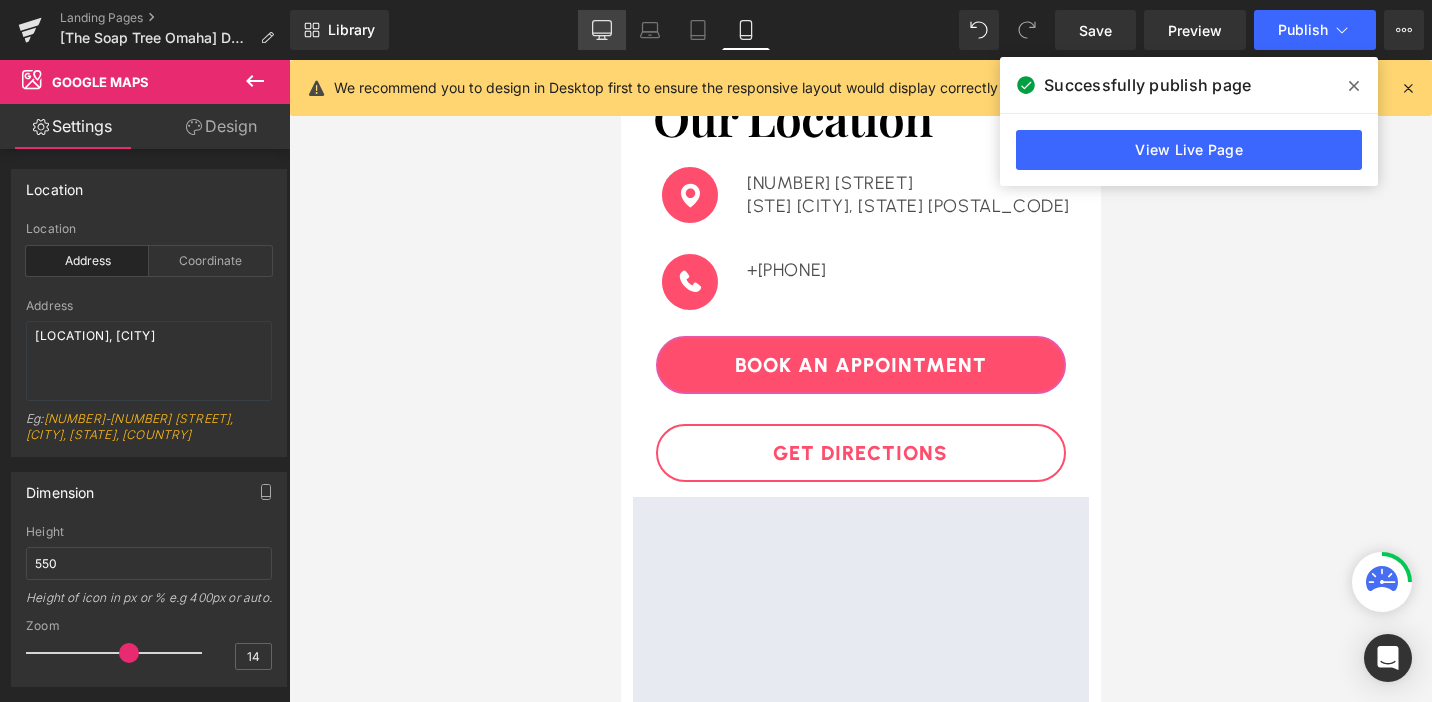 click 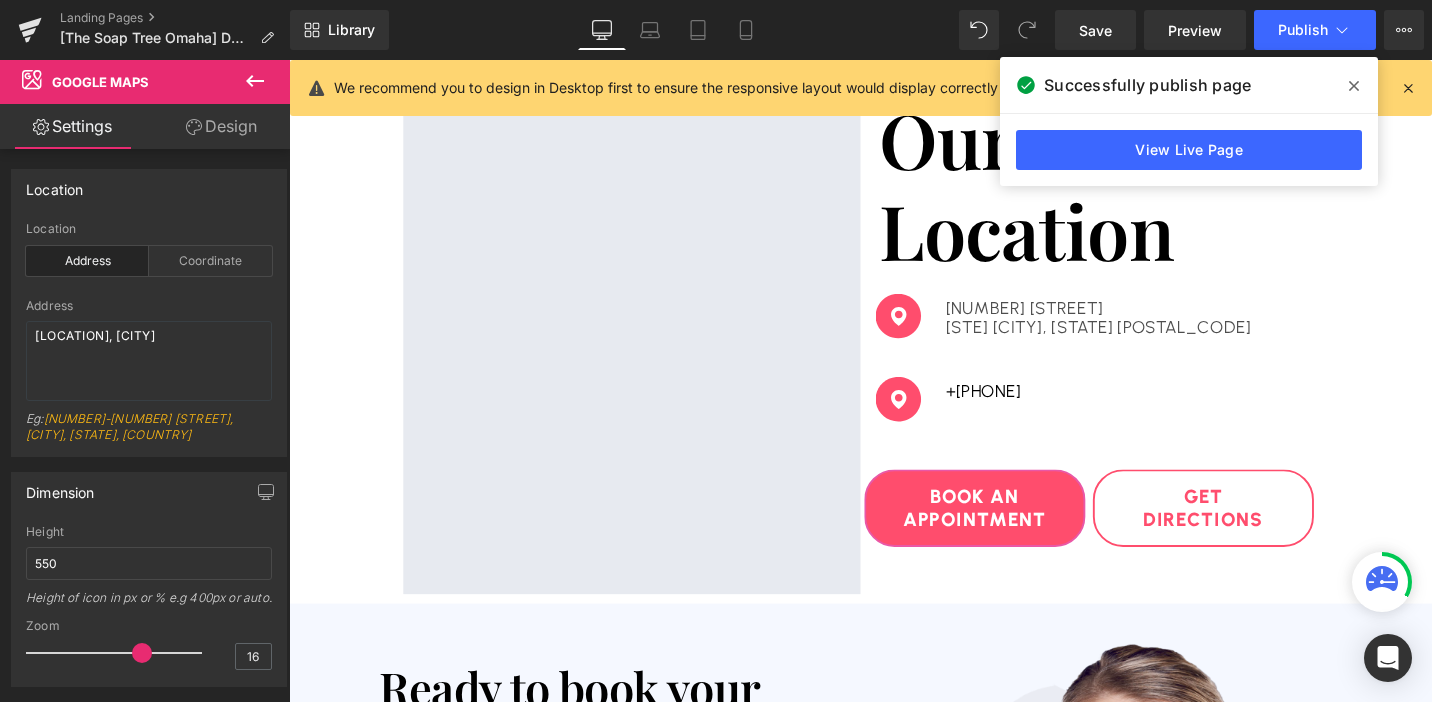 scroll, scrollTop: 4451, scrollLeft: 0, axis: vertical 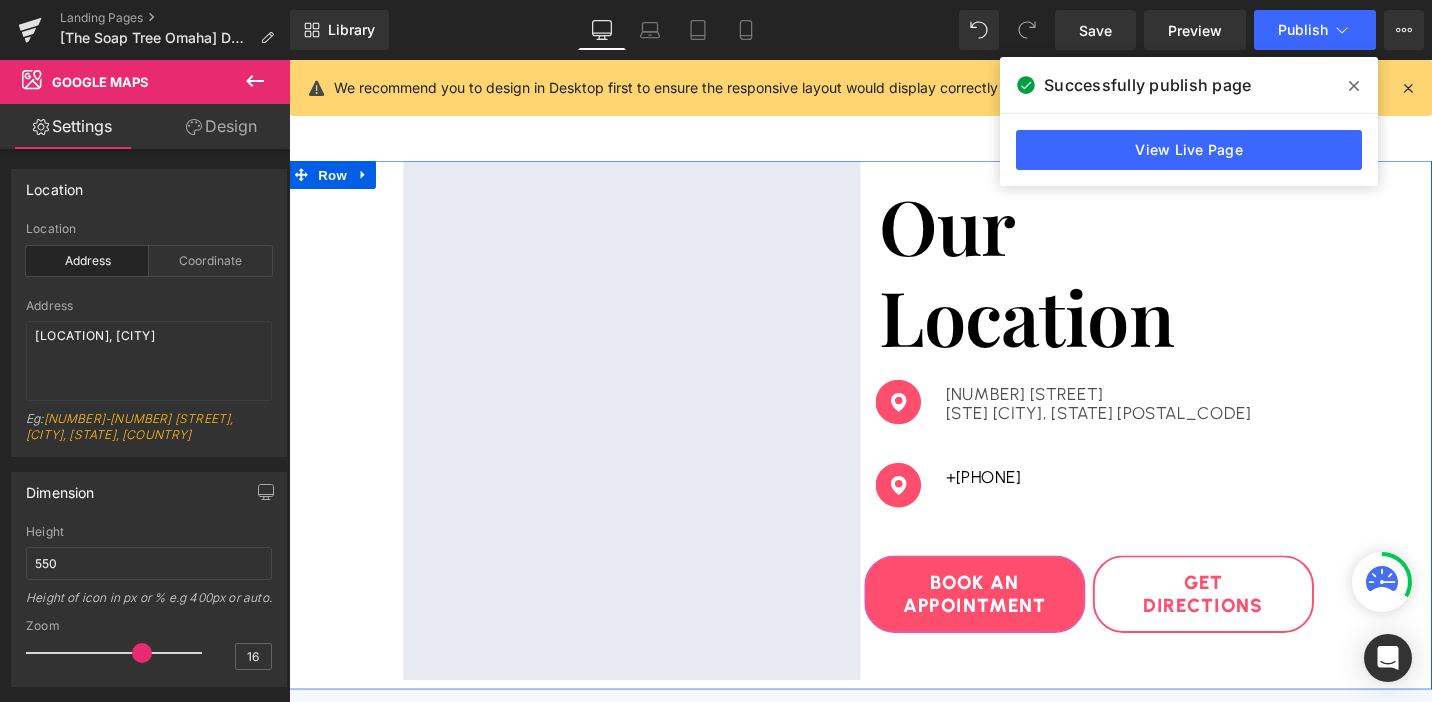 click on "Google Maps         Our Location Heading         Image         3000 Grapevine Mills Pkwy Suite 239 Grapevine, TX  76051 Text Block         Row         Image         +1 (410) 261-6428 Text Block         Row         Book An Appointment Button         Get Directions Button         Row         Row" at bounding box center [894, 442] 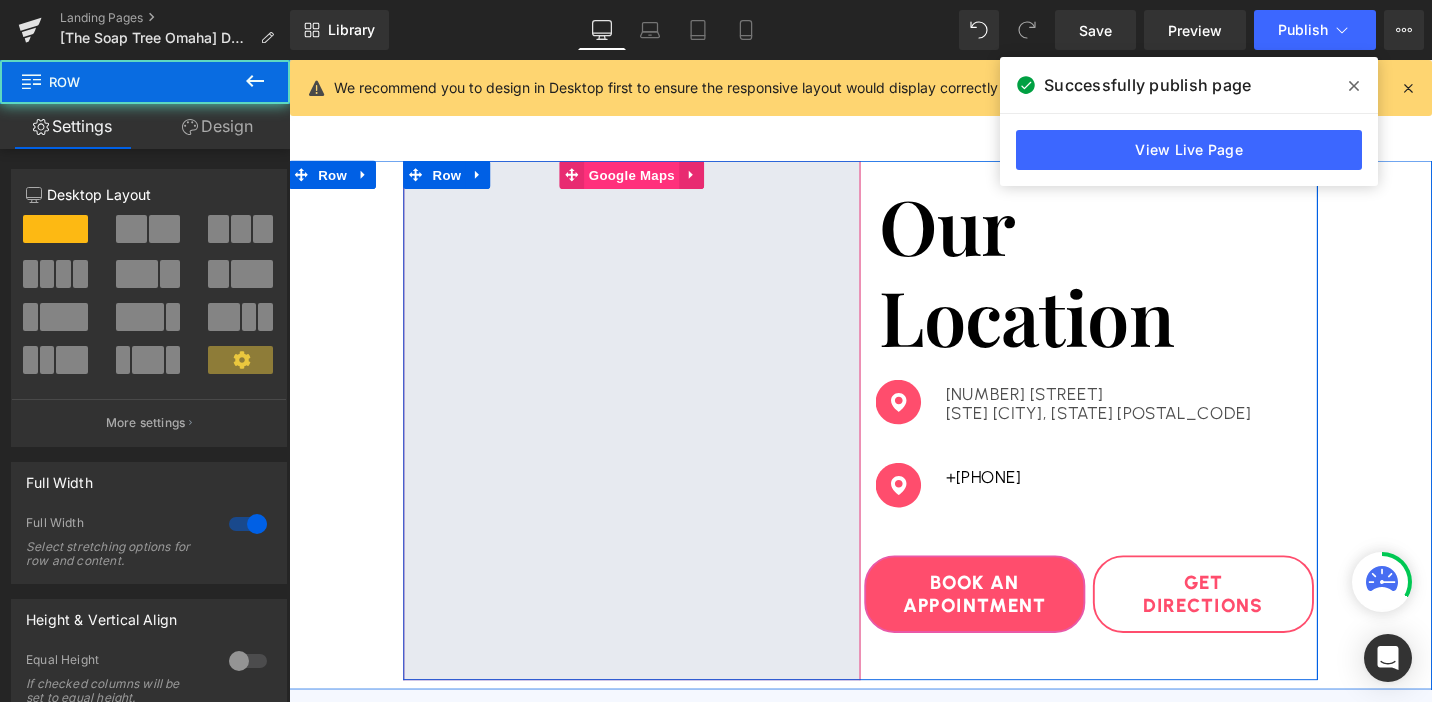 click on "Google Maps" at bounding box center (651, 182) 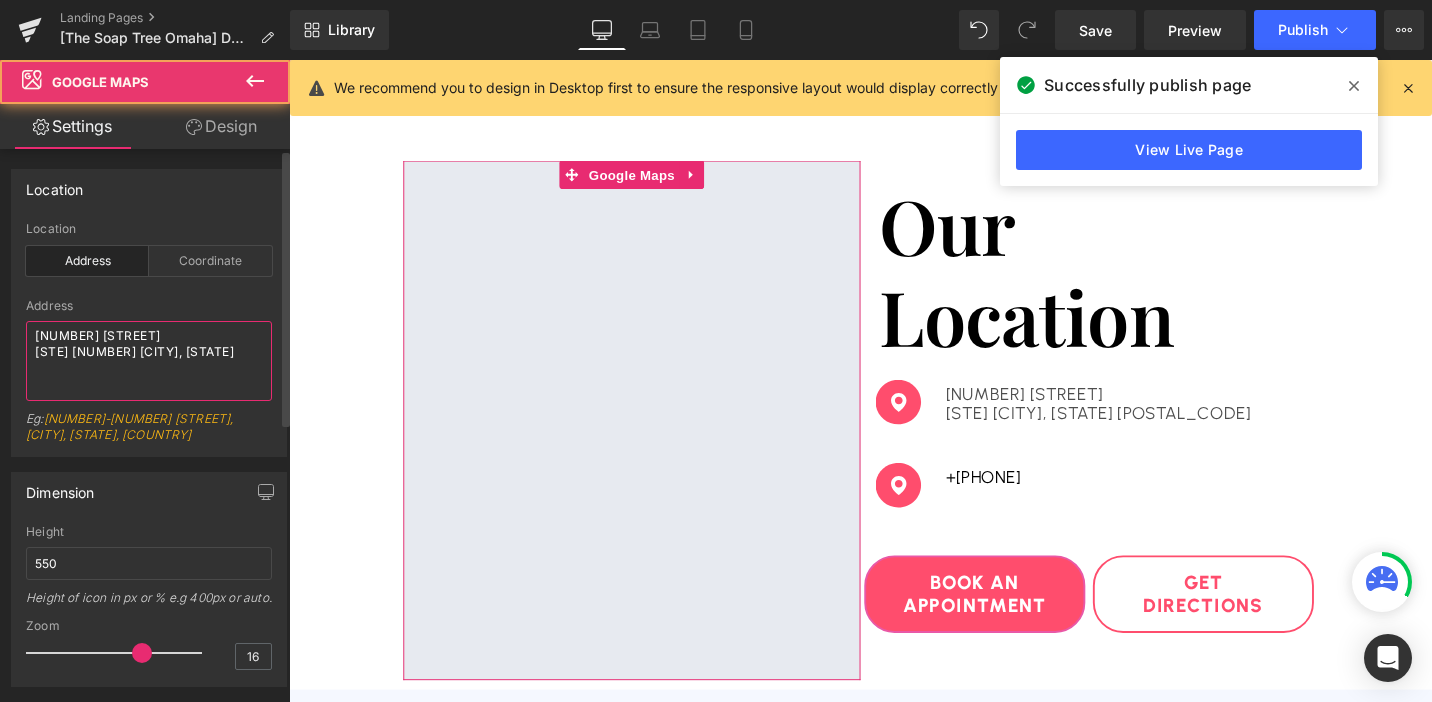 click on "3000 Grapevine Mills Pkwy
Suite 239 Grapevine, TX  76051" at bounding box center (149, 361) 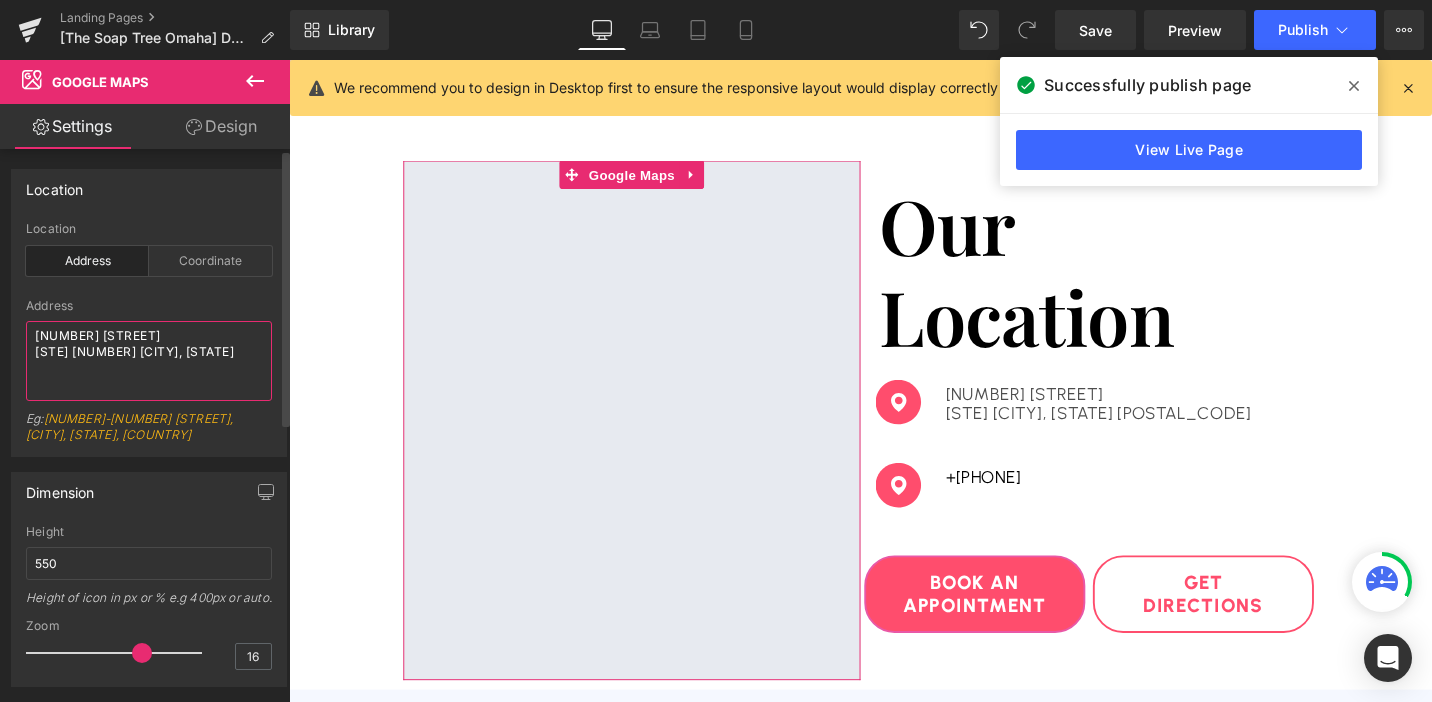 click on "3000 Grapevine Mills Pkwy
Suite 239 Grapevine, TX  76051" at bounding box center (149, 361) 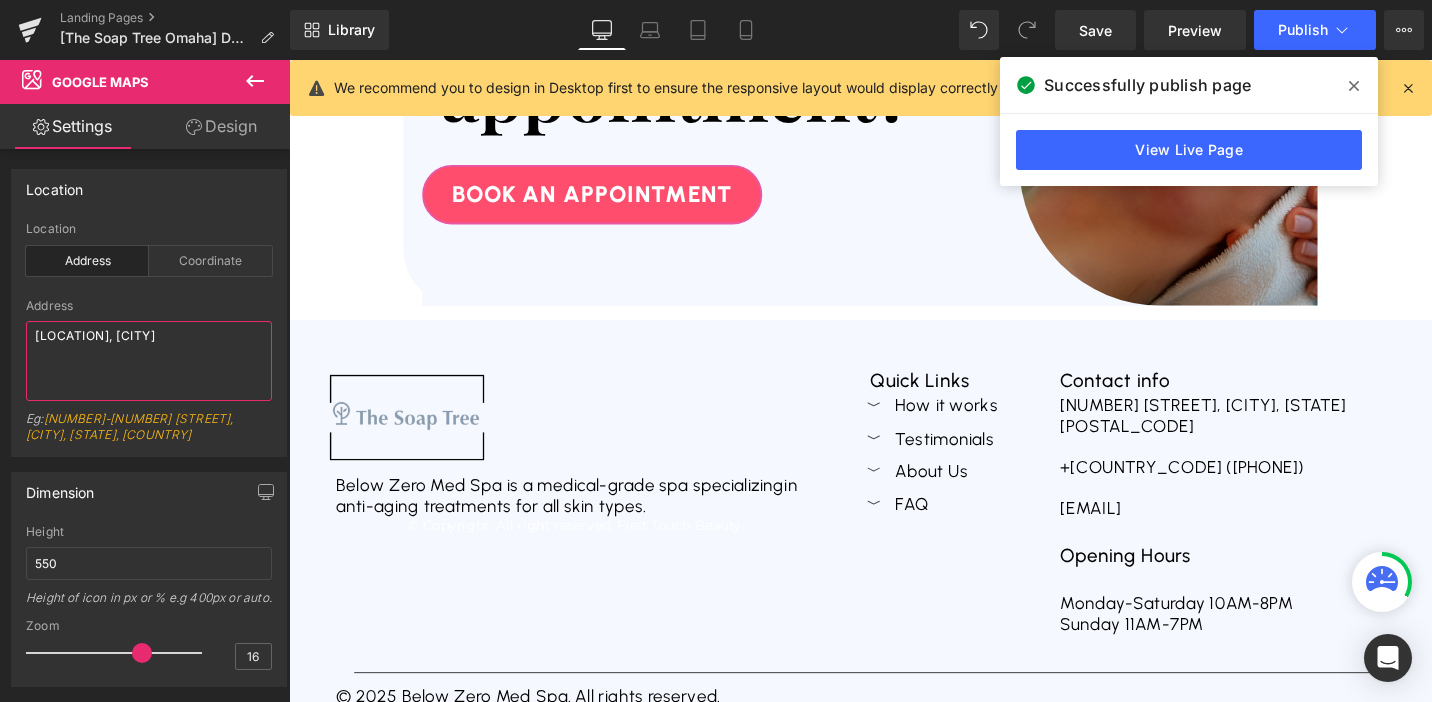 scroll, scrollTop: 6790, scrollLeft: 0, axis: vertical 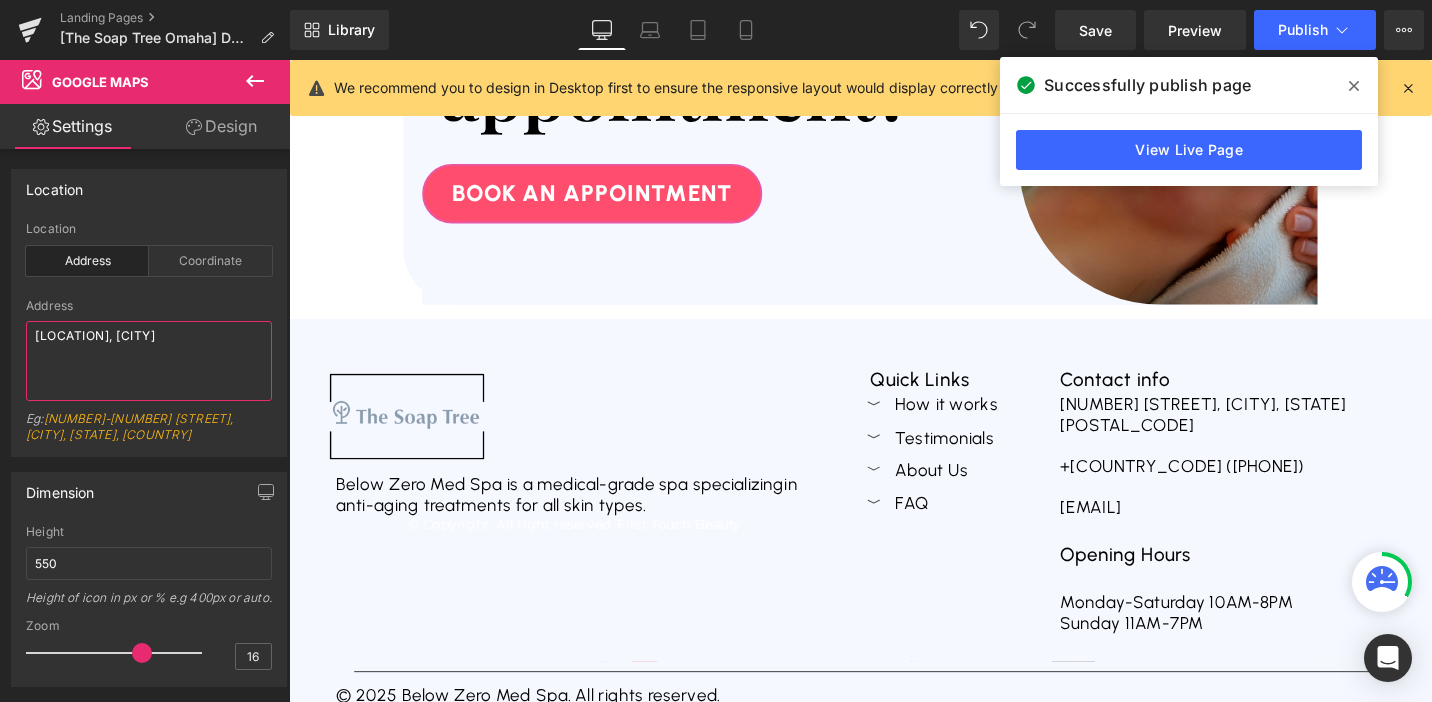 type on "Westroads Mall, Omaha" 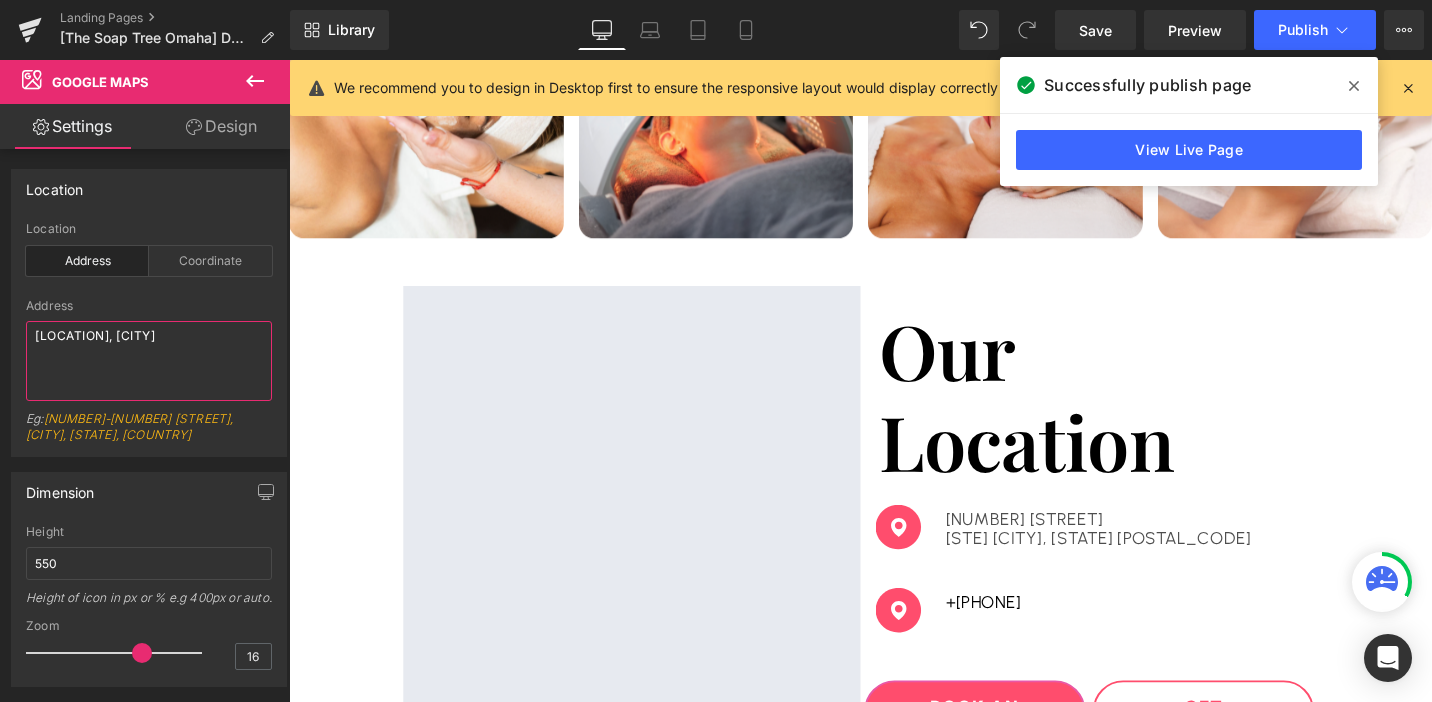 scroll, scrollTop: 4322, scrollLeft: 0, axis: vertical 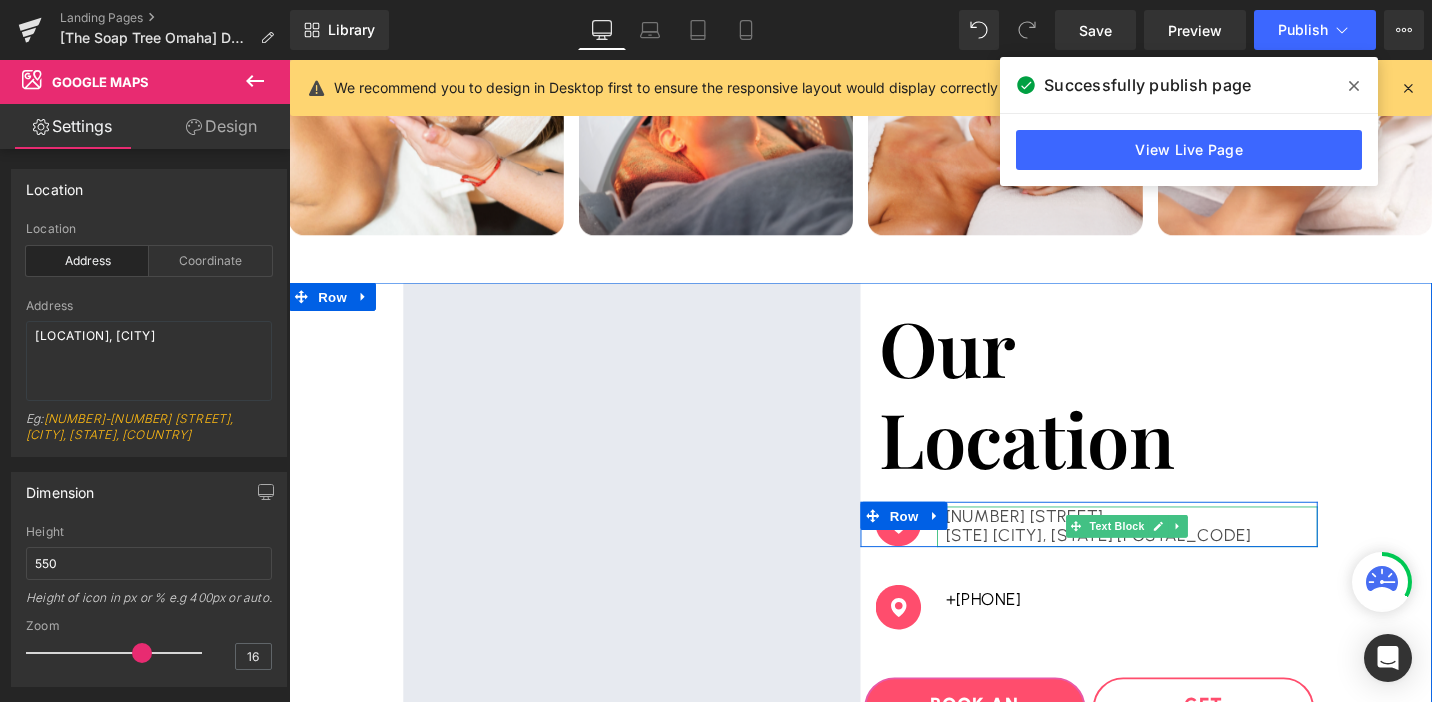 click on "3000 Grapevine Mills Pkwy" at bounding box center [1176, 544] 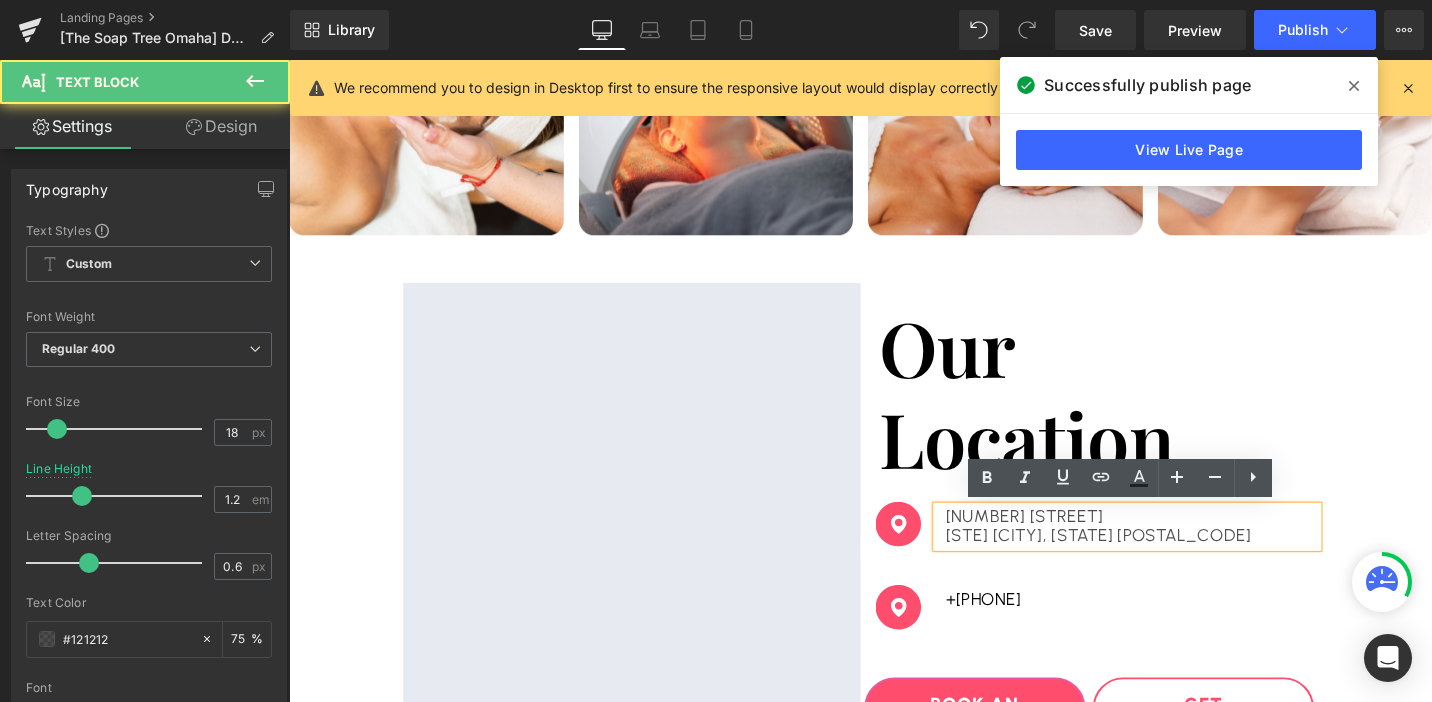 click on "3000 Grapevine Mills Pkwy" at bounding box center (1176, 544) 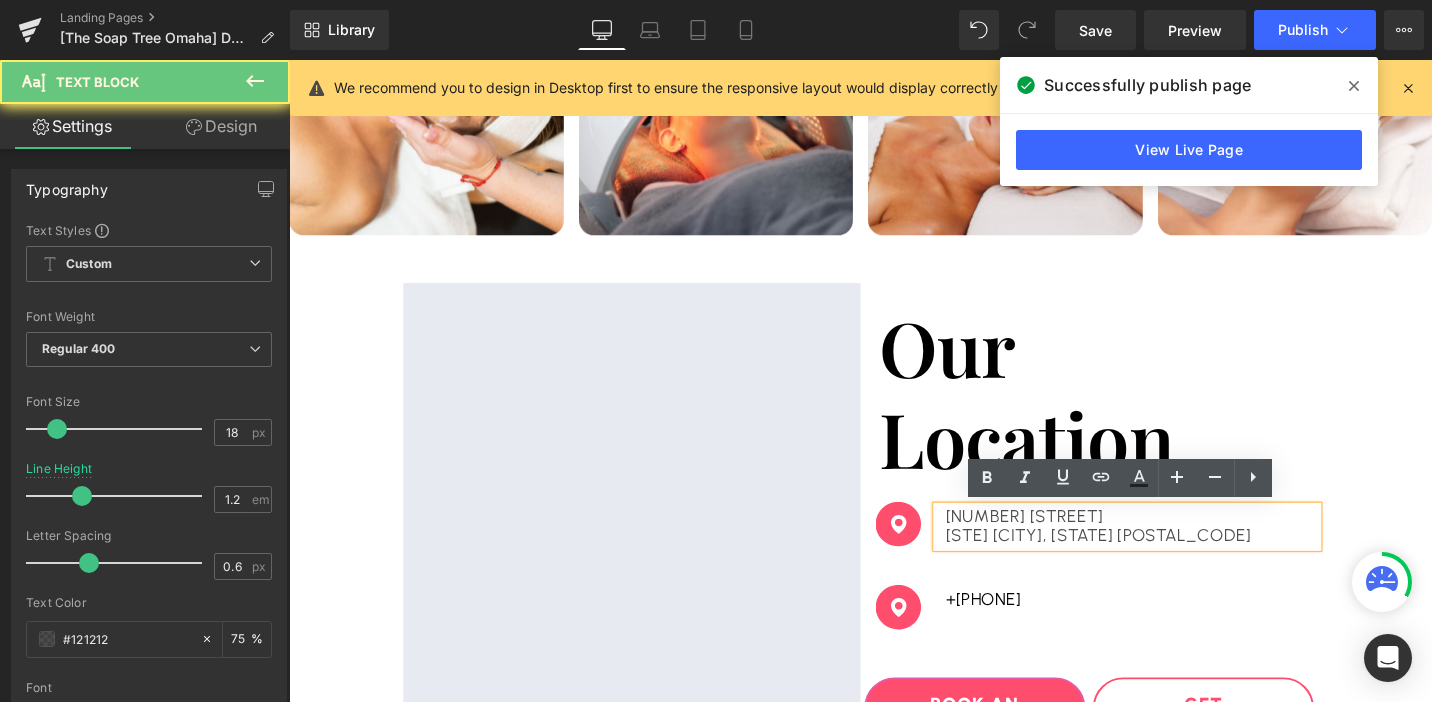 click on "3000 Grapevine Mills Pkwy" at bounding box center (1176, 544) 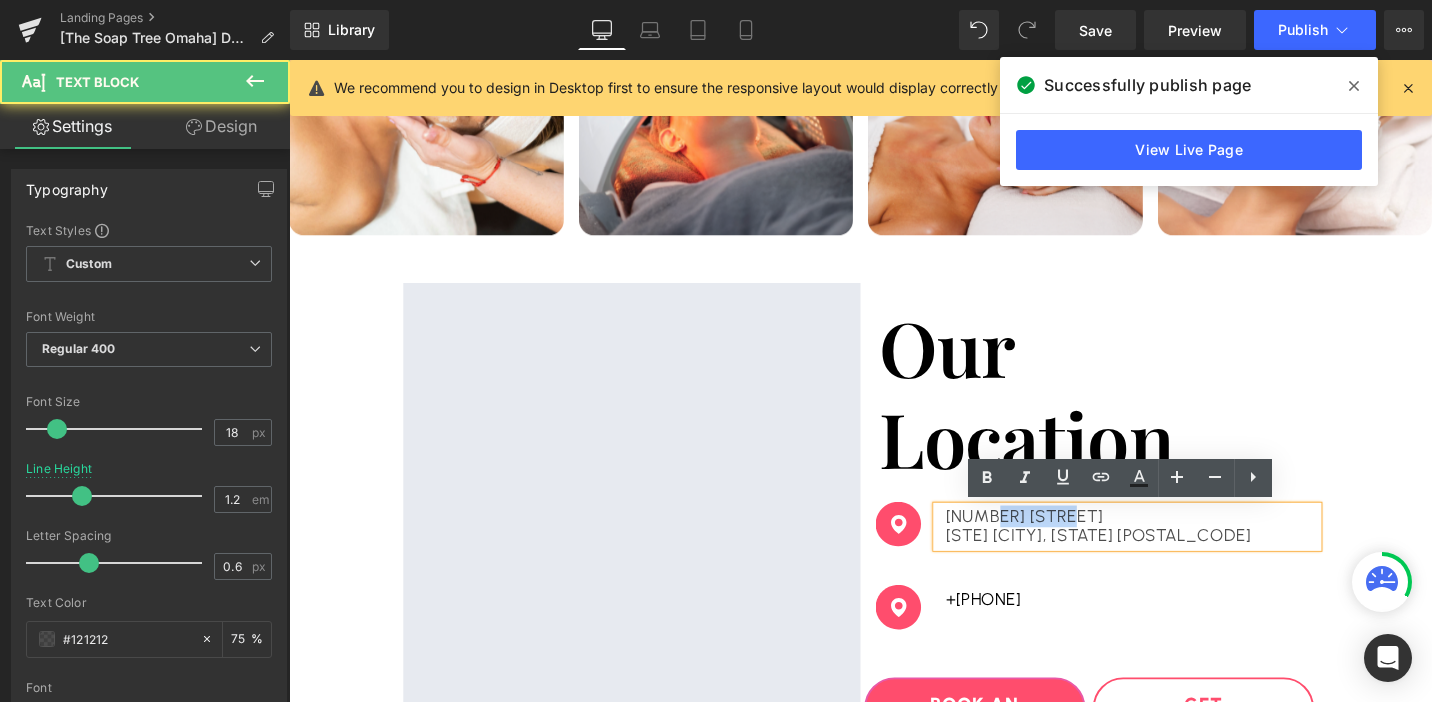 click on "3000 Grapevine Mills Pkwy" at bounding box center (1176, 544) 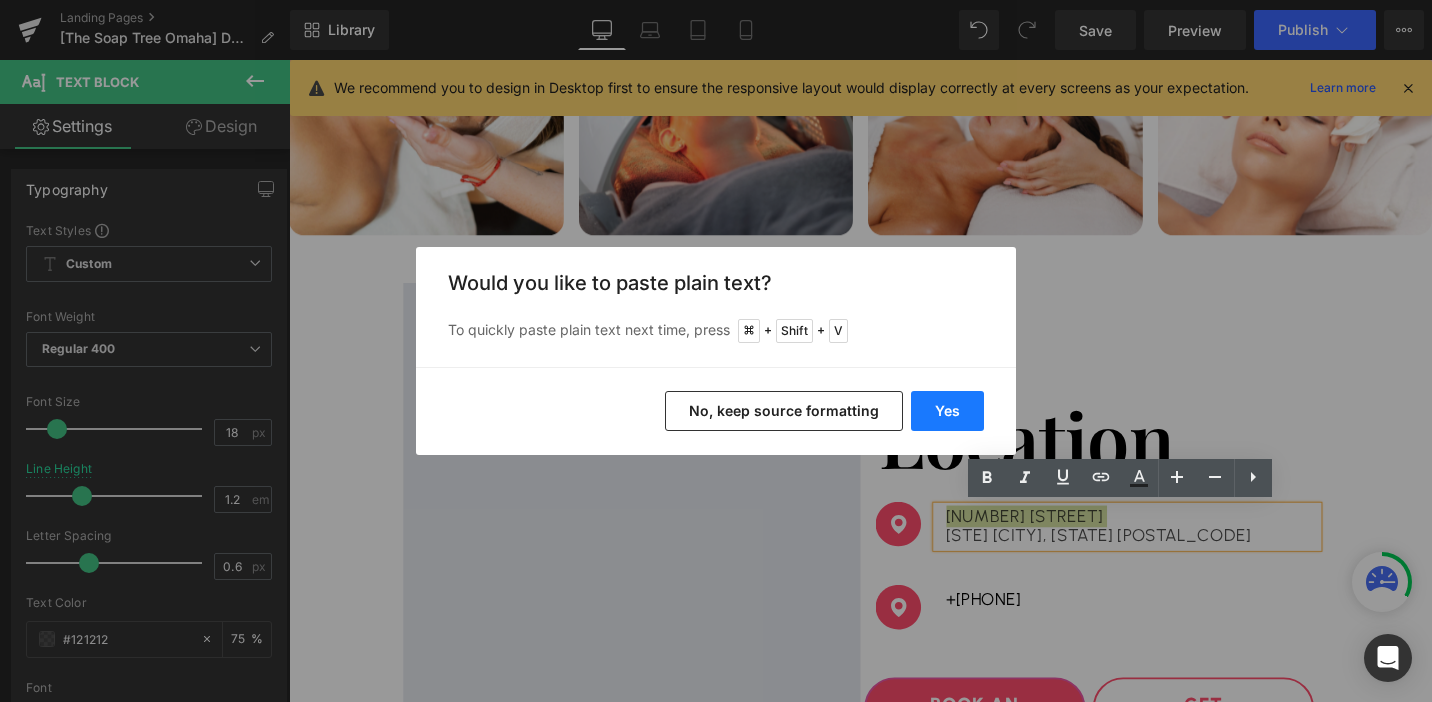 click on "Yes" at bounding box center (947, 411) 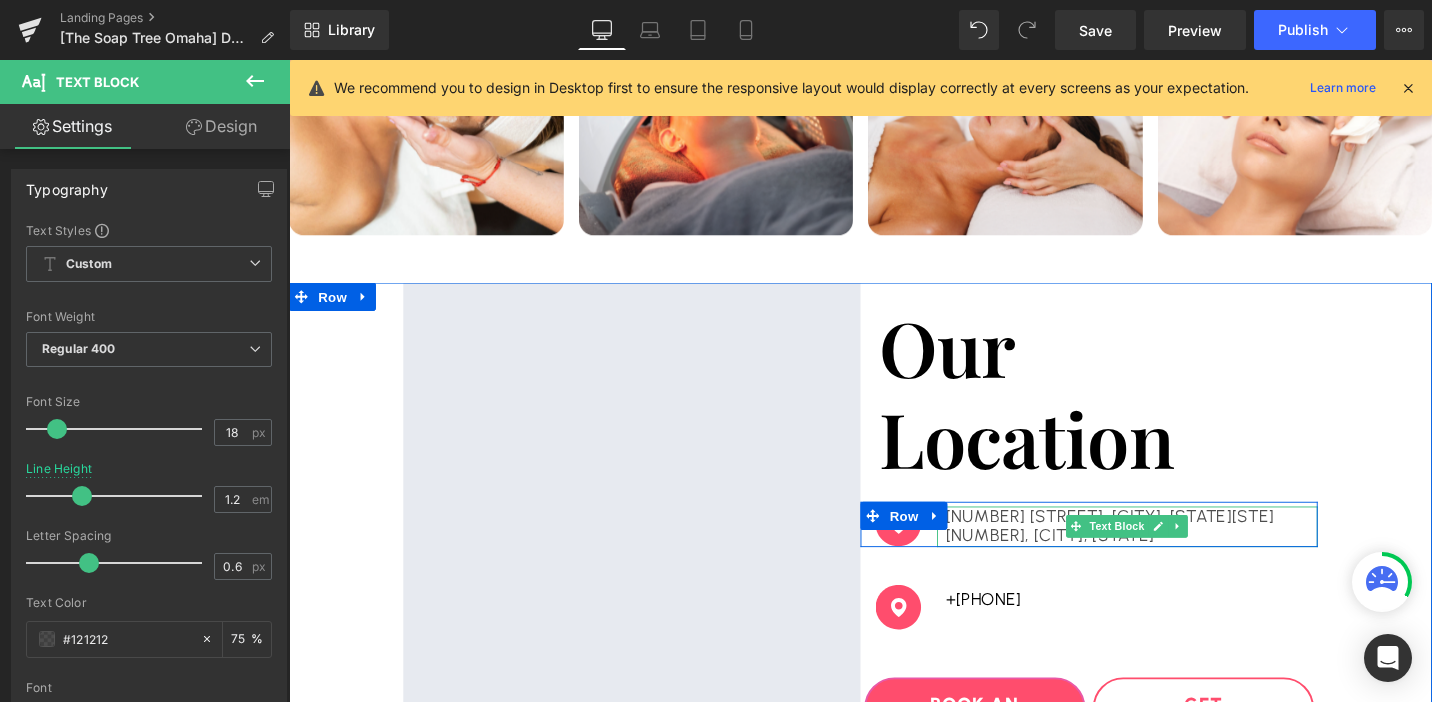 click on "10000 California St. Omaha, NE 68114Suite 239 Grapevine, TX  76051" at bounding box center [1176, 554] 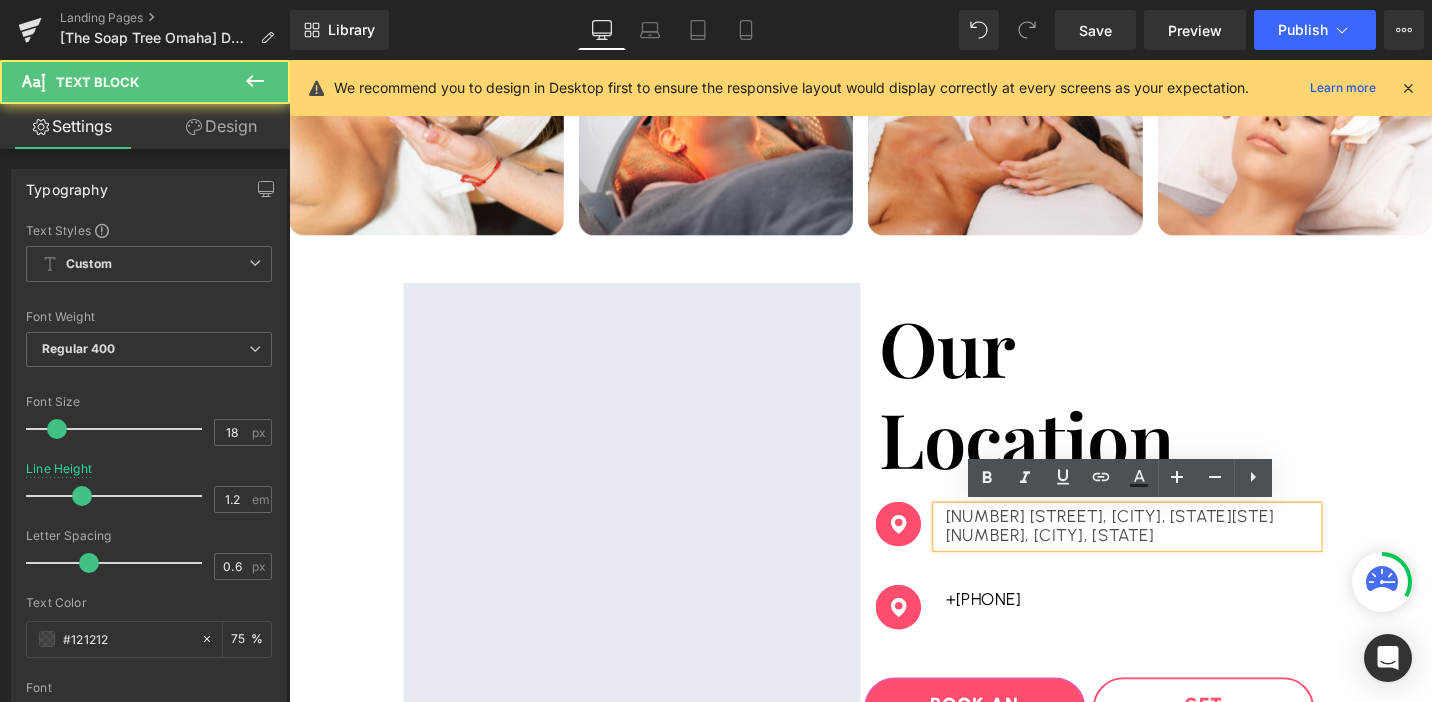 click on "10000 California St. Omaha, NE 68114Suite 239 Grapevine, TX  76051" at bounding box center [1176, 554] 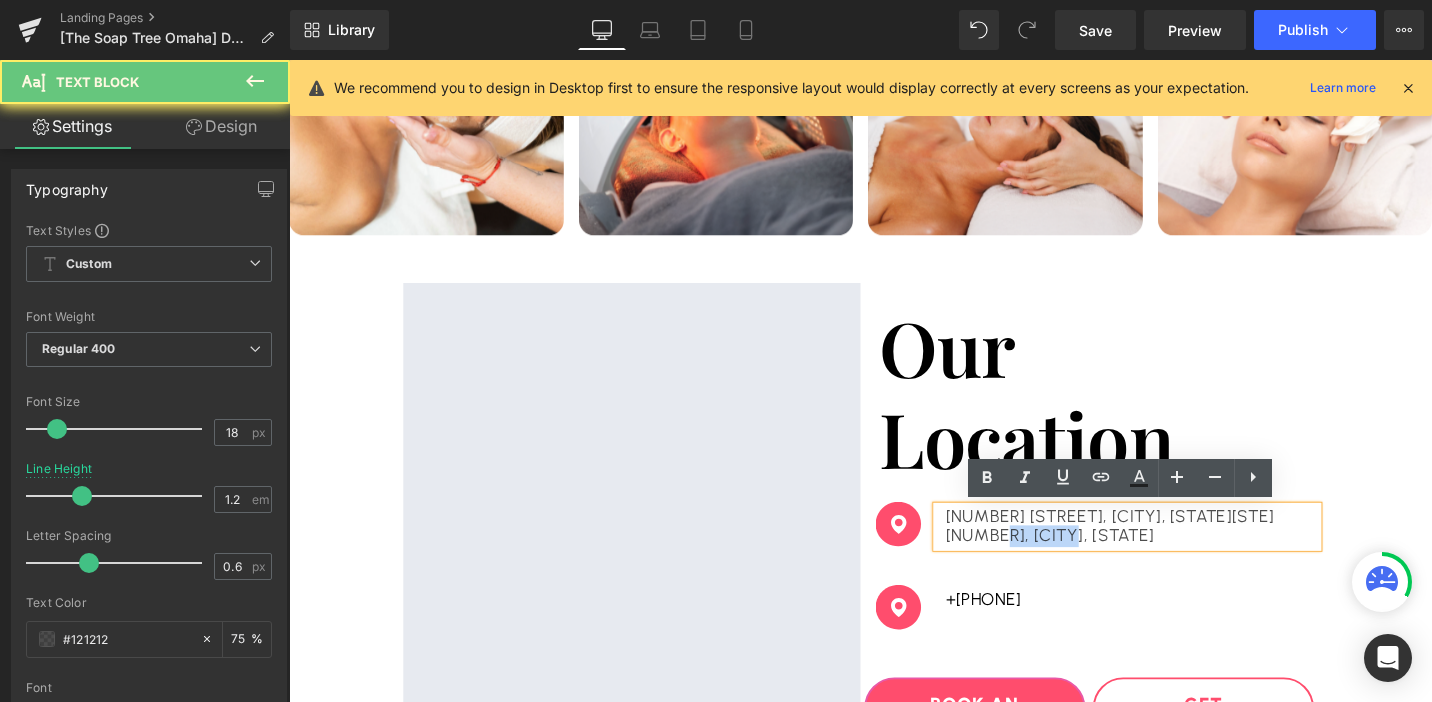 click on "10000 California St. Omaha, NE 68114Suite 239 Grapevine, TX  76051" at bounding box center [1176, 554] 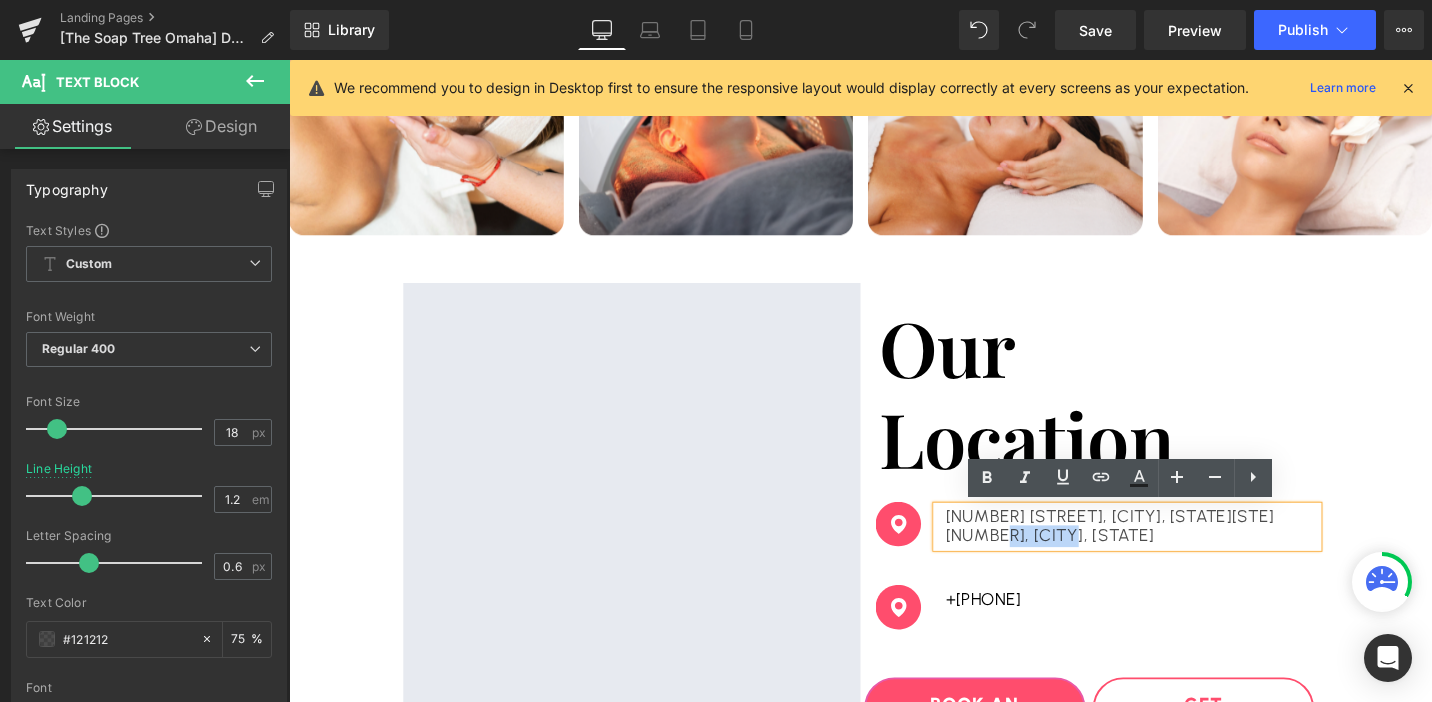 click on "10000 California St. Omaha, NE 68114Suite 239 Grapevine, TX  76051" at bounding box center [1176, 554] 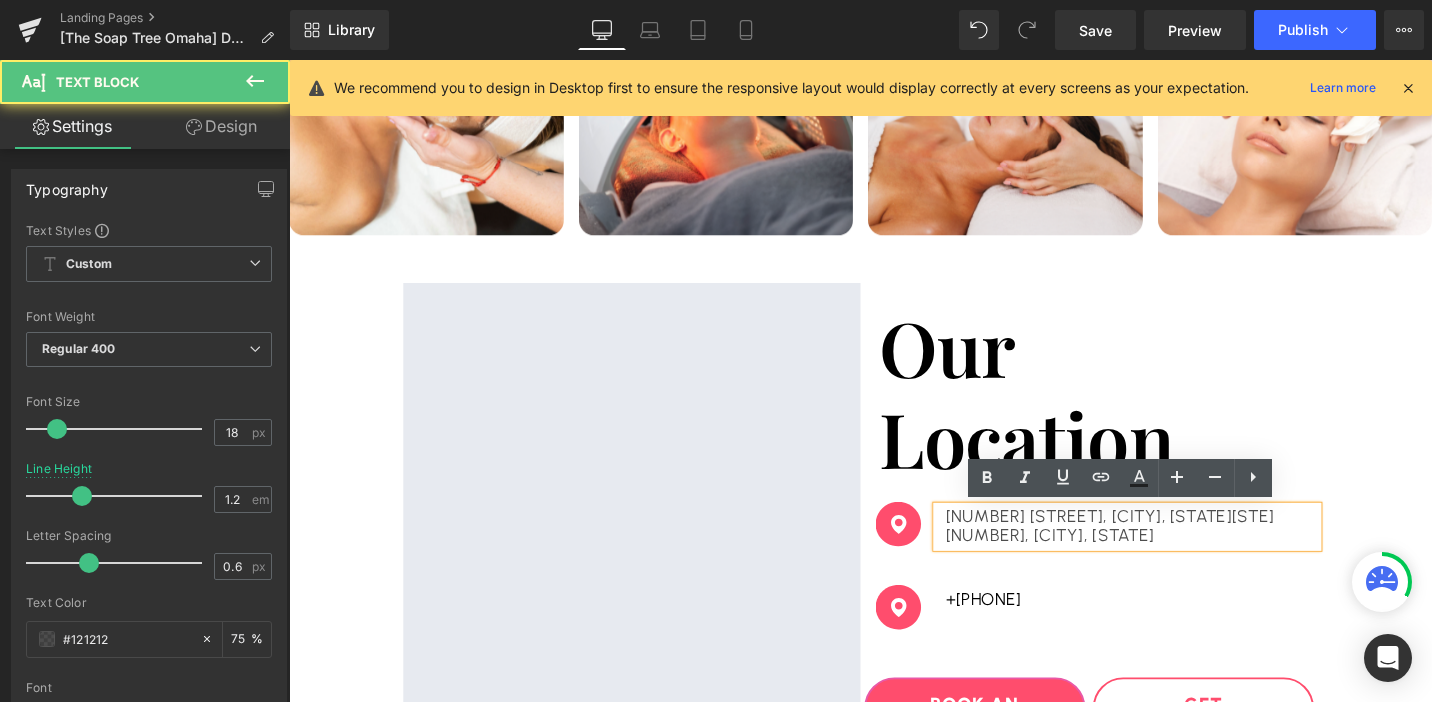 click on "10000 California St. Omaha, NE 68114Suite 239 Grapevine, TX  76051" at bounding box center [1176, 554] 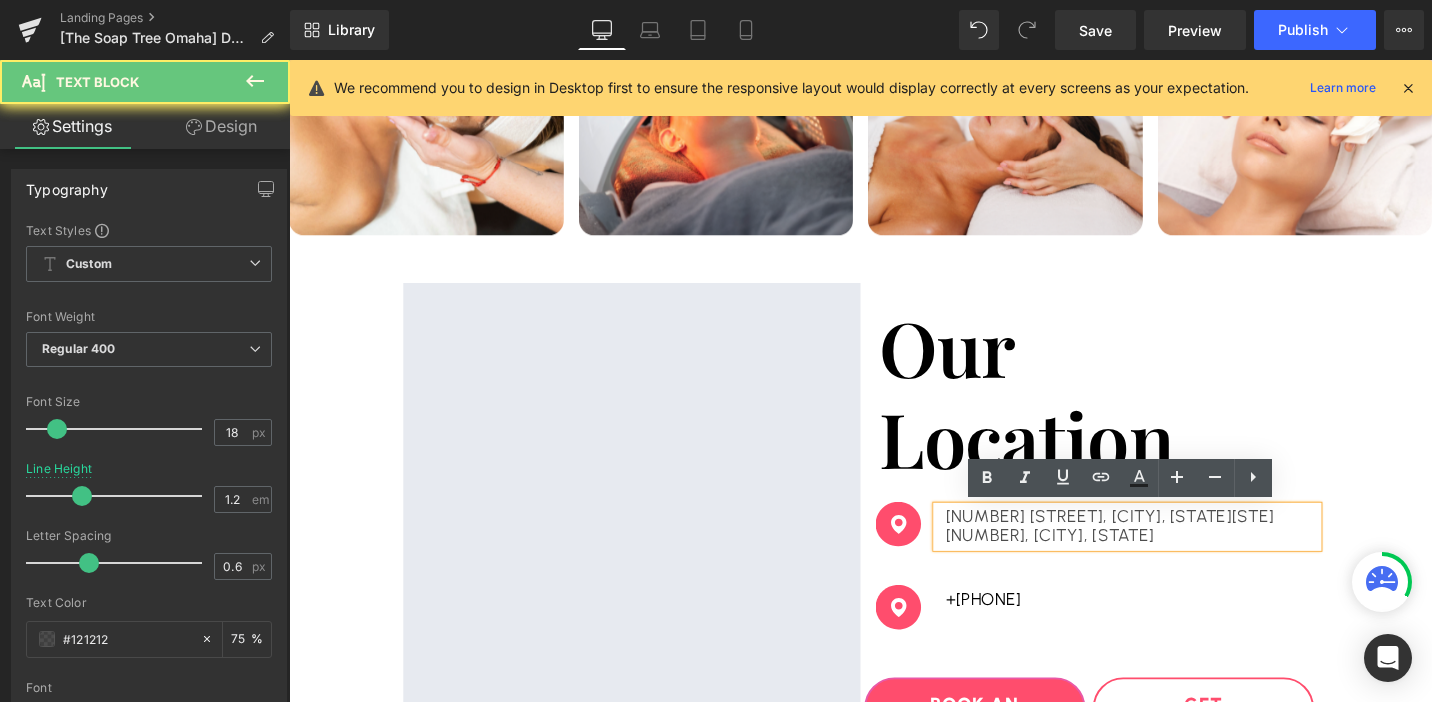 click on "10000 California St. Omaha, NE 68114Suite 239 Grapevine, TX  76051" at bounding box center [1176, 554] 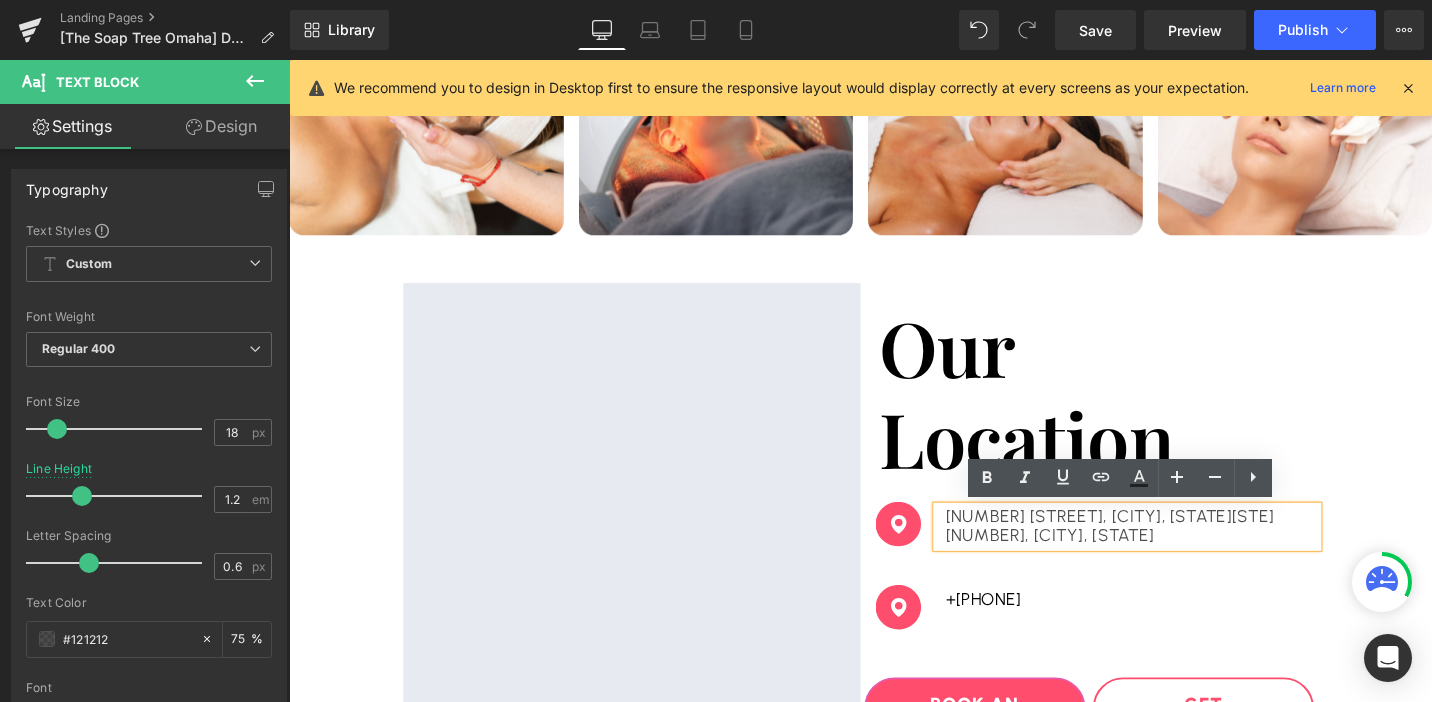 click on "10000 California St. Omaha, NE 68114Suite 239 Grapevine, TX  76051" at bounding box center [1176, 554] 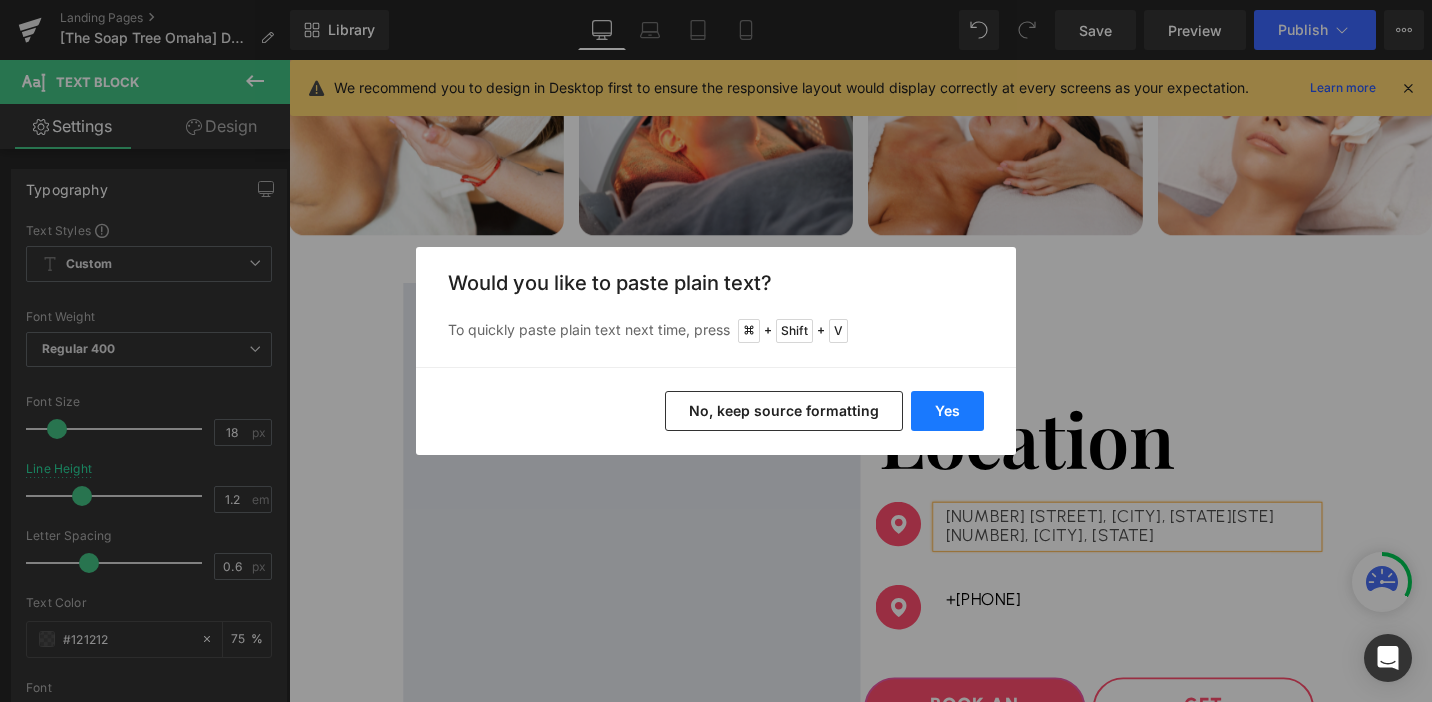 click on "Yes" at bounding box center (947, 411) 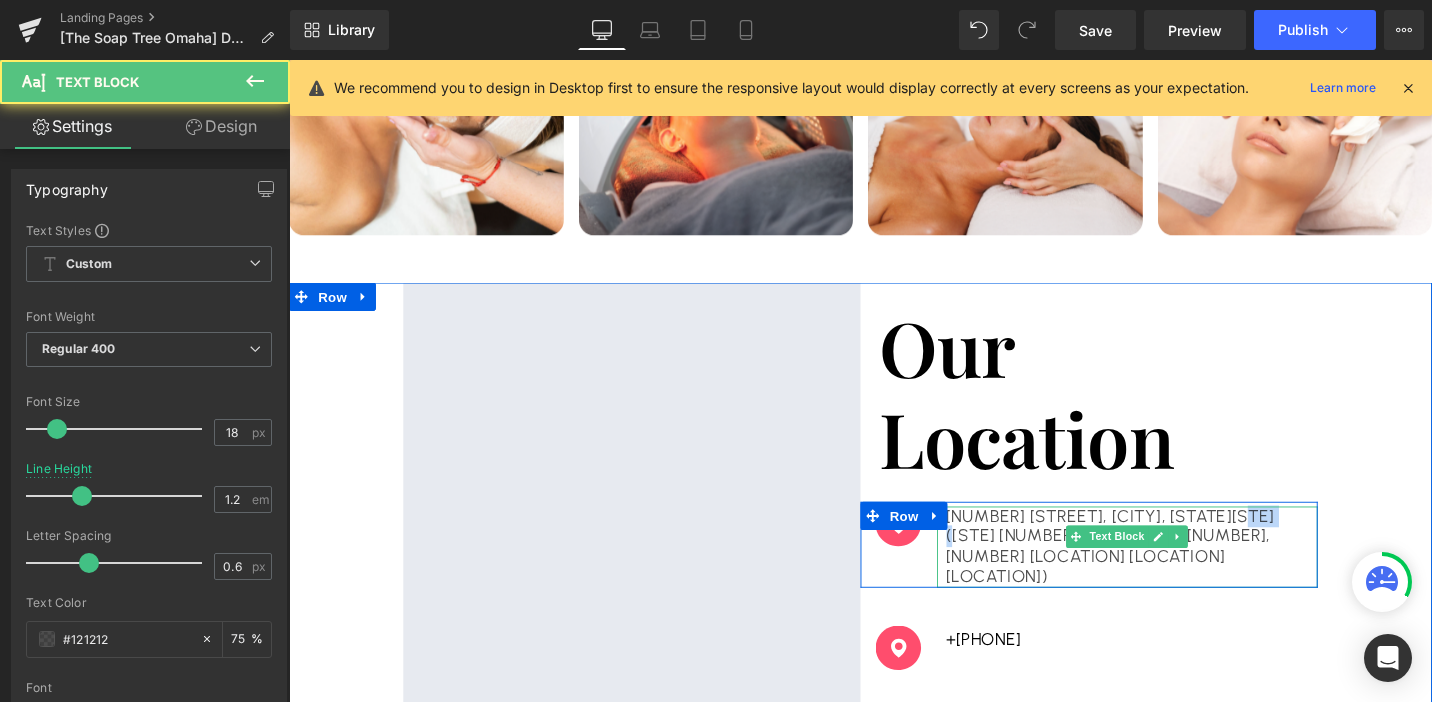 drag, startPoint x: 1292, startPoint y: 544, endPoint x: 1353, endPoint y: 541, distance: 61.073727 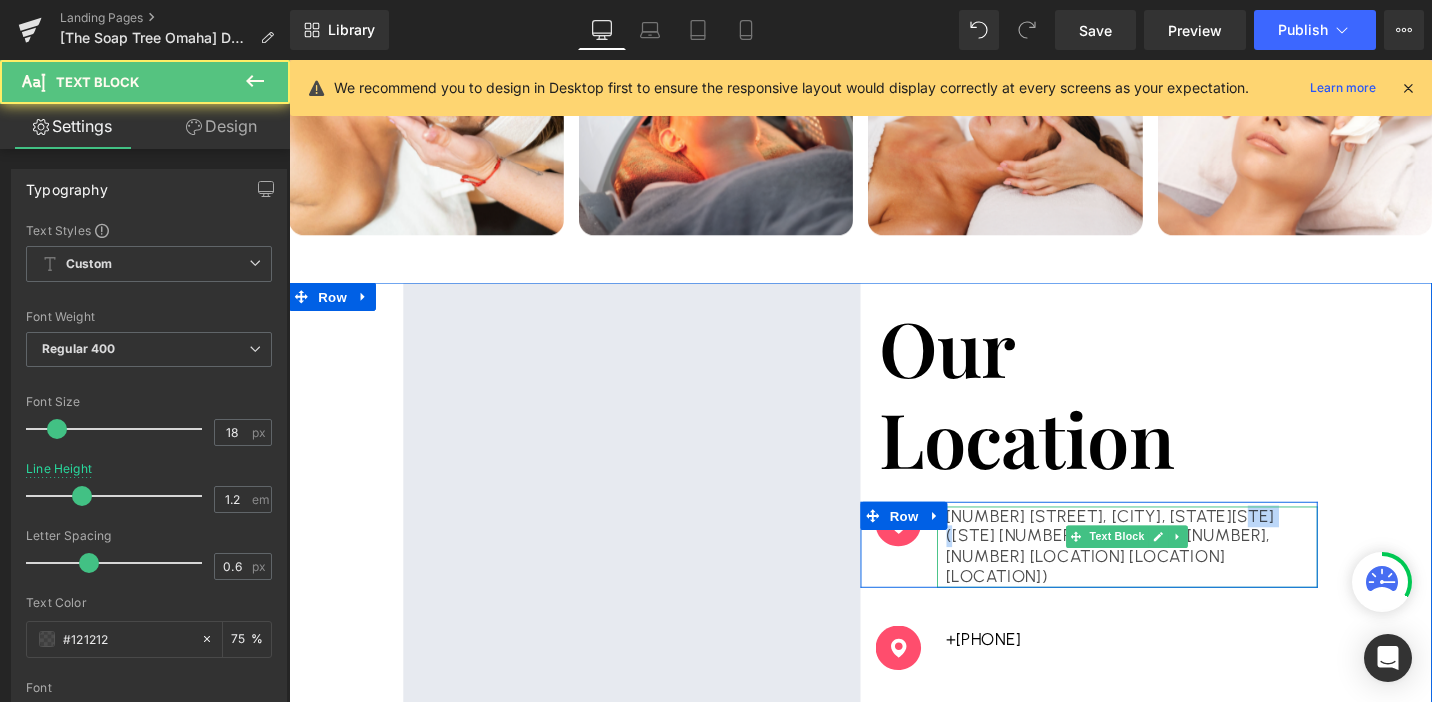 click on "10000 California St. Omaha, NE 68114Suite (STE 1221, Westroads Mall, 1st Floor across Five Below)" at bounding box center [1176, 576] 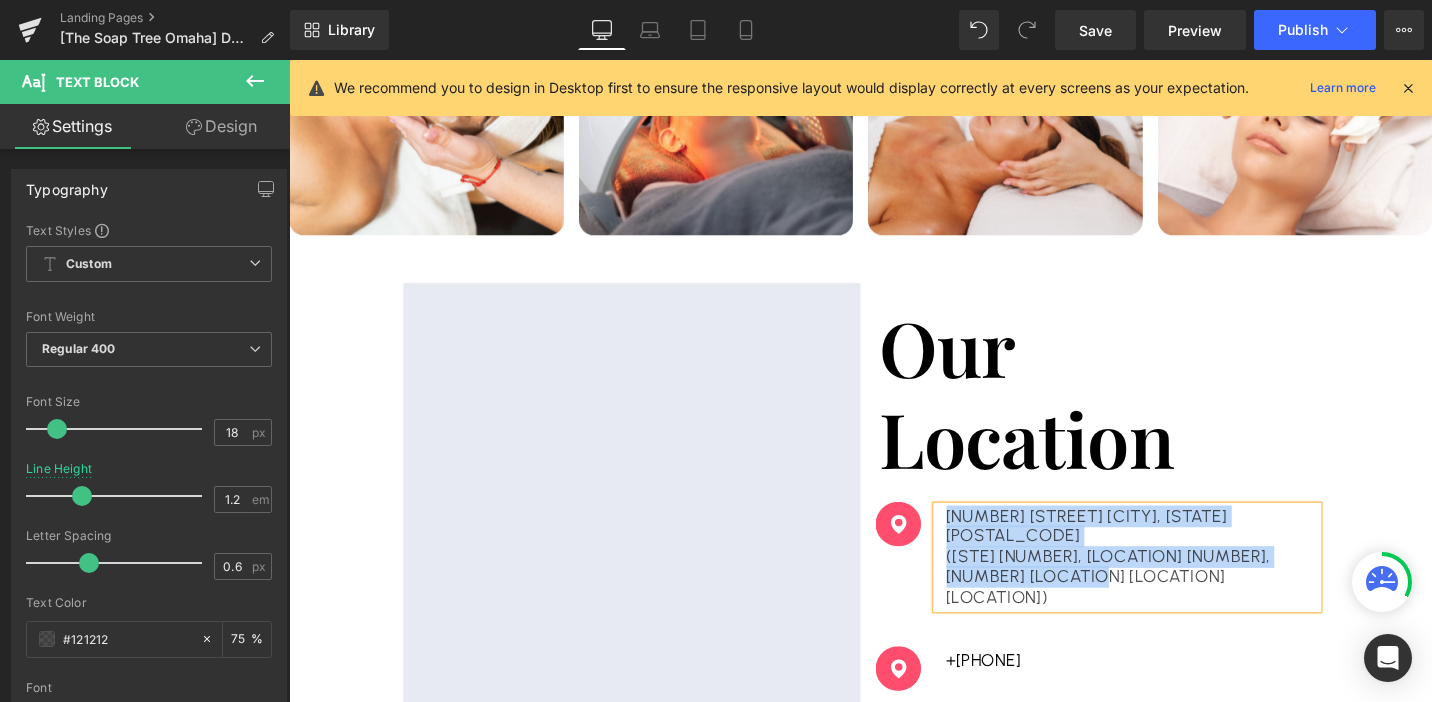 drag, startPoint x: 1088, startPoint y: 587, endPoint x: 983, endPoint y: 544, distance: 113.46365 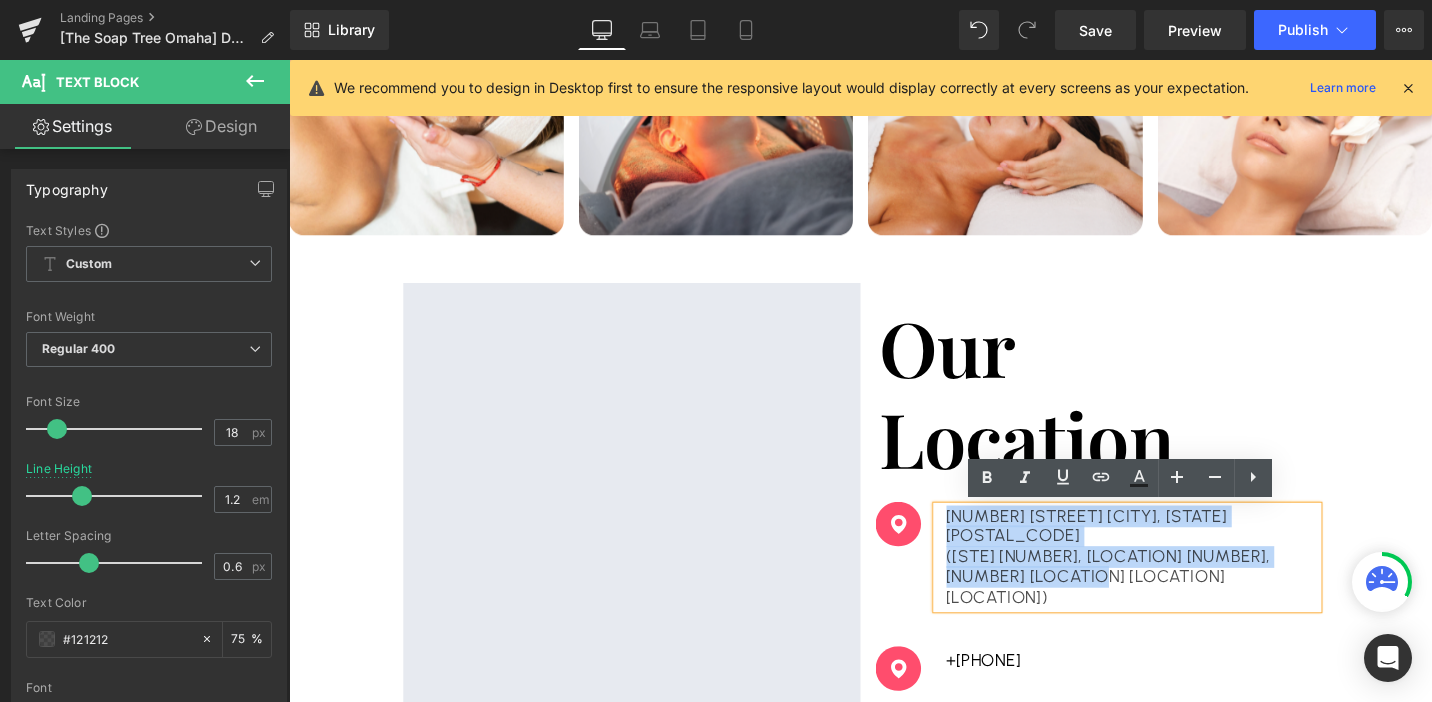 copy on "10000 California St. Omaha, NE 68114 (STE 1221, Westroads Mall, 1st Floor across Five Below)" 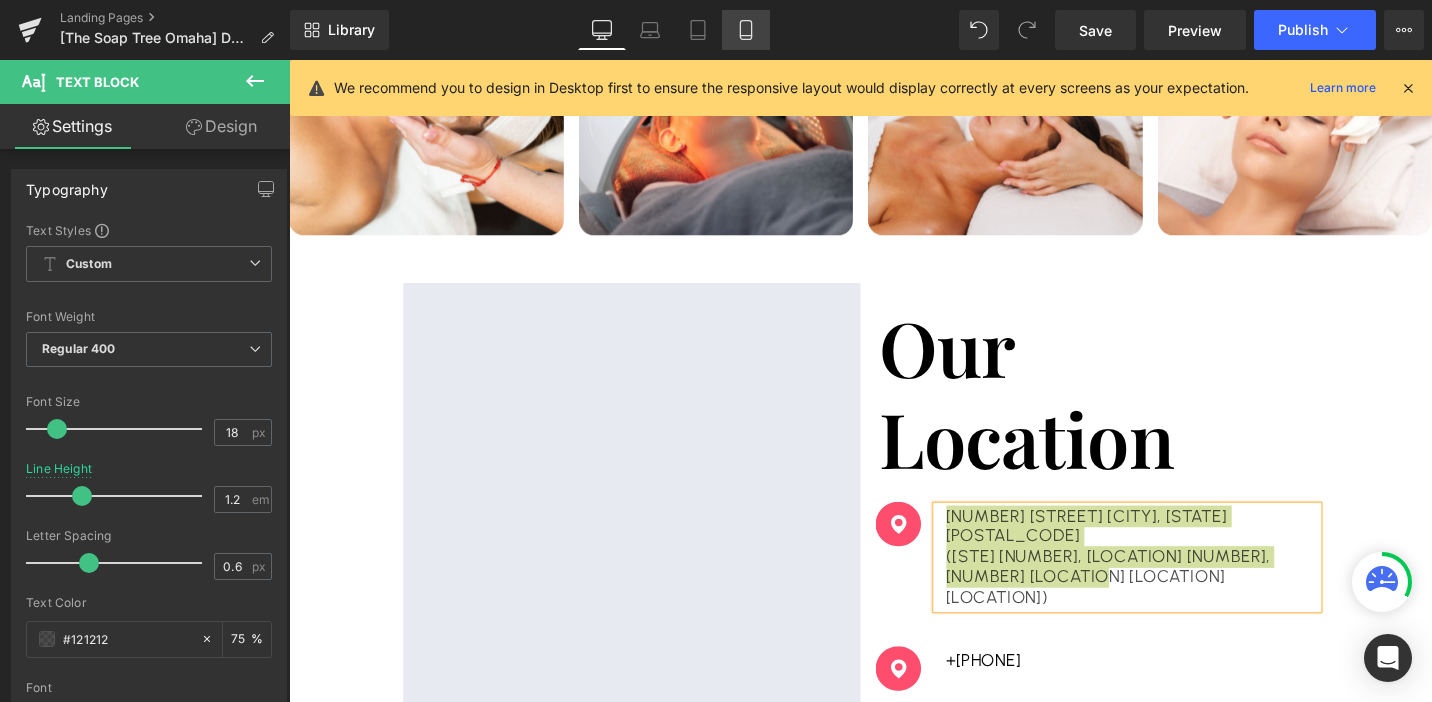 click 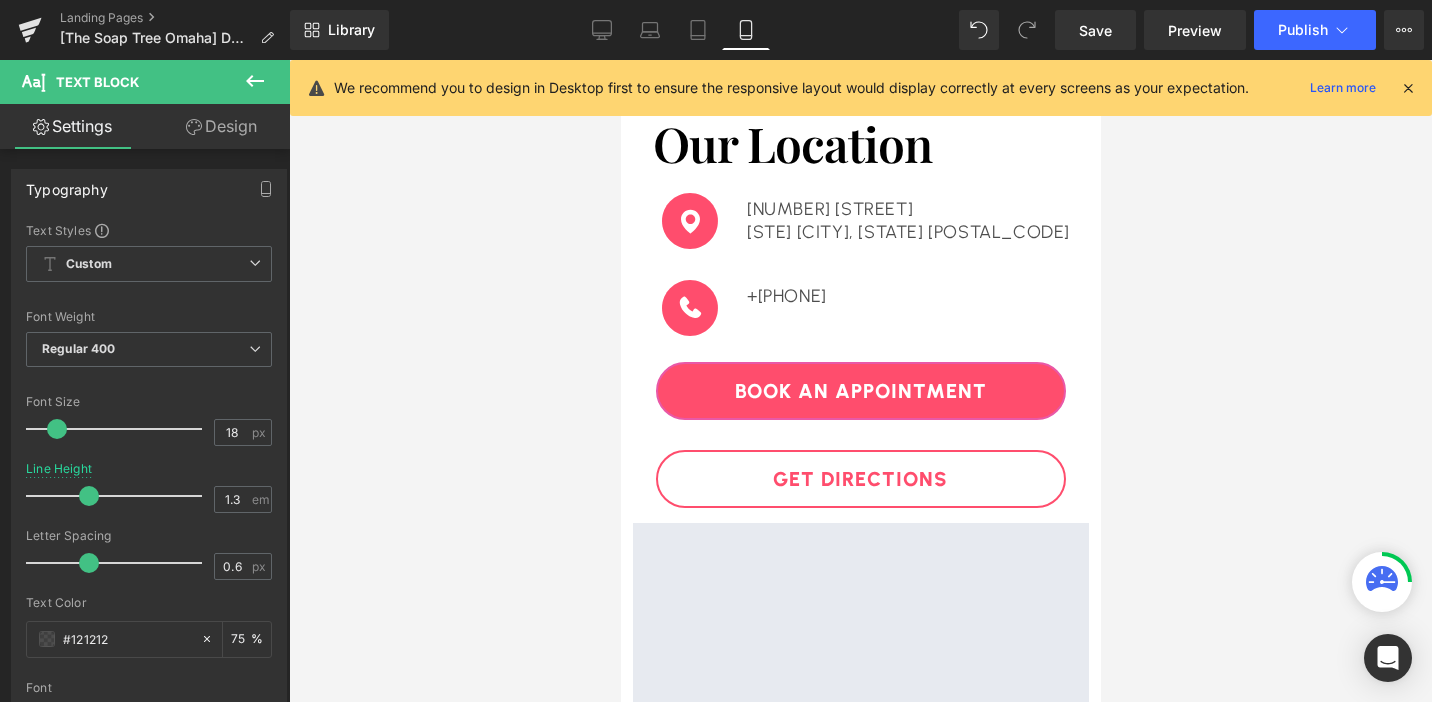 scroll, scrollTop: 5231, scrollLeft: 0, axis: vertical 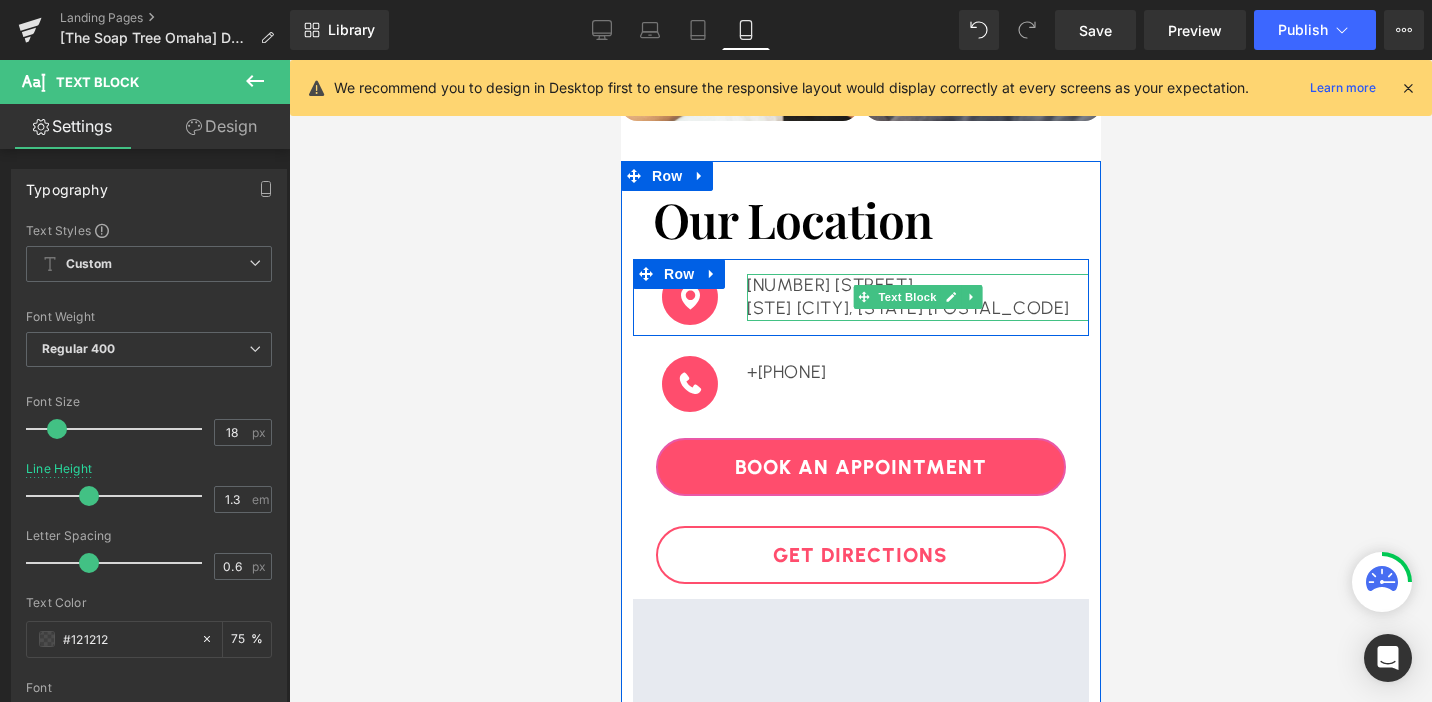 click on "3000 Grapevine Mills Pkwy" at bounding box center [917, 285] 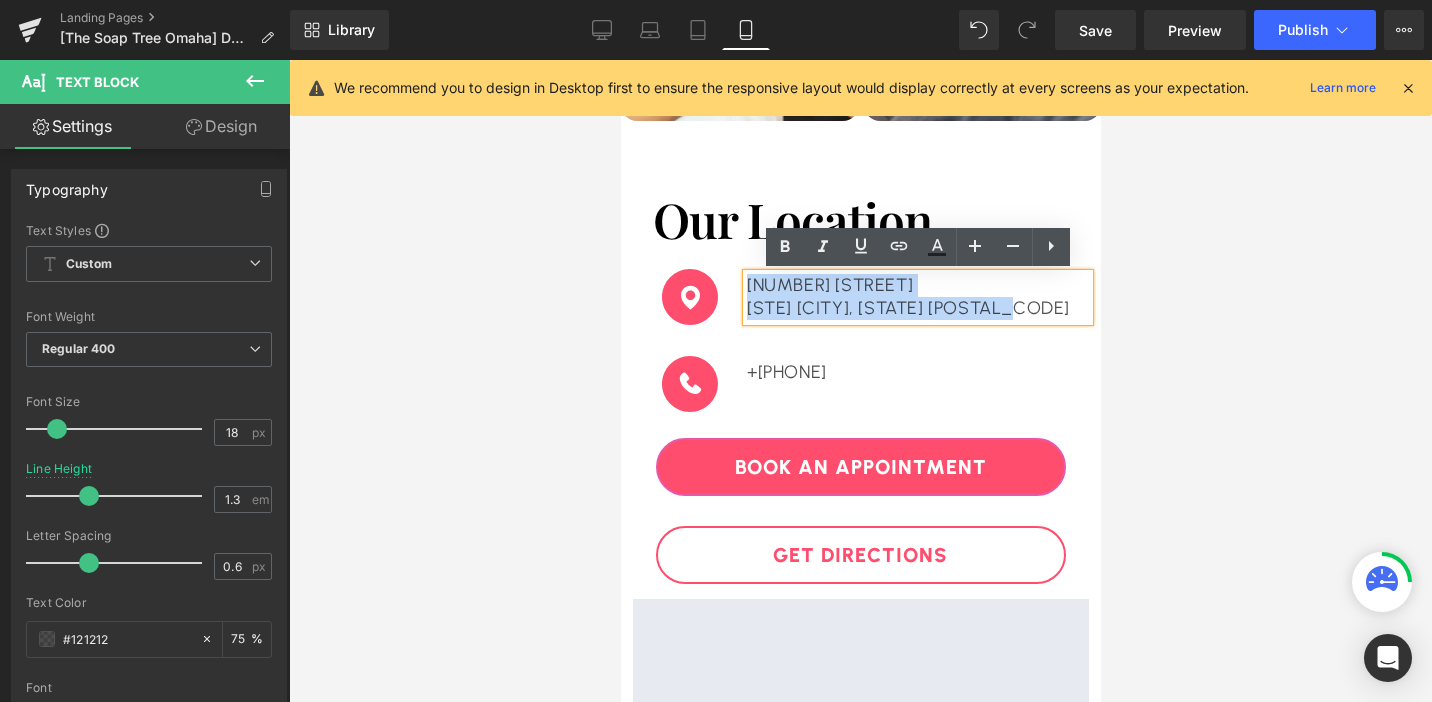 drag, startPoint x: 745, startPoint y: 283, endPoint x: 701, endPoint y: 258, distance: 50.606323 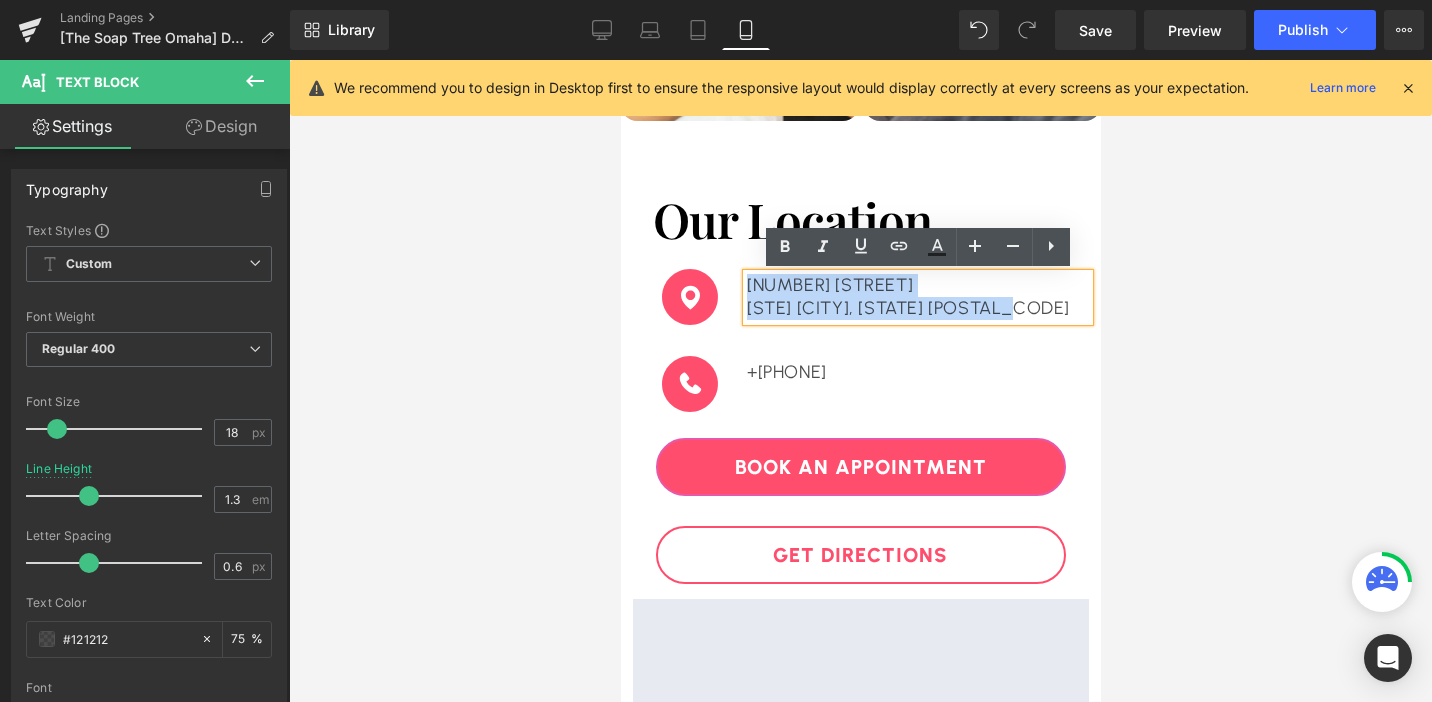 click on "Our Location Heading         Image         3000 Grapevine Mills Pkwy Suite 239 Grapevine, TX  76051 Text Block         Row         Image         +1 (410) 261-6428 Text Block         Row         Book An Appointment Button         Get Directions Button
Google Maps" at bounding box center [860, 660] 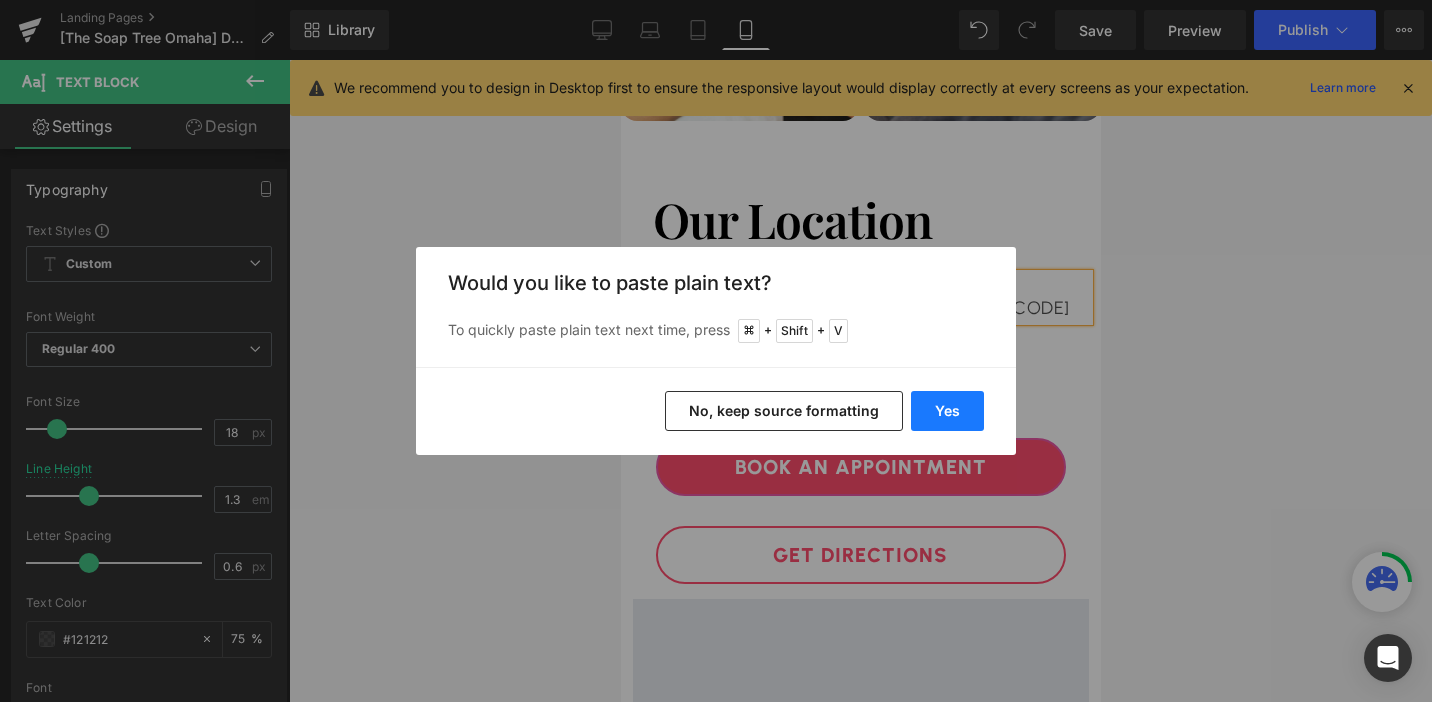 click on "Yes" at bounding box center [947, 411] 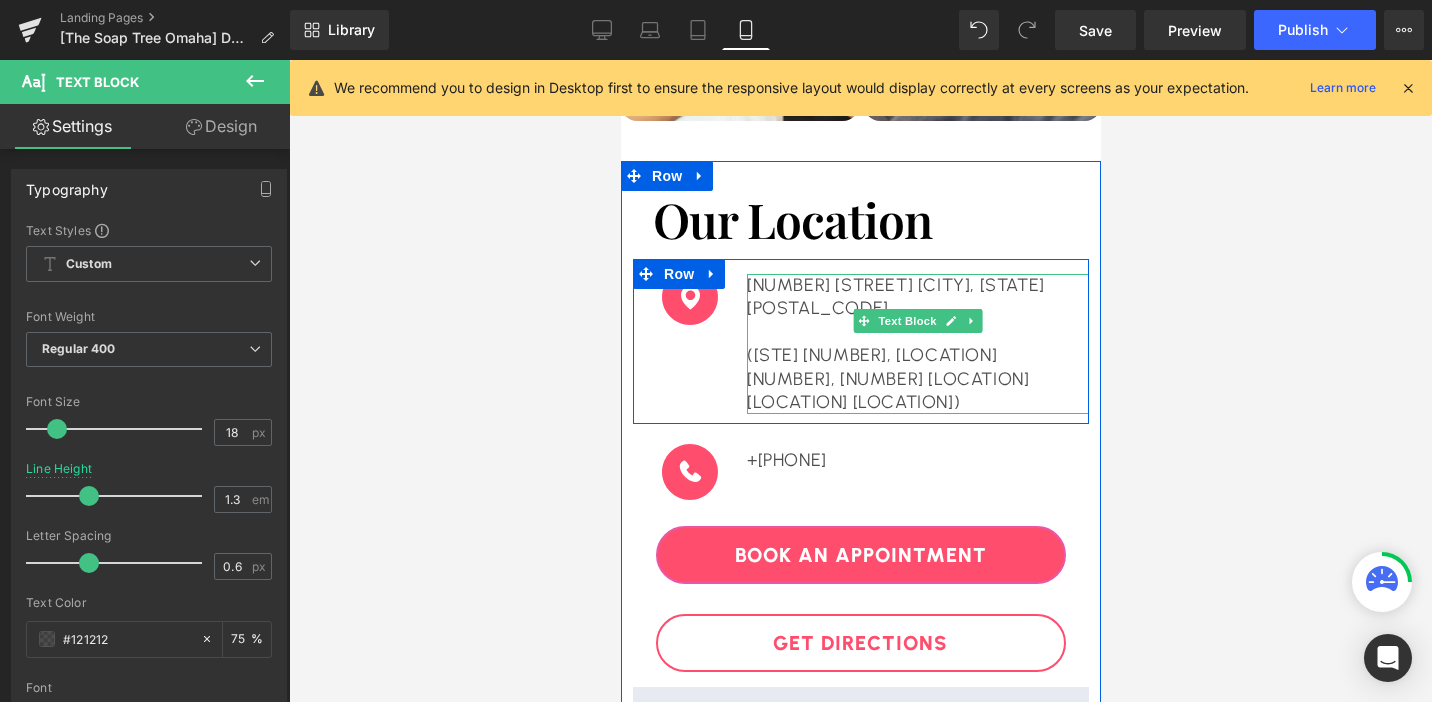 click on "(STE [NUMBER], [LOCATION], [NUMBER] Floor across [BRAND])" at bounding box center (917, 379) 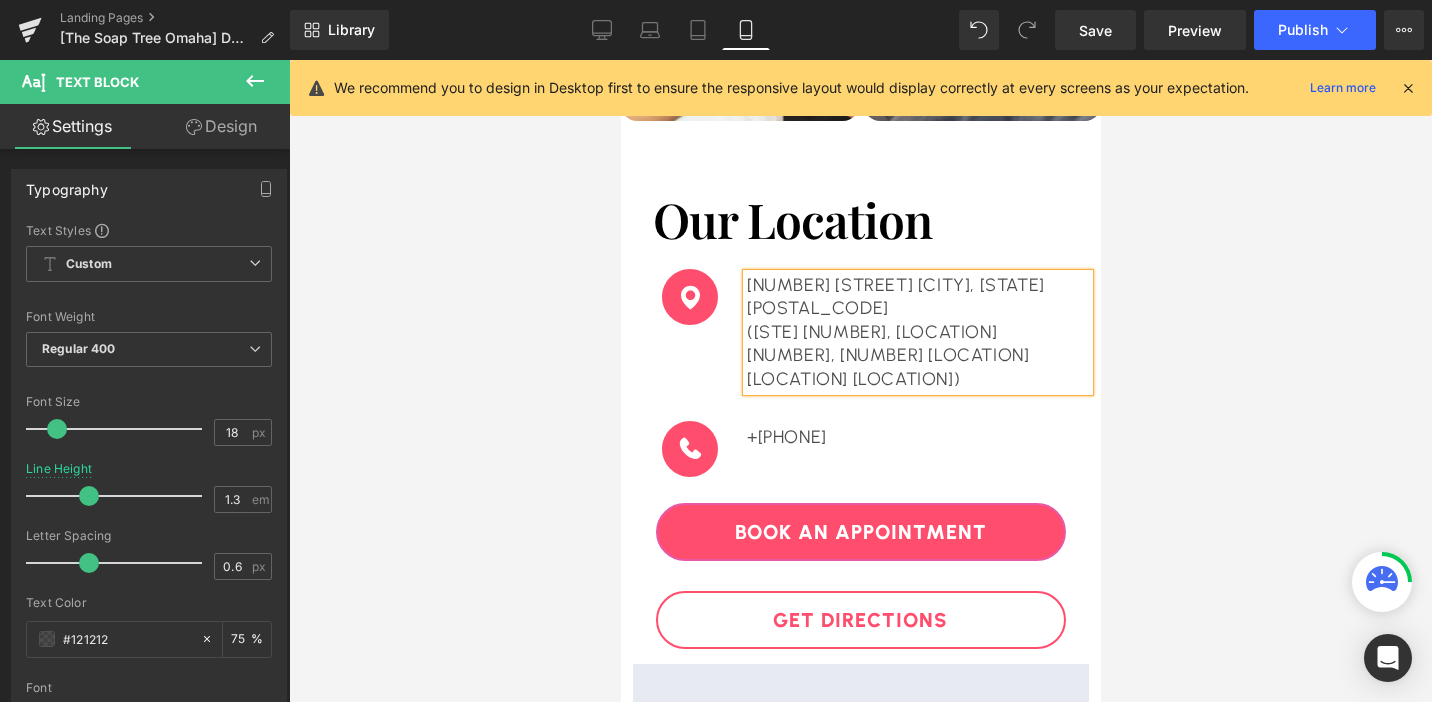 click at bounding box center [860, 381] 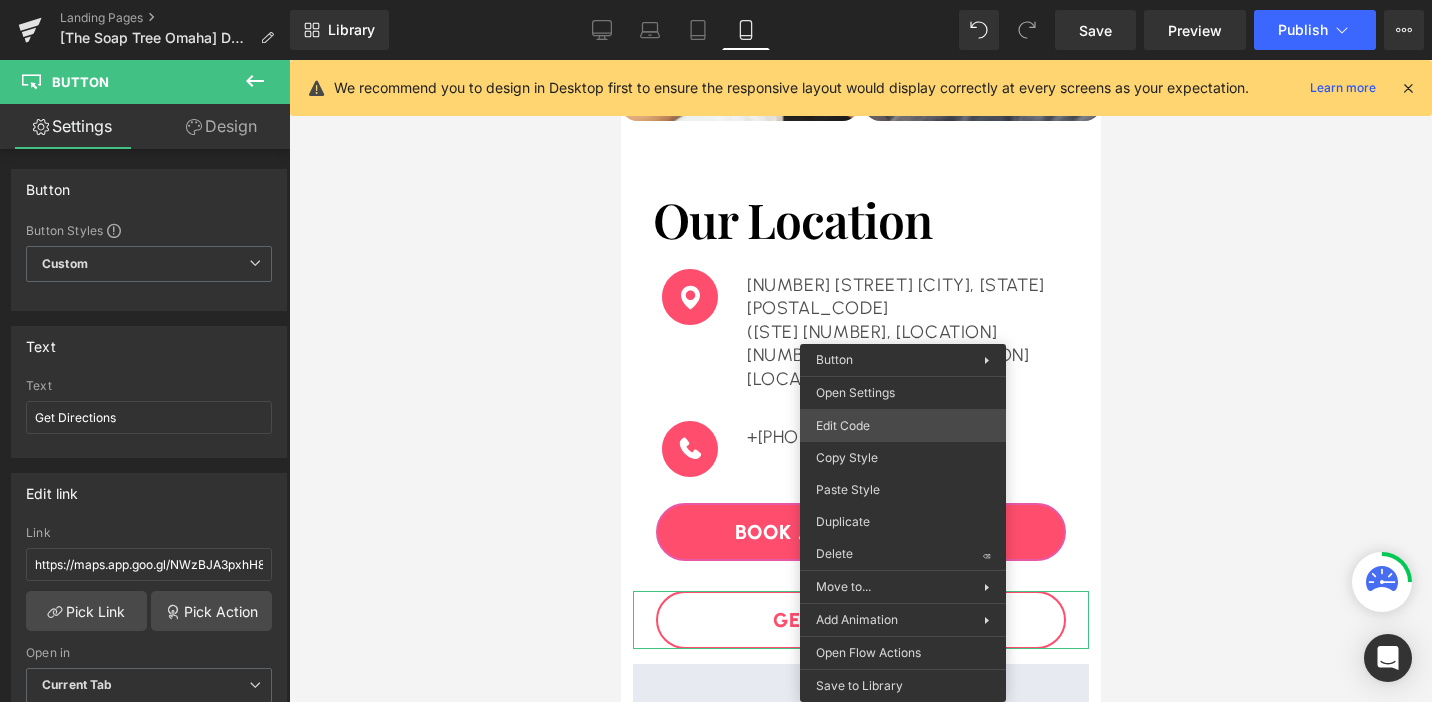 click on "Google Maps  You are previewing how the   will restyle your page. You can not edit Elements in Preset Preview Mode.  Landing Pages [The Soap Tree Omaha] DTB Natural Facelift $59.95-1 Library Mobile Desktop Laptop Tablet Mobile Save Preview Publish Scheduled View Live Page View with current Template Save Template to Library Schedule Publish  Optimize  Publish Settings Shortcuts We recommend you to design in Desktop first to ensure the responsive layout would display correctly at every screens as your expectation. Learn more  Your page can’t be published   You've reached the maximum number of published pages on your plan  (0/0).  You need to upgrade your plan or unpublish all your pages to get 1 publish slot.   Unpublish pages   Upgrade plan  Elements Global Style Base Row  rows, columns, layouts, div Heading  headings, titles, h1,h2,h3,h4,h5,h6 Text Block  texts, paragraphs, contents, blocks Image  images, photos, alts, uploads Icon  icons, symbols Button  button, call to action, cta Separator  Liquid  List" at bounding box center [716, 0] 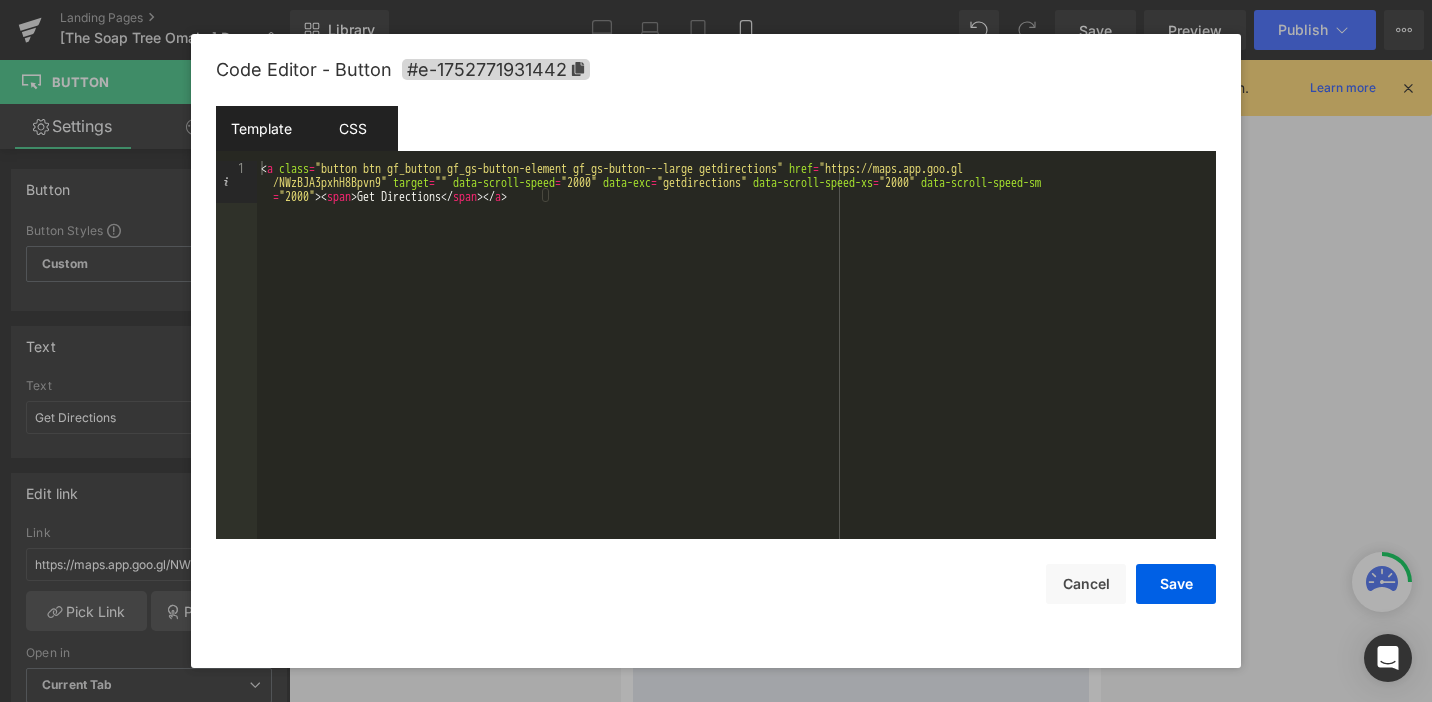 click on "CSS" at bounding box center [352, 128] 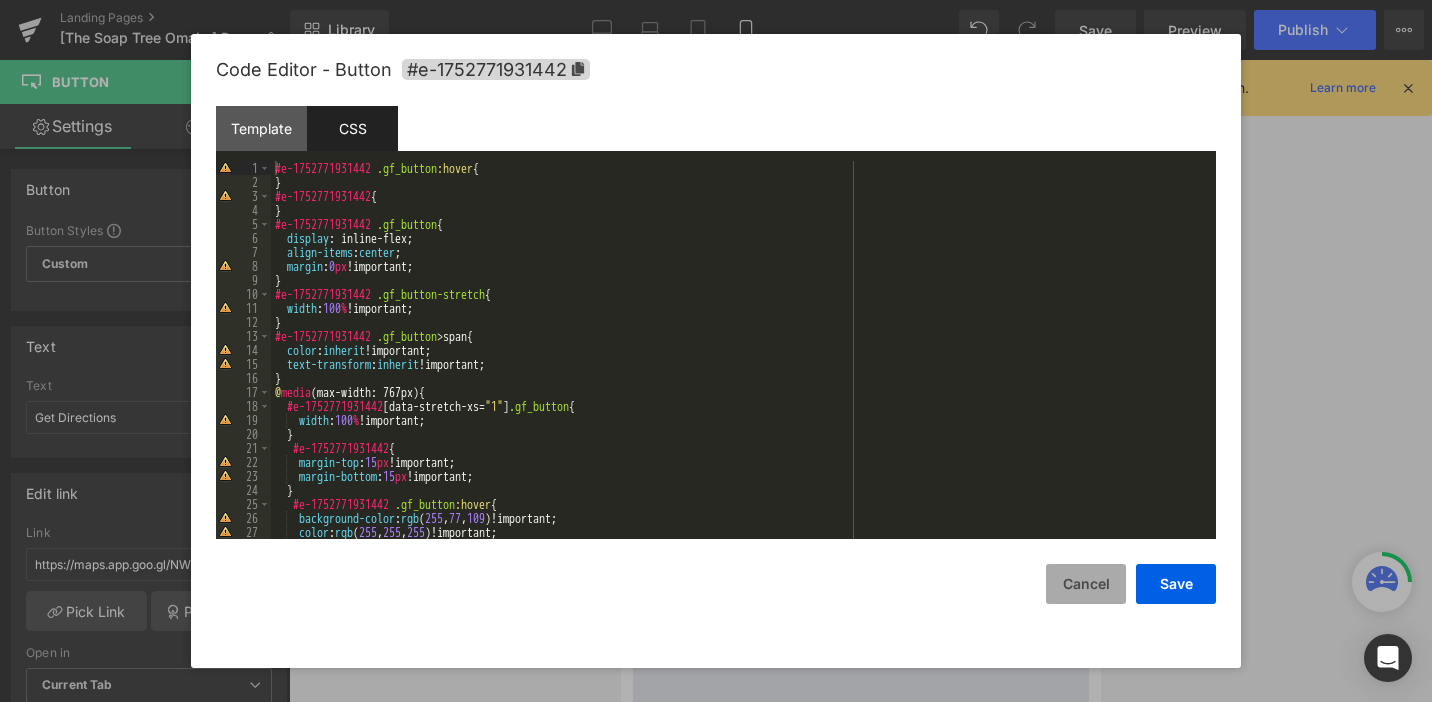 click on "Cancel" at bounding box center [1086, 584] 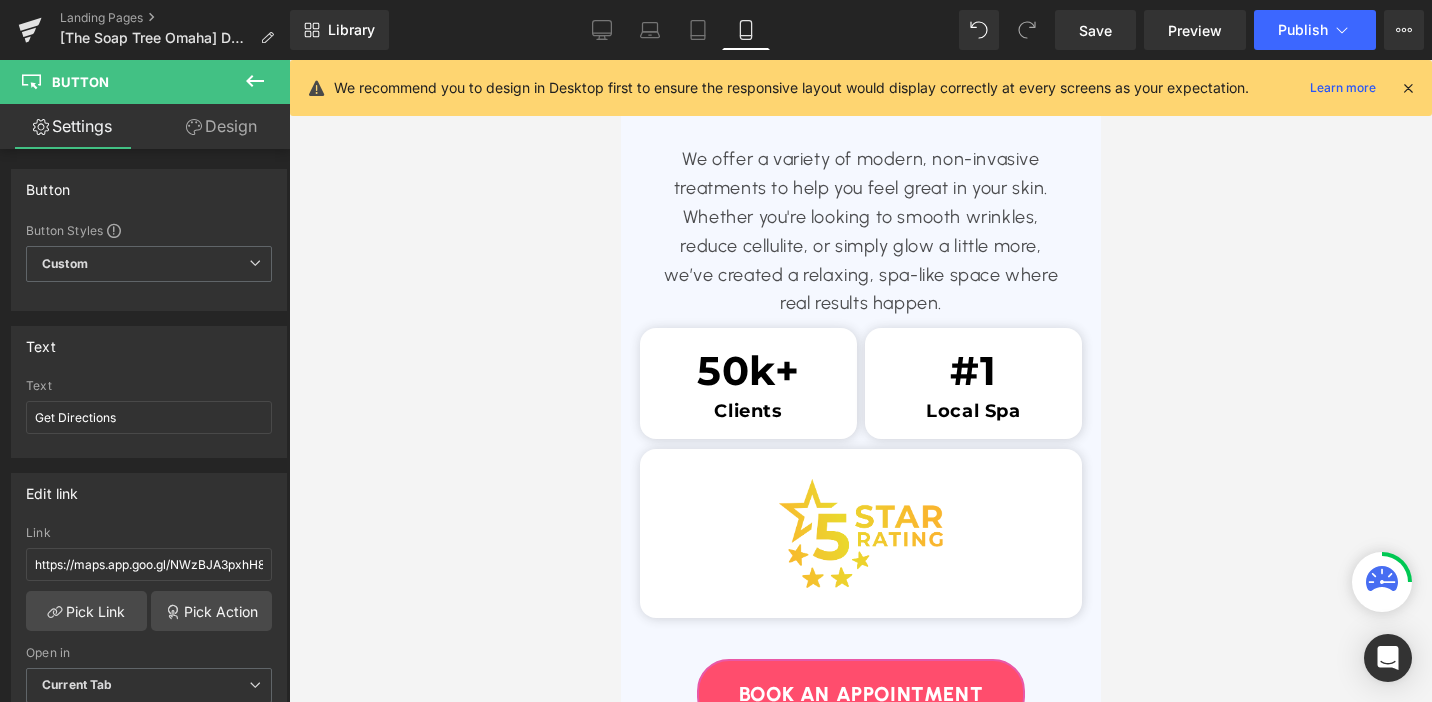 scroll, scrollTop: 3997, scrollLeft: 0, axis: vertical 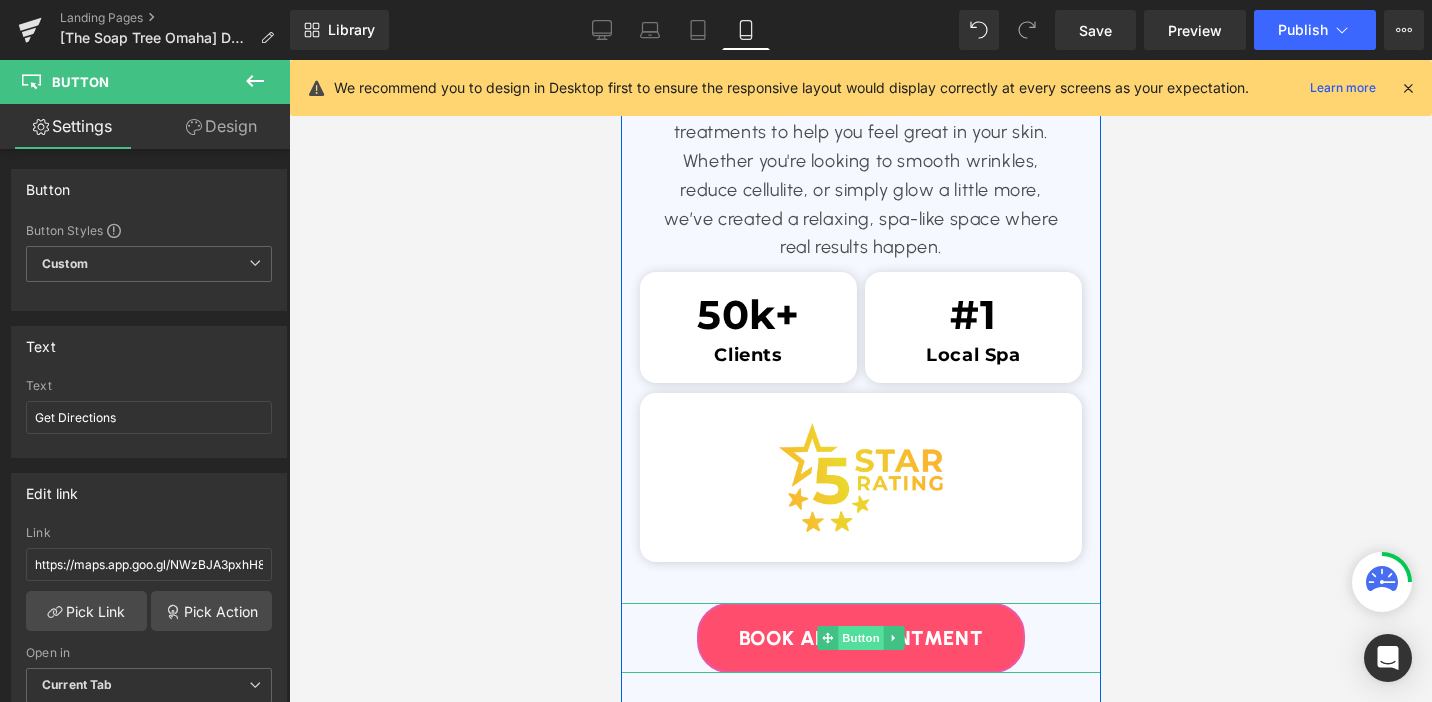 click on "Button" at bounding box center (860, 638) 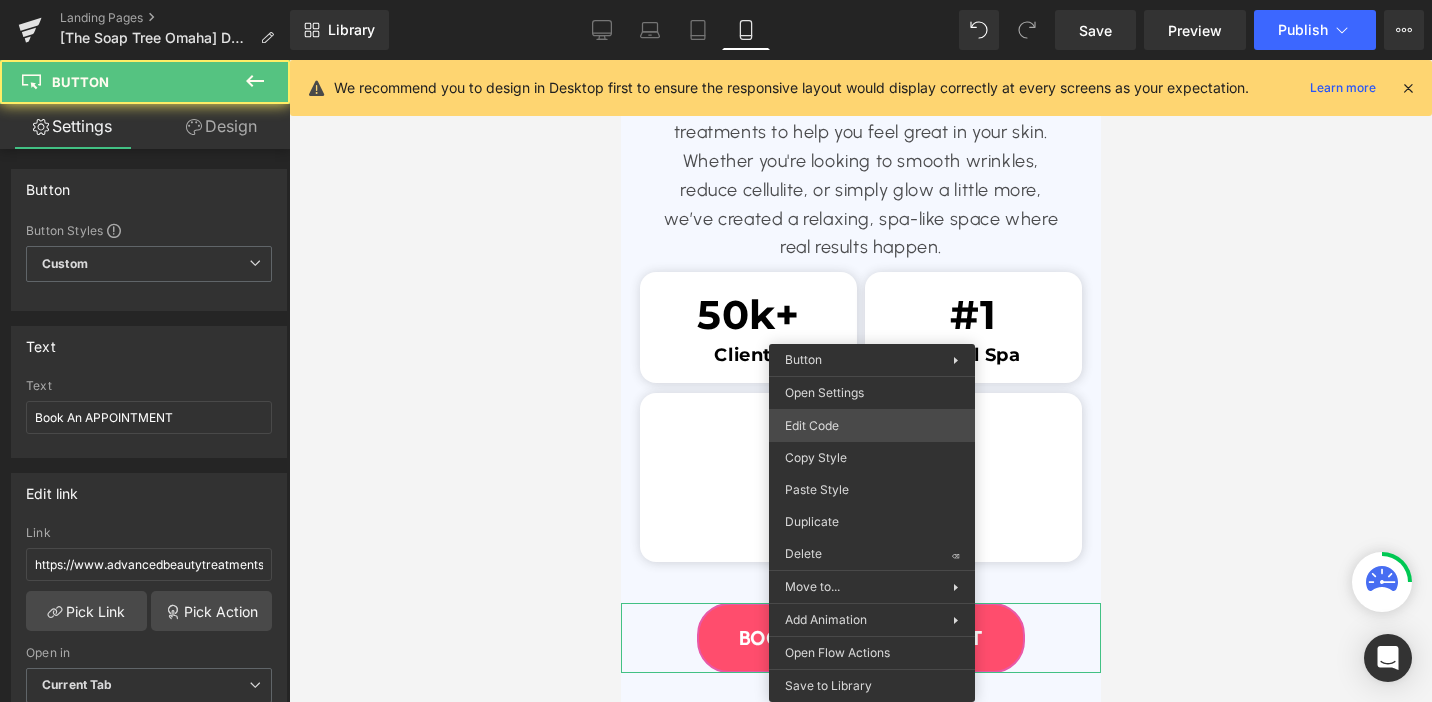 click on "Button  You are previewing how the   will restyle your page. You can not edit Elements in Preset Preview Mode.  Landing Pages [The Soap Tree Omaha] DTB Natural Facelift $59.95-1 Library Mobile Desktop Laptop Tablet Mobile Save Preview Publish Scheduled View Live Page View with current Template Save Template to Library Schedule Publish  Optimize  Publish Settings Shortcuts We recommend you to design in Desktop first to ensure the responsive layout would display correctly at every screens as your expectation. Learn more  Your page can’t be published   You've reached the maximum number of published pages on your plan  (0/0).  You need to upgrade your plan or unpublish all your pages to get 1 publish slot.   Unpublish pages   Upgrade plan  Elements Global Style Base Row  rows, columns, layouts, div Heading  headings, titles, h1,h2,h3,h4,h5,h6 Text Block  texts, paragraphs, contents, blocks Image  images, photos, alts, uploads Icon  icons, symbols Button  button, call to action, cta Separator  Liquid  Banner" at bounding box center (716, 0) 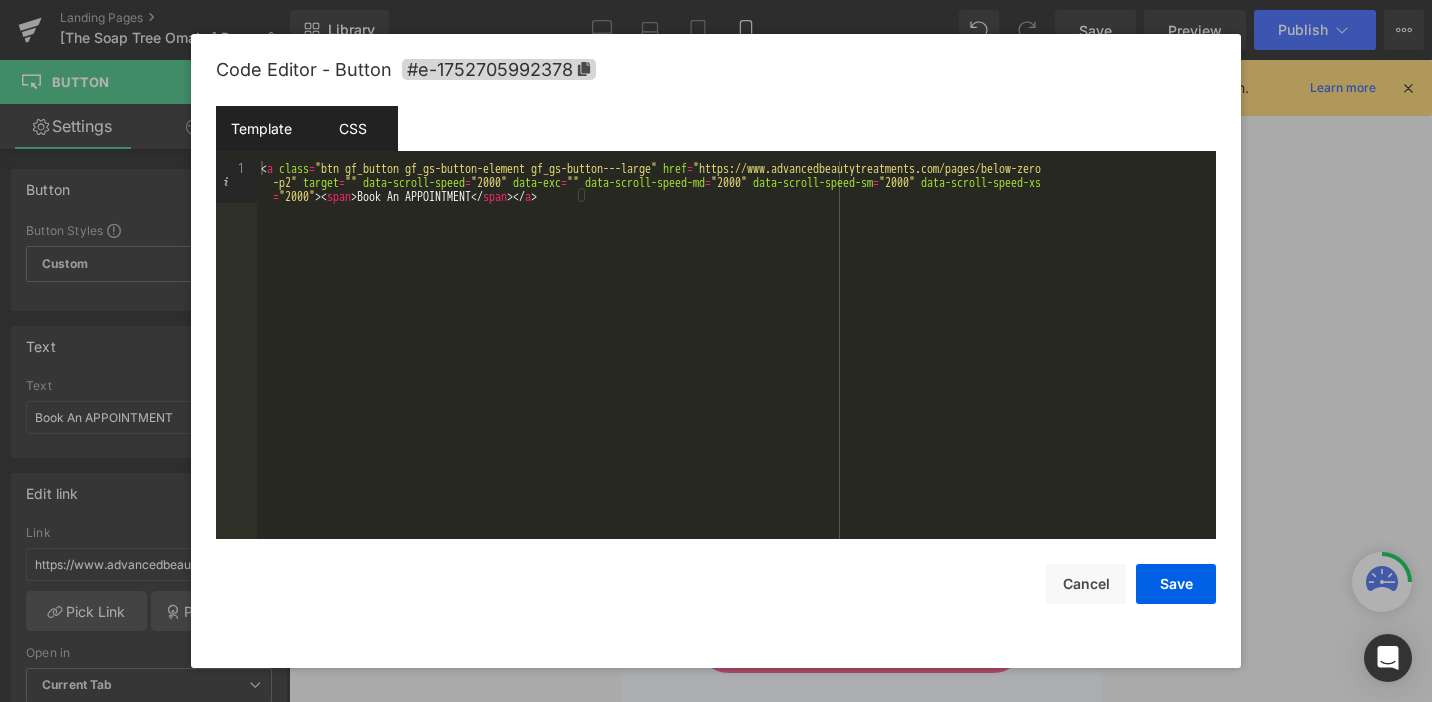 click on "CSS" at bounding box center [352, 128] 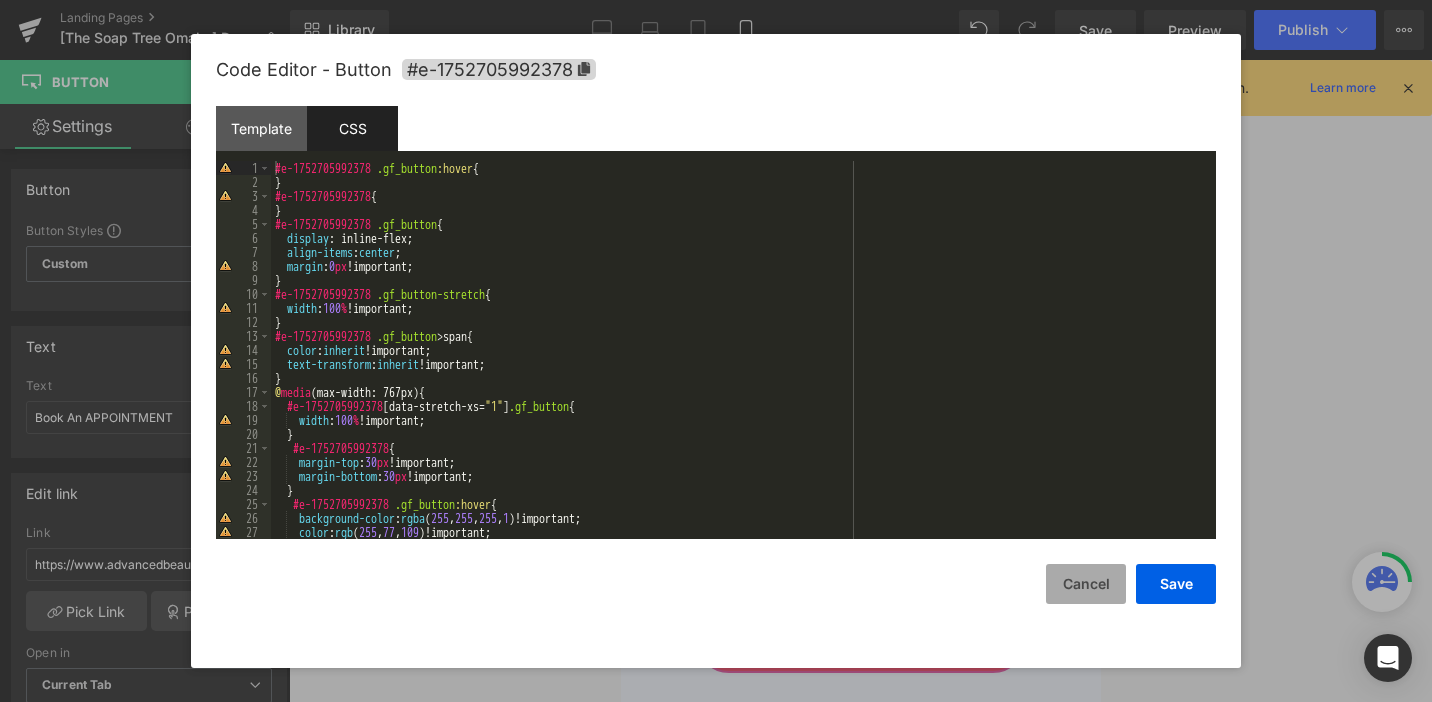 click on "Cancel" at bounding box center [1086, 584] 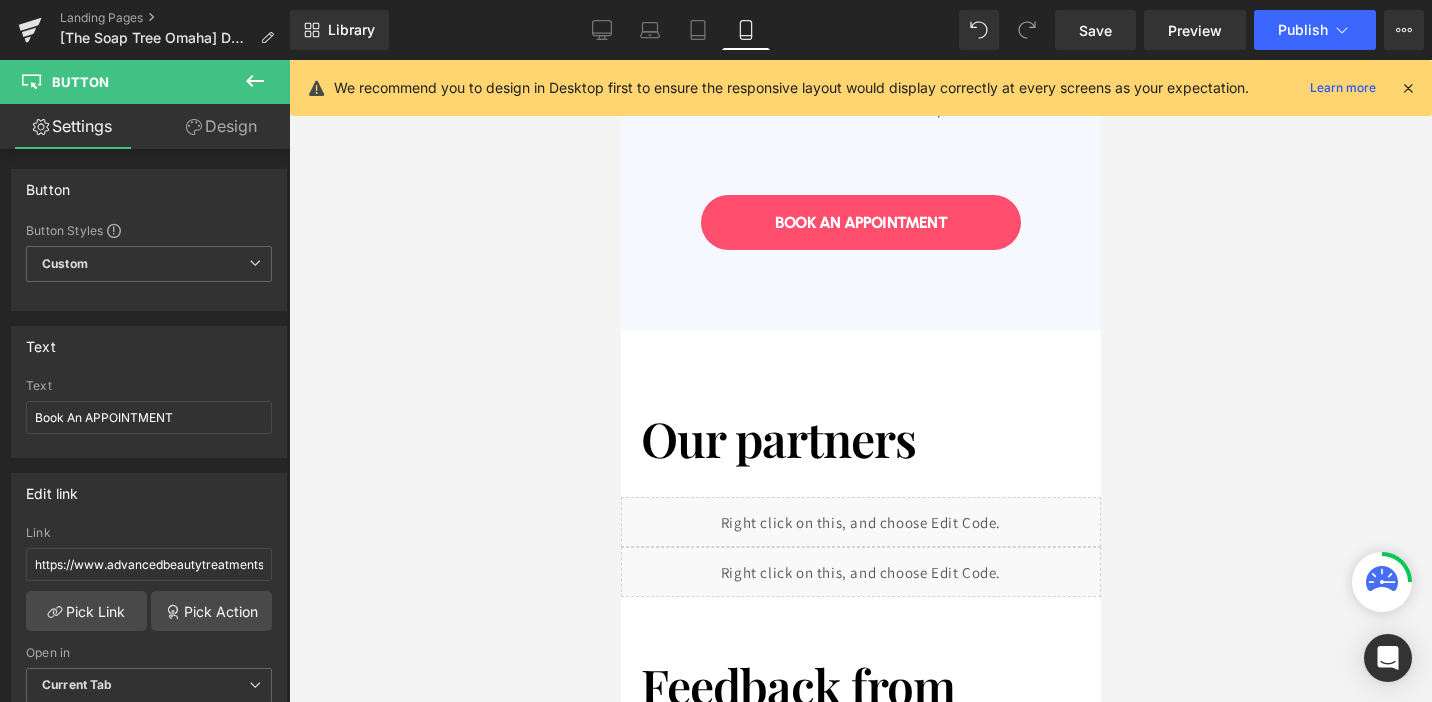 scroll, scrollTop: 2368, scrollLeft: 0, axis: vertical 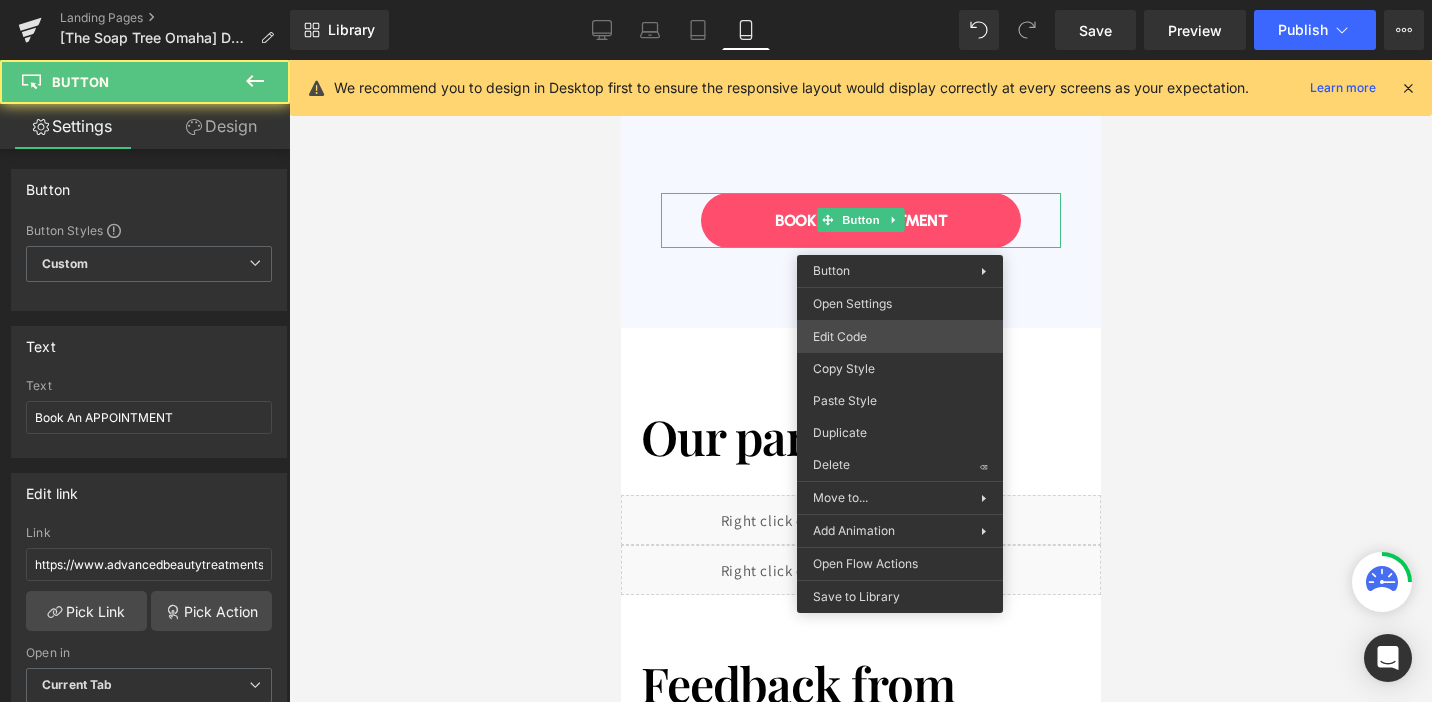 click on "Button  You are previewing how the   will restyle your page. You can not edit Elements in Preset Preview Mode.  Landing Pages [The Soap Tree Omaha] DTB Natural Facelift $59.95-1 Library Mobile Desktop Laptop Tablet Mobile Save Preview Publish Scheduled View Live Page View with current Template Save Template to Library Schedule Publish  Optimize  Publish Settings Shortcuts We recommend you to design in Desktop first to ensure the responsive layout would display correctly at every screens as your expectation. Learn more  Your page can’t be published   You've reached the maximum number of published pages on your plan  (0/0).  You need to upgrade your plan or unpublish all your pages to get 1 publish slot.   Unpublish pages   Upgrade plan  Elements Global Style Base Row  rows, columns, layouts, div Heading  headings, titles, h1,h2,h3,h4,h5,h6 Text Block  texts, paragraphs, contents, blocks Image  images, photos, alts, uploads Icon  icons, symbols Button  button, call to action, cta Separator  Liquid  Banner" at bounding box center [716, 0] 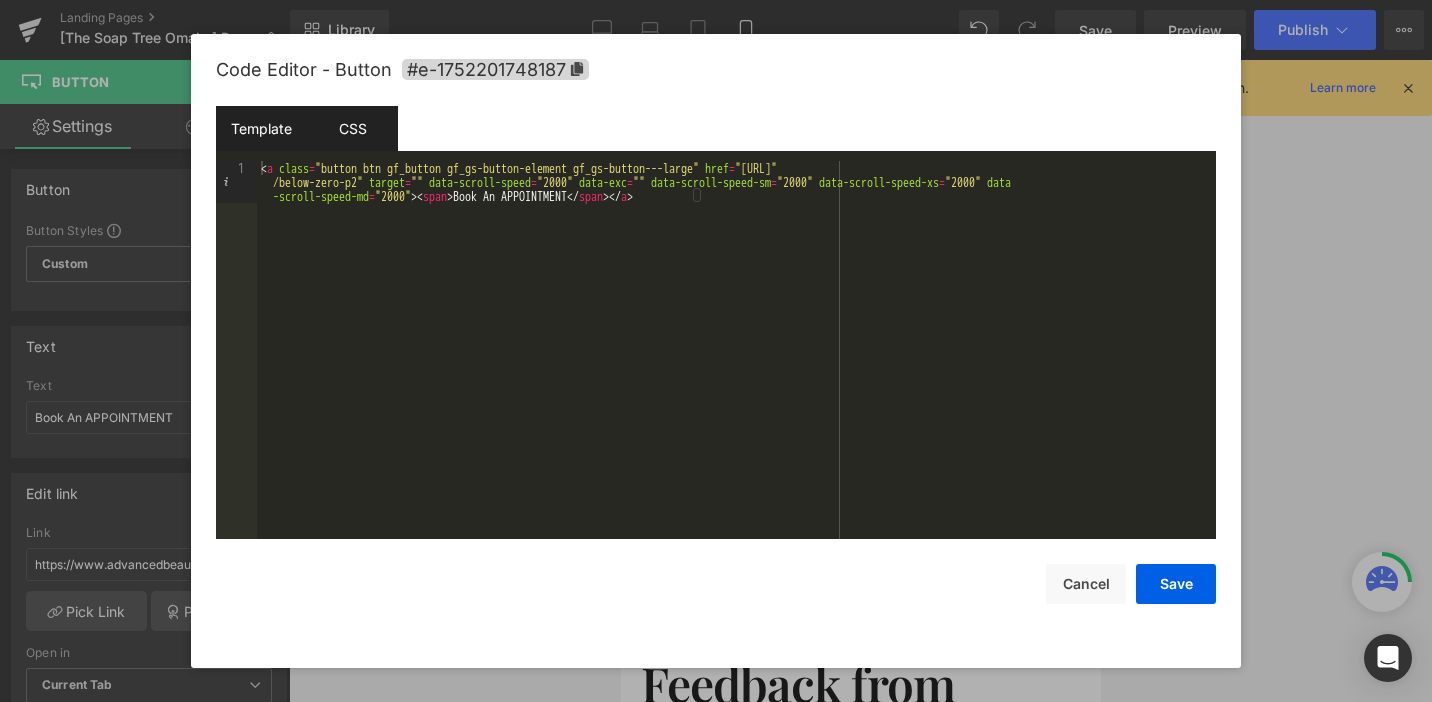 click on "CSS" at bounding box center [352, 128] 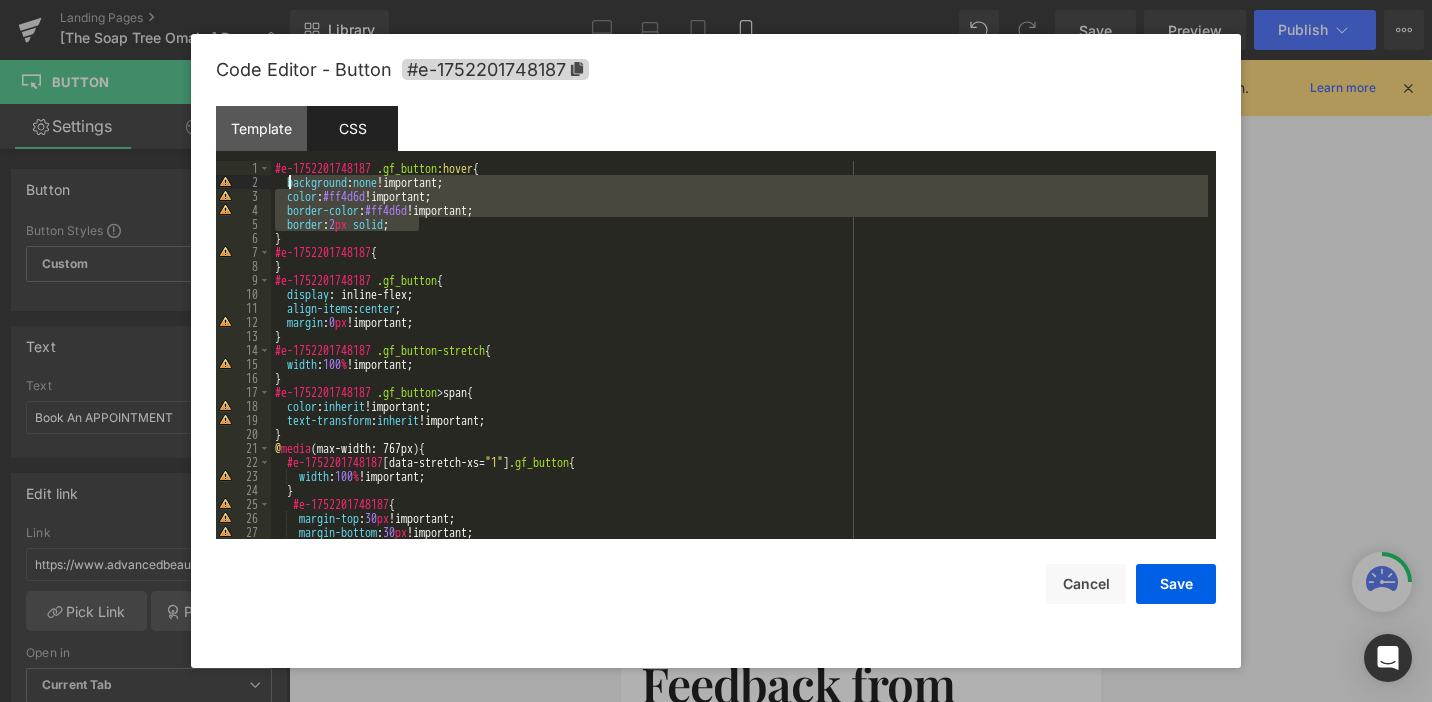 drag, startPoint x: 437, startPoint y: 224, endPoint x: 287, endPoint y: 185, distance: 154.98709 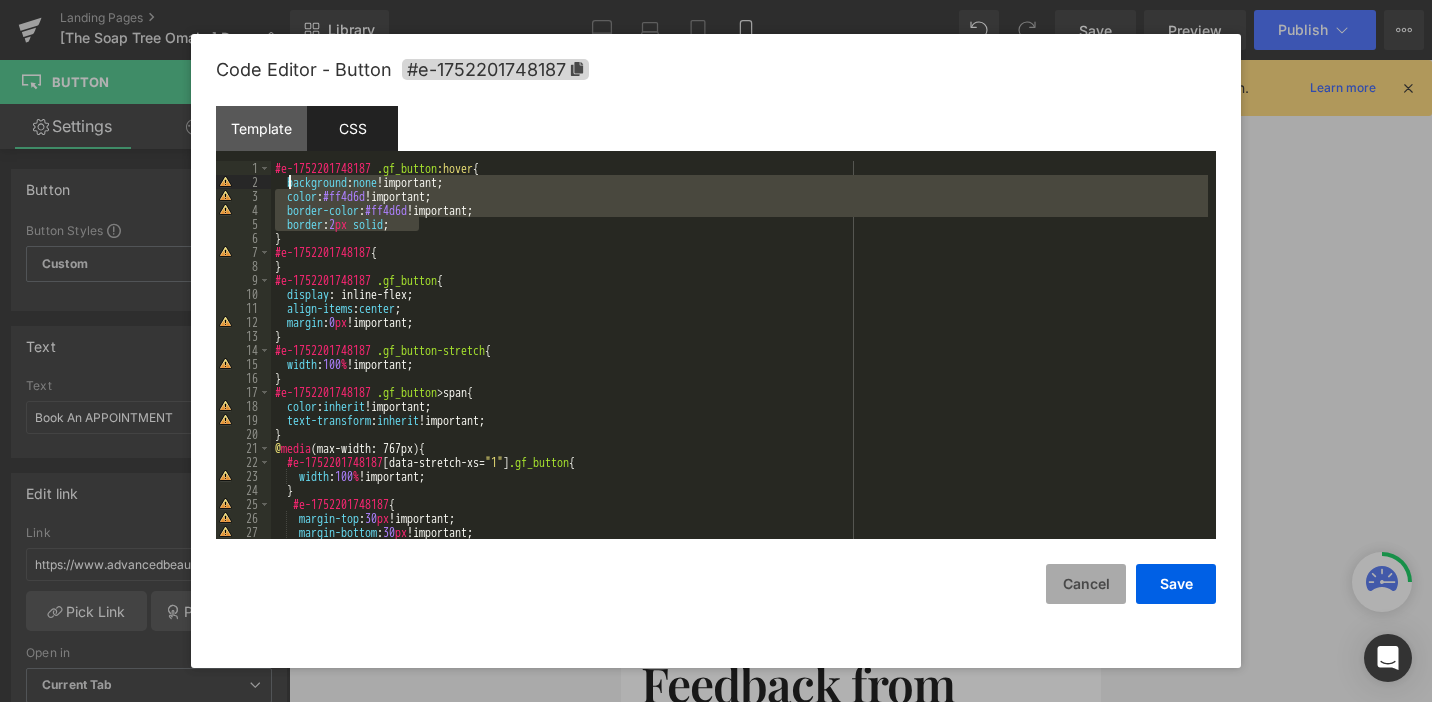 click on "Cancel" at bounding box center [1086, 584] 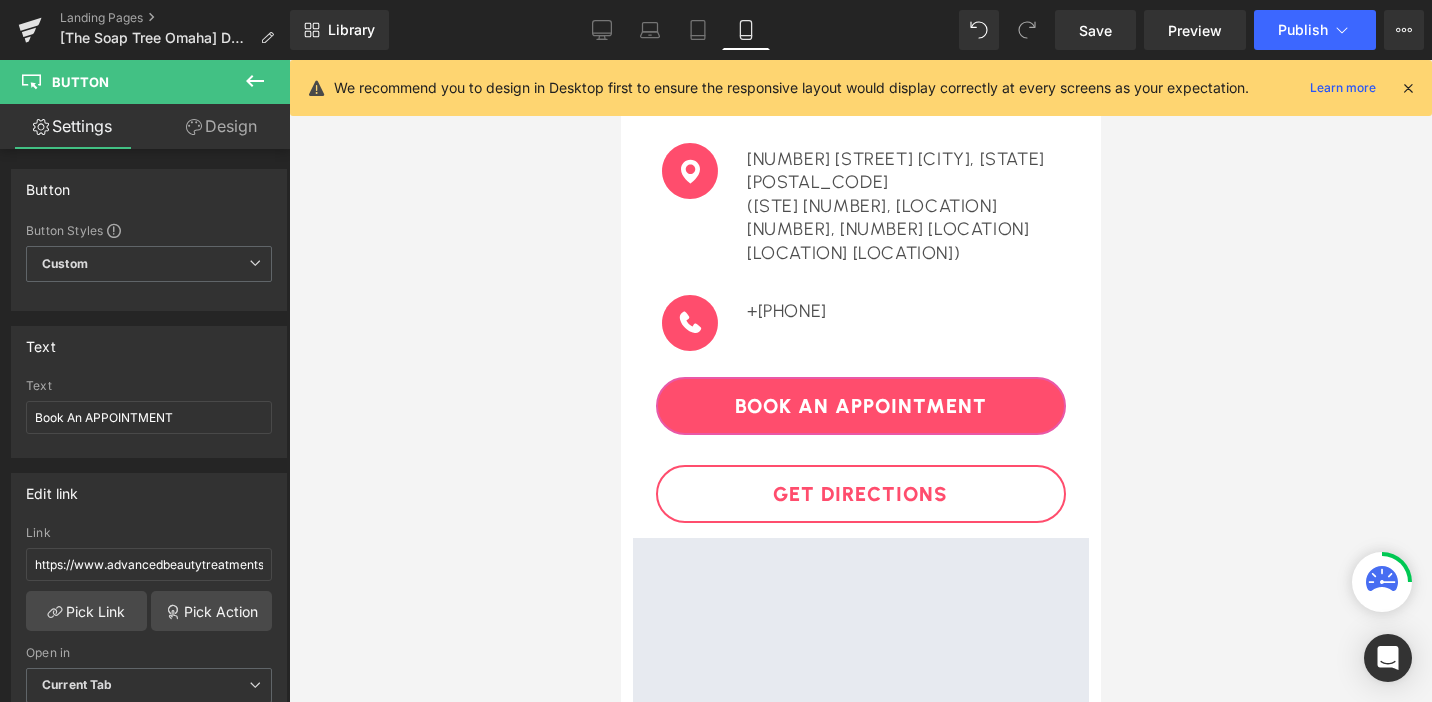 scroll, scrollTop: 5359, scrollLeft: 0, axis: vertical 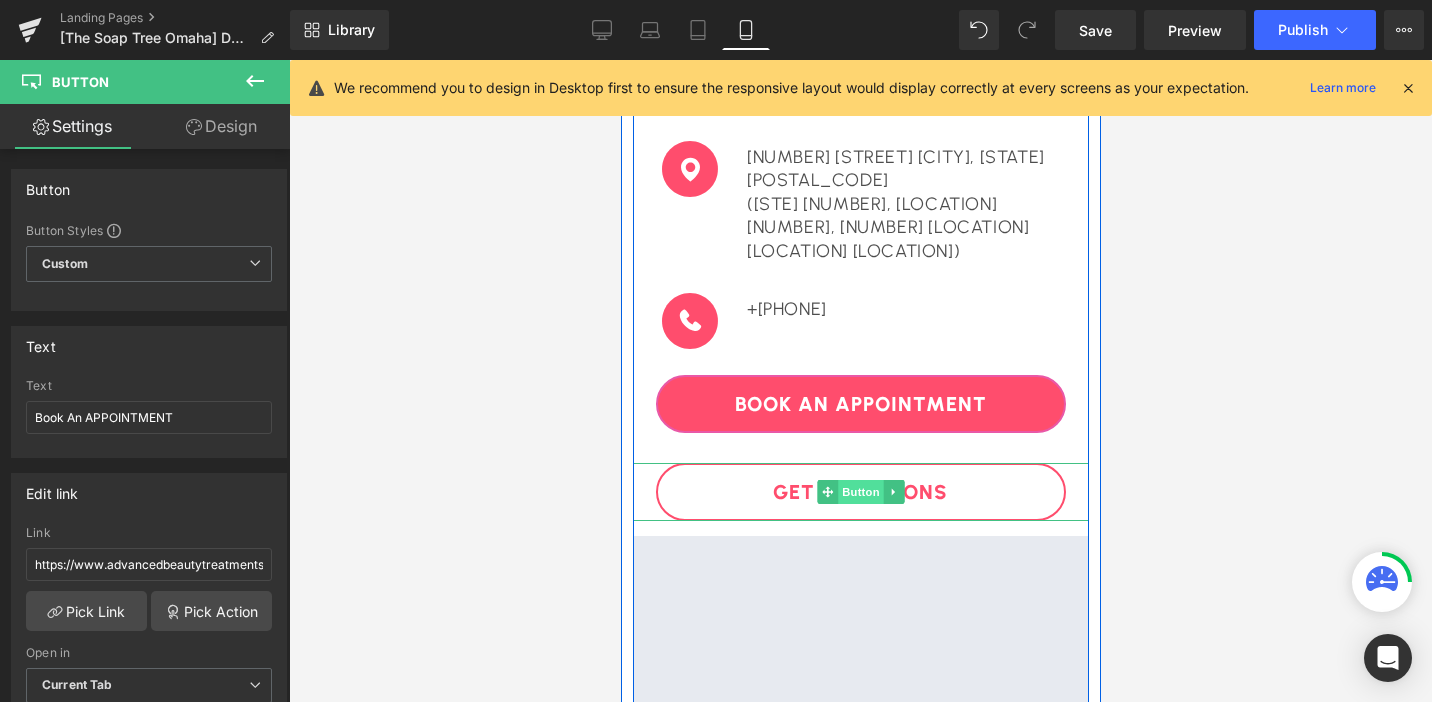 click on "Button" at bounding box center [860, 492] 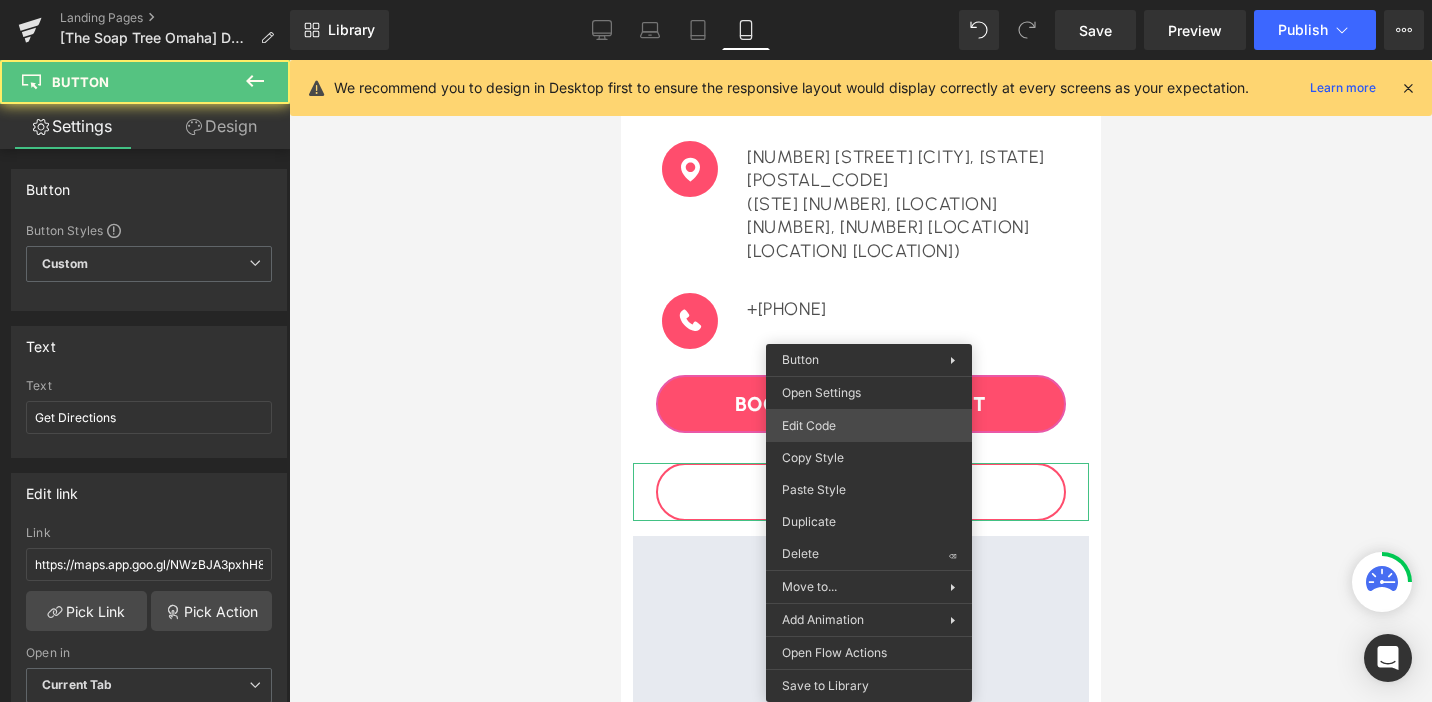 click on "Button  You are previewing how the   will restyle your page. You can not edit Elements in Preset Preview Mode.  Landing Pages [The Soap Tree Omaha] DTB Natural Facelift $59.95-1 Library Mobile Desktop Laptop Tablet Mobile Save Preview Publish Scheduled View Live Page View with current Template Save Template to Library Schedule Publish  Optimize  Publish Settings Shortcuts We recommend you to design in Desktop first to ensure the responsive layout would display correctly at every screens as your expectation. Learn more  Your page can’t be published   You've reached the maximum number of published pages on your plan  (0/0).  You need to upgrade your plan or unpublish all your pages to get 1 publish slot.   Unpublish pages   Upgrade plan  Elements Global Style Base Row  rows, columns, layouts, div Heading  headings, titles, h1,h2,h3,h4,h5,h6 Text Block  texts, paragraphs, contents, blocks Image  images, photos, alts, uploads Icon  icons, symbols Button  button, call to action, cta Separator  Liquid  Banner" at bounding box center [716, 0] 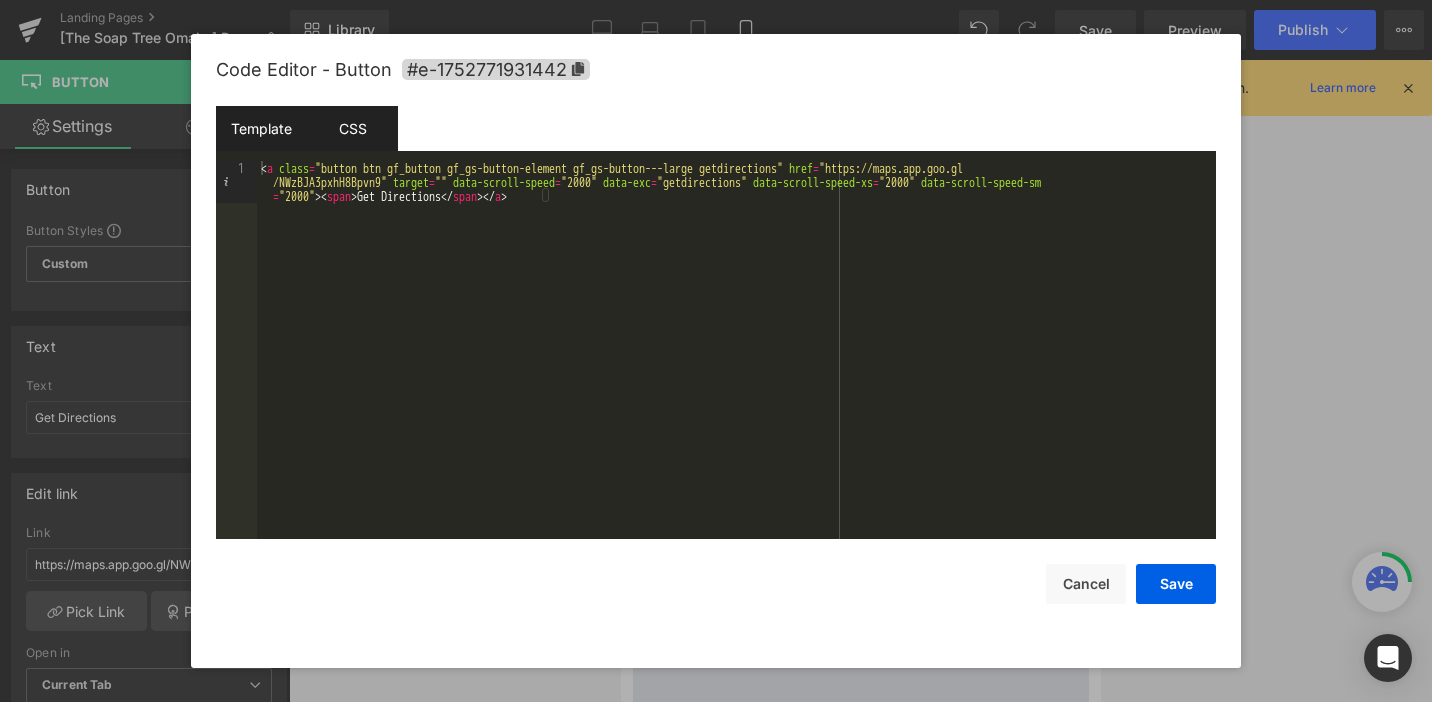 click on "CSS" at bounding box center [352, 128] 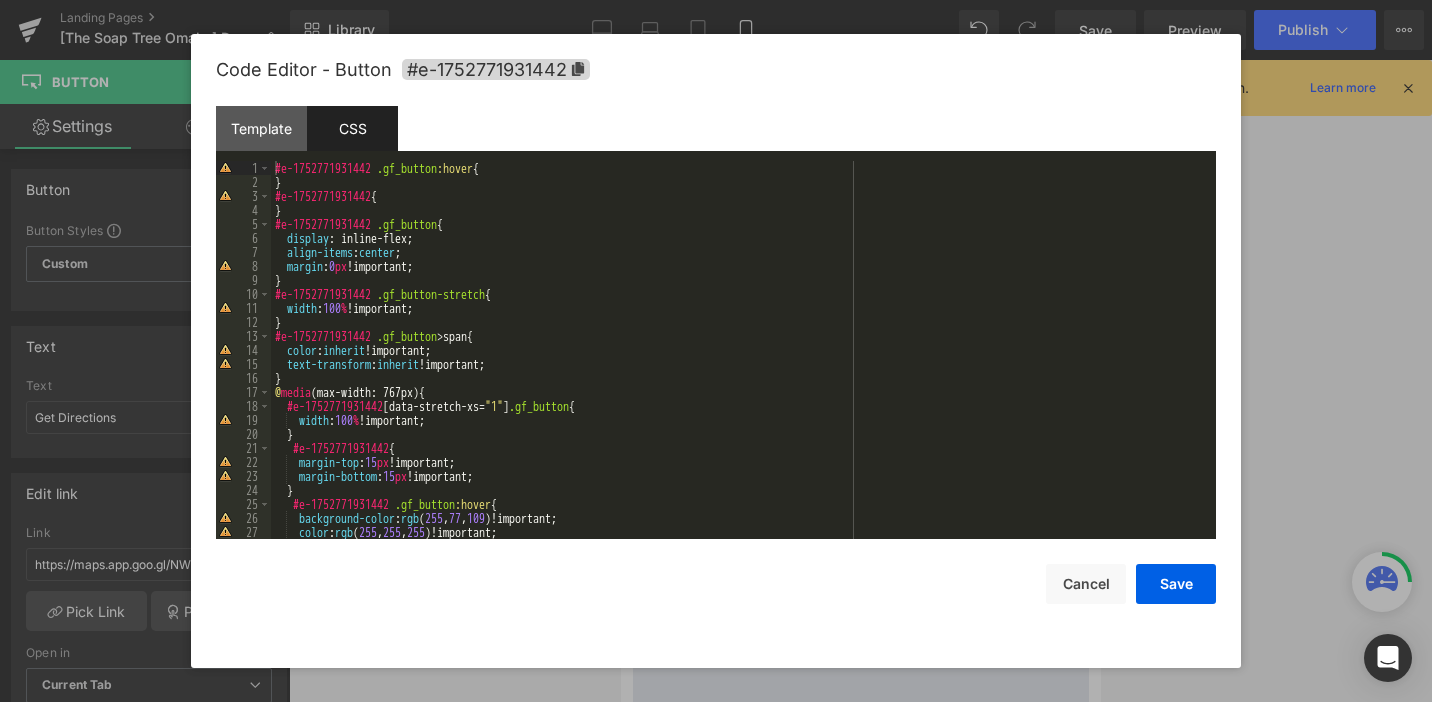 click on "#e-1752771931442   .gf_button :hover { } #e-1752771931442 { } #e-1752771931442   .gf_button {    display : inline-flex;    align-items :  center ;    margin :  0 px !important; } #e-1752771931442   .gf_button-stretch {    width :  100 %  !important; } #e-1752771931442   .gf_button  >  span {    color :  inherit !important;    text-transform :  inherit !important; } @ media  (max-width: 767px) {    #e-1752771931442  [ data-stretch-xs = " 1 " ]  .gf_button {       width :  100 %  !important;    }     #e-1752771931442 {       margin-top :  15 px !important;       margin-bottom :  15 px !important;    }     #e-1752771931442   .gf_button :hover {       background-color :  rgb ( 255 ,  77 ,  109 )!important;       color :  rgb ( 255 ,  255 ,  255 )!important;    }" at bounding box center [739, 364] 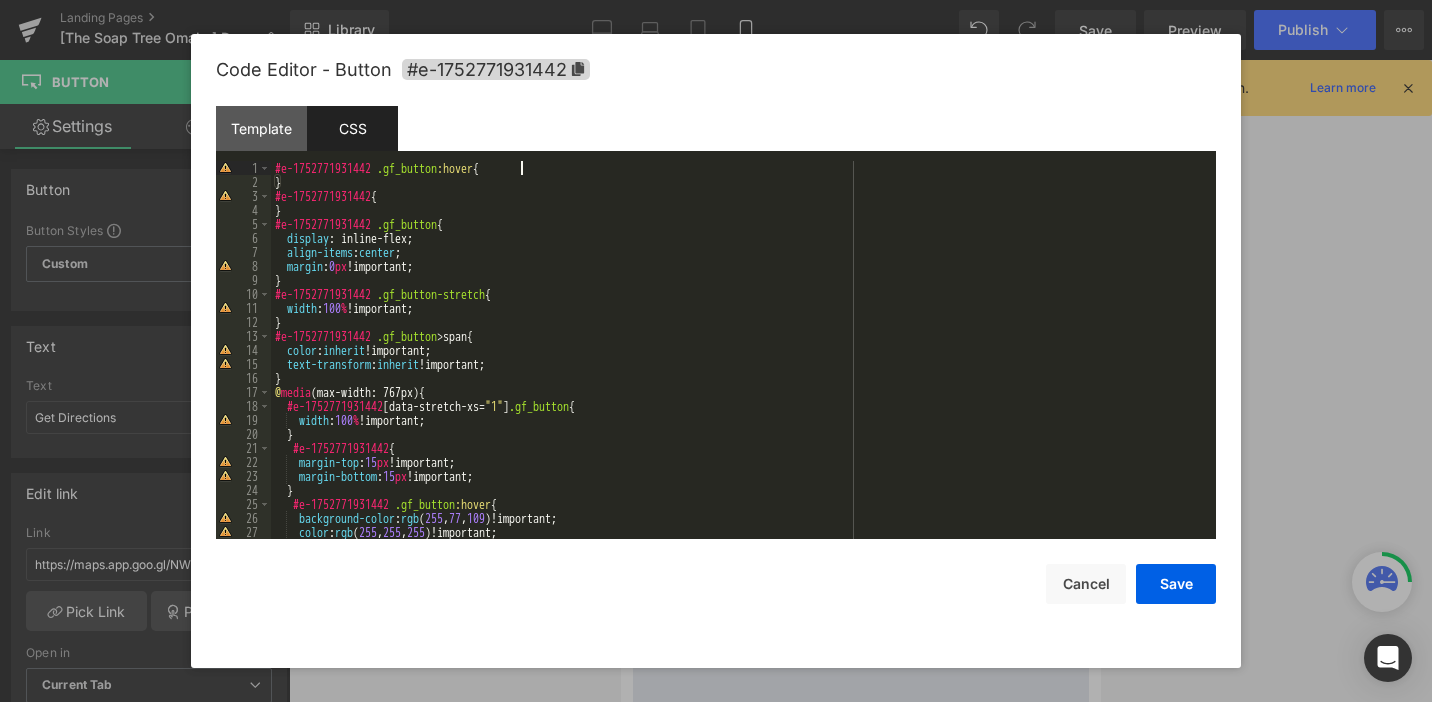 type 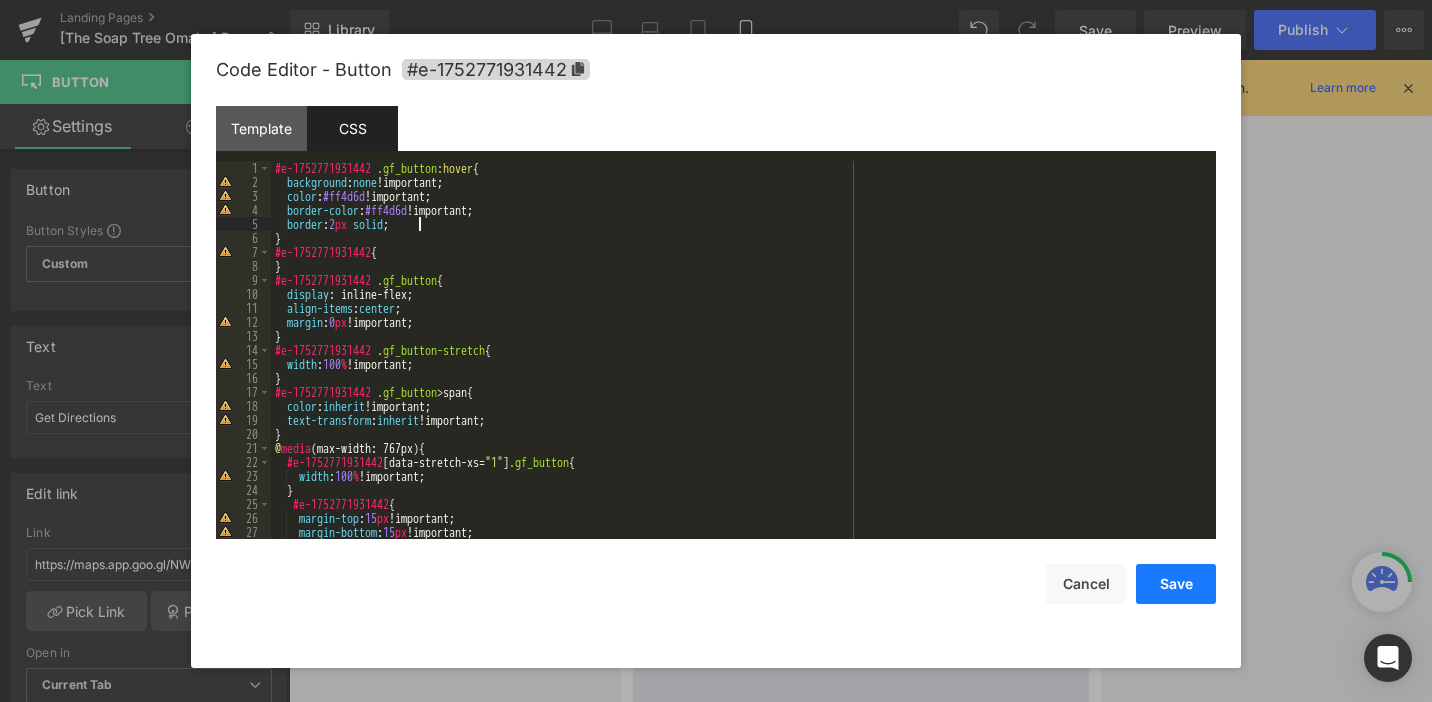 click on "Save" at bounding box center [1176, 584] 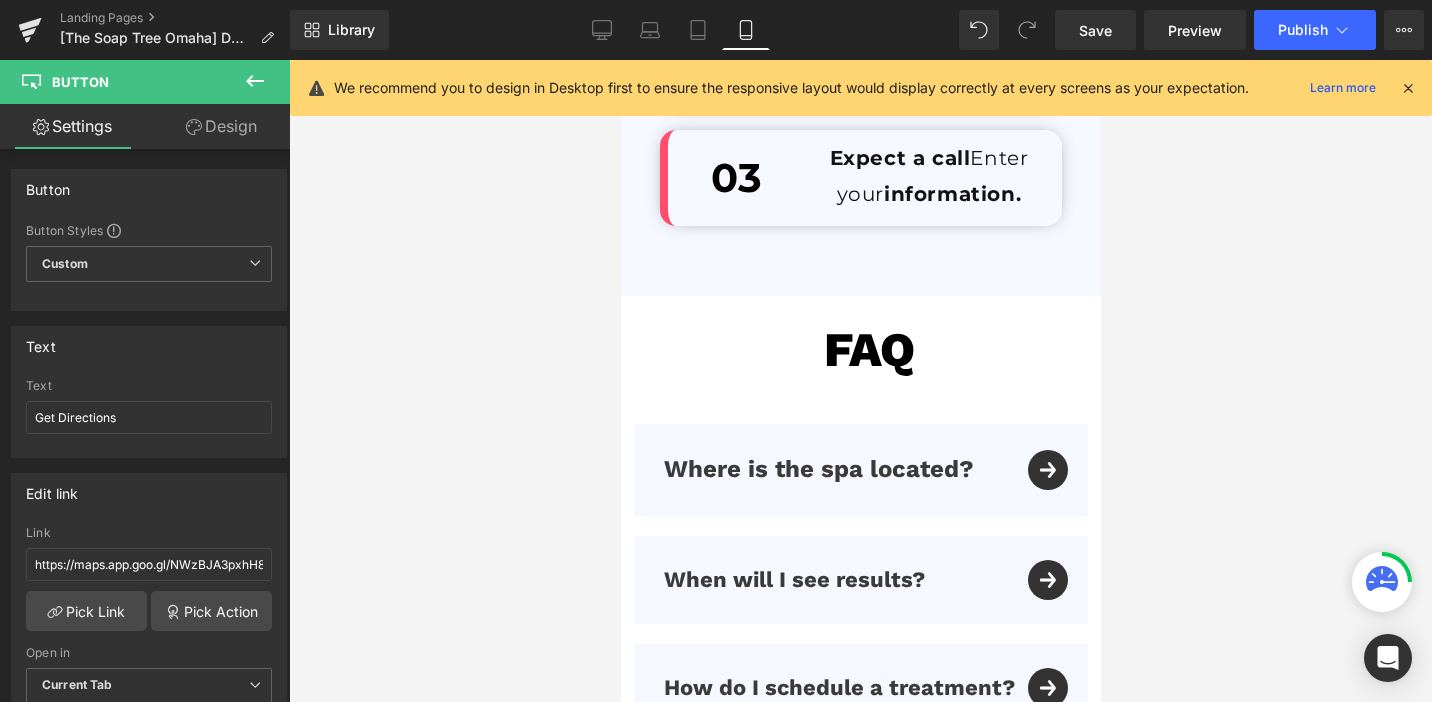 scroll, scrollTop: 7292, scrollLeft: 0, axis: vertical 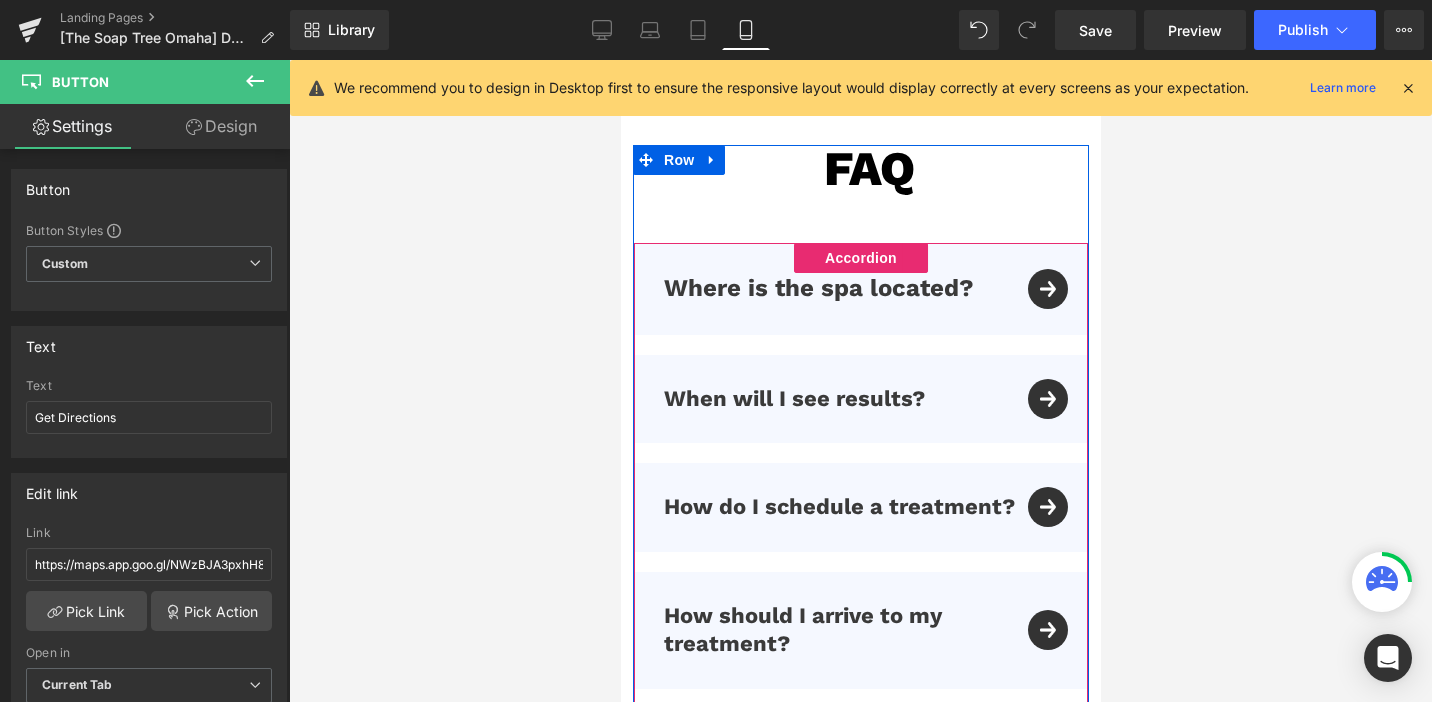 click on "Where is the spa located?
Text Block" at bounding box center (860, 288) 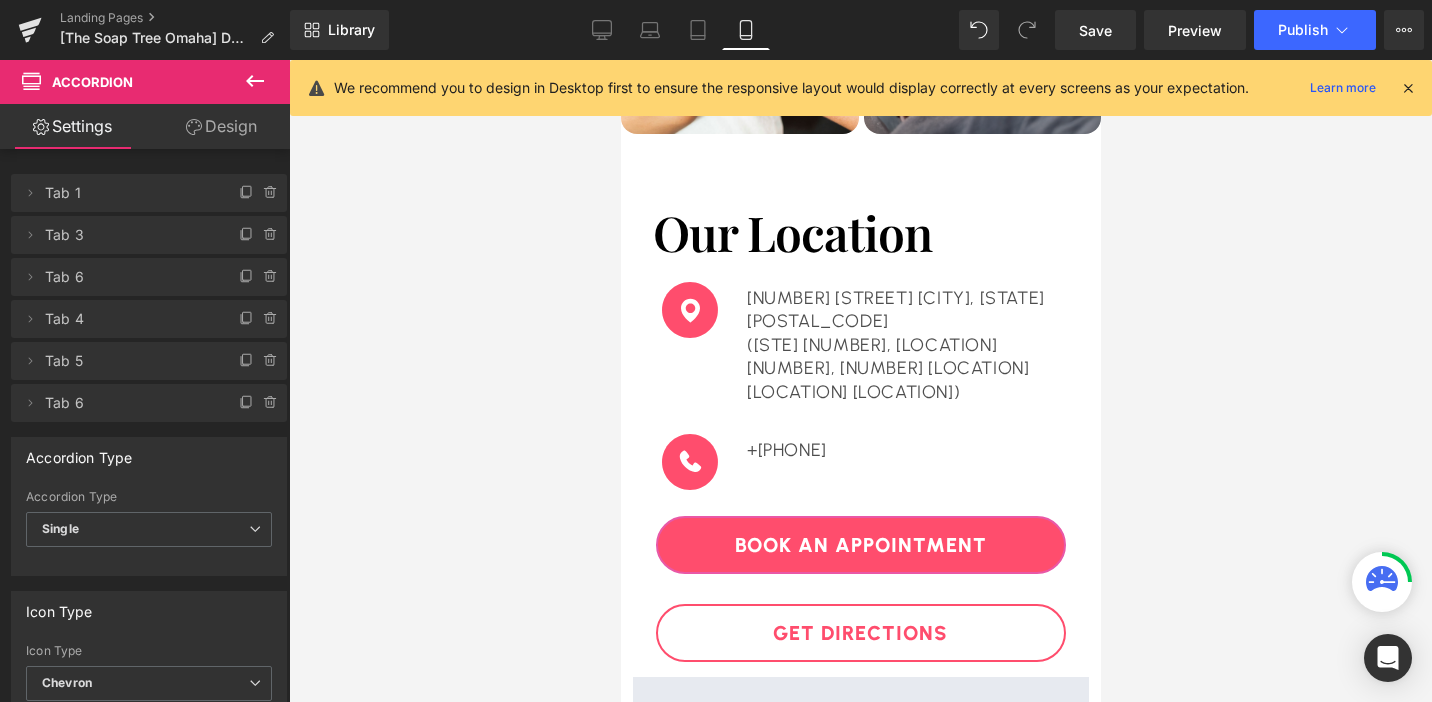 scroll, scrollTop: 5217, scrollLeft: 0, axis: vertical 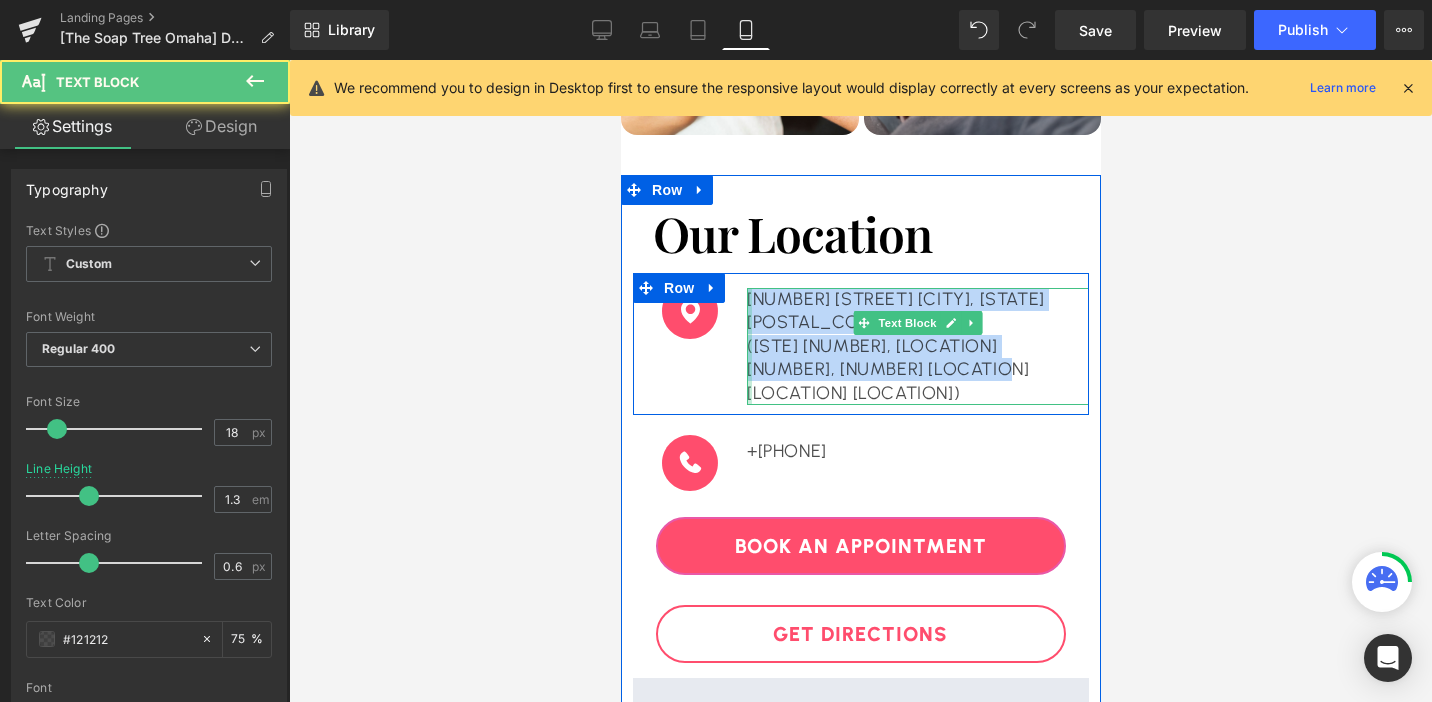 drag, startPoint x: 903, startPoint y: 350, endPoint x: 746, endPoint y: 293, distance: 167.02695 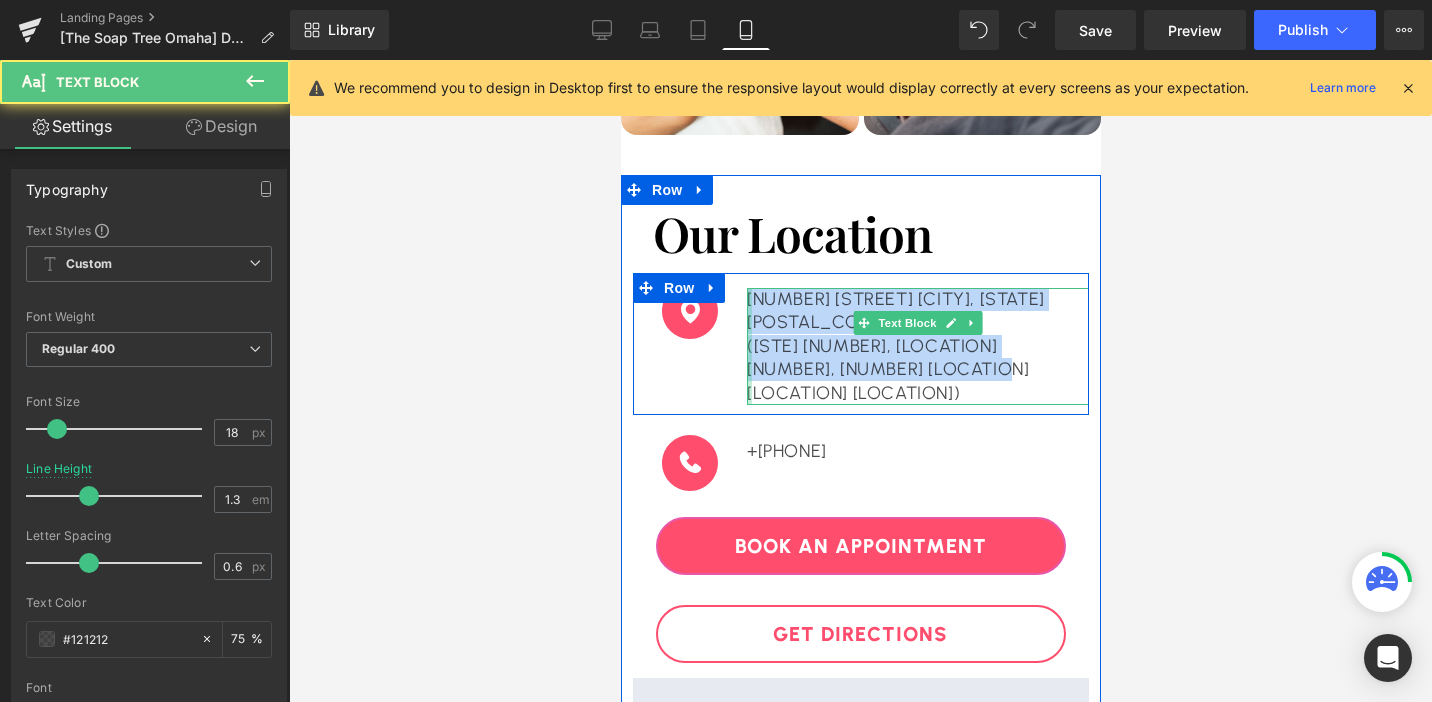 click on "10000 California St. Omaha, NE 68114 (STE 1221, Westroads Mall, 1st Floor across Five Below) Text Block" at bounding box center [917, 346] 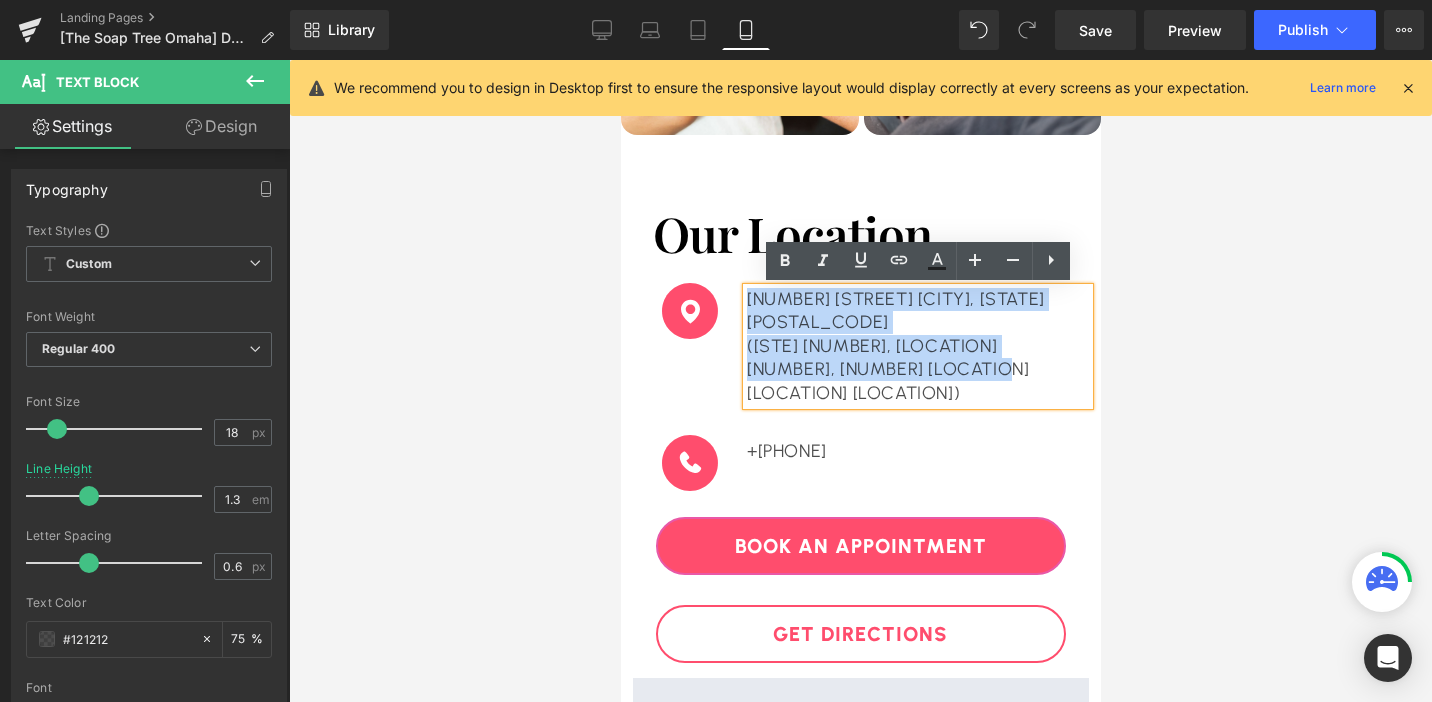 copy on "10000 California St. Omaha, NE 68114 (STE 1221, Westroads Mall, 1st Floor across Five Below)" 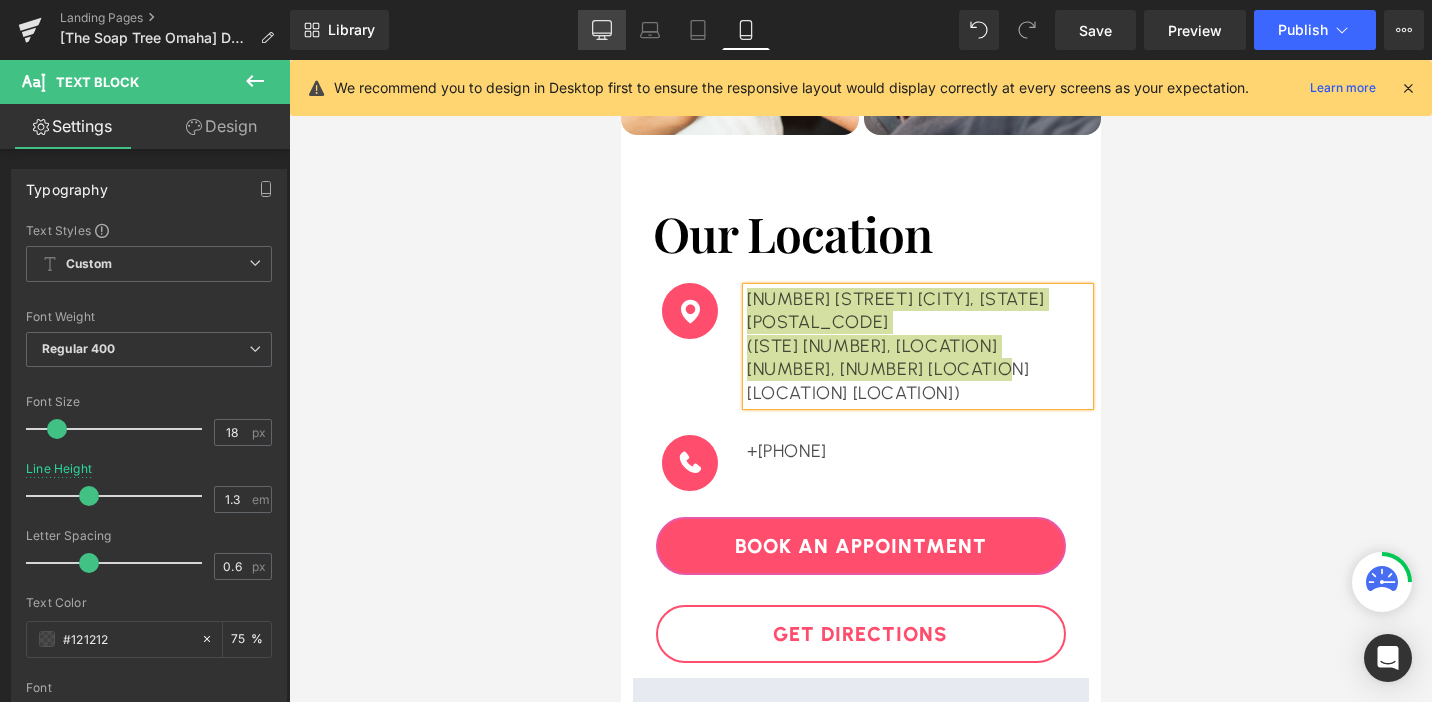 click 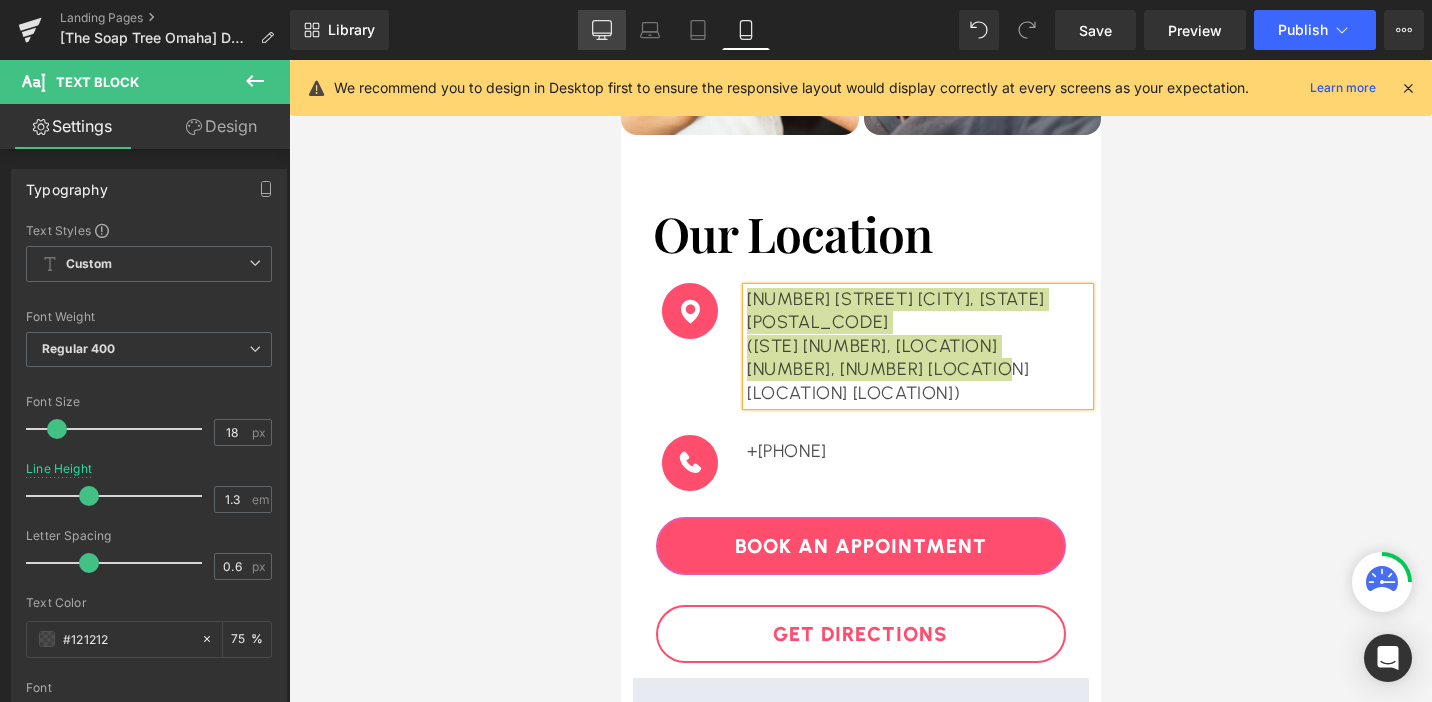 type on "1.2" 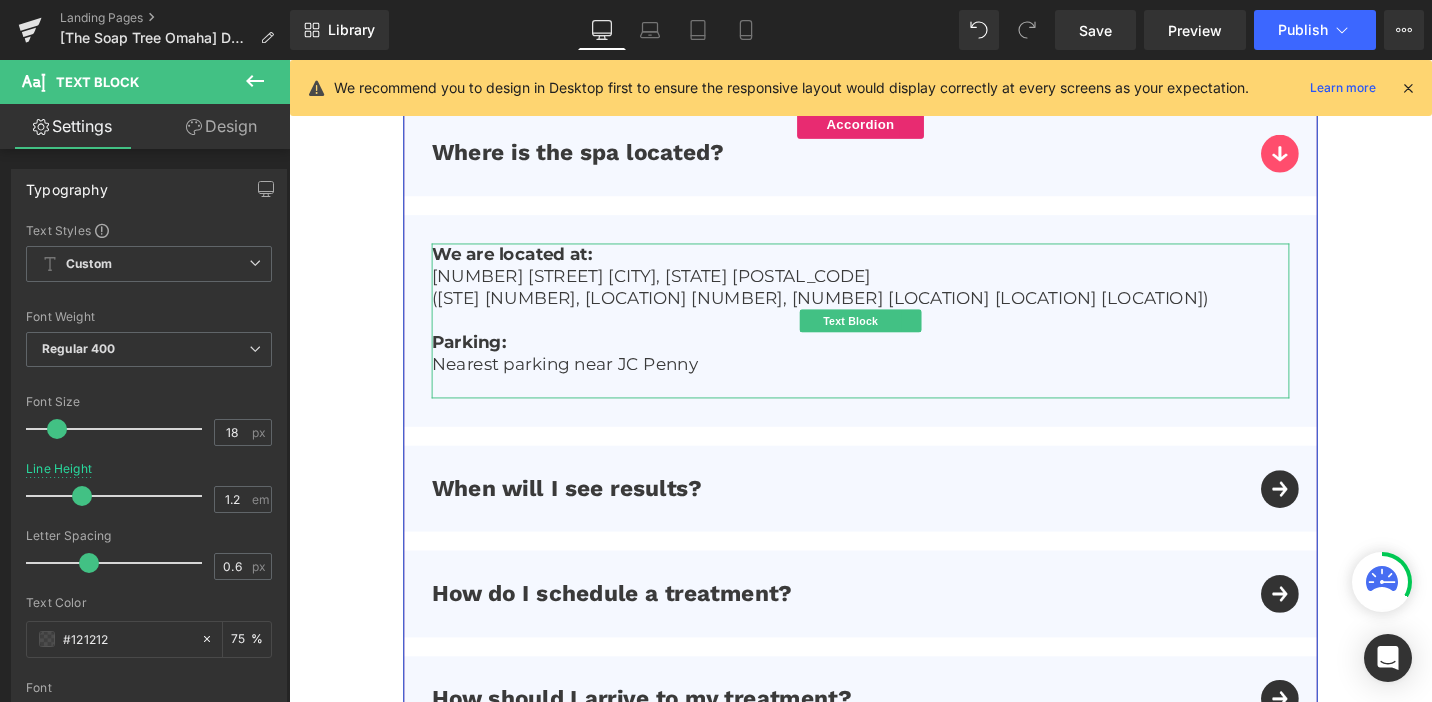 scroll, scrollTop: 5770, scrollLeft: 0, axis: vertical 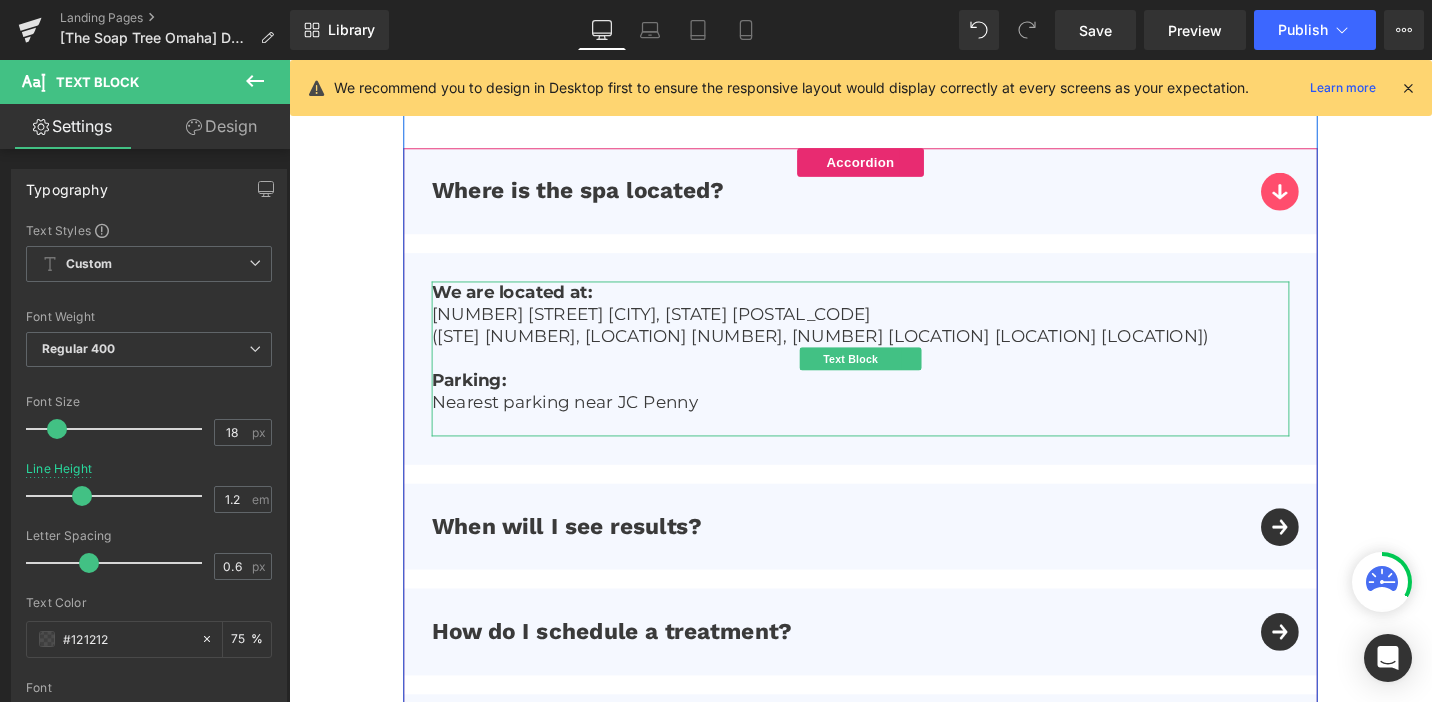 click on "(STE [NUMBER], [LOCATION], [NUMBER] Floor across [BRAND])" at bounding box center [894, 353] 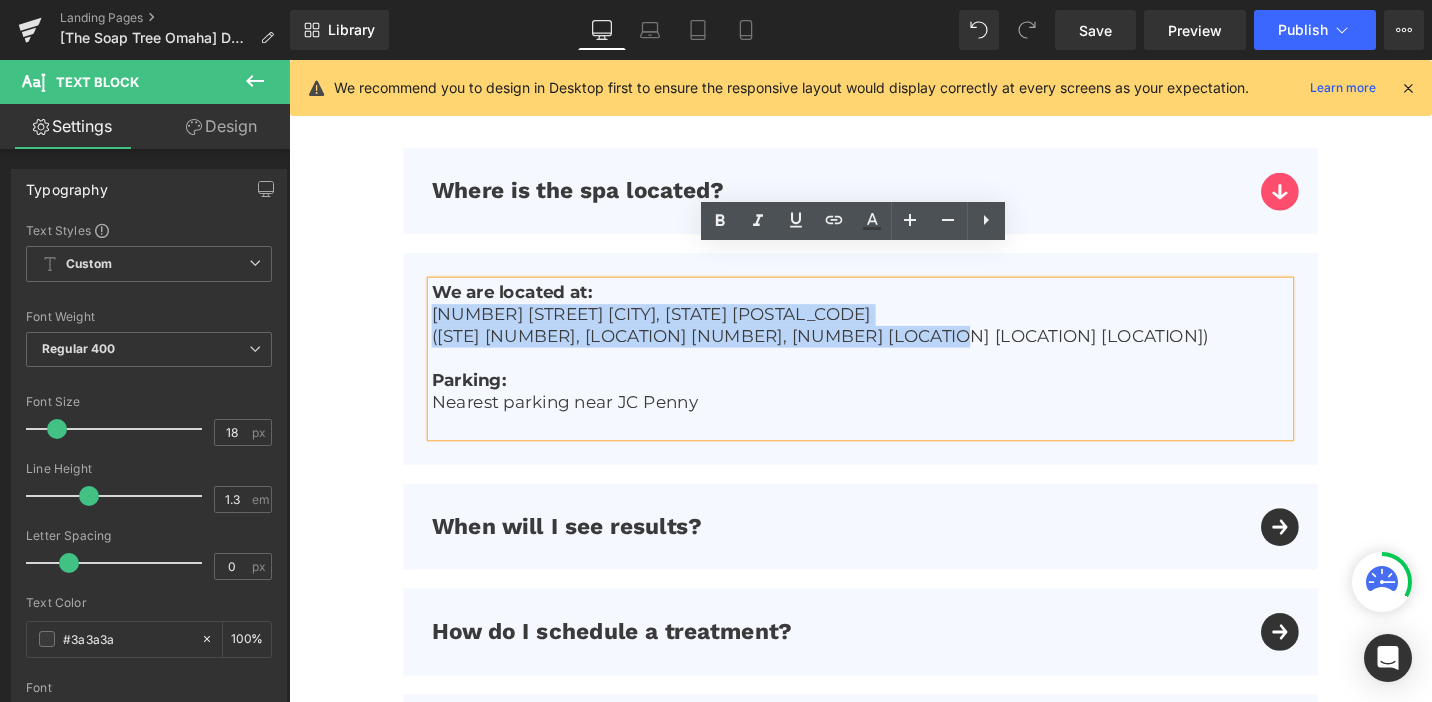 drag, startPoint x: 928, startPoint y: 316, endPoint x: 443, endPoint y: 287, distance: 485.86624 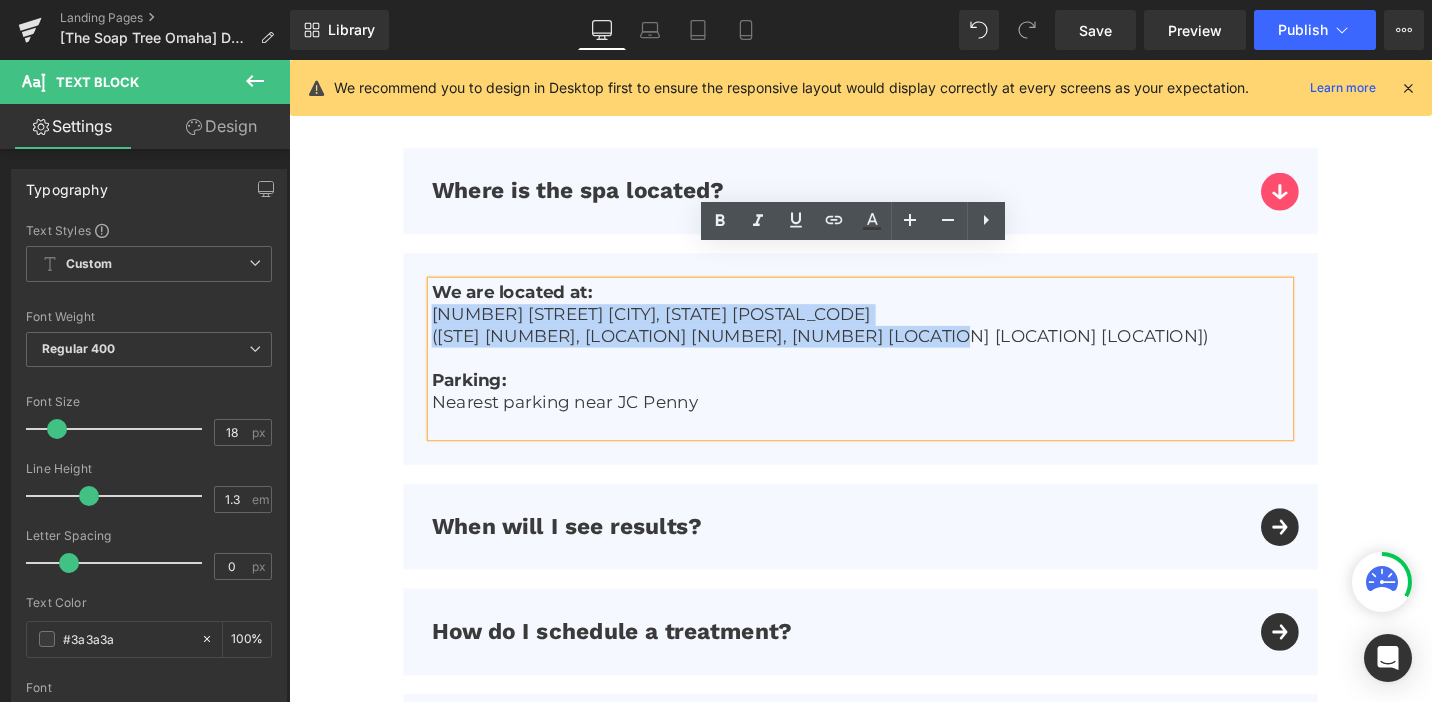 click on "We are located at: 10000 California St. Omaha, NE 68114 (STE 1221, Westroads Mall, 1st Floor across Five Below) Parking: Nearest parking near JC Penny" at bounding box center [894, 377] 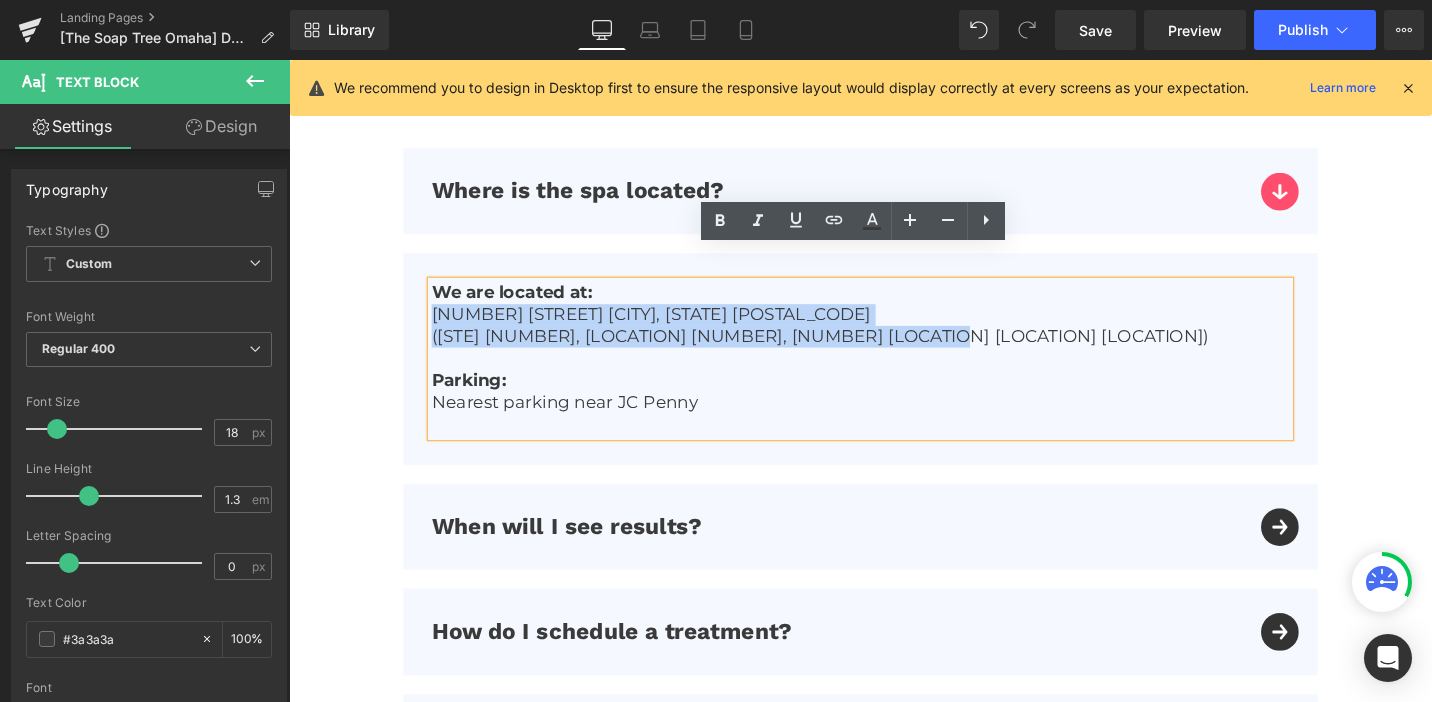 click on "When will I see results? Text Block" at bounding box center [894, 554] 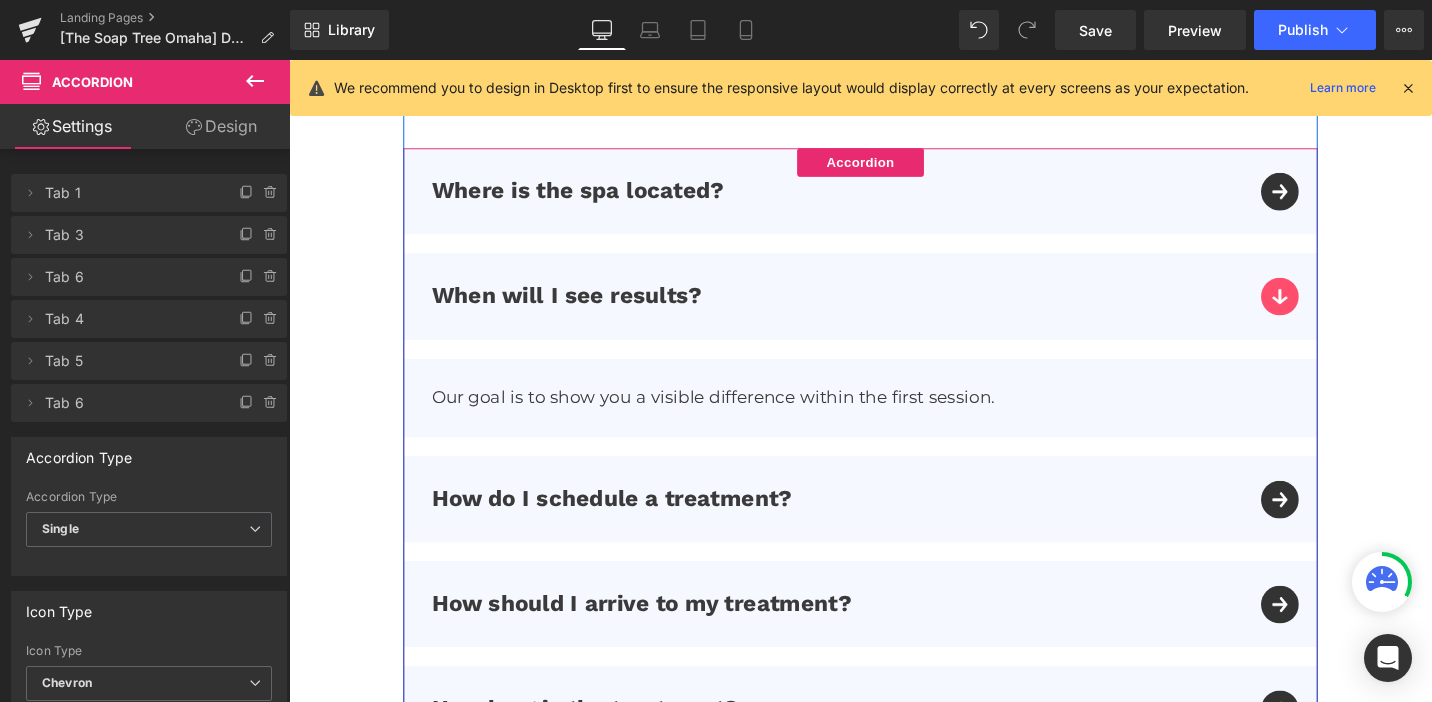 click on "How do I schedule a treatment? Text Block" at bounding box center [894, 525] 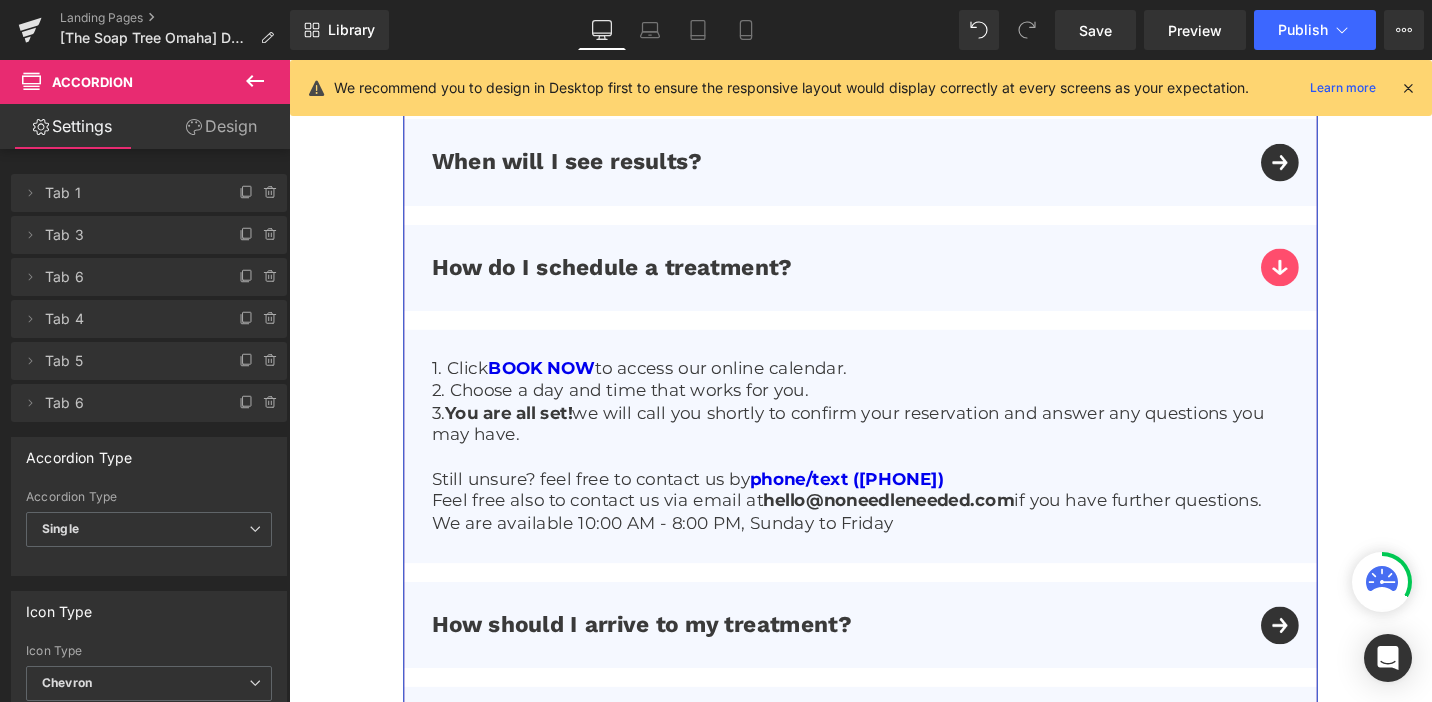 scroll, scrollTop: 5931, scrollLeft: 0, axis: vertical 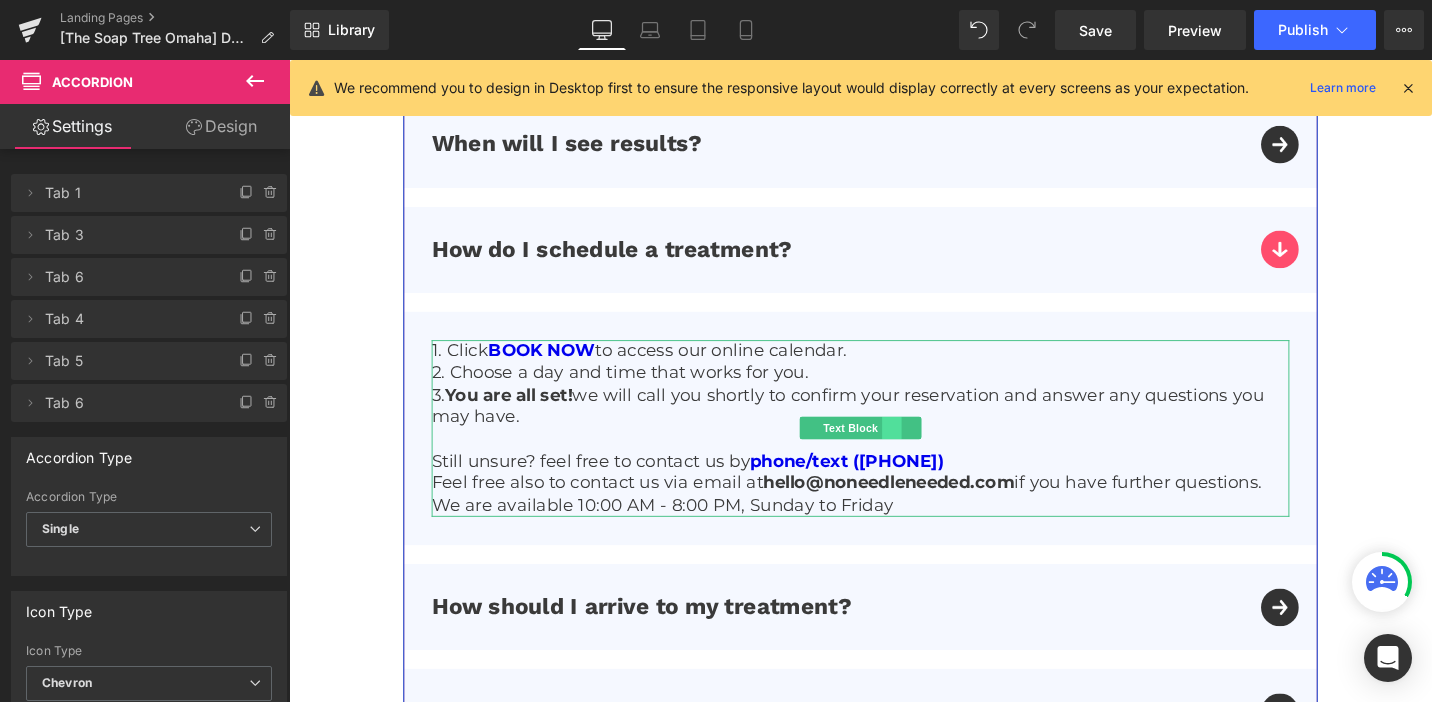 click at bounding box center [927, 450] 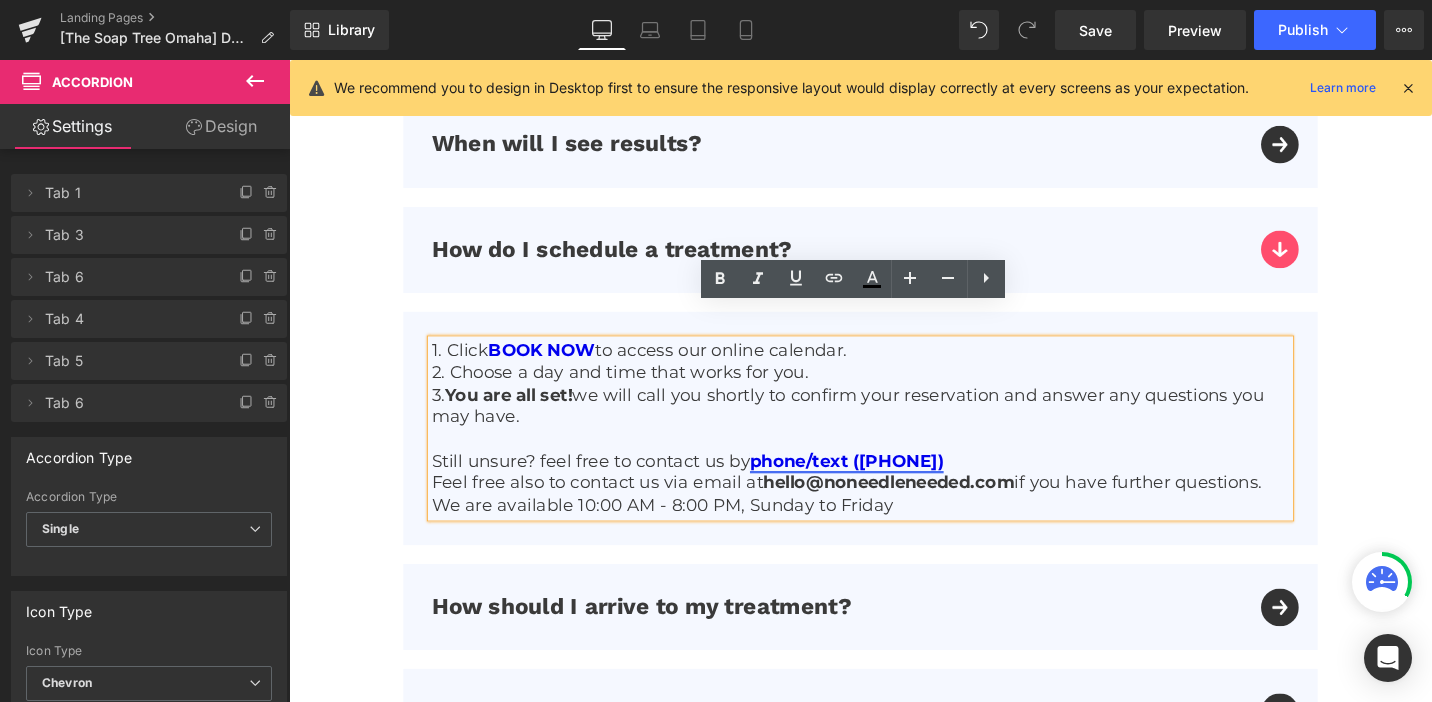 click on "phone/text (714) 450-6547" at bounding box center [879, 485] 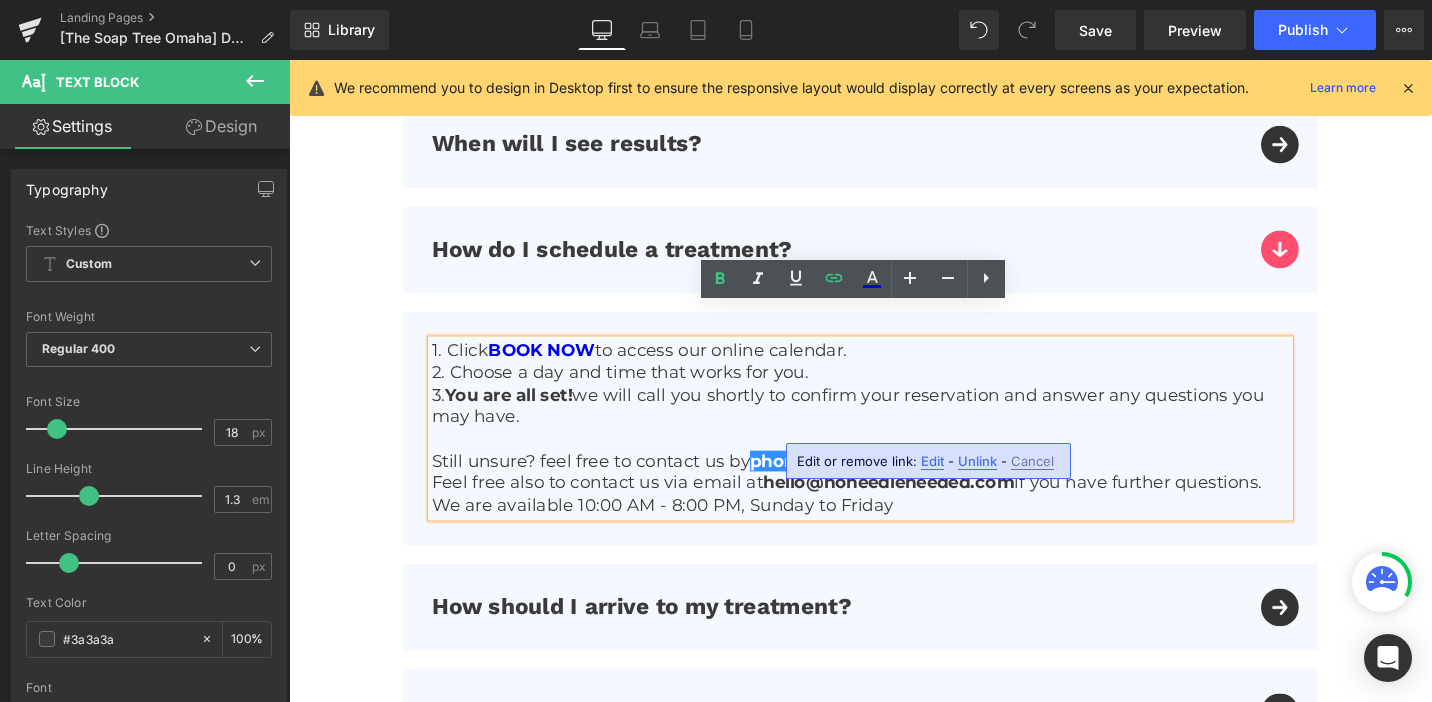 click on "Edit" at bounding box center (932, 461) 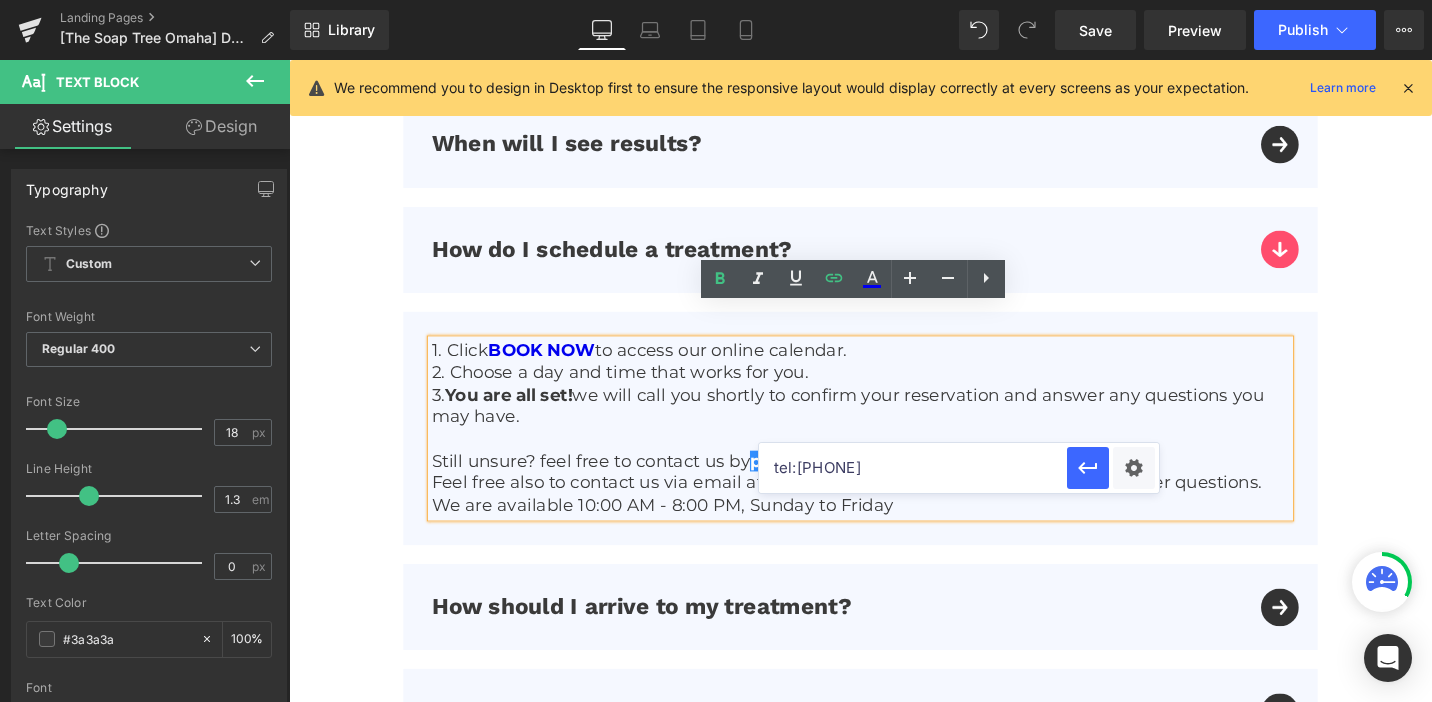 drag, startPoint x: 901, startPoint y: 467, endPoint x: 798, endPoint y: 467, distance: 103 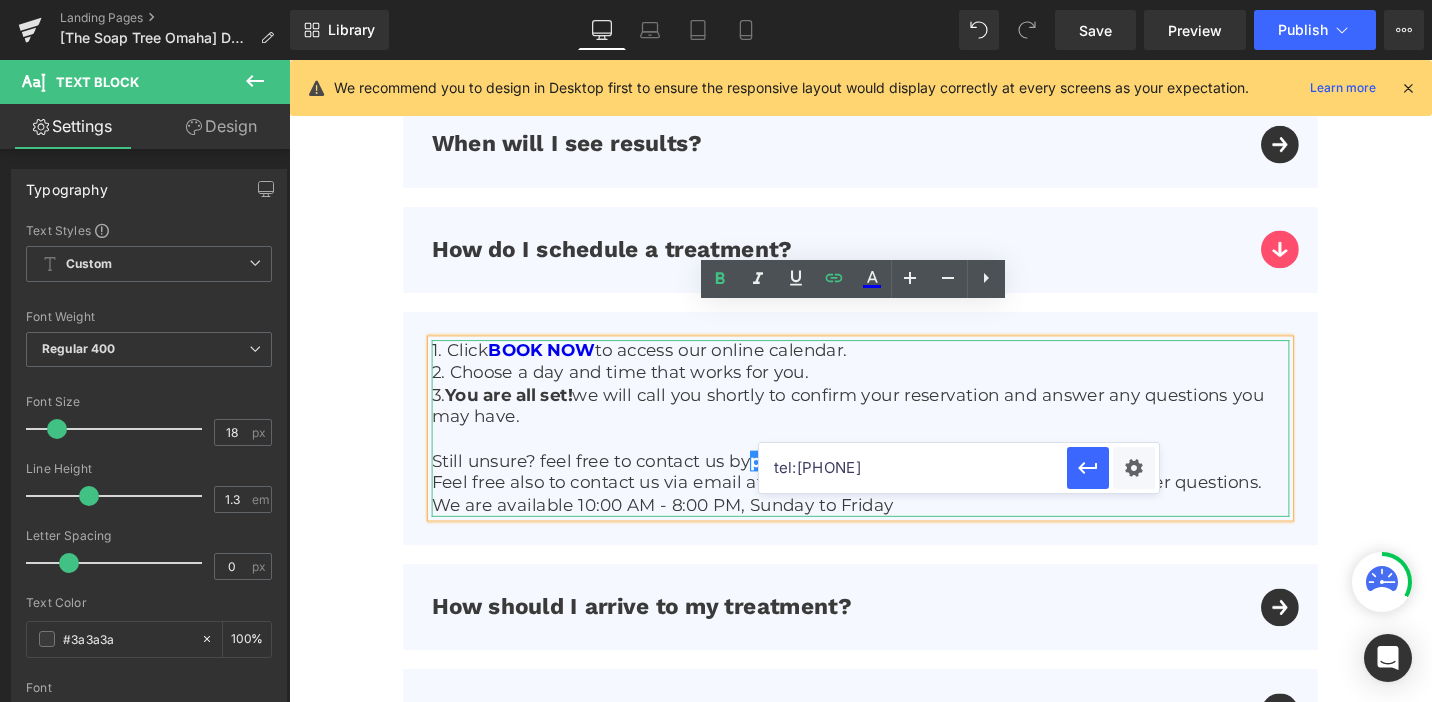 drag, startPoint x: 1189, startPoint y: 528, endPoint x: 758, endPoint y: 492, distance: 432.50085 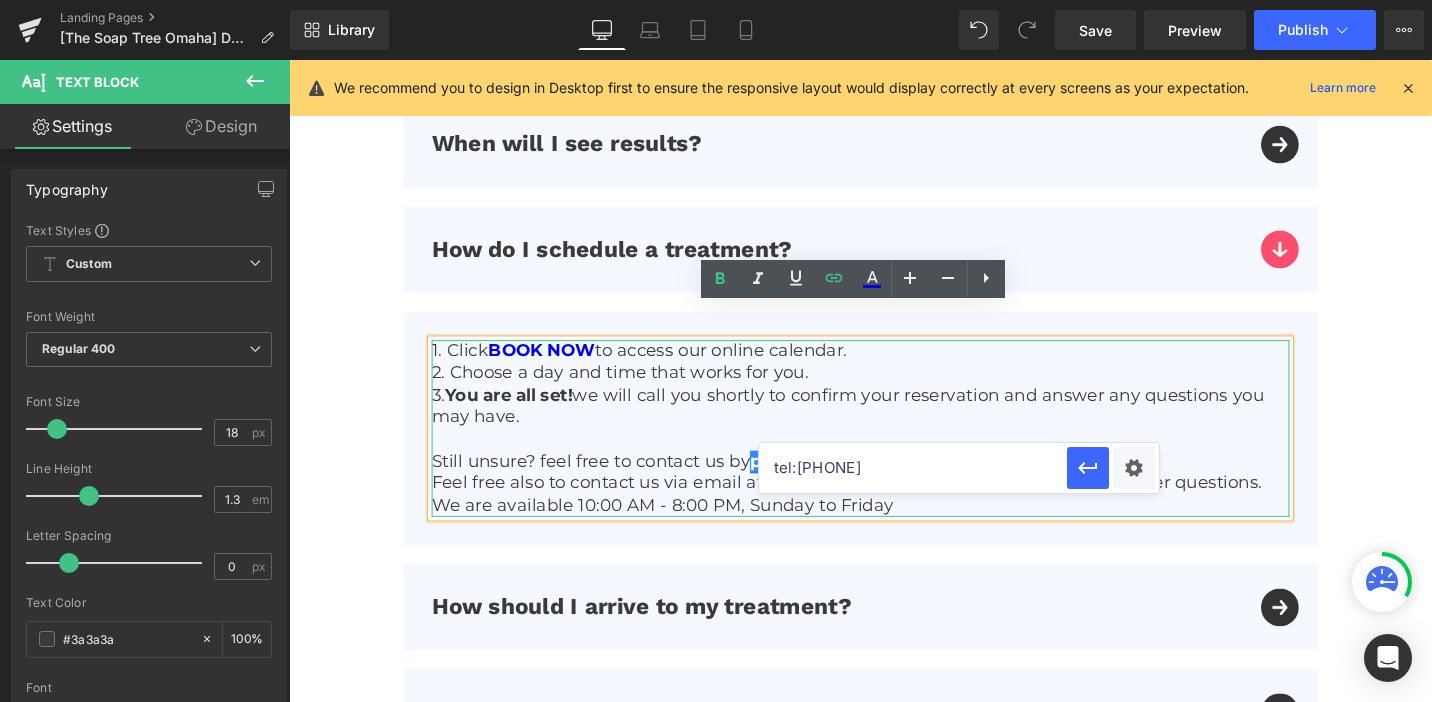 type on "tel:4022523842" 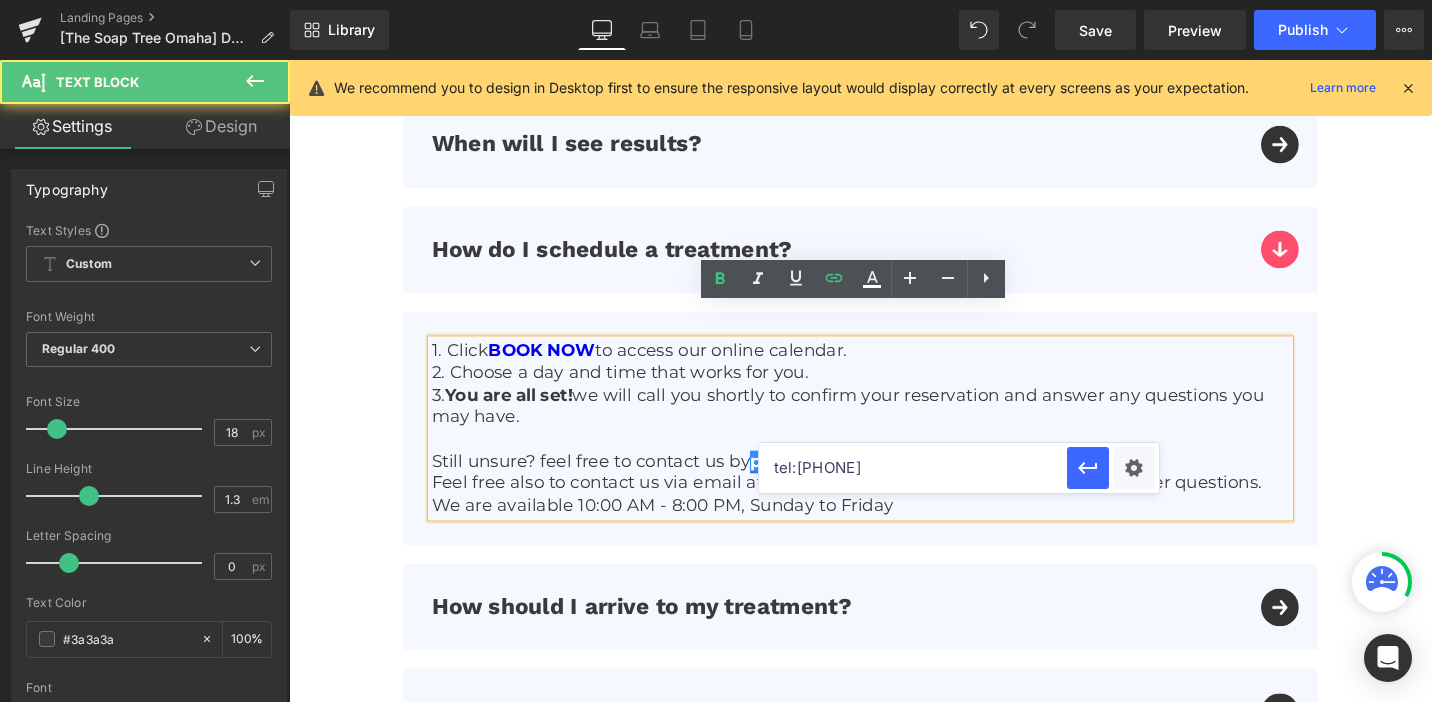 type 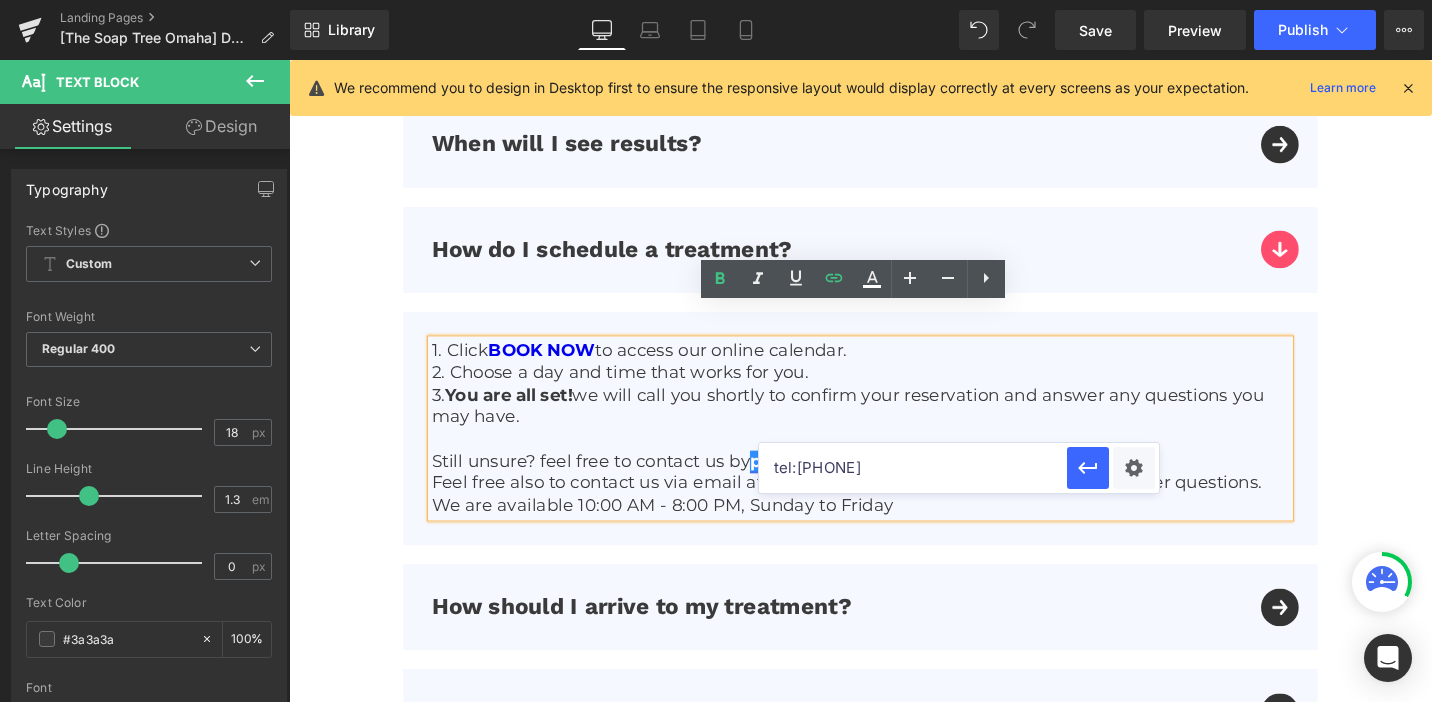 click on "phone/text (402) 450-6547" at bounding box center (873, 485) 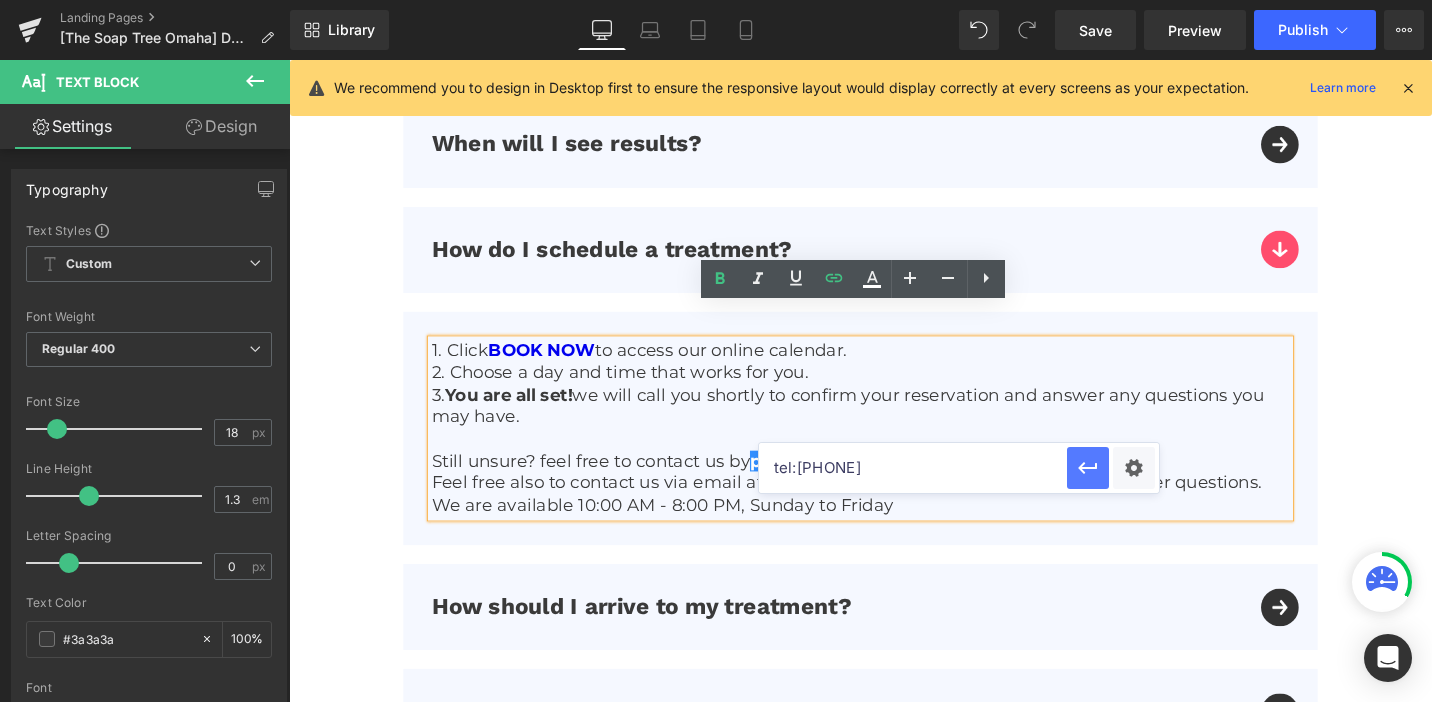 click at bounding box center [1088, 468] 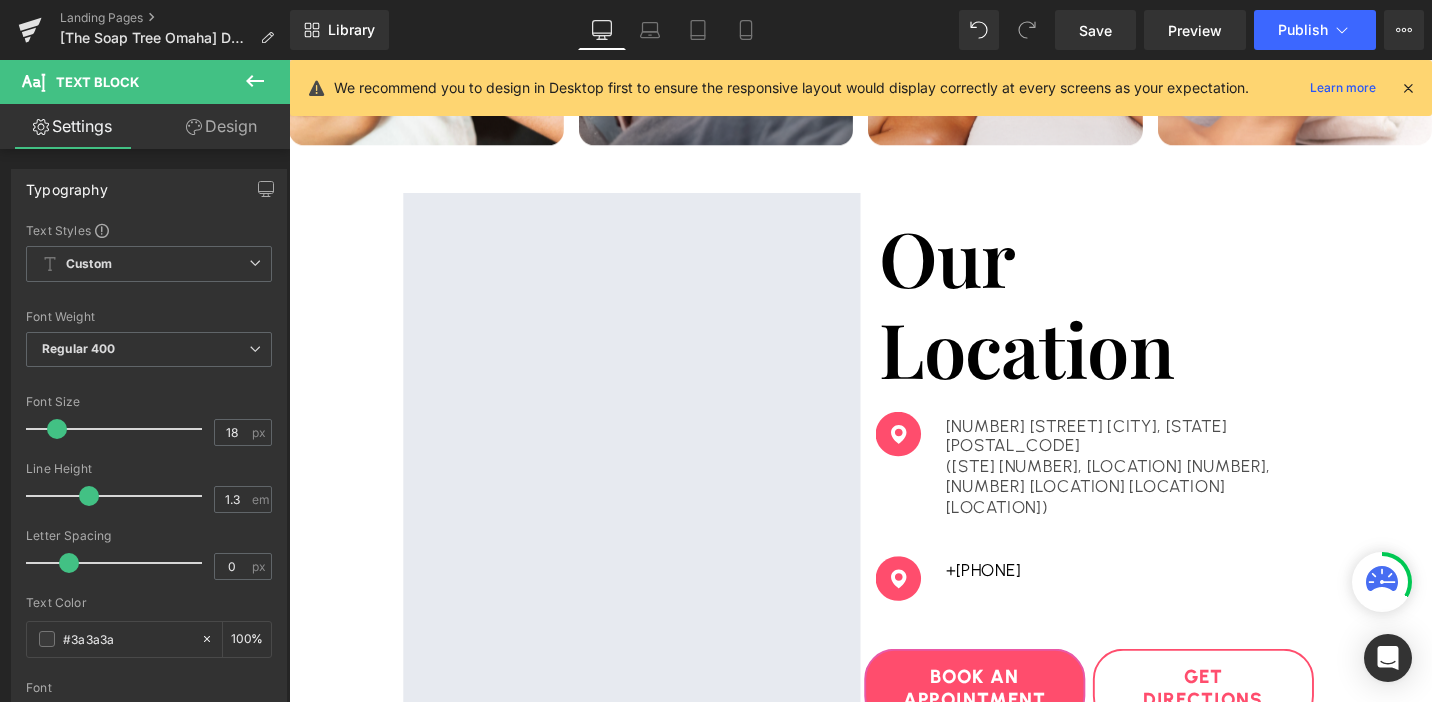 scroll, scrollTop: 4419, scrollLeft: 0, axis: vertical 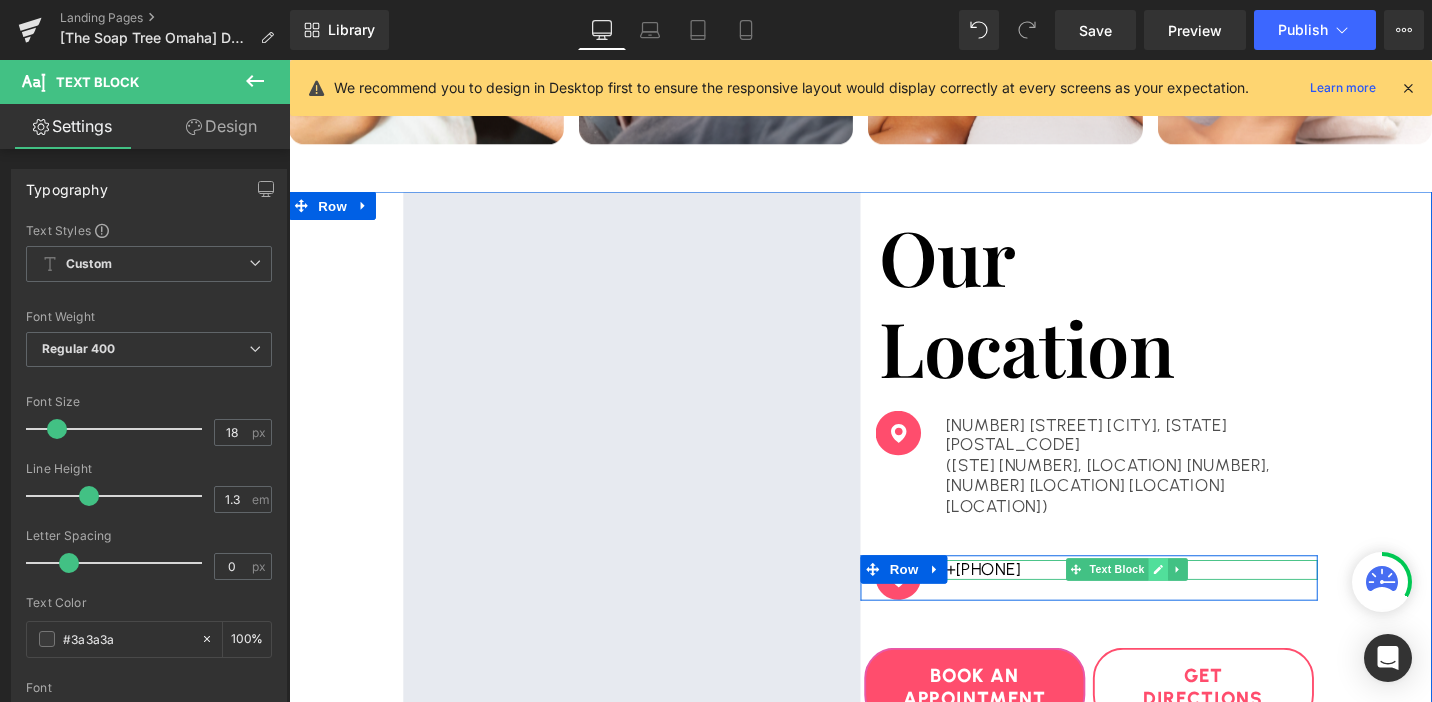 click 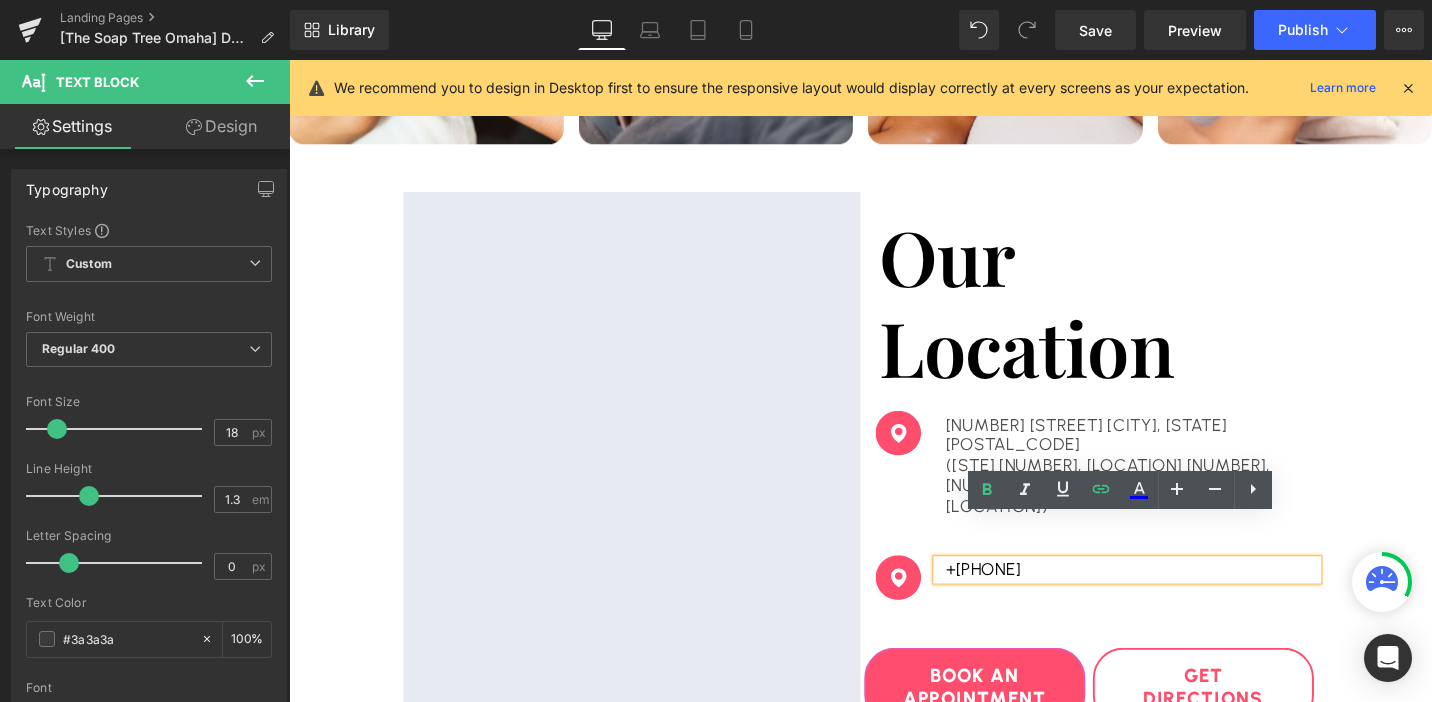 click on "+1 (410) 261-6428" at bounding box center [1176, 600] 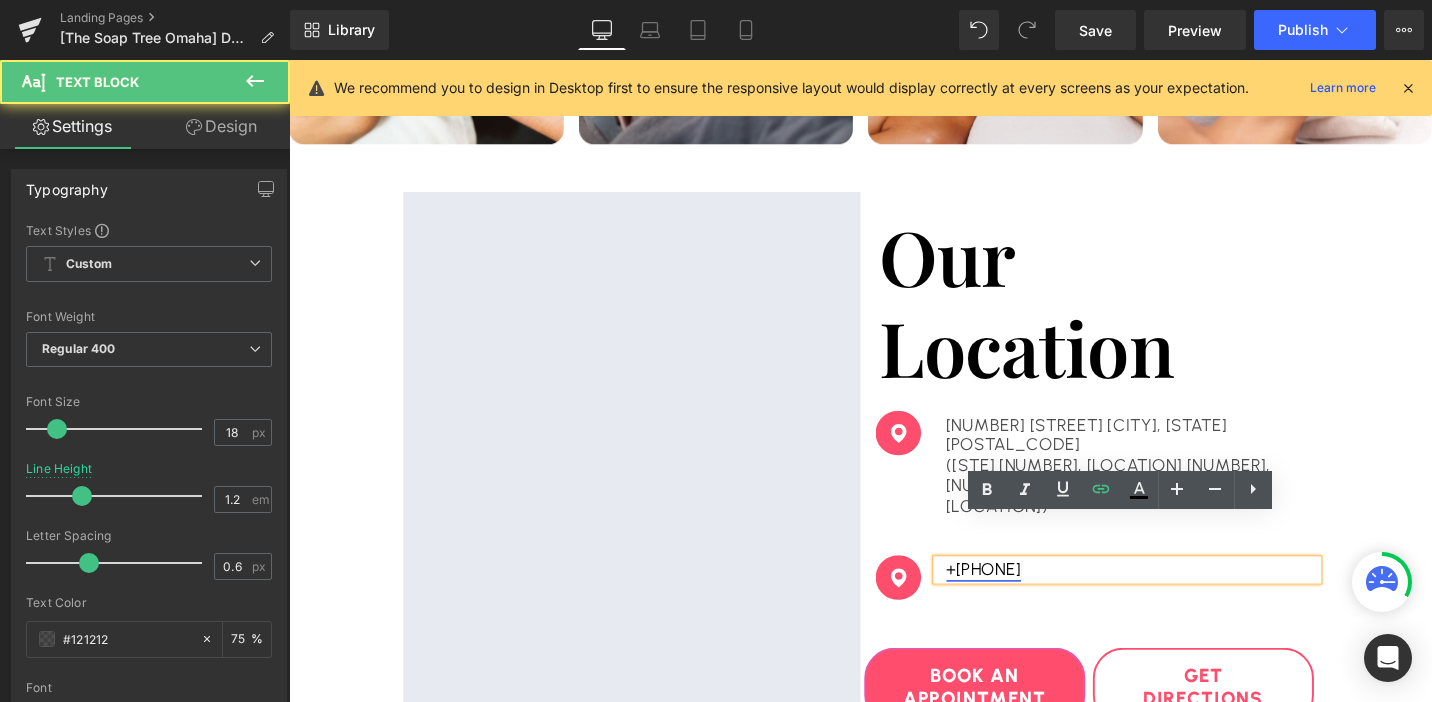 drag, startPoint x: 1144, startPoint y: 555, endPoint x: 1125, endPoint y: 555, distance: 19 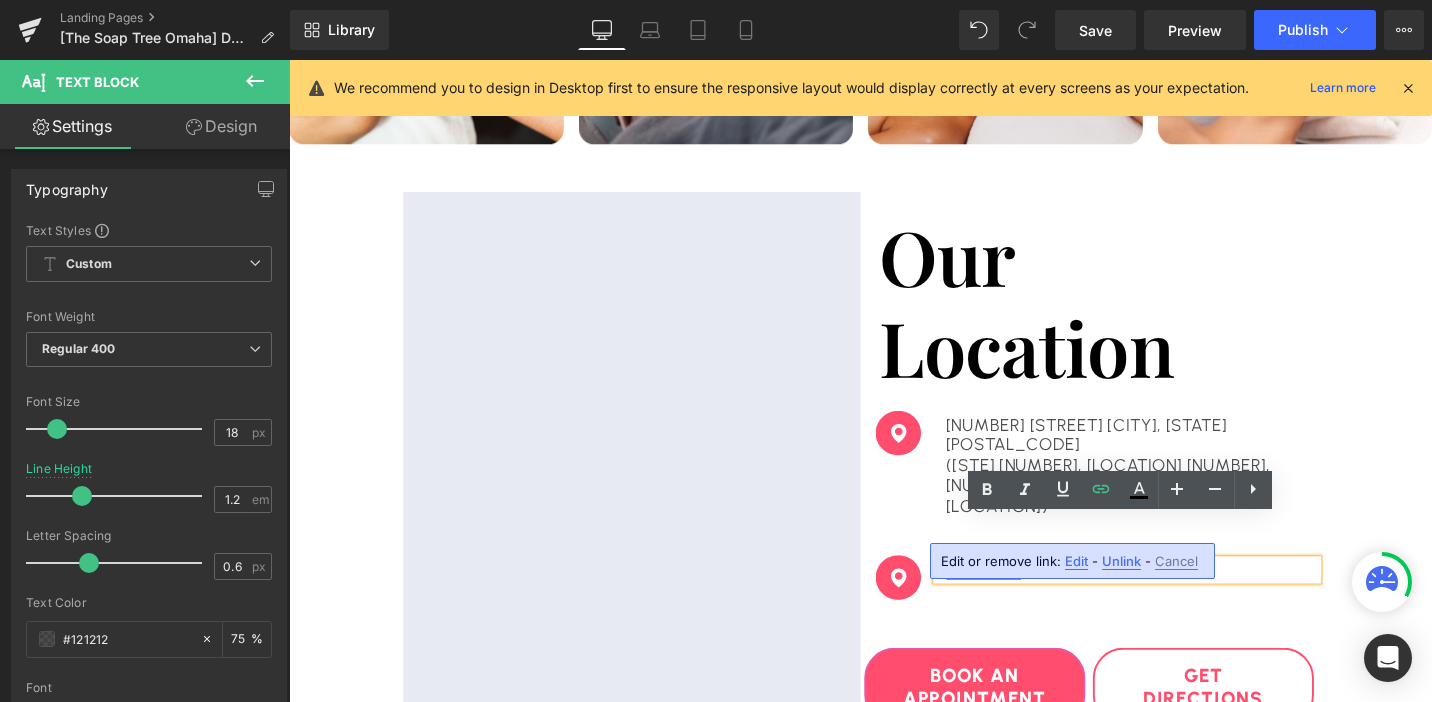 click on "Edit" at bounding box center (1076, 561) 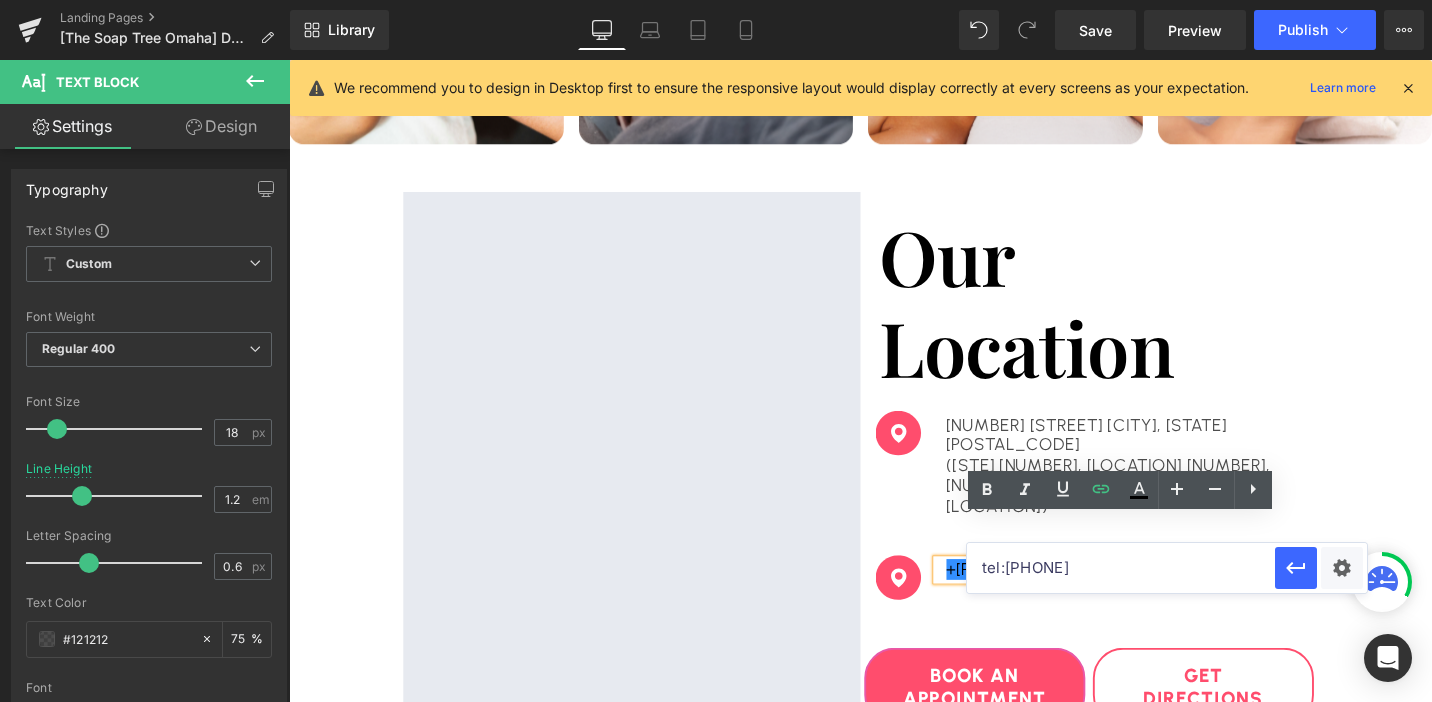 drag, startPoint x: 1106, startPoint y: 577, endPoint x: 1006, endPoint y: 580, distance: 100.04499 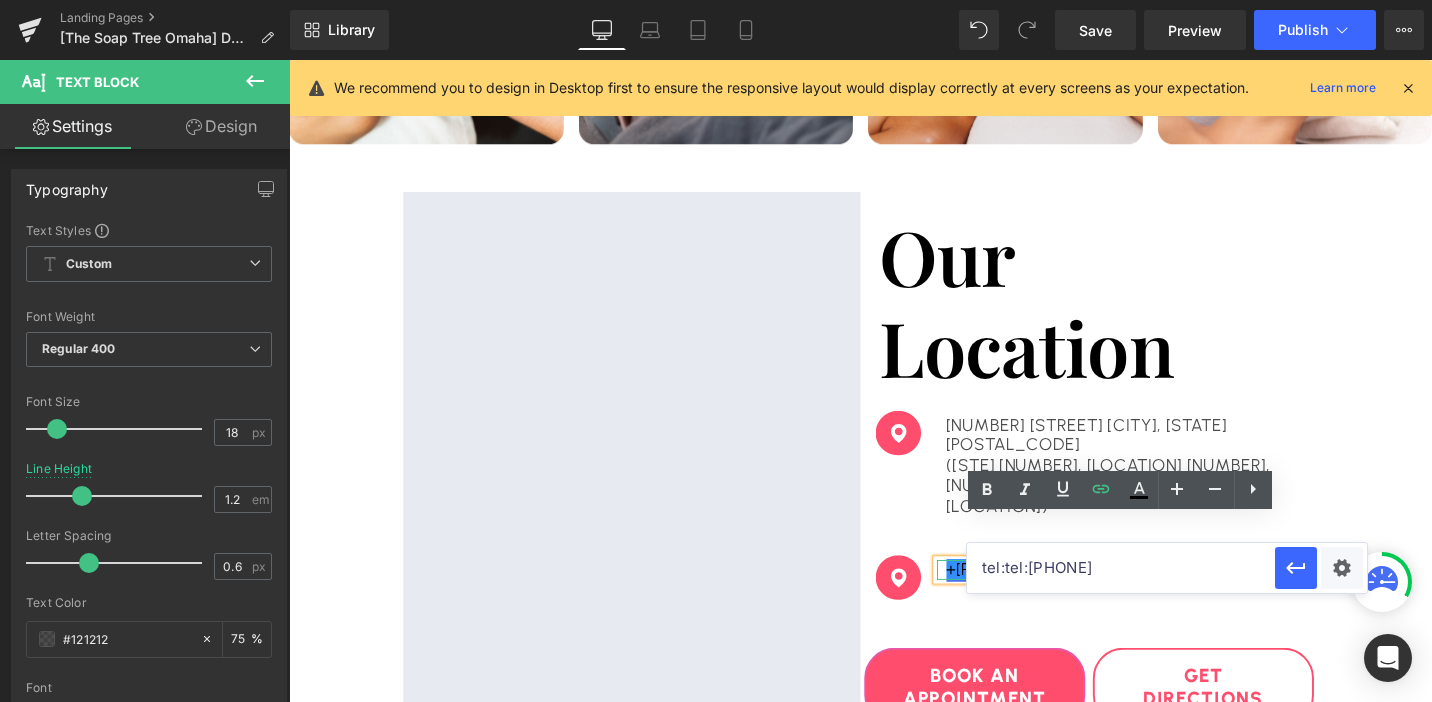 type on "tel:tel:4022523842" 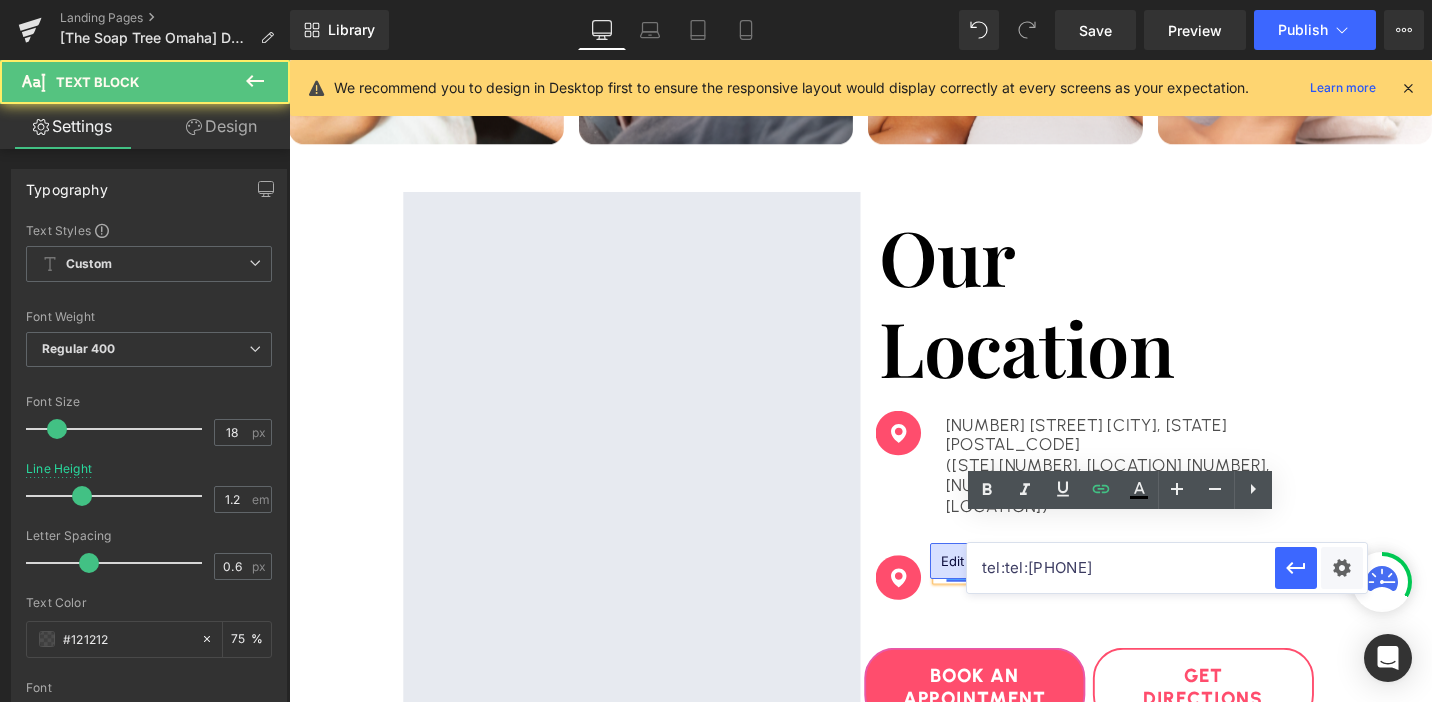 type 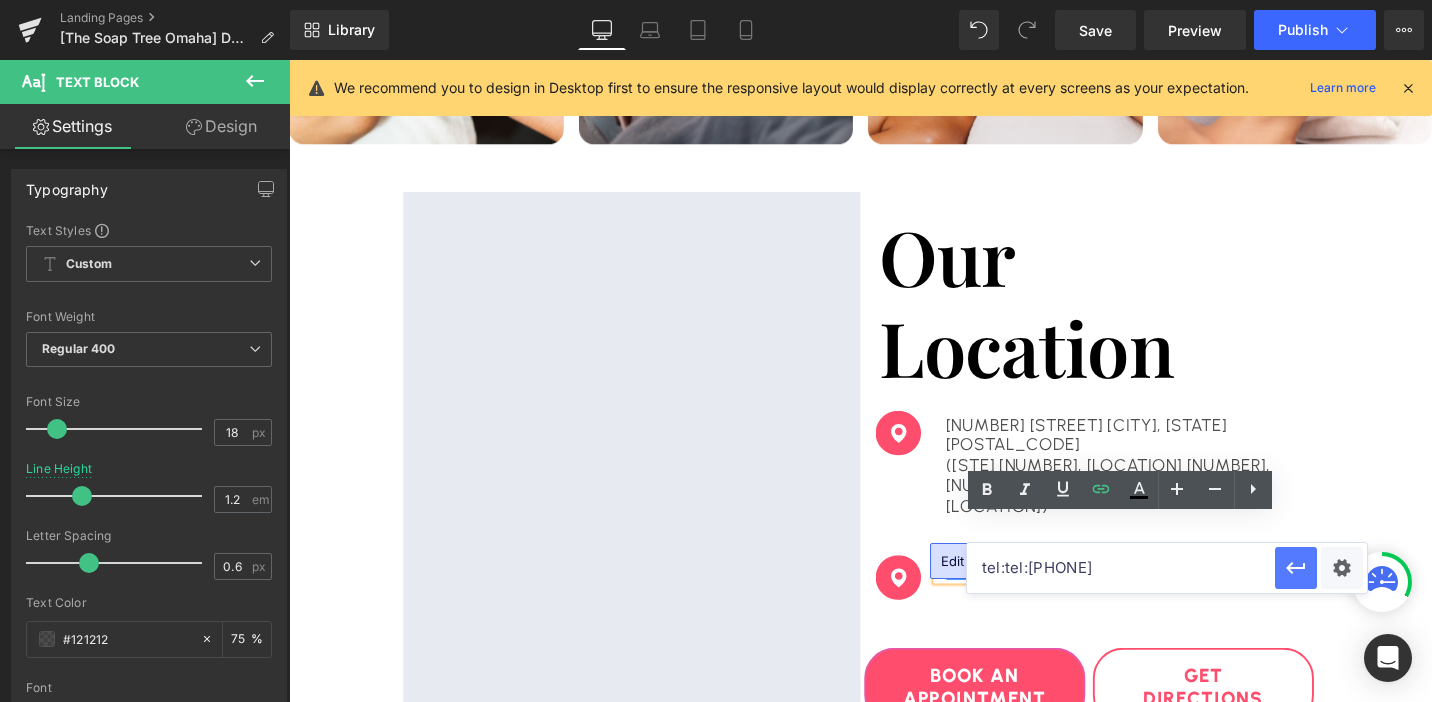click at bounding box center [1296, 568] 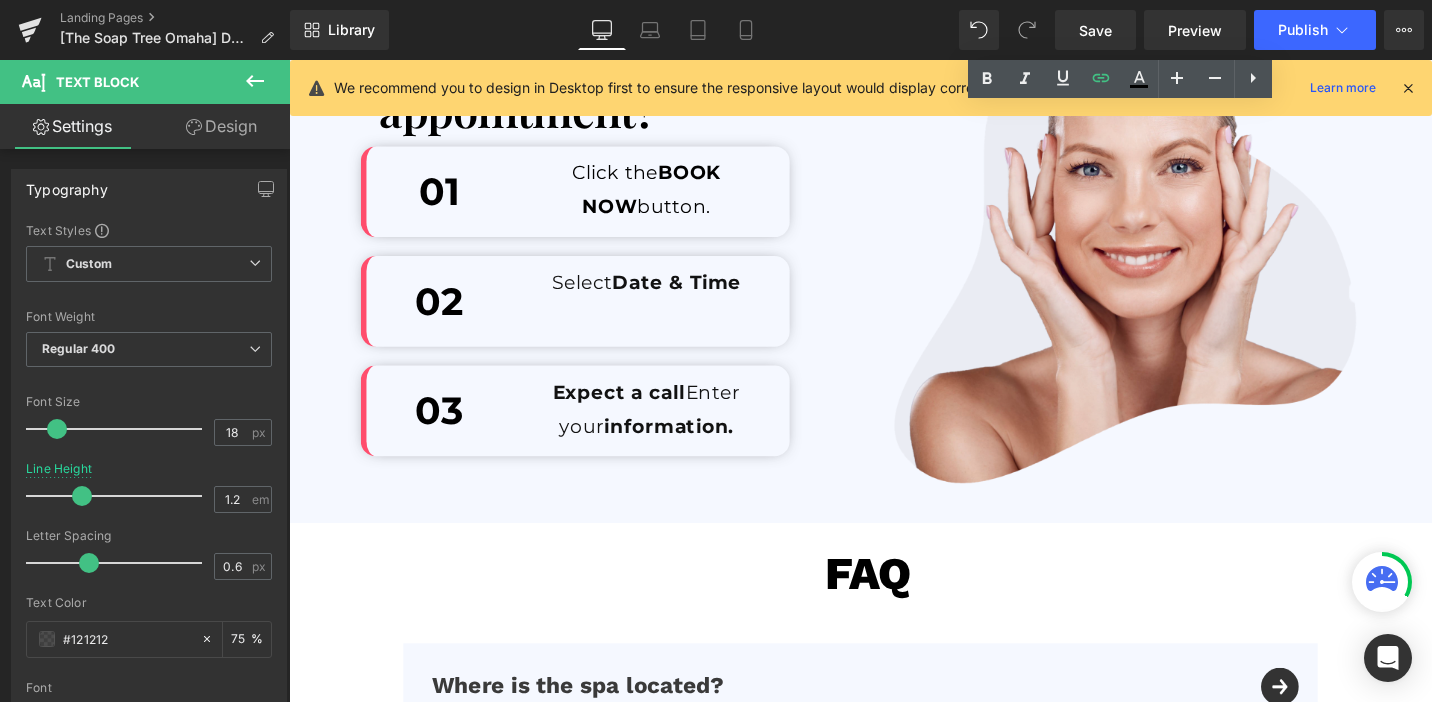 scroll, scrollTop: 5205, scrollLeft: 0, axis: vertical 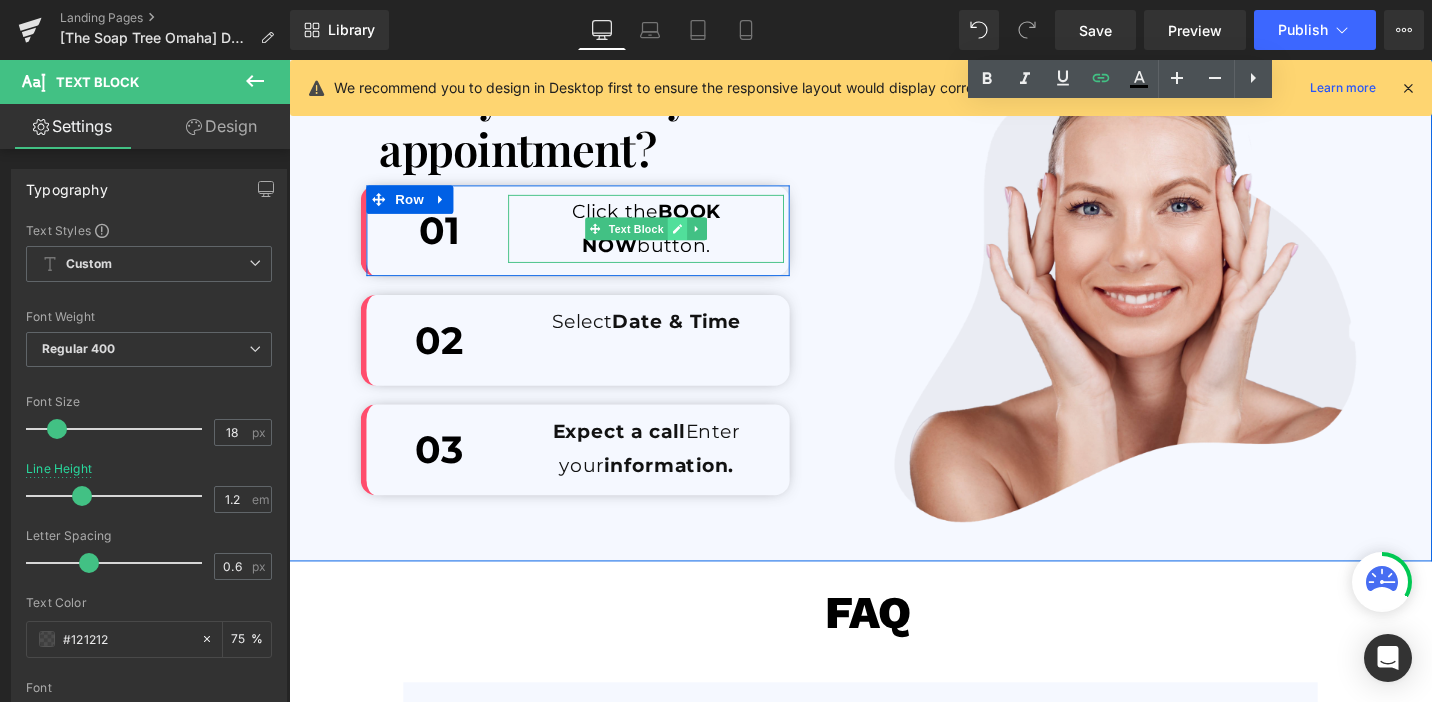 click 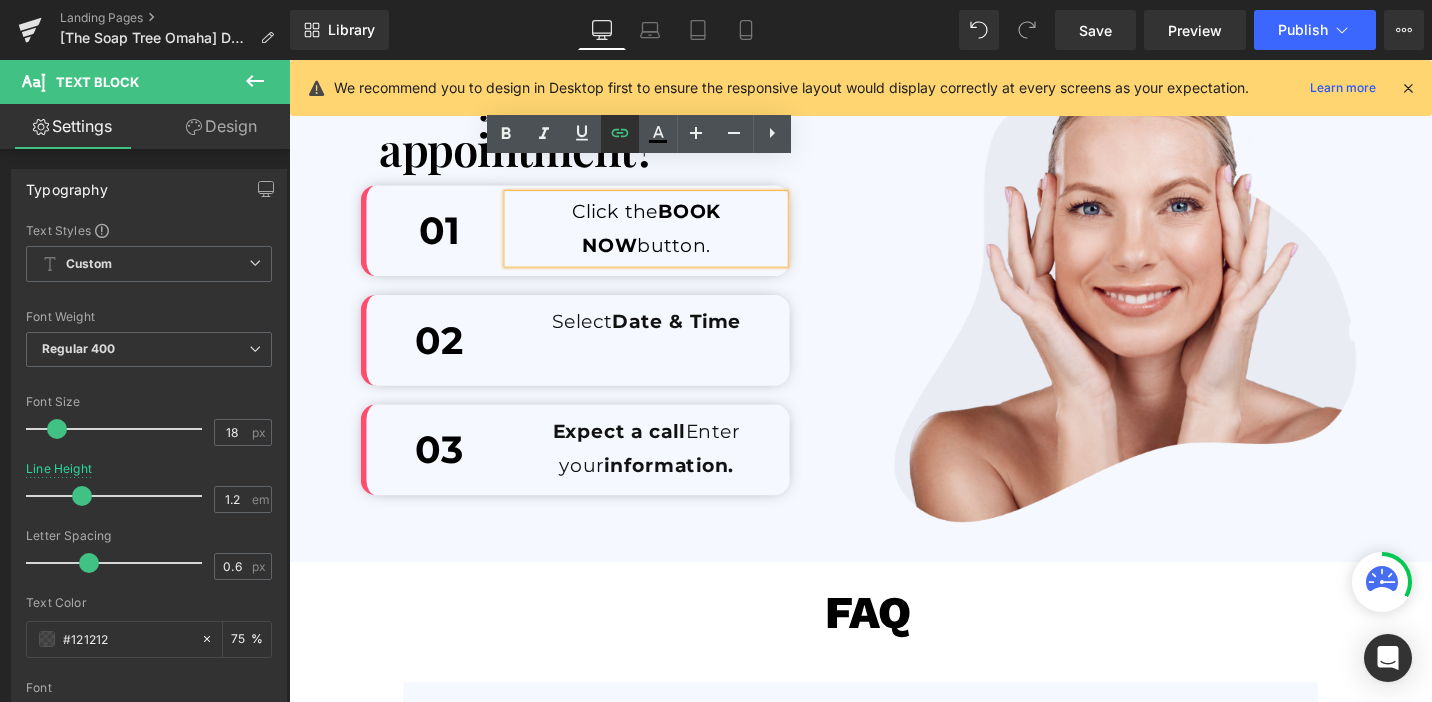 click 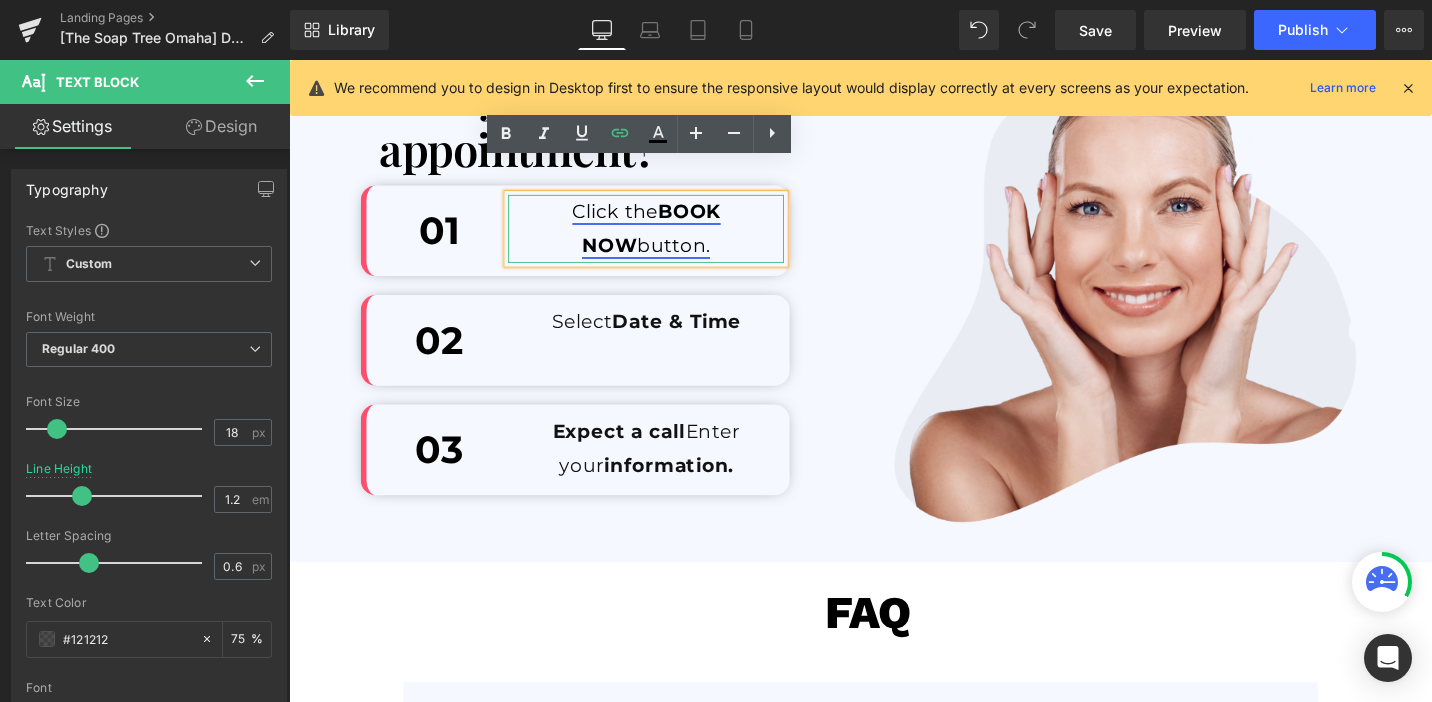 click on "BOOK NOW" at bounding box center [672, 239] 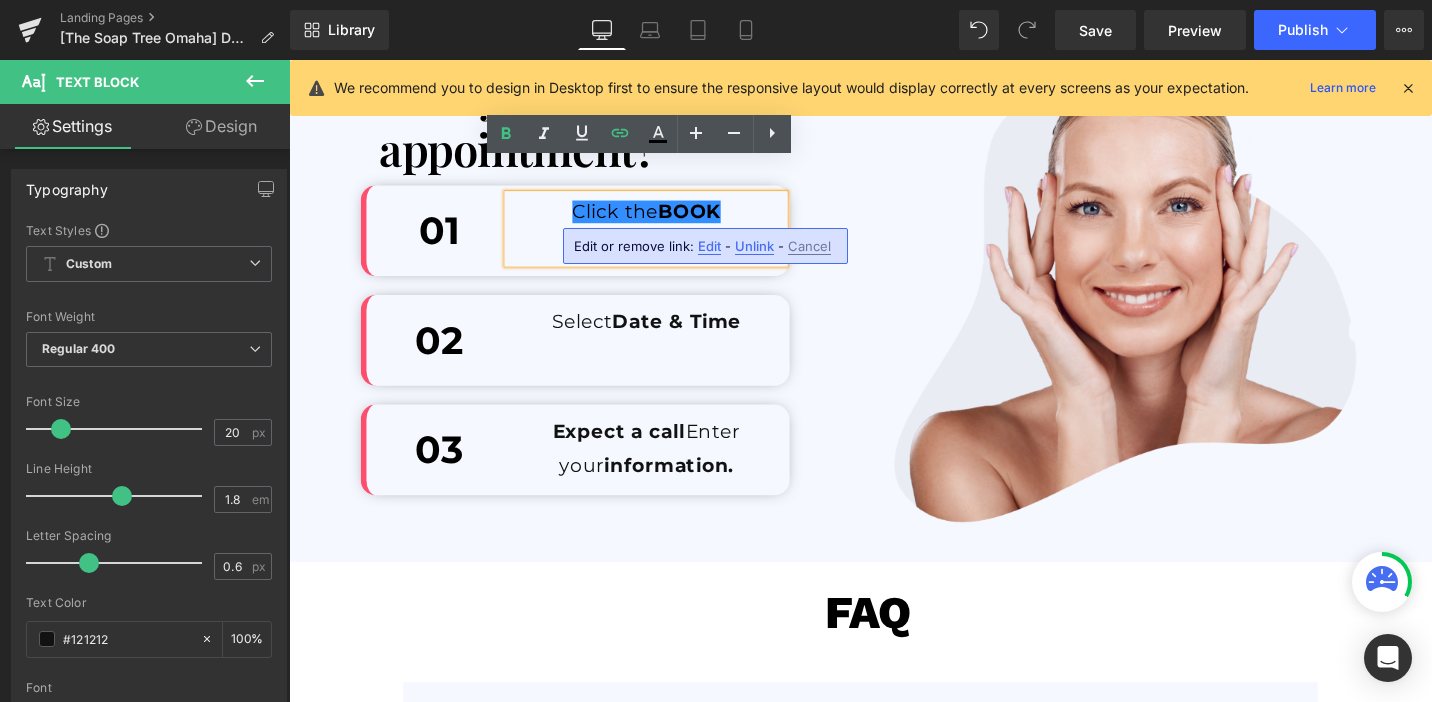 click on "Edit" at bounding box center (709, 246) 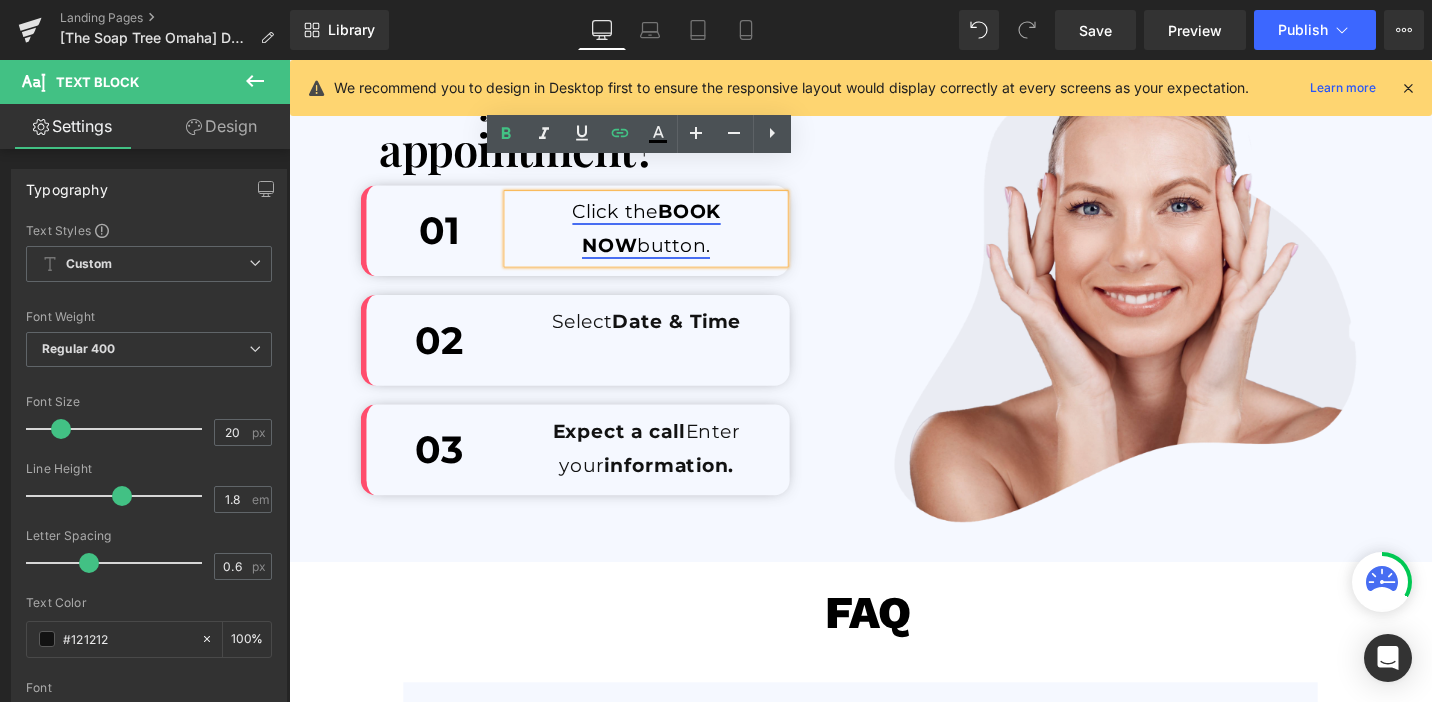 click on "BOOK NOW" at bounding box center (672, 239) 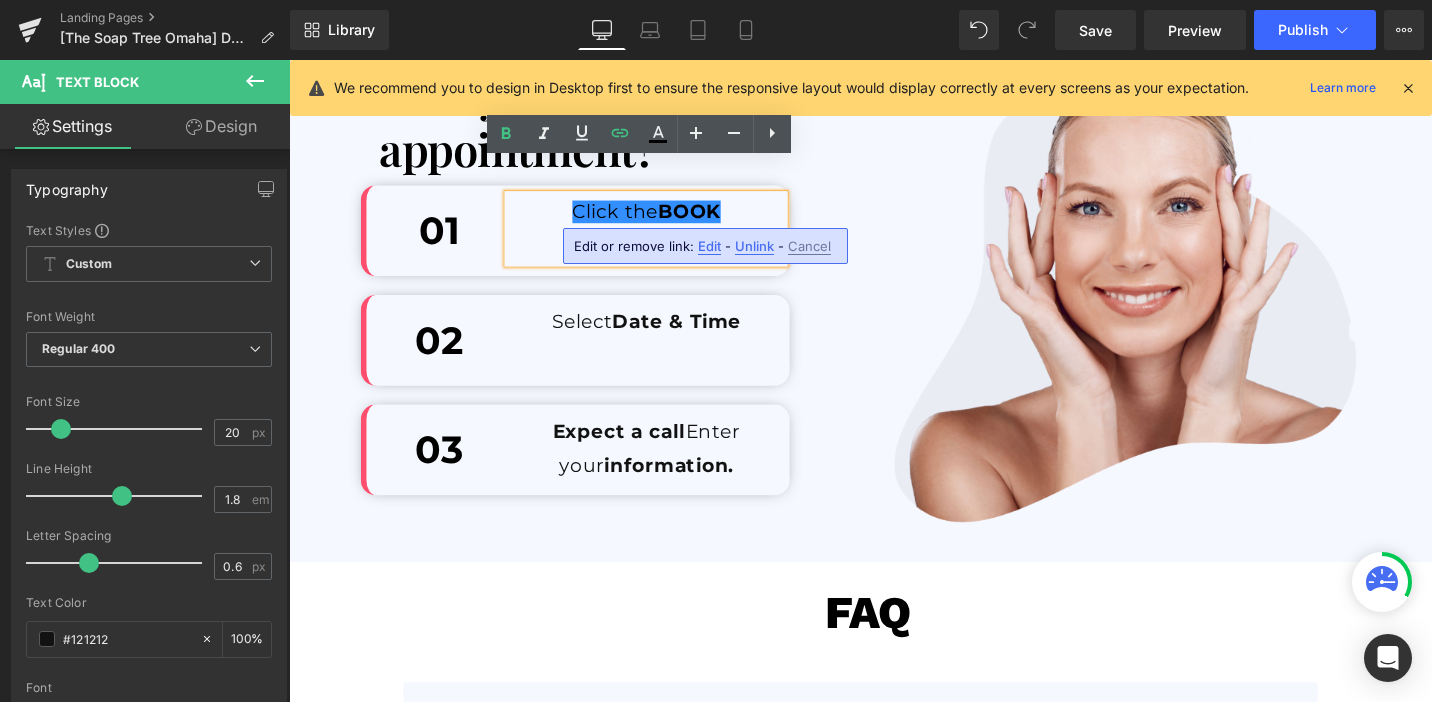 click on "Edit" at bounding box center [709, 246] 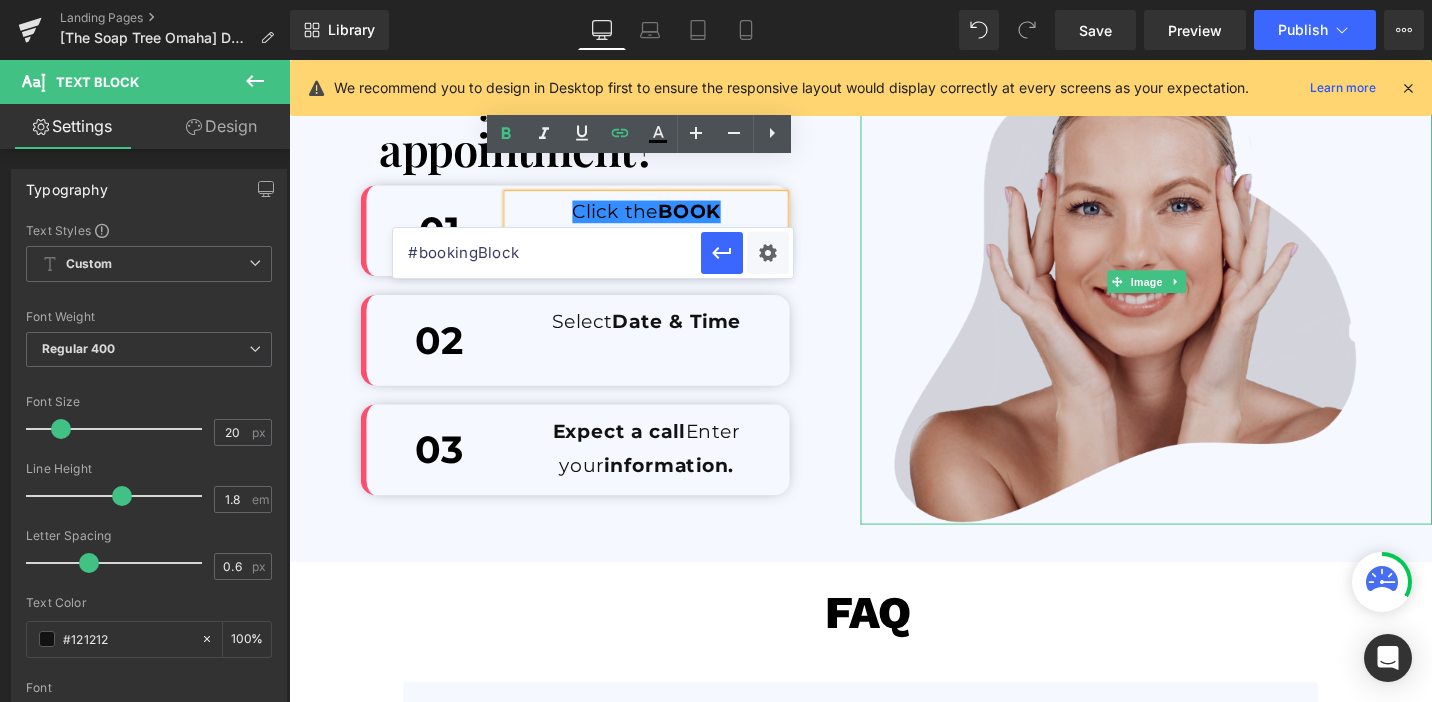 click at bounding box center [1196, 295] 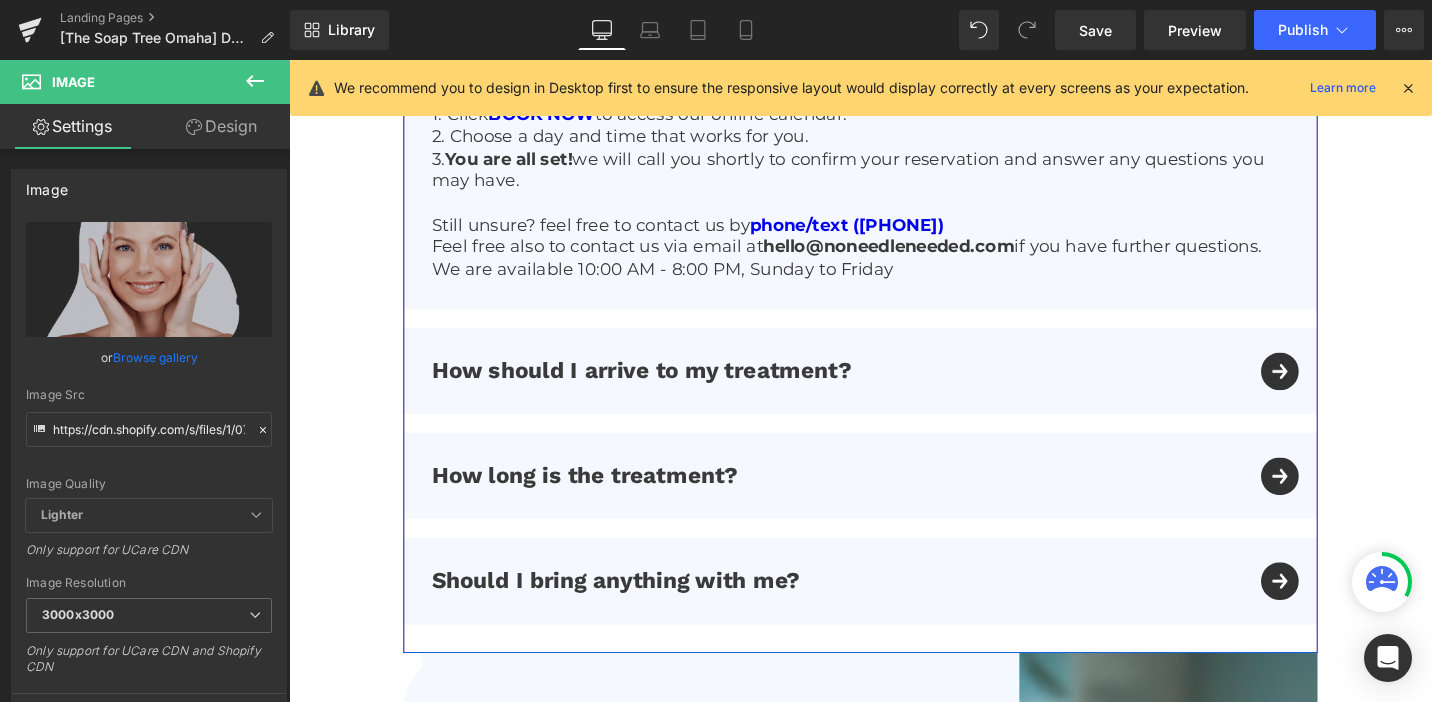 scroll, scrollTop: 6165, scrollLeft: 0, axis: vertical 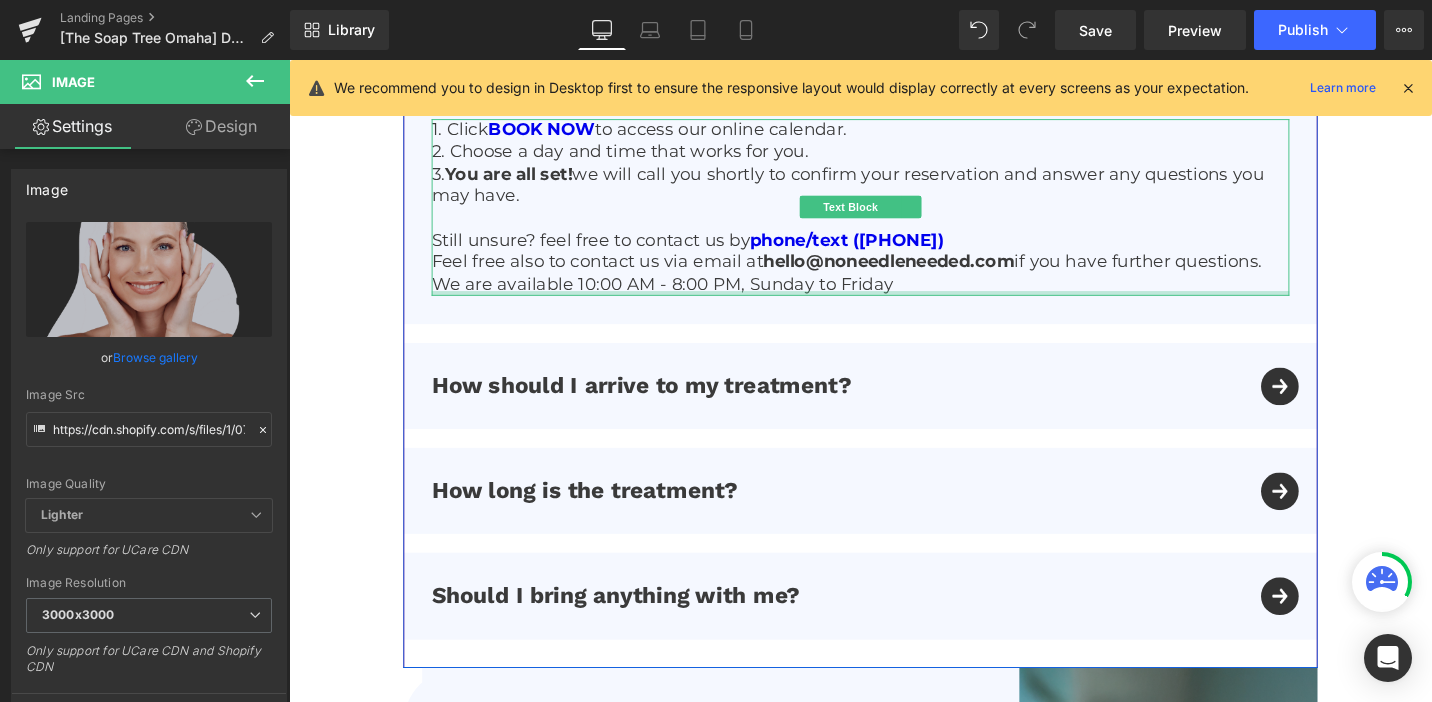 click at bounding box center [894, 307] 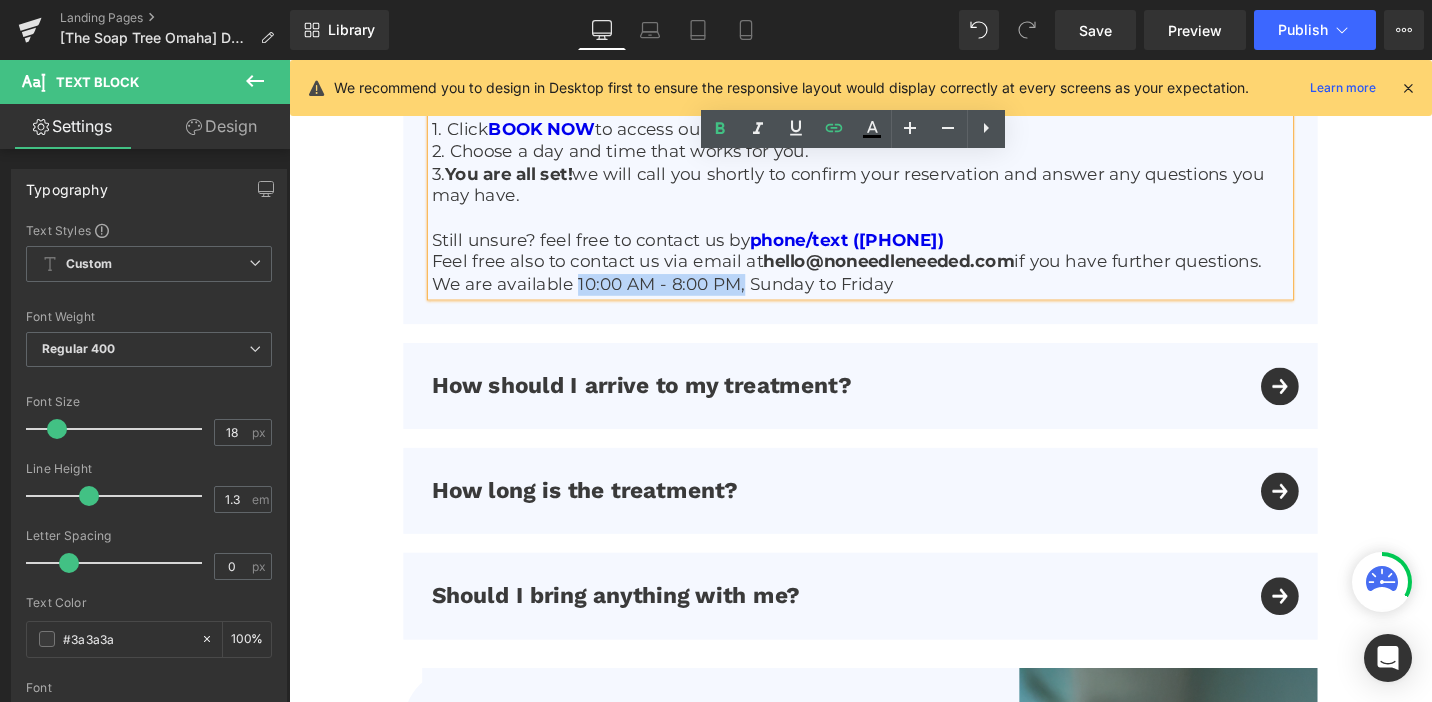 drag, startPoint x: 591, startPoint y: 260, endPoint x: 765, endPoint y: 253, distance: 174.14075 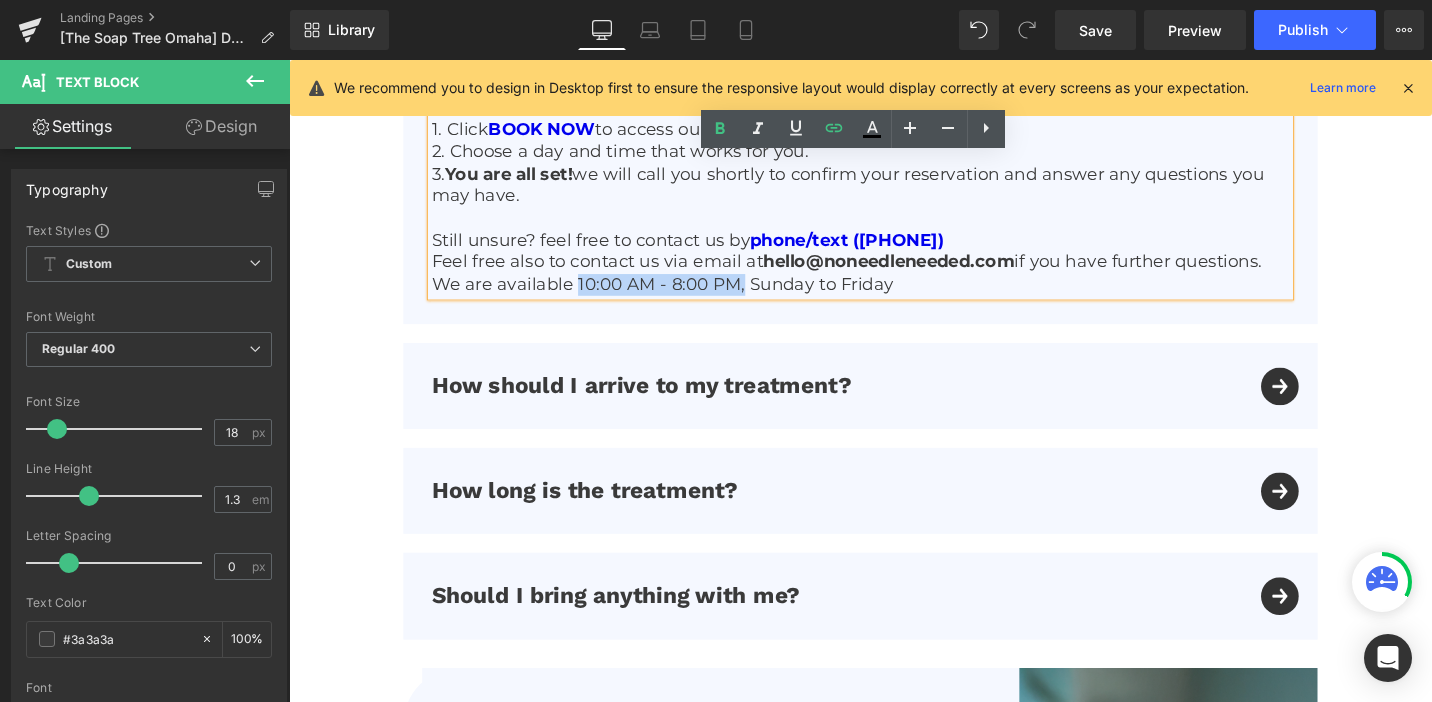 click on "We are available 10:00 AM - 8:00 PM, Sunday to Friday" at bounding box center (894, 298) 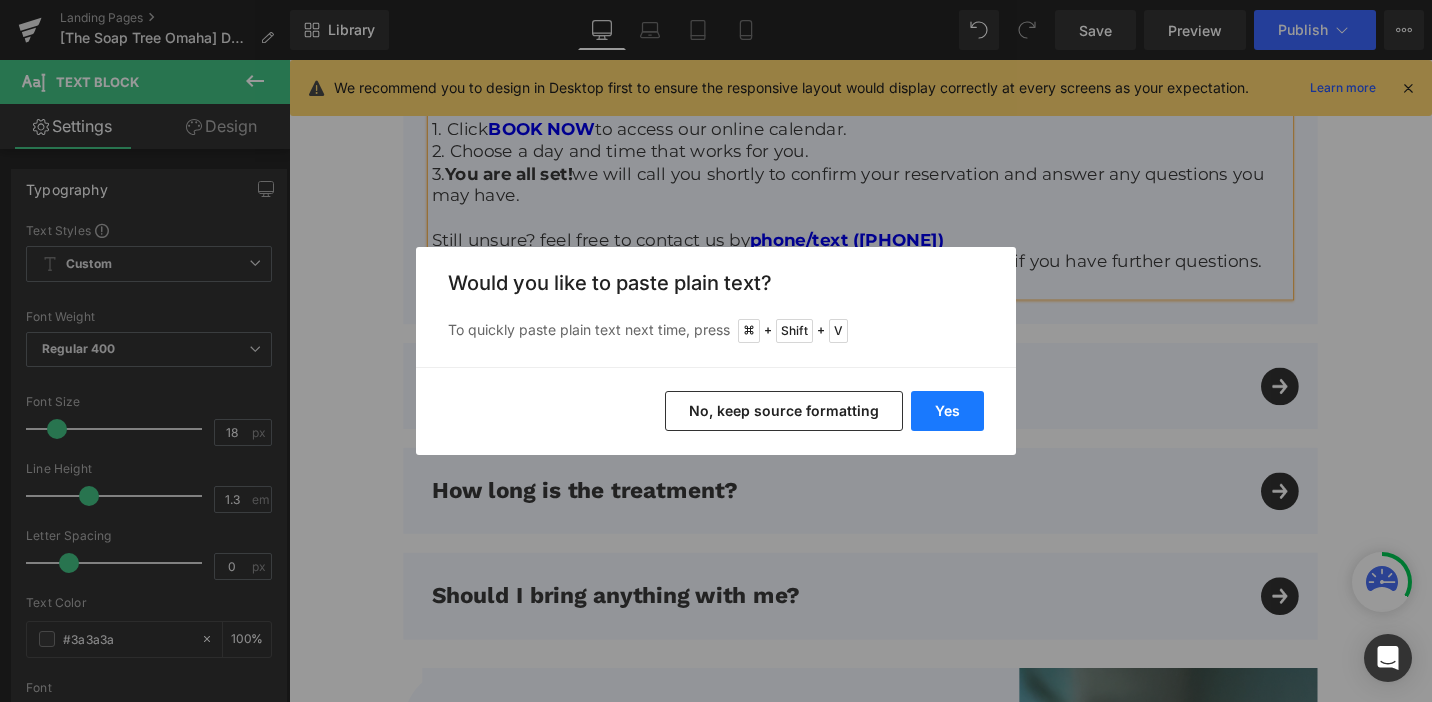 click on "Yes" at bounding box center [947, 411] 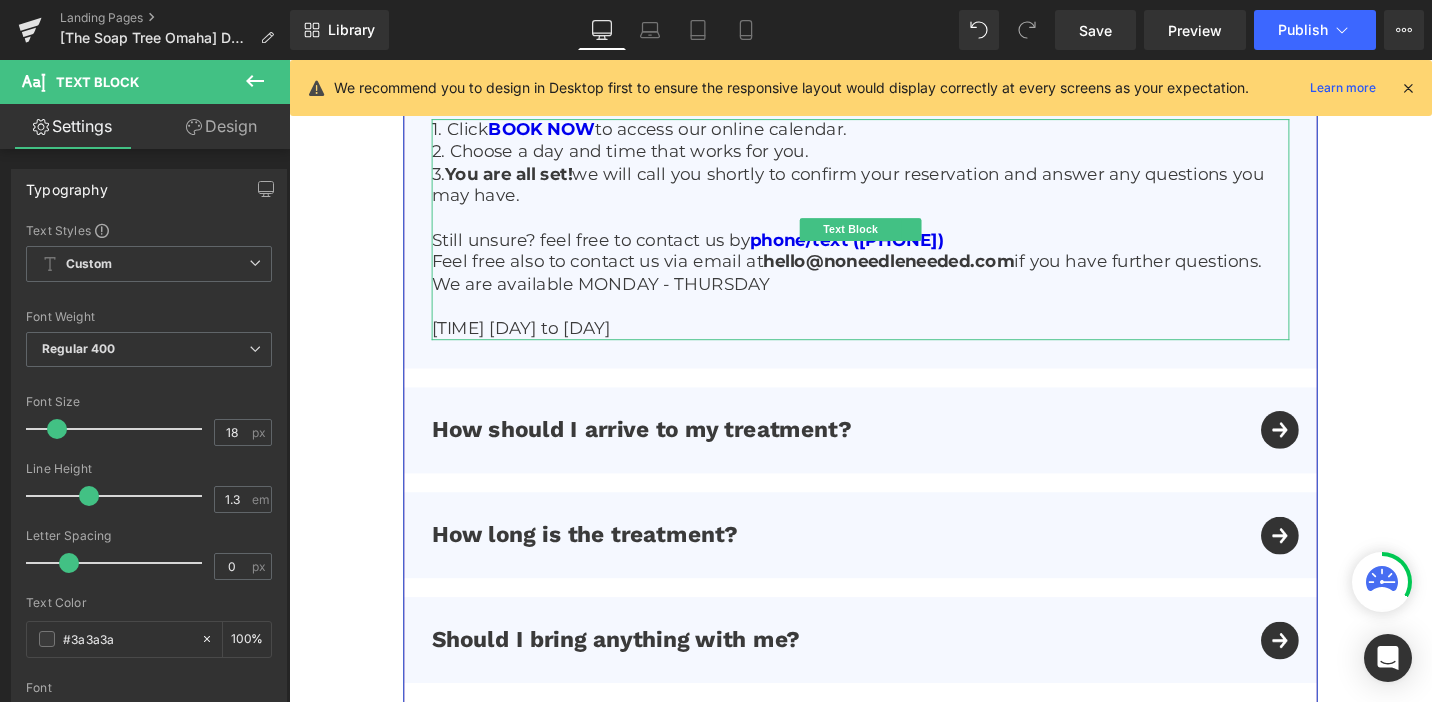 click on "11:30AM - 6:00PM Sunday to Friday" at bounding box center (894, 344) 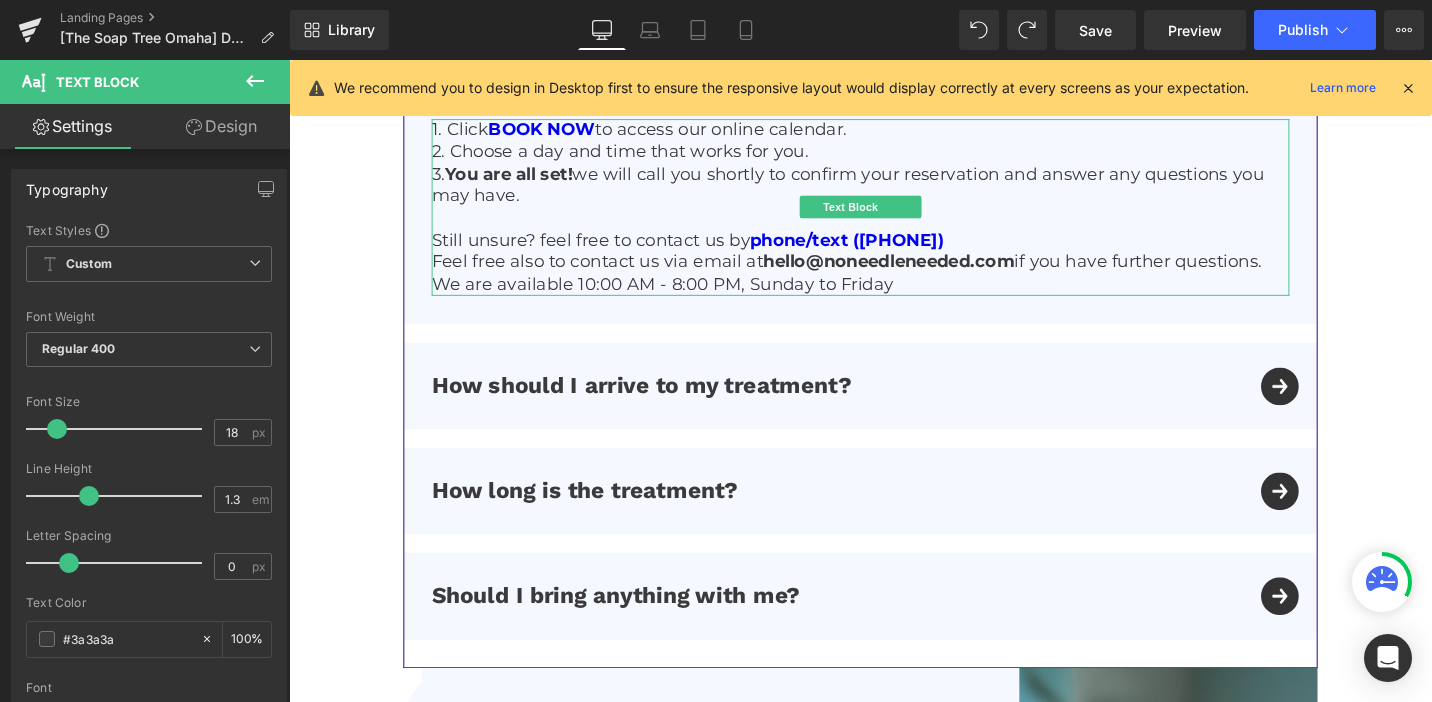 click on "We are available 10:00 AM - 8:00 PM, Sunday to Friday" at bounding box center [894, 298] 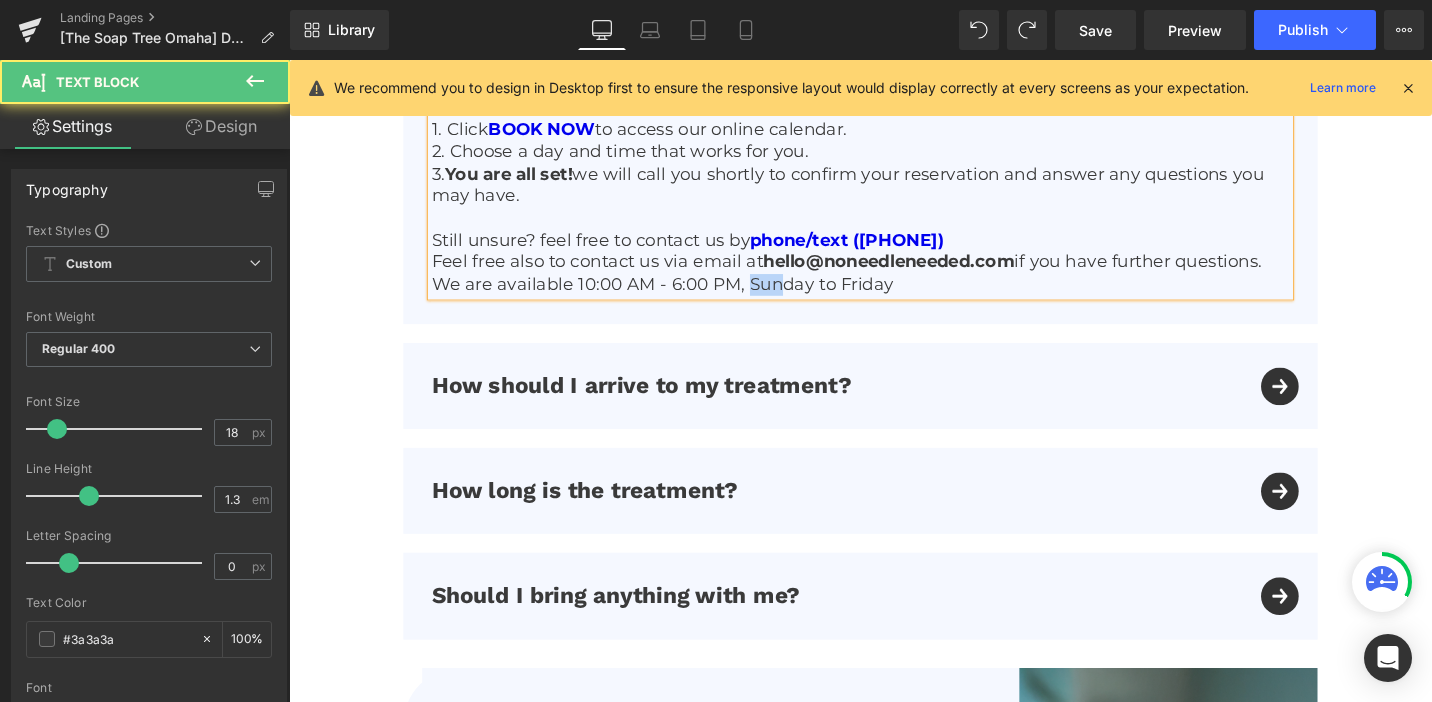 drag, startPoint x: 804, startPoint y: 261, endPoint x: 770, endPoint y: 261, distance: 34 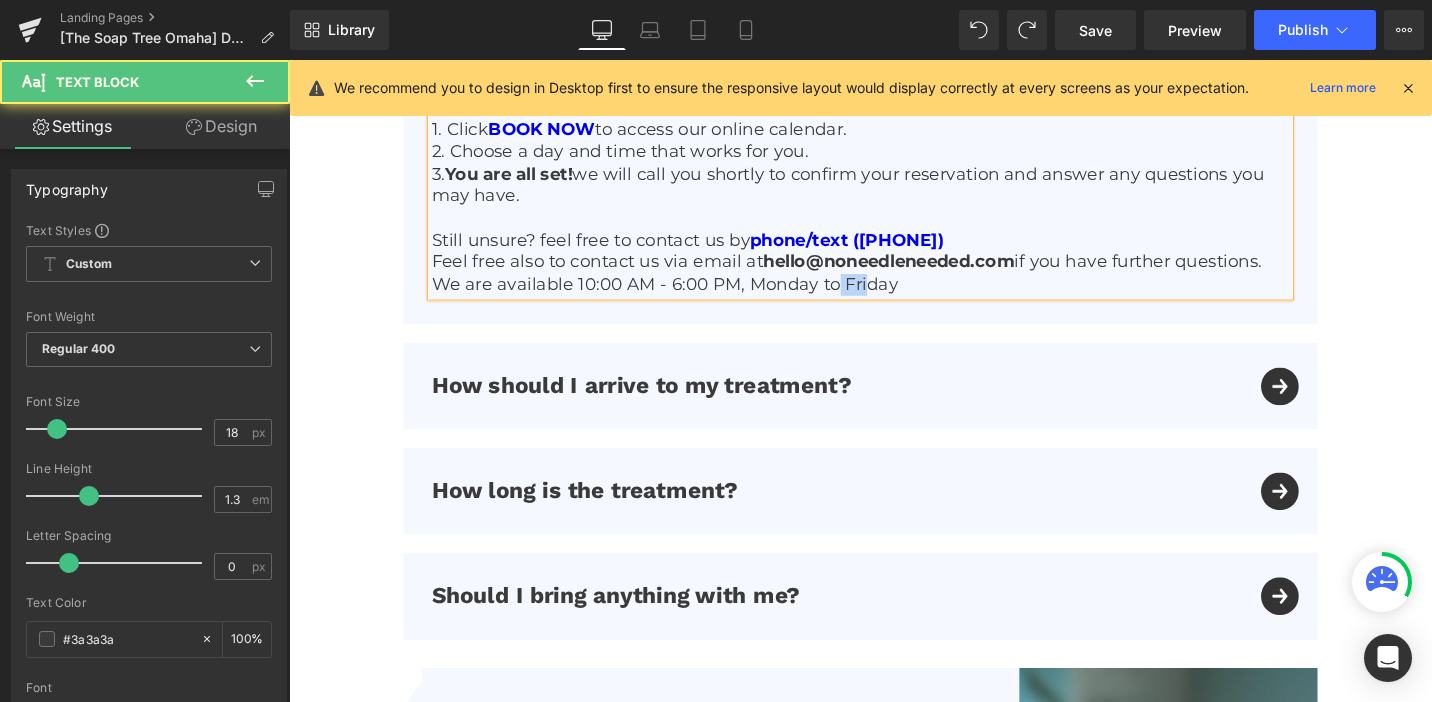 drag, startPoint x: 896, startPoint y: 263, endPoint x: 868, endPoint y: 263, distance: 28 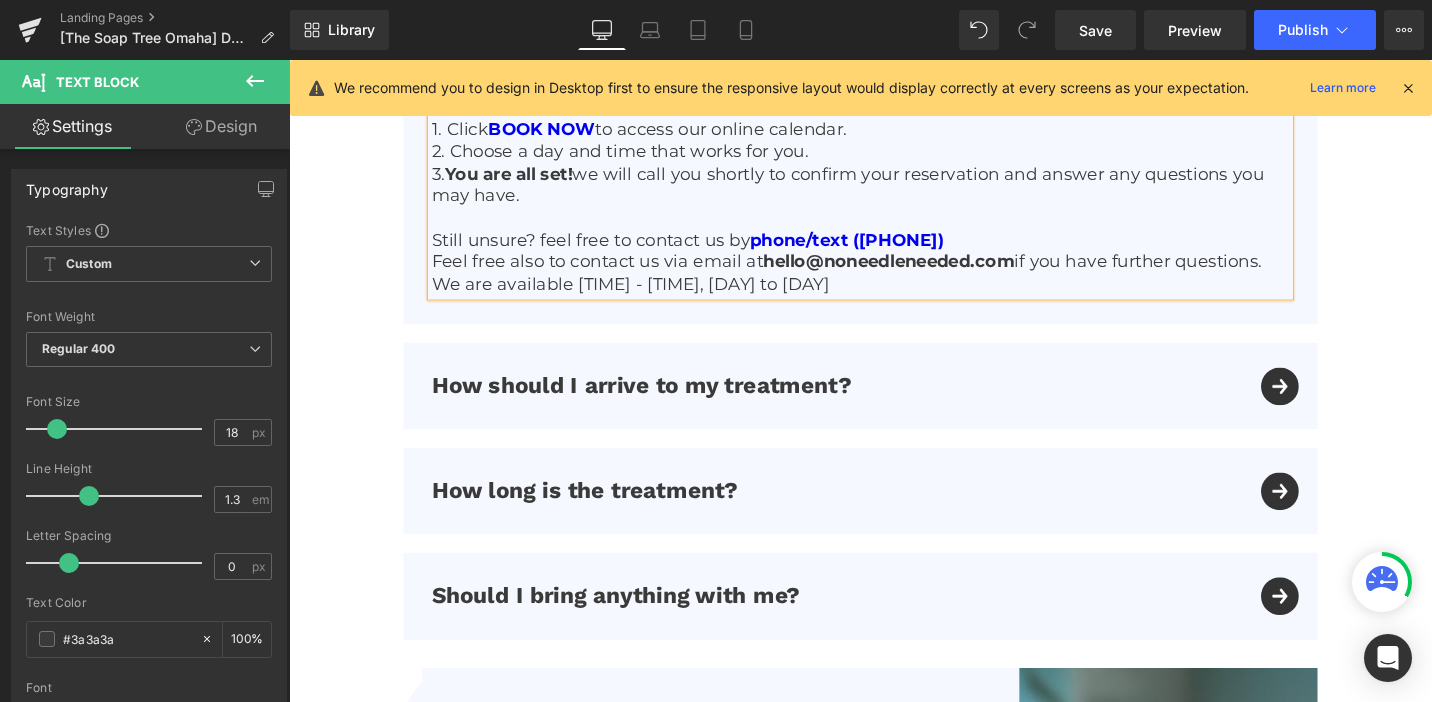 click on "We are available 10:00 AM - 6:00 PM, Monday to Thursday" at bounding box center (894, 298) 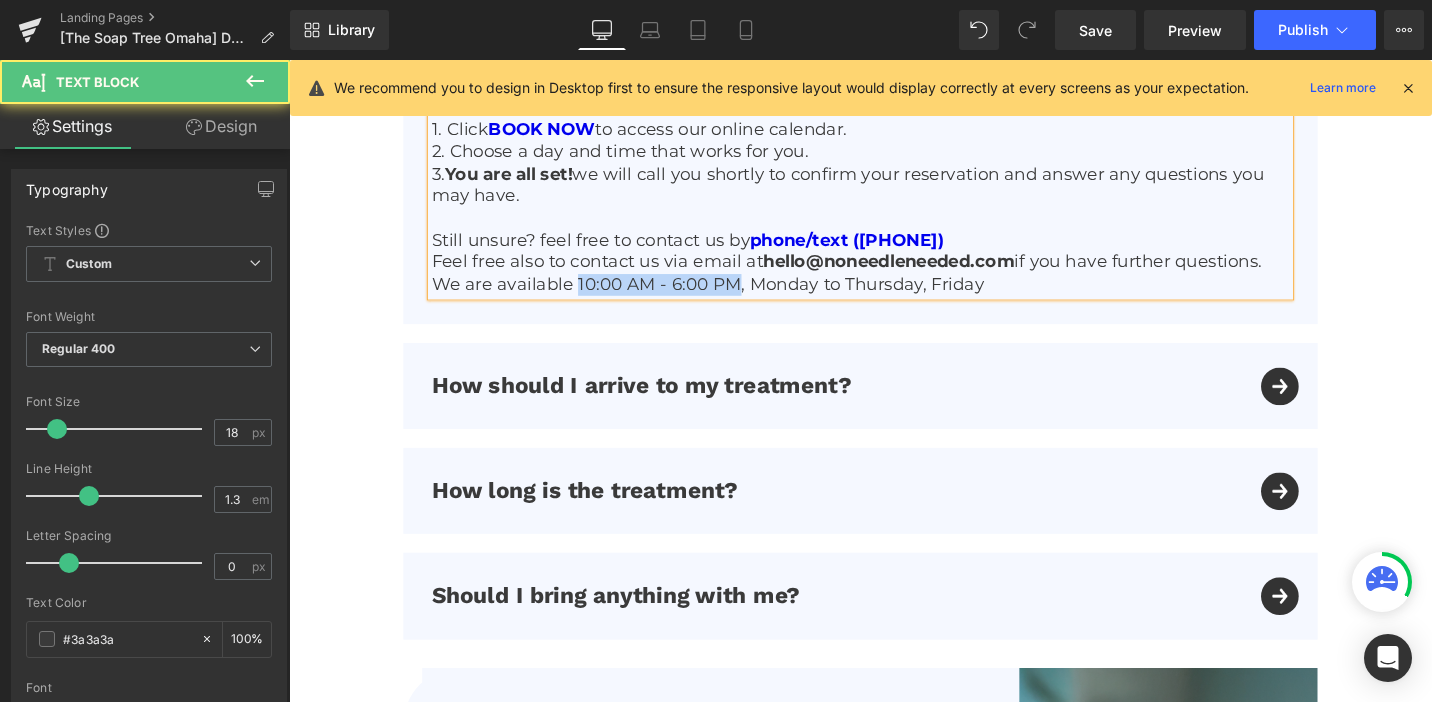 drag, startPoint x: 757, startPoint y: 257, endPoint x: 592, endPoint y: 269, distance: 165.43579 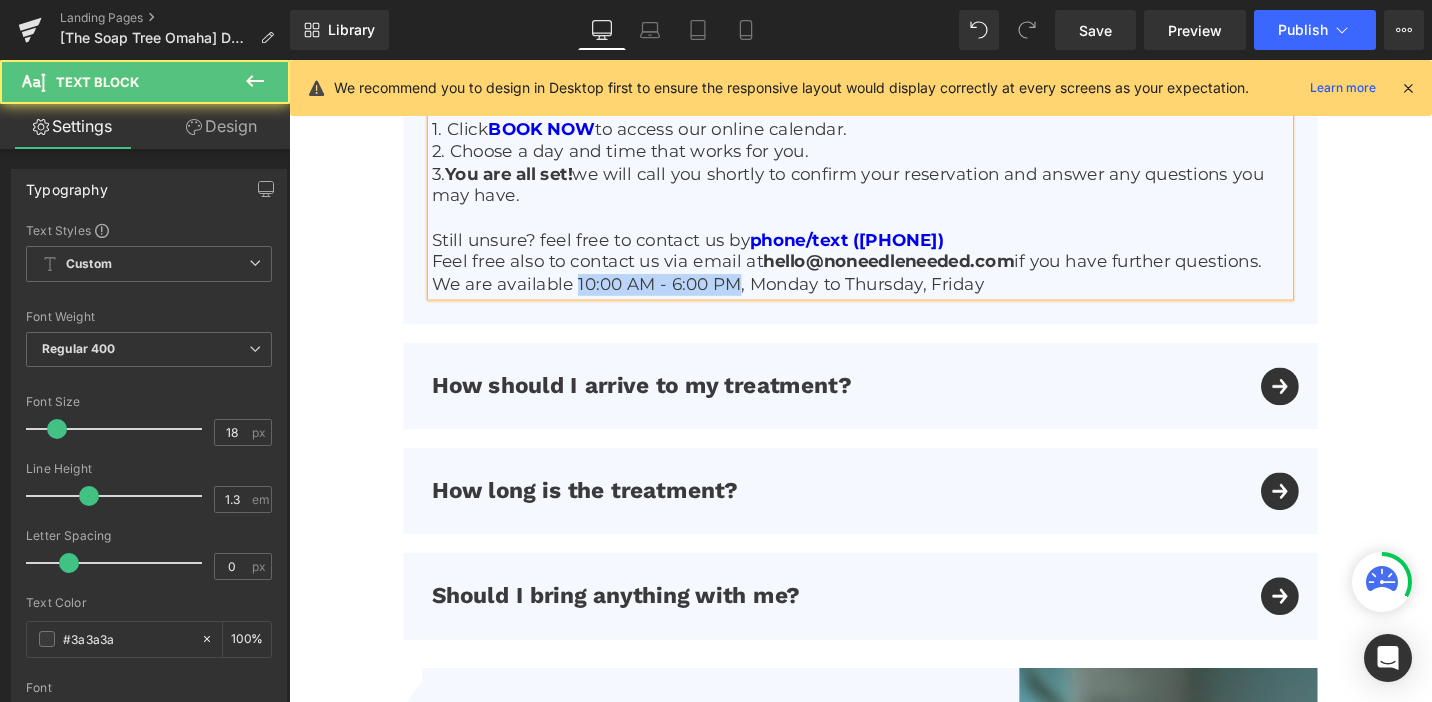 click on "We are available 10:00 AM - 6:00 PM, Monday to Thursday, Friday" at bounding box center [894, 298] 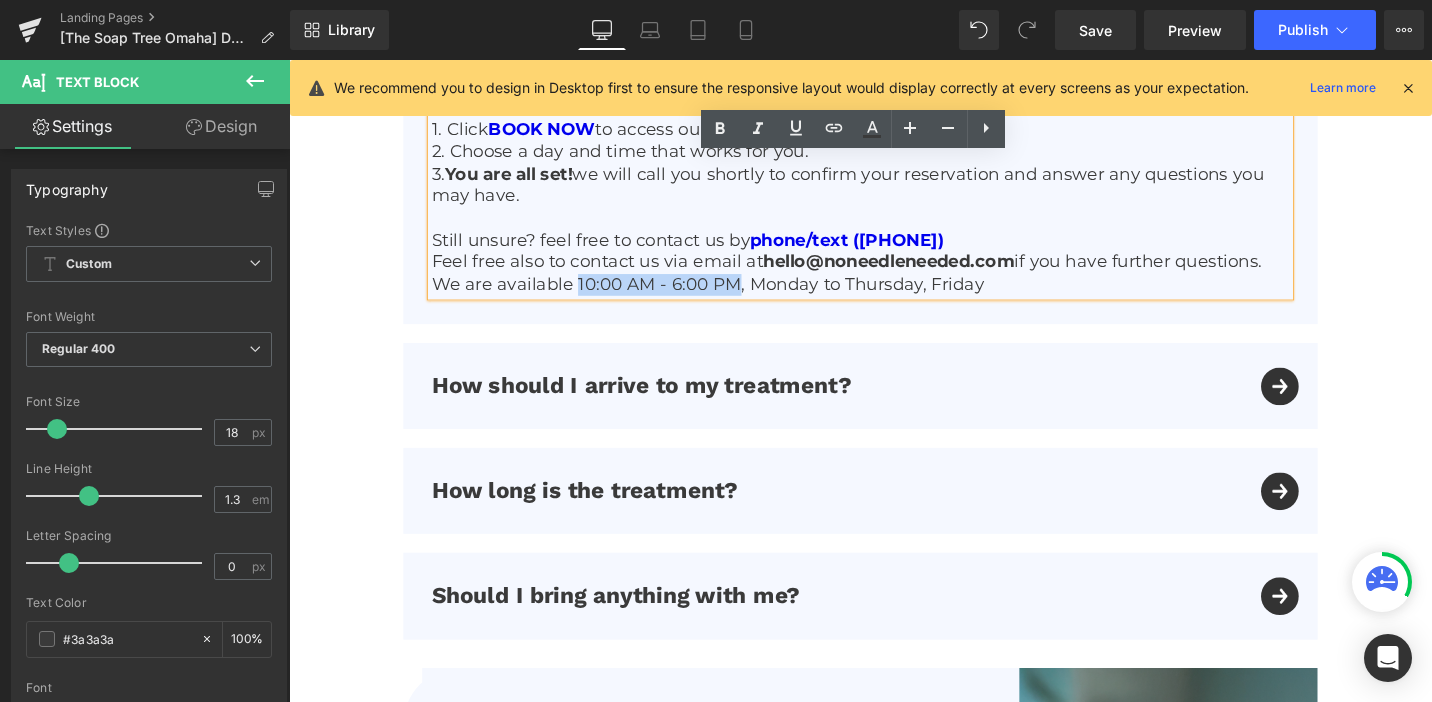 copy on "10:00 AM - 6:00 PM" 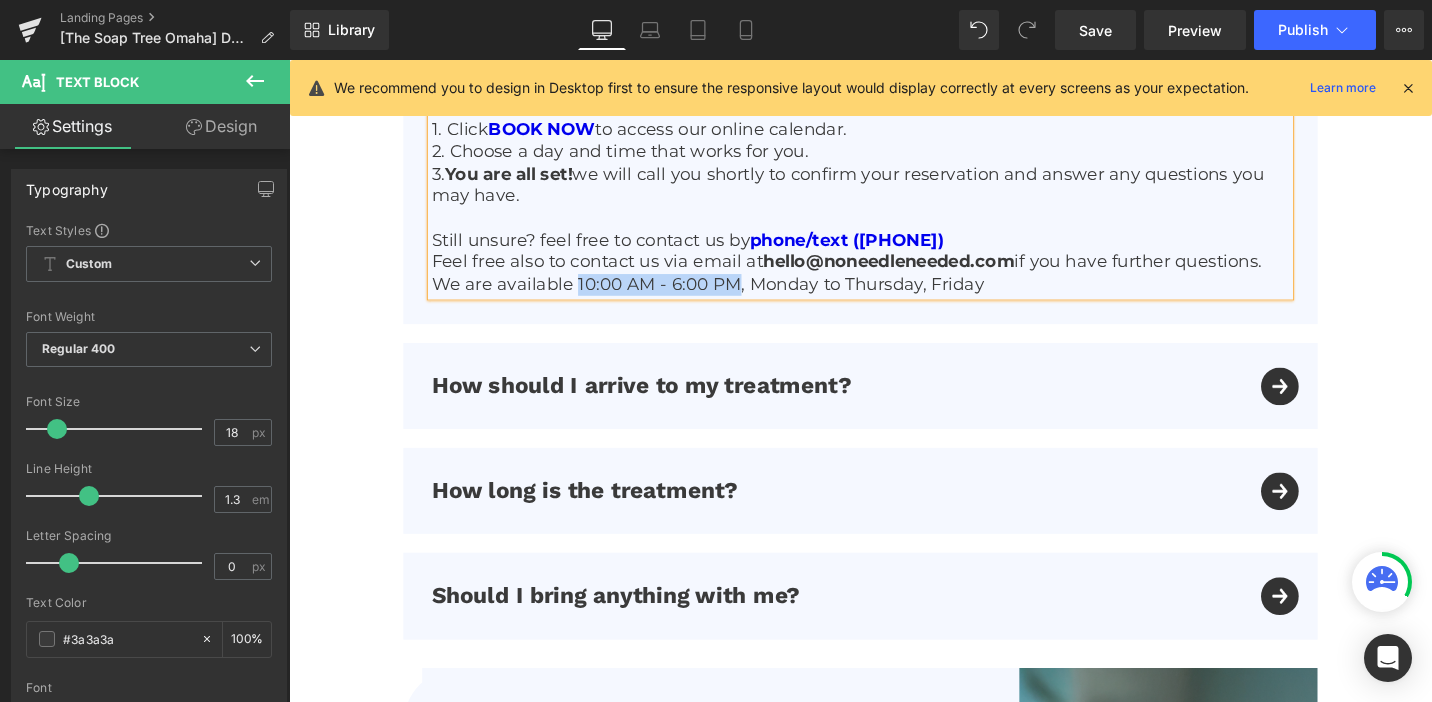 click on "We are available 10:00 AM - 6:00 PM, Monday to Thursday, Friday" at bounding box center (894, 298) 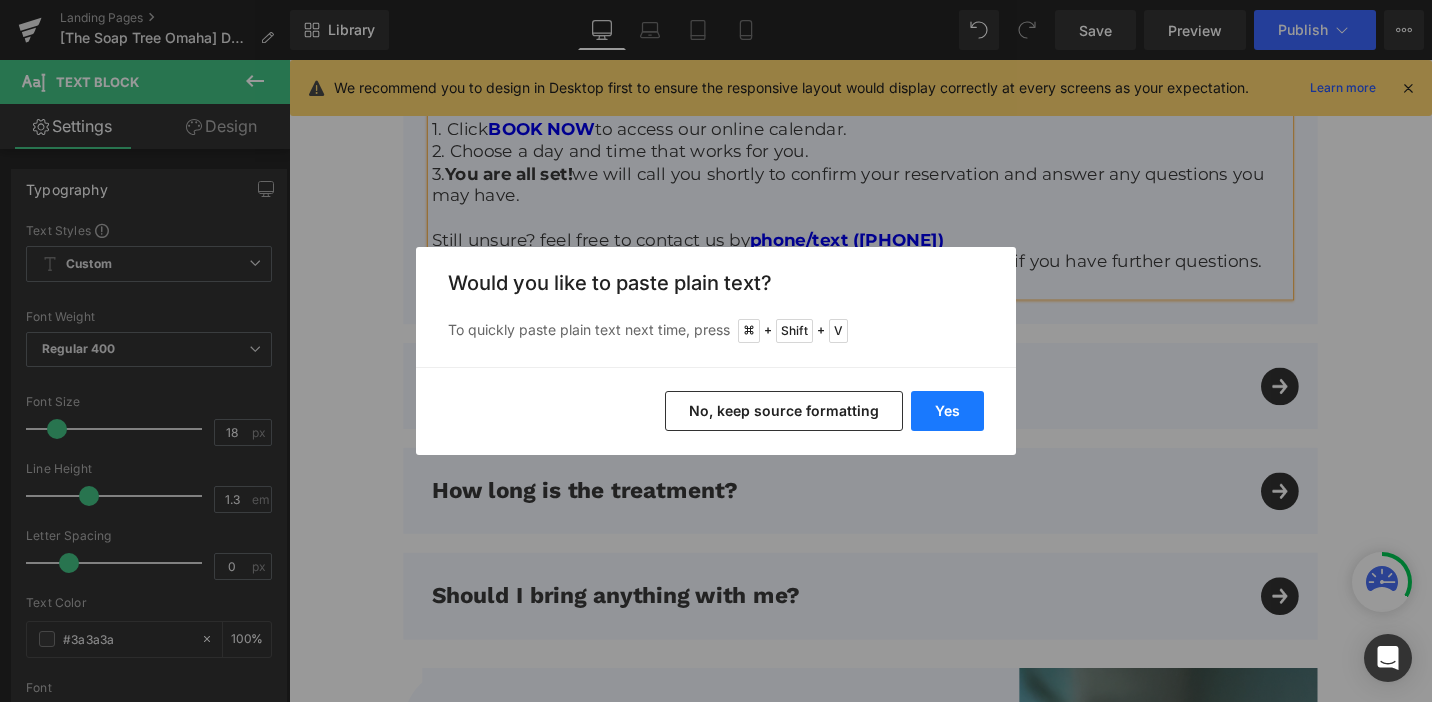 click on "Yes" at bounding box center (947, 411) 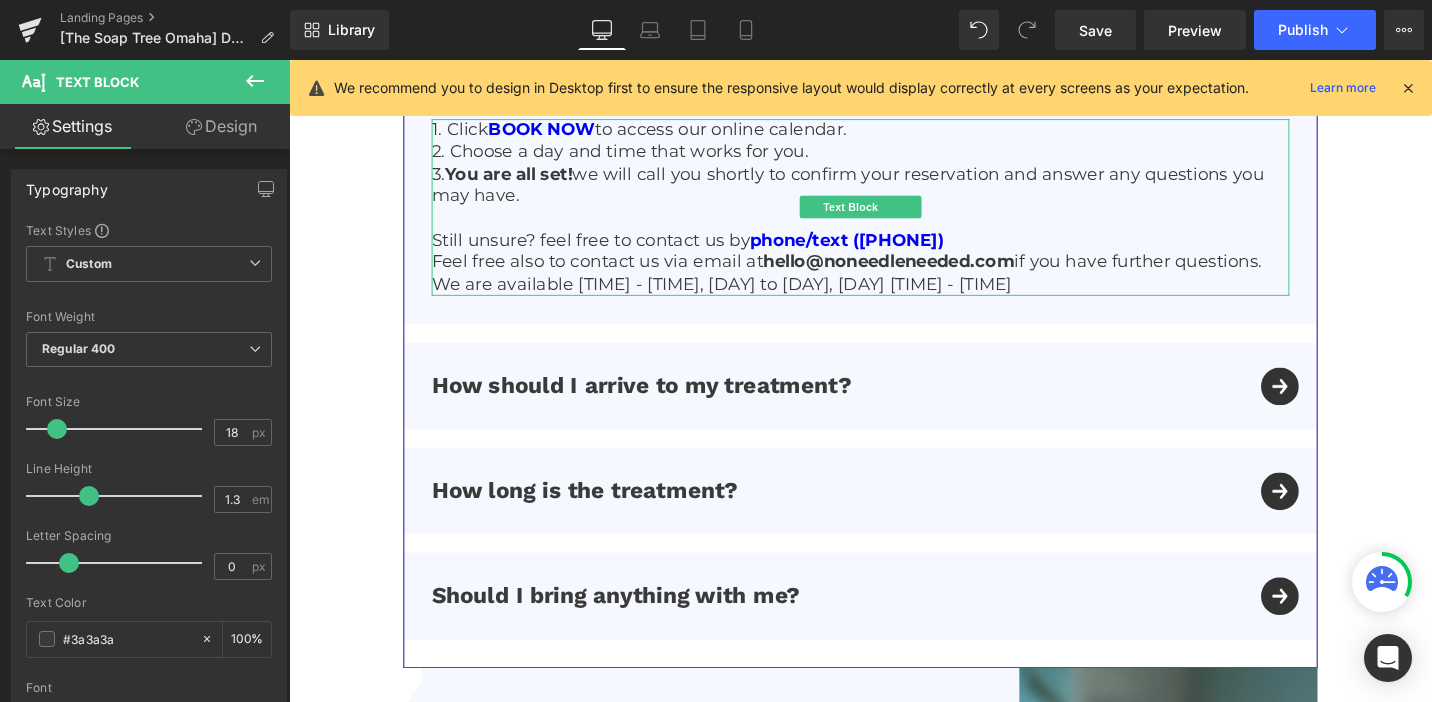 click on "We are available 10:00 AM - 6:00 PM, Monday to Thursday, Friday 10:00 AM - 6:00 PM" at bounding box center (894, 298) 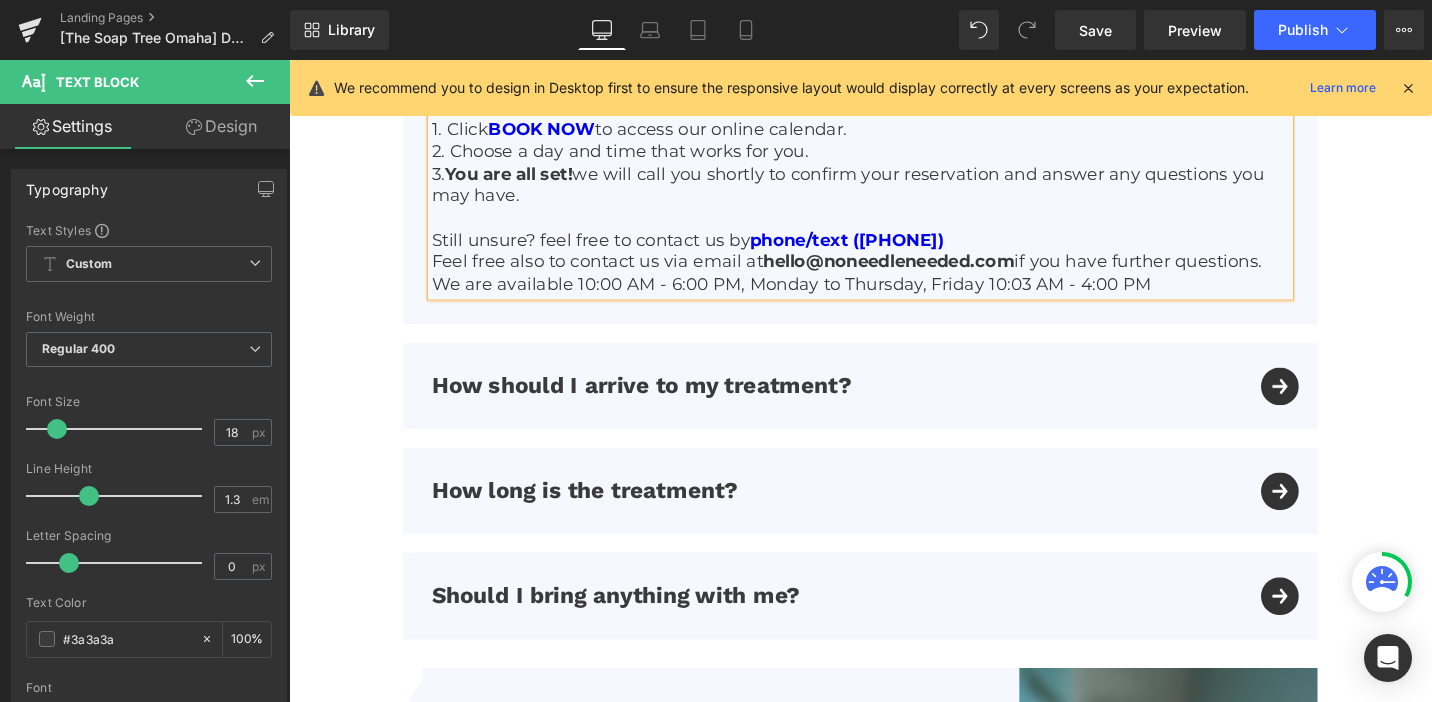 click on "We are available 10:00 AM - 6:00 PM, Monday to Thursday, Friday 10:03 AM - 4:00 PM" at bounding box center [894, 298] 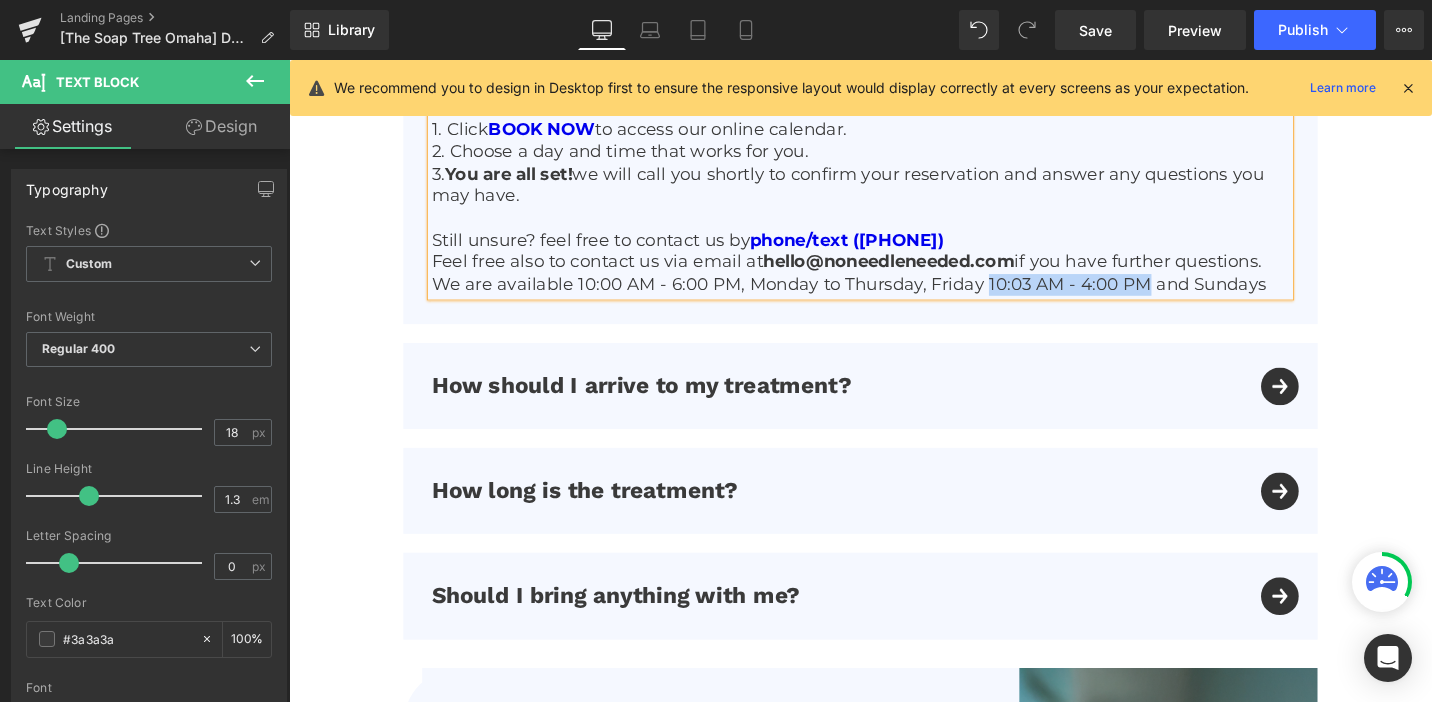 drag, startPoint x: 1192, startPoint y: 264, endPoint x: 1023, endPoint y: 267, distance: 169.02663 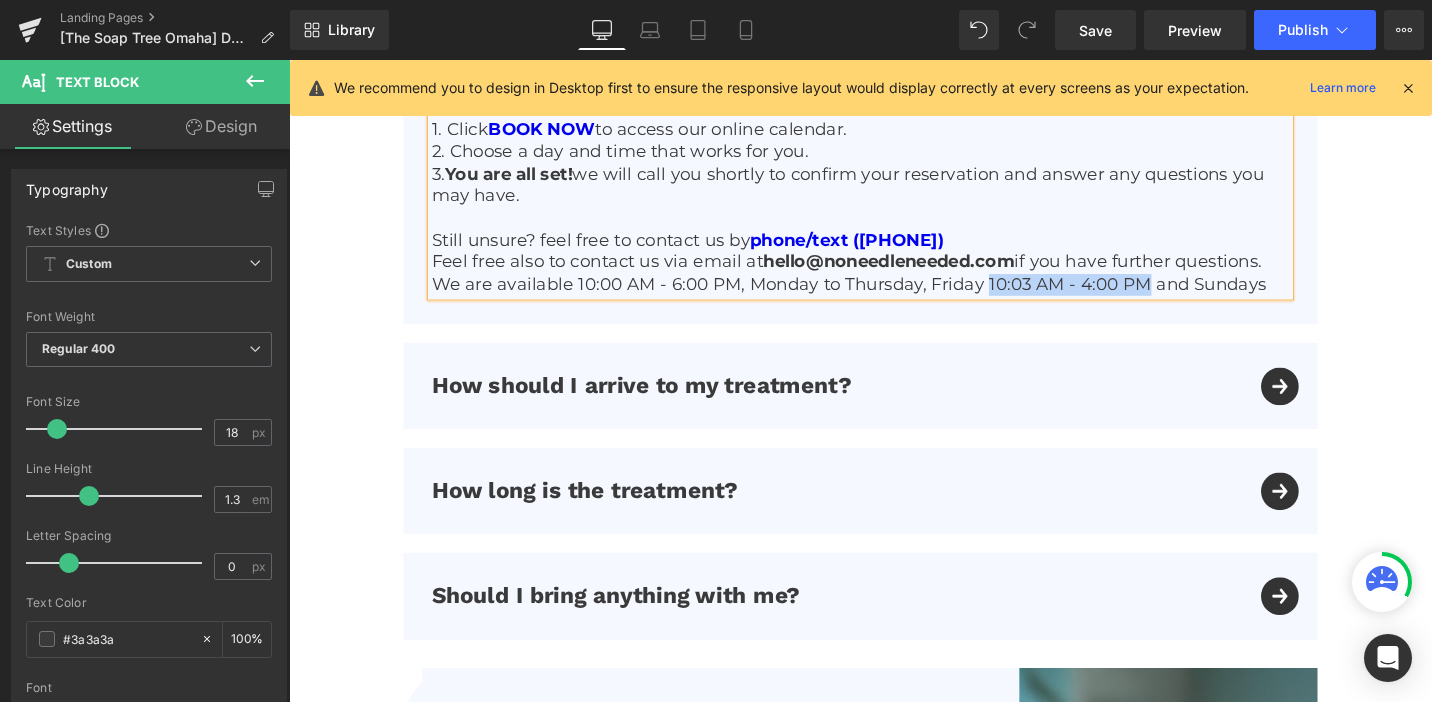 click on "We are available 10:00 AM - 6:00 PM, Monday to Thursday, Friday 10:03 AM - 4:00 PM and Sundays" at bounding box center (894, 298) 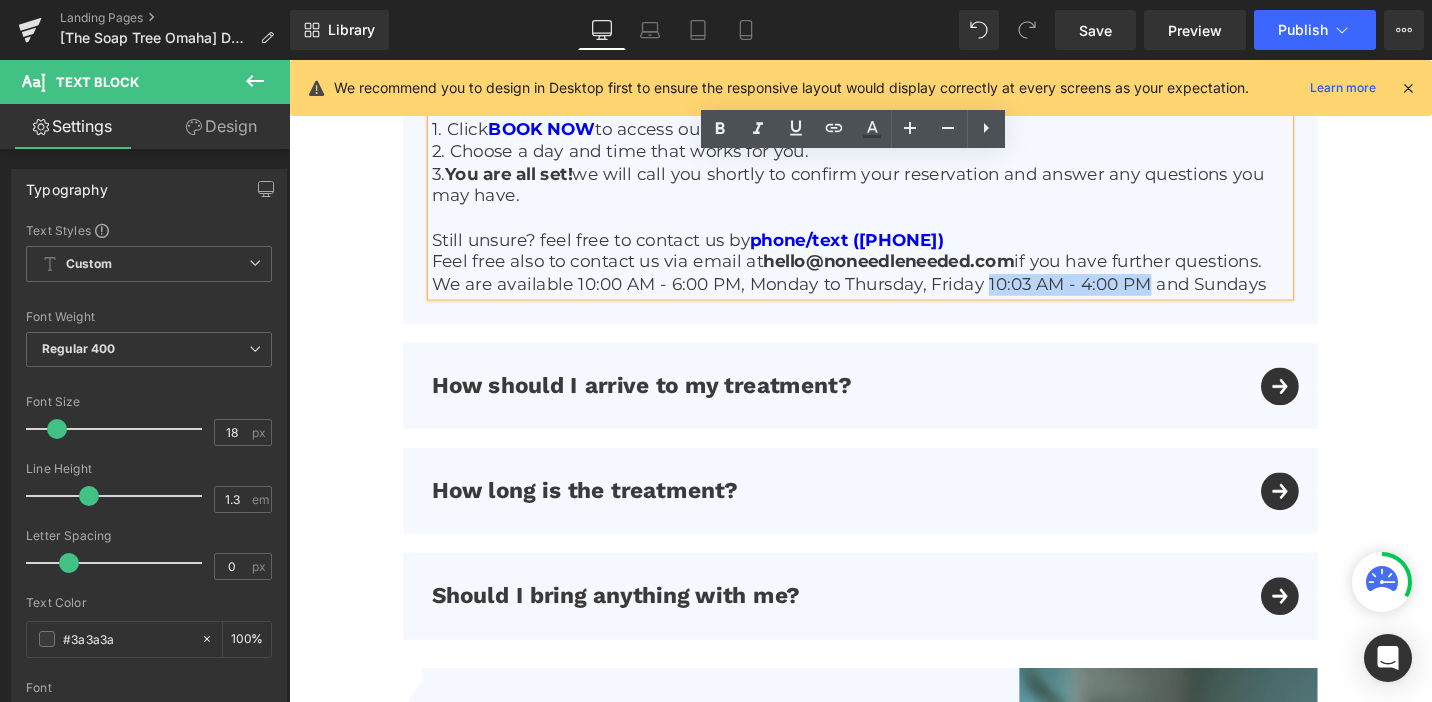 copy on "10:03 AM - 4:00 PM" 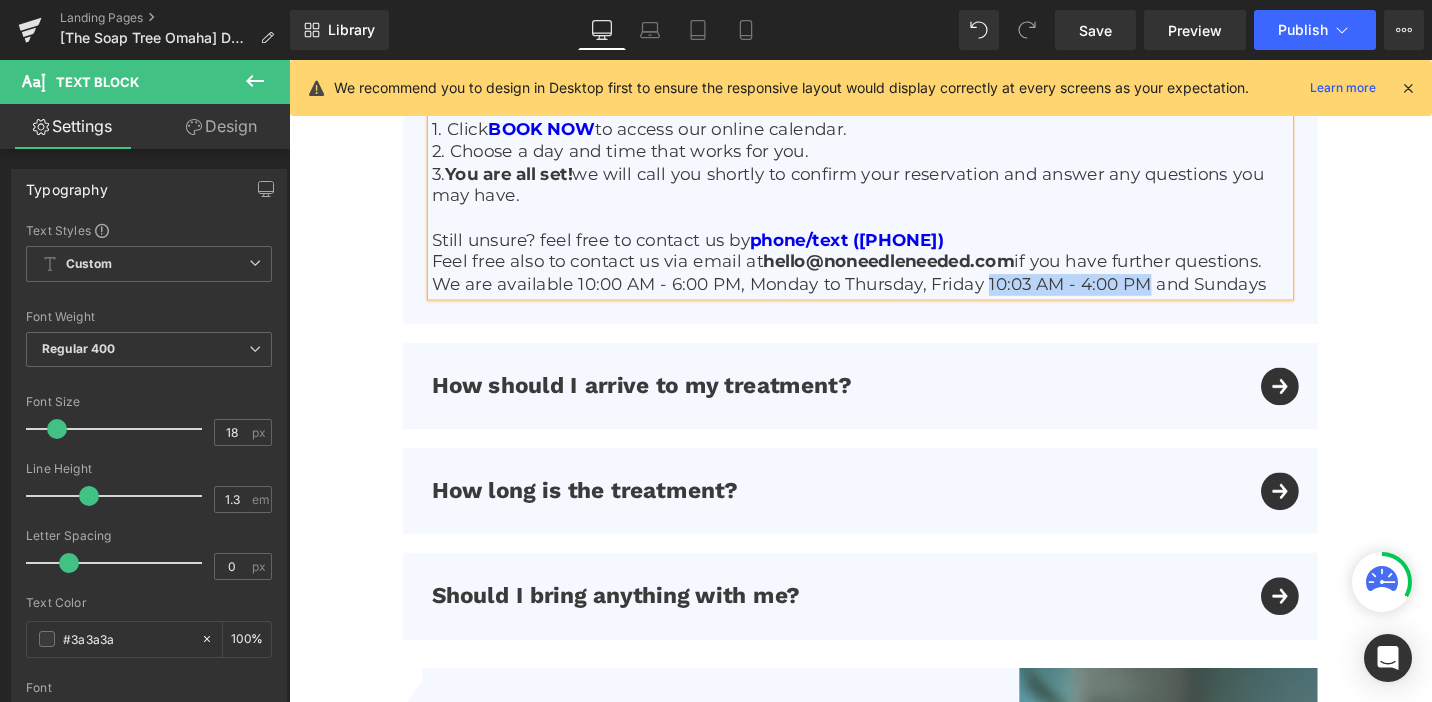 click on "We are available 10:00 AM - 6:00 PM, Monday to Thursday, Friday 10:03 AM - 4:00 PM and Sundays" at bounding box center (894, 298) 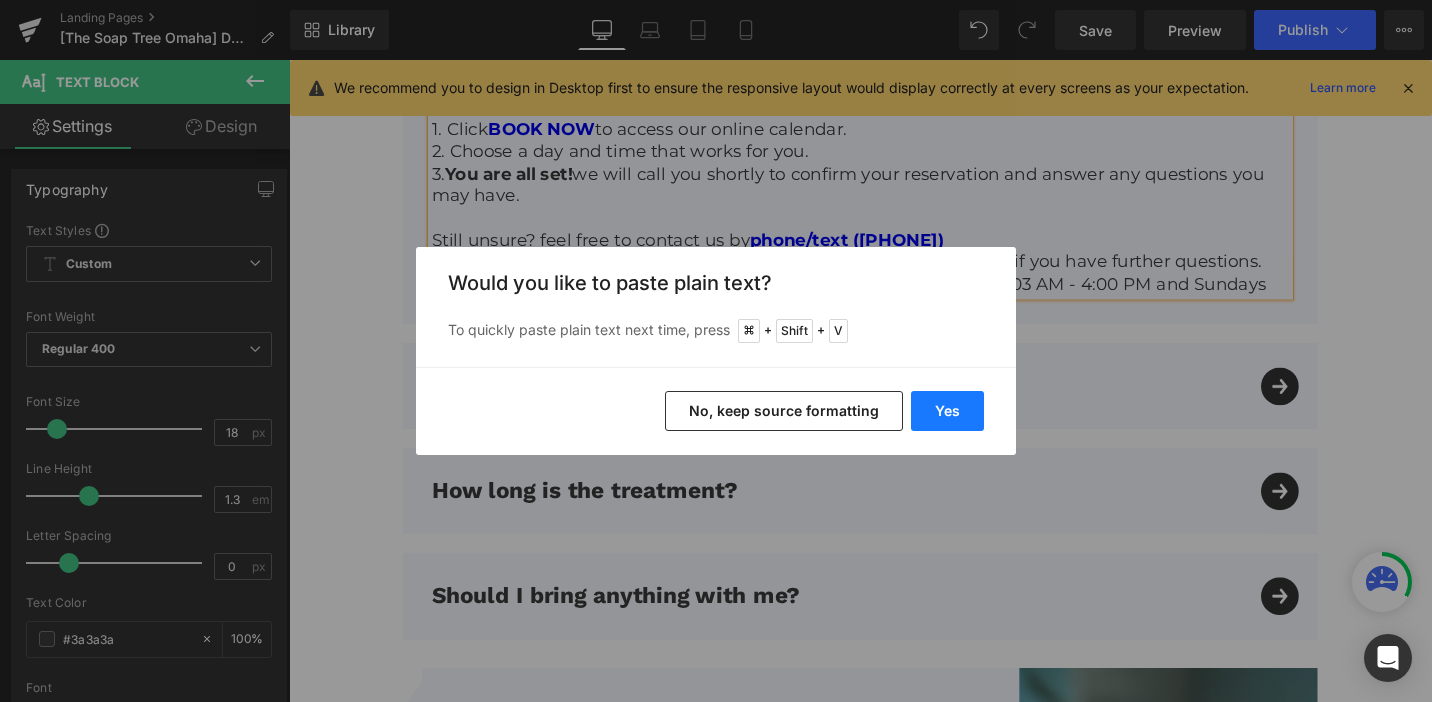 click on "Yes" at bounding box center (947, 411) 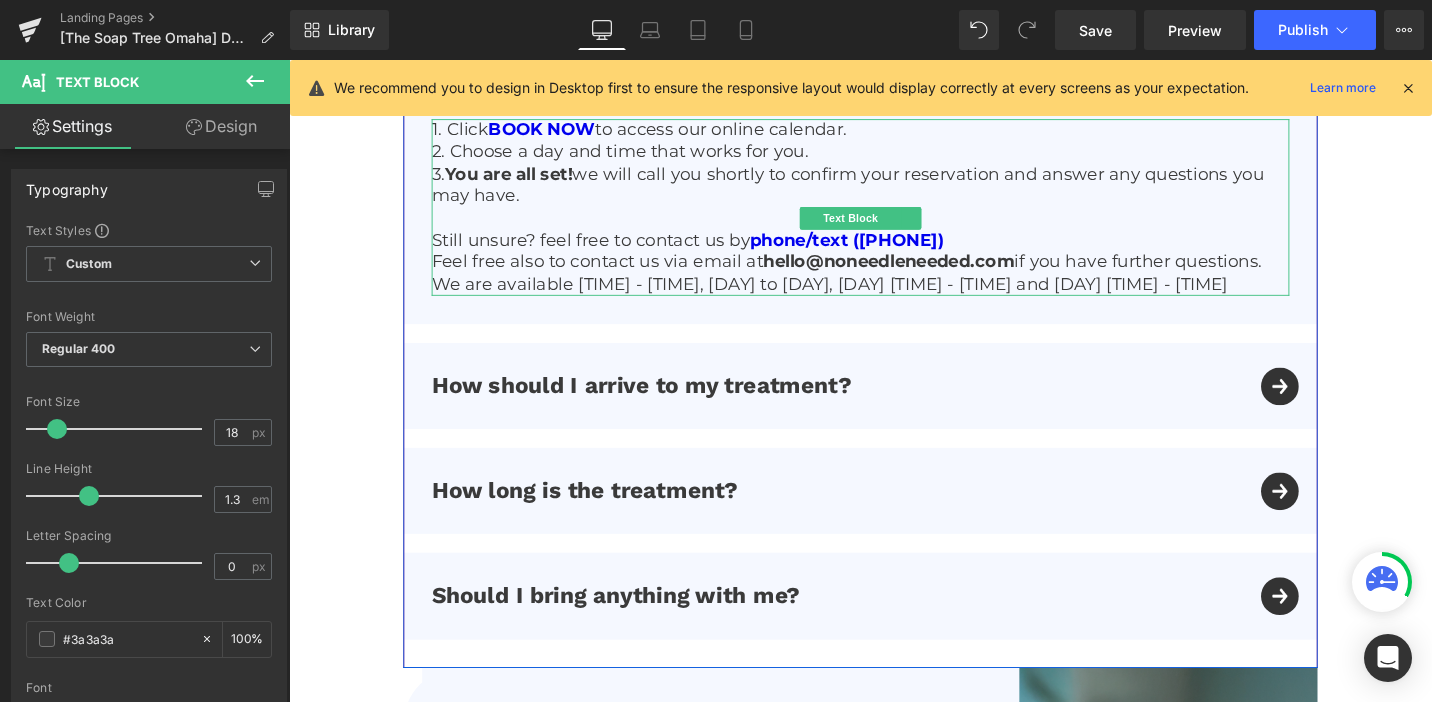 click on "We are available 10:00 AM - 6:00 PM, Monday to Thursday, Friday 10:03 AM - 4:00 PM and Sundays 10:03 AM - 4:00 PM" at bounding box center (894, 298) 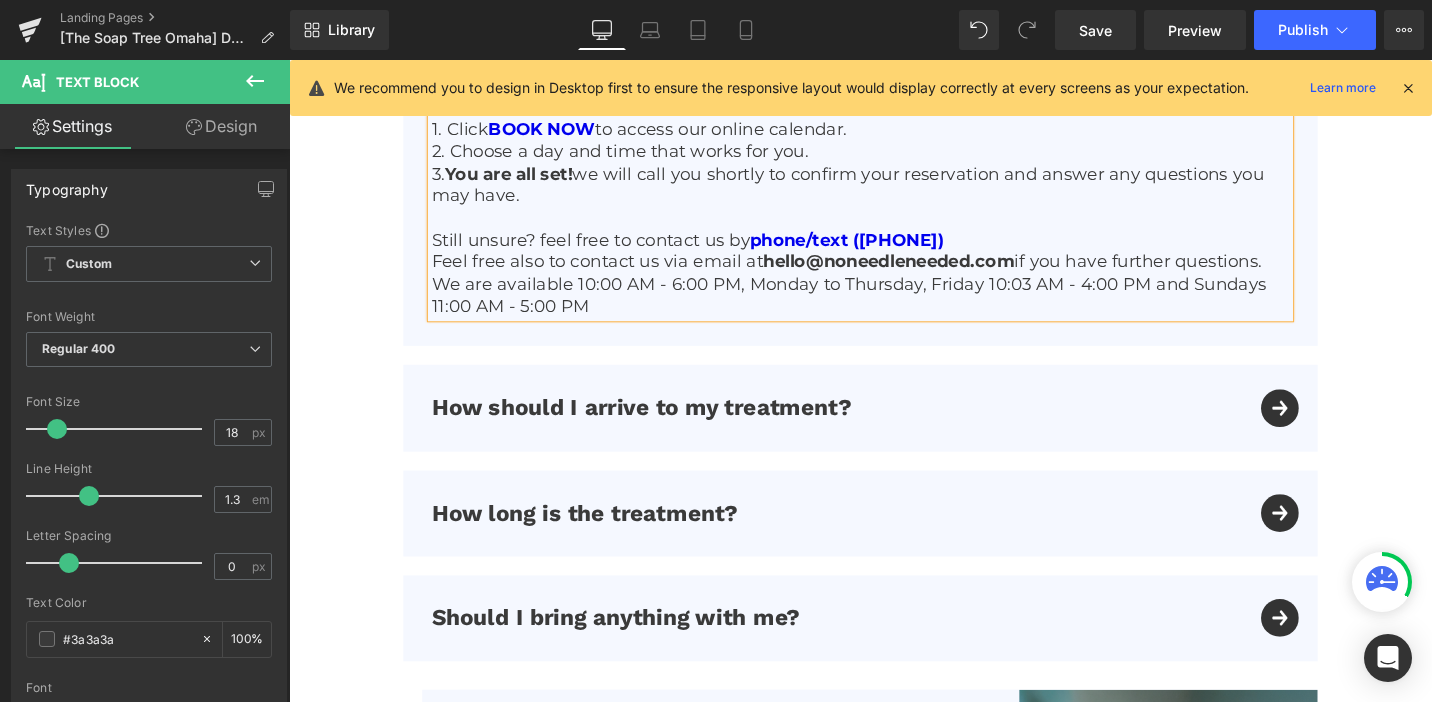 click on "We are available 10:00 AM - 6:00 PM, Monday to Thursday, Friday 10:03 AM - 4:00 PM and Sundays 11:00 AM - 5:00 PM" at bounding box center (894, 310) 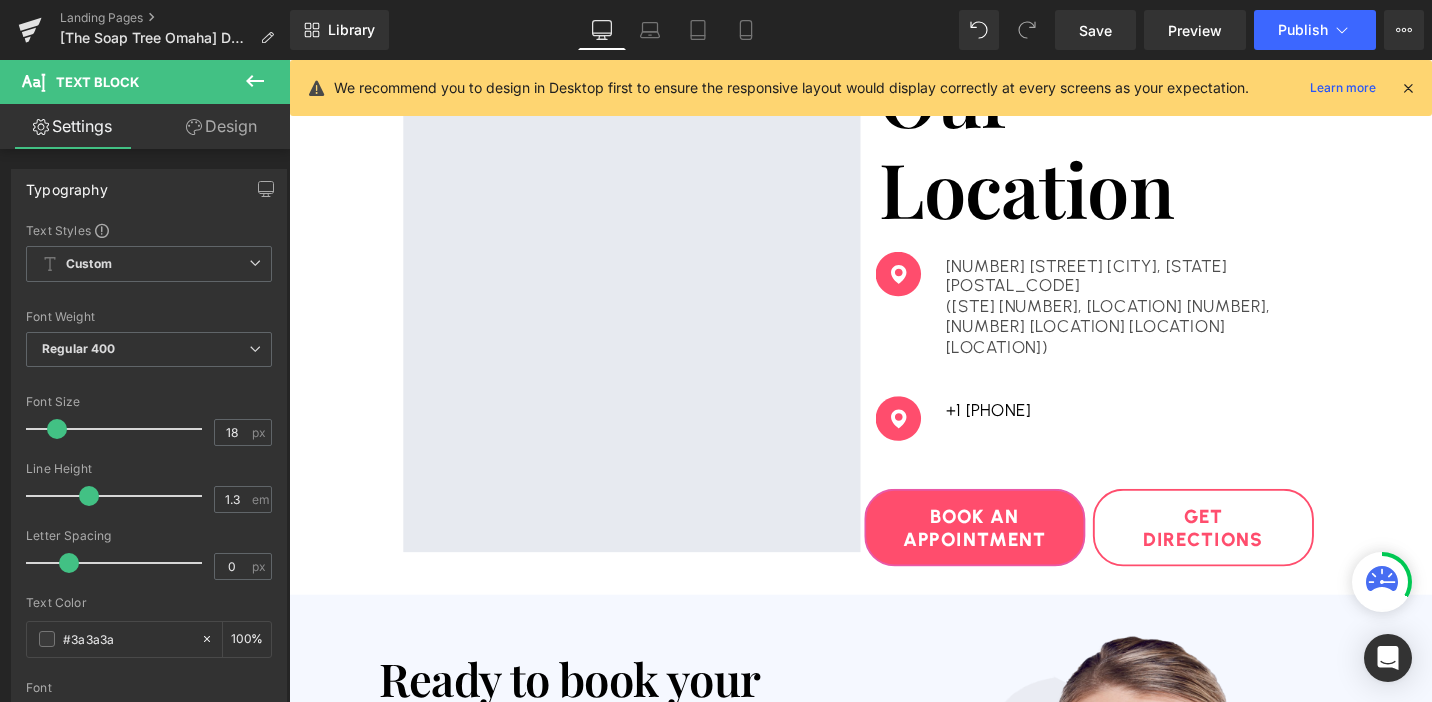 scroll, scrollTop: 4575, scrollLeft: 0, axis: vertical 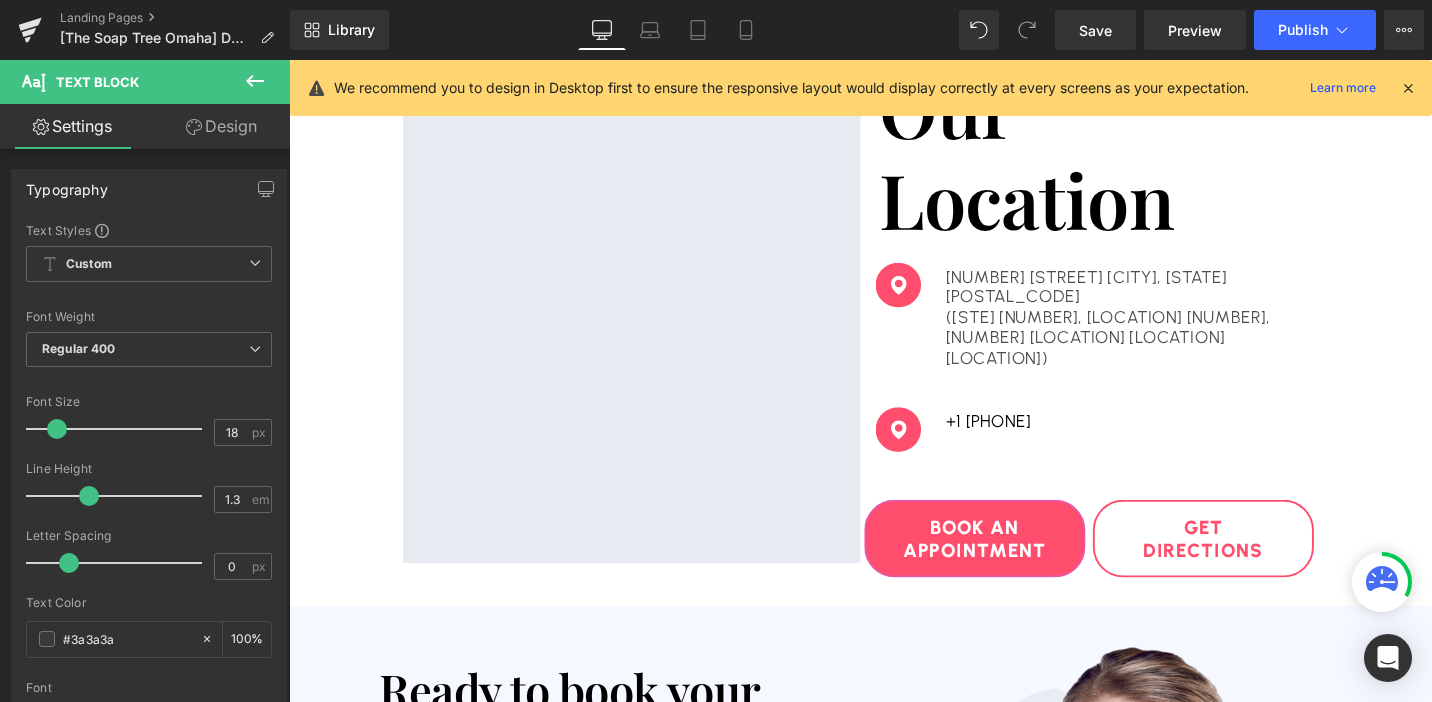 click on "(STE [NUMBER], [LOCATION], [NUMBER] Floor across [BRAND])" at bounding box center (1176, 355) 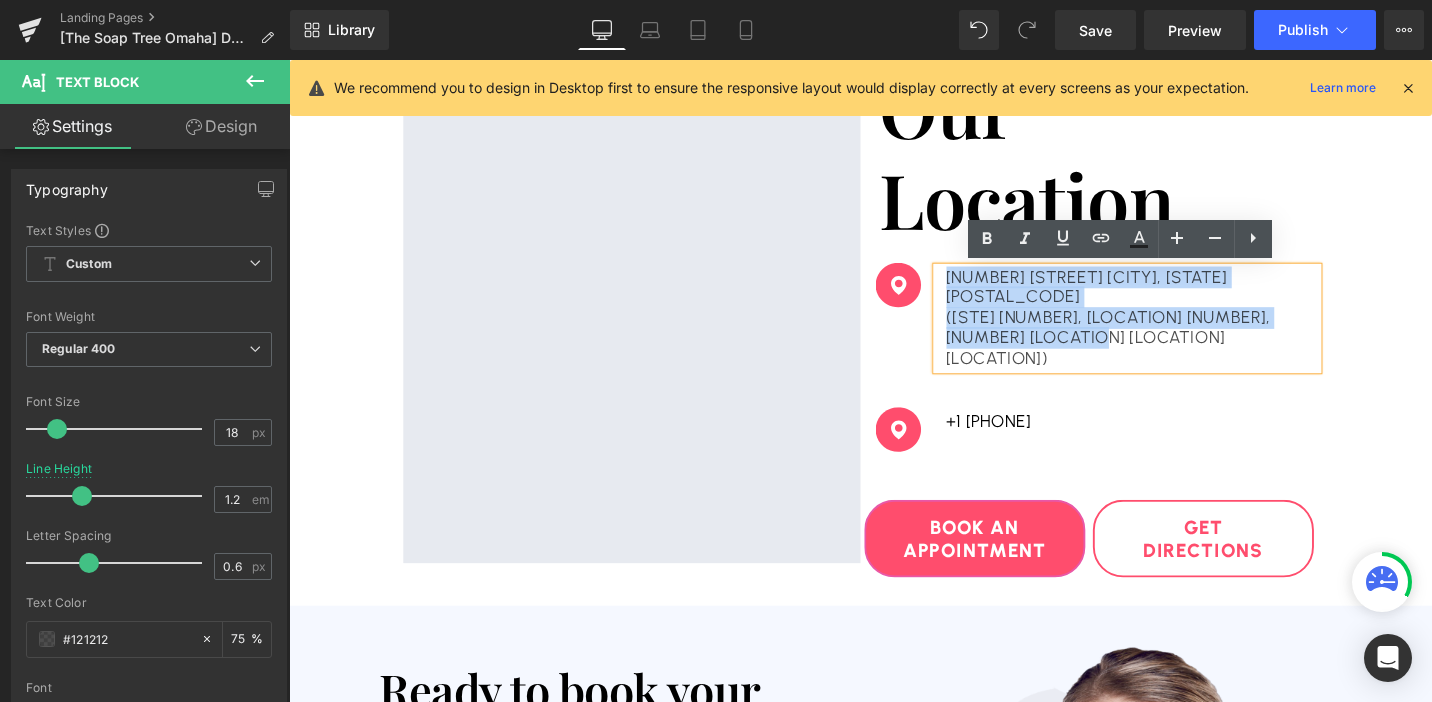 drag, startPoint x: 1097, startPoint y: 332, endPoint x: 973, endPoint y: 284, distance: 132.96616 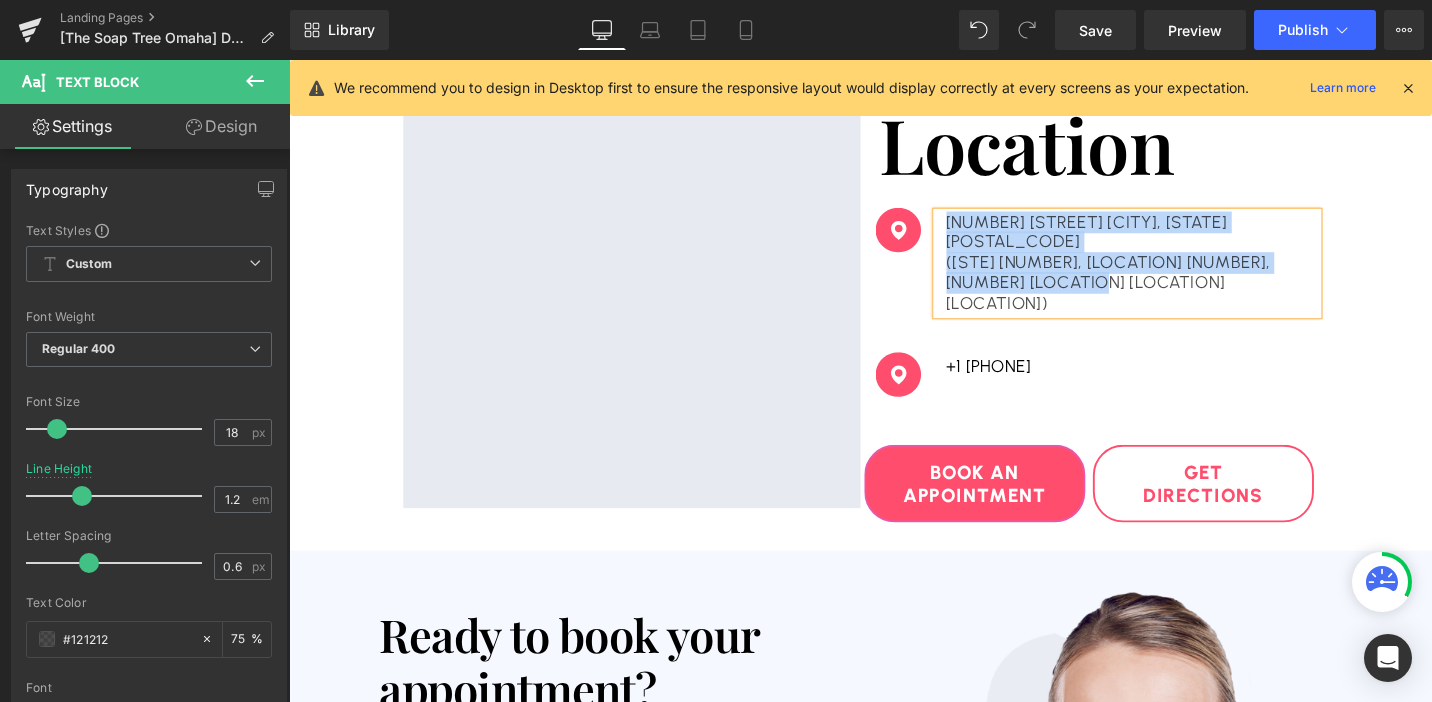 scroll, scrollTop: 4637, scrollLeft: 0, axis: vertical 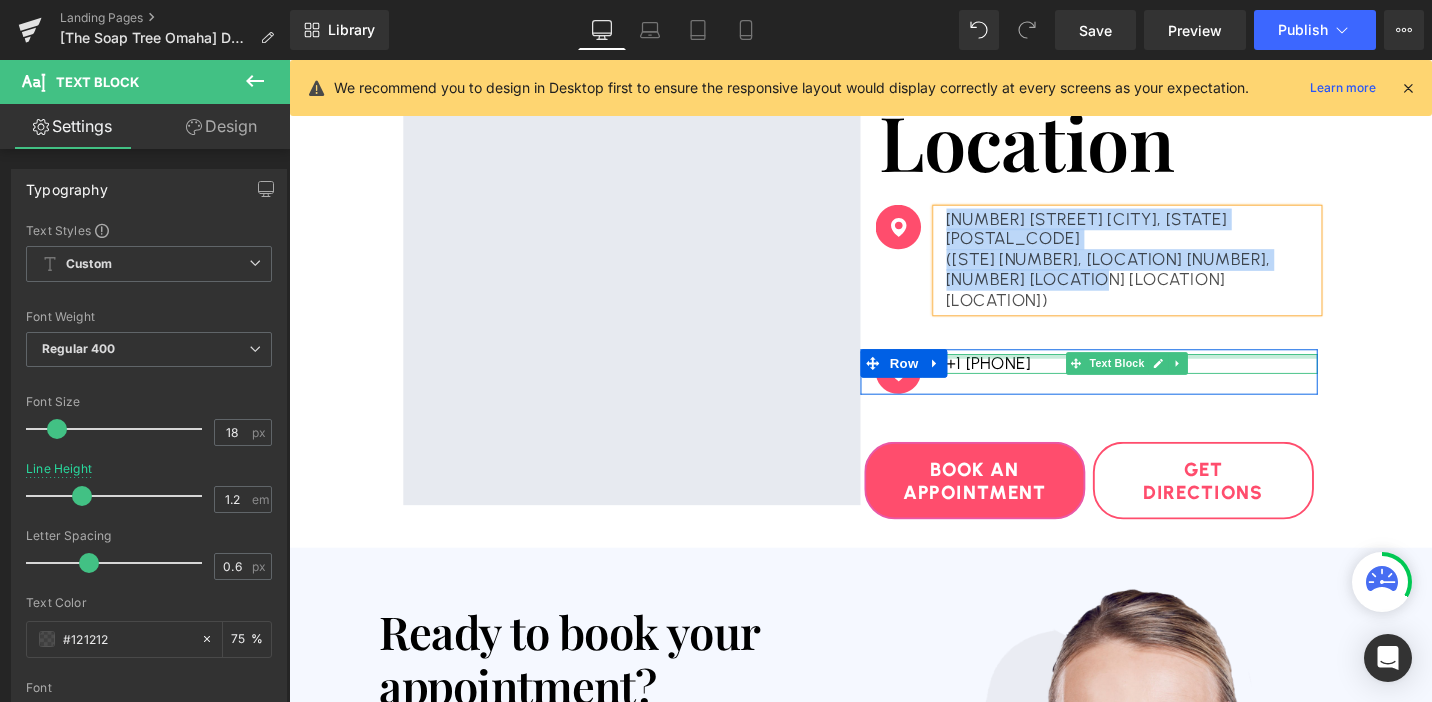 click at bounding box center [1176, 373] 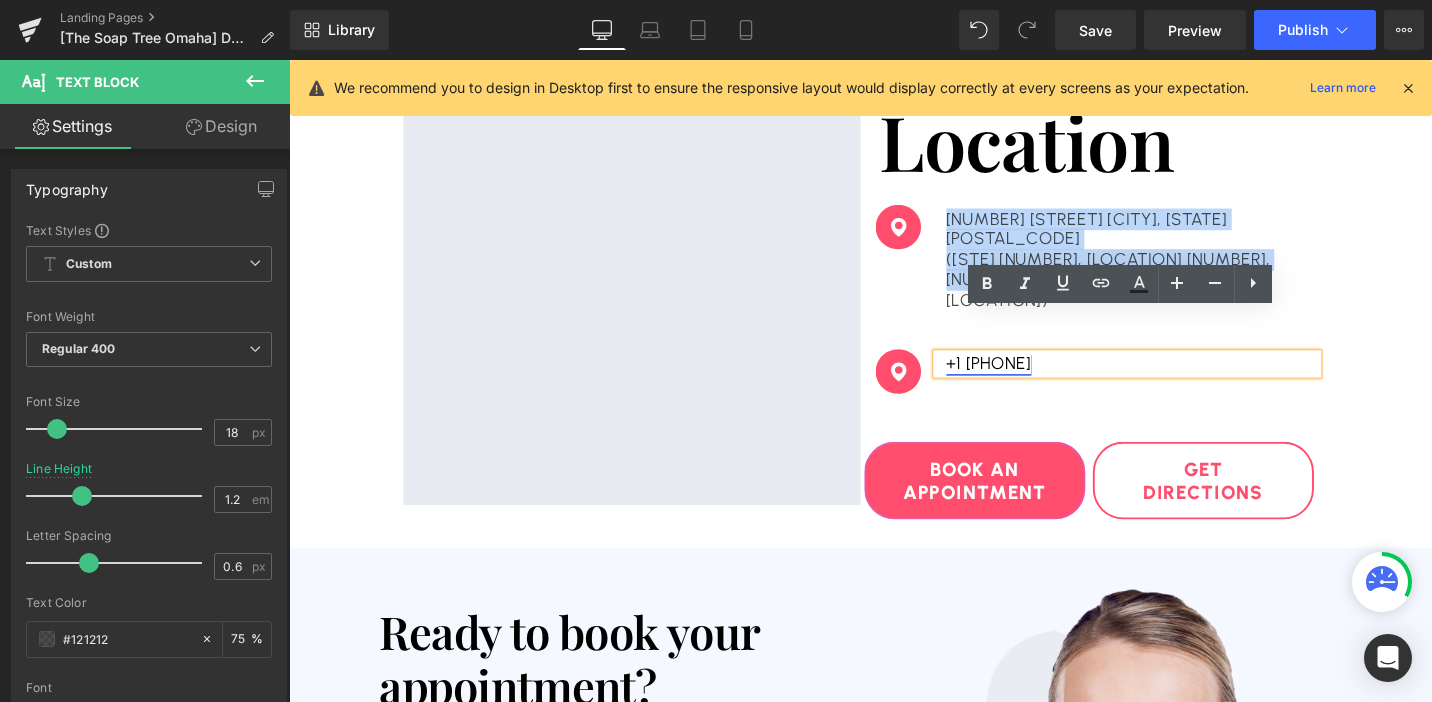 click on "+1 (402) 252-38428" at bounding box center (1030, 381) 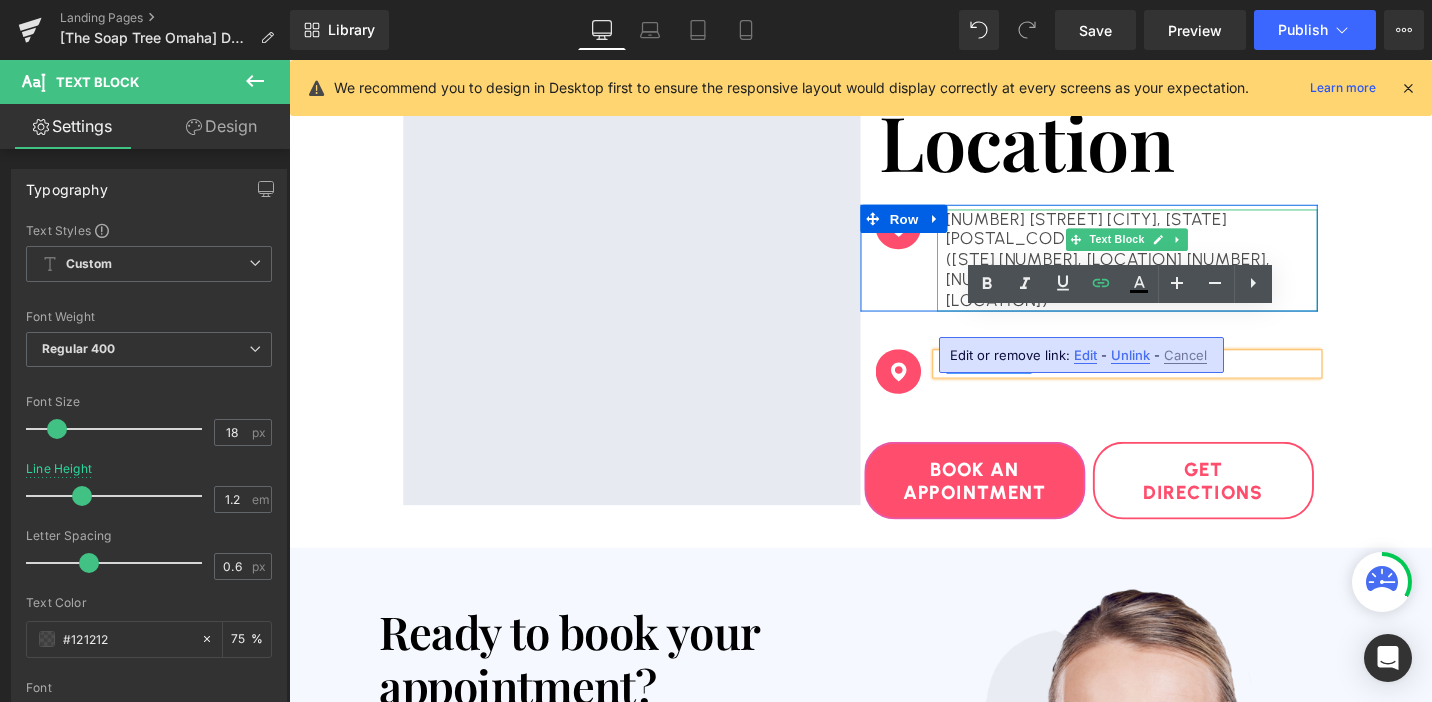 click on "(STE [NUMBER], [LOCATION], [NUMBER] Floor across [BRAND])" at bounding box center [1176, 293] 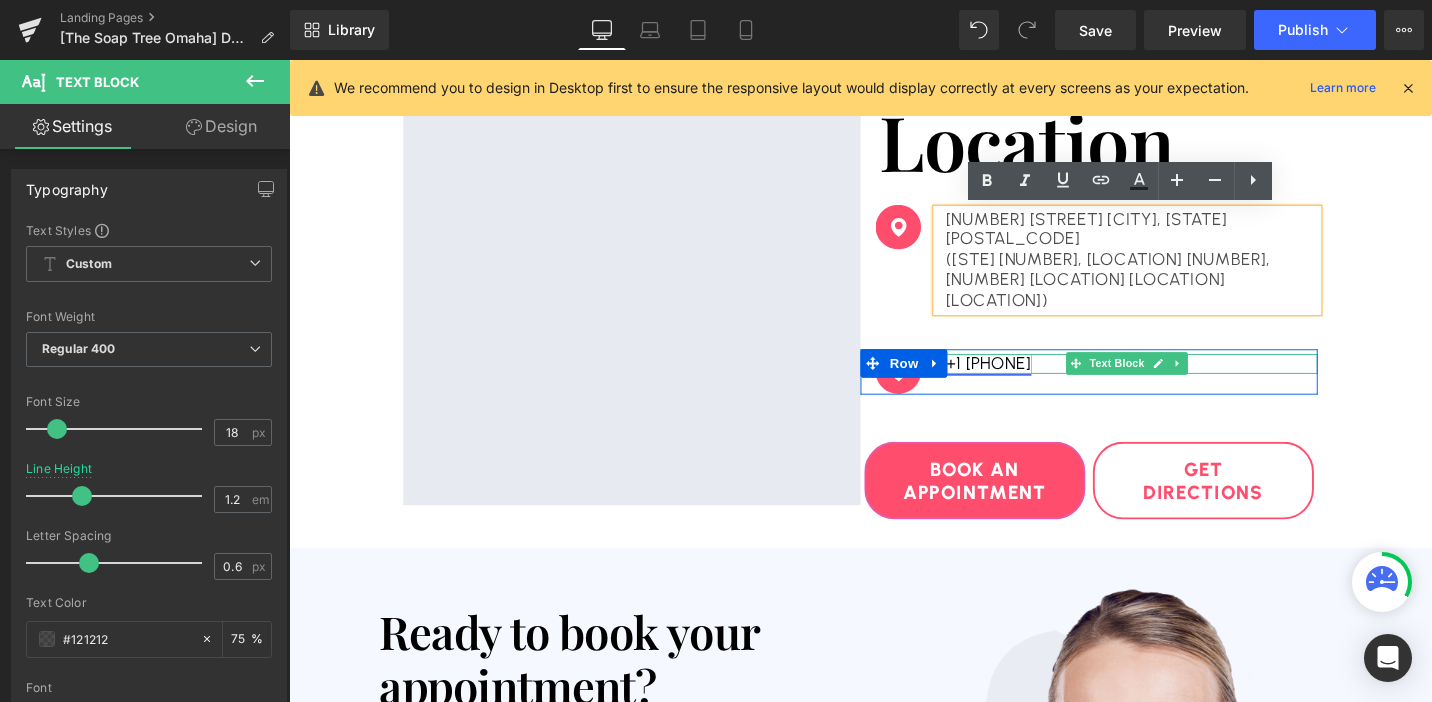 click on "+1 (402) 252-38428" at bounding box center (1030, 381) 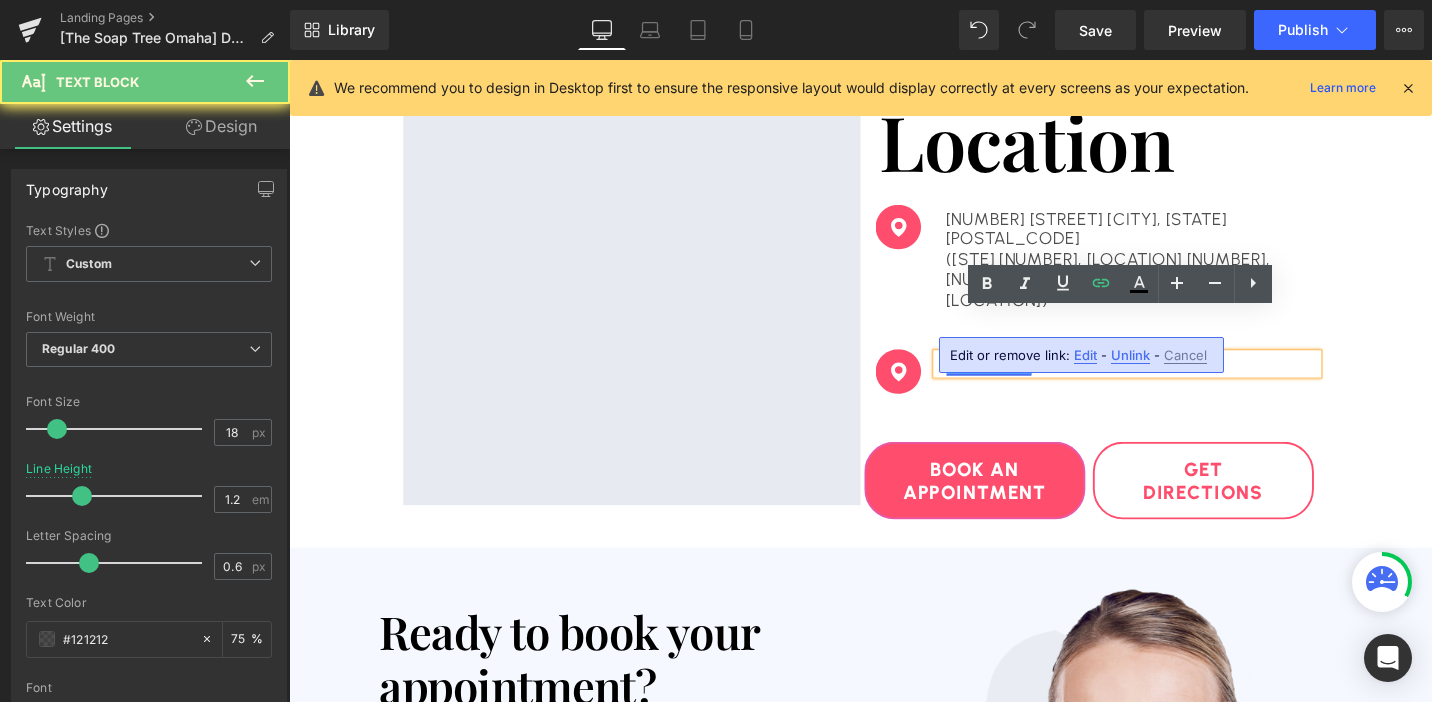 click on "+1 (402) 252-38428" at bounding box center (1030, 381) 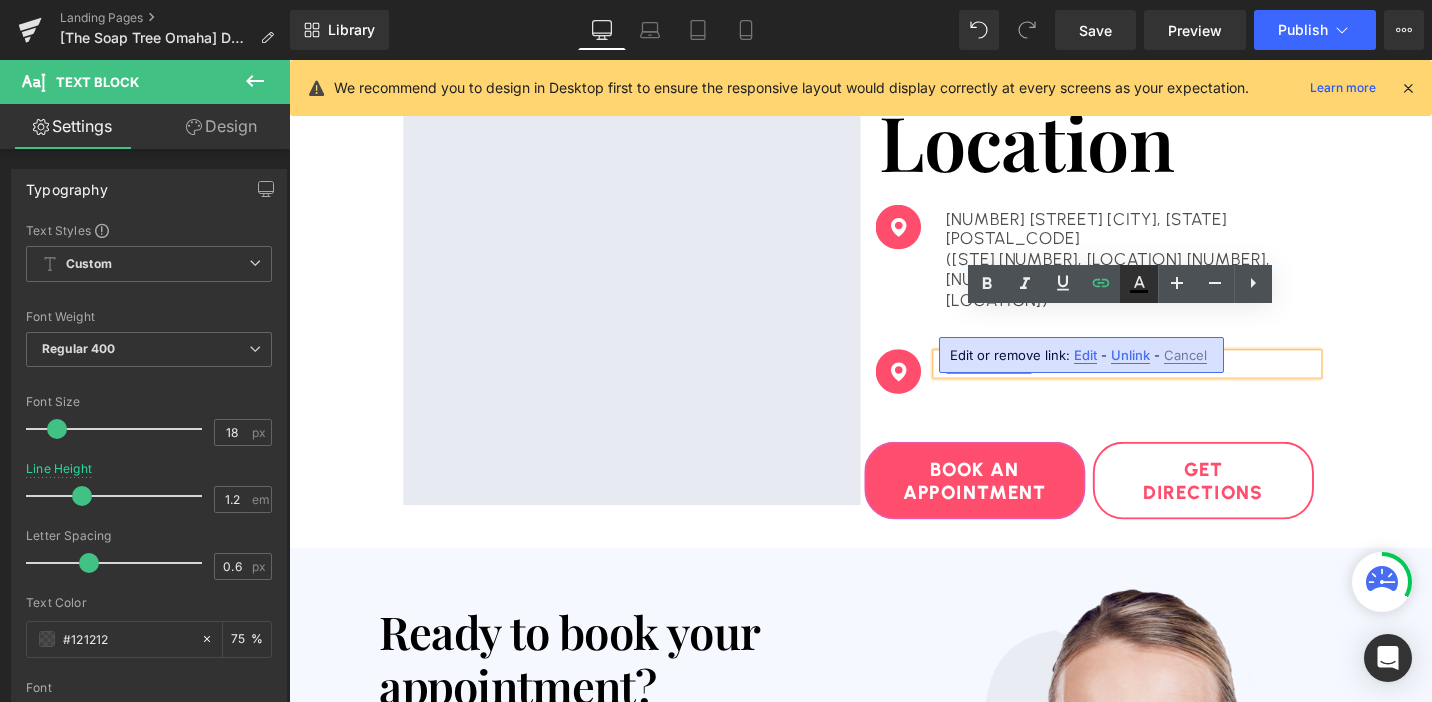 click 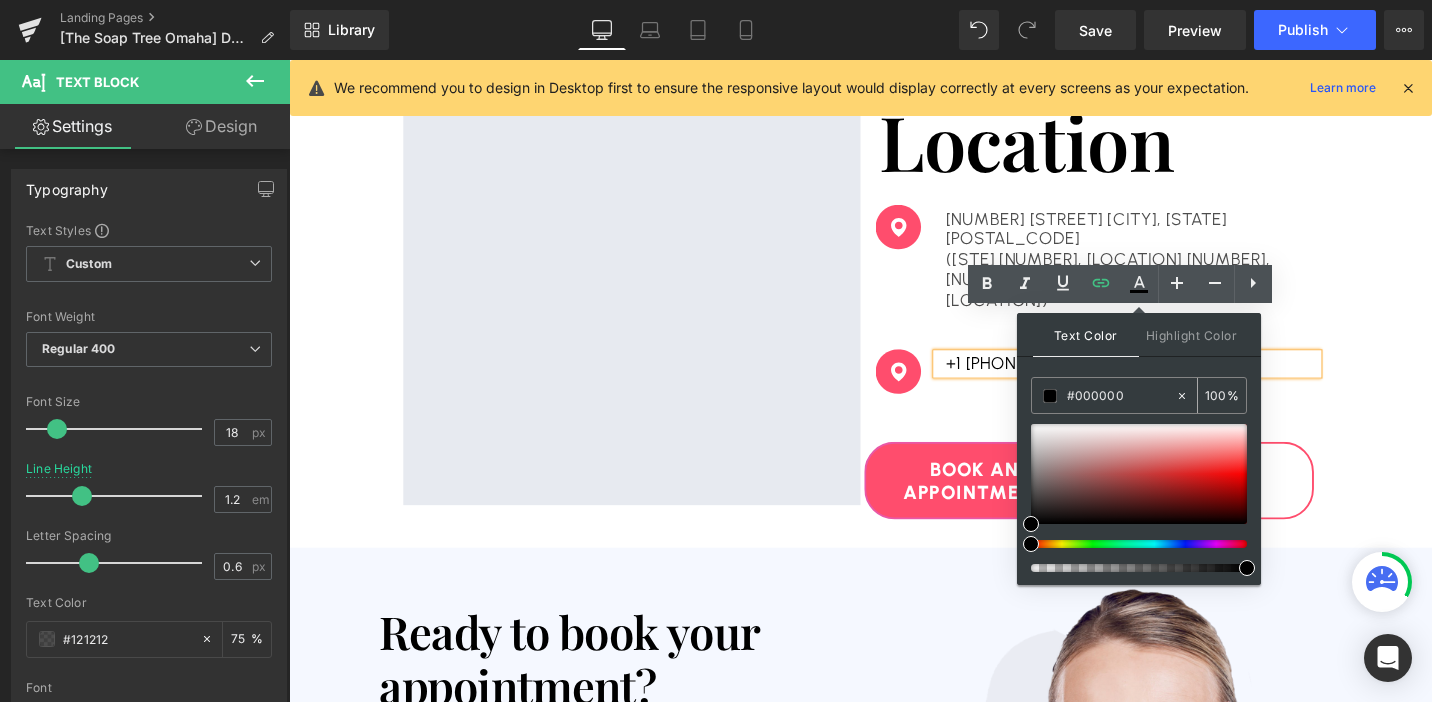 click on "100" at bounding box center (1216, 395) 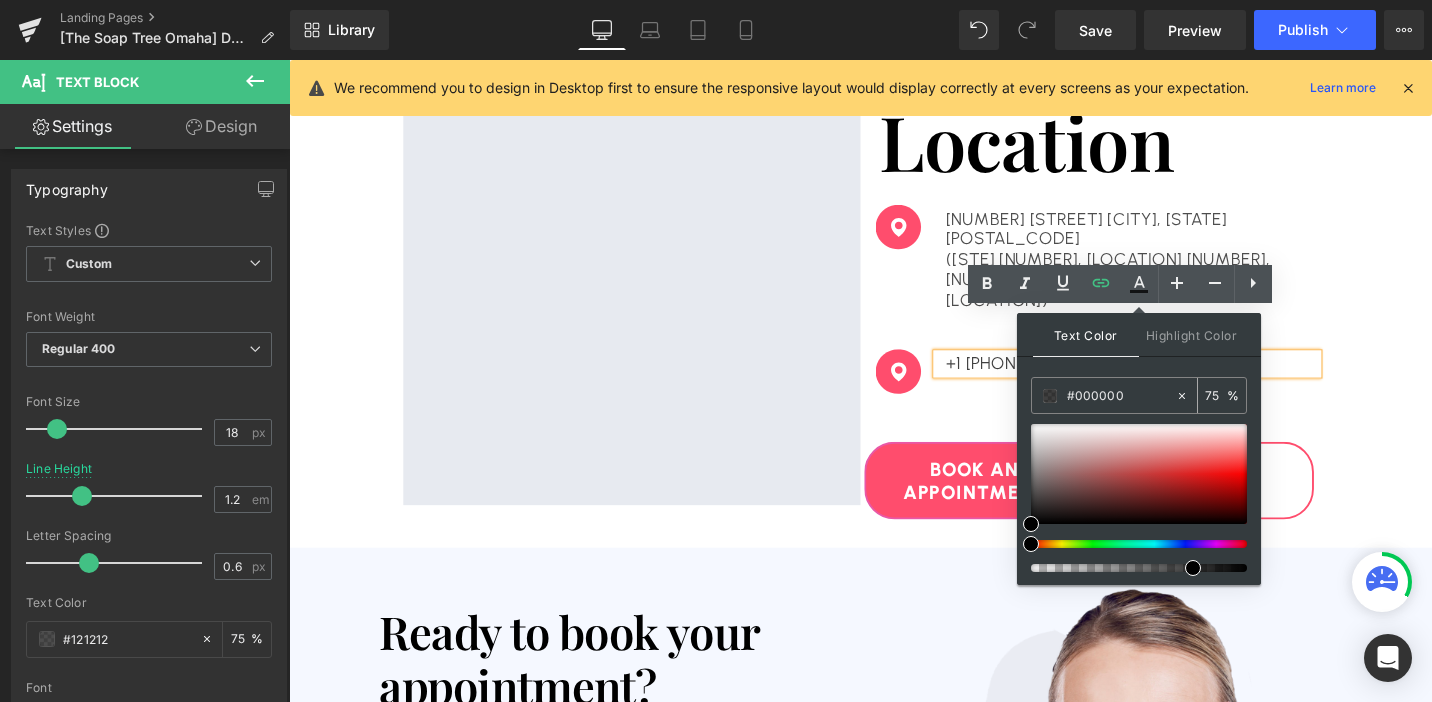 type on "75" 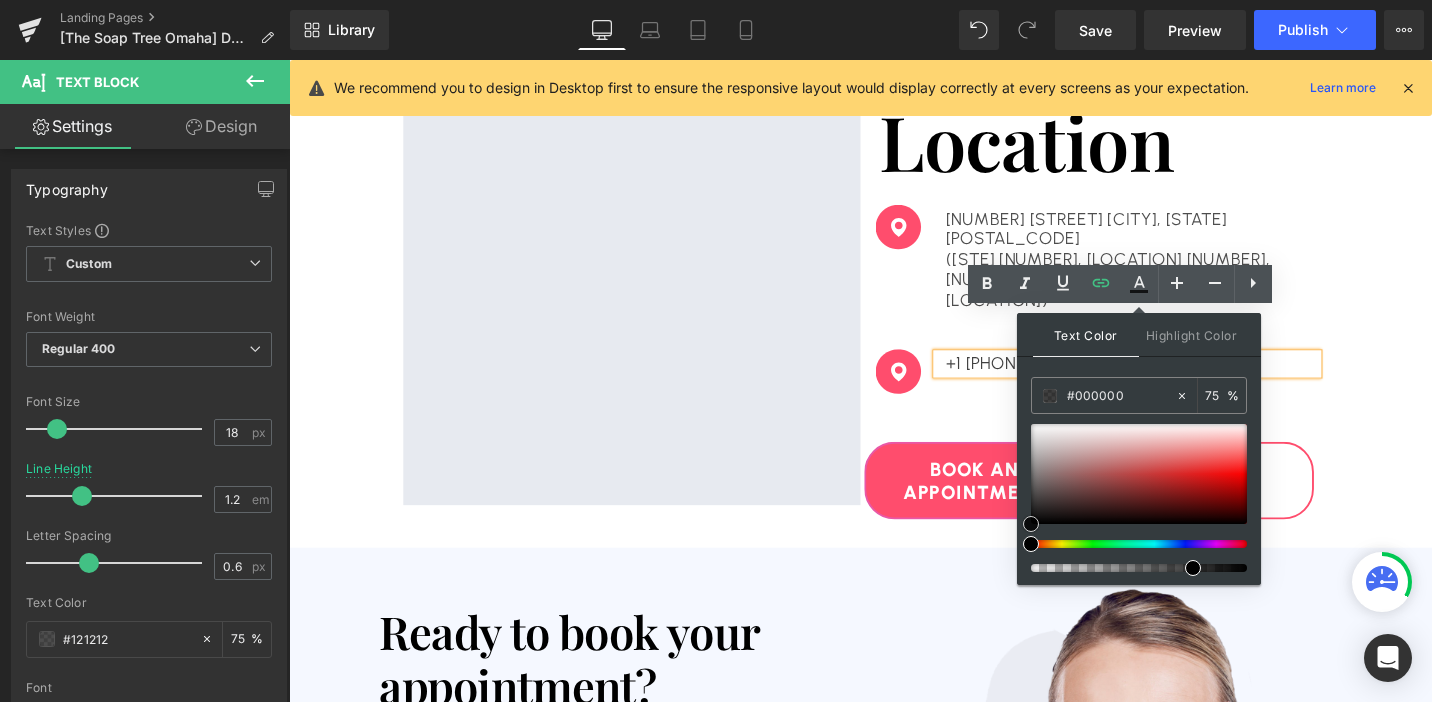 click at bounding box center [1031, 524] 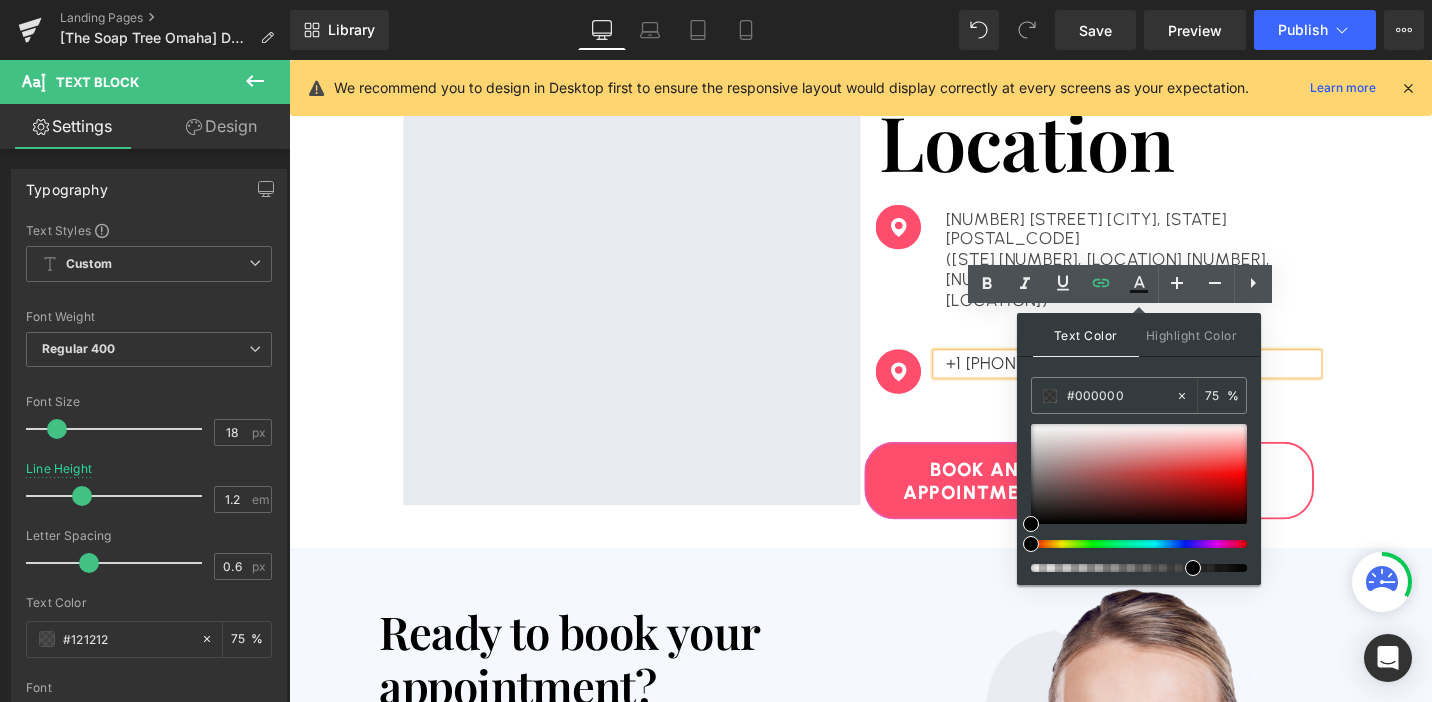 click on "Our Location Heading         Image         10000 California St. Omaha, NE 68114 (STE 1221, Westroads Mall, 1st Floor across Five Below) Text Block         Row         Image         +1 (402) 252-38428 Text Block         Row         Book An Appointment Button         Get Directions Button         Row" at bounding box center (1136, 273) 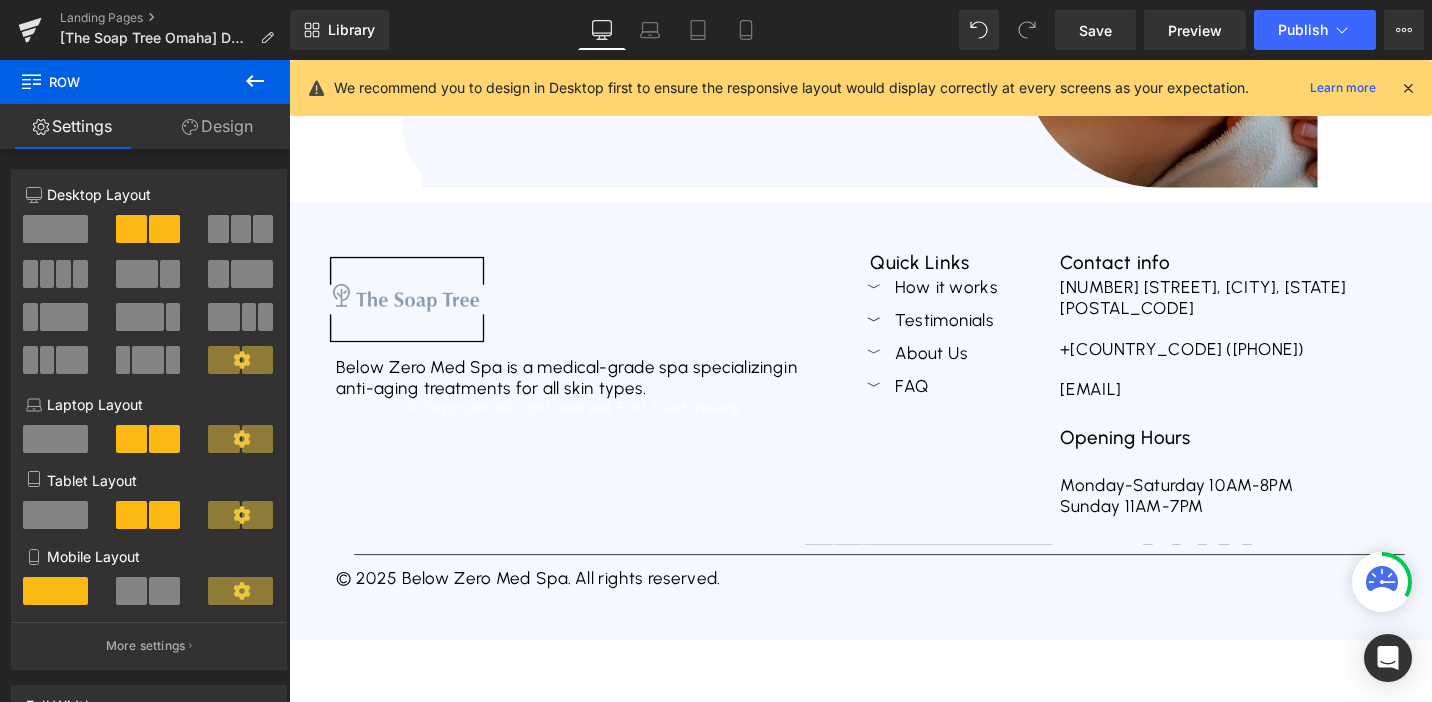 scroll, scrollTop: 7243, scrollLeft: 0, axis: vertical 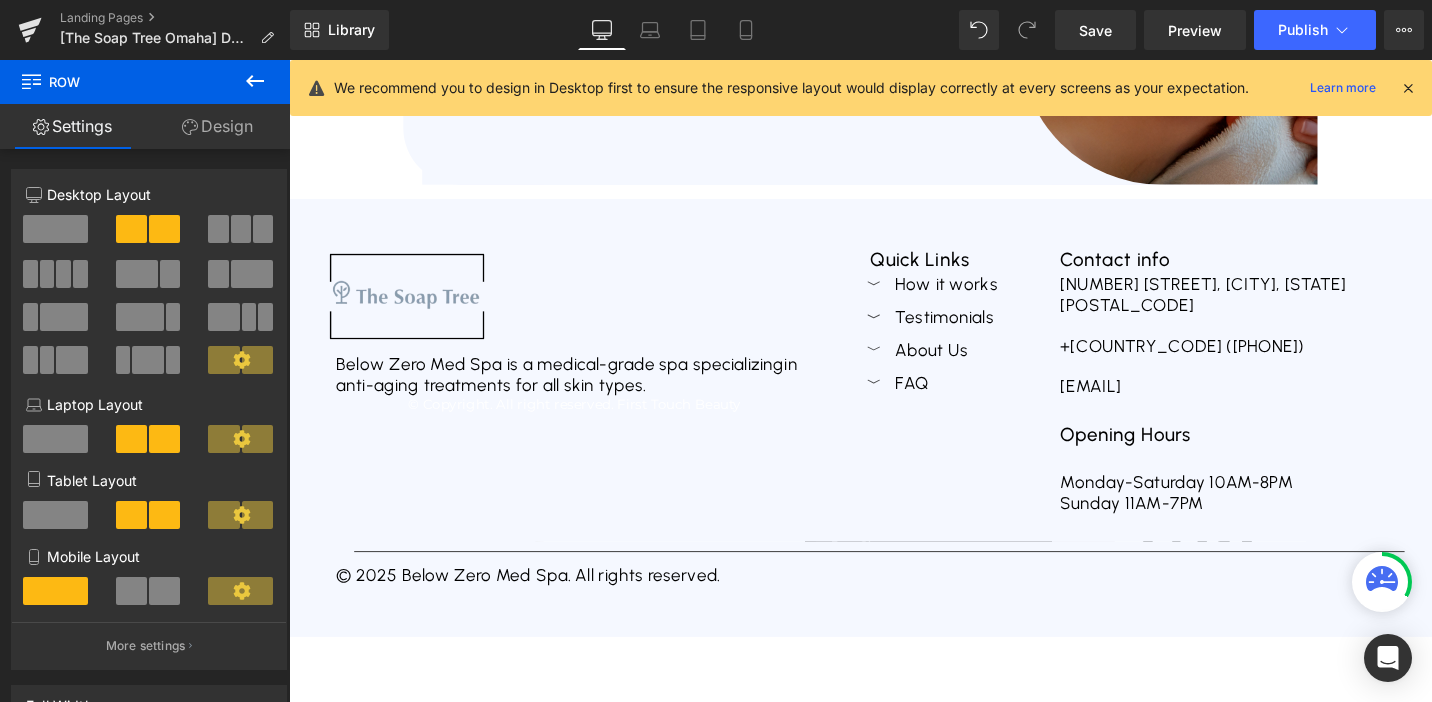 click on "3000 Grapevine Mills Pkwy, Suite 239, Grapevine, TX  76051 +1 (817) 776-4466 Belowzeromedspa@gmail.com" at bounding box center (1297, 363) 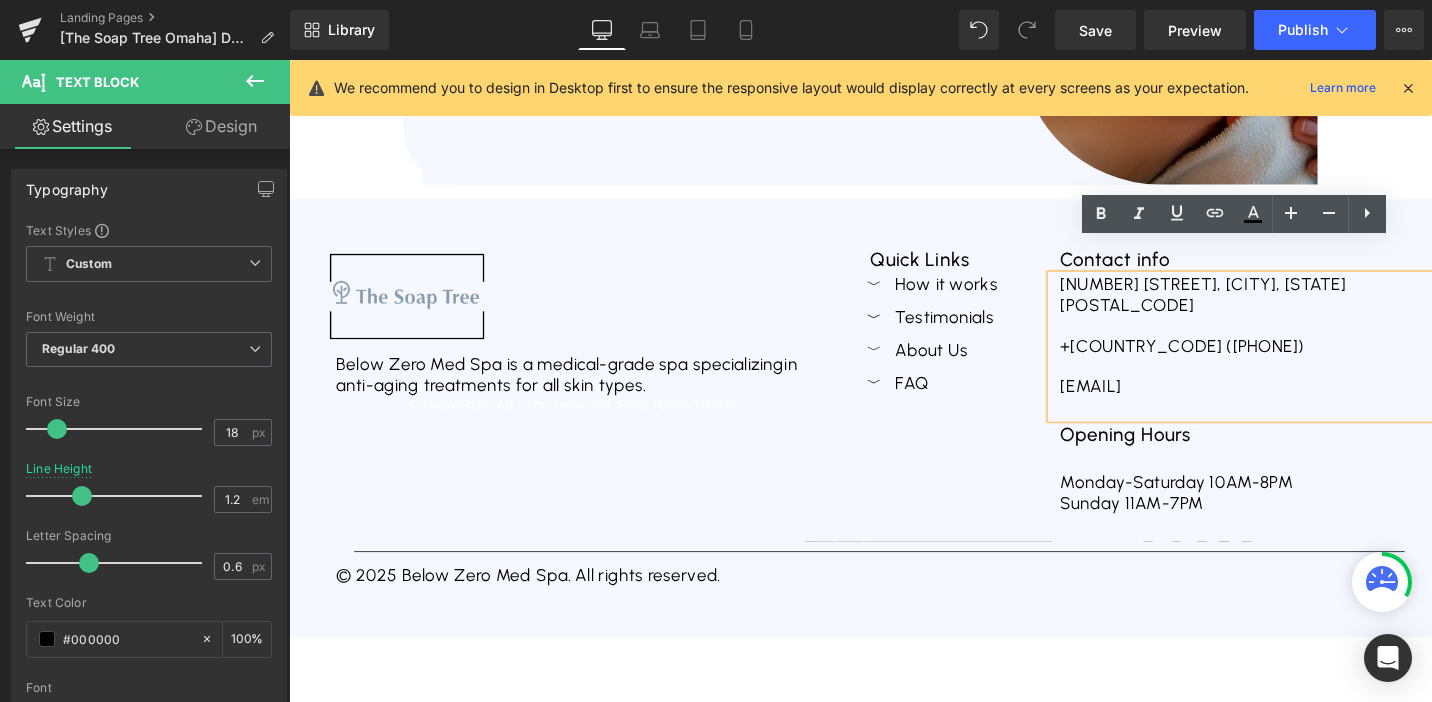 drag, startPoint x: 1292, startPoint y: 281, endPoint x: 1095, endPoint y: 259, distance: 198.22462 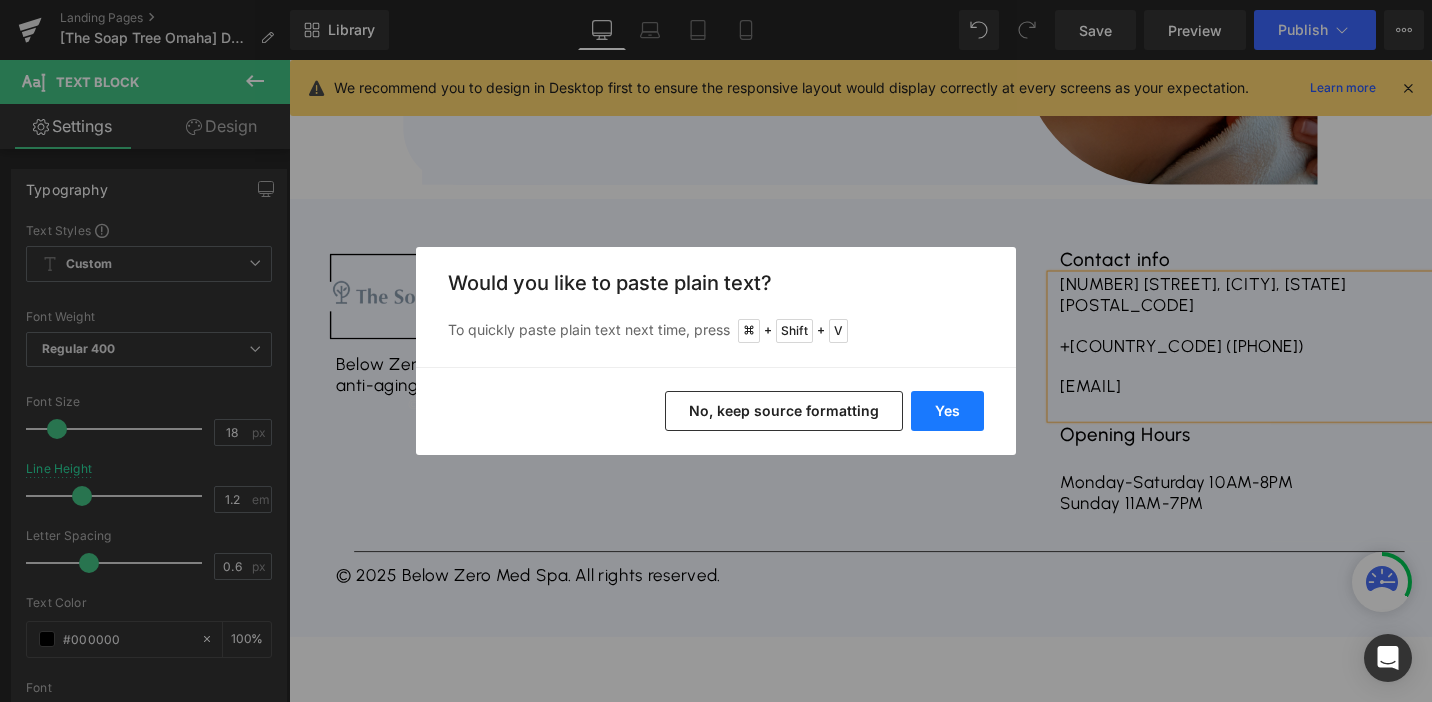 click on "Yes" at bounding box center [947, 411] 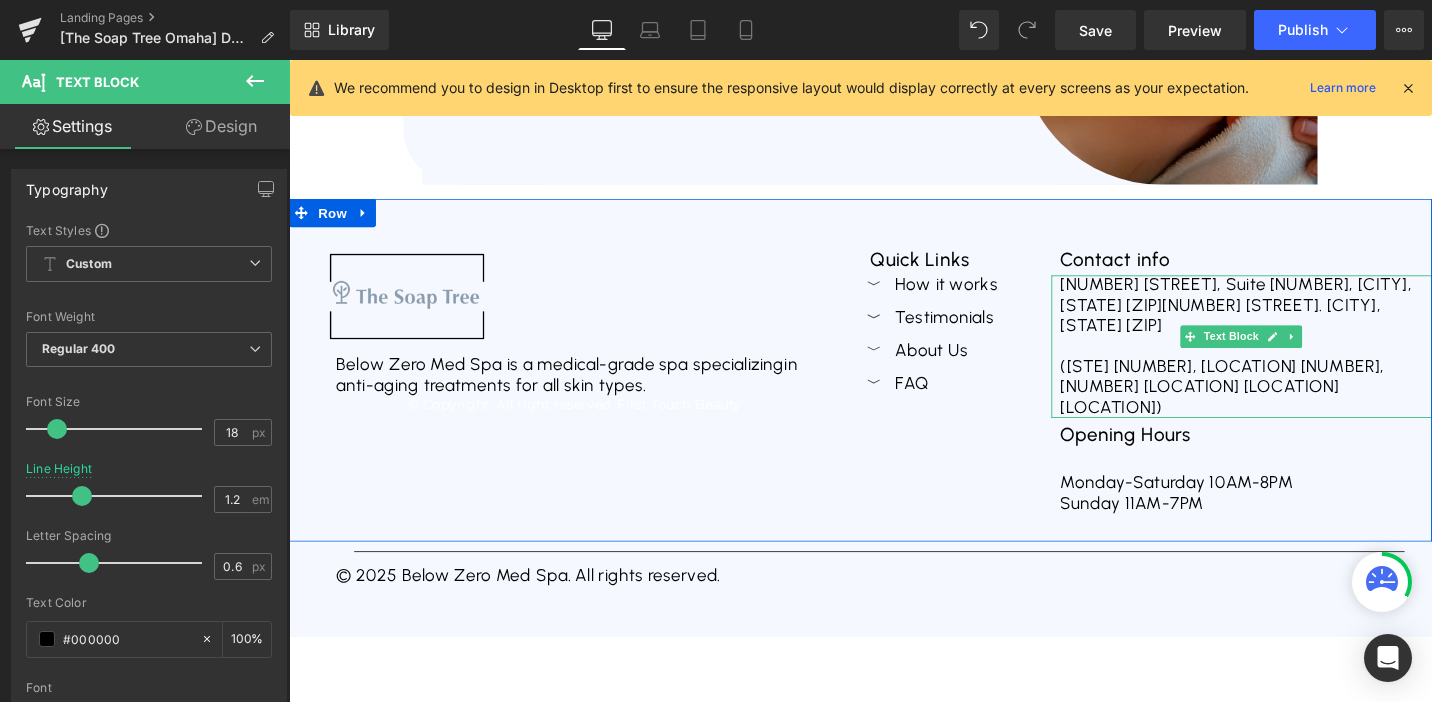 click on "(STE [NUMBER], [LOCATION], [NUMBER] Floor across [BRAND])" at bounding box center [1297, 406] 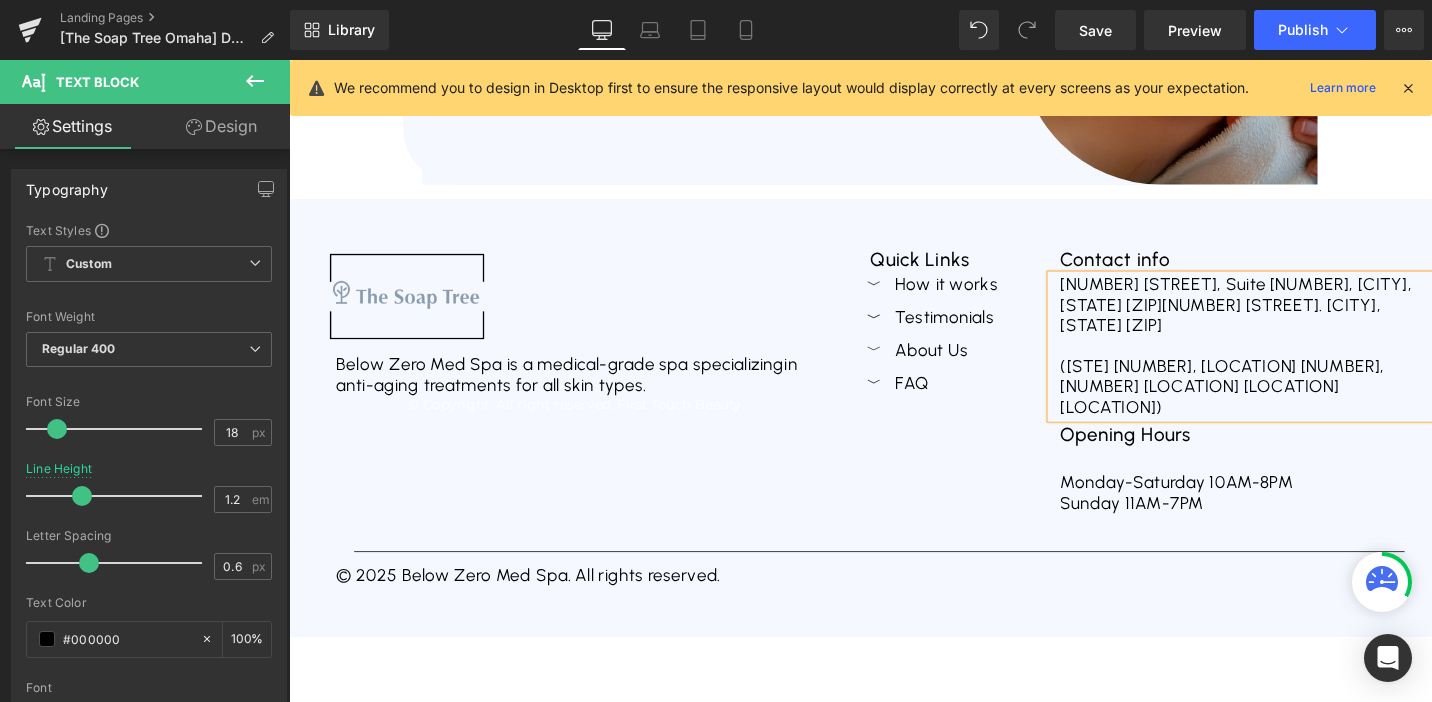 click on "(STE [NUMBER], [LOCATION], [NUMBER] Floor across [BRAND])" at bounding box center (1297, 406) 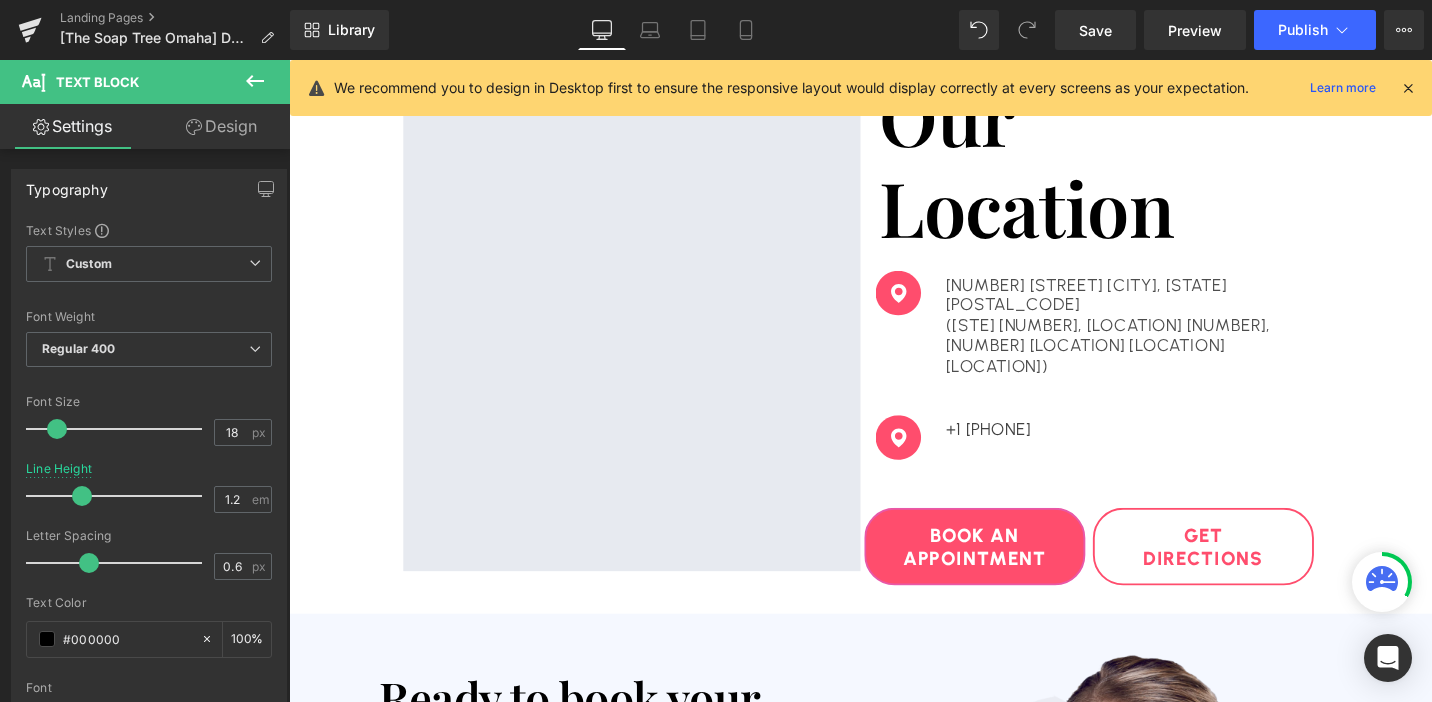 scroll, scrollTop: 4519, scrollLeft: 0, axis: vertical 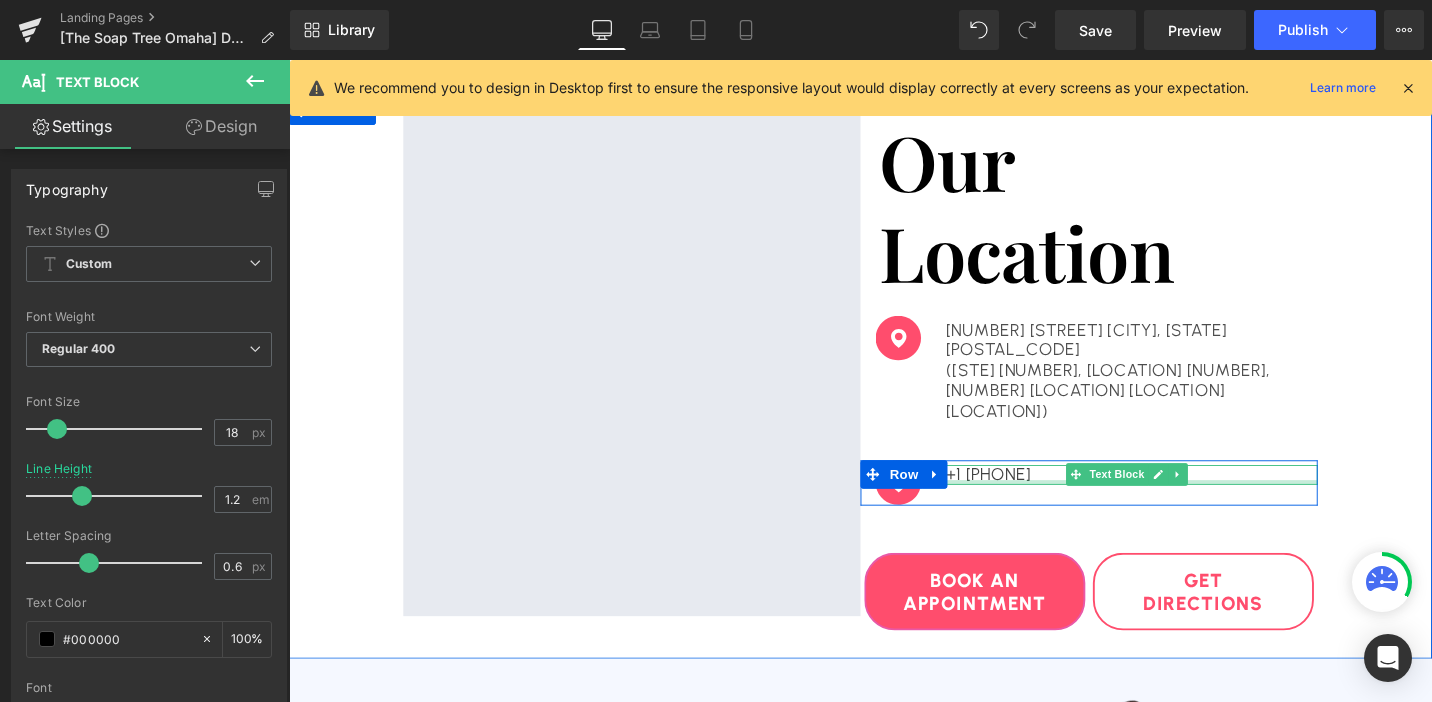 click at bounding box center (1176, 507) 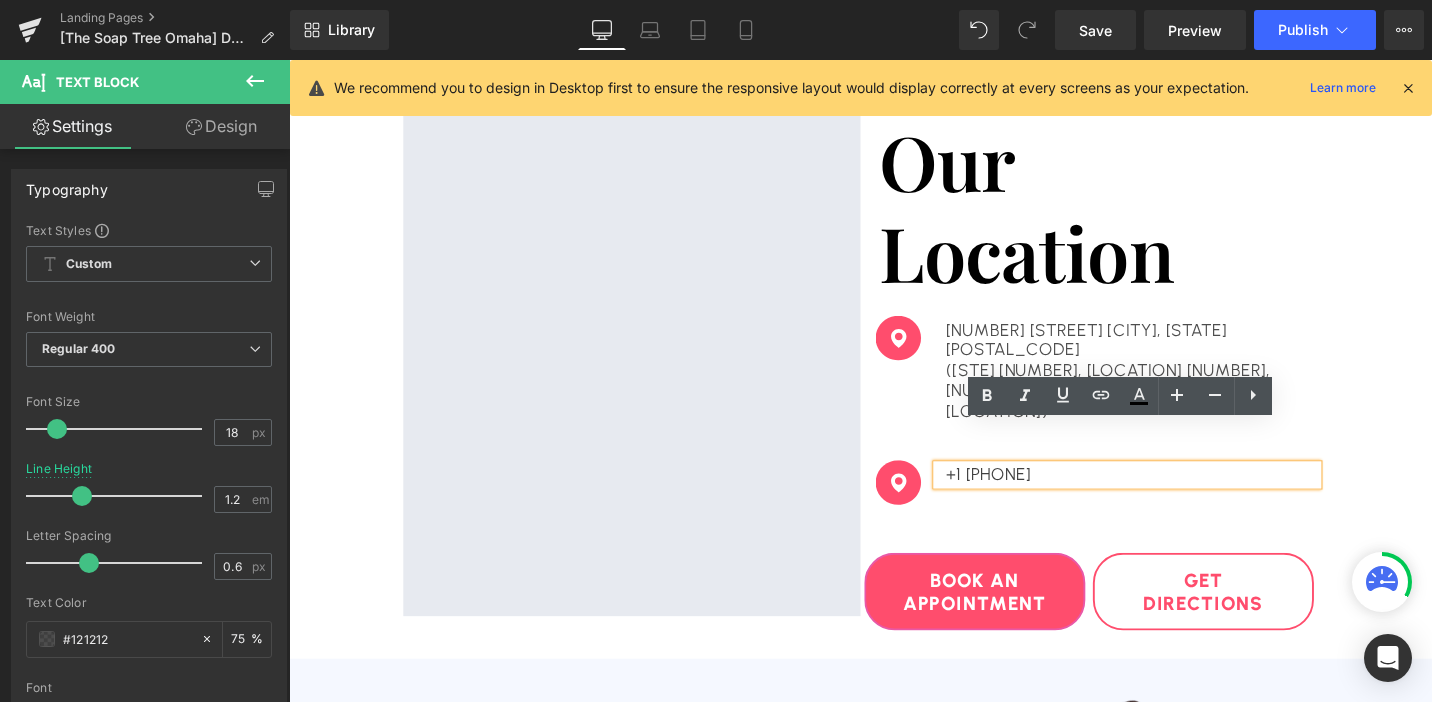 drag, startPoint x: 1269, startPoint y: 457, endPoint x: 975, endPoint y: 453, distance: 294.02722 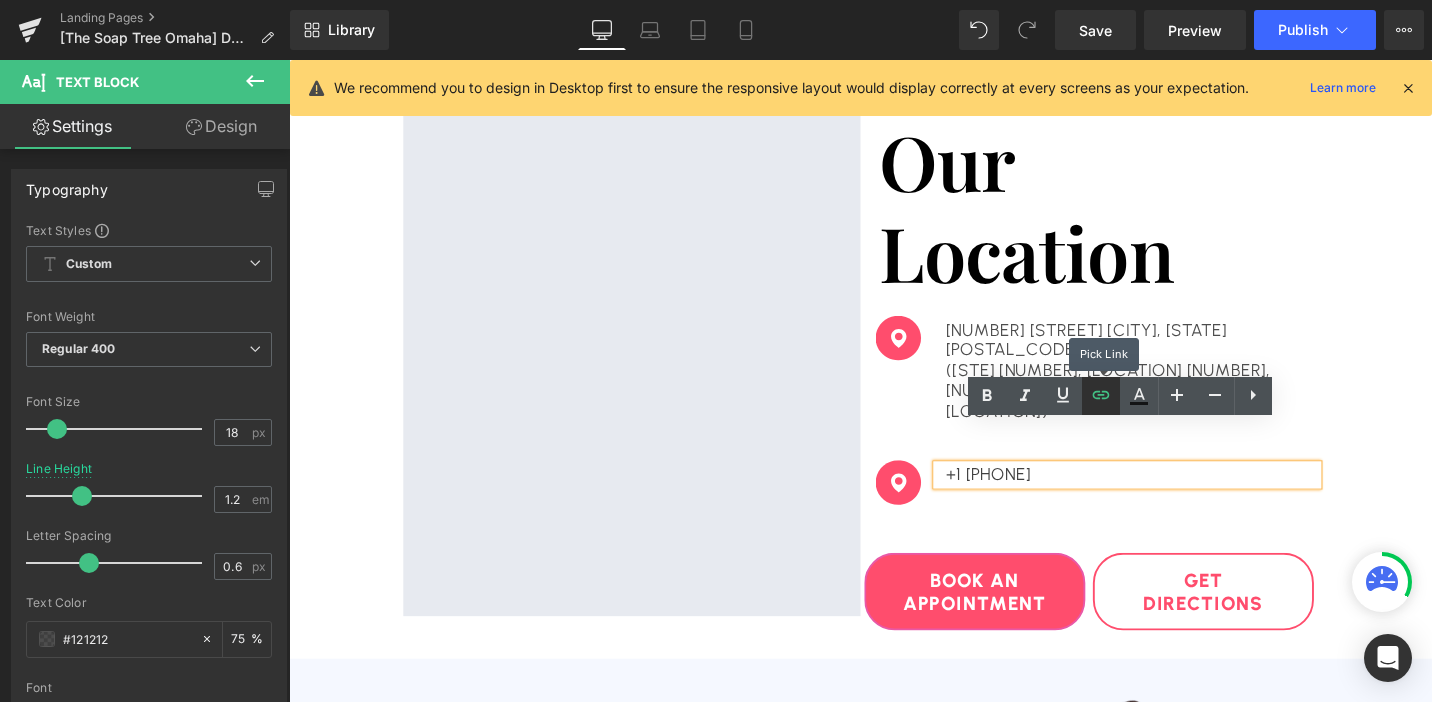 copy on "+1 (402) 252-38428" 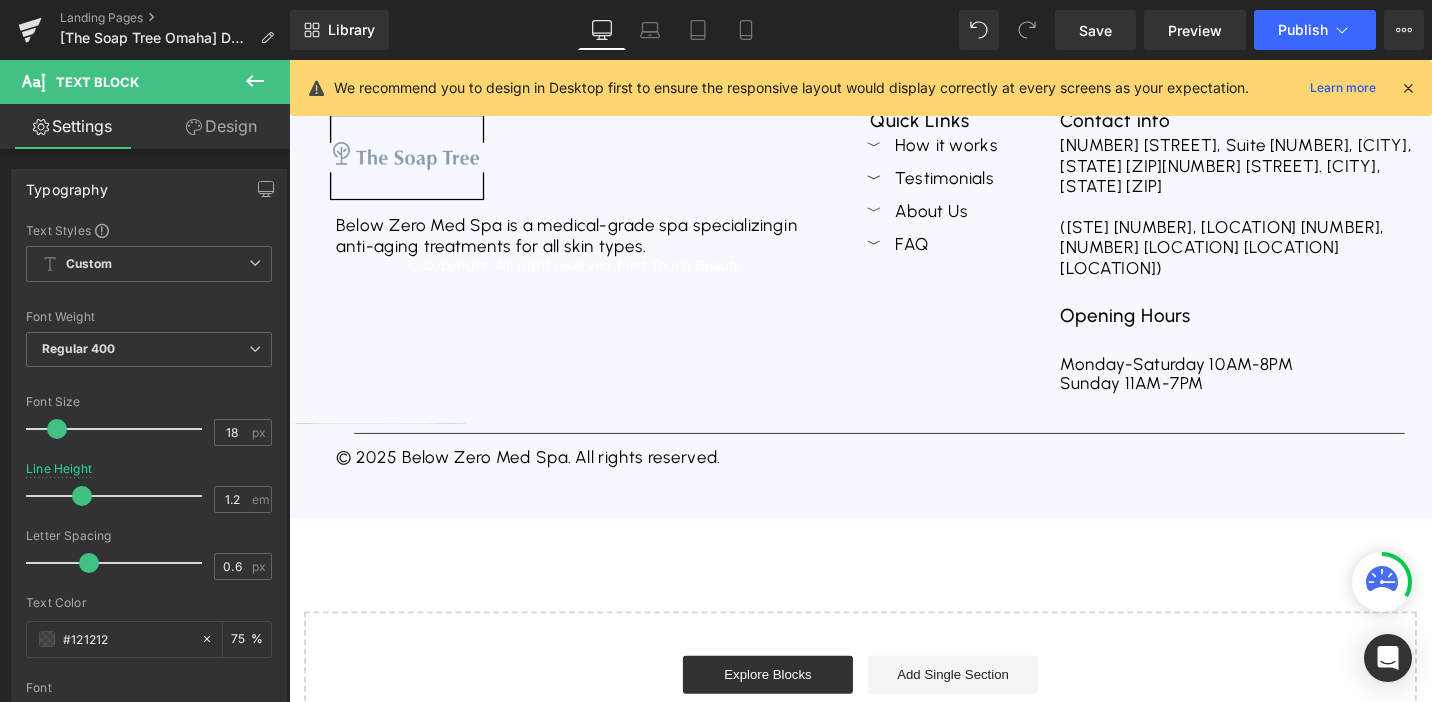 scroll, scrollTop: 7385, scrollLeft: 0, axis: vertical 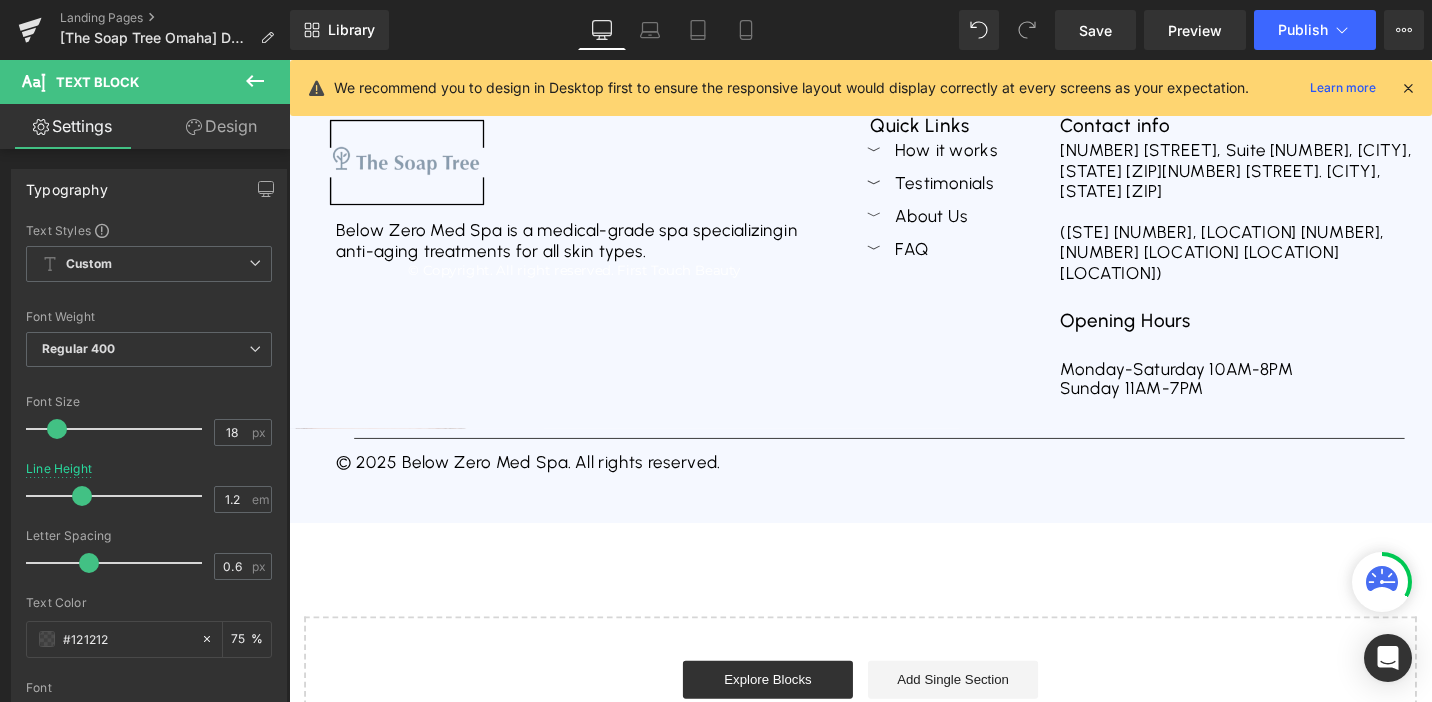 click on "(STE [NUMBER], [LOCATION], [NUMBER] Floor across [BRAND])" at bounding box center [1297, 264] 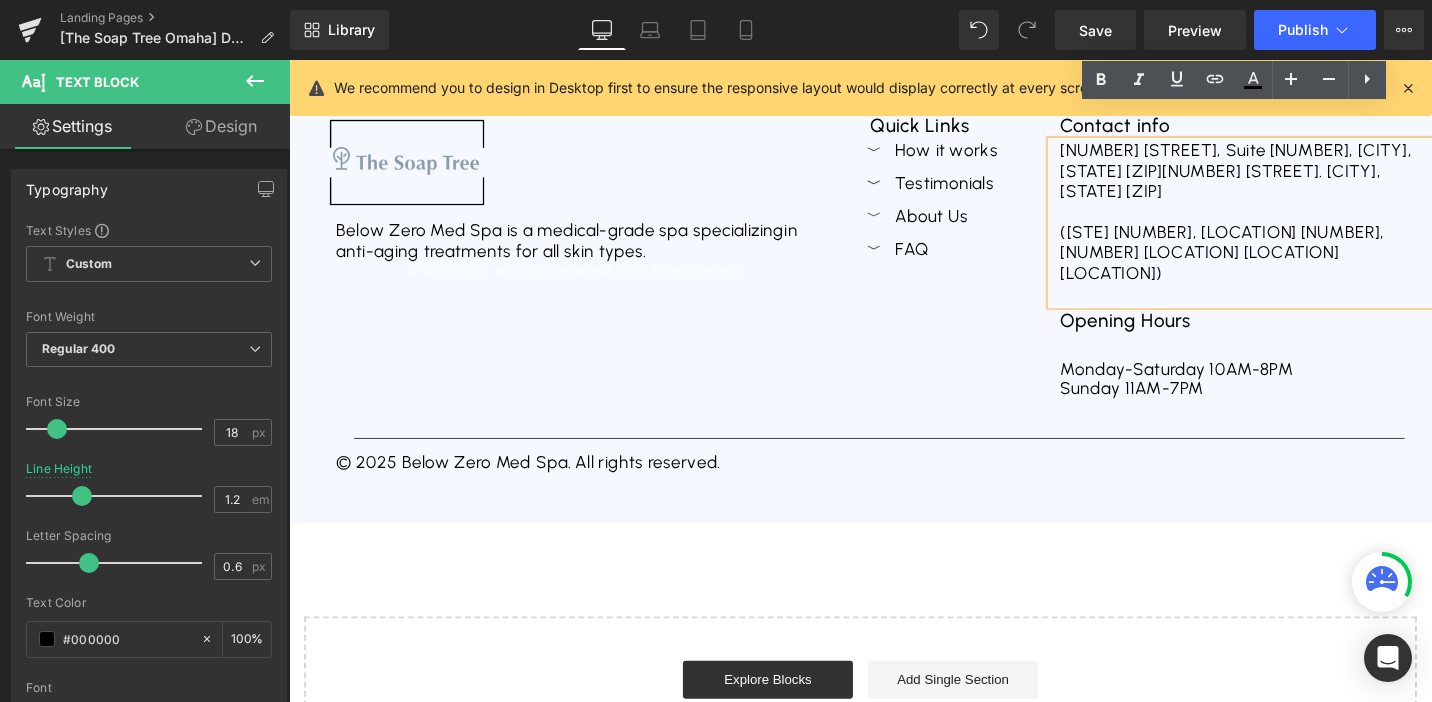click on "(STE [NUMBER], [LOCATION], [NUMBER] Floor across [BRAND])" at bounding box center [1297, 264] 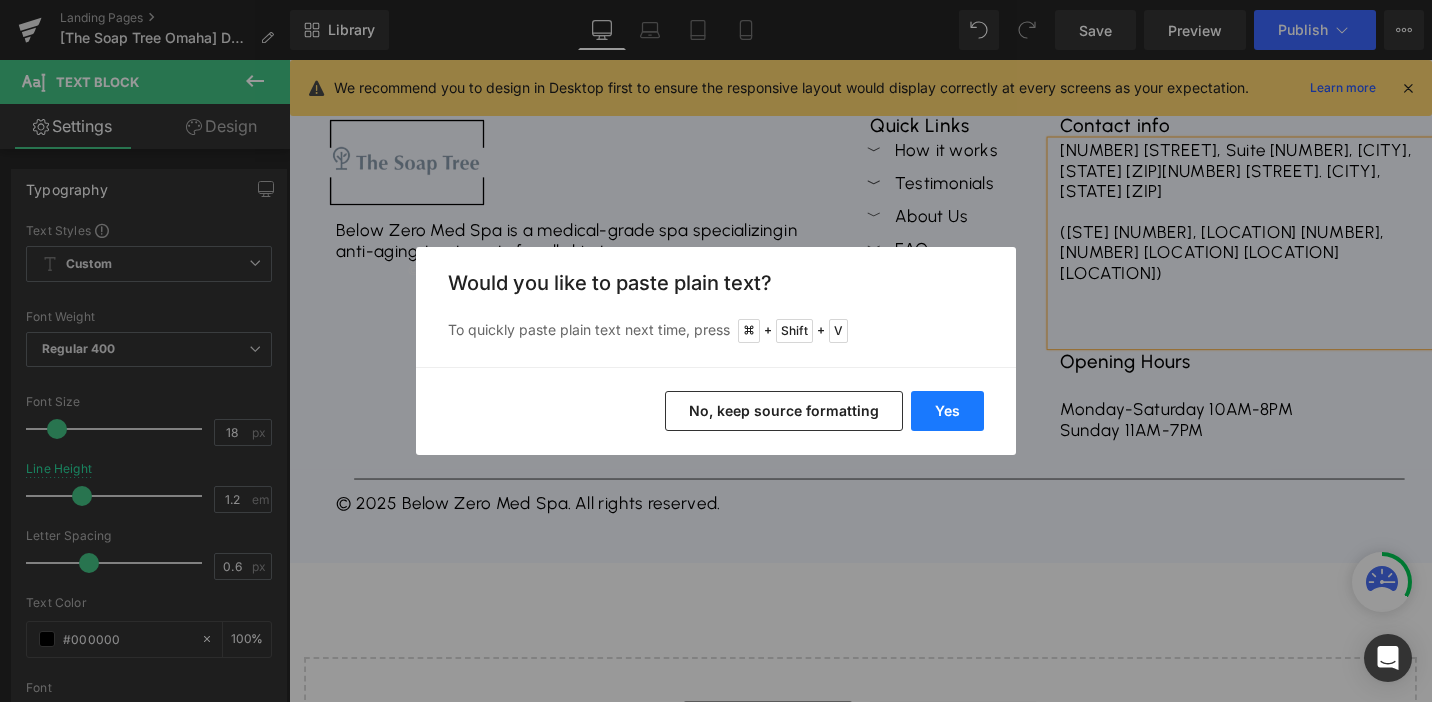 click on "Yes" at bounding box center [947, 411] 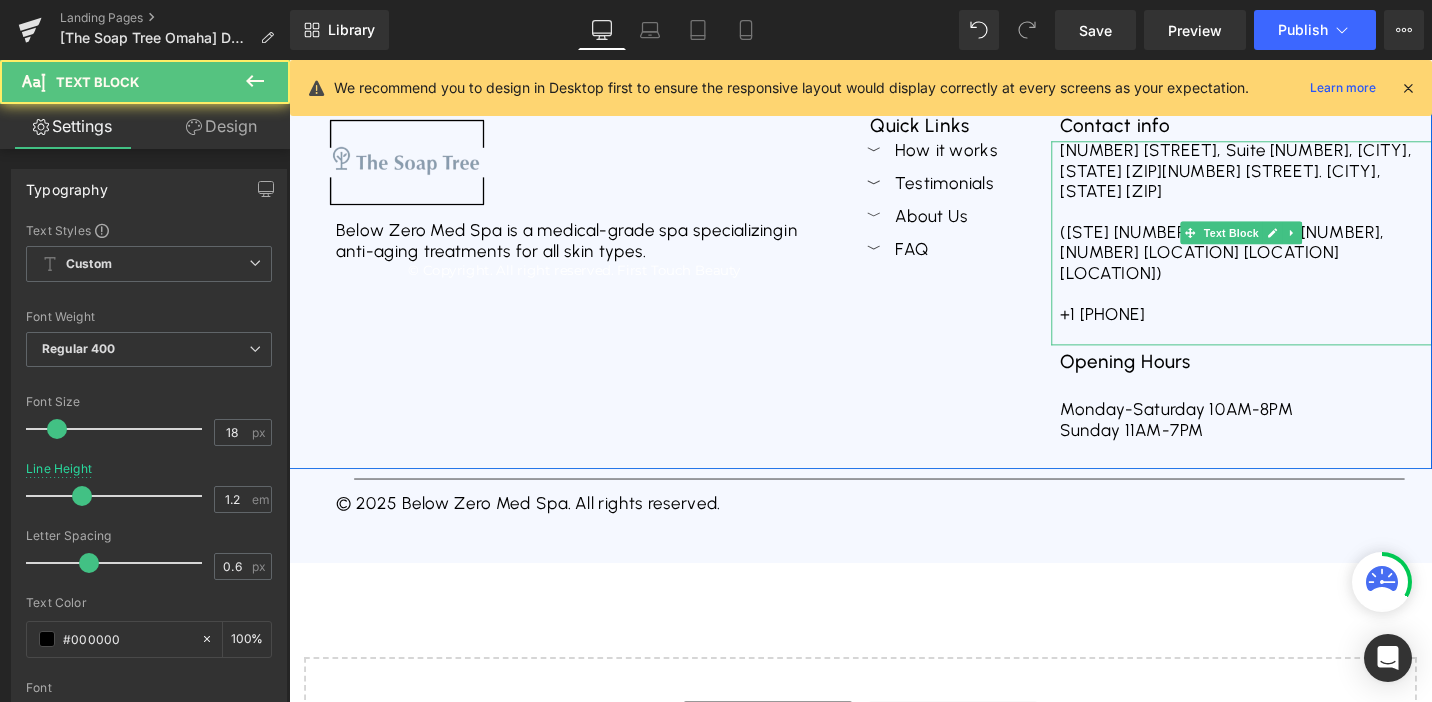 click on "+1 (402) 252-38428" at bounding box center (1151, 329) 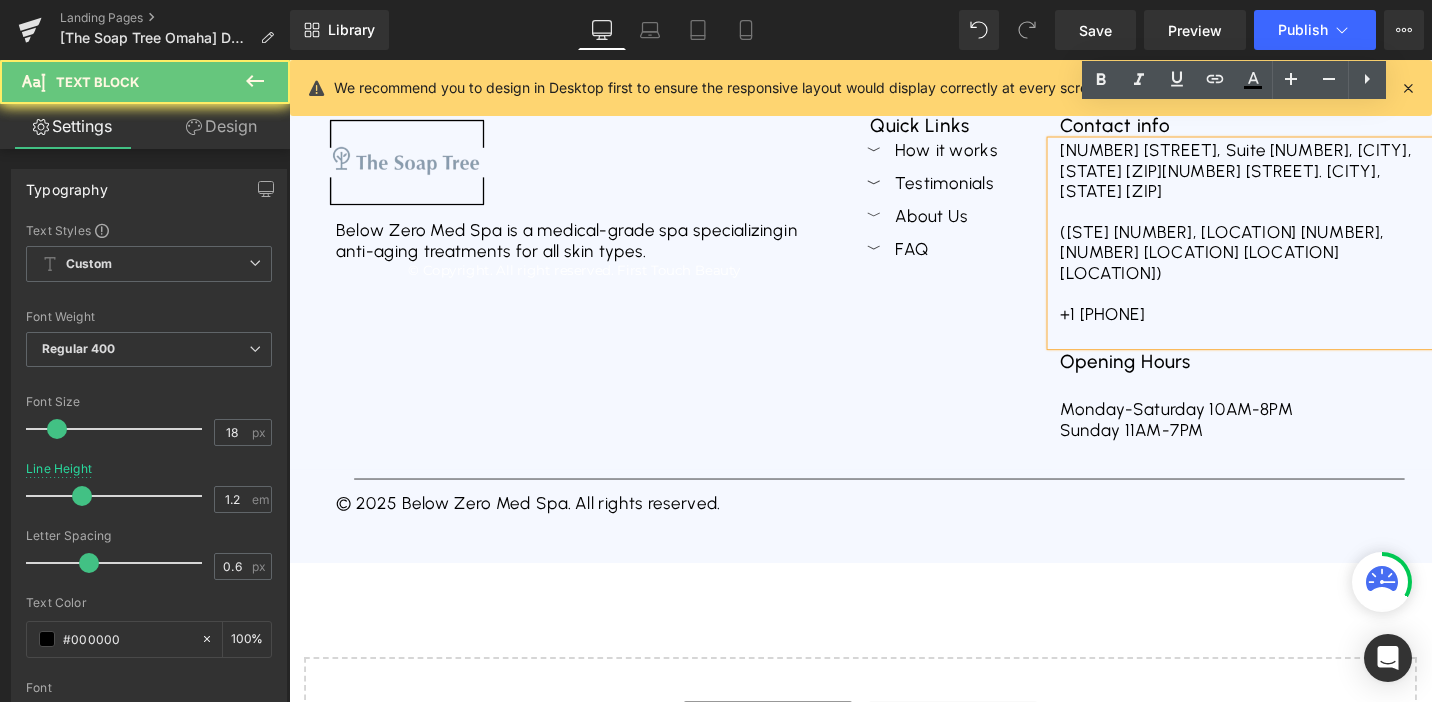 click on "+1 (402) 252-38428" at bounding box center [1151, 329] 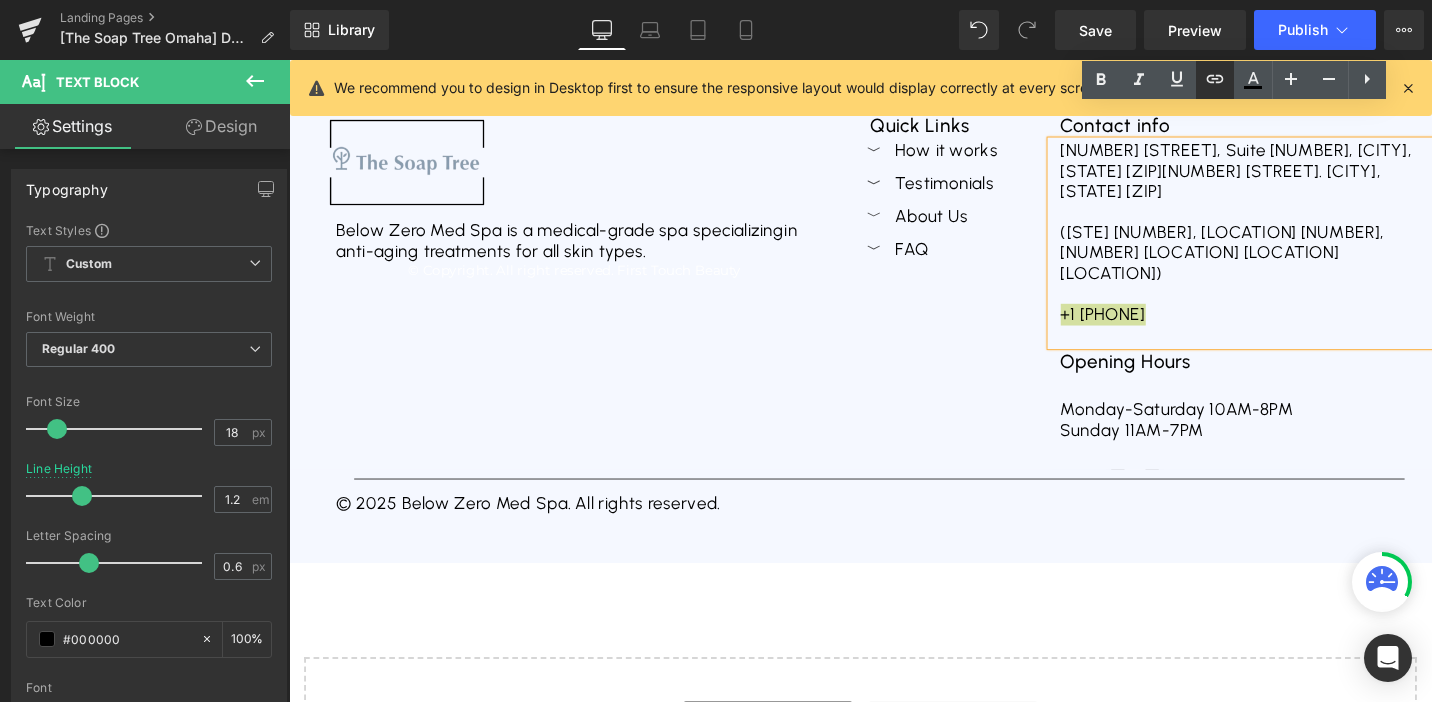 click 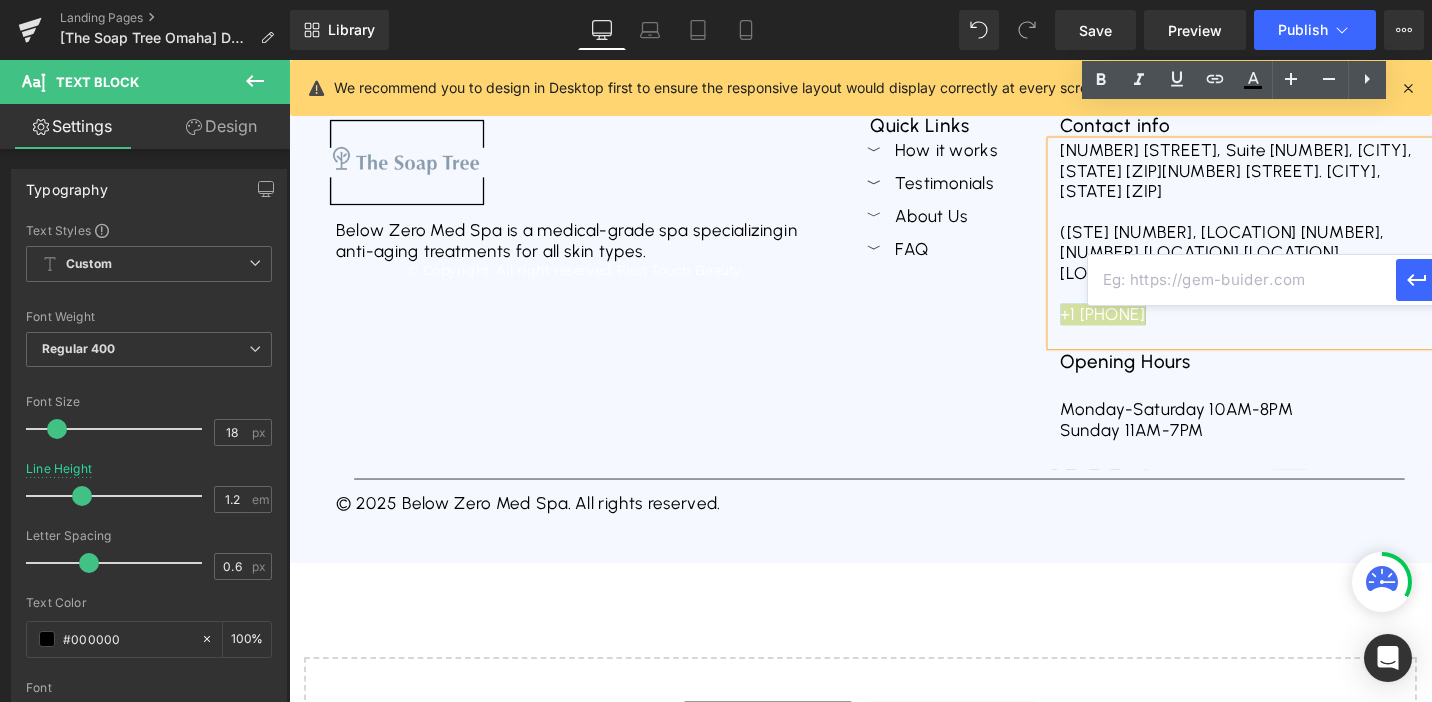 click at bounding box center [1242, 280] 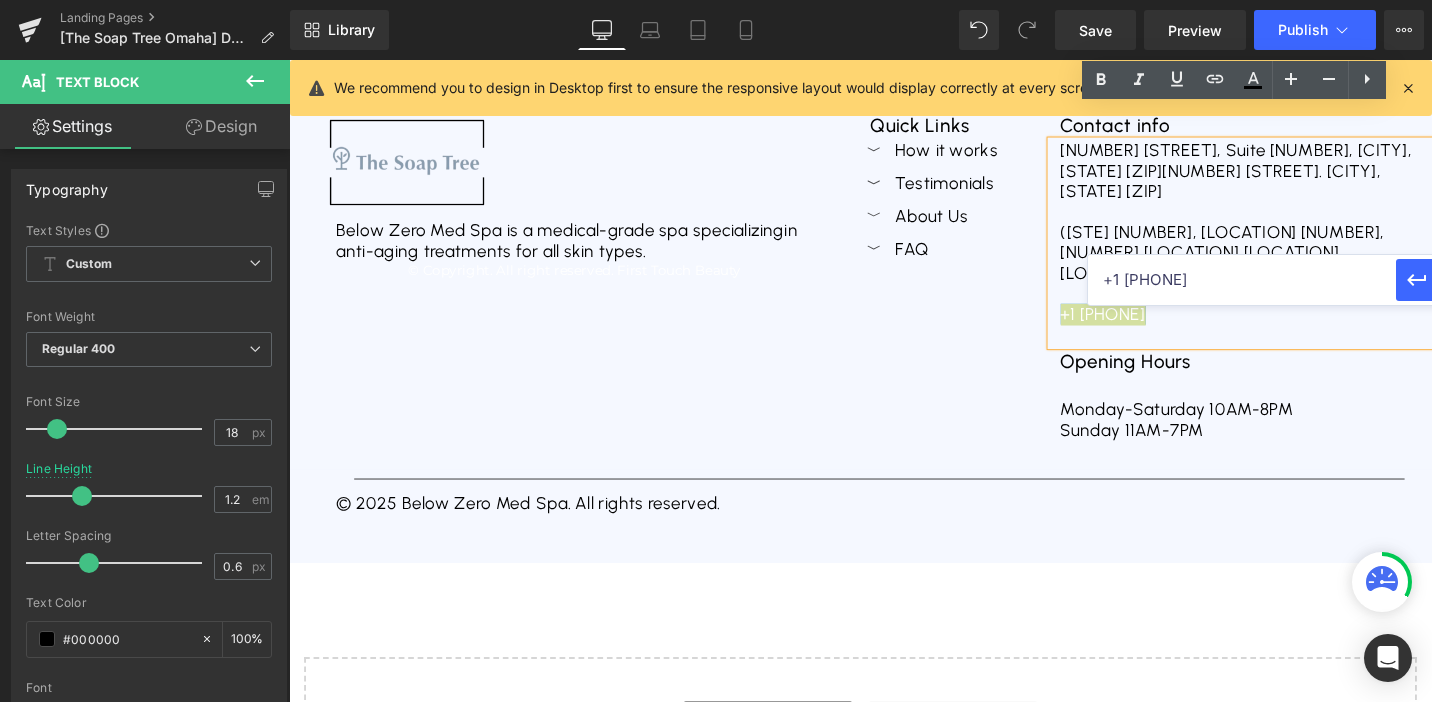 click on "+1 (402) 252-38428" at bounding box center [1242, 280] 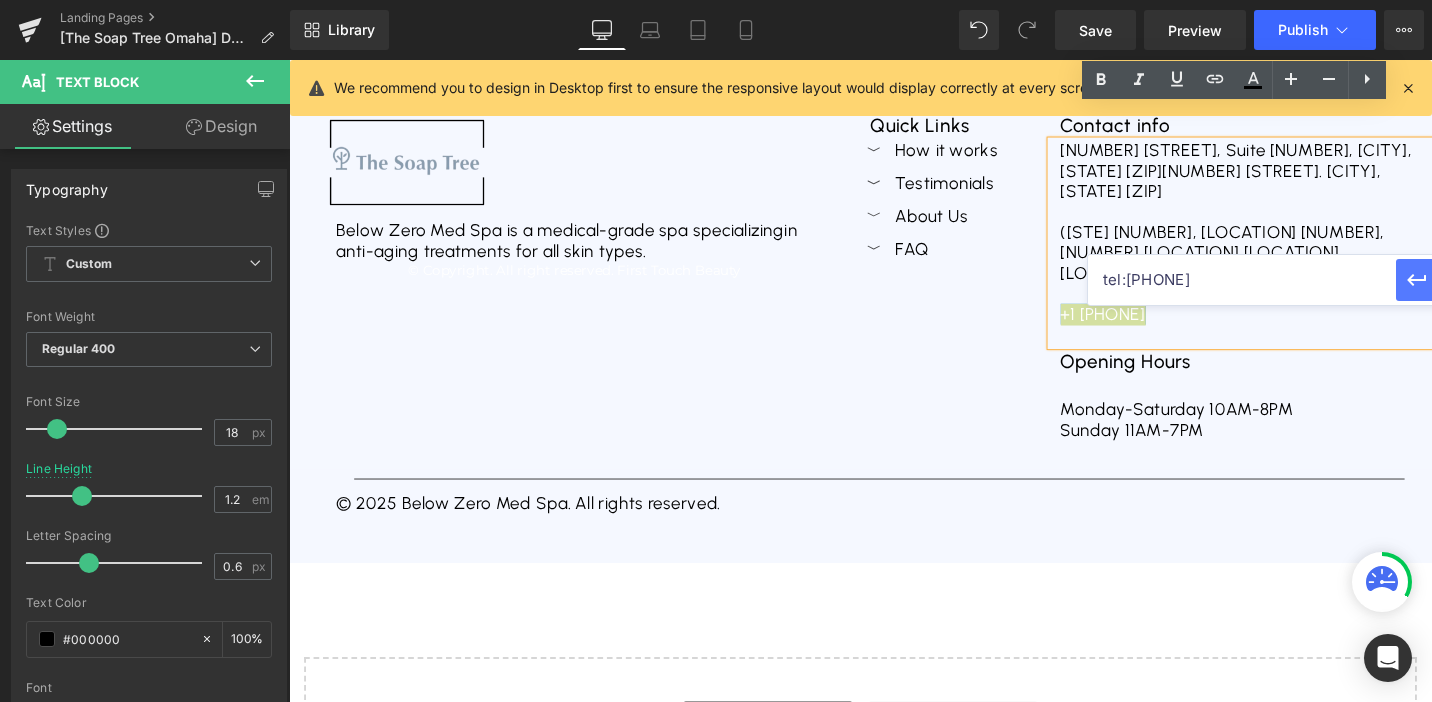 type on "tel:40225238428" 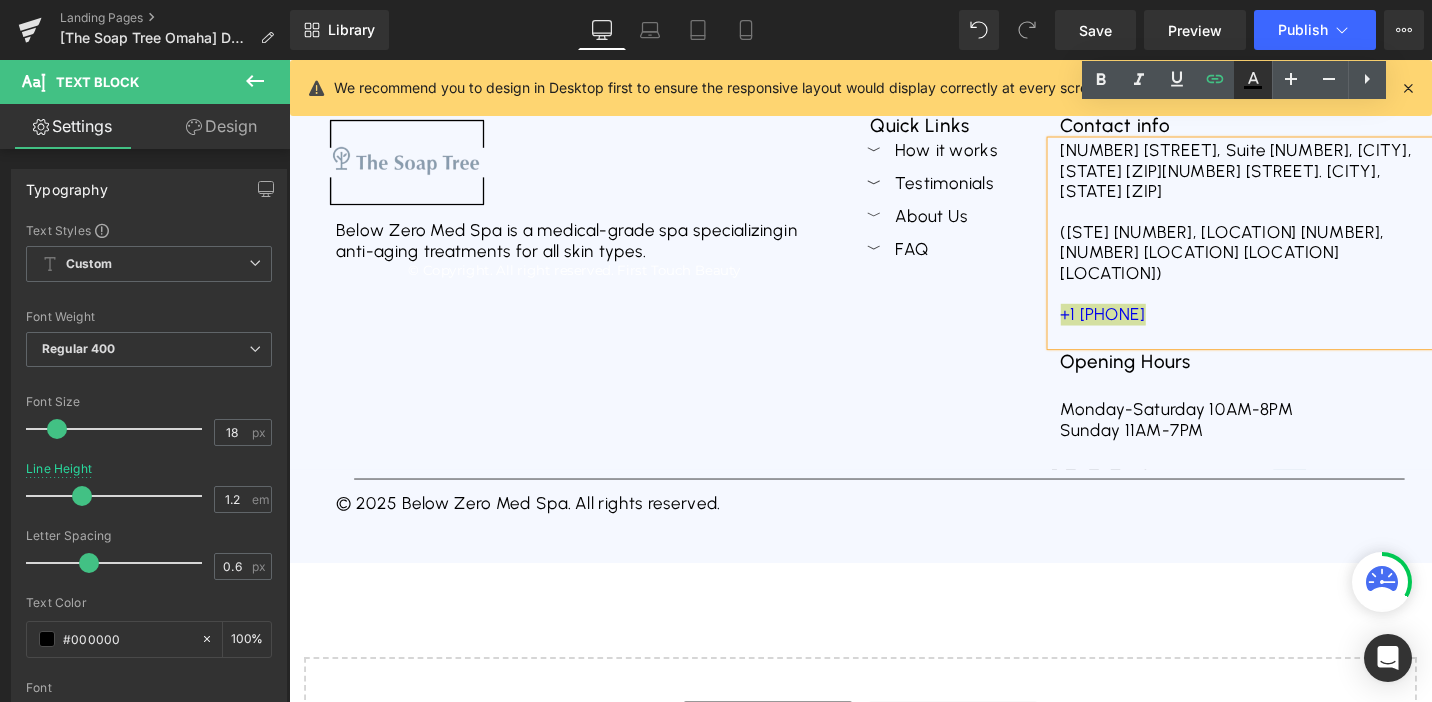 click 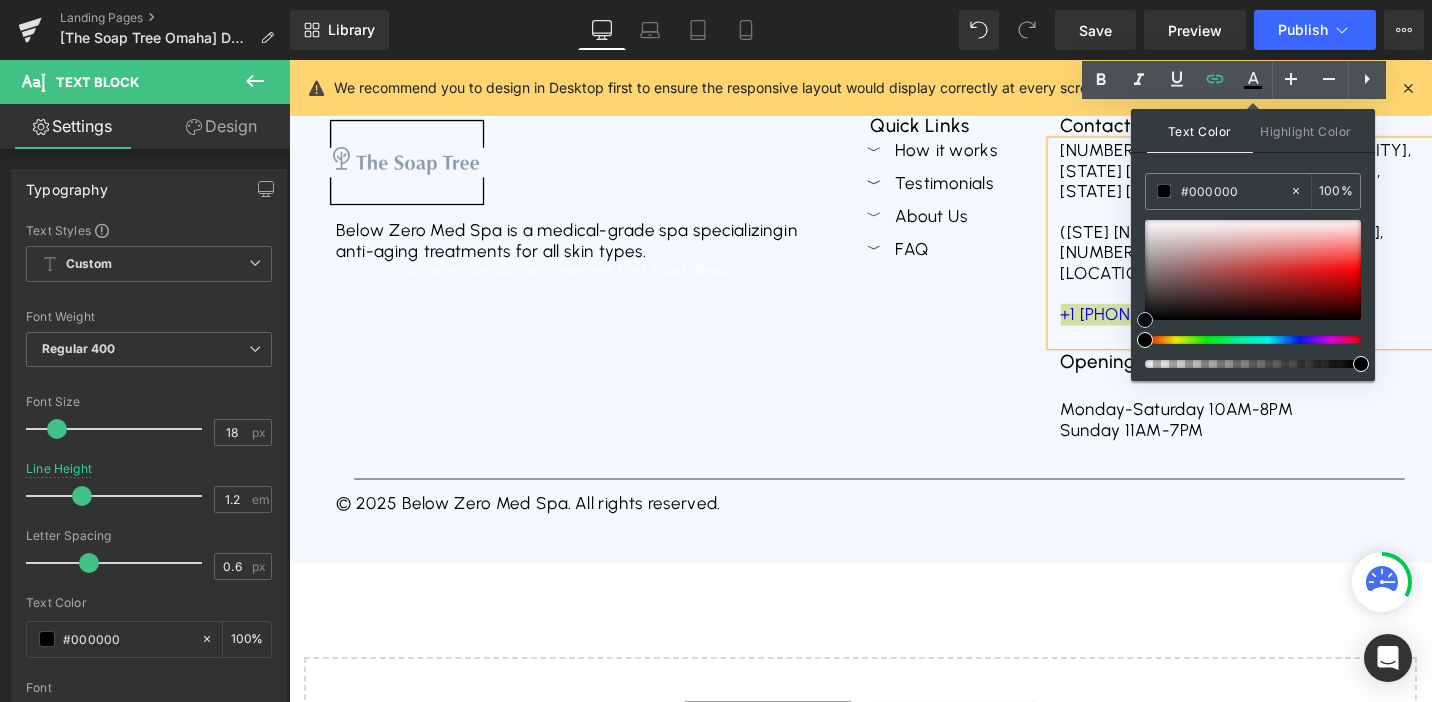 drag, startPoint x: 1155, startPoint y: 271, endPoint x: 1133, endPoint y: 340, distance: 72.42237 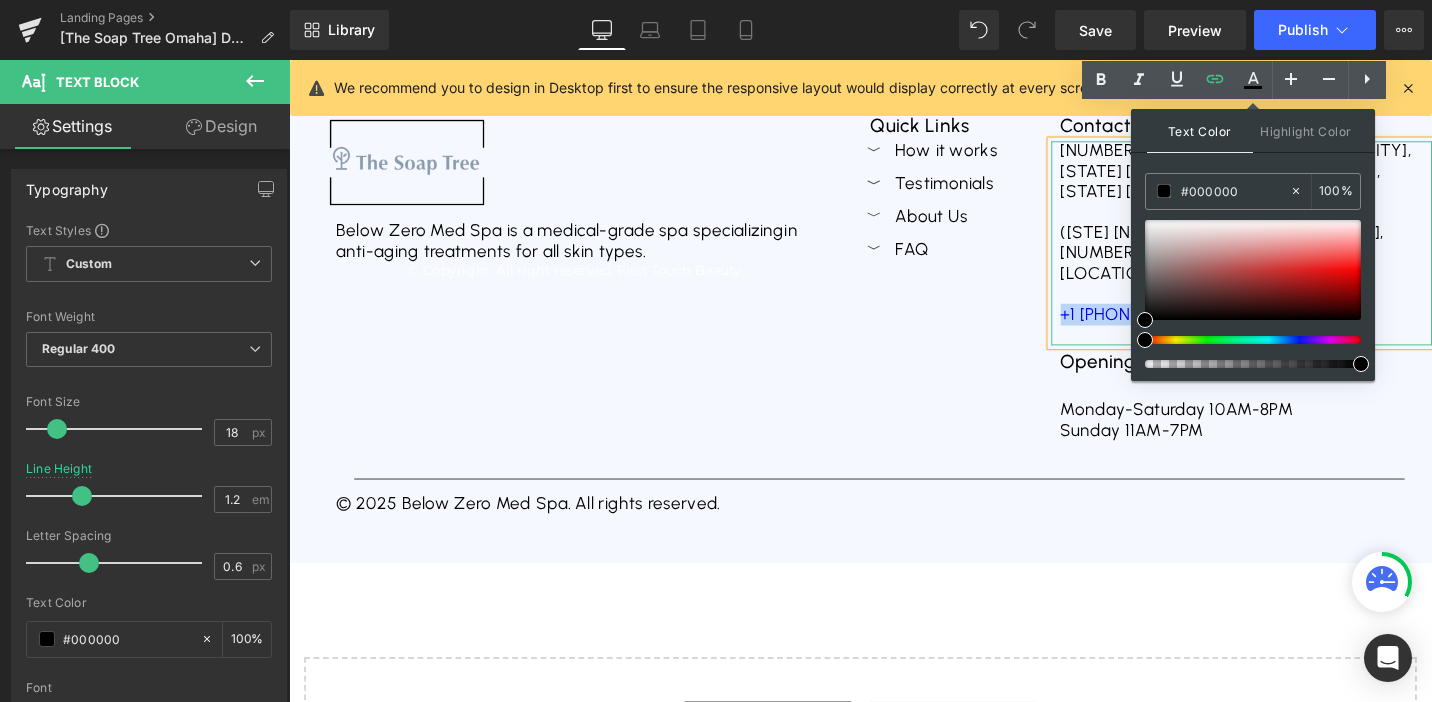 click at bounding box center (1297, 351) 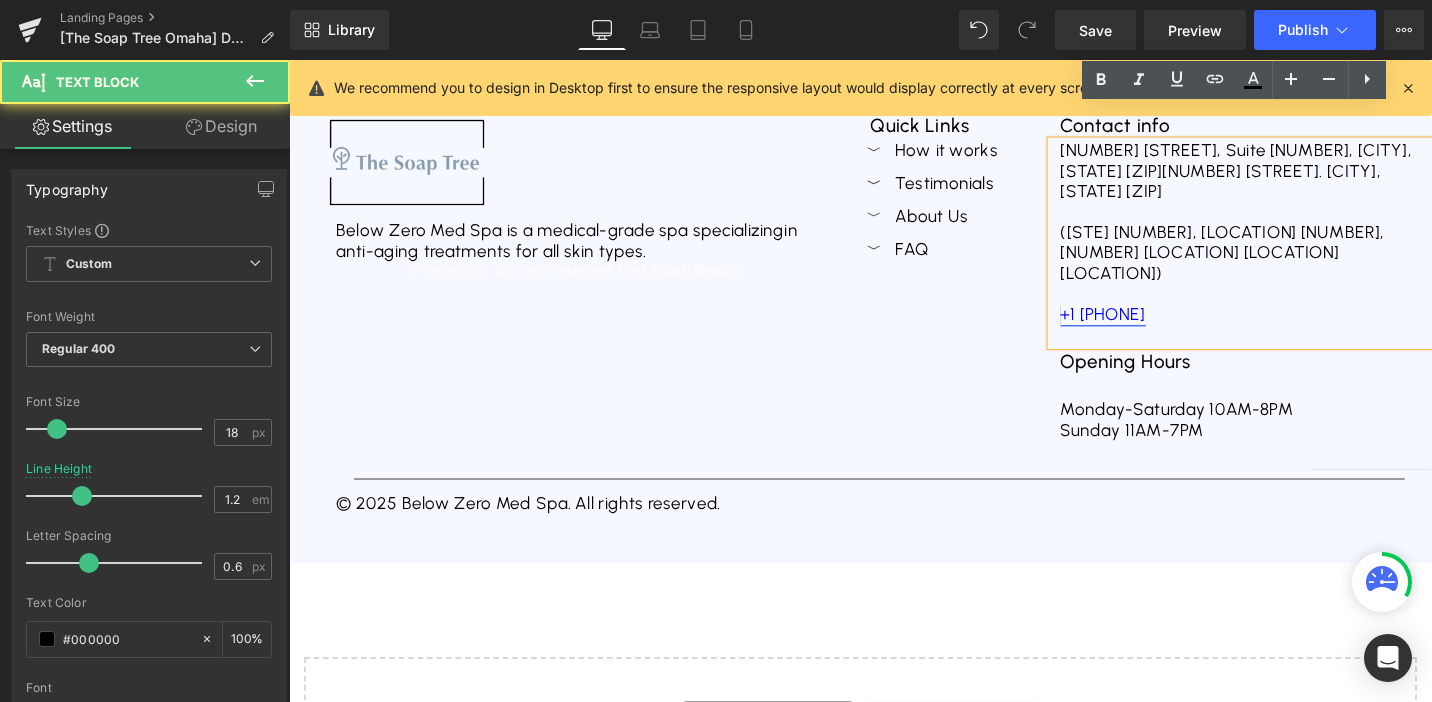 click on "+1 (402) 252-38428" at bounding box center (1151, 329) 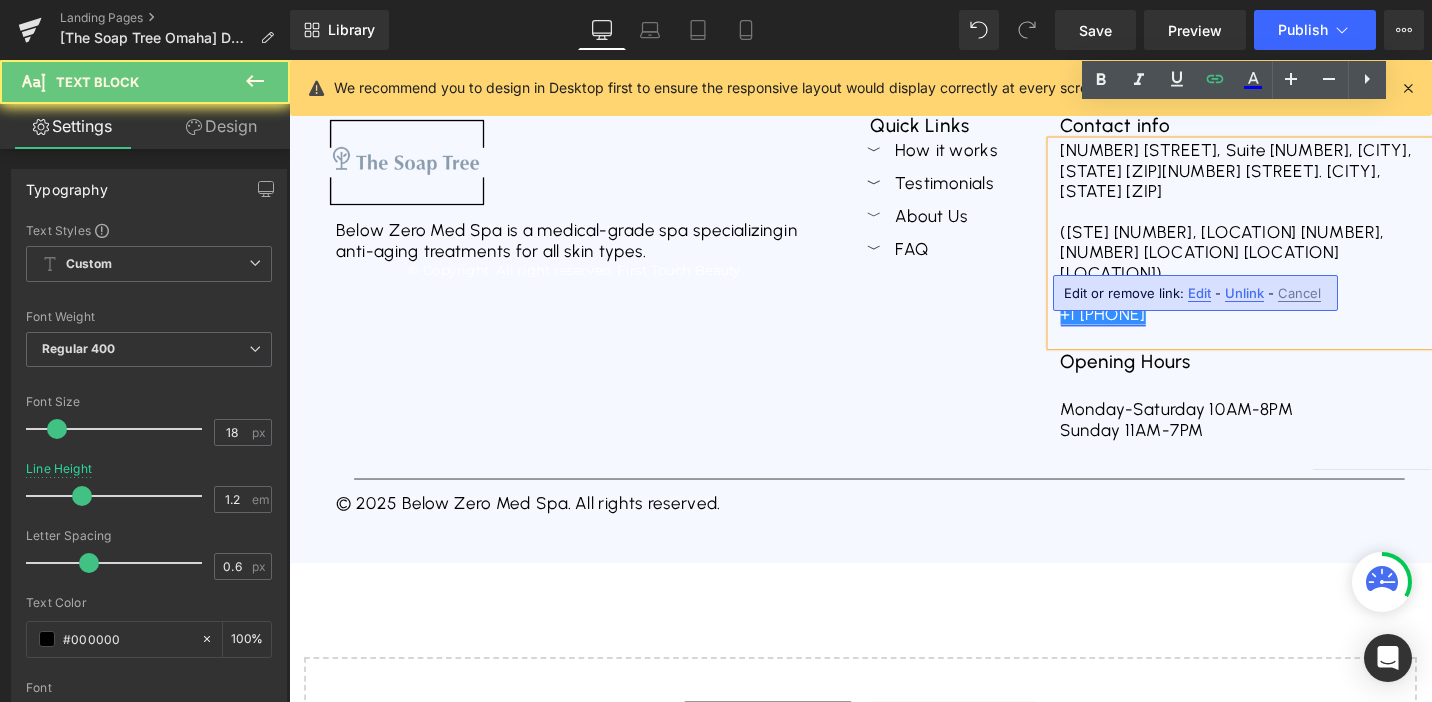 click on "+1 (402) 252-38428" at bounding box center [1151, 329] 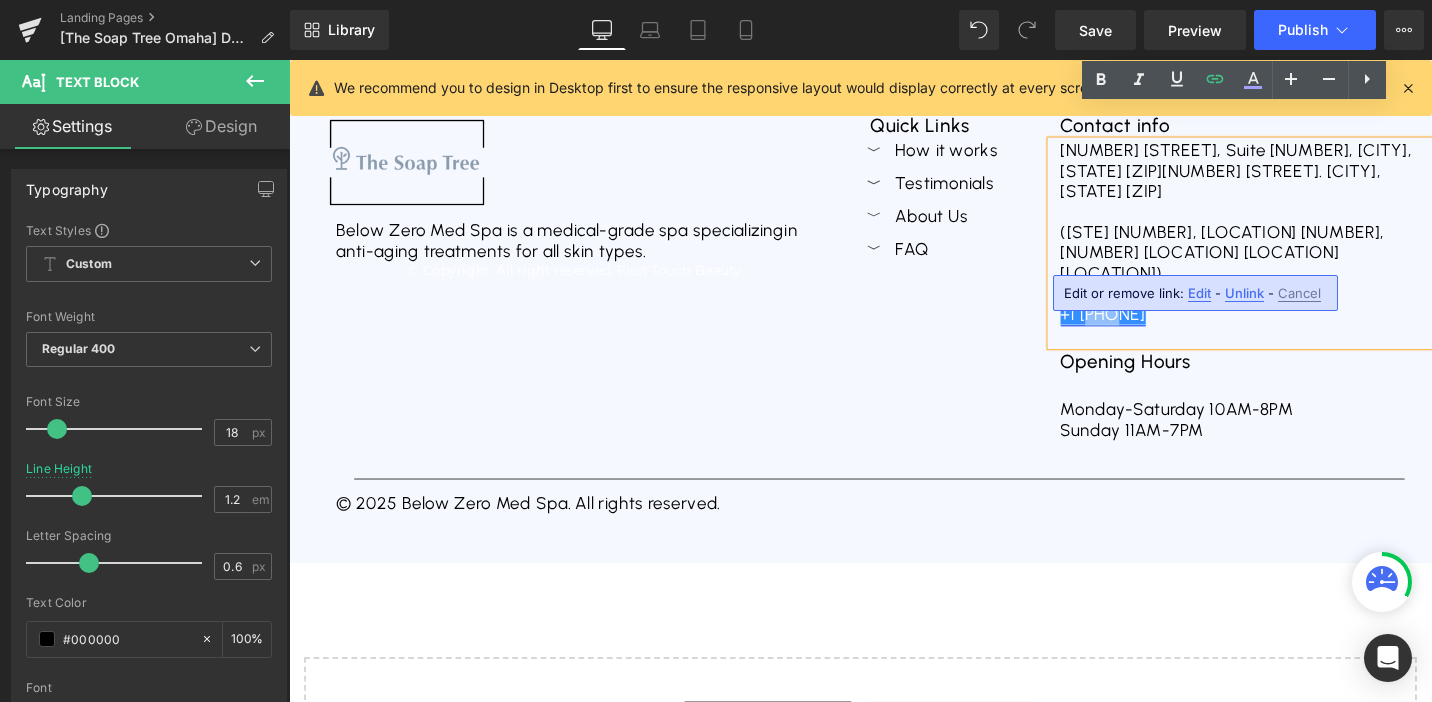 click on "+1 (402) 252-38428" at bounding box center (1151, 329) 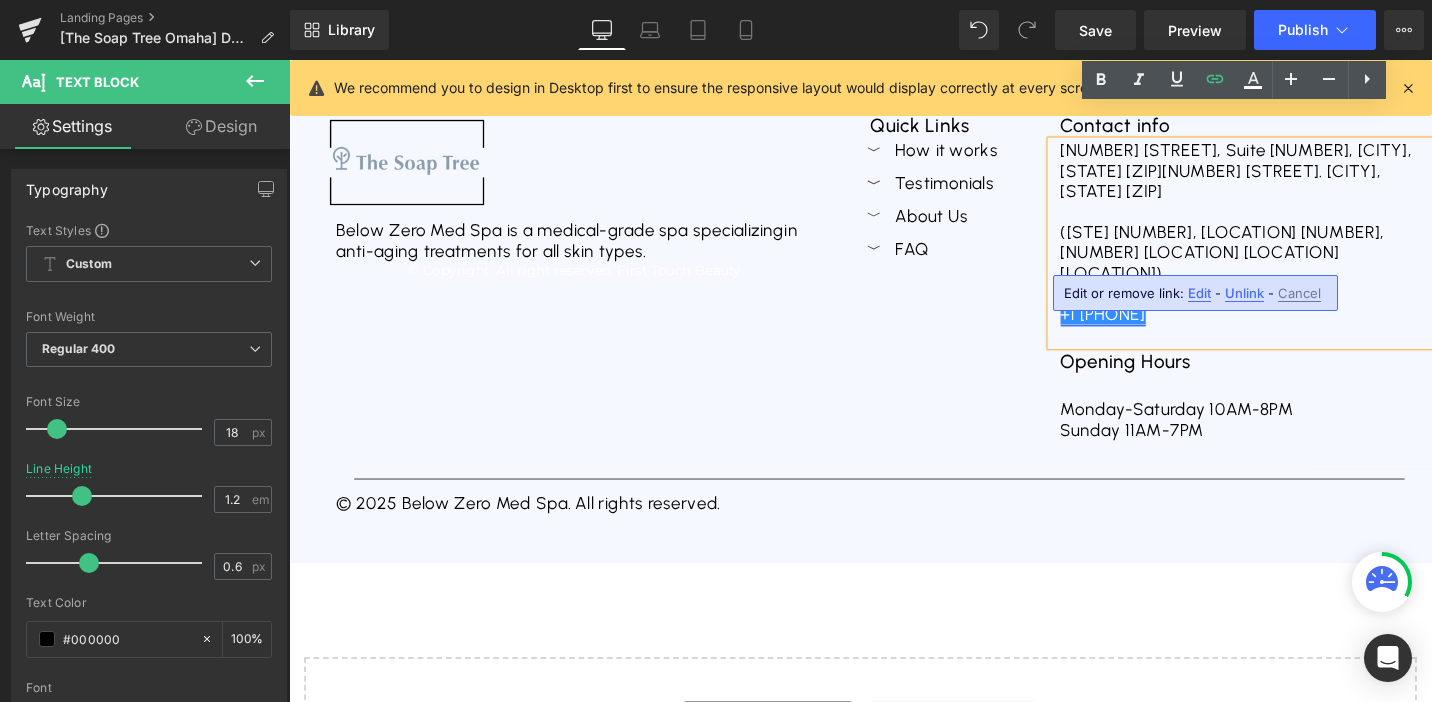 click on "+1 (402) 252-38428" at bounding box center (1151, 329) 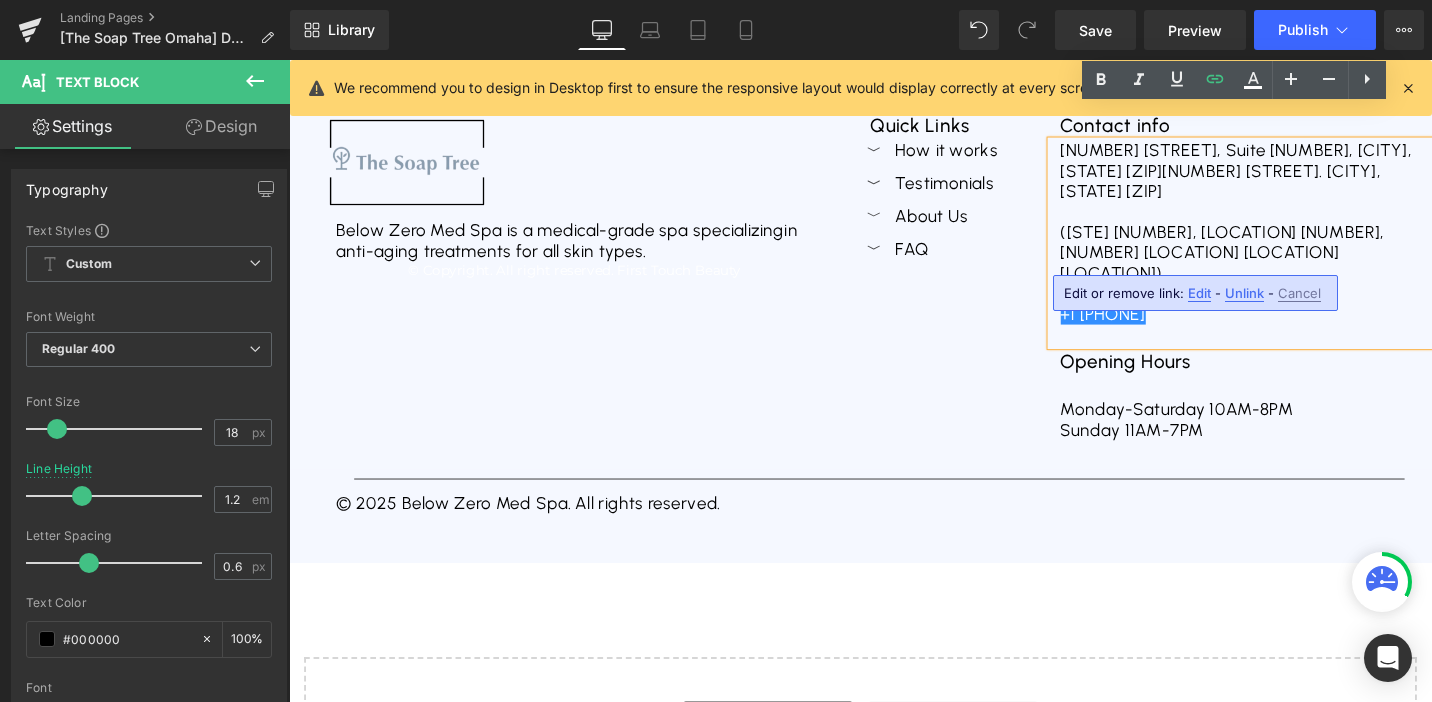drag, startPoint x: 1267, startPoint y: 272, endPoint x: 1103, endPoint y: 270, distance: 164.01219 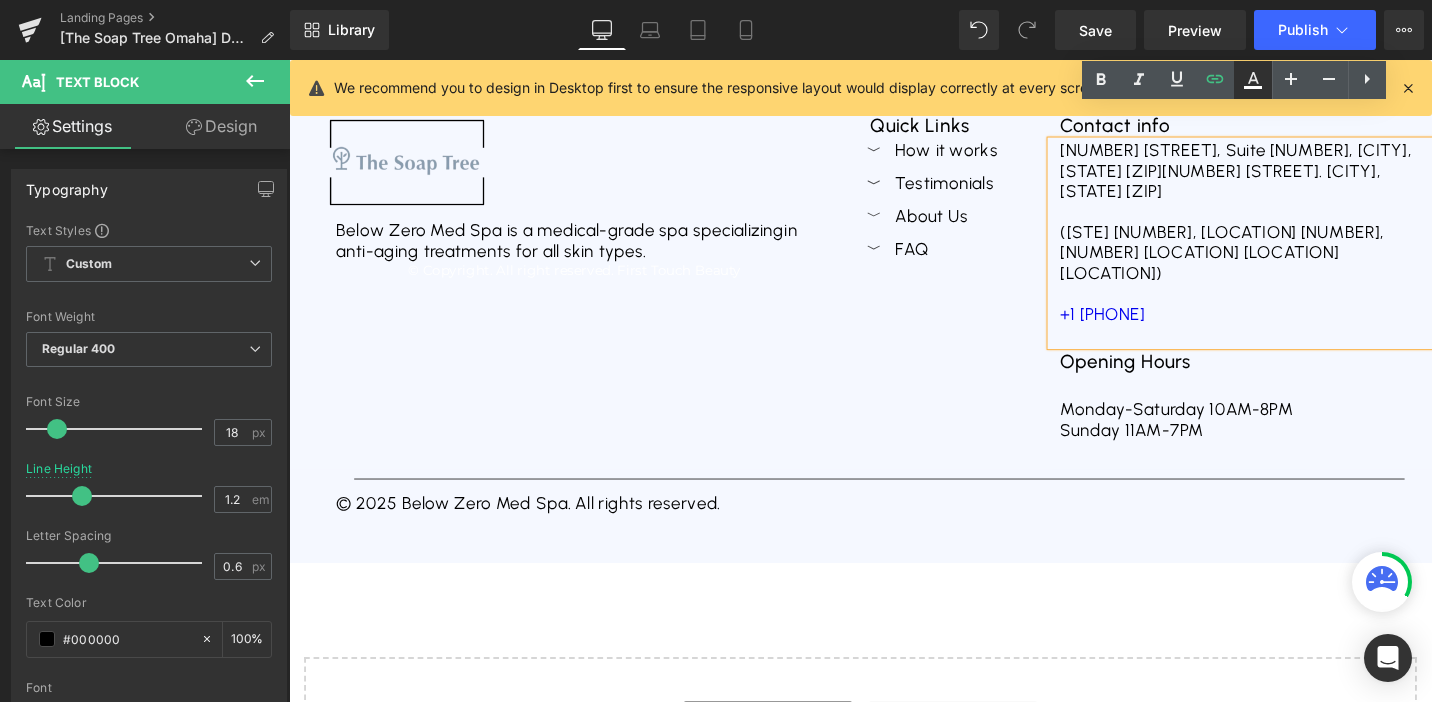 click 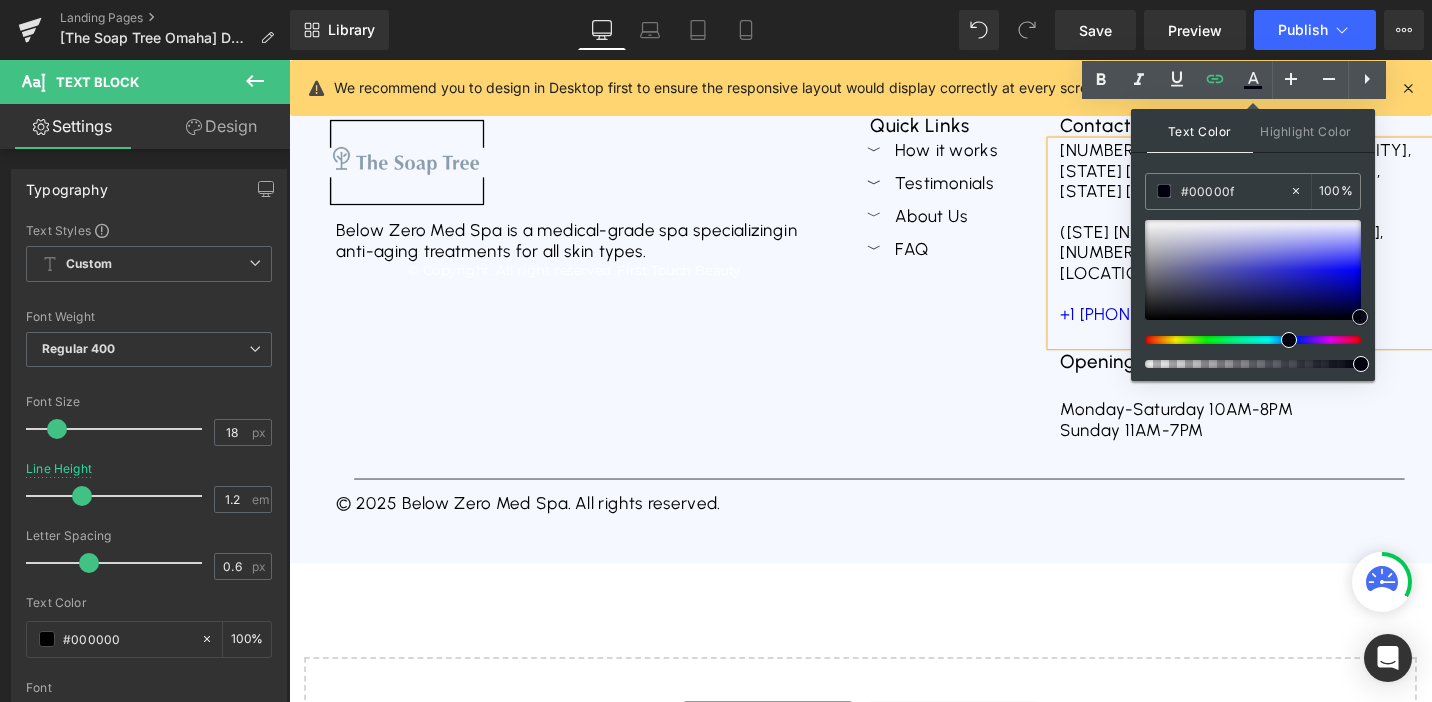 drag, startPoint x: 1250, startPoint y: 238, endPoint x: 1361, endPoint y: 317, distance: 136.24243 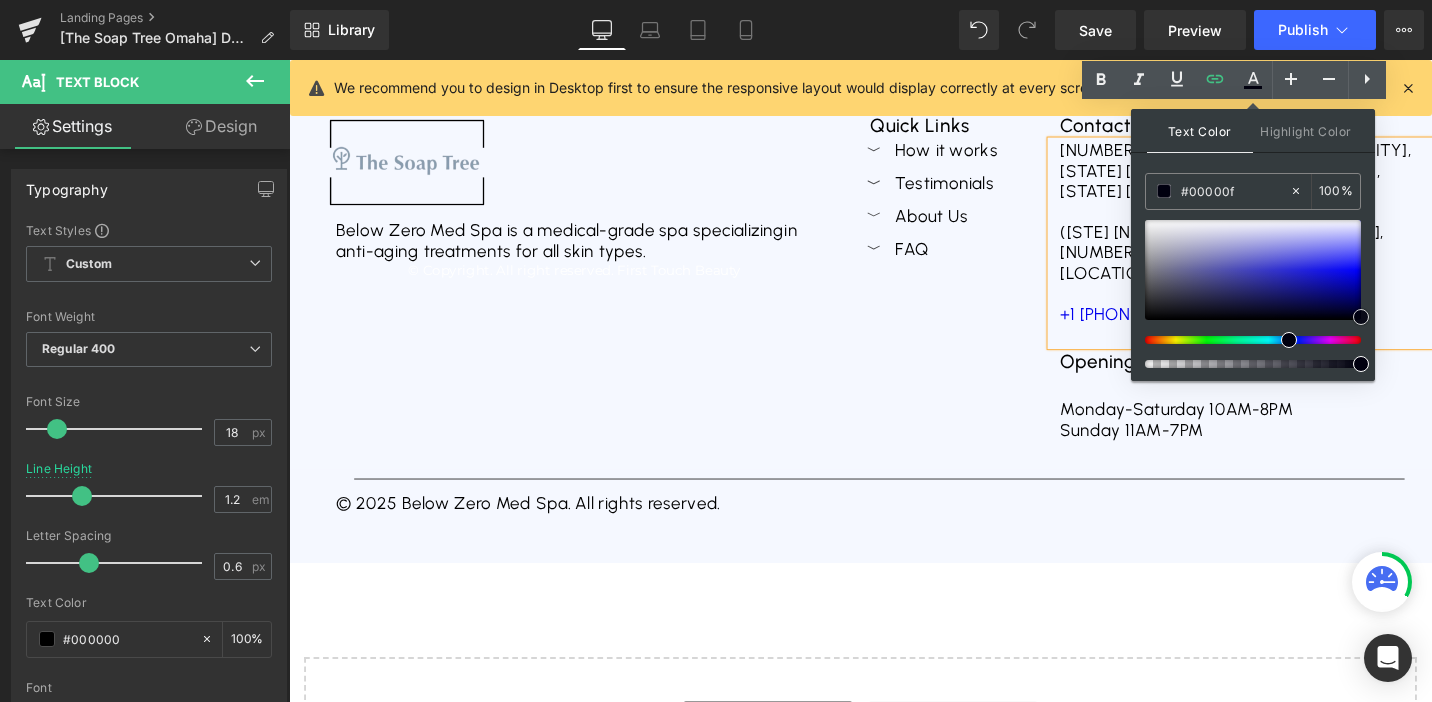 click at bounding box center (1361, 317) 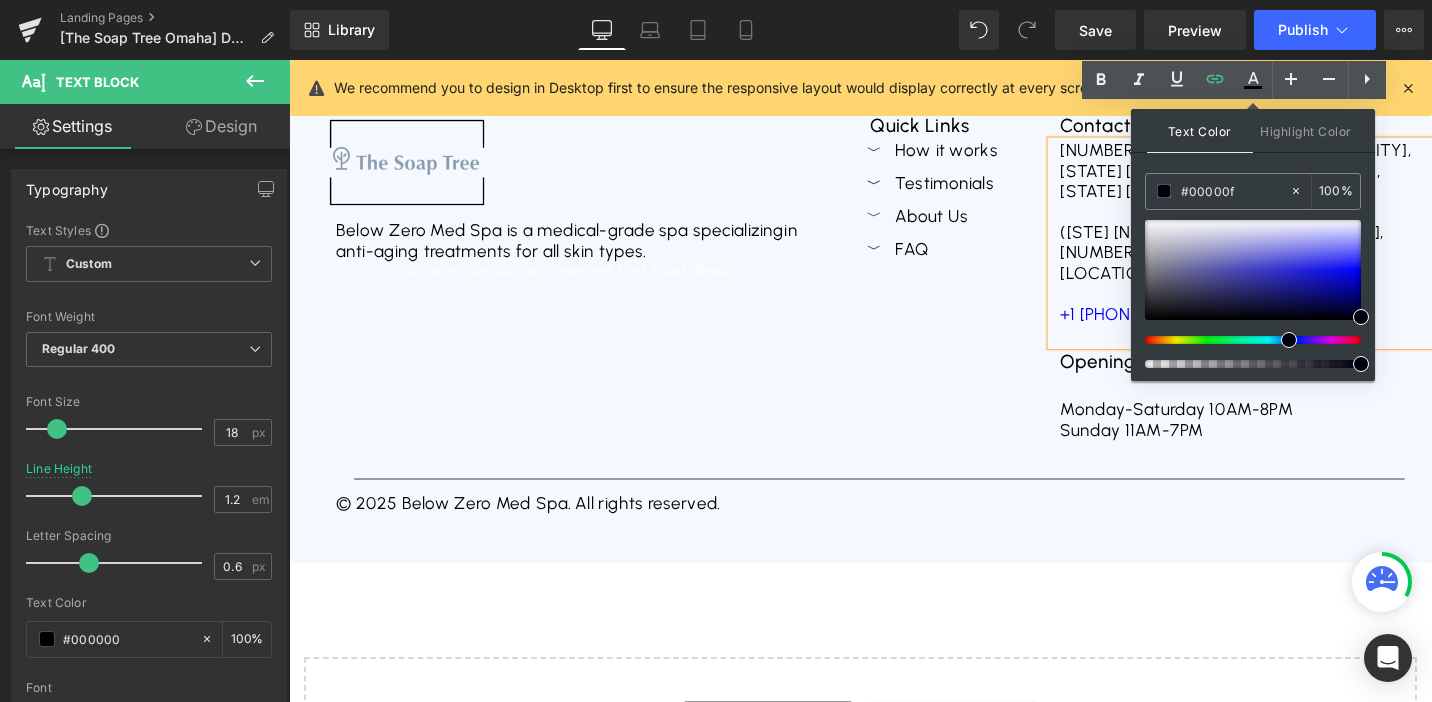 click on "Quick Links Text Block
Icon
How it works
Text Block
Icon
Testimonials
Text Block
Icon
About Us
Text Block
Icon
FAQ" at bounding box center [995, 287] 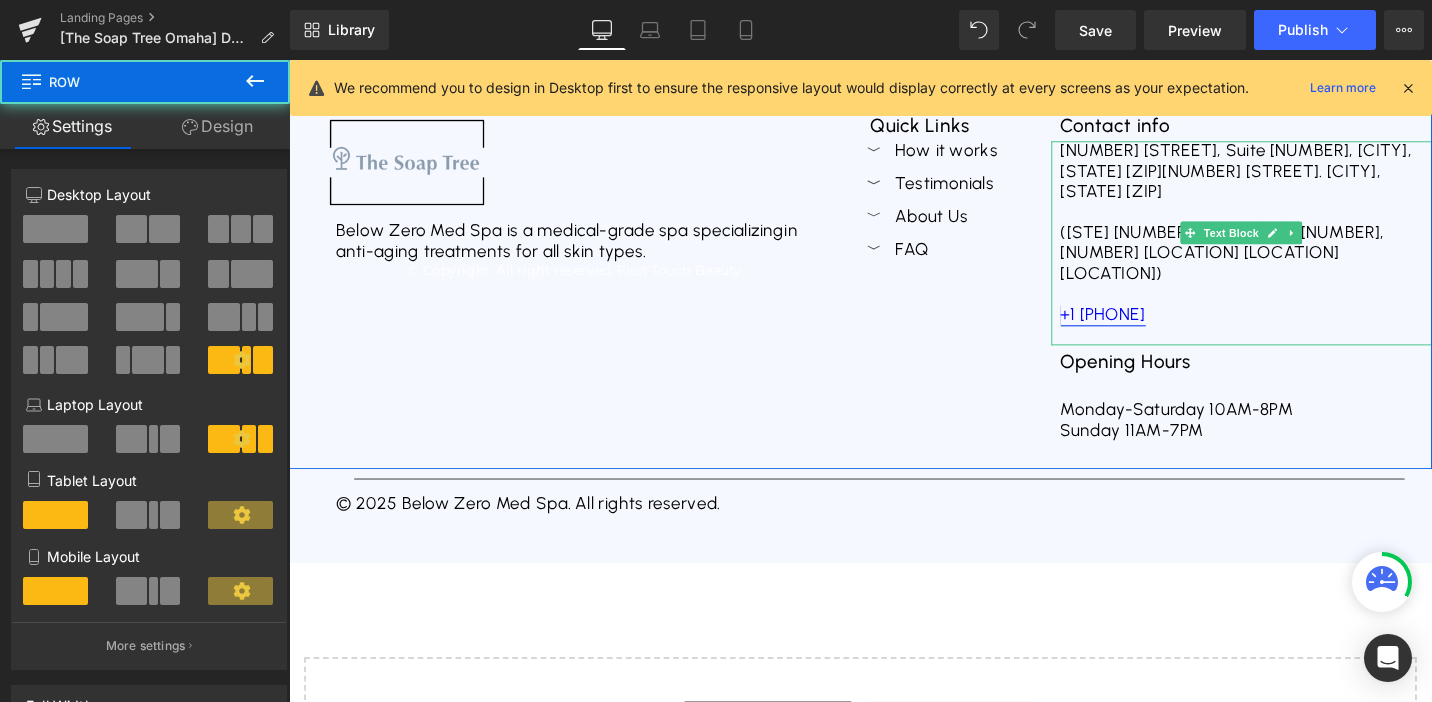 click on "+1 (402) 252-38428" at bounding box center (1151, 329) 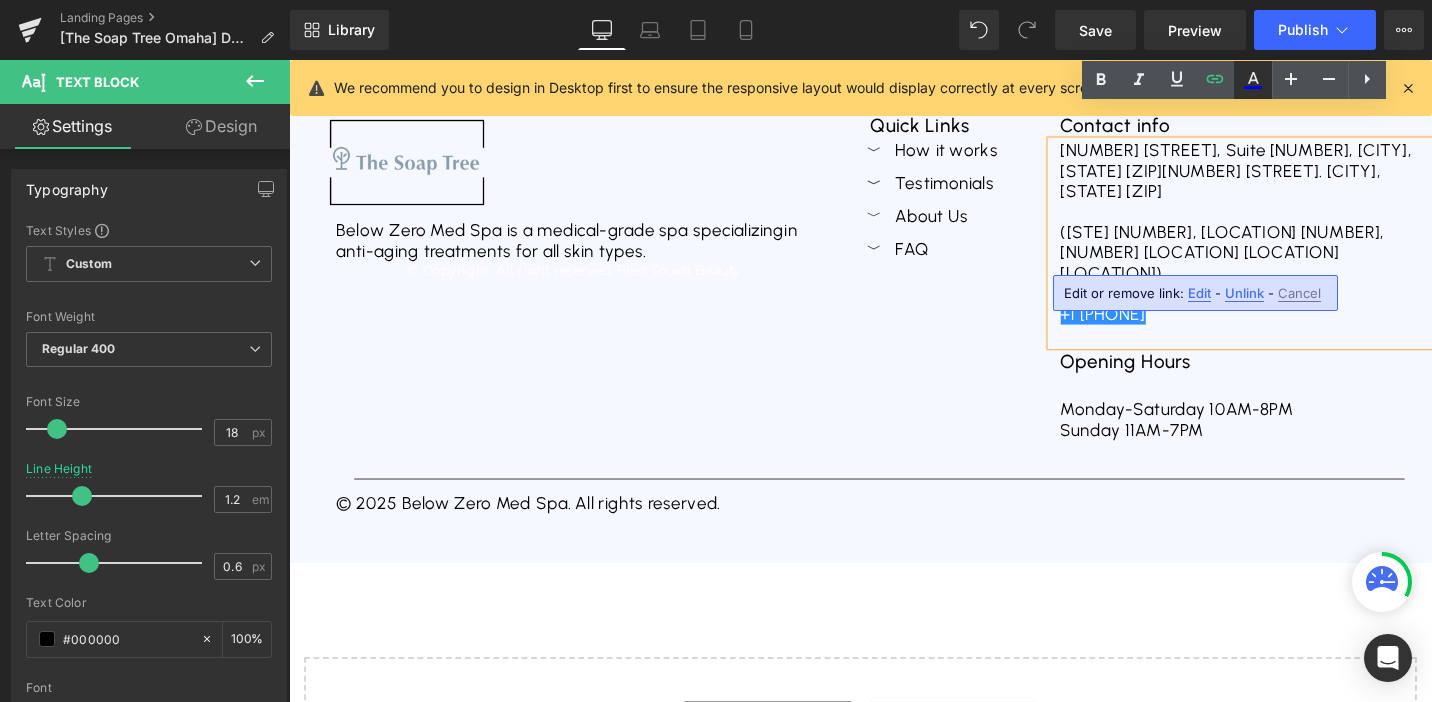 click 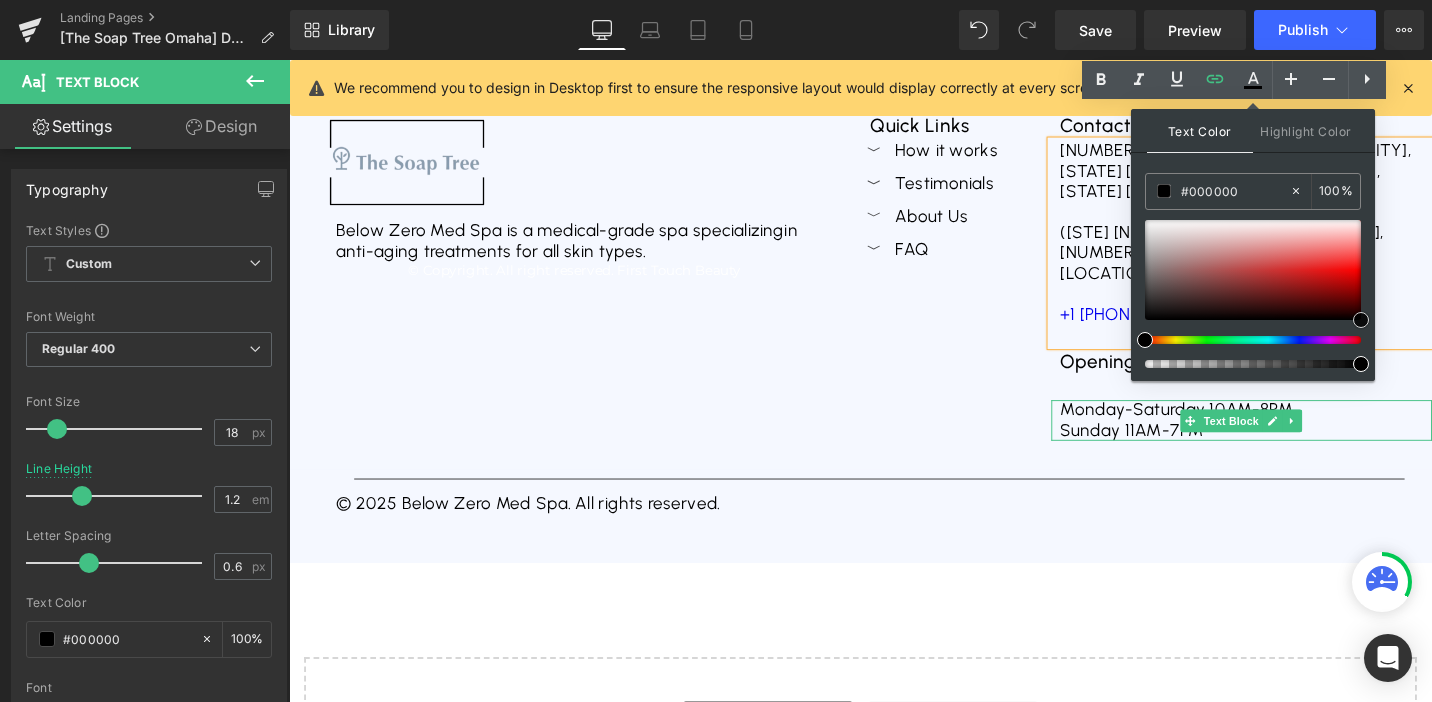 drag, startPoint x: 1500, startPoint y: 309, endPoint x: 1452, endPoint y: 381, distance: 86.53323 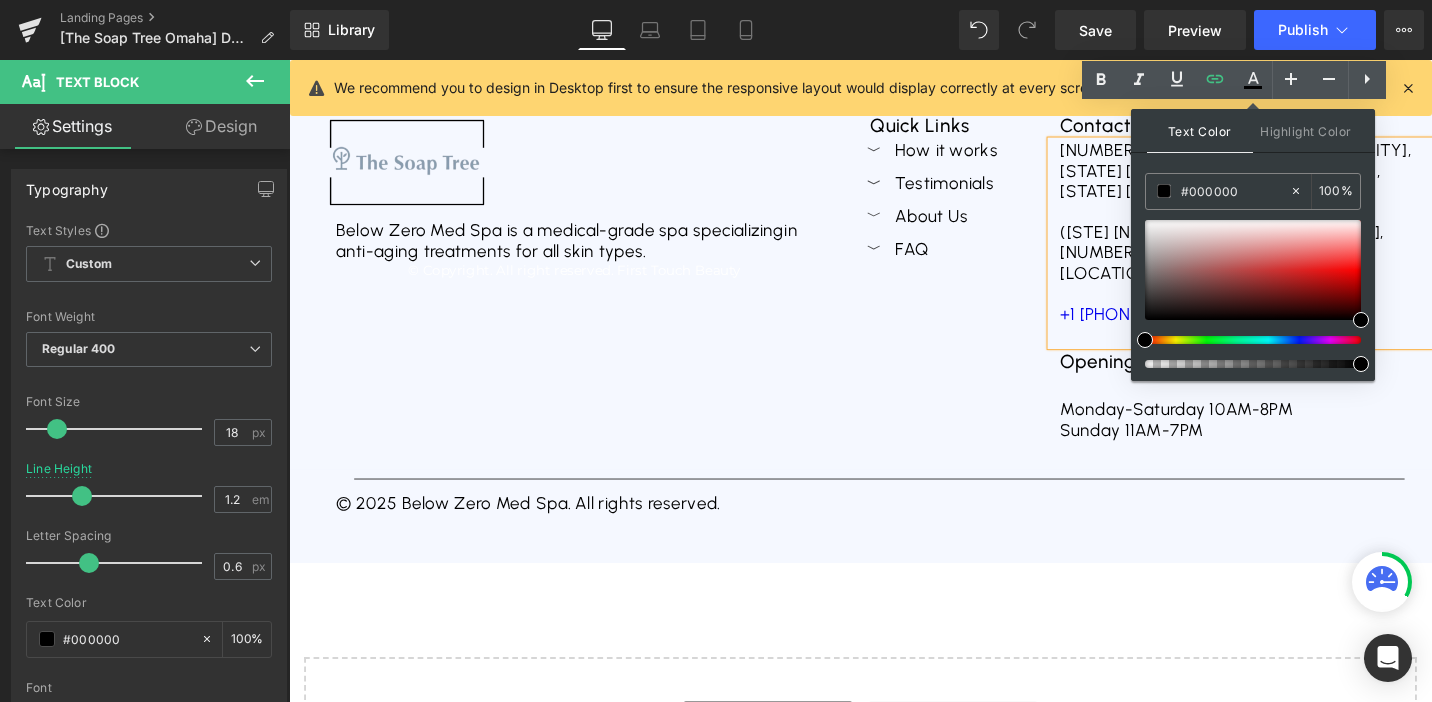 click on "Quick Links Text Block
Icon
How it works
Text Block
Icon
Testimonials
Text Block
Icon
About Us
Text Block
Icon
FAQ" at bounding box center [995, 287] 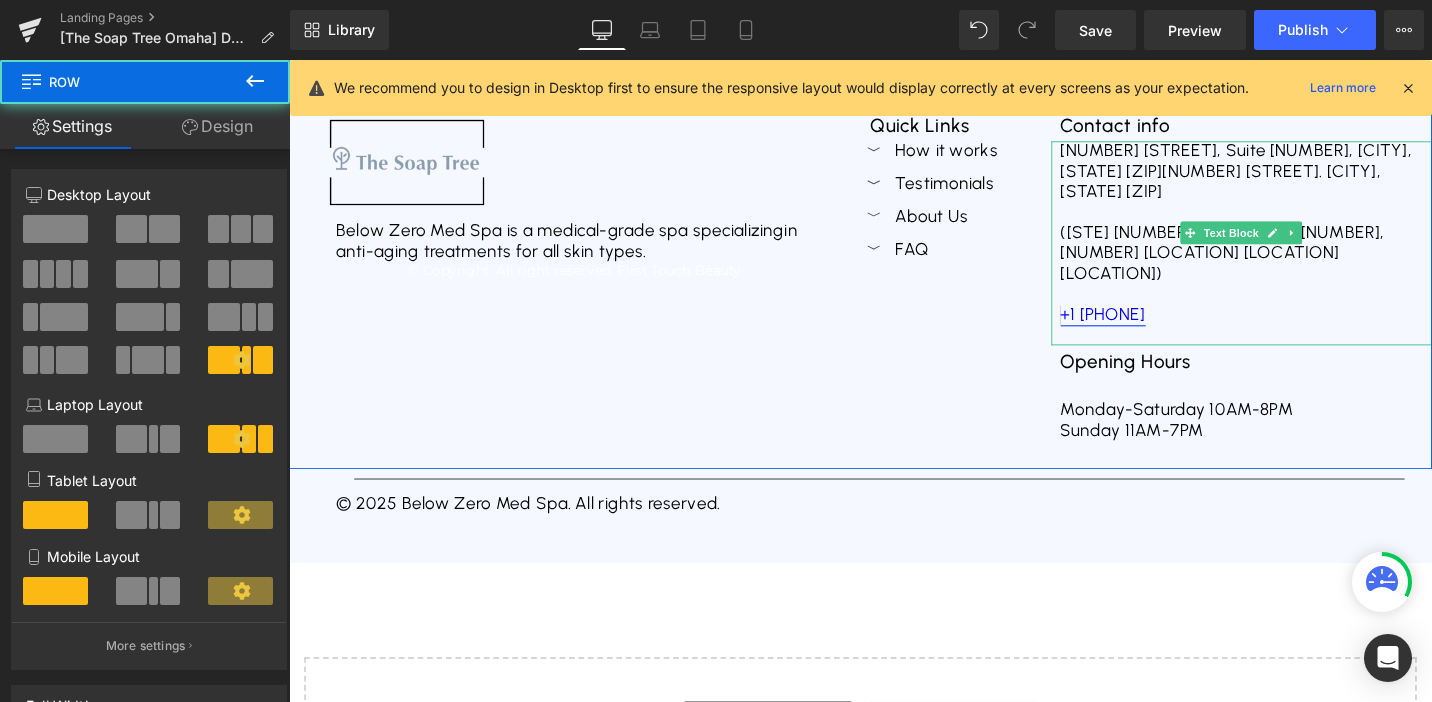 click on "+1 (402) 252-38428" at bounding box center (1151, 329) 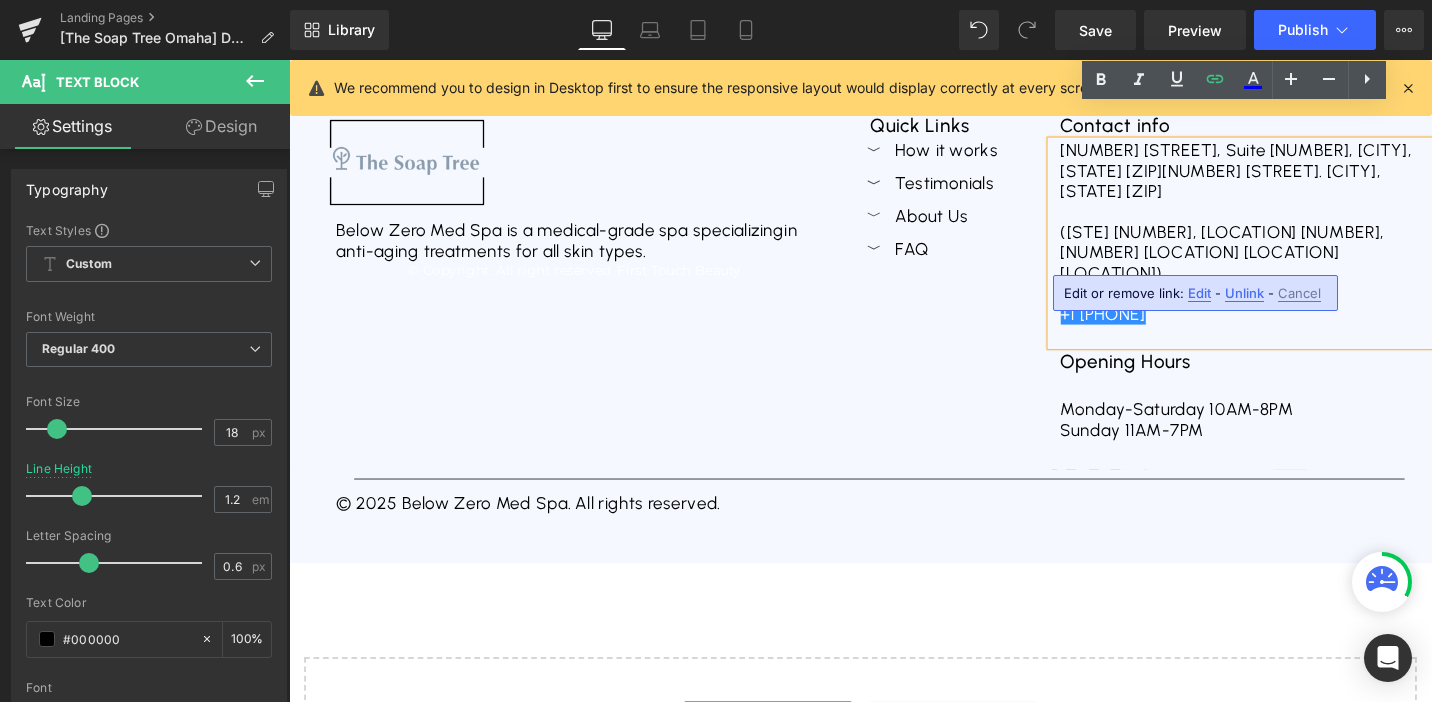 drag, startPoint x: 1267, startPoint y: 273, endPoint x: 1104, endPoint y: 271, distance: 163.01227 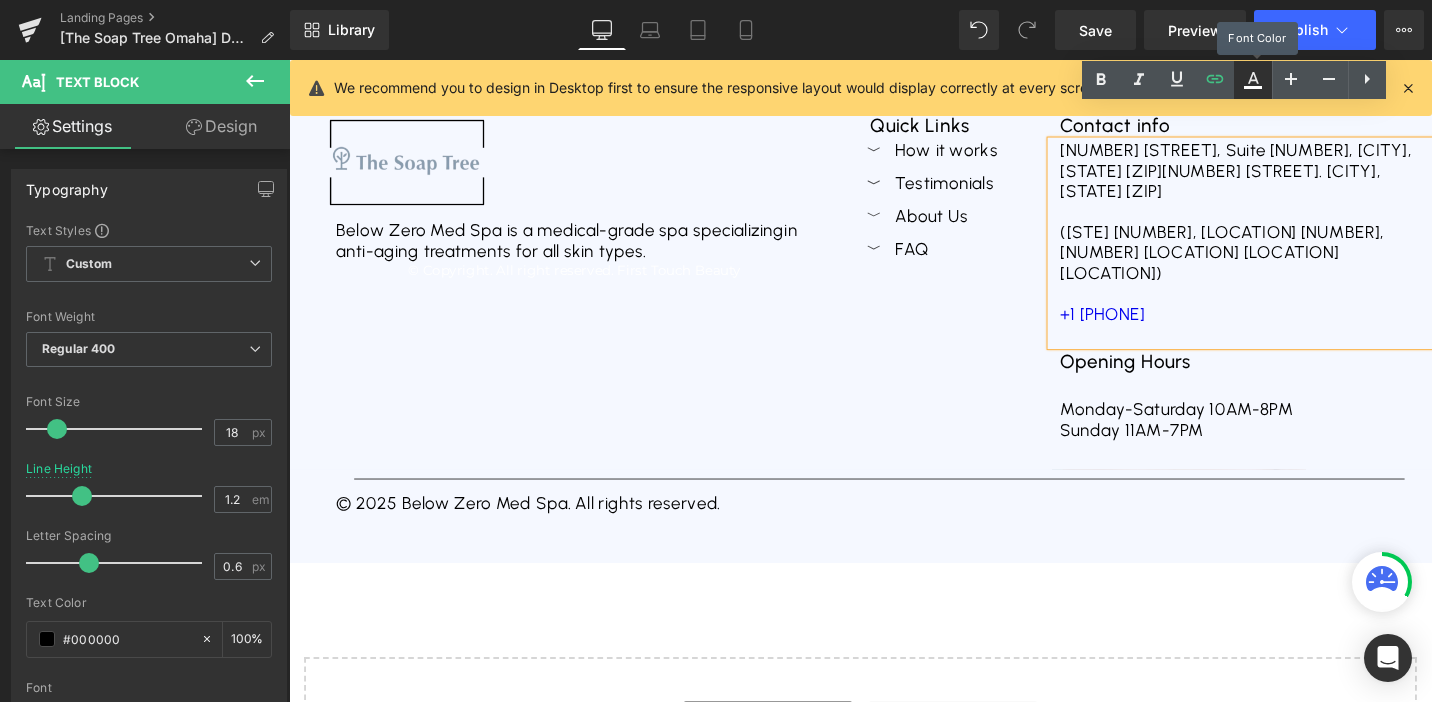 click 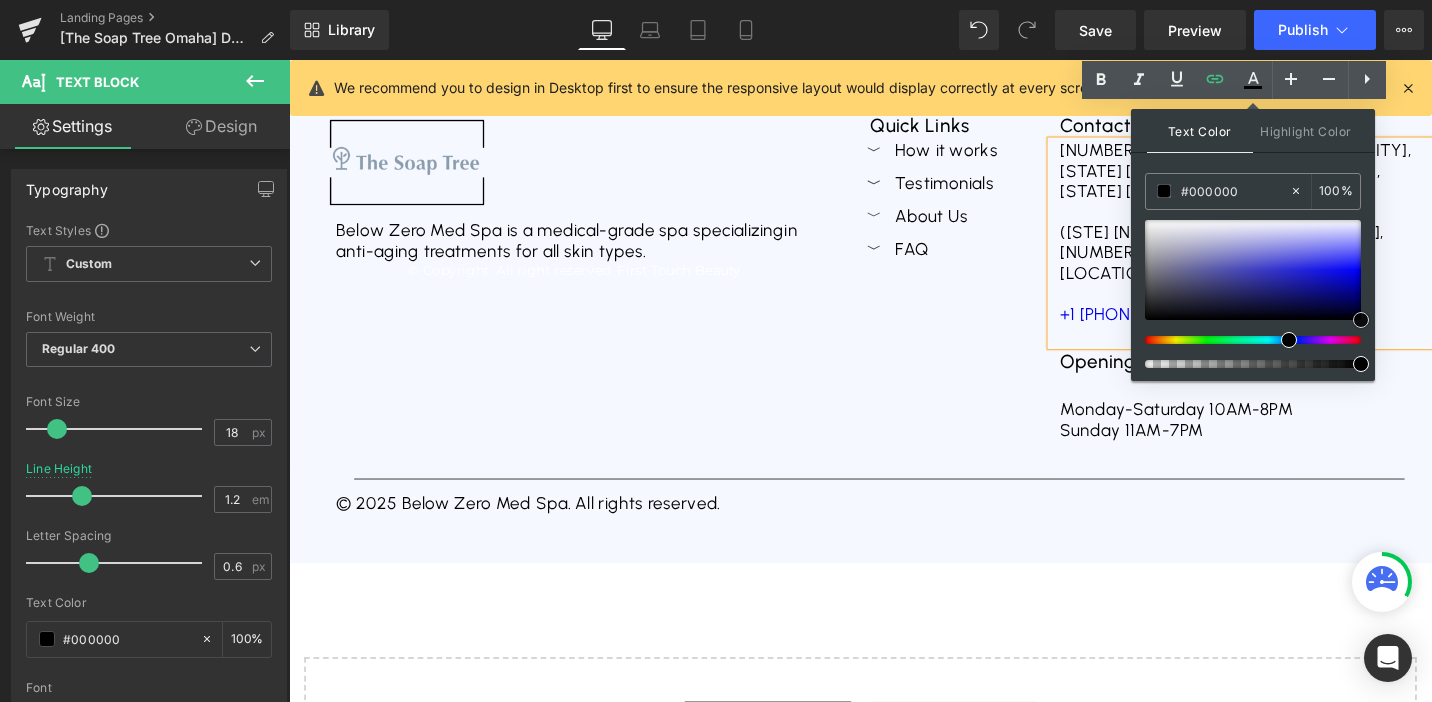 drag, startPoint x: 1246, startPoint y: 269, endPoint x: 1361, endPoint y: 336, distance: 133.09395 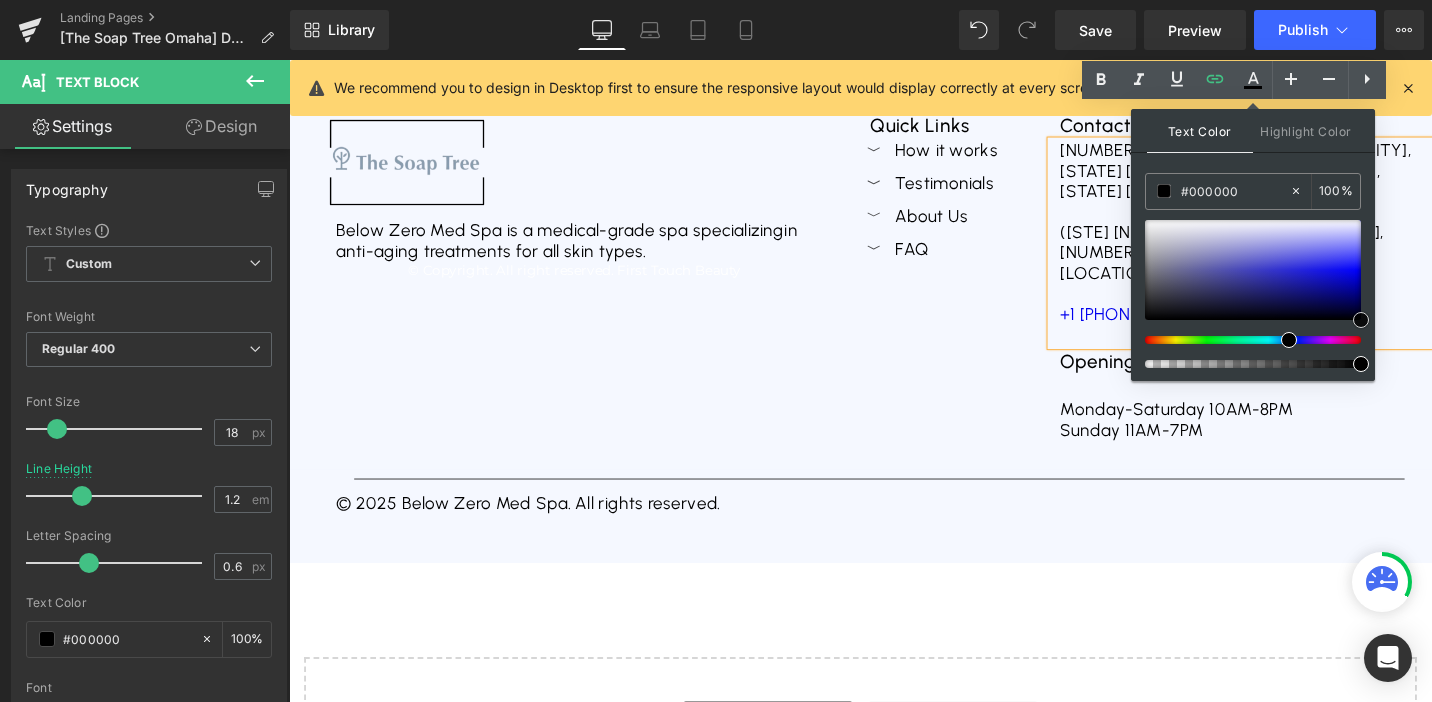 click at bounding box center [1361, 320] 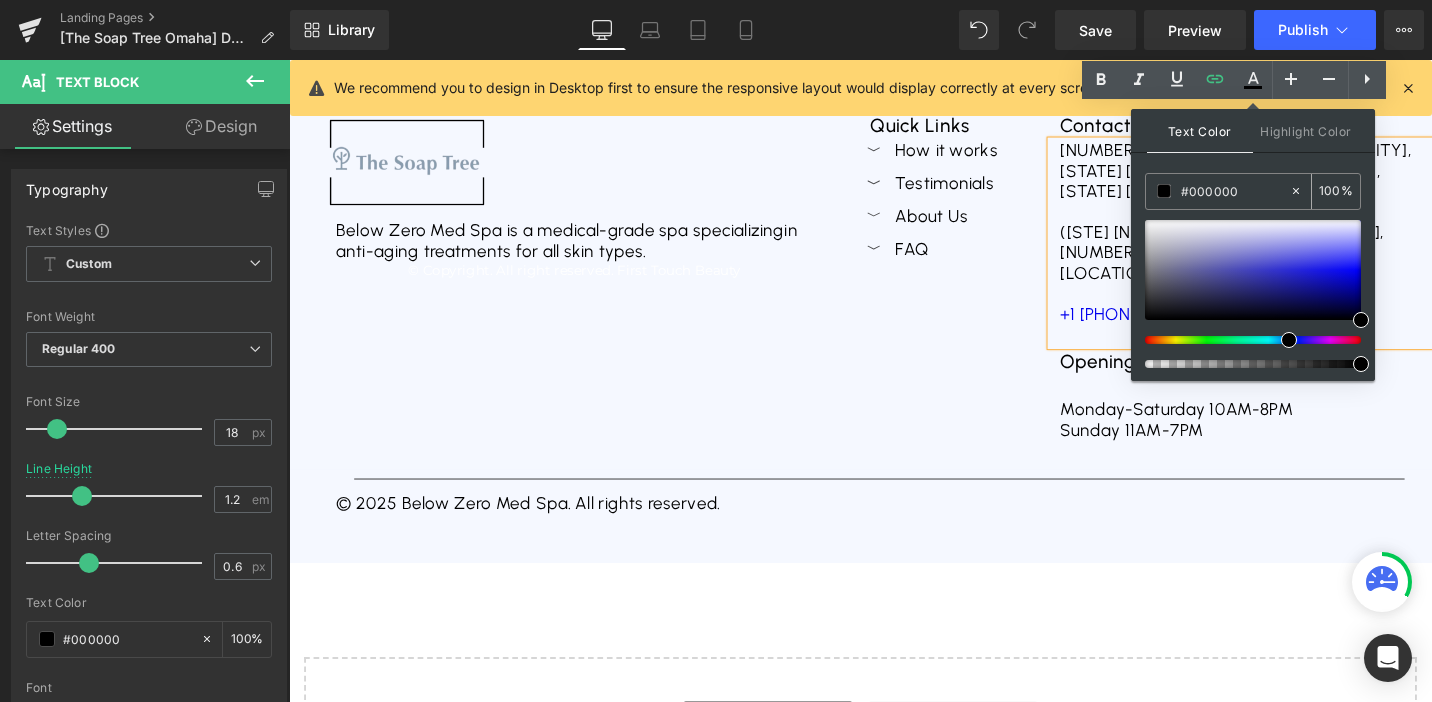 click on "100" at bounding box center (1330, 191) 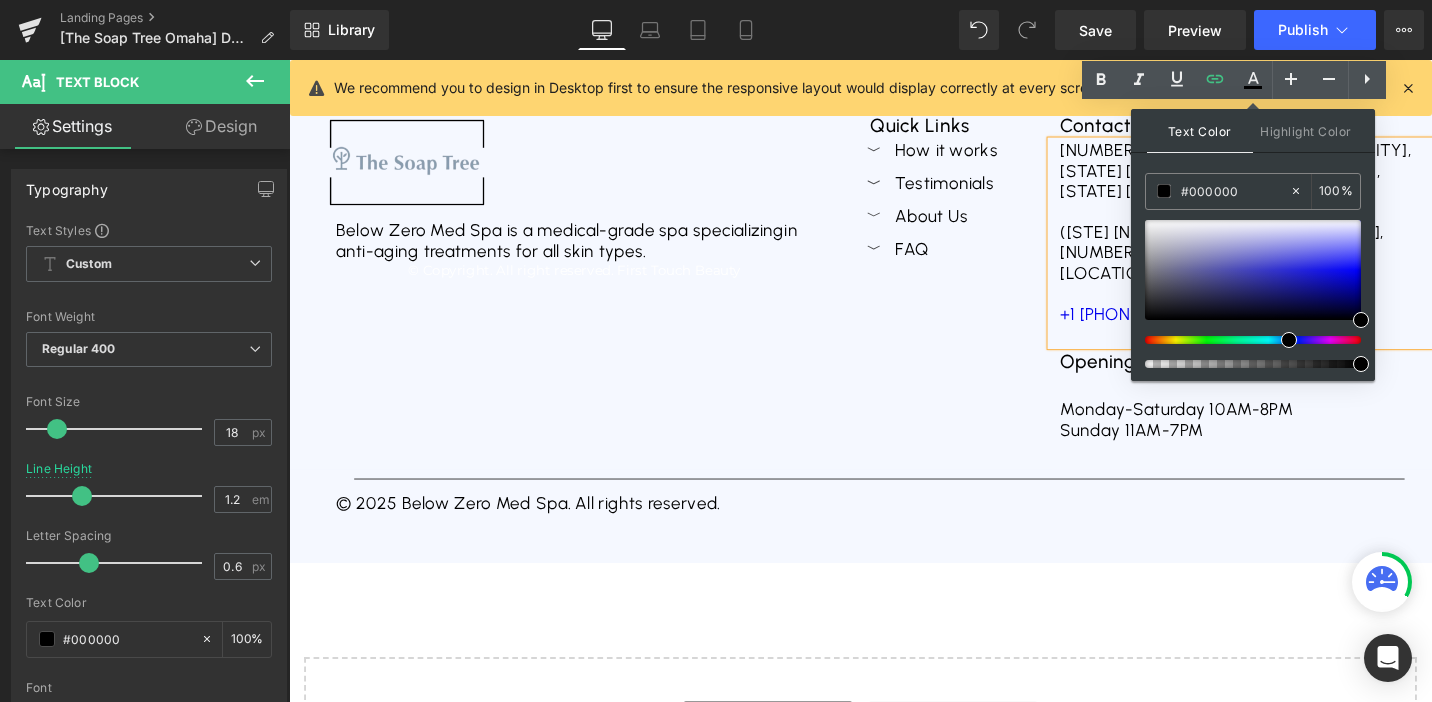 click on "Text Color Highlight Color rgba(0, 0, 0, 1) #000000 100 % transparent transparent 0 %" at bounding box center (1253, 245) 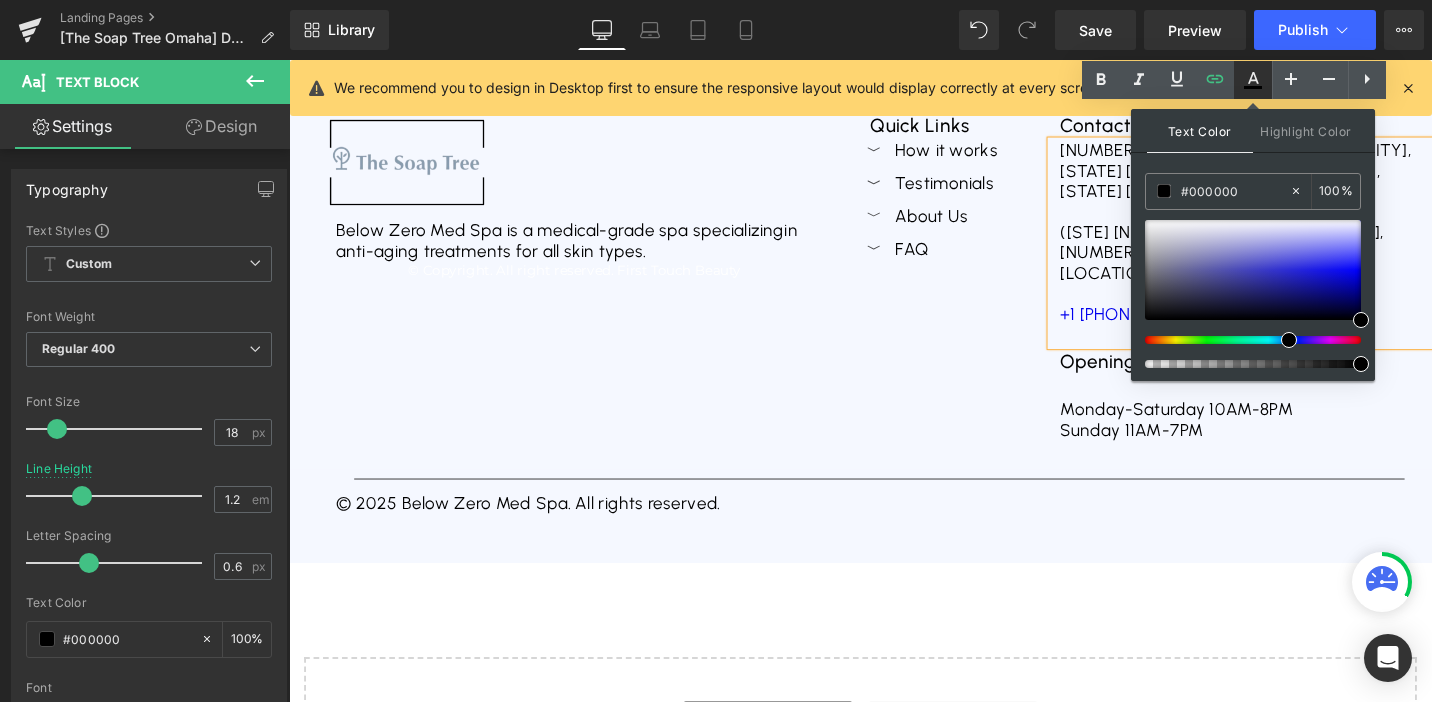 click 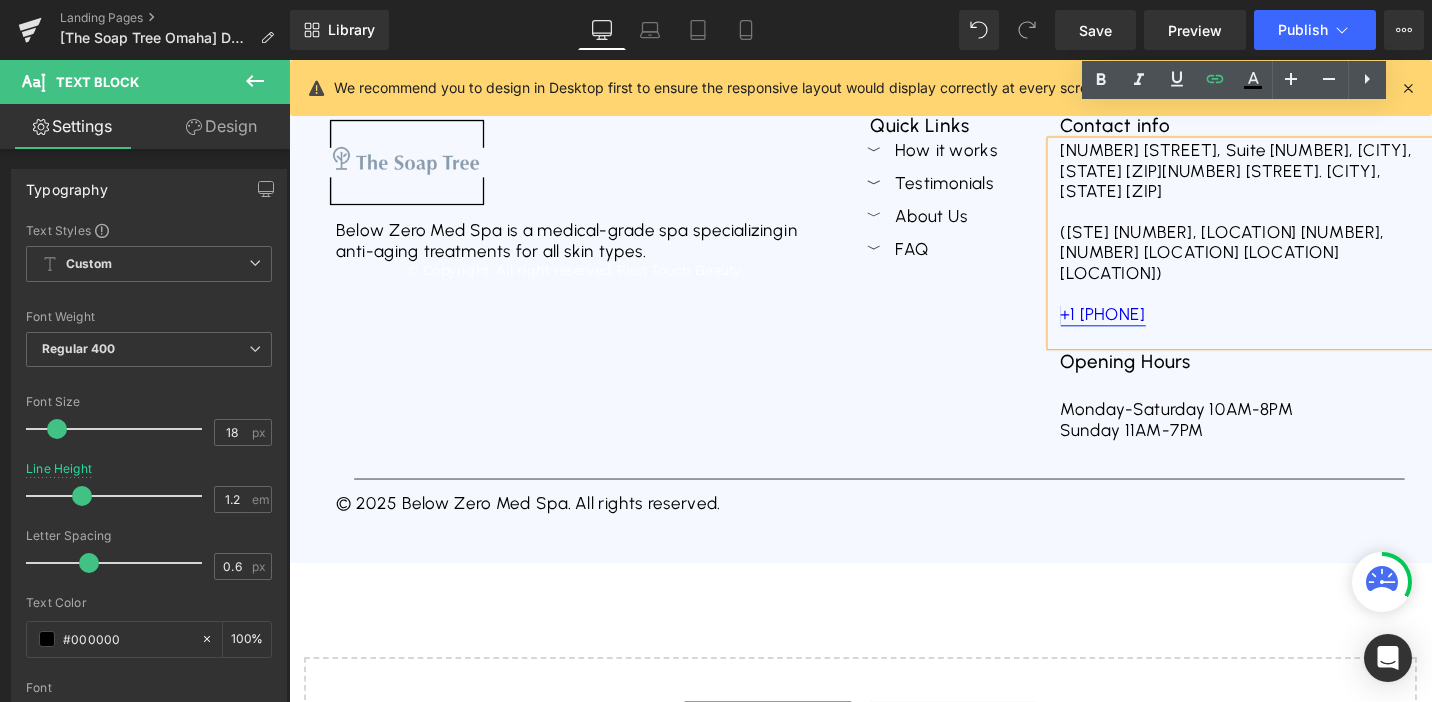 click on "+1 (402) 252-38428" at bounding box center (1151, 329) 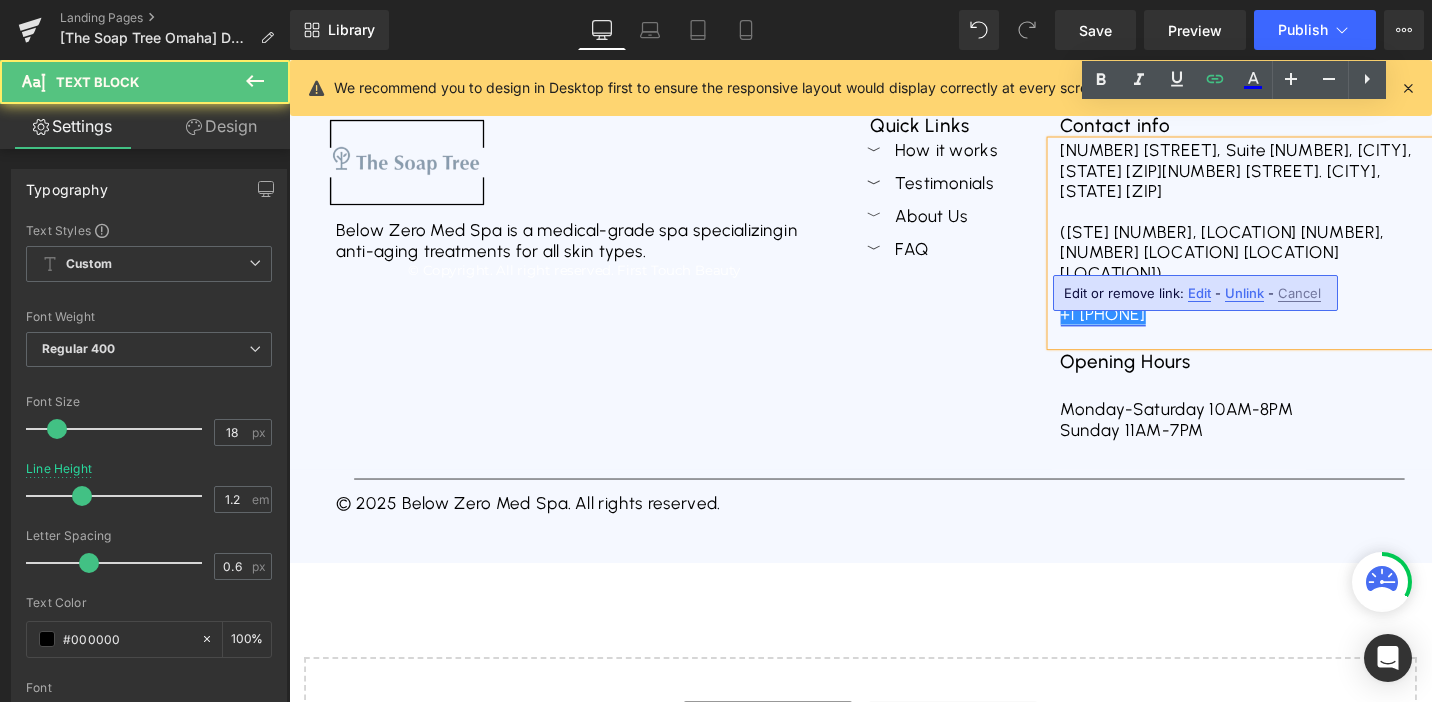 drag, startPoint x: 1261, startPoint y: 276, endPoint x: 1113, endPoint y: 279, distance: 148.0304 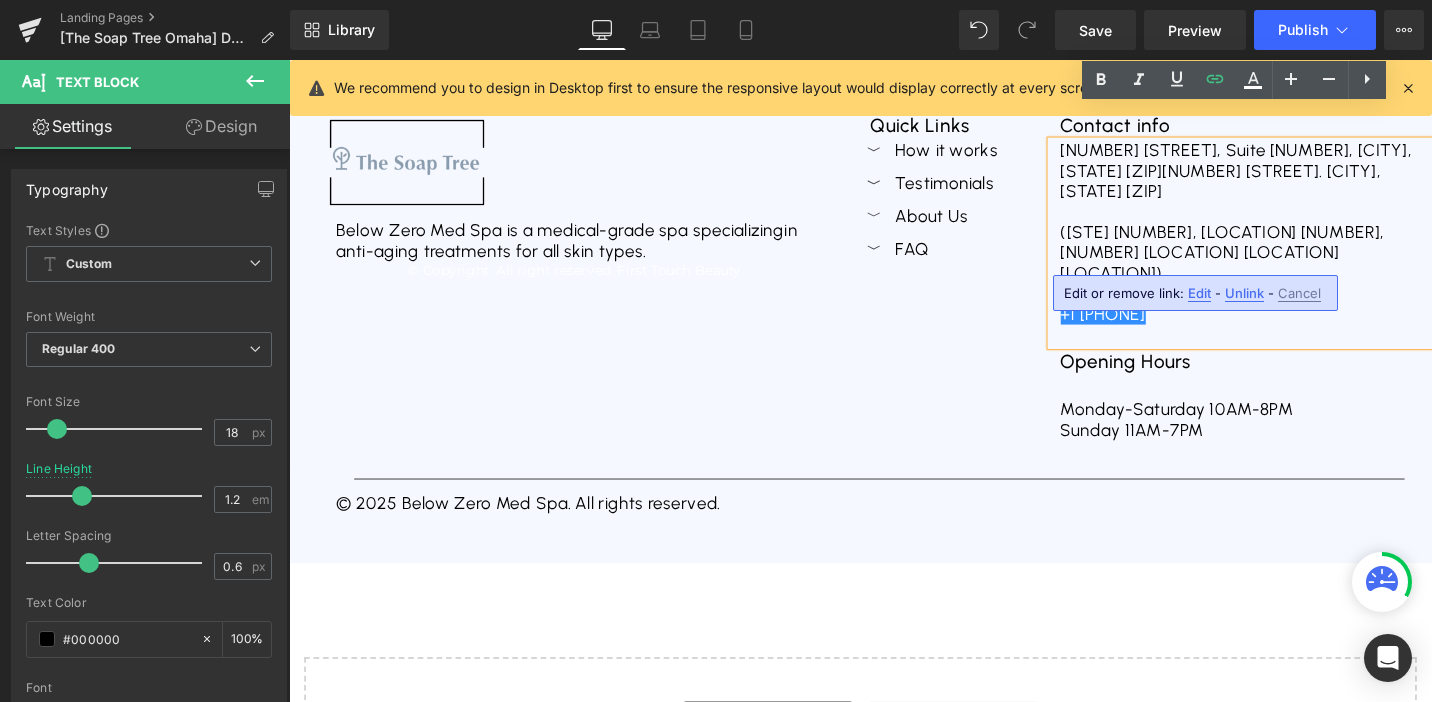 drag, startPoint x: 1106, startPoint y: 275, endPoint x: 1267, endPoint y: 275, distance: 161 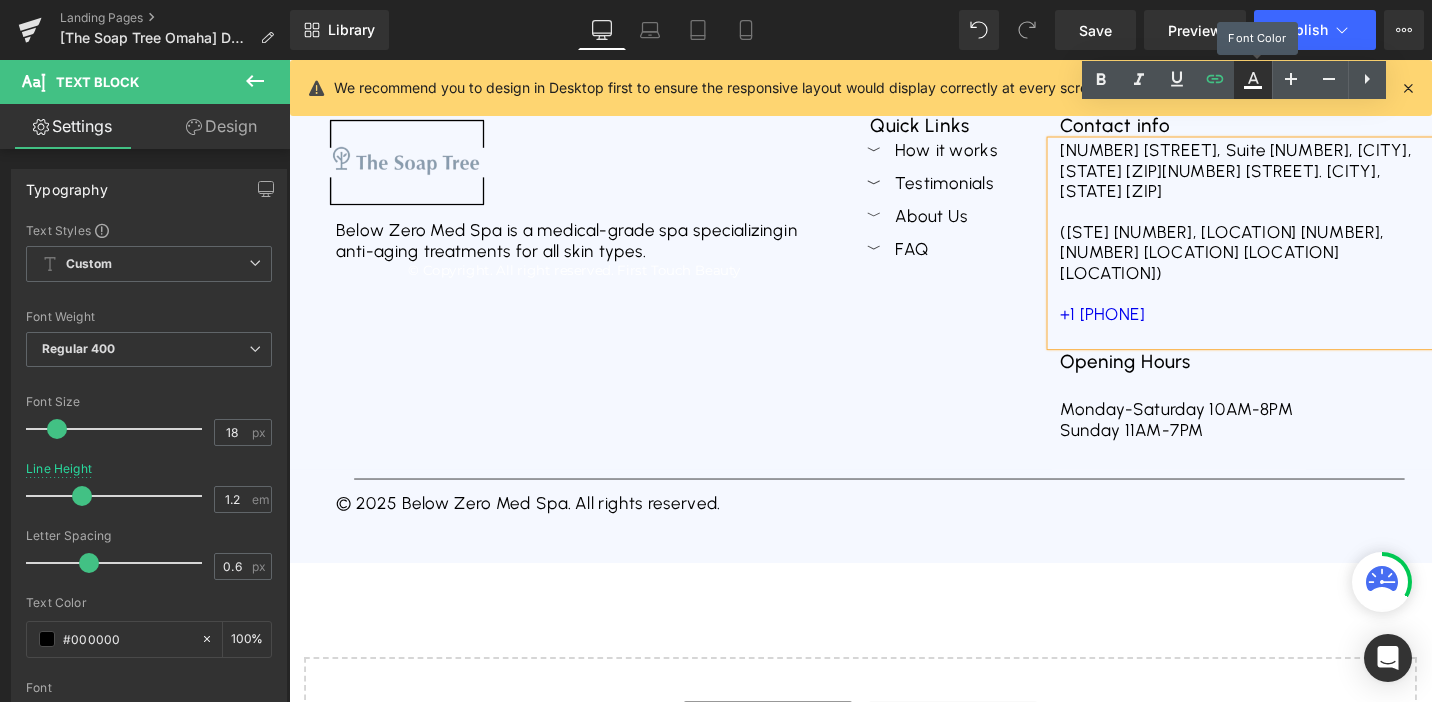 click 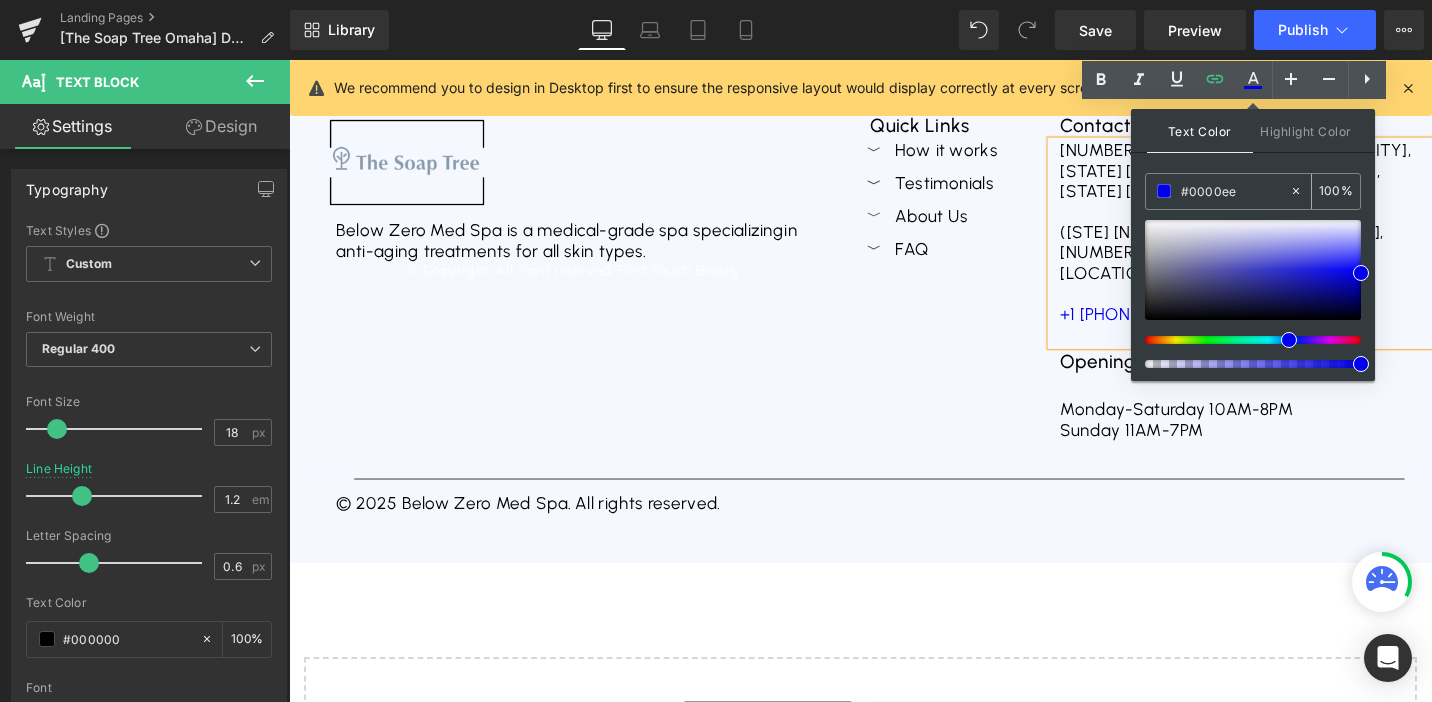 click on "#0000ee" at bounding box center (1235, 191) 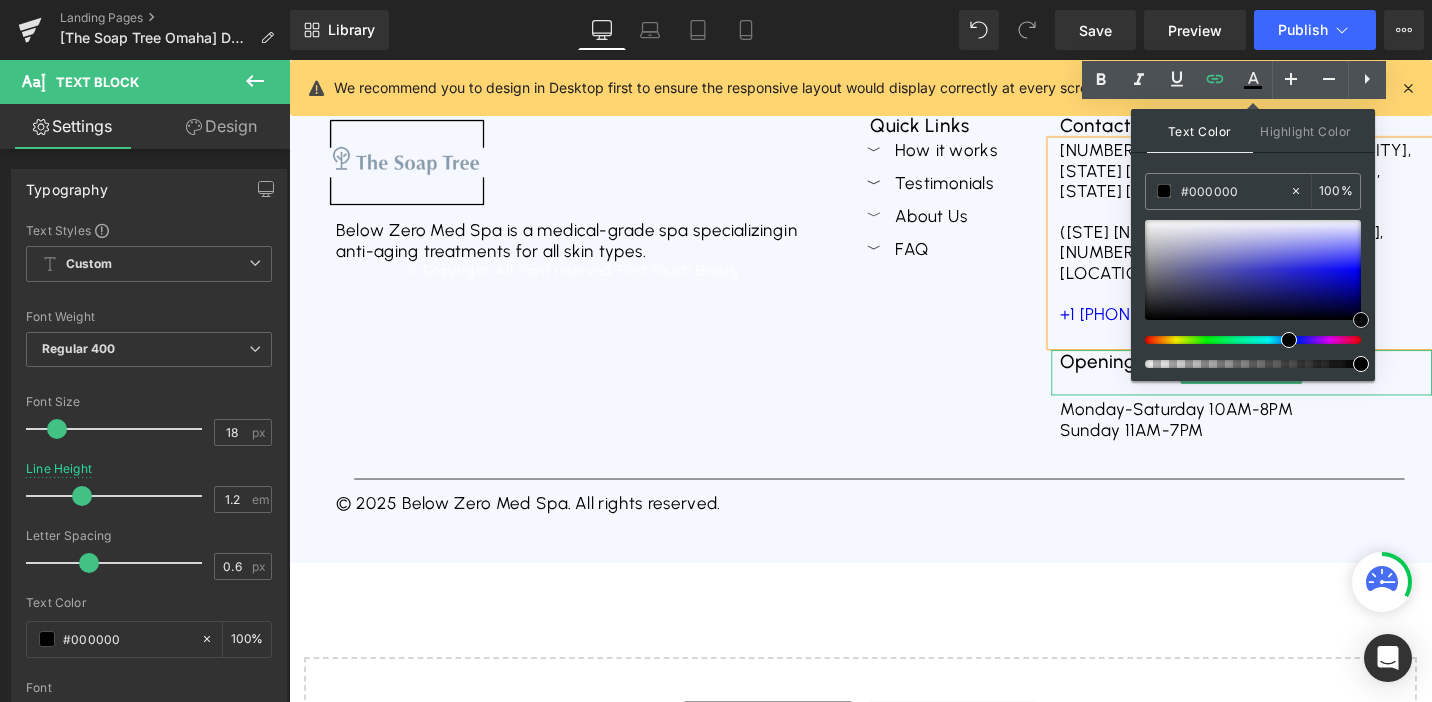 drag, startPoint x: 1615, startPoint y: 350, endPoint x: 1440, endPoint y: 345, distance: 175.07141 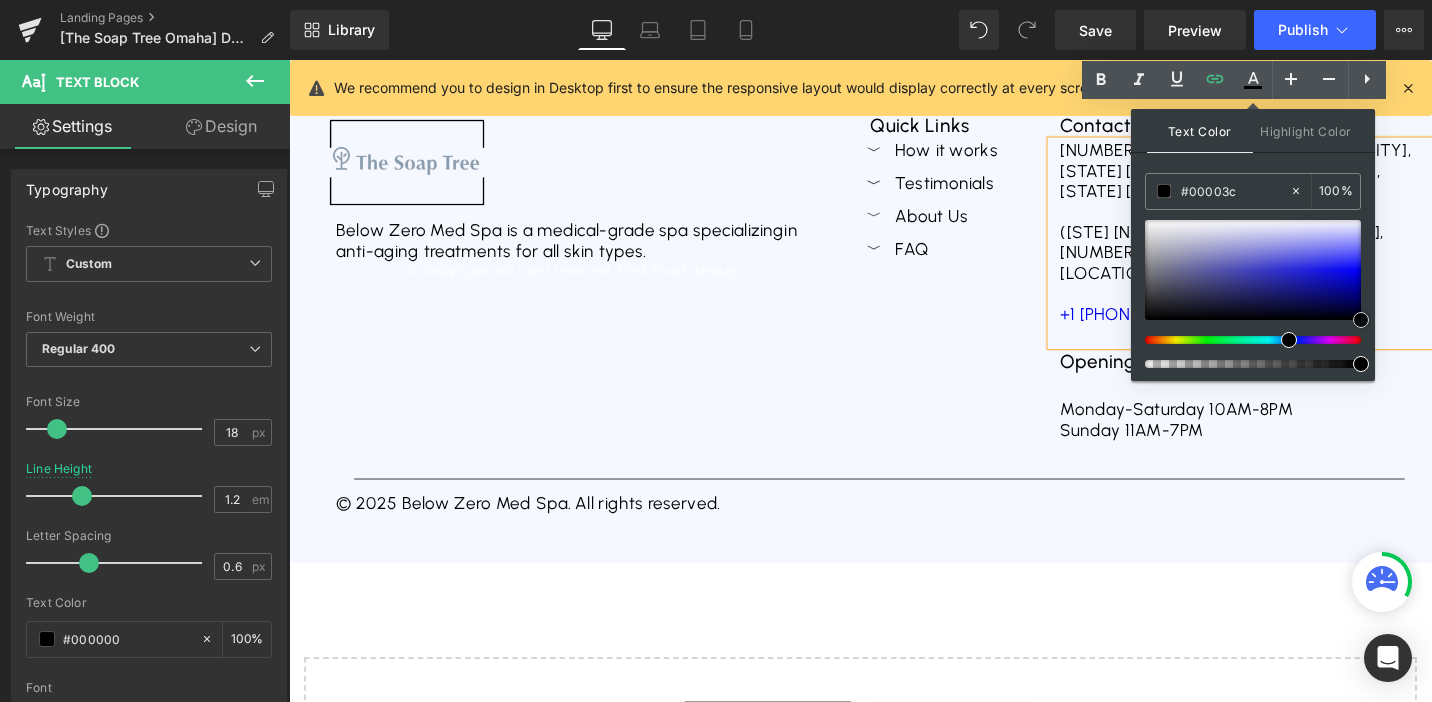 click at bounding box center [1253, 270] 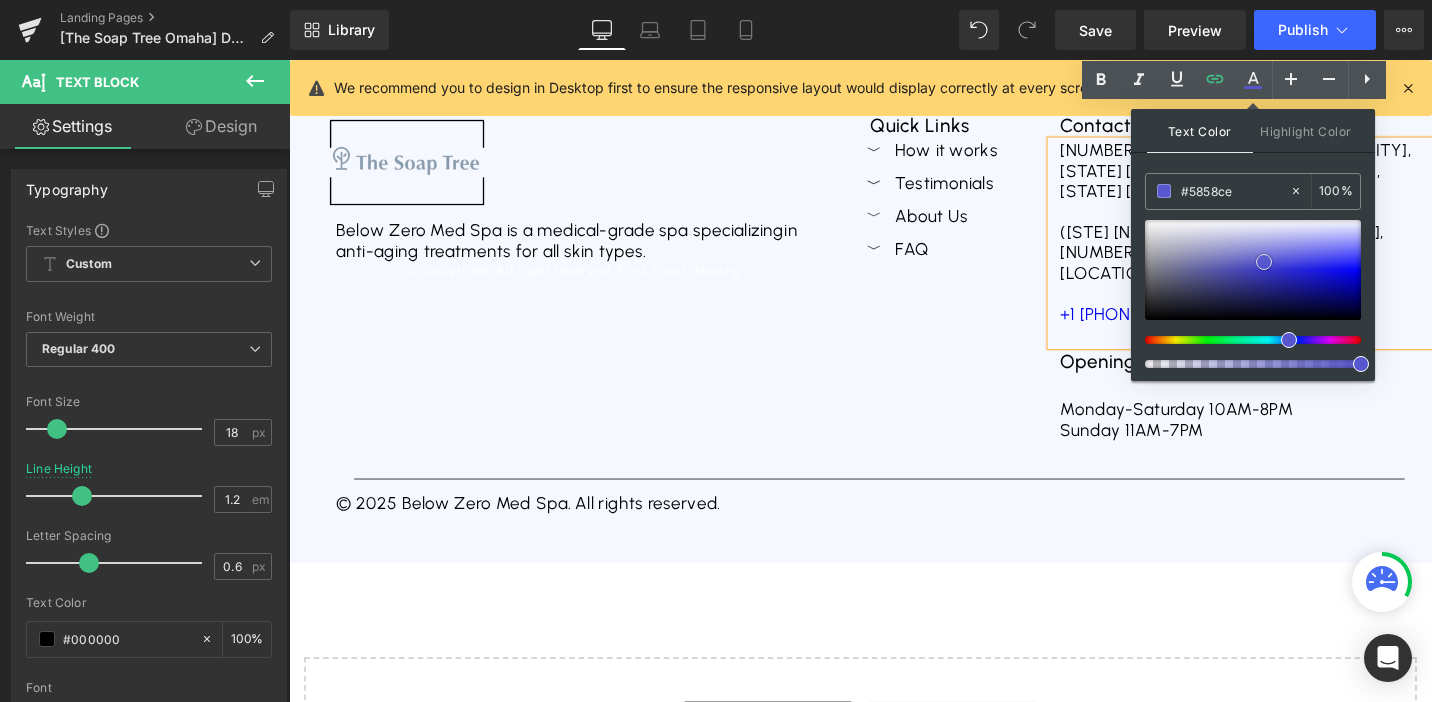 drag, startPoint x: 1356, startPoint y: 308, endPoint x: 1264, endPoint y: 262, distance: 102.85912 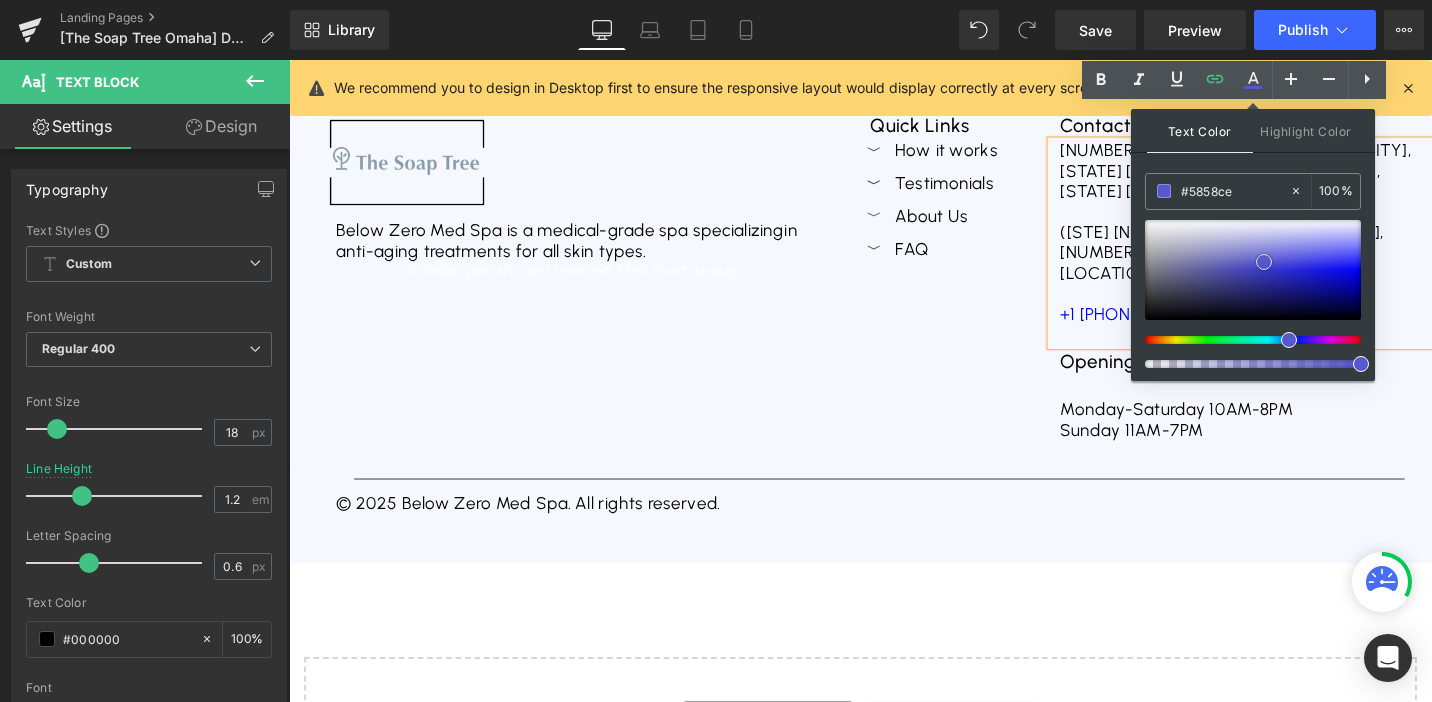 click at bounding box center [1253, 270] 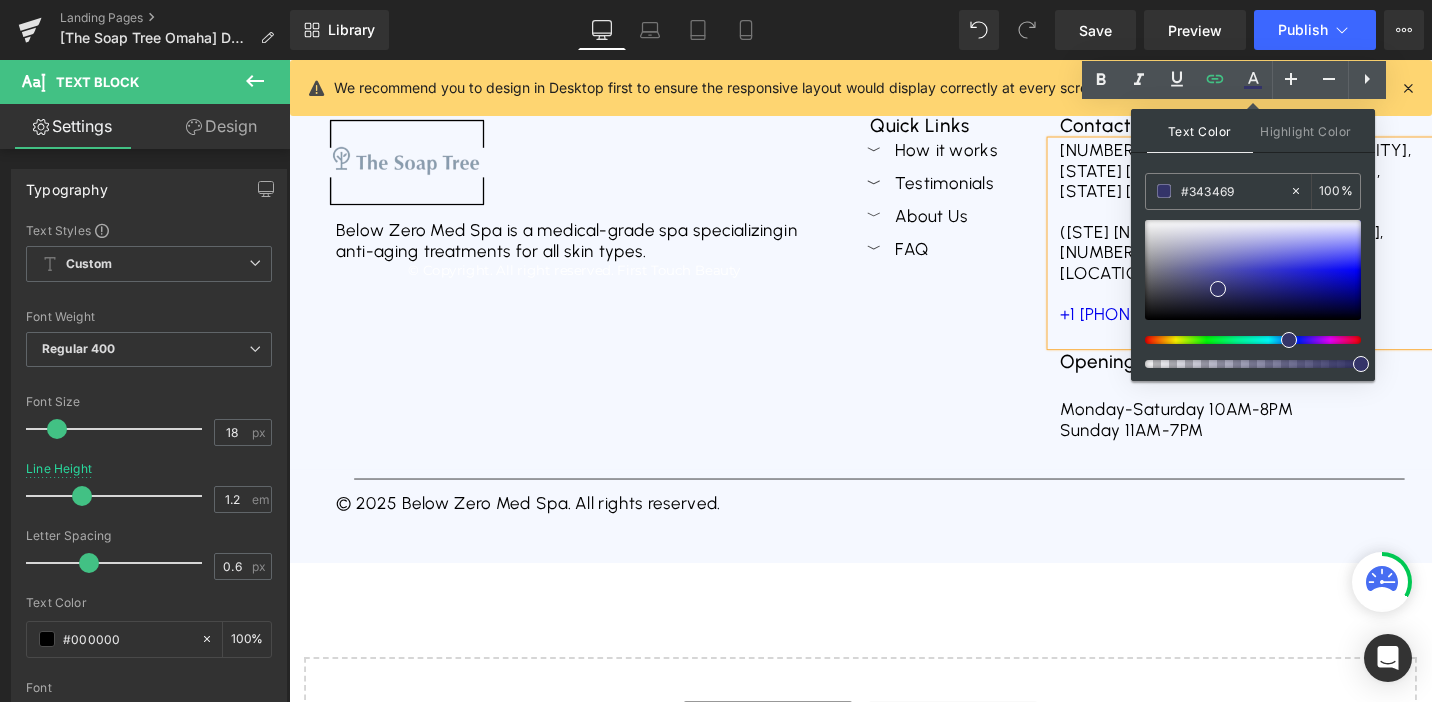 click at bounding box center [1253, 294] 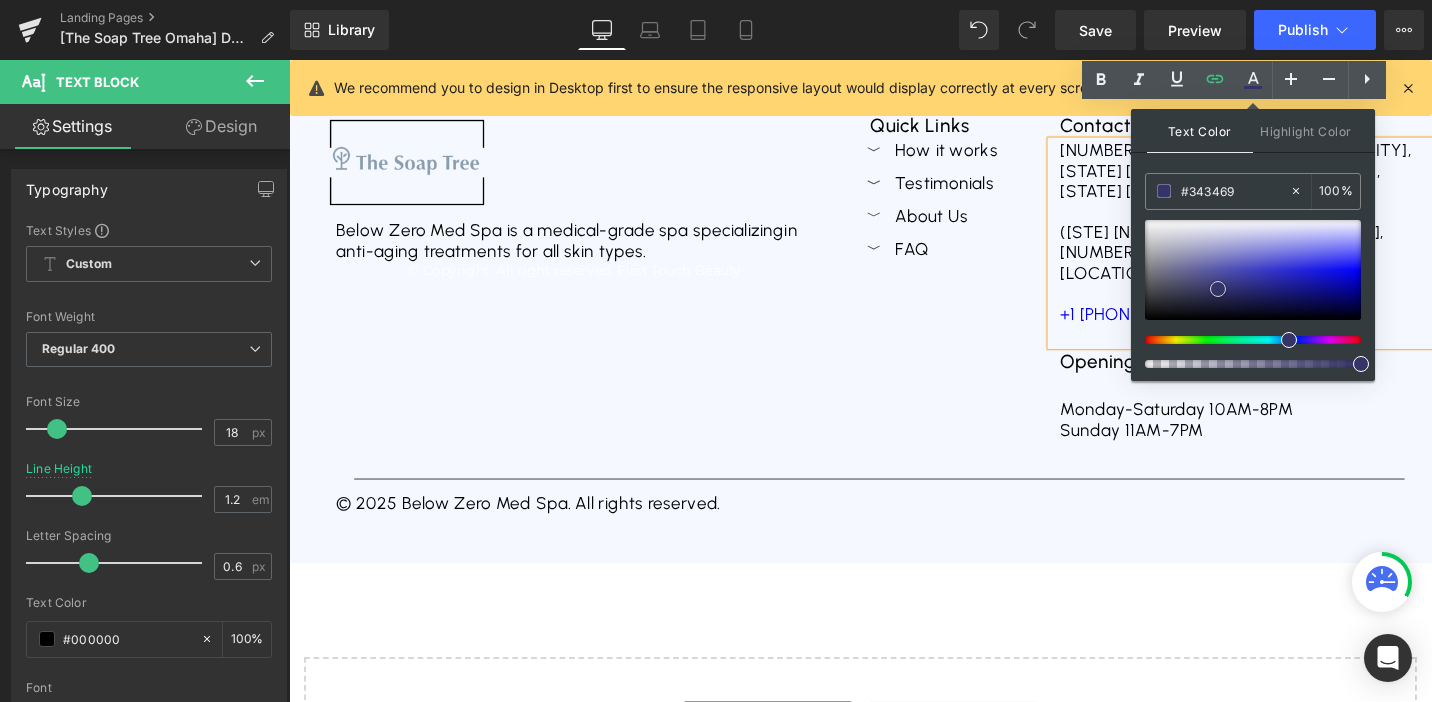 click at bounding box center (1253, 270) 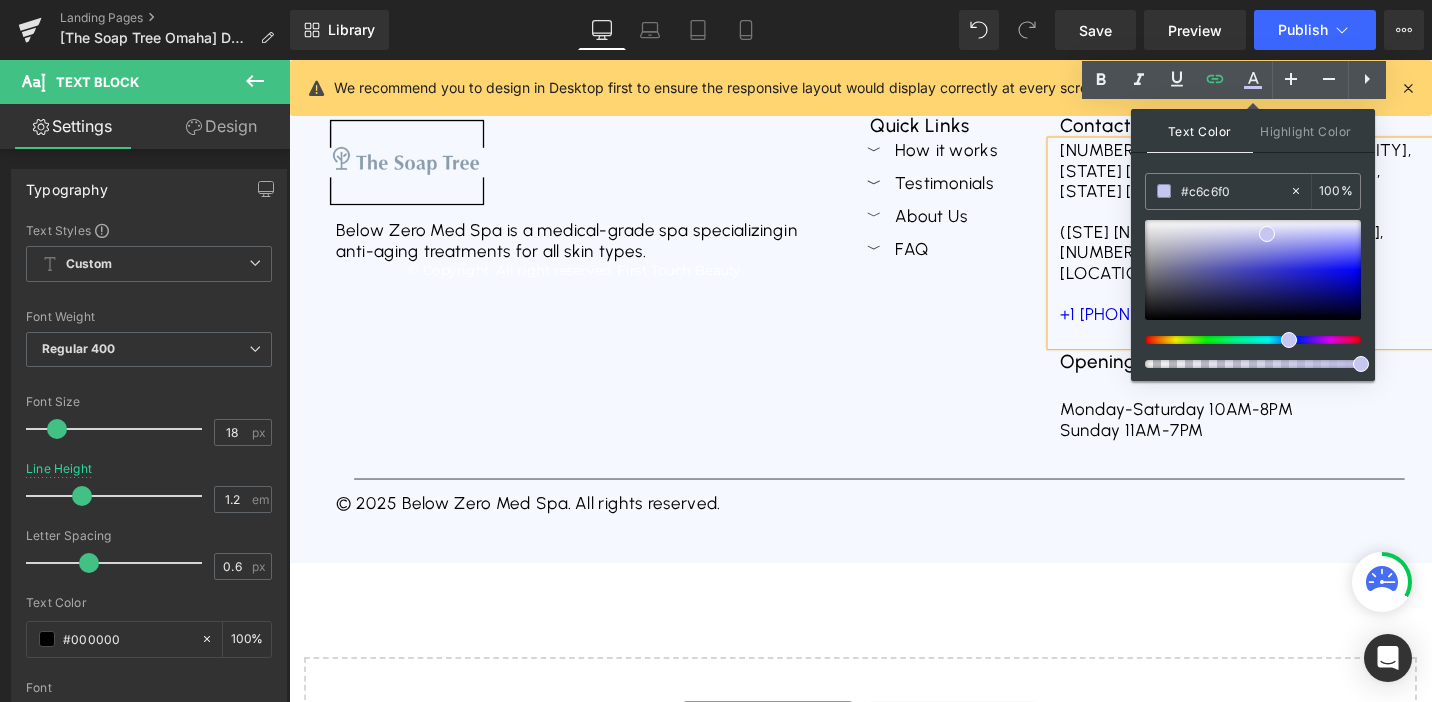 click at bounding box center (1245, 340) 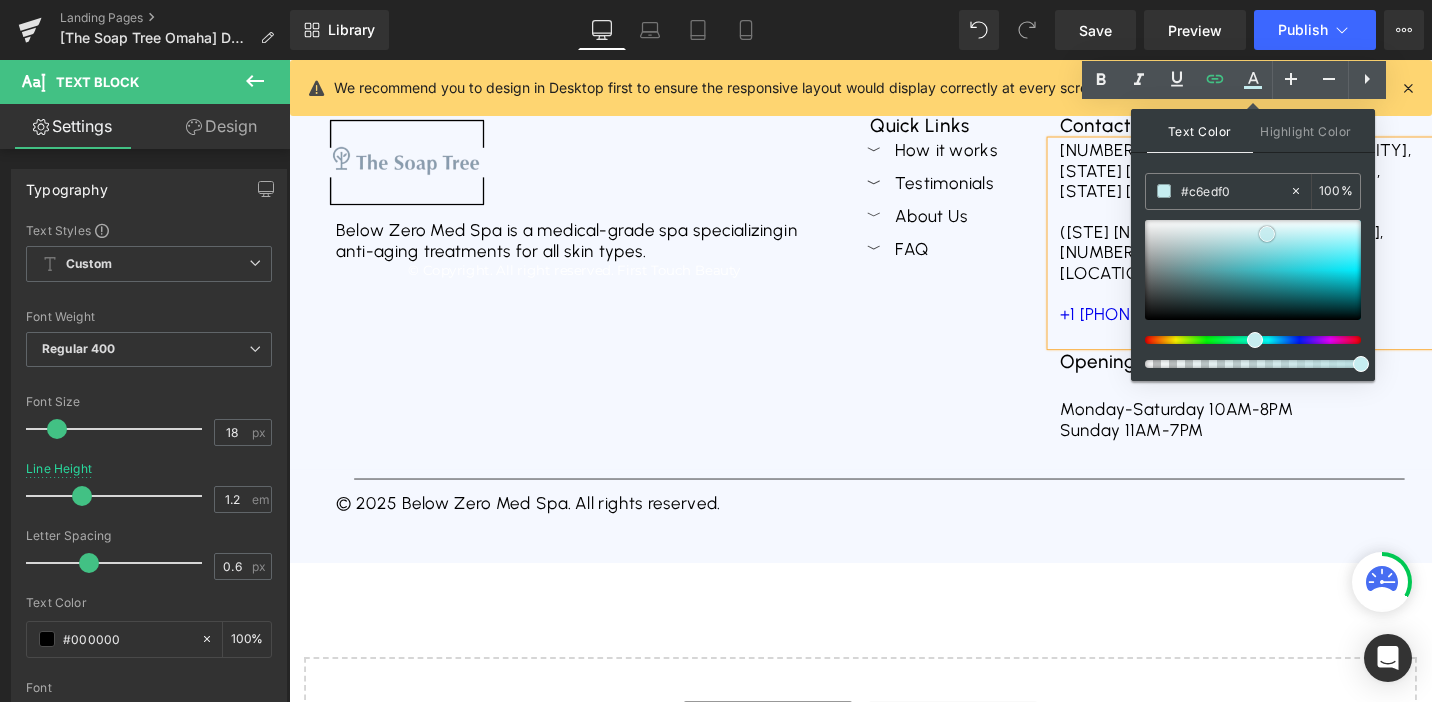 click at bounding box center (1253, 270) 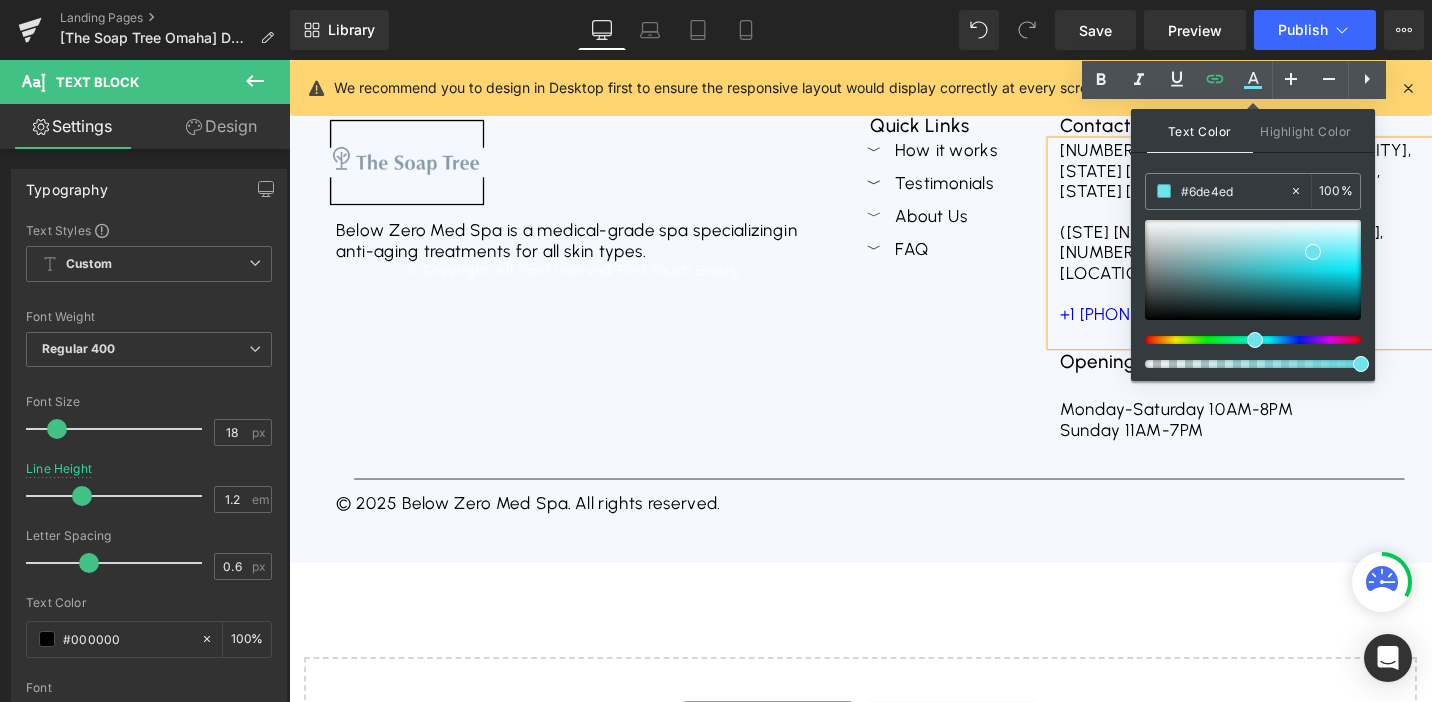 click on "3000 Grapevine Mills Pkwy, Suite 239, Grapevine, TX  7605110000 California St. Omaha, NE 68114  (STE 1221, Westroads Mall, 1st Floor across Five Below) +1 (402) 252-38428" at bounding box center [1297, 254] 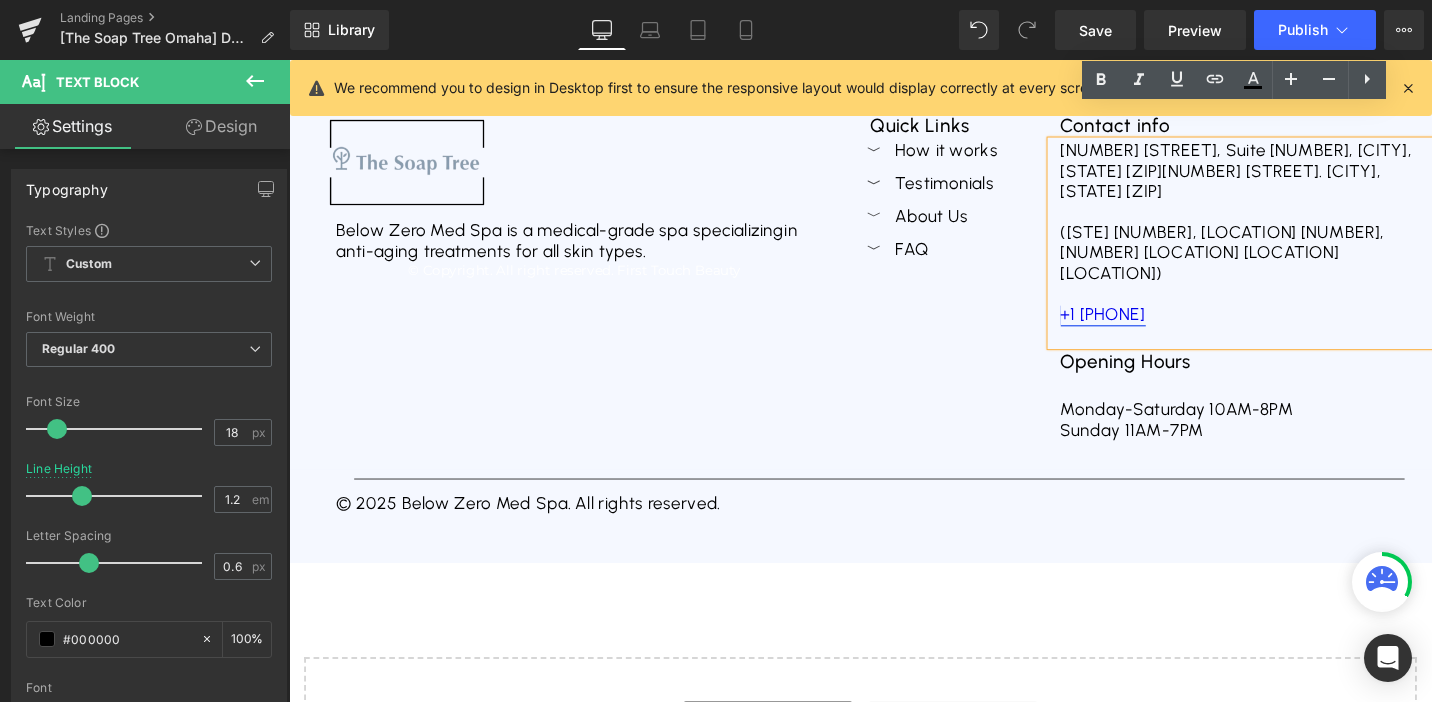 drag, startPoint x: 1108, startPoint y: 274, endPoint x: 1262, endPoint y: 271, distance: 154.02922 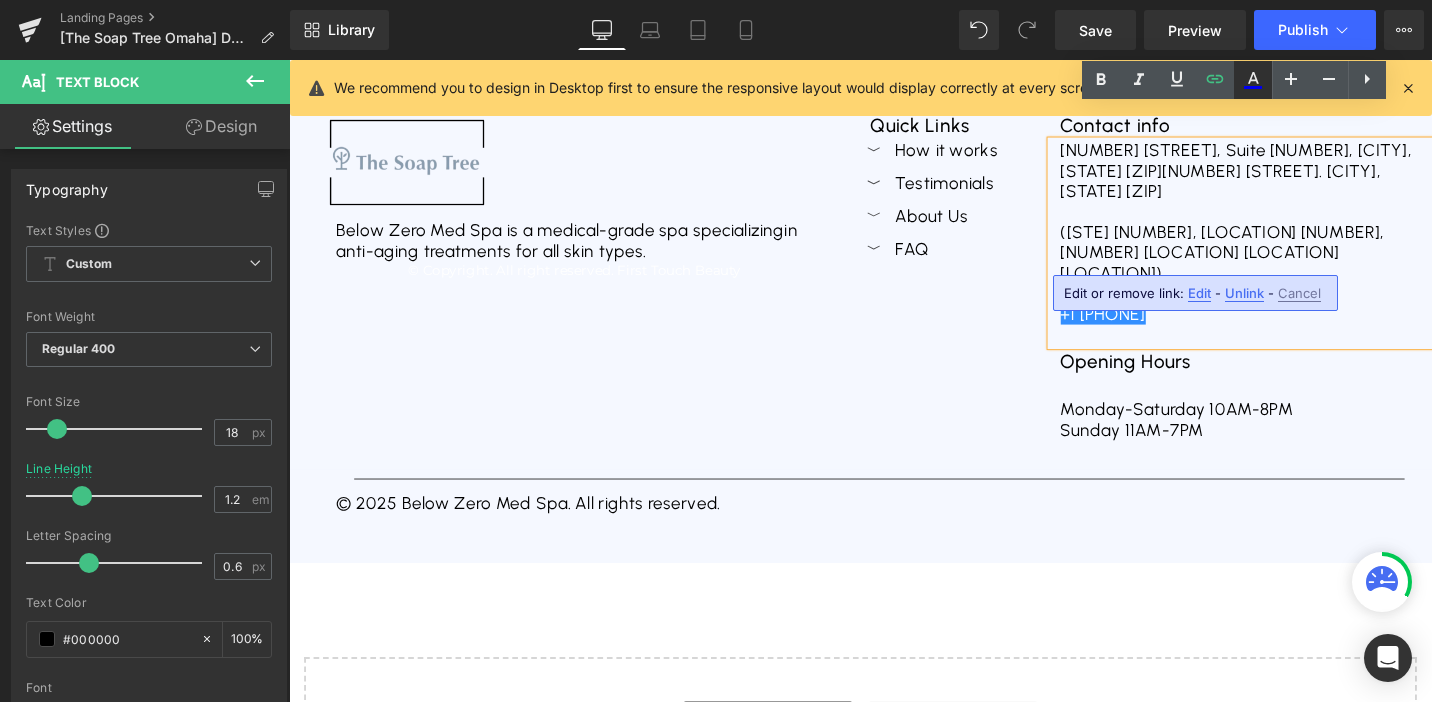click 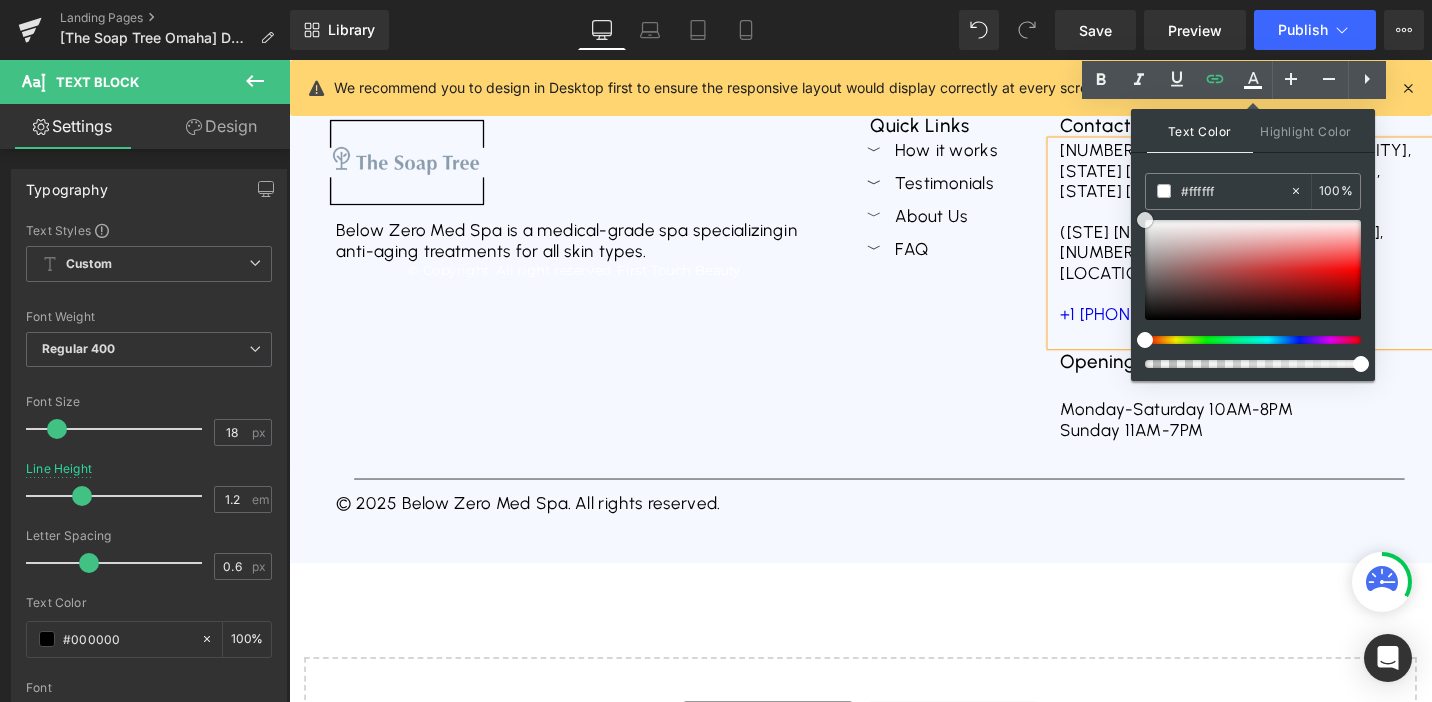 click at bounding box center [1253, 270] 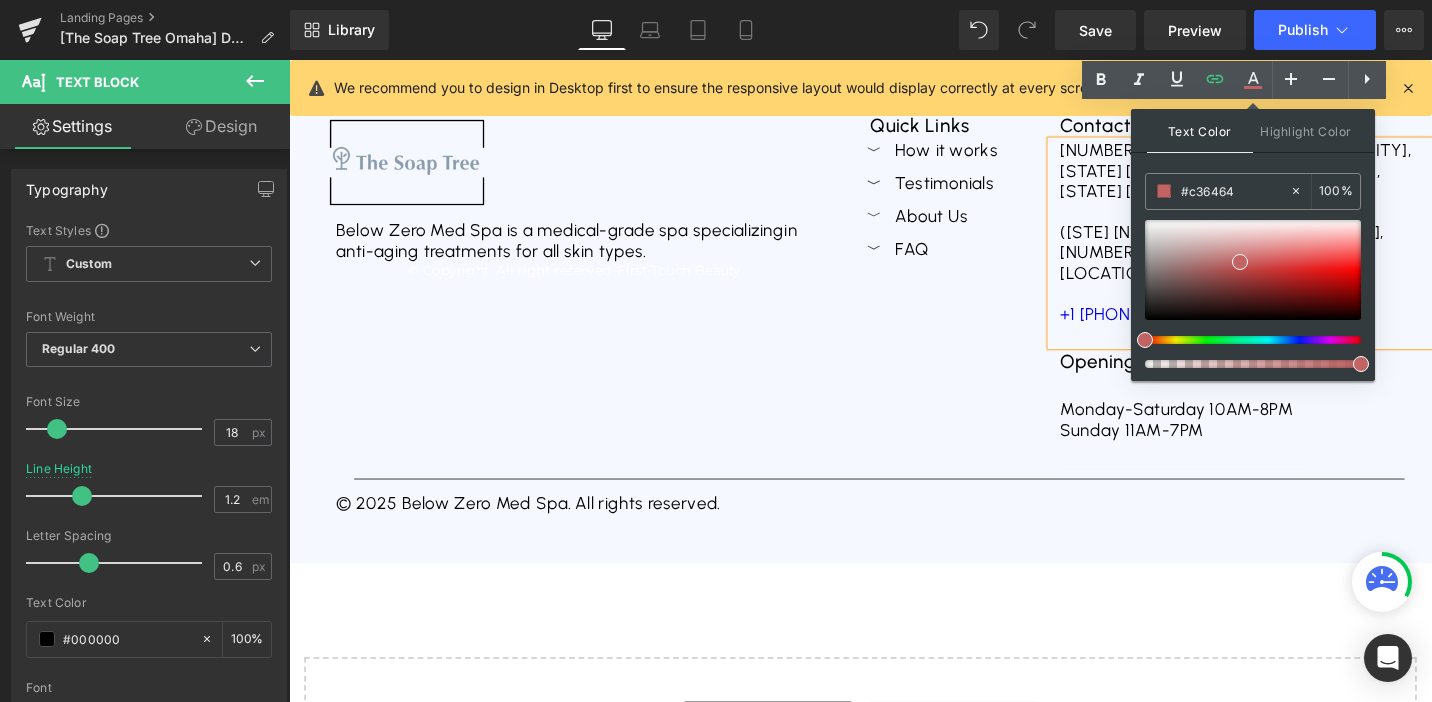 click on "Quick Links Text Block
Icon
How it works
Text Block
Icon
Testimonials
Text Block
Icon
About Us
Text Block
Icon
FAQ" at bounding box center (995, 287) 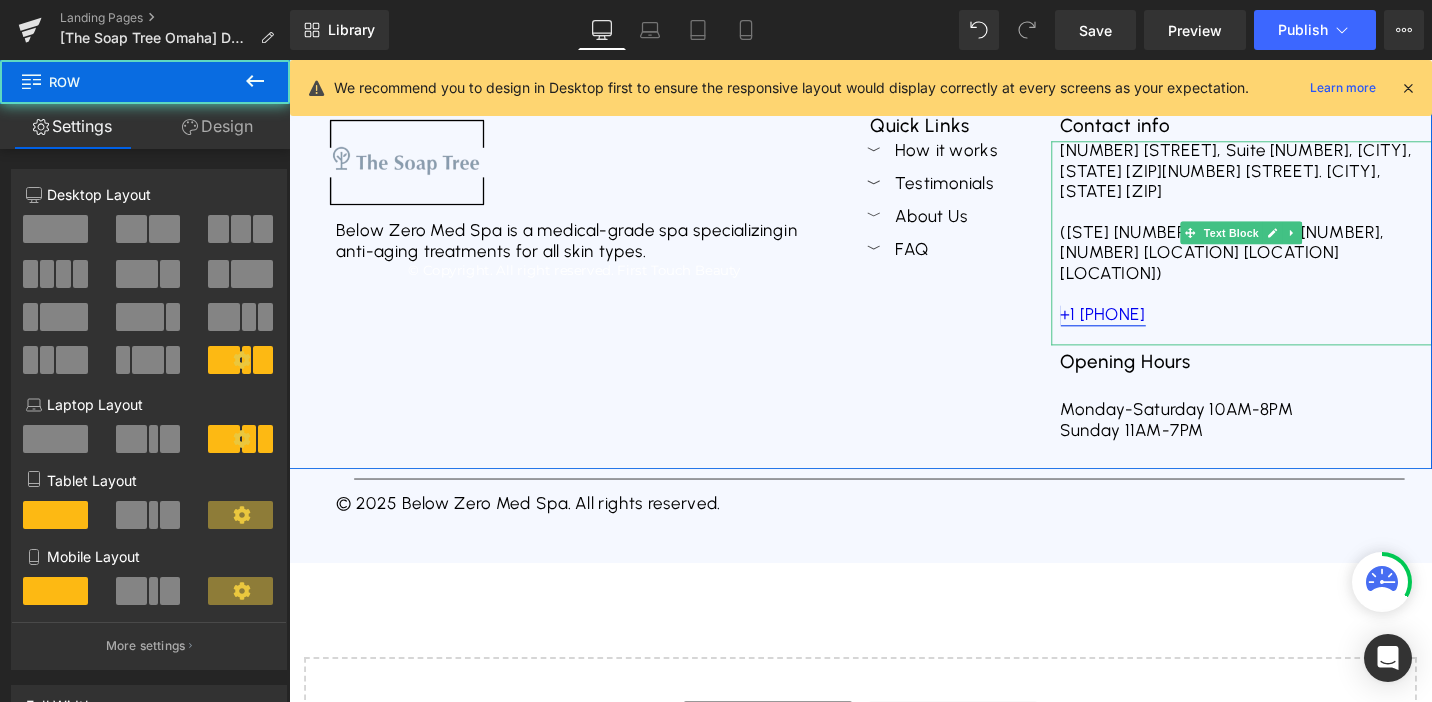 click on "+1 (402) 252-38428" at bounding box center (1151, 329) 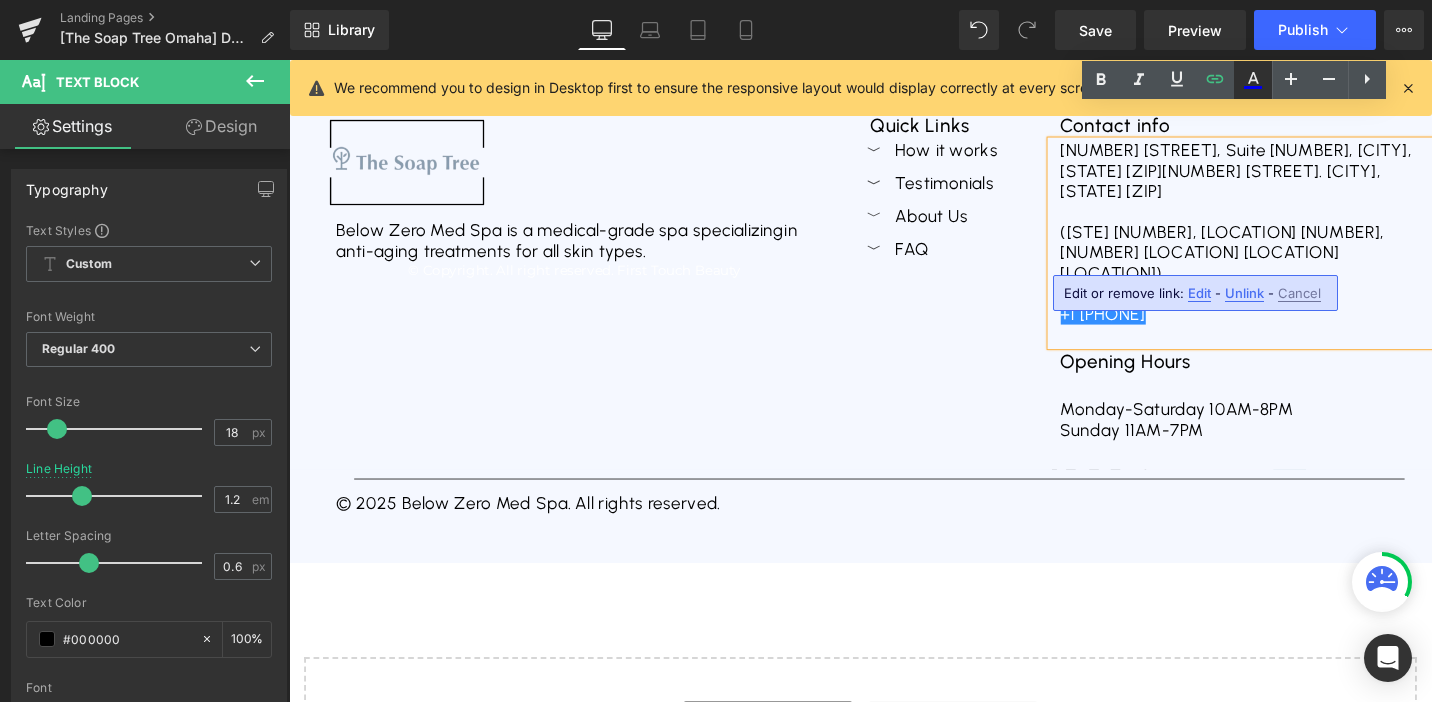 click 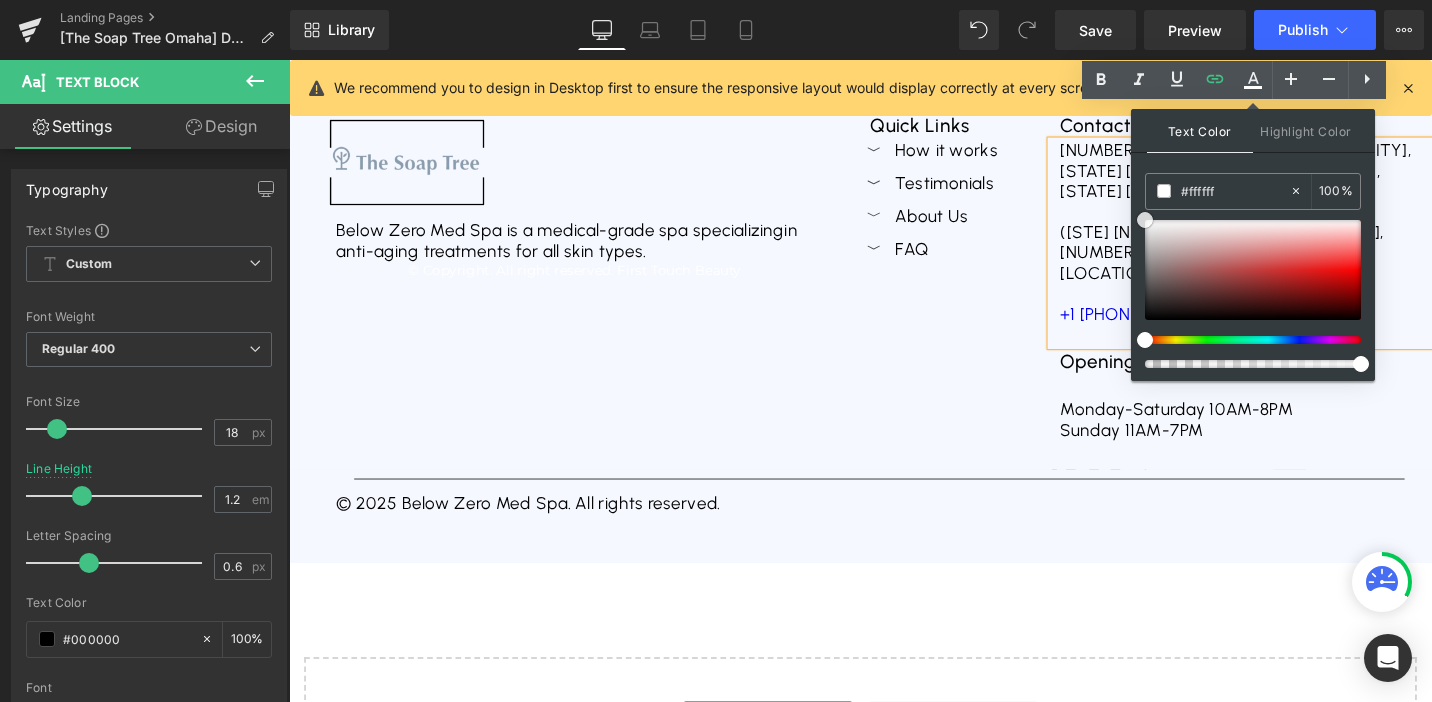 click at bounding box center (1253, 270) 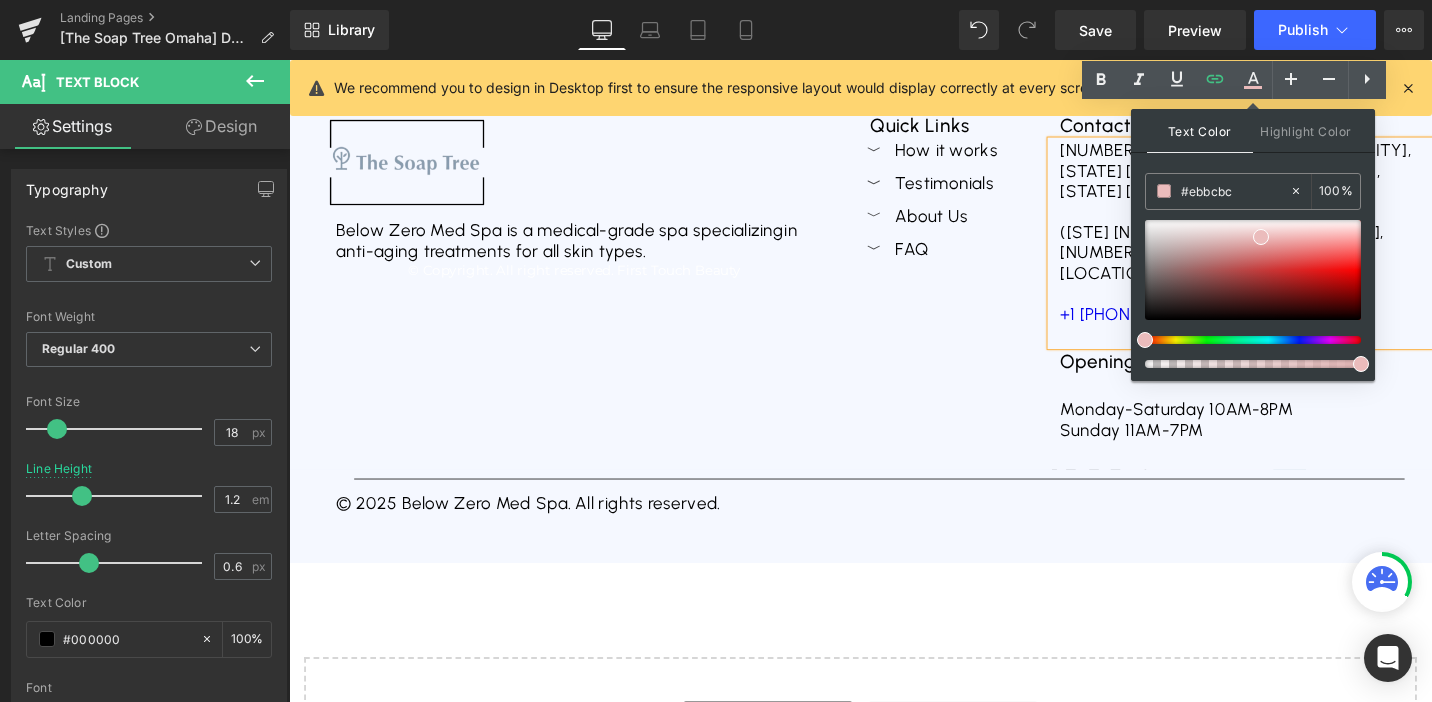 click on "Quick Links Text Block
Icon
How it works
Text Block
Icon
Testimonials
Text Block
Icon
About Us
Text Block
Icon
FAQ" at bounding box center (995, 287) 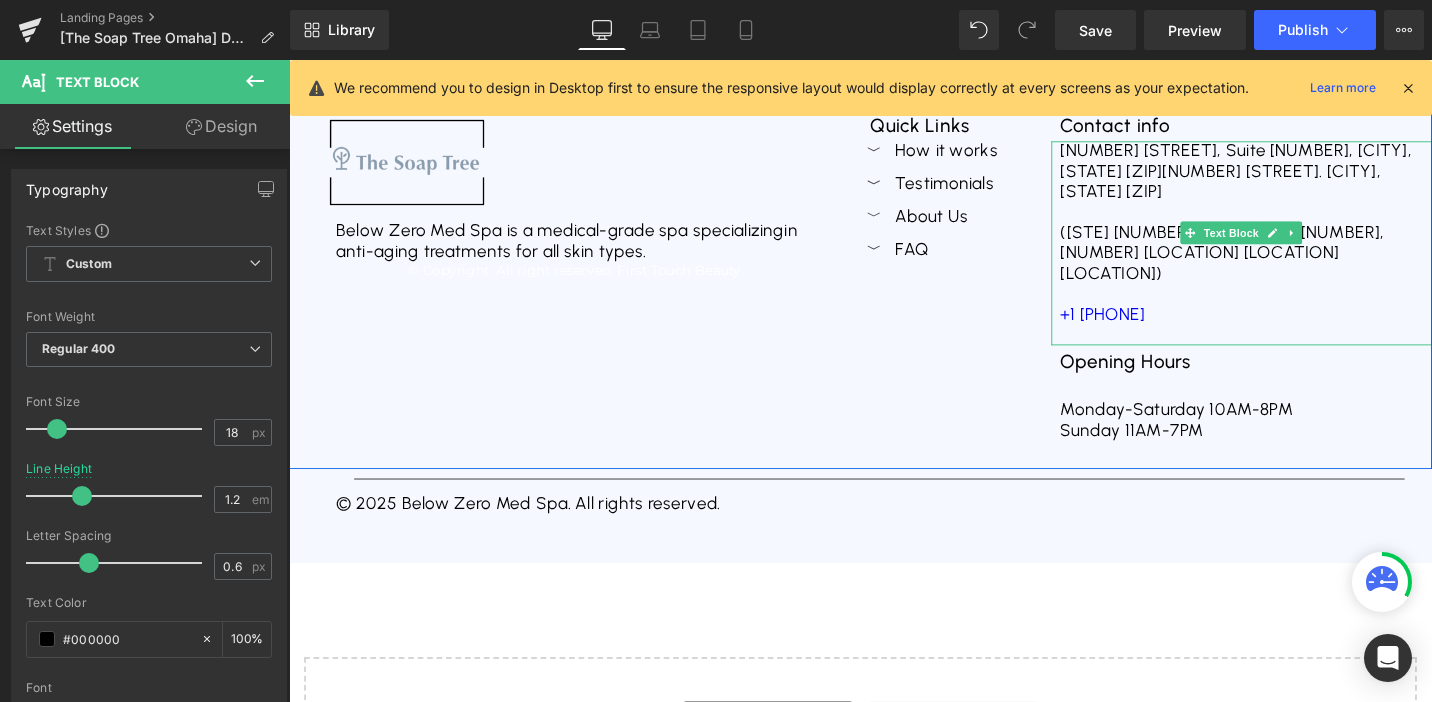 drag, startPoint x: 1107, startPoint y: 271, endPoint x: 1272, endPoint y: 270, distance: 165.00304 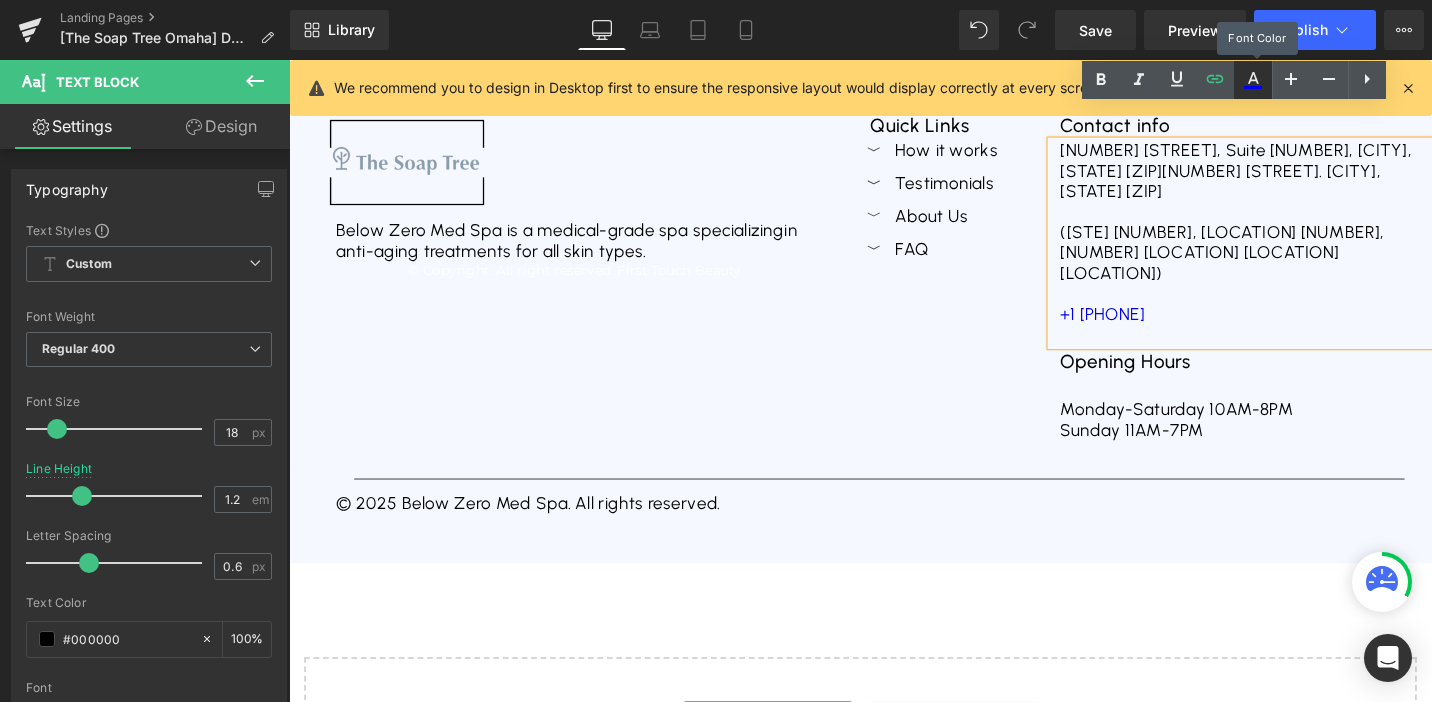 click 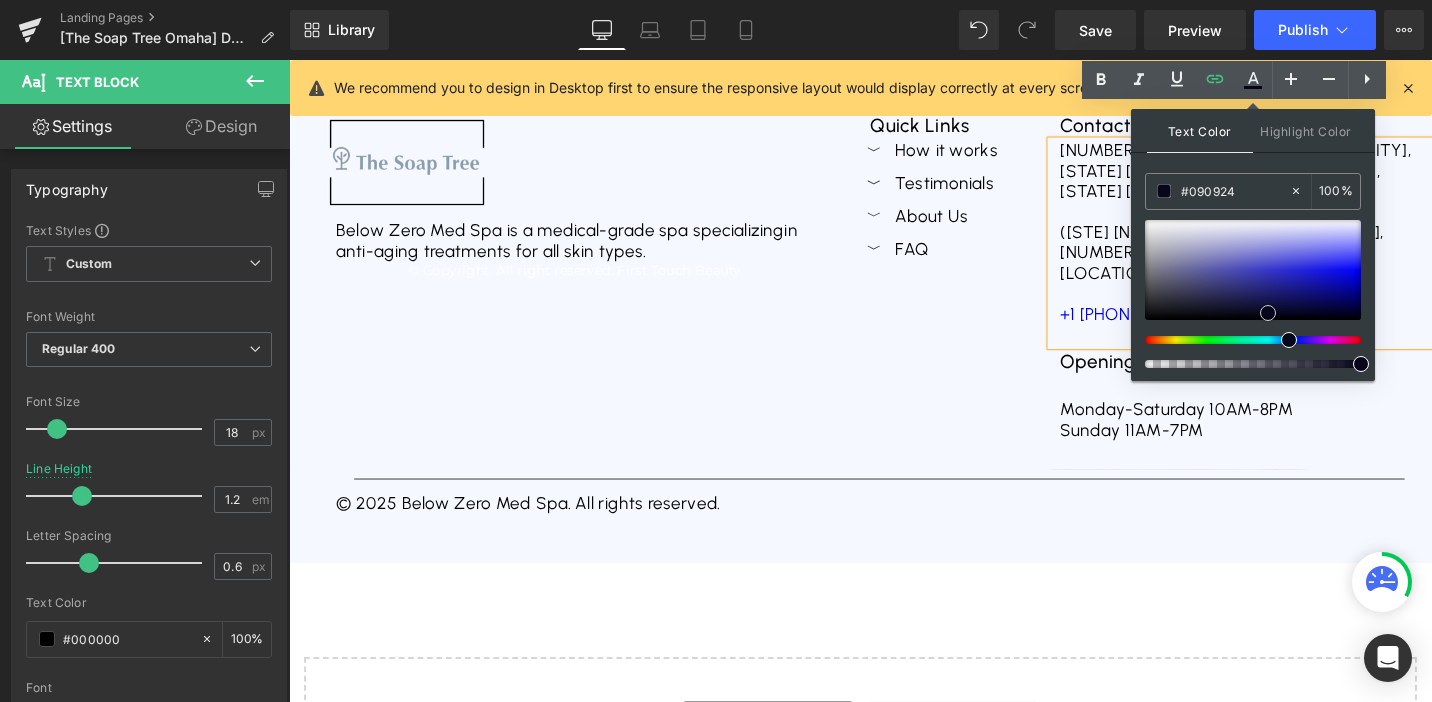 drag, startPoint x: 1268, startPoint y: 260, endPoint x: 1266, endPoint y: 310, distance: 50.039986 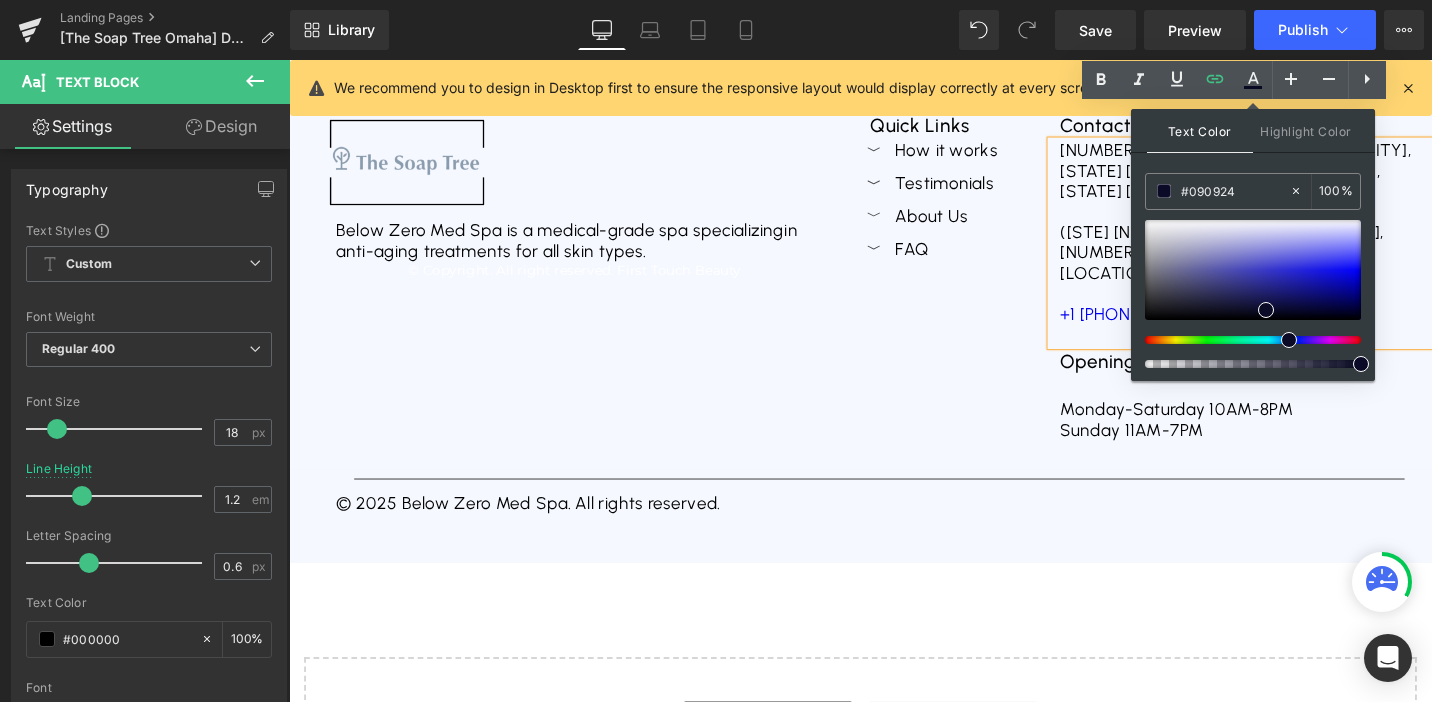 click at bounding box center [1245, 340] 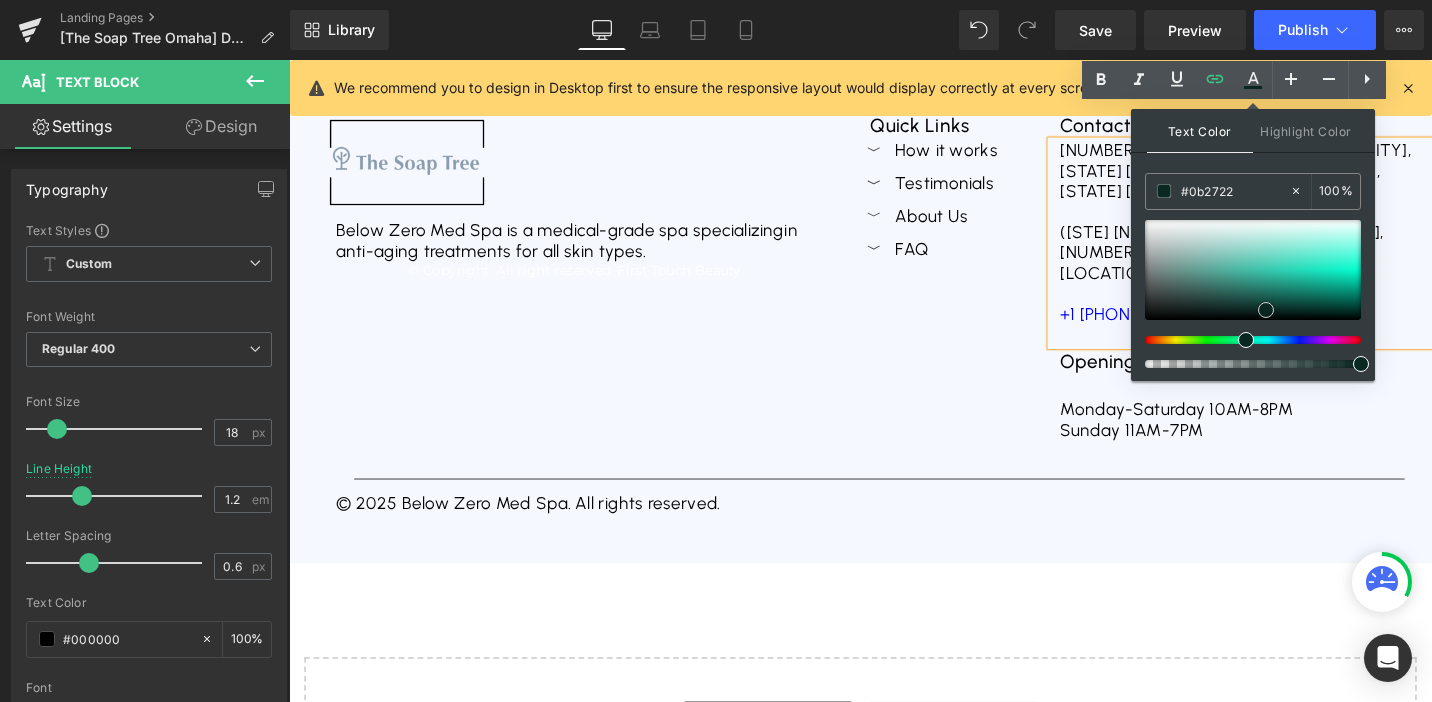 click at bounding box center [1253, 270] 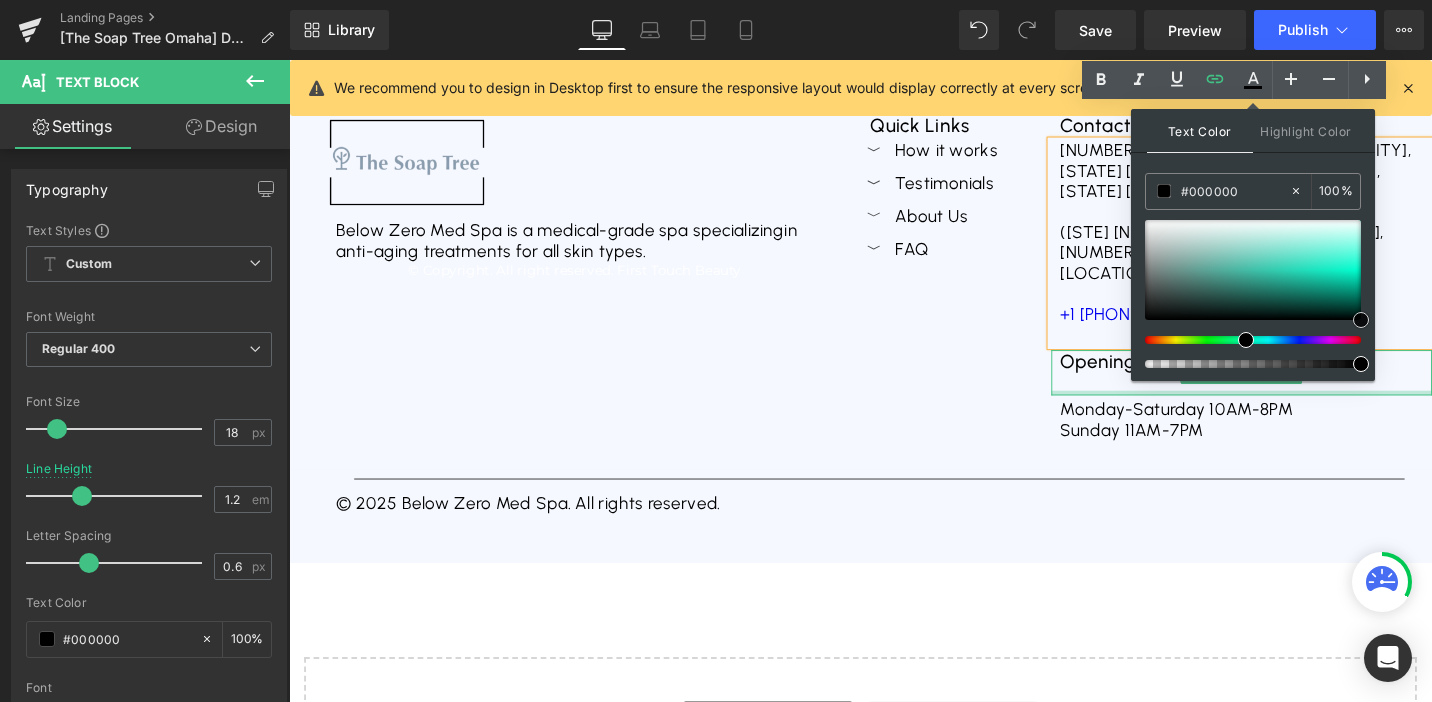 drag, startPoint x: 1608, startPoint y: 365, endPoint x: 1444, endPoint y: 358, distance: 164.14932 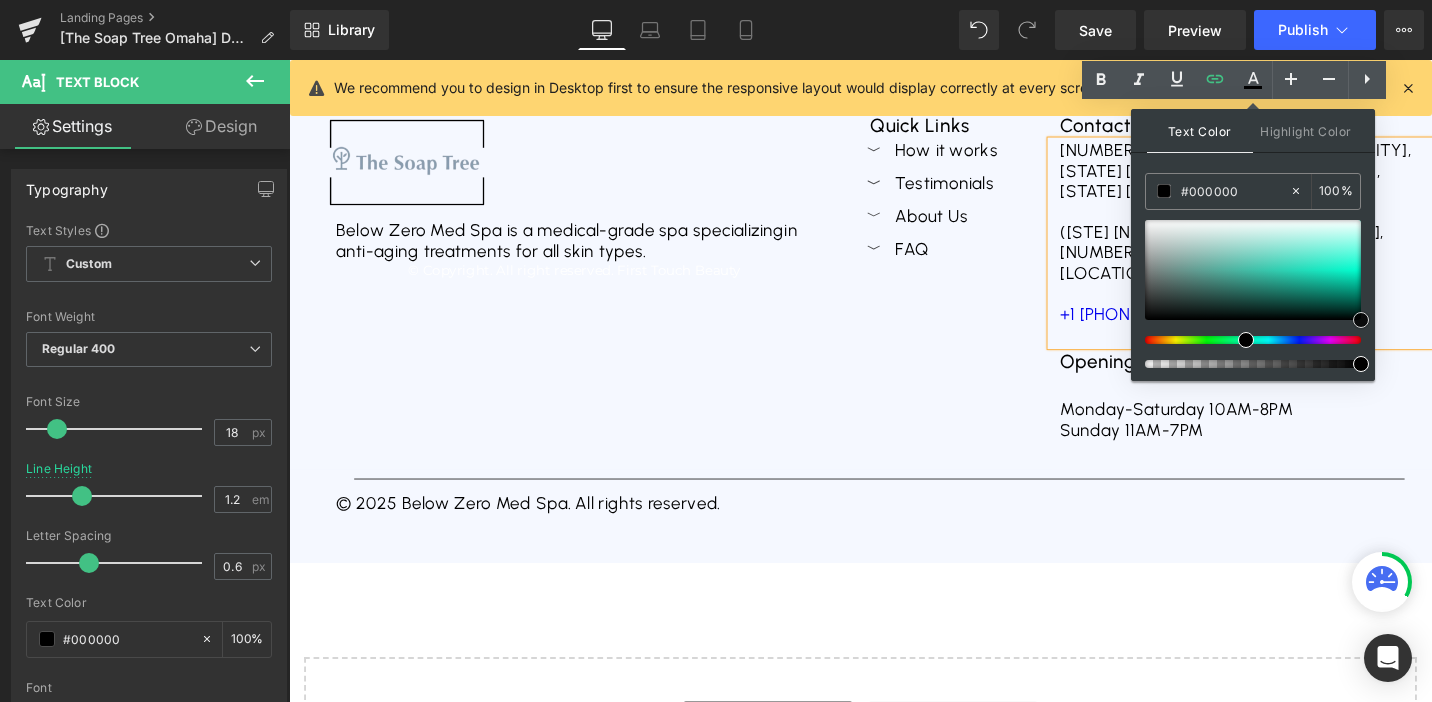 click at bounding box center (1361, 320) 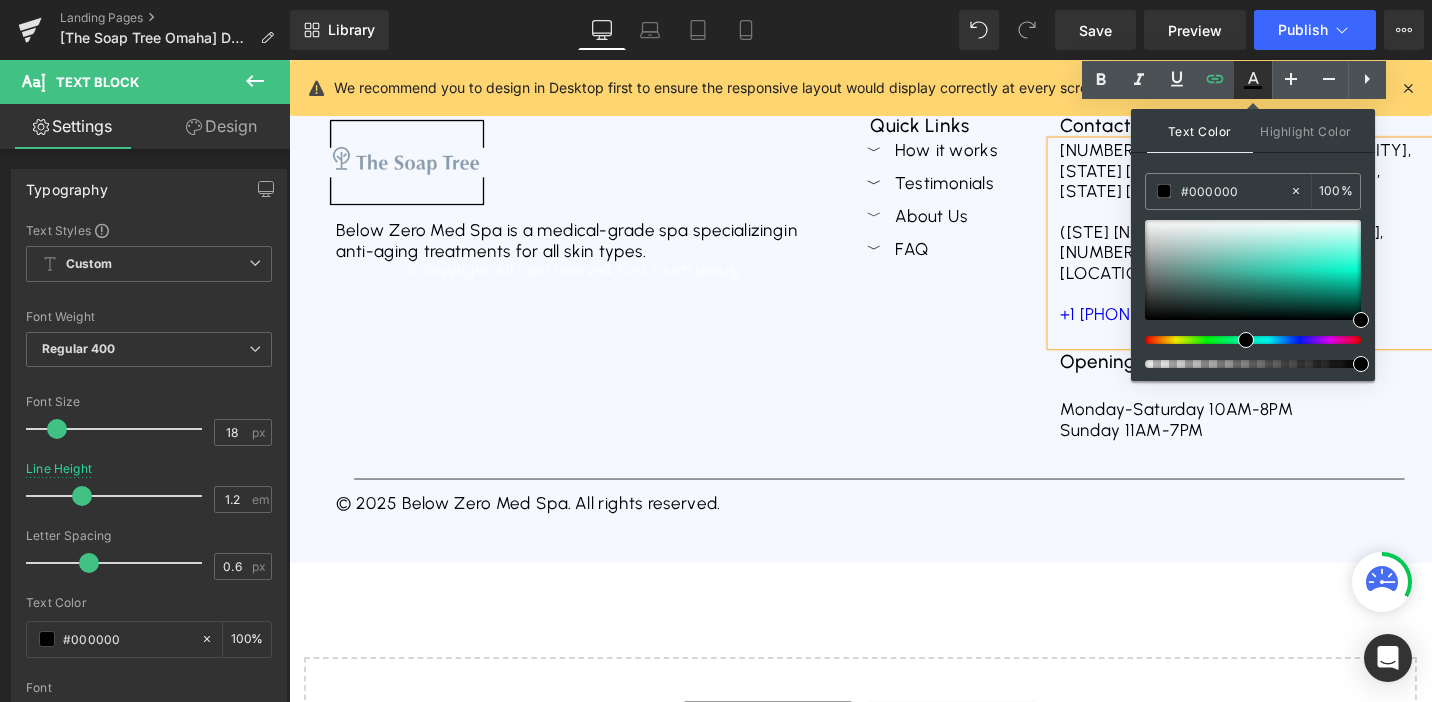 click 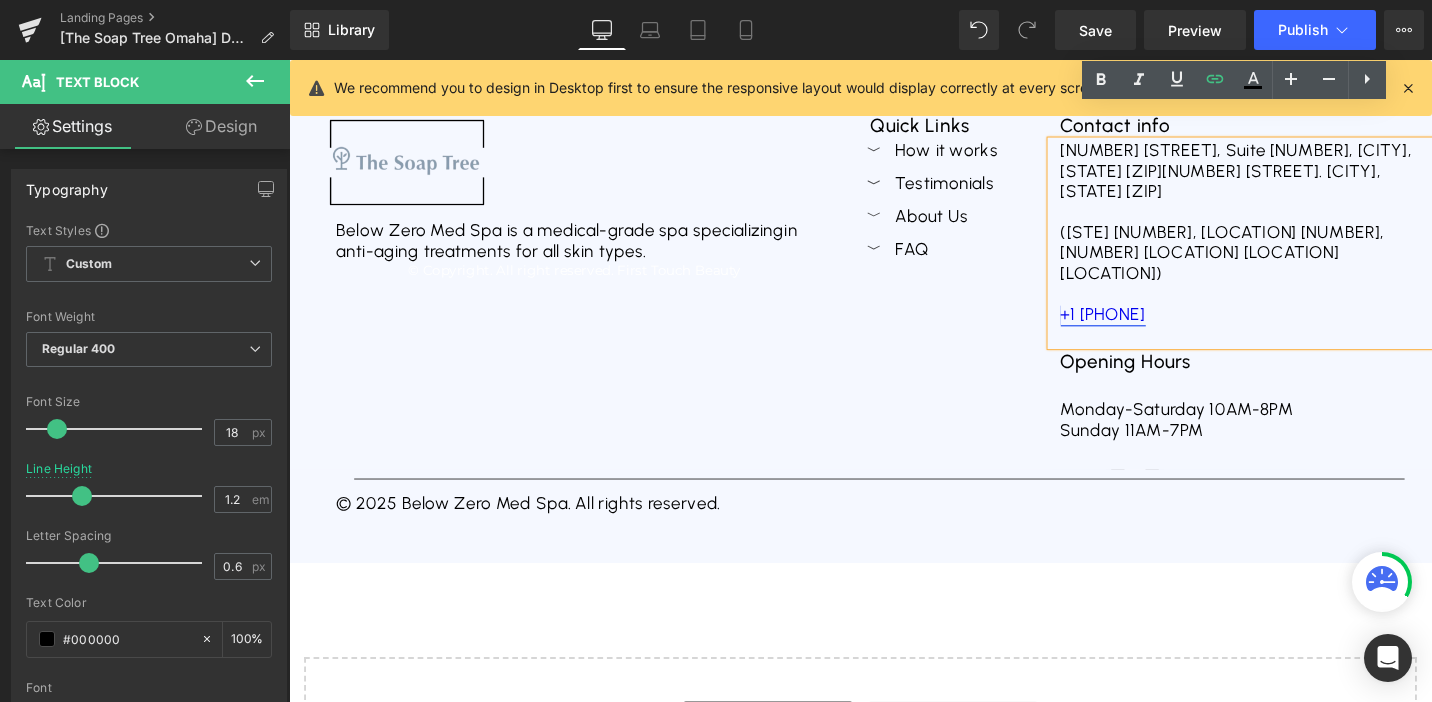 click on "+1 (402) 252-38428" at bounding box center (1151, 329) 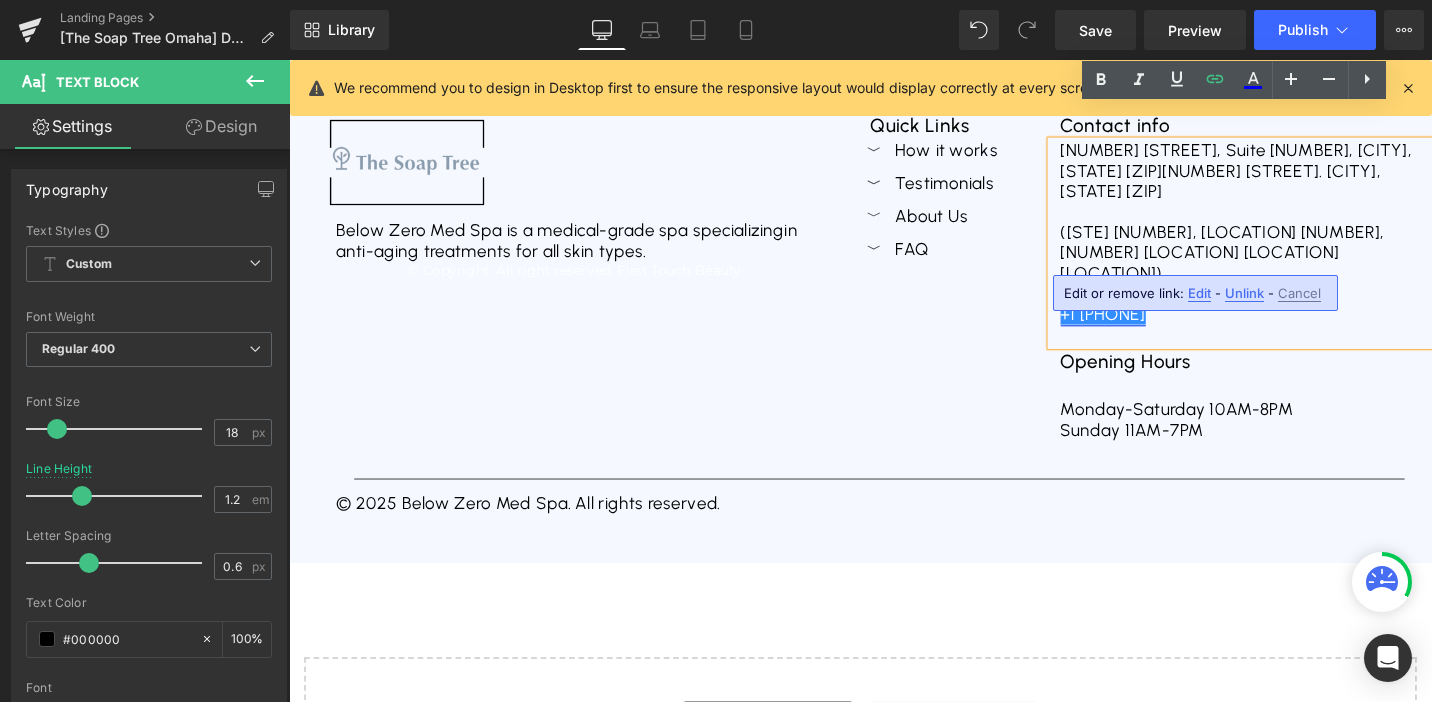 drag, startPoint x: 1265, startPoint y: 276, endPoint x: 1105, endPoint y: 275, distance: 160.00313 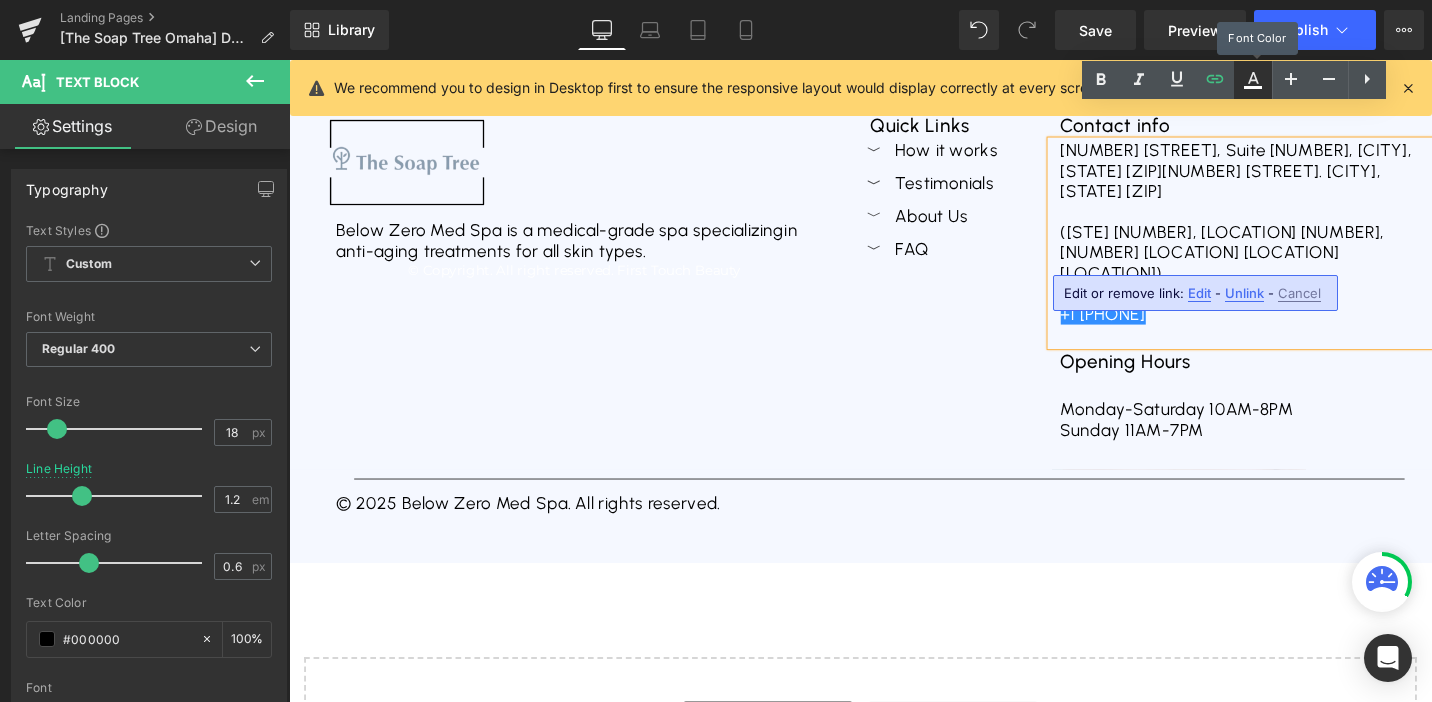 click at bounding box center (1253, 80) 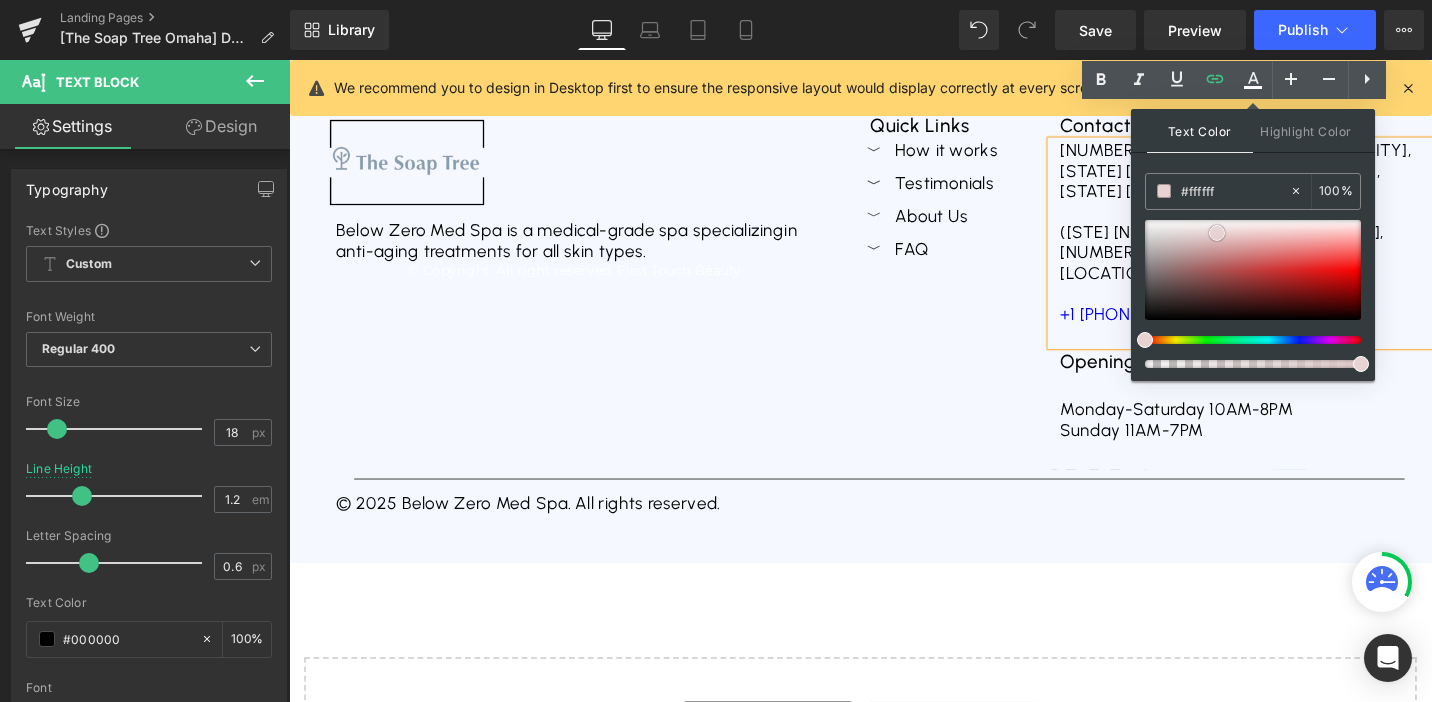 click at bounding box center (1253, 270) 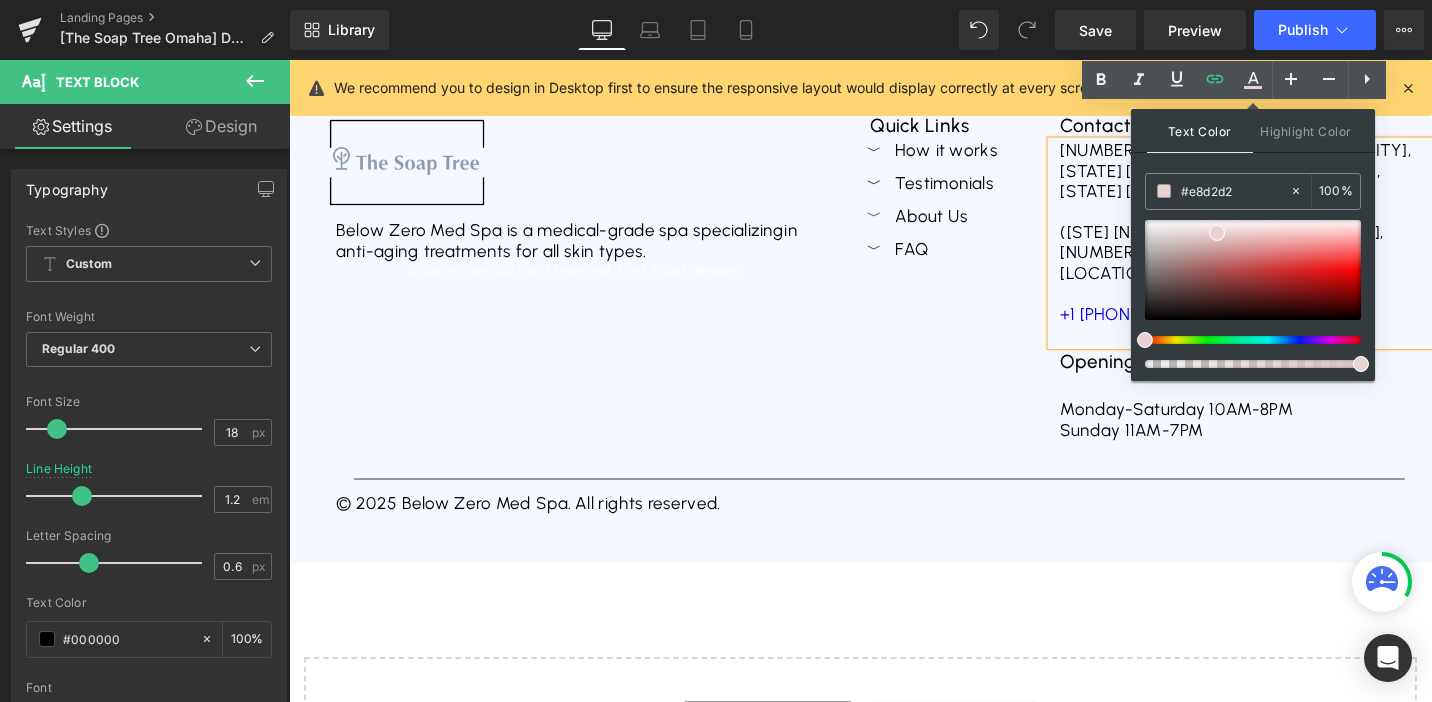 click on "Quick Links Text Block
Icon
How it works
Text Block
Icon
Testimonials
Text Block
Icon
About Us
Text Block
Icon
FAQ" at bounding box center (995, 287) 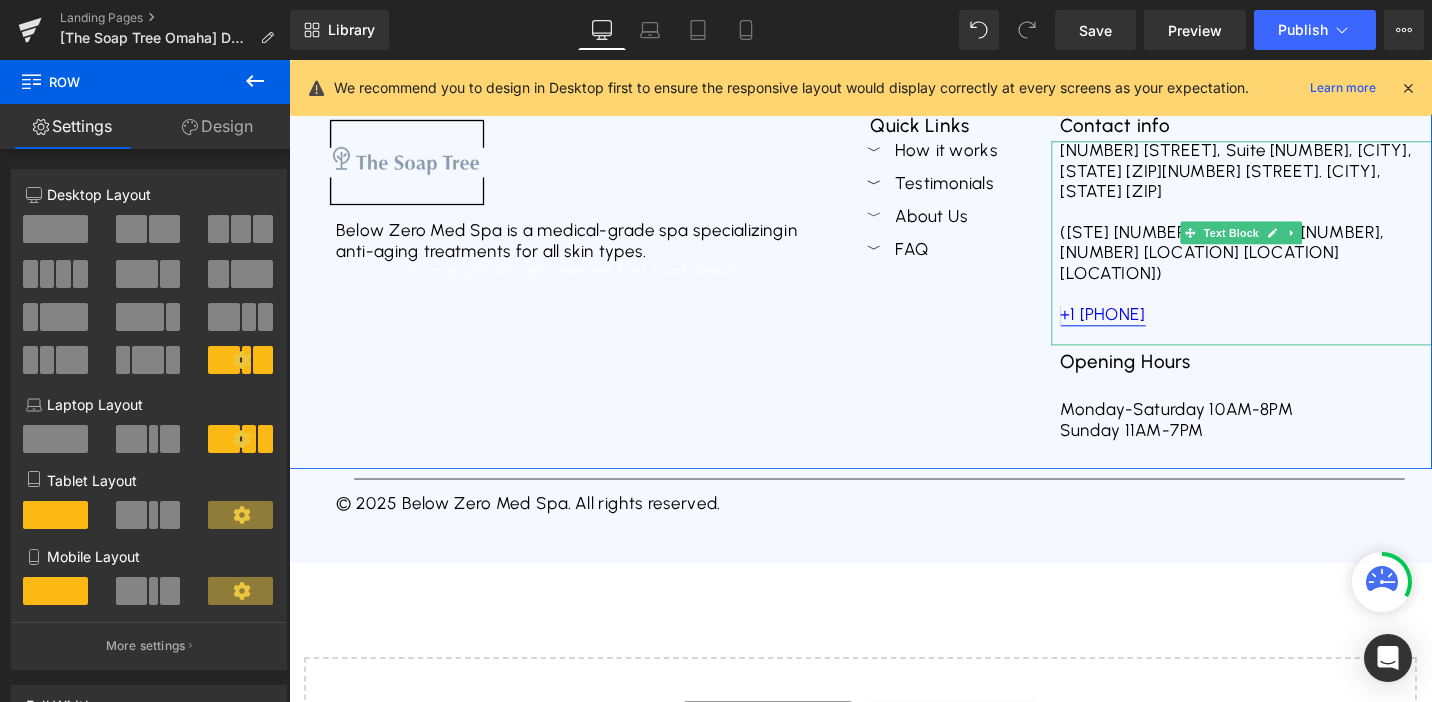 click on "+1 (402) 252-38428" at bounding box center (1151, 329) 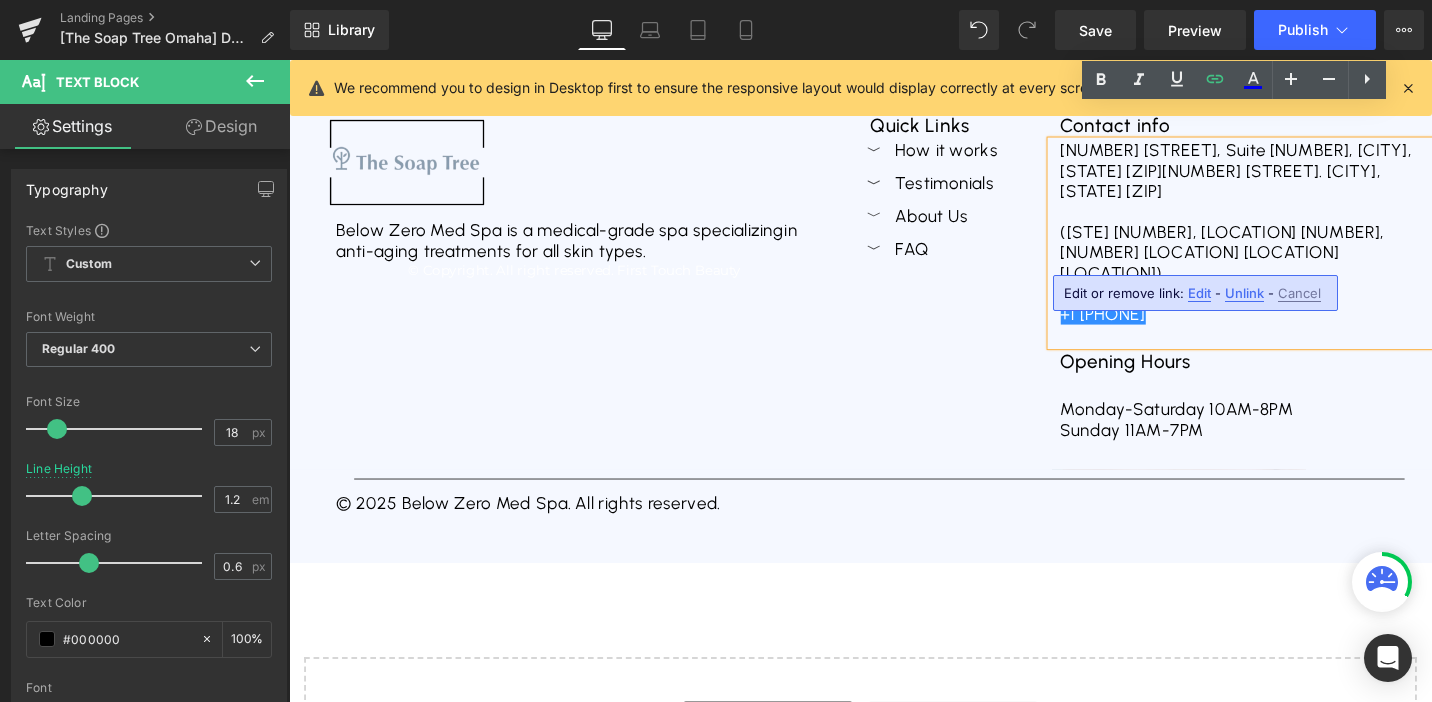 drag, startPoint x: 1105, startPoint y: 272, endPoint x: 1273, endPoint y: 275, distance: 168.02678 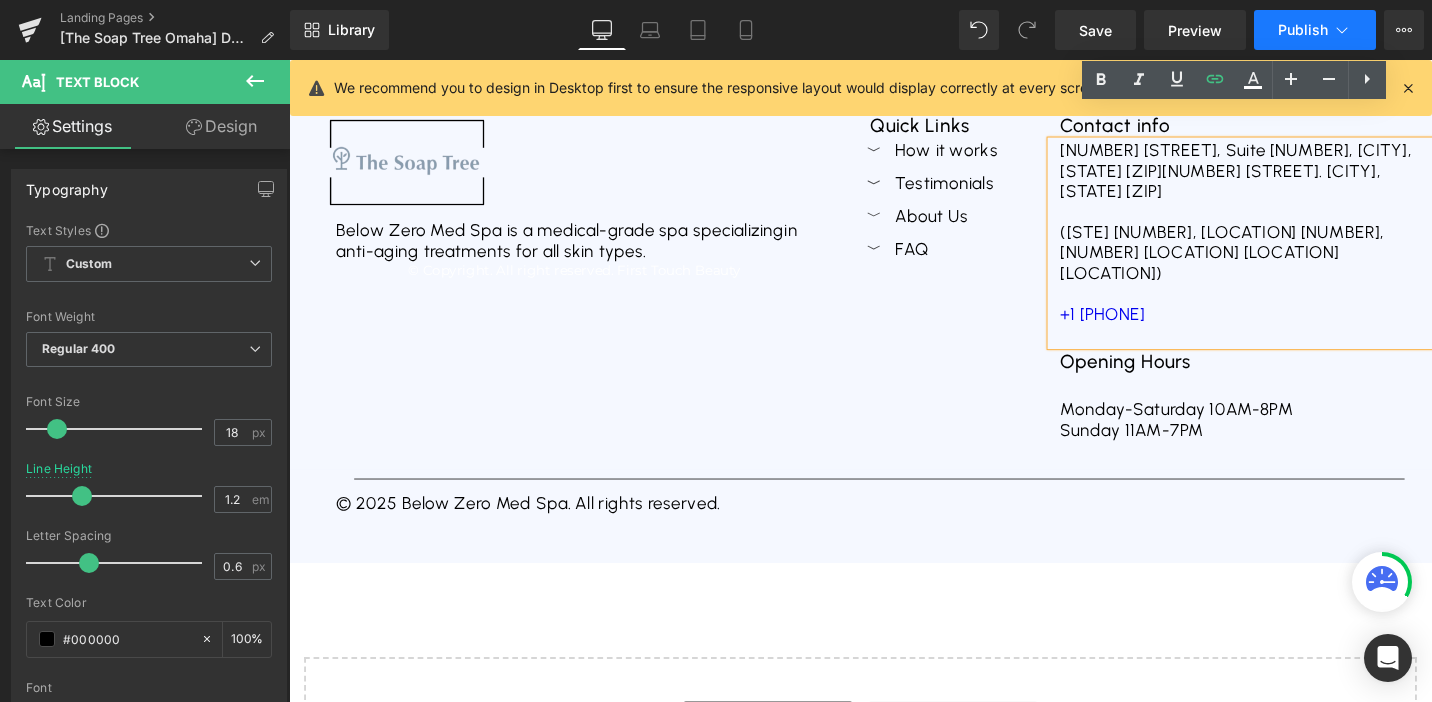 click on "Publish" at bounding box center (1315, 30) 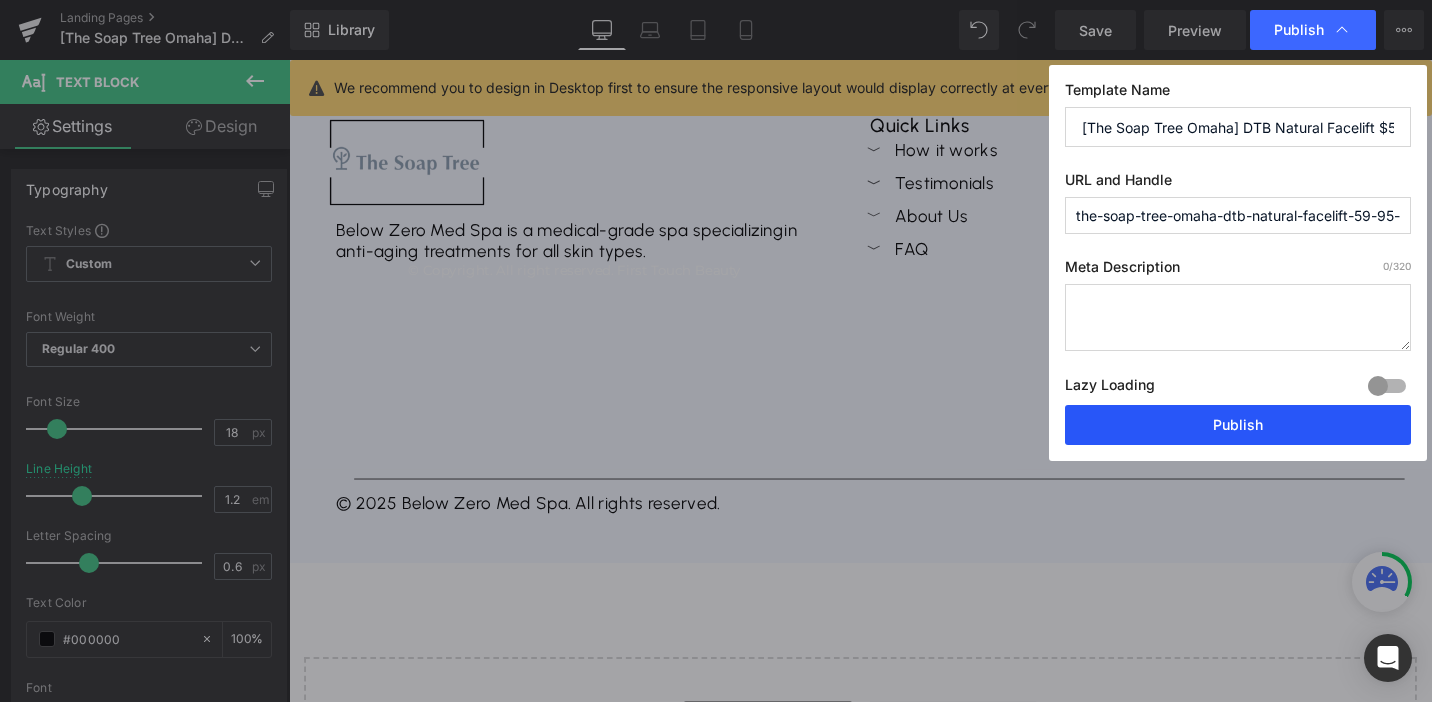 click on "Publish" at bounding box center [1238, 425] 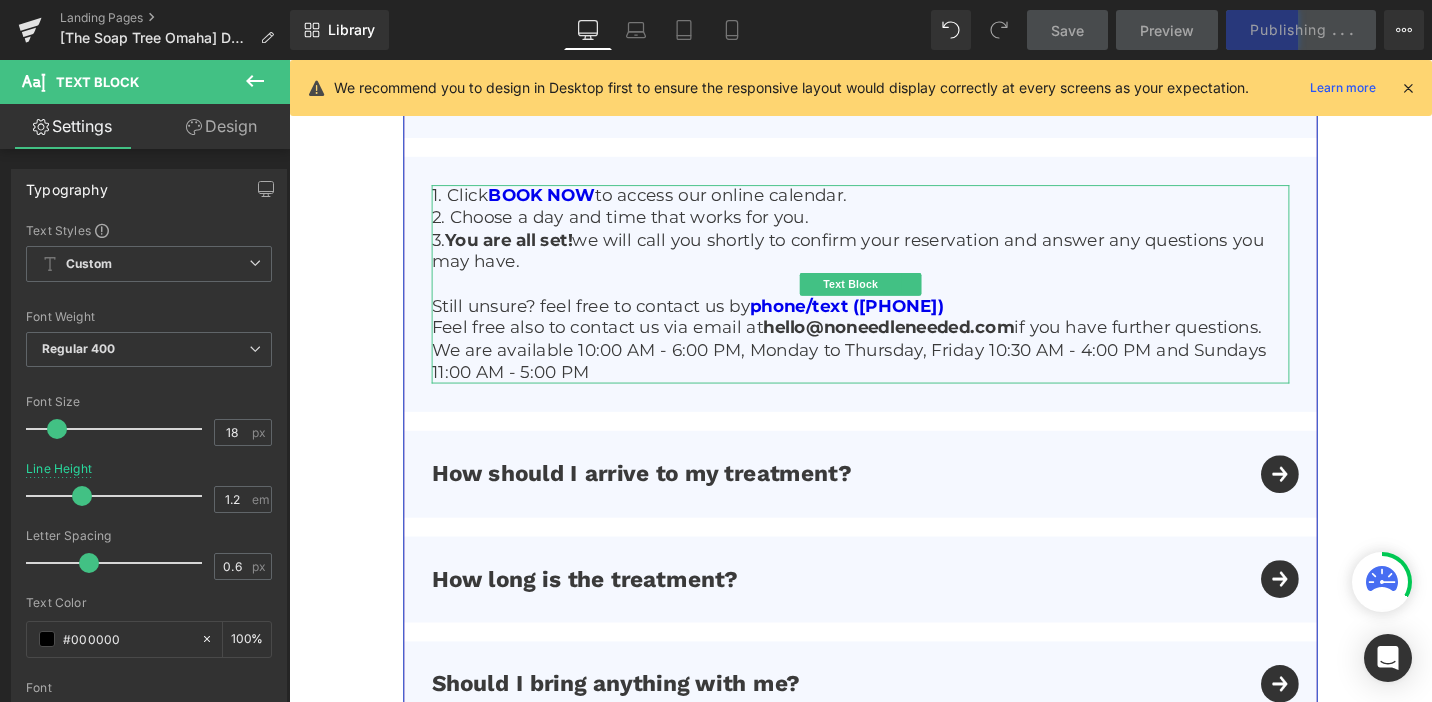 scroll, scrollTop: 6092, scrollLeft: 0, axis: vertical 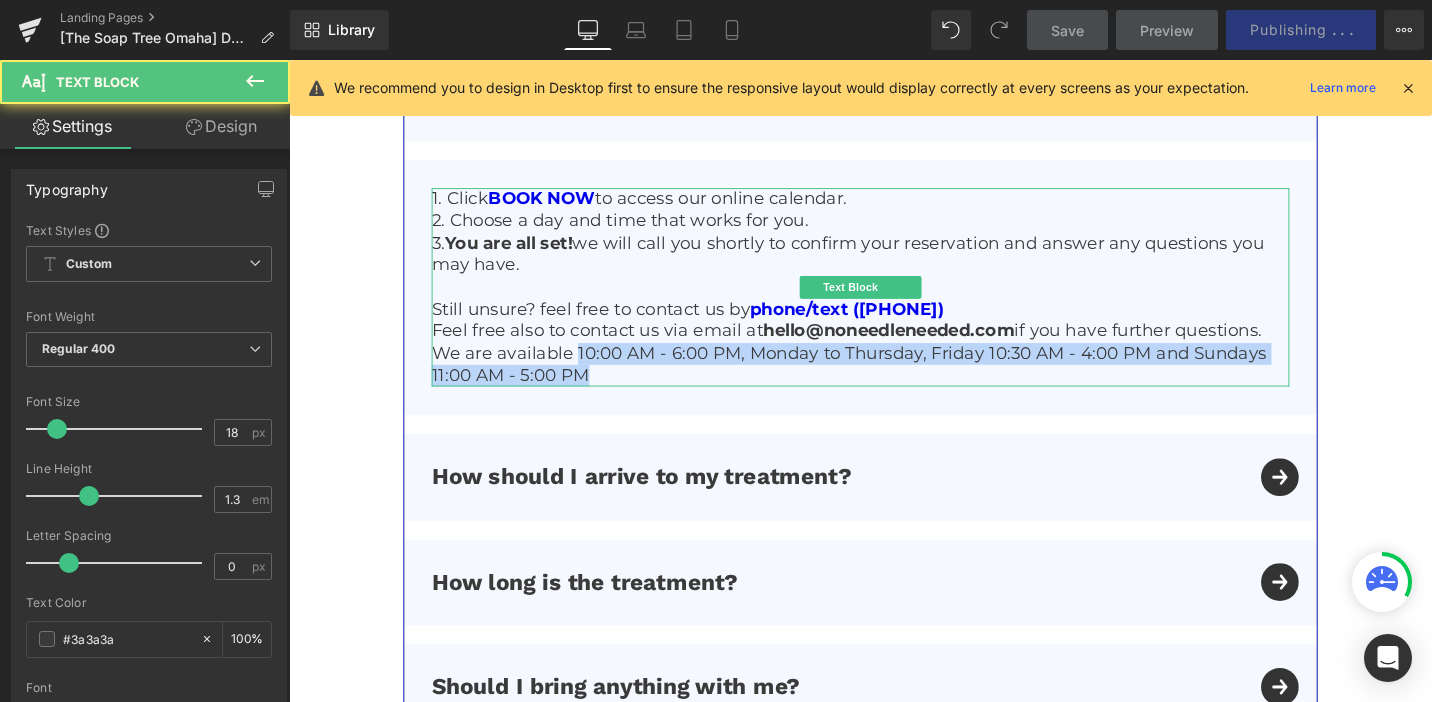 drag, startPoint x: 592, startPoint y: 335, endPoint x: 651, endPoint y: 356, distance: 62.625874 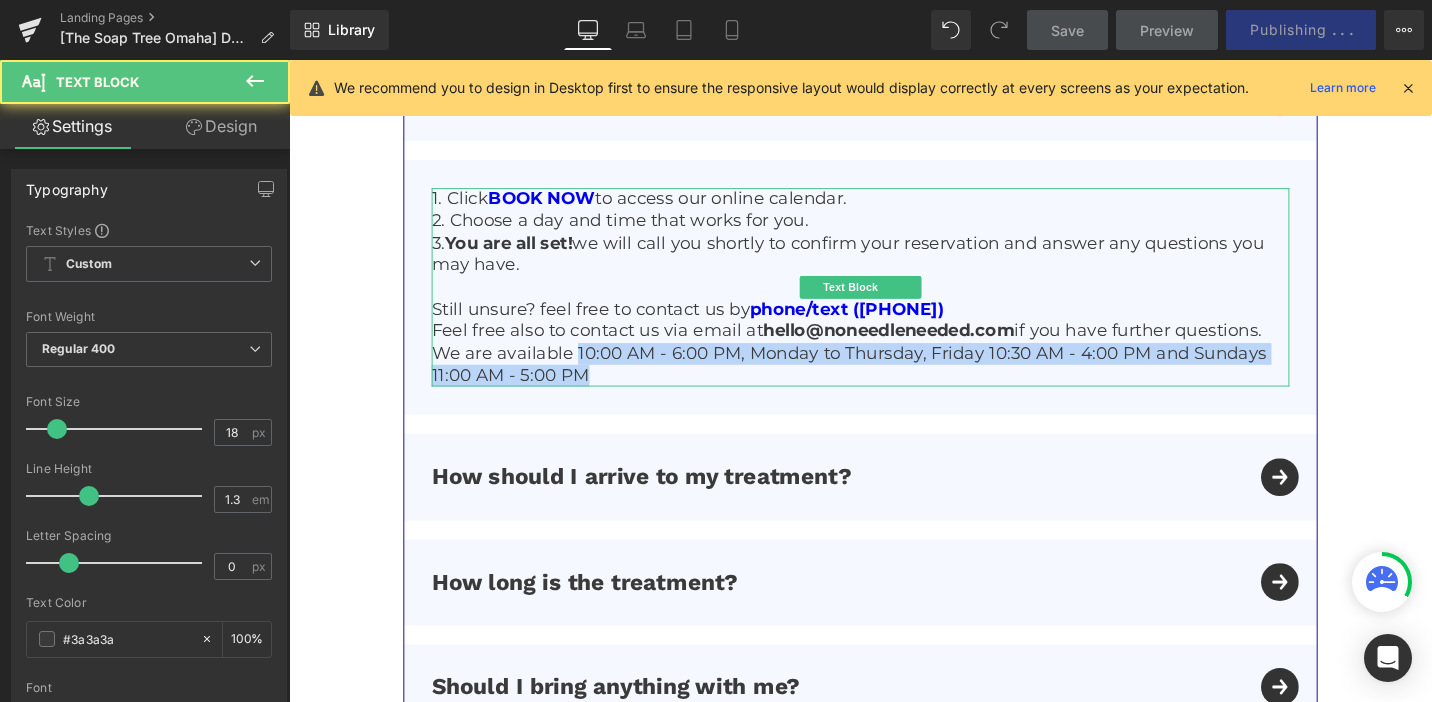 click on "We are available 10:00 AM - 6:00 PM, Monday to Thursday, Friday 10:30 AM - 4:00 PM and Sundays 11:00 AM - 5:00 PM" at bounding box center (894, 383) 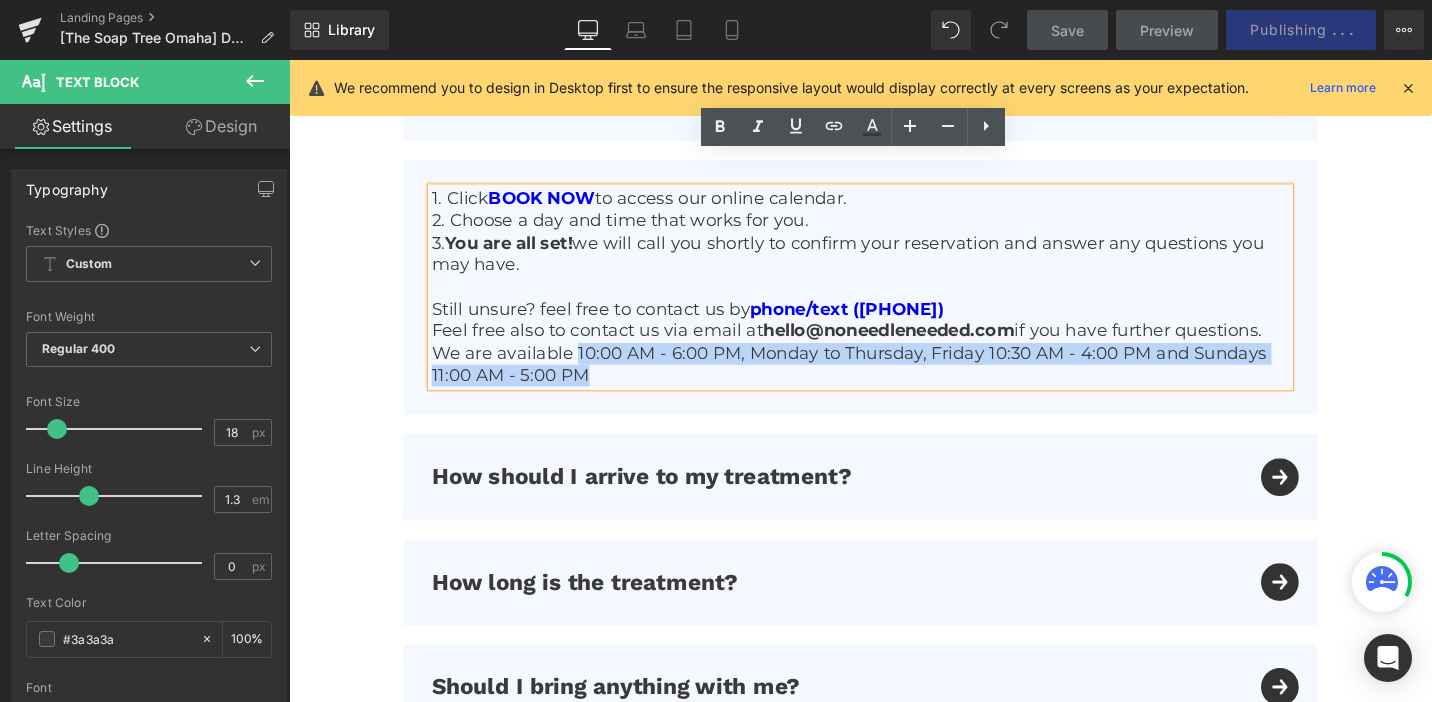 copy on "10:00 AM - 6:00 PM, Monday to Thursday, Friday 10:30 AM - 4:00 PM and Sundays 11:00 AM - 5:00 PM" 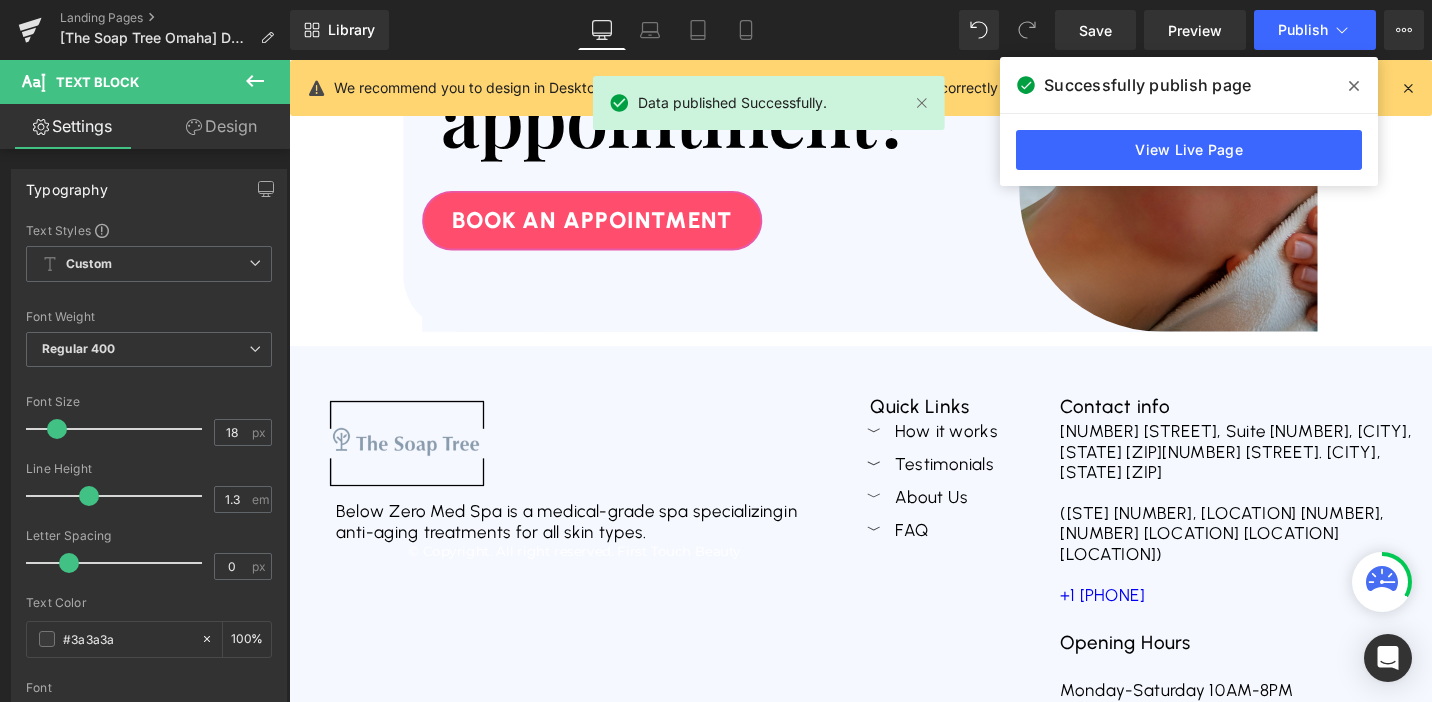 scroll, scrollTop: 7343, scrollLeft: 0, axis: vertical 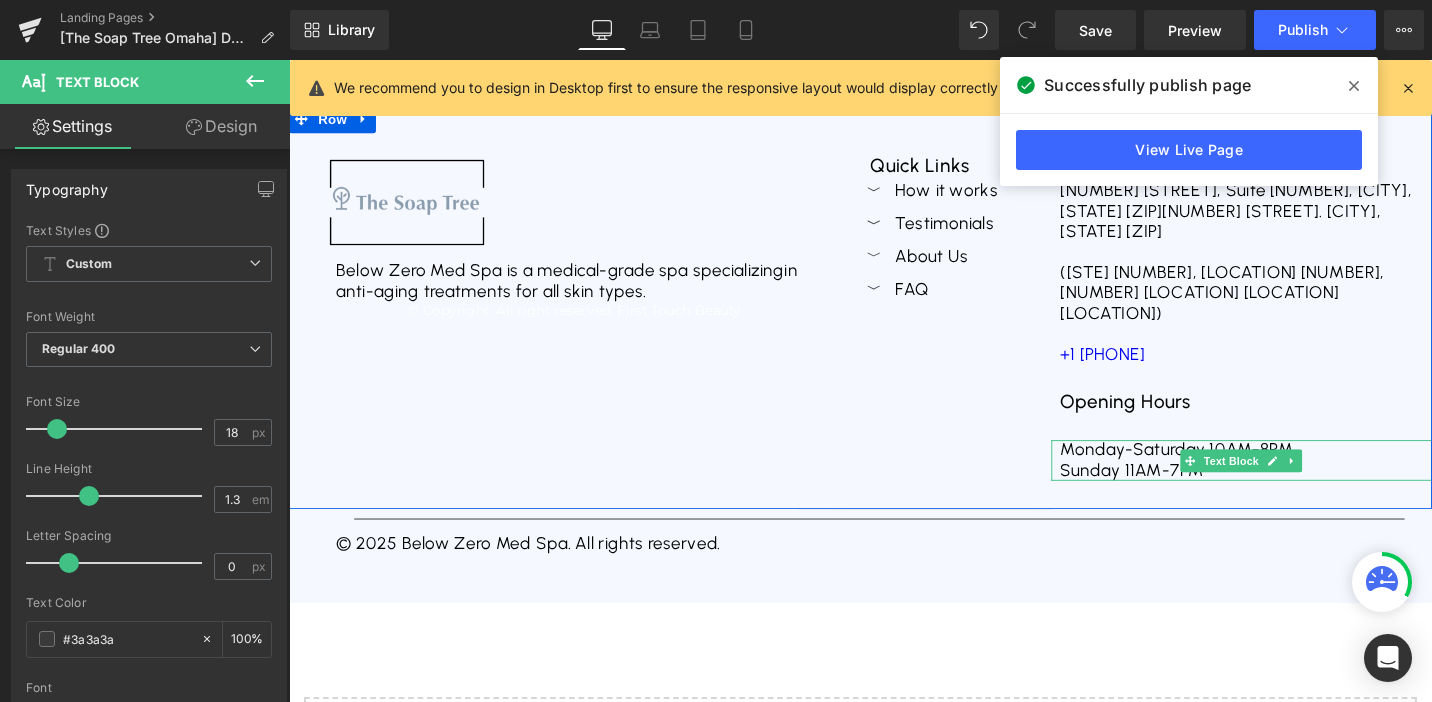 click on "Monday-Saturday 10AM-8PM Sunday 11AM-7PM" at bounding box center [1297, 483] 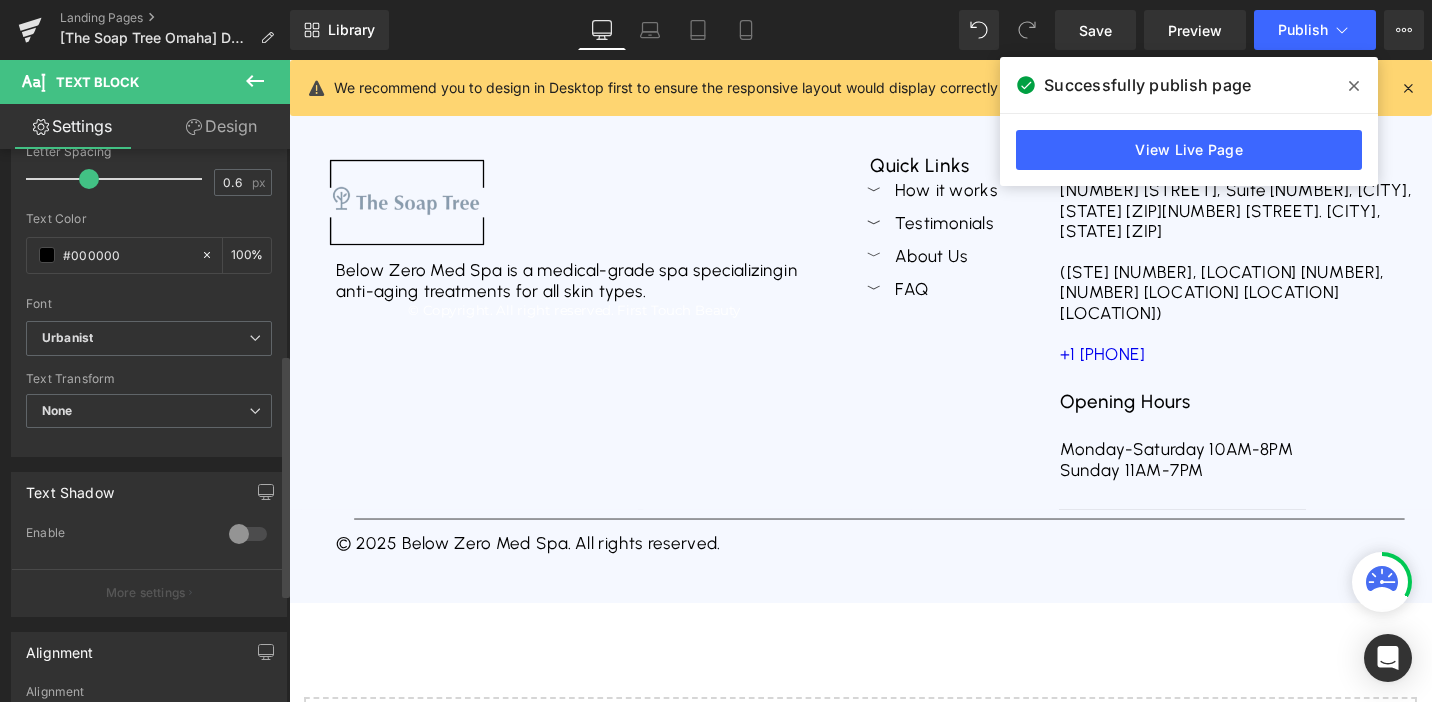 scroll, scrollTop: 372, scrollLeft: 0, axis: vertical 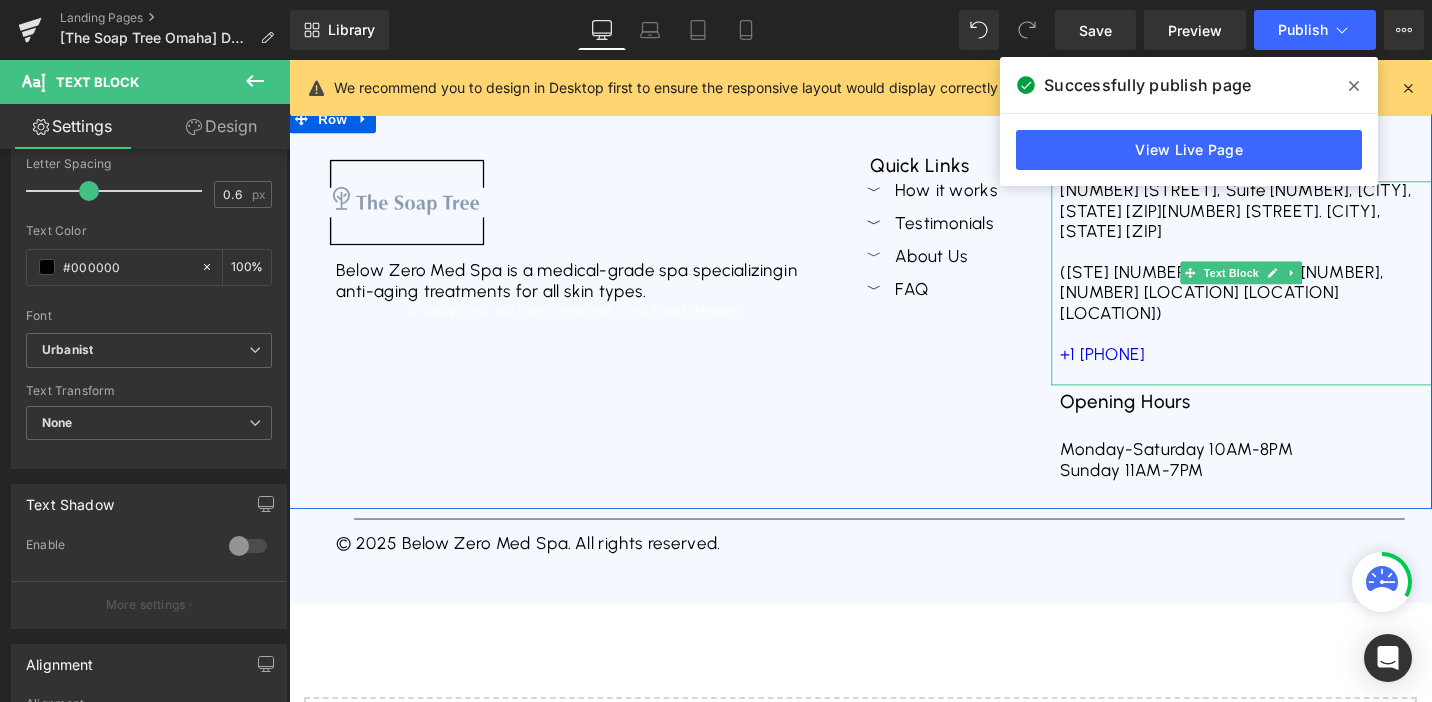 click on "(STE [NUMBER], [LOCATION], [NUMBER] Floor across [BRAND])" at bounding box center (1277, 305) 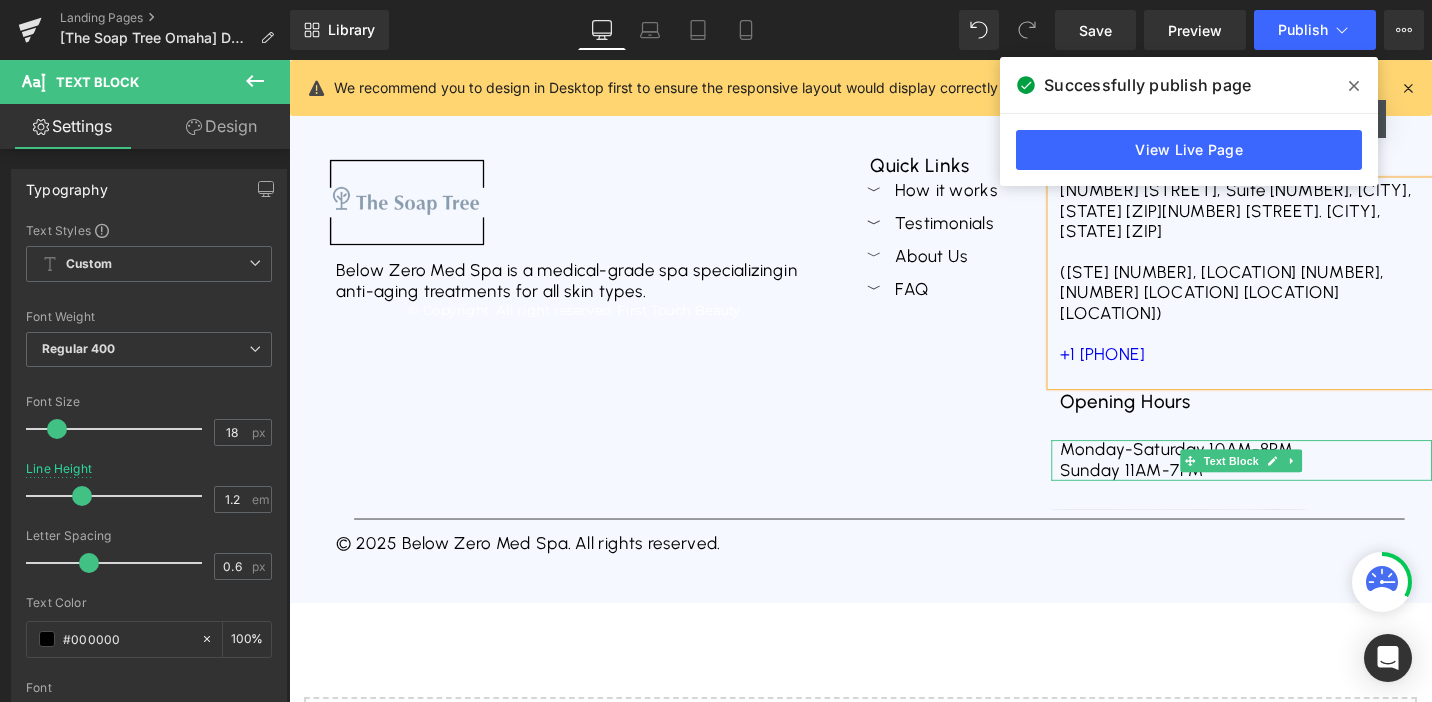 click on "Sunday 11AM-7PM" at bounding box center [1297, 495] 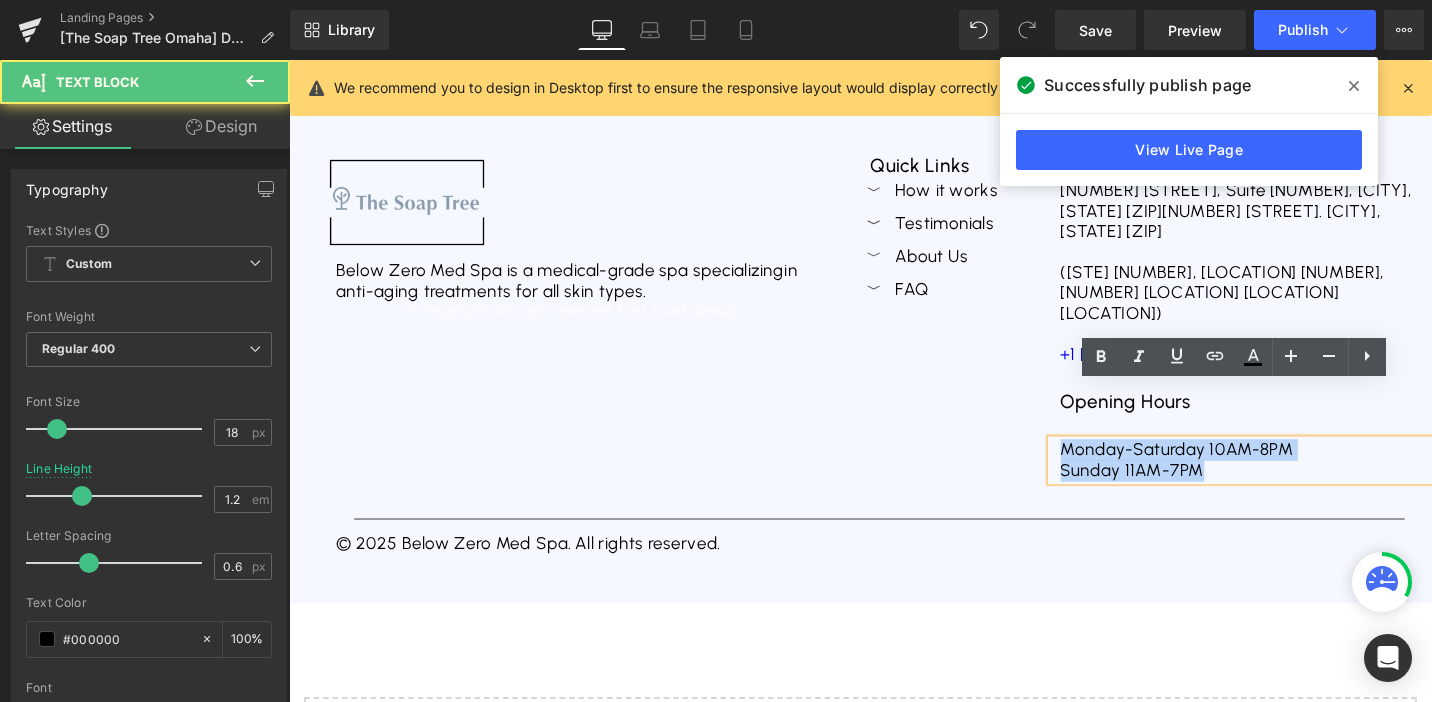 drag, startPoint x: 1271, startPoint y: 432, endPoint x: 1098, endPoint y: 420, distance: 173.41568 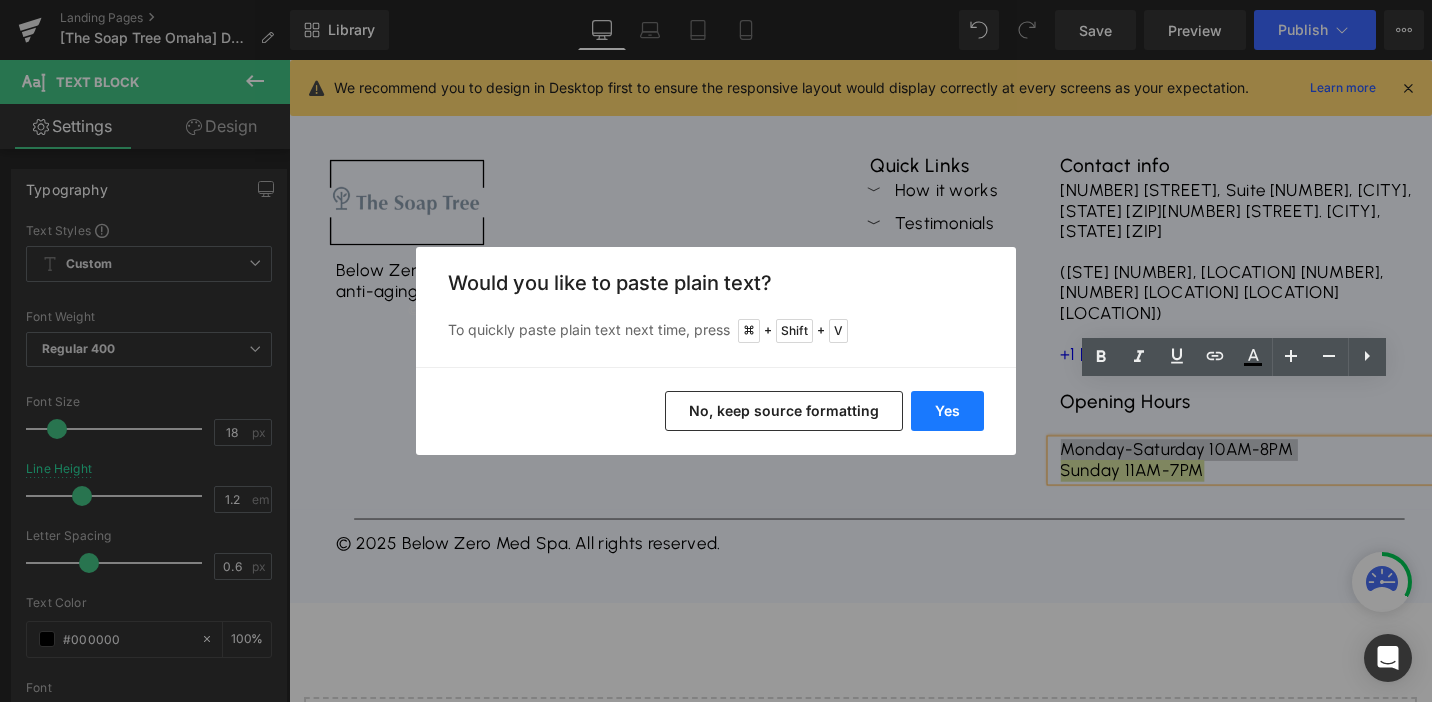 click on "Yes" at bounding box center [947, 411] 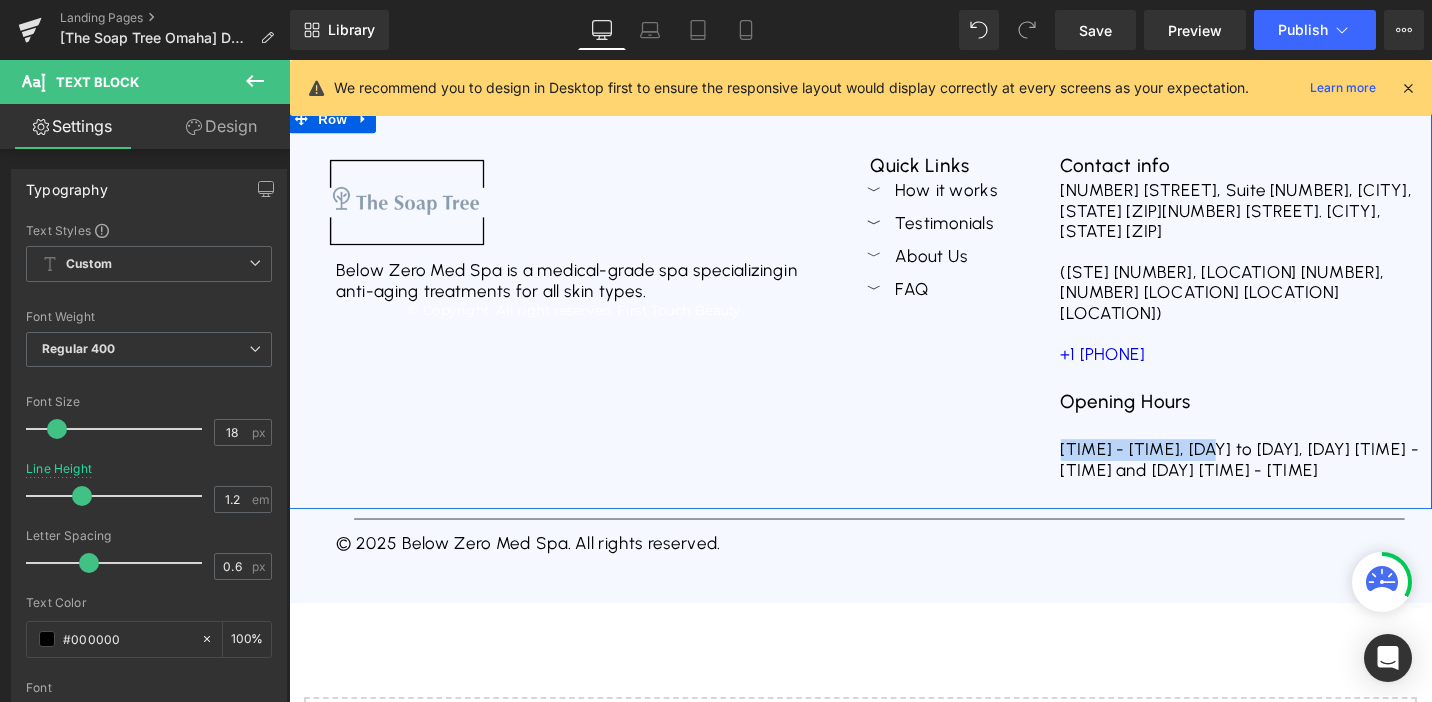 drag, startPoint x: 1275, startPoint y: 415, endPoint x: 1097, endPoint y: 419, distance: 178.04494 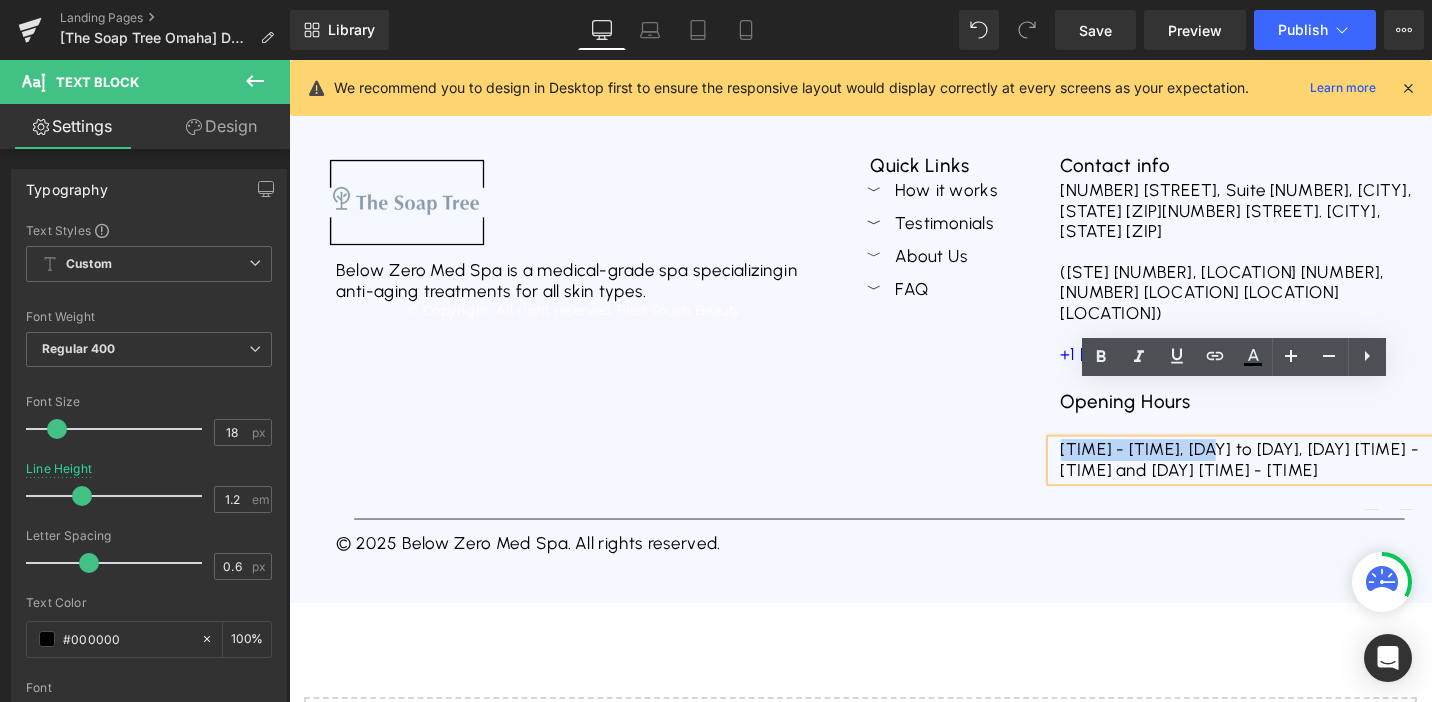 copy on "10:00 AM - 6:00 PM," 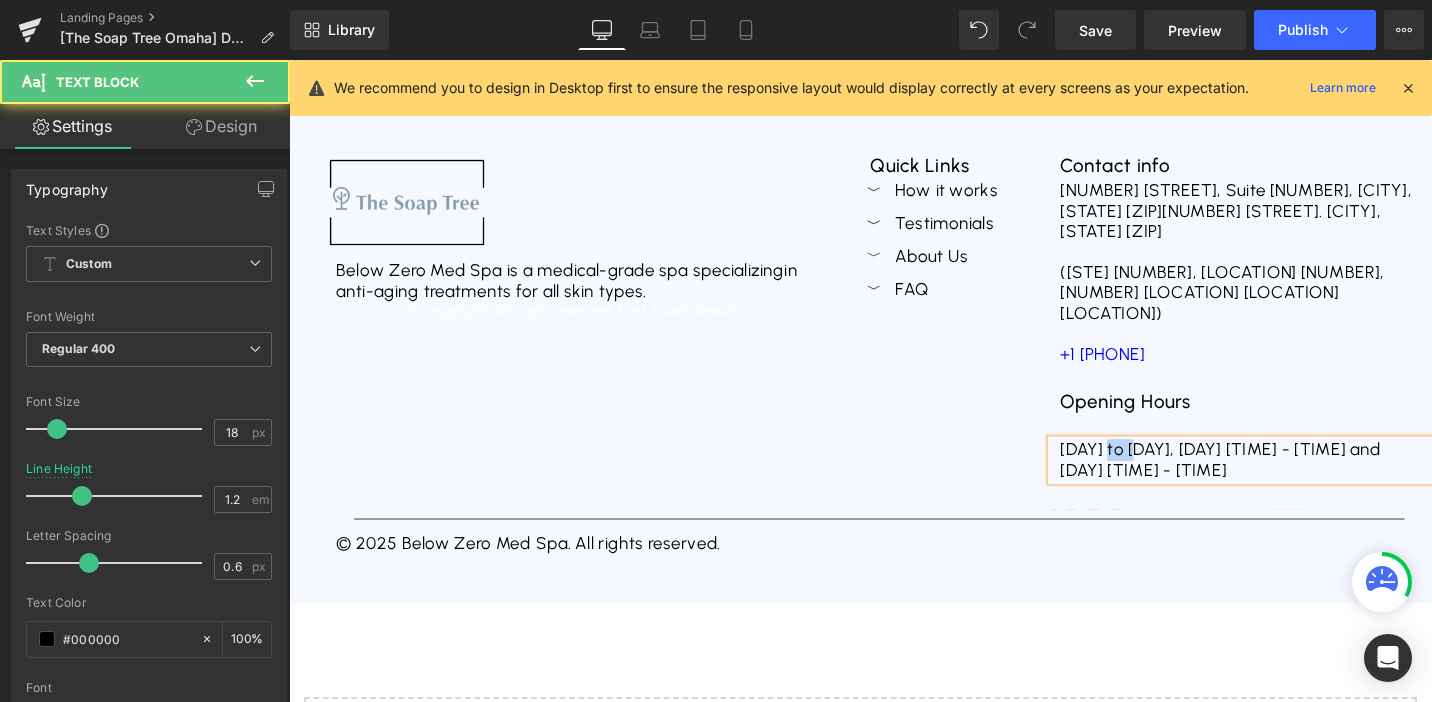 drag, startPoint x: 1205, startPoint y: 417, endPoint x: 1172, endPoint y: 417, distance: 33 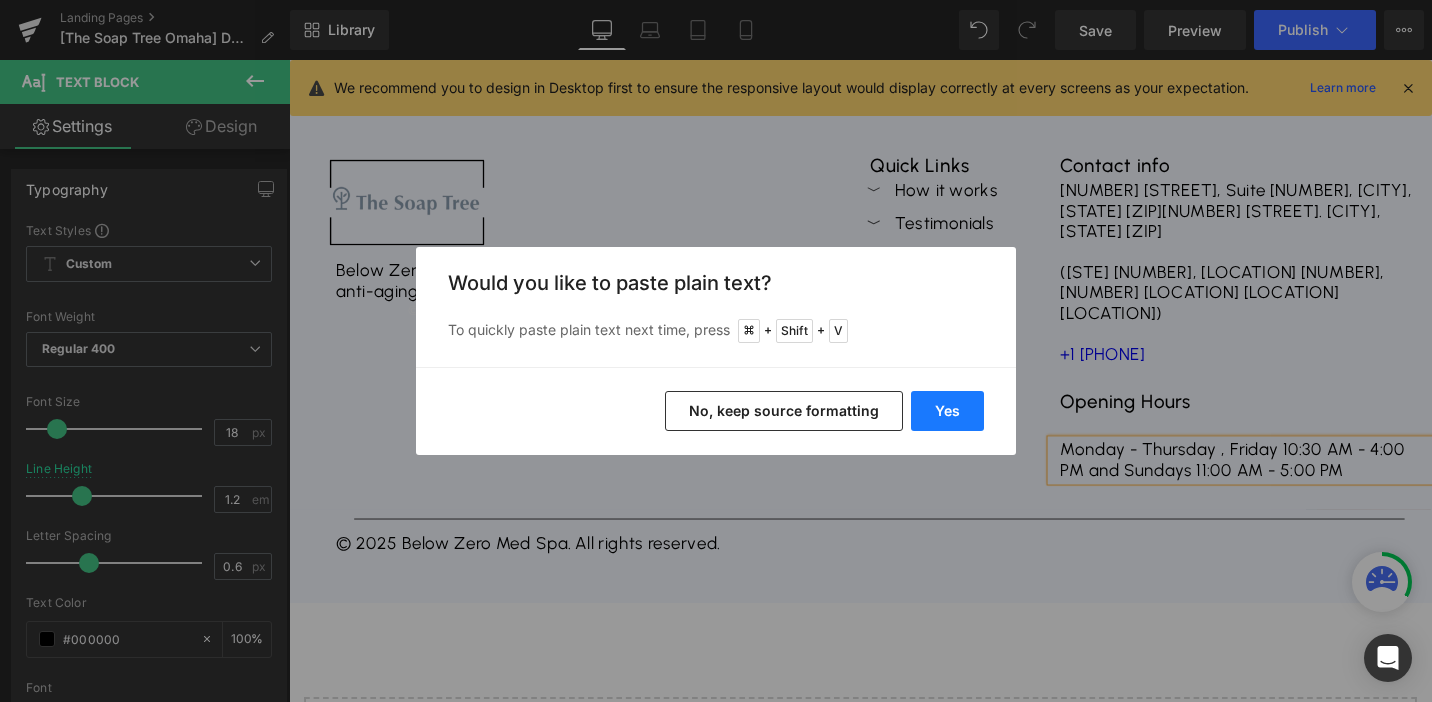 click on "Yes" at bounding box center (947, 411) 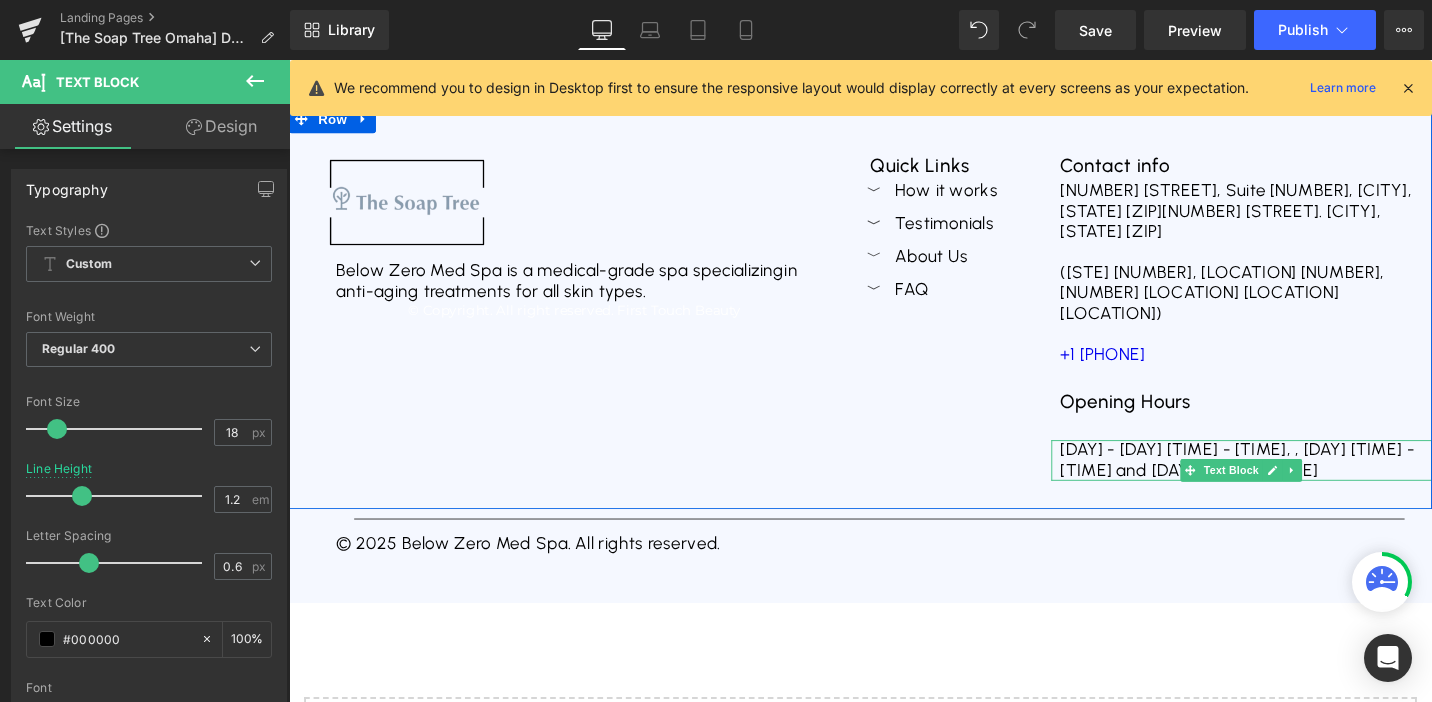 click on "Monday - Thursday 10:00 AM - 6:00 PM, , Friday 10:30 AM - 4:00 PM and Sundays 11:00 AM - 5:00 PM" at bounding box center [1297, 483] 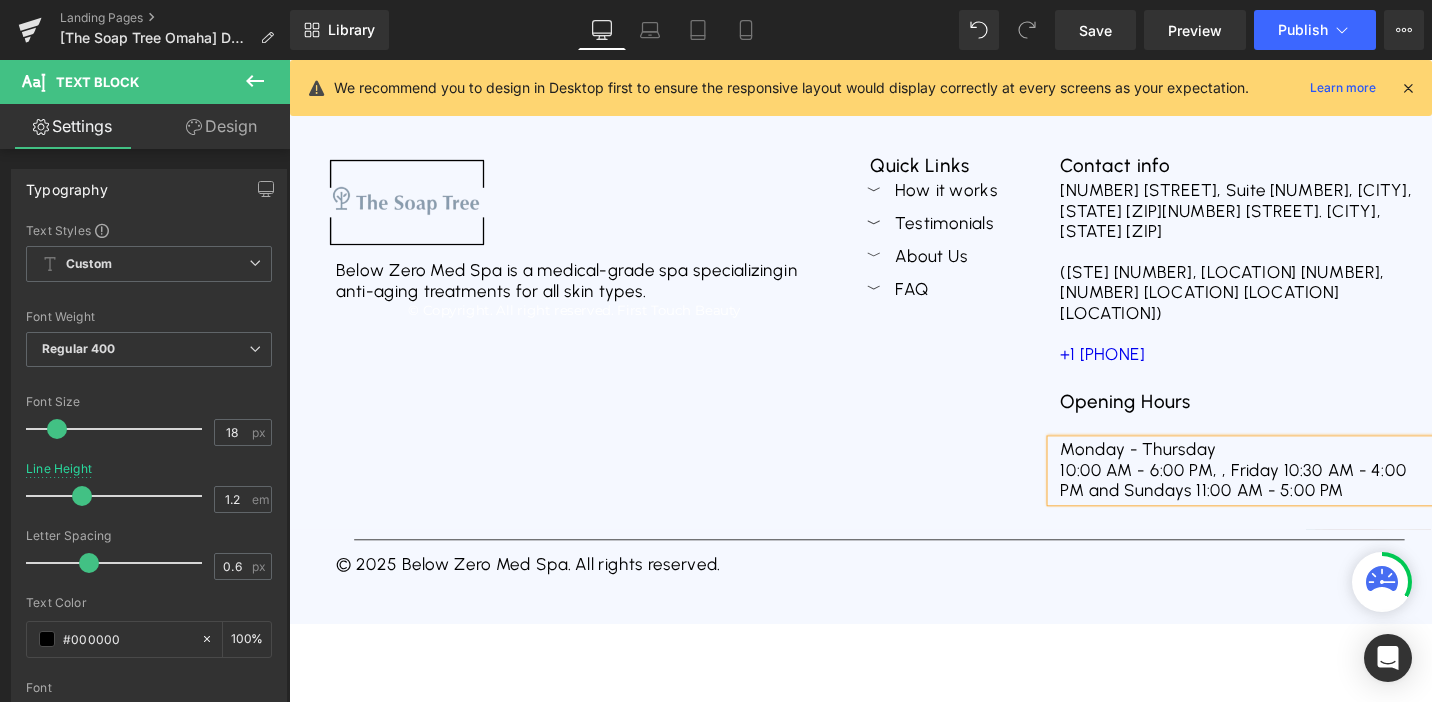 click on "10:00 AM - 6:00 PM, , Friday 10:30 AM - 4:00 PM and Sundays 11:00 AM - 5:00 PM" at bounding box center [1297, 505] 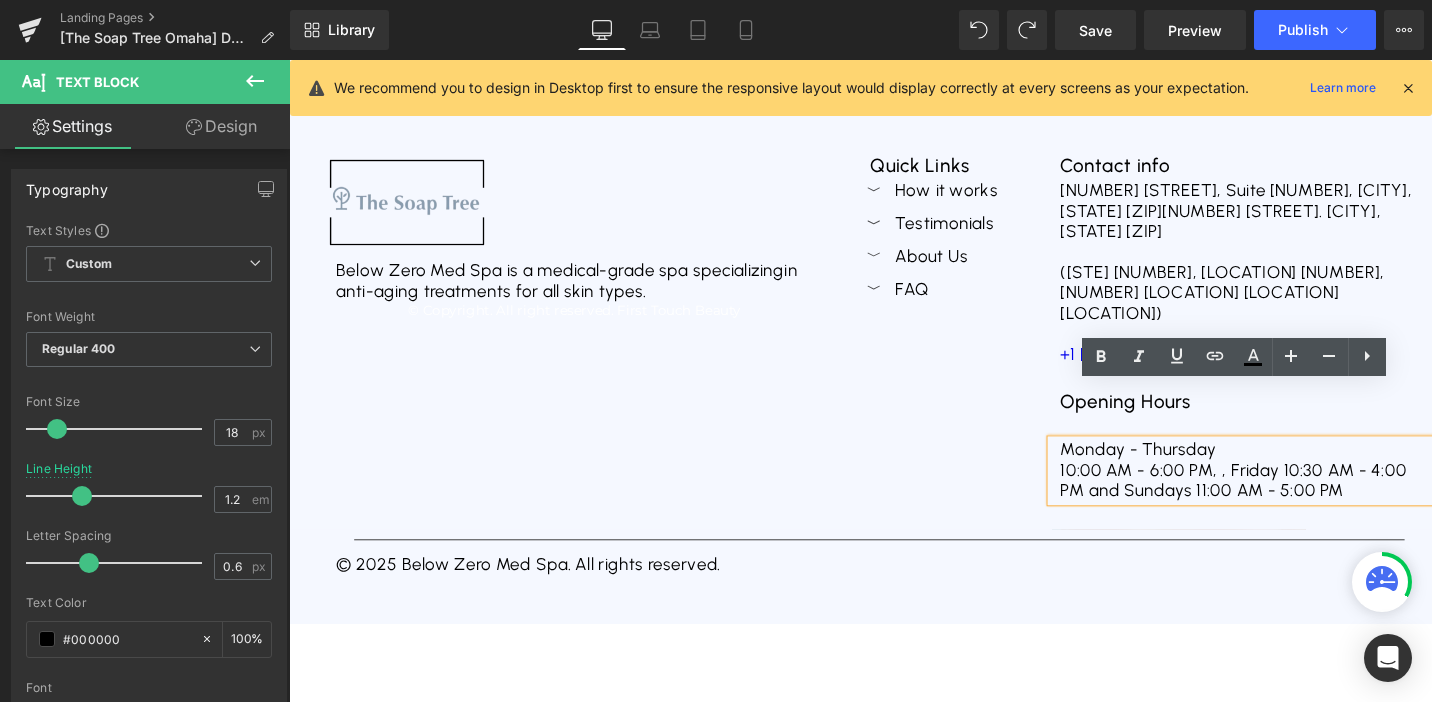 click on "10:00 AM - 6:00 PM, , Friday 10:30 AM - 4:00 PM and Sundays 11:00 AM - 5:00 PM" at bounding box center (1297, 505) 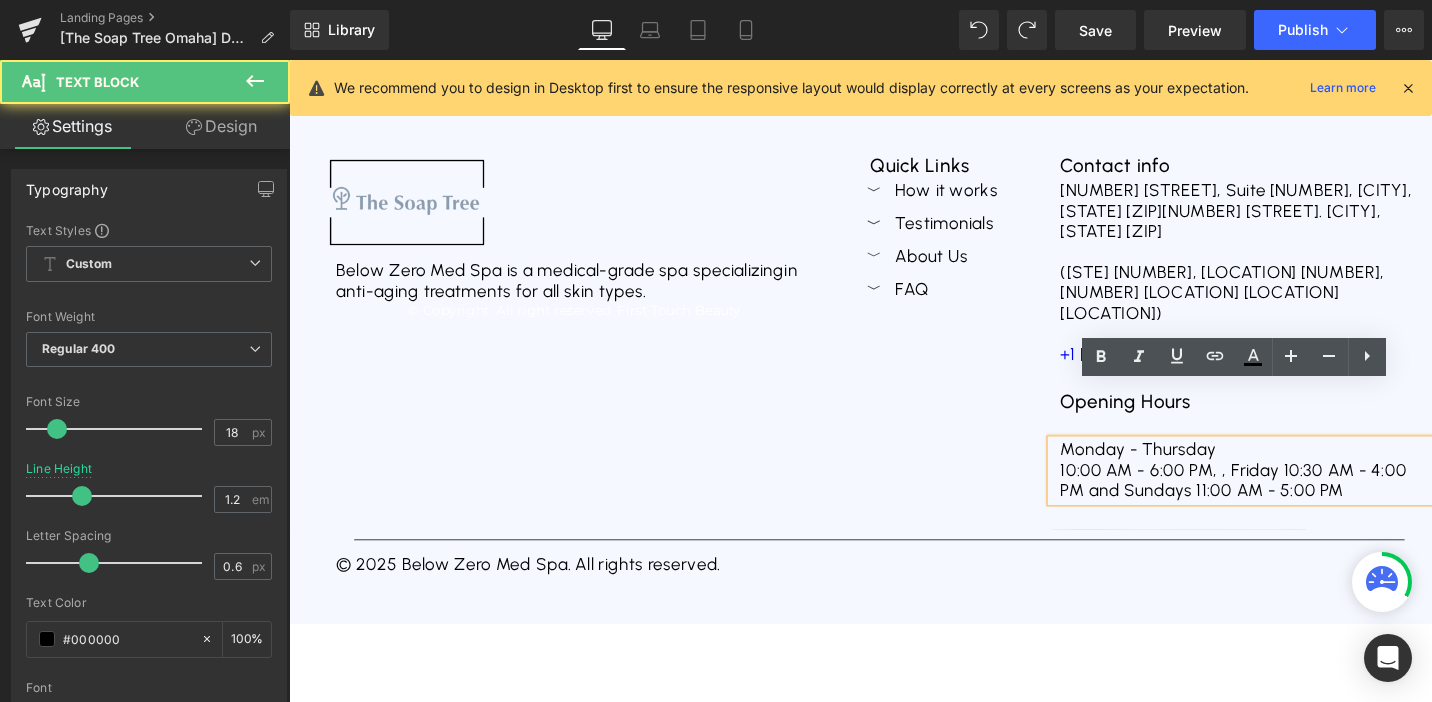 click on "10:00 AM - 6:00 PM, , Friday 10:30 AM - 4:00 PM and Sundays 11:00 AM - 5:00 PM" at bounding box center [1297, 505] 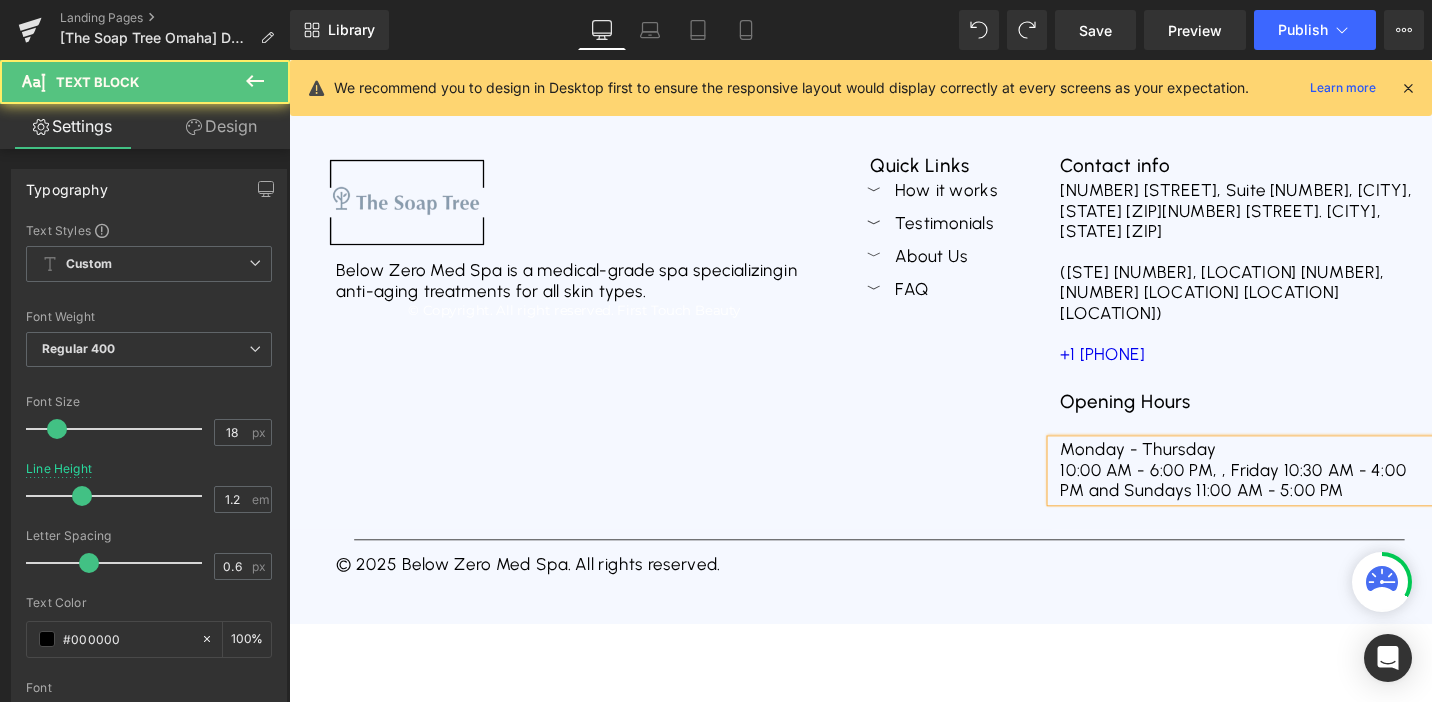 click on "10:00 AM - 6:00 PM, , Friday 10:30 AM - 4:00 PM and Sundays 11:00 AM - 5:00 PM" at bounding box center [1297, 505] 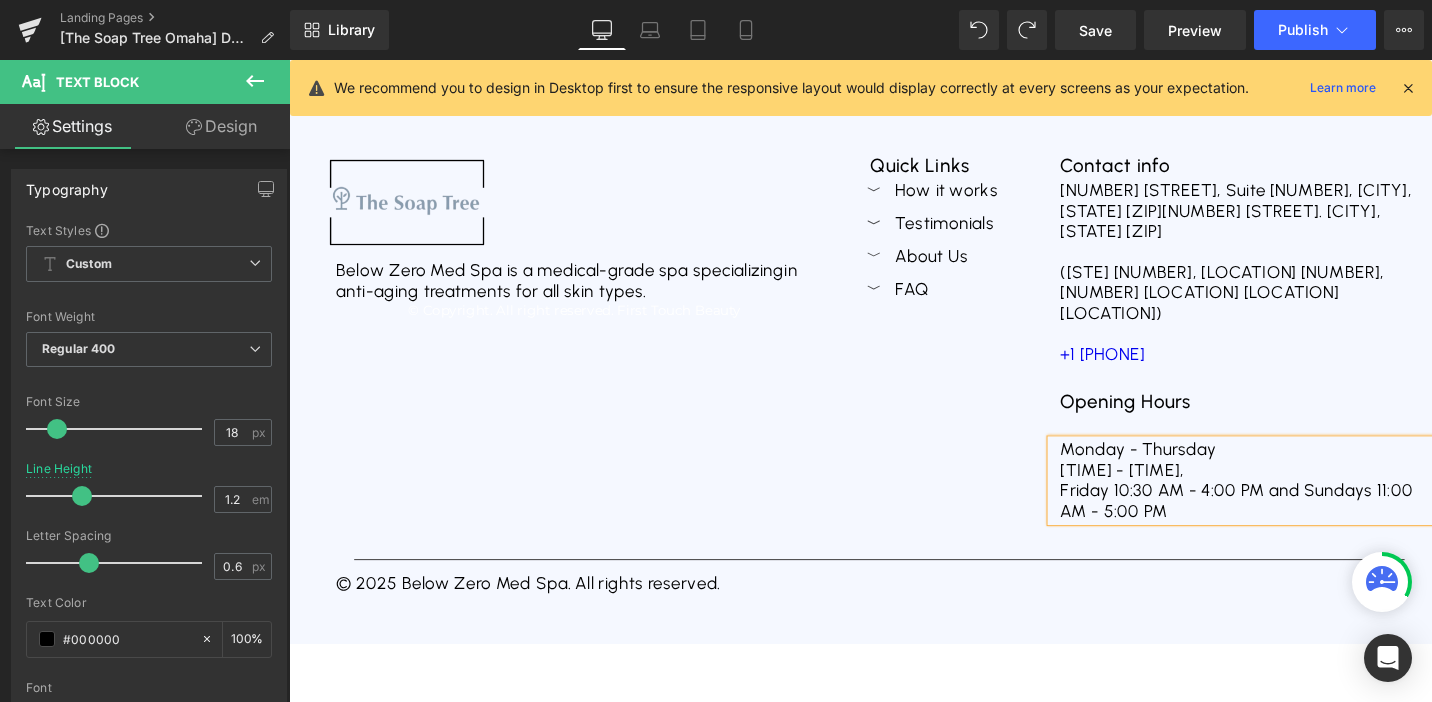 click on "Friday 10:30 AM - 4:00 PM and Sundays 11:00 AM - 5:00 PM" at bounding box center [1297, 526] 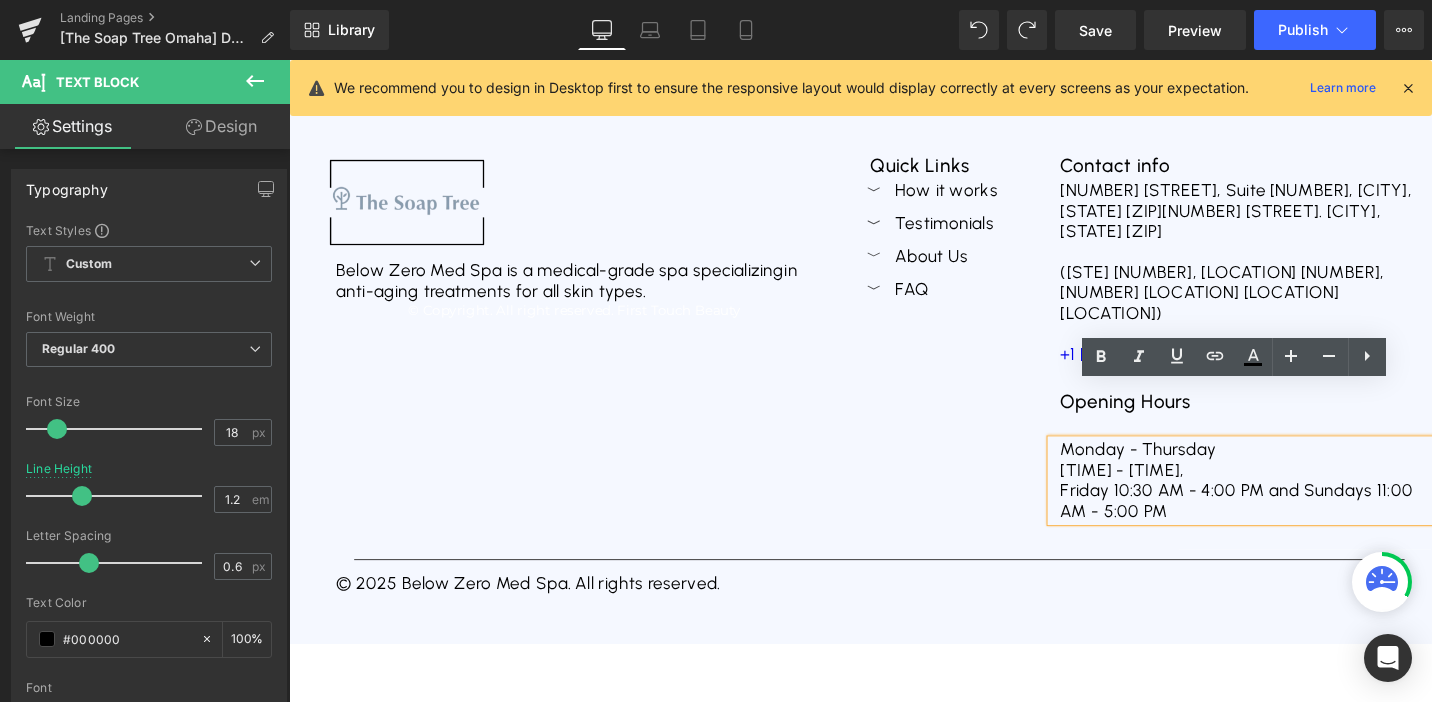 click on "Friday 10:30 AM - 4:00 PM and Sundays 11:00 AM - 5:00 PM" at bounding box center (1297, 526) 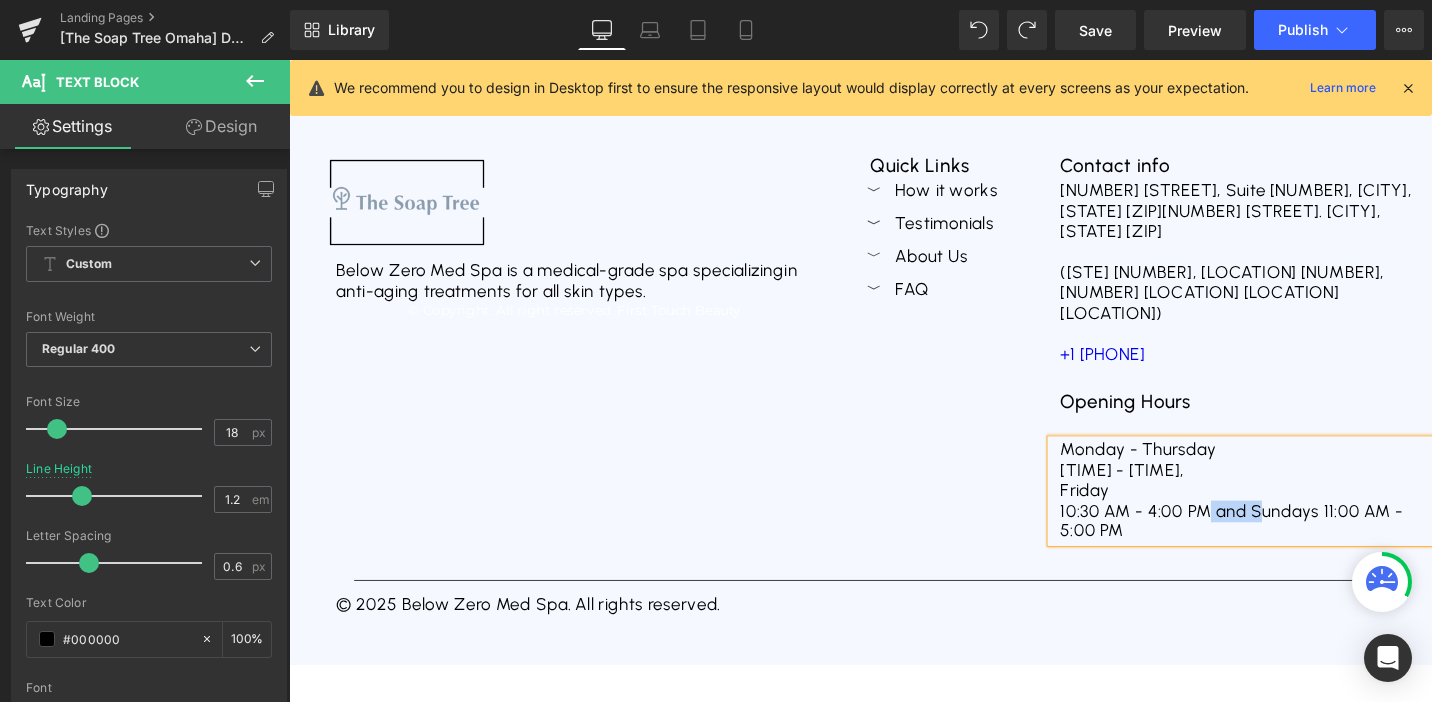 drag, startPoint x: 1316, startPoint y: 482, endPoint x: 1264, endPoint y: 484, distance: 52.03845 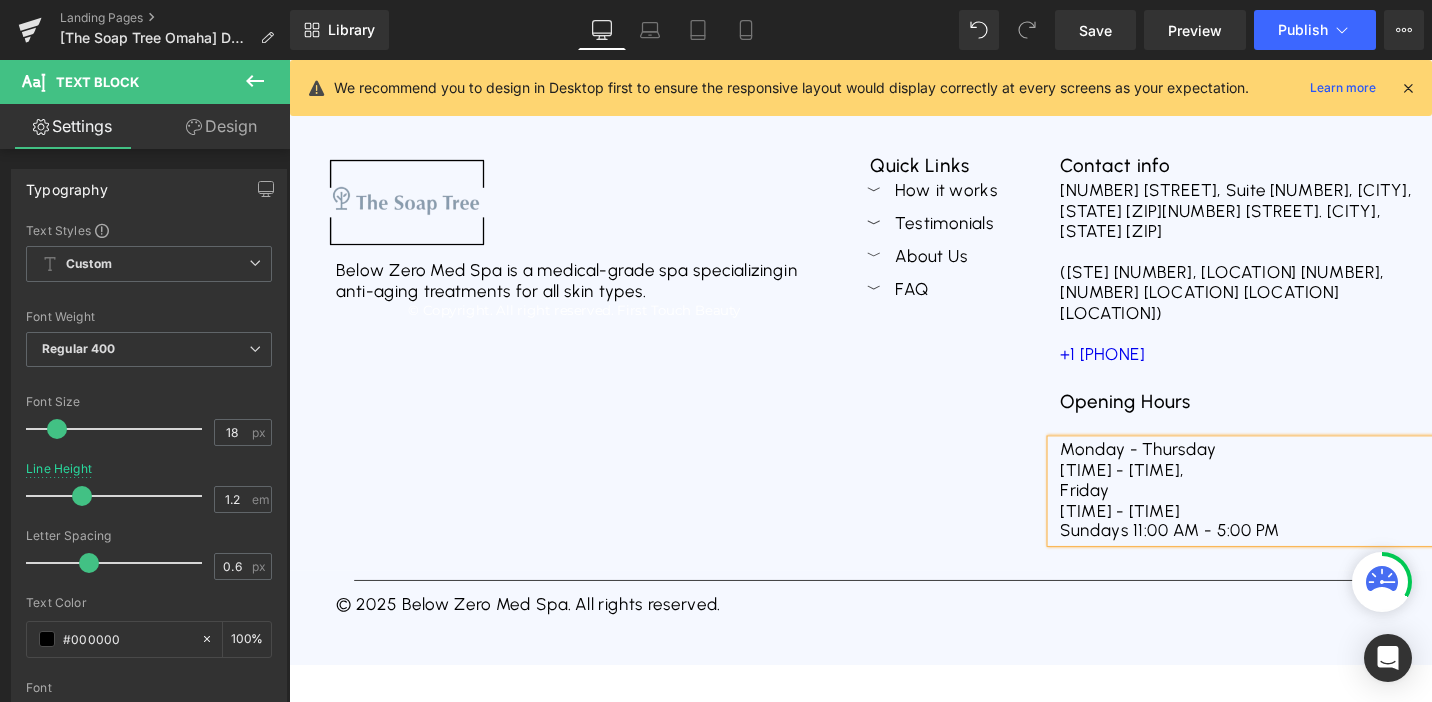 click on "10:30 AM - 4:00 PM" at bounding box center (1297, 538) 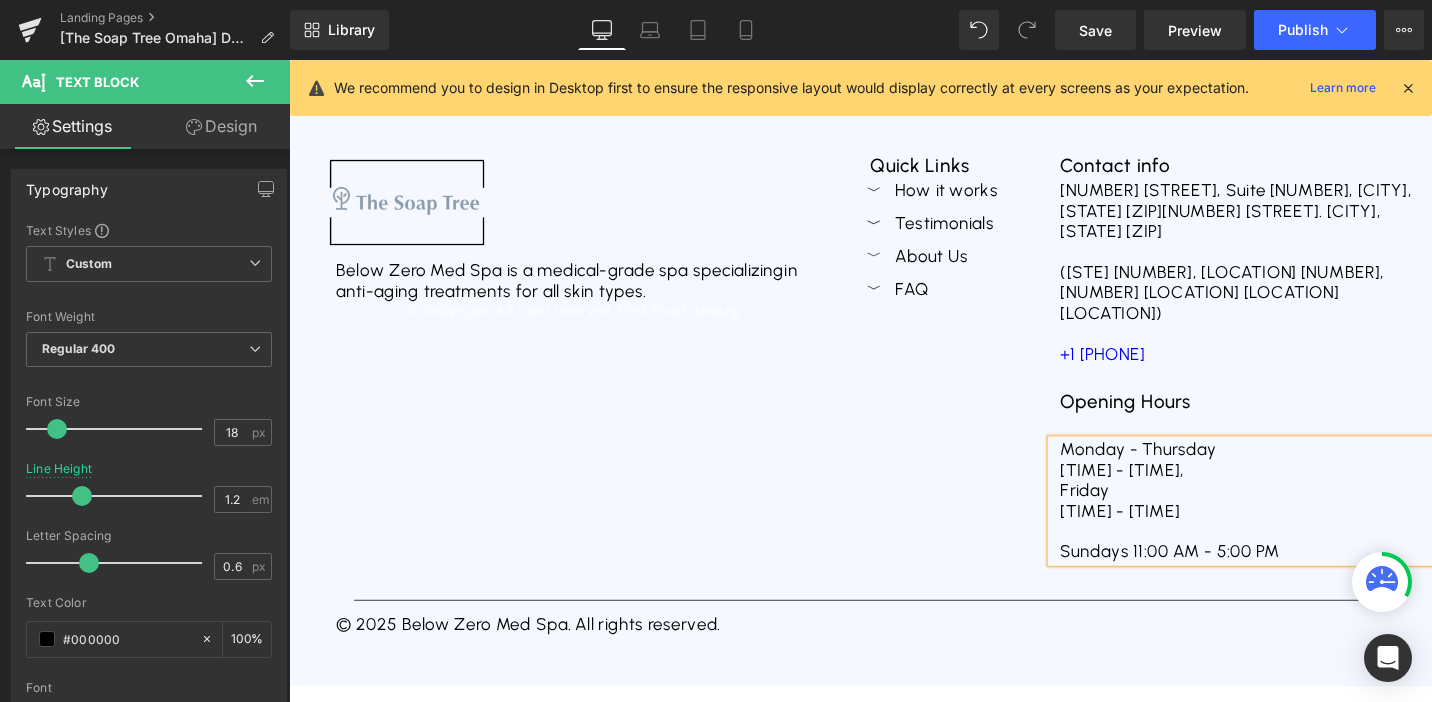 click on "Sundays 11:00 AM - 5:00 PM" at bounding box center (1297, 581) 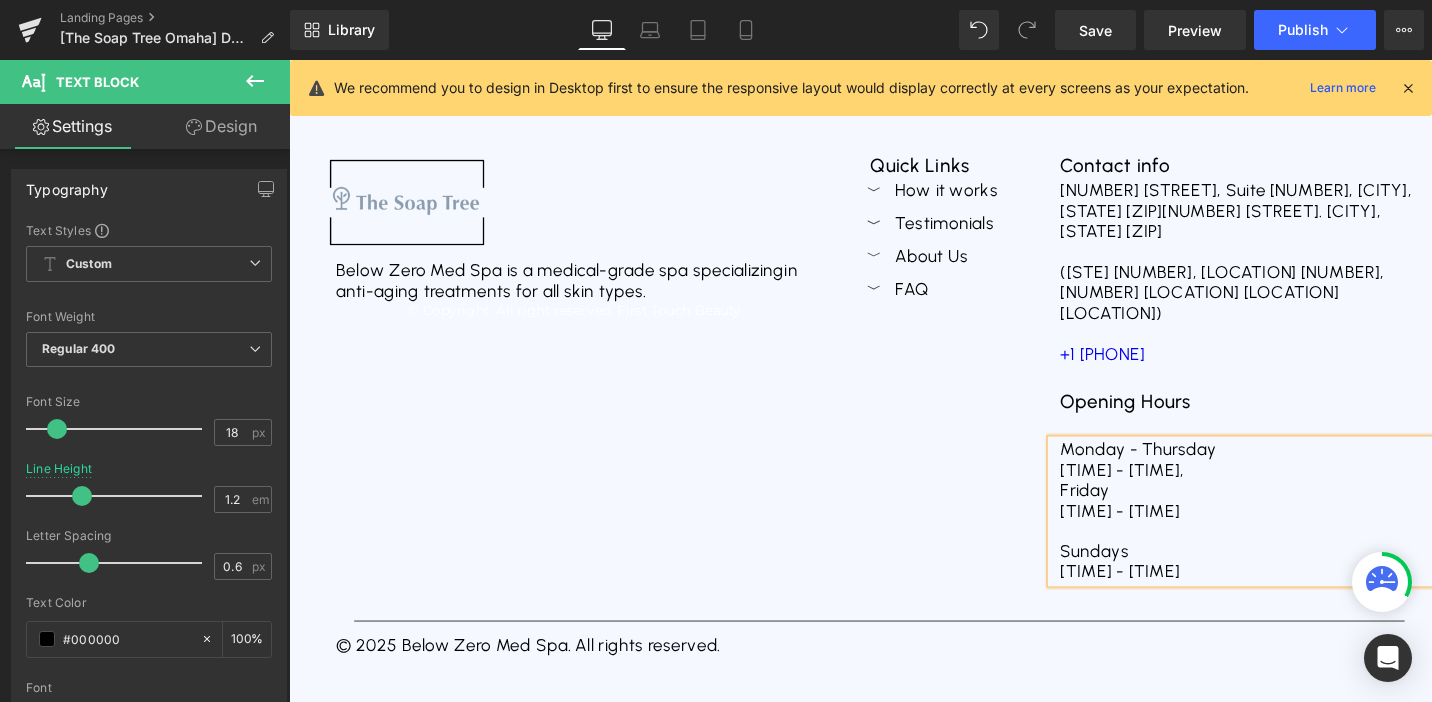 click on "10:00 AM - 6:00 PM," at bounding box center (1297, 495) 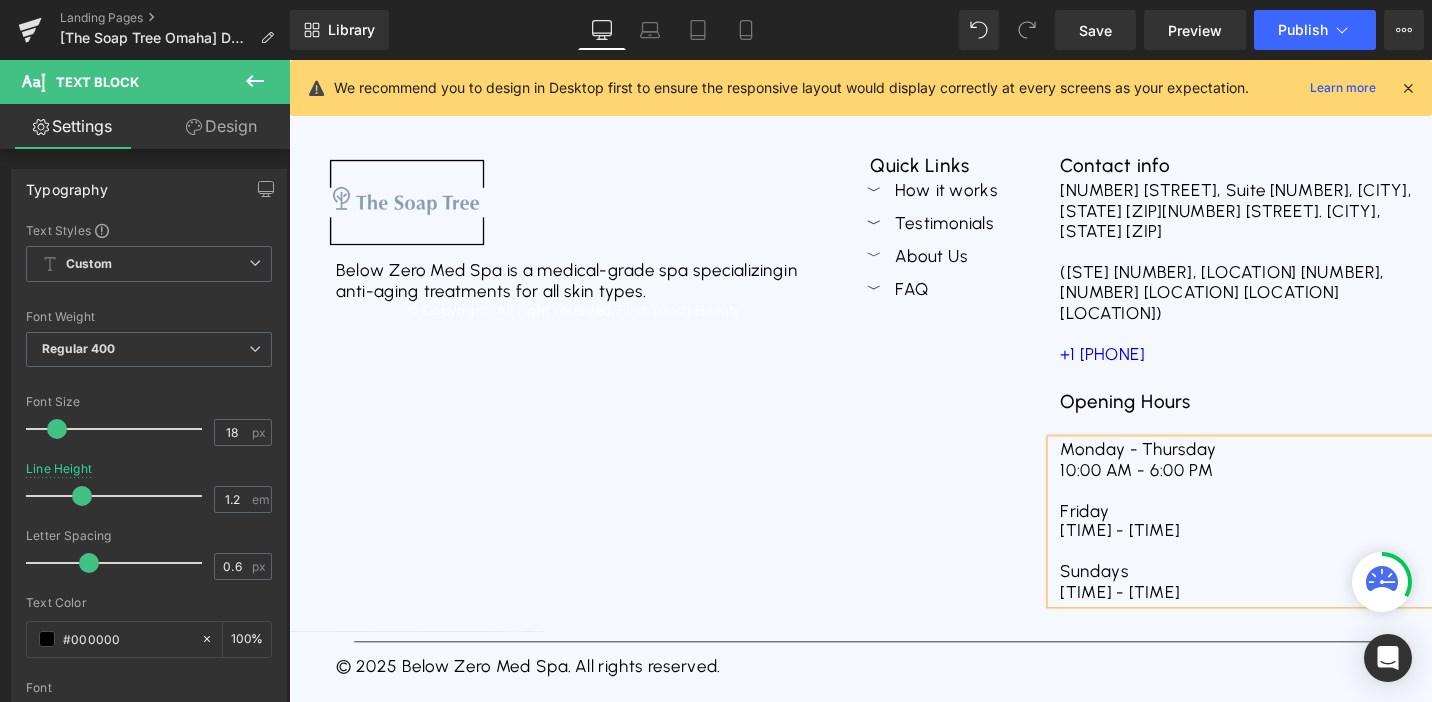 click on "Image         Below Zero Med Spa is a medical-grade spa specializing  in anti-aging treatments for all skin types. Text Block         © Copyright. All right reserved. First Touch Beauty Text Block" at bounding box center (591, 394) 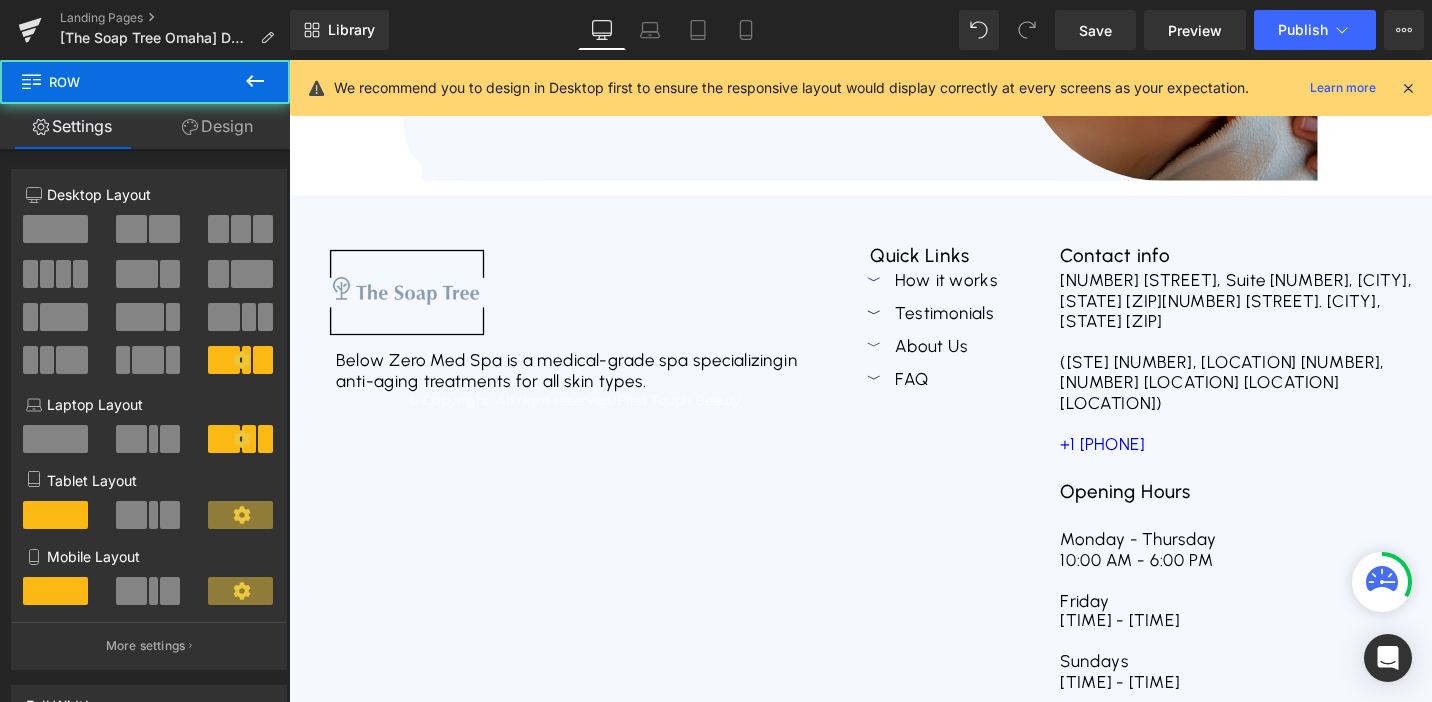 scroll, scrollTop: 7245, scrollLeft: 0, axis: vertical 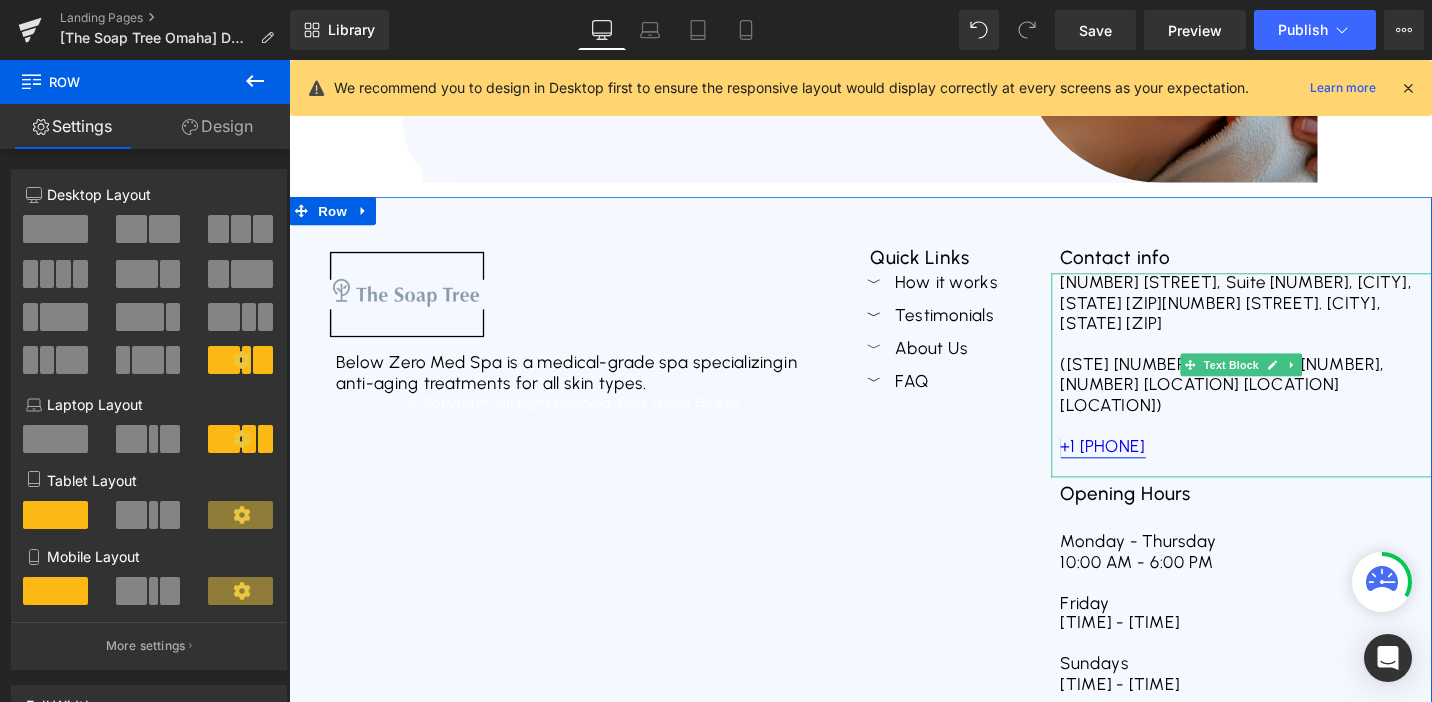 click on "+1 (402) 252-38428" at bounding box center [1151, 469] 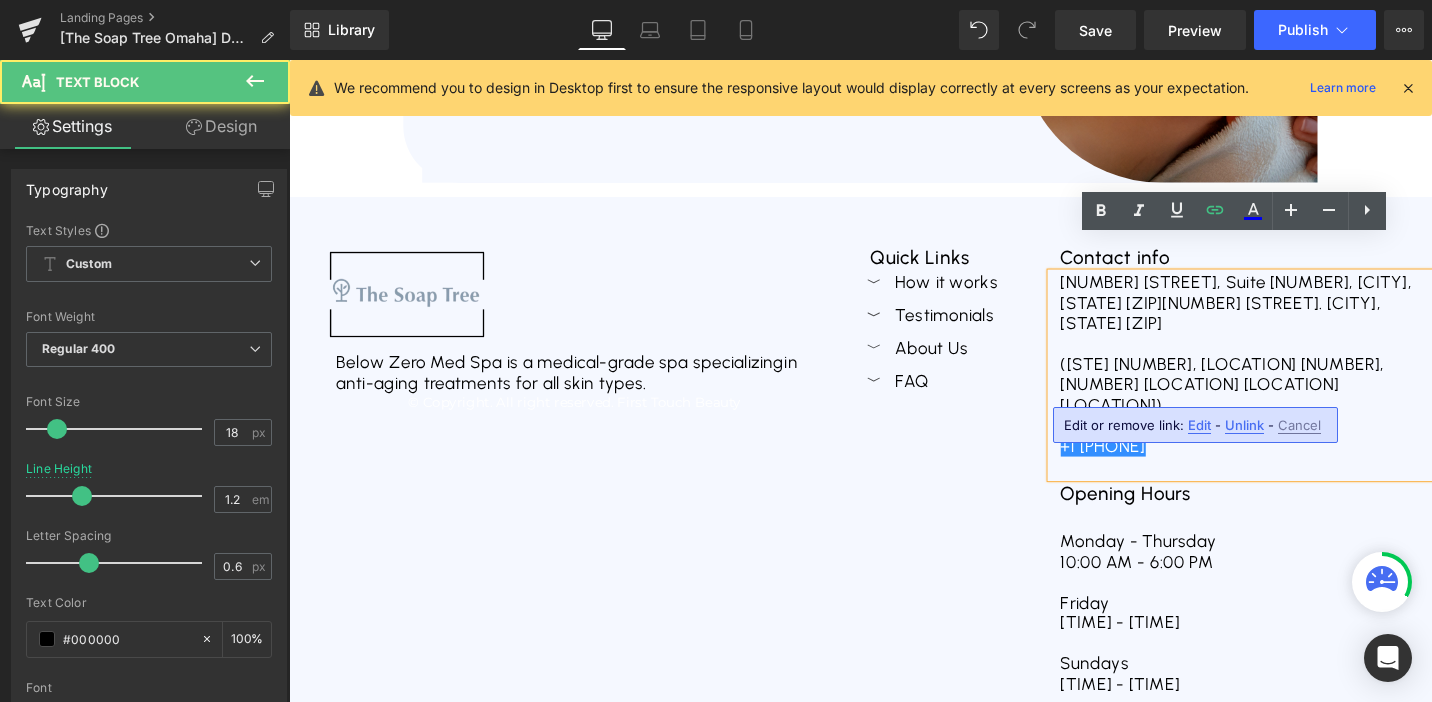 drag, startPoint x: 1265, startPoint y: 403, endPoint x: 1100, endPoint y: 417, distance: 165.59288 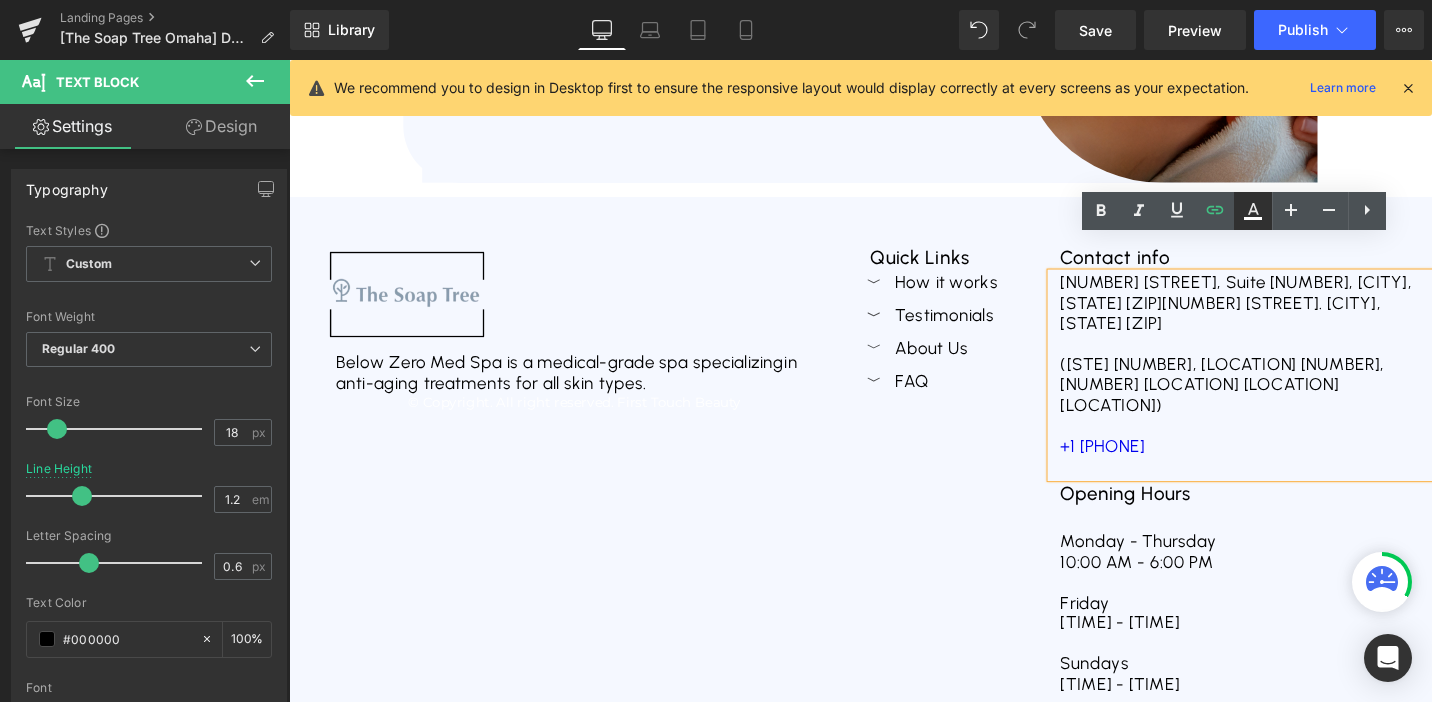click at bounding box center (1253, 211) 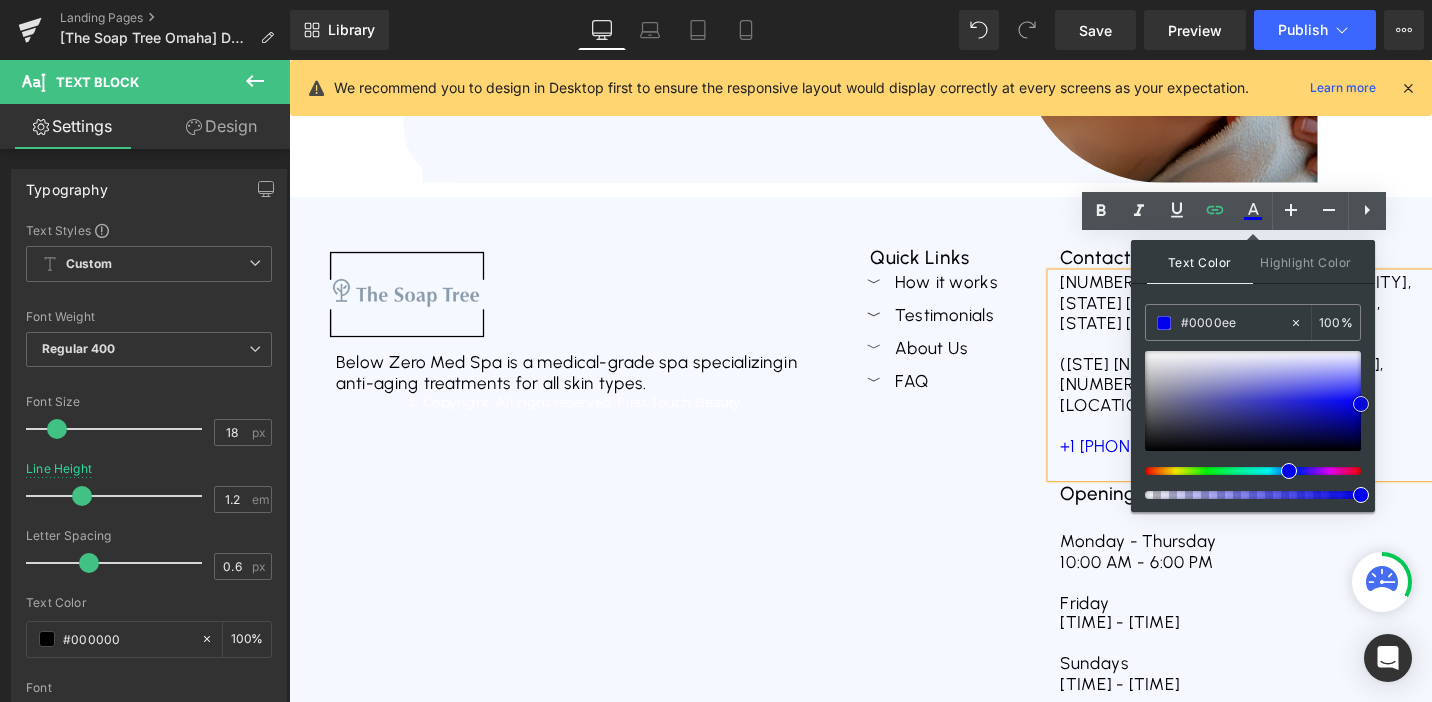 click at bounding box center (1253, 401) 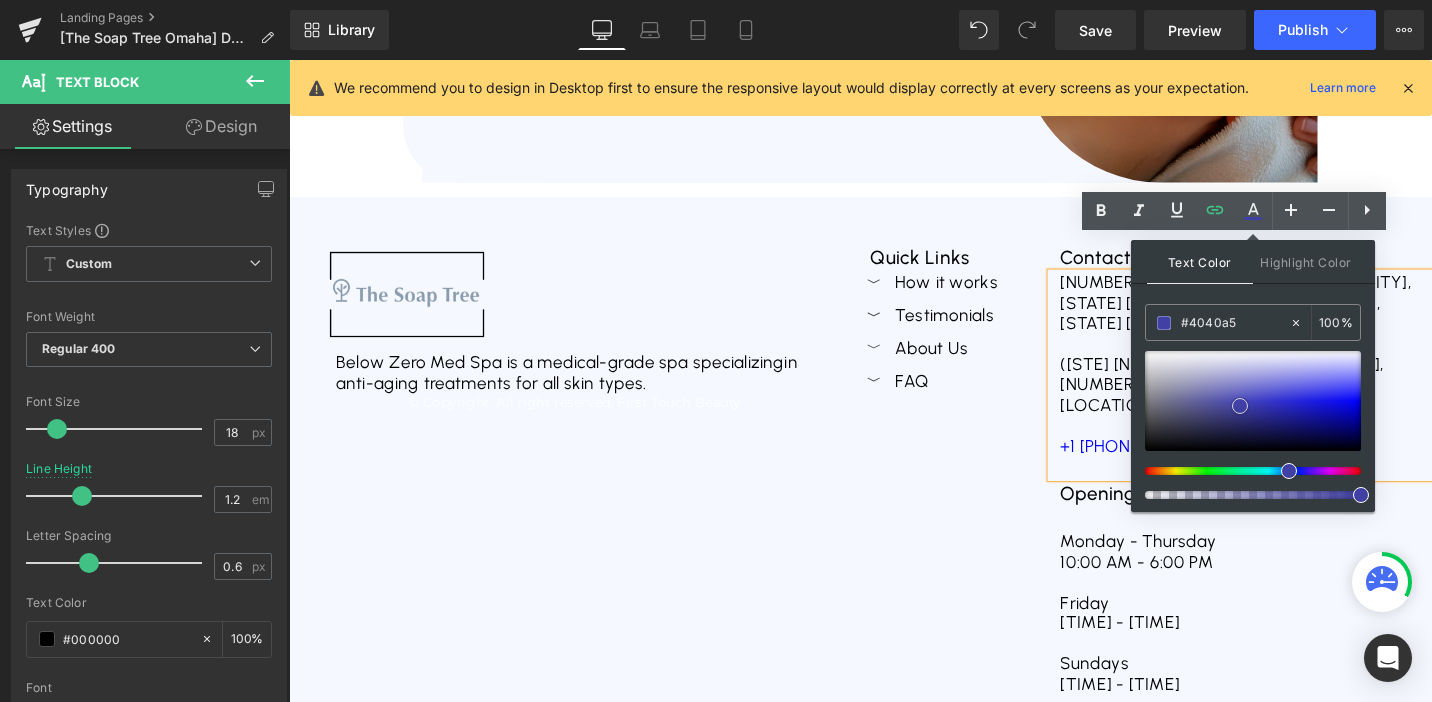 click at bounding box center (1253, 401) 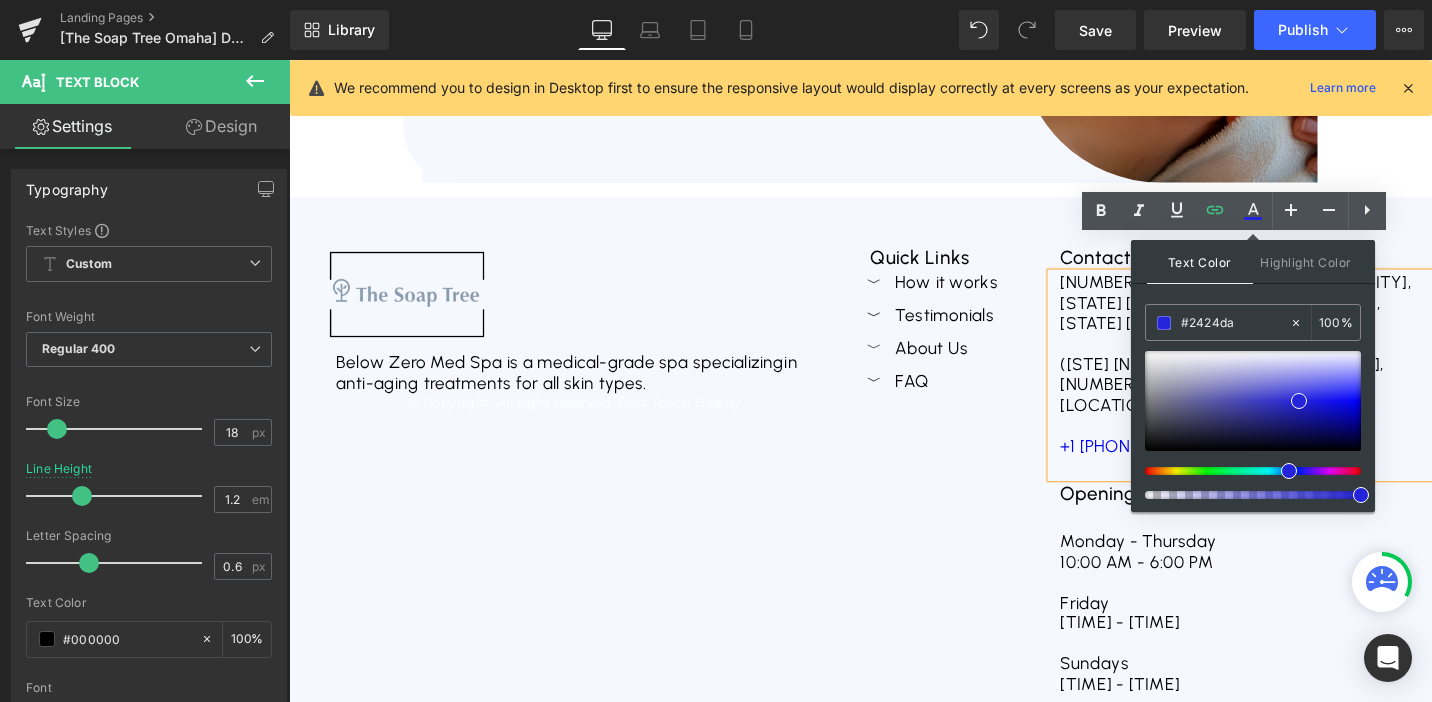 click at bounding box center (1253, 425) 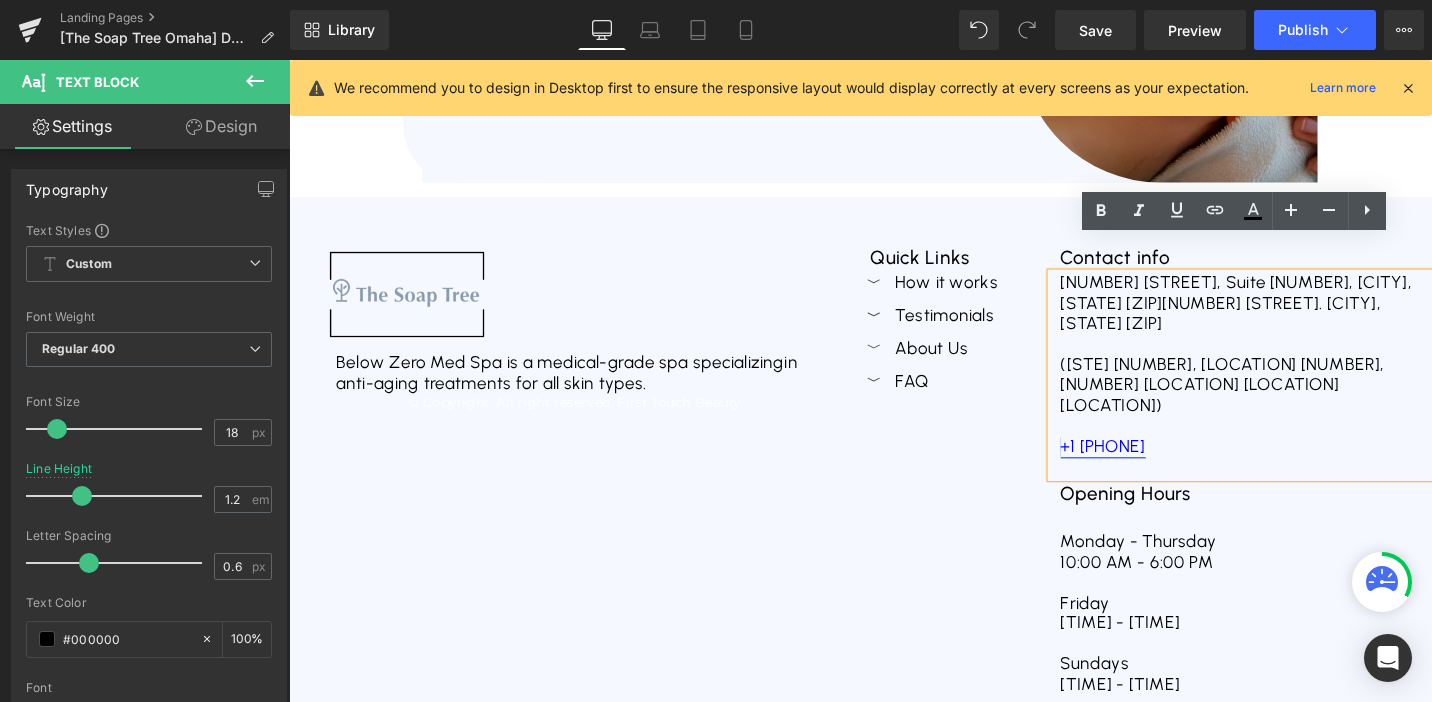 drag, startPoint x: 1110, startPoint y: 412, endPoint x: 1264, endPoint y: 418, distance: 154.11684 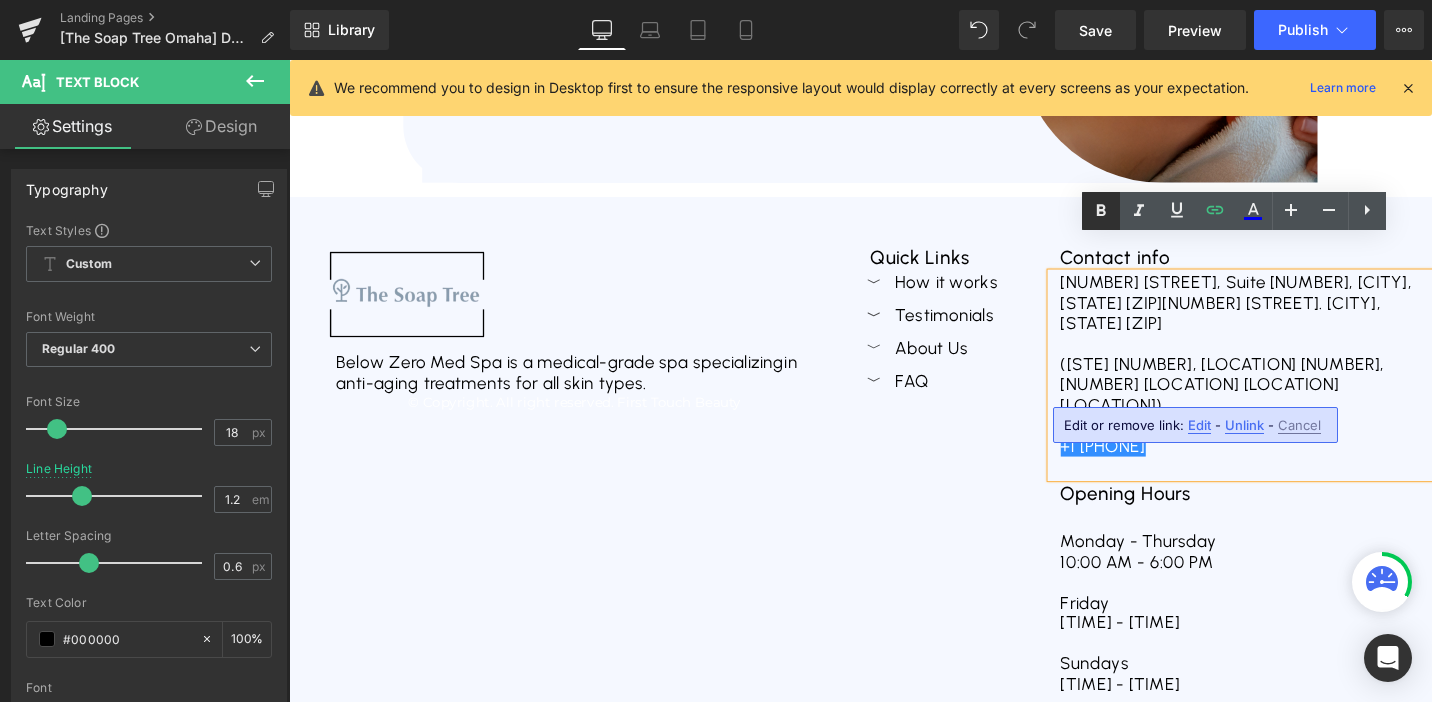 click 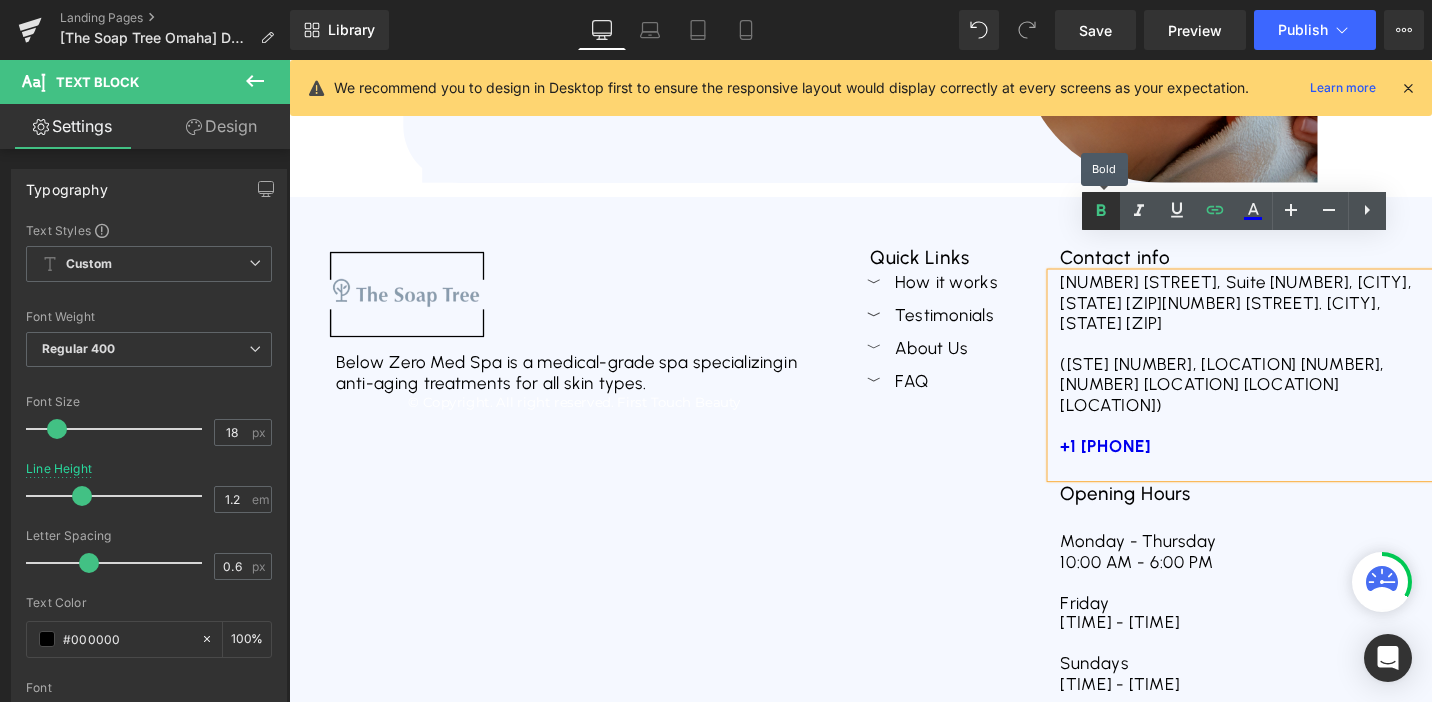 click 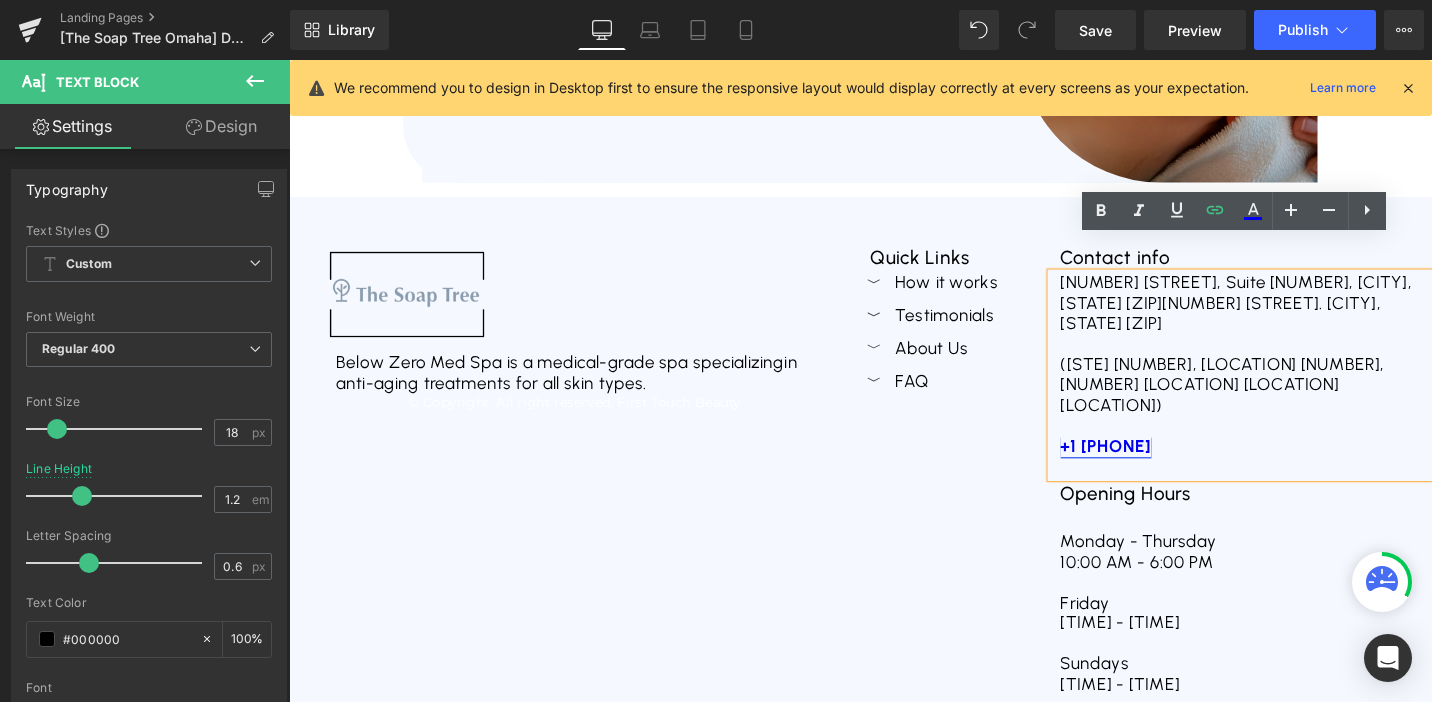 click on "+1 (402) 252-38428" at bounding box center [1154, 469] 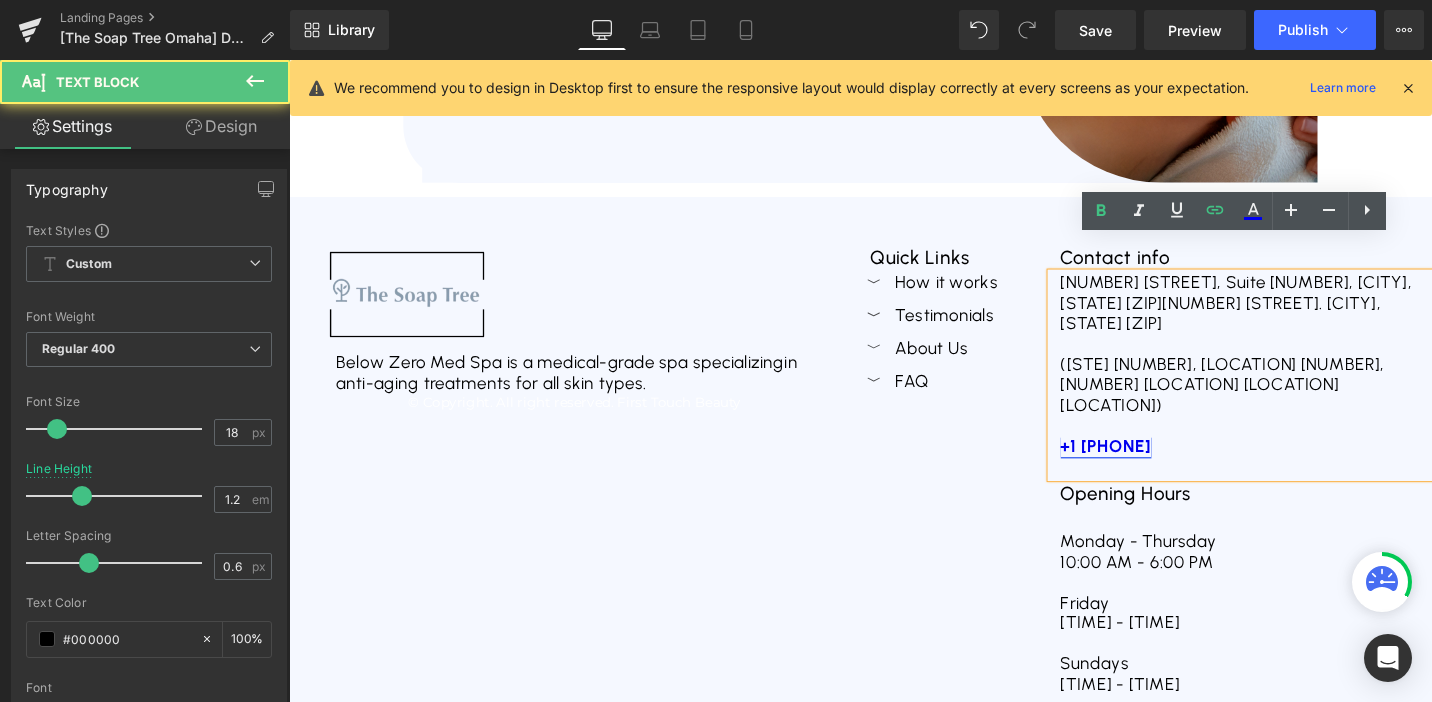 drag, startPoint x: 1271, startPoint y: 414, endPoint x: 1106, endPoint y: 412, distance: 165.01212 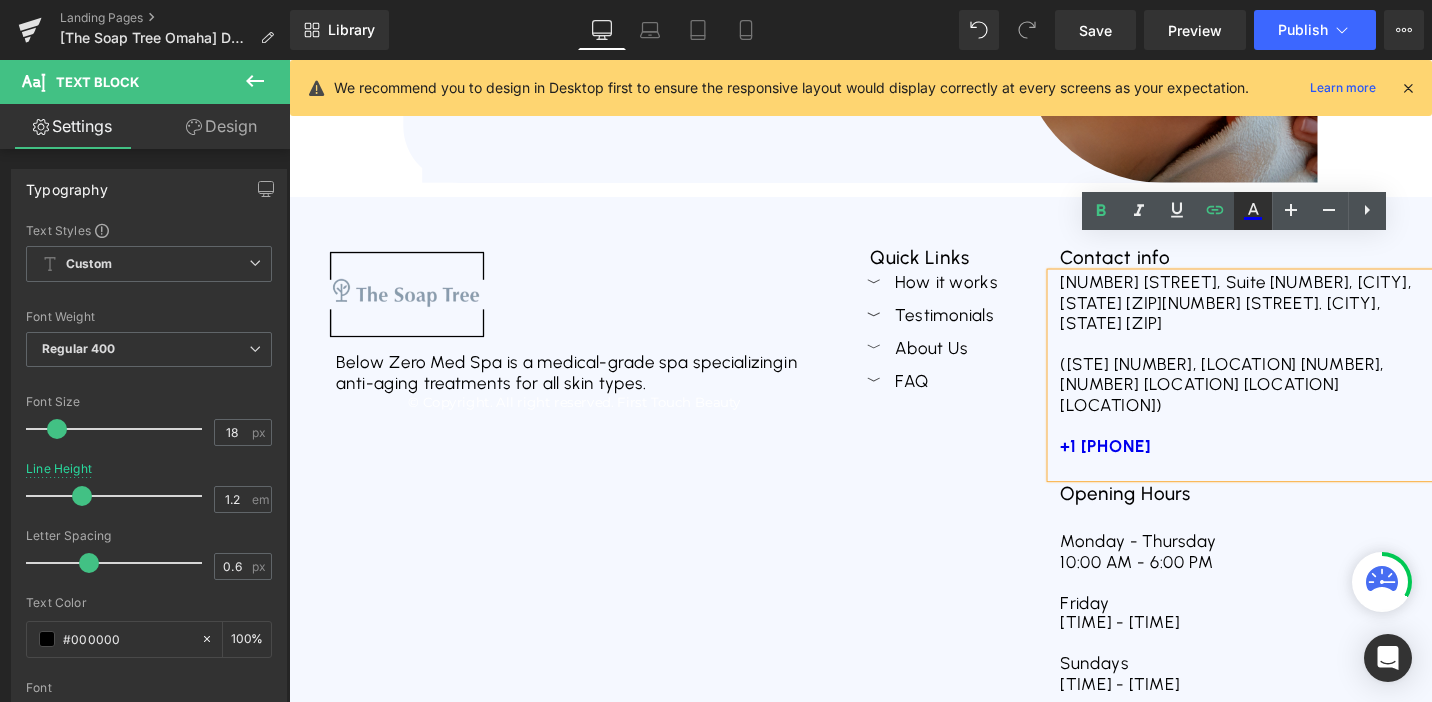click 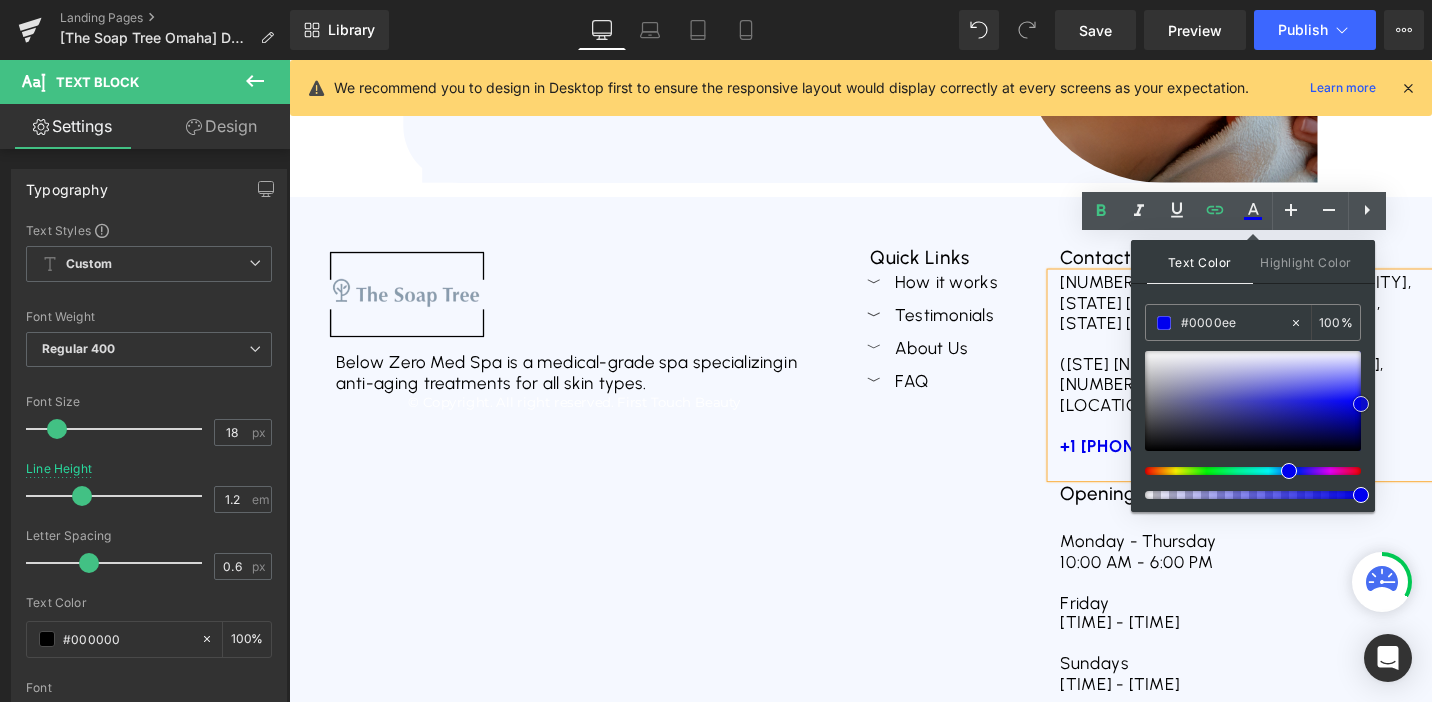 click at bounding box center [1253, 401] 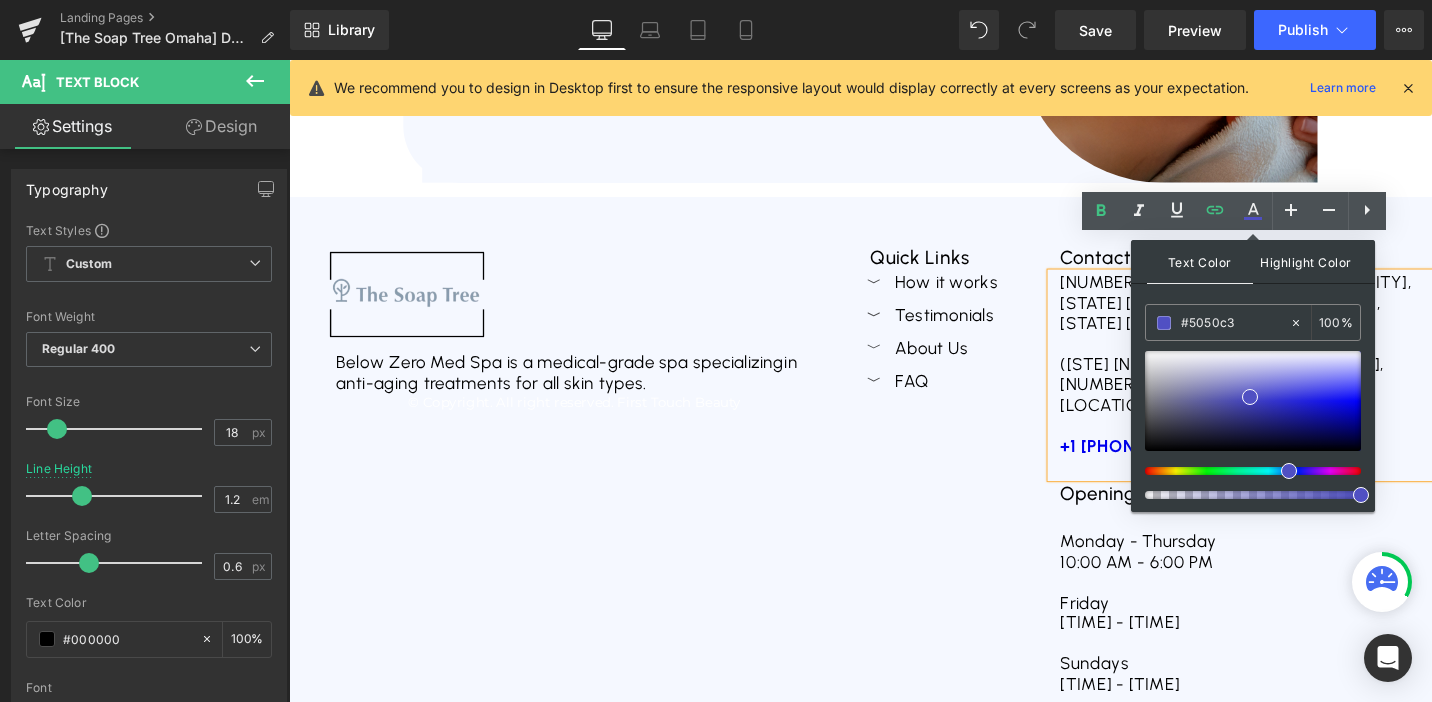 click on "Highlight Color" at bounding box center (1306, 261) 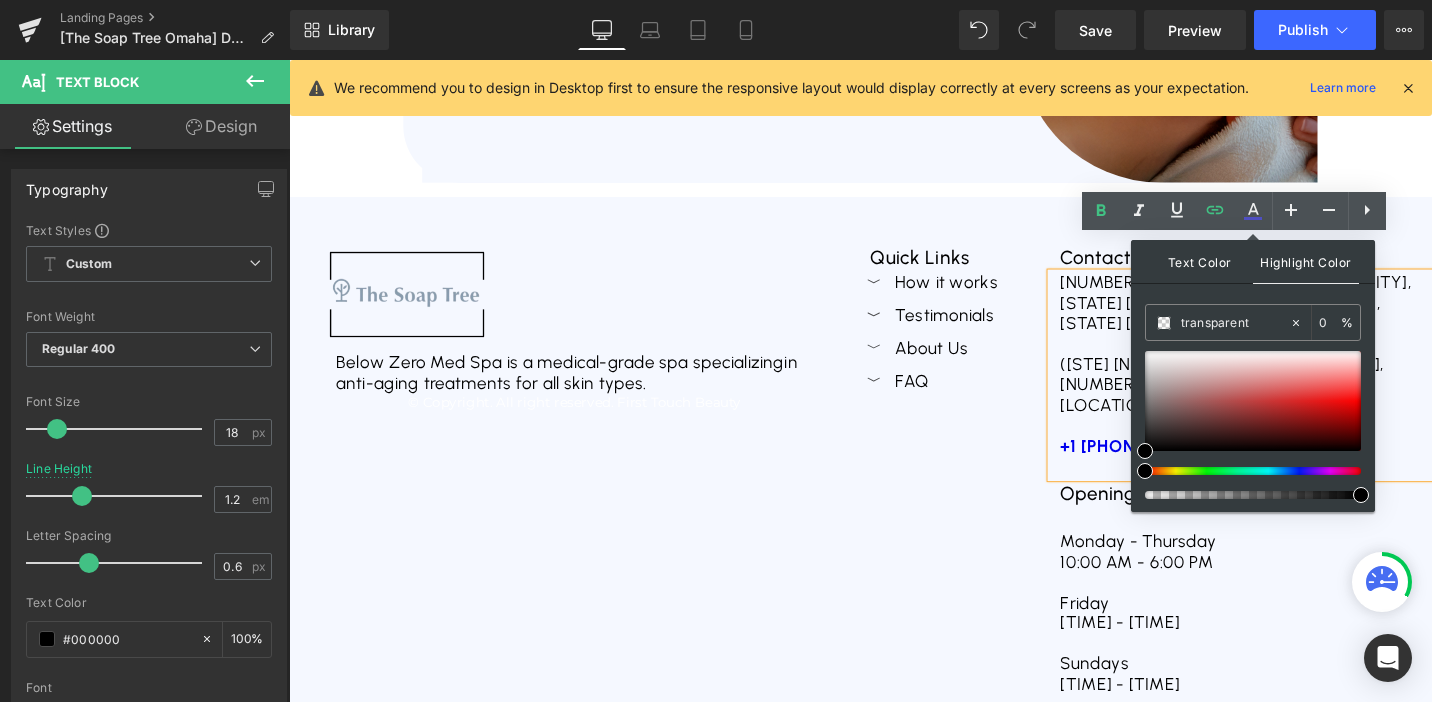 click on "Text Color" at bounding box center (1200, 261) 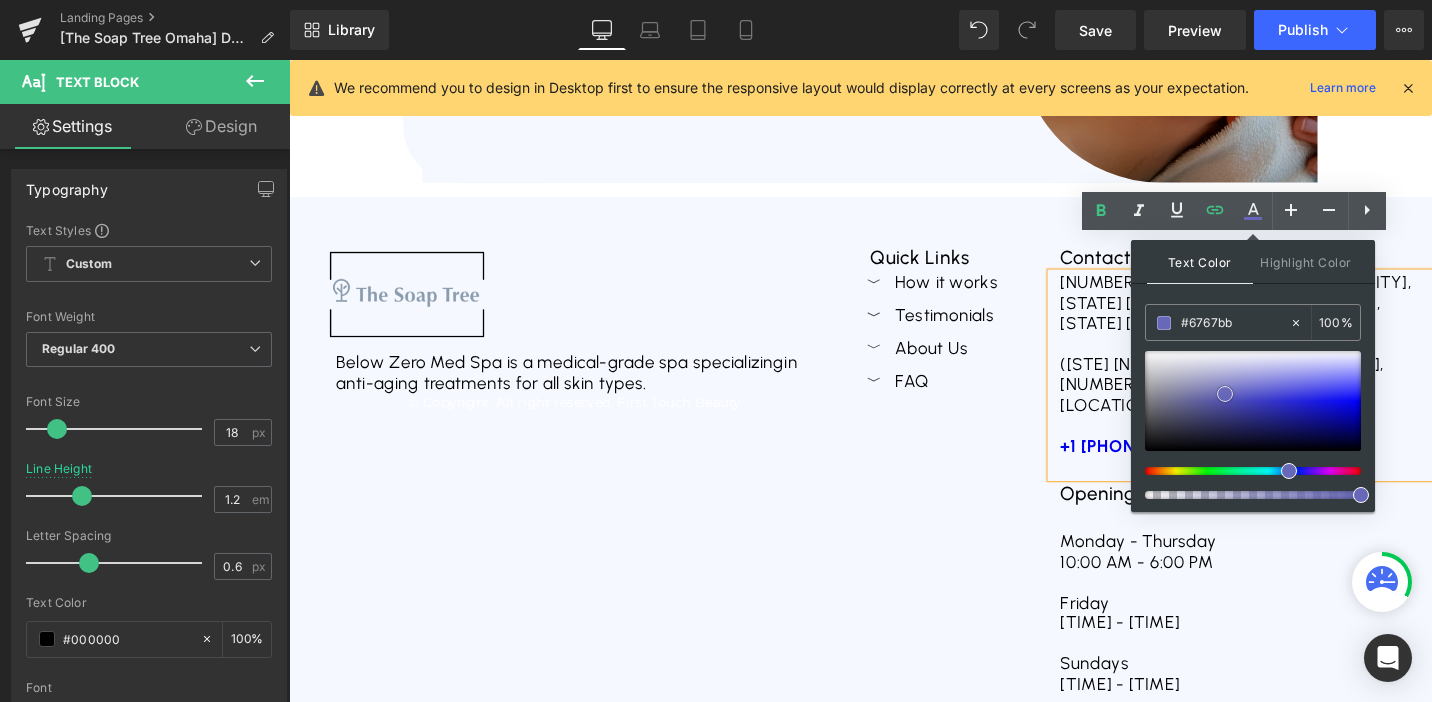 drag, startPoint x: 1299, startPoint y: 405, endPoint x: 1225, endPoint y: 394, distance: 74.8131 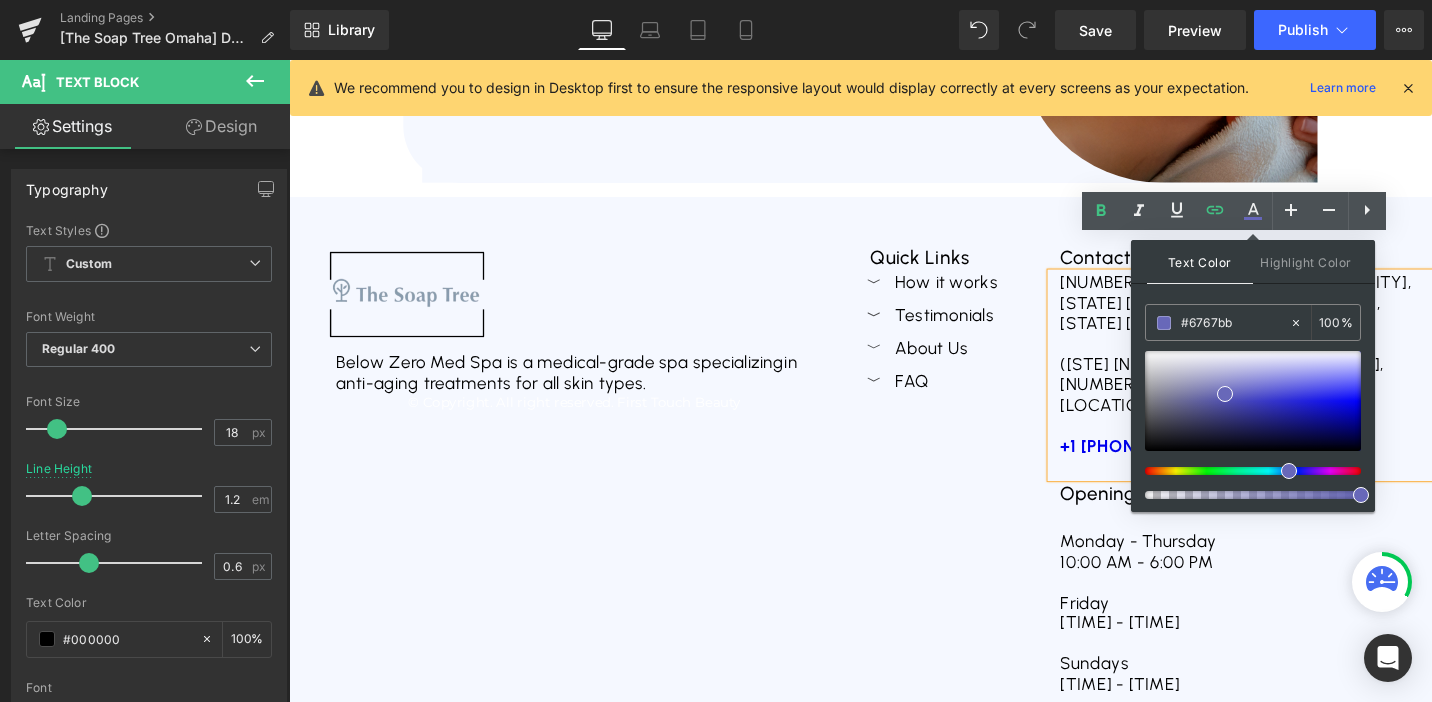 click at bounding box center (1253, 425) 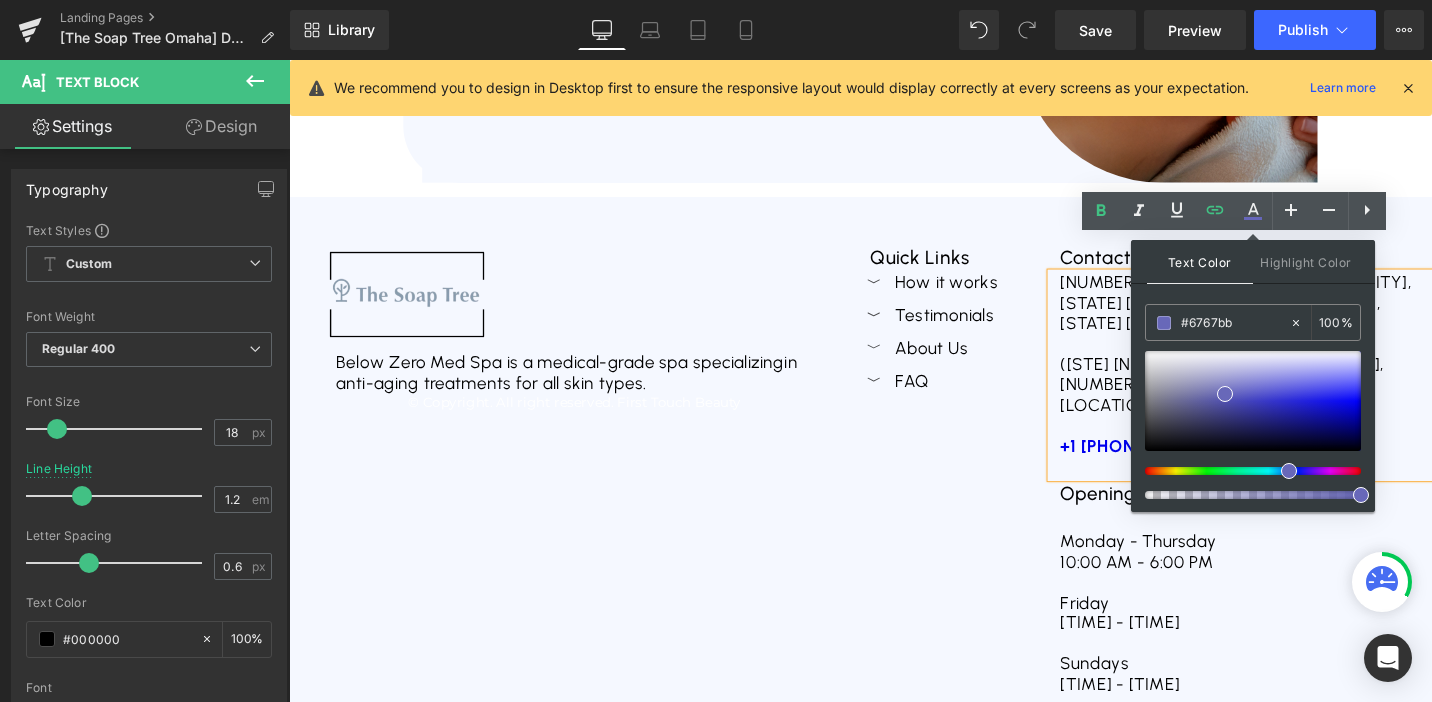 click at bounding box center (1245, 471) 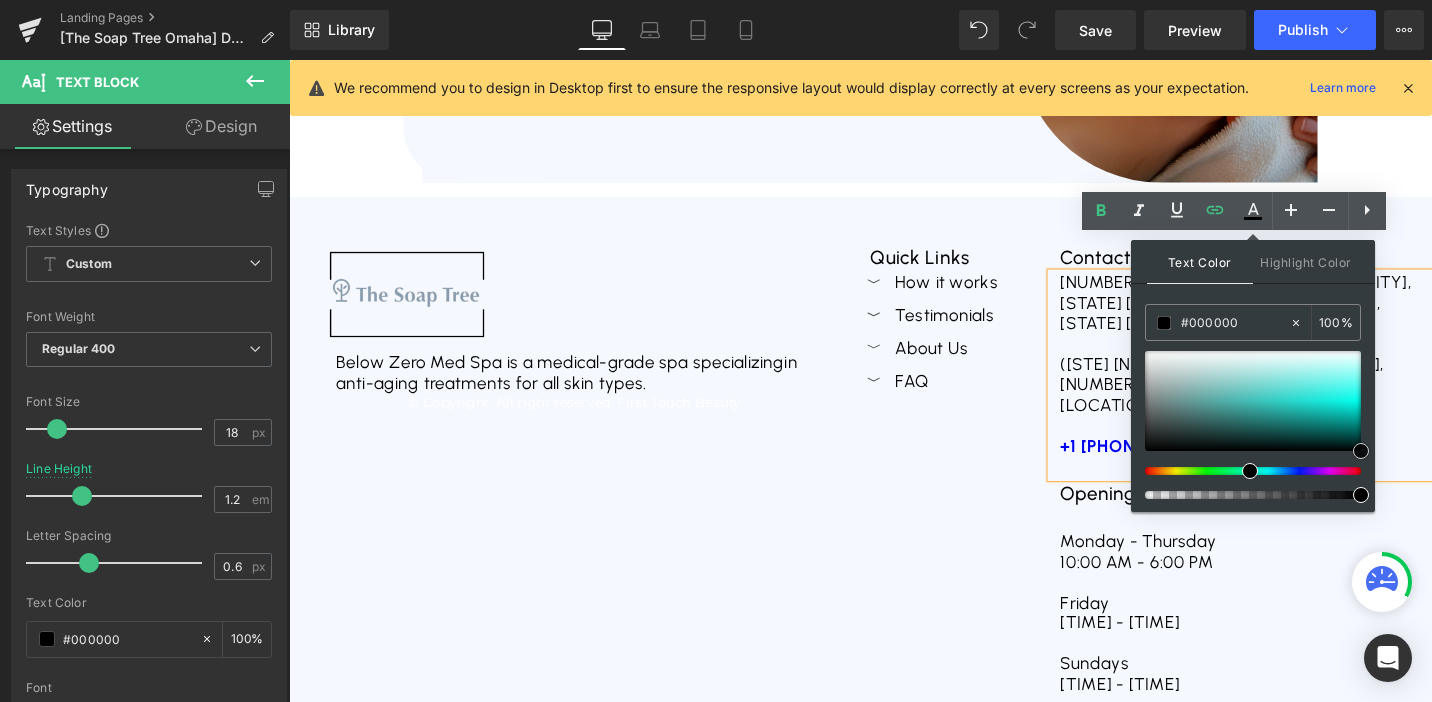 drag, startPoint x: 1324, startPoint y: 417, endPoint x: 1367, endPoint y: 461, distance: 61.522354 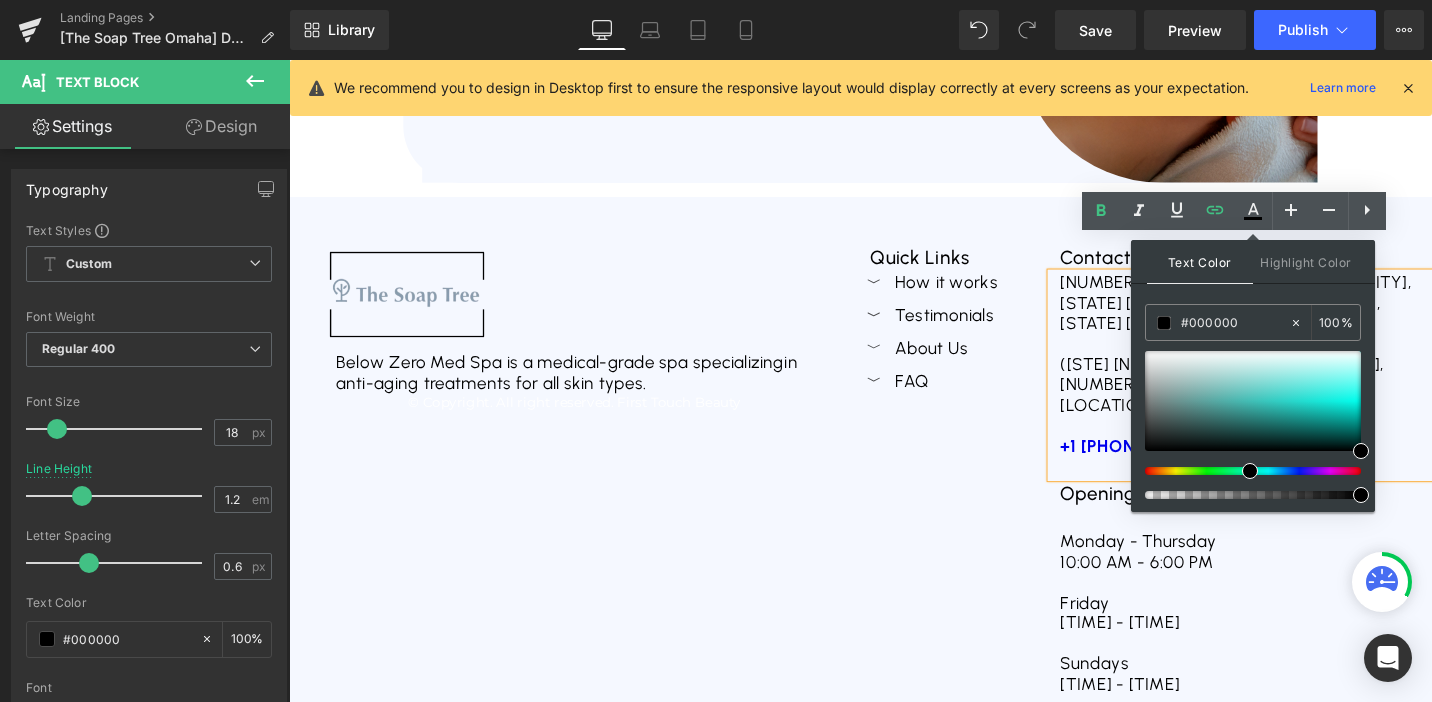 click on "+1 (402) 252-38428" at bounding box center [1297, 470] 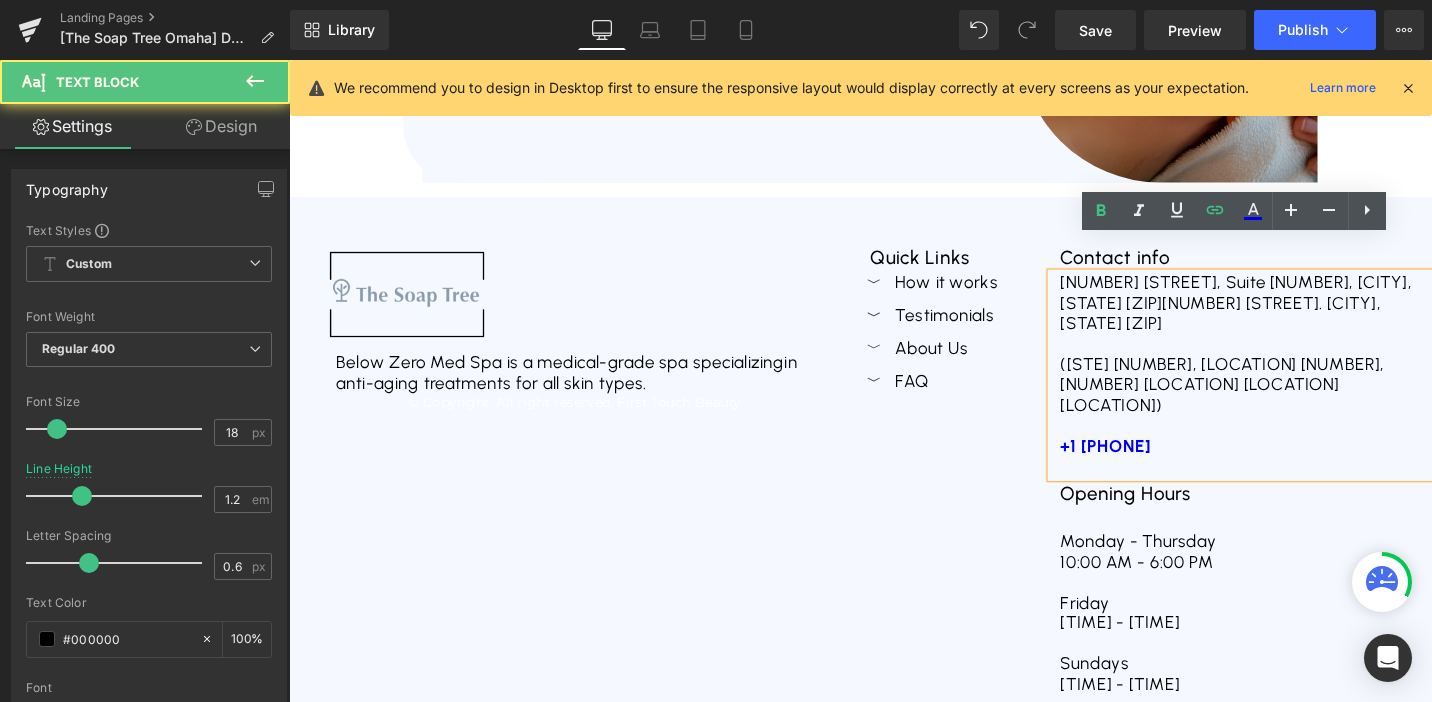 drag, startPoint x: 1298, startPoint y: 402, endPoint x: 1103, endPoint y: 402, distance: 195 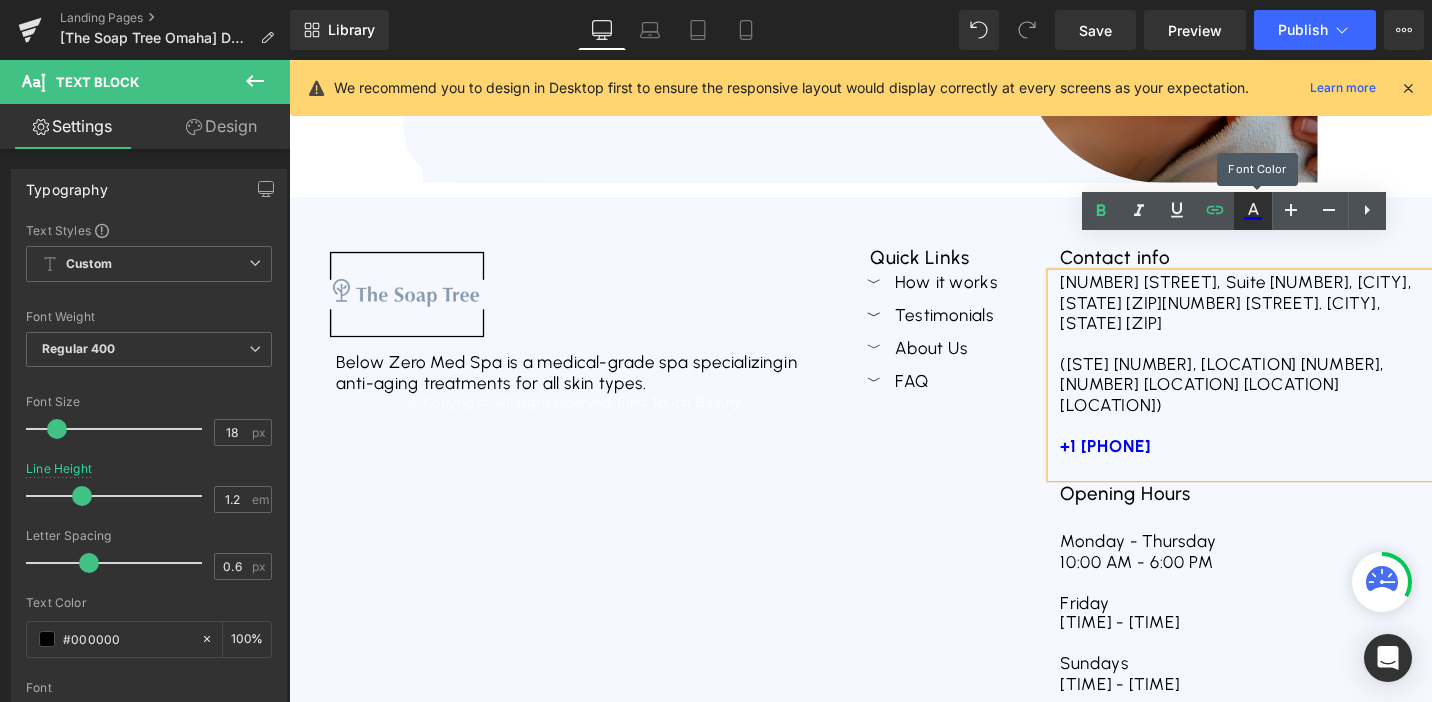 click 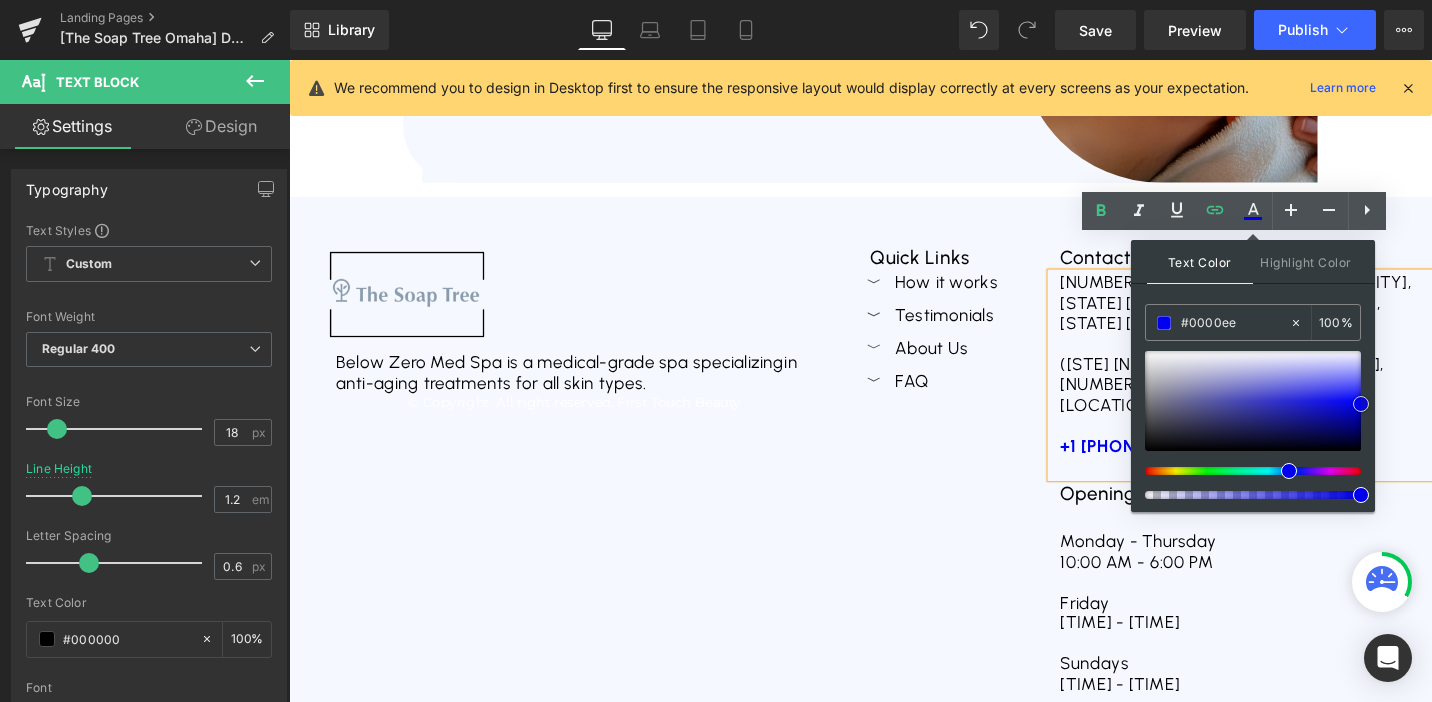 click at bounding box center [1253, 401] 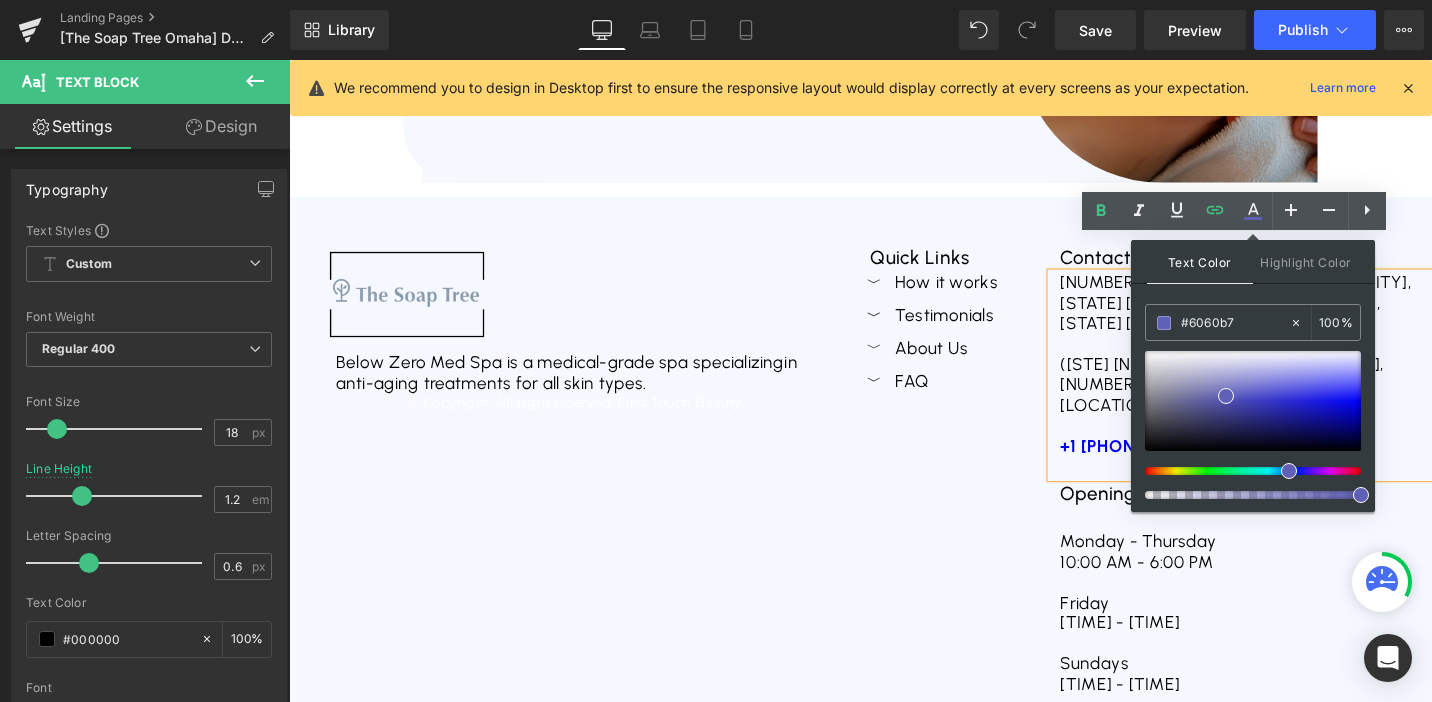 click on "Quick Links Text Block
Icon
How it works
Text Block
Icon
Testimonials
Text Block
Icon
About Us
Text Block
Icon
FAQ" at bounding box center (995, 492) 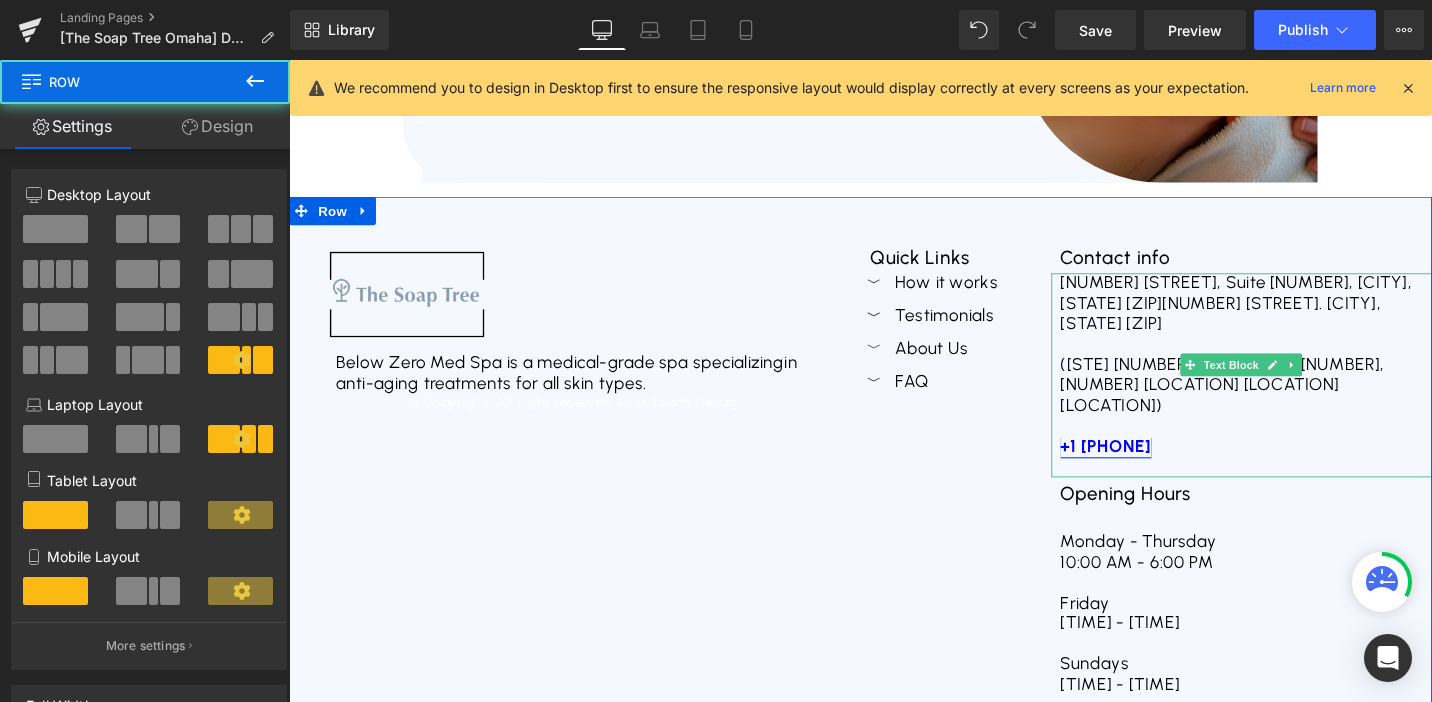 click on "+1 (402) 252-38428" at bounding box center [1154, 469] 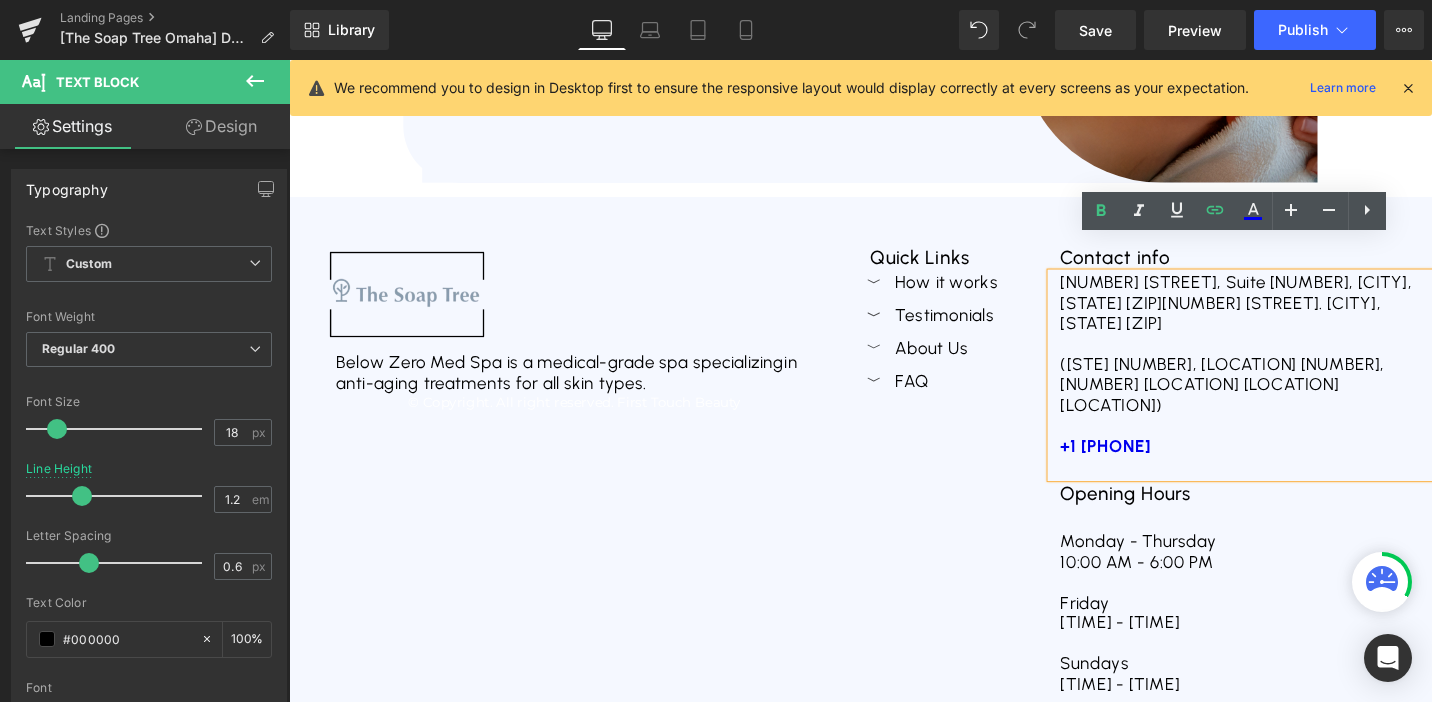 click at bounding box center [1297, 448] 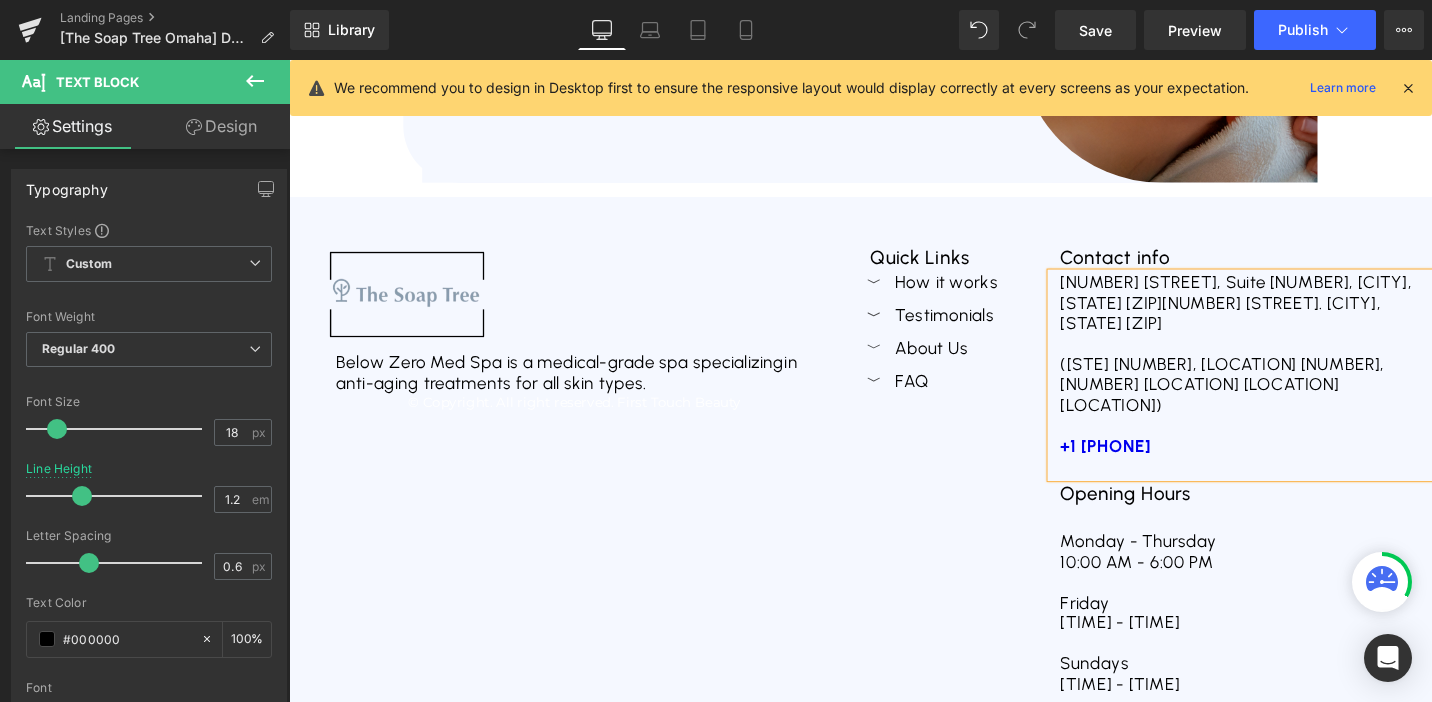 click at bounding box center [1297, 448] 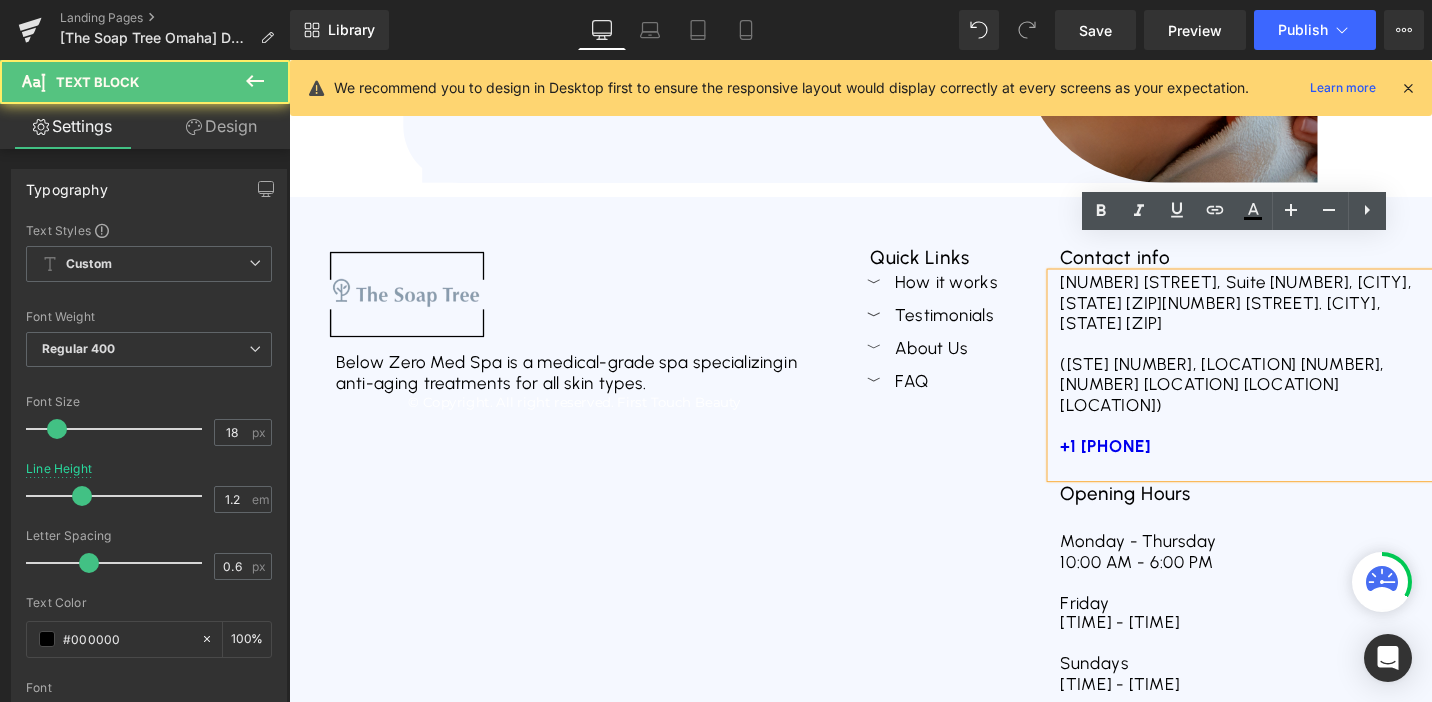 drag, startPoint x: 1105, startPoint y: 407, endPoint x: 1281, endPoint y: 416, distance: 176.22997 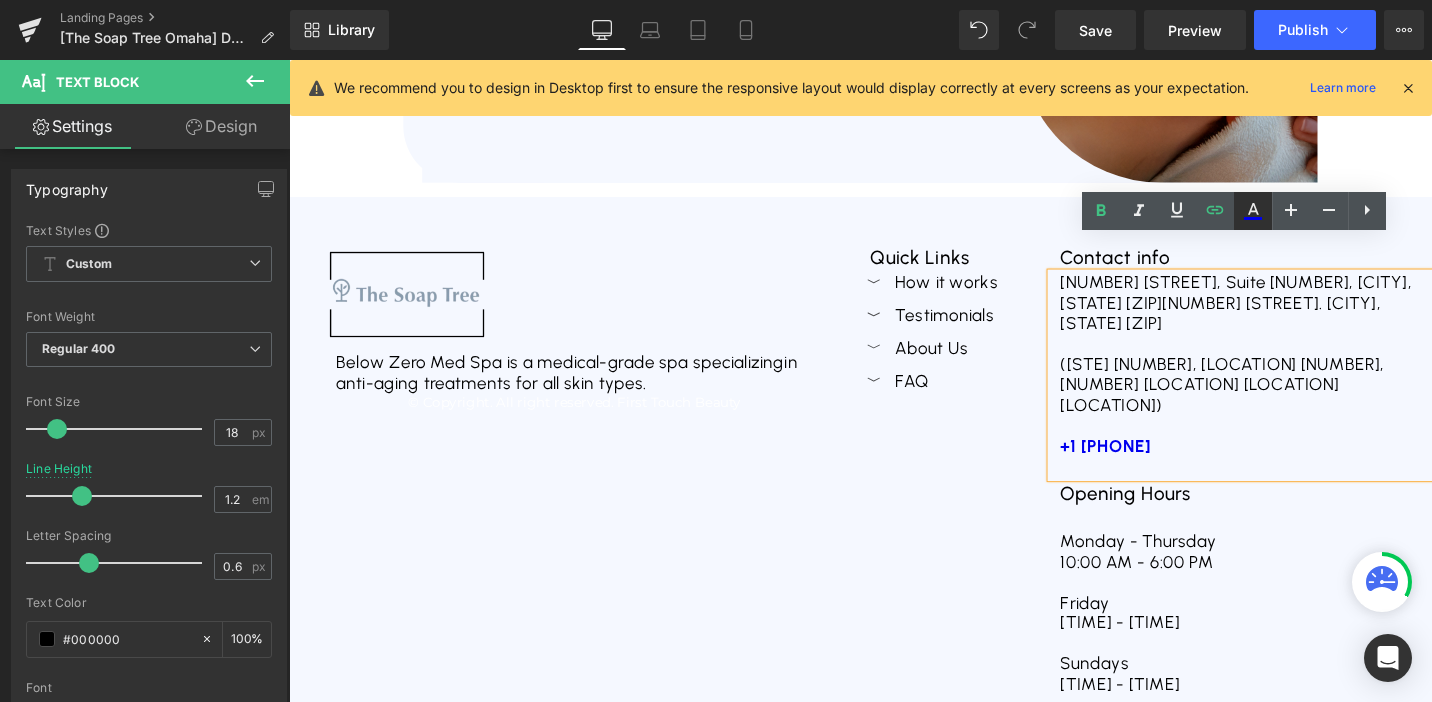 click 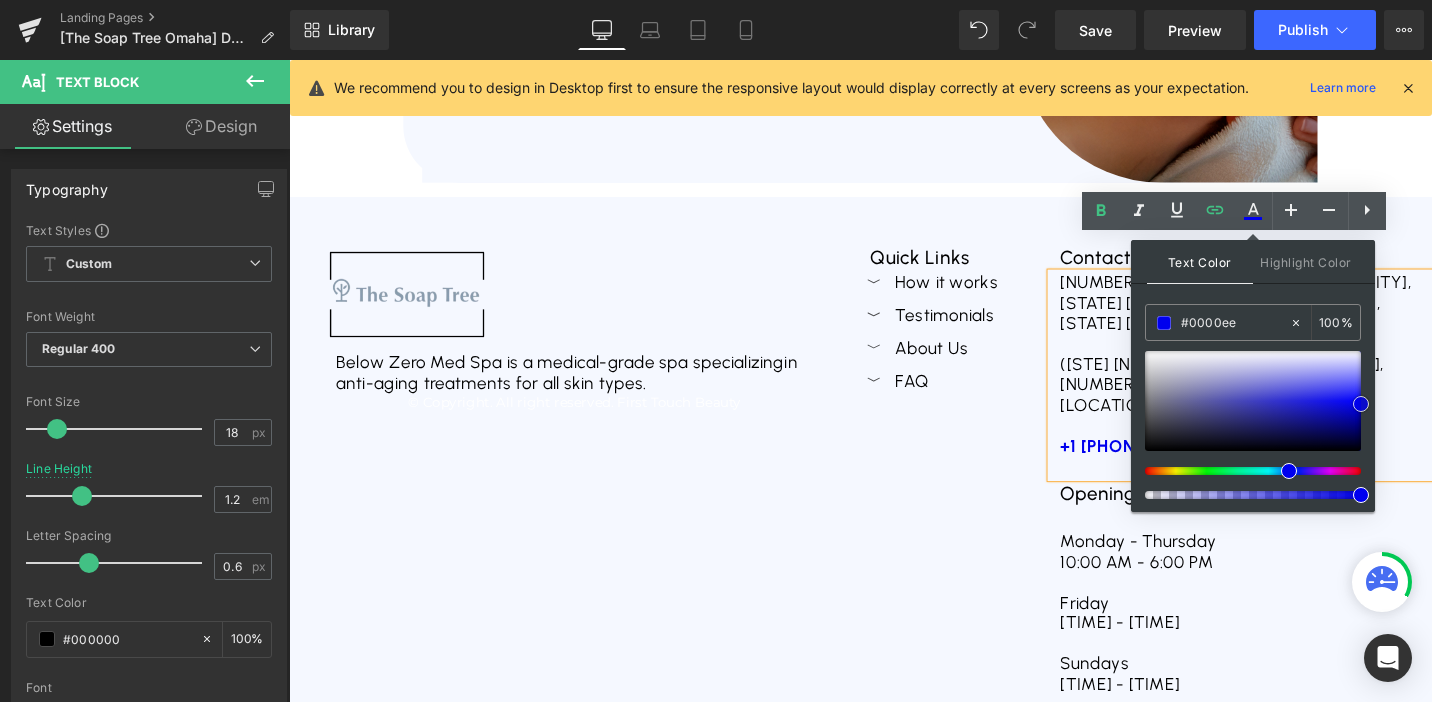 click at bounding box center (1253, 401) 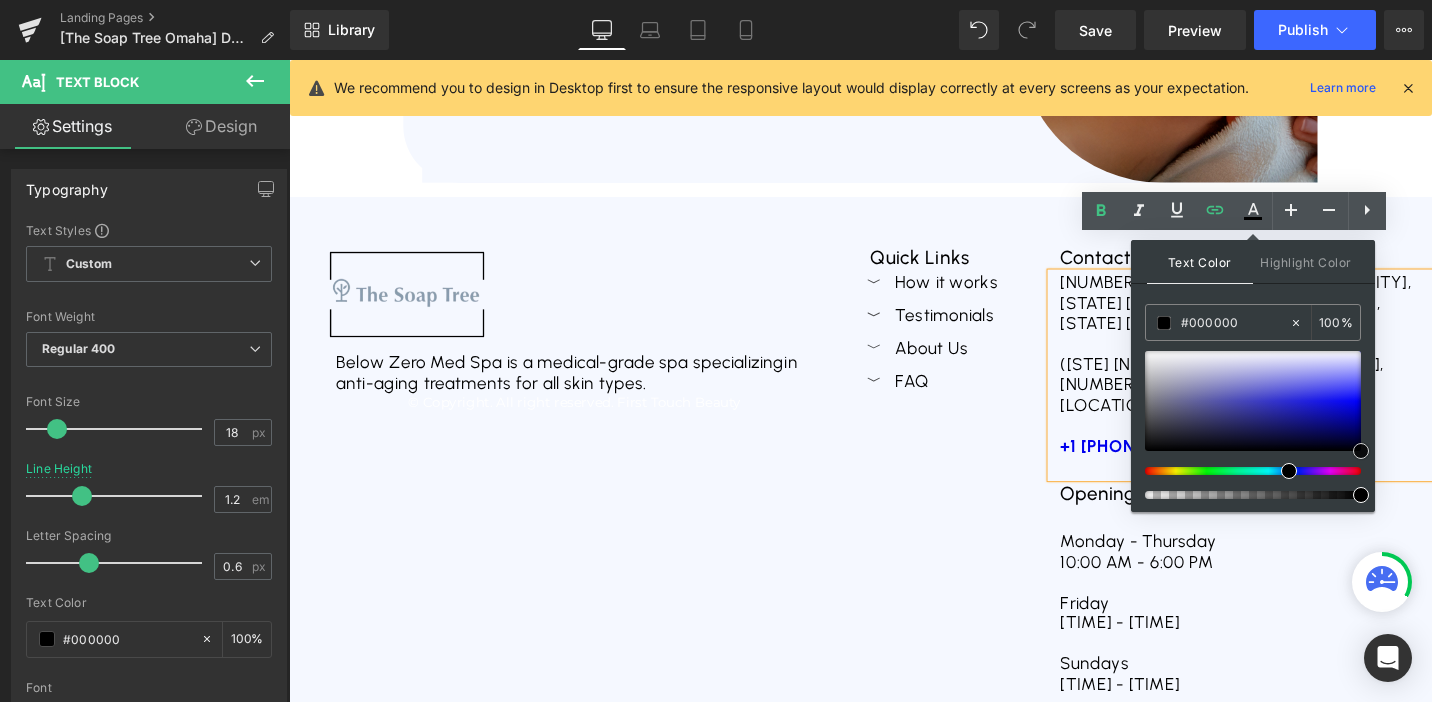 drag, startPoint x: 1541, startPoint y: 472, endPoint x: 1440, endPoint y: 497, distance: 104.048065 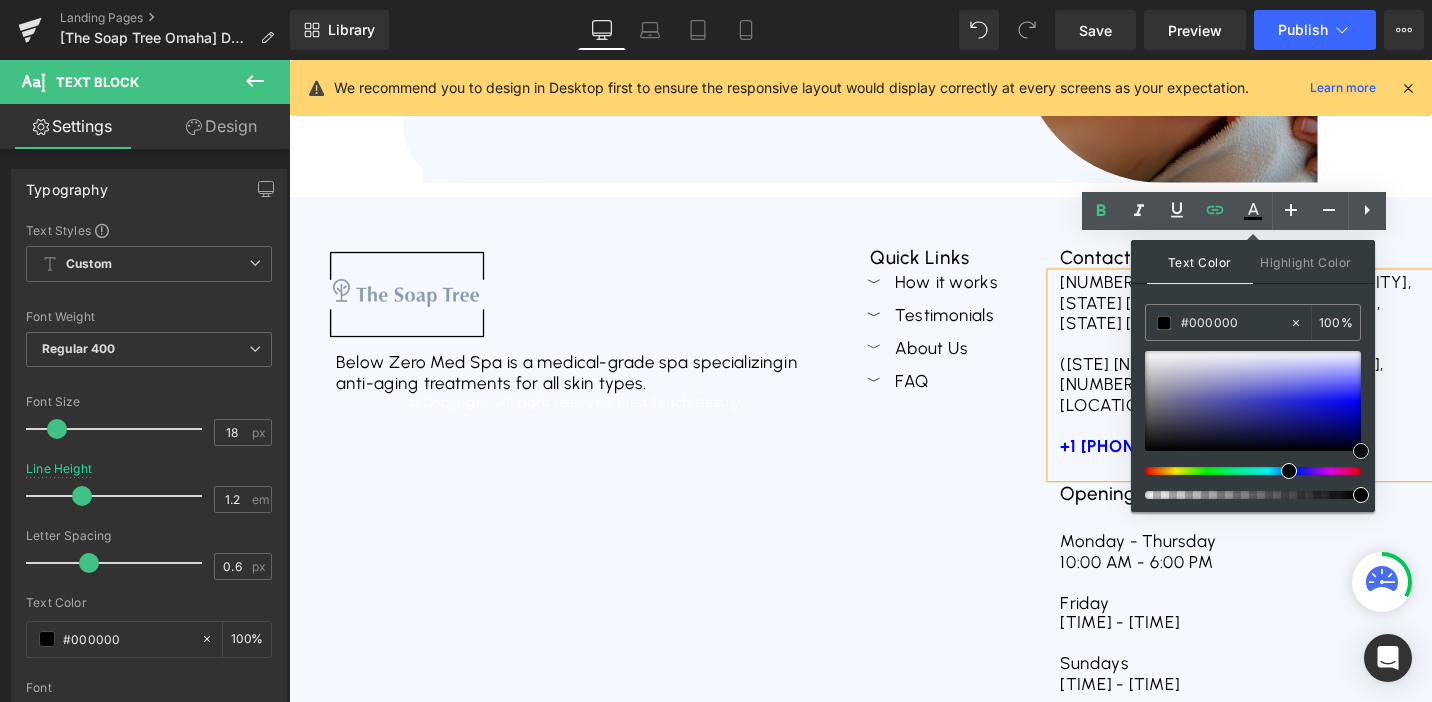 click at bounding box center [1361, 451] 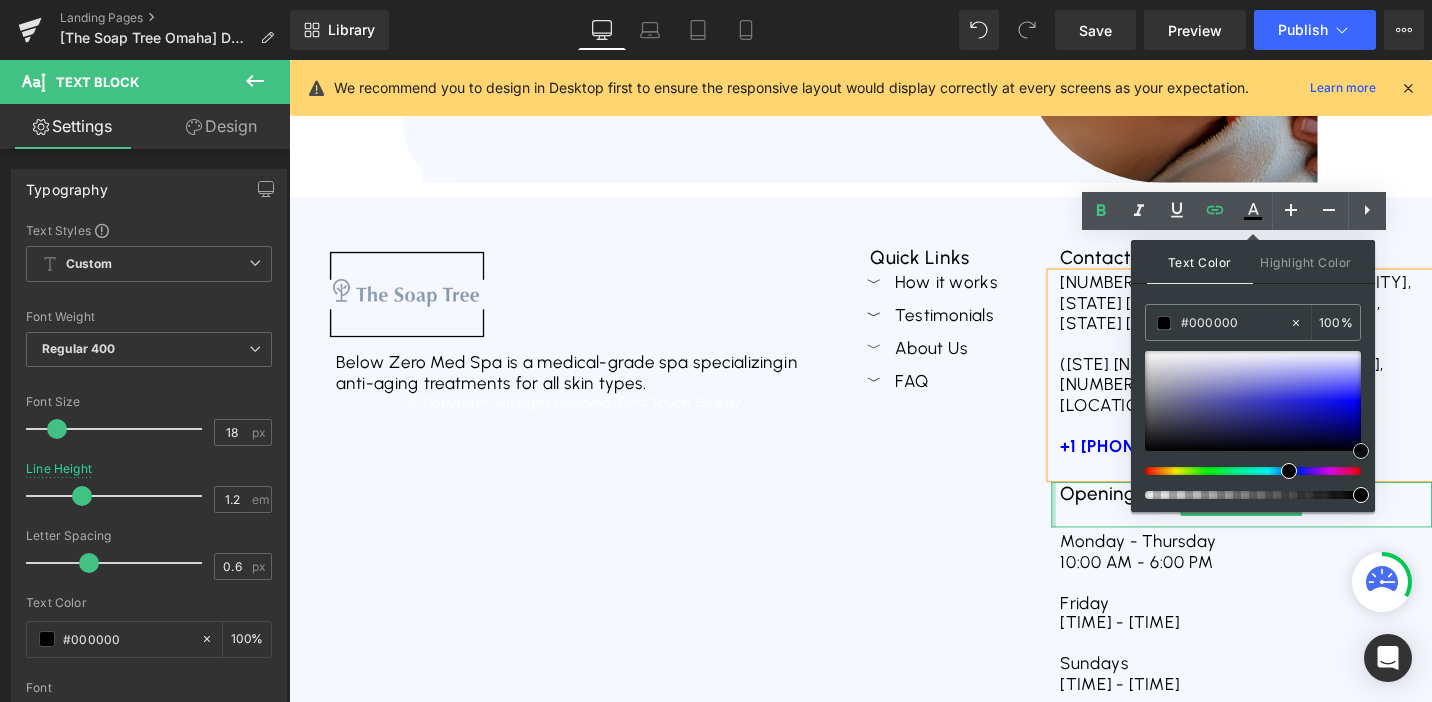 click at bounding box center [1098, 531] 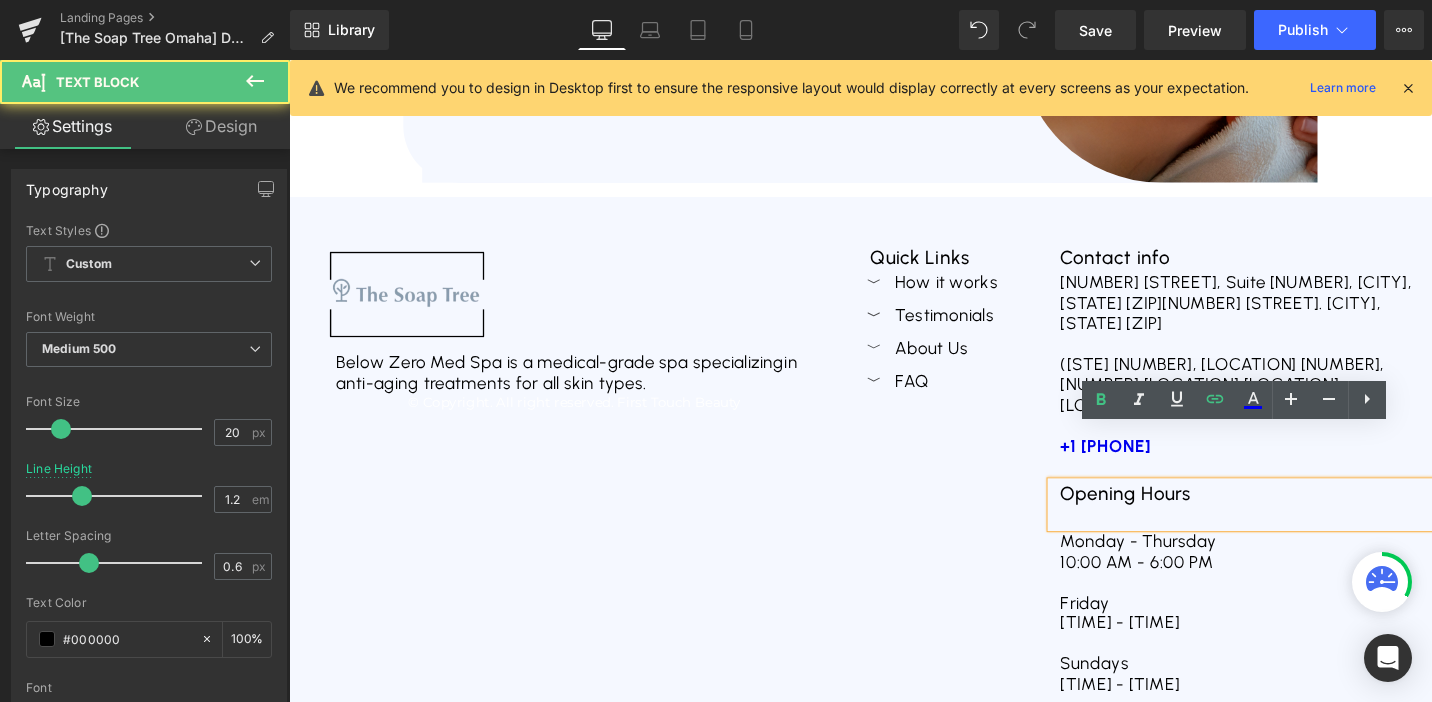 click on "Quick Links Text Block
Icon
How it works
Text Block
Icon
Testimonials
Text Block
Icon
About Us
Text Block
Icon
FAQ" at bounding box center (995, 492) 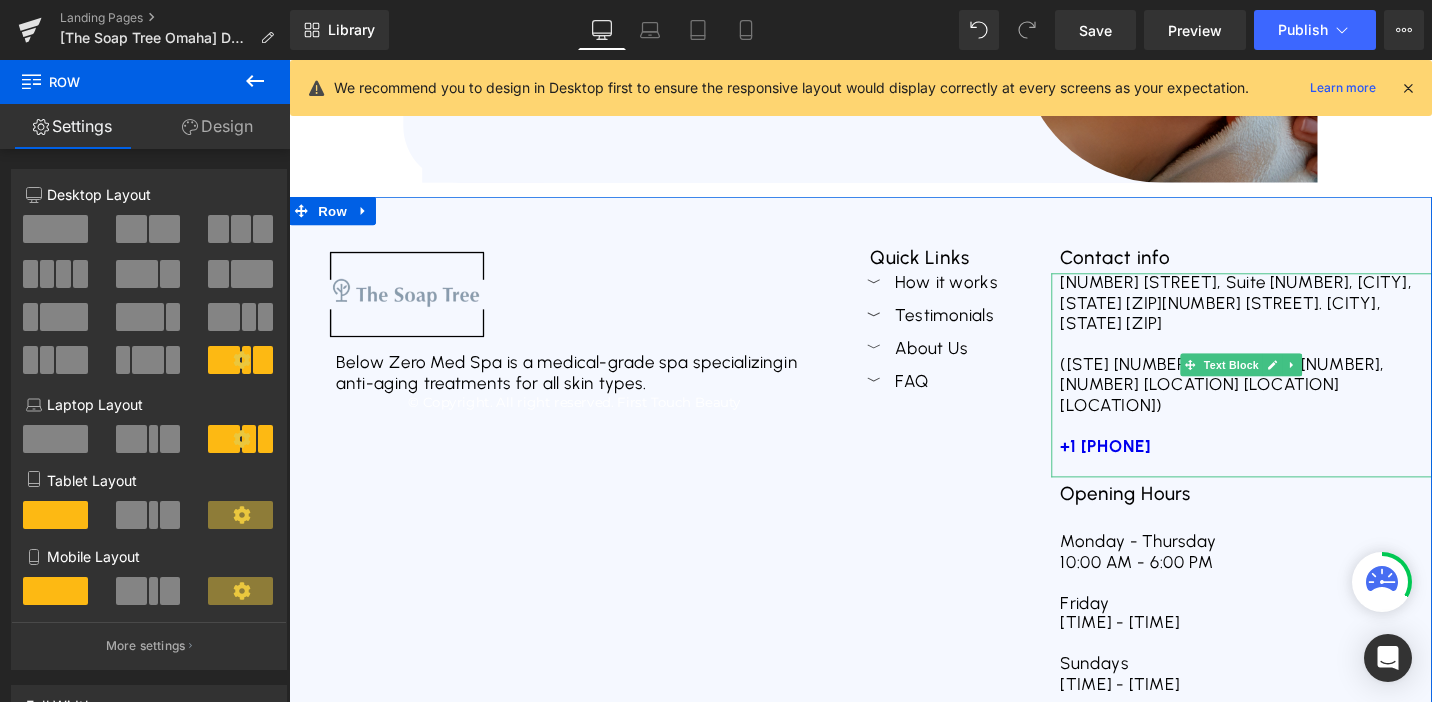 click at bounding box center (1297, 491) 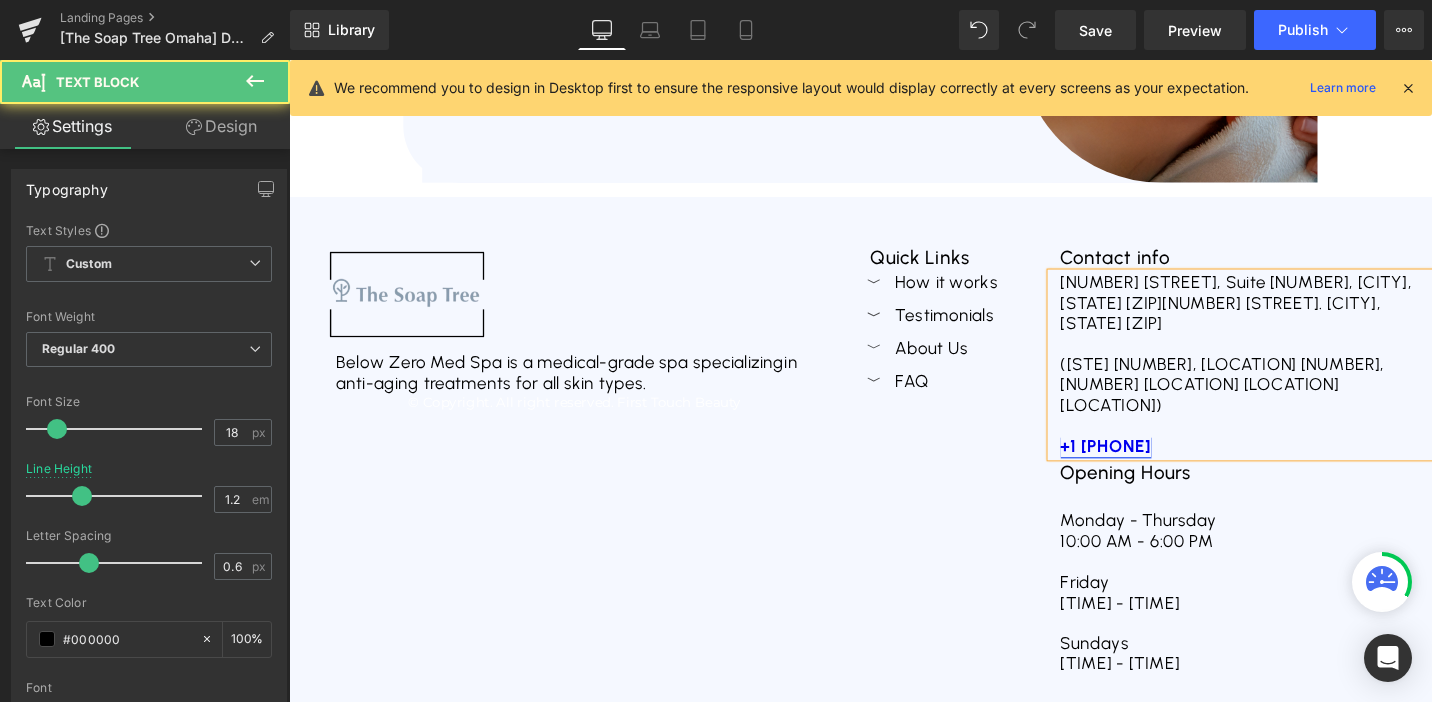 click on "+1 (402) 252-38428" at bounding box center [1154, 469] 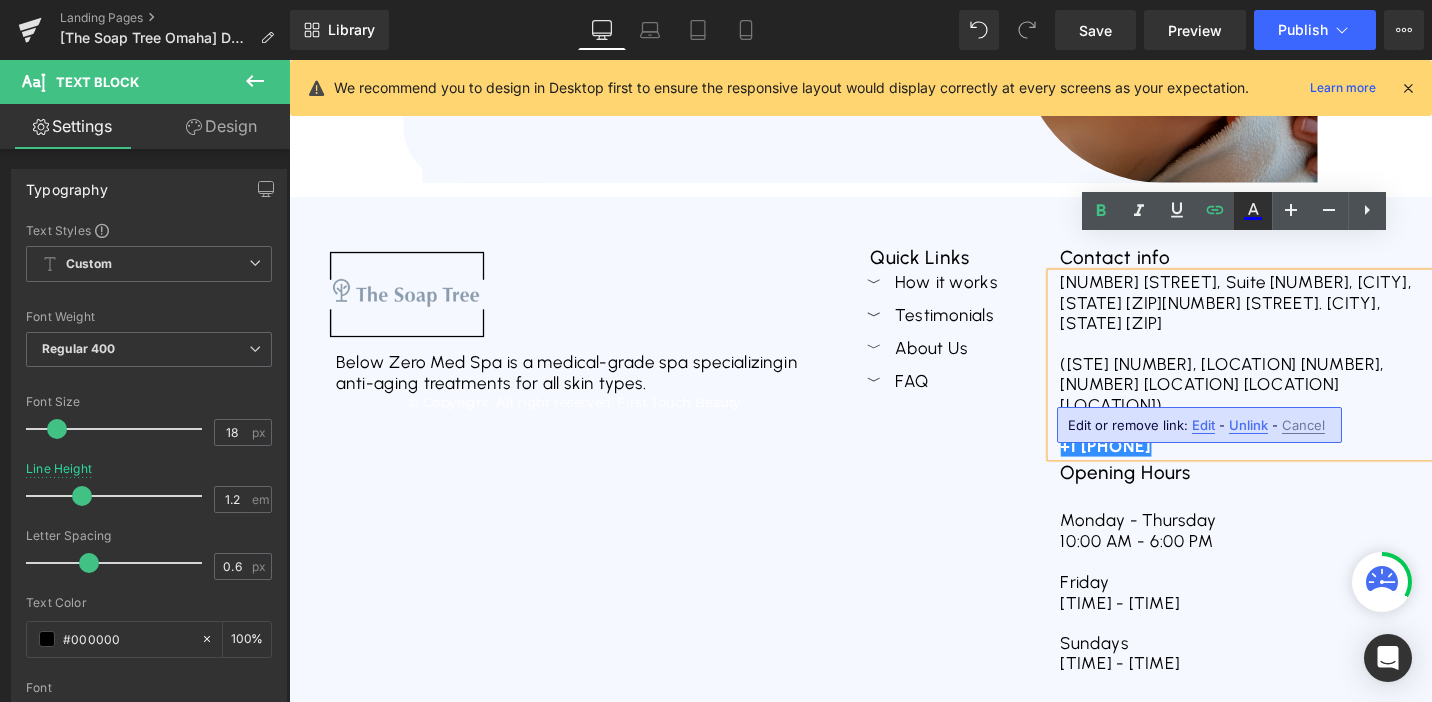 click 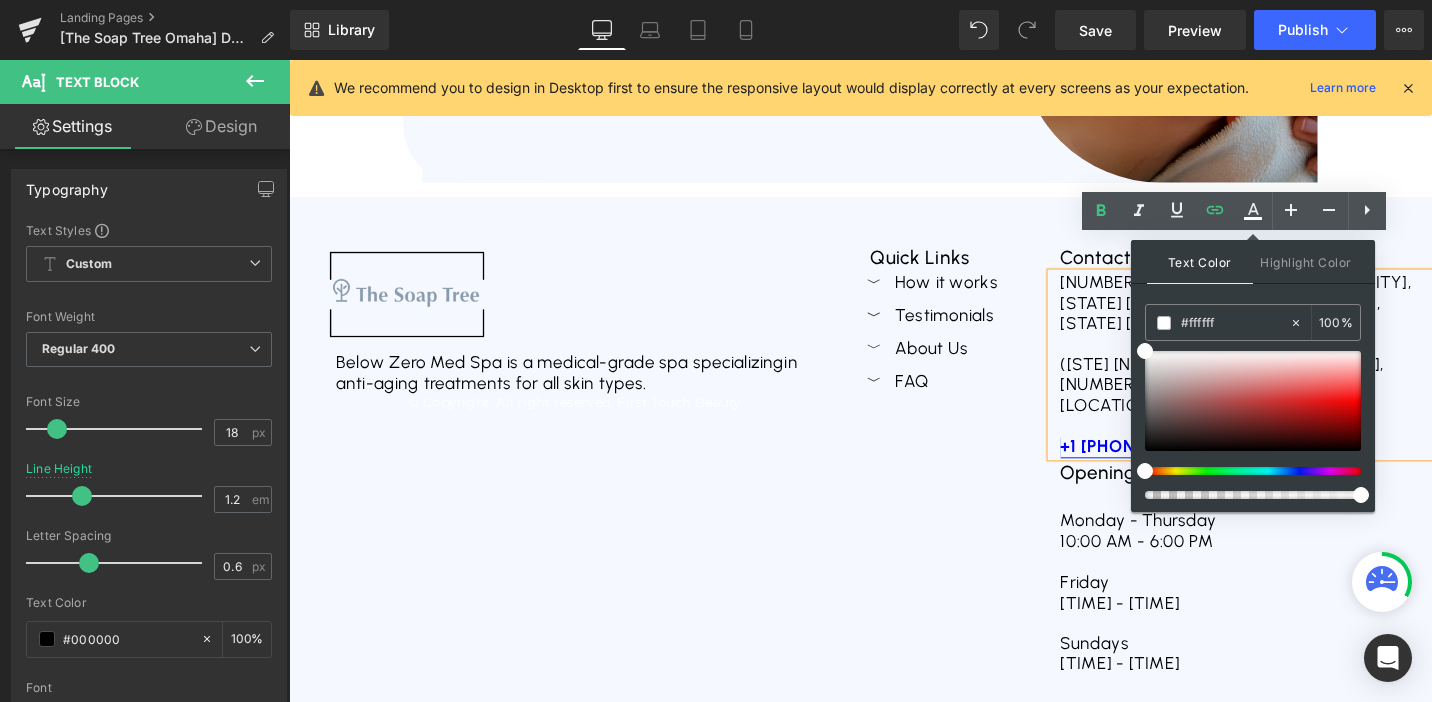 click on "+1 (402) 252-38428" at bounding box center [1154, 469] 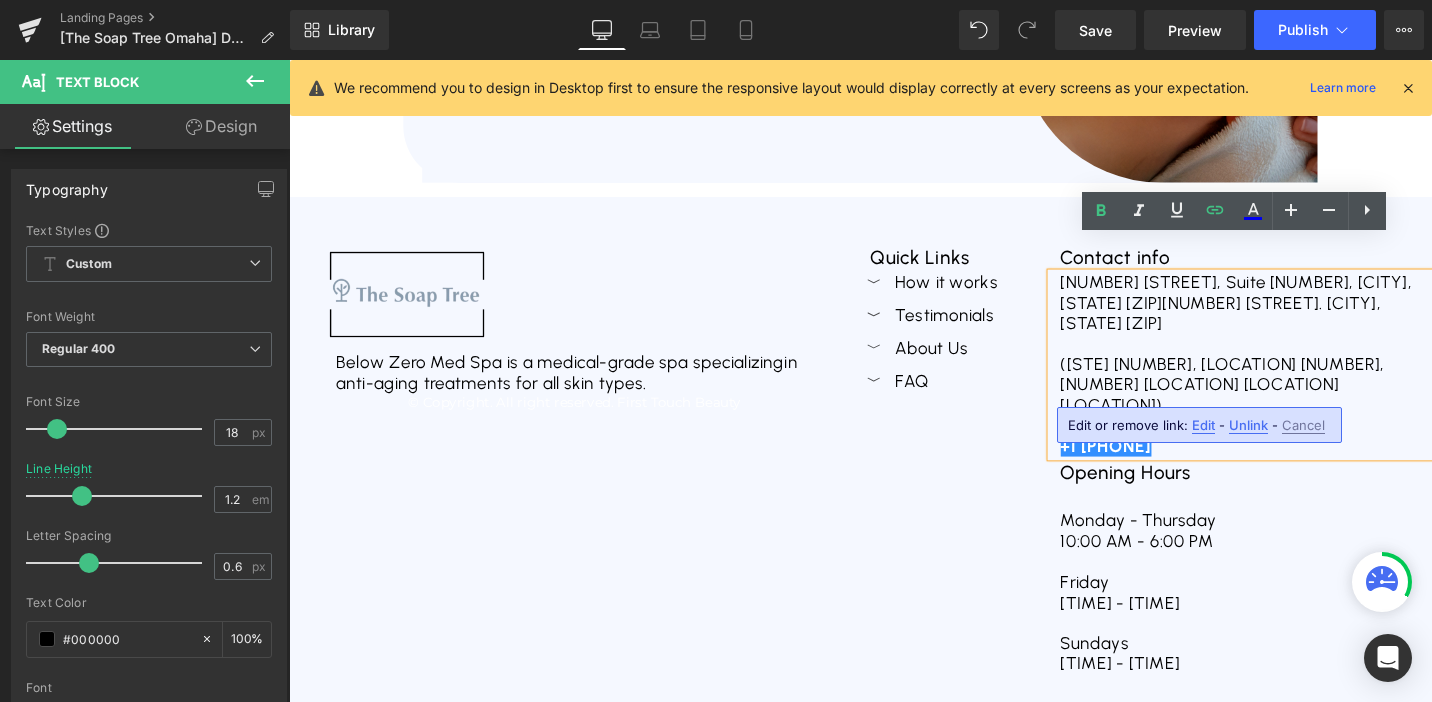 drag, startPoint x: 1109, startPoint y: 412, endPoint x: 1275, endPoint y: 408, distance: 166.04819 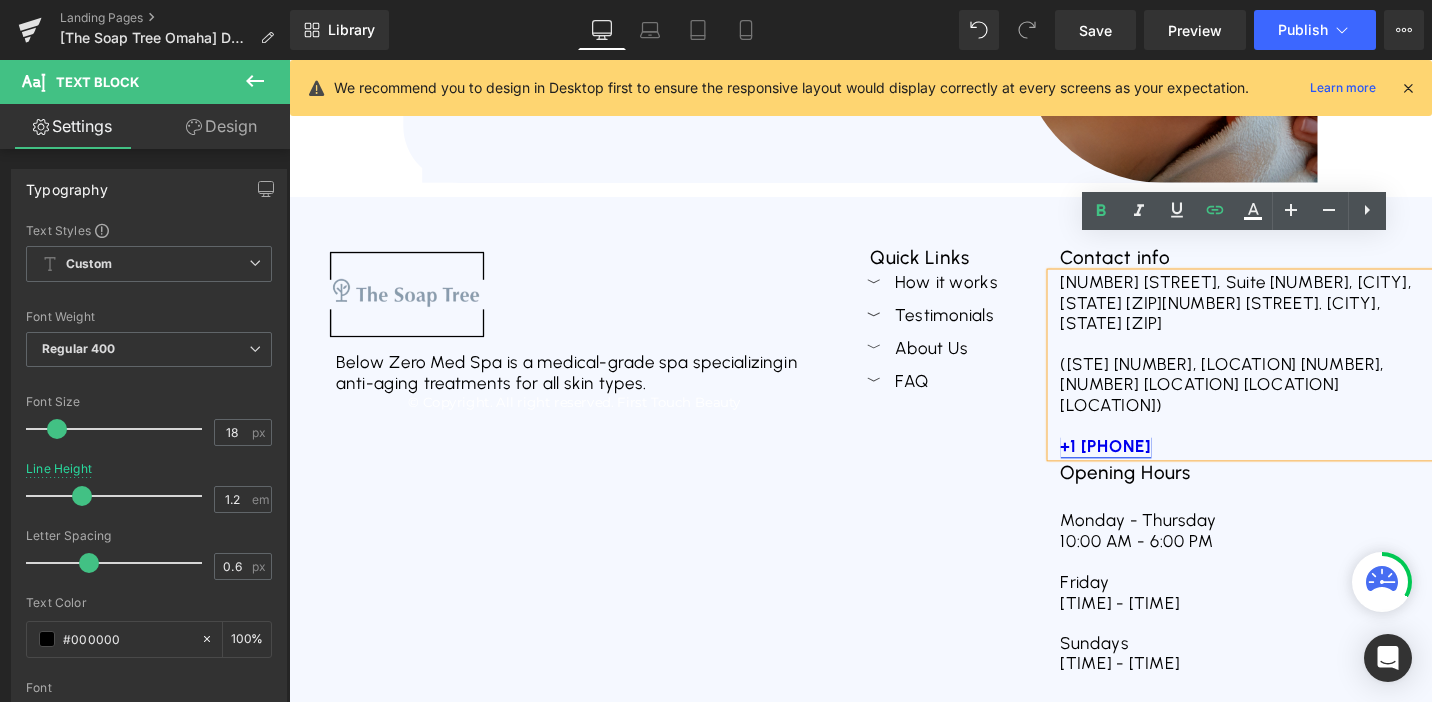 click on "+1 (402) 252-38428" at bounding box center [1154, 469] 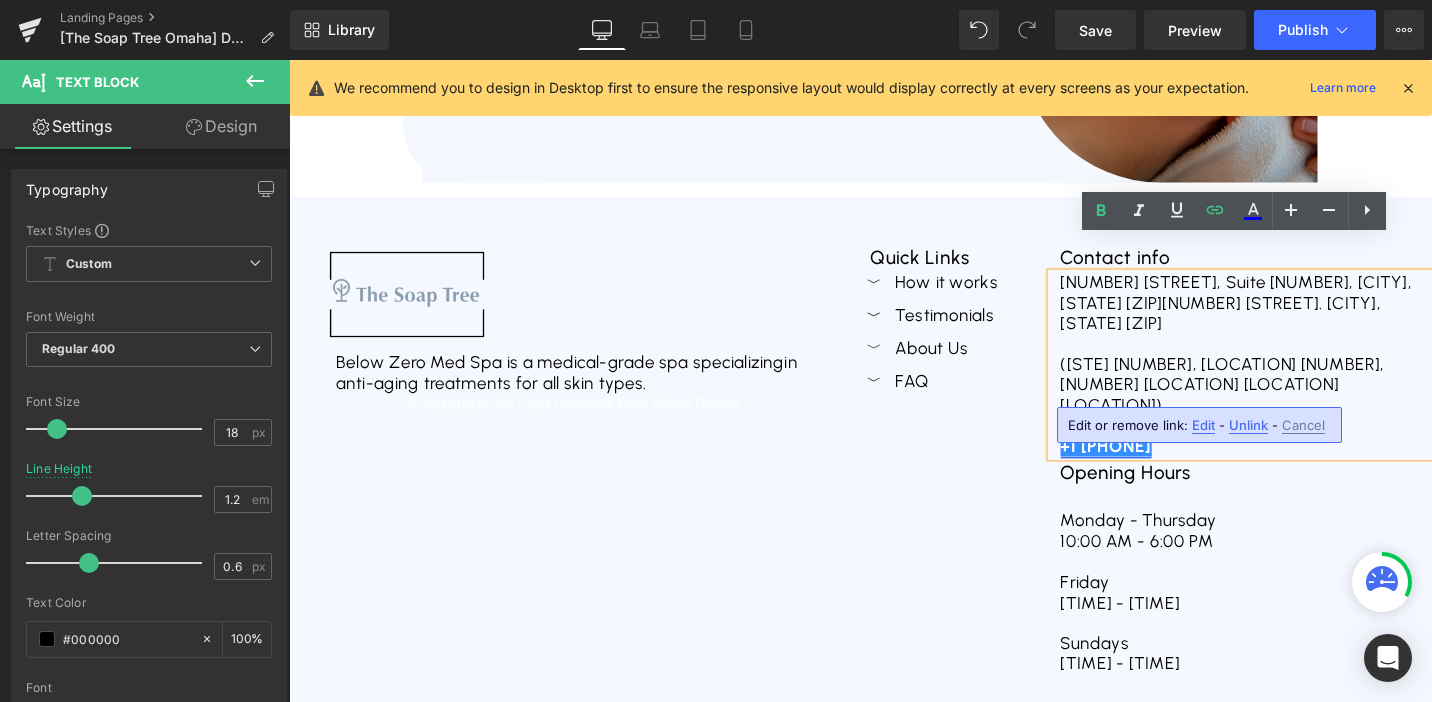 drag, startPoint x: 1275, startPoint y: 410, endPoint x: 1106, endPoint y: 407, distance: 169.02663 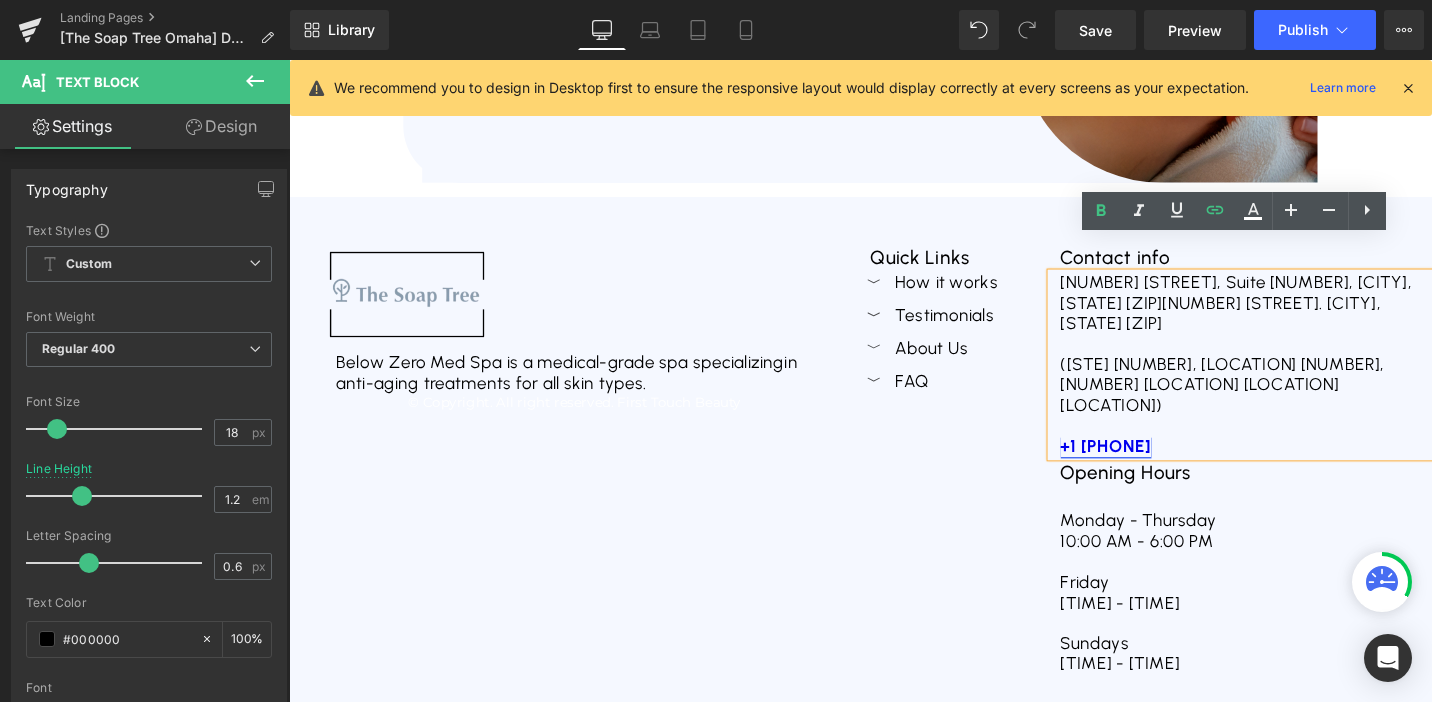 click on "+1 (402) 252-38428" at bounding box center [1154, 469] 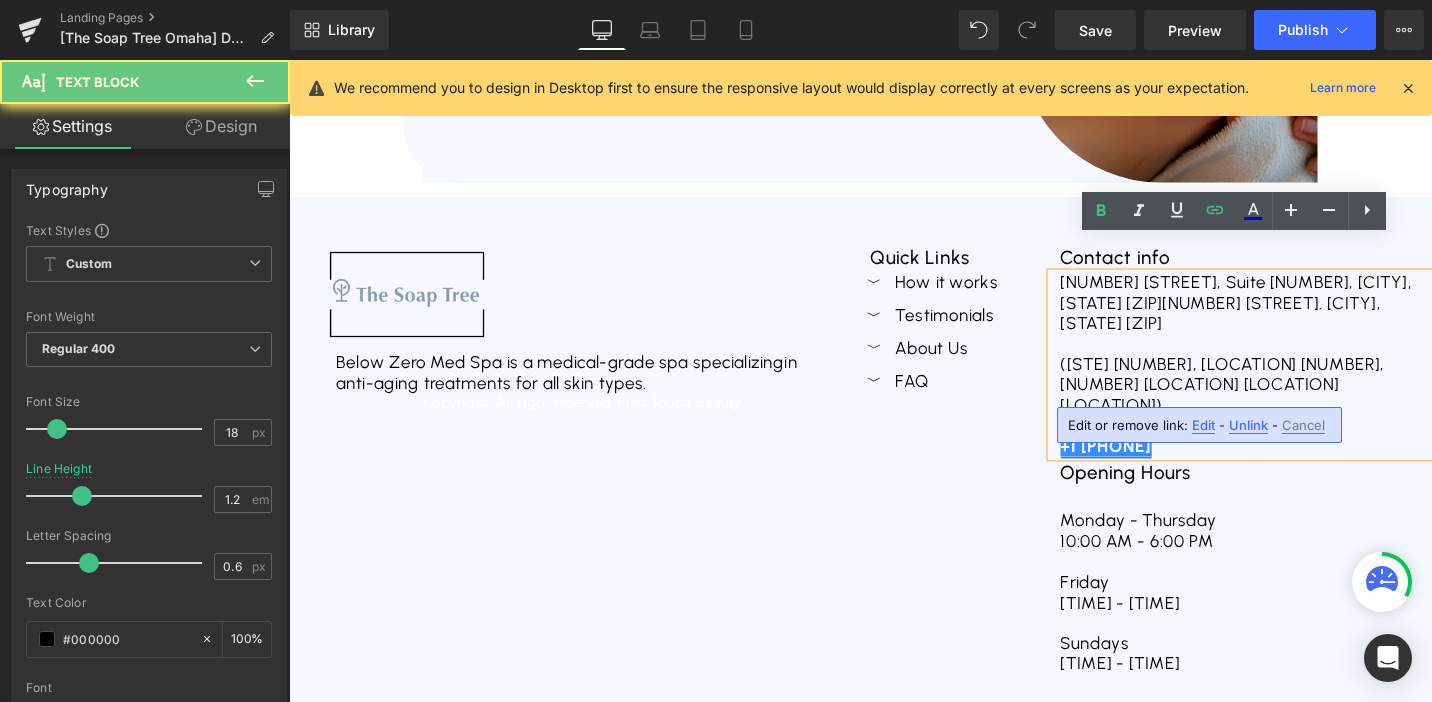 click on "+1 (402) 252-38428" at bounding box center [1154, 469] 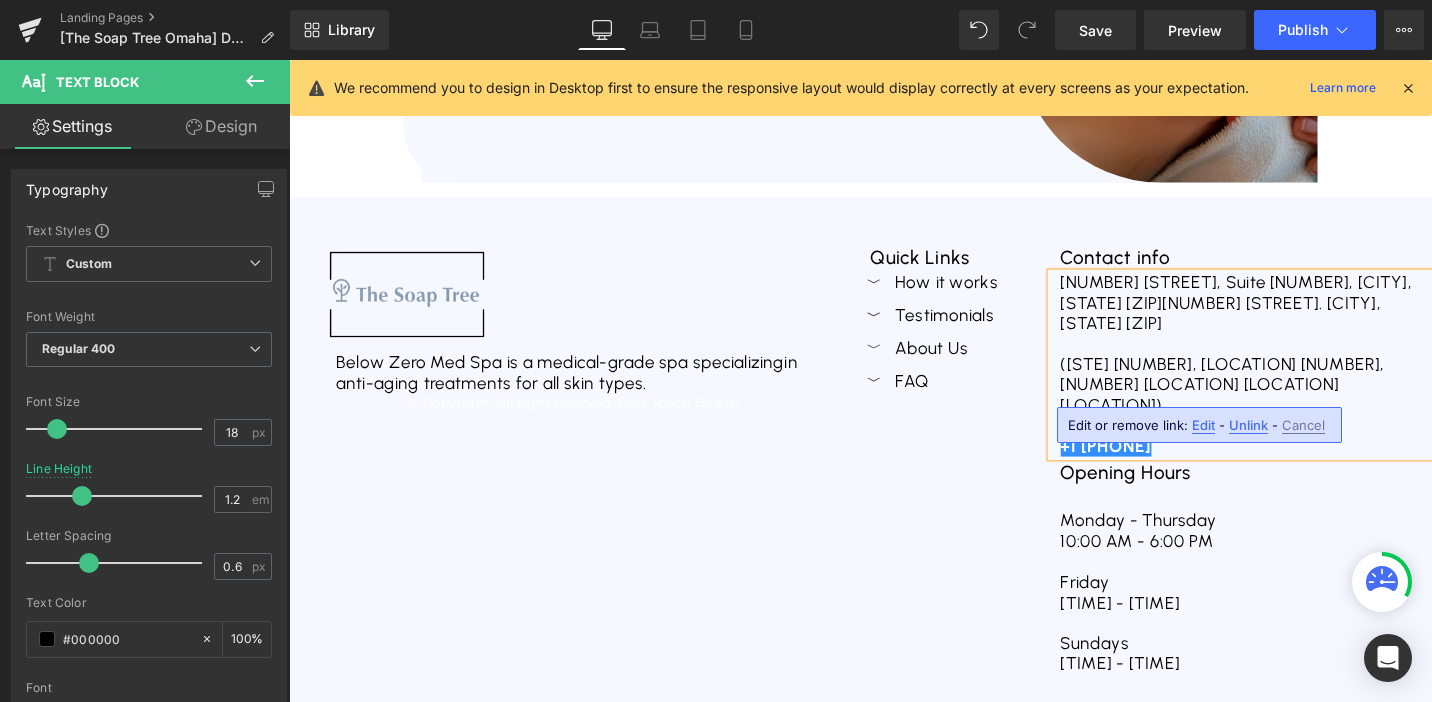 click at bounding box center [1297, 448] 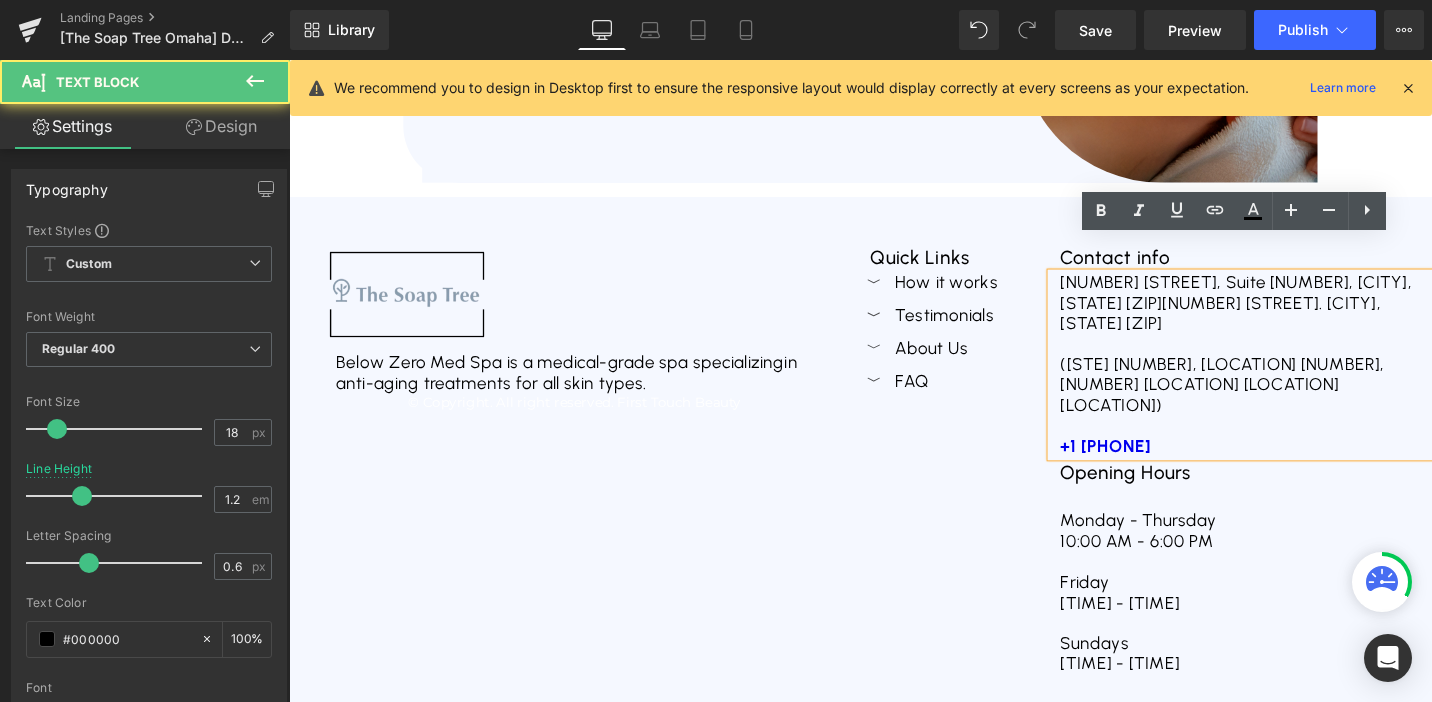 click on "3000 Grapevine Mills Pkwy, Suite 239, Grapevine, TX  7605110000 California St. Omaha, NE 68114  (STE 1221, Westroads Mall, 1st Floor across Five Below) +1 (402) 252-38428" at bounding box center (1297, 383) 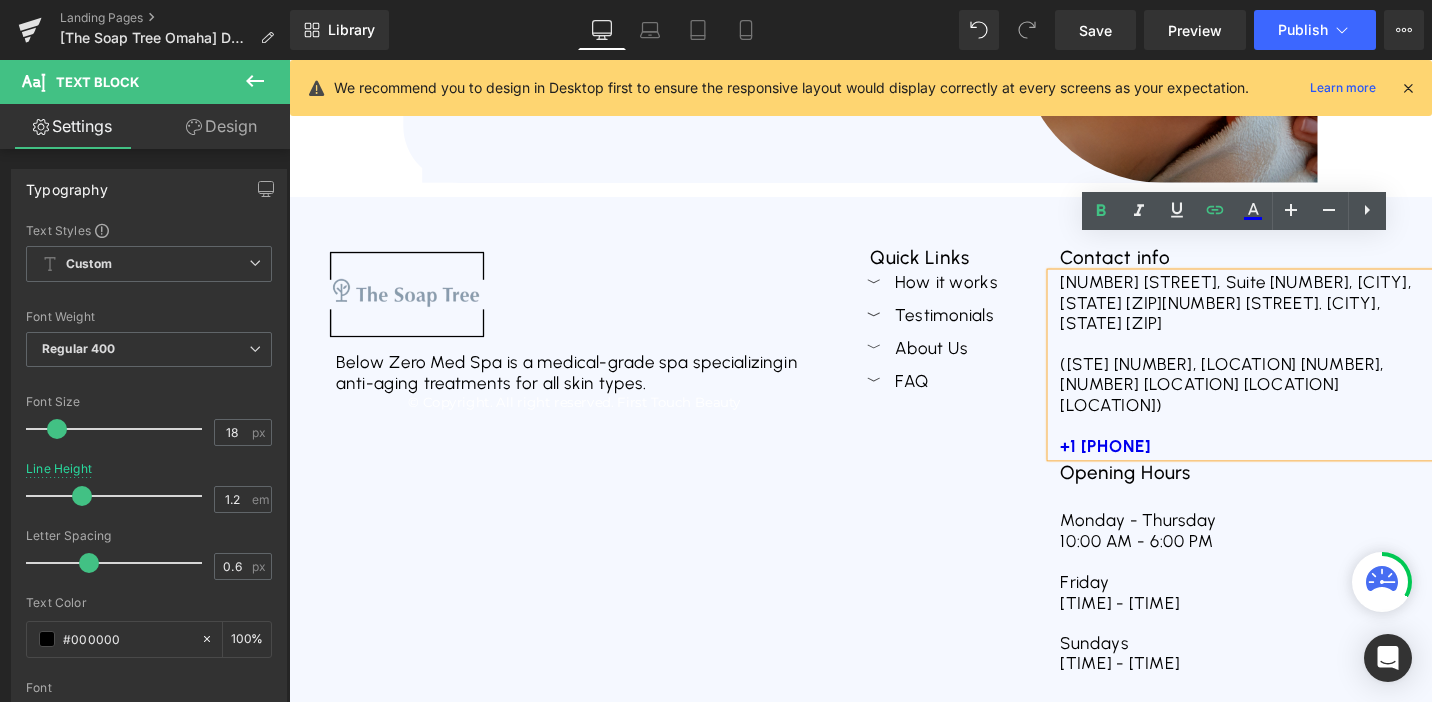 drag, startPoint x: 1104, startPoint y: 406, endPoint x: 1090, endPoint y: 411, distance: 14.866069 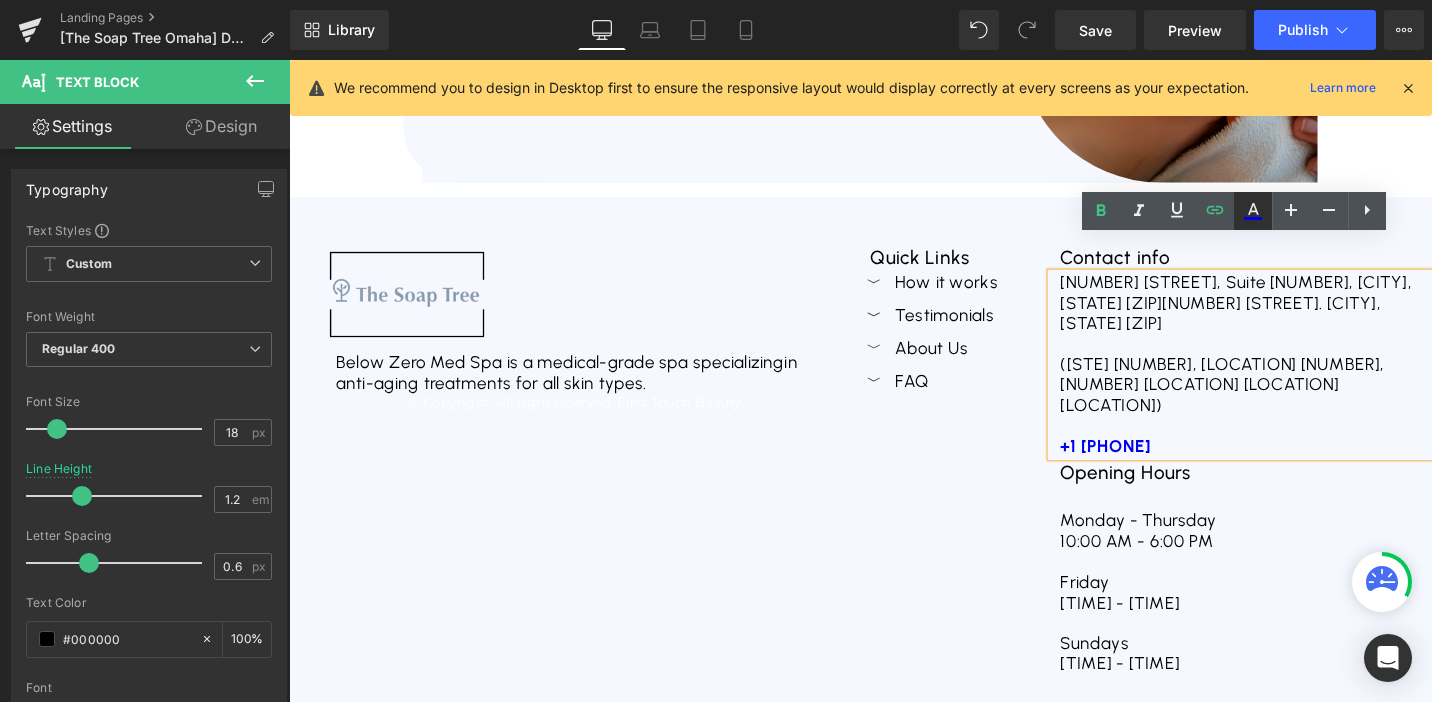 click 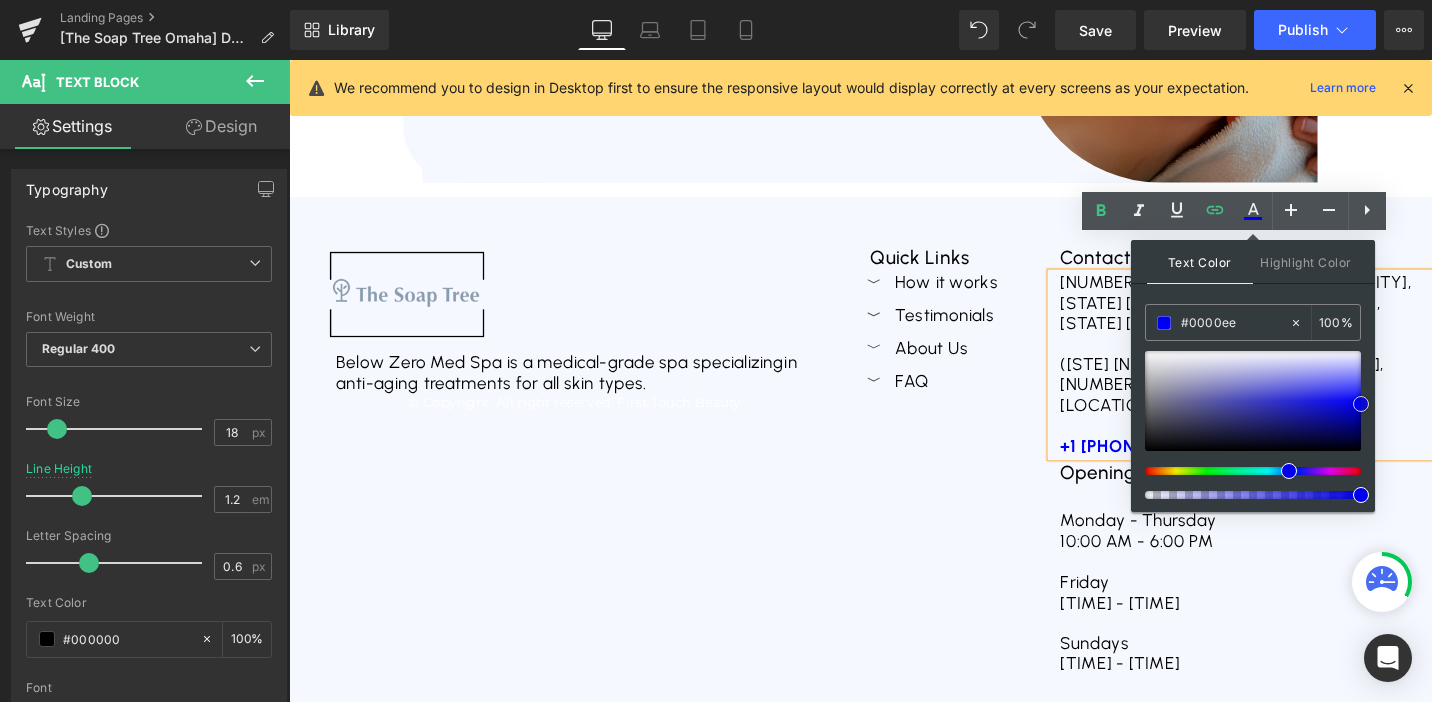 click at bounding box center [1253, 401] 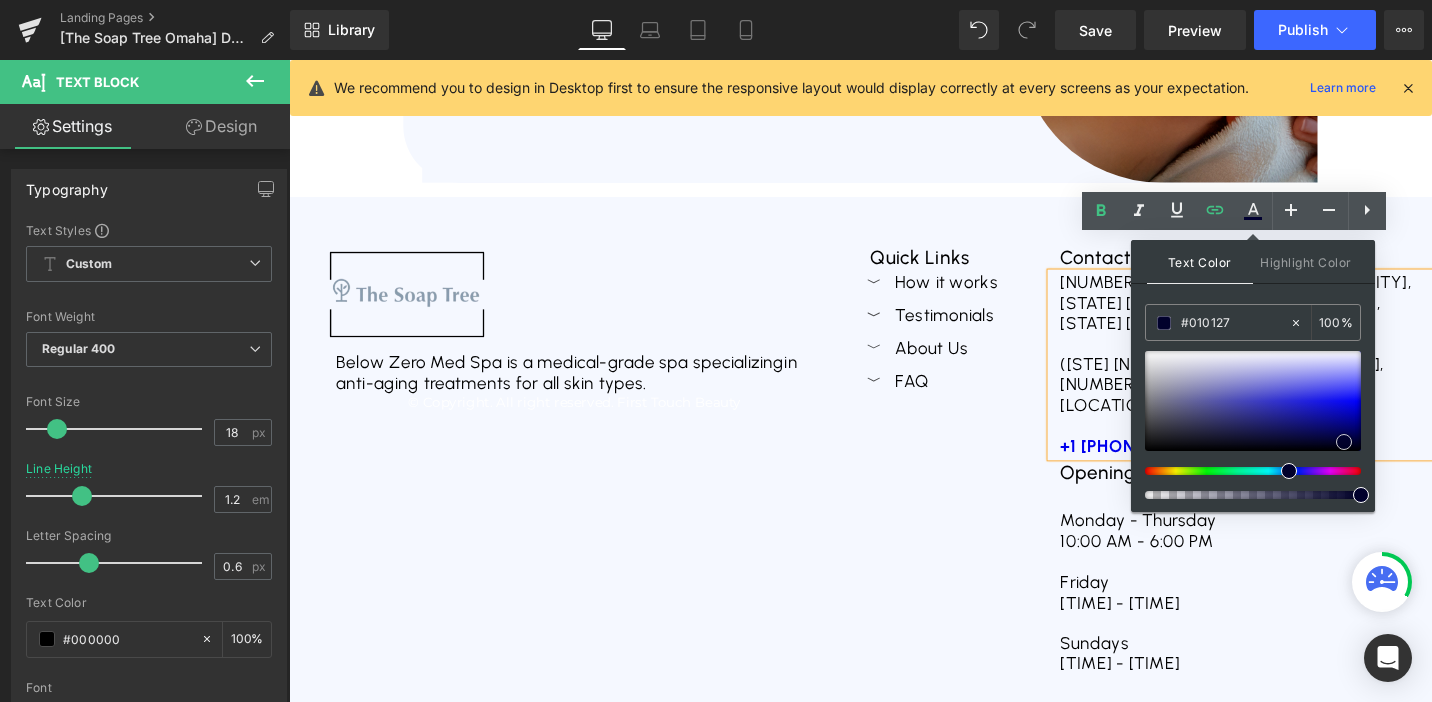 drag, startPoint x: 1286, startPoint y: 408, endPoint x: 1345, endPoint y: 443, distance: 68.60029 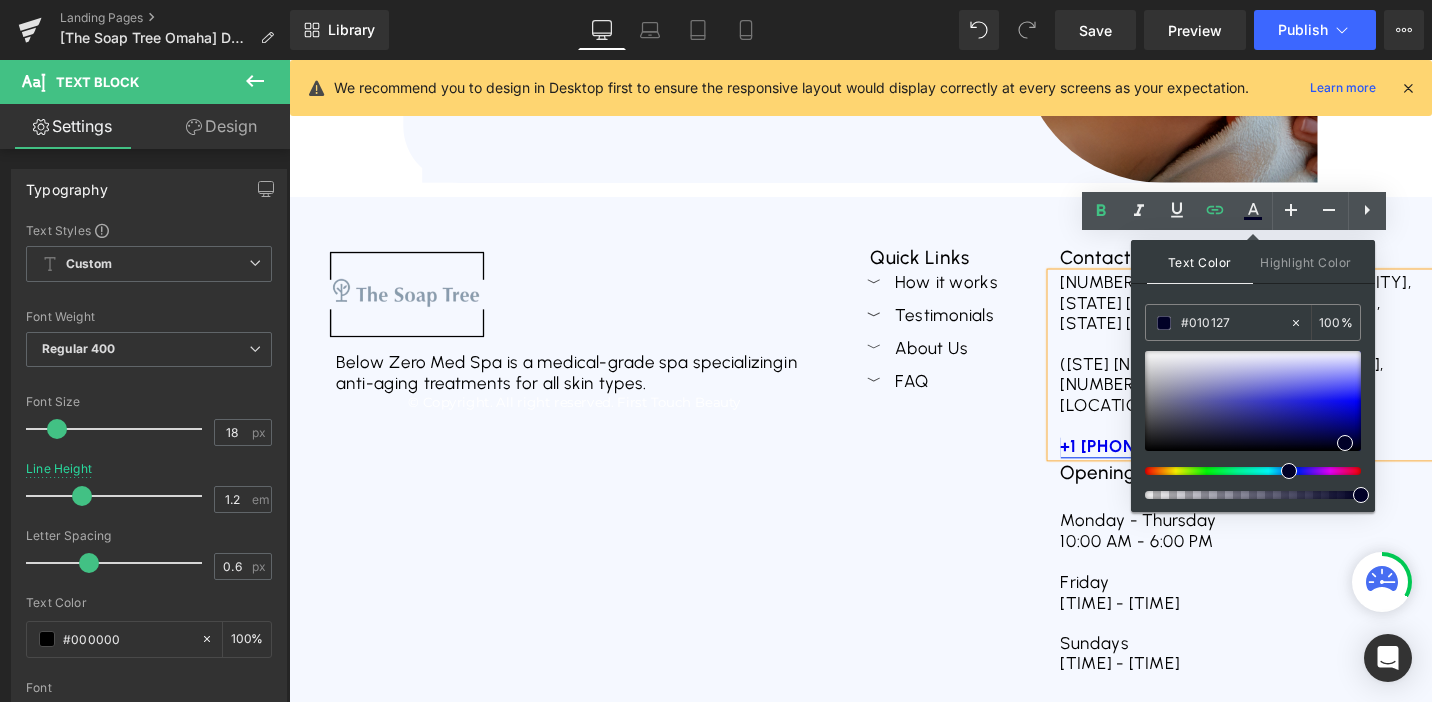 click on "+1 (402) 252-38428" at bounding box center [1154, 469] 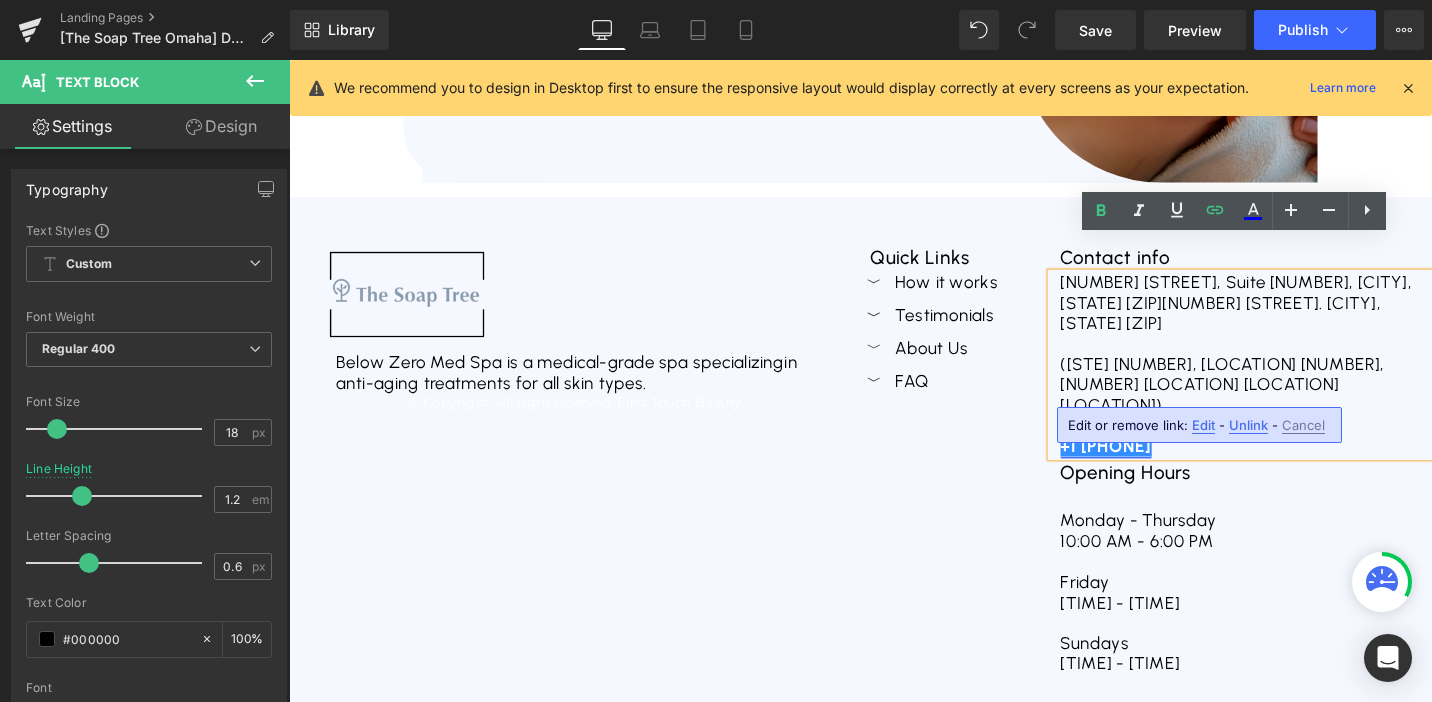 drag, startPoint x: 1104, startPoint y: 411, endPoint x: 1270, endPoint y: 412, distance: 166.003 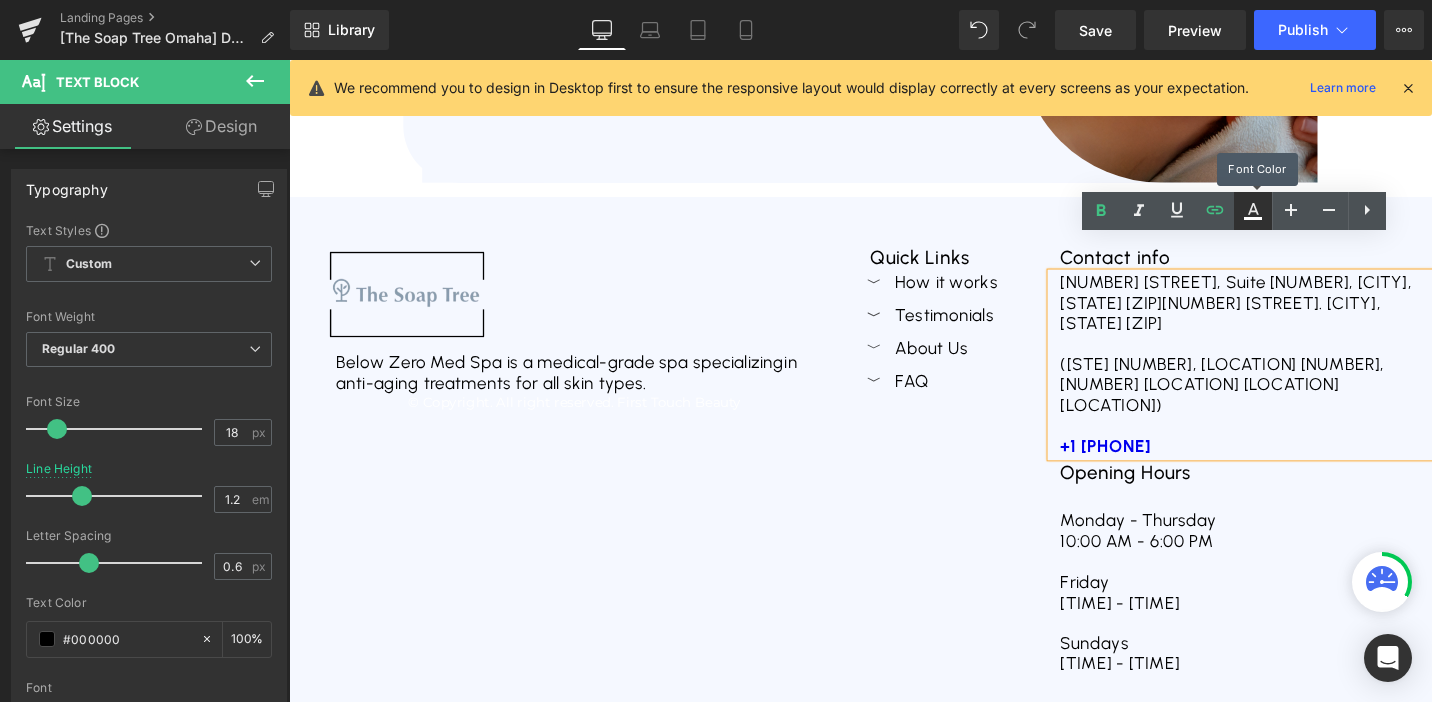 click 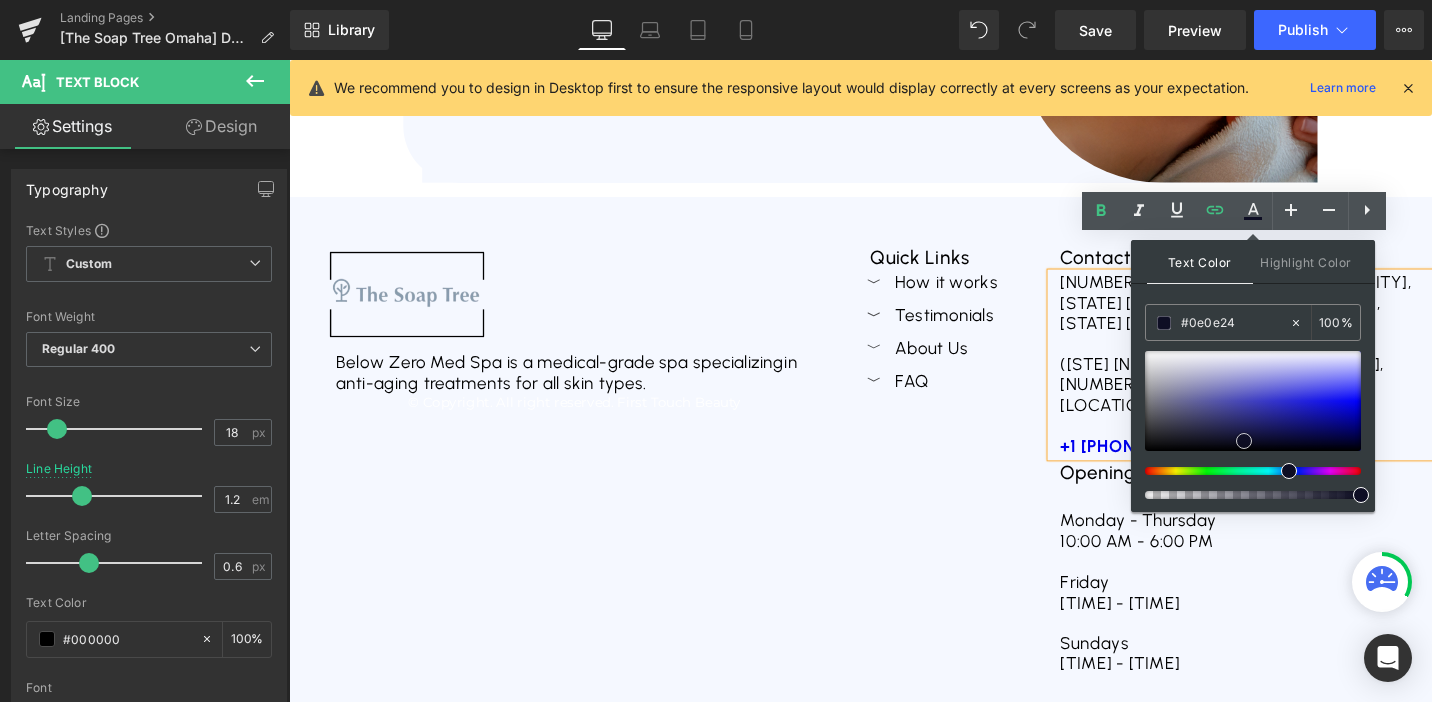 drag, startPoint x: 1233, startPoint y: 411, endPoint x: 1244, endPoint y: 441, distance: 31.95309 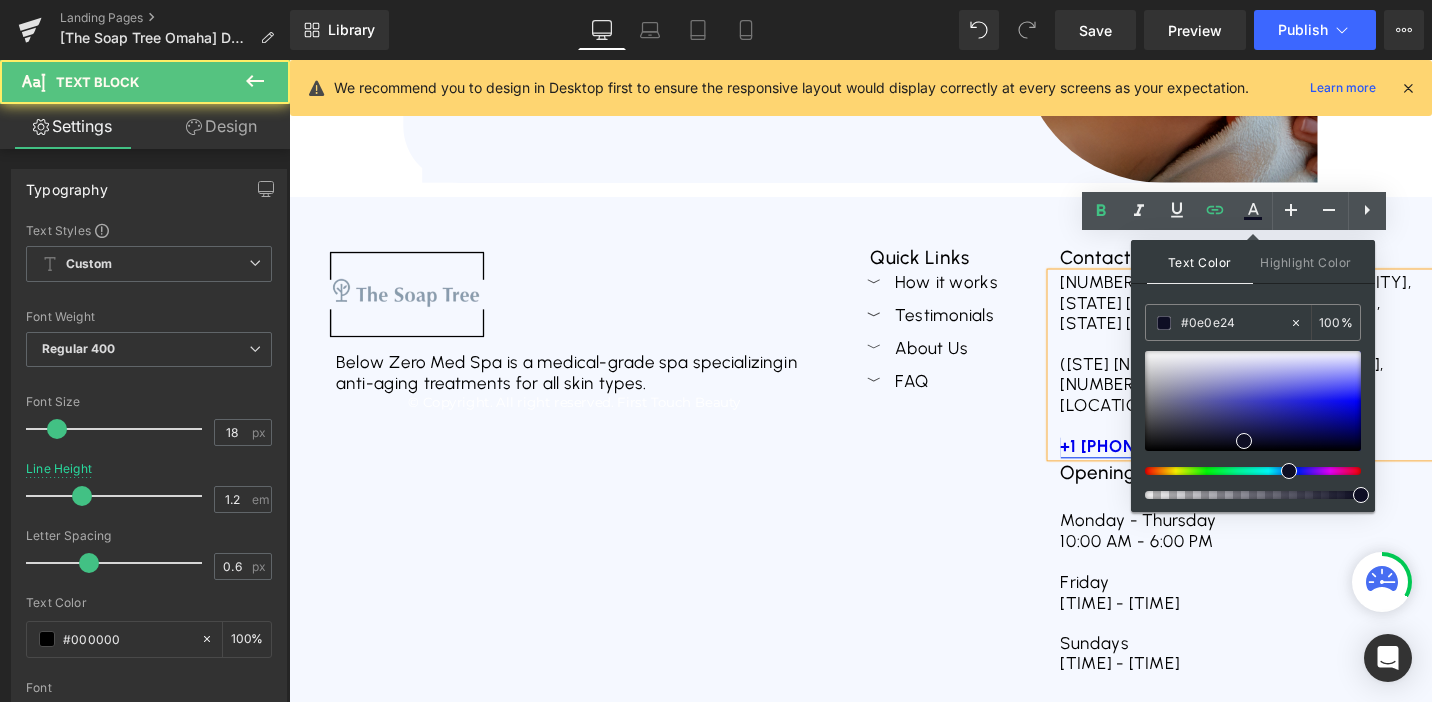 click on "+1 (402) 252-38428" at bounding box center (1154, 469) 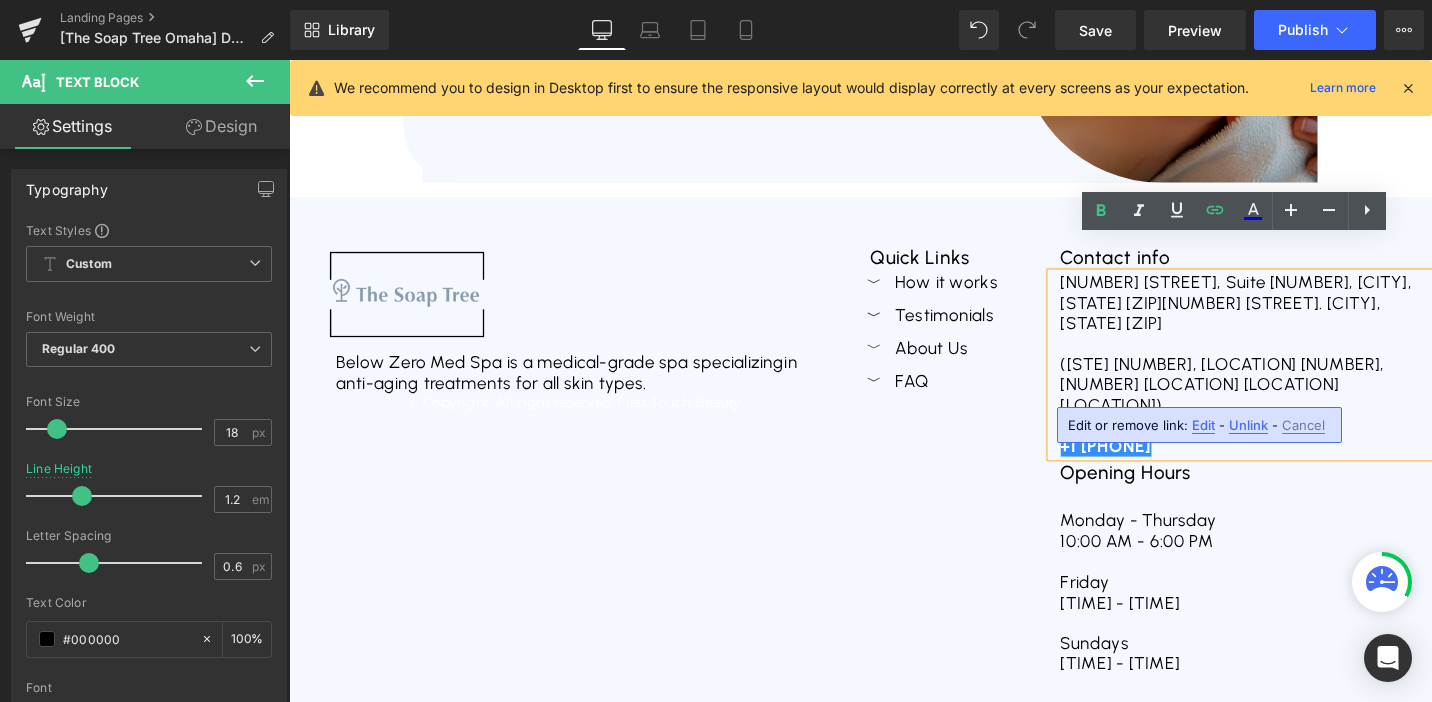 drag, startPoint x: 1104, startPoint y: 415, endPoint x: 1310, endPoint y: 408, distance: 206.1189 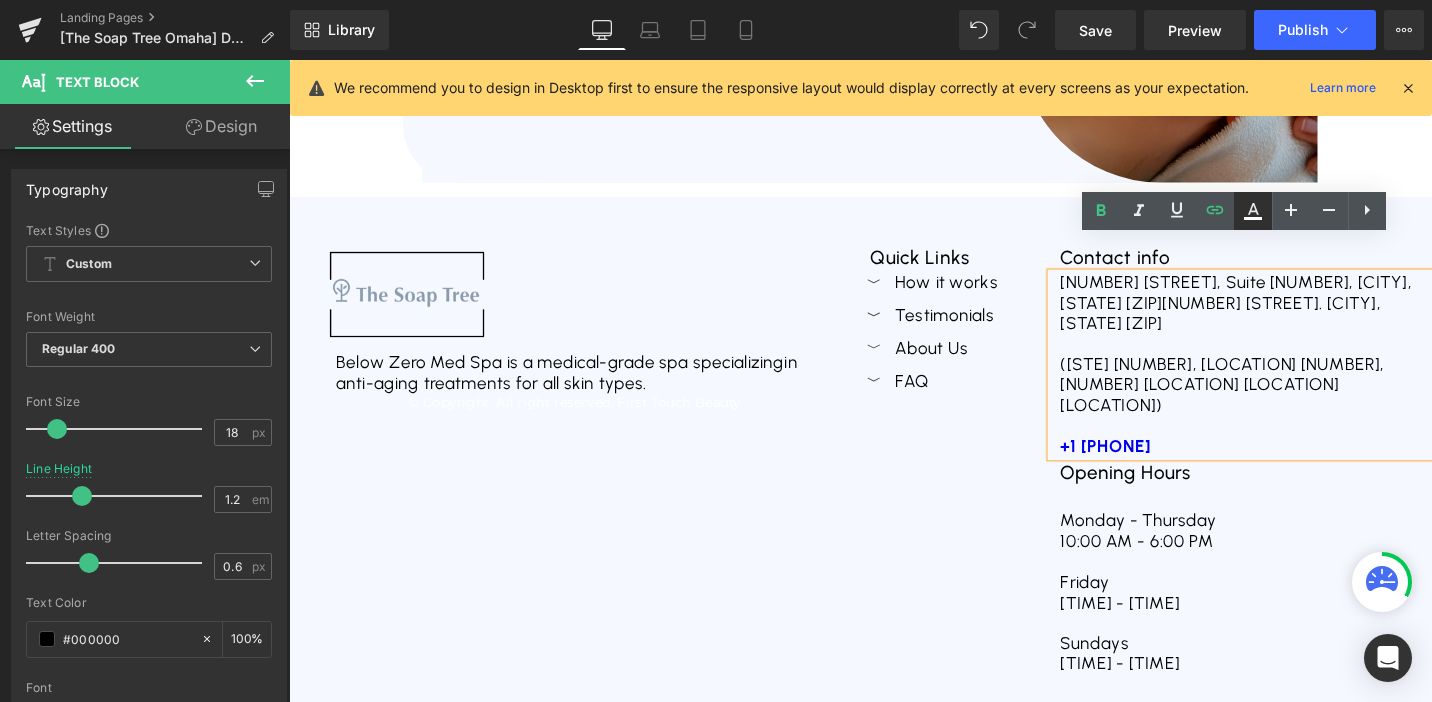 click 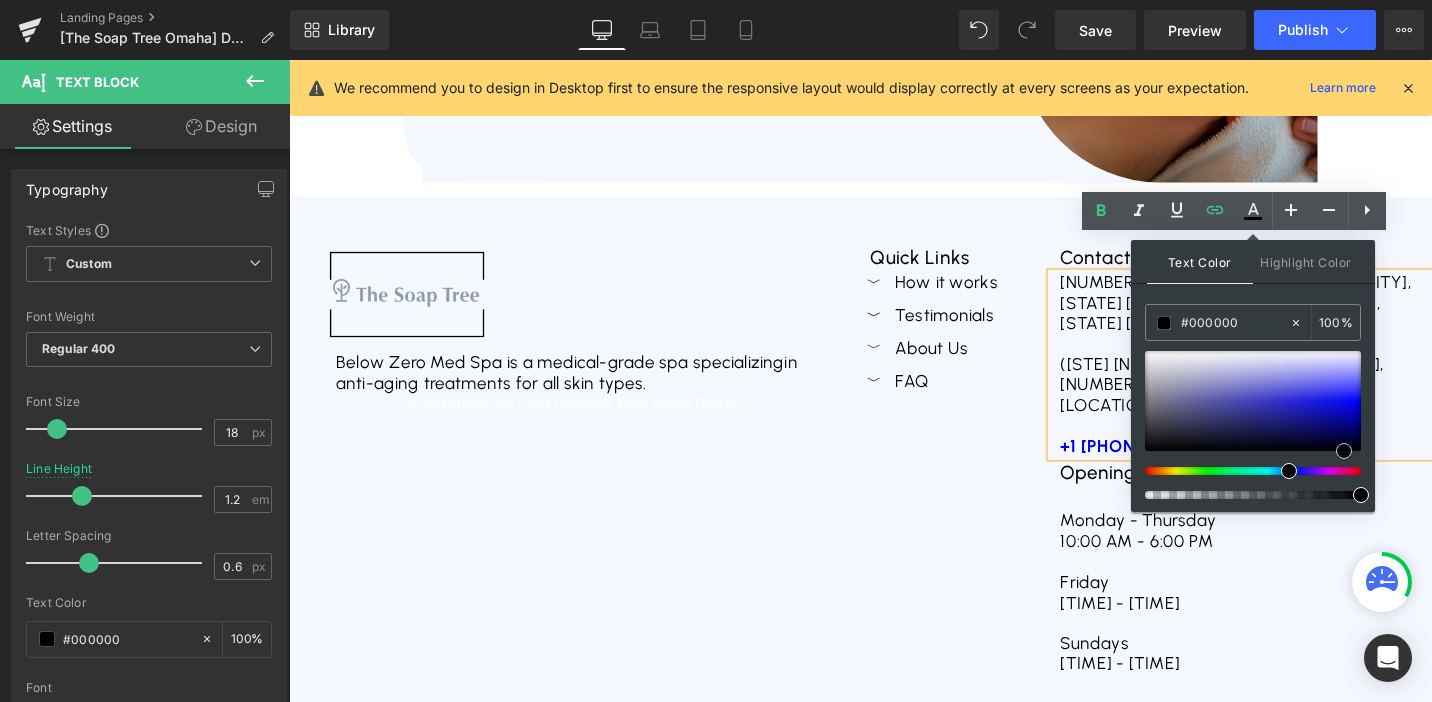 drag, startPoint x: 1239, startPoint y: 393, endPoint x: 1344, endPoint y: 469, distance: 129.61867 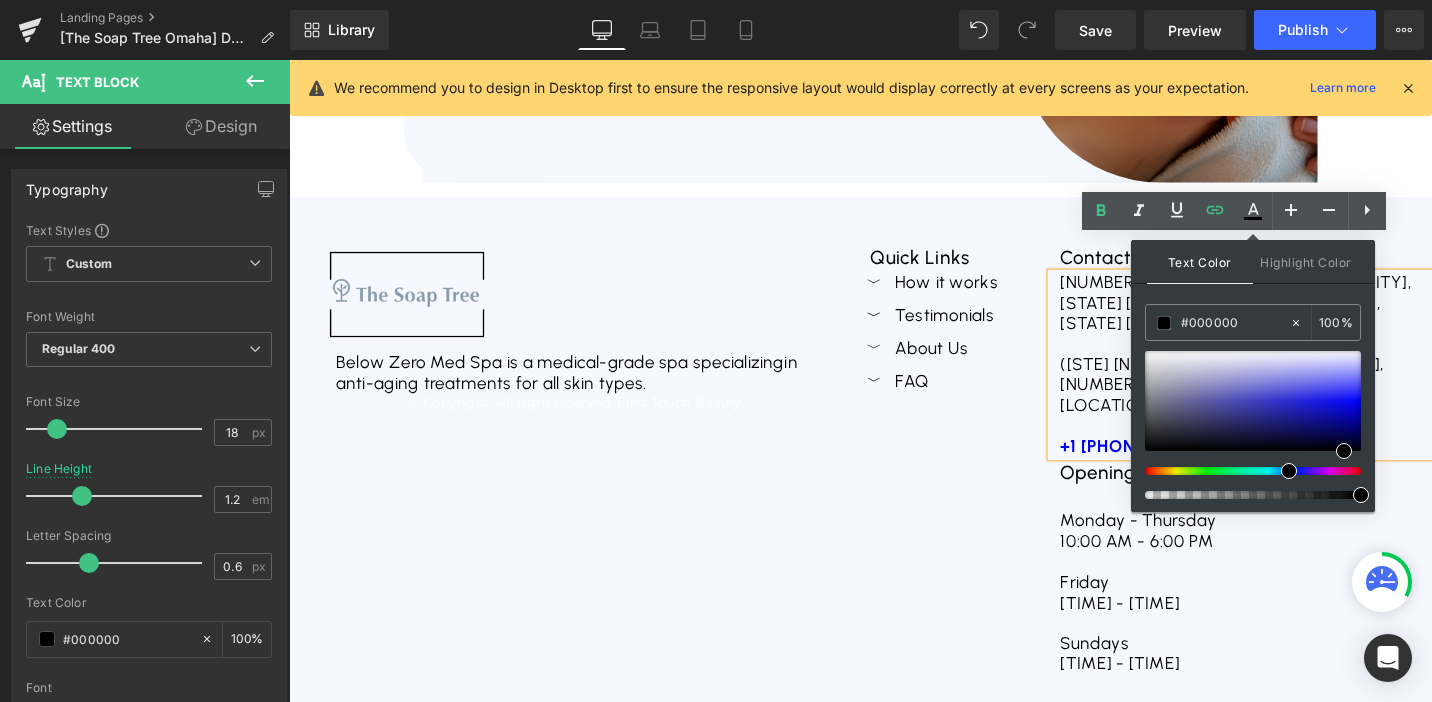 click at bounding box center [1297, 448] 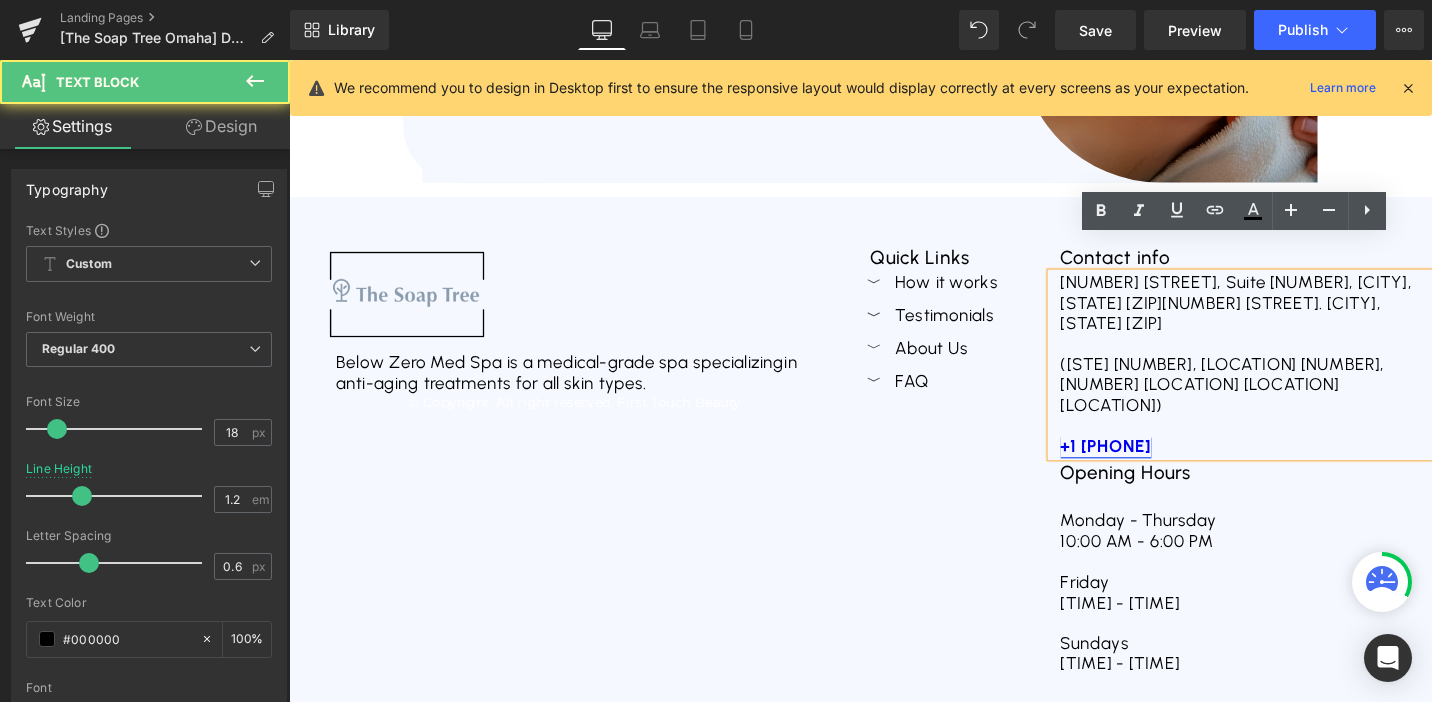 click on "+1 (402) 252-38428" at bounding box center (1154, 469) 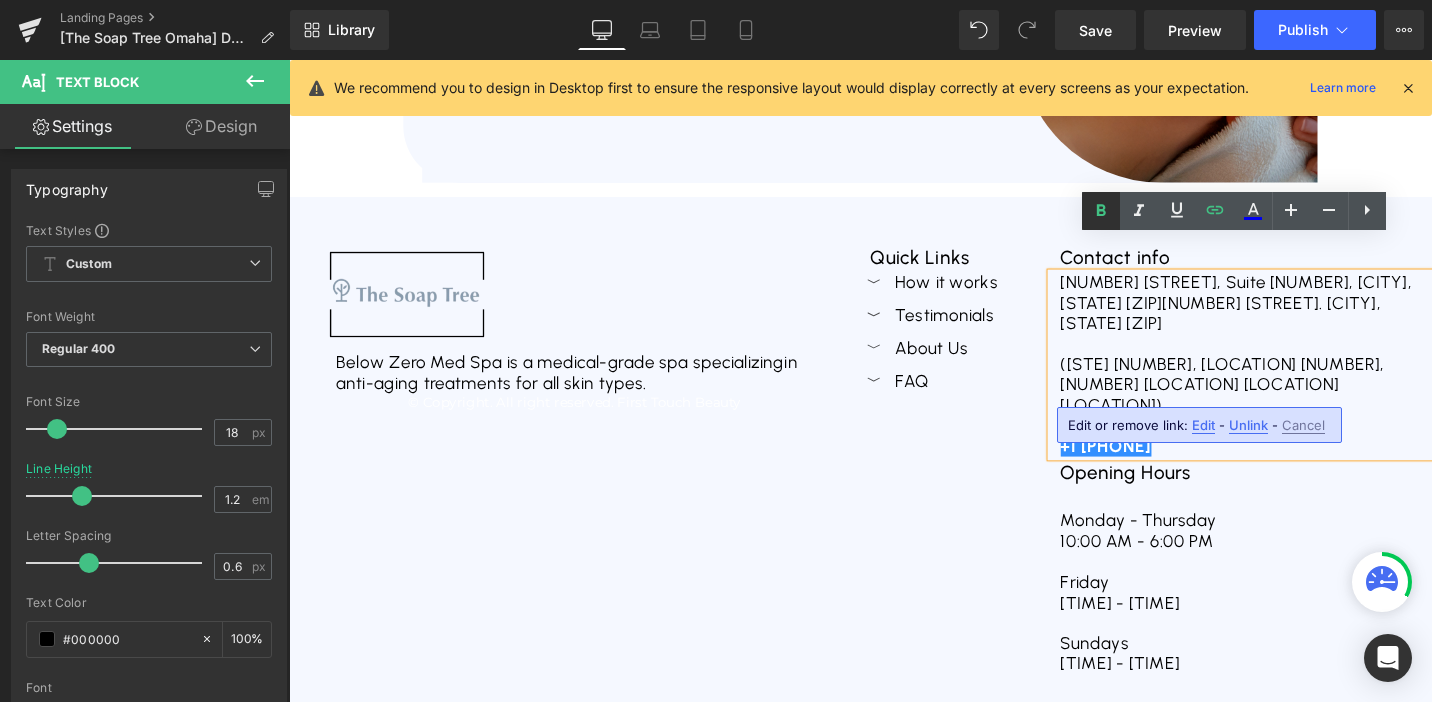 click 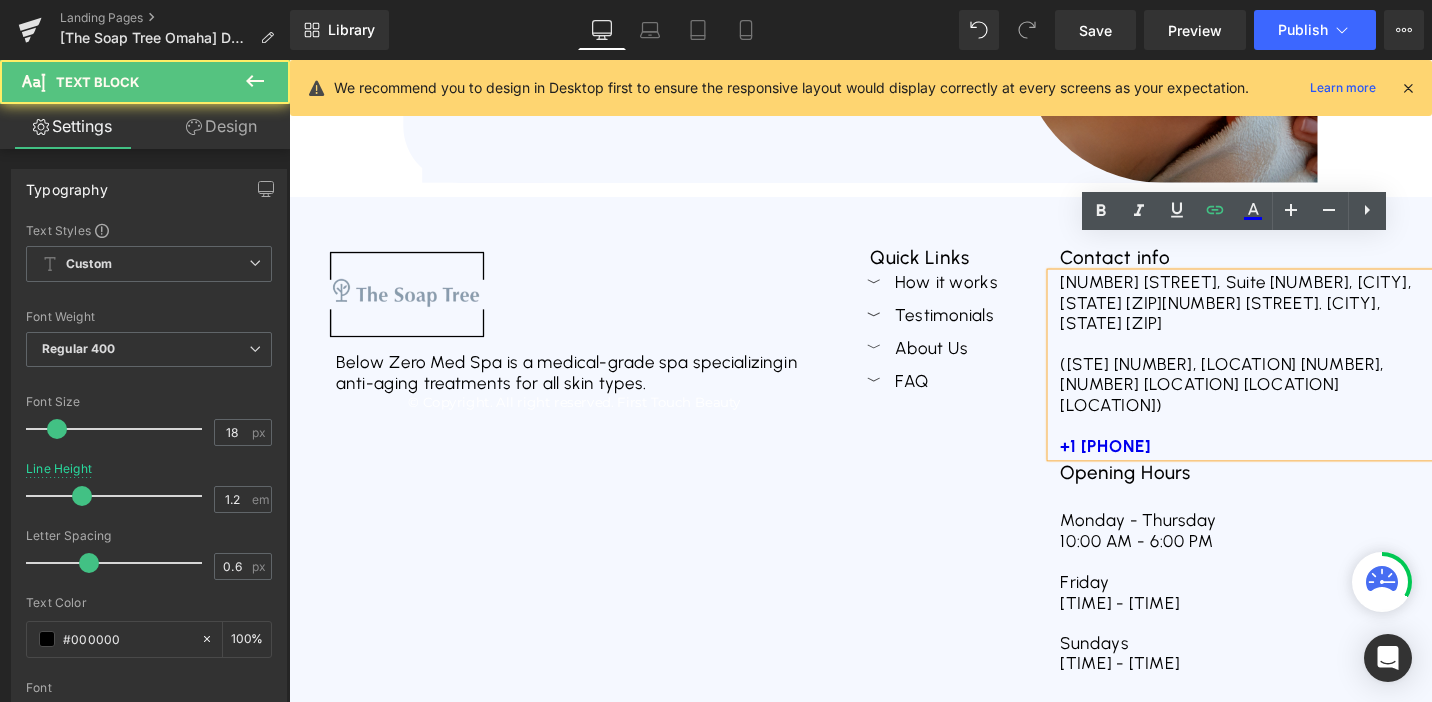 drag, startPoint x: 1273, startPoint y: 412, endPoint x: 1079, endPoint y: 419, distance: 194.12625 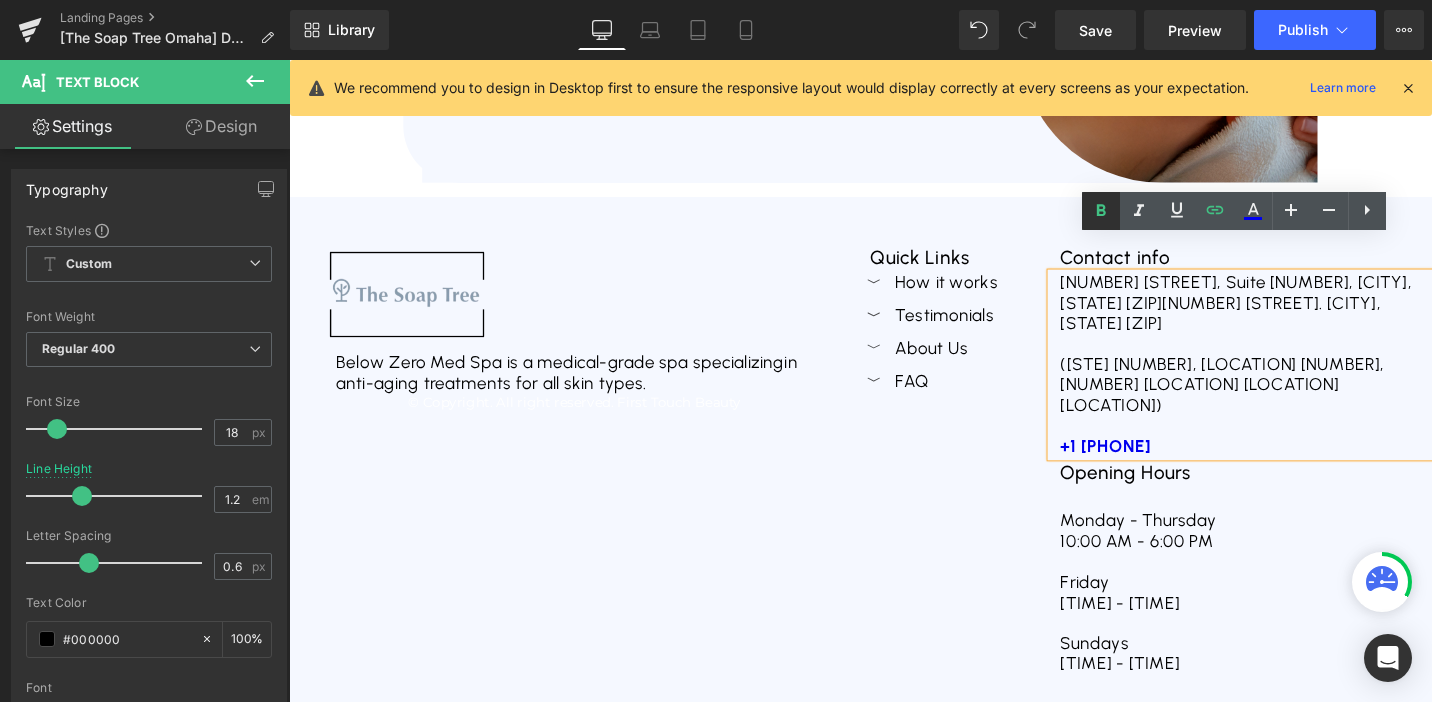 click 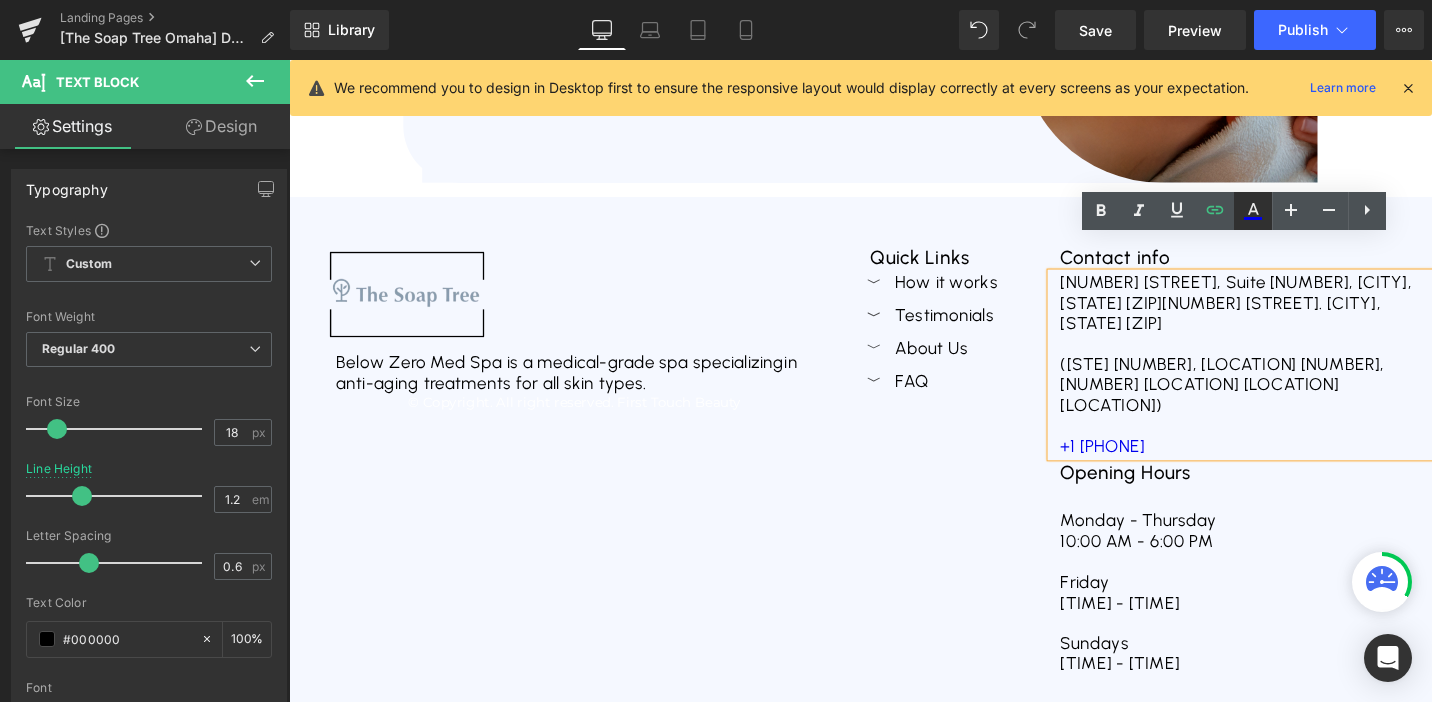 click 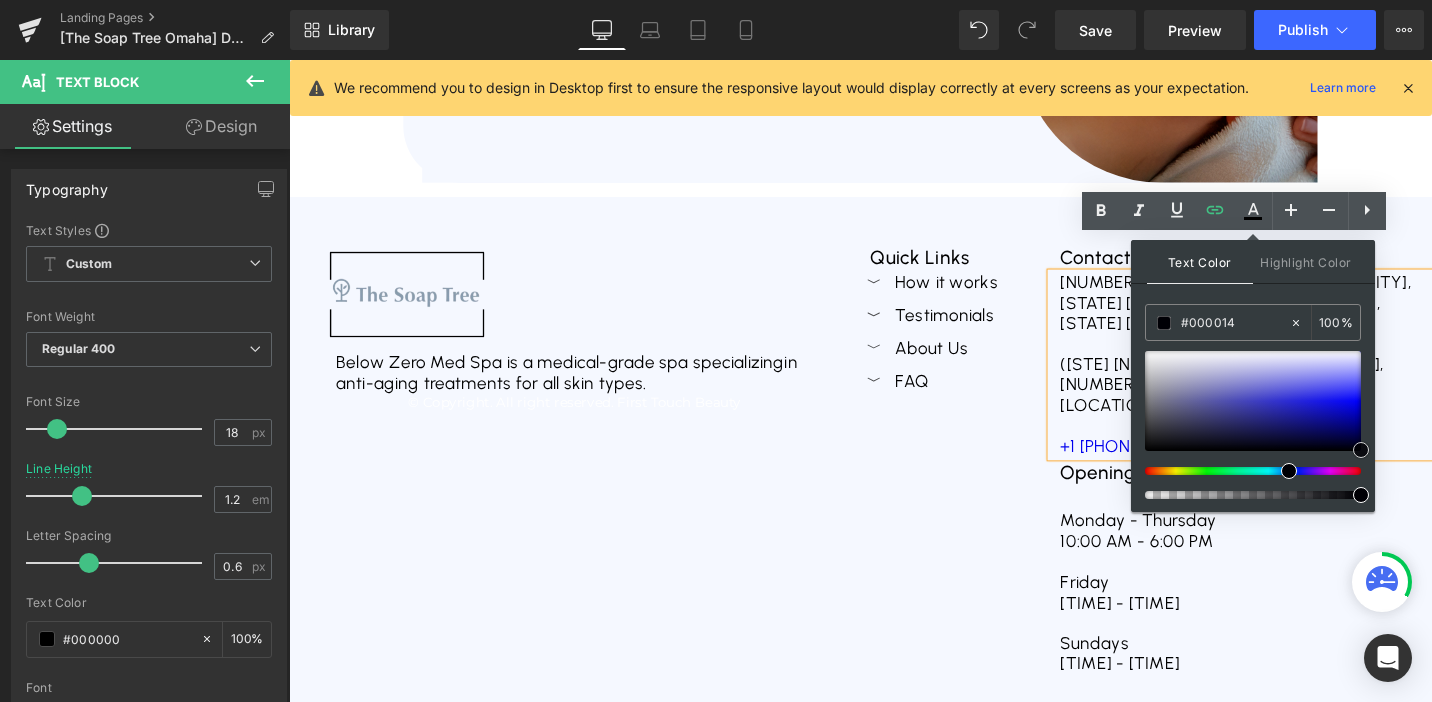 type on "#000019" 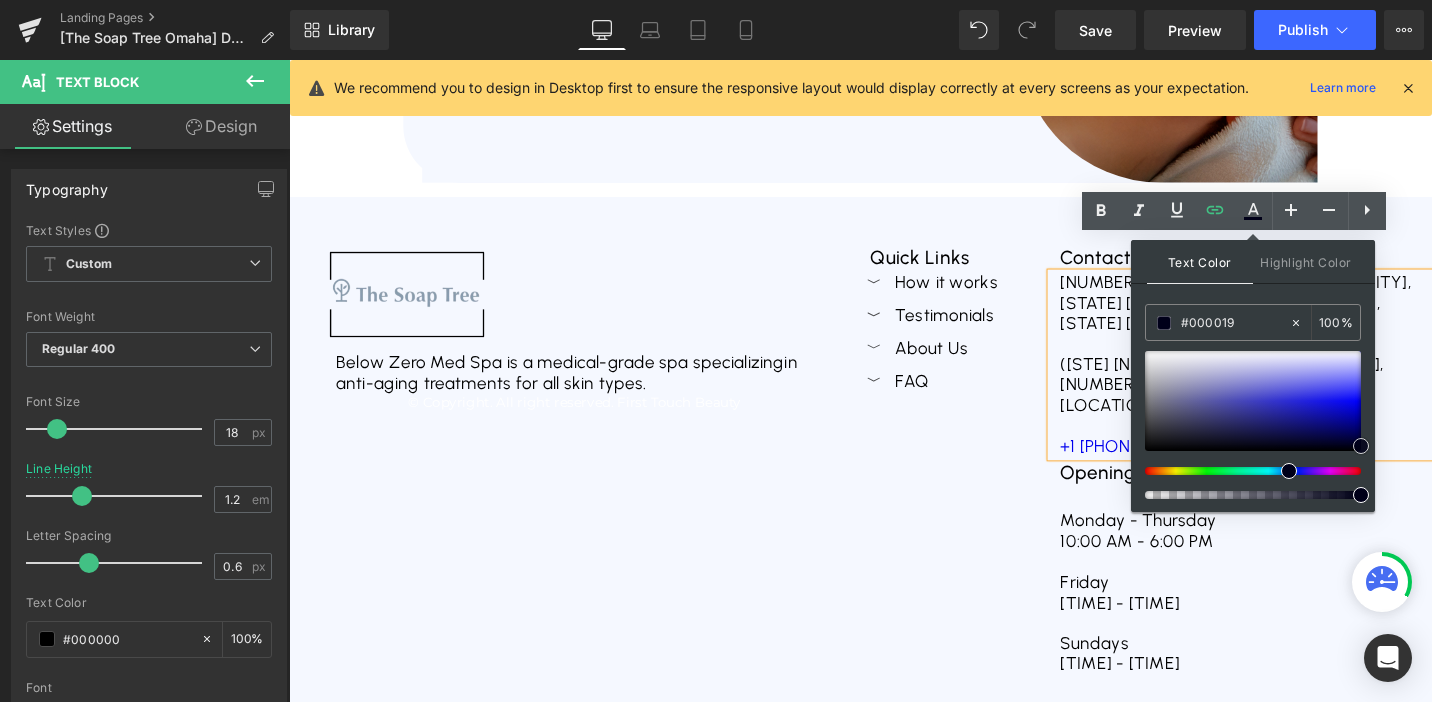 drag, startPoint x: 1212, startPoint y: 379, endPoint x: 1364, endPoint y: 446, distance: 166.1114 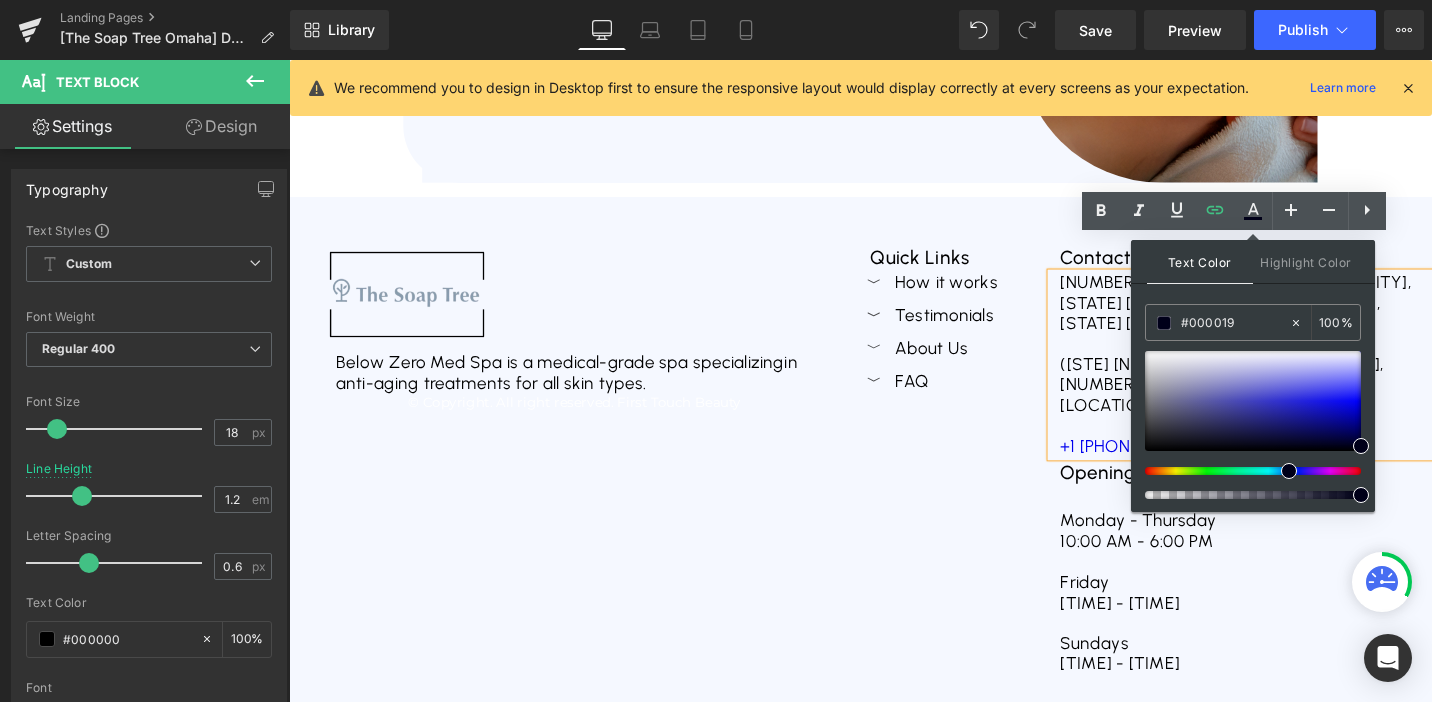 click on "Text Color Highlight Color rgba(0, 0, 25, 1) #000019 100 % transparent transparent 0 %" at bounding box center (1253, 376) 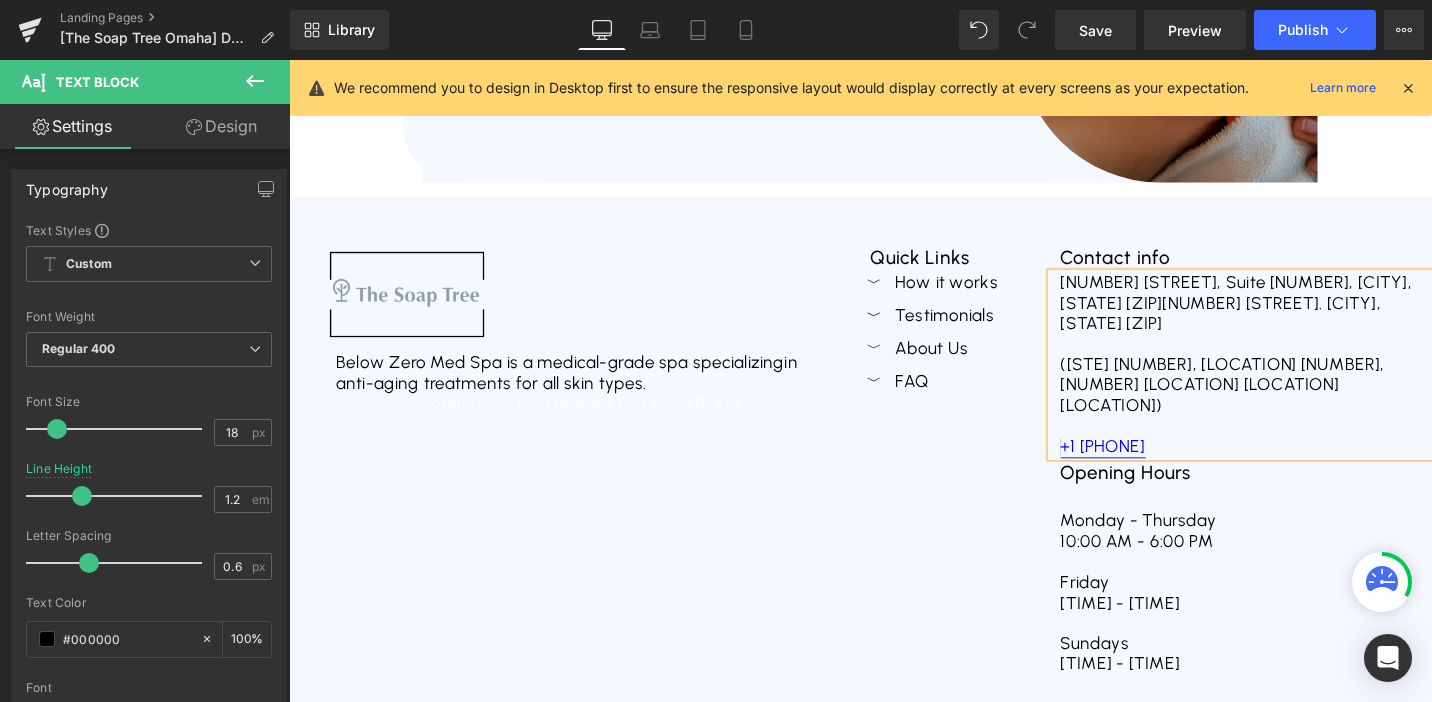 click on "+1 (402) 252-38428" at bounding box center (1151, 469) 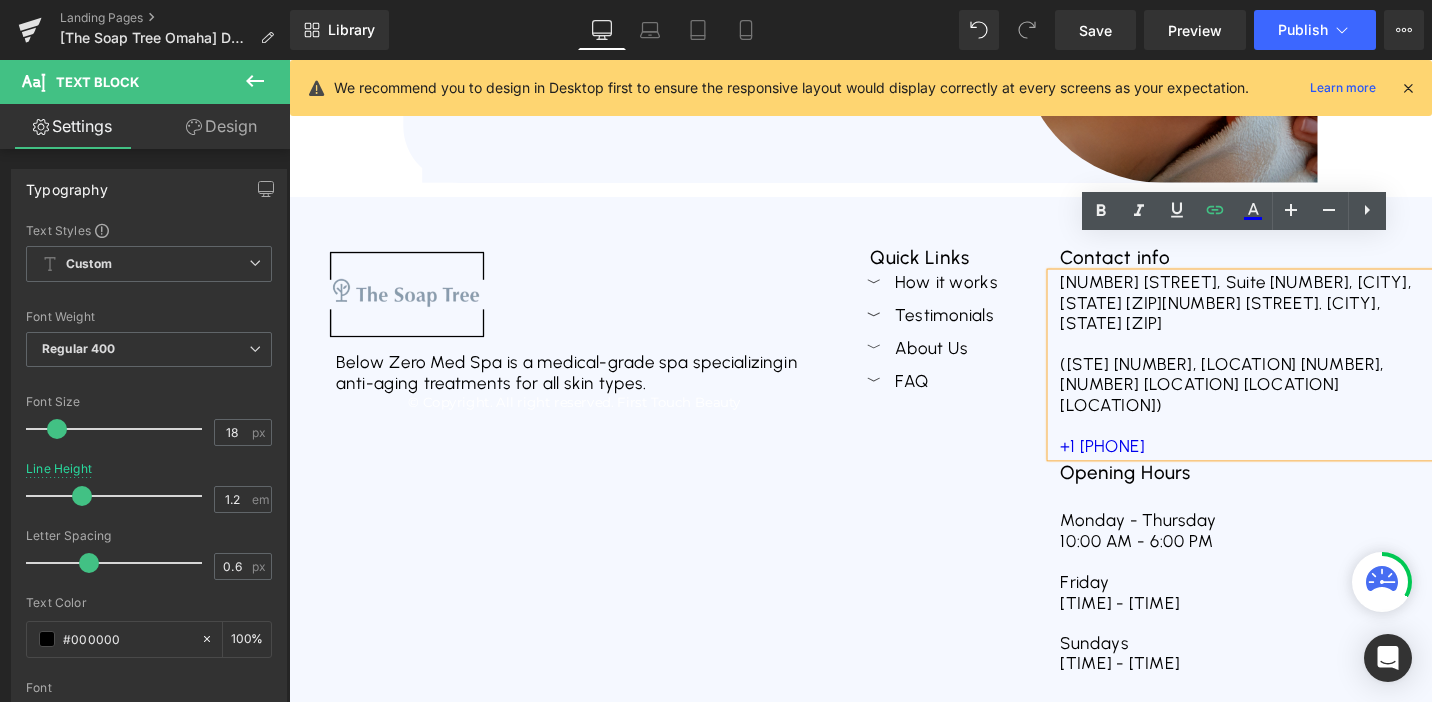 scroll, scrollTop: 7238, scrollLeft: 0, axis: vertical 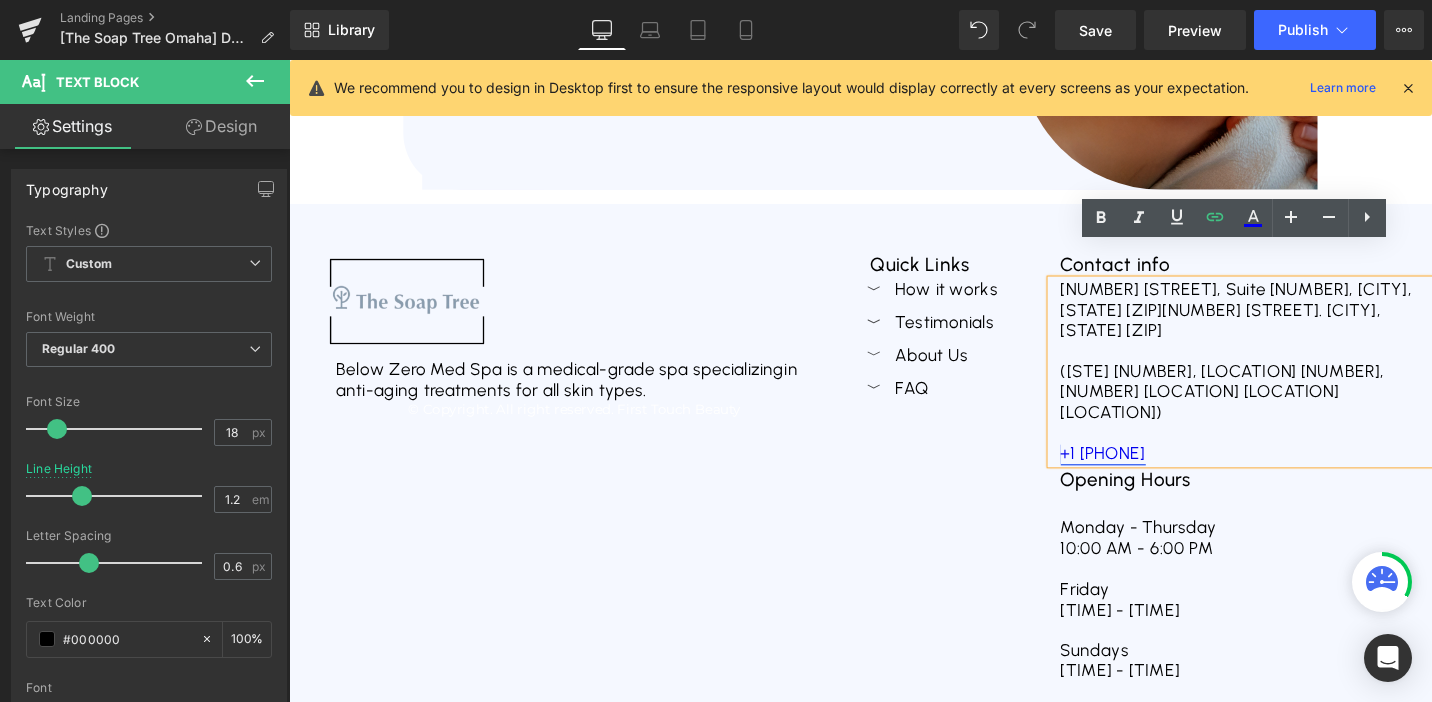 drag, startPoint x: 1276, startPoint y: 420, endPoint x: 1106, endPoint y: 417, distance: 170.02647 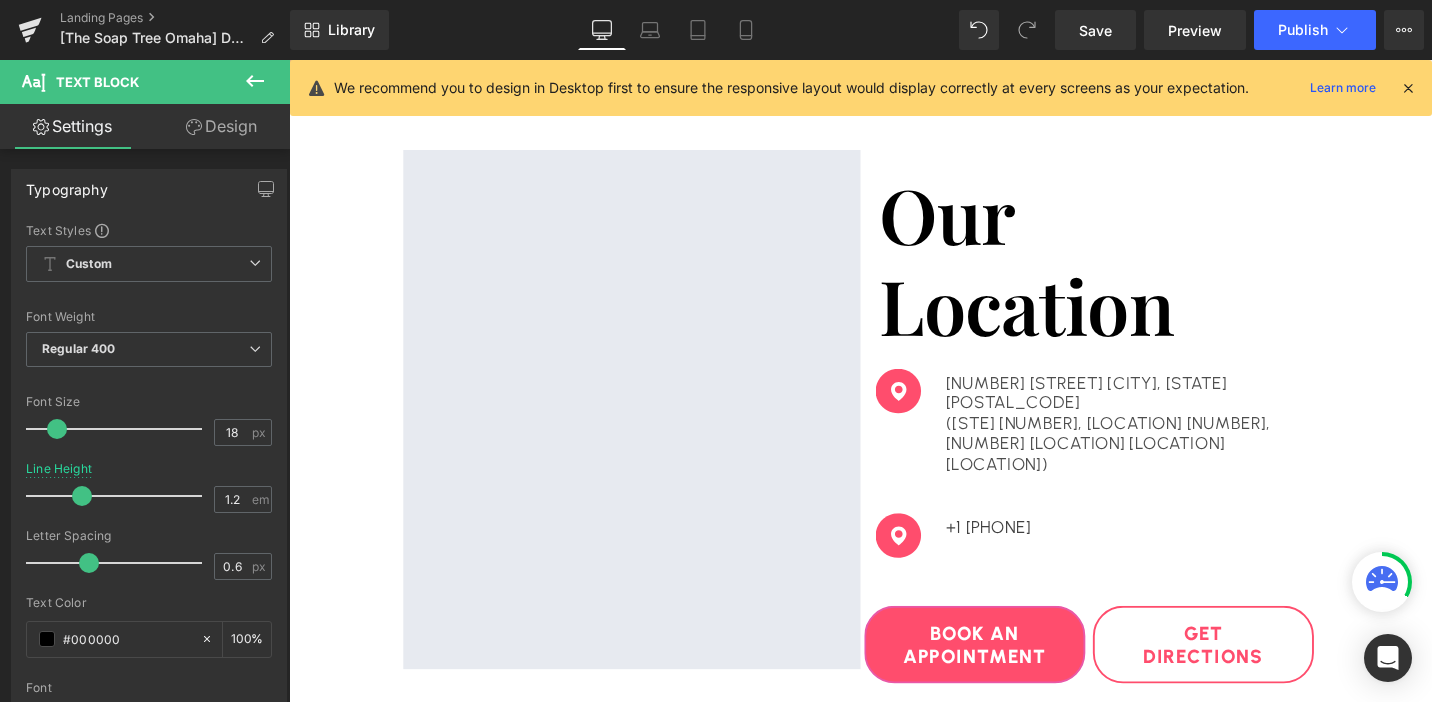 scroll, scrollTop: 4466, scrollLeft: 0, axis: vertical 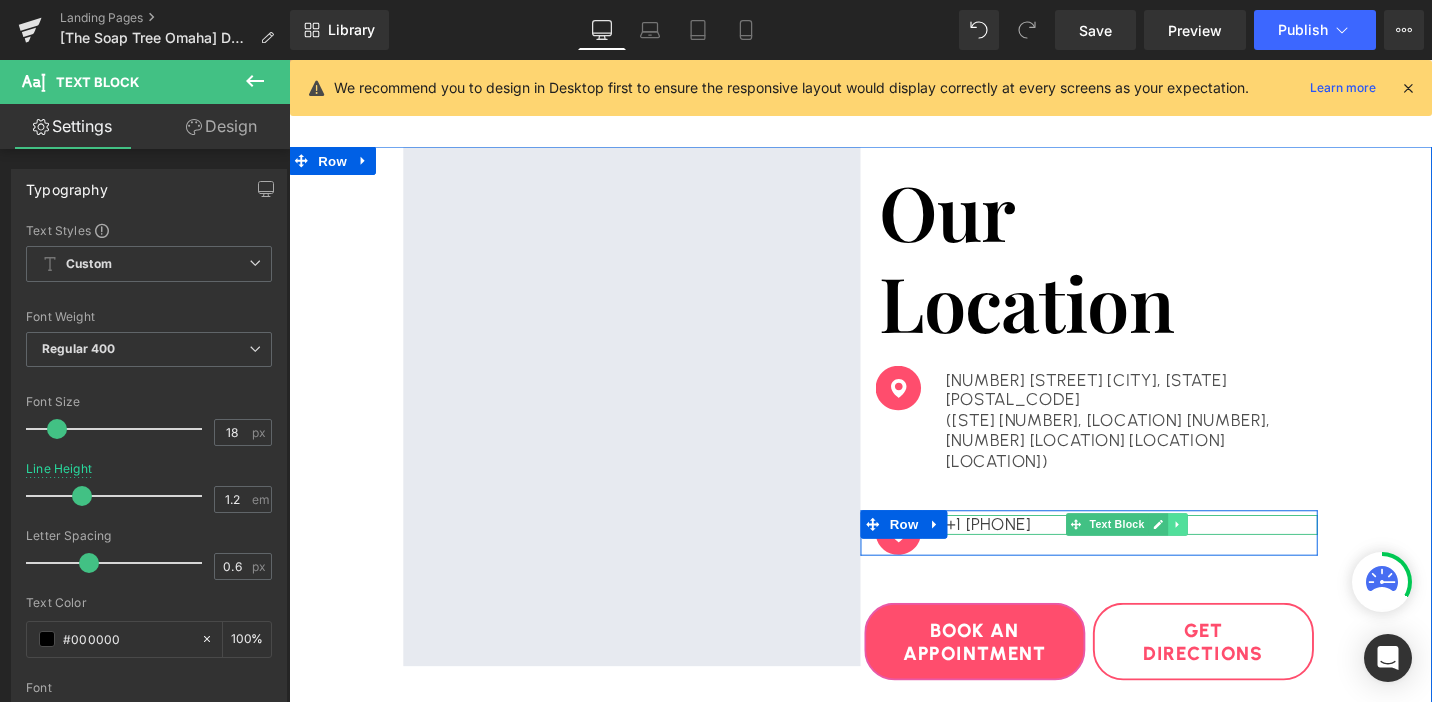click at bounding box center [1230, 552] 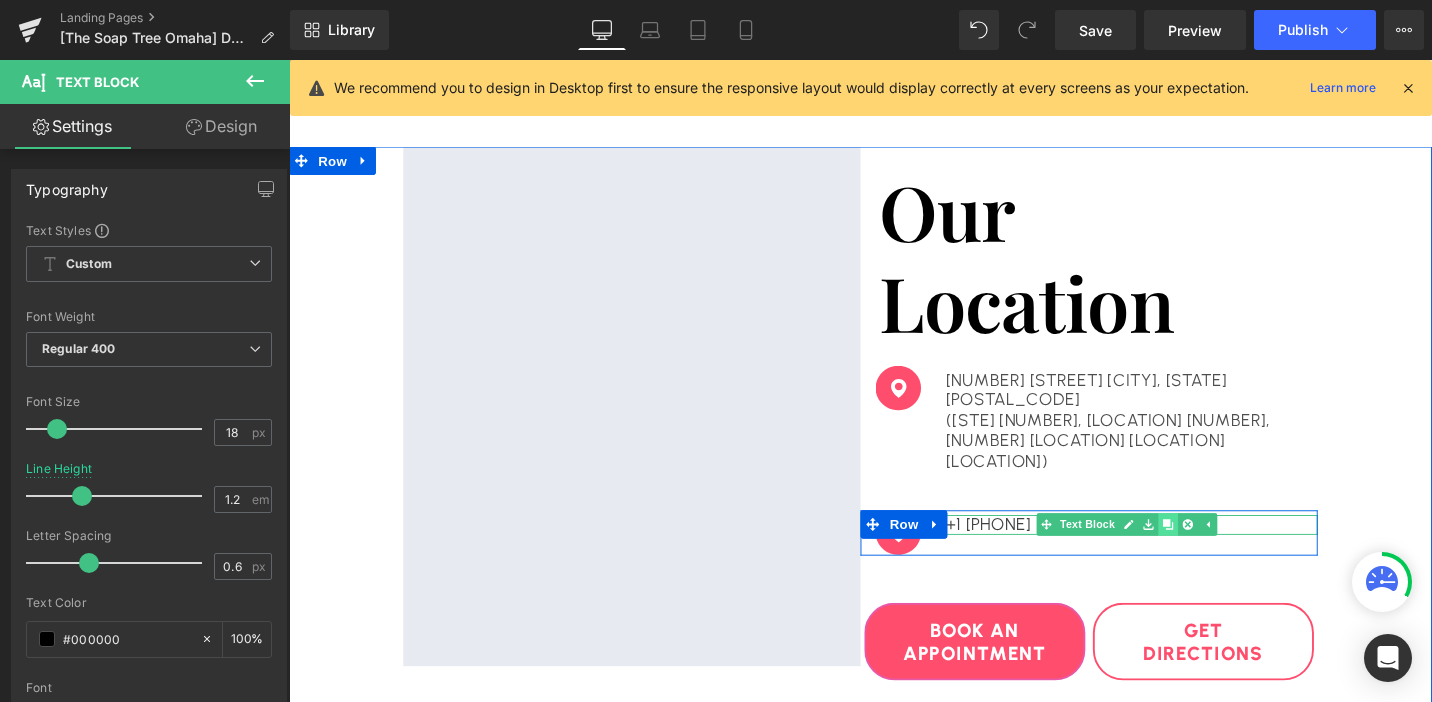 click 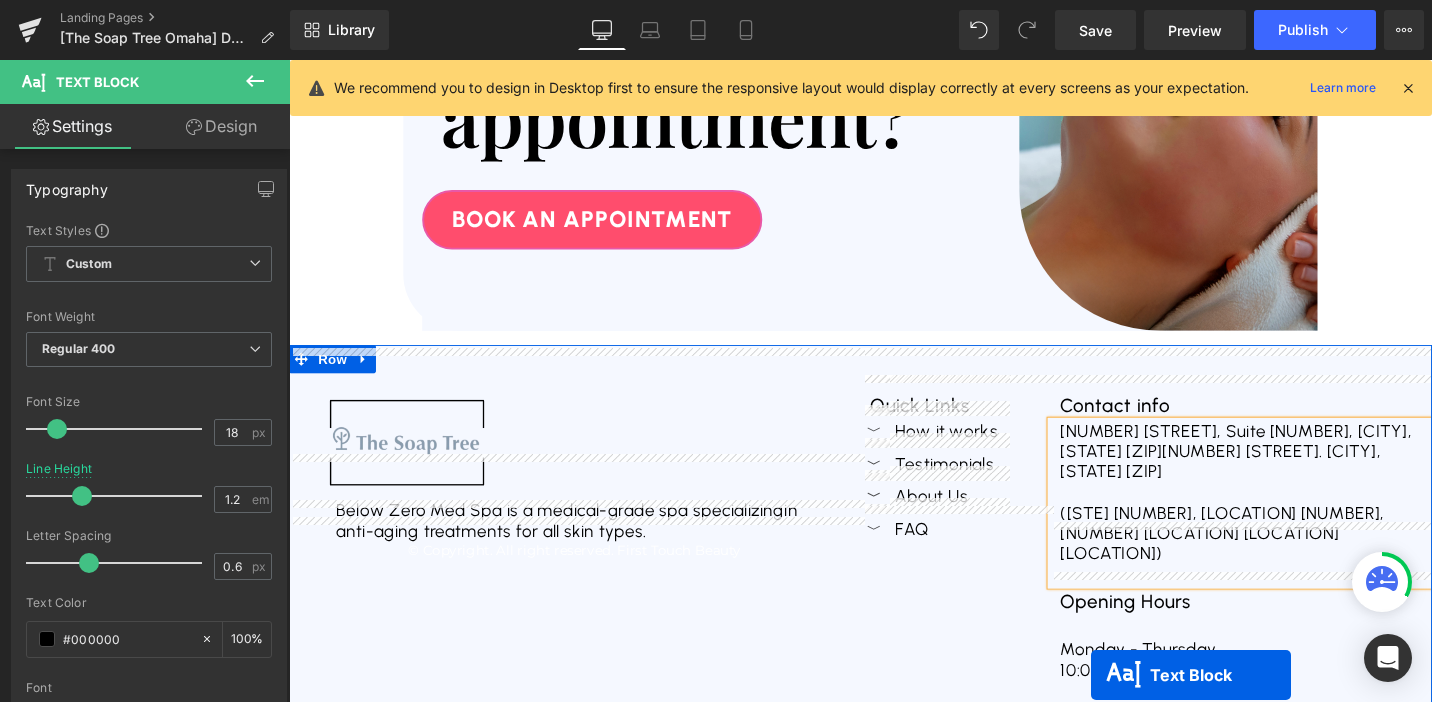 scroll, scrollTop: 7201, scrollLeft: 0, axis: vertical 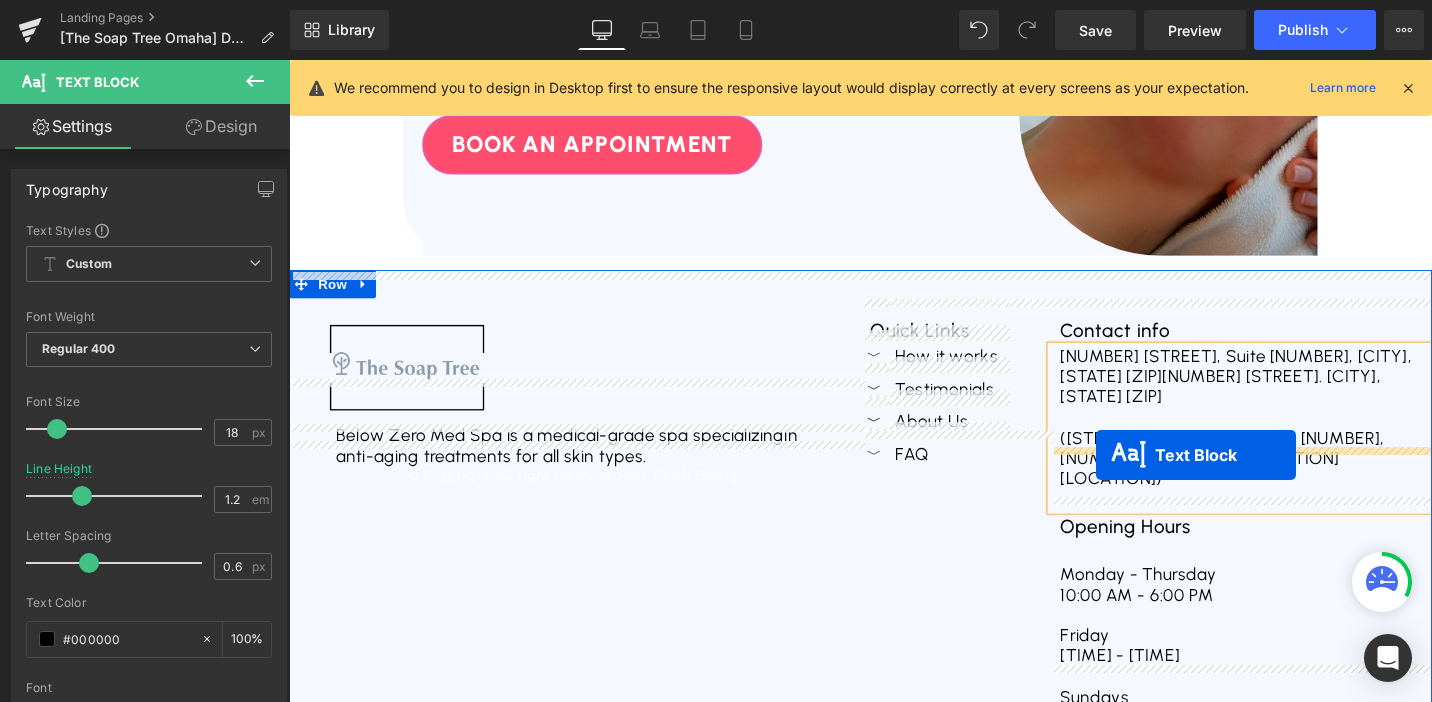 drag, startPoint x: 1121, startPoint y: 216, endPoint x: 1143, endPoint y: 478, distance: 262.92203 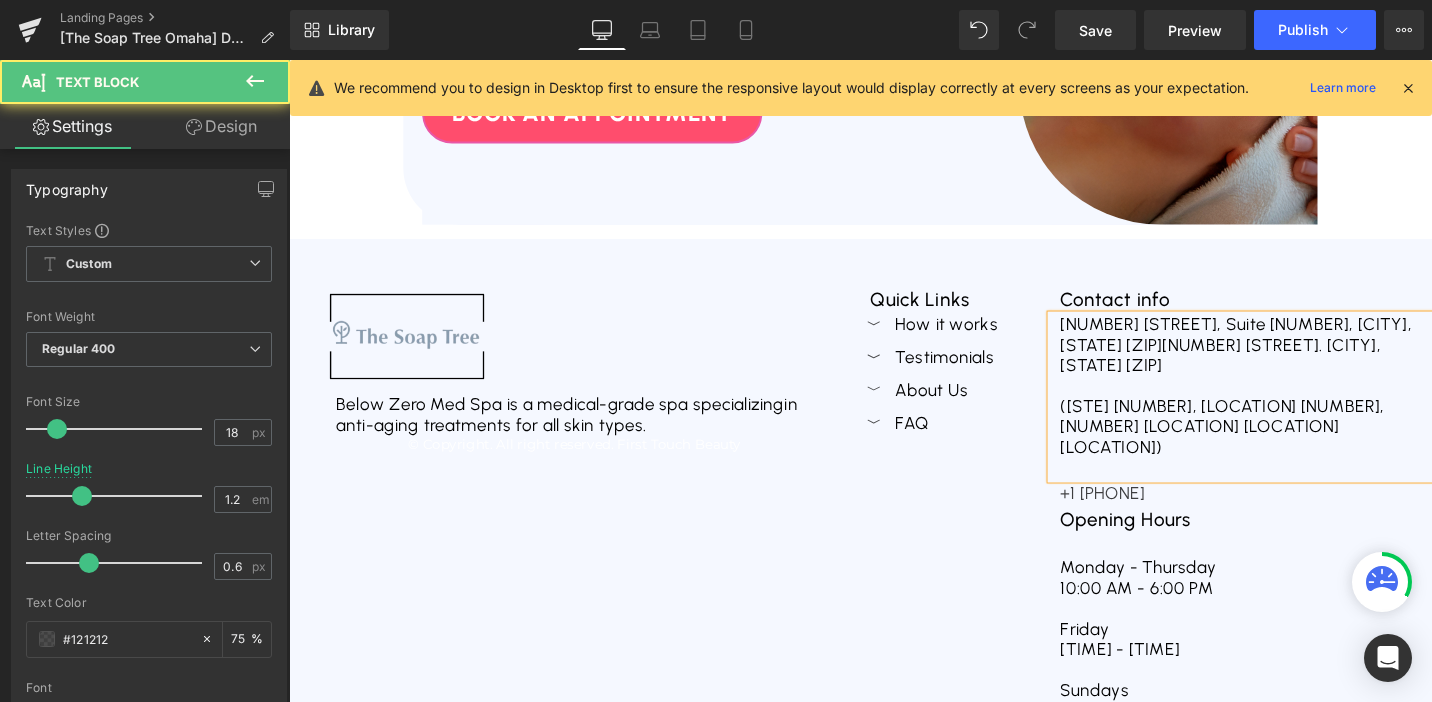 scroll, scrollTop: 7176, scrollLeft: 0, axis: vertical 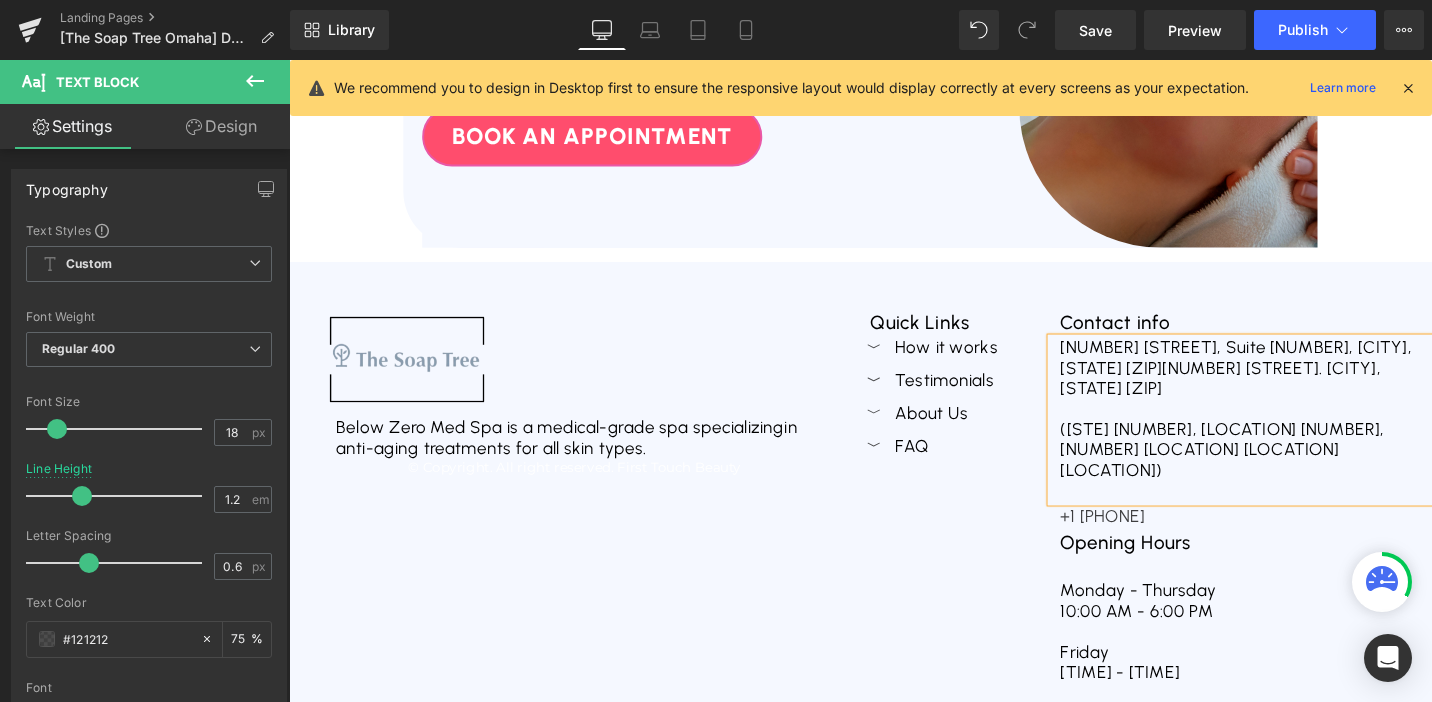 click at bounding box center [1297, 517] 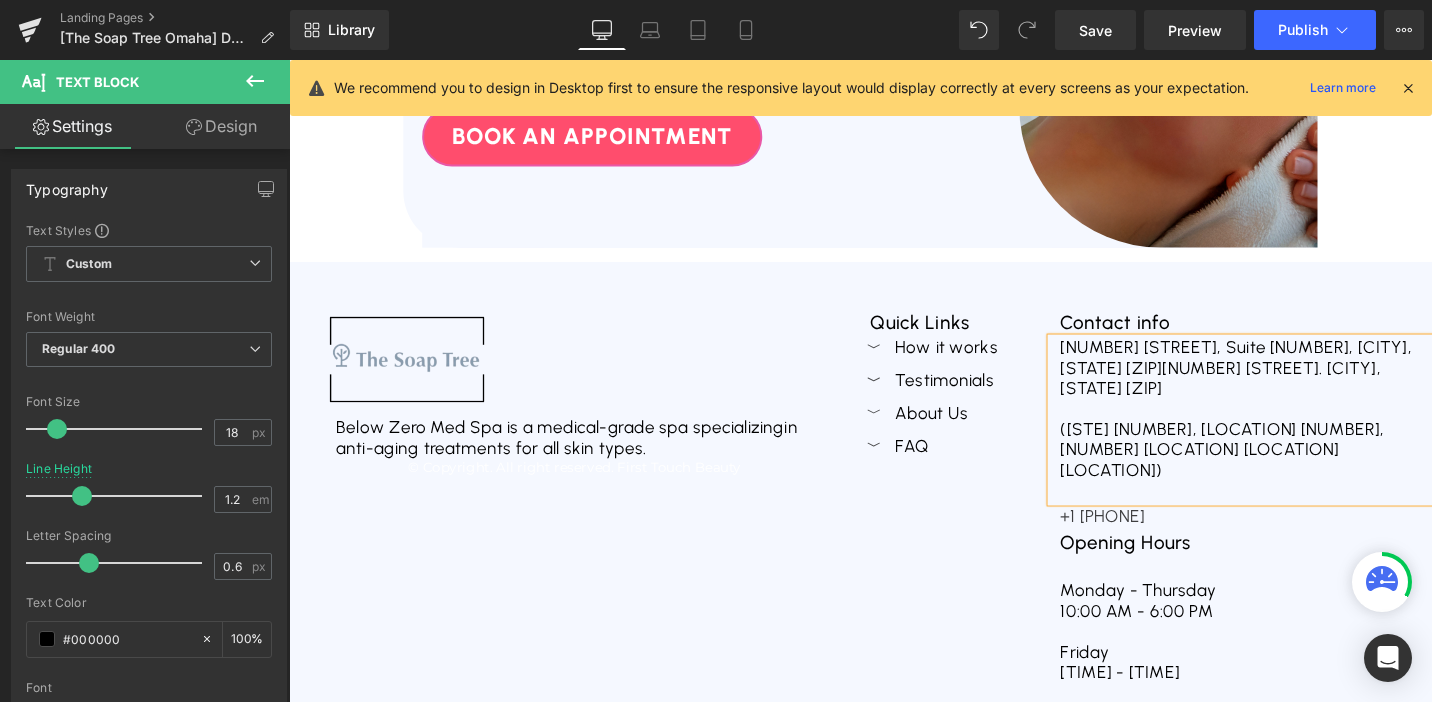 click on "Quick Links Text Block
Icon
How it works
Text Block
Icon
Testimonials
Text Block
Icon
About Us
Text Block
Icon
FAQ" at bounding box center [995, 553] 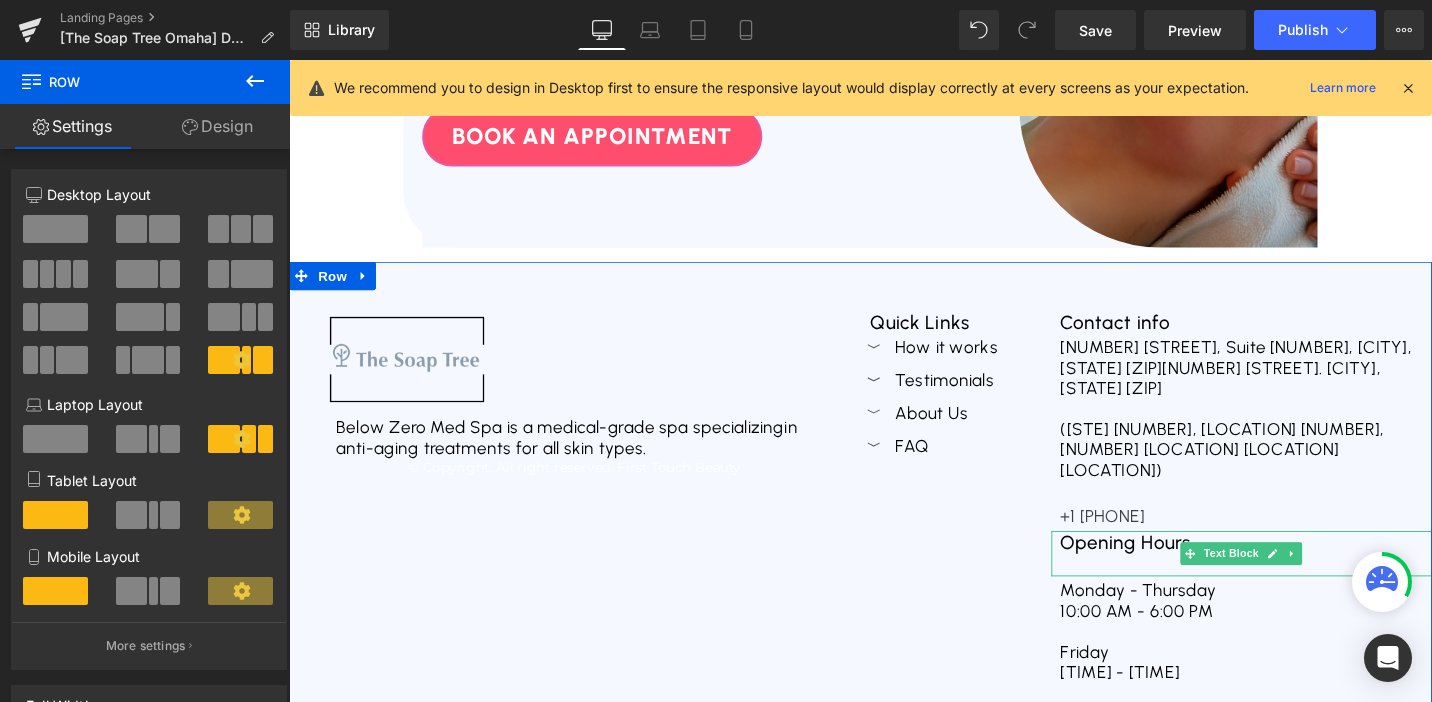 click at bounding box center [1297, 595] 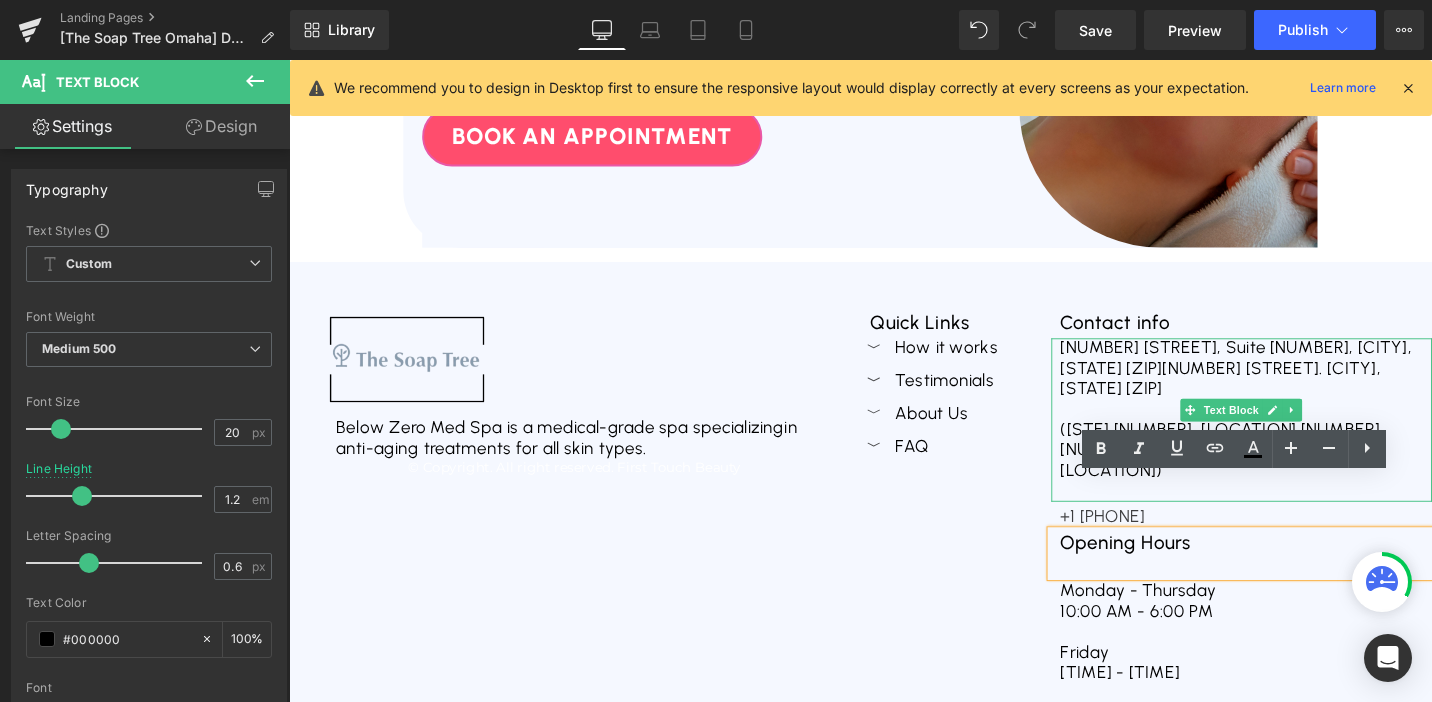 click at bounding box center (1297, 517) 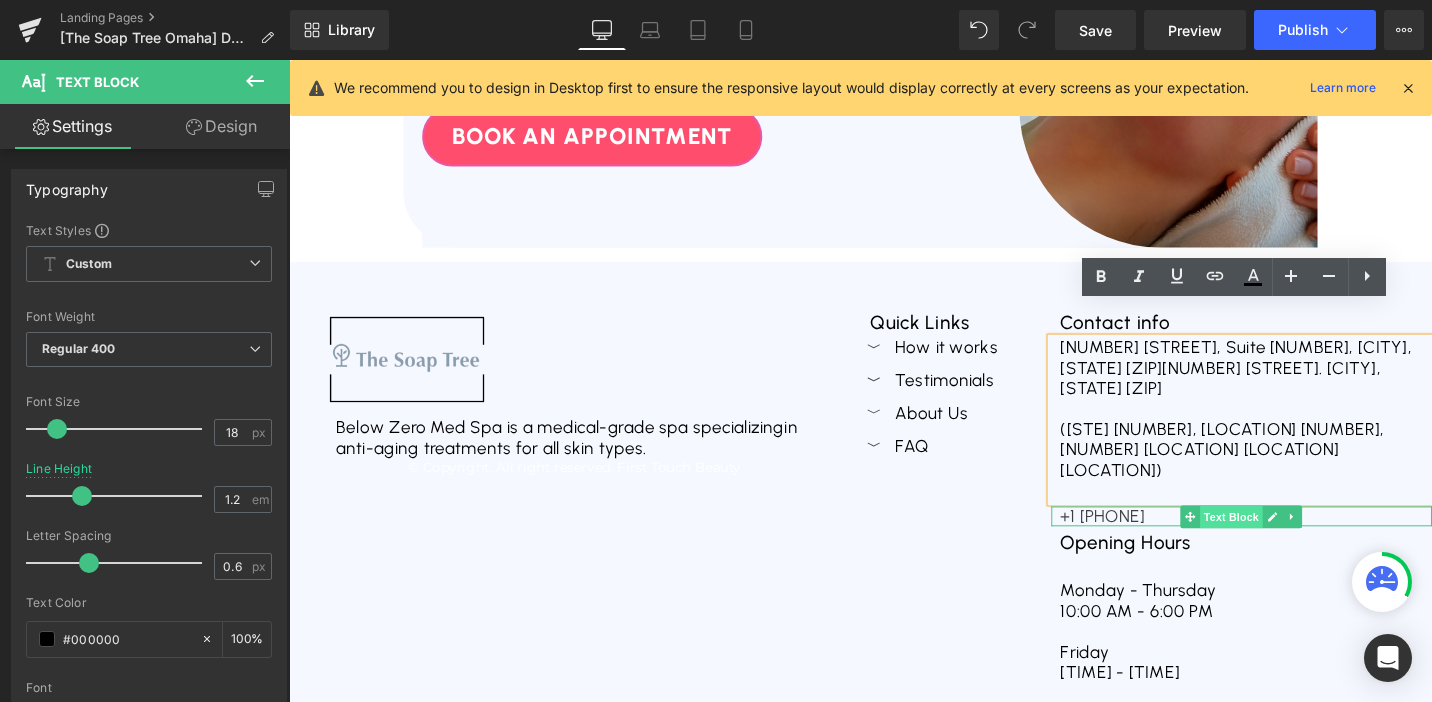 click on "Text Block" at bounding box center [1287, 544] 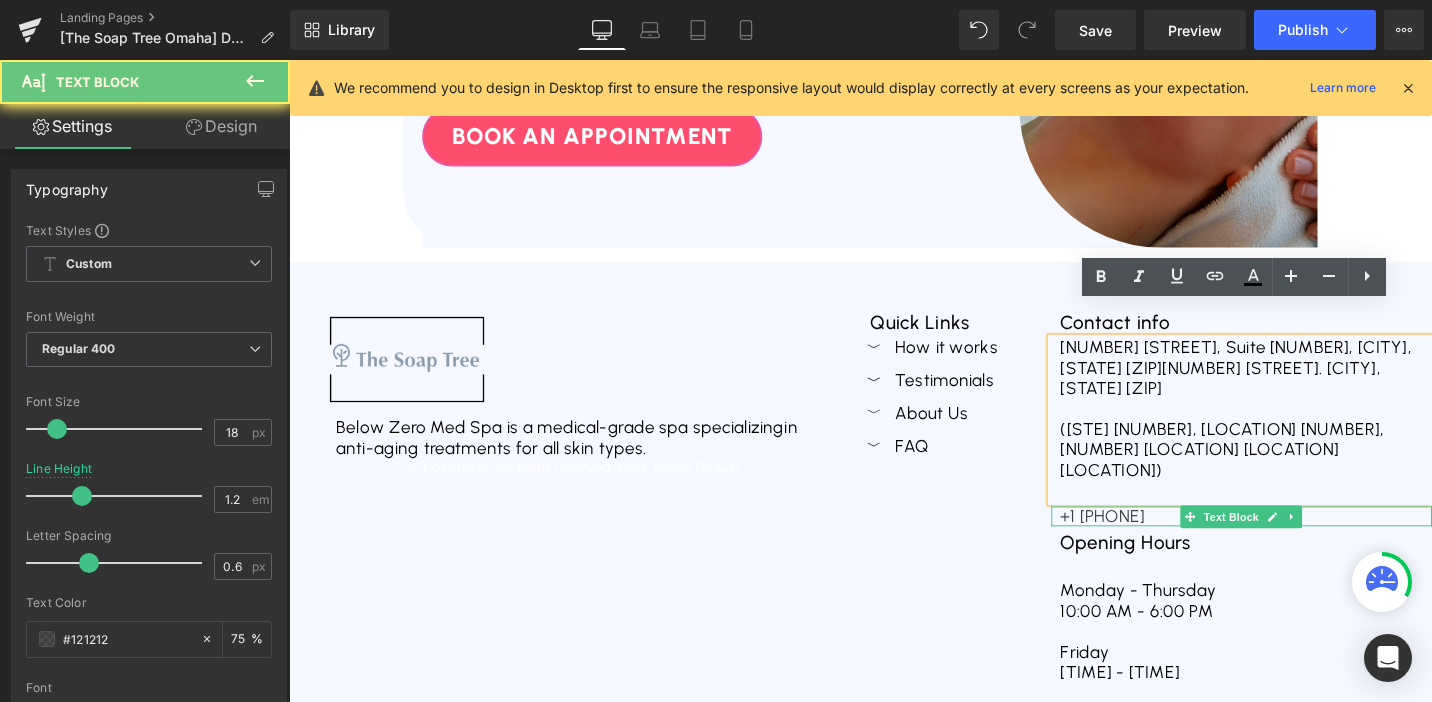 click on "+1 (402) 252-38428" at bounding box center [1297, 544] 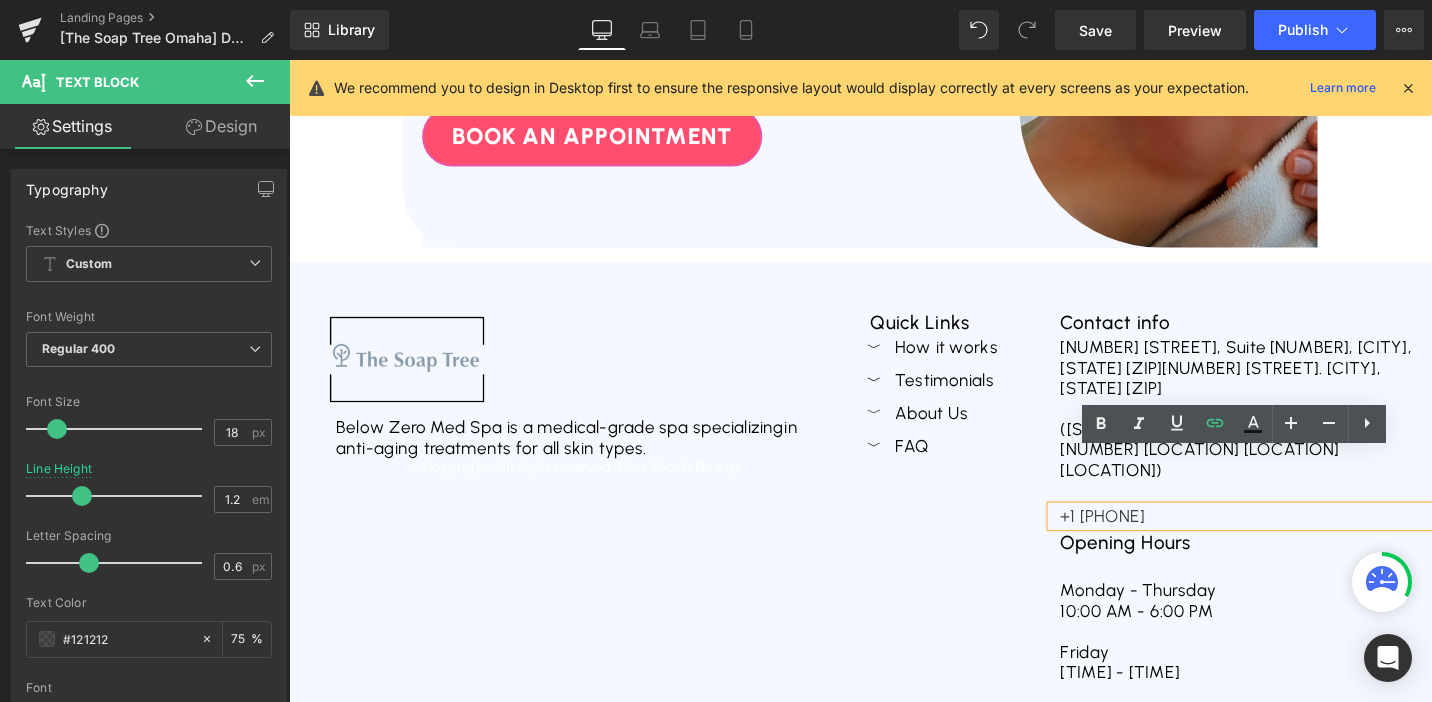 click on "+1 (402) 252-38428" at bounding box center [1297, 544] 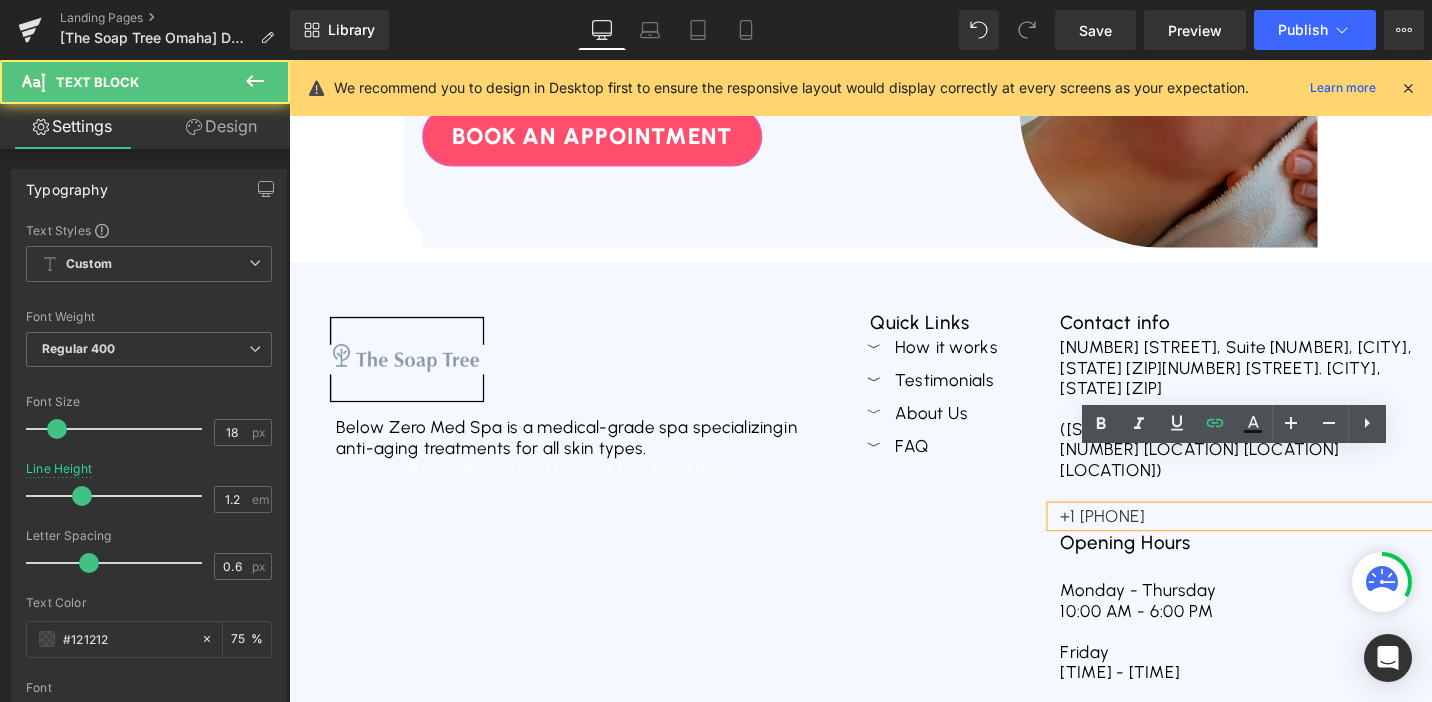 type 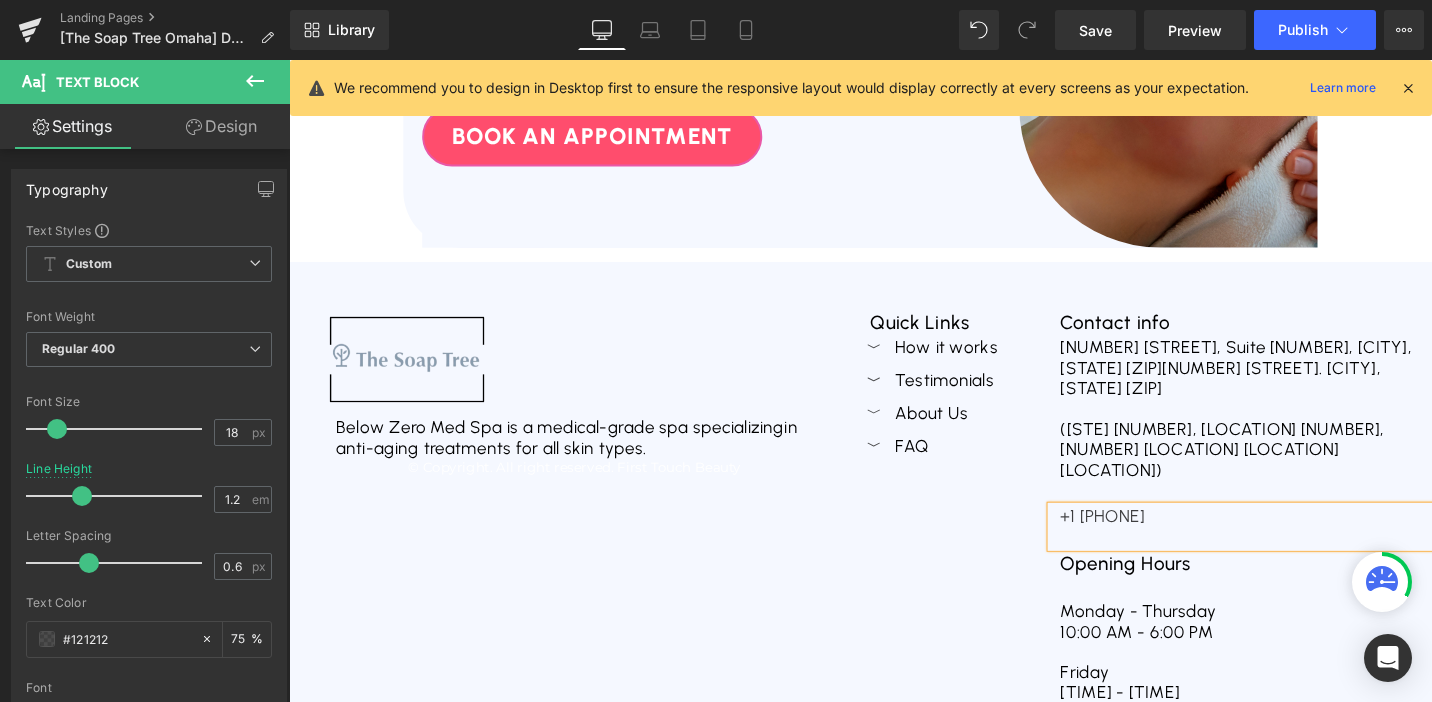 click on "Quick Links Text Block
Icon
How it works
Text Block
Icon
Testimonials
Text Block
Icon
About Us
Text Block
Icon
FAQ" at bounding box center [995, 564] 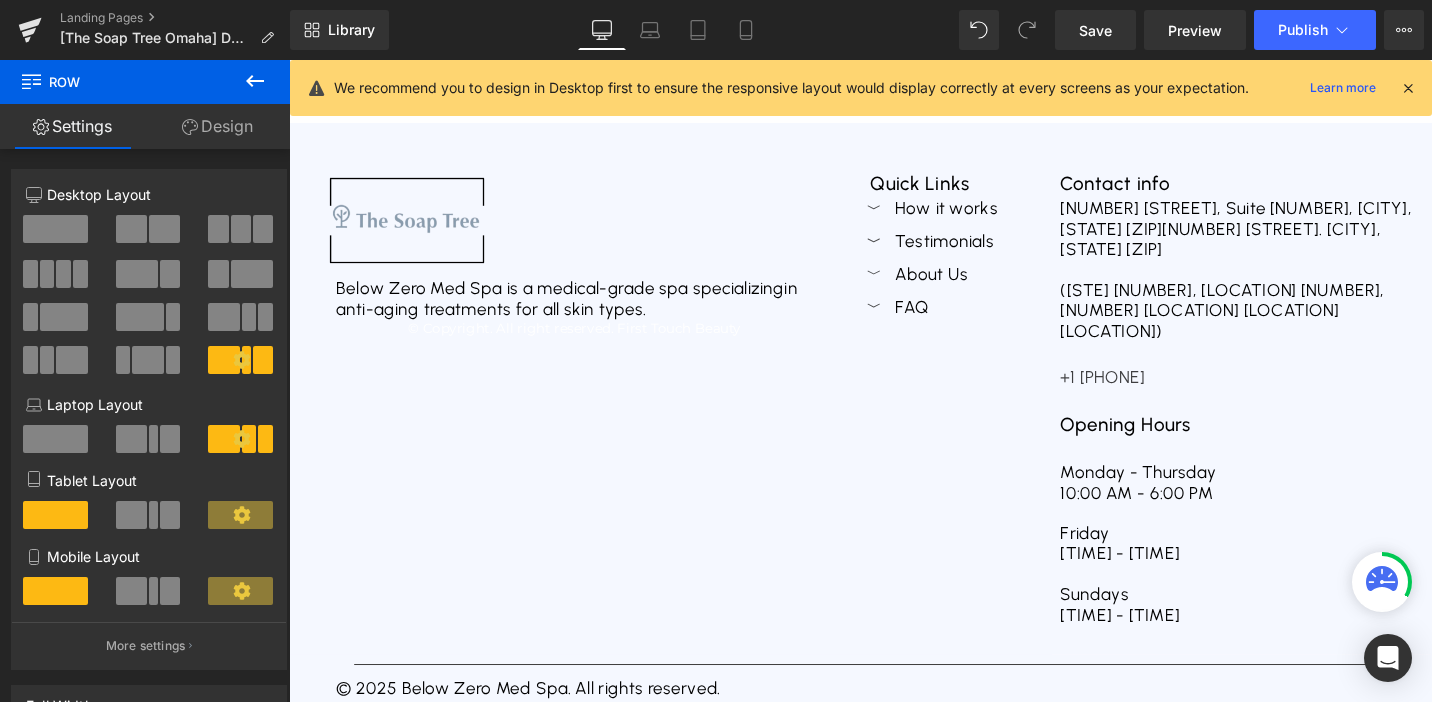scroll, scrollTop: 7325, scrollLeft: 0, axis: vertical 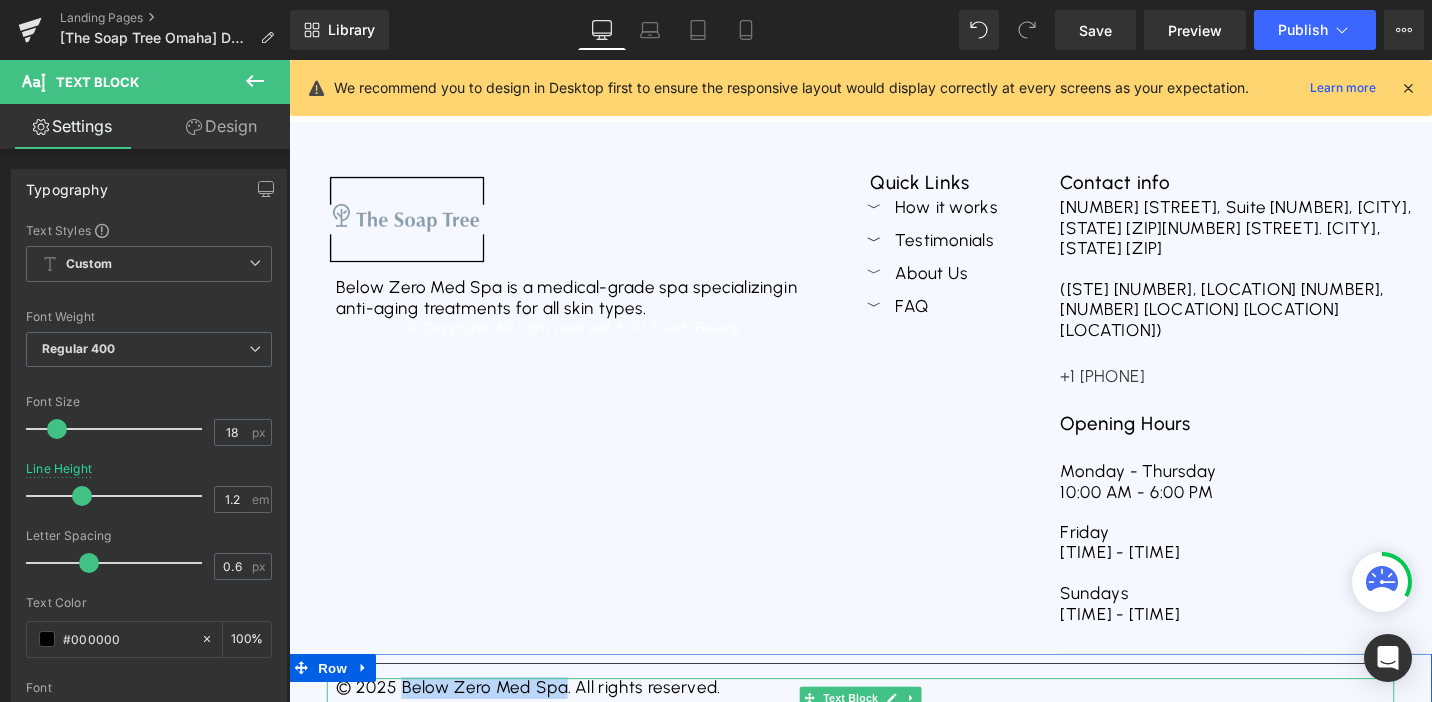 drag, startPoint x: 581, startPoint y: 666, endPoint x: 410, endPoint y: 665, distance: 171.00293 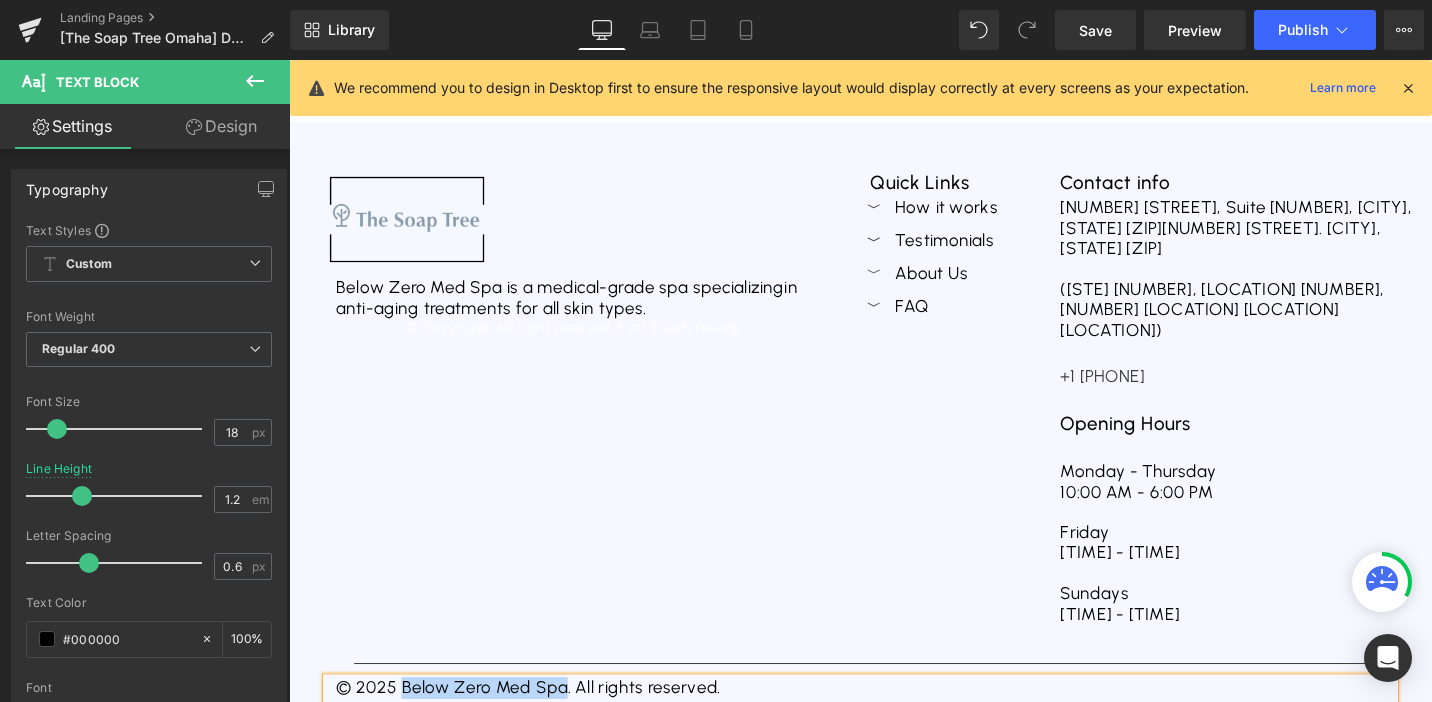 click on "© 2025 Below Zero Med Spa. All rights reserved." at bounding box center (894, 735) 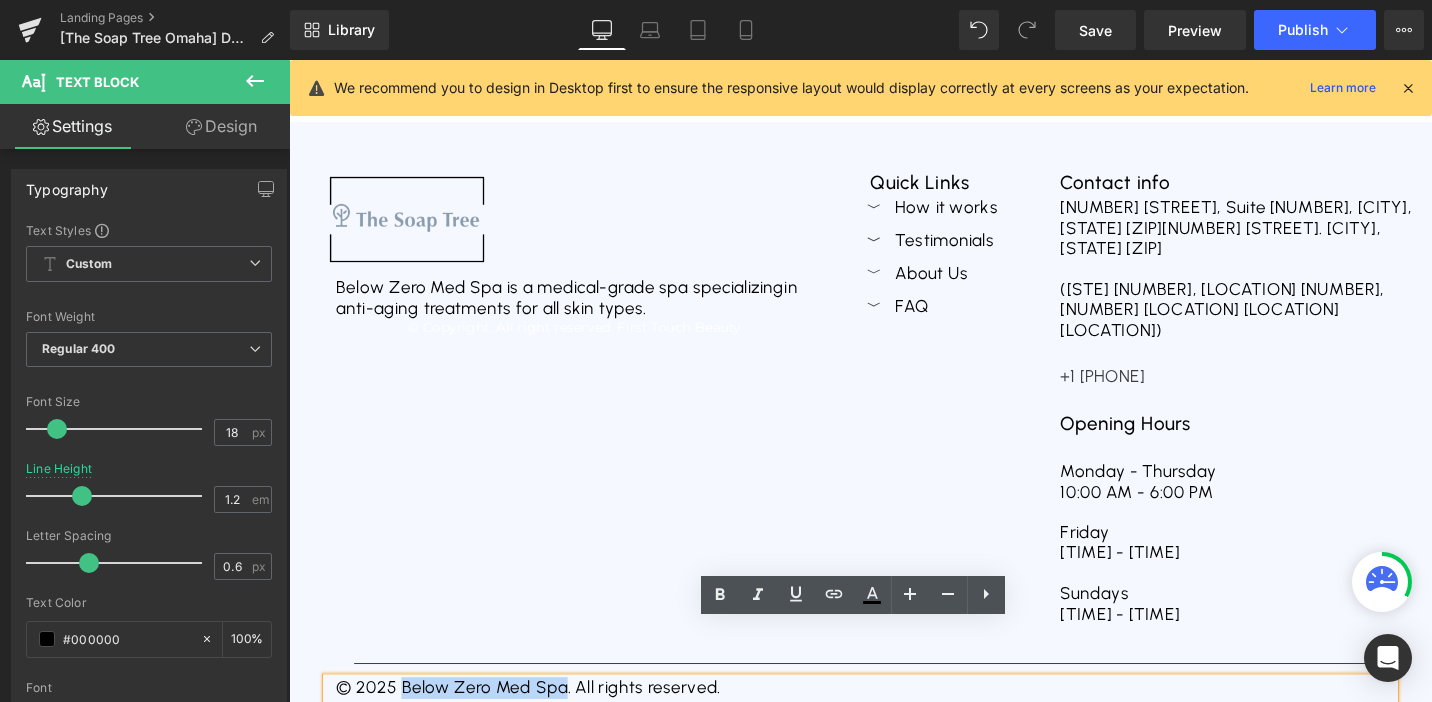 drag, startPoint x: 410, startPoint y: 665, endPoint x: 581, endPoint y: 668, distance: 171.0263 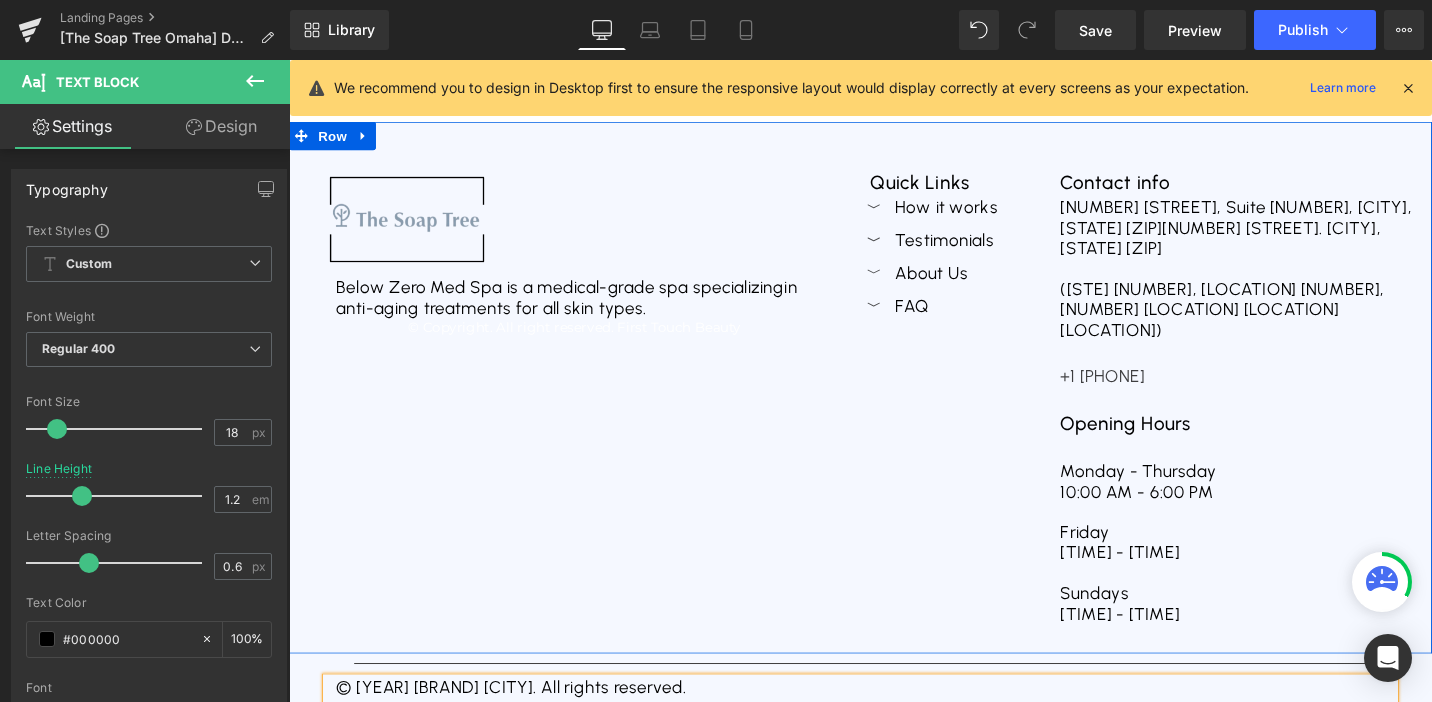 click on "Image         Below Zero Med Spa is a medical-grade spa specializing  in anti-aging treatments for all skin types. Text Block         © Copyright. All right reserved. First Touch Beauty Text Block" at bounding box center (591, 415) 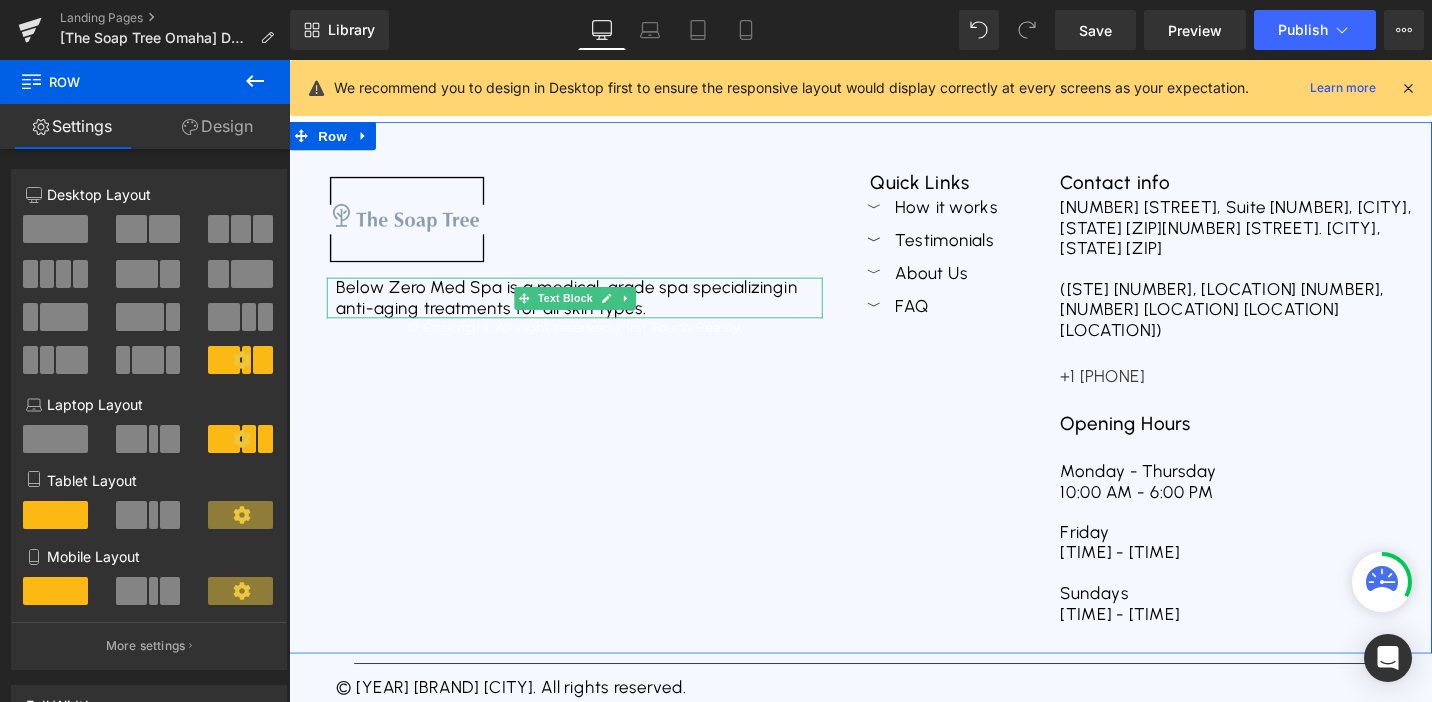 click on "Below Zero Med Spa is a medical-grade spa specializing  in anti-aging treatments for all skin types." at bounding box center (591, 311) 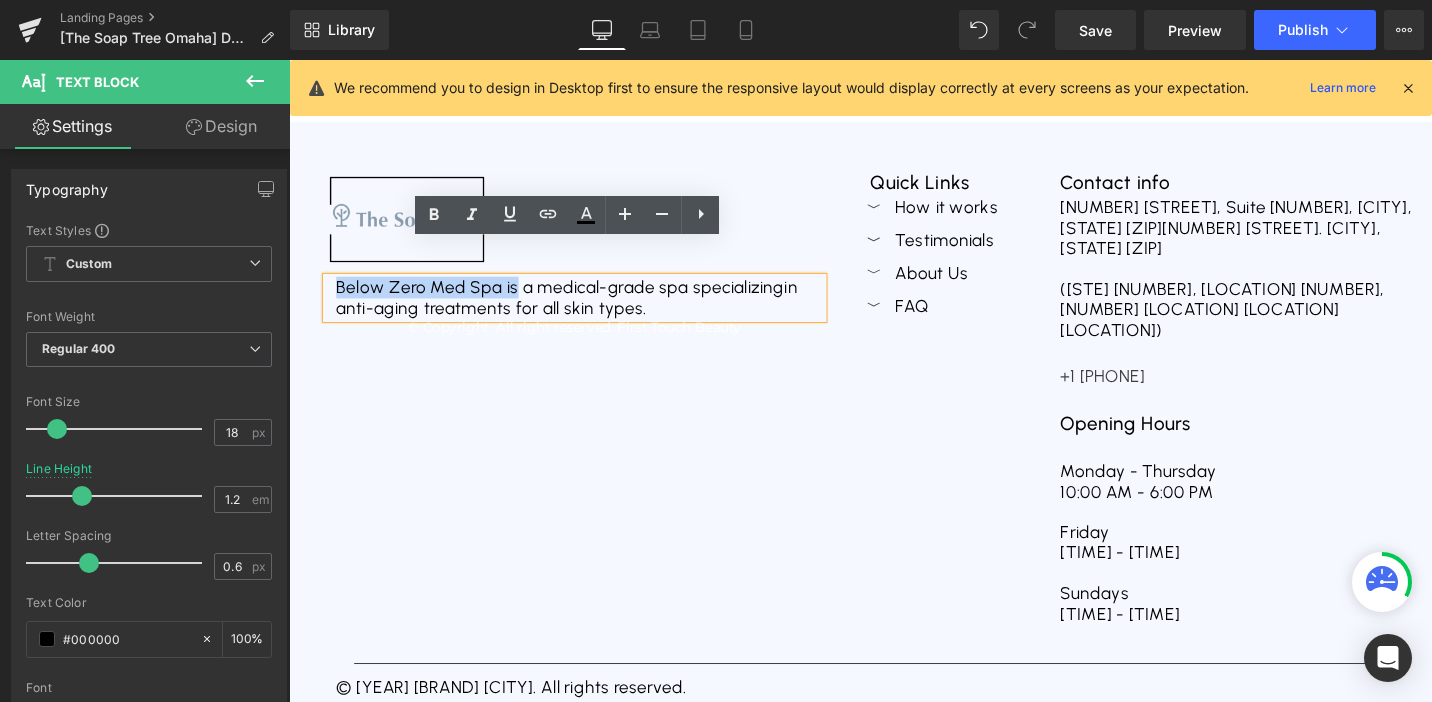 drag, startPoint x: 533, startPoint y: 263, endPoint x: 337, endPoint y: 264, distance: 196.00255 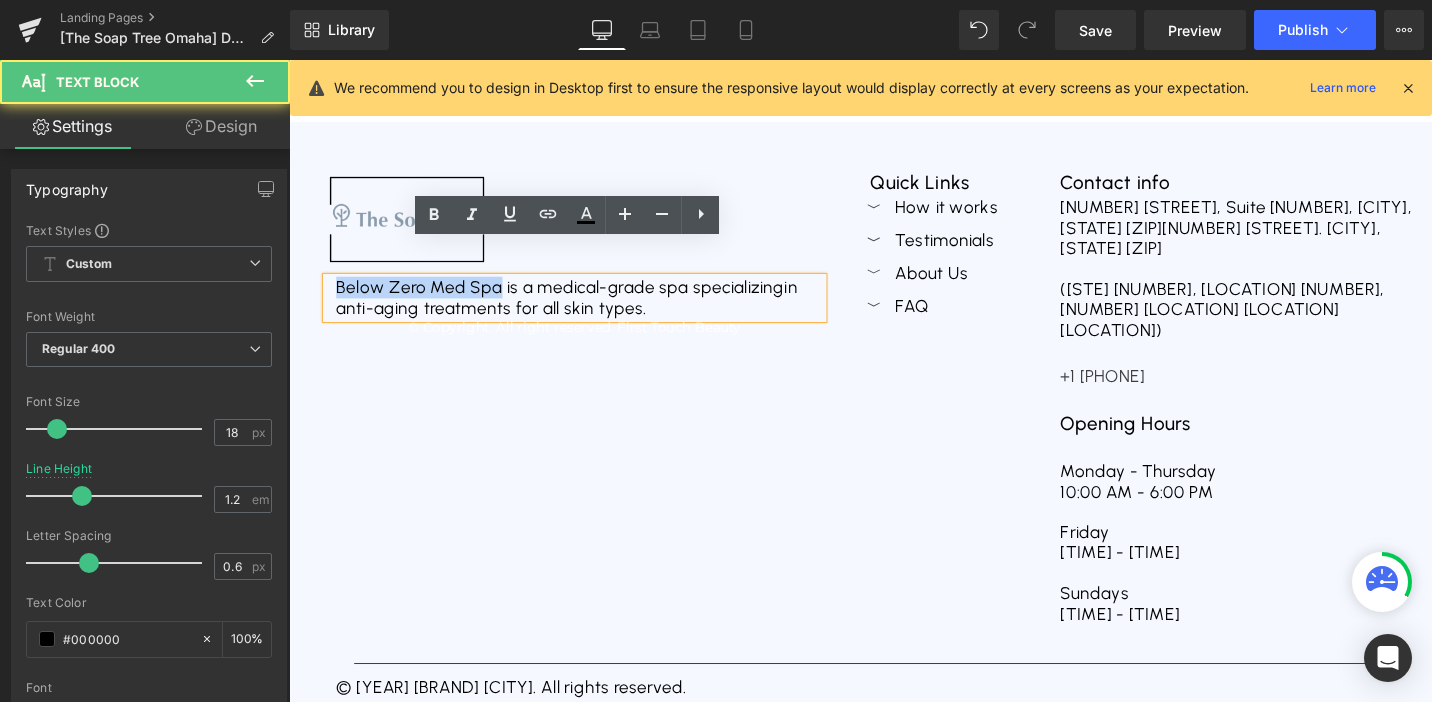 drag, startPoint x: 516, startPoint y: 269, endPoint x: 339, endPoint y: 265, distance: 177.0452 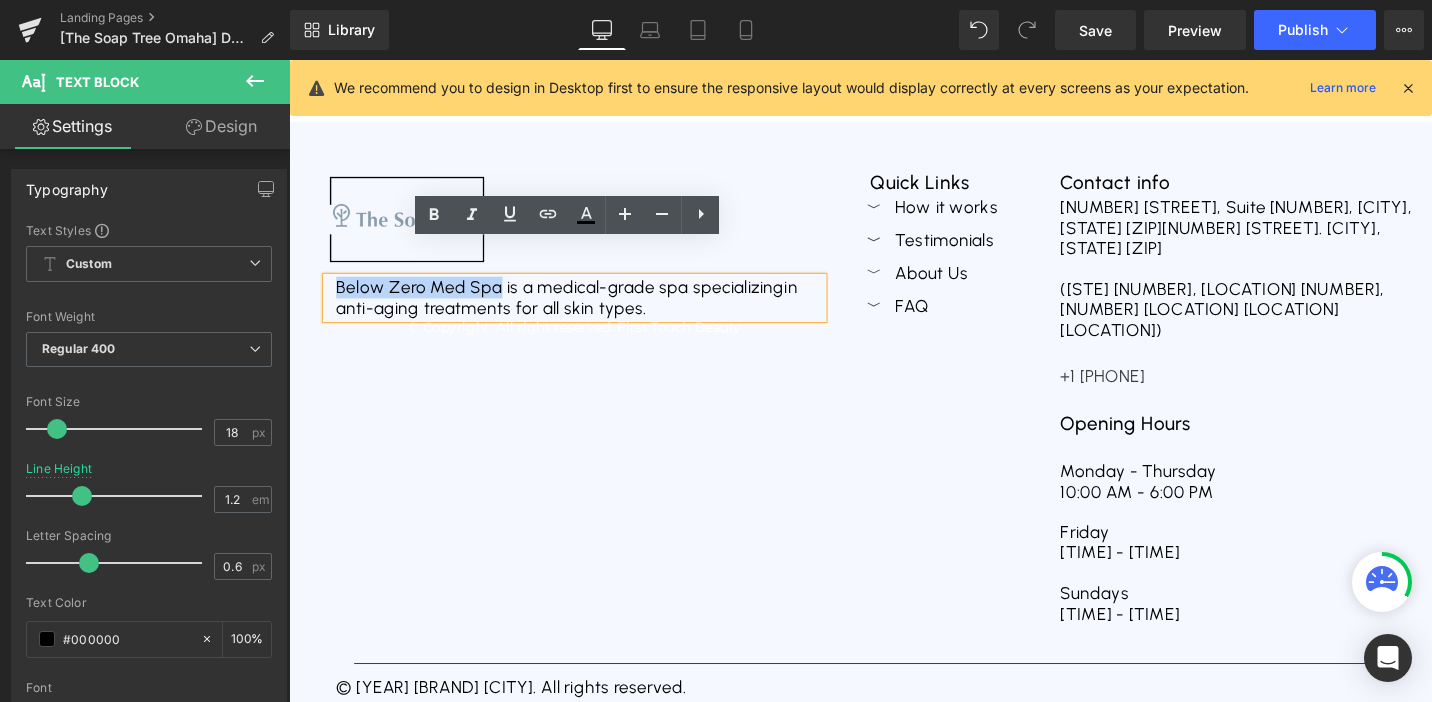 type 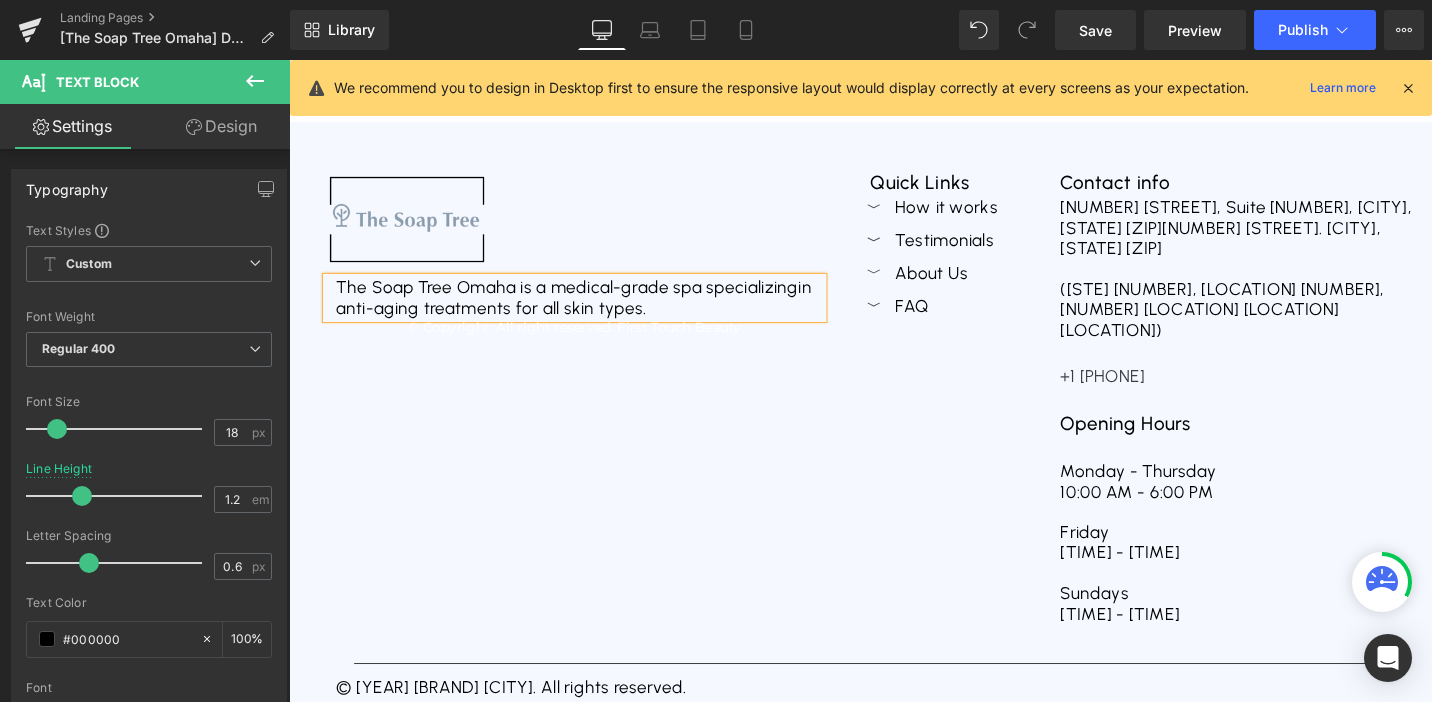 click on "Image         The Soap Tree Omaha is a medical-grade spa specializing  in anti-aging treatments for all skin types. Text Block         © Copyright. All right reserved. First Touch Beauty Text Block" at bounding box center [591, 415] 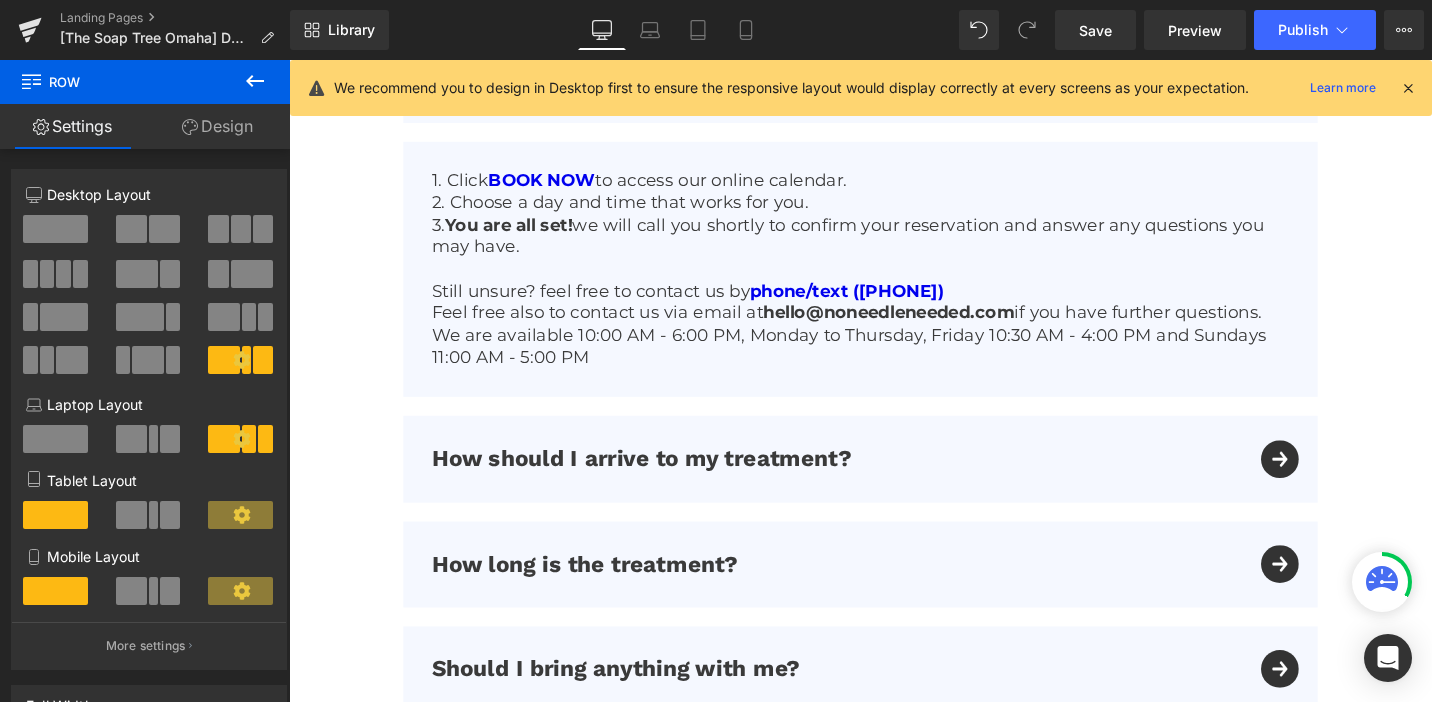 scroll, scrollTop: 6113, scrollLeft: 0, axis: vertical 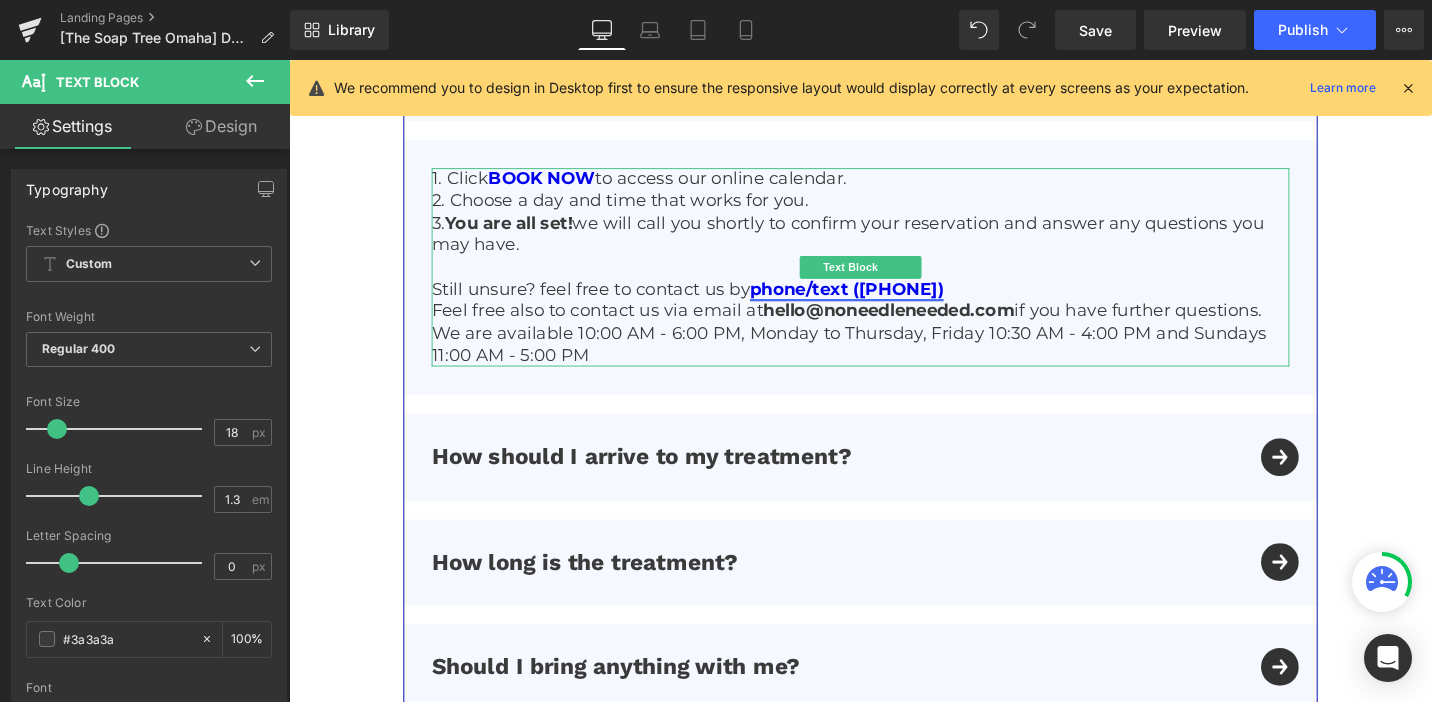 drag, startPoint x: 1029, startPoint y: 266, endPoint x: 786, endPoint y: 270, distance: 243.03291 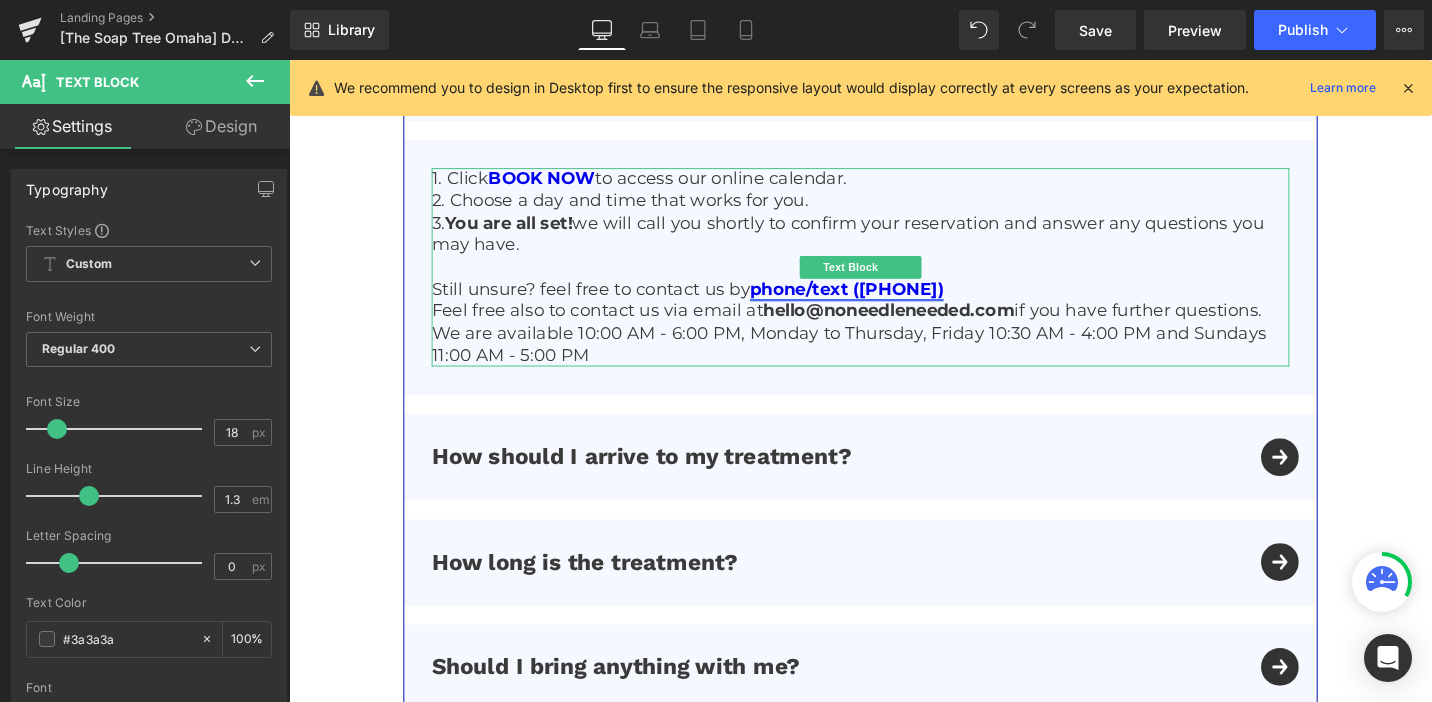 click on "Still unsure? feel free to contact us by  phone/text (402) 252-3842" at bounding box center (894, 303) 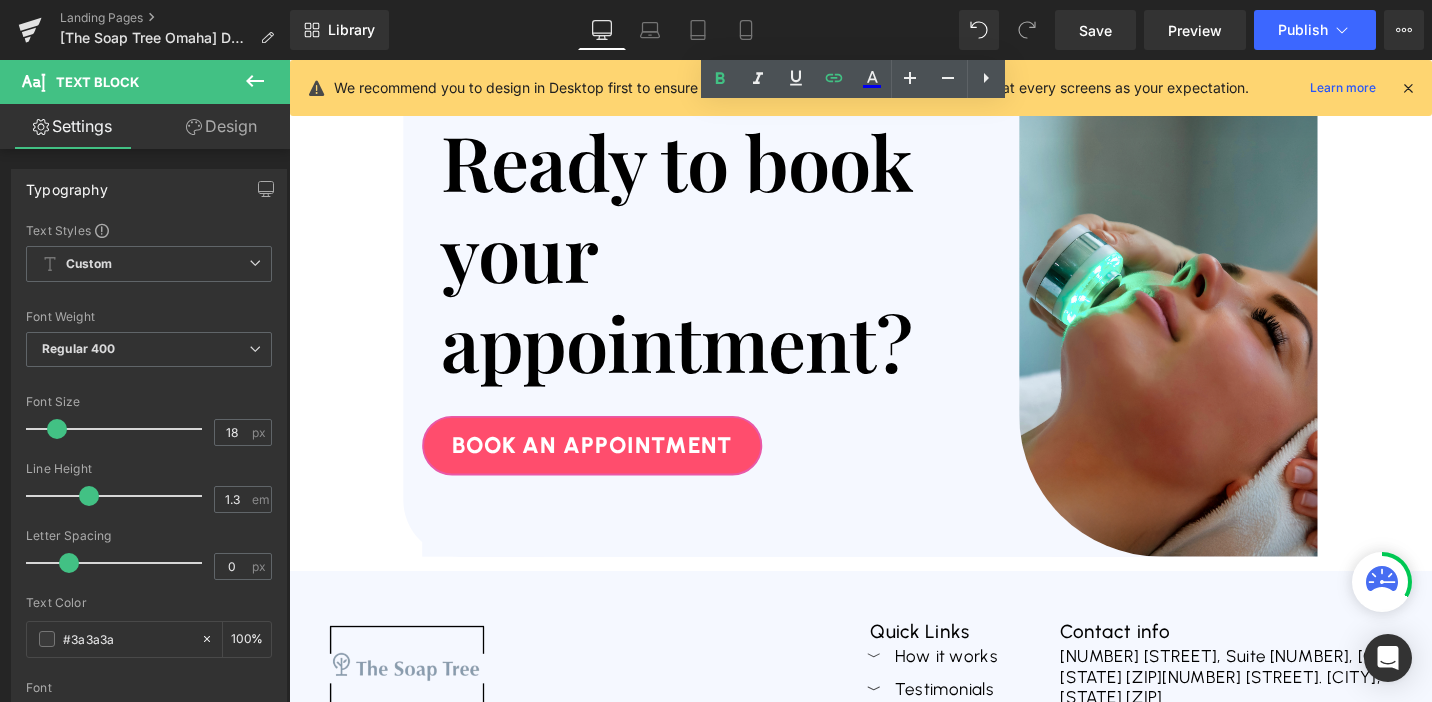 scroll, scrollTop: 6854, scrollLeft: 0, axis: vertical 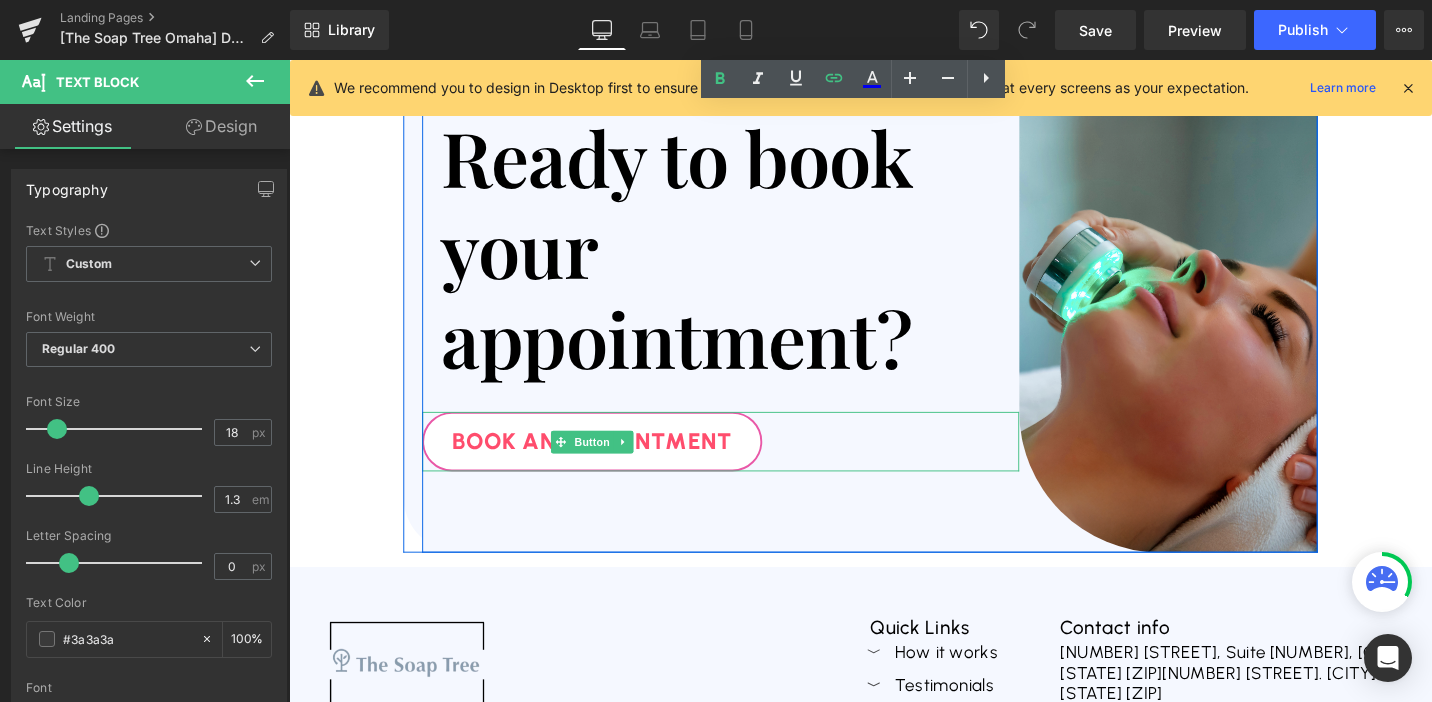 click on "Book An APPOINTMENT" at bounding box center (610, 463) 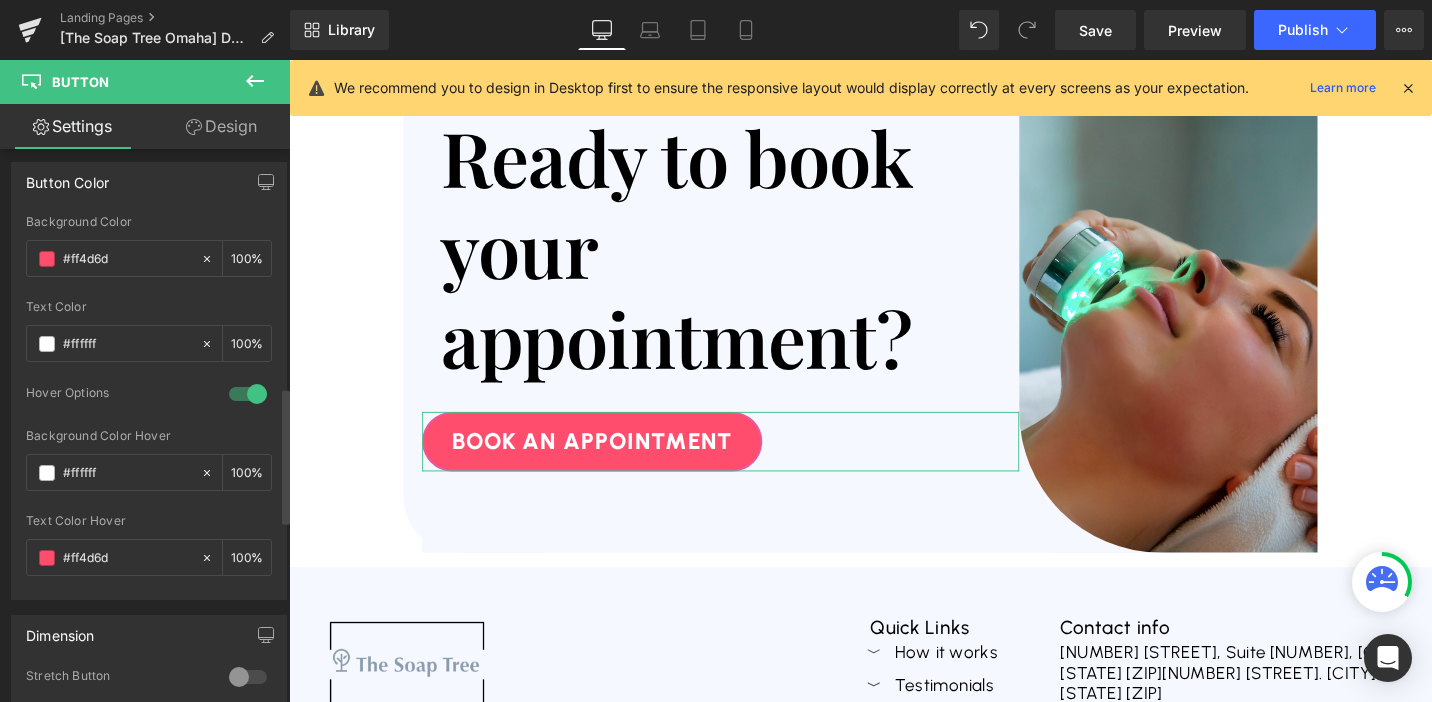 scroll, scrollTop: 968, scrollLeft: 0, axis: vertical 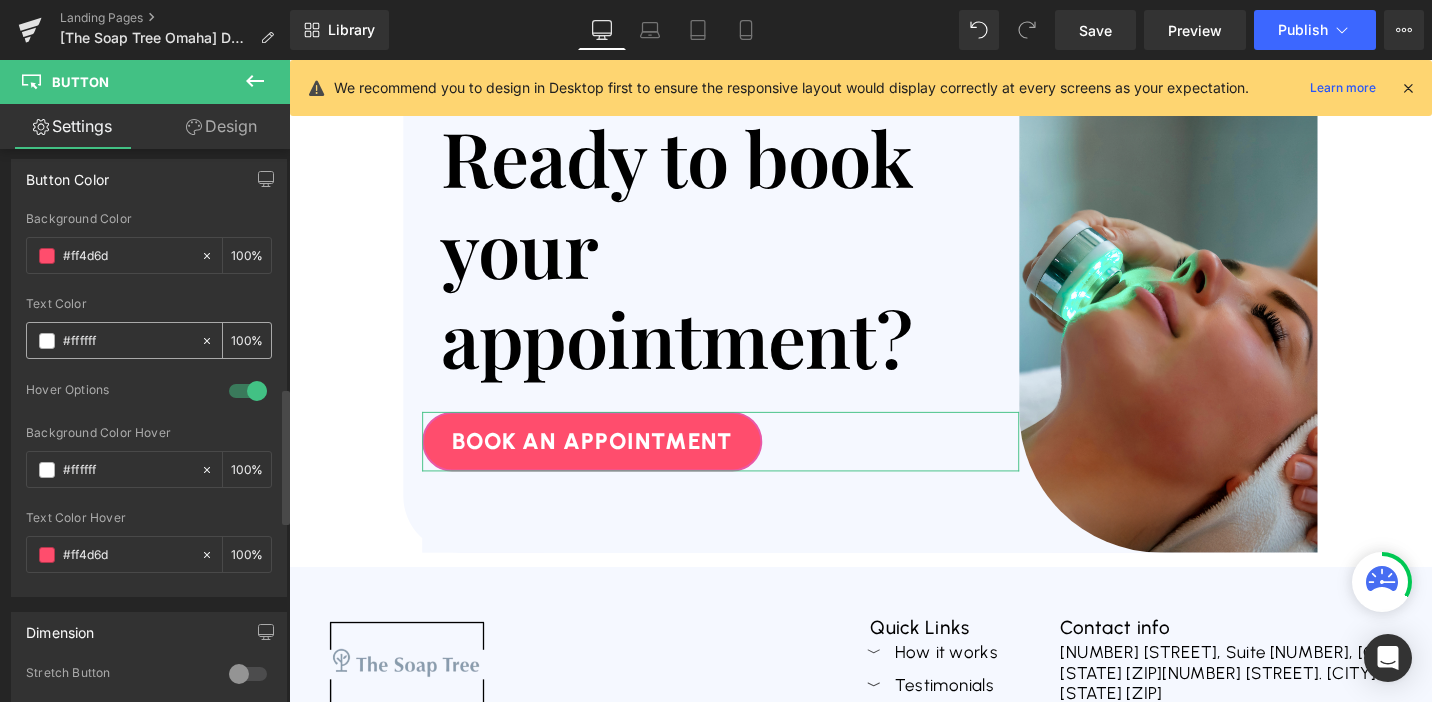 click on "100" at bounding box center [241, 340] 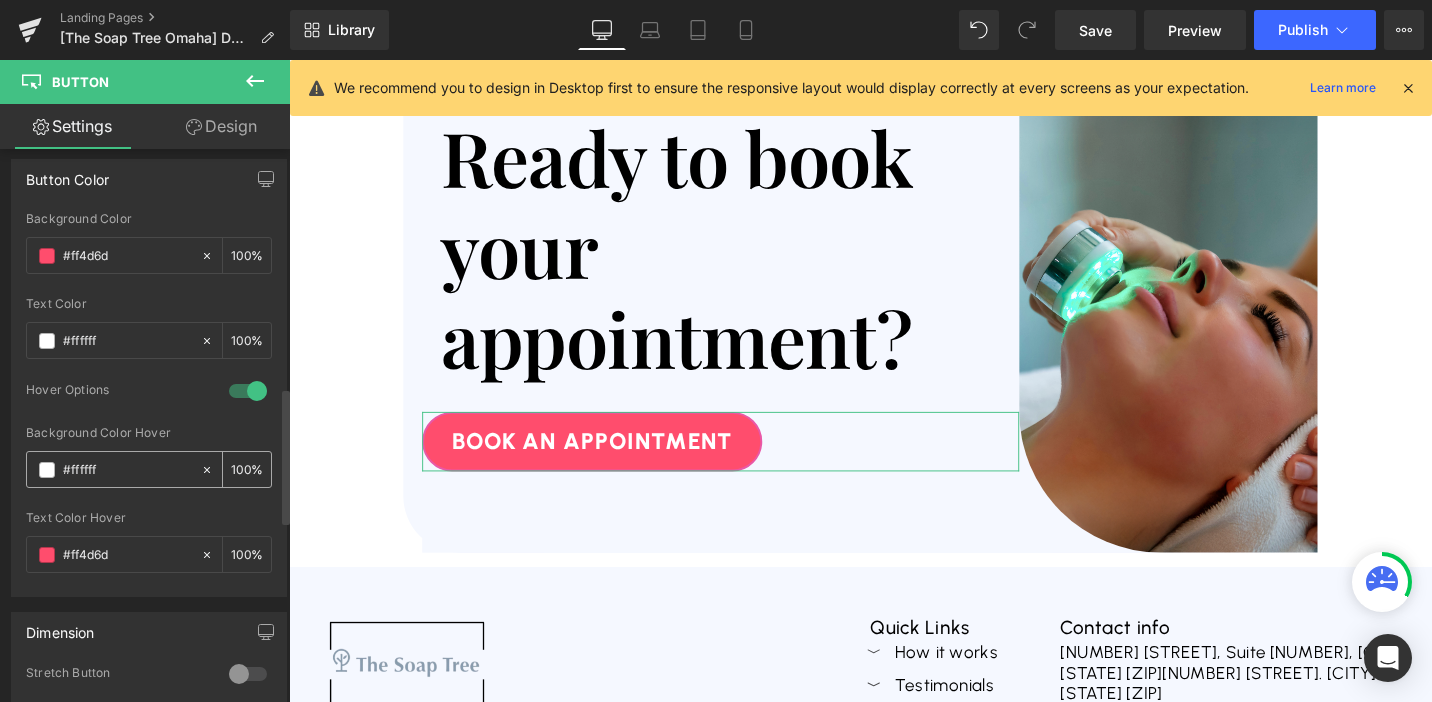 click on "100" at bounding box center (241, 469) 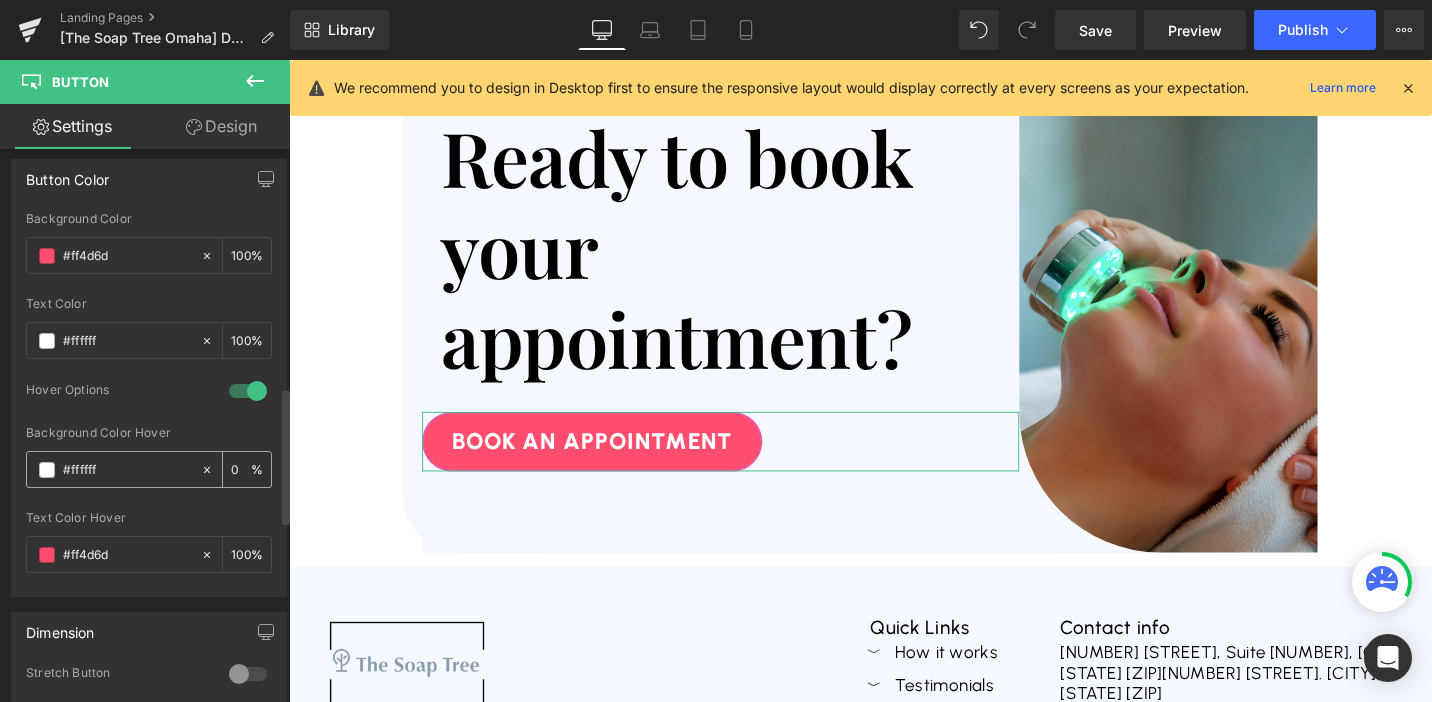 type on "0" 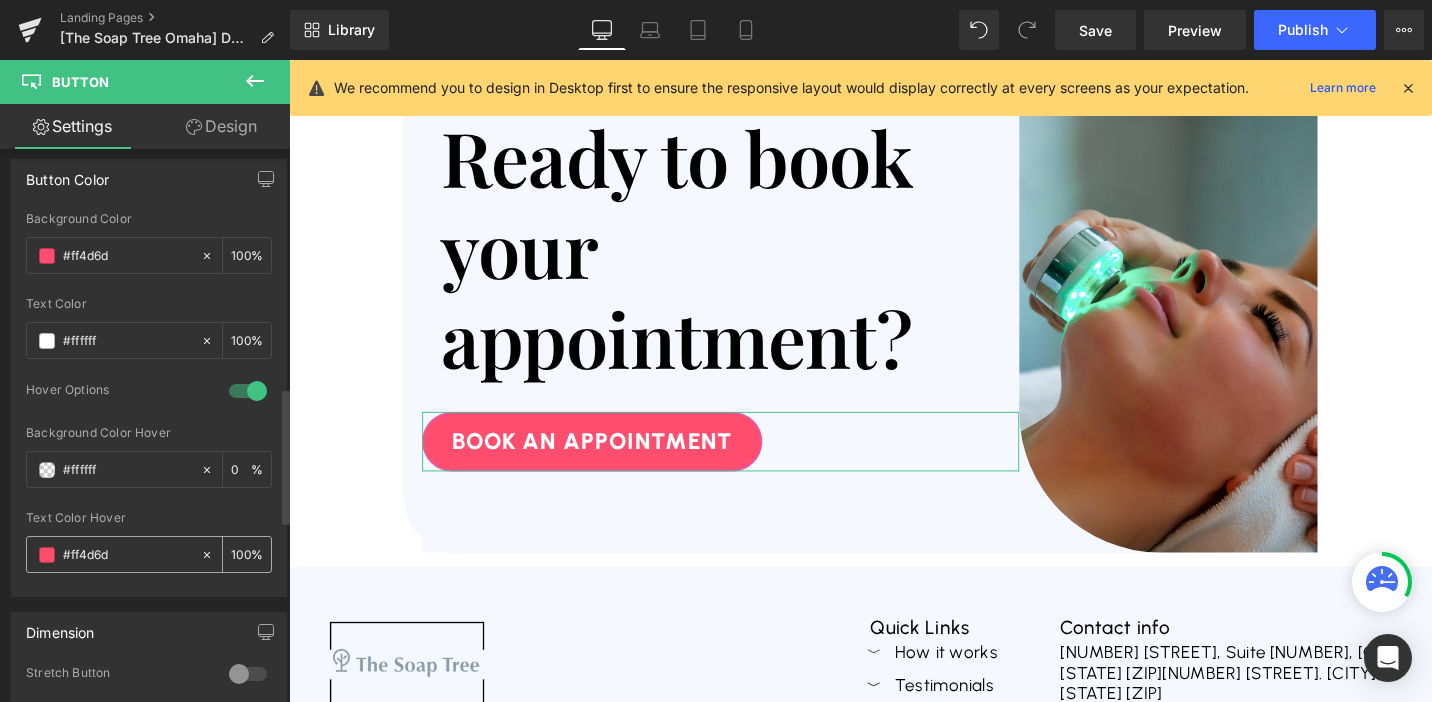 click on "#ff4d6d" at bounding box center (127, 555) 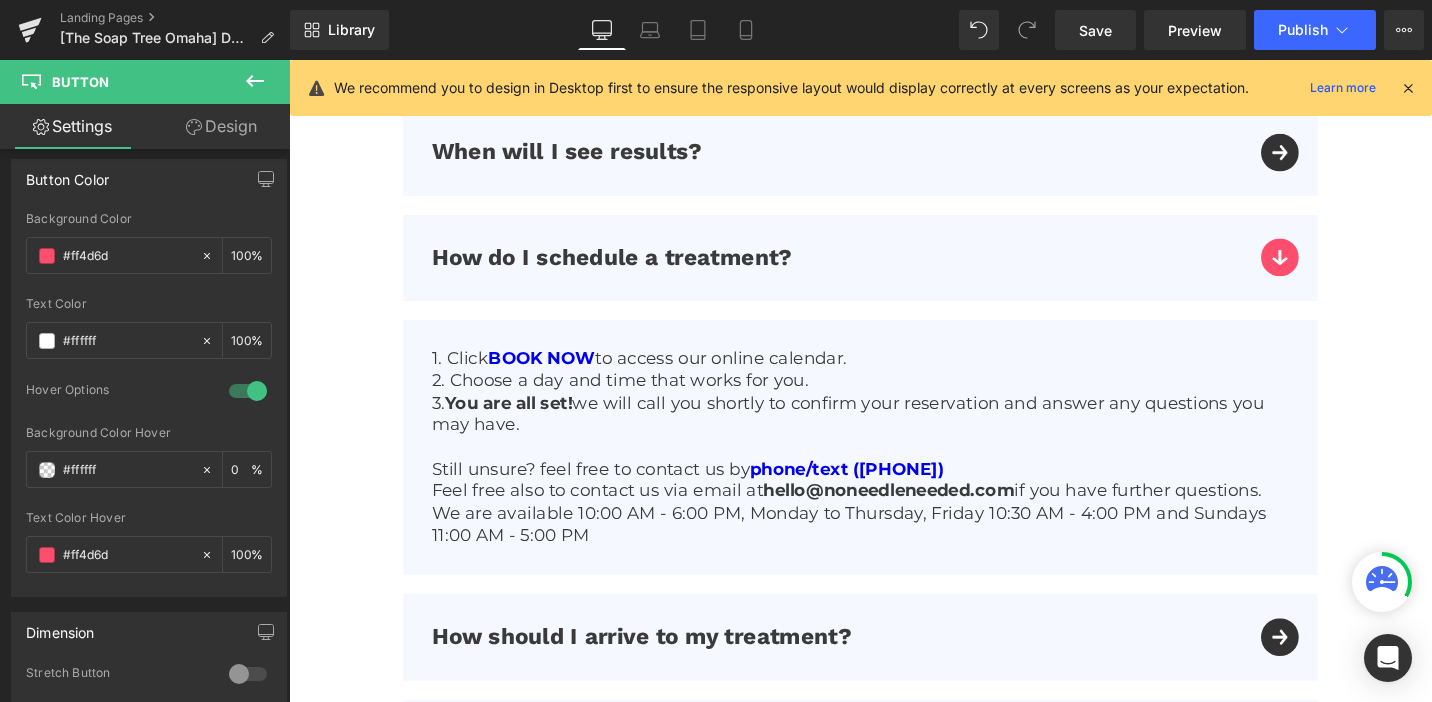 scroll, scrollTop: 5917, scrollLeft: 0, axis: vertical 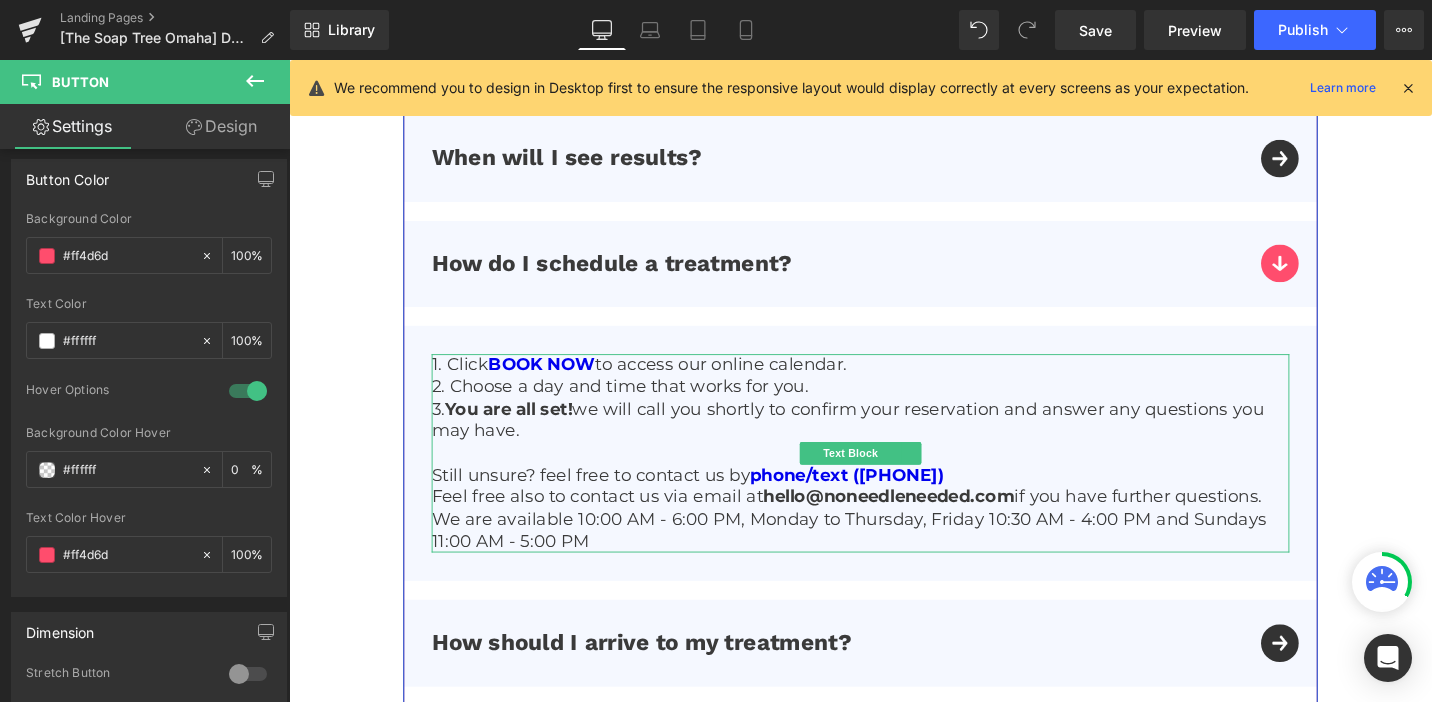 click on "Still unsure? feel free to contact us by  phone/text (402) 252-3842" at bounding box center (894, 499) 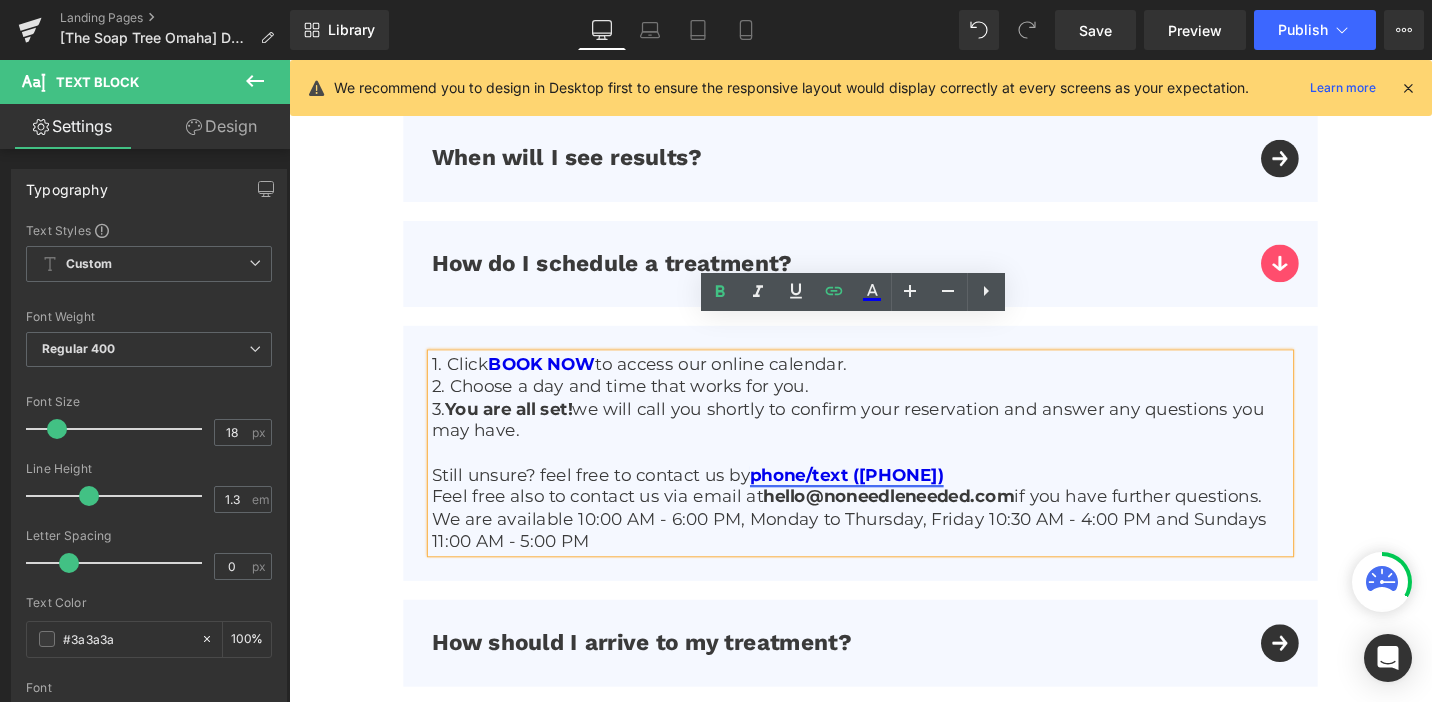 drag, startPoint x: 1030, startPoint y: 462, endPoint x: 785, endPoint y: 462, distance: 245 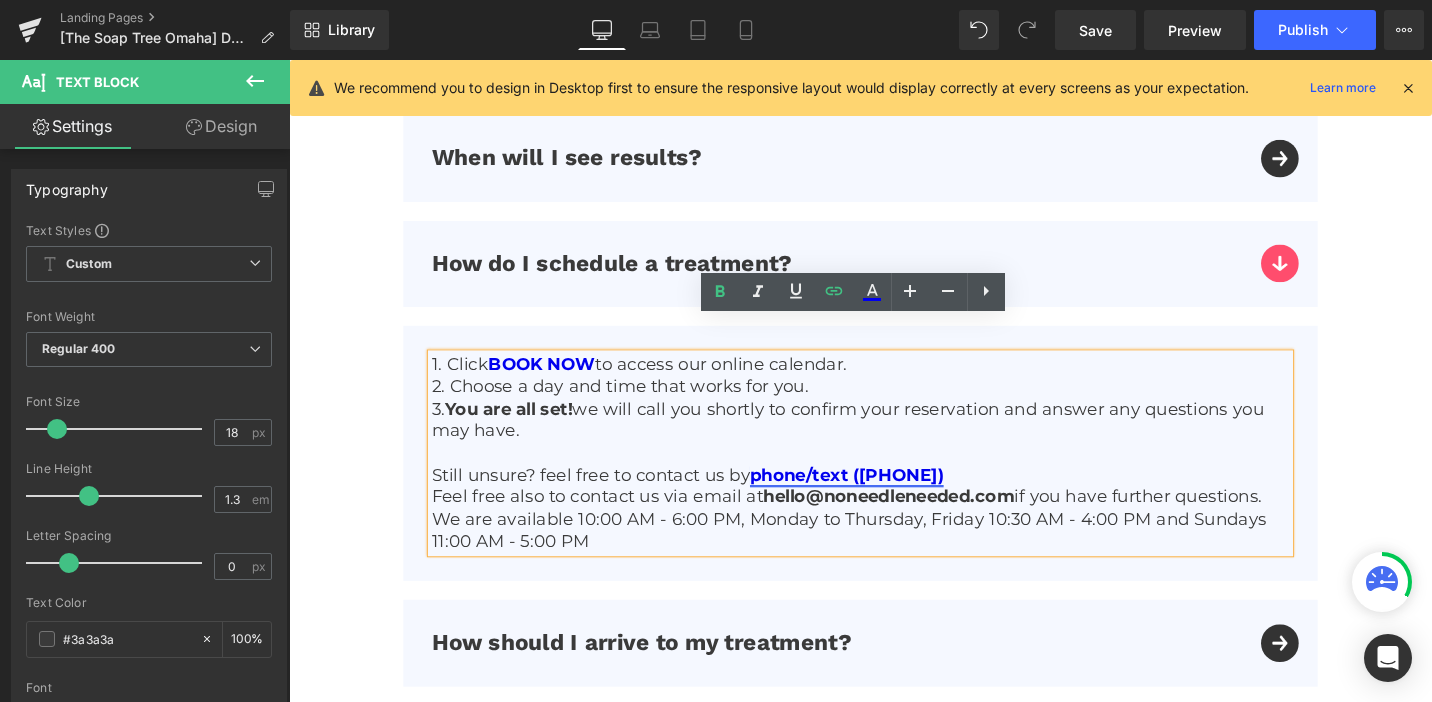 click on "Still unsure? feel free to contact us by  phone/text (402) 252-3842" at bounding box center (894, 499) 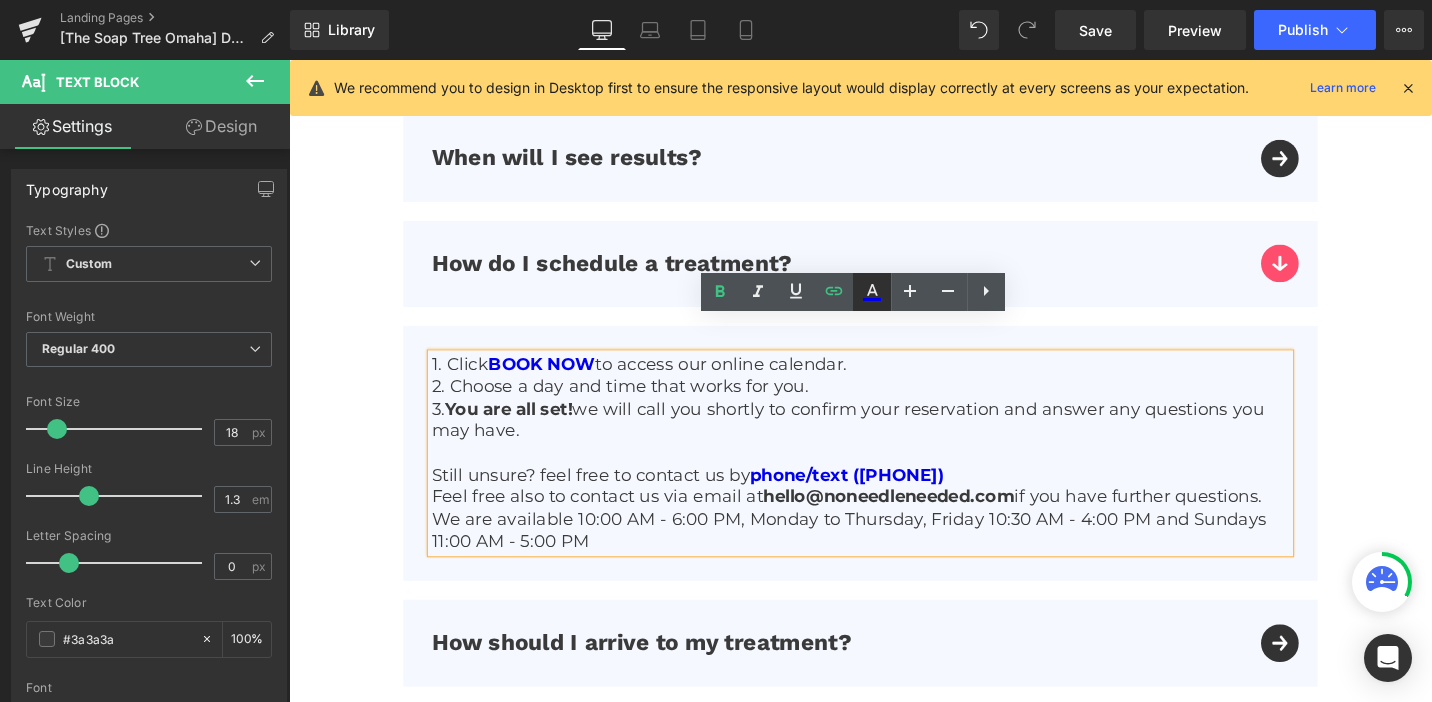 click 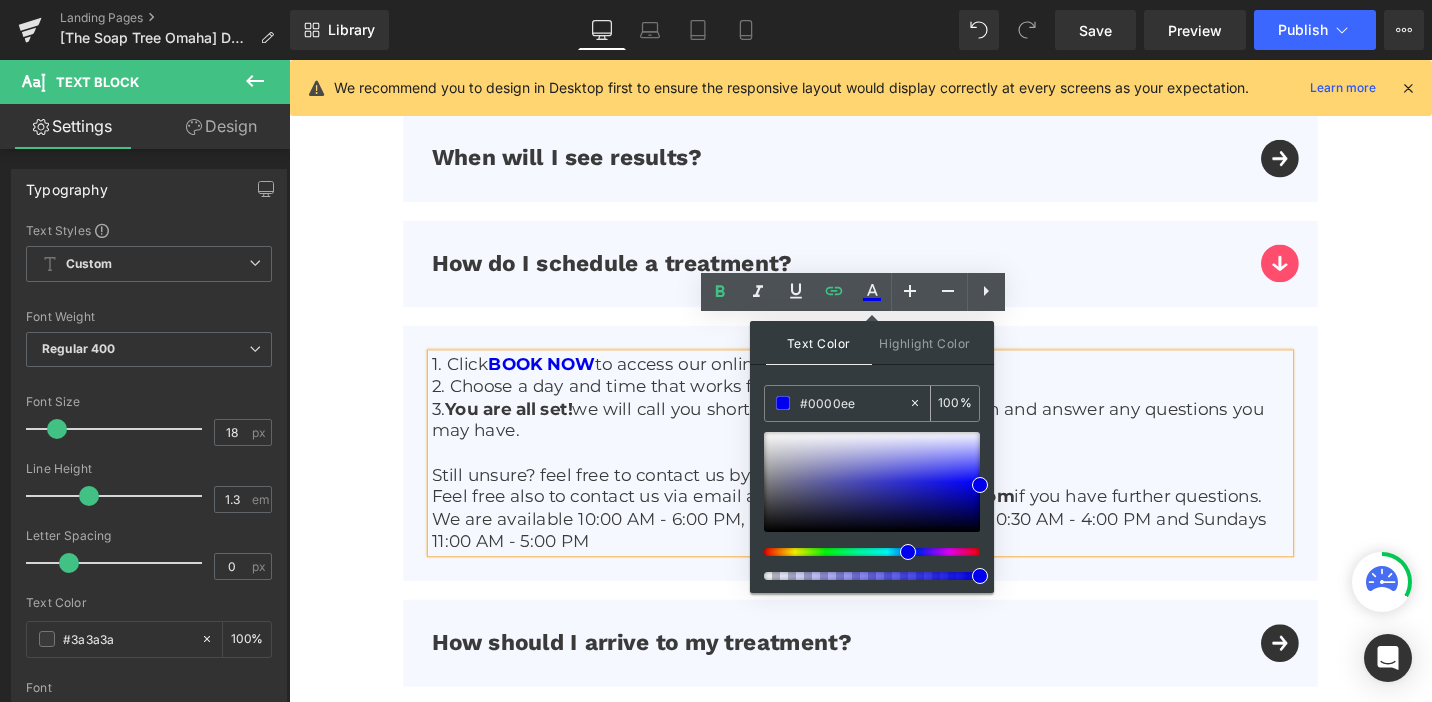 click on "#0000ee" at bounding box center (854, 403) 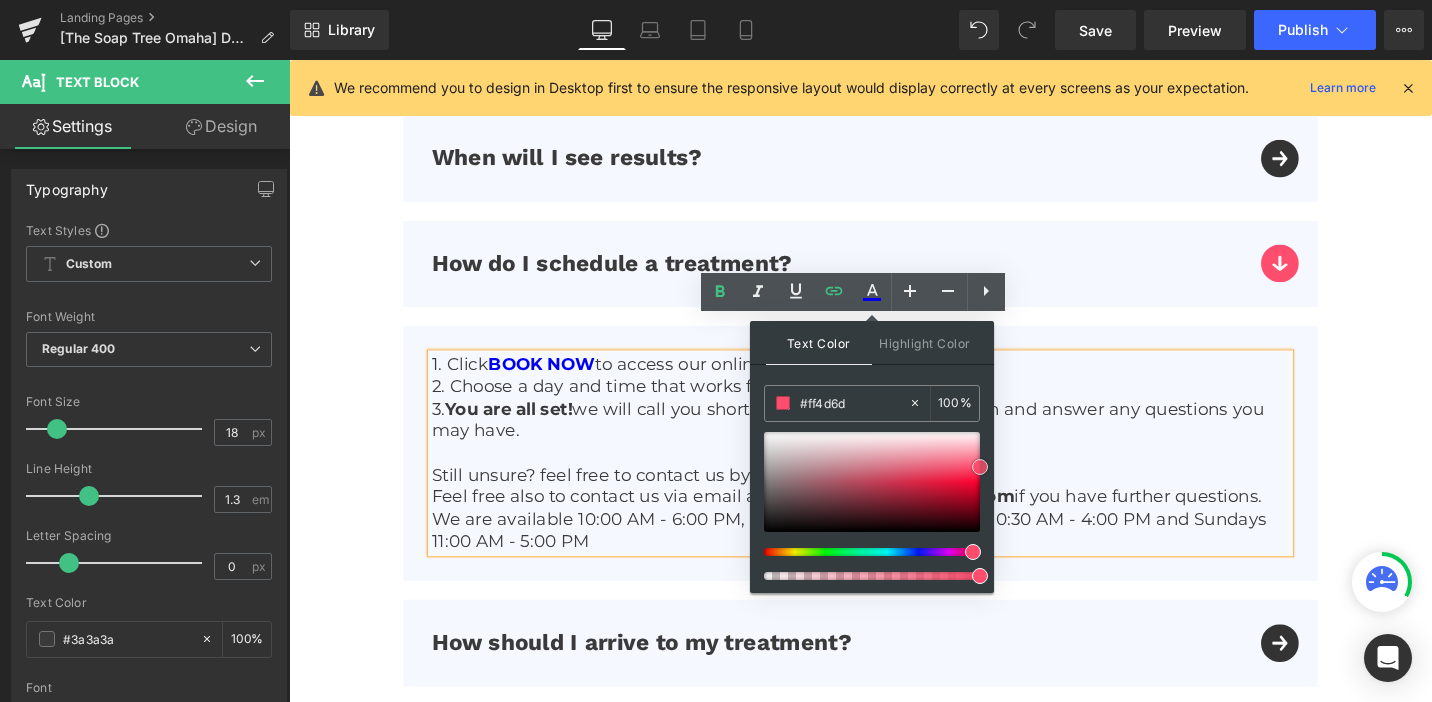 click at bounding box center (980, 467) 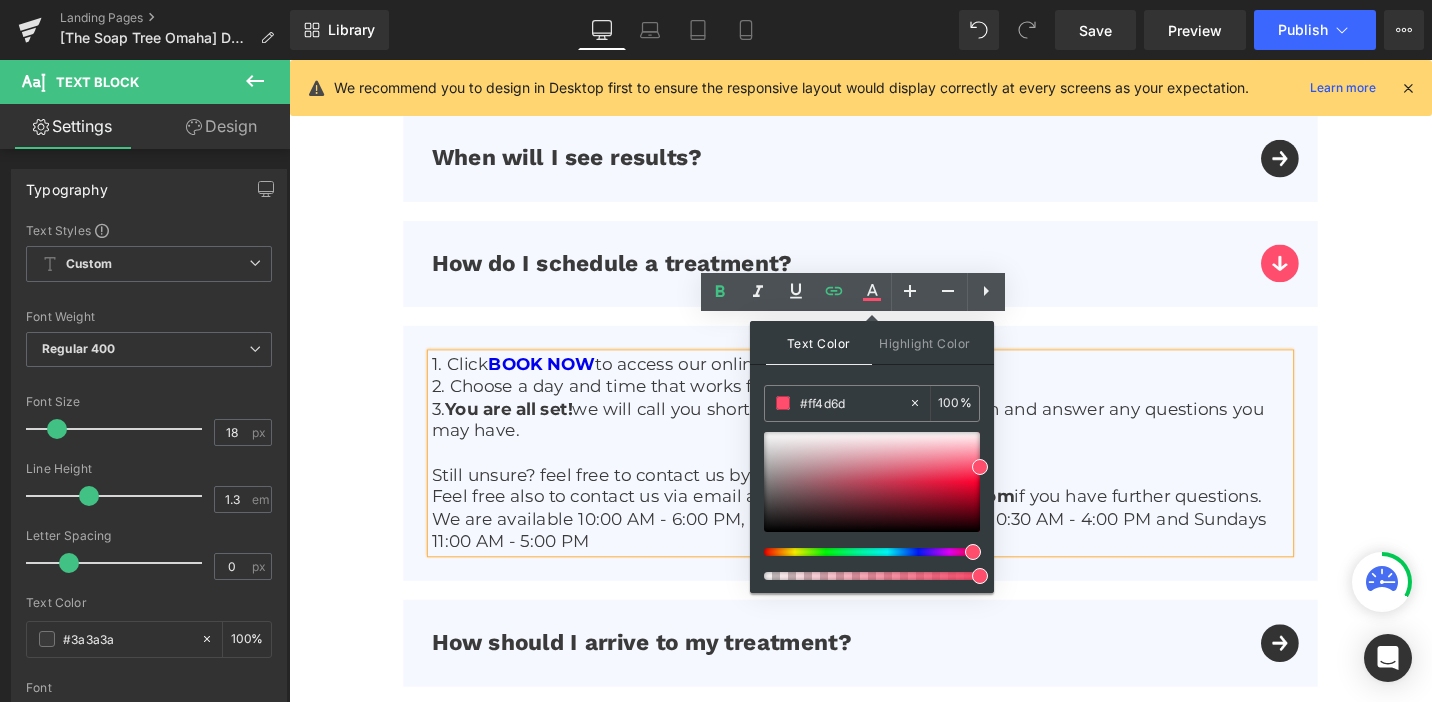 click at bounding box center (894, 475) 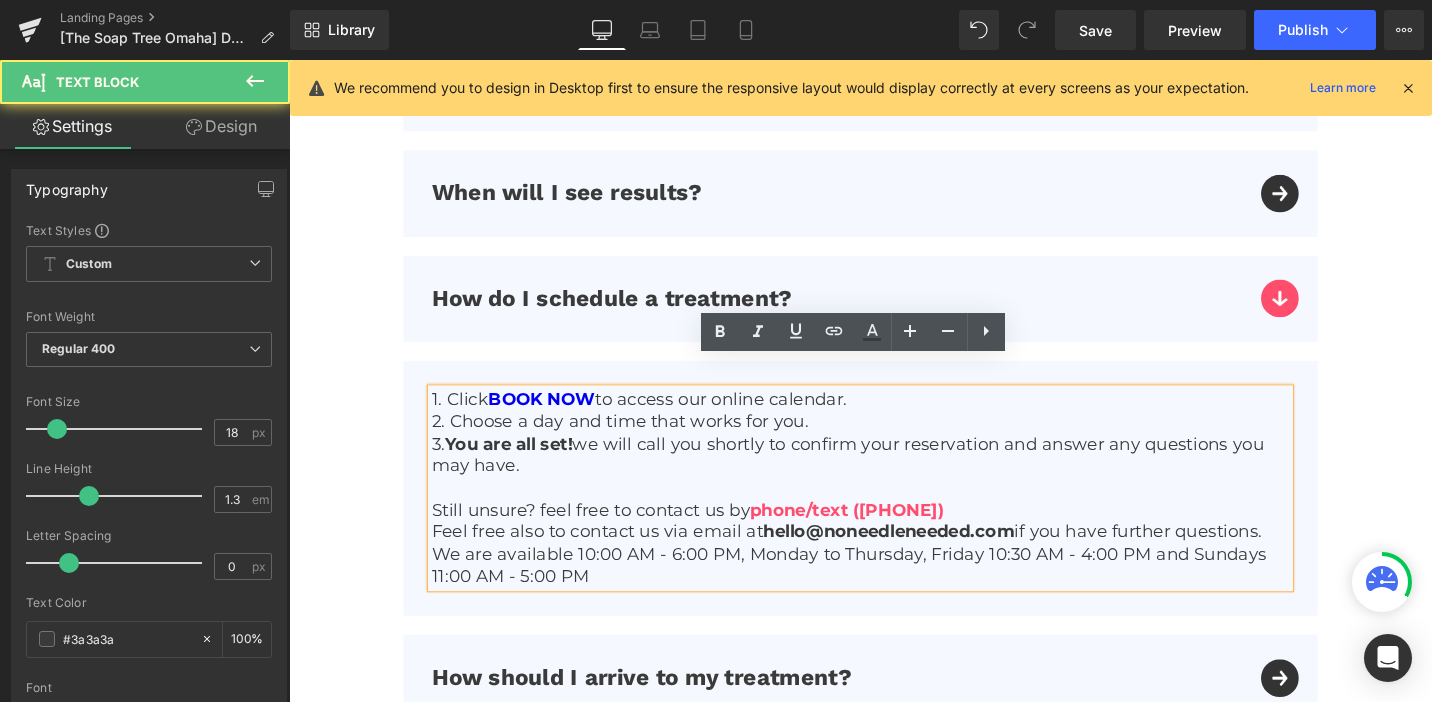 scroll, scrollTop: 5873, scrollLeft: 0, axis: vertical 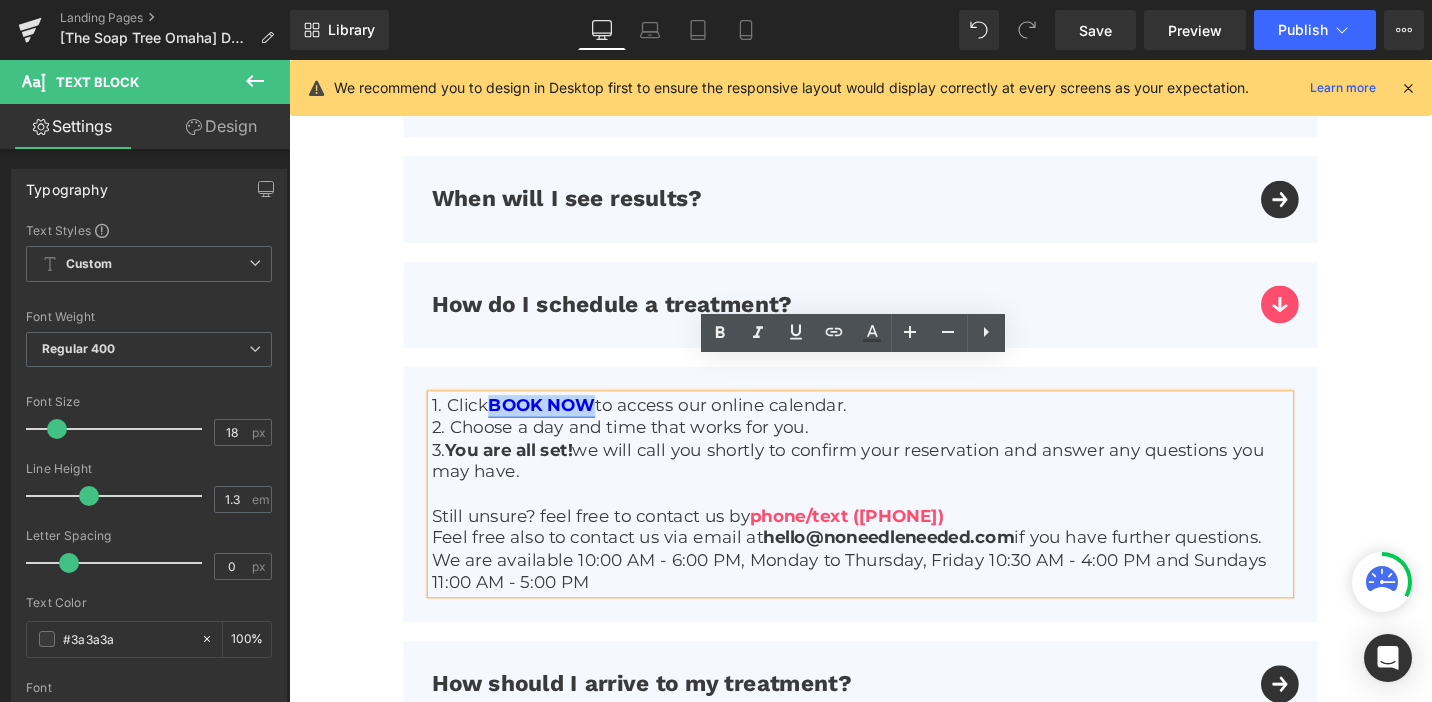 drag, startPoint x: 615, startPoint y: 383, endPoint x: 504, endPoint y: 390, distance: 111.220505 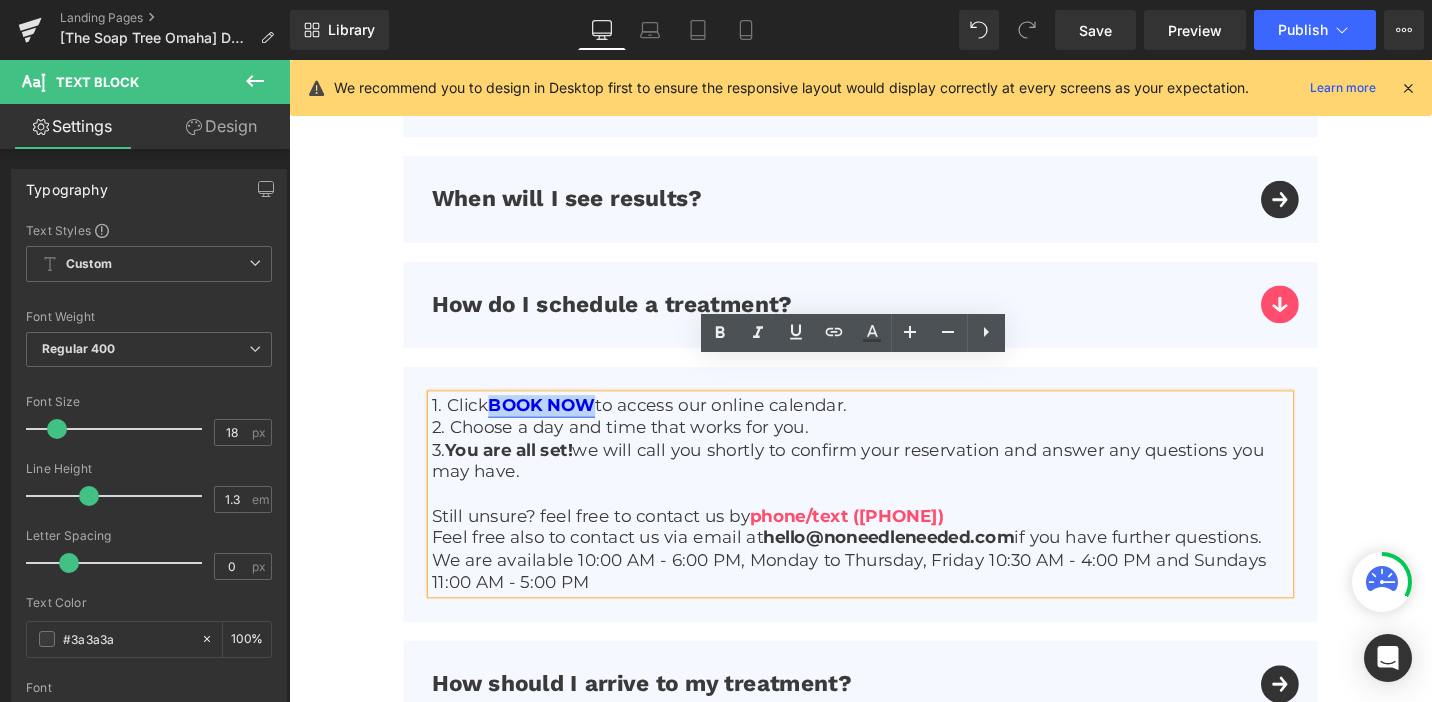 click on "BOOK NOW" at bounding box center (556, 426) 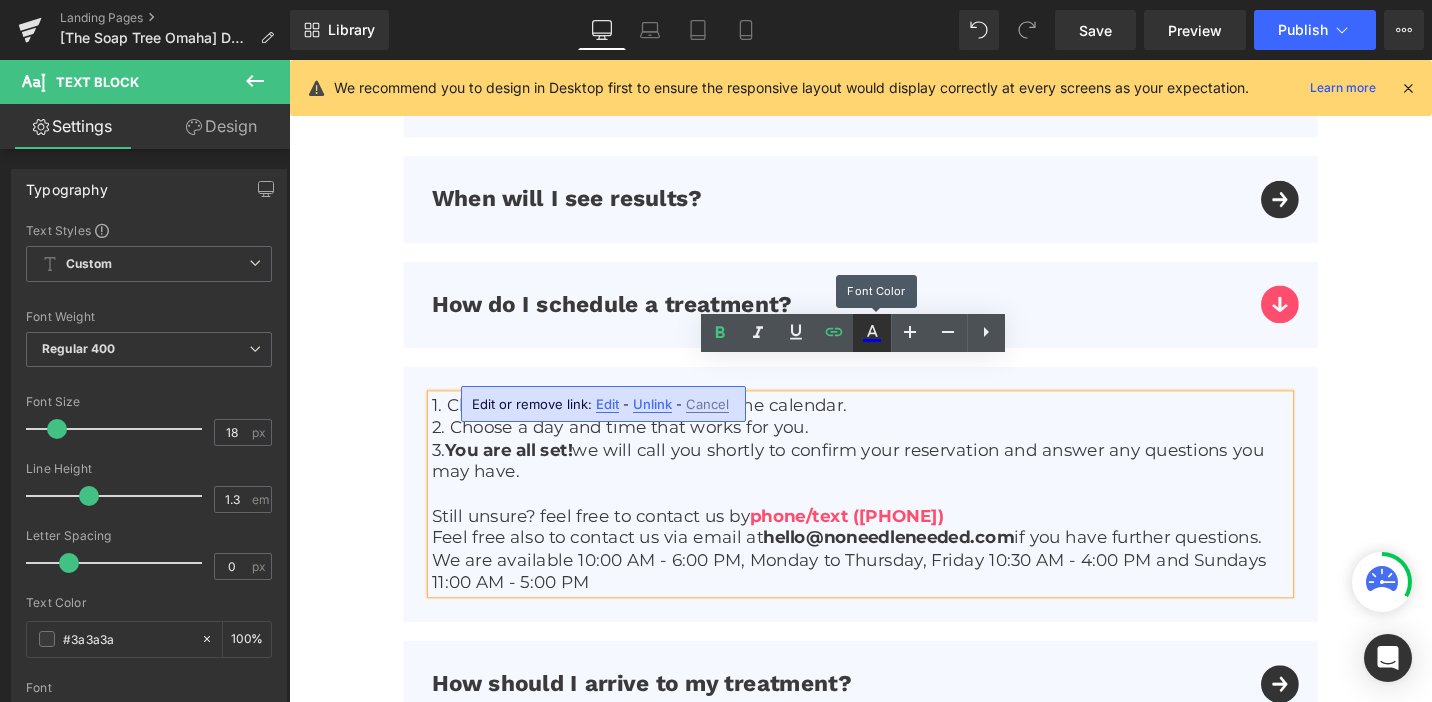 click 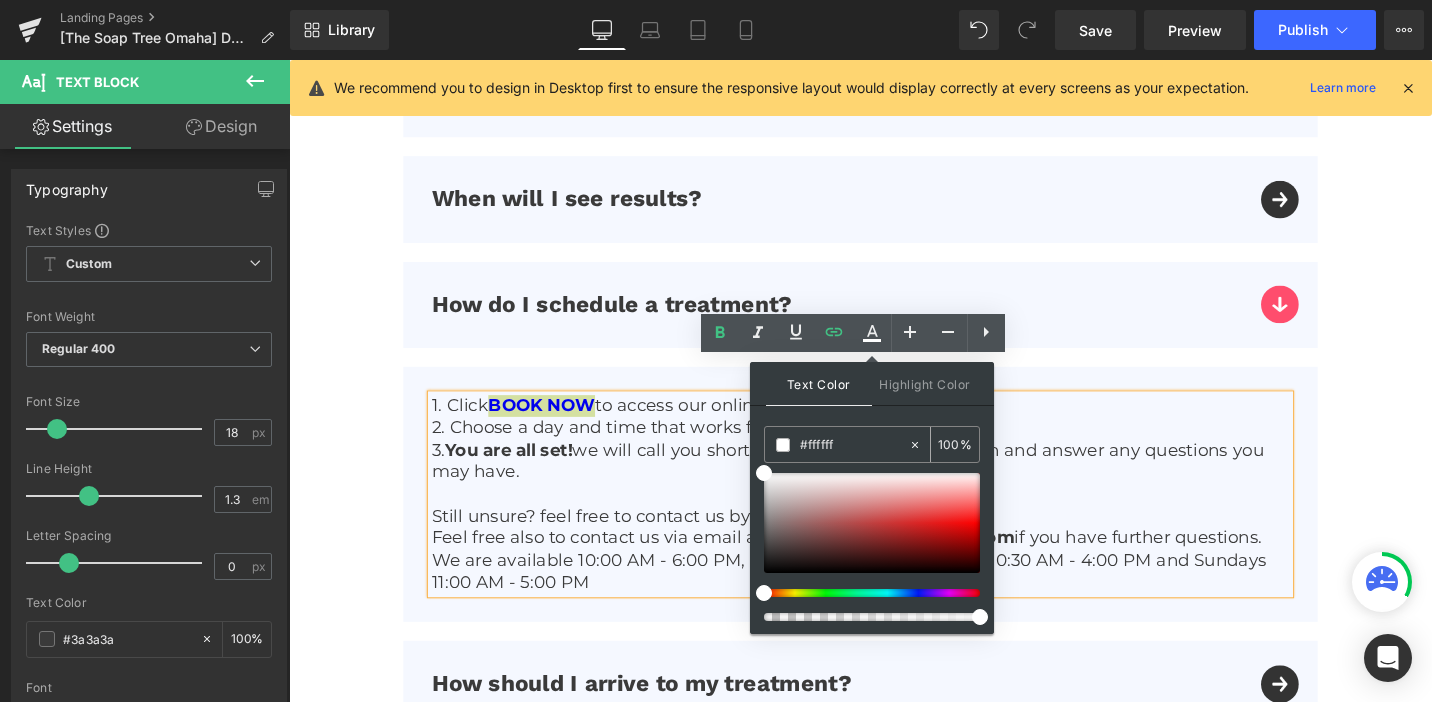 click on "#ffffff" at bounding box center [854, 445] 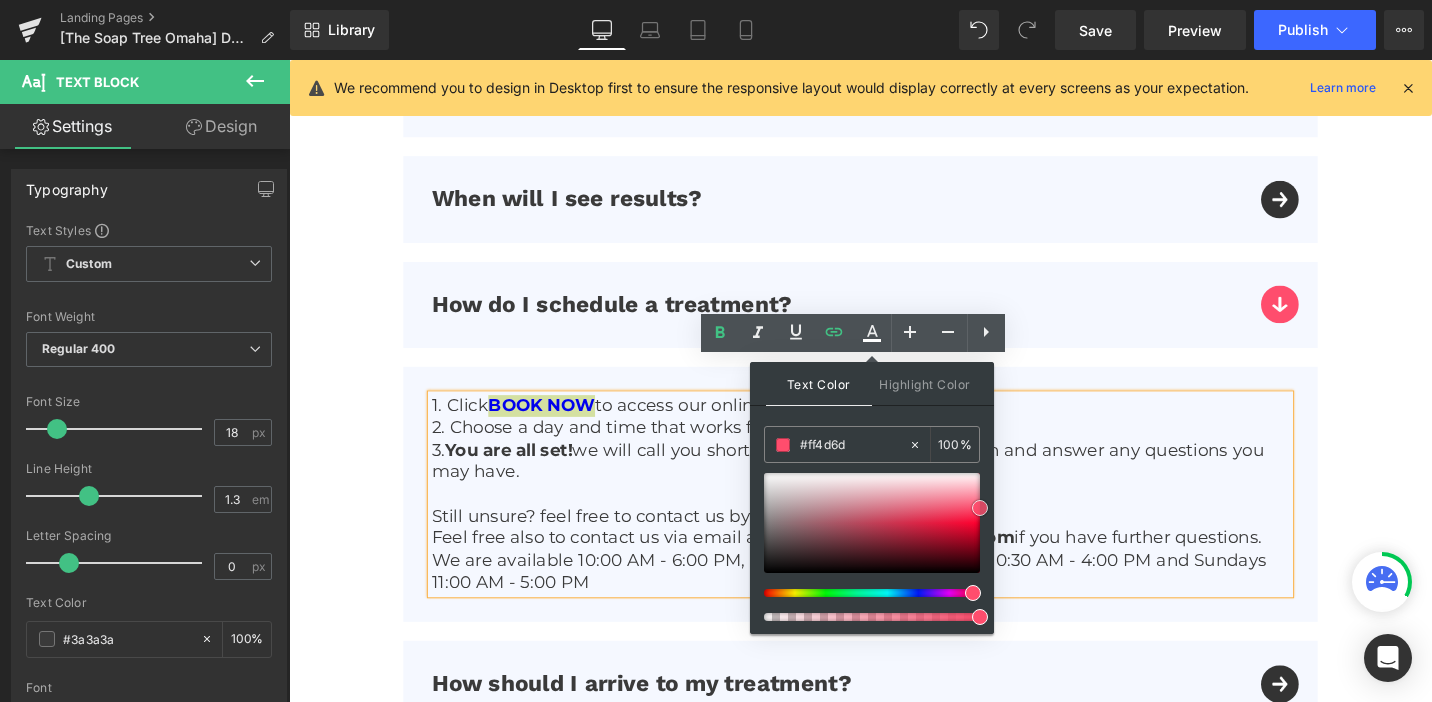 click at bounding box center (980, 508) 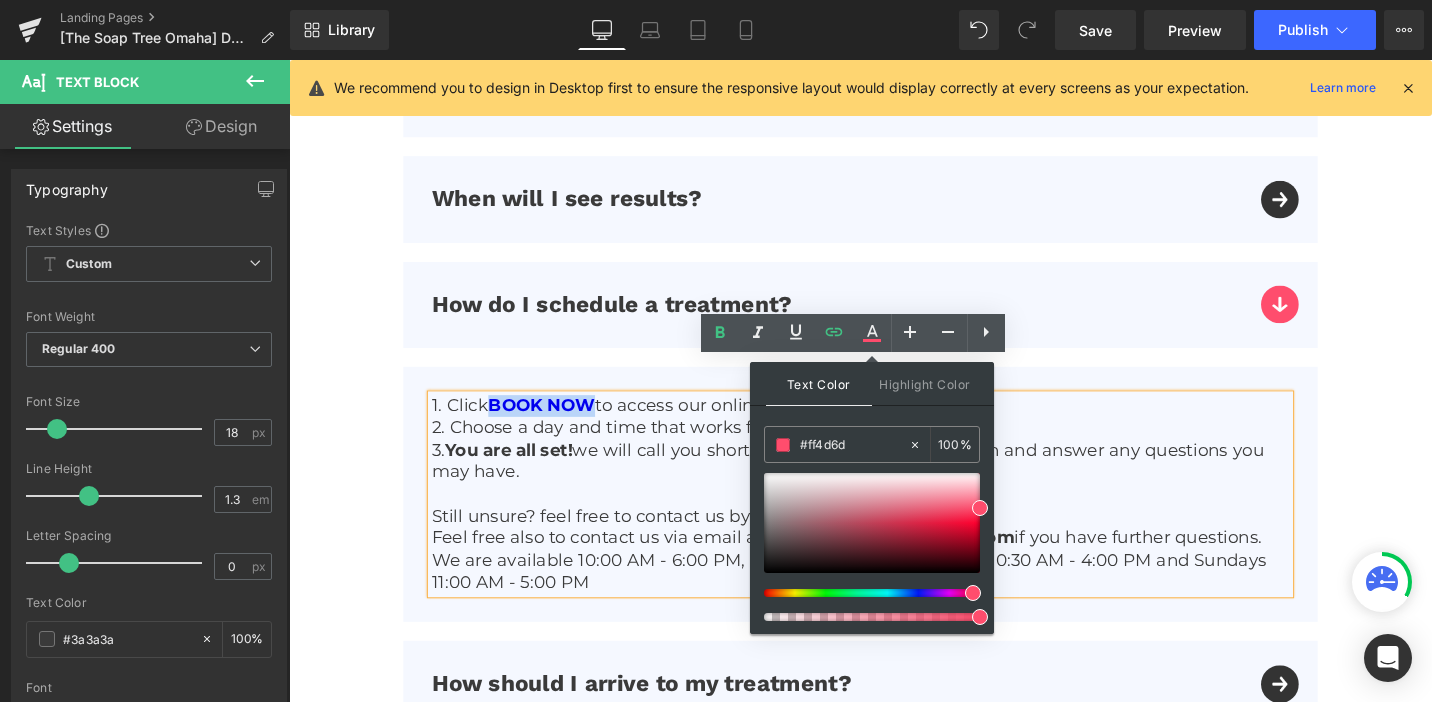 click on "1. Click  BOOK NOW  to access our online calendar." at bounding box center [894, 426] 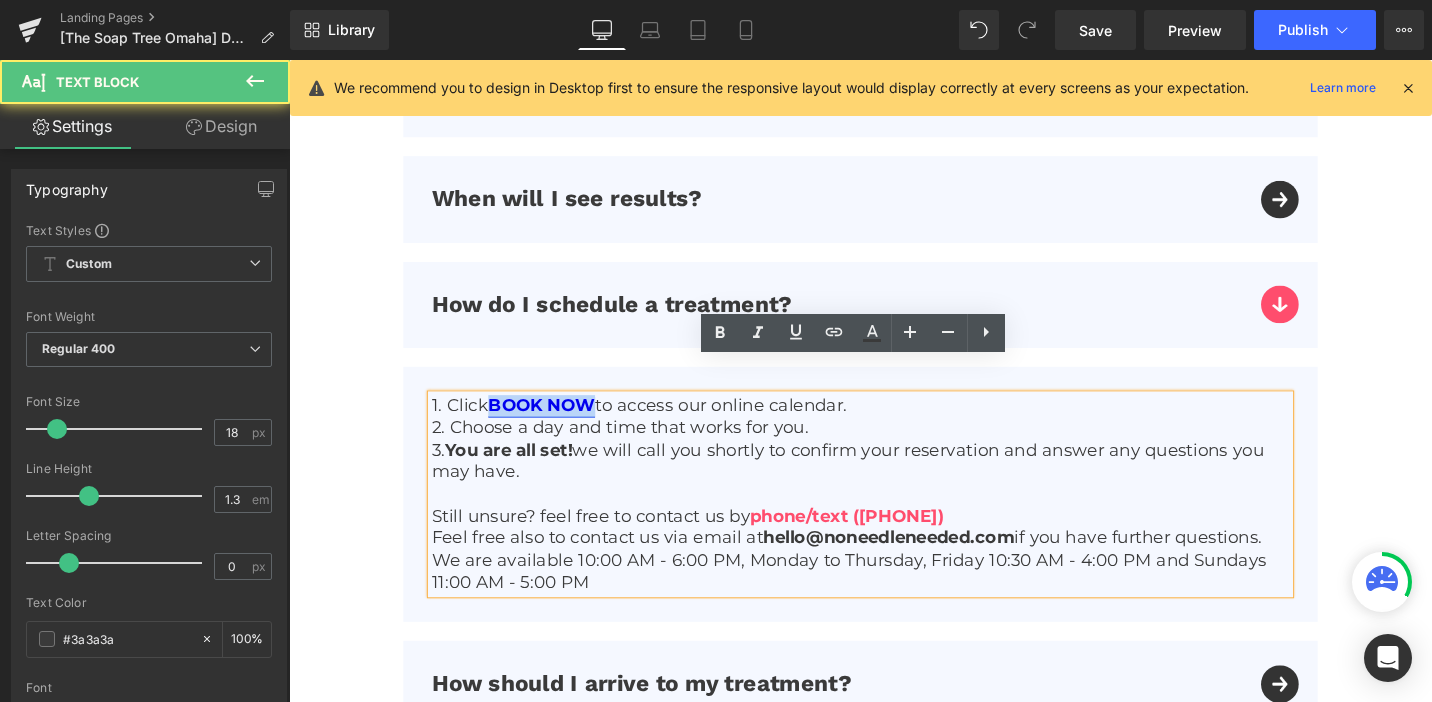 drag, startPoint x: 613, startPoint y: 390, endPoint x: 504, endPoint y: 389, distance: 109.004585 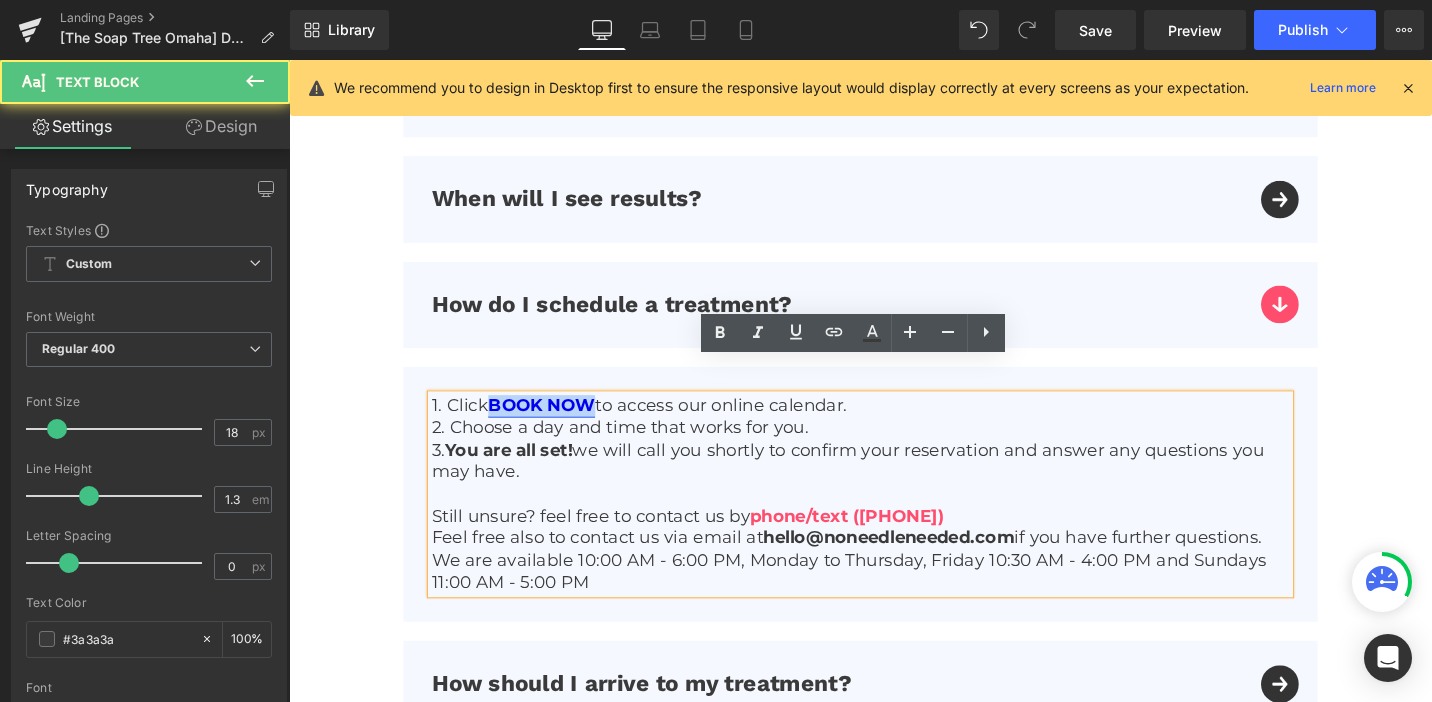 click on "BOOK NOW" at bounding box center (556, 426) 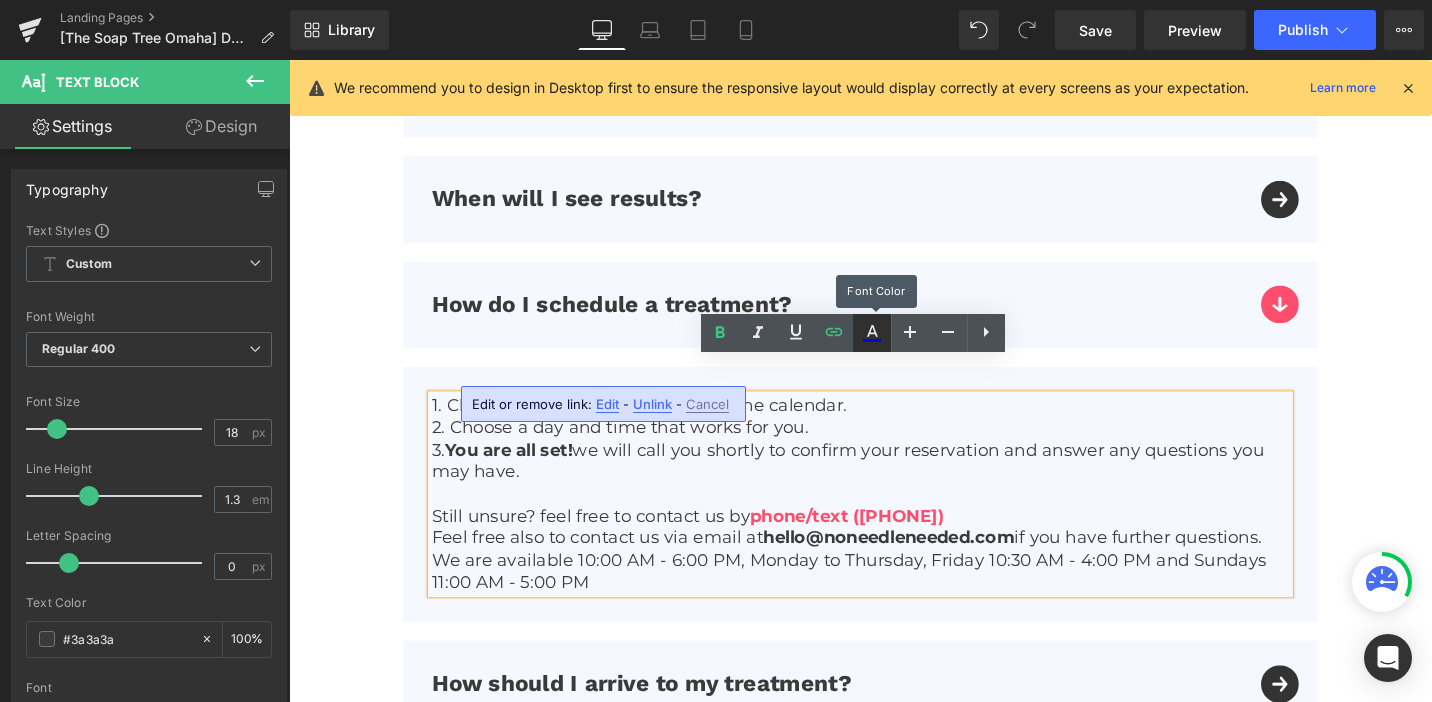 click 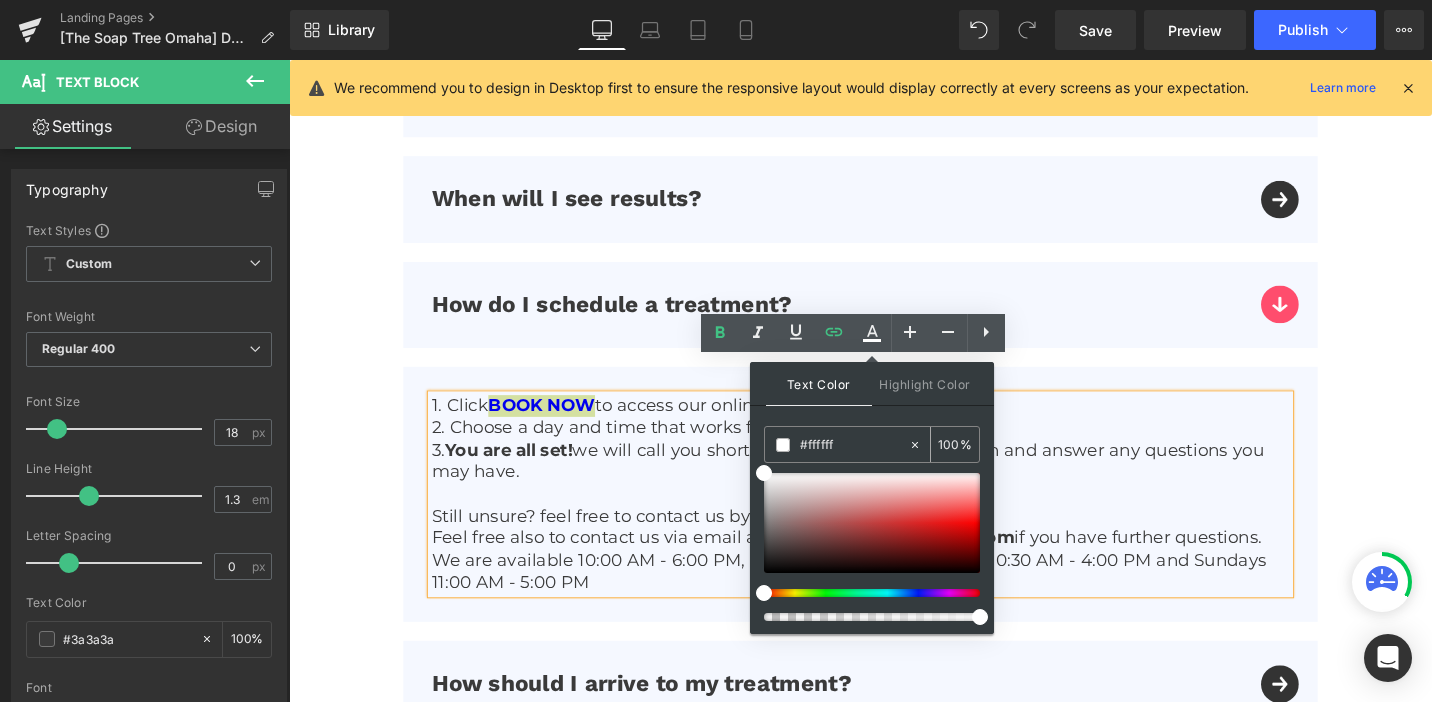 click on "#ffffff" at bounding box center (854, 445) 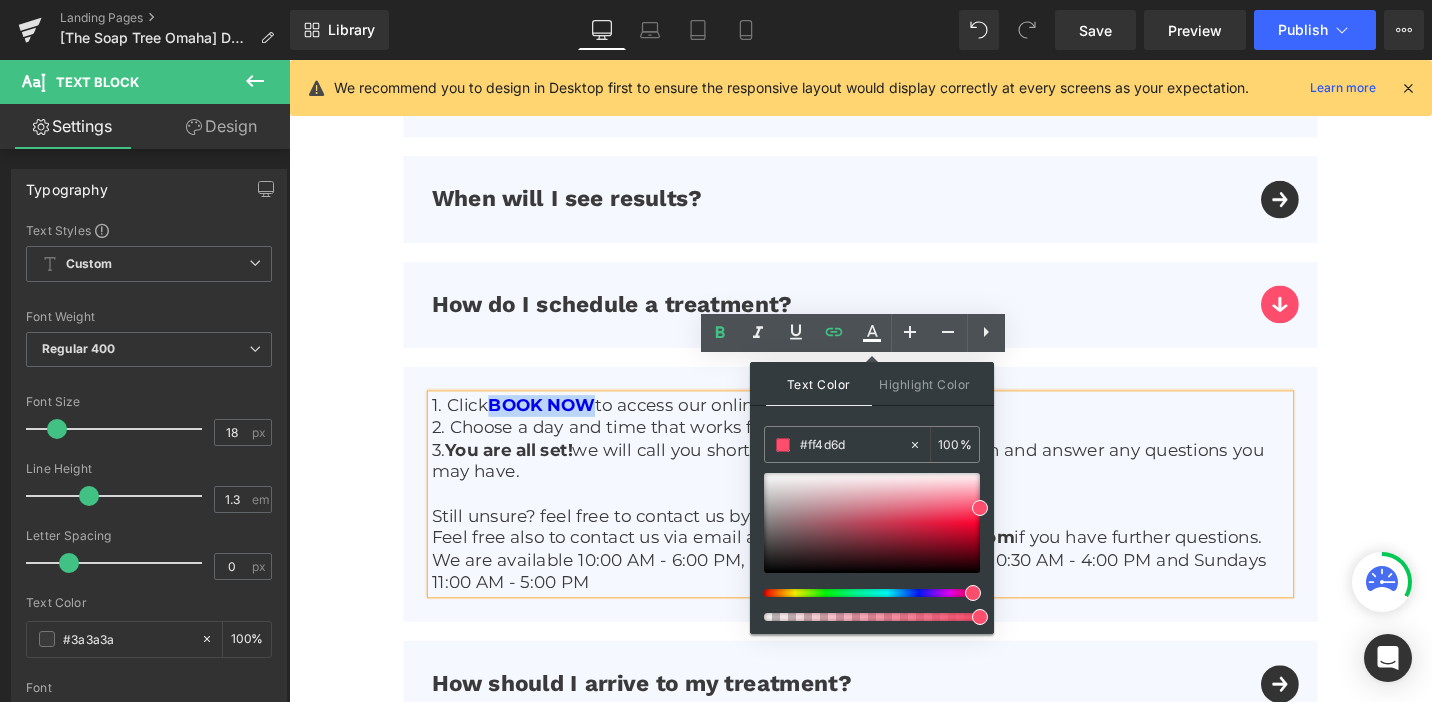 click on "3.  You are all set!  we will call you shortly to confirm your reservation and answer any questions you may have." at bounding box center (894, 485) 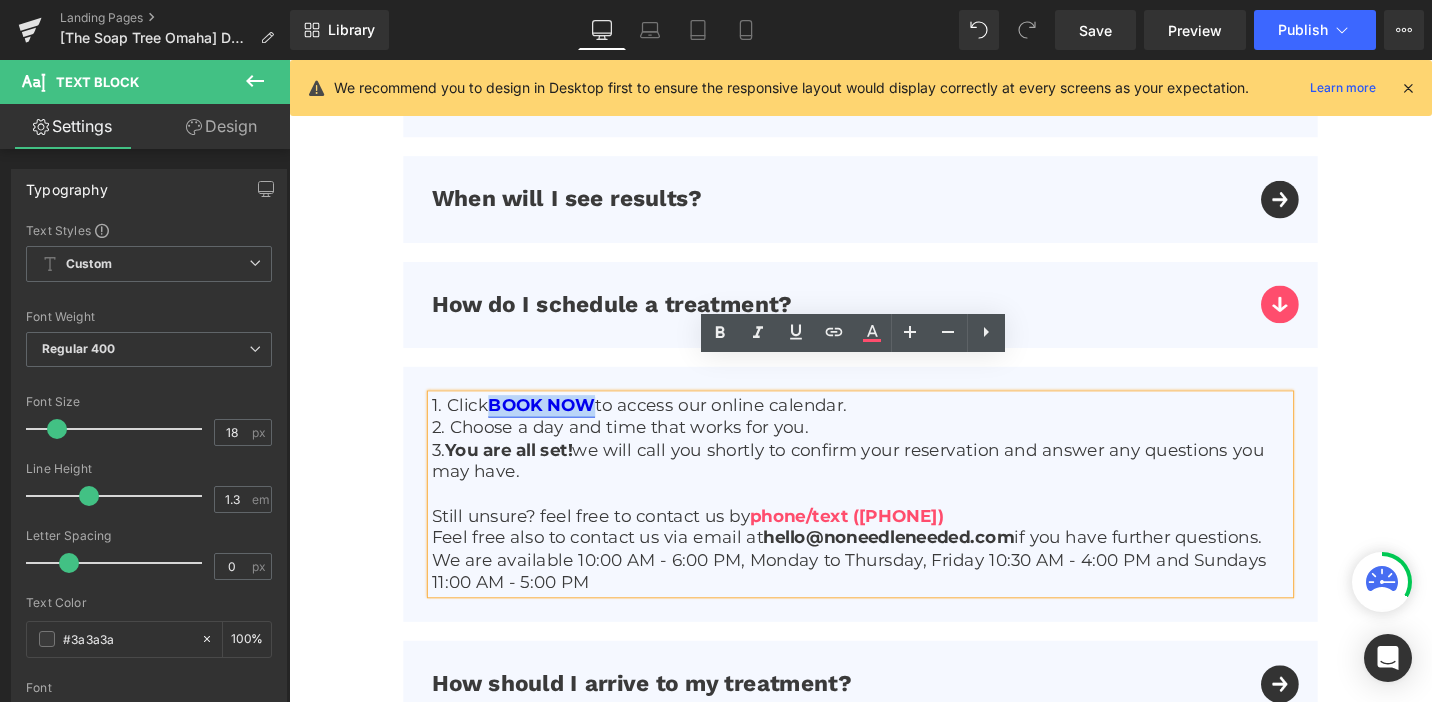 drag, startPoint x: 614, startPoint y: 387, endPoint x: 503, endPoint y: 387, distance: 111 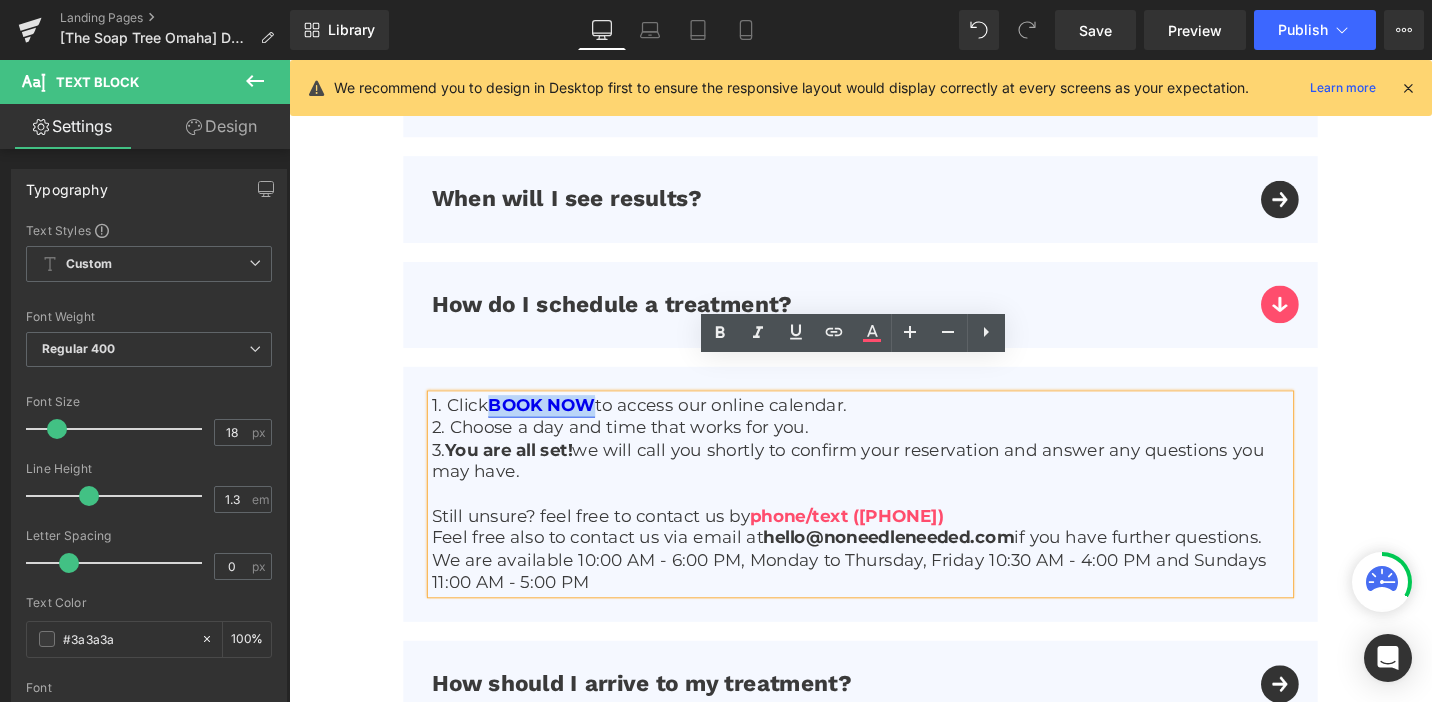 click on "BOOK NOW" at bounding box center [556, 426] 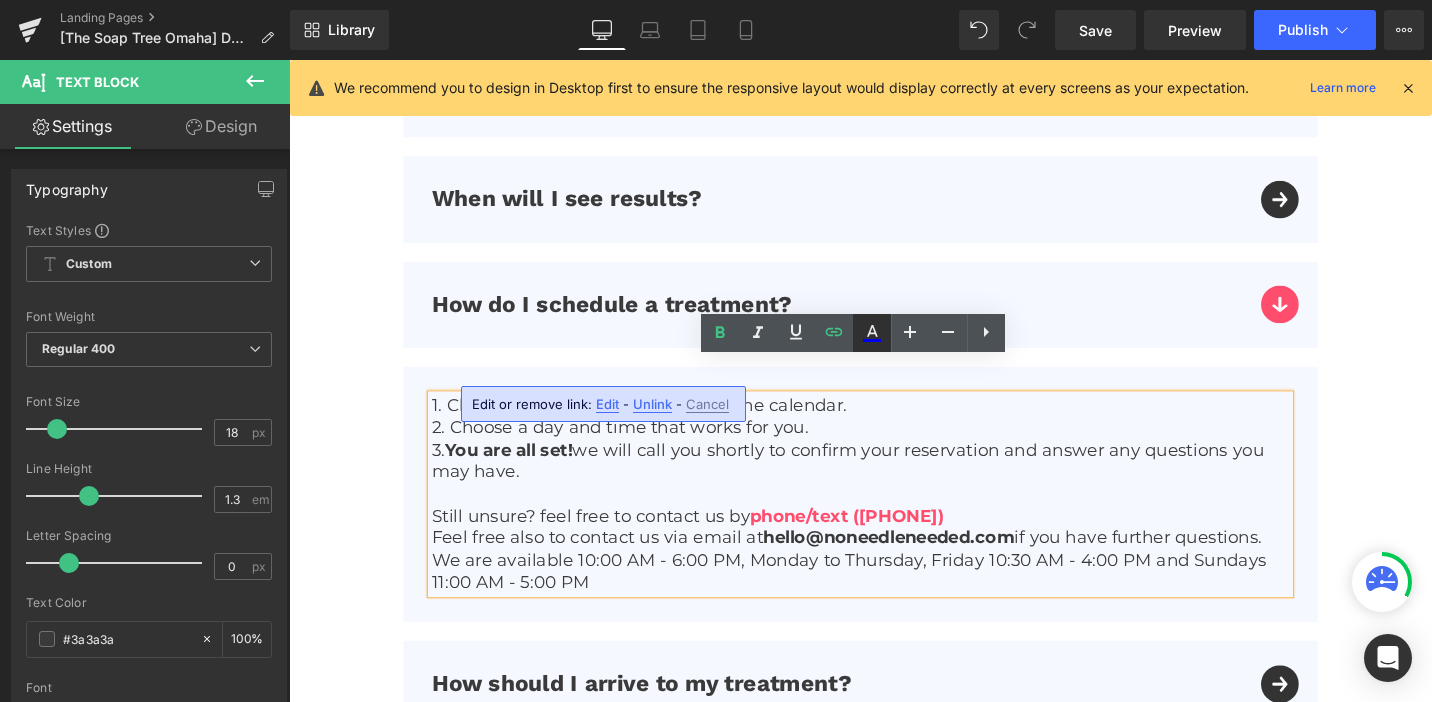 click 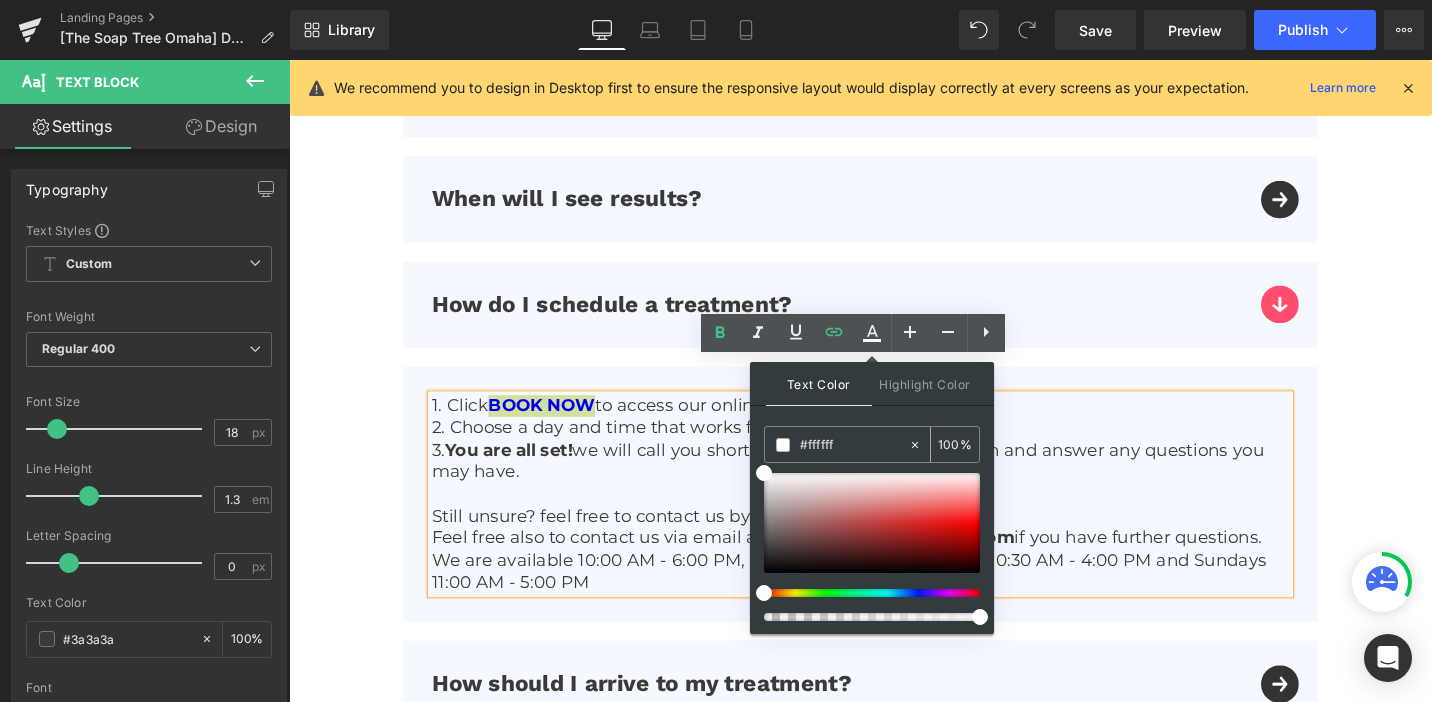 click on "#ffffff" at bounding box center (854, 445) 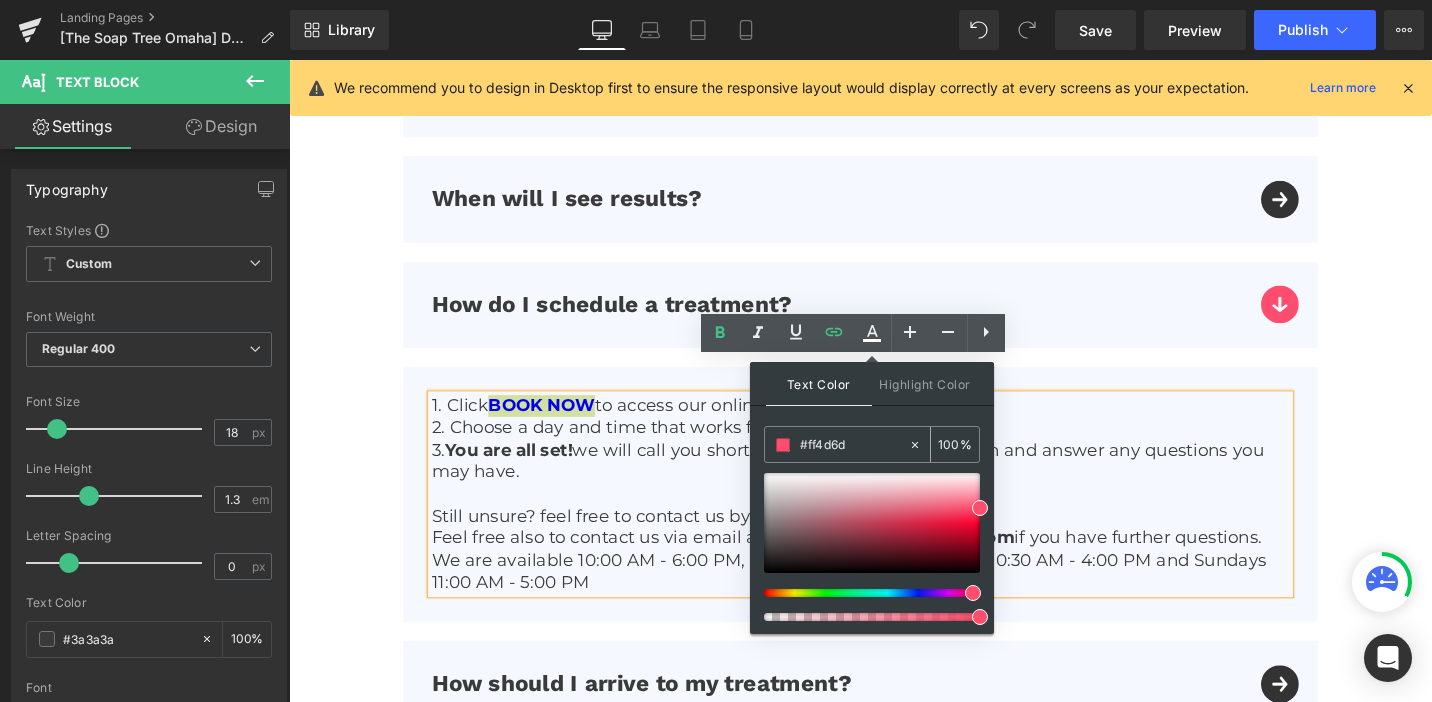 type on "#ff4d6d" 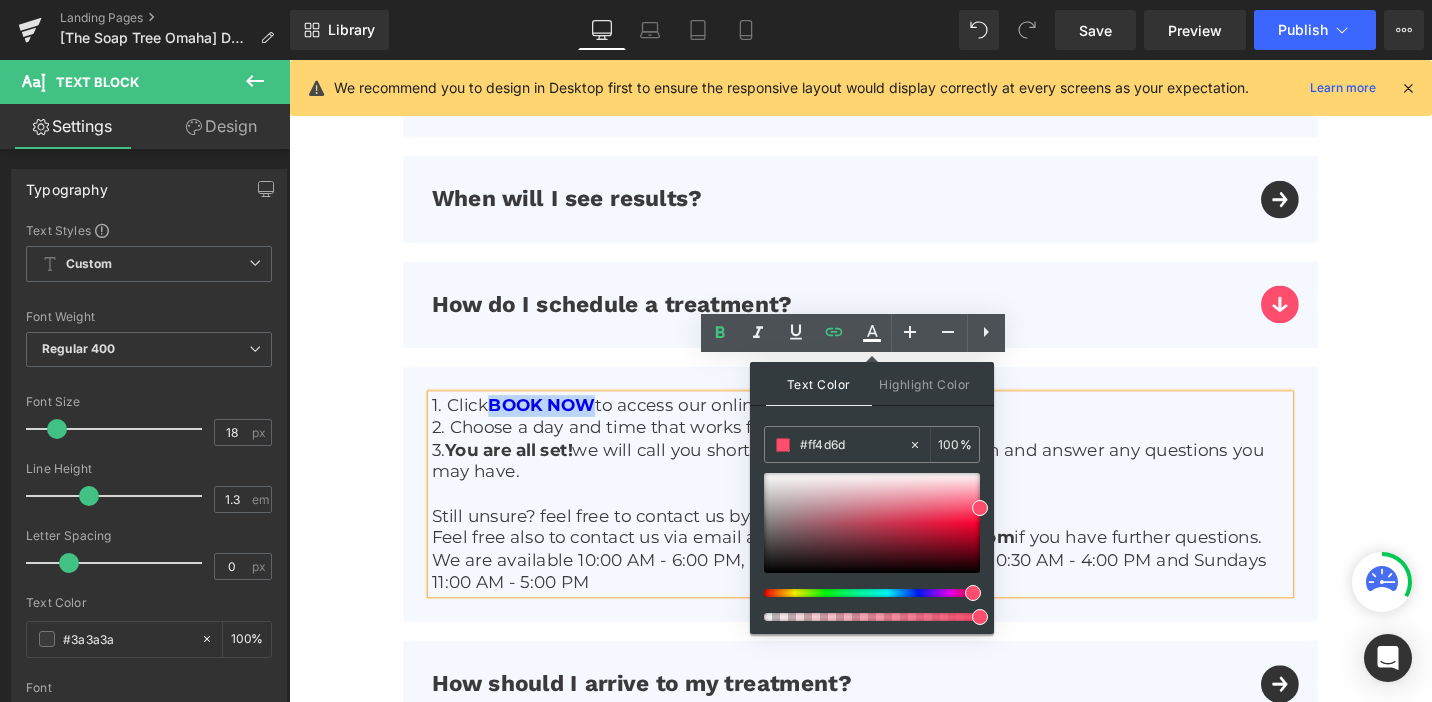 click at bounding box center (894, 519) 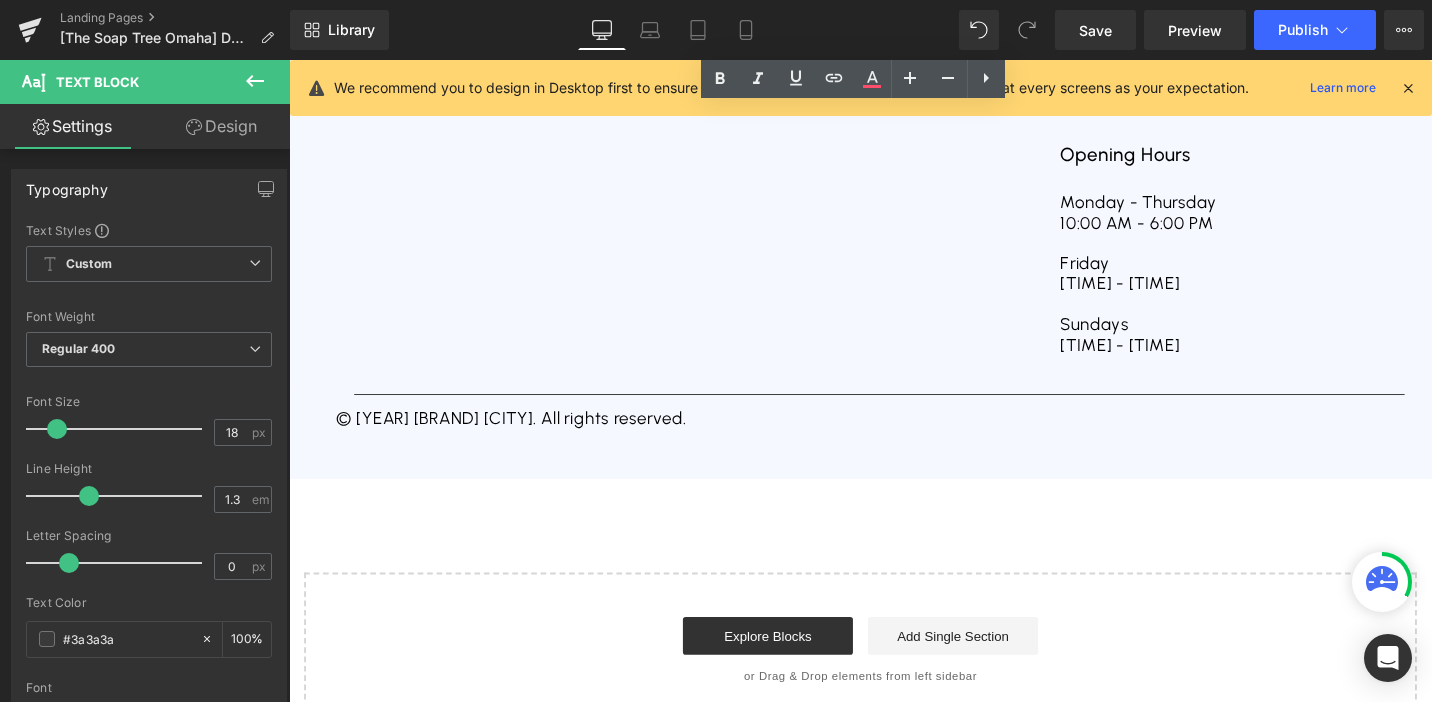 scroll, scrollTop: 7609, scrollLeft: 0, axis: vertical 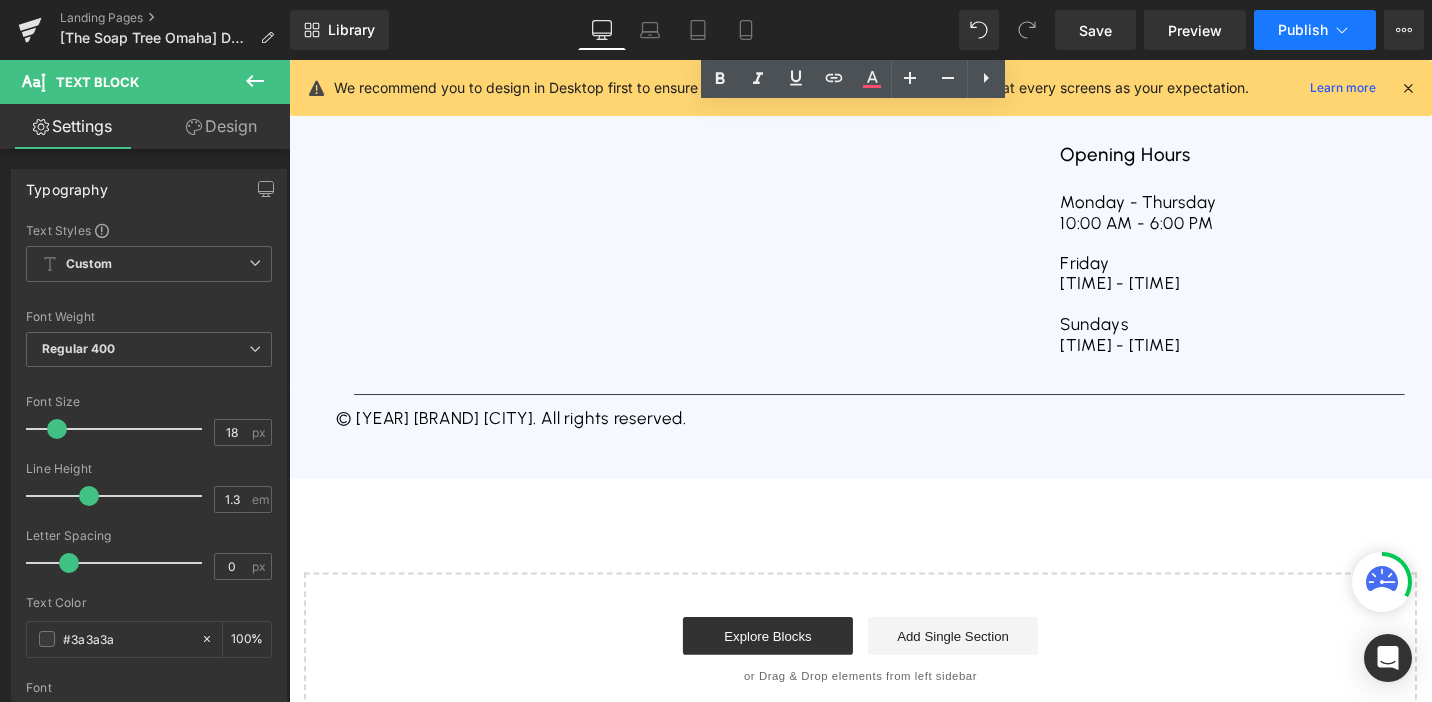 click on "Publish" at bounding box center (1303, 30) 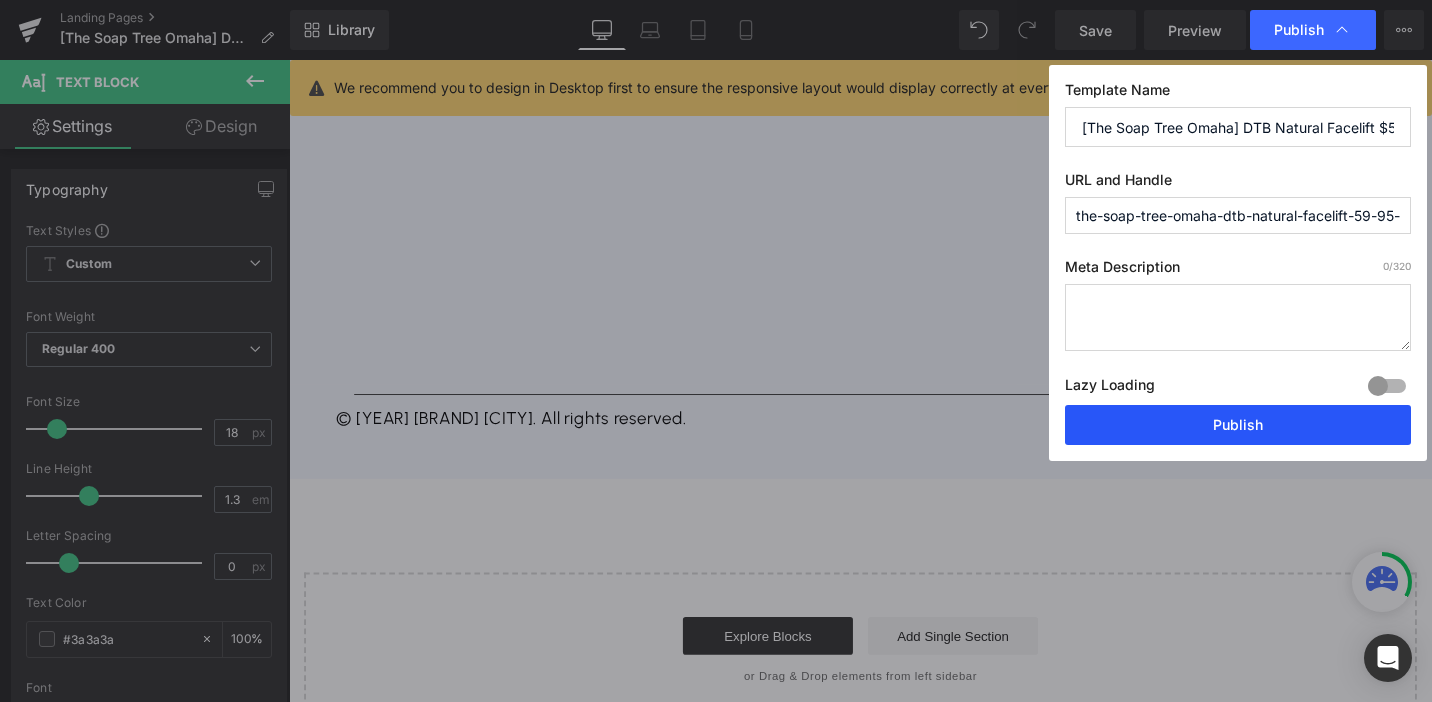 click on "Publish" at bounding box center (1238, 425) 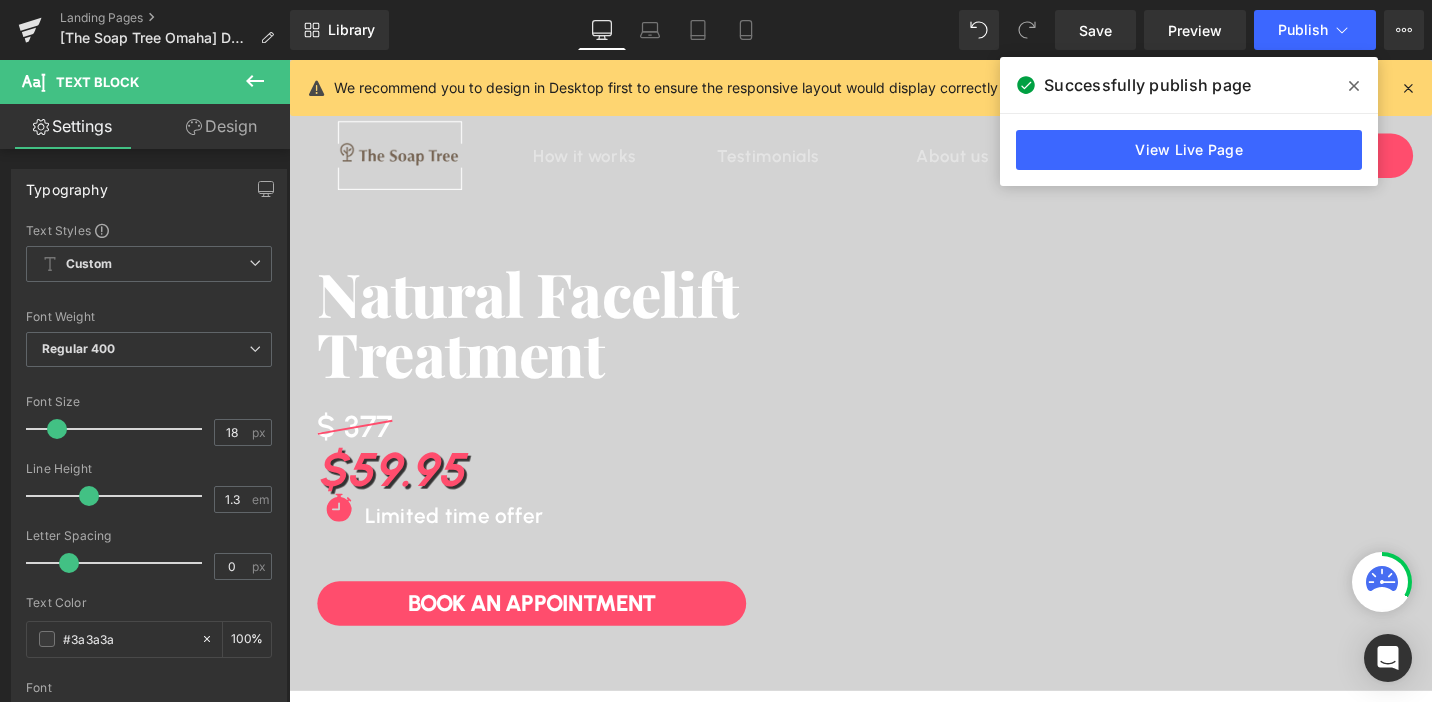 scroll, scrollTop: 0, scrollLeft: 0, axis: both 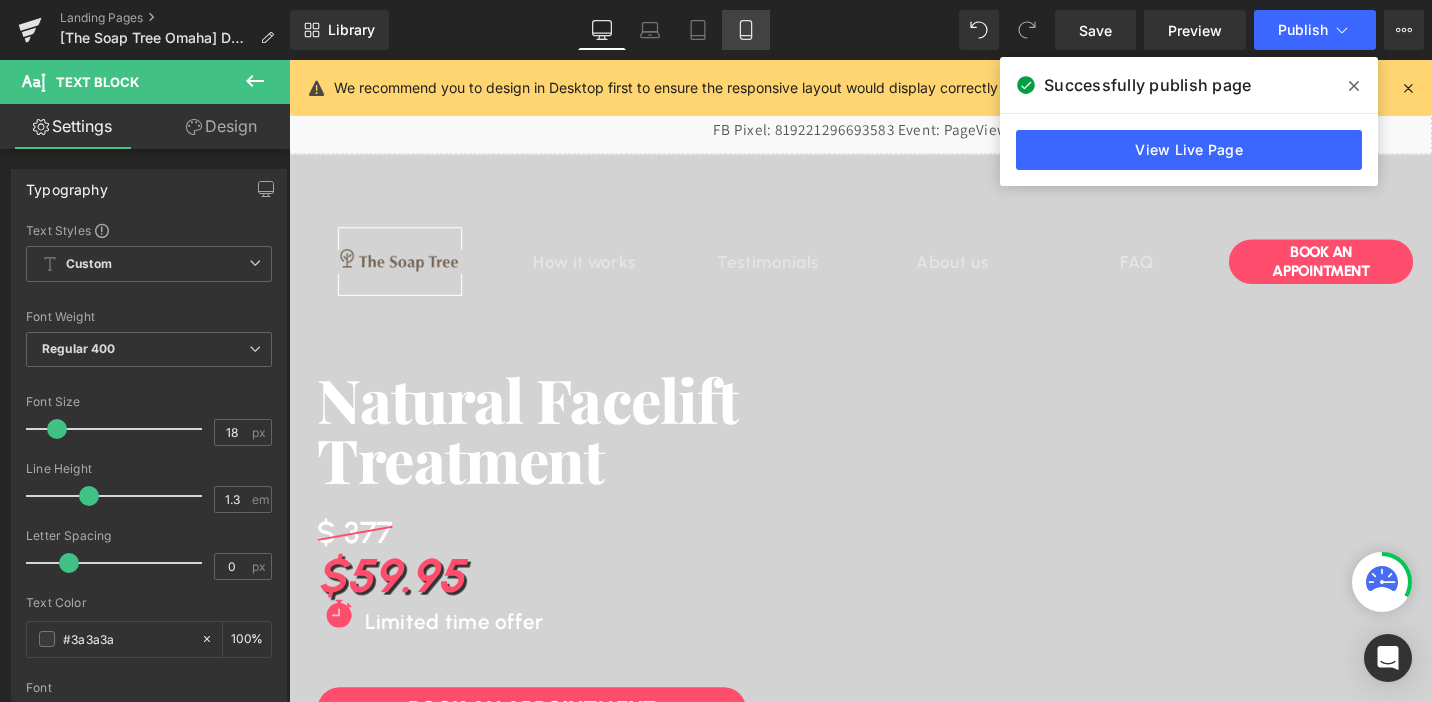 click on "Mobile" at bounding box center [746, 30] 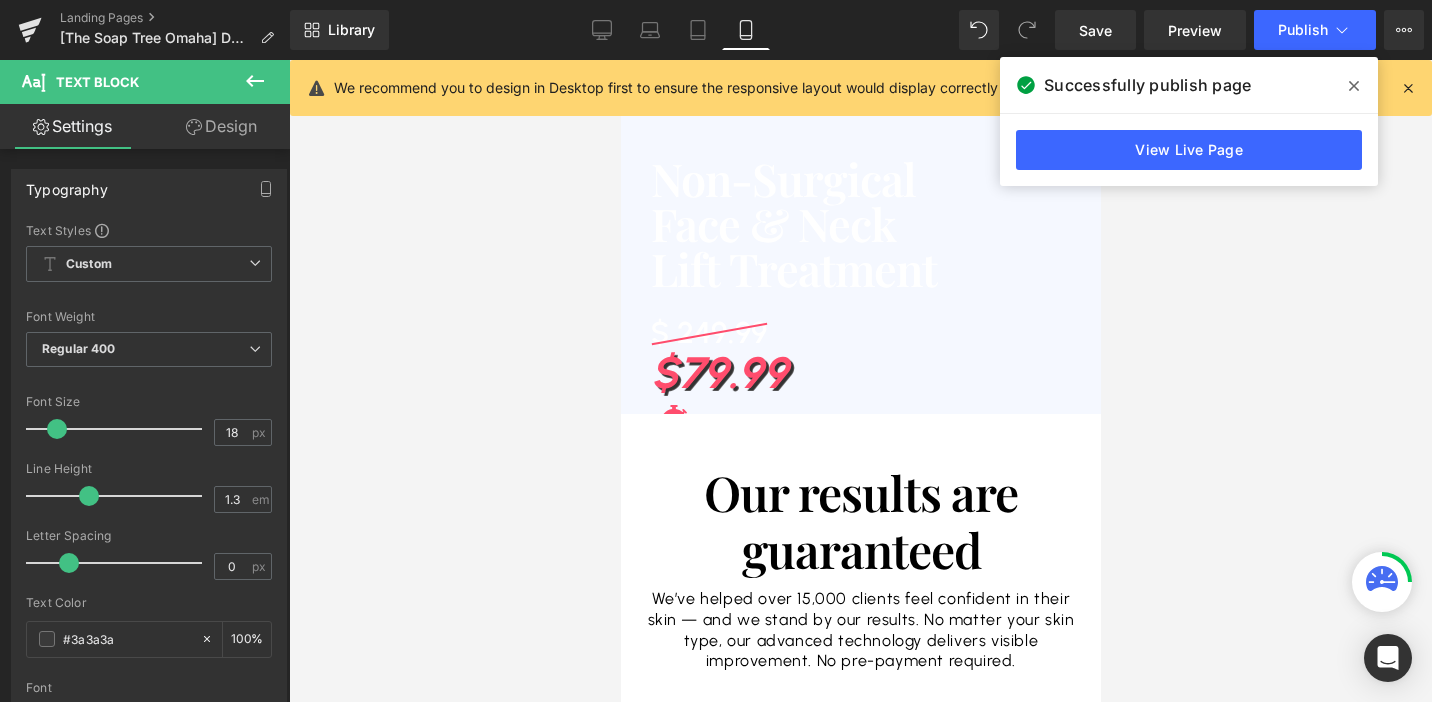 scroll, scrollTop: 0, scrollLeft: 0, axis: both 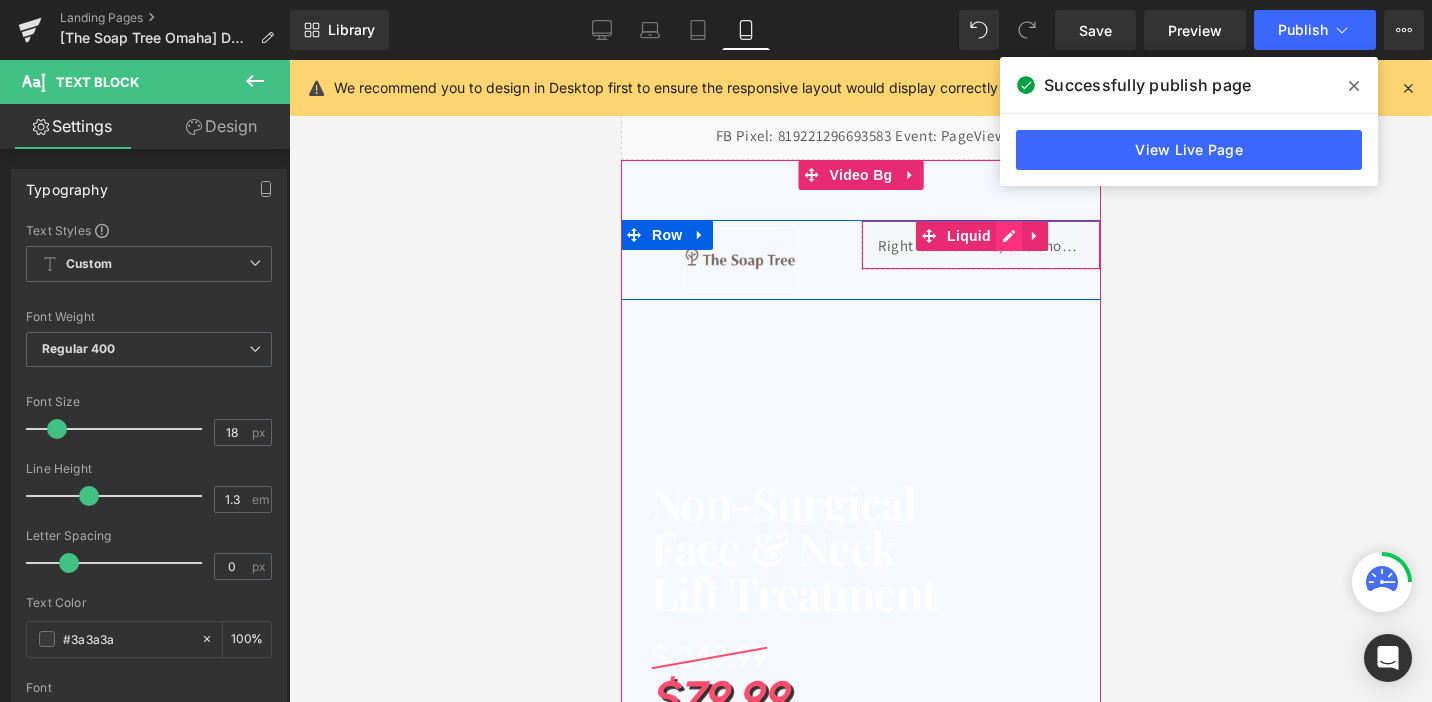 click on "Liquid" at bounding box center [980, 245] 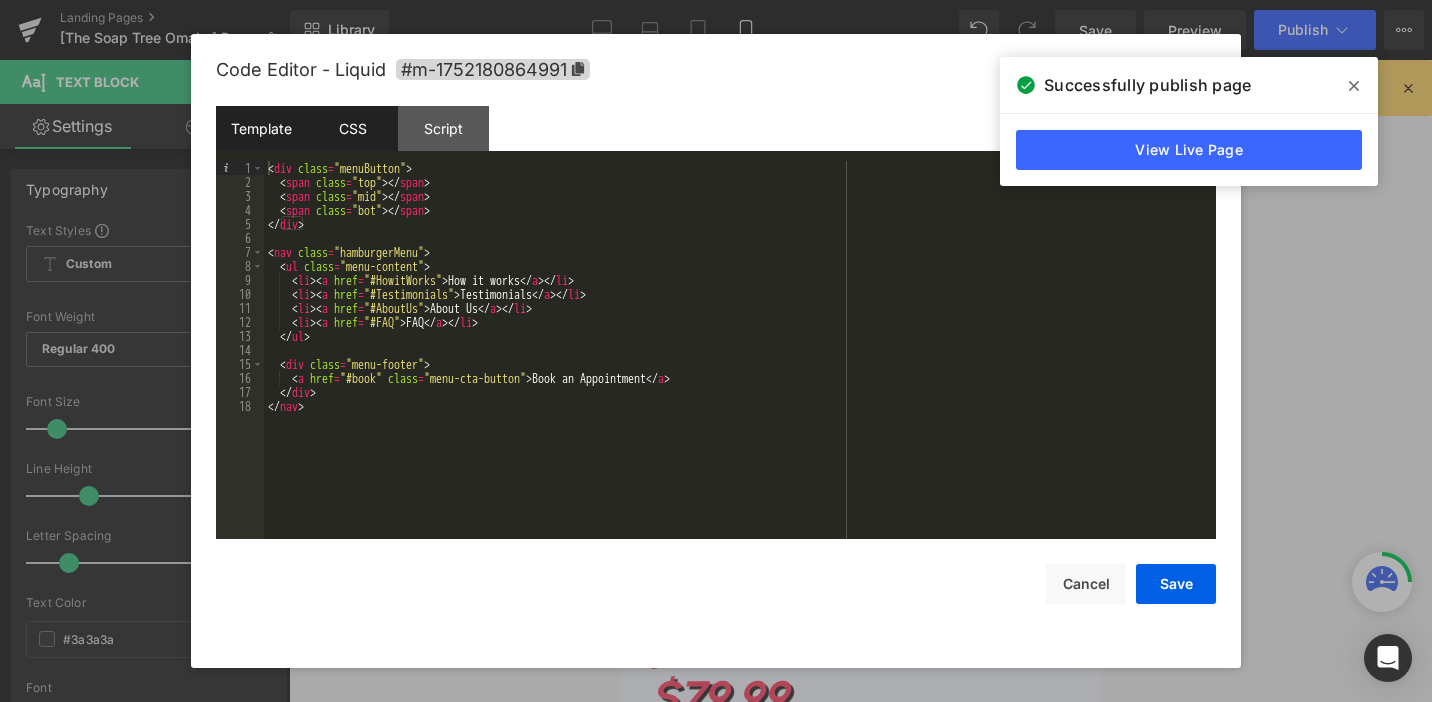 click on "CSS" at bounding box center (352, 128) 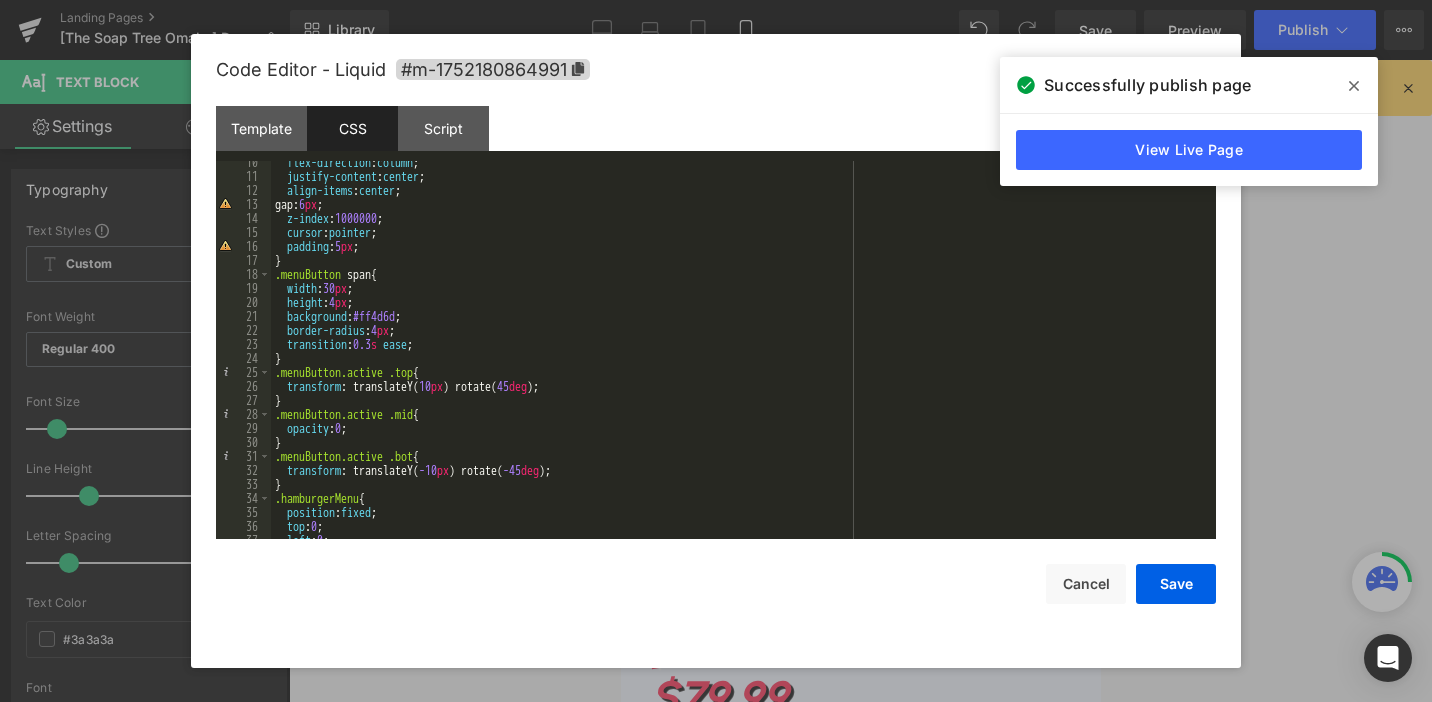 scroll, scrollTop: 147, scrollLeft: 0, axis: vertical 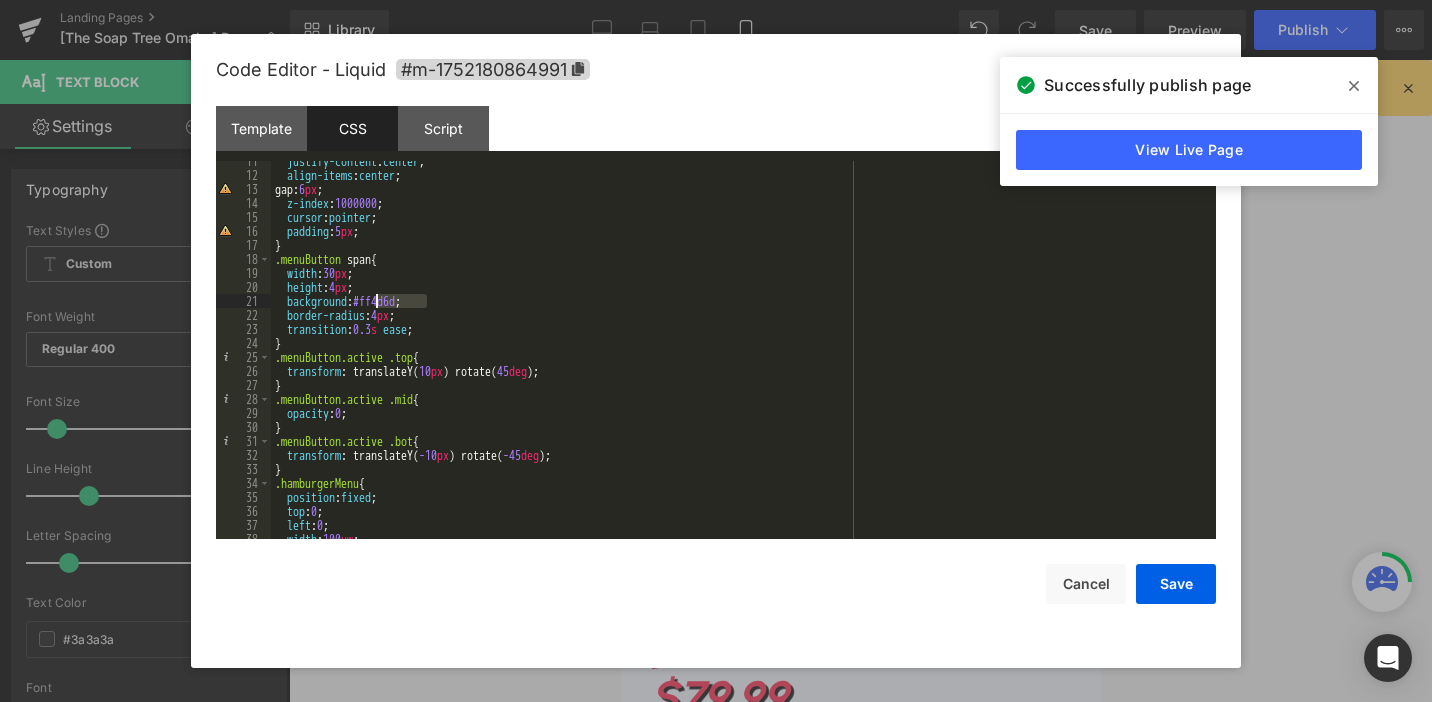 drag, startPoint x: 426, startPoint y: 297, endPoint x: 376, endPoint y: 305, distance: 50.635956 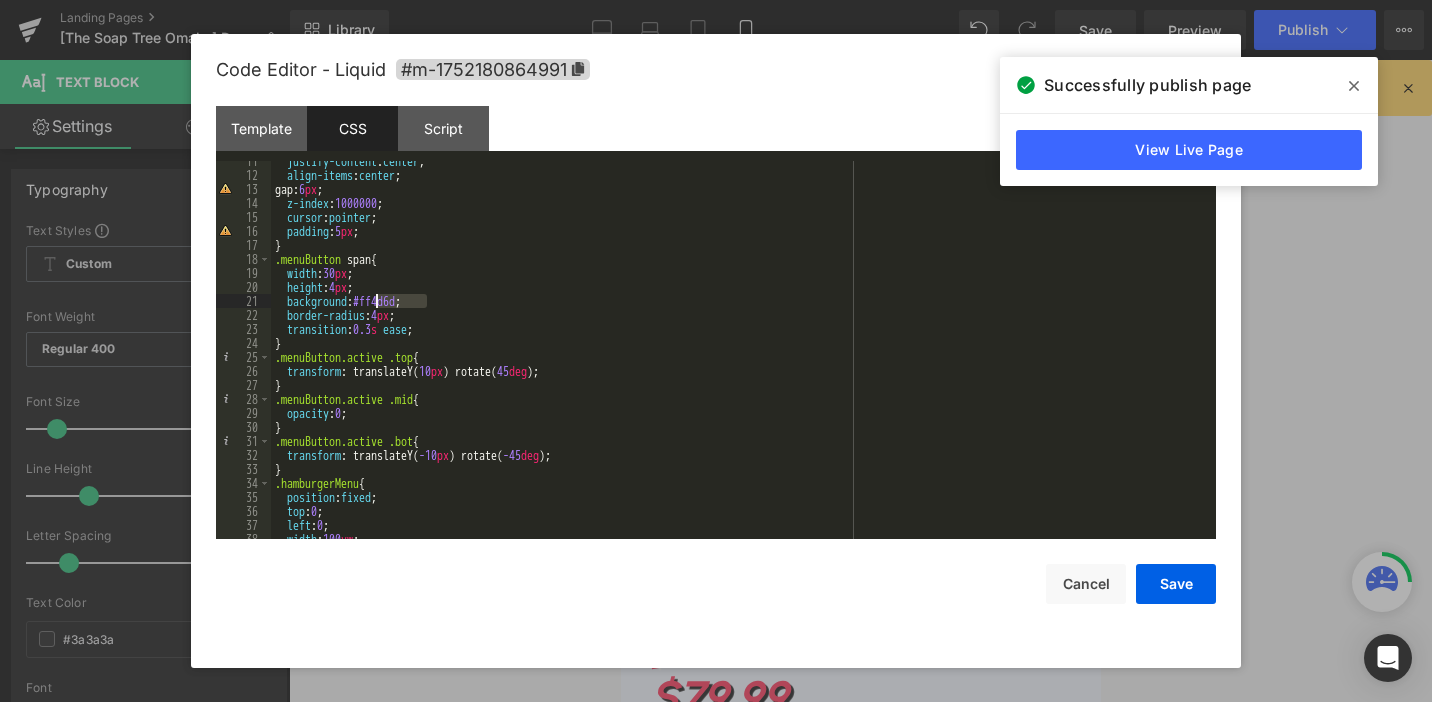 click on "justify-content :  center ;    align-items :  center ;   gap:  6 px ;    z-index :  1000000 ;    cursor :  pointer ;    padding :  5 px ; } .menuButton   span {    width :  30 px ;    height :  4 px ;    background :  #ff4d6d ;    border-radius :  4 px ;    transition :  0.3 s   ease ; } .menuButton.active   .top {    transform : translateY( 10 px ) rotate( 45 deg ); } .menuButton.active   .mid {    opacity :  0 ; } .menuButton.active   .bot {    transform : translateY( -10 px ) rotate( -45 deg ); } .hamburgerMenu {    position :  fixed ;    top :  0 ;    left :  0 ;    width :  100 vw ;" at bounding box center [739, 357] 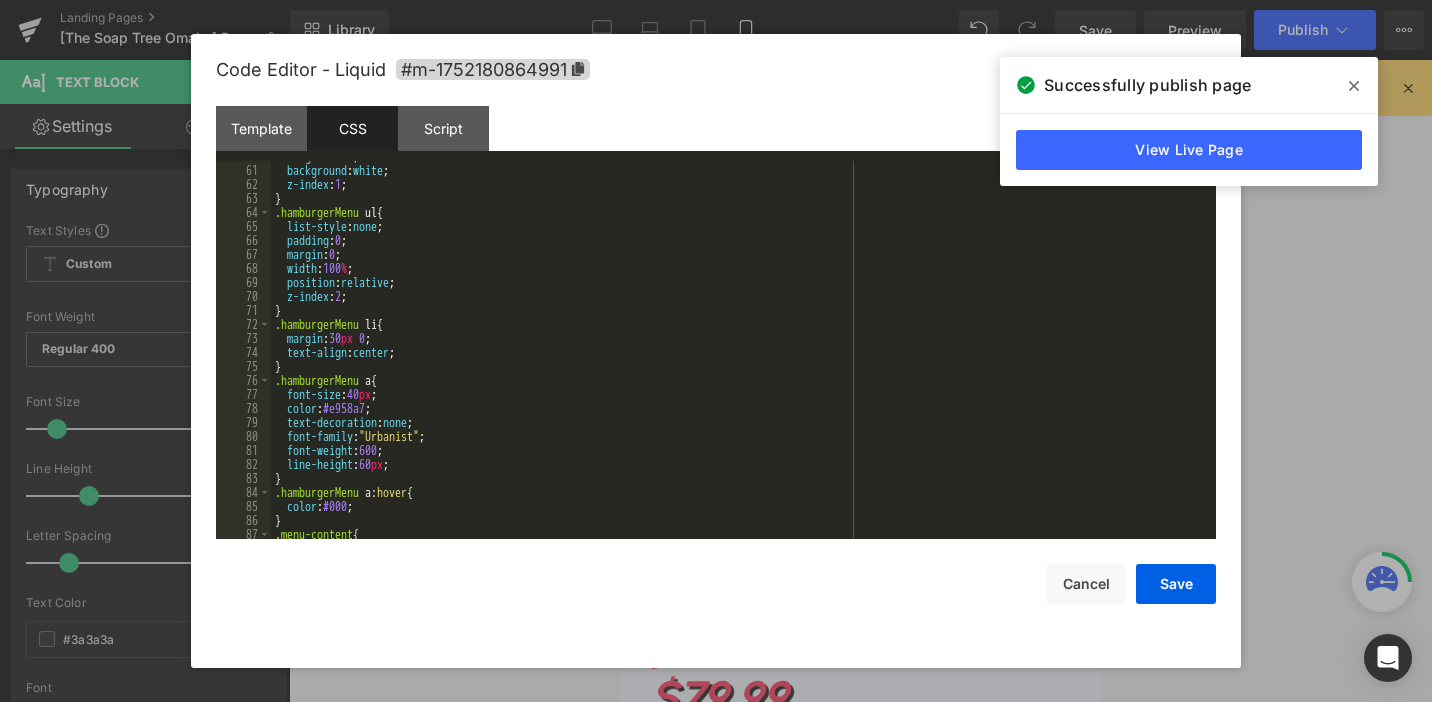 scroll, scrollTop: 850, scrollLeft: 0, axis: vertical 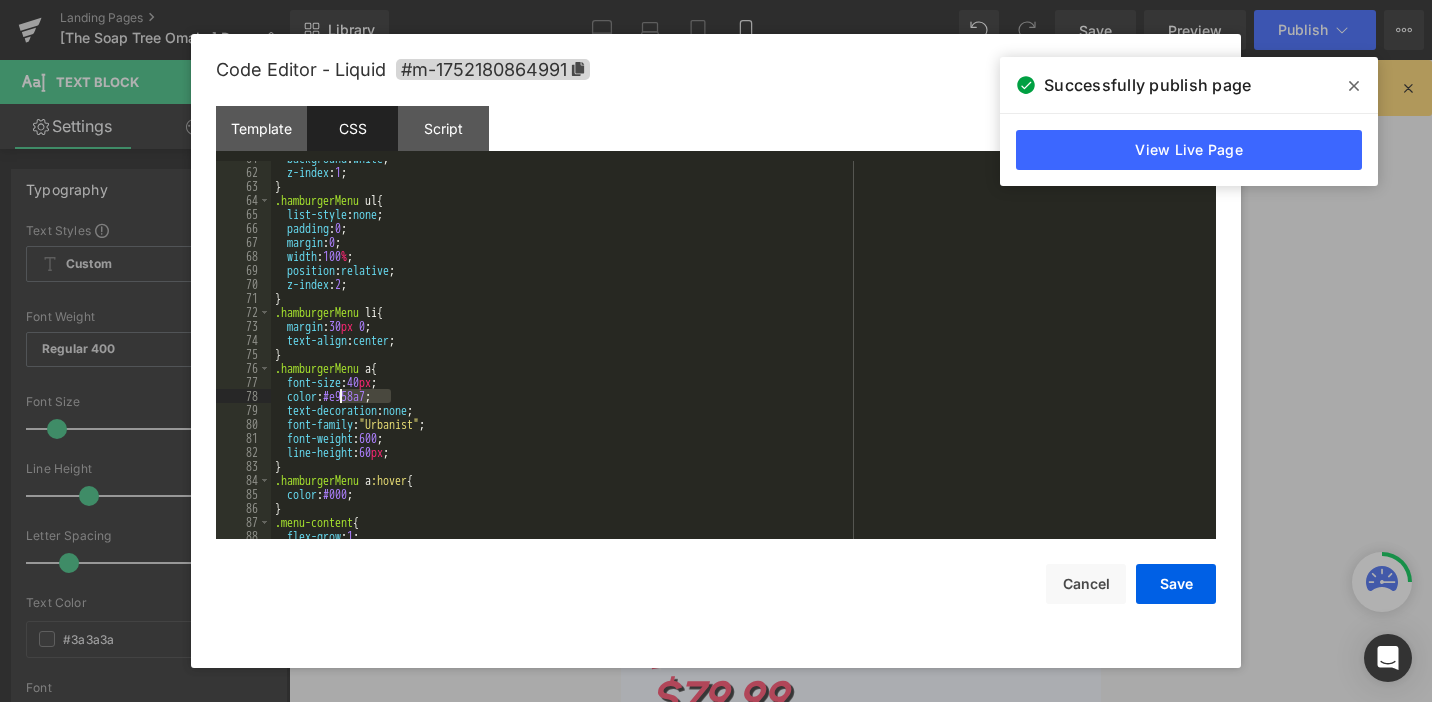 drag, startPoint x: 391, startPoint y: 392, endPoint x: 342, endPoint y: 394, distance: 49.0408 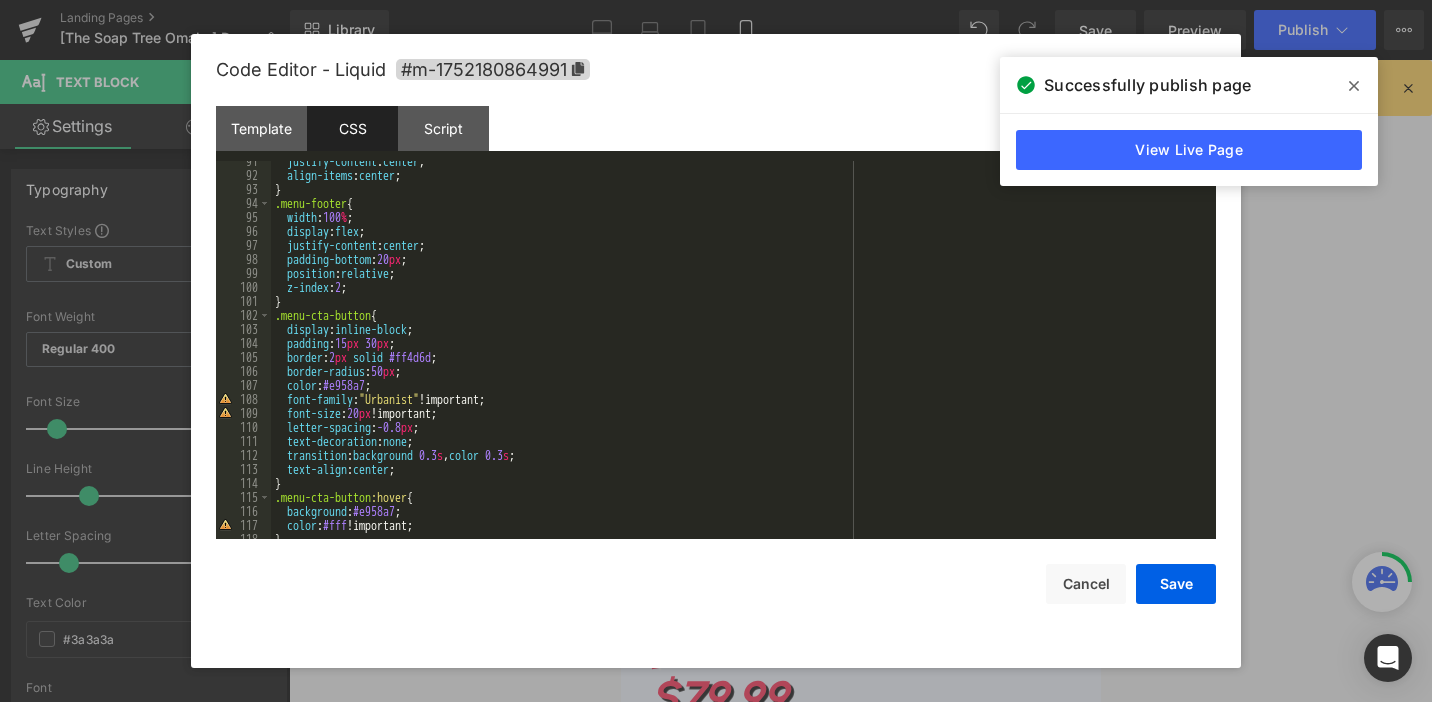 scroll, scrollTop: 1271, scrollLeft: 0, axis: vertical 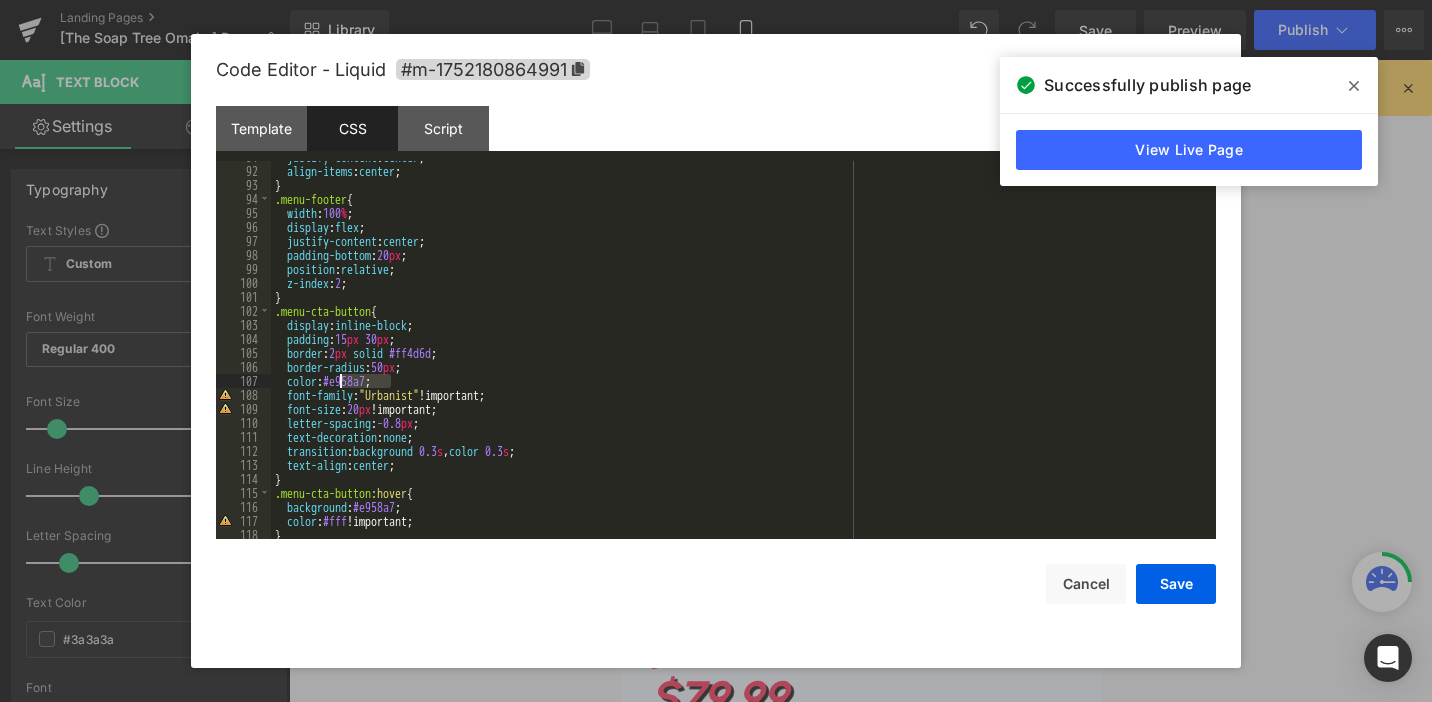 drag, startPoint x: 390, startPoint y: 382, endPoint x: 340, endPoint y: 381, distance: 50.01 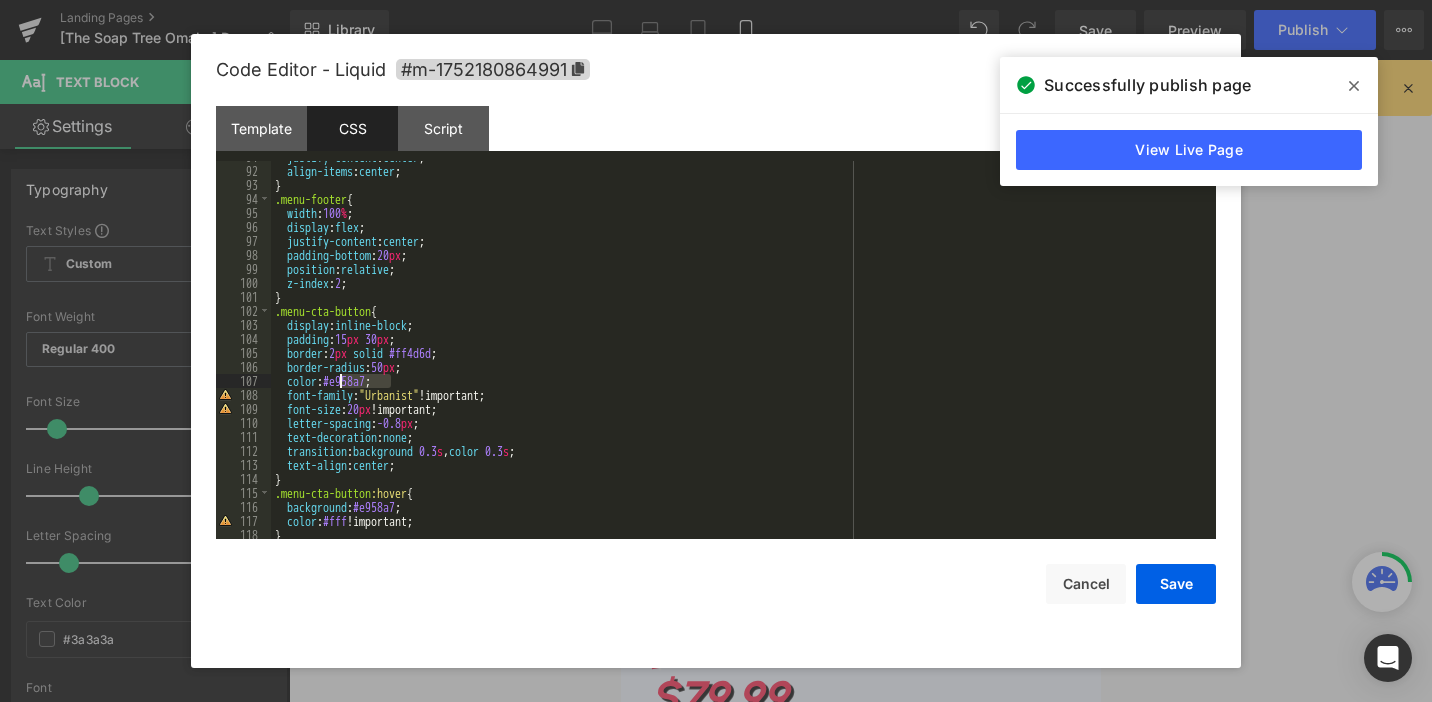 click on "justify-content :  center ;    align-items :  center ; } .menu-footer {    width :  100 % ;    display :  flex ;    justify-content :  center ;    padding-bottom :  20 px ;    position :  relative ;    z-index :  2 ; } .menu-cta-button {    display :  inline-block ;    padding :  15 px   30 px ;    border :  2 px   solid   #ff4d6d ;    border-radius :  50 px ;    color :  #e958a7 ;    font-family :  " Urbanist "  !important;    font-size :  20 px  !important;    letter-spacing :  -0.8 px ;    text-decoration :  none ;    transition :  background   0.3 s ,  color   0.3 s ;    text-align :  center ; } .menu-cta-button :hover {    background :  #e958a7 ;    color :  #fff  !important; }" at bounding box center [739, 353] 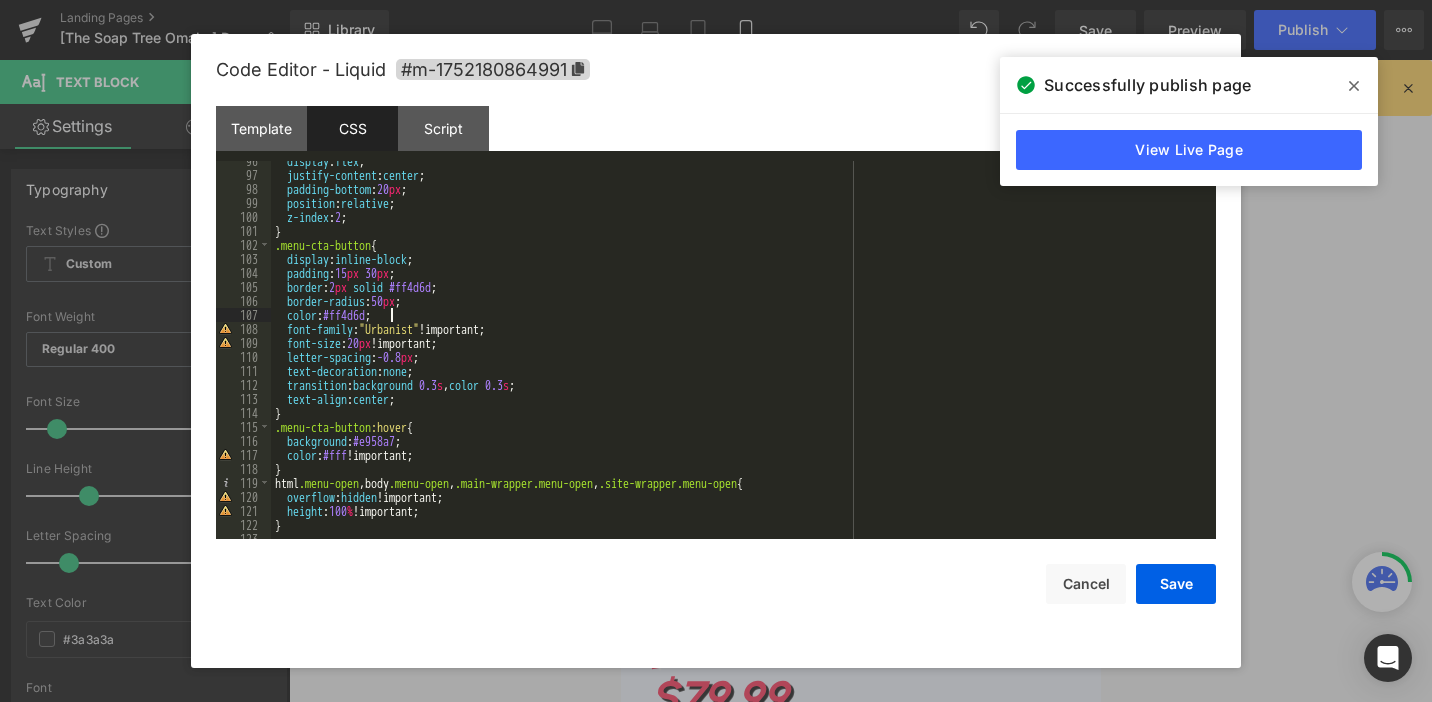 scroll, scrollTop: 1344, scrollLeft: 0, axis: vertical 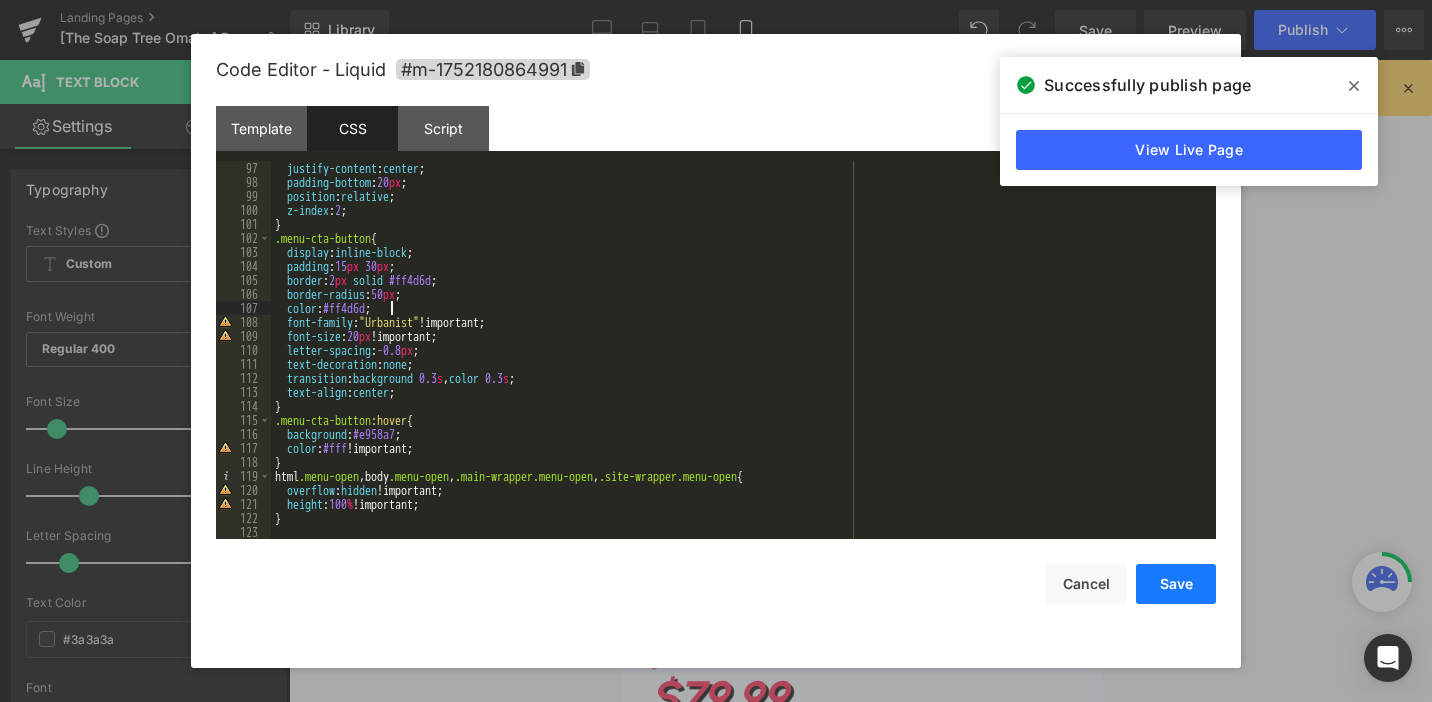 click on "Save" at bounding box center (1176, 584) 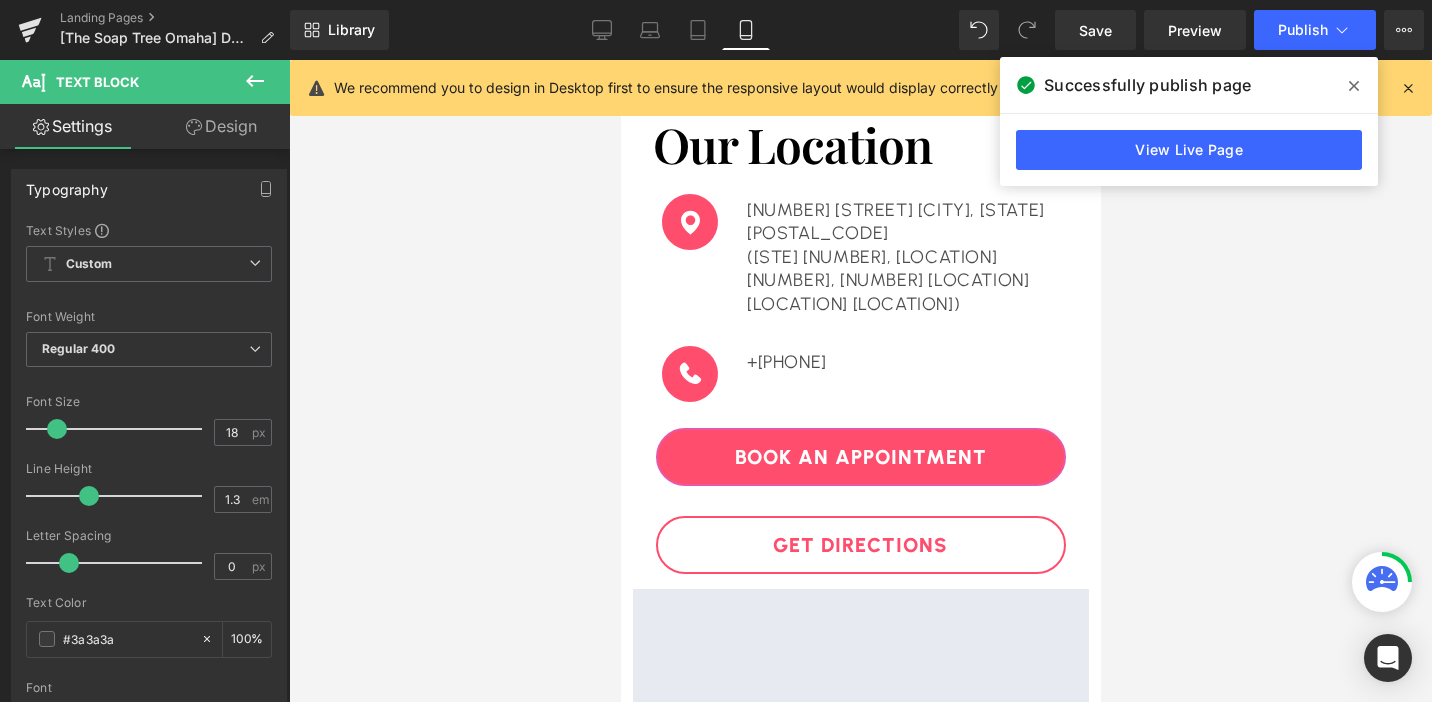 scroll, scrollTop: 5307, scrollLeft: 0, axis: vertical 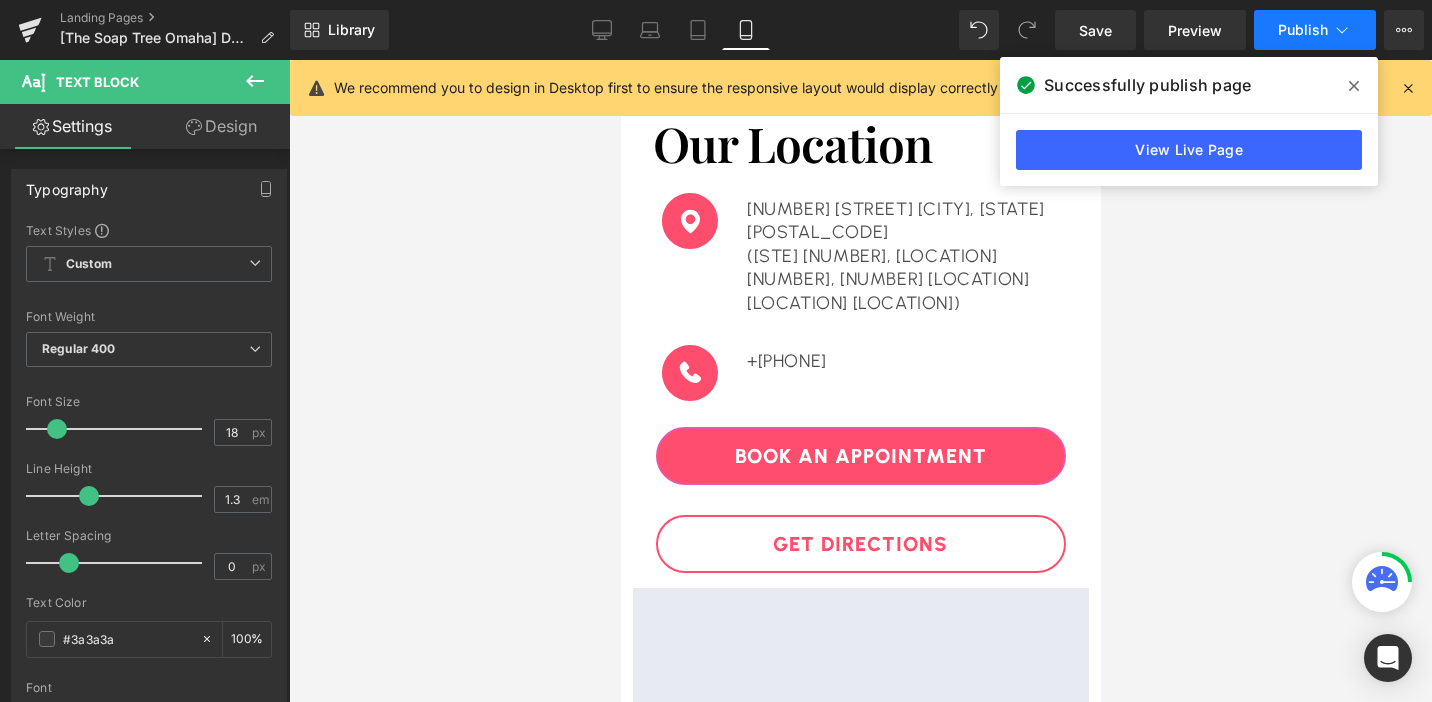 click on "Publish" at bounding box center (1303, 30) 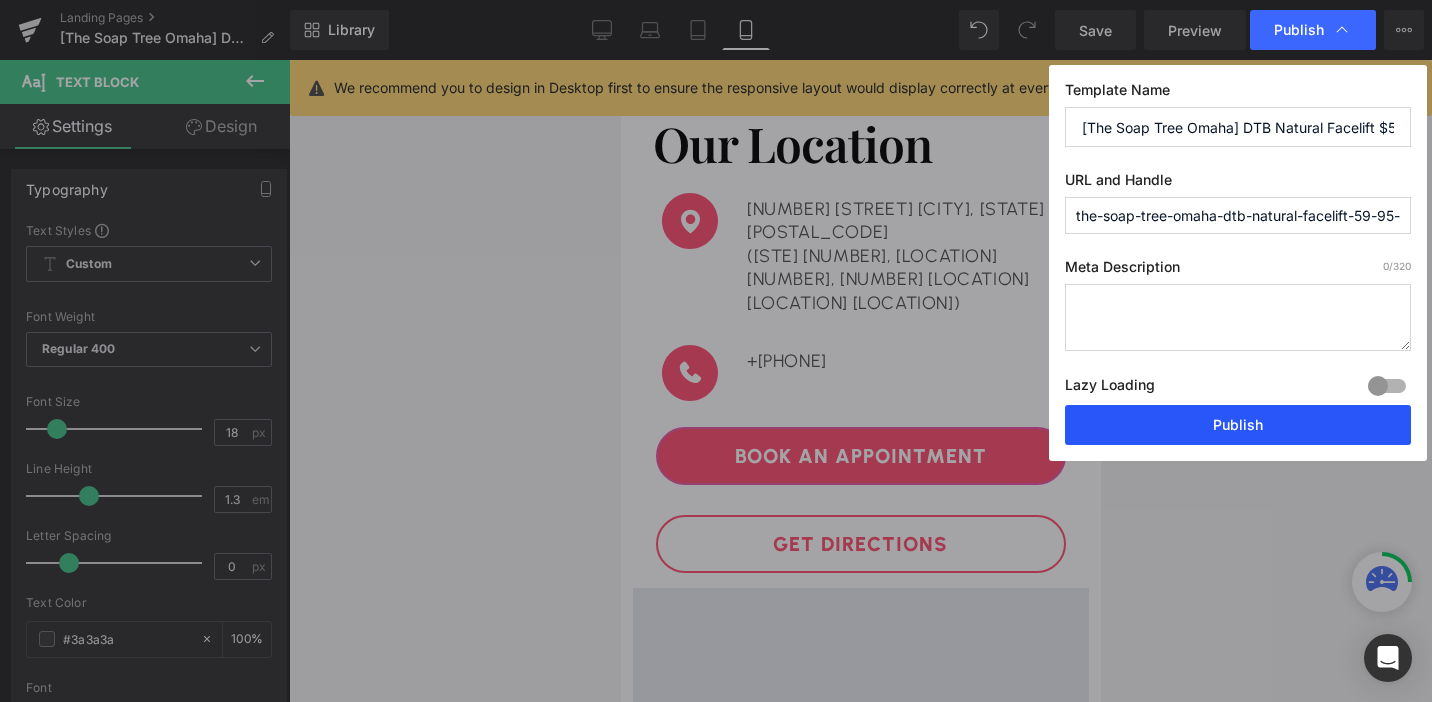 click on "Publish" at bounding box center (1238, 425) 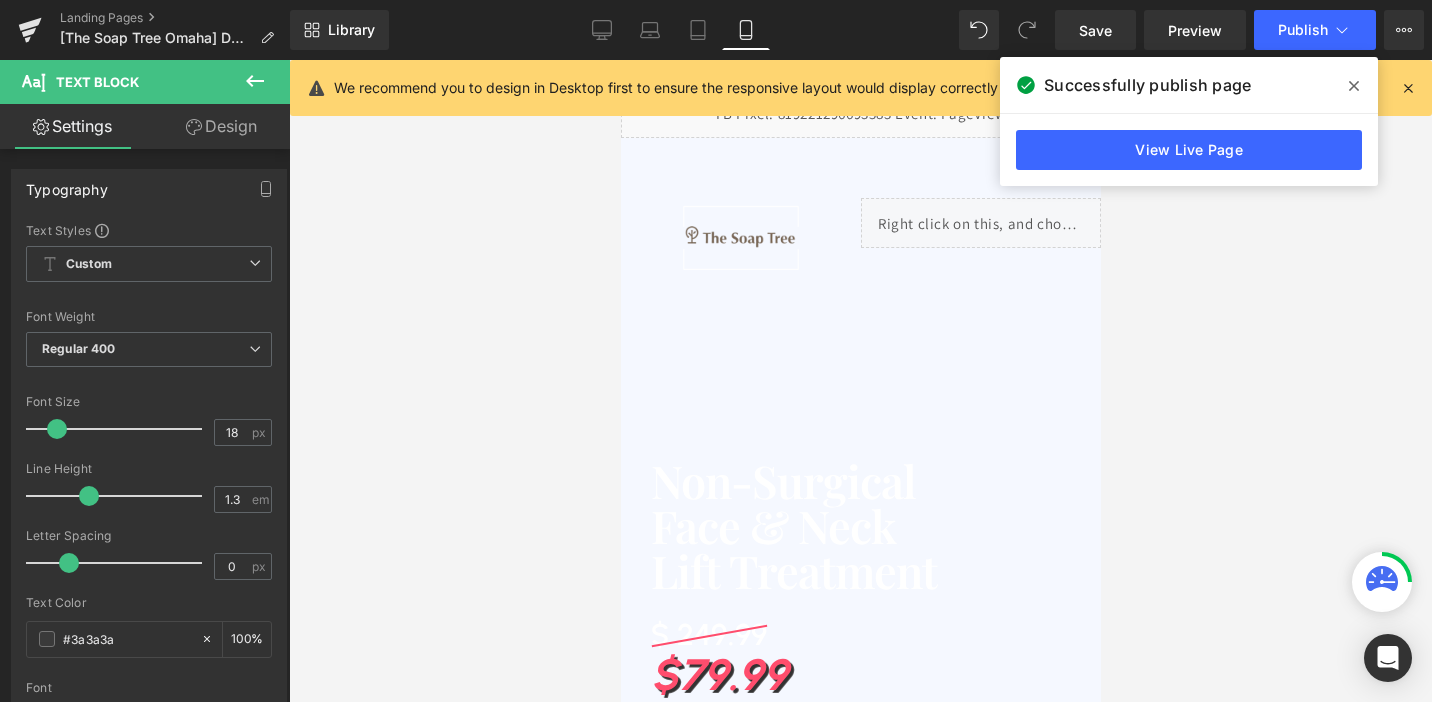 scroll, scrollTop: 0, scrollLeft: 0, axis: both 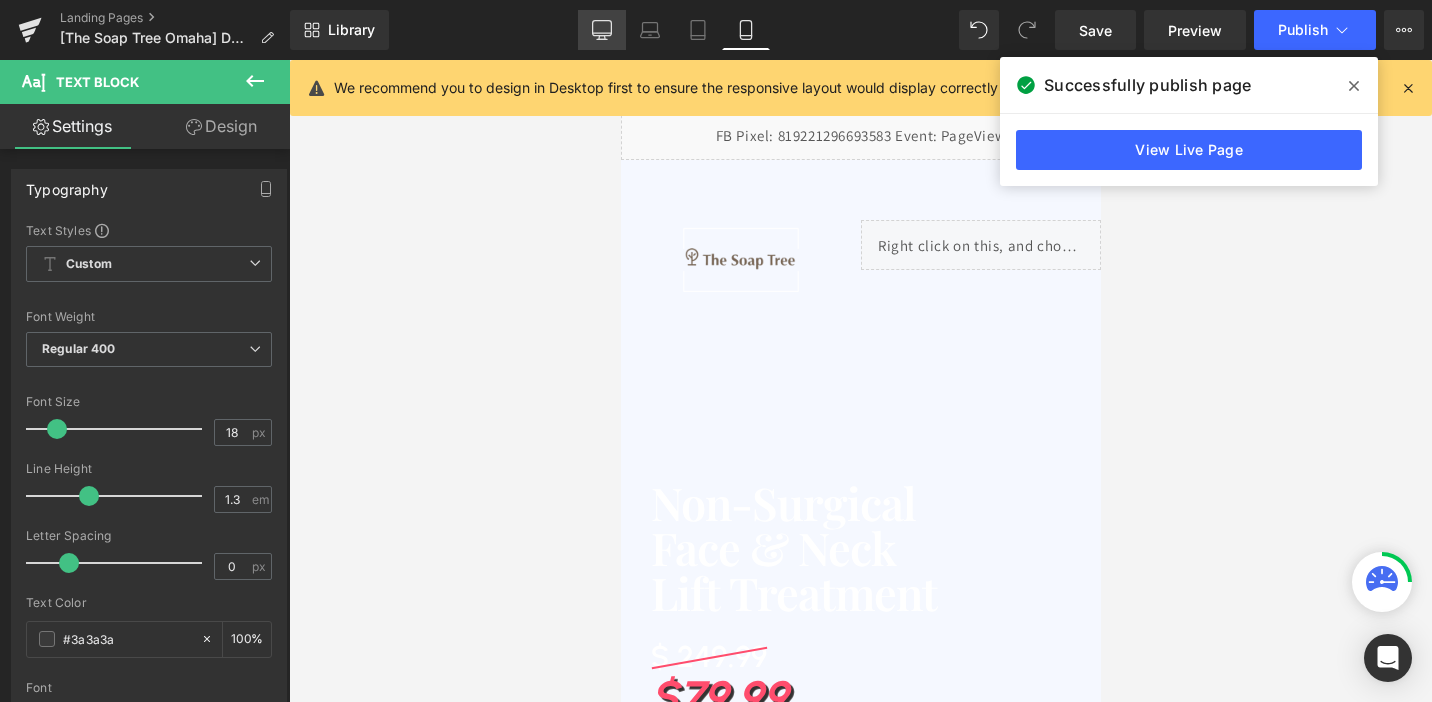 click on "Desktop" at bounding box center [602, 30] 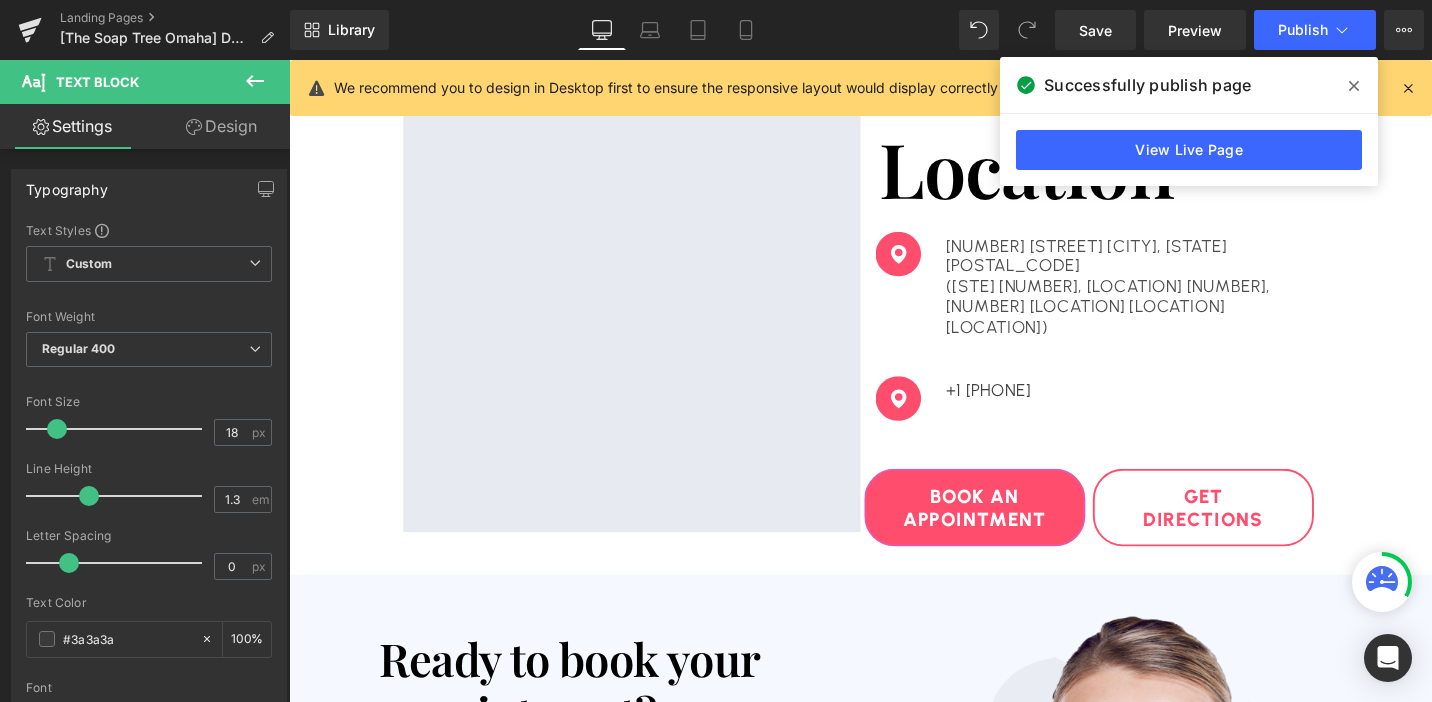 scroll, scrollTop: 4624, scrollLeft: 0, axis: vertical 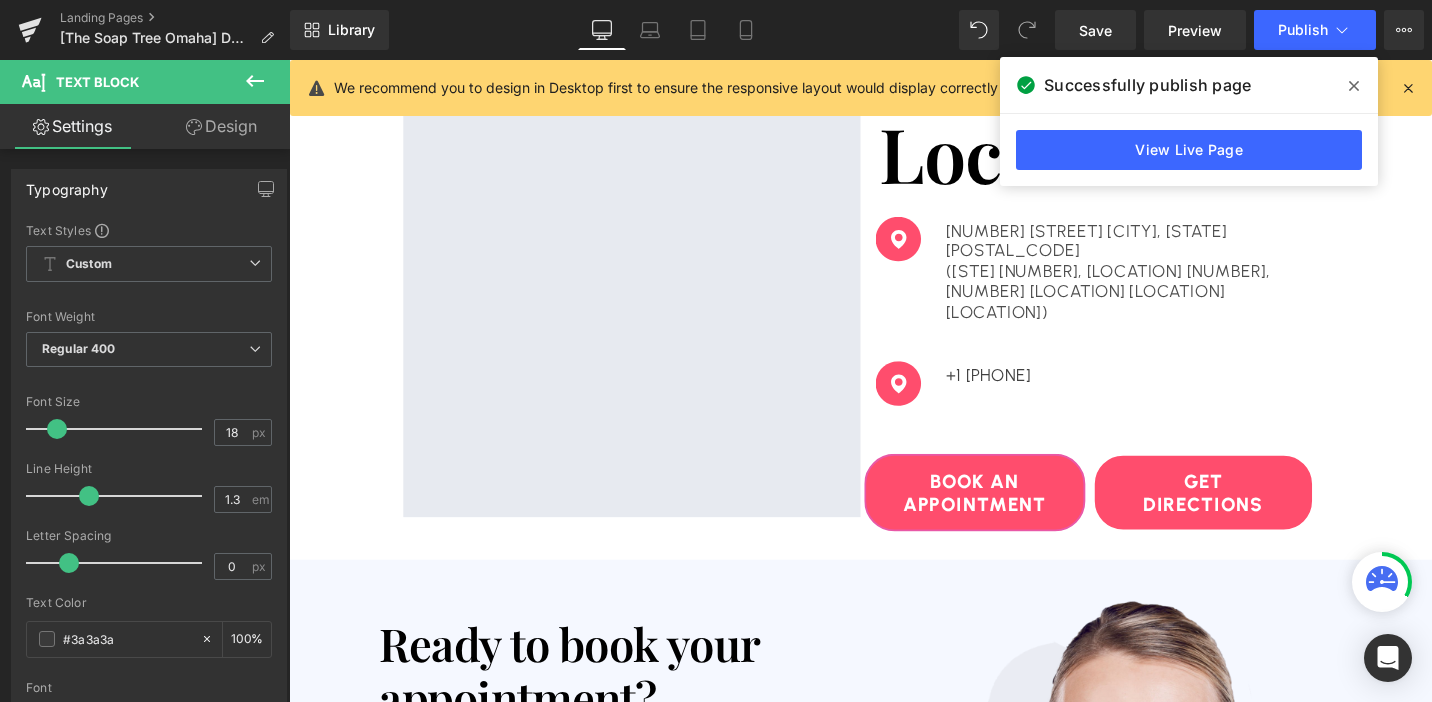 click on "Get Directions" at bounding box center (1257, 518) 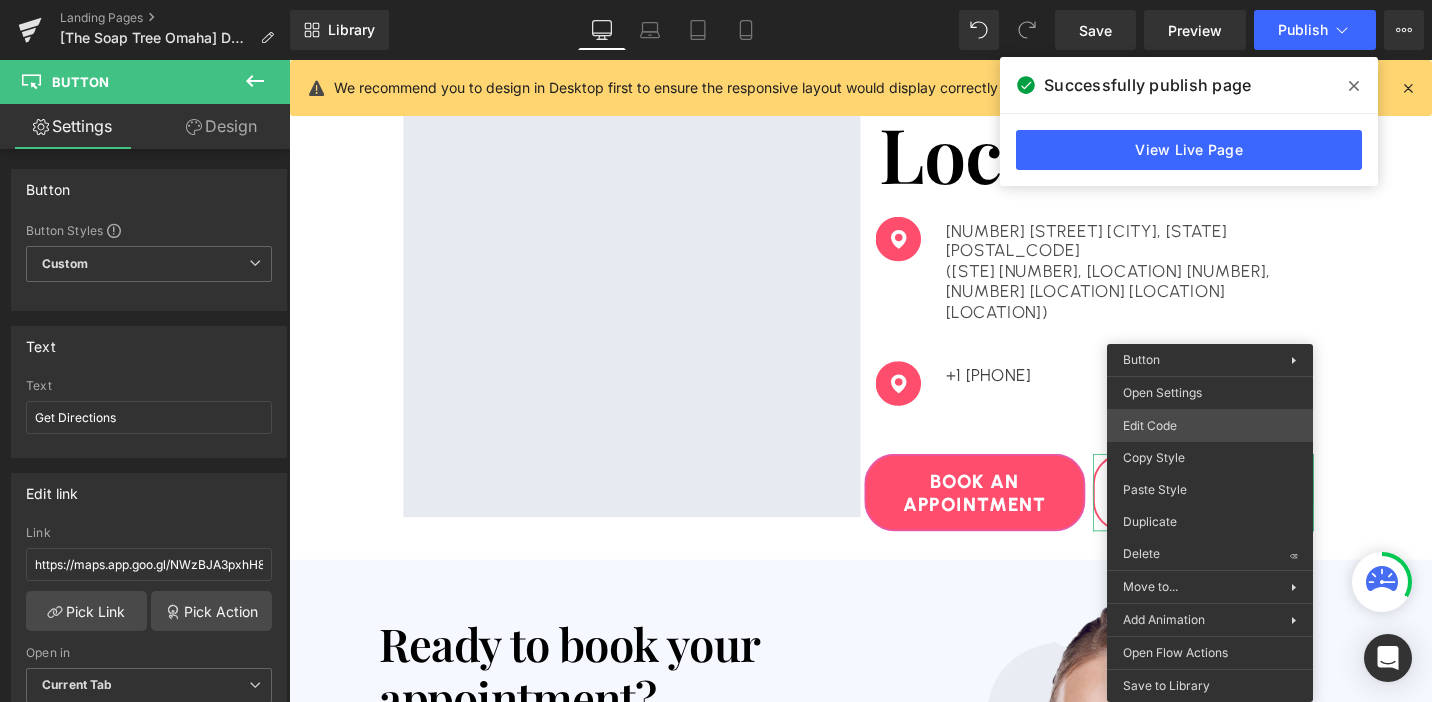 click on "Button  You are previewing how the   will restyle your page. You can not edit Elements in Preset Preview Mode.  Landing Pages [The Soap Tree Omaha] DTB Natural Facelift $59.95-1 Library Desktop Desktop Laptop Tablet Mobile Save Preview Publish Scheduled View Live Page View with current Template Save Template to Library Schedule Publish  Optimize  Publish Settings Shortcuts We recommend you to design in Desktop first to ensure the responsive layout would display correctly at every screens as your expectation. Learn more  Your page can’t be published   You've reached the maximum number of published pages on your plan  (0/0).  You need to upgrade your plan or unpublish all your pages to get 1 publish slot.   Unpublish pages   Upgrade plan  Elements Global Style Base Row  rows, columns, layouts, div Heading  headings, titles, h1,h2,h3,h4,h5,h6 Text Block  texts, paragraphs, contents, blocks Image  images, photos, alts, uploads Icon  icons, symbols Button  button, call to action, cta Separator  Liquid  Banner" at bounding box center [716, 0] 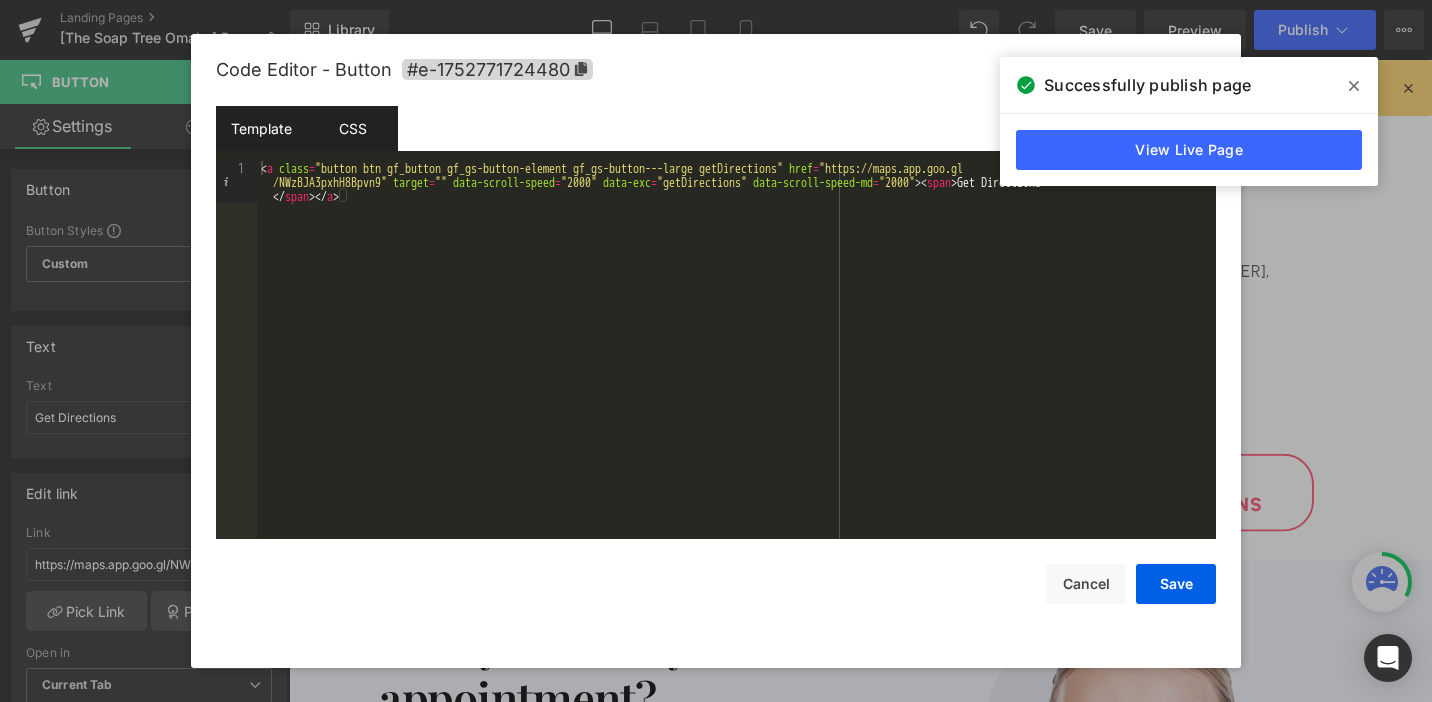 click on "CSS" at bounding box center [352, 128] 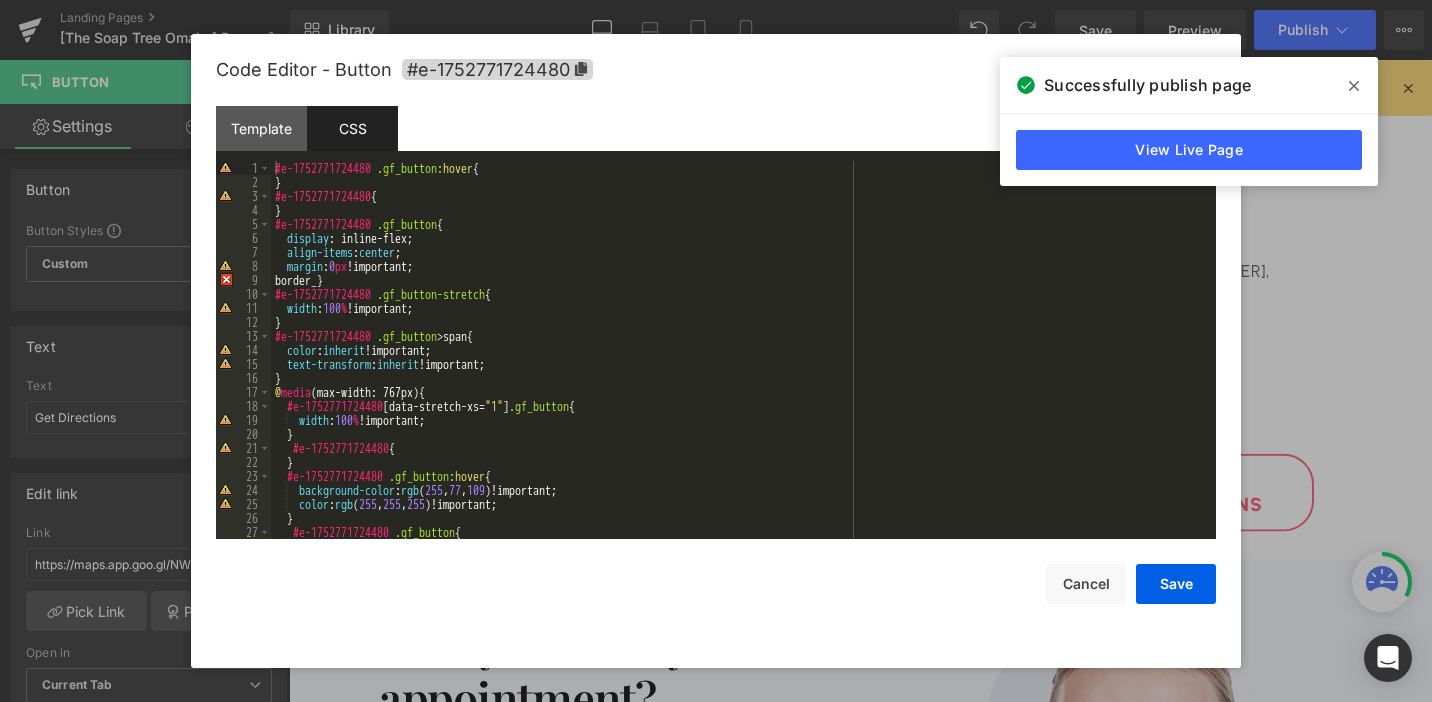 click on "#e-1752771724480   .gf_button :hover { } #e-1752771724480 { } #e-1752771724480   .gf_button {    display : inline-flex;    align-items :  center ;    margin :  0 px !important;   border_ } #e-1752771724480   .gf_button-stretch {    width :  100 %  !important; } #e-1752771724480   .gf_button  >  span {    color :  inherit !important;    text-transform :  inherit !important; } @ media  (max-width: 767px) {    #e-1752771724480  [ data-stretch-xs = " 1 " ]  .gf_button {       width :  100 %  !important;    }     #e-1752771724480 {    }    #e-1752771724480   .gf_button :hover {       background-color :  rgb ( 255 ,  77 ,  109 )!important;       color :  rgb ( 255 ,  255 ,  255 )!important;    }     #e-1752771724480   .gf_button {       font-size :  20 px !important;" at bounding box center [739, 364] 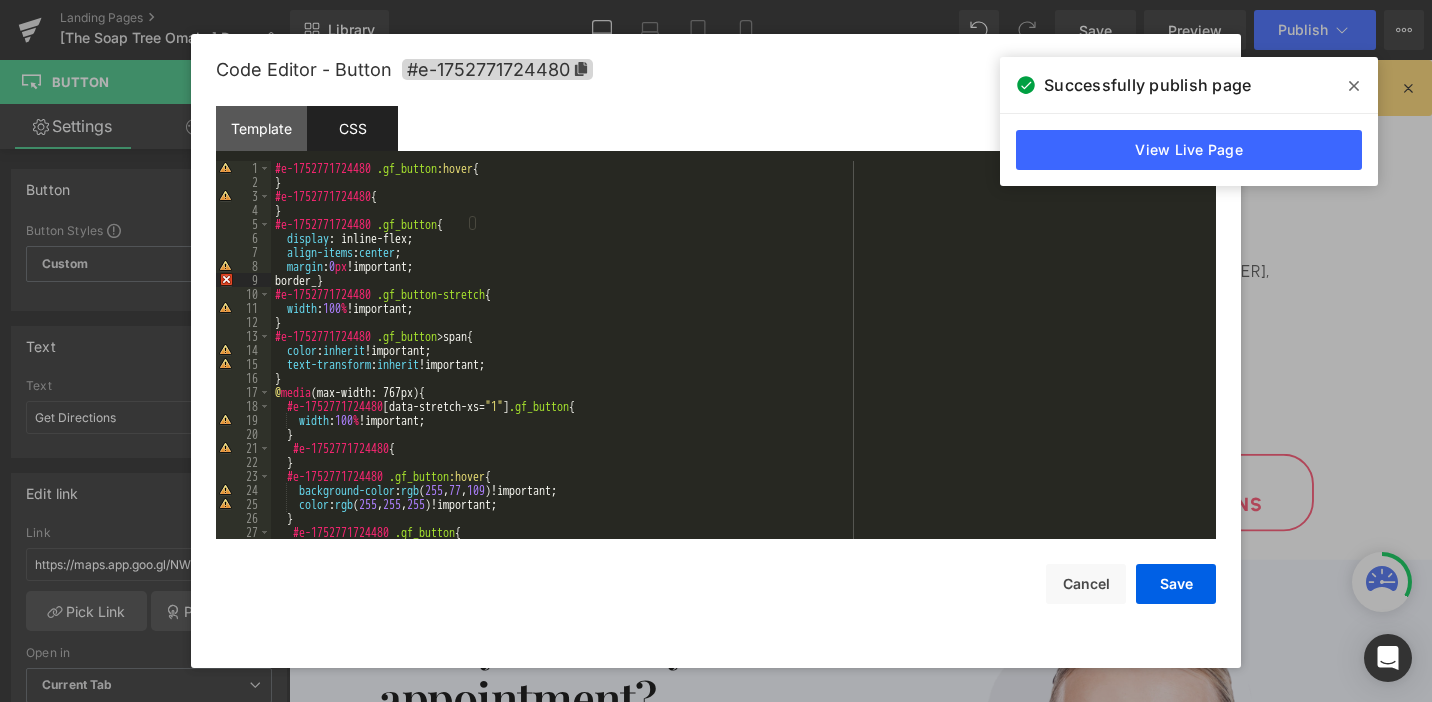 click on "#e-1752771724480   .gf_button :hover { } #e-1752771724480 { } #e-1752771724480   .gf_button {    display : inline-flex;    align-items :  center ;    margin :  0 px !important;   border_ } #e-1752771724480   .gf_button-stretch {    width :  100 %  !important; } #e-1752771724480   .gf_button  >  span {    color :  inherit !important;    text-transform :  inherit !important; } @ media  (max-width: 767px) {    #e-1752771724480  [ data-stretch-xs = " 1 " ]  .gf_button {       width :  100 %  !important;    }     #e-1752771724480 {    }    #e-1752771724480   .gf_button :hover {       background-color :  rgb ( 255 ,  77 ,  109 )!important;       color :  rgb ( 255 ,  255 ,  255 )!important;    }     #e-1752771724480   .gf_button {       font-size :  20 px !important;" at bounding box center (739, 364) 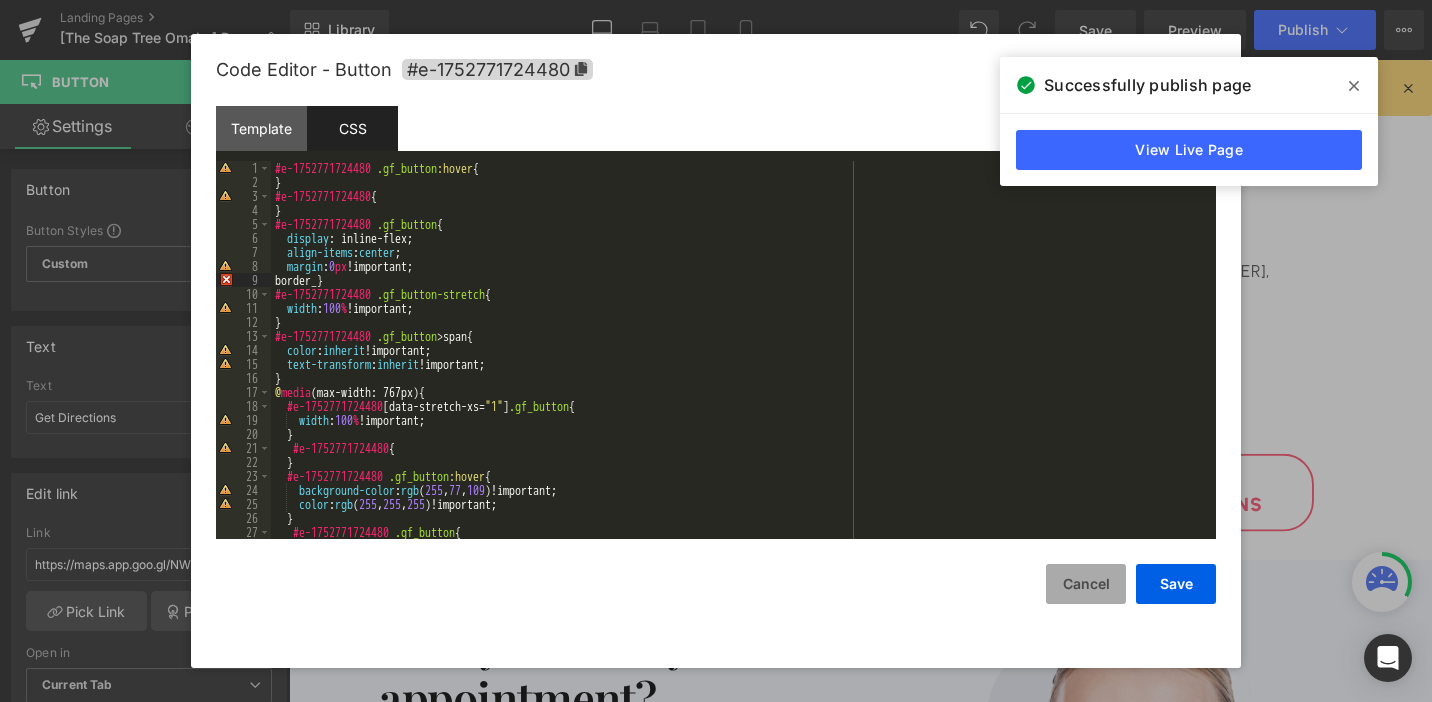 click on "Cancel" at bounding box center (1086, 584) 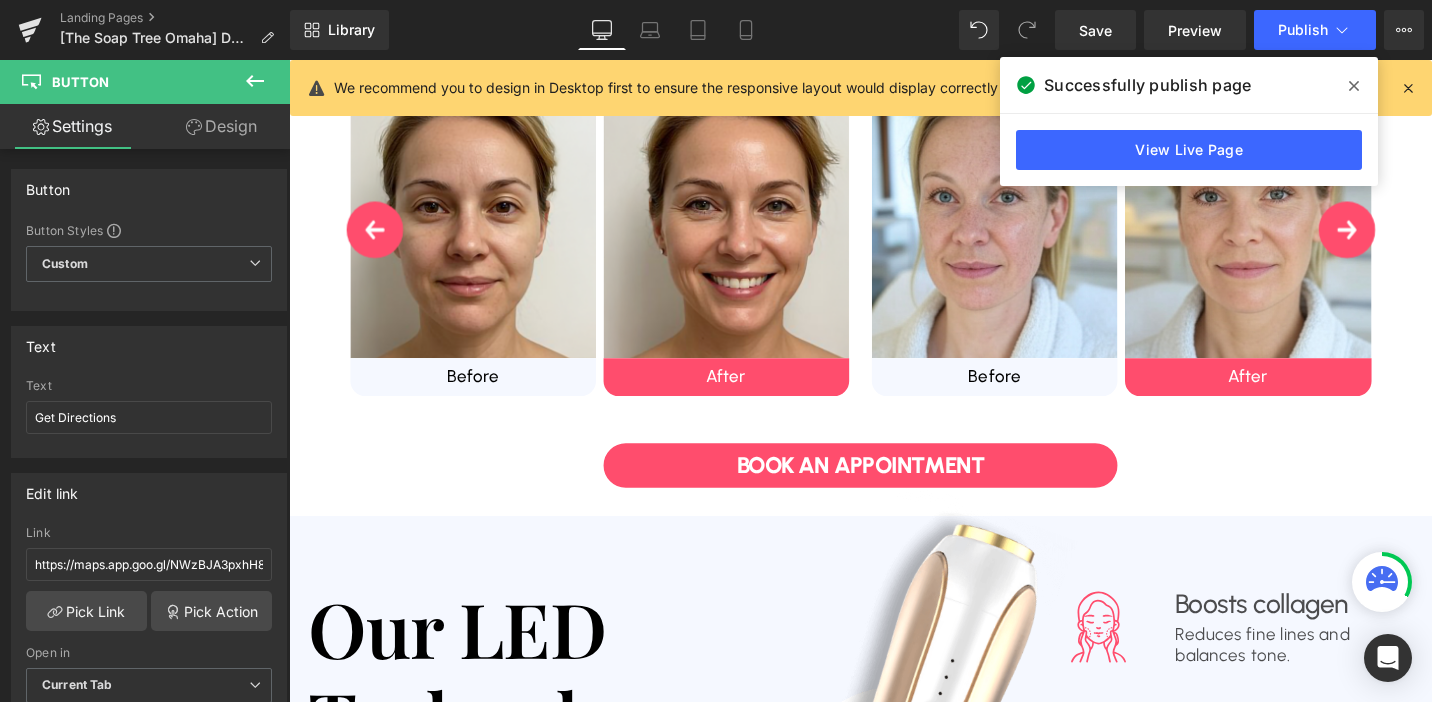 scroll, scrollTop: 1071, scrollLeft: 0, axis: vertical 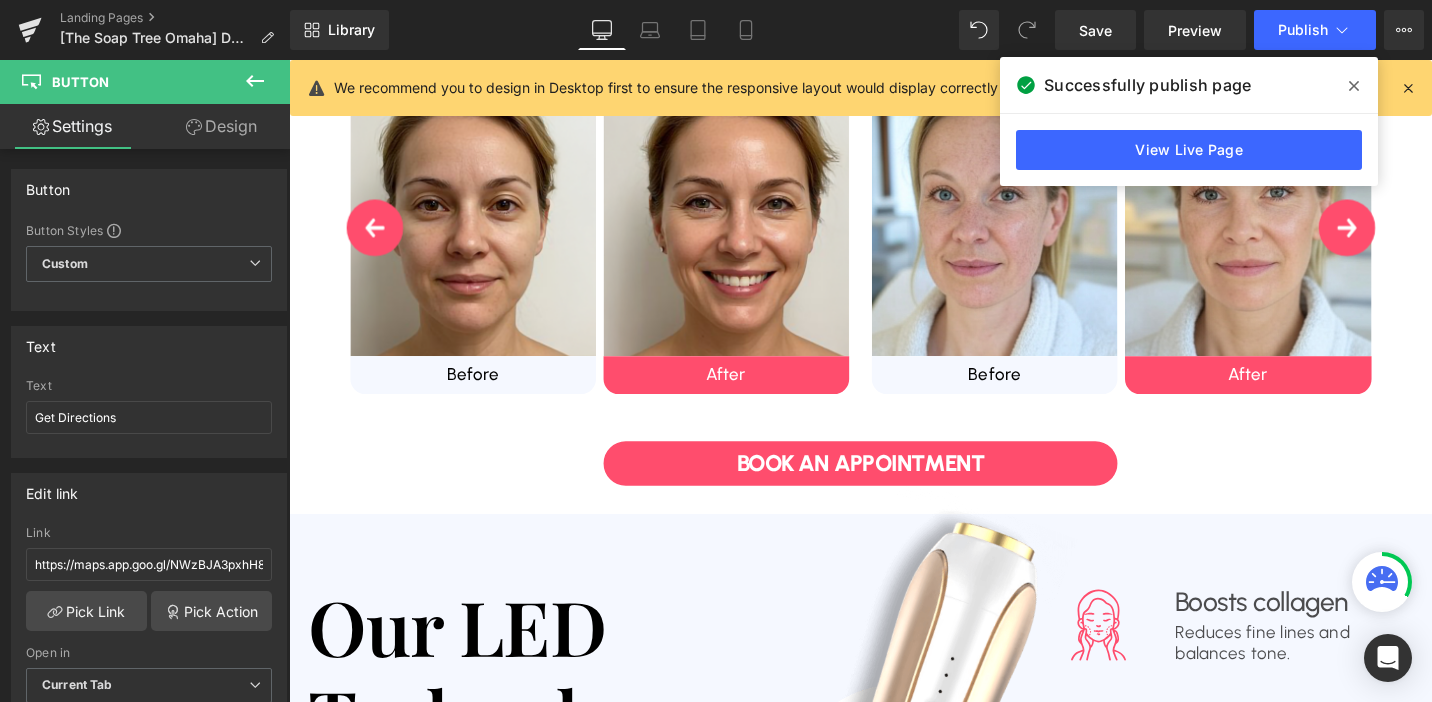 click on "Book an Appointment" at bounding box center (894, 487) 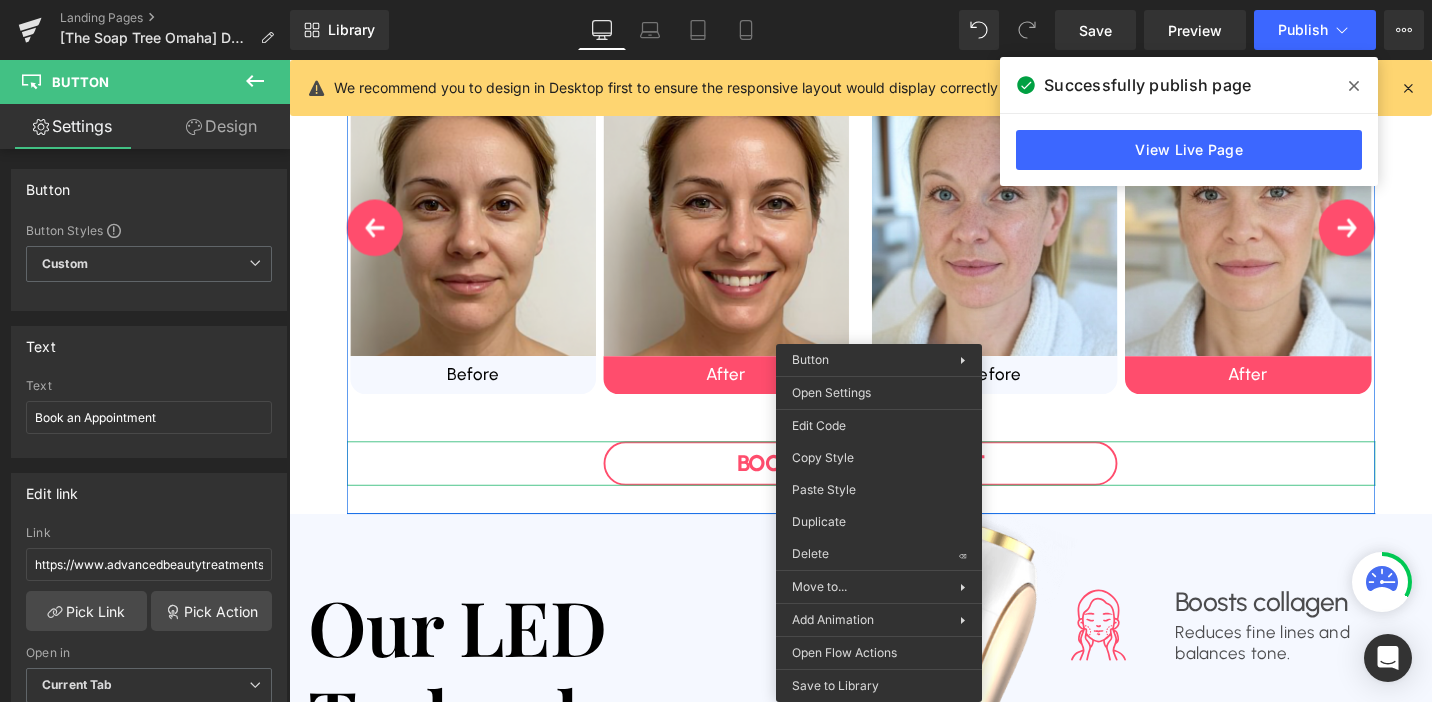 click on "Button" at bounding box center [894, 488] 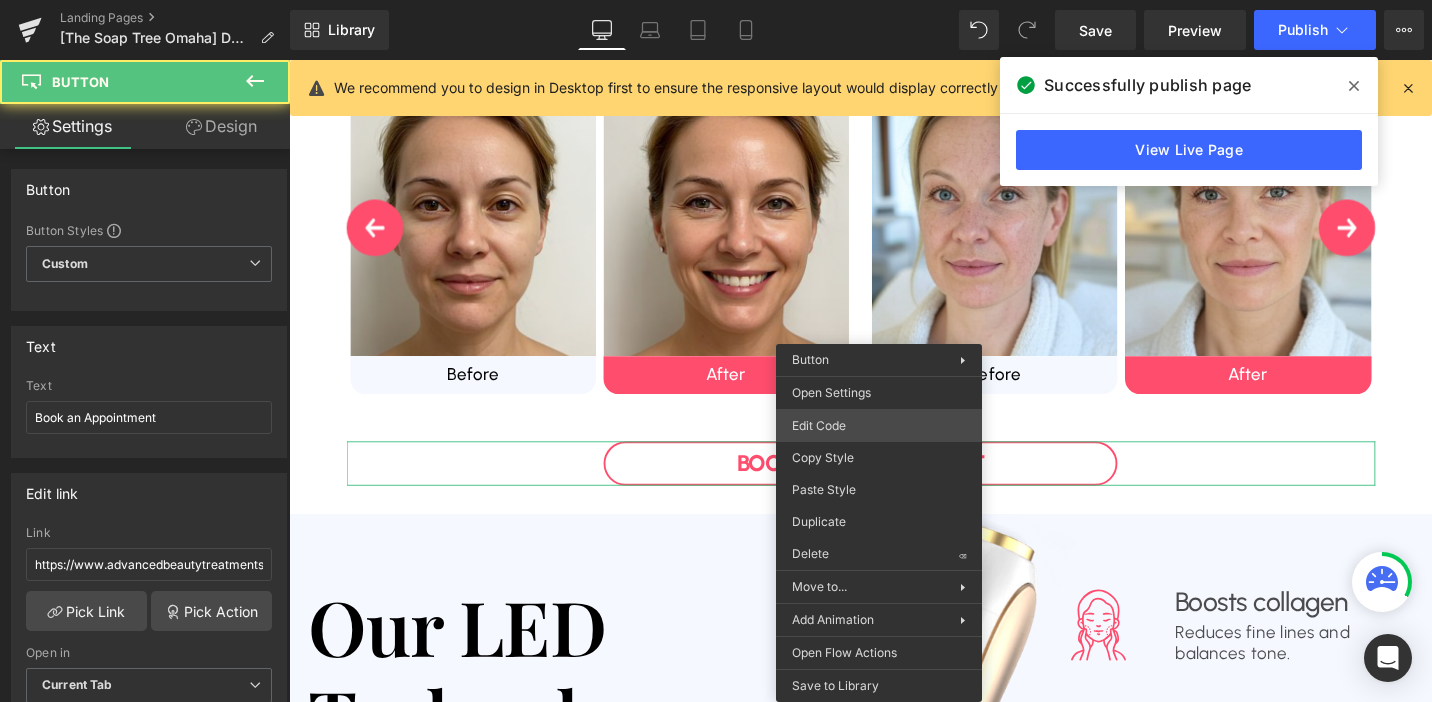 click on "Button  You are previewing how the   will restyle your page. You can not edit Elements in Preset Preview Mode.  Landing Pages [The Soap Tree Omaha] DTB Natural Facelift $59.95-1 Library Desktop Desktop Laptop Tablet Mobile Save Preview Publish Scheduled View Live Page View with current Template Save Template to Library Schedule Publish  Optimize  Publish Settings Shortcuts We recommend you to design in Desktop first to ensure the responsive layout would display correctly at every screens as your expectation. Learn more  Your page can’t be published   You've reached the maximum number of published pages on your plan  (0/0).  You need to upgrade your plan or unpublish all your pages to get 1 publish slot.   Unpublish pages   Upgrade plan  Elements Global Style Base Row  rows, columns, layouts, div Heading  headings, titles, h1,h2,h3,h4,h5,h6 Text Block  texts, paragraphs, contents, blocks Image  images, photos, alts, uploads Icon  icons, symbols Button  button, call to action, cta Separator  Liquid  Banner" at bounding box center [716, 0] 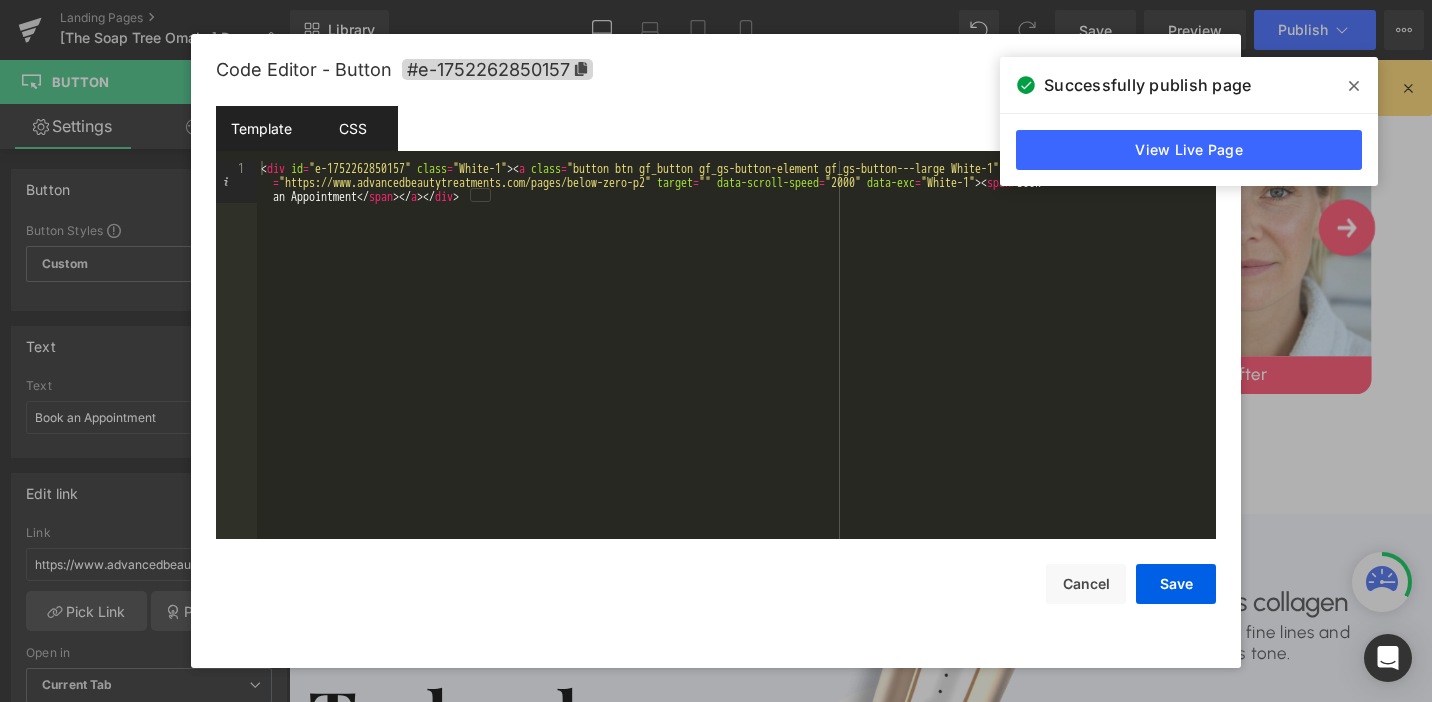 click on "CSS" at bounding box center [352, 128] 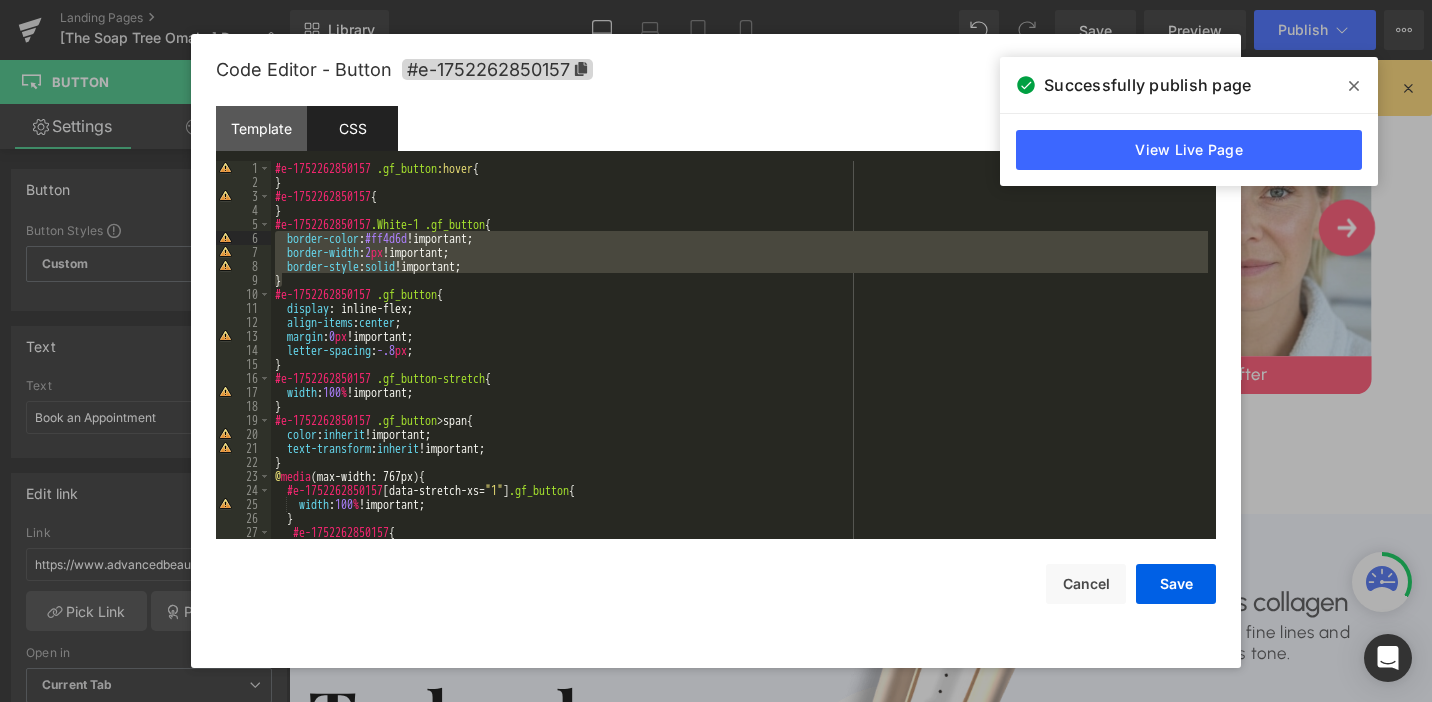 drag, startPoint x: 298, startPoint y: 279, endPoint x: 275, endPoint y: 238, distance: 47.010635 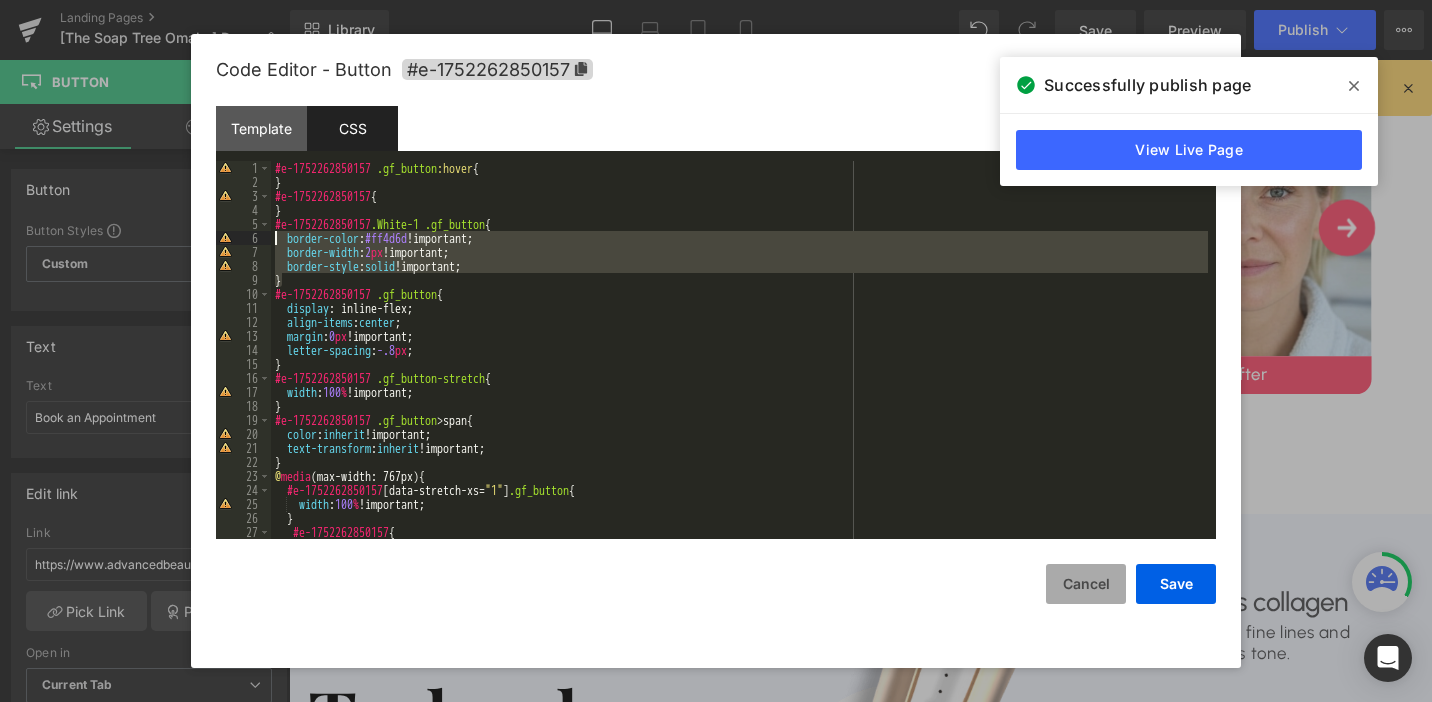 click on "Cancel" at bounding box center [1086, 584] 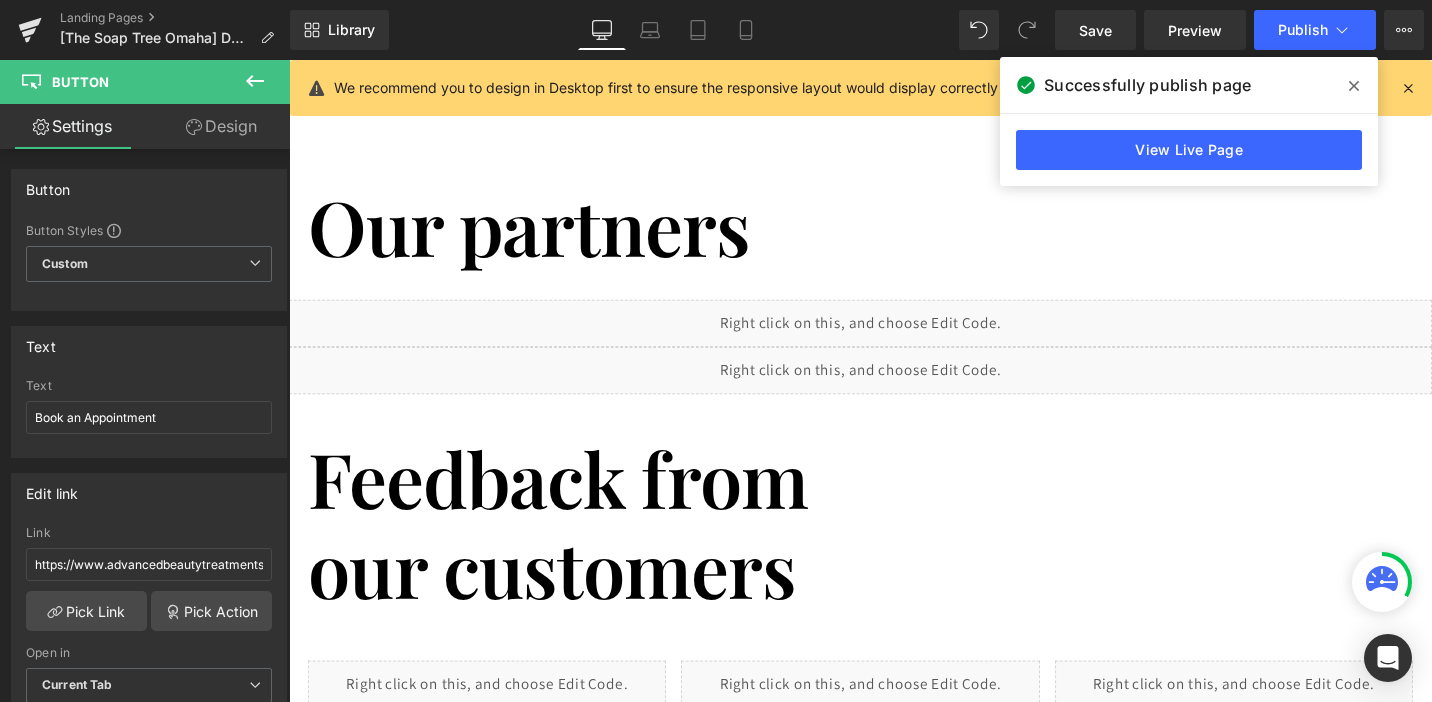 scroll, scrollTop: 1762, scrollLeft: 0, axis: vertical 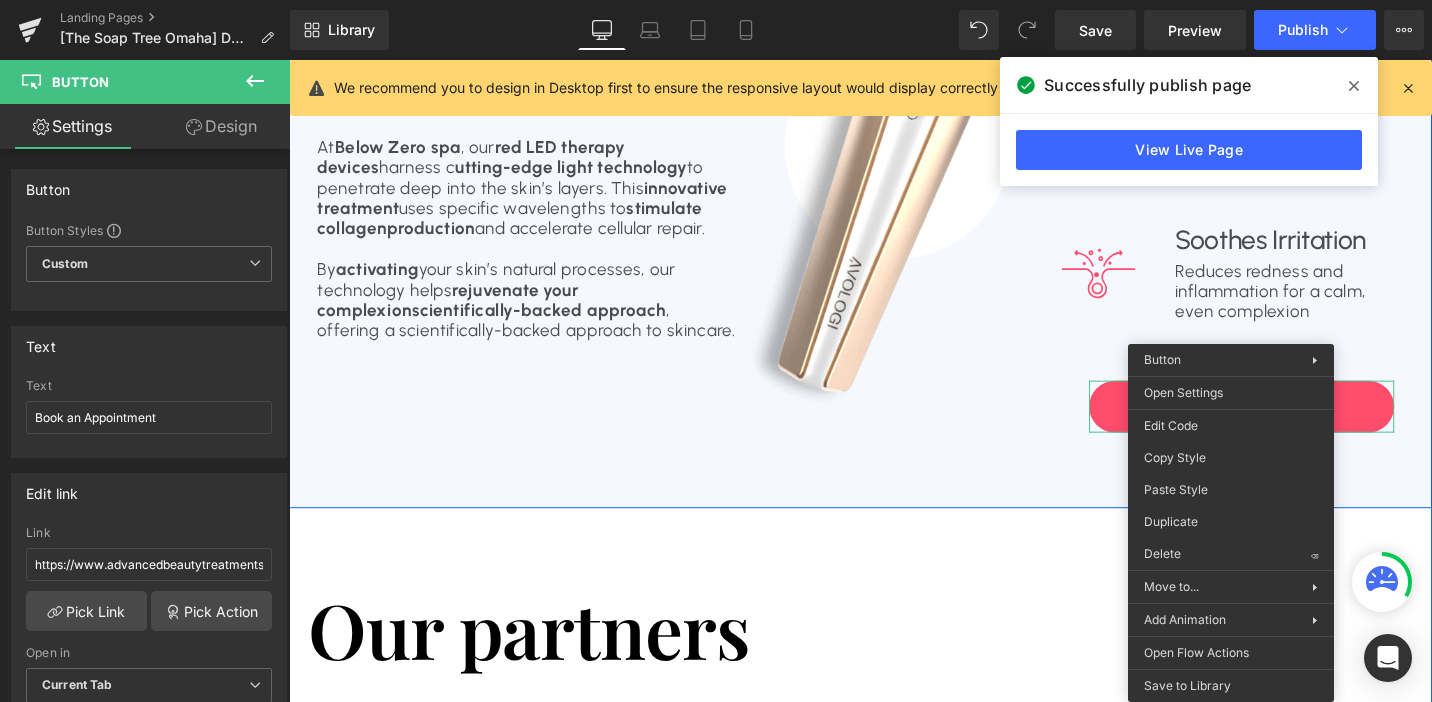click on "Button" at bounding box center (1298, 428) 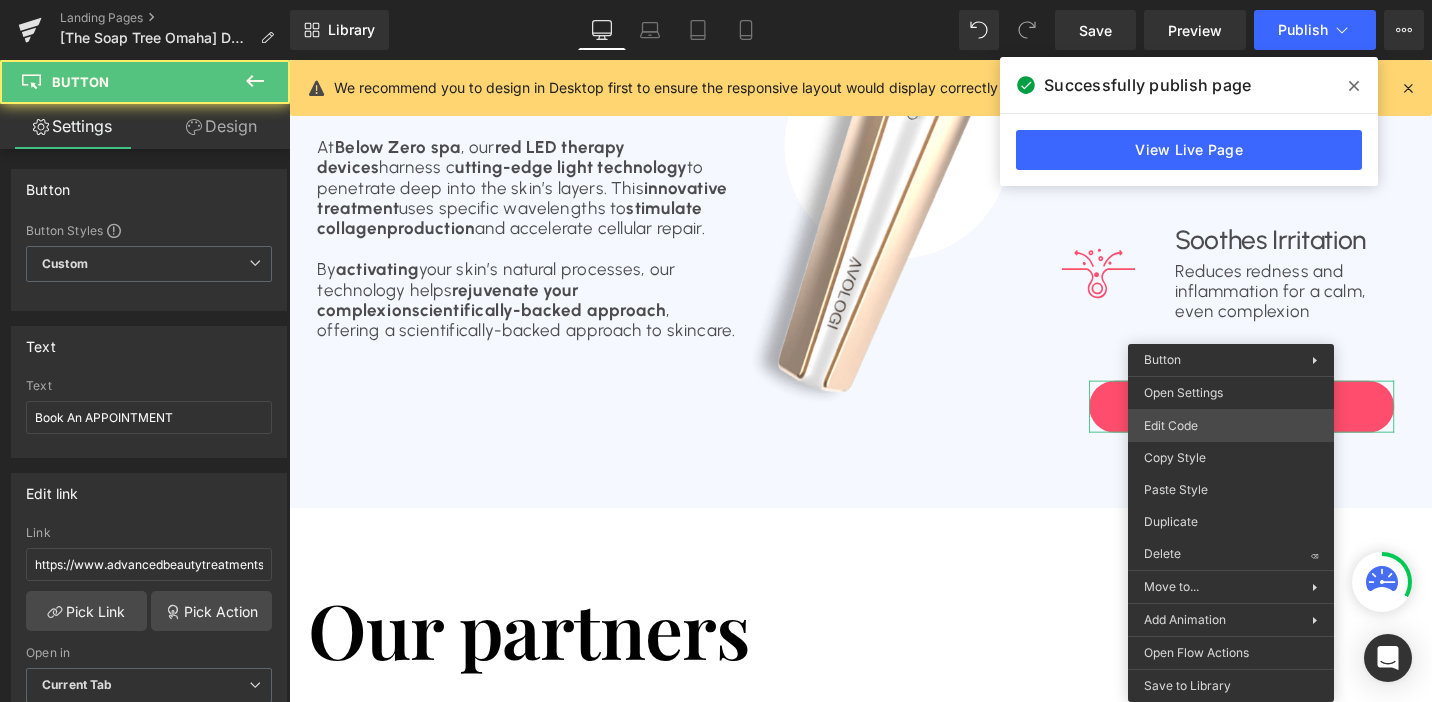 click on "Button  You are previewing how the   will restyle your page. You can not edit Elements in Preset Preview Mode.  Landing Pages [The Soap Tree Omaha] DTB Natural Facelift $59.95-1 Library Desktop Desktop Laptop Tablet Mobile Save Preview Publish Scheduled View Live Page View with current Template Save Template to Library Schedule Publish  Optimize  Publish Settings Shortcuts We recommend you to design in Desktop first to ensure the responsive layout would display correctly at every screens as your expectation. Learn more  Your page can’t be published   You've reached the maximum number of published pages on your plan  (0/0).  You need to upgrade your plan or unpublish all your pages to get 1 publish slot.   Unpublish pages   Upgrade plan  Elements Global Style Base Row  rows, columns, layouts, div Heading  headings, titles, h1,h2,h3,h4,h5,h6 Text Block  texts, paragraphs, contents, blocks Image  images, photos, alts, uploads Icon  icons, symbols Button  button, call to action, cta Separator  Liquid  Banner" at bounding box center [716, 0] 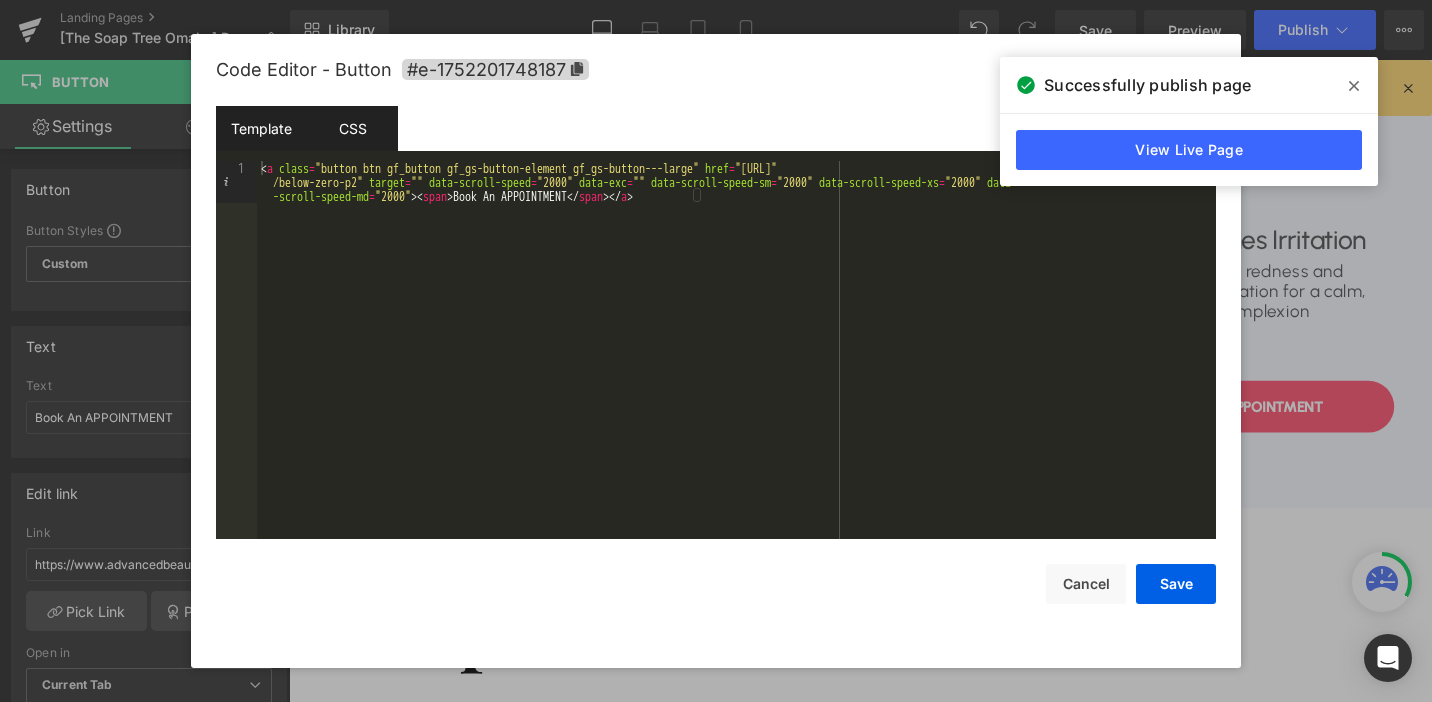click on "CSS" at bounding box center (352, 128) 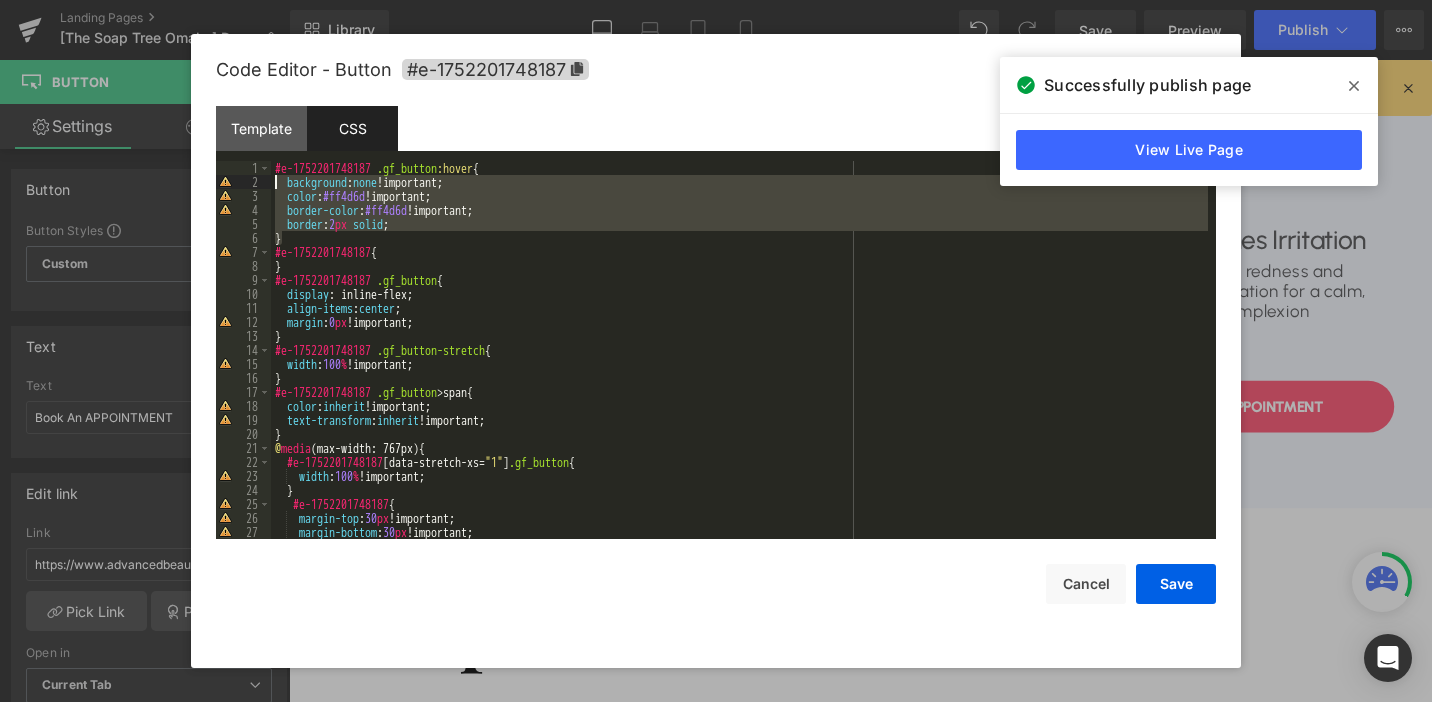 drag, startPoint x: 292, startPoint y: 239, endPoint x: 280, endPoint y: 184, distance: 56.293873 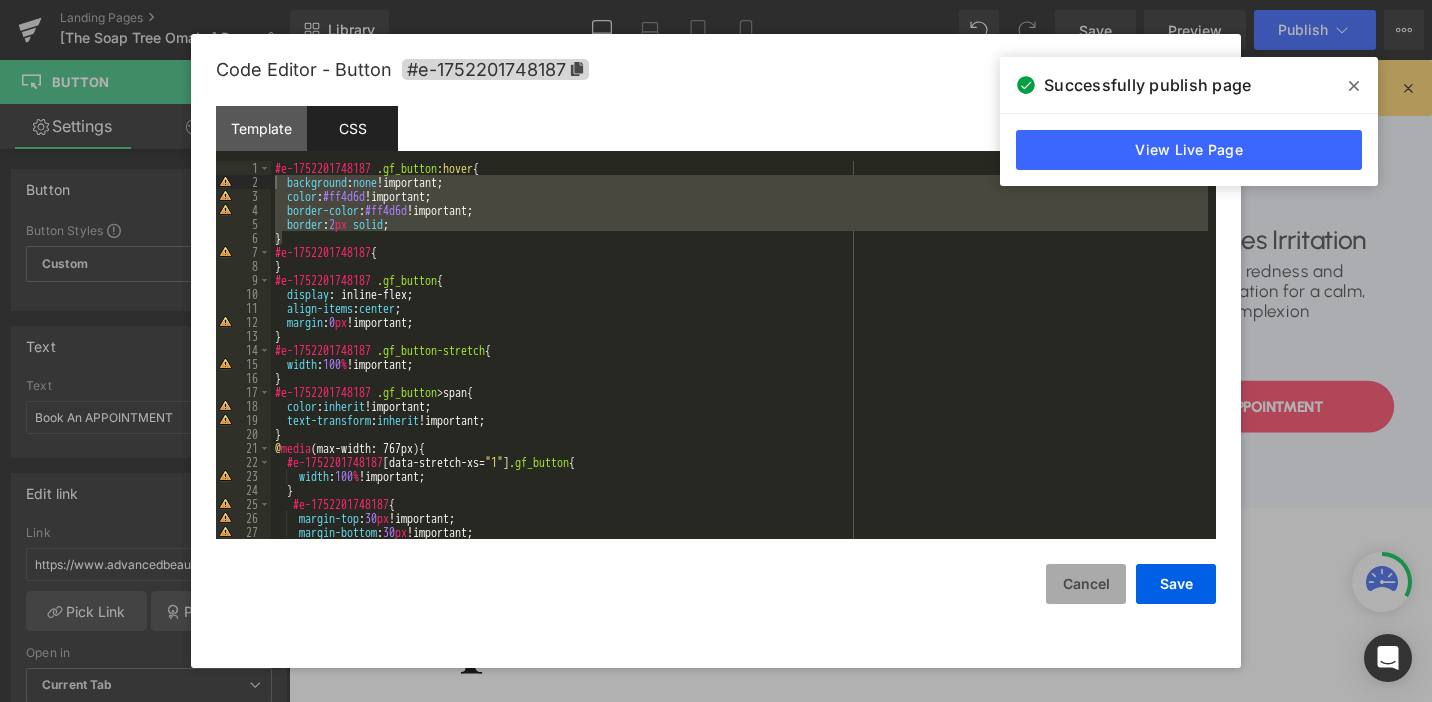 click on "Cancel" at bounding box center (1086, 584) 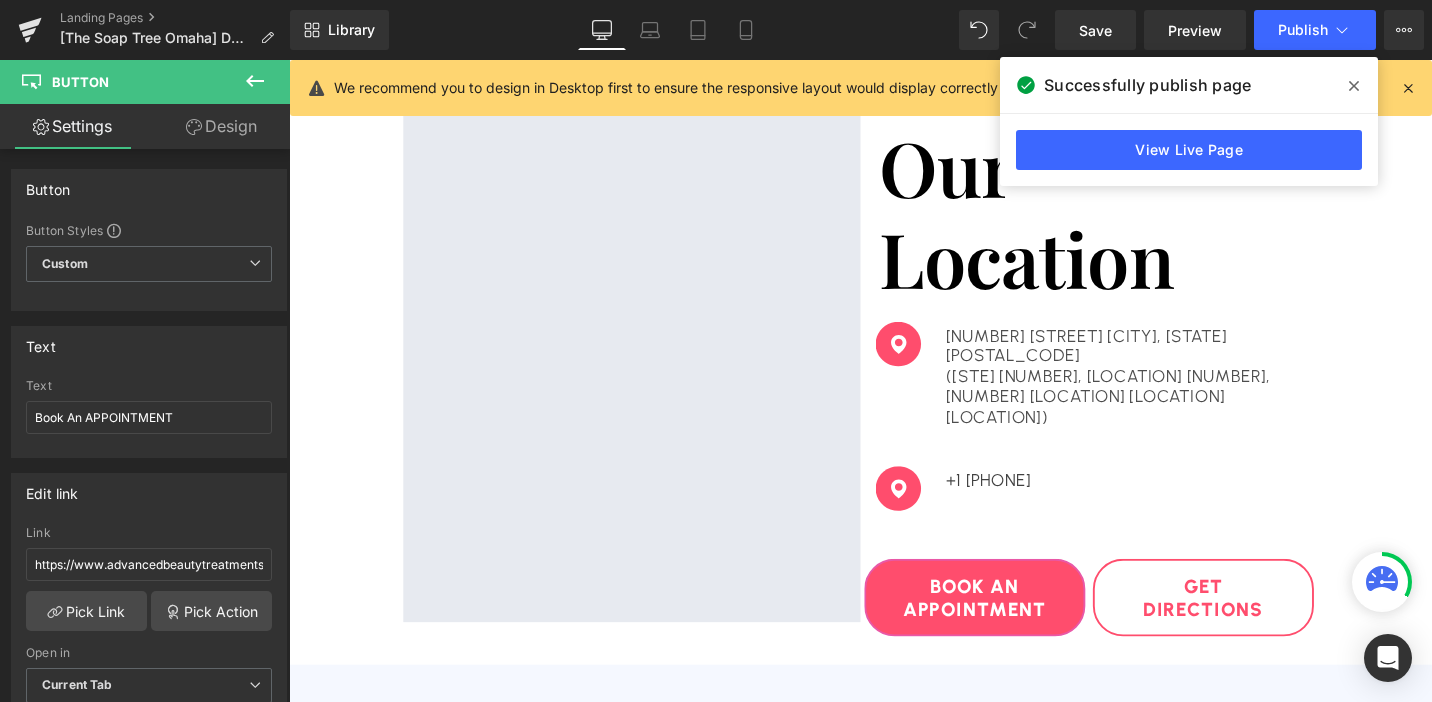 scroll, scrollTop: 4547, scrollLeft: 0, axis: vertical 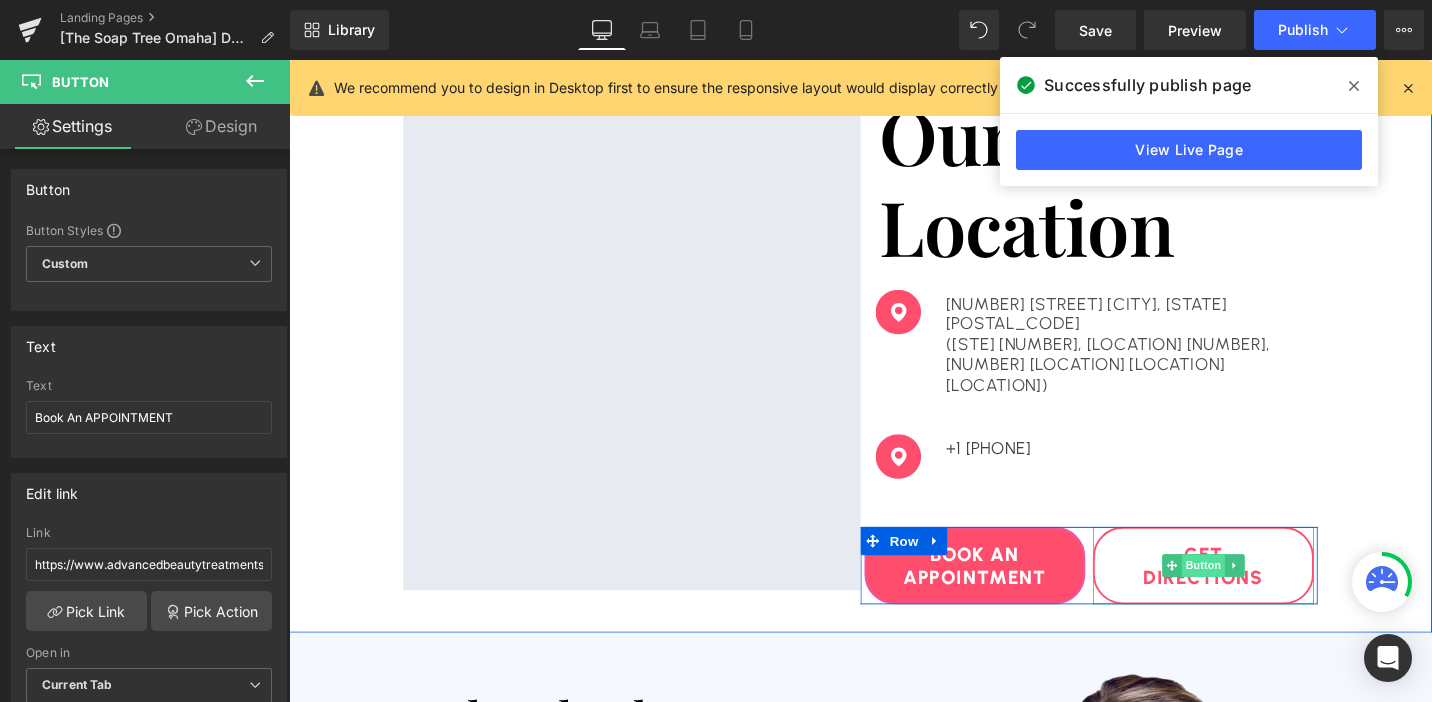 click on "Button" at bounding box center (1257, 595) 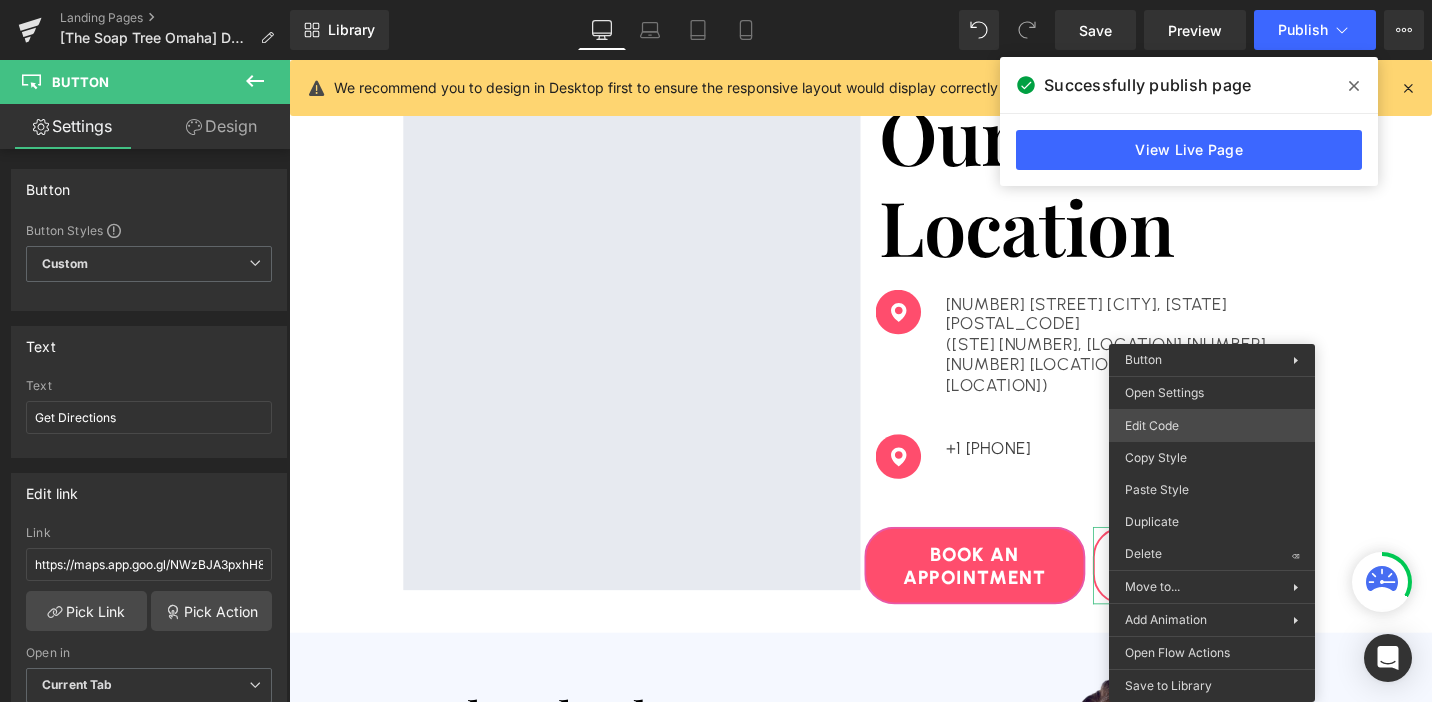 click on "Button  You are previewing how the   will restyle your page. You can not edit Elements in Preset Preview Mode.  Landing Pages [The Soap Tree Omaha] DTB Natural Facelift $59.95-1 Library Desktop Desktop Laptop Tablet Mobile Save Preview Publish Scheduled View Live Page View with current Template Save Template to Library Schedule Publish  Optimize  Publish Settings Shortcuts We recommend you to design in Desktop first to ensure the responsive layout would display correctly at every screens as your expectation. Learn more  Your page can’t be published   You've reached the maximum number of published pages on your plan  (0/0).  You need to upgrade your plan or unpublish all your pages to get 1 publish slot.   Unpublish pages   Upgrade plan  Elements Global Style Base Row  rows, columns, layouts, div Heading  headings, titles, h1,h2,h3,h4,h5,h6 Text Block  texts, paragraphs, contents, blocks Image  images, photos, alts, uploads Icon  icons, symbols Button  button, call to action, cta Separator  Liquid  Banner" at bounding box center [716, 0] 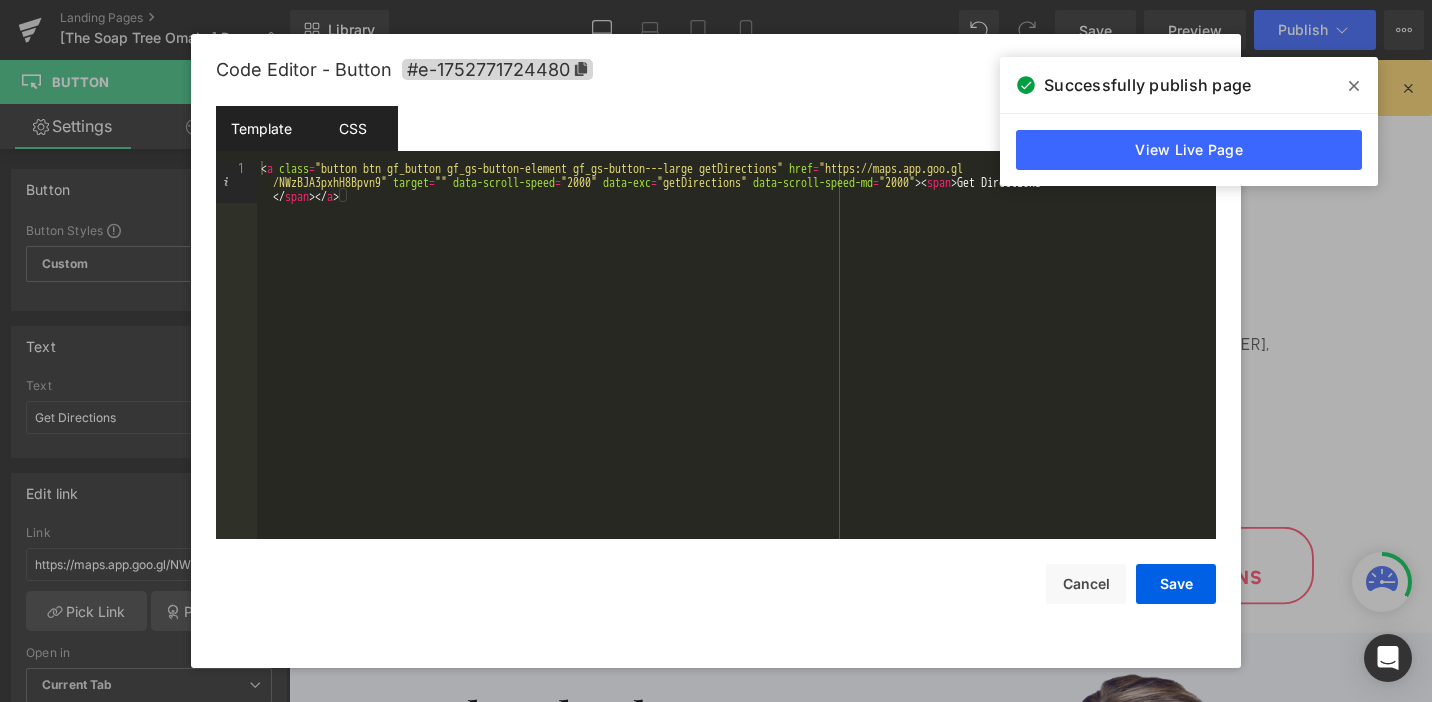 click on "CSS" at bounding box center [352, 128] 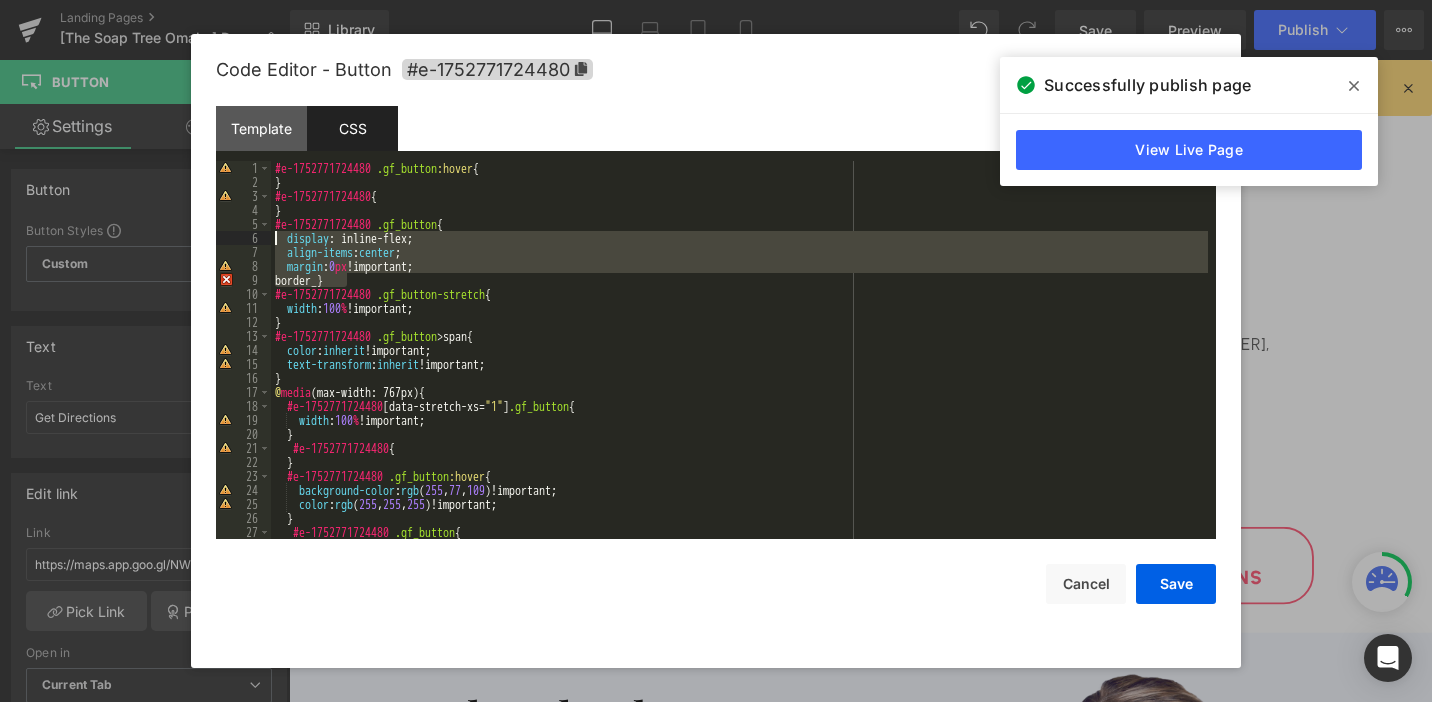 drag, startPoint x: 357, startPoint y: 279, endPoint x: 273, endPoint y: 239, distance: 93.03763 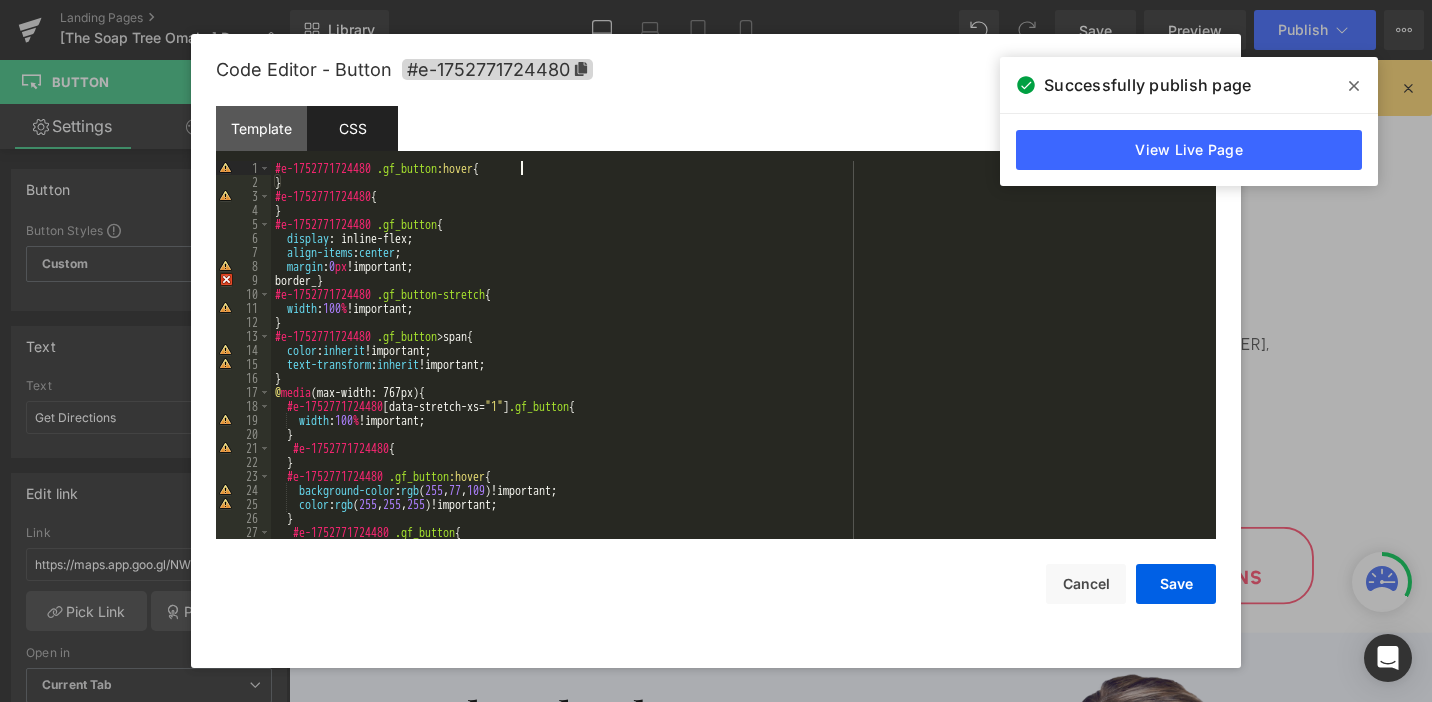 type 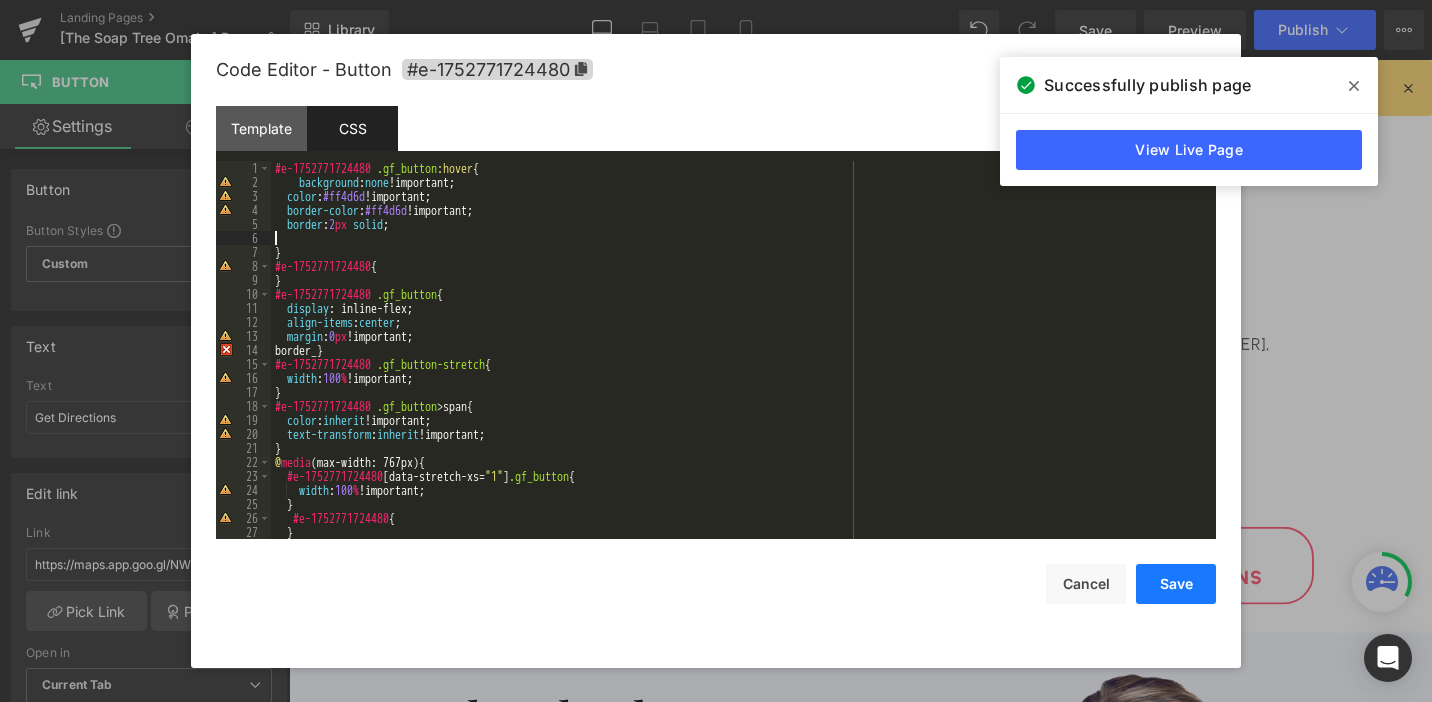 click on "Save" at bounding box center [1176, 584] 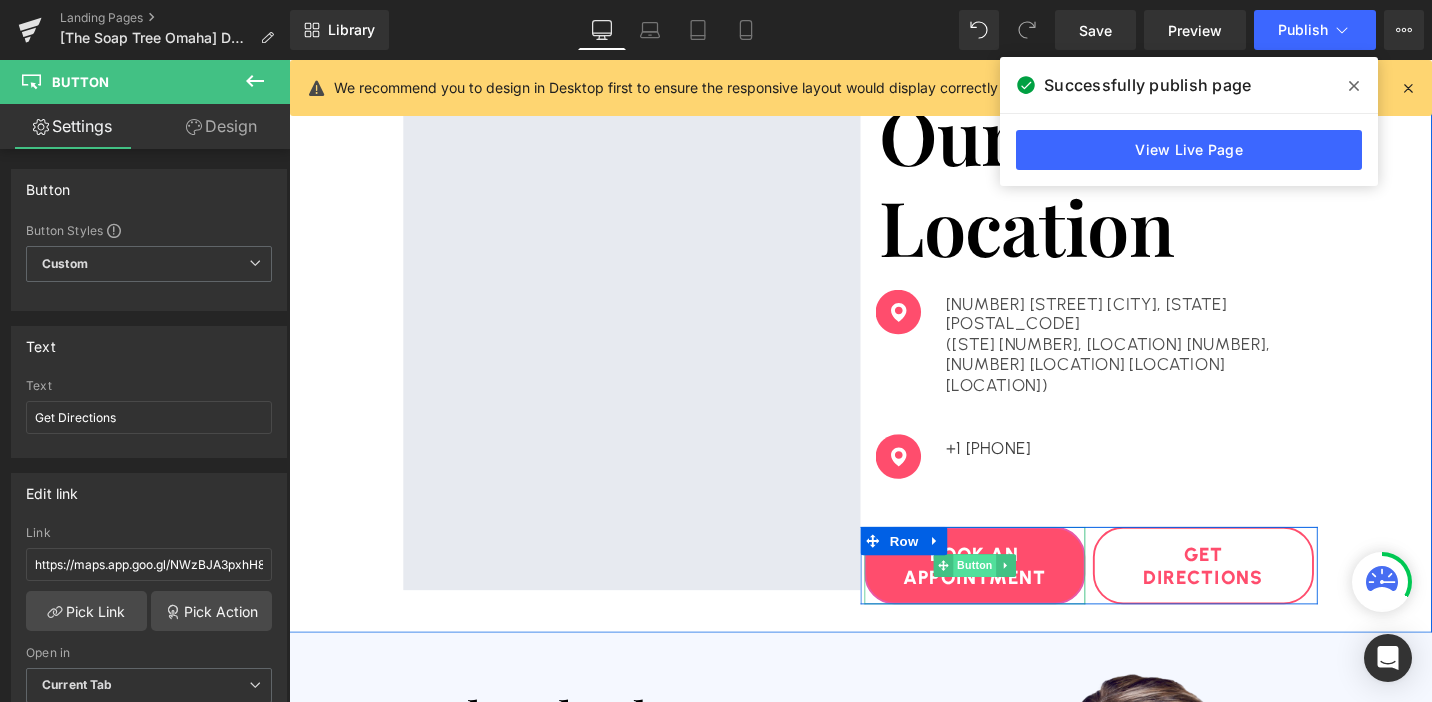 click on "Button" at bounding box center [1015, 595] 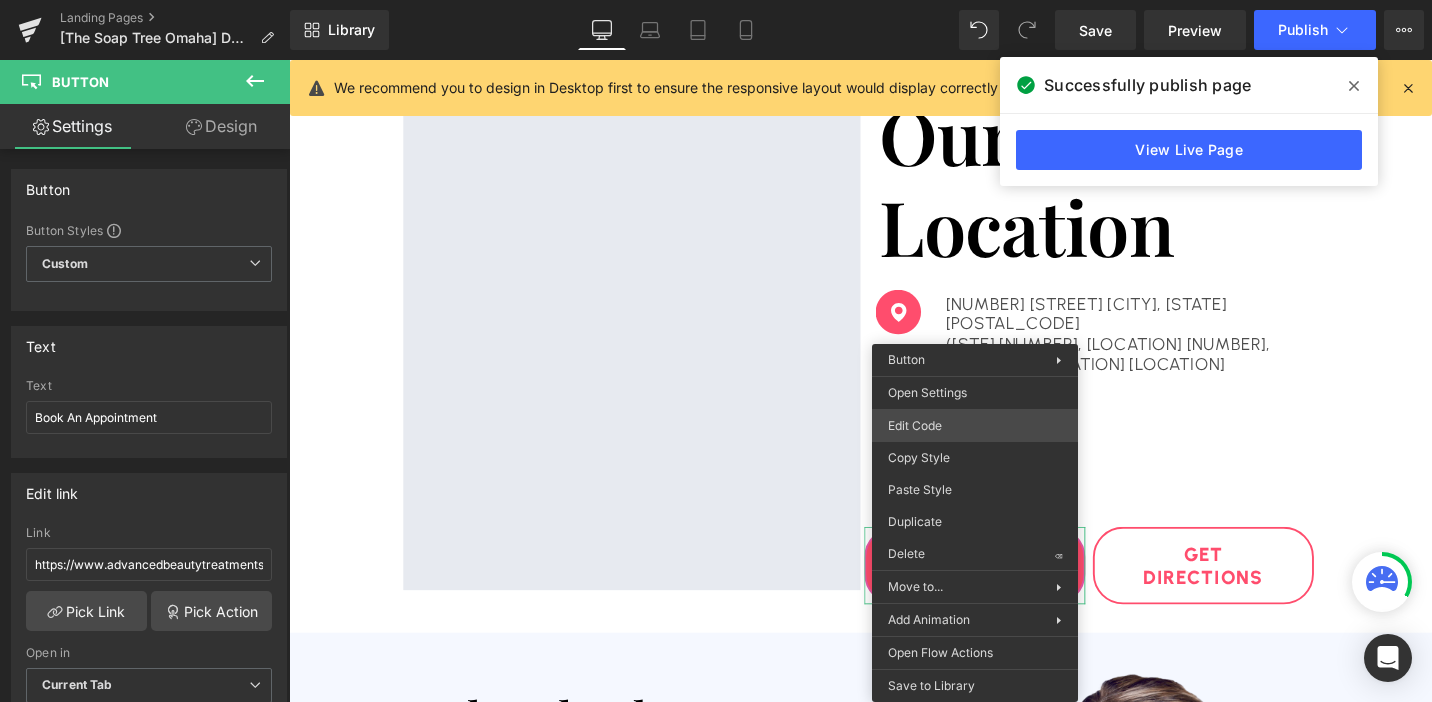 click on "Button  You are previewing how the   will restyle your page. You can not edit Elements in Preset Preview Mode.  Landing Pages [The Soap Tree Omaha] DTB Natural Facelift $59.95-1 Library Desktop Desktop Laptop Tablet Mobile Save Preview Publish Scheduled View Live Page View with current Template Save Template to Library Schedule Publish  Optimize  Publish Settings Shortcuts We recommend you to design in Desktop first to ensure the responsive layout would display correctly at every screens as your expectation. Learn more  Your page can’t be published   You've reached the maximum number of published pages on your plan  (0/0).  You need to upgrade your plan or unpublish all your pages to get 1 publish slot.   Unpublish pages   Upgrade plan  Elements Global Style Base Row  rows, columns, layouts, div Heading  headings, titles, h1,h2,h3,h4,h5,h6 Text Block  texts, paragraphs, contents, blocks Image  images, photos, alts, uploads Icon  icons, symbols Button  button, call to action, cta Separator  Liquid  Banner" at bounding box center (716, 0) 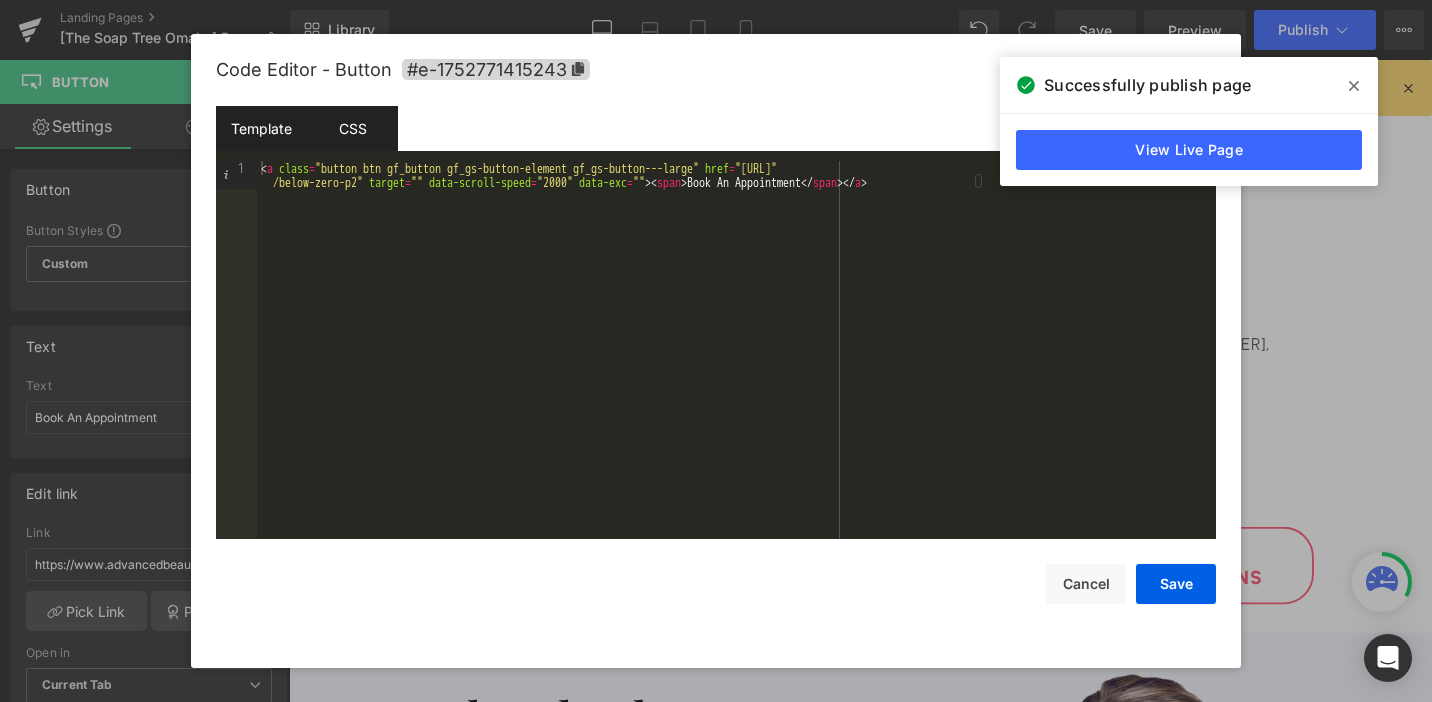 click on "CSS" at bounding box center (352, 128) 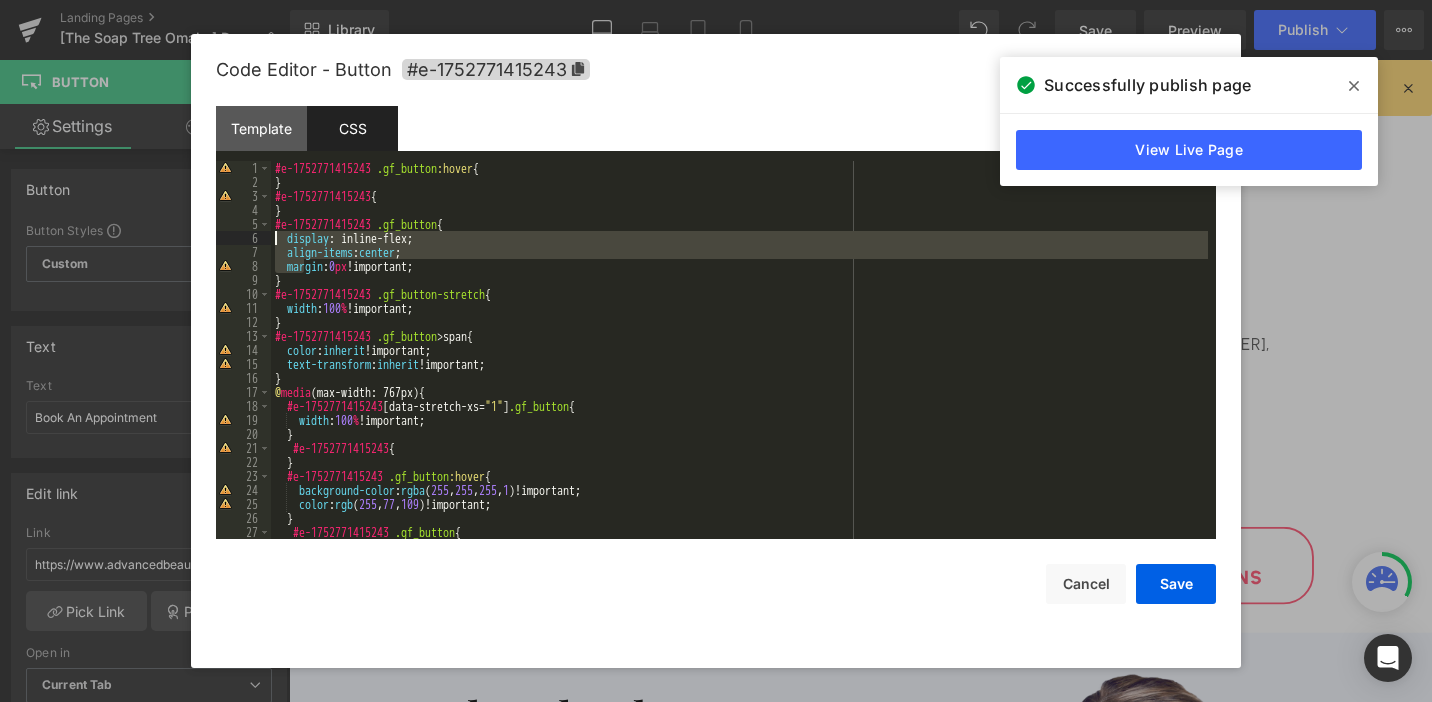 drag, startPoint x: 303, startPoint y: 273, endPoint x: 281, endPoint y: 239, distance: 40.496914 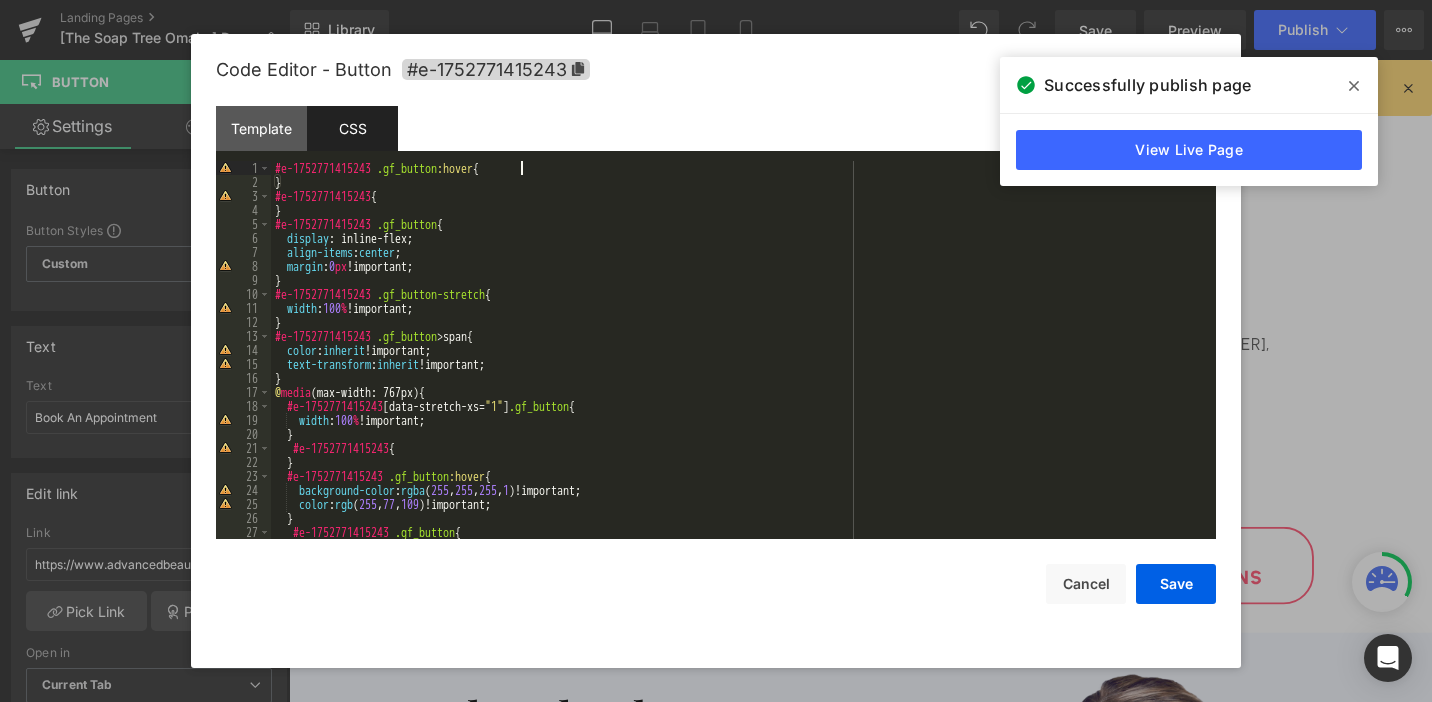 type 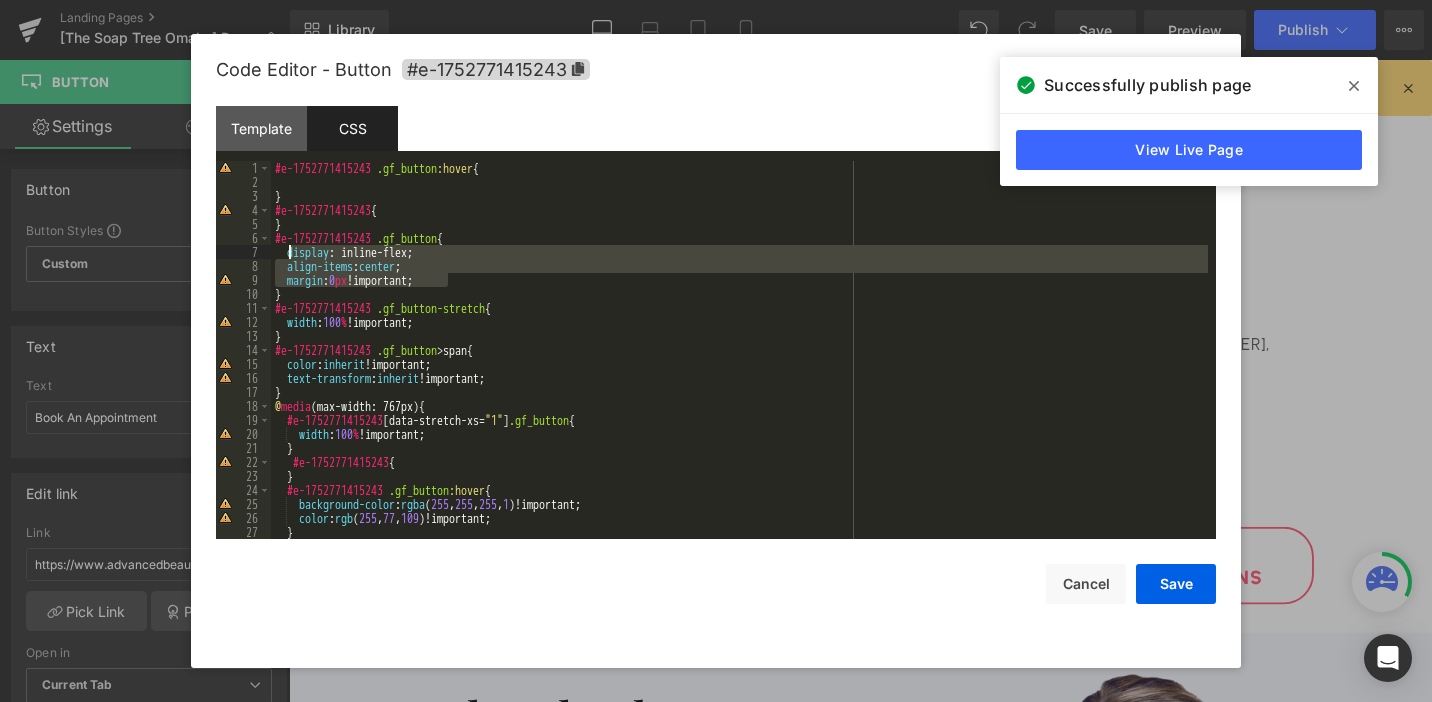 drag, startPoint x: 456, startPoint y: 283, endPoint x: 286, endPoint y: 249, distance: 173.36667 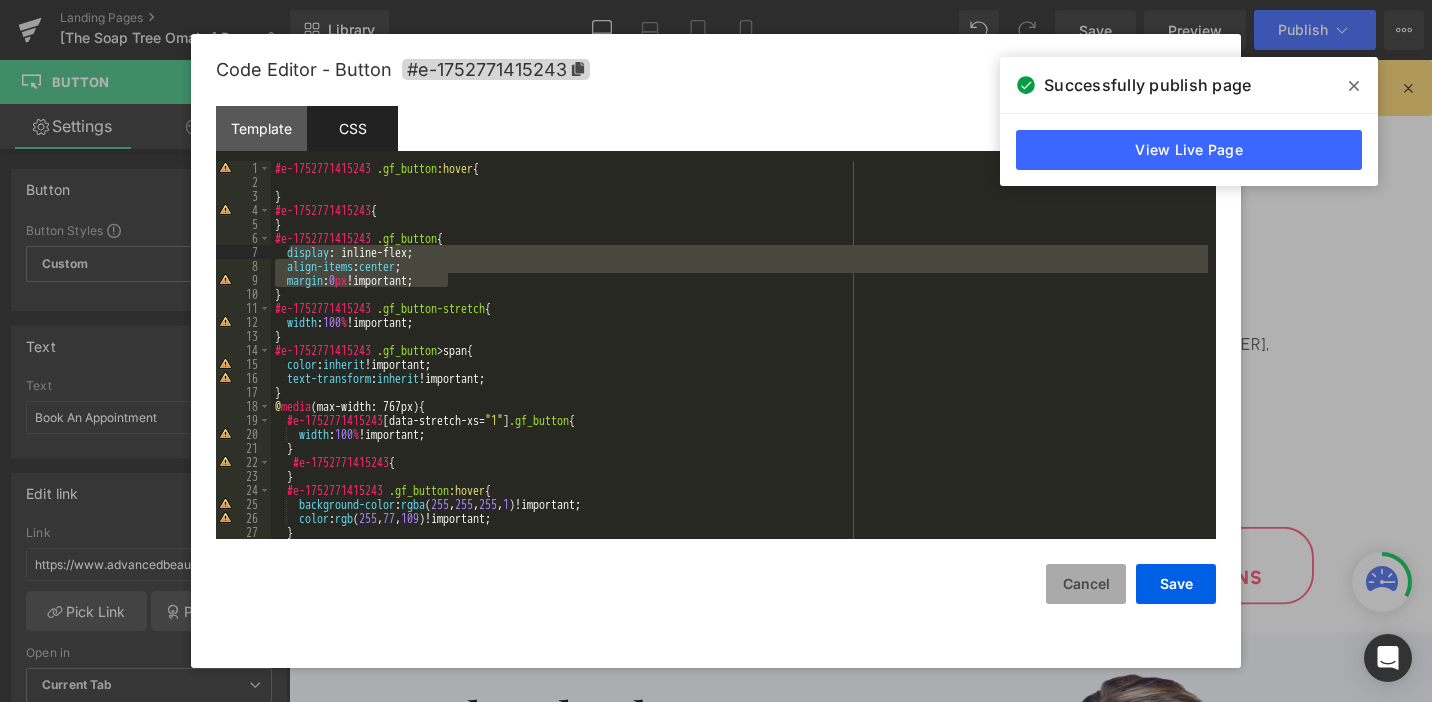 click on "Cancel" at bounding box center (1086, 584) 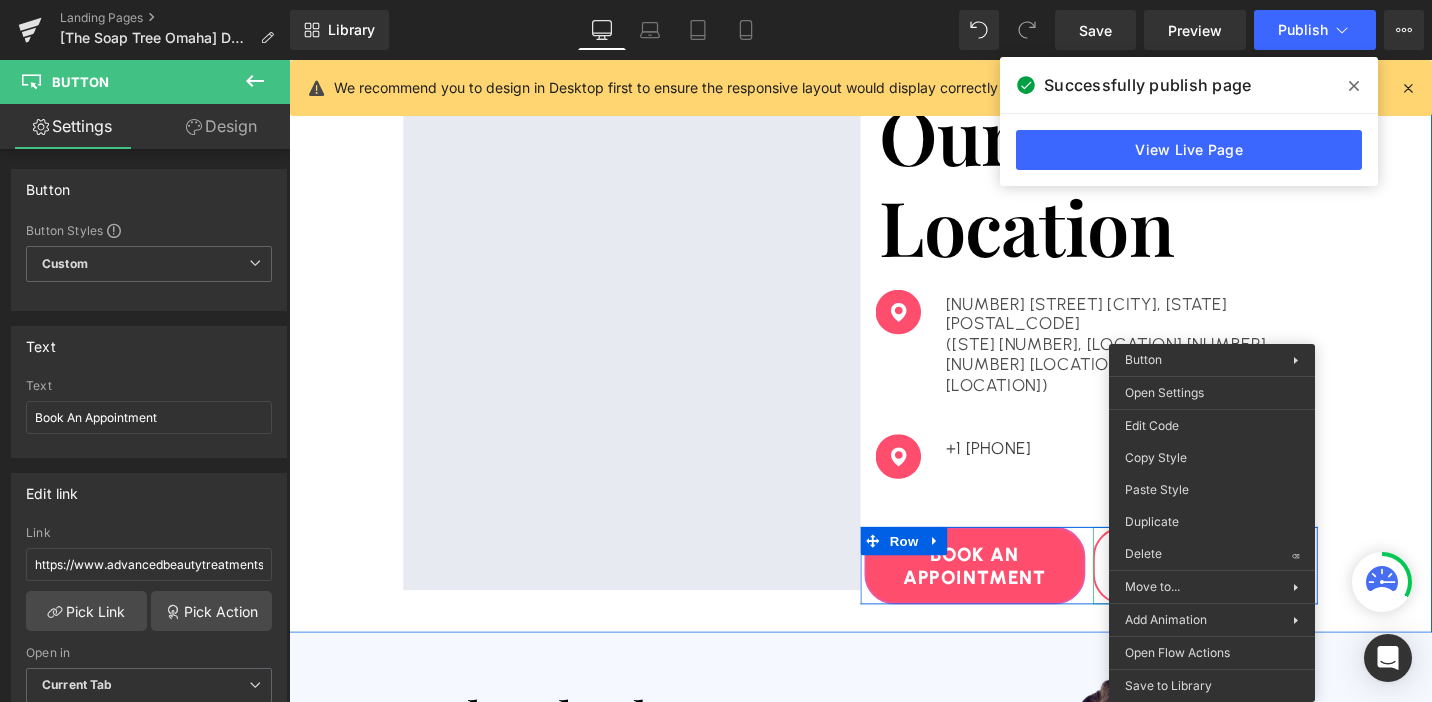 click on "Button" at bounding box center (1257, 596) 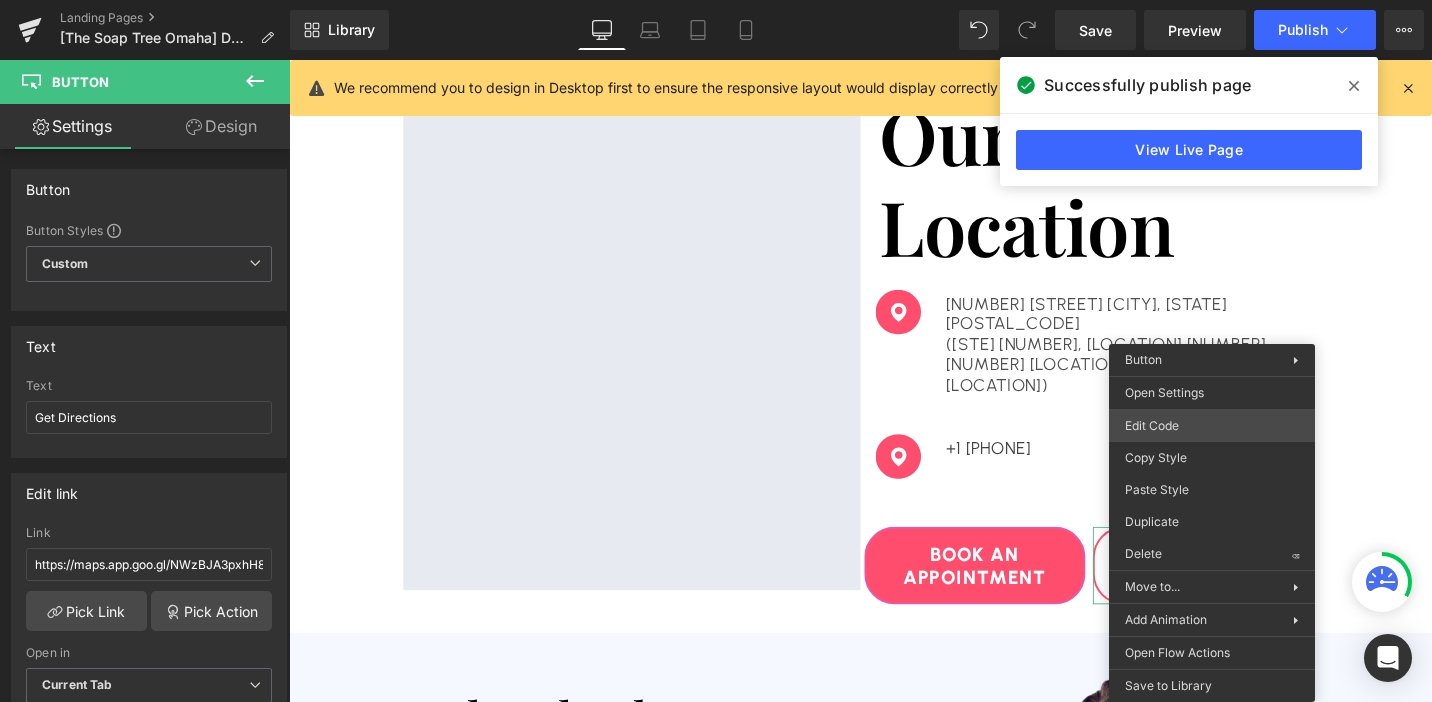 click on "Button  You are previewing how the   will restyle your page. You can not edit Elements in Preset Preview Mode.  Landing Pages [The Soap Tree Omaha] DTB Natural Facelift $59.95-1 Library Desktop Desktop Laptop Tablet Mobile Save Preview Publish Scheduled View Live Page View with current Template Save Template to Library Schedule Publish  Optimize  Publish Settings Shortcuts We recommend you to design in Desktop first to ensure the responsive layout would display correctly at every screens as your expectation. Learn more  Your page can’t be published   You've reached the maximum number of published pages on your plan  (0/0).  You need to upgrade your plan or unpublish all your pages to get 1 publish slot.   Unpublish pages   Upgrade plan  Elements Global Style Base Row  rows, columns, layouts, div Heading  headings, titles, h1,h2,h3,h4,h5,h6 Text Block  texts, paragraphs, contents, blocks Image  images, photos, alts, uploads Icon  icons, symbols Button  button, call to action, cta Separator  Liquid  Banner" at bounding box center (716, 0) 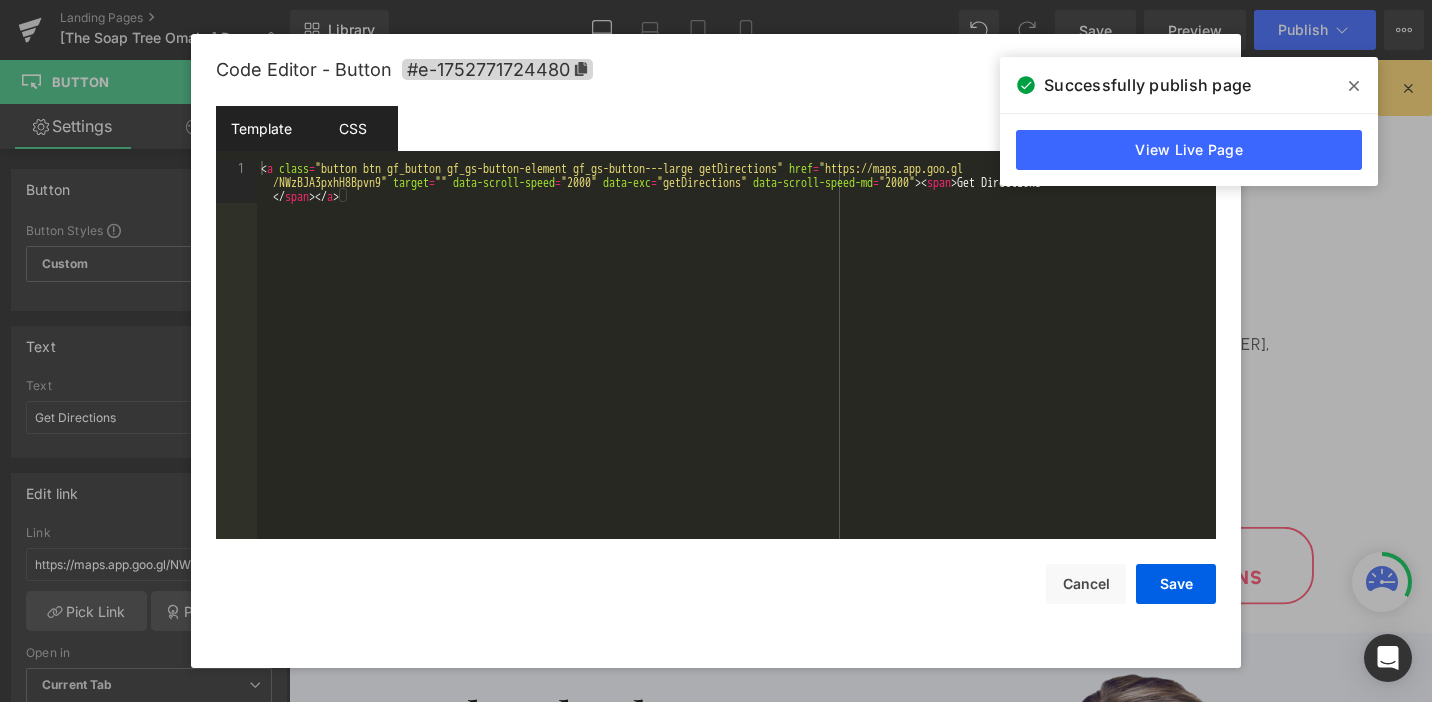 click on "CSS" at bounding box center (352, 128) 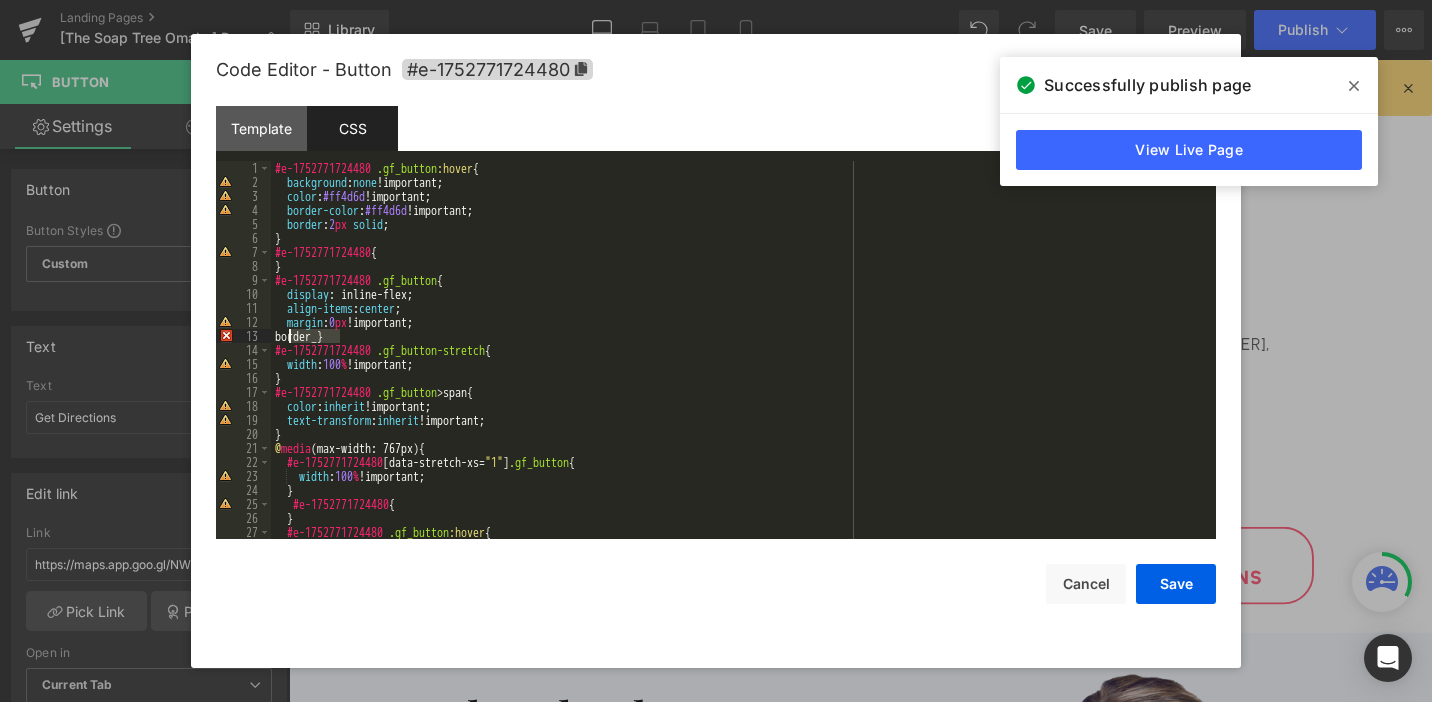 drag, startPoint x: 339, startPoint y: 335, endPoint x: 285, endPoint y: 335, distance: 54 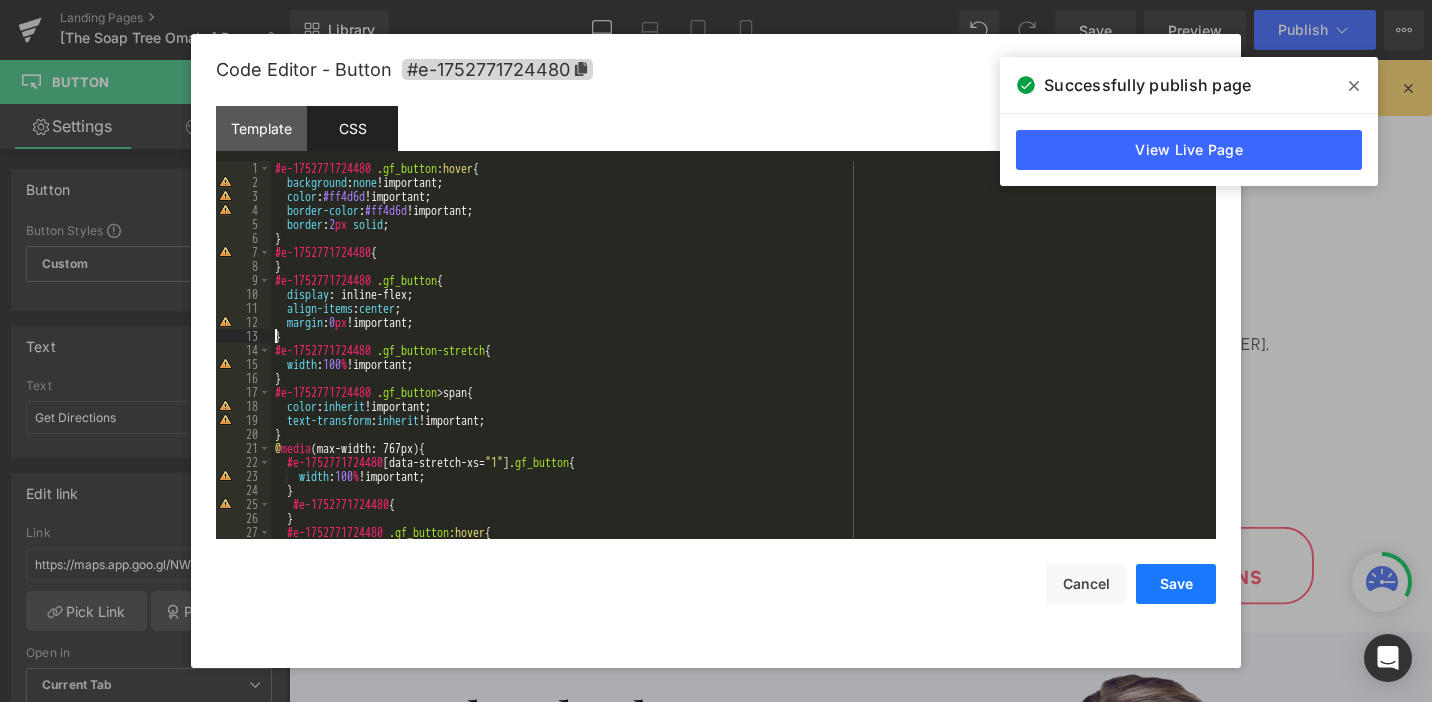 click on "Save" at bounding box center (1176, 584) 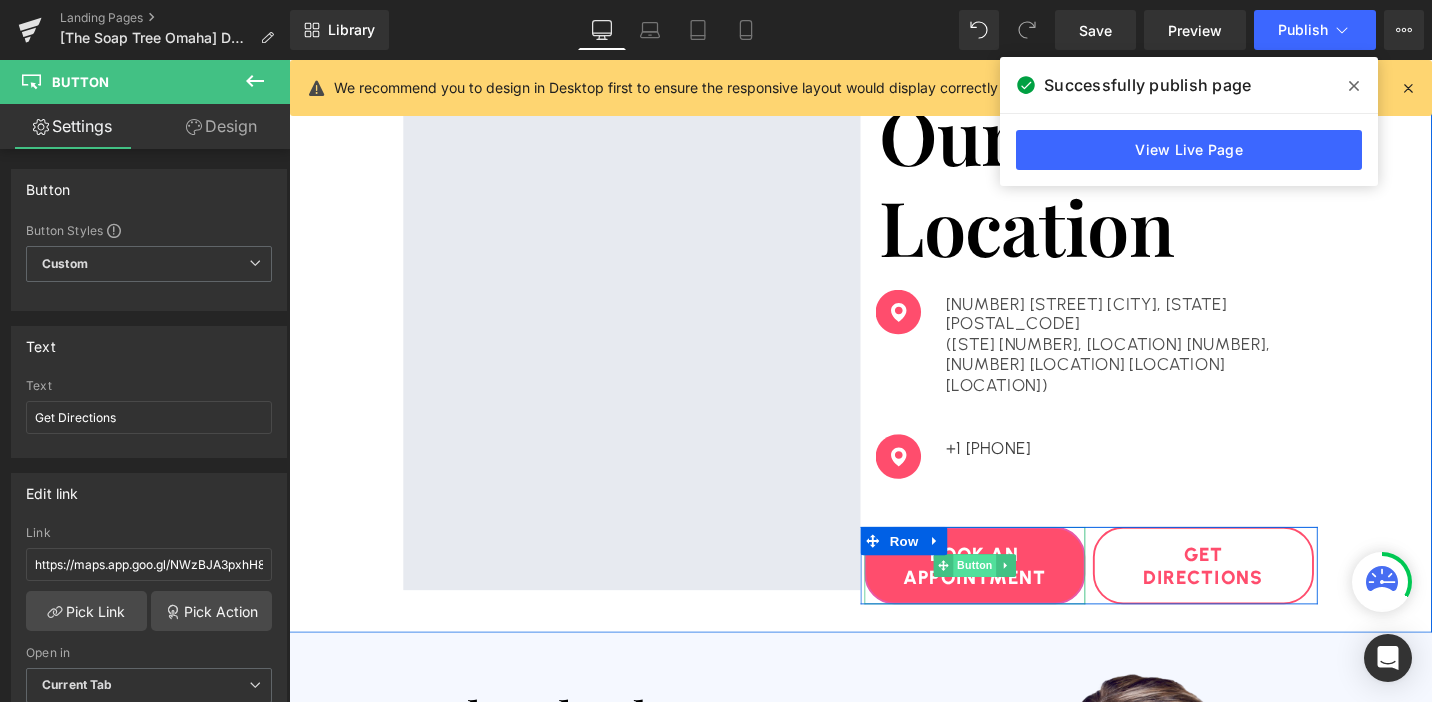 click on "Button" at bounding box center [1015, 595] 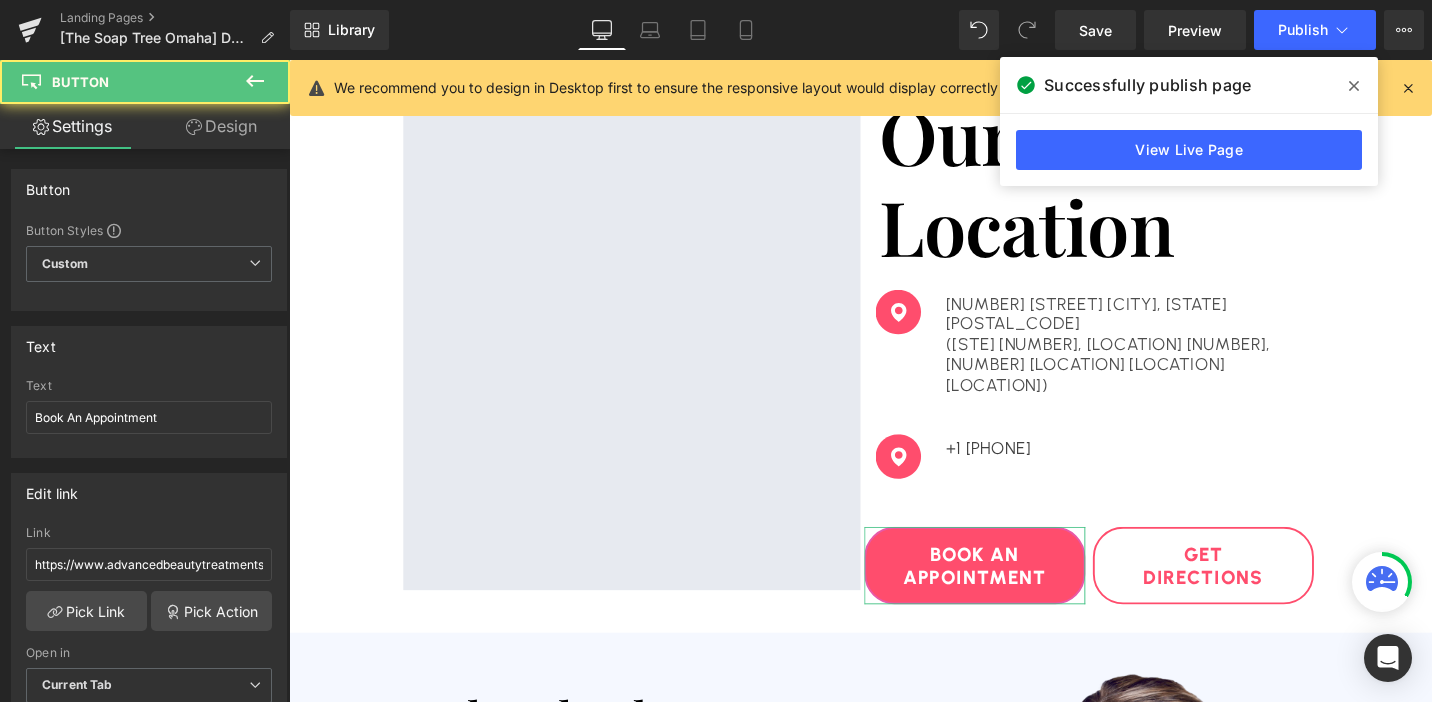 click on "Design" at bounding box center (221, 126) 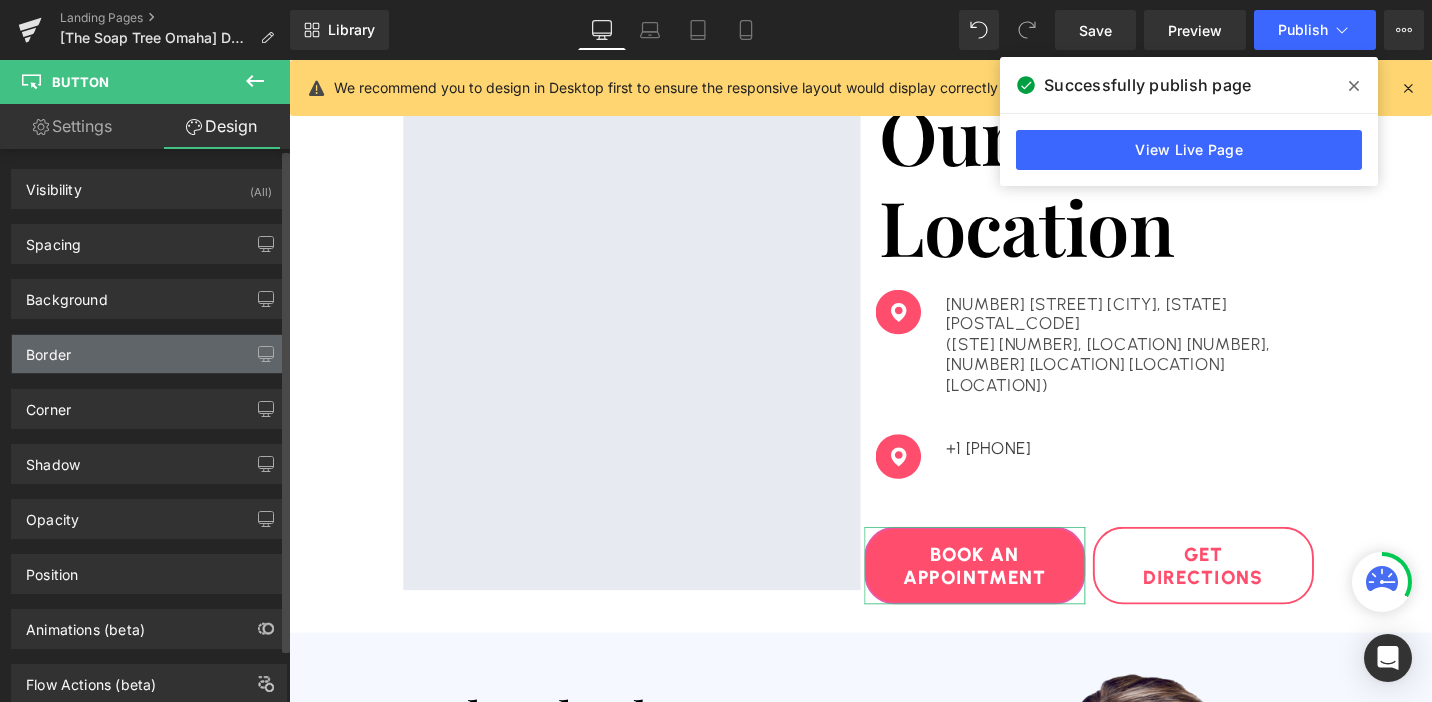 click on "Border" at bounding box center [149, 354] 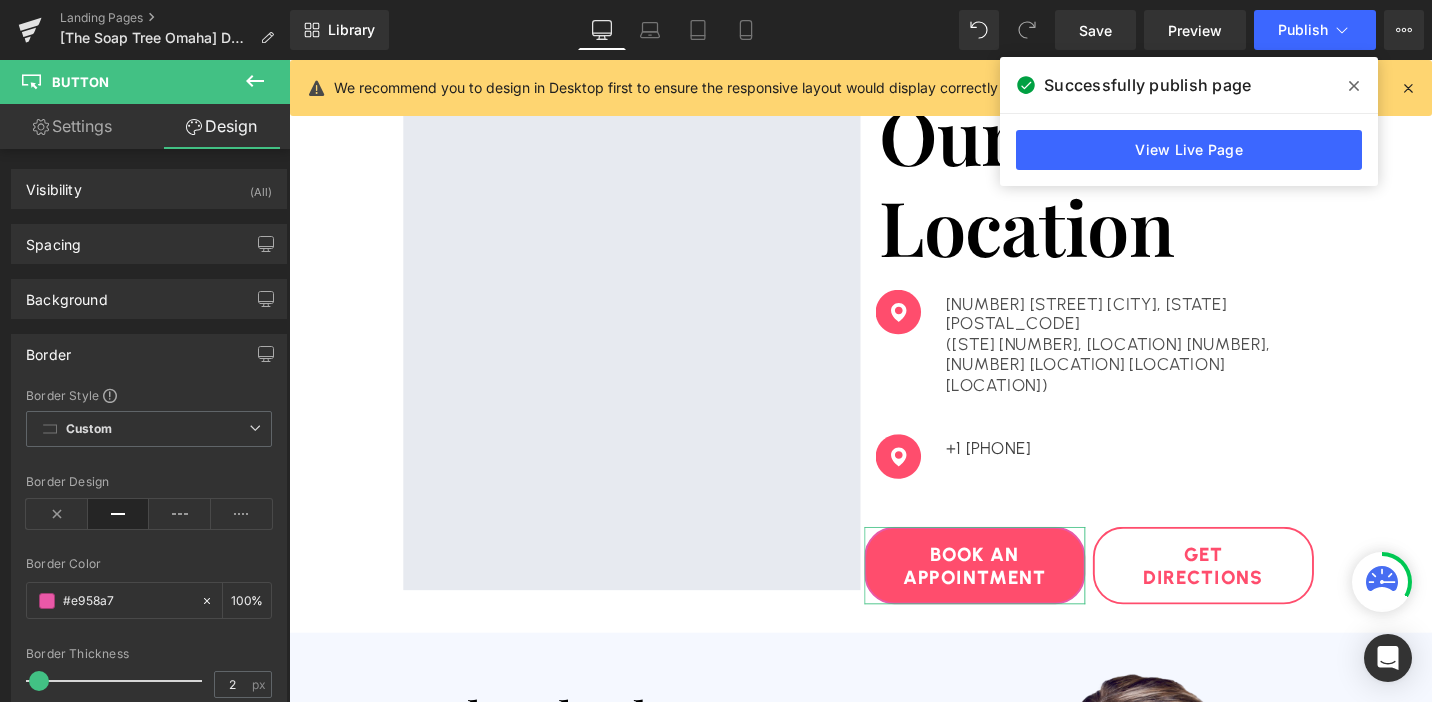 click on "Settings" at bounding box center (72, 126) 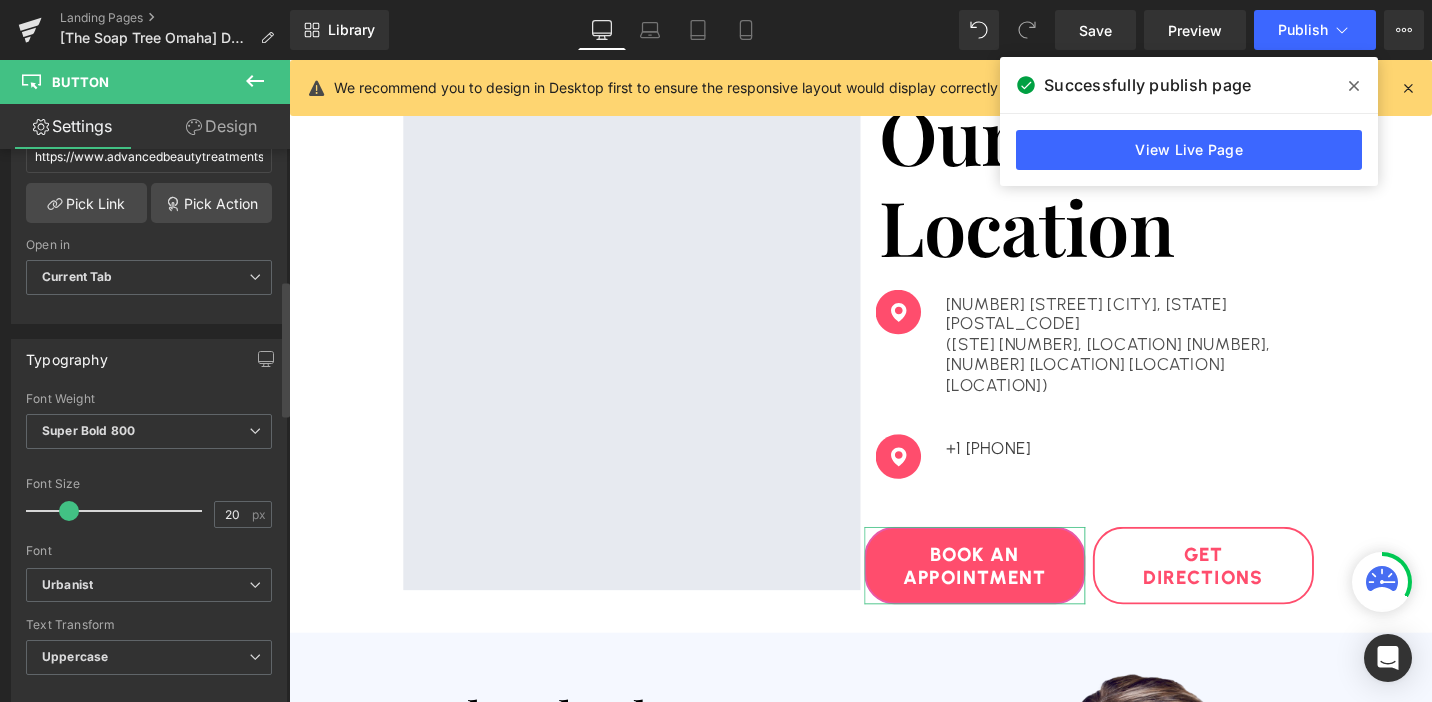 scroll, scrollTop: 851, scrollLeft: 0, axis: vertical 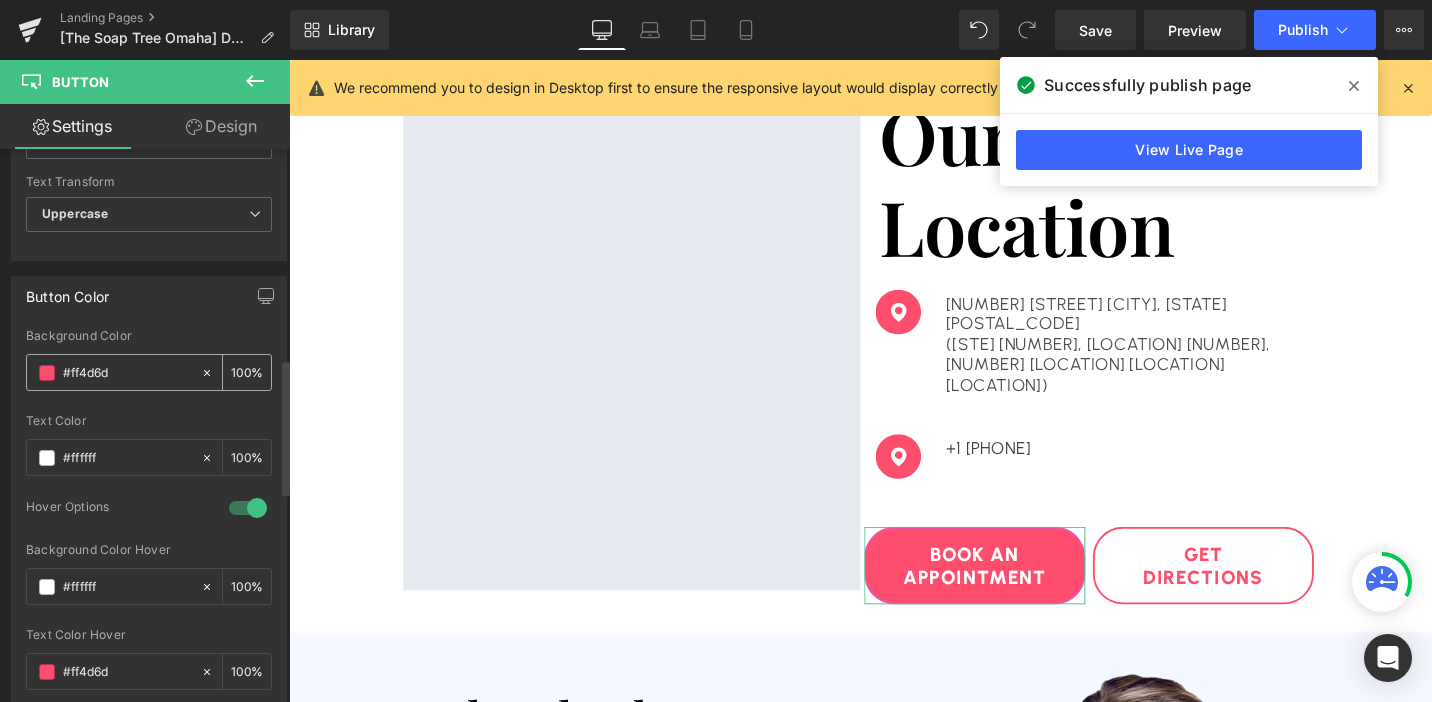 click on "#ff4d6d" at bounding box center [127, 373] 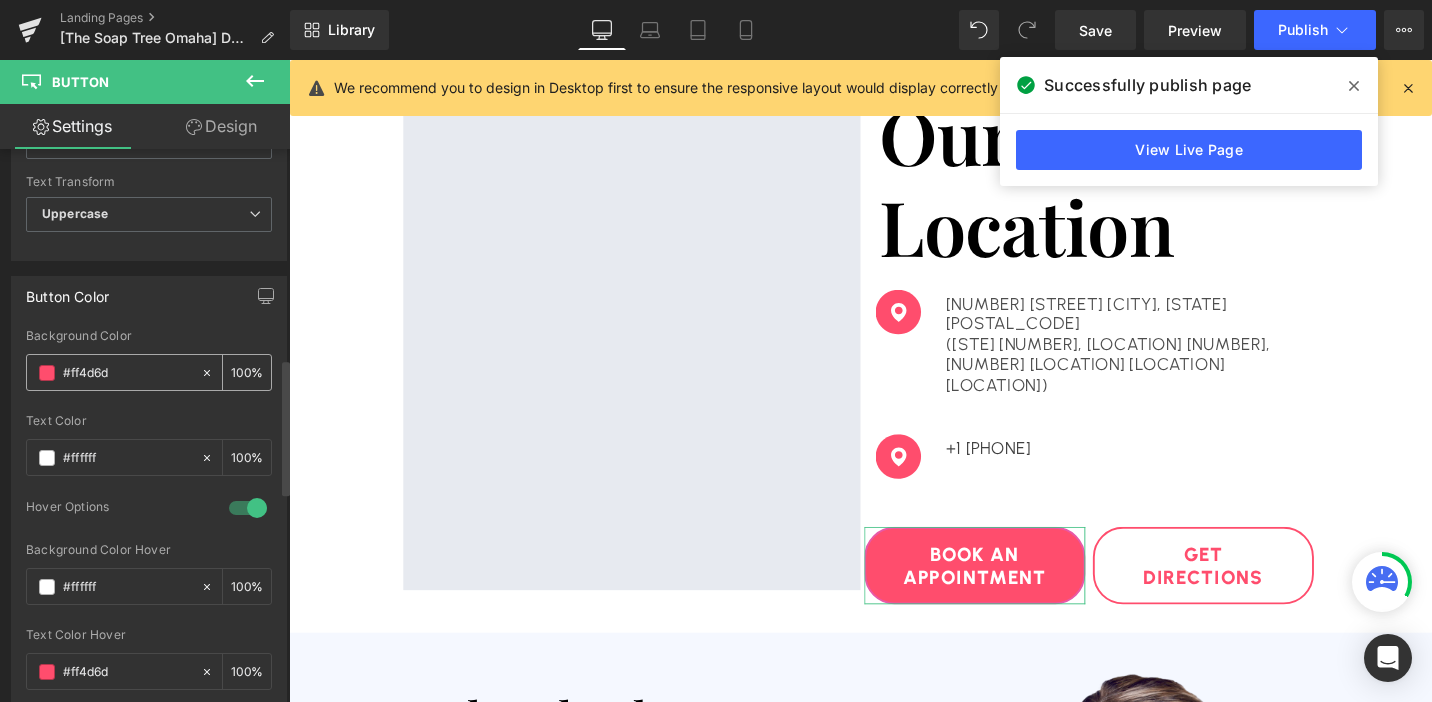 click on "#ff4d6d" at bounding box center [127, 373] 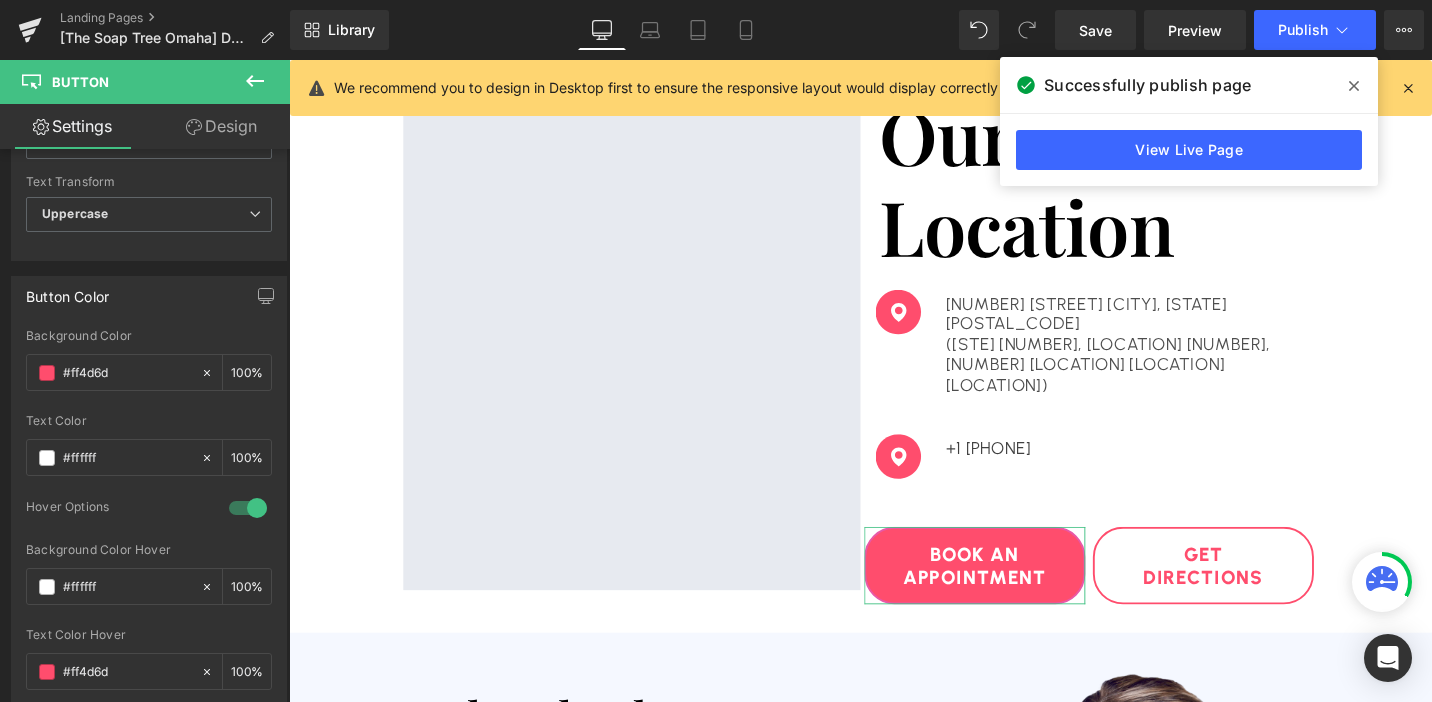click on "Design" at bounding box center (221, 126) 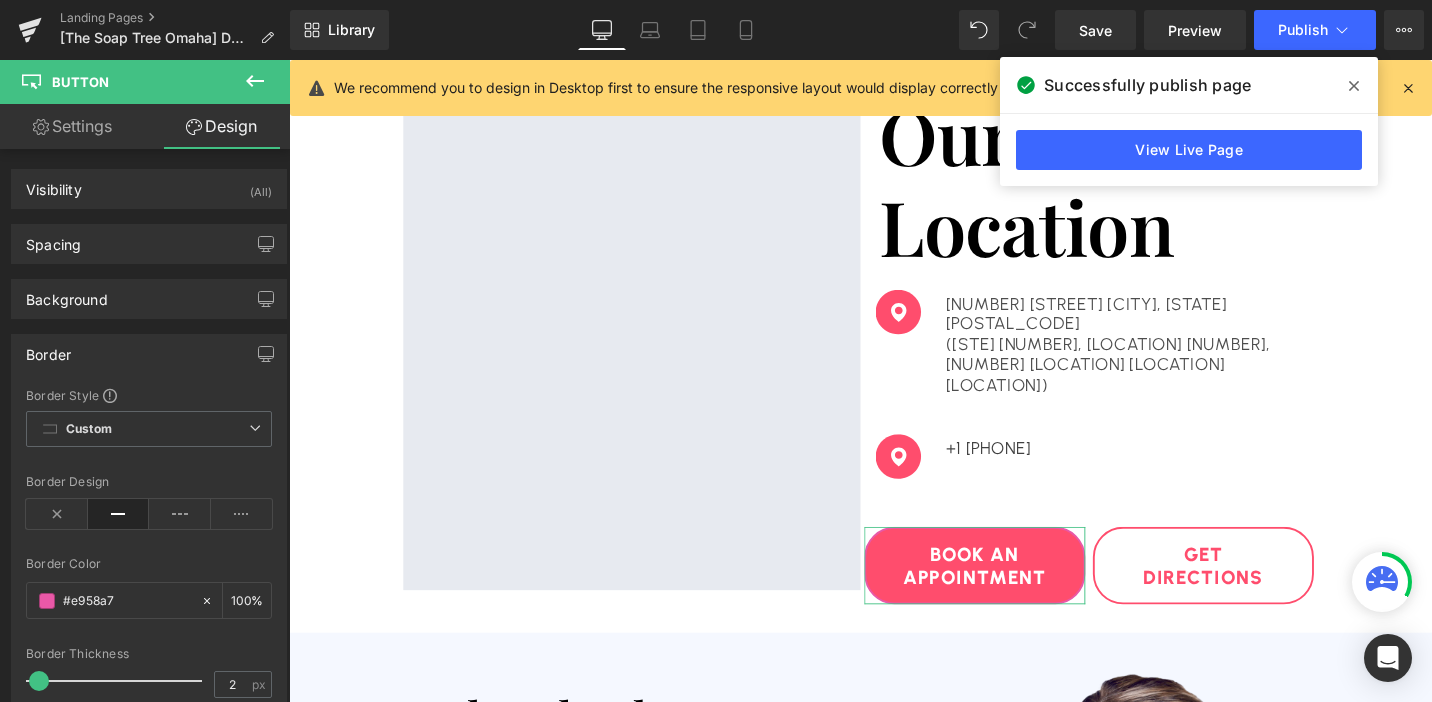 type on "100" 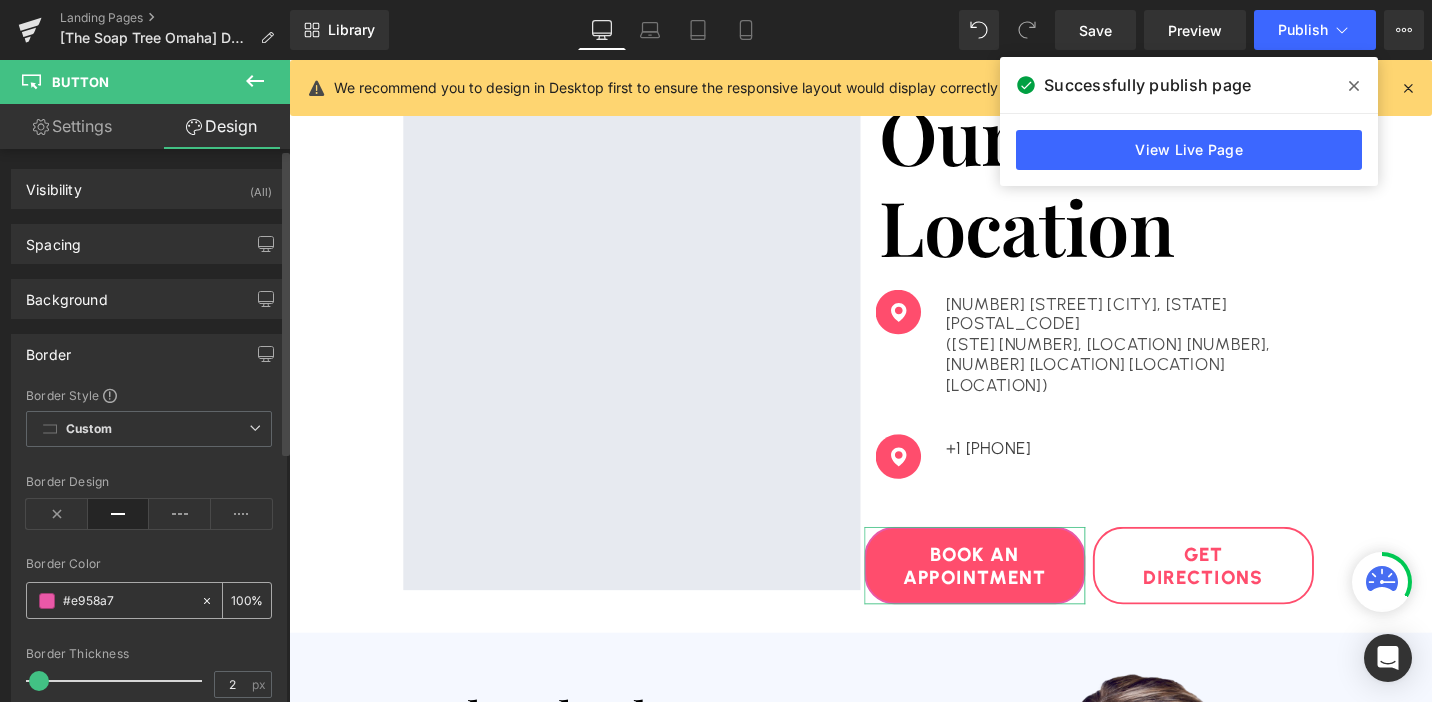 click on "#e958a7" at bounding box center (127, 601) 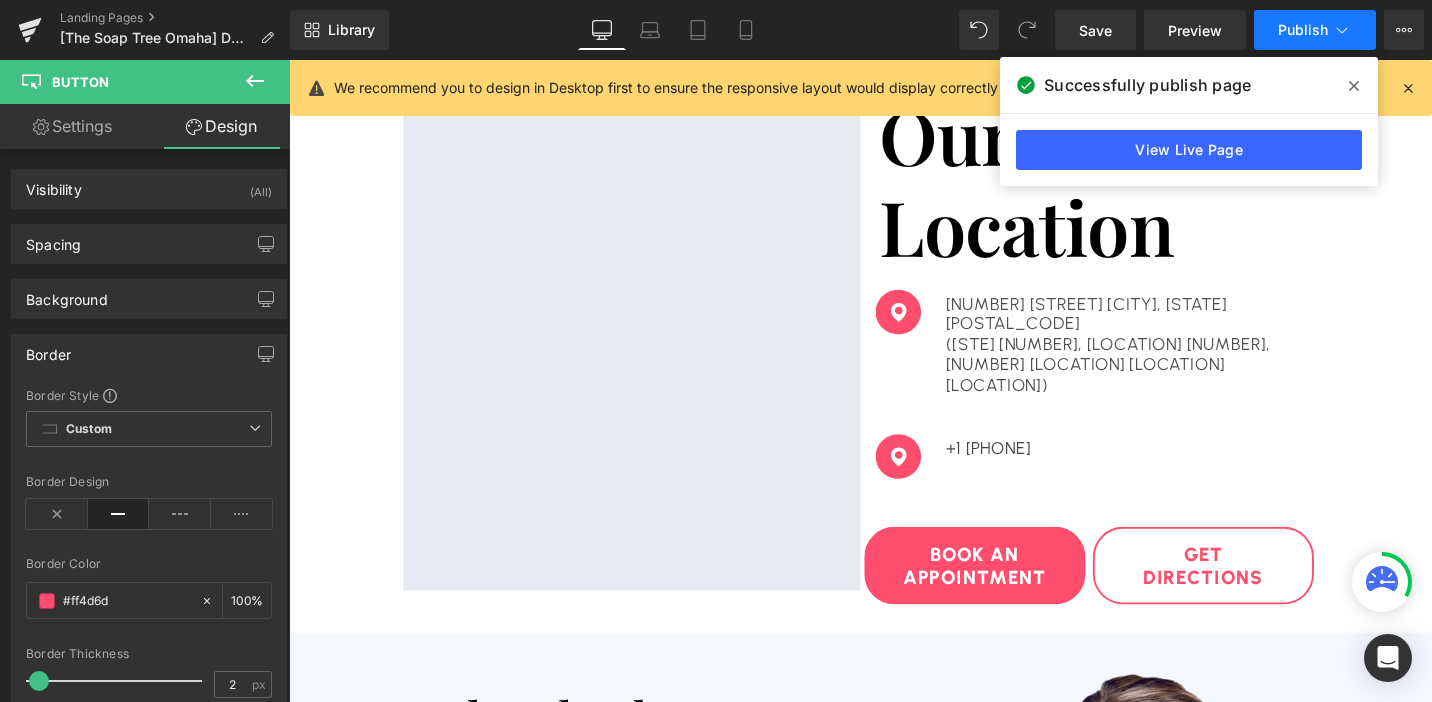 type on "#ff4d6d" 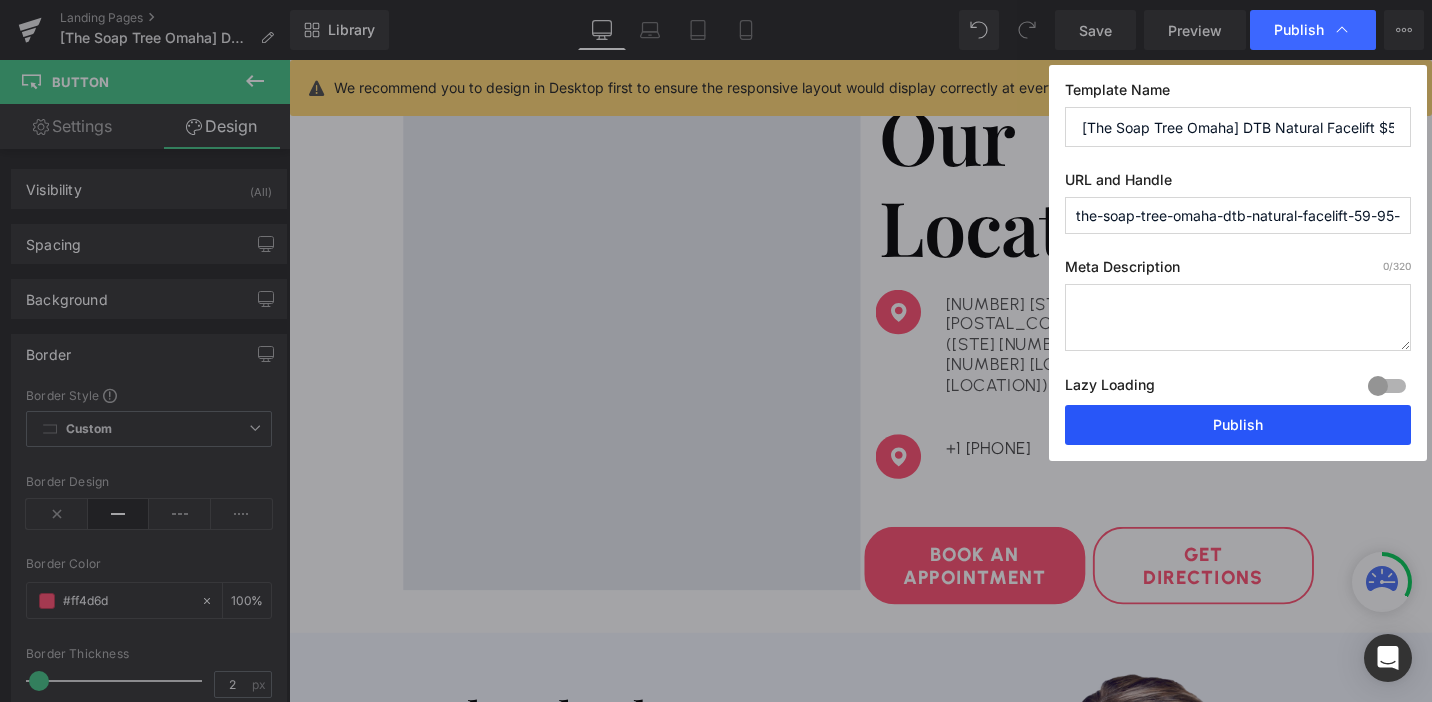 click on "Publish" at bounding box center (1238, 425) 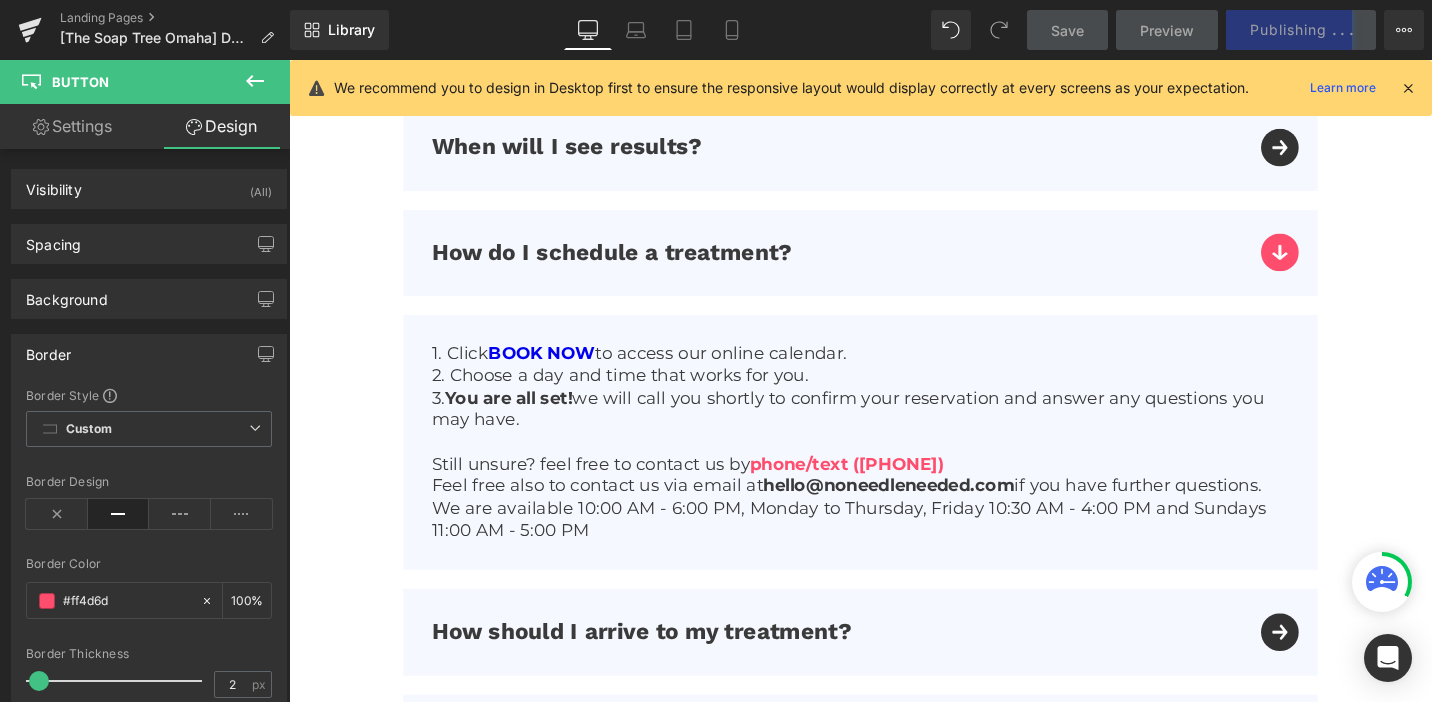 scroll, scrollTop: 5931, scrollLeft: 0, axis: vertical 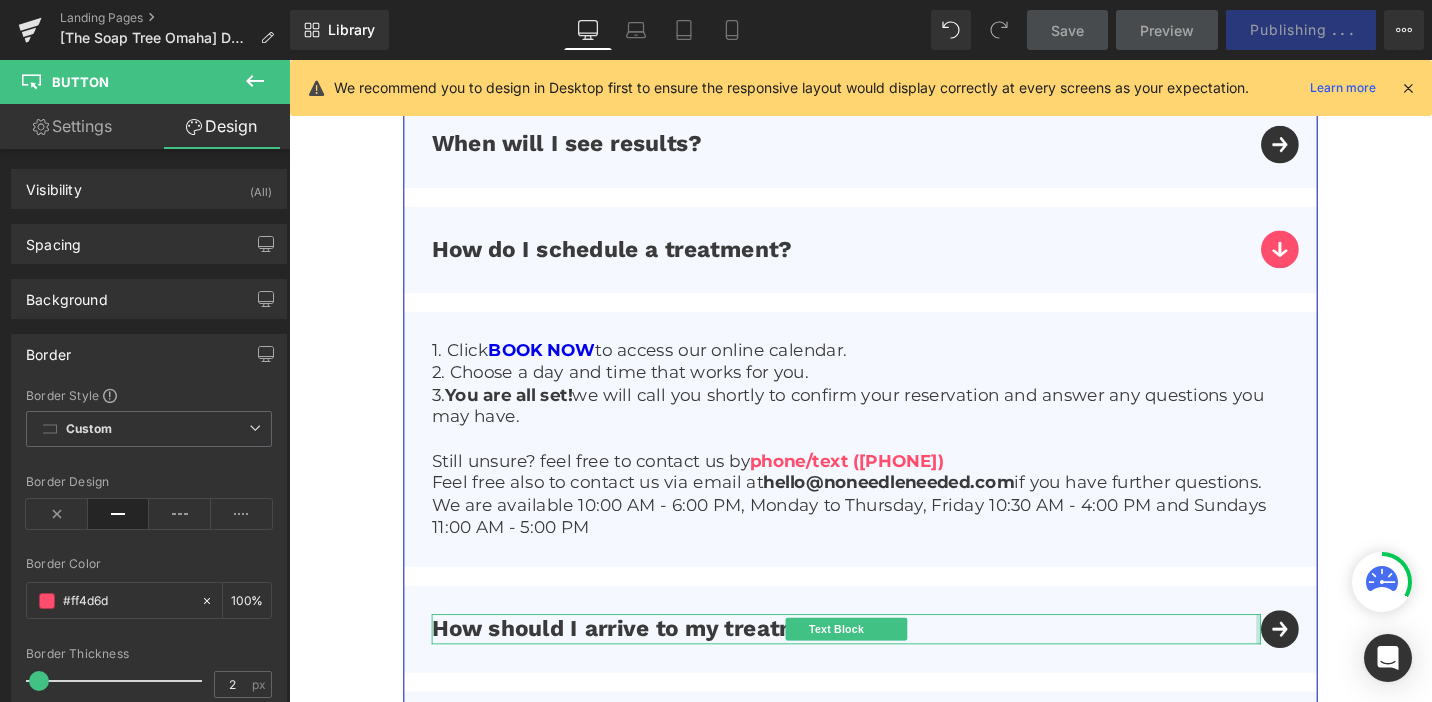 click at bounding box center [1315, 662] 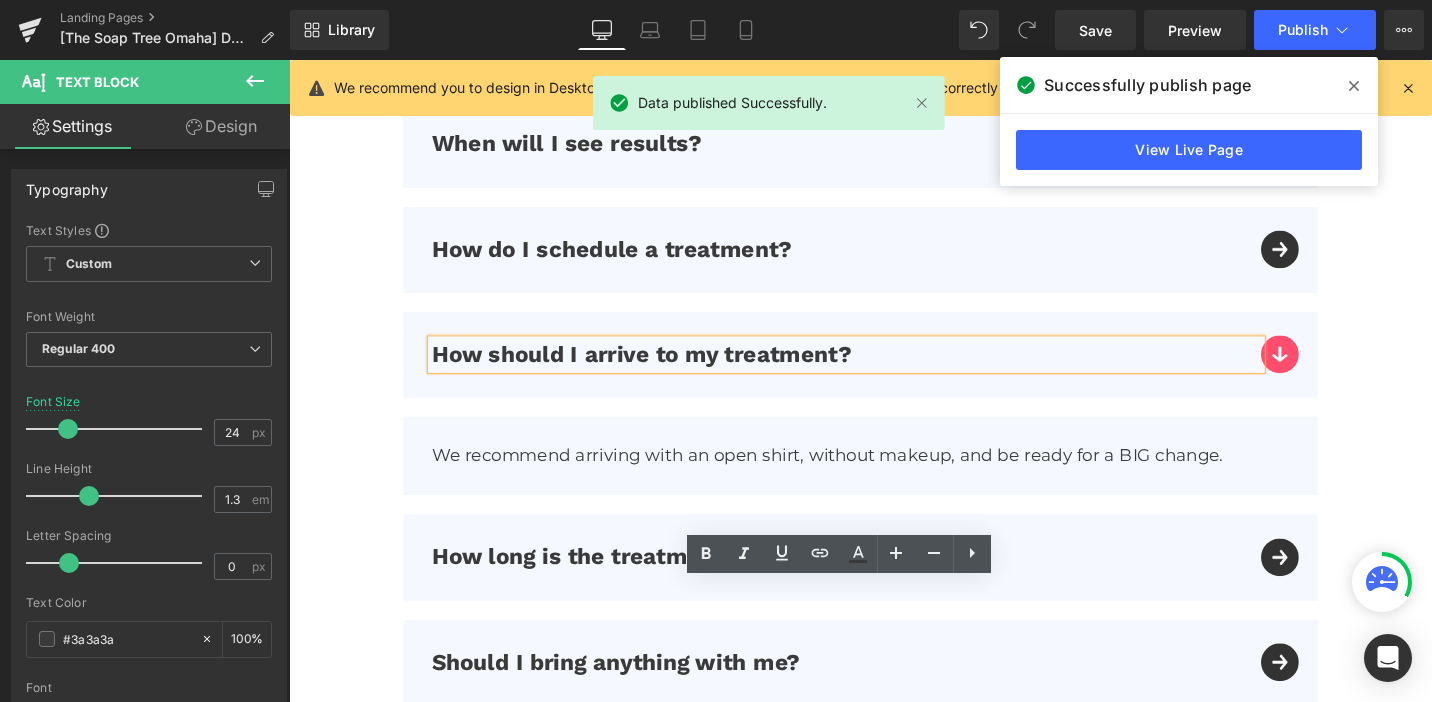 click on "How long is the treatment? Text Block" at bounding box center [894, 586] 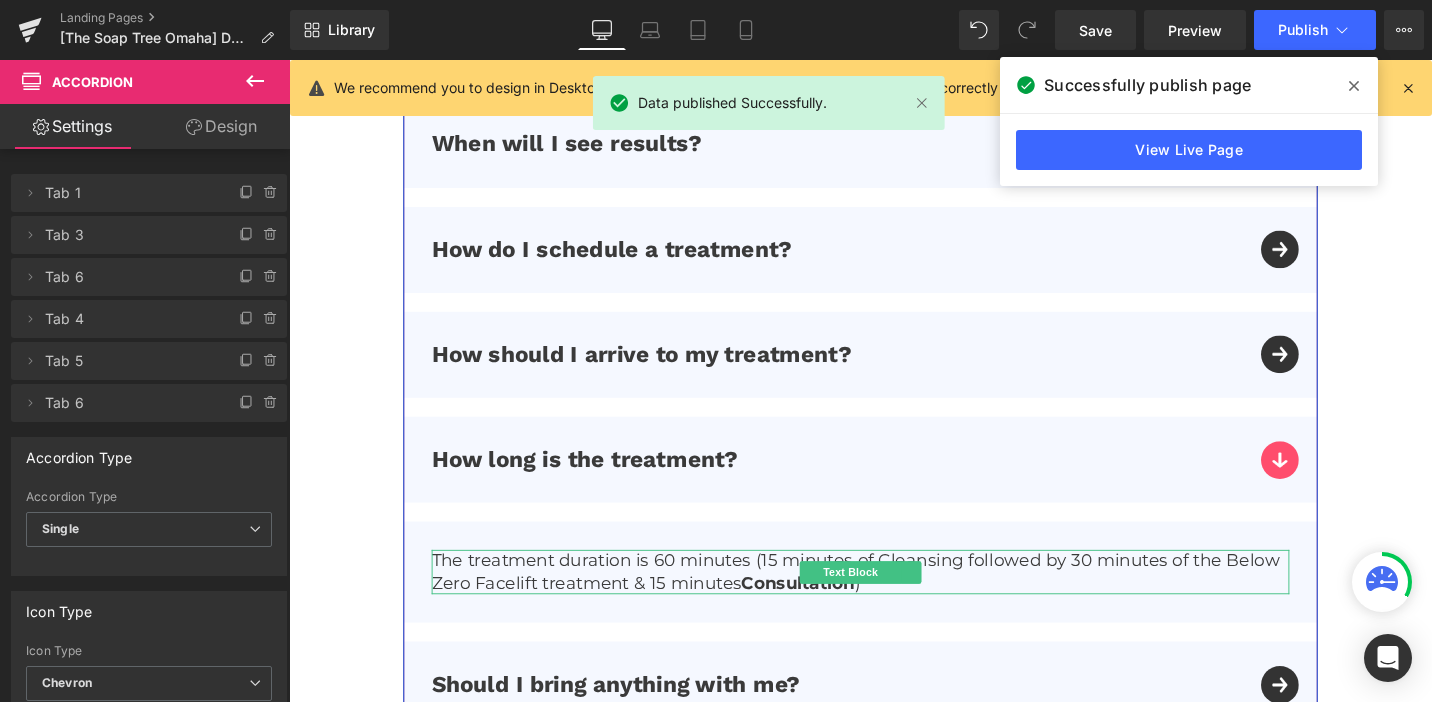 click on "The treatment duration is 60 minutes (15 minutes of Cleansing followed by 30 minutes of the Below Zero Facelift treatment & 15 minutes   Consultation )" at bounding box center [894, 602] 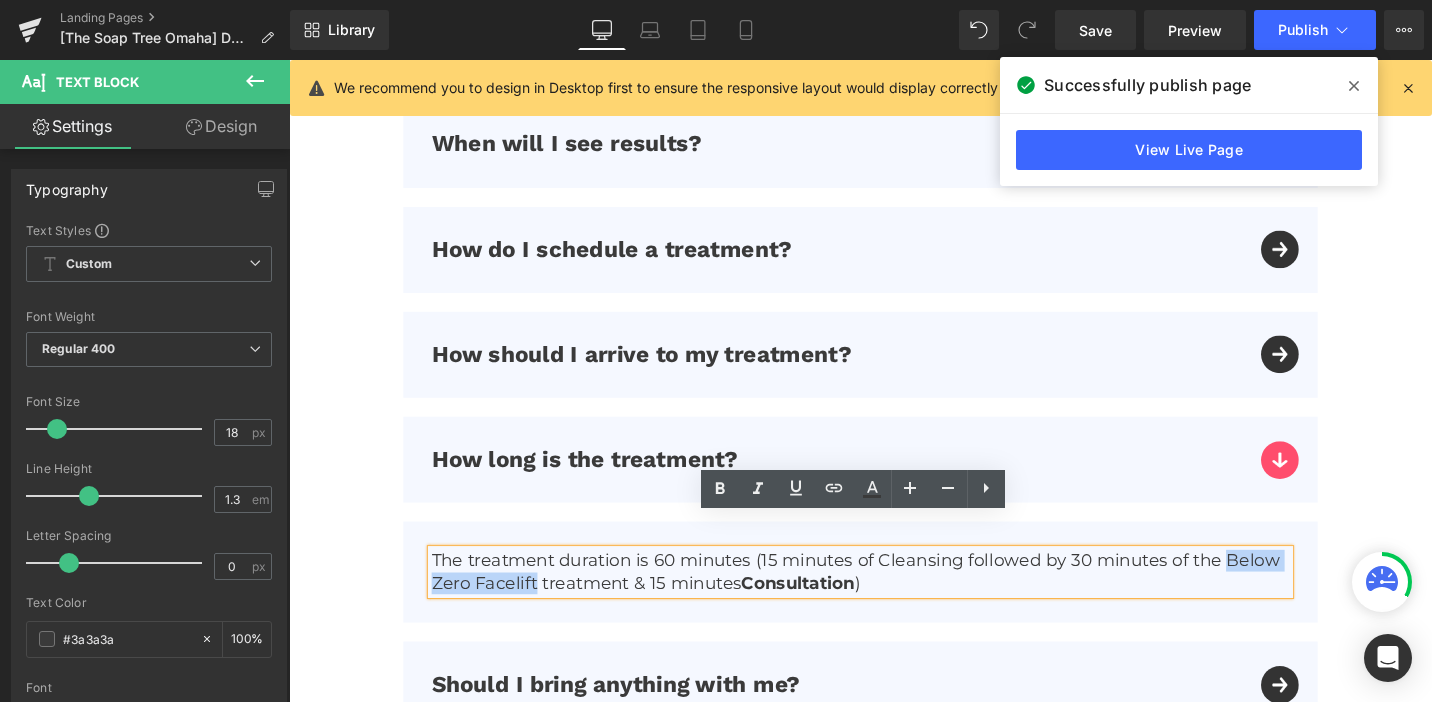 drag, startPoint x: 1275, startPoint y: 556, endPoint x: 550, endPoint y: 577, distance: 725.3041 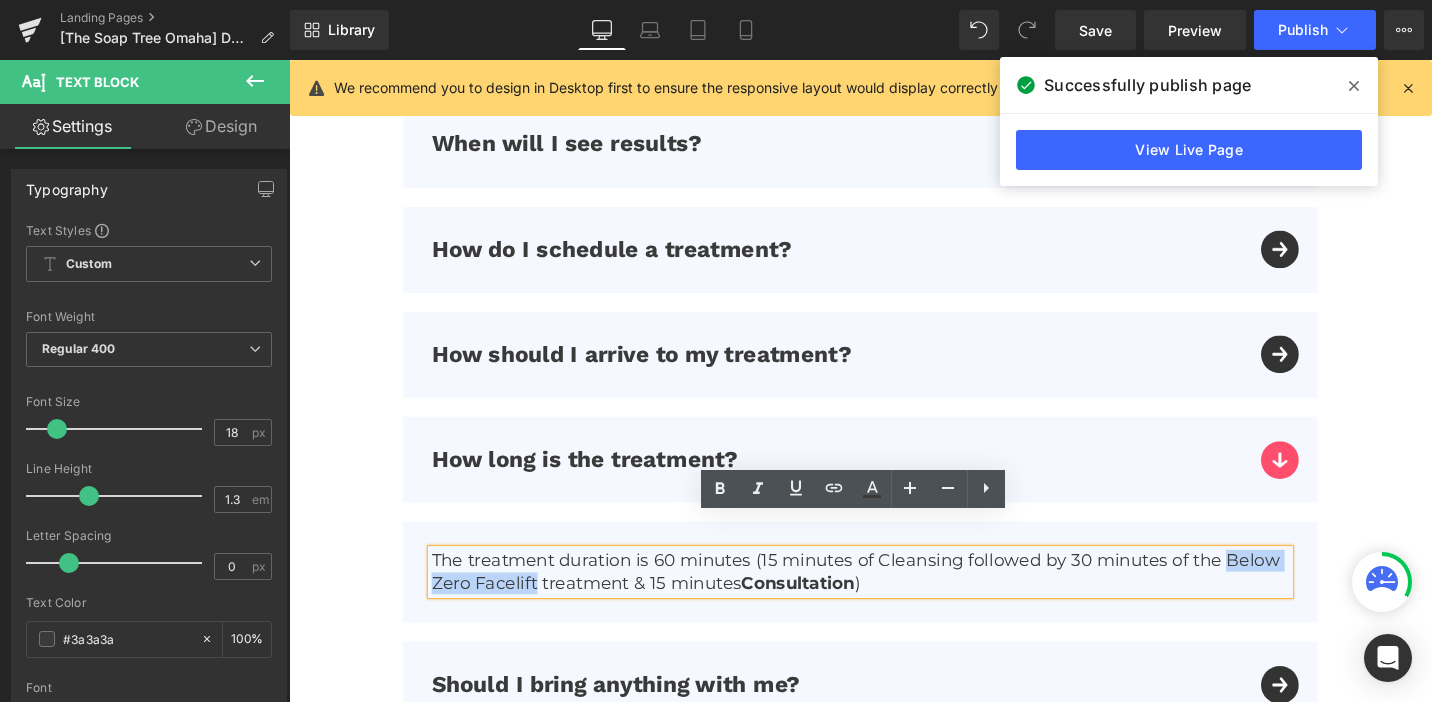 click on "The treatment duration is 60 minutes (15 minutes of Cleansing followed by 30 minutes of the Below Zero Facelift treatment & 15 minutes   Consultation )" at bounding box center [894, 602] 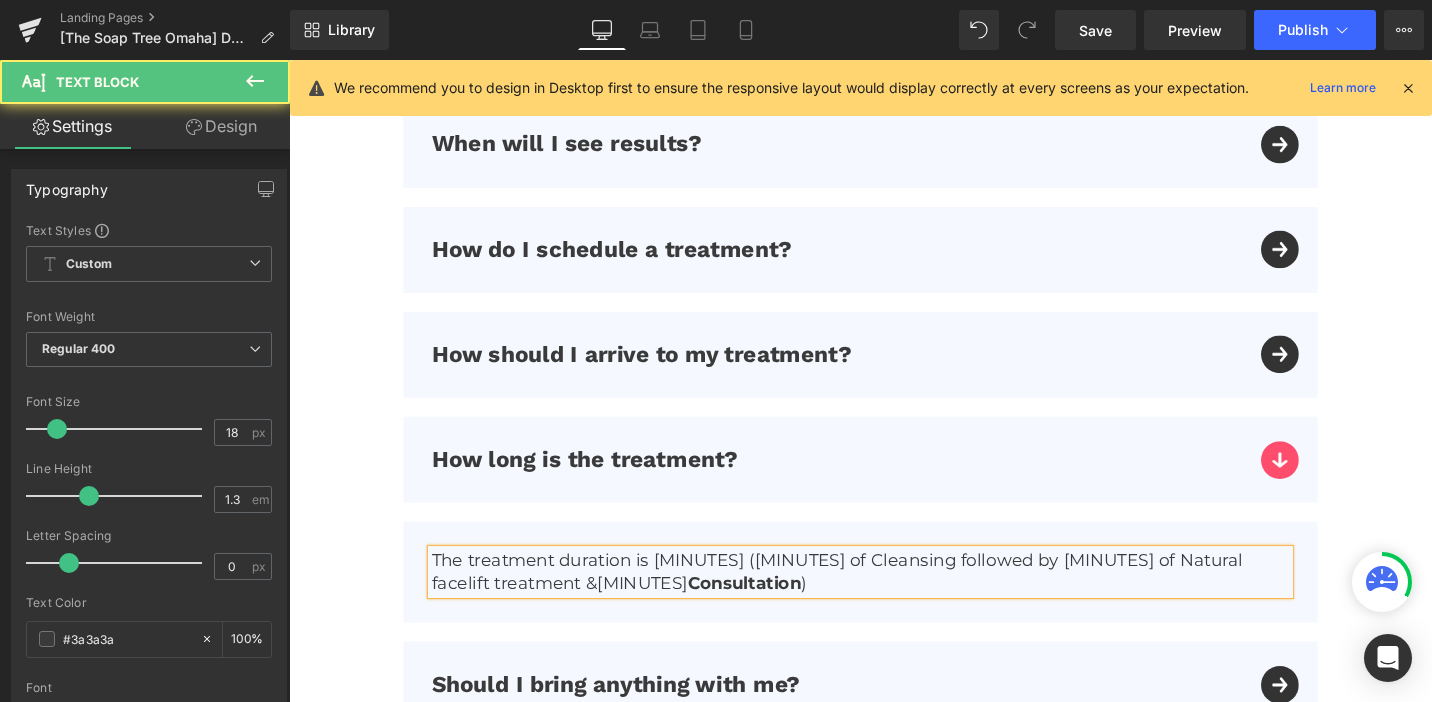 click on "The treatment duration is 60 minutes (15 minutes of Cleansing followed by 30 minutes of Natural facelift treatment & 15 minutes   Consultation )" at bounding box center (894, 602) 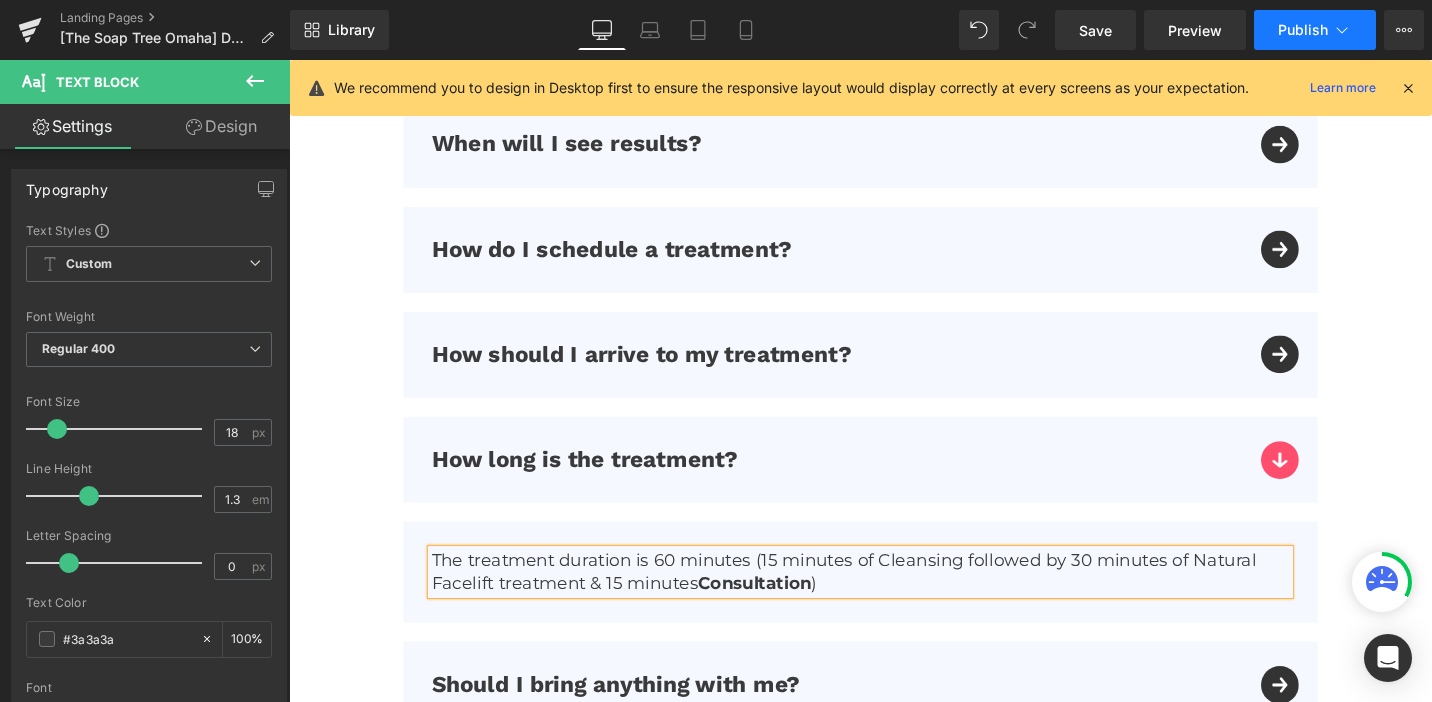 click on "Publish" at bounding box center [1303, 30] 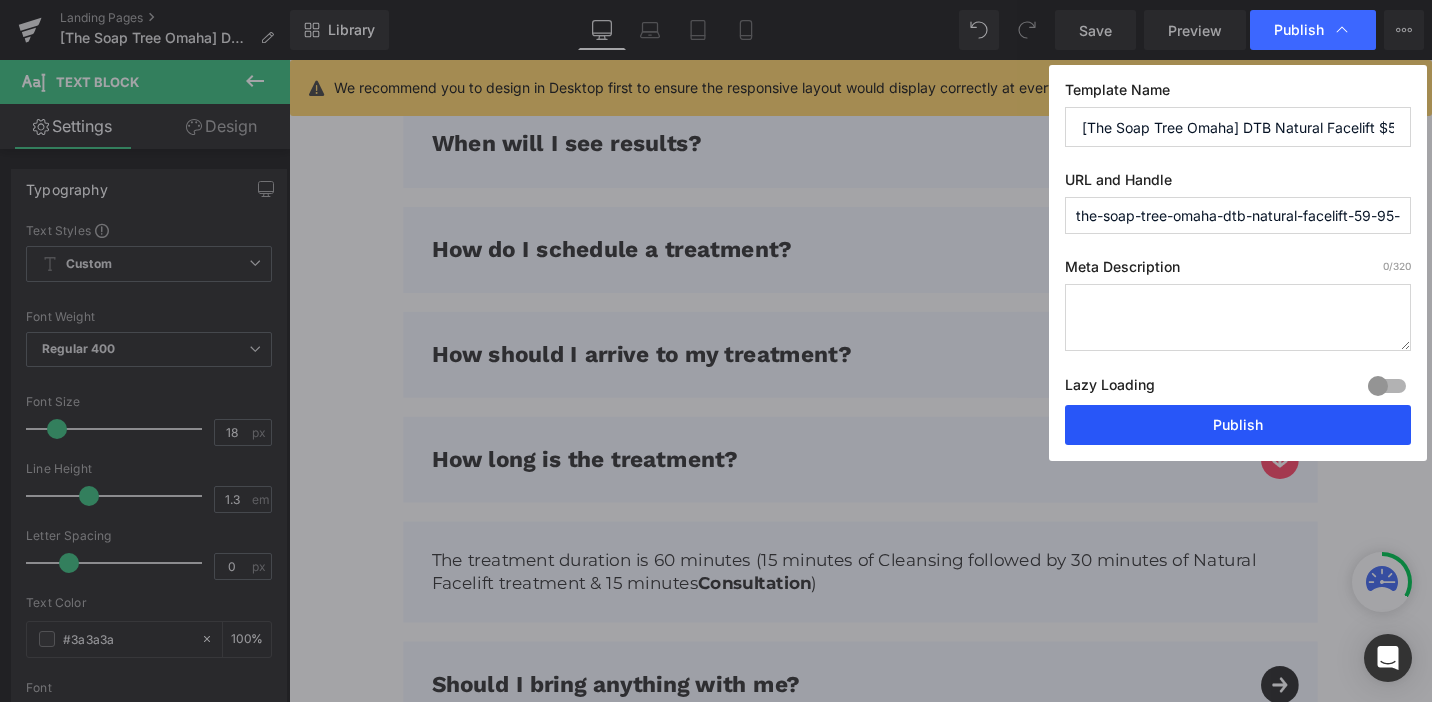 click on "Publish" at bounding box center (1238, 425) 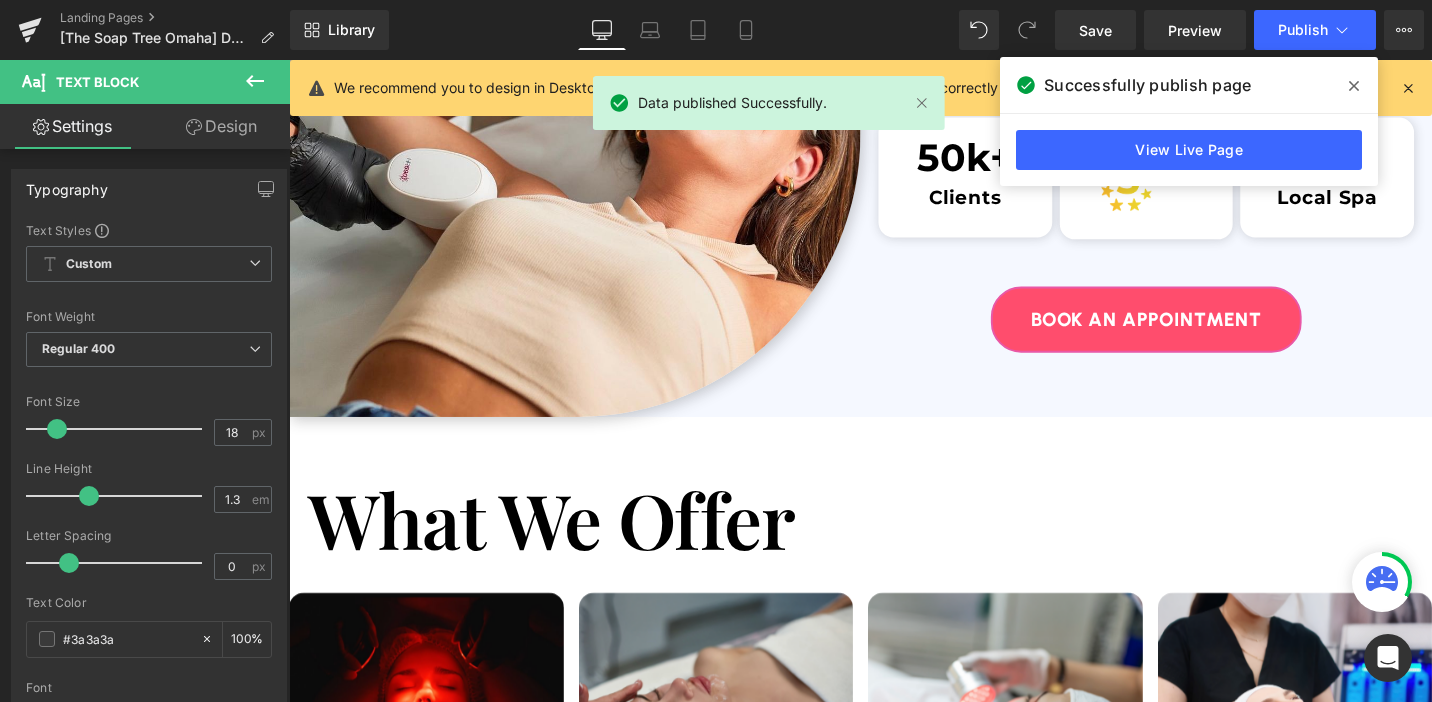 scroll, scrollTop: 3346, scrollLeft: 0, axis: vertical 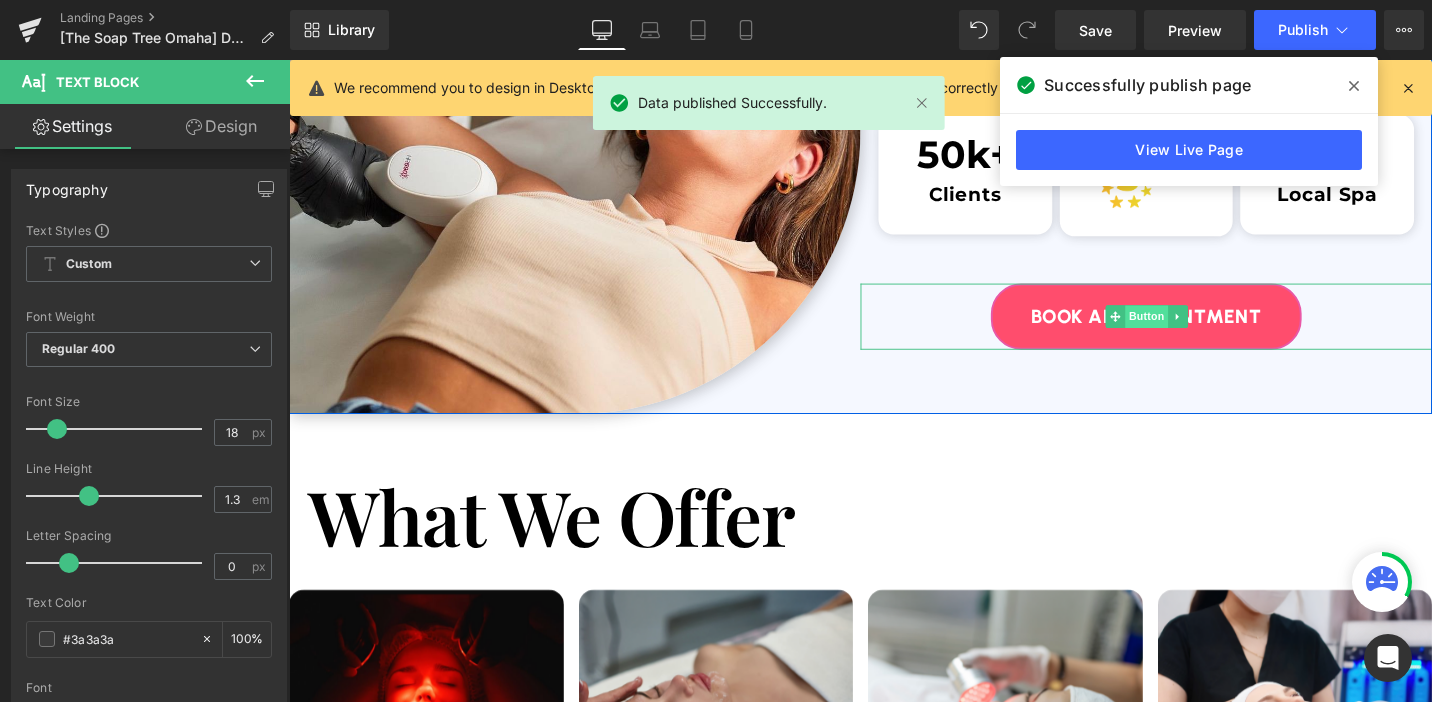 click on "Button" at bounding box center [1197, 332] 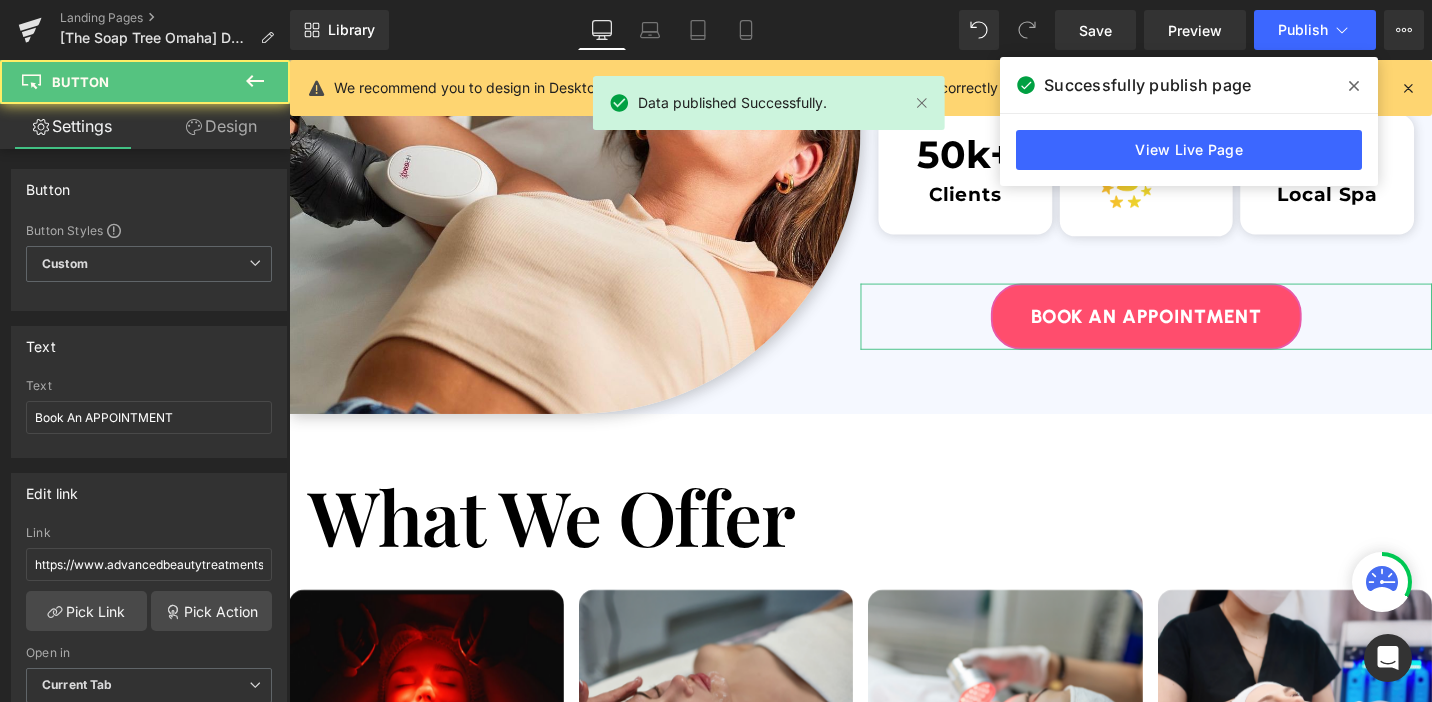 click on "Design" at bounding box center (221, 126) 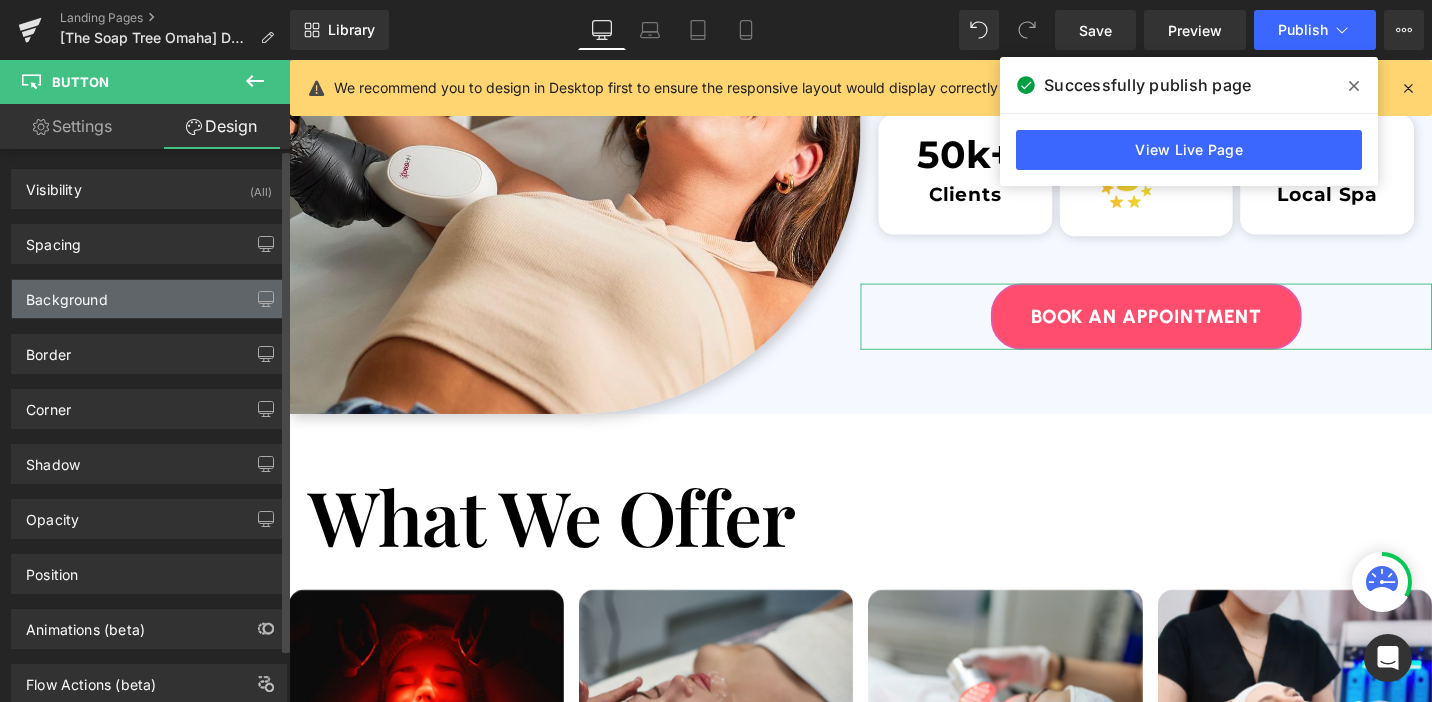 click on "Background" at bounding box center (67, 294) 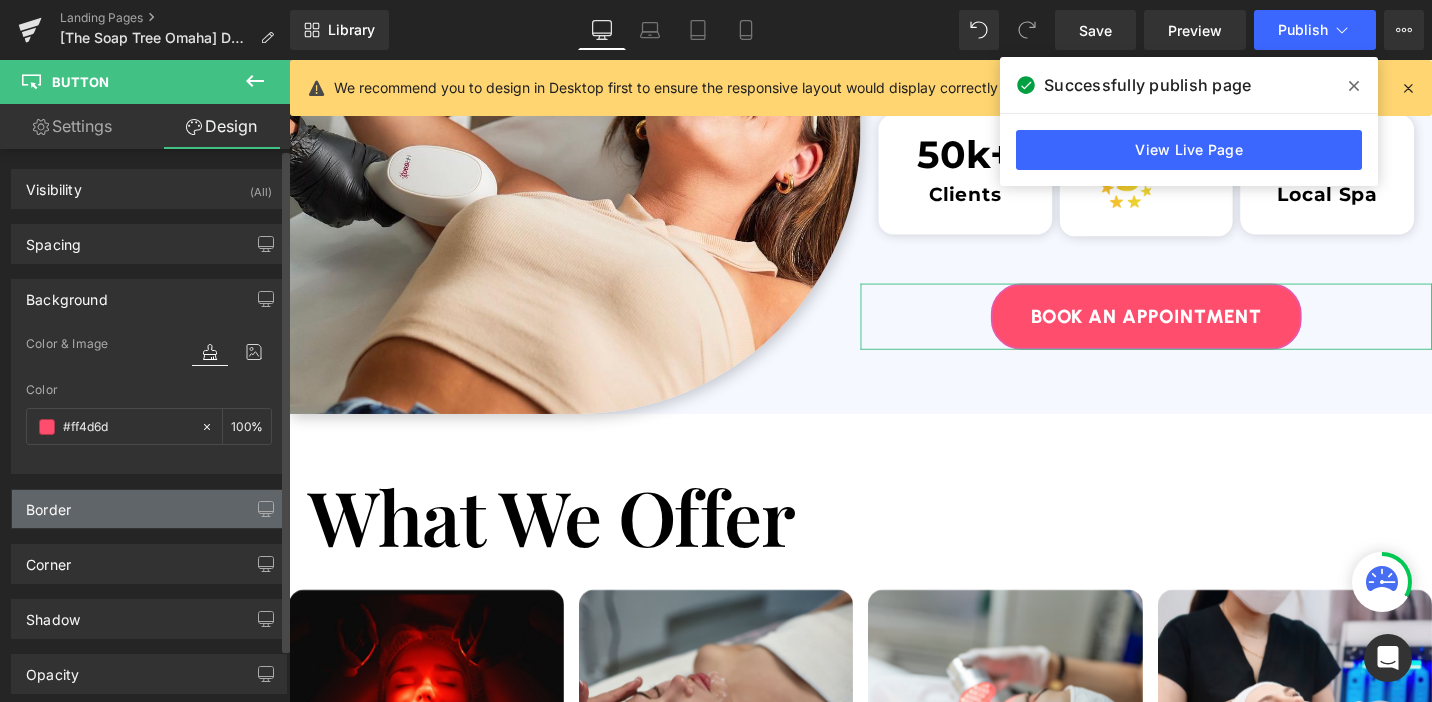 click on "Border" at bounding box center (149, 509) 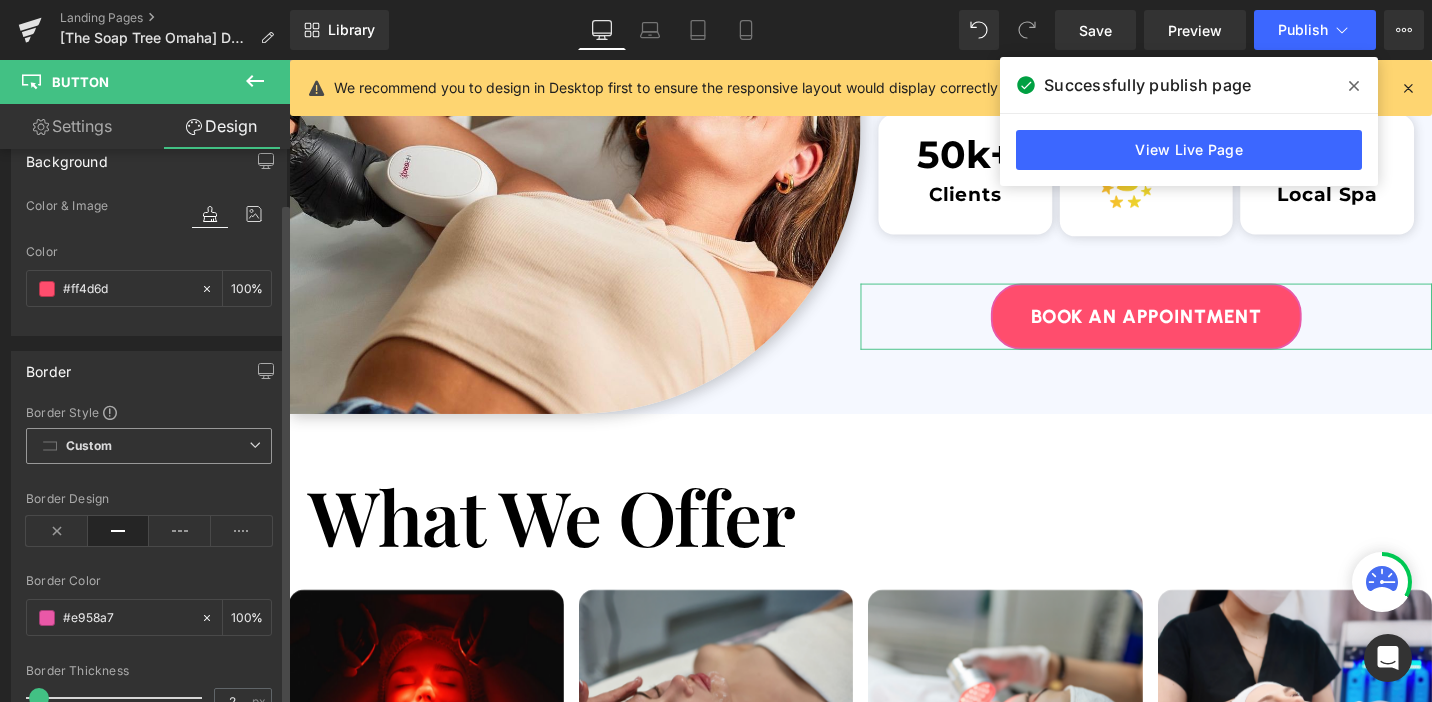 scroll, scrollTop: 193, scrollLeft: 0, axis: vertical 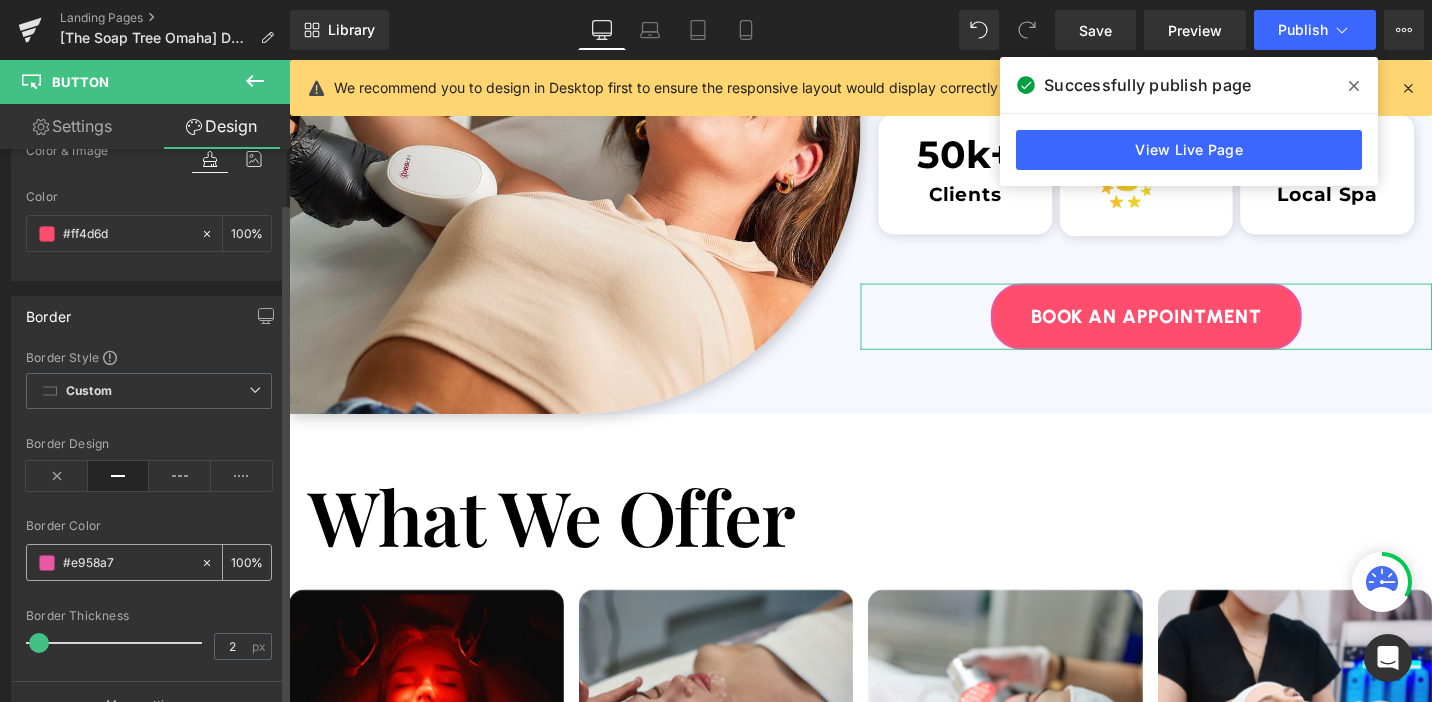 click on "#e958a7" at bounding box center (127, 563) 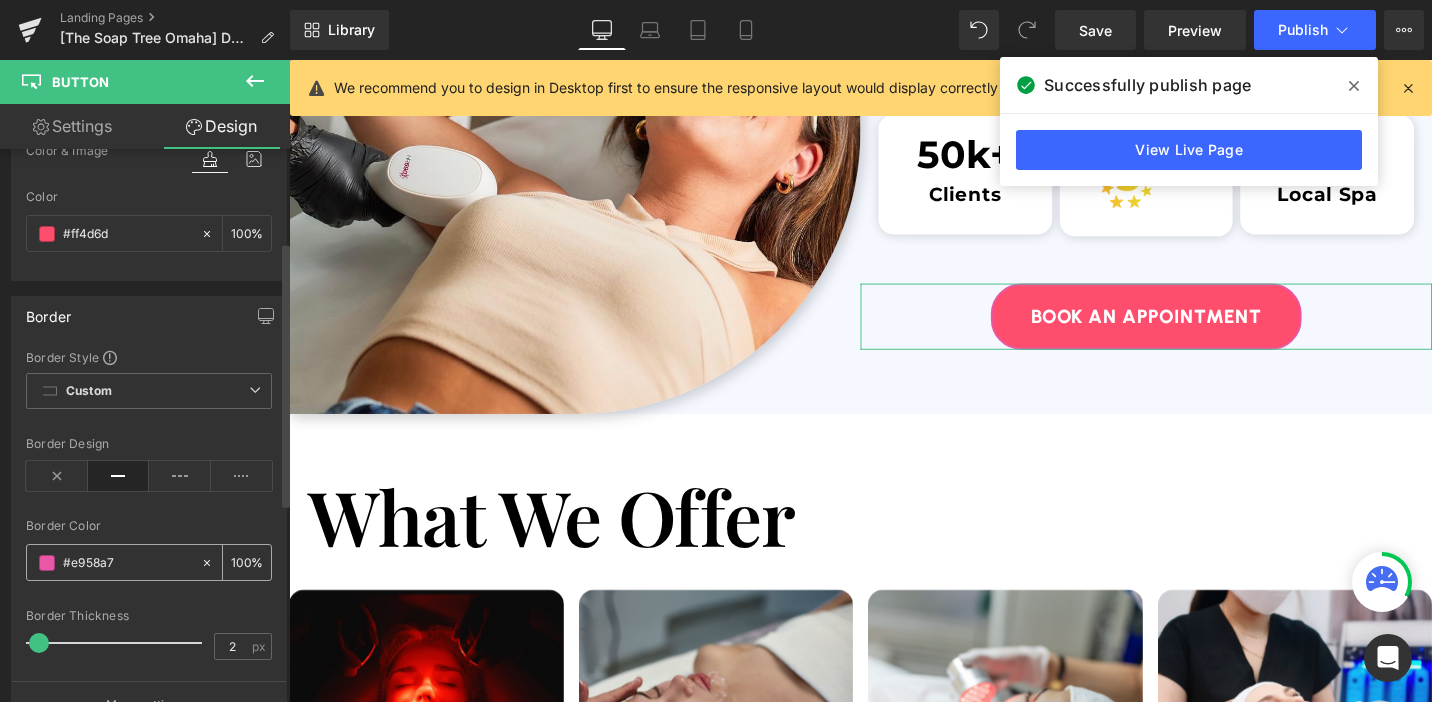 paste on "ff4d6d" 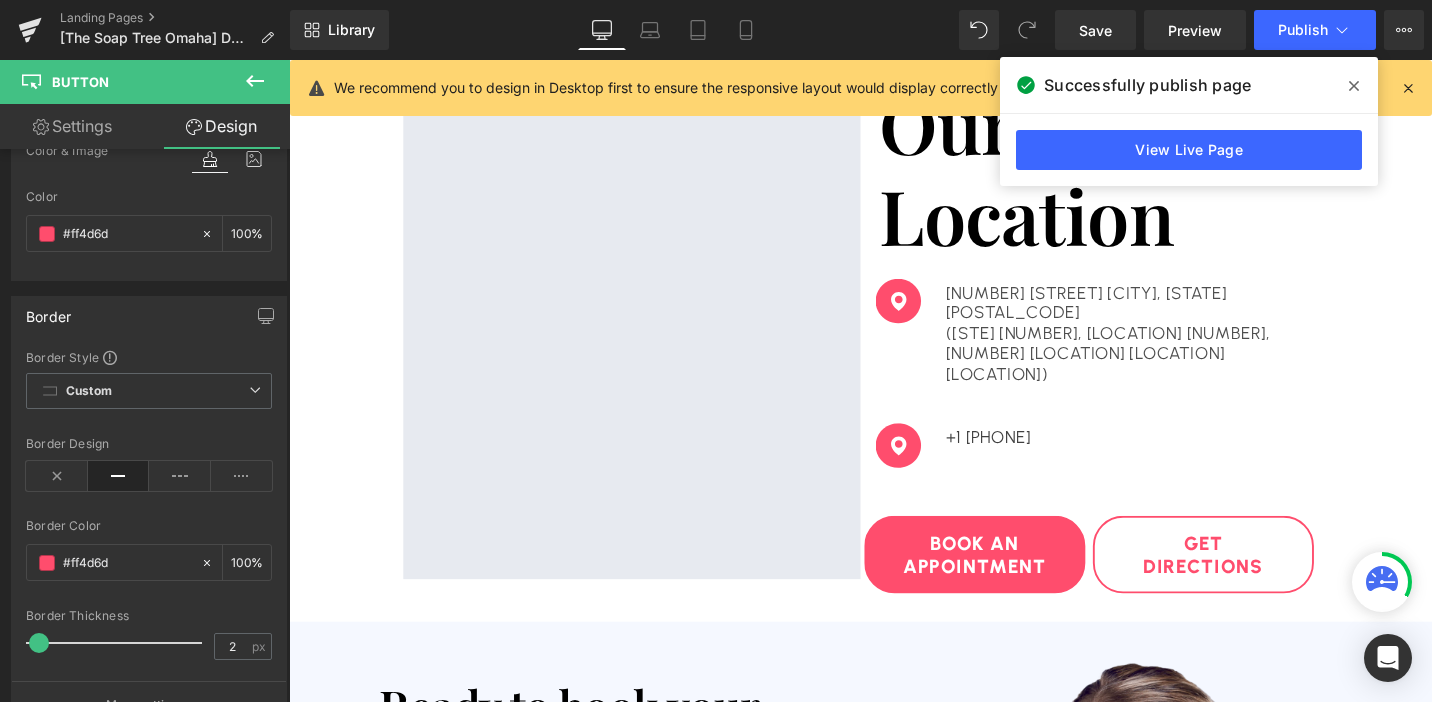 scroll, scrollTop: 4564, scrollLeft: 0, axis: vertical 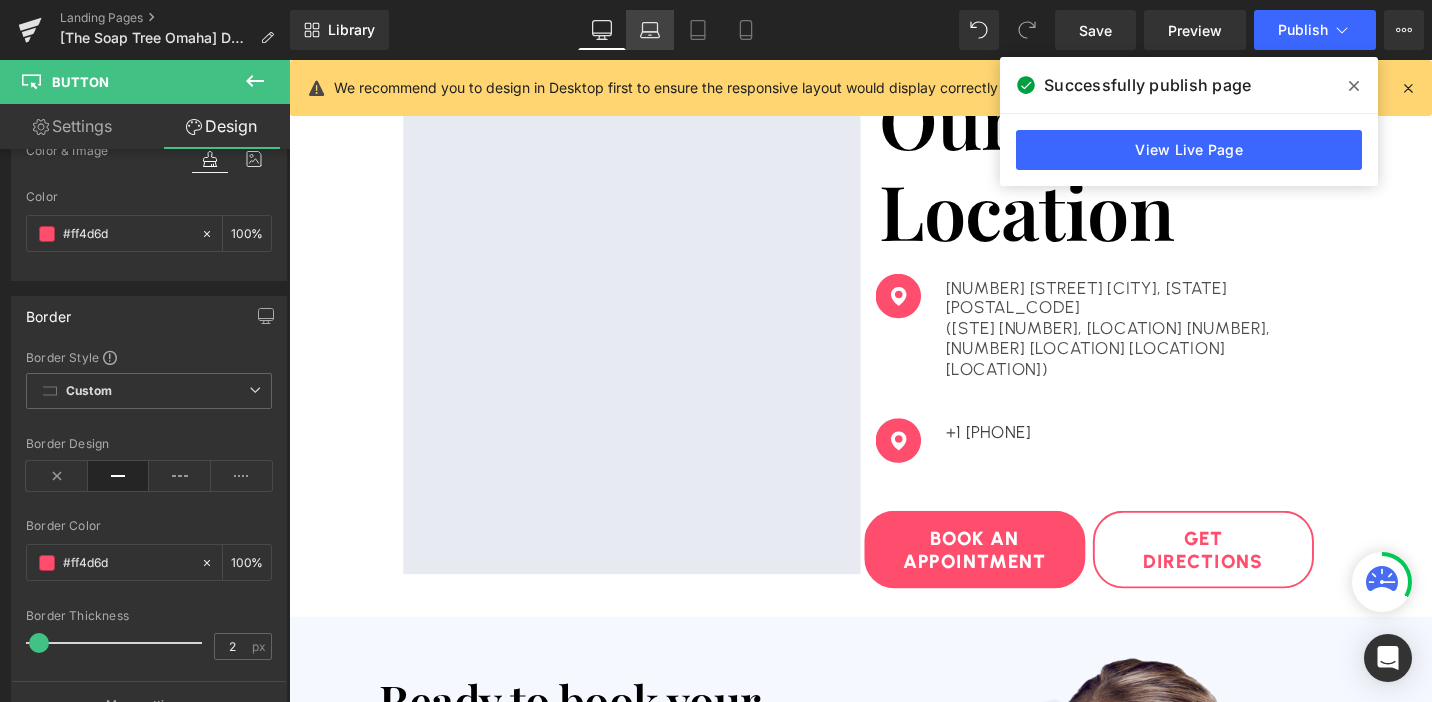 type on "#ff4d6d" 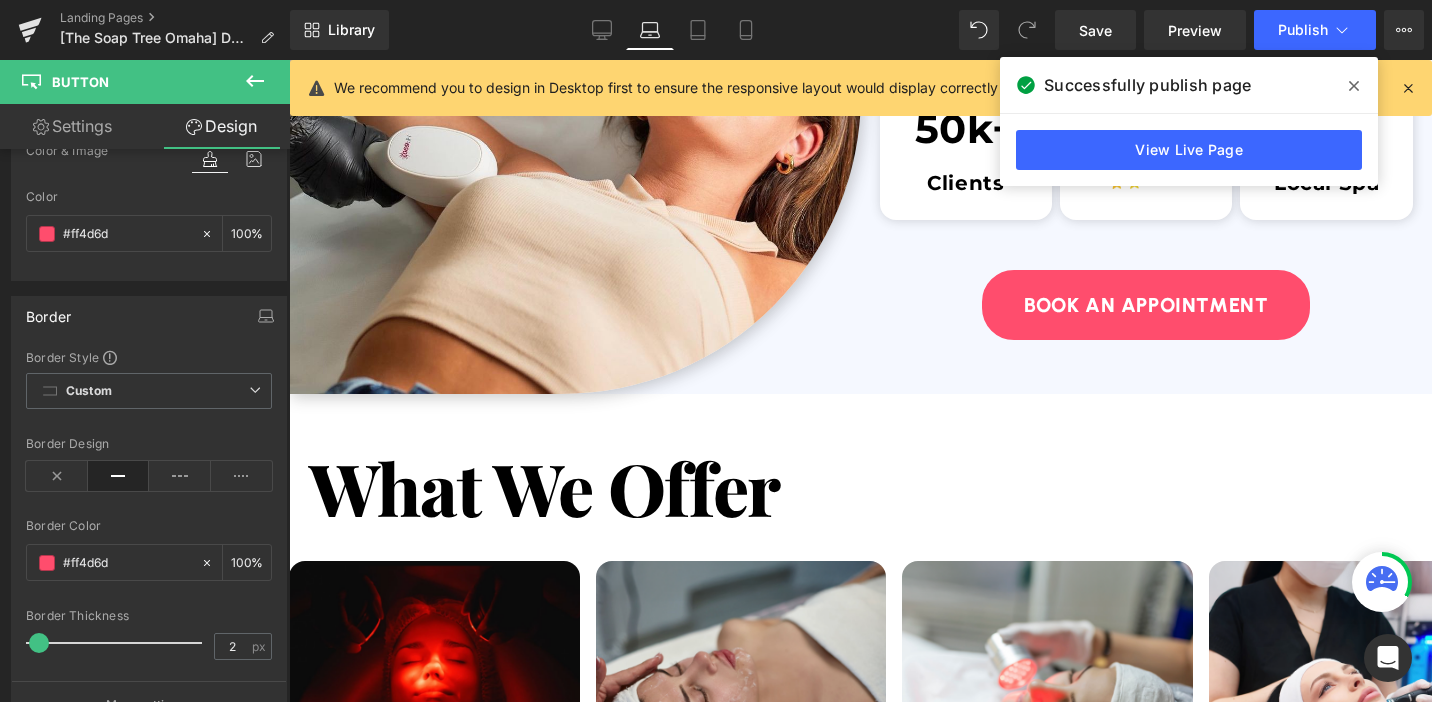 scroll, scrollTop: 3185, scrollLeft: 0, axis: vertical 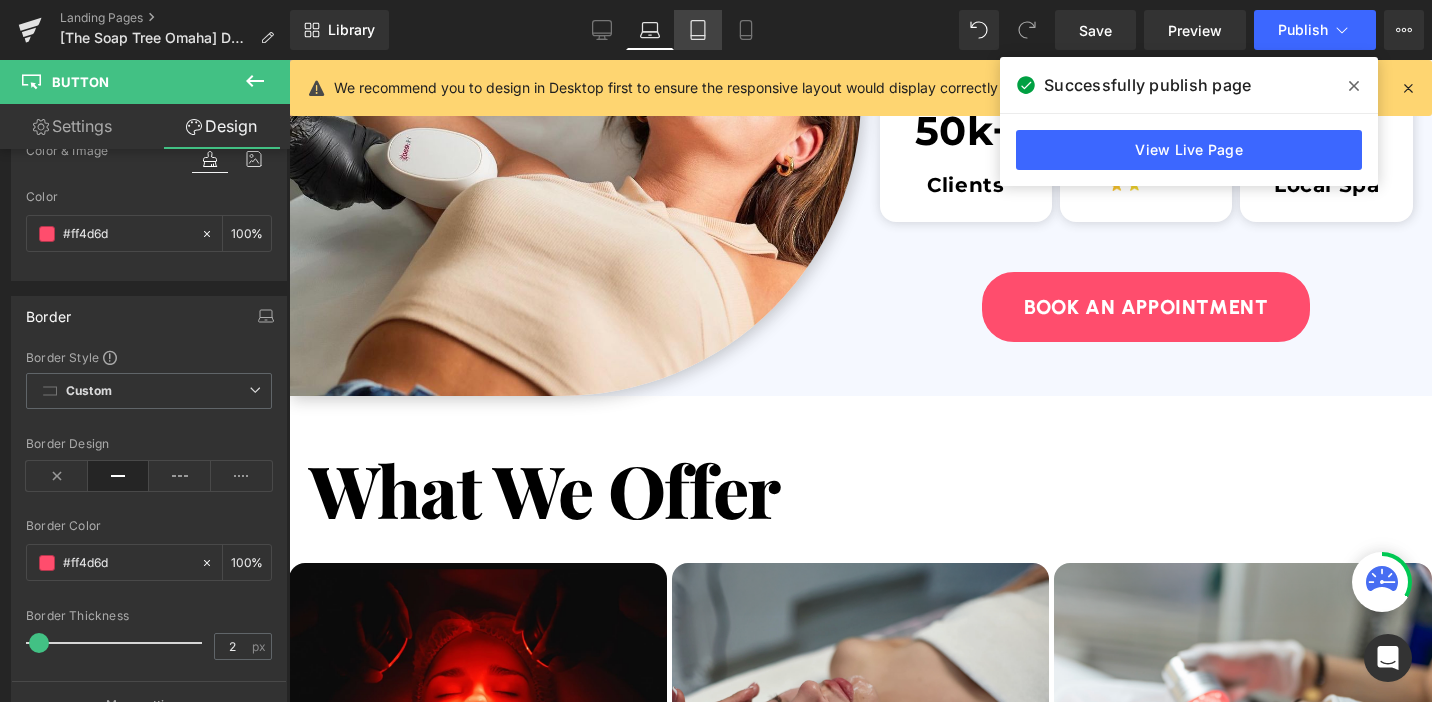 click 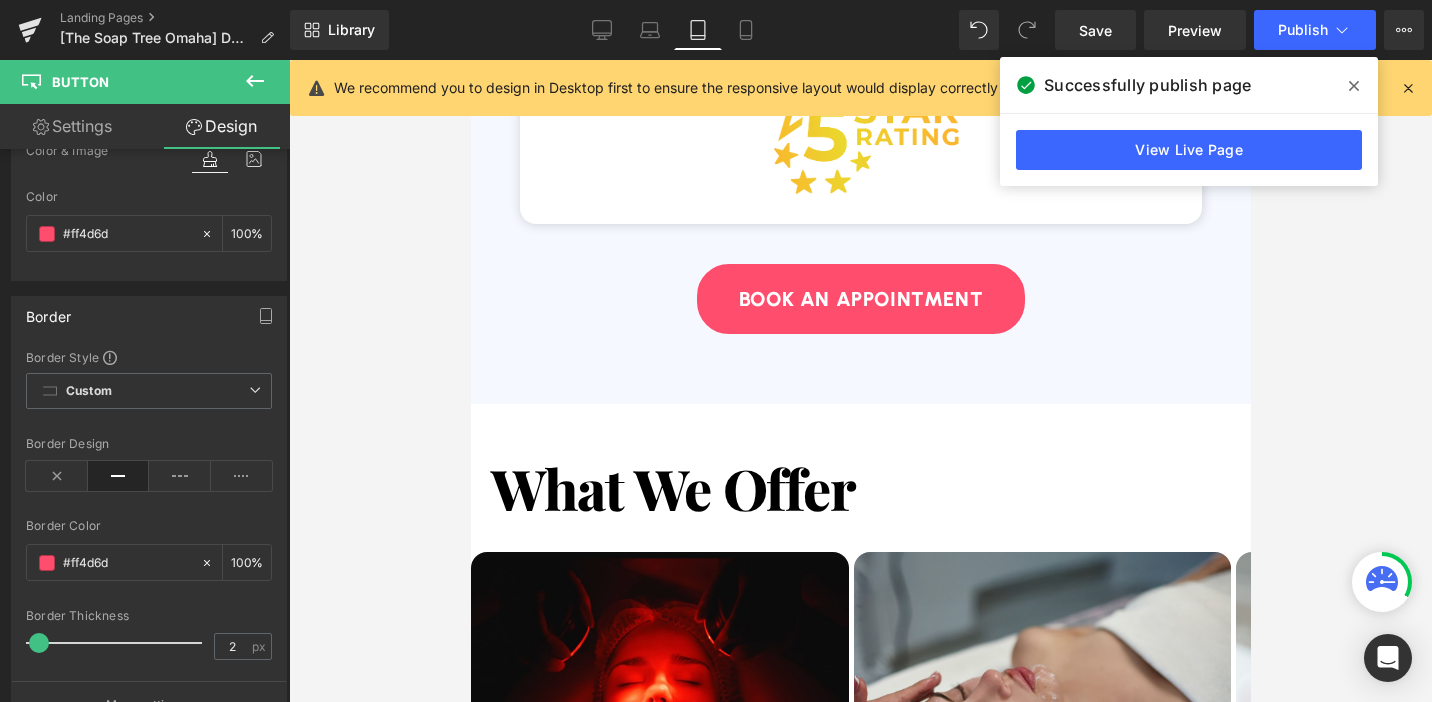 scroll, scrollTop: 4633, scrollLeft: 0, axis: vertical 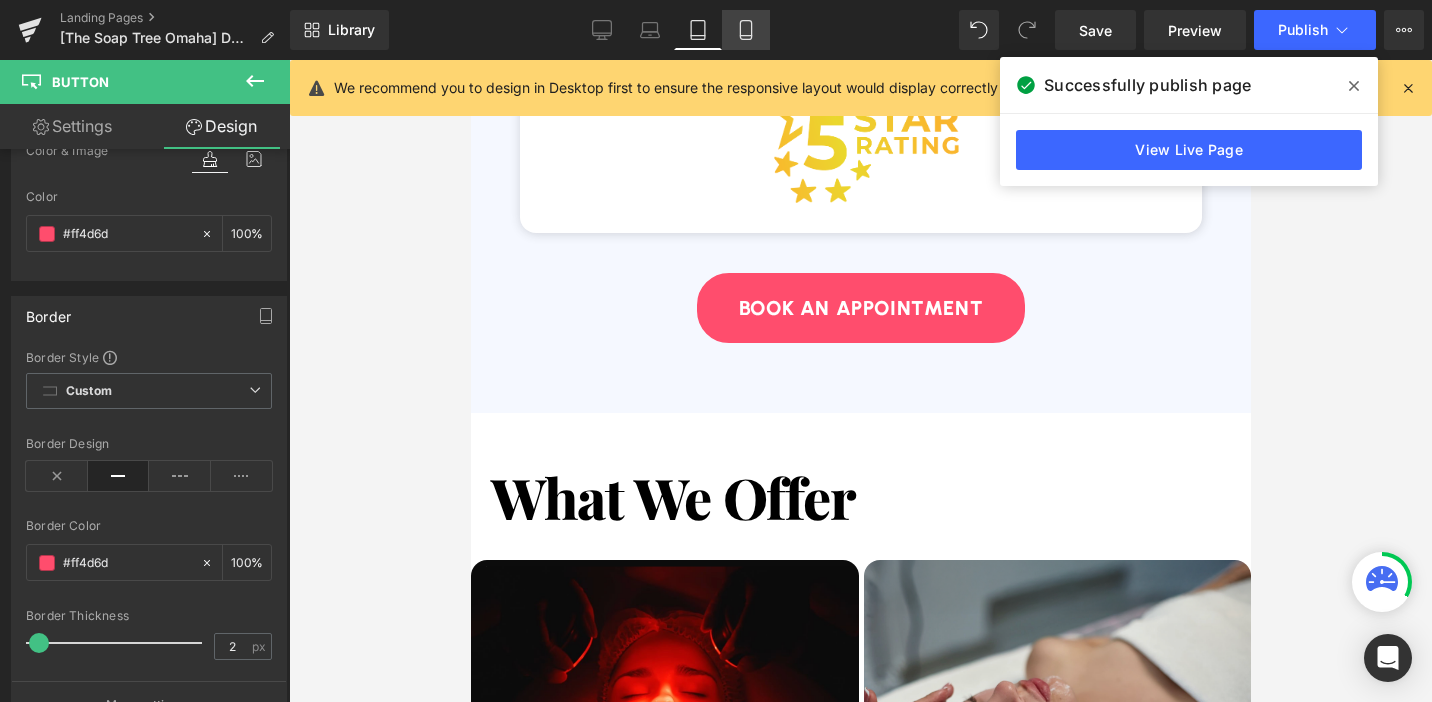 click 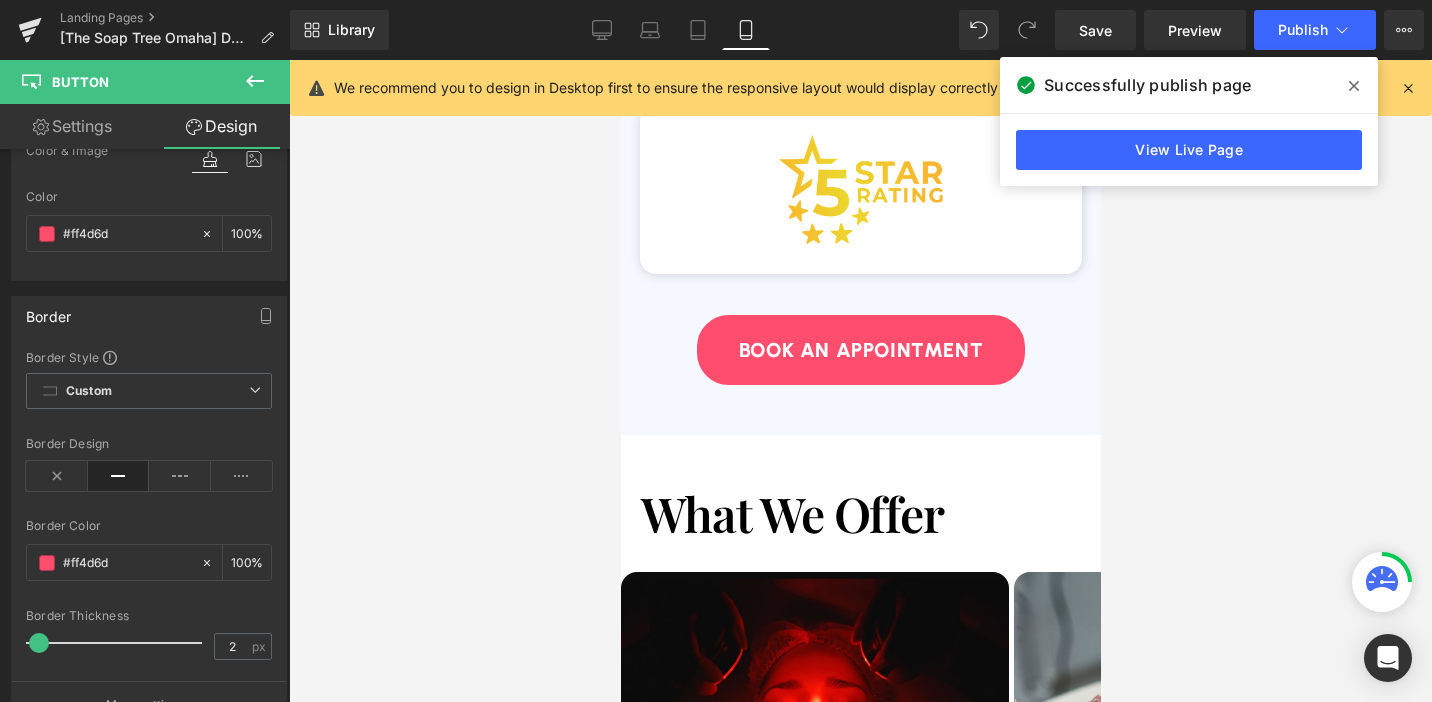 scroll, scrollTop: 4285, scrollLeft: 0, axis: vertical 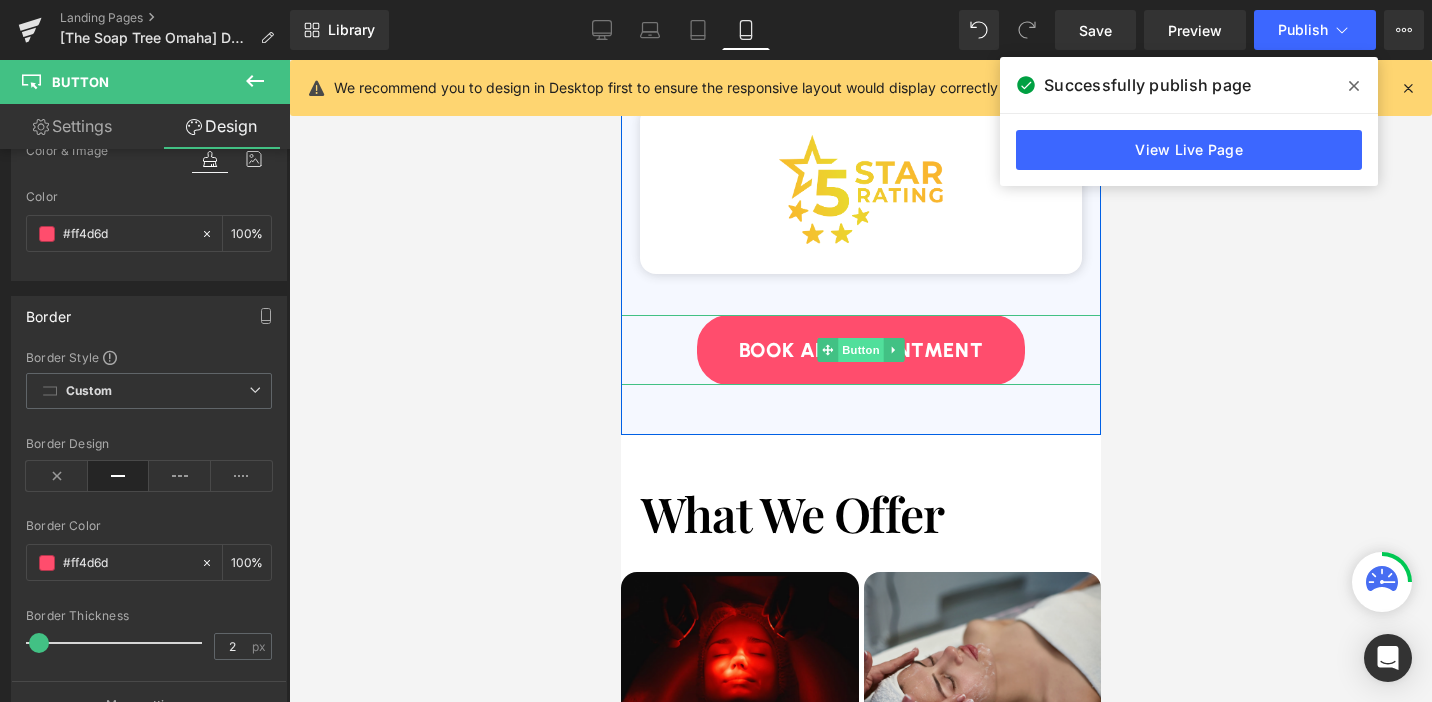 click on "Button" at bounding box center (860, 350) 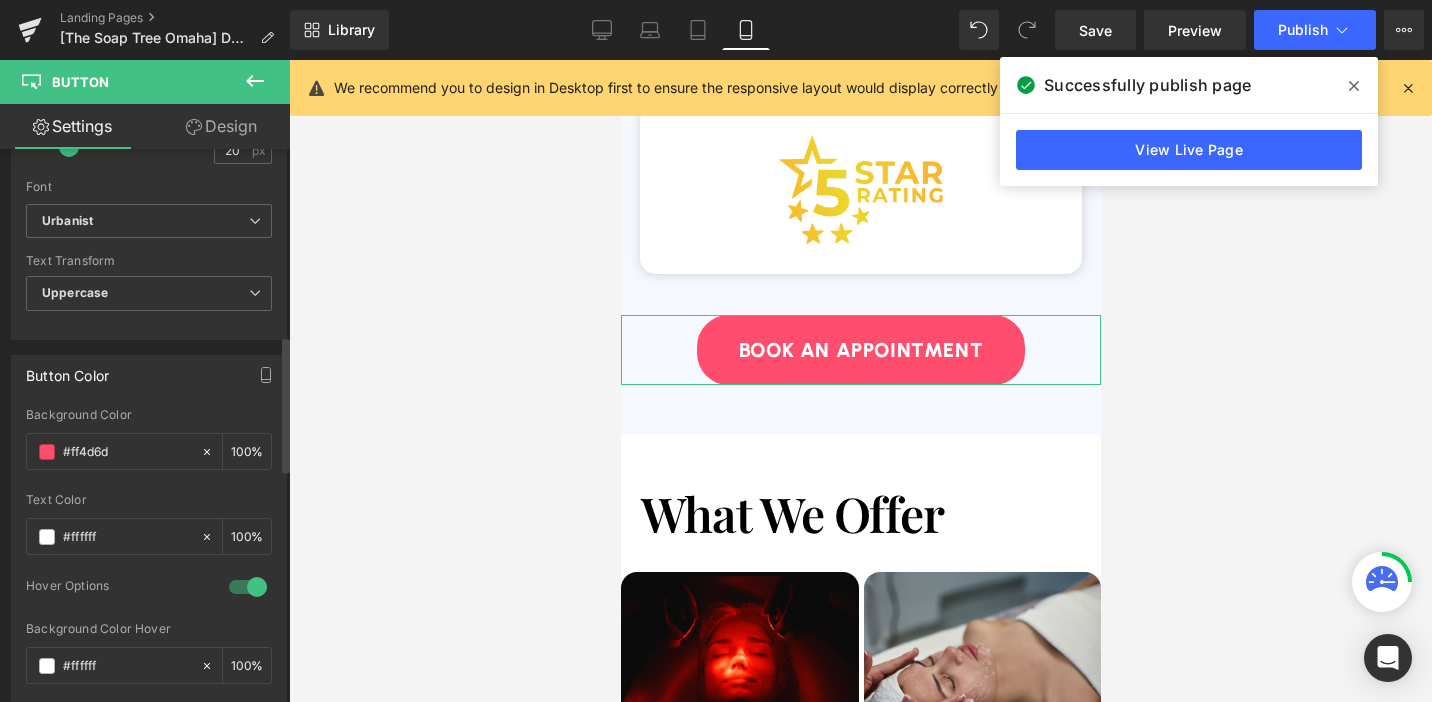 scroll, scrollTop: 849, scrollLeft: 0, axis: vertical 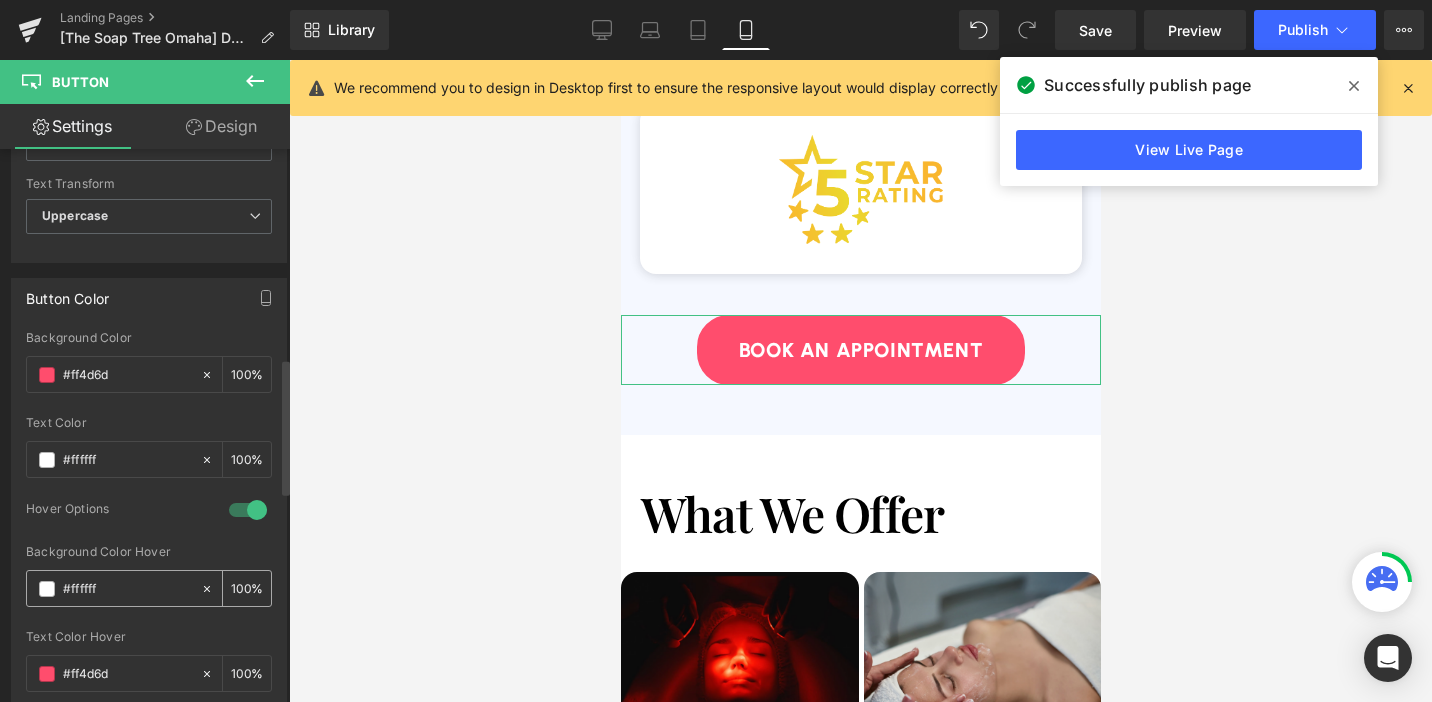 click on "100" at bounding box center (241, 588) 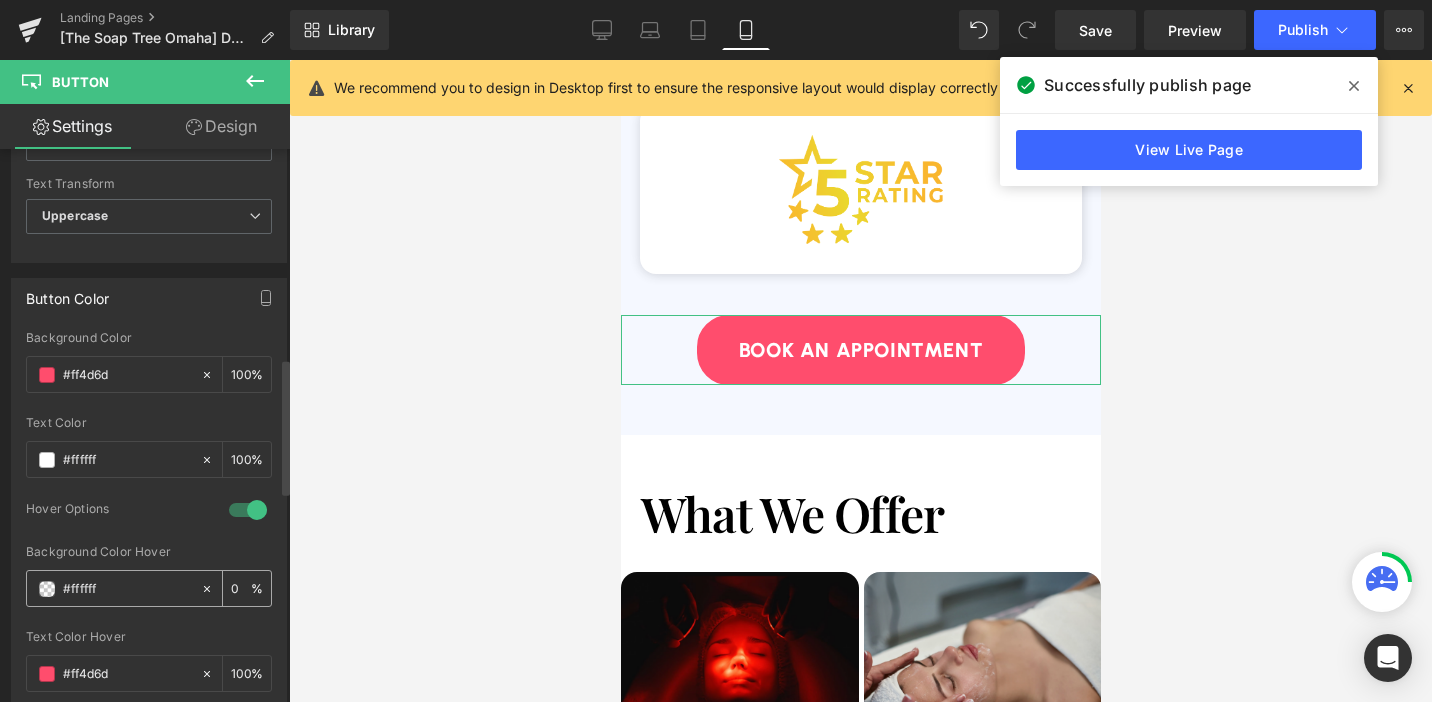 type on "0" 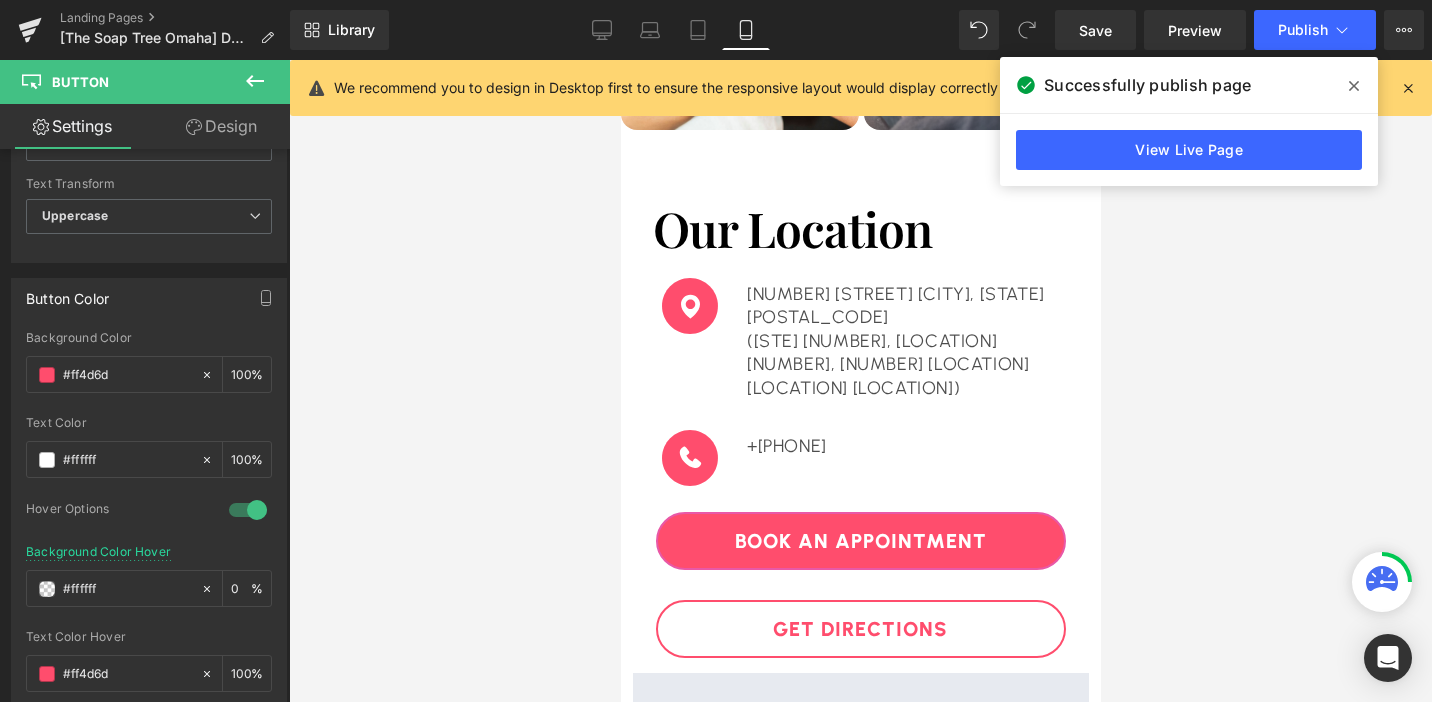 scroll, scrollTop: 5236, scrollLeft: 0, axis: vertical 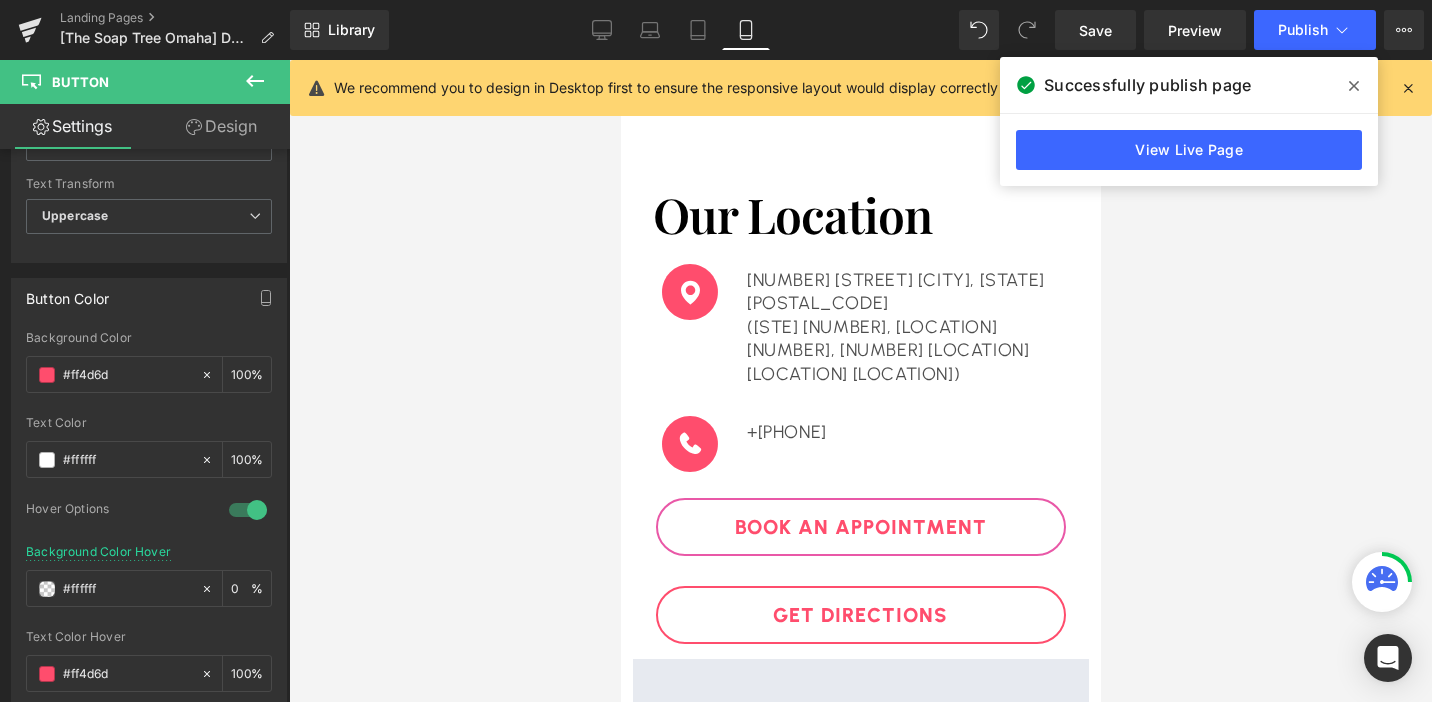 click on "Book An Appointment Button" at bounding box center (860, 527) 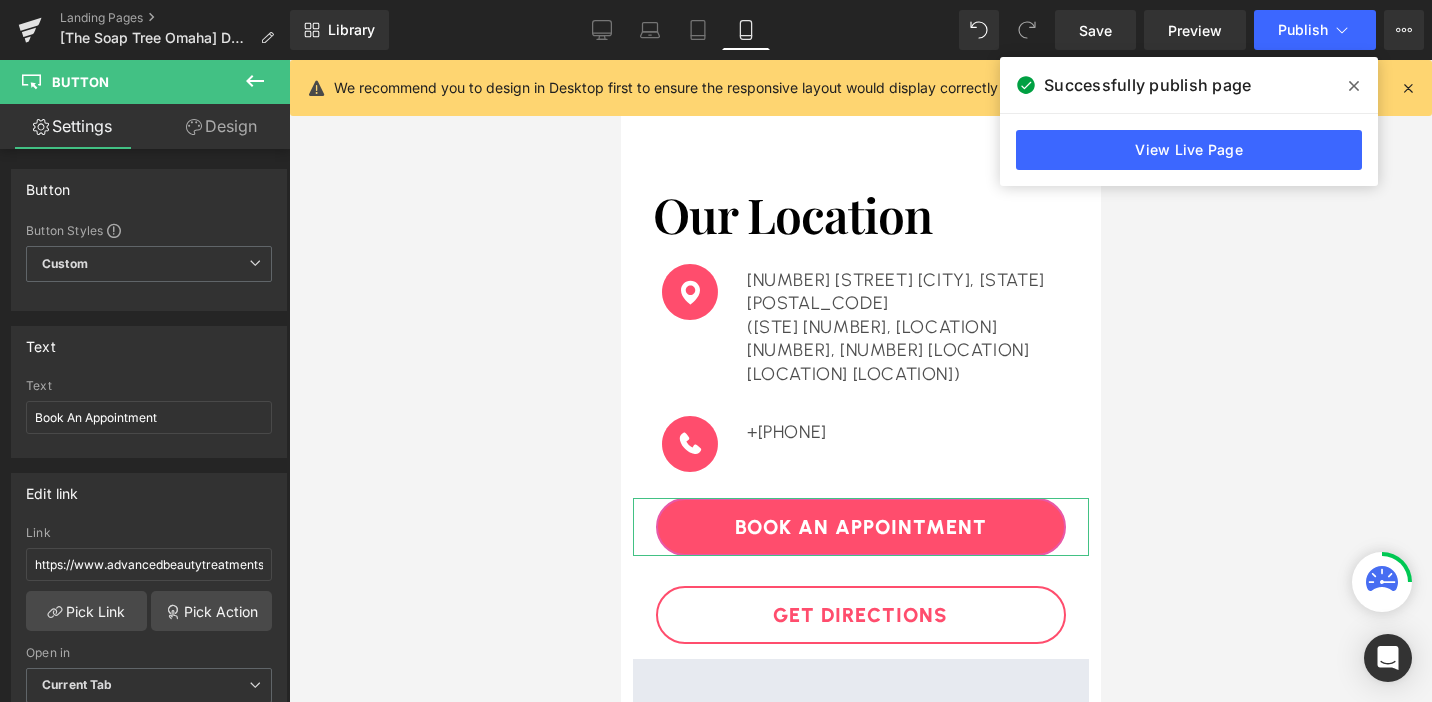 click on "Design" at bounding box center [221, 126] 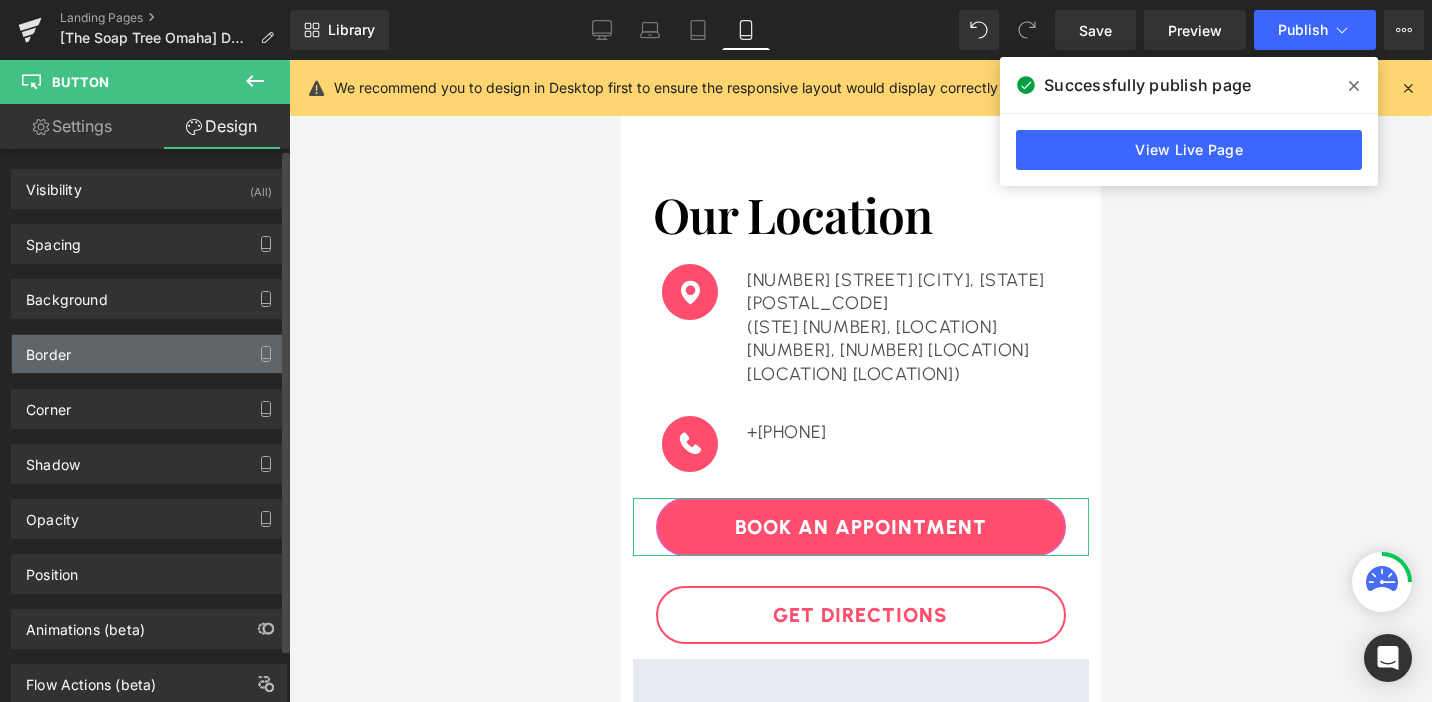 click on "Border" at bounding box center [149, 354] 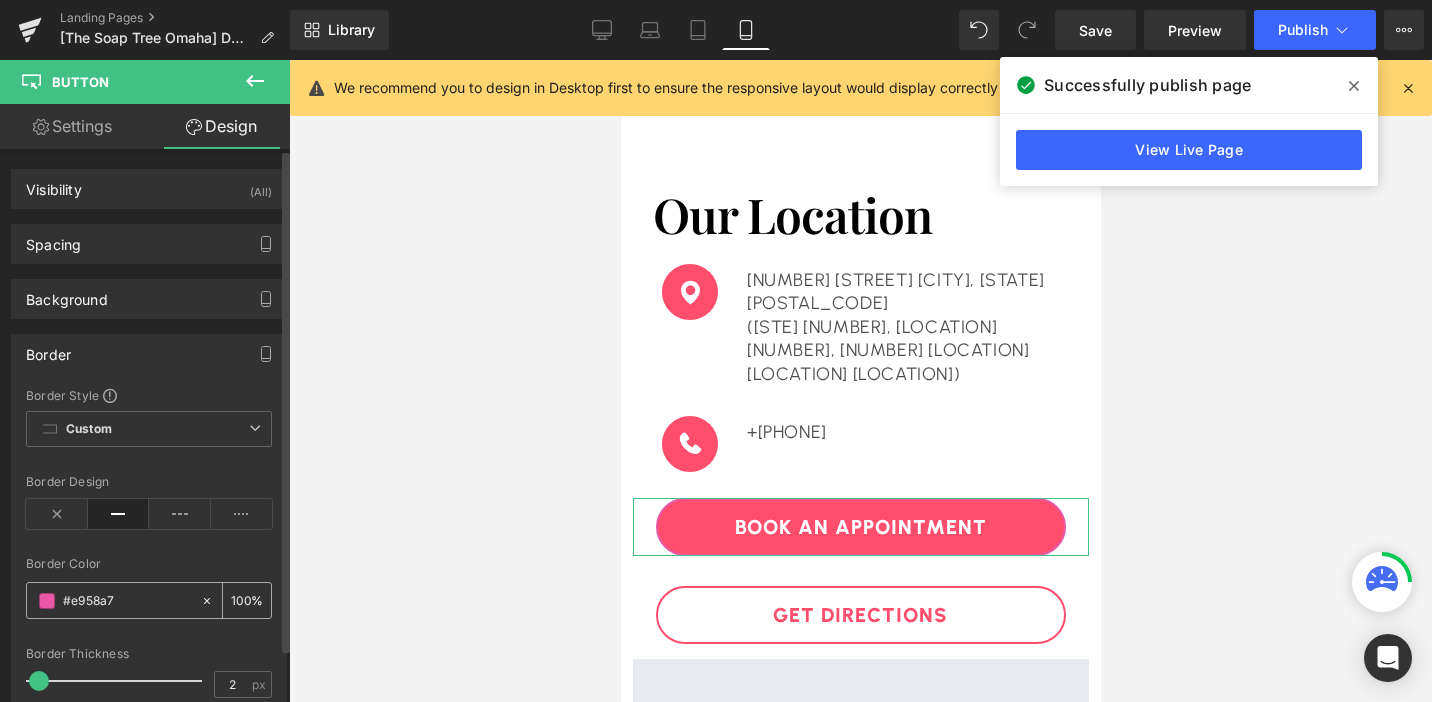 click on "#e958a7" at bounding box center [127, 601] 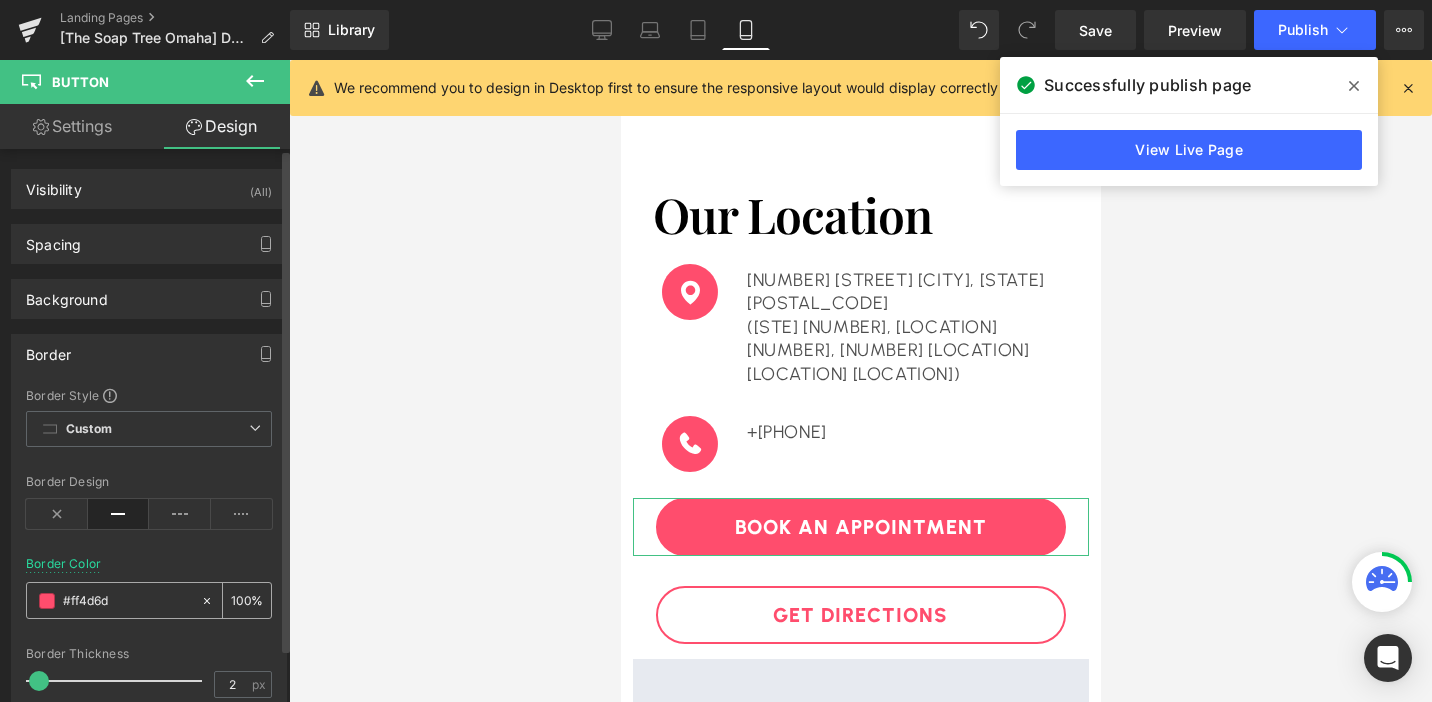 type on "#ff4d6d" 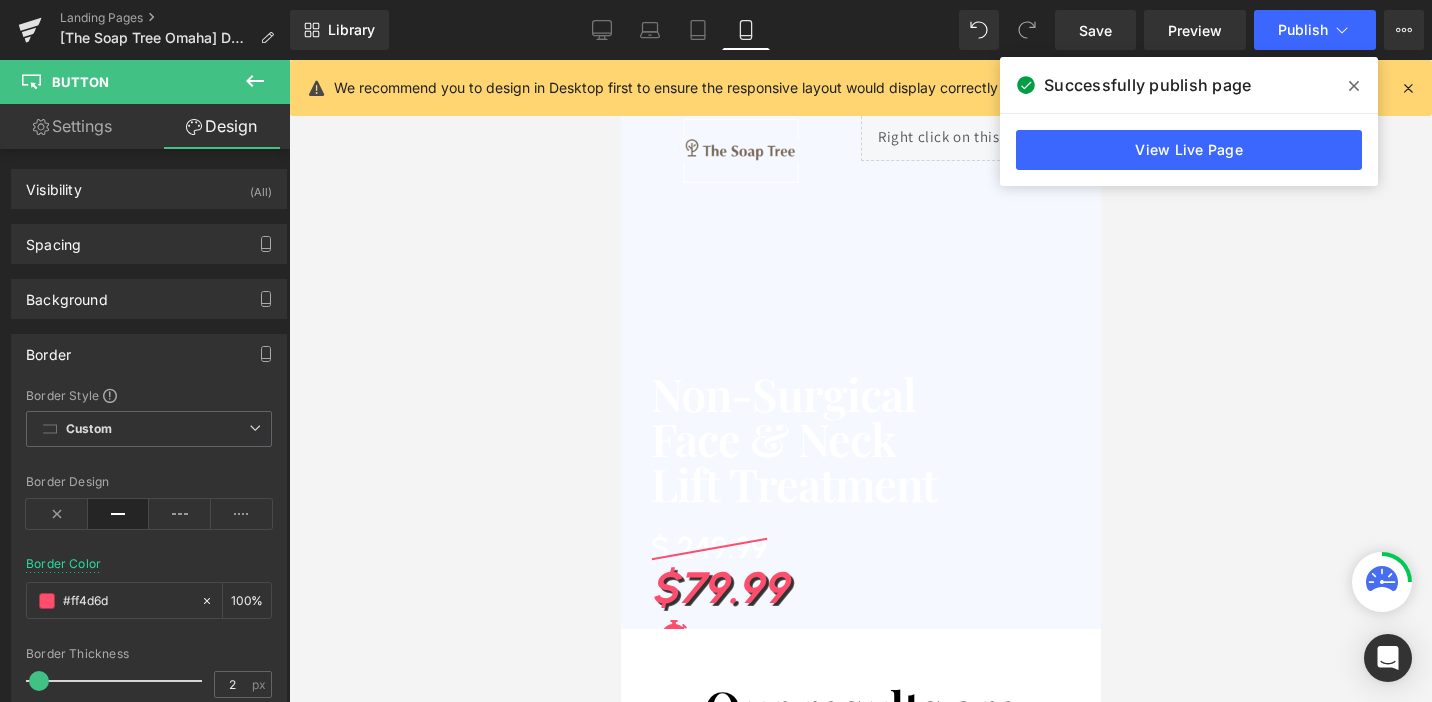 scroll, scrollTop: 0, scrollLeft: 0, axis: both 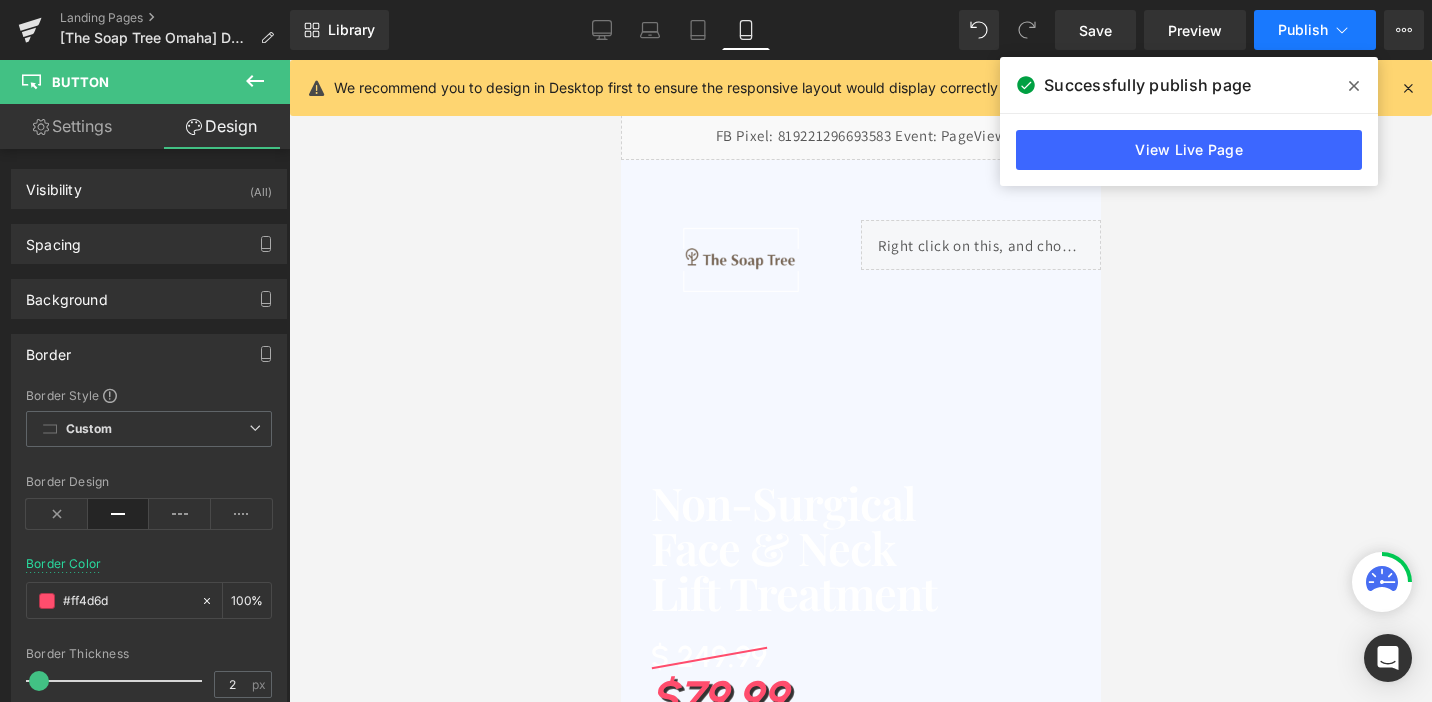 click on "Publish" at bounding box center (1303, 30) 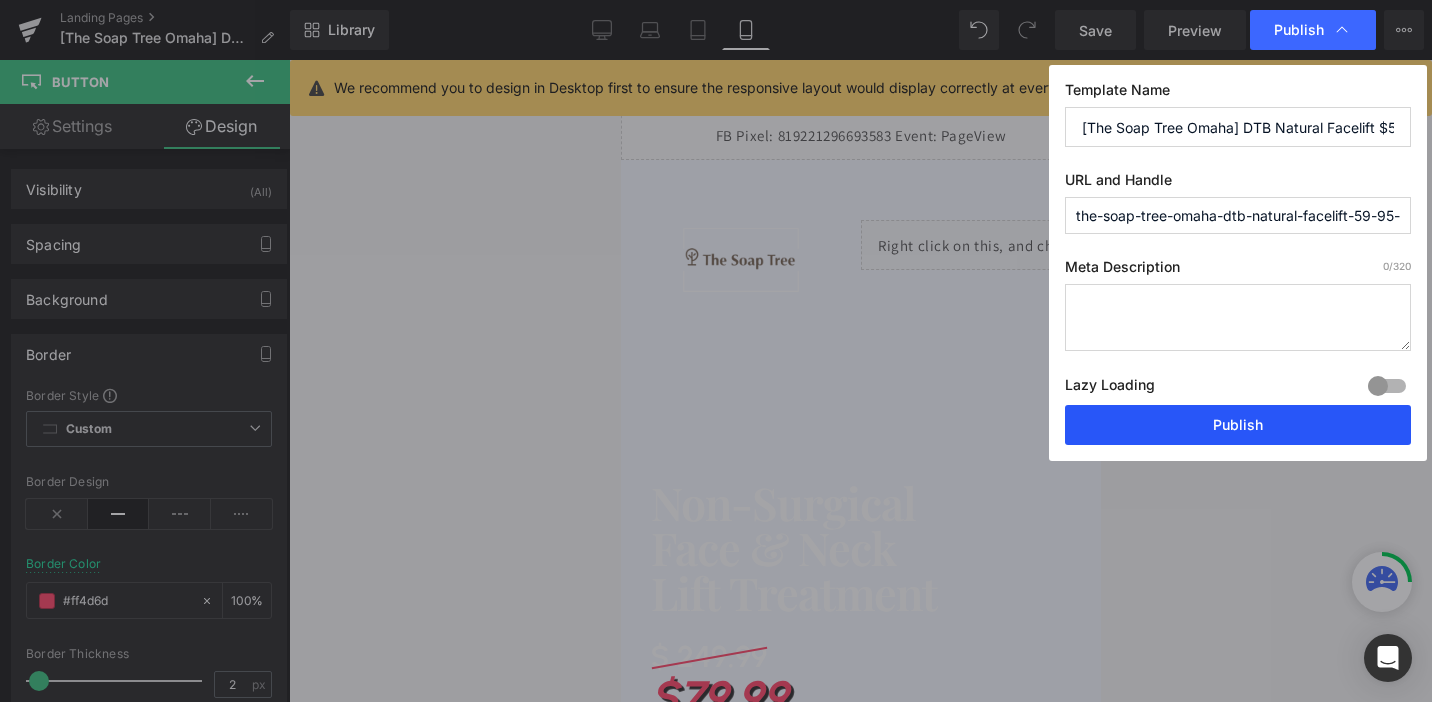 click on "Publish" at bounding box center [1238, 425] 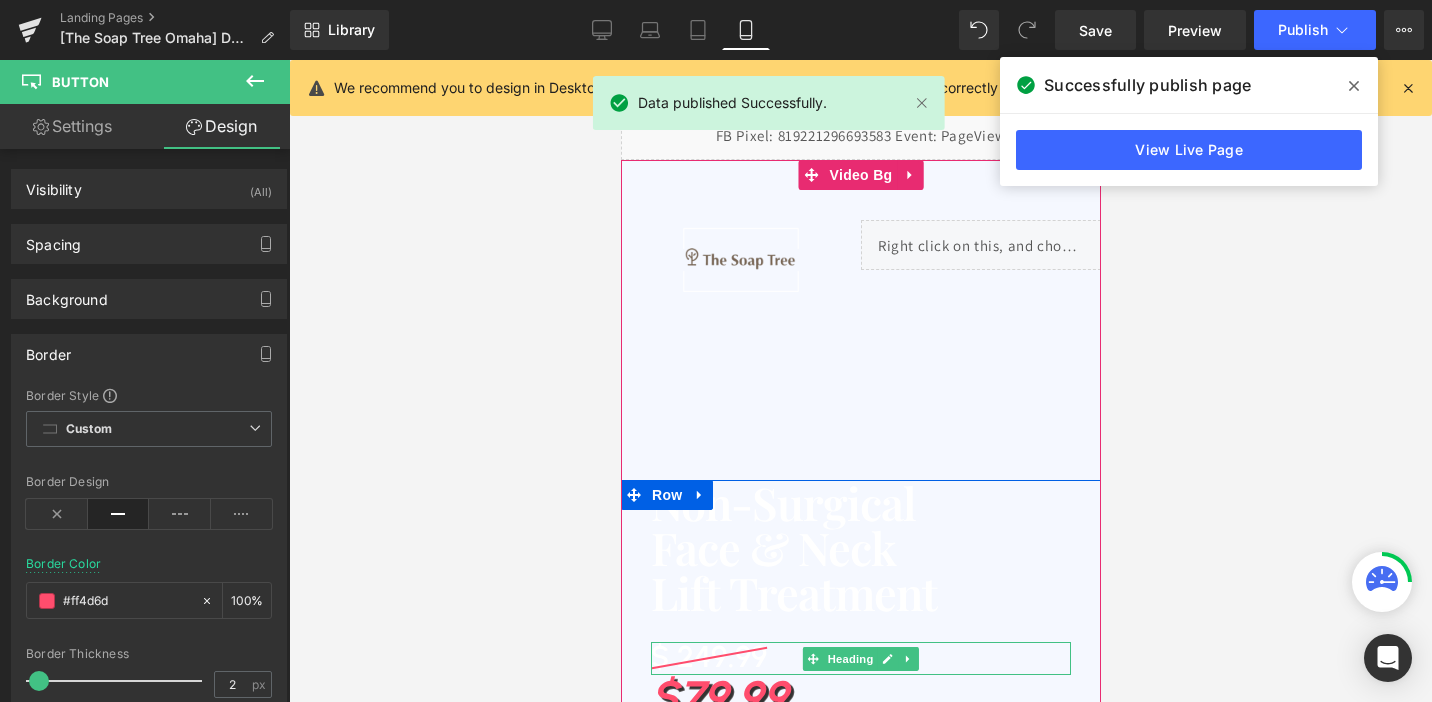 click on "$ 249.99" at bounding box center (708, 657) 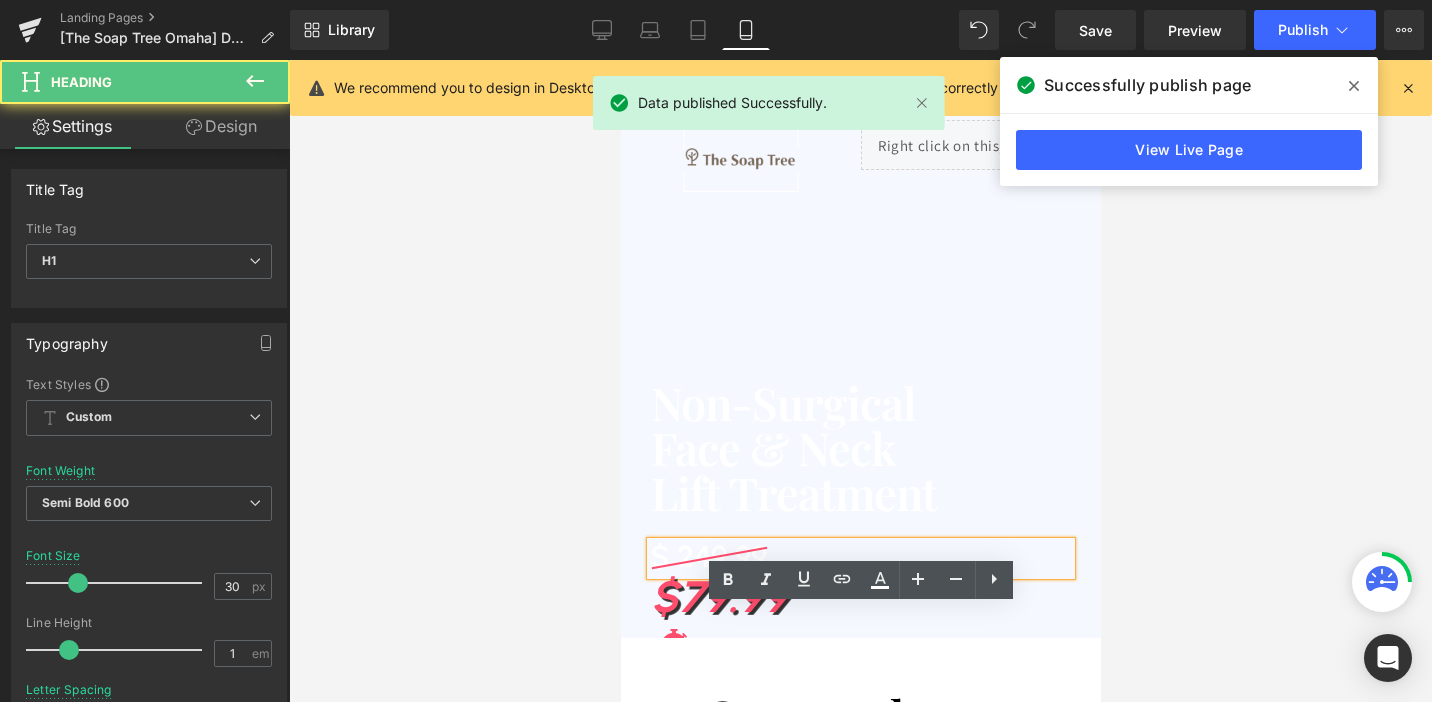 scroll, scrollTop: 119, scrollLeft: 0, axis: vertical 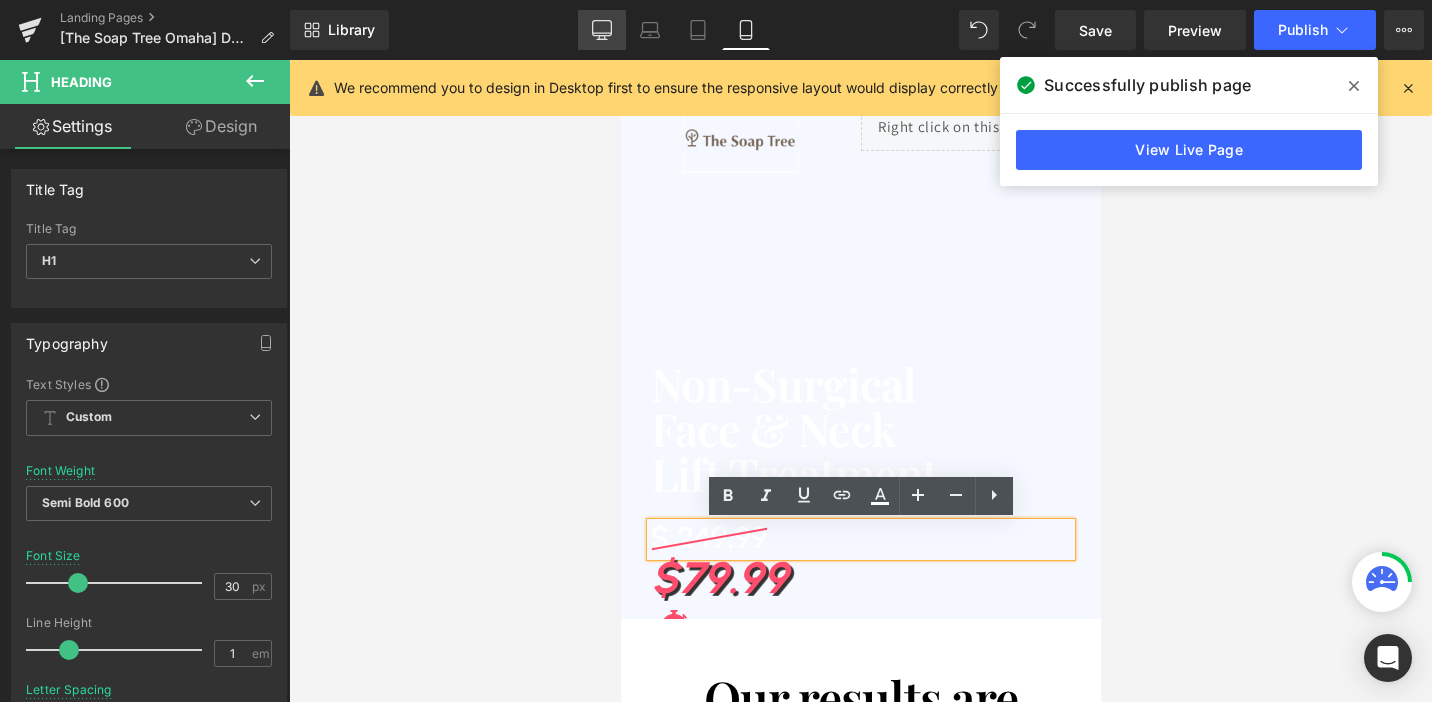 click on "Desktop" at bounding box center (602, 30) 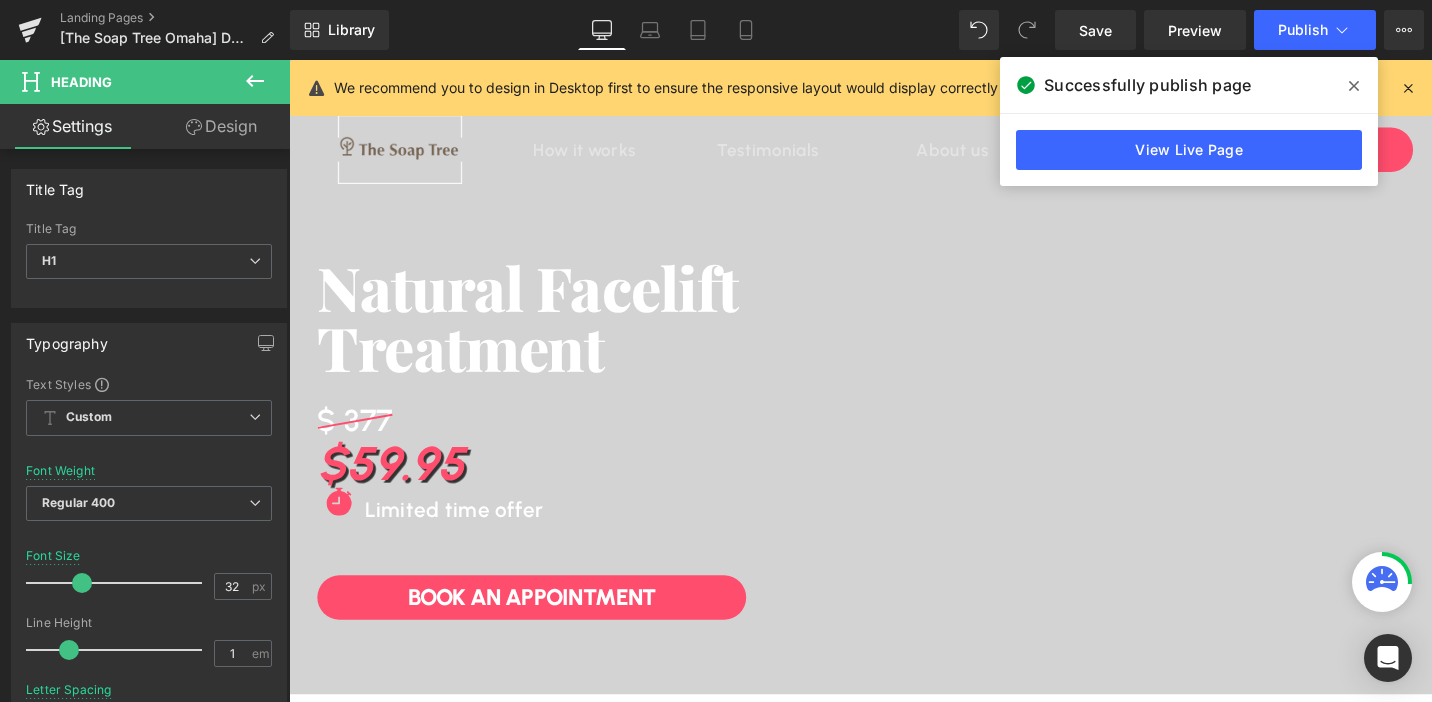 scroll, scrollTop: 0, scrollLeft: 0, axis: both 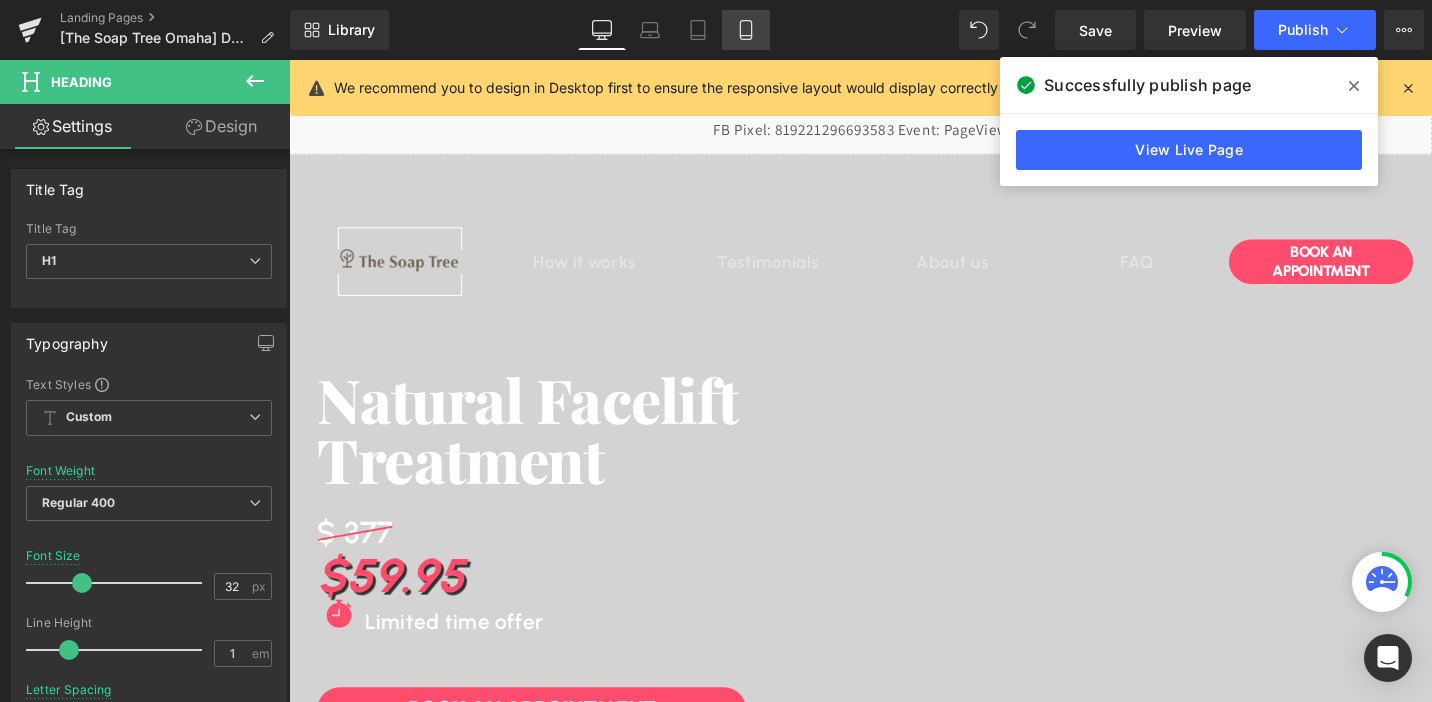 click on "Mobile" at bounding box center [746, 30] 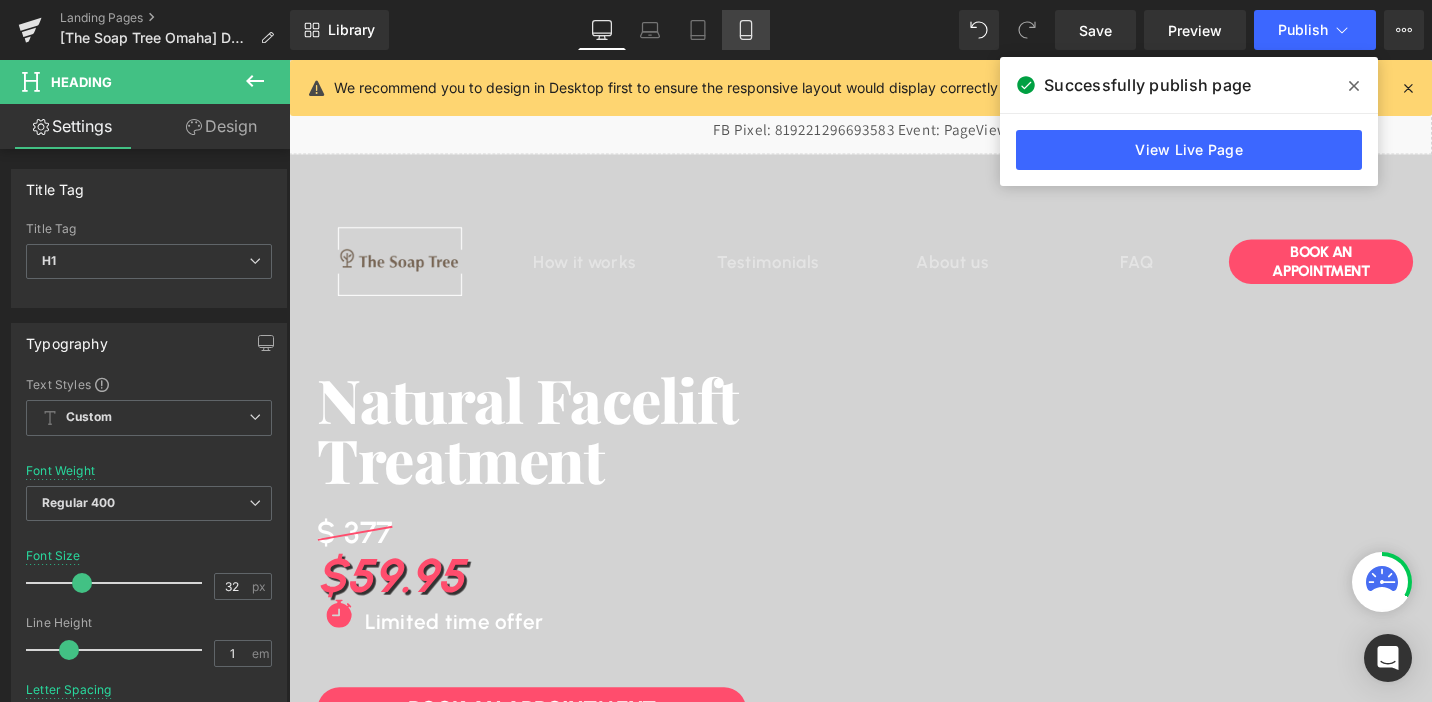 type on "100" 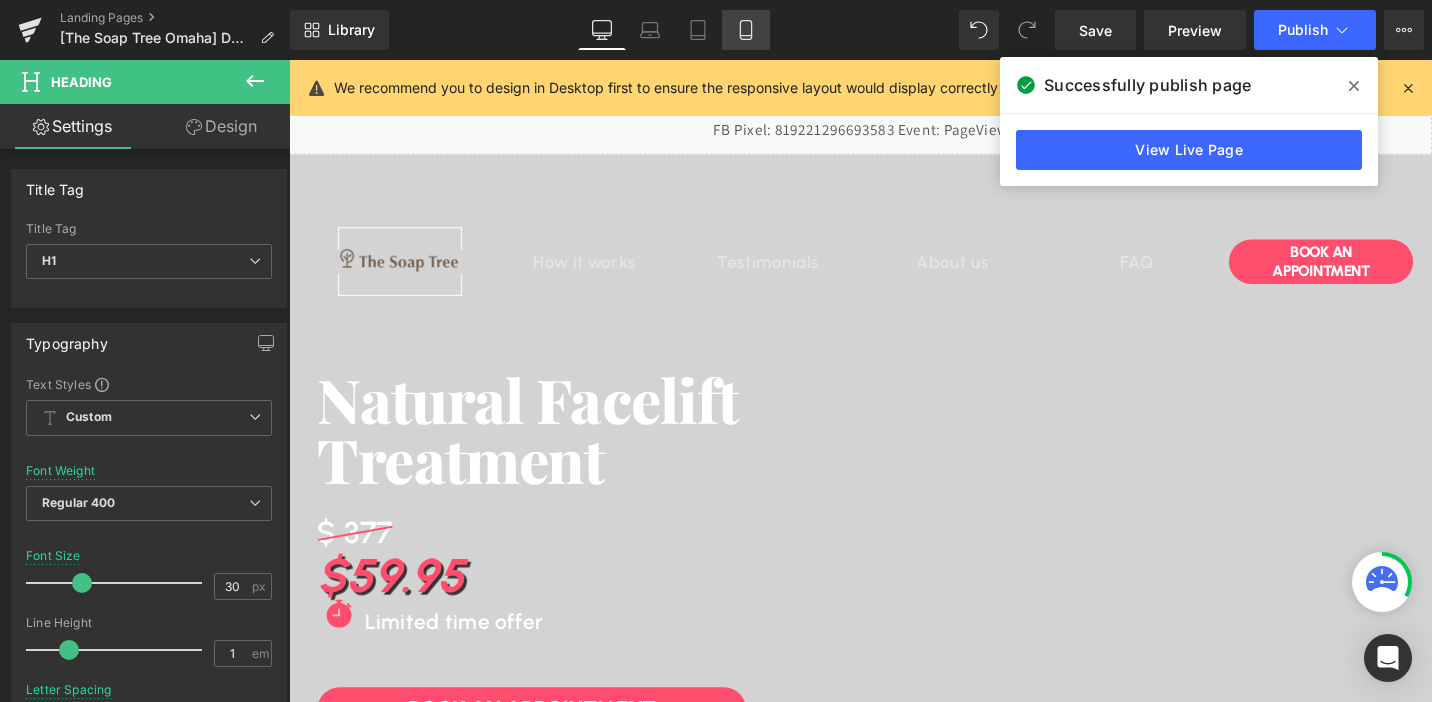 scroll, scrollTop: 364, scrollLeft: 0, axis: vertical 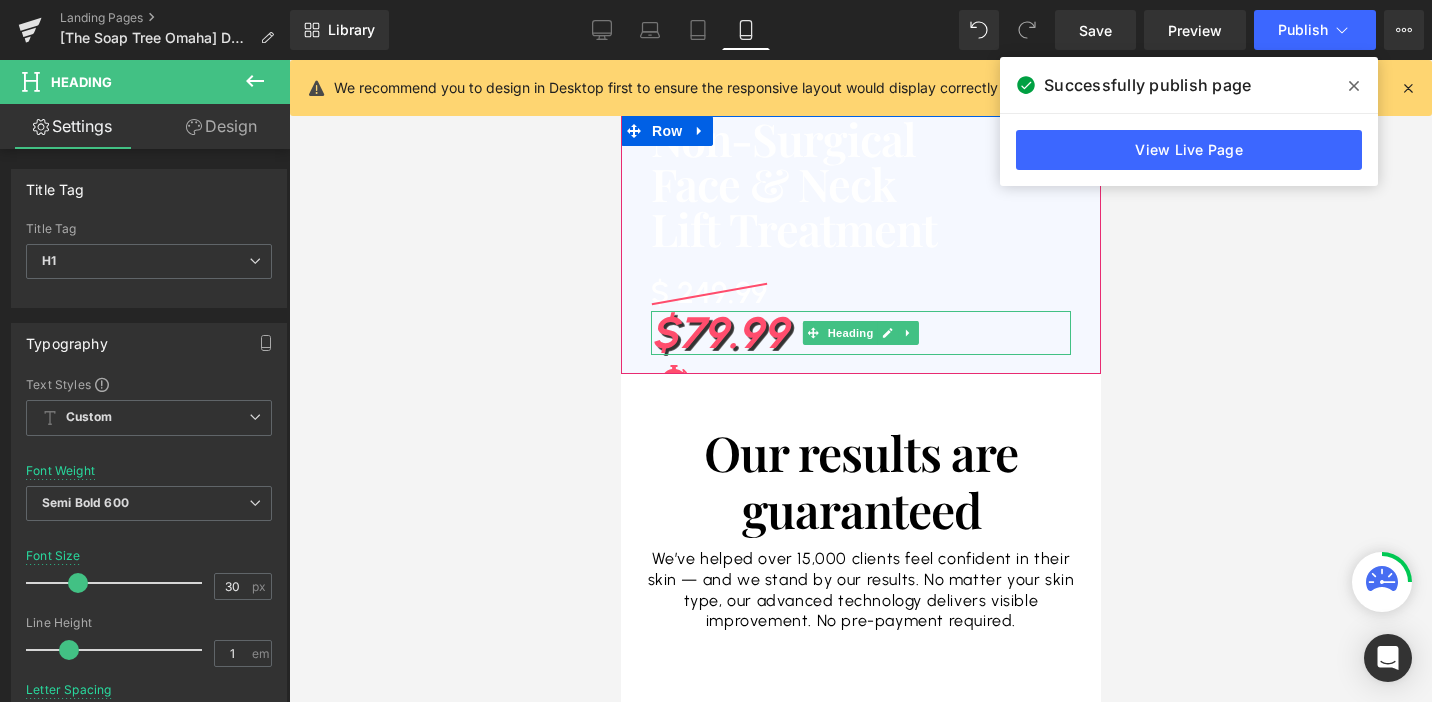 click on "$79.99" at bounding box center [860, 333] 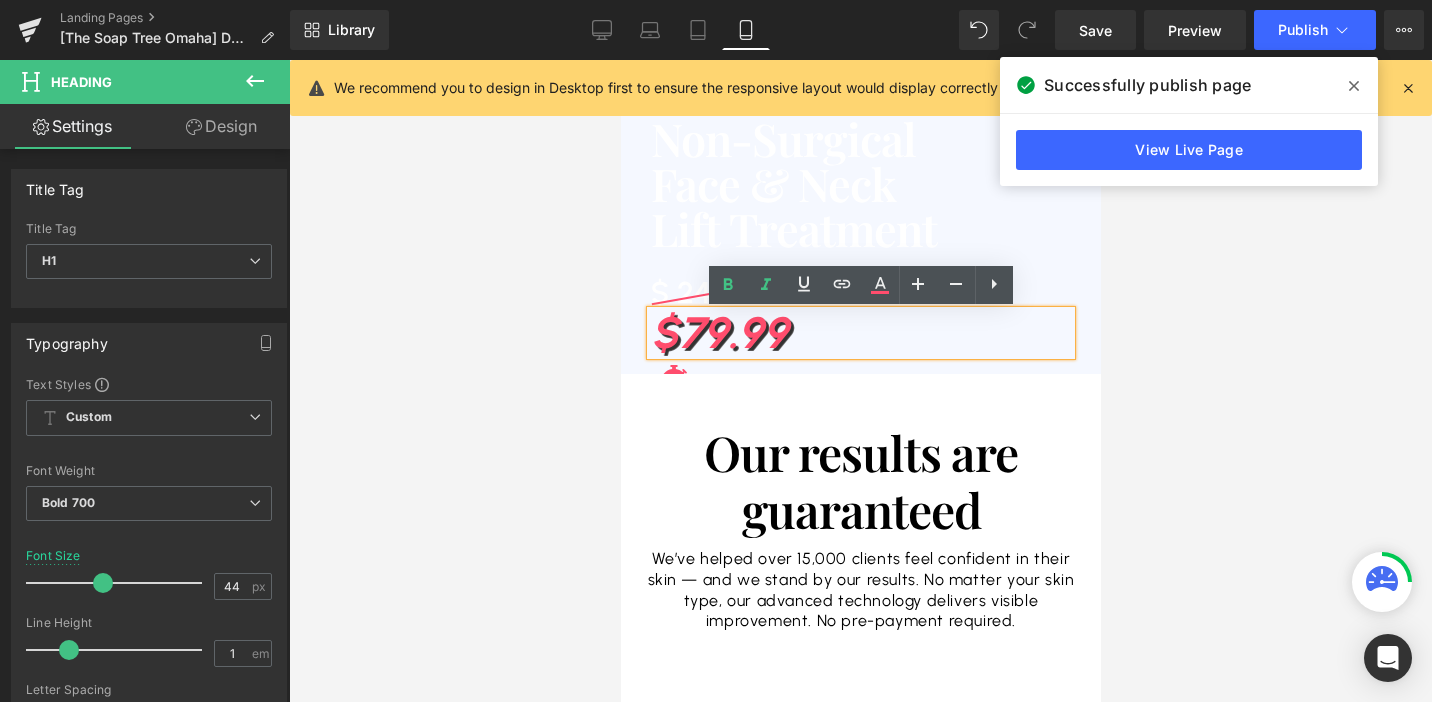 click on "$79.99" at bounding box center [860, 333] 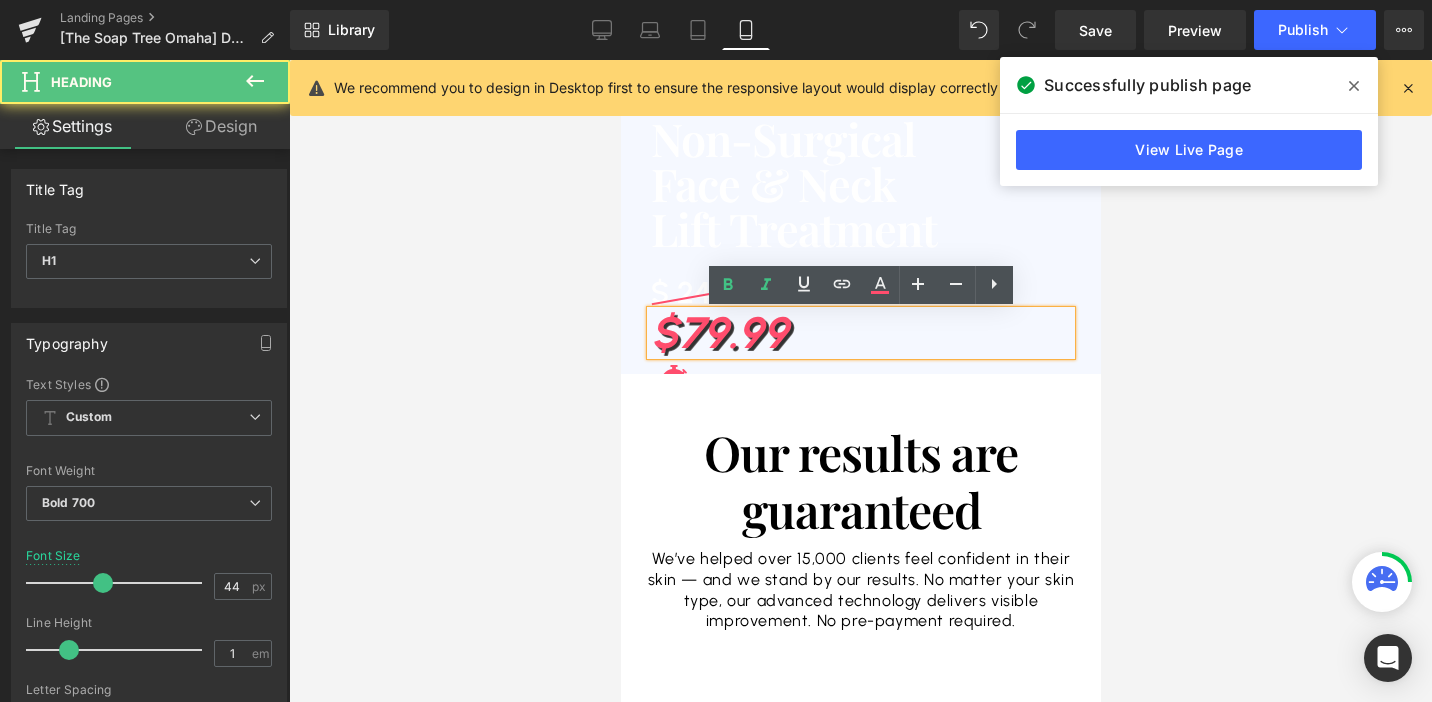 type 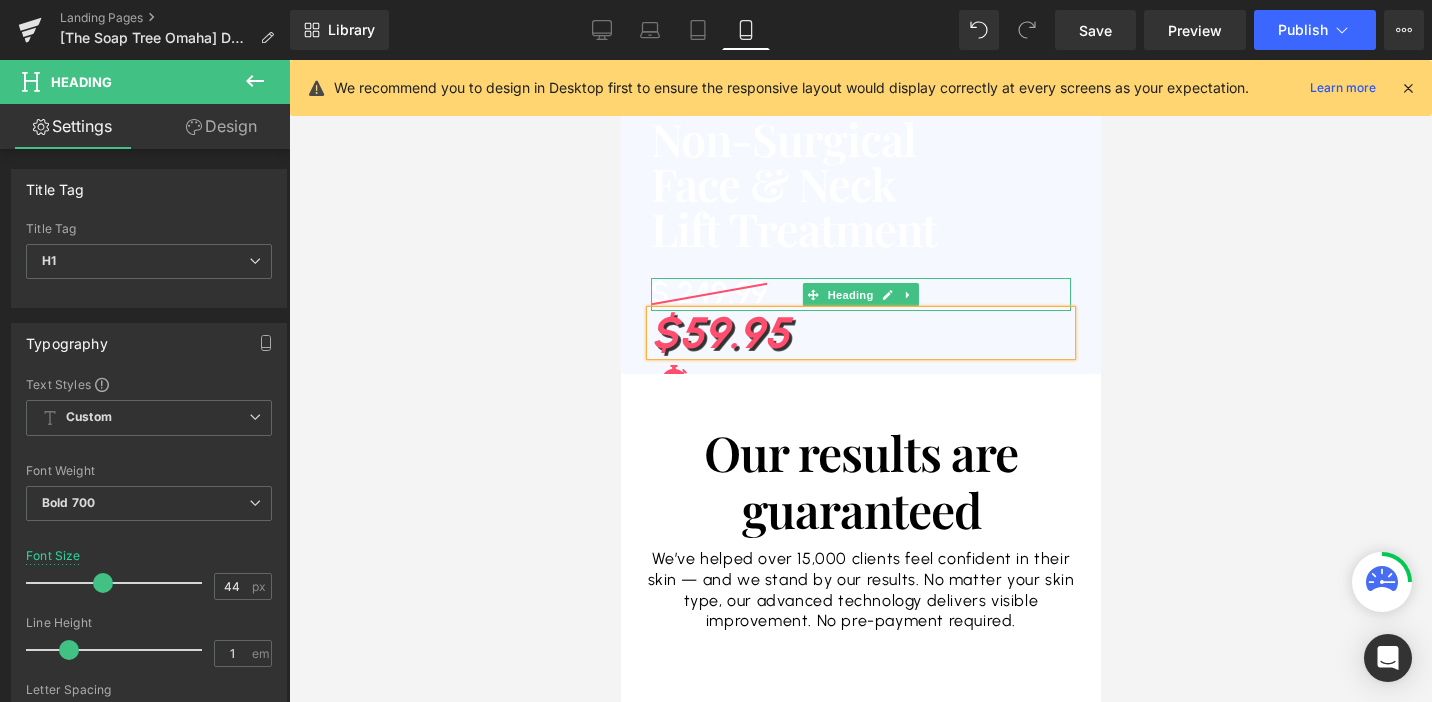 click on "$ 249.99" at bounding box center [708, 293] 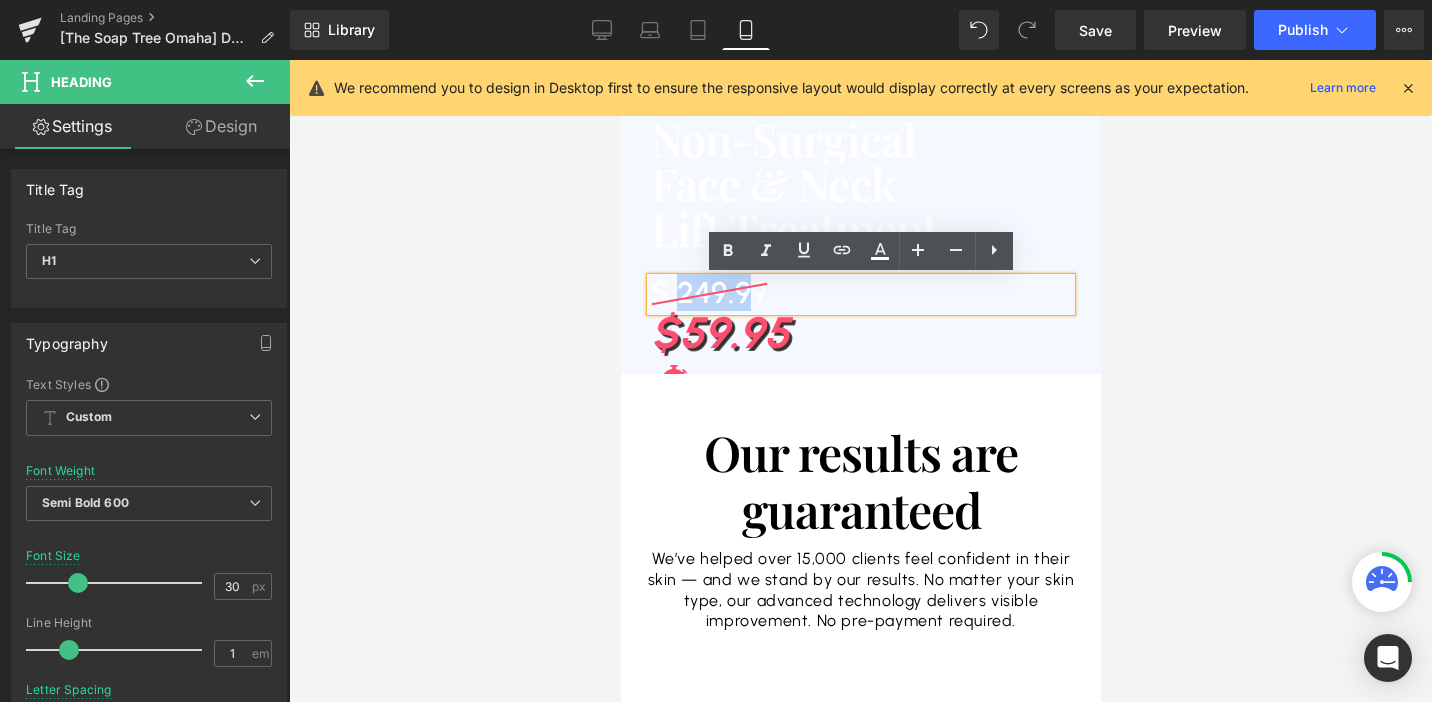 drag, startPoint x: 755, startPoint y: 292, endPoint x: 678, endPoint y: 294, distance: 77.02597 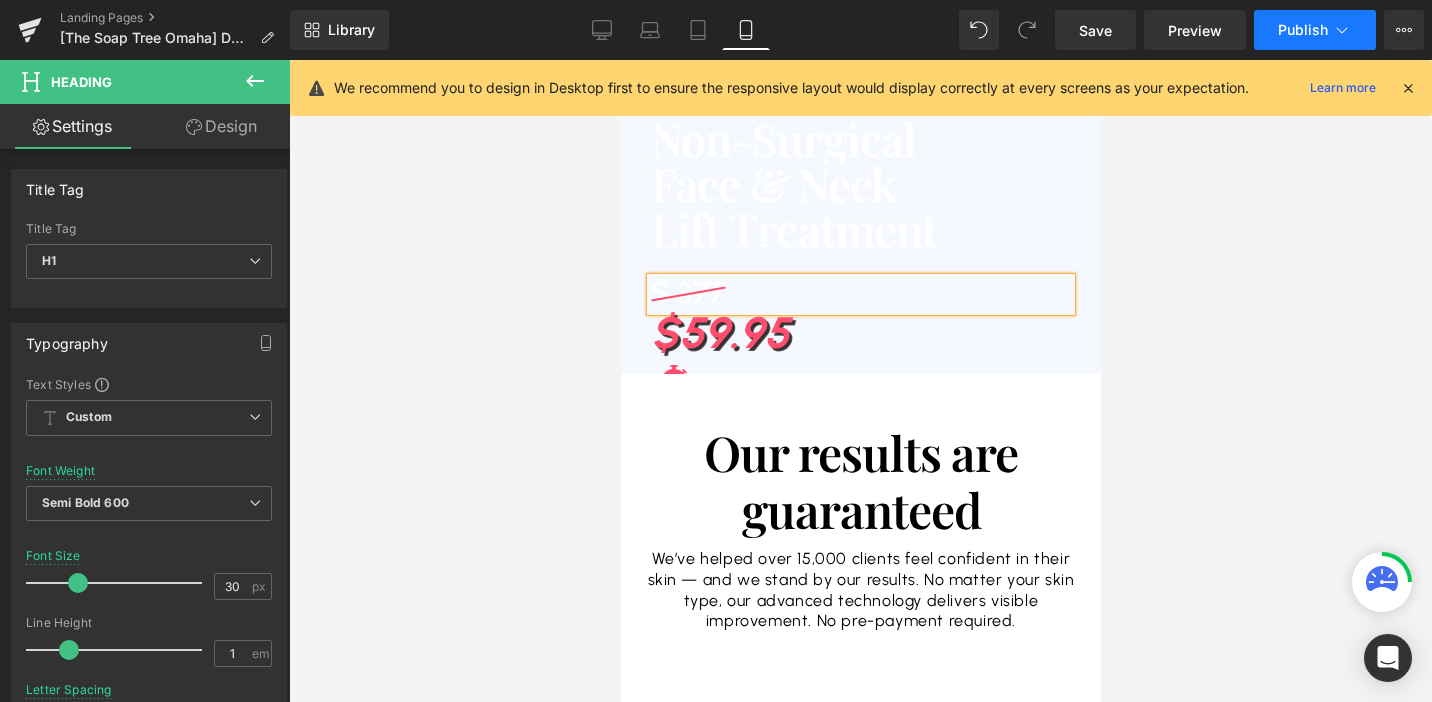 click on "Publish" at bounding box center [1303, 30] 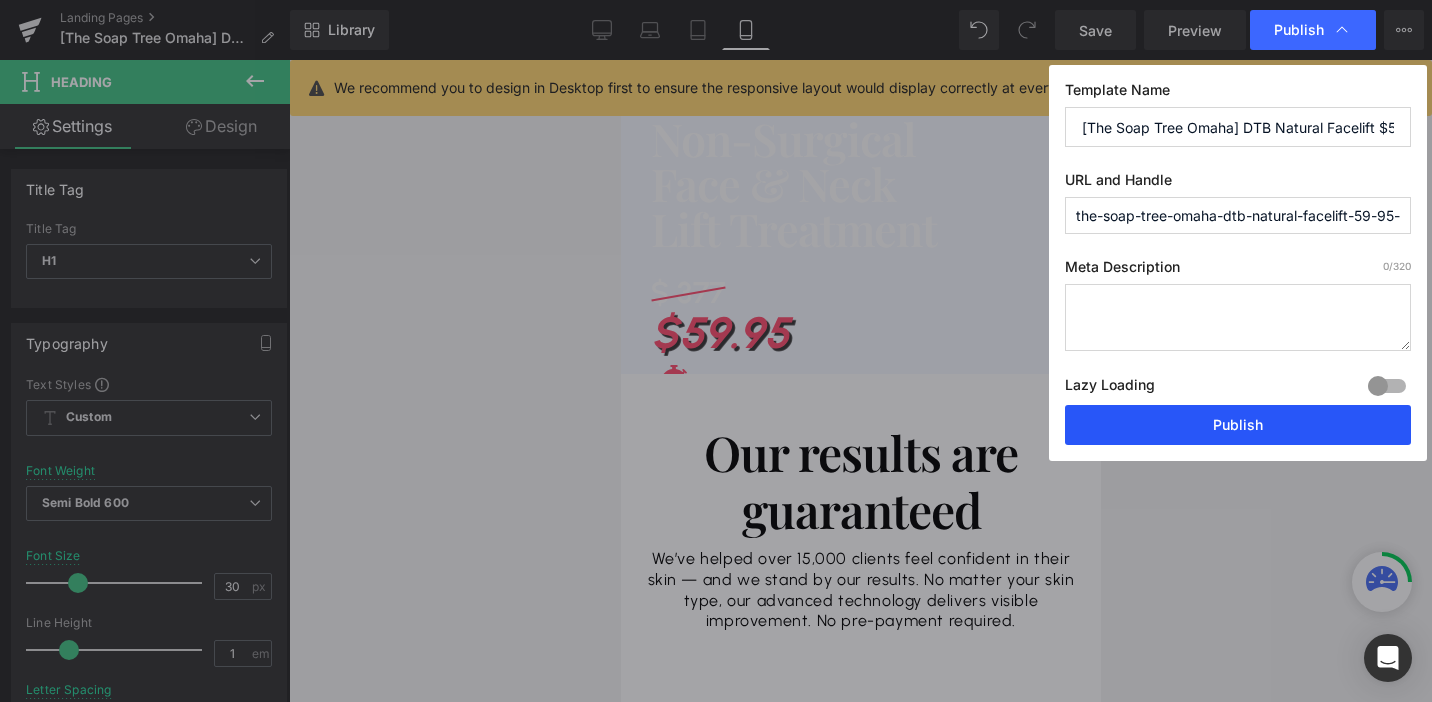 click on "Publish" at bounding box center [1238, 425] 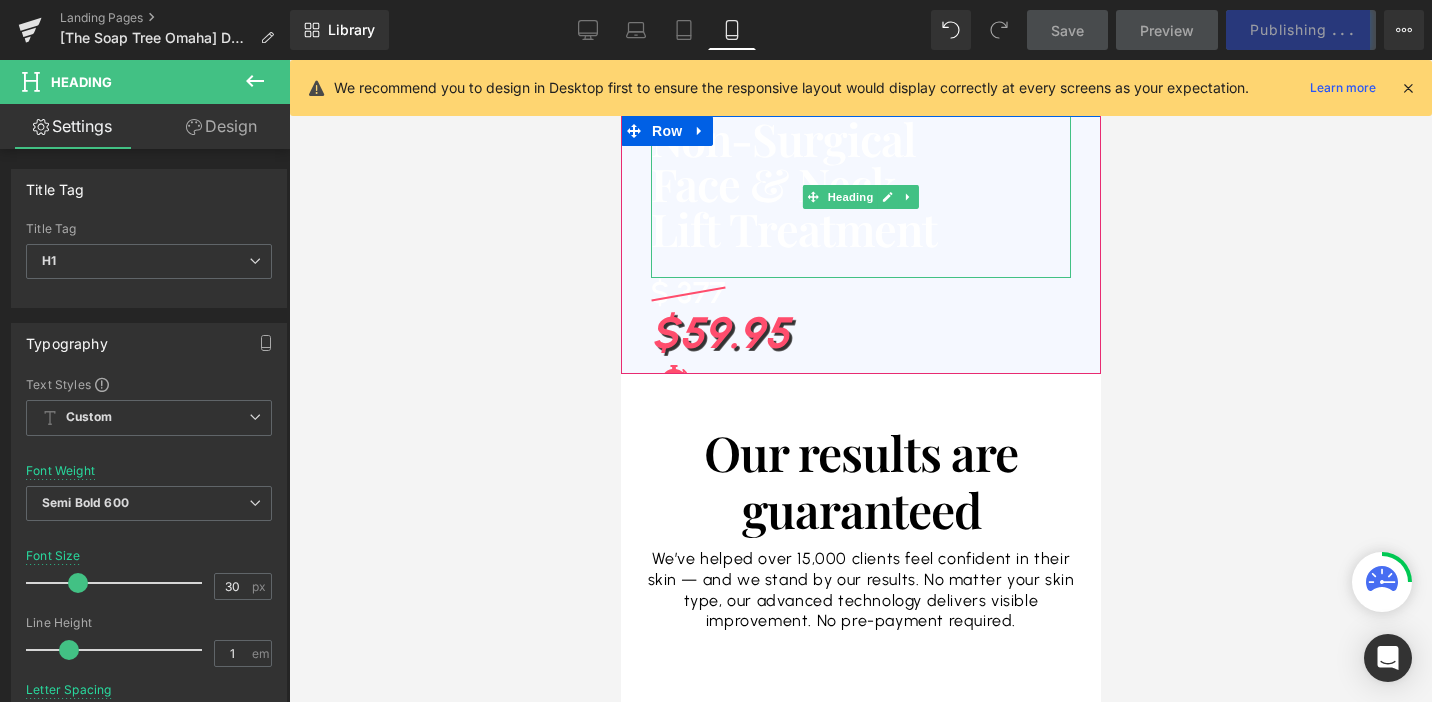 click on "Face & Neck" at bounding box center (860, 183) 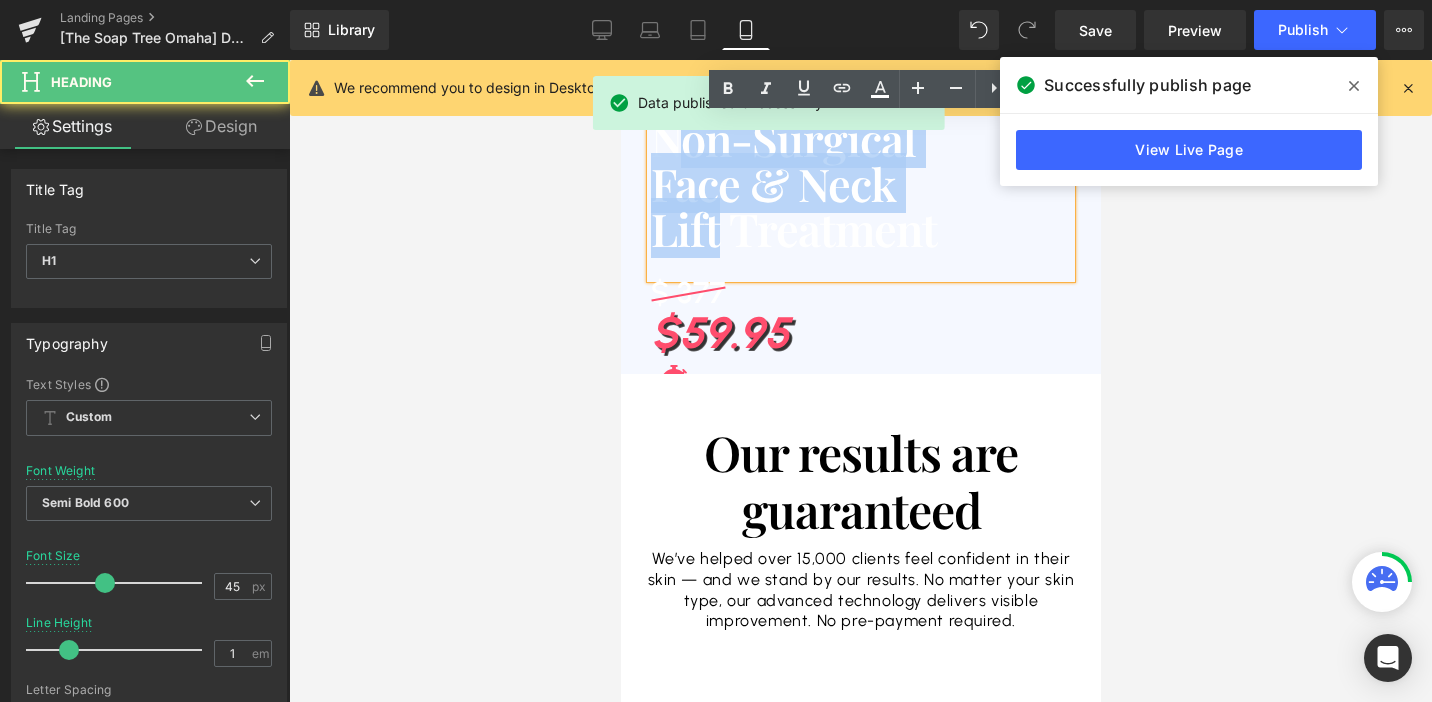 drag, startPoint x: 718, startPoint y: 230, endPoint x: 680, endPoint y: 145, distance: 93.10747 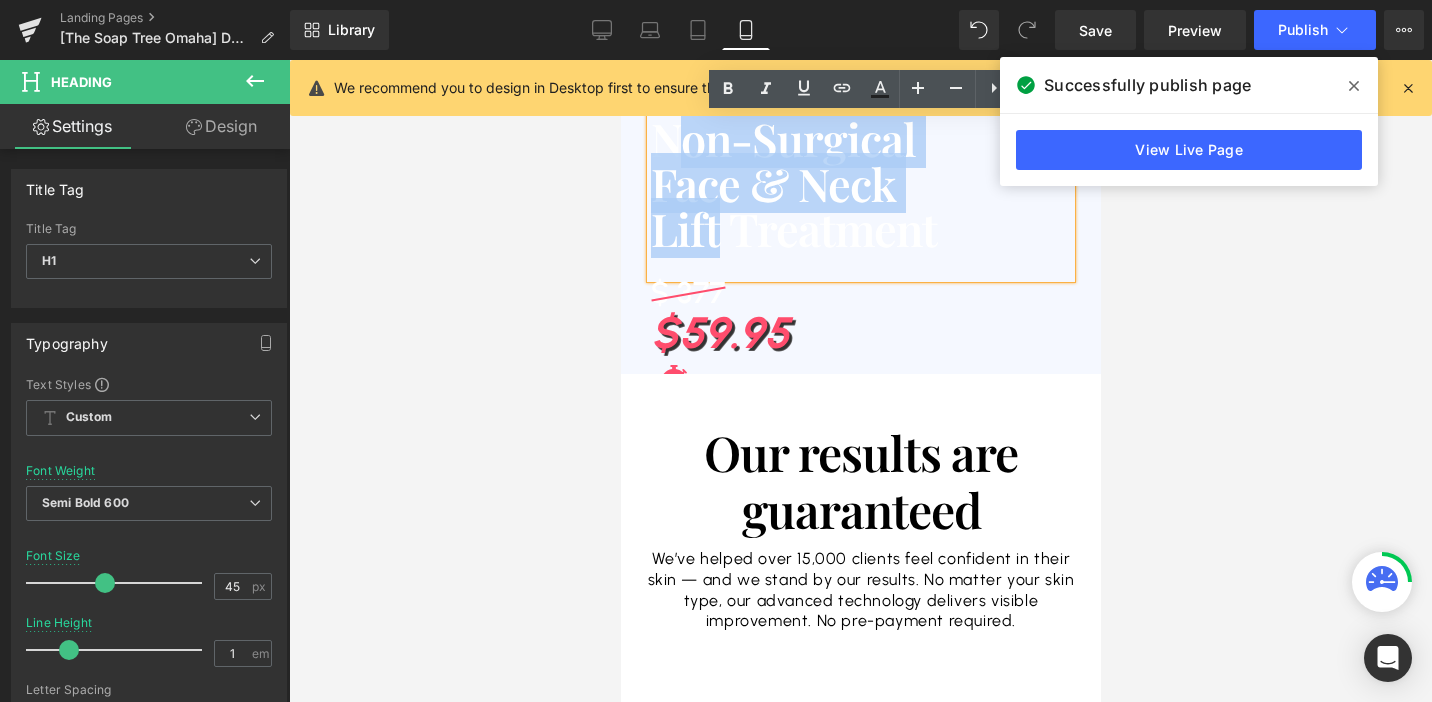 type 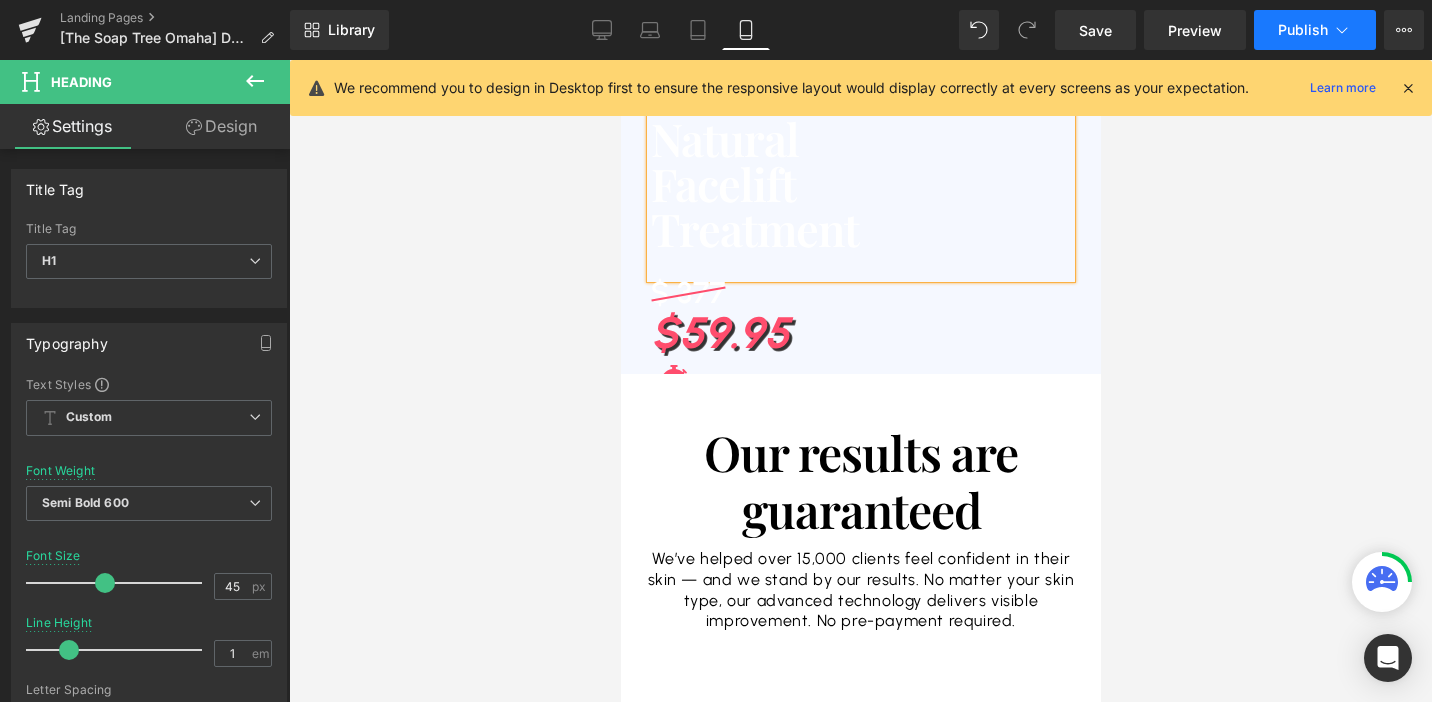 click on "Publish" at bounding box center [1315, 30] 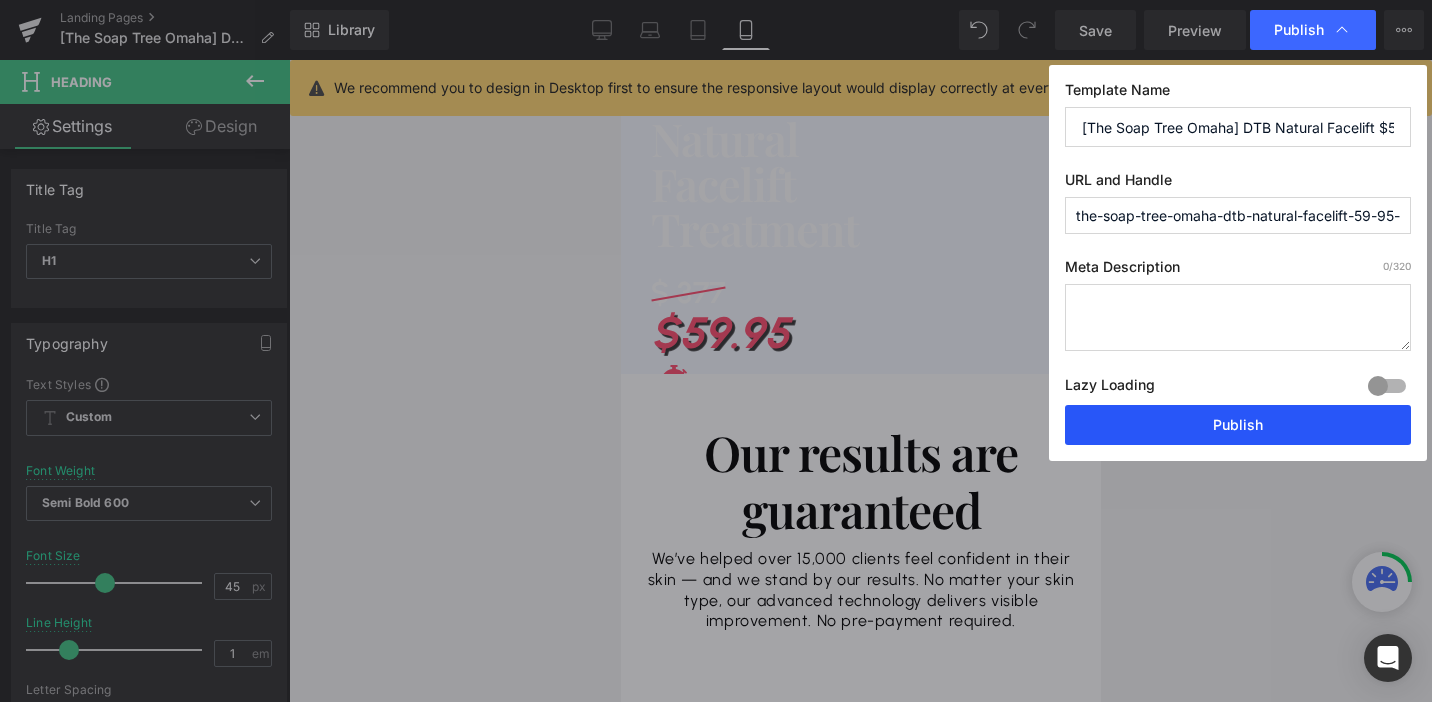 click on "Publish" at bounding box center (1238, 425) 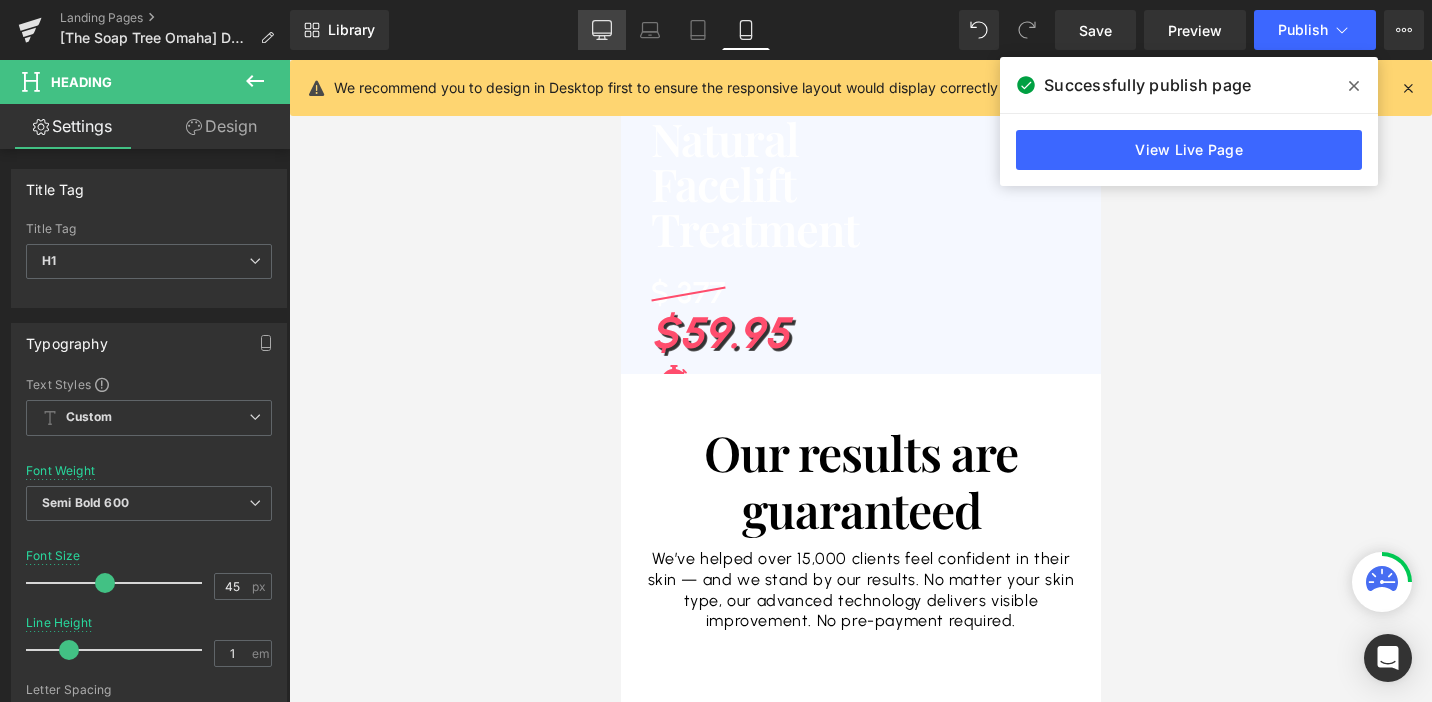 click on "Desktop" at bounding box center [602, 30] 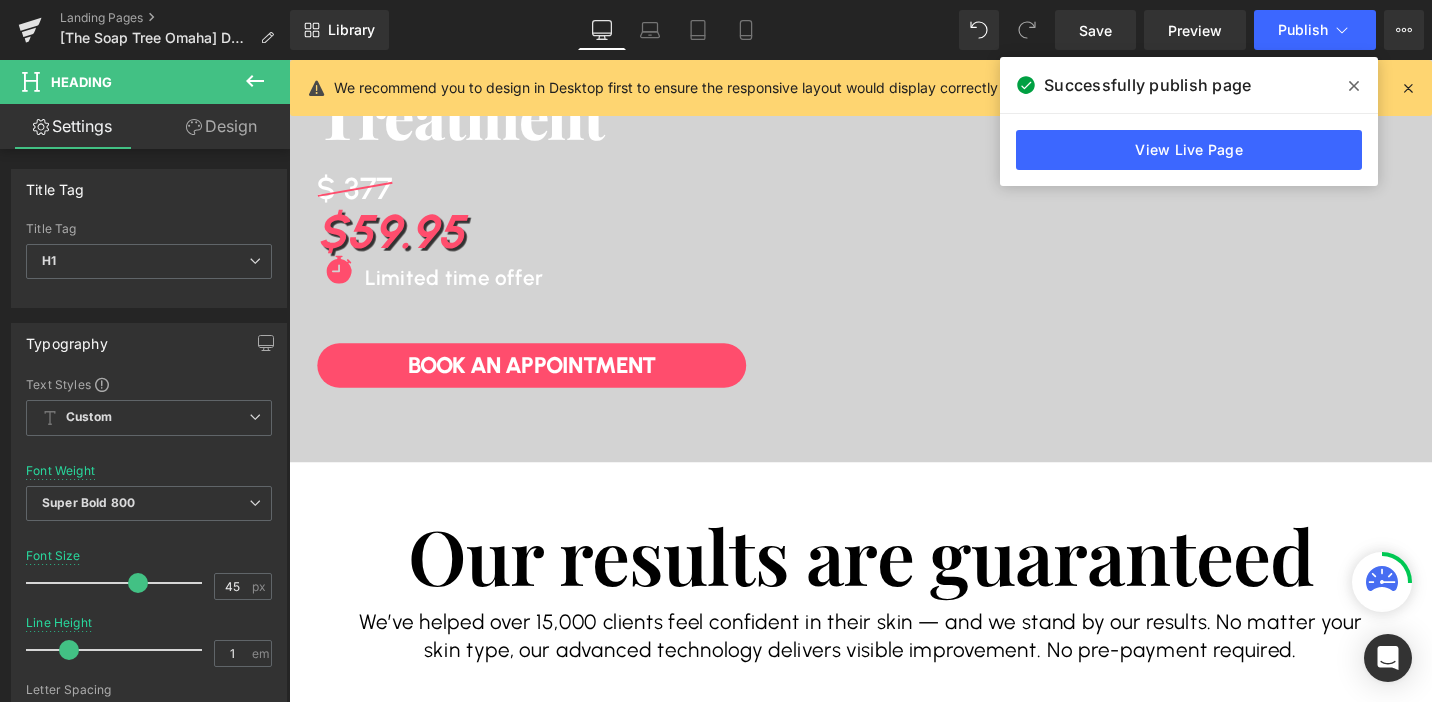 type on "64" 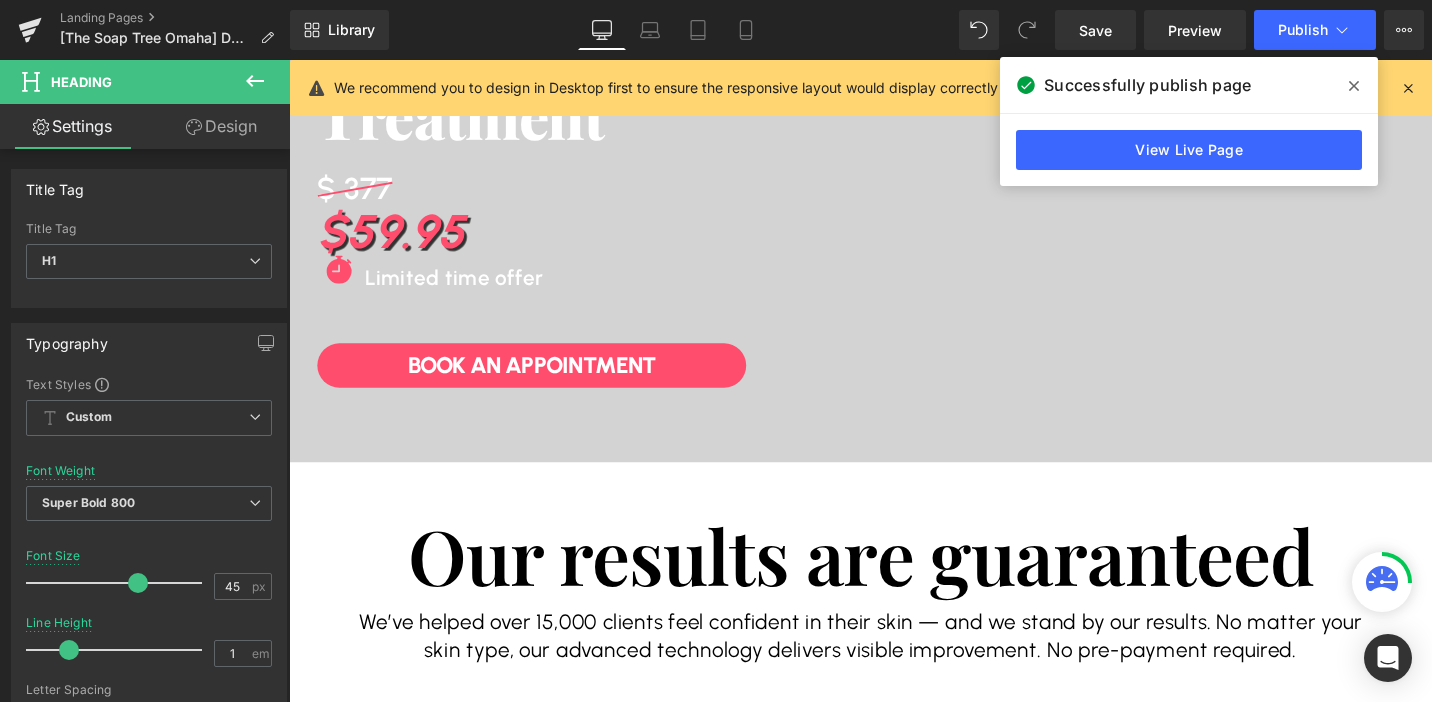 type on "100" 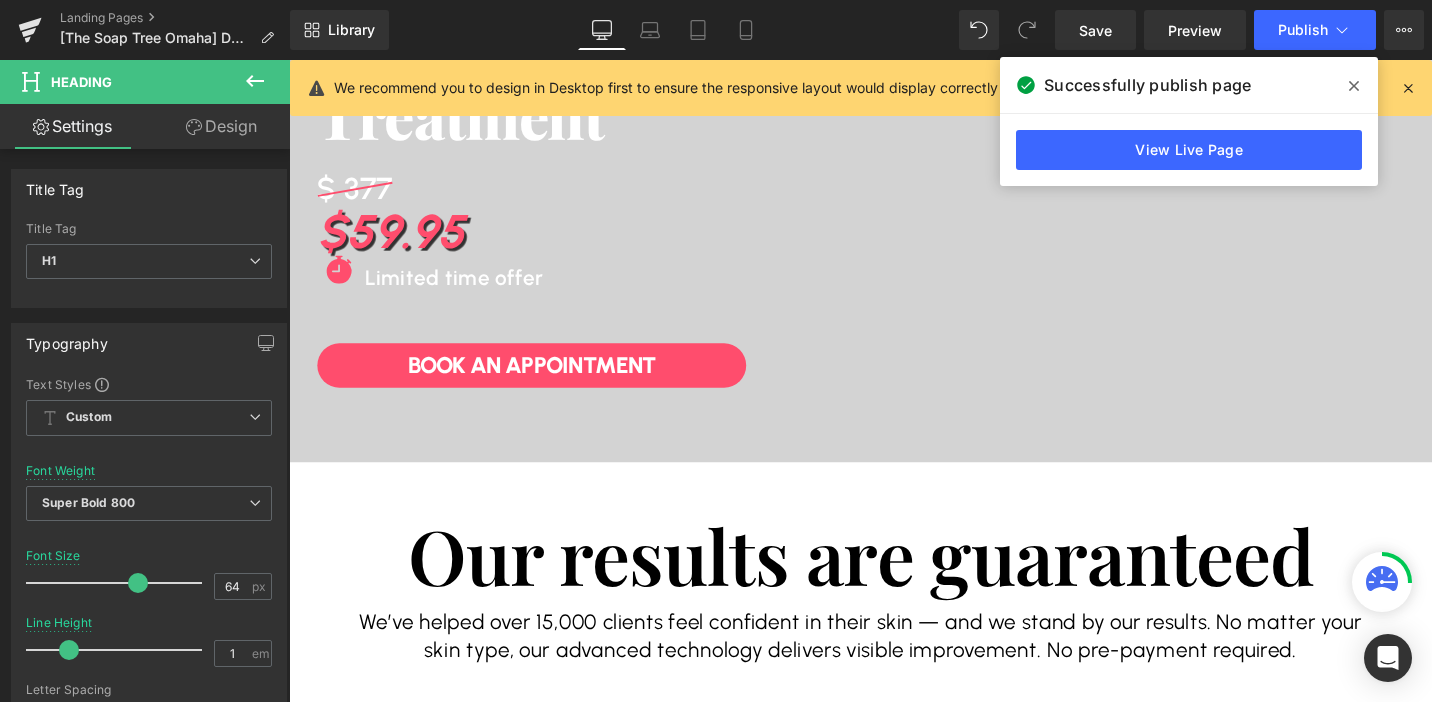 scroll, scrollTop: 0, scrollLeft: 0, axis: both 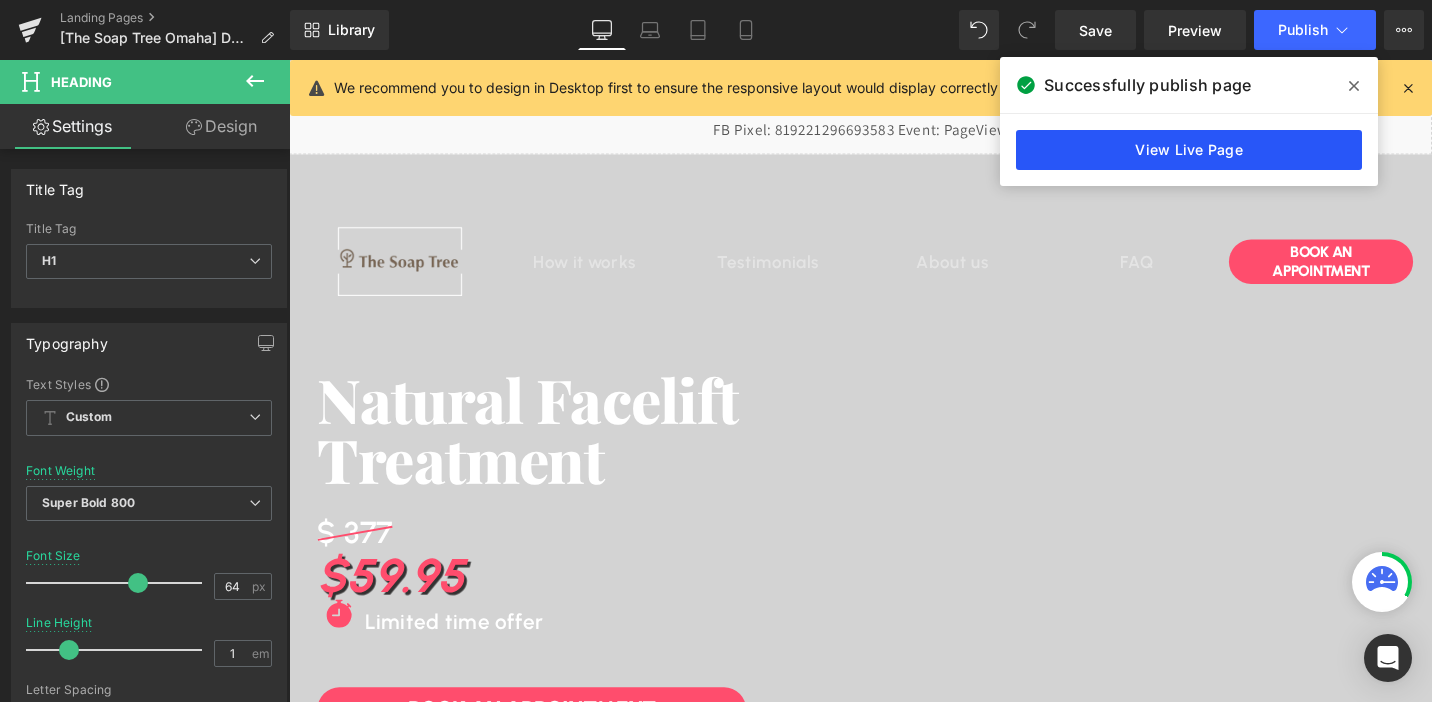 click on "View Live Page" at bounding box center (1189, 150) 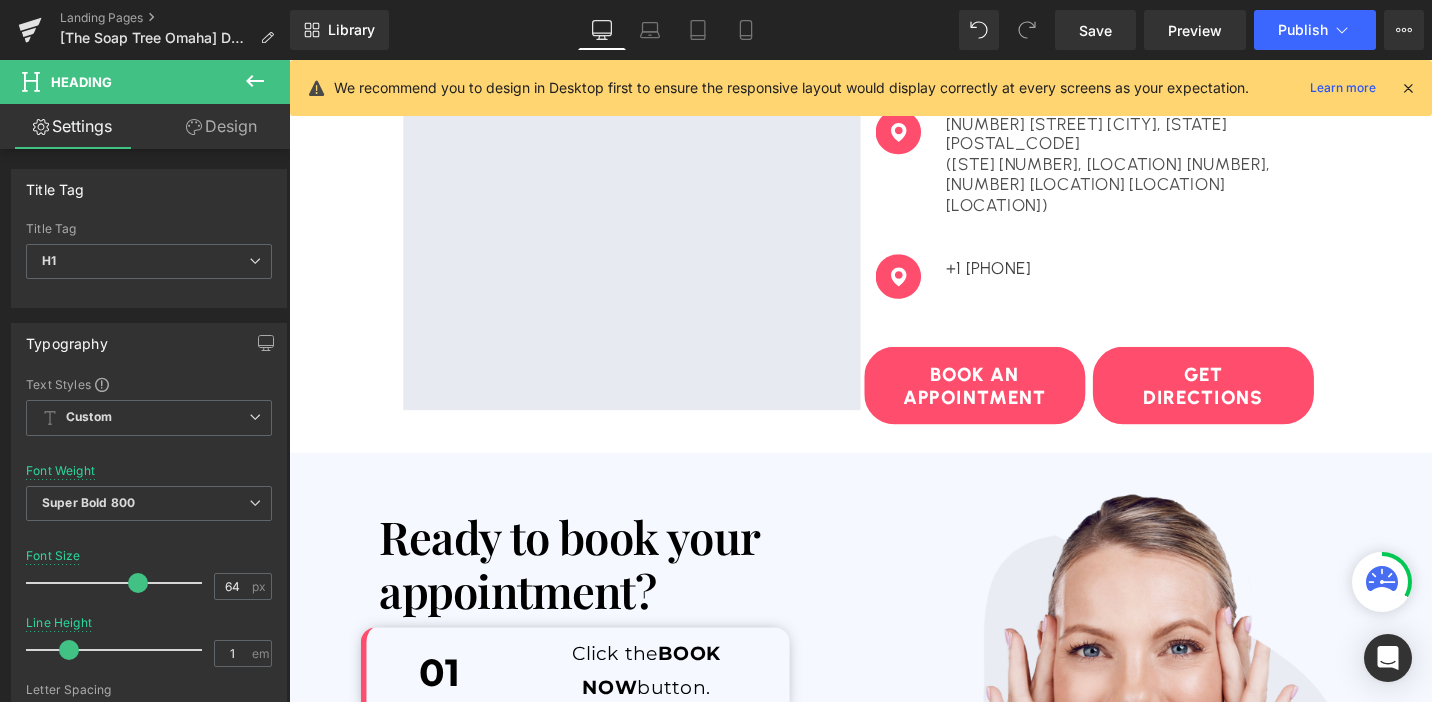 scroll, scrollTop: 4740, scrollLeft: 0, axis: vertical 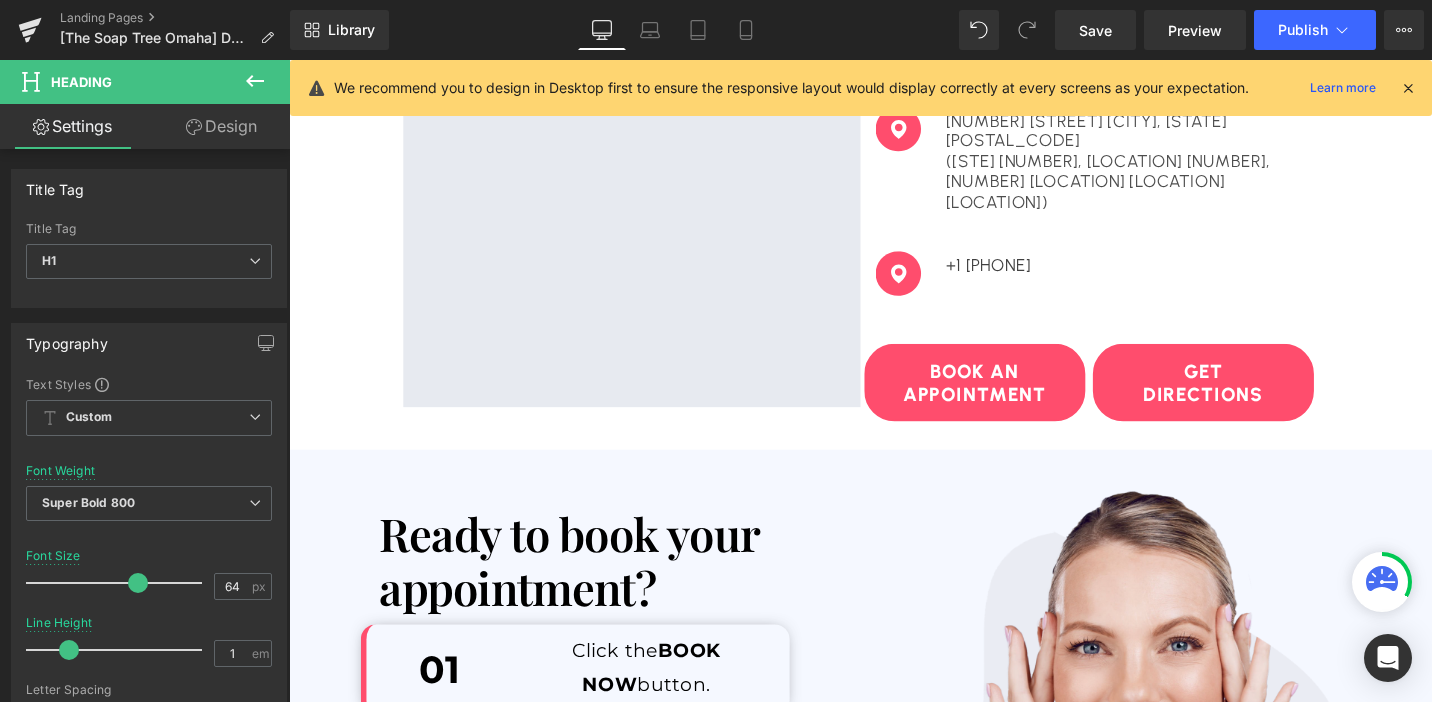 click on "Get Directions" at bounding box center [1257, 402] 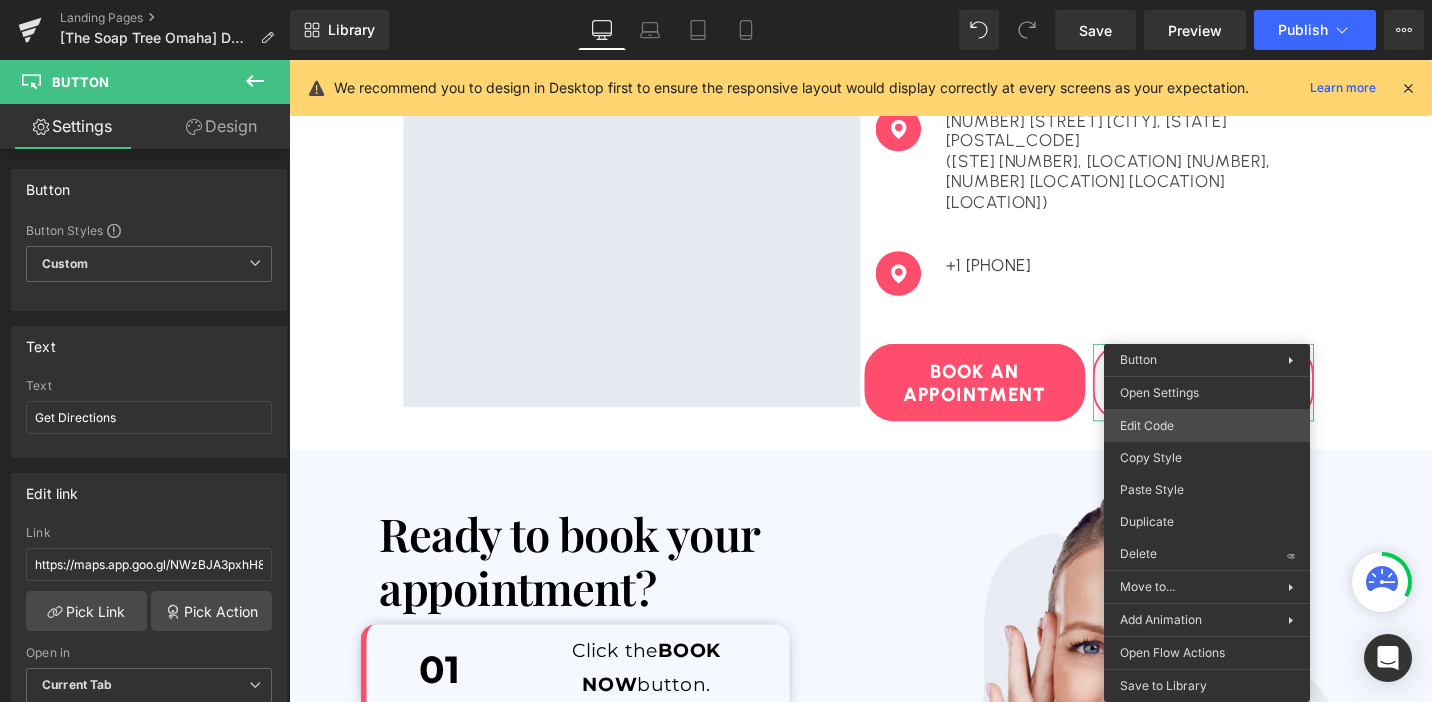 click on "Button  You are previewing how the   will restyle your page. You can not edit Elements in Preset Preview Mode.  Landing Pages [The Soap Tree Omaha] DTB Natural Facelift $59.95-1 Library Desktop Desktop Laptop Tablet Mobile Save Preview Publish Scheduled View Live Page View with current Template Save Template to Library Schedule Publish  Optimize  Publish Settings Shortcuts We recommend you to design in Desktop first to ensure the responsive layout would display correctly at every screens as your expectation. Learn more  Your page can’t be published   You've reached the maximum number of published pages on your plan  (0/0).  You need to upgrade your plan or unpublish all your pages to get 1 publish slot.   Unpublish pages   Upgrade plan  Elements Global Style Base Row  rows, columns, layouts, div Heading  headings, titles, h1,h2,h3,h4,h5,h6 Text Block  texts, paragraphs, contents, blocks Image  images, photos, alts, uploads Icon  icons, symbols Button  button, call to action, cta Separator  Liquid  Banner" at bounding box center (716, 0) 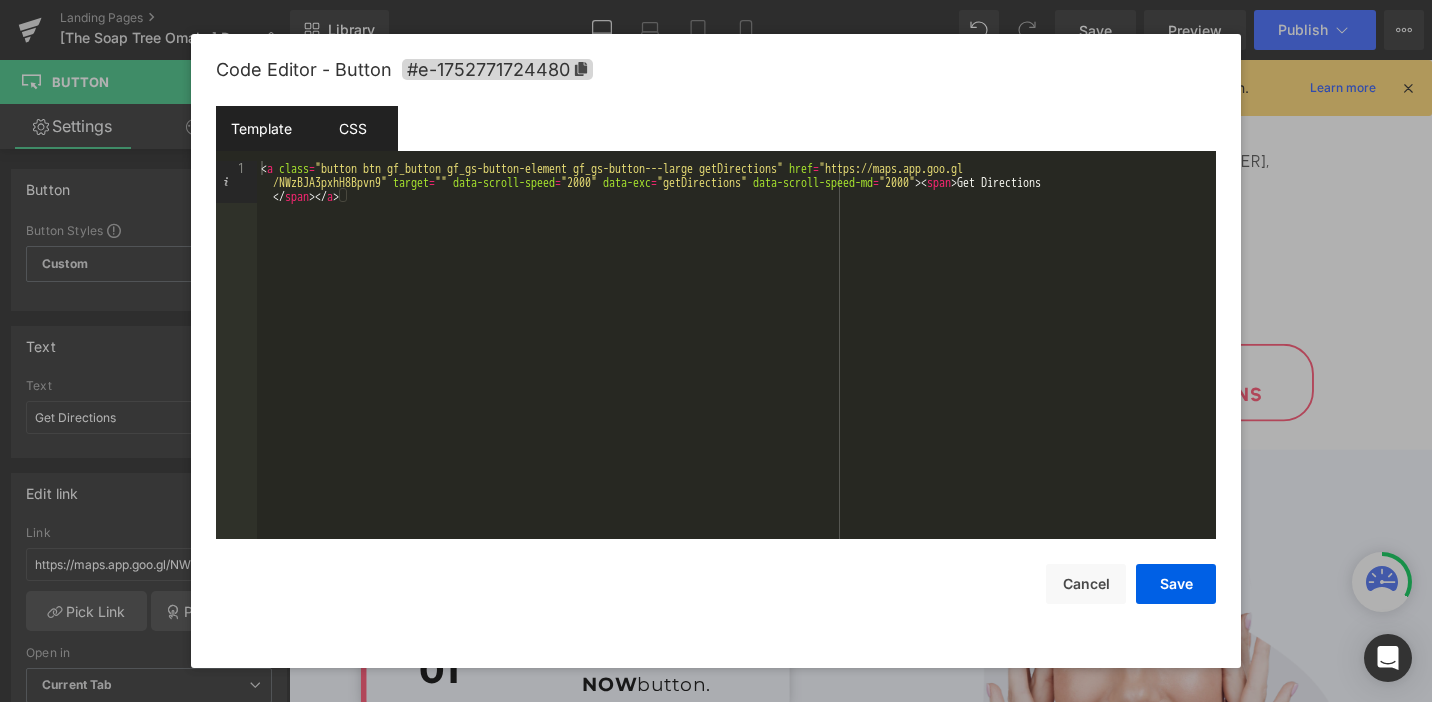click on "CSS" at bounding box center (352, 128) 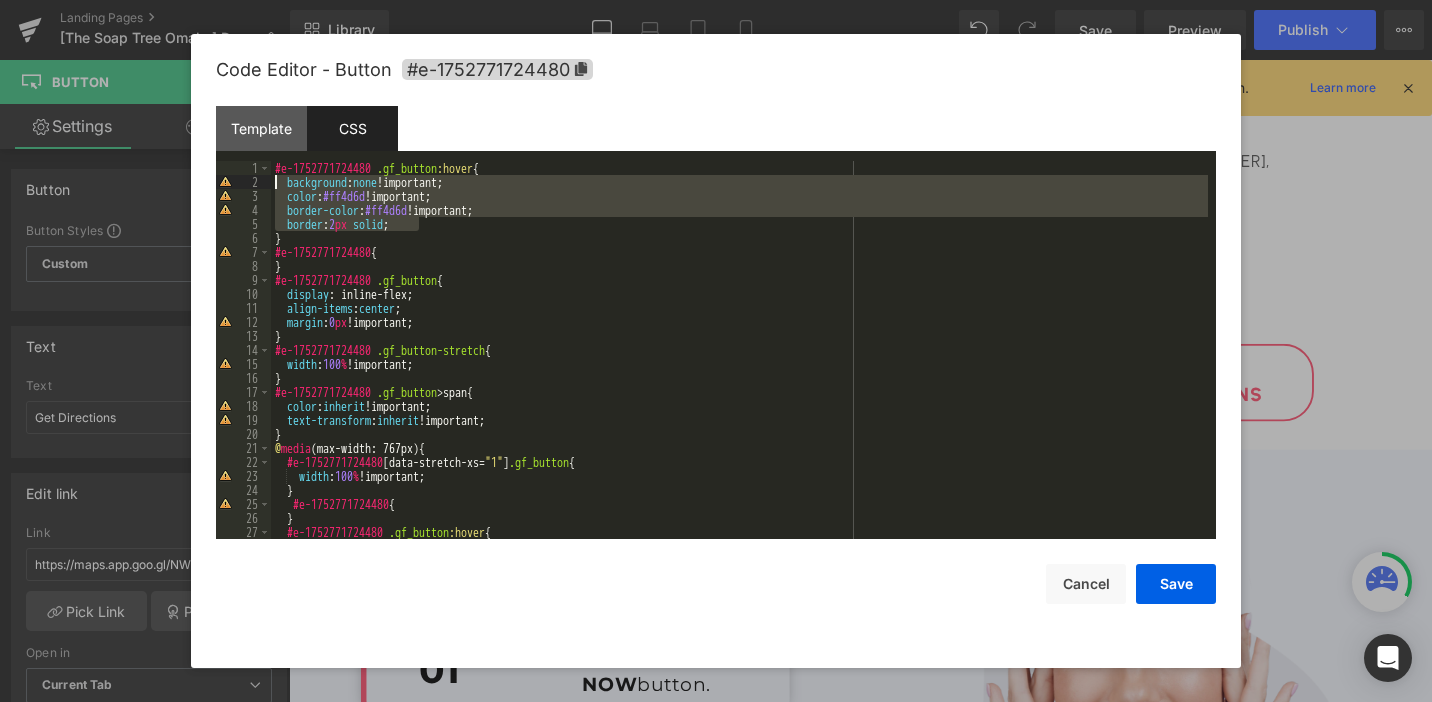 drag, startPoint x: 424, startPoint y: 229, endPoint x: 284, endPoint y: 188, distance: 145.88008 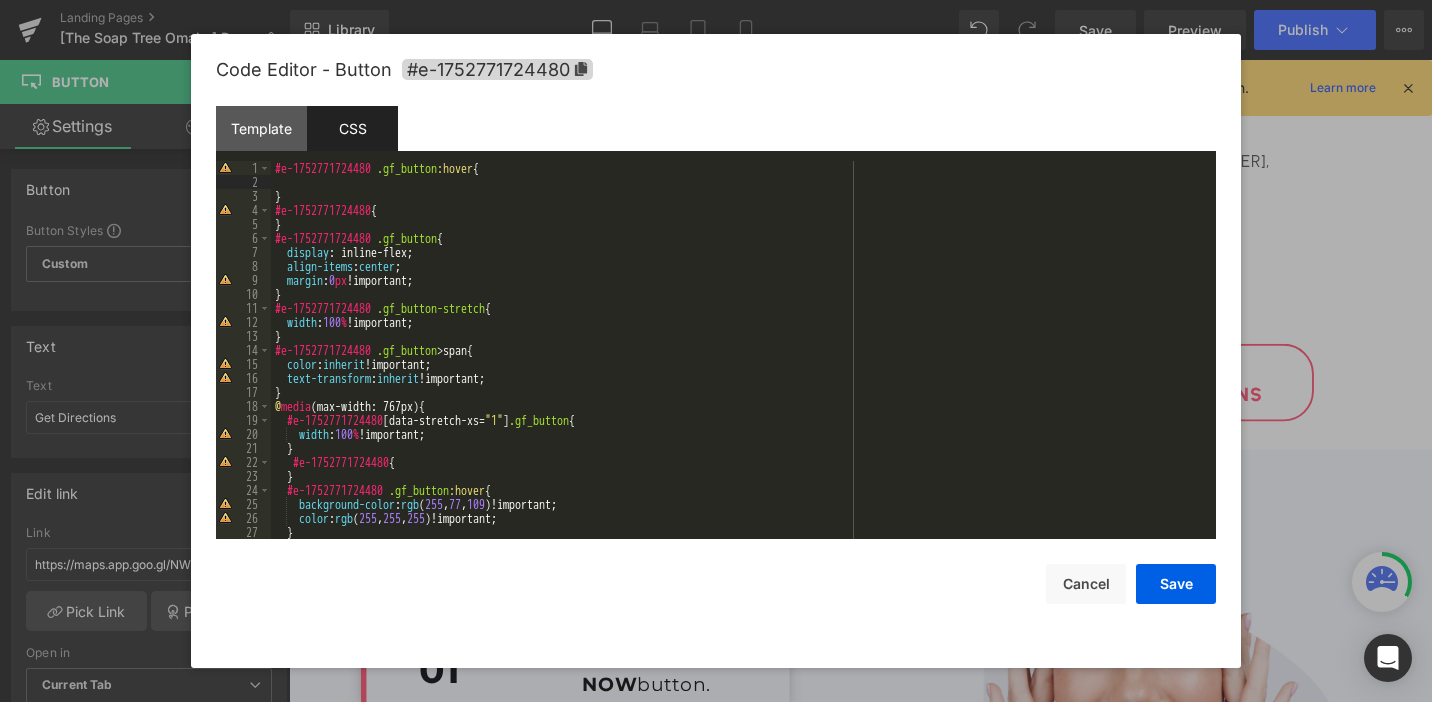 click on "#e-1752771724480   .gf_button :hover { } #e-1752771724480 { } #e-1752771724480   .gf_button {    display : inline-flex;    align-items :  center ;    margin :  0 px !important; } #e-1752771724480   .gf_button-stretch {    width :  100 %  !important; } #e-1752771724480   .gf_button  >  span {    color :  inherit !important;    text-transform :  inherit !important; } @ media  (max-width: 767px) {    #e-1752771724480  [ data-stretch-xs = " 1 " ]  .gf_button {       width :  100 %  !important;    }     #e-1752771724480 {    }    #e-1752771724480   .gf_button :hover {       background-color :  rgb ( 255 ,  77 ,  109 )!important;       color :  rgb ( 255 ,  255 ,  255 )!important;    }     #e-1752771724480   .gf_button {" at bounding box center [739, 364] 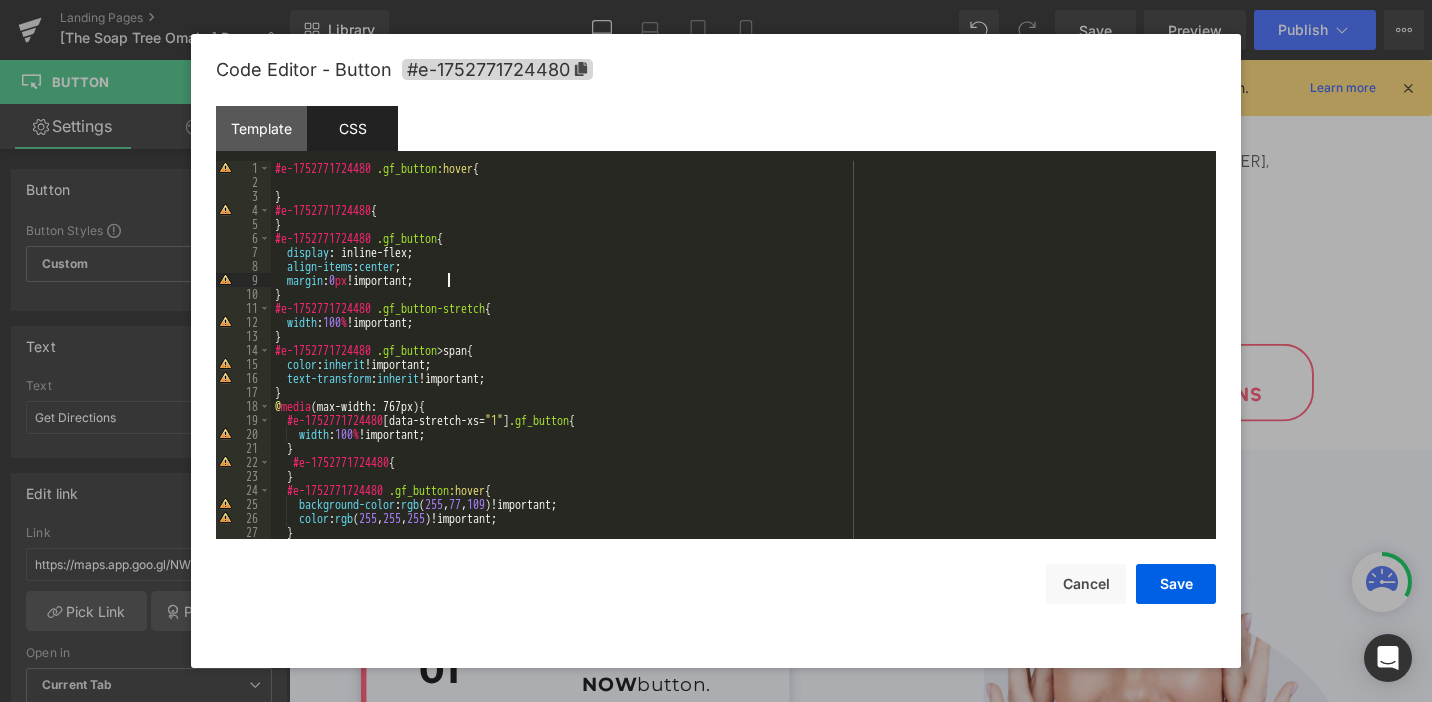 type 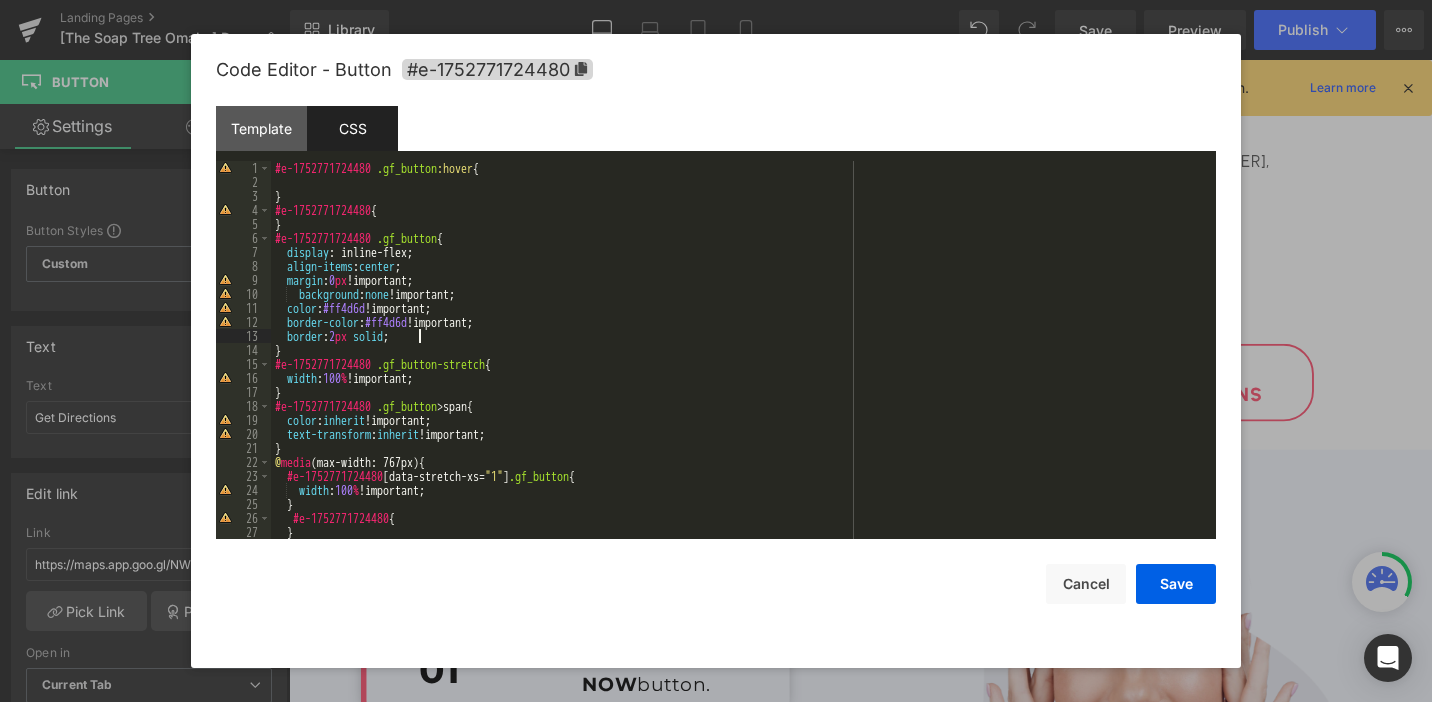 click on "Code Editor - Button #e-1752771724480 Template CSS 1 < a   class = "button btn gf_button gf_gs-button-element gf_gs-button---large getDirections"   href = "https://maps.app.goo.gl    /NWzBJA3pxhH8Bpvn9"   target = ""   data-scroll-speed = "2000"   data-exc = "getDirections"   data-scroll-speed-md = "2000" > < span > Get Directions    </ span > </ a > XXXXXXXXXXXXXXXXXXXXXXXXXXXXXXXXXXXXXXXXXXXXXXXXXX 1 2 3 4 5 6 7 8 9 10 11 12 13 14 15 16 17 18 19 20 21 22 23 24 25 26 27 28 #e-1752771724480   .gf_button :hover { } #e-1752771724480 { } #e-1752771724480   .gf_button {    display : inline-flex;    align-items :  center ;    margin :  0 px !important;       background : none  !important;    color : #ff4d6d  !important;    border-color : #ff4d6d !important;    border :  2 px   solid ; } #e-1752771724480   .gf_button-stretch {    width :  100 %  !important; } #e-1752771724480   .gf_button  >  span {    color :  inherit !important;    text-transform :  inherit !important; } @ media  (max-width: 767px) {     [ =" at bounding box center (716, 351) 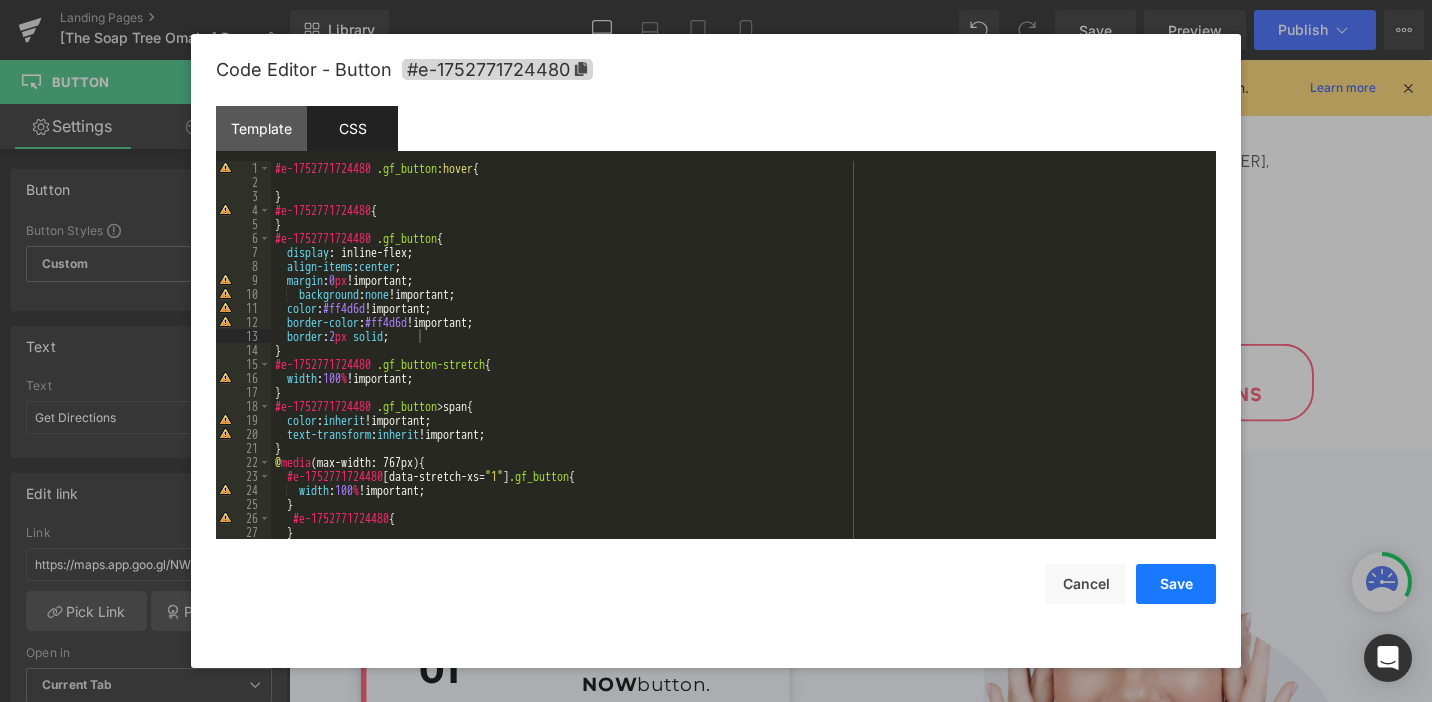 click on "Save" at bounding box center [1176, 584] 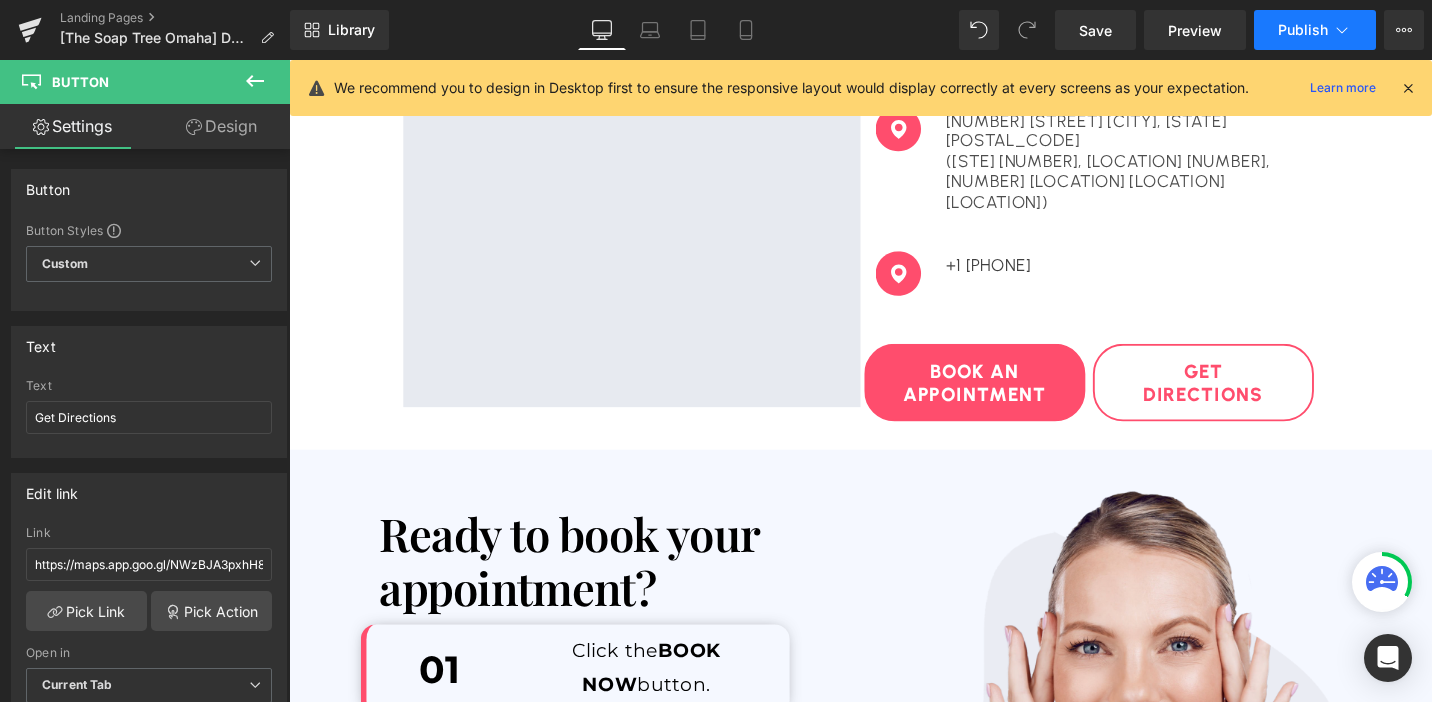 click on "Publish" at bounding box center [1315, 30] 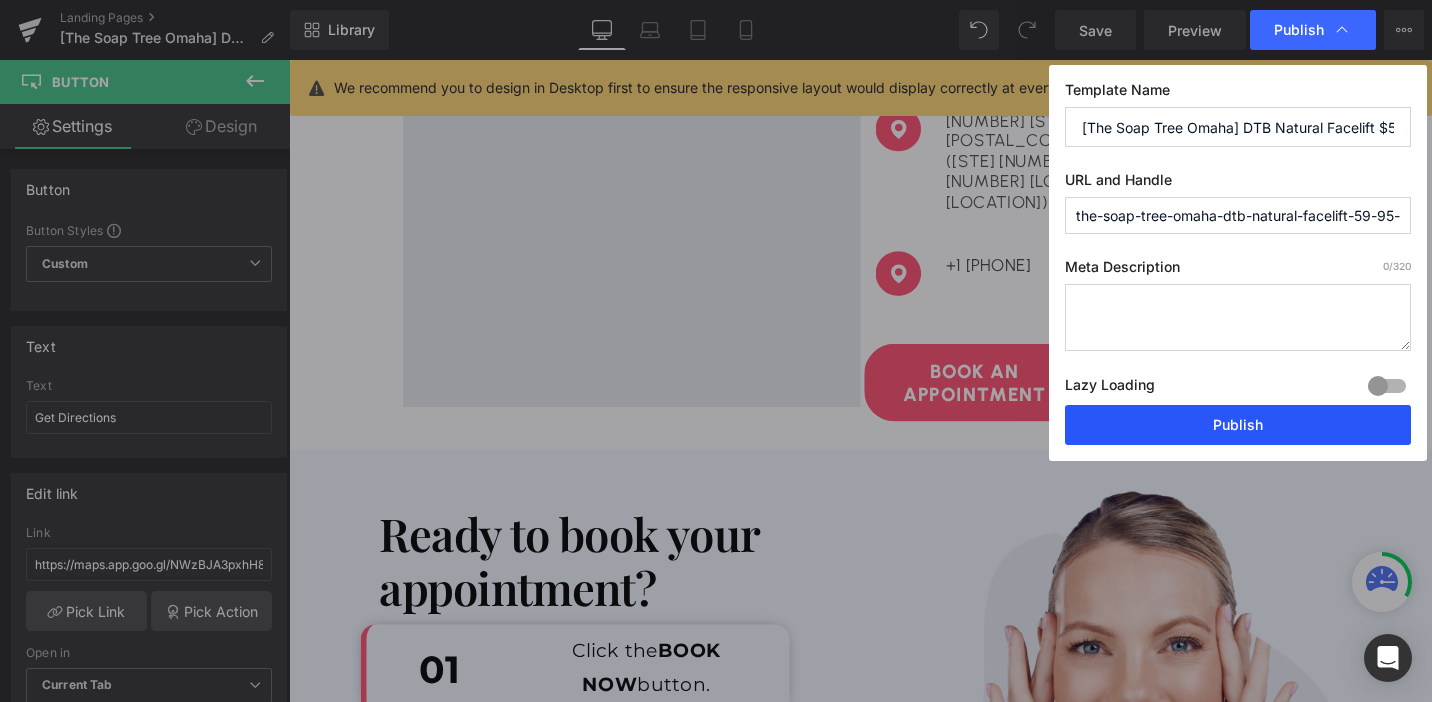 click on "Publish" at bounding box center [1238, 425] 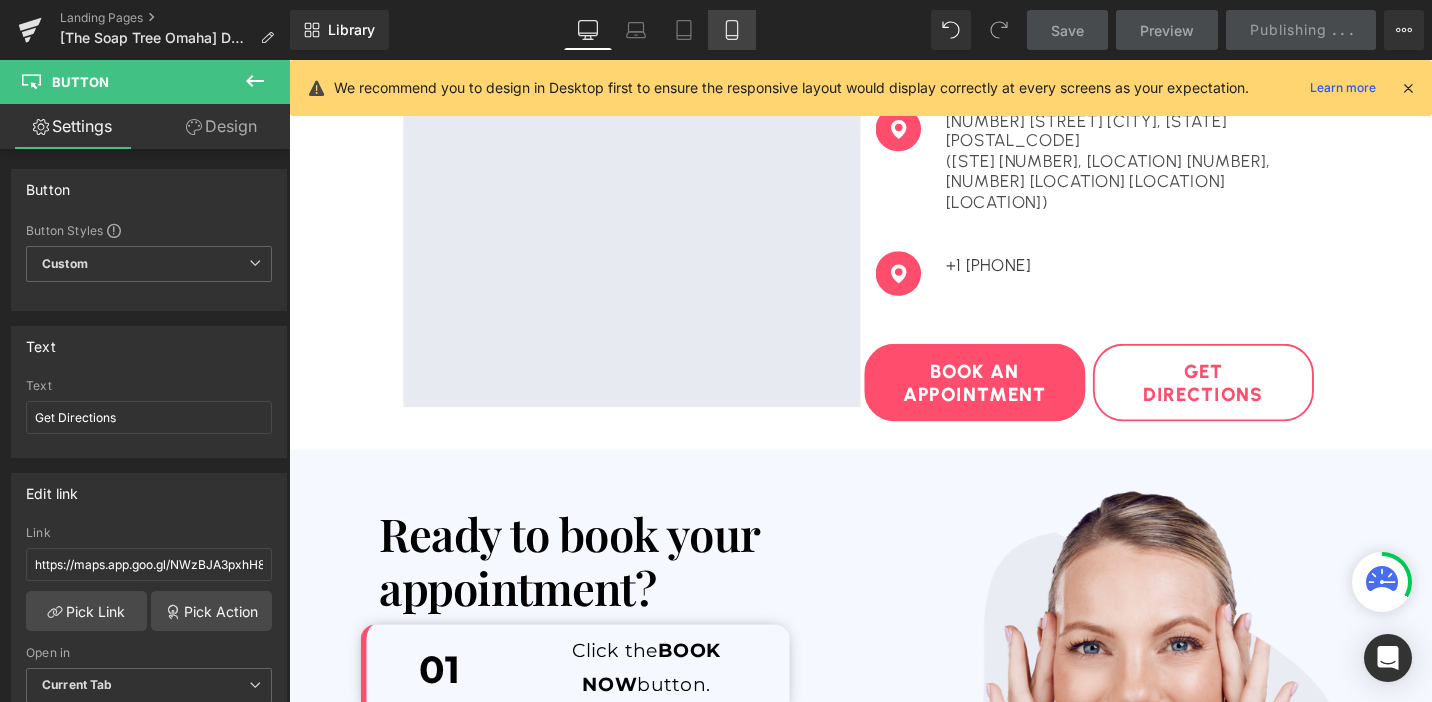 click 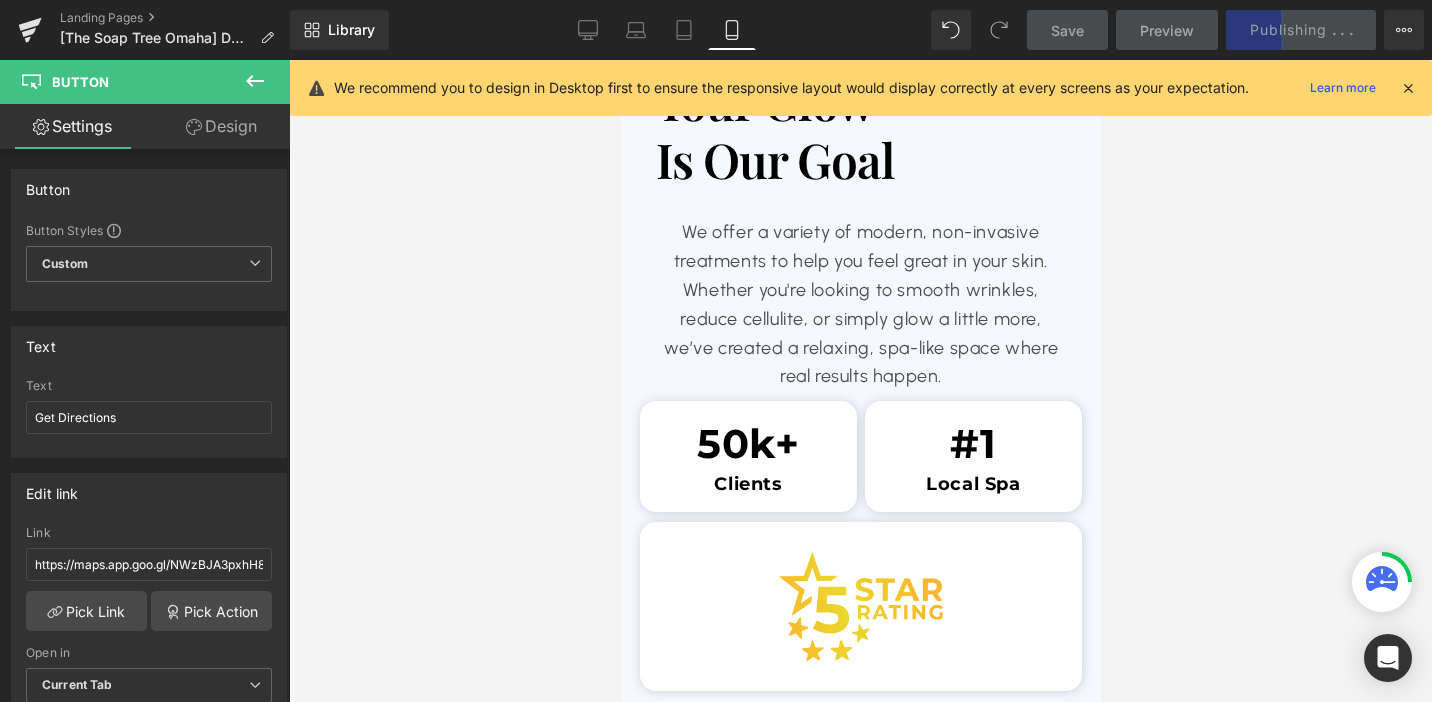 scroll, scrollTop: 3847, scrollLeft: 0, axis: vertical 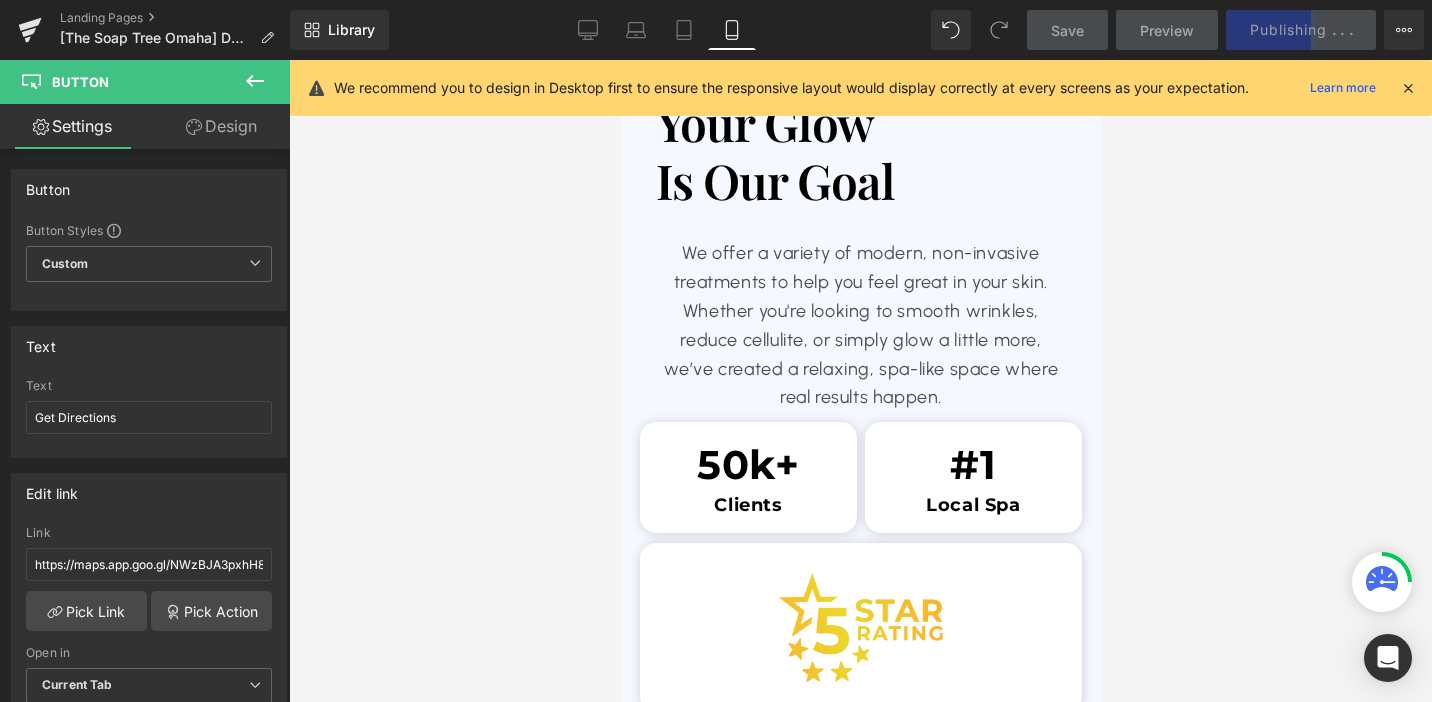 click on "We offer a variety of modern, non-invasive treatments to help you feel great in your skin. Whether you're looking to smooth wrinkles, reduce cellulite, or simply glow a little more, we’ve created a relaxing, spa-like space where real results happen." at bounding box center (860, 325) 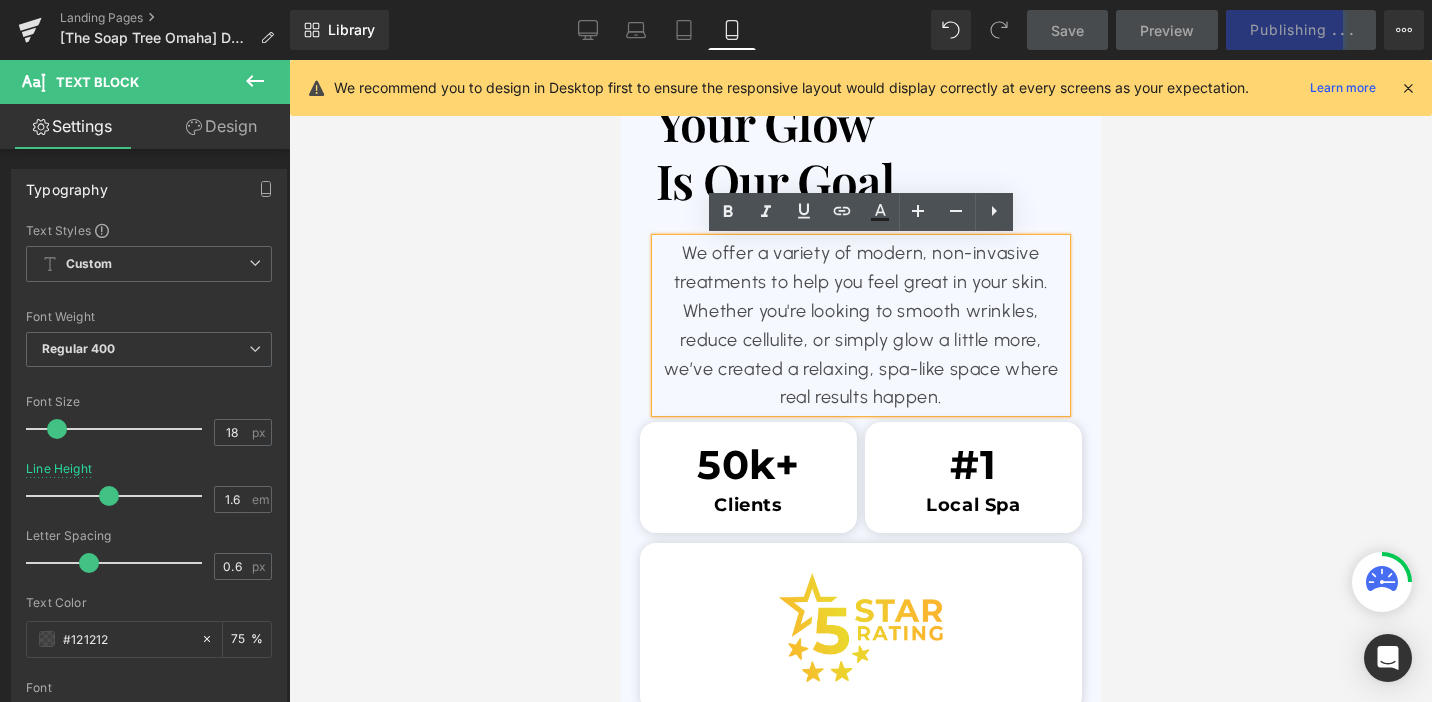 click at bounding box center (860, 381) 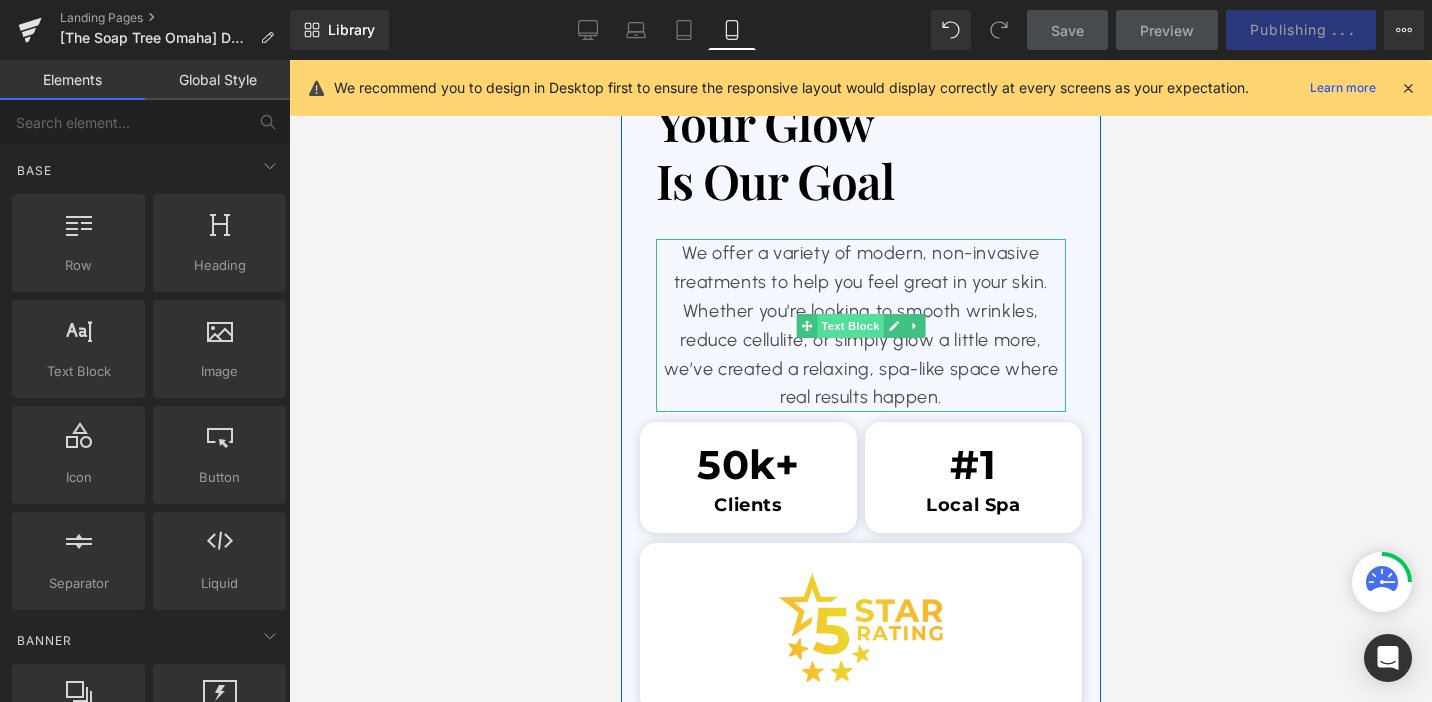 click on "Text Block" at bounding box center (849, 326) 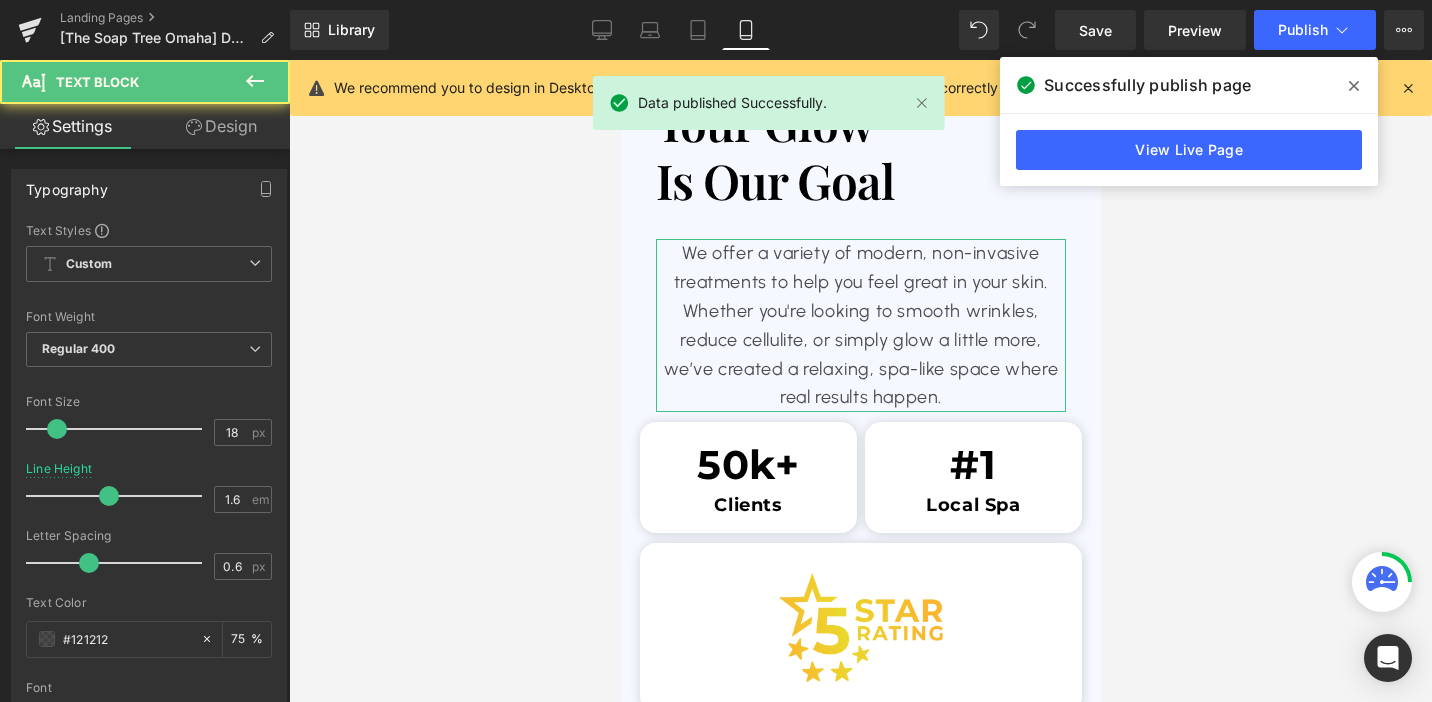 click on "Design" at bounding box center (221, 126) 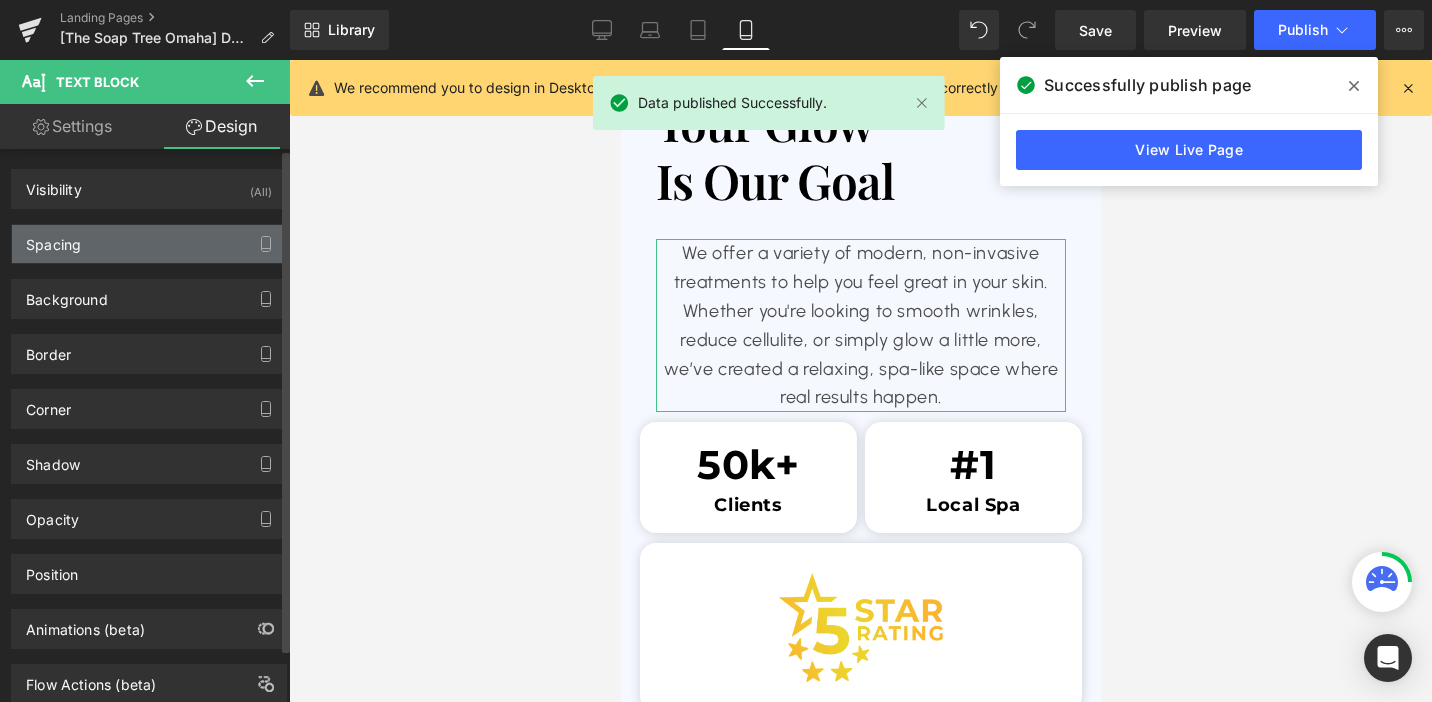 click on "Spacing" at bounding box center (149, 244) 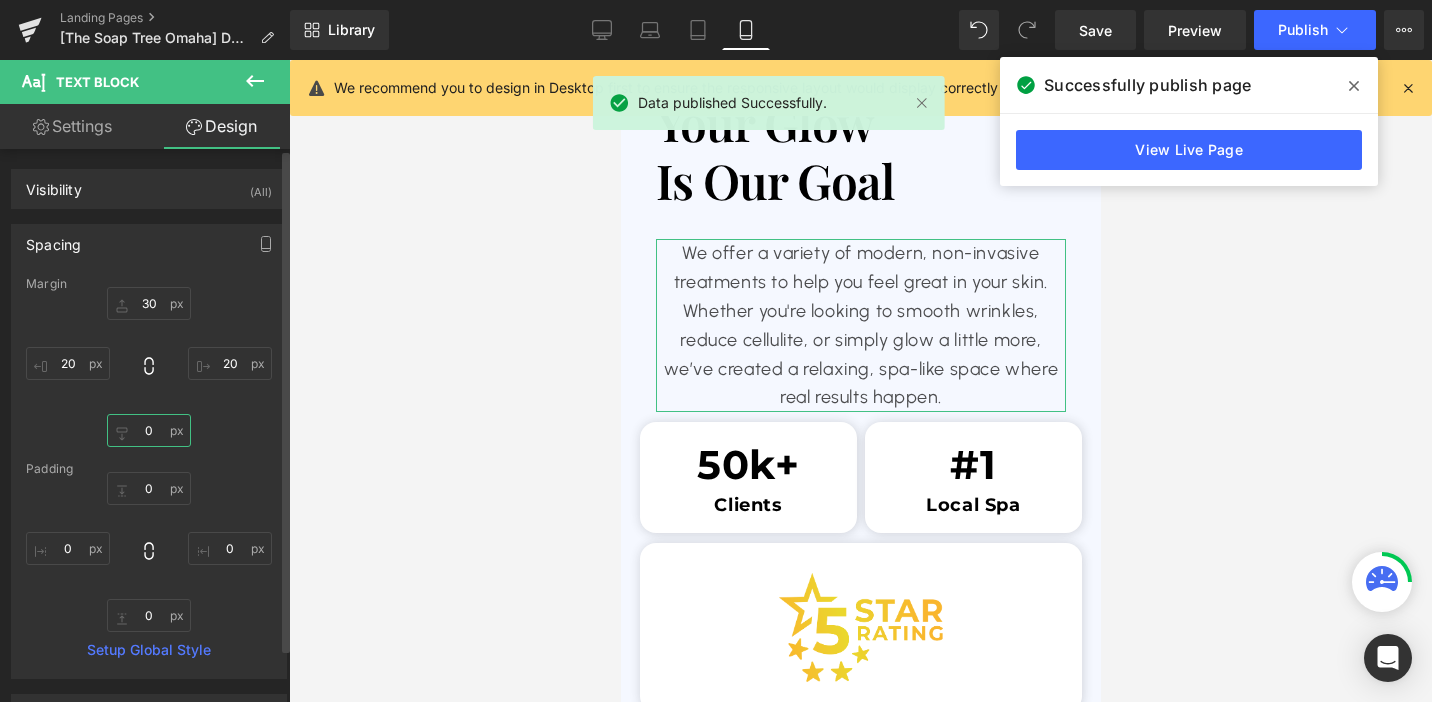 click on "0" at bounding box center [149, 430] 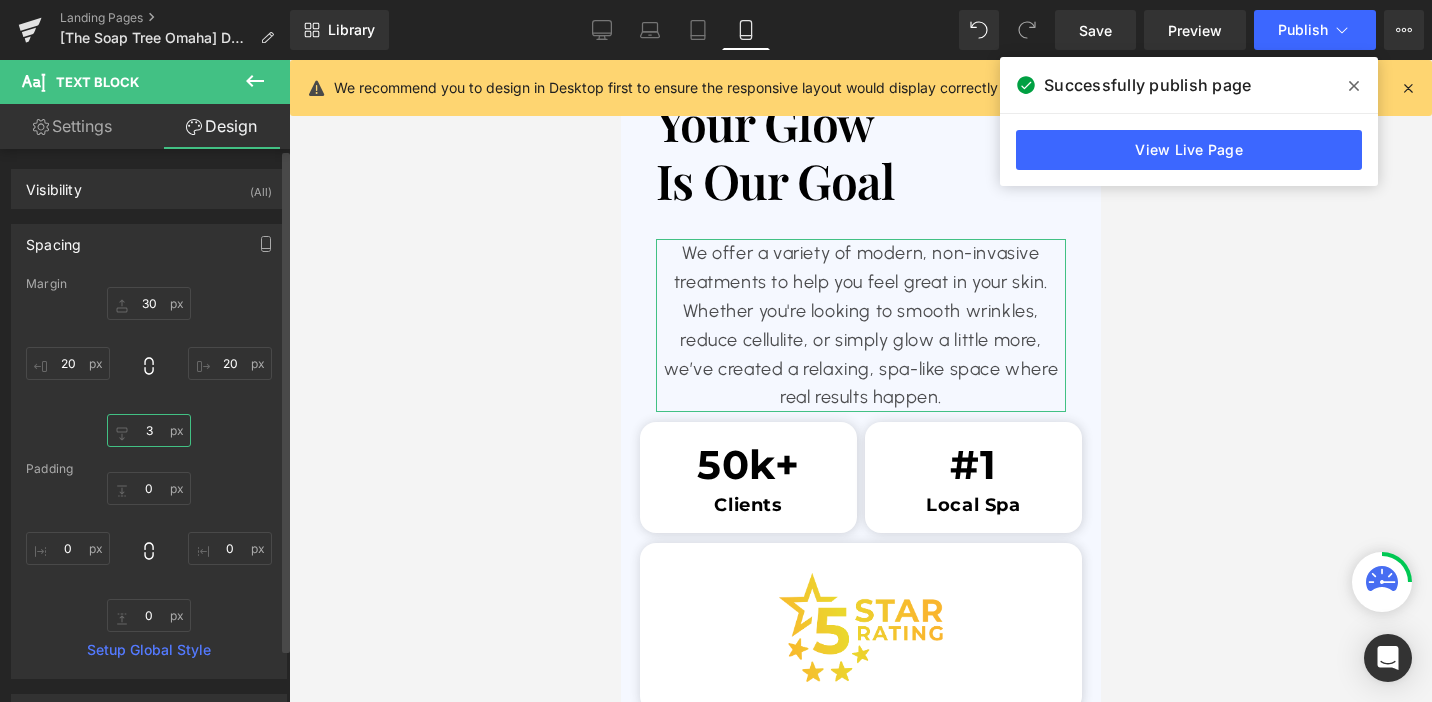 type on "30" 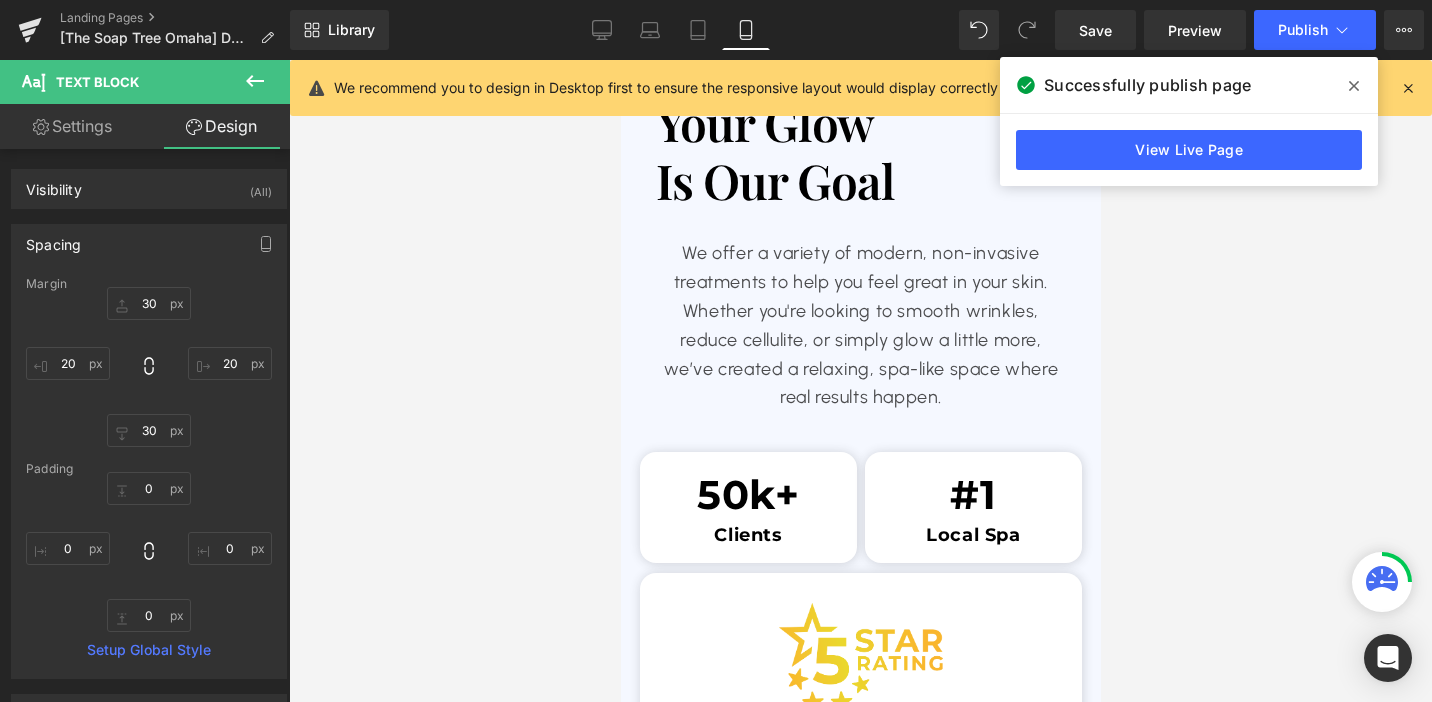 click at bounding box center [860, 381] 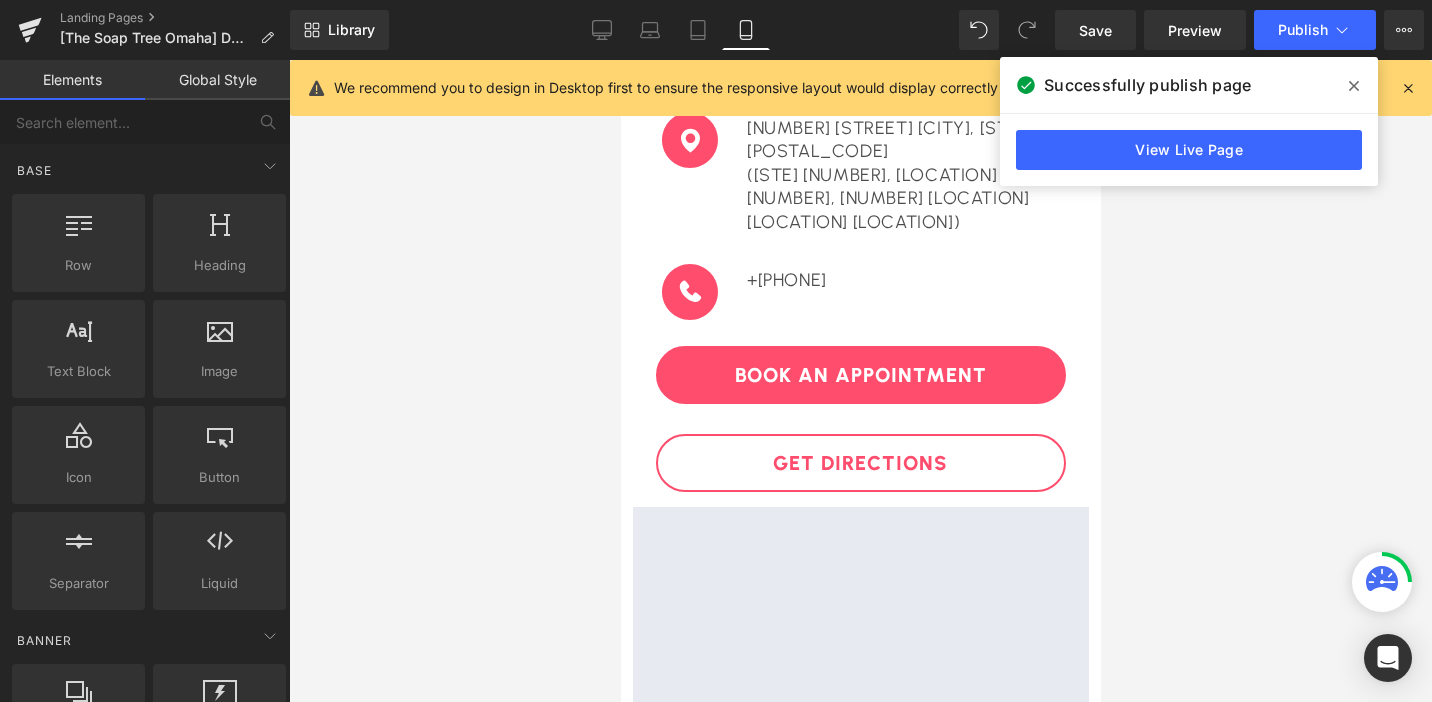 scroll, scrollTop: 5504, scrollLeft: 0, axis: vertical 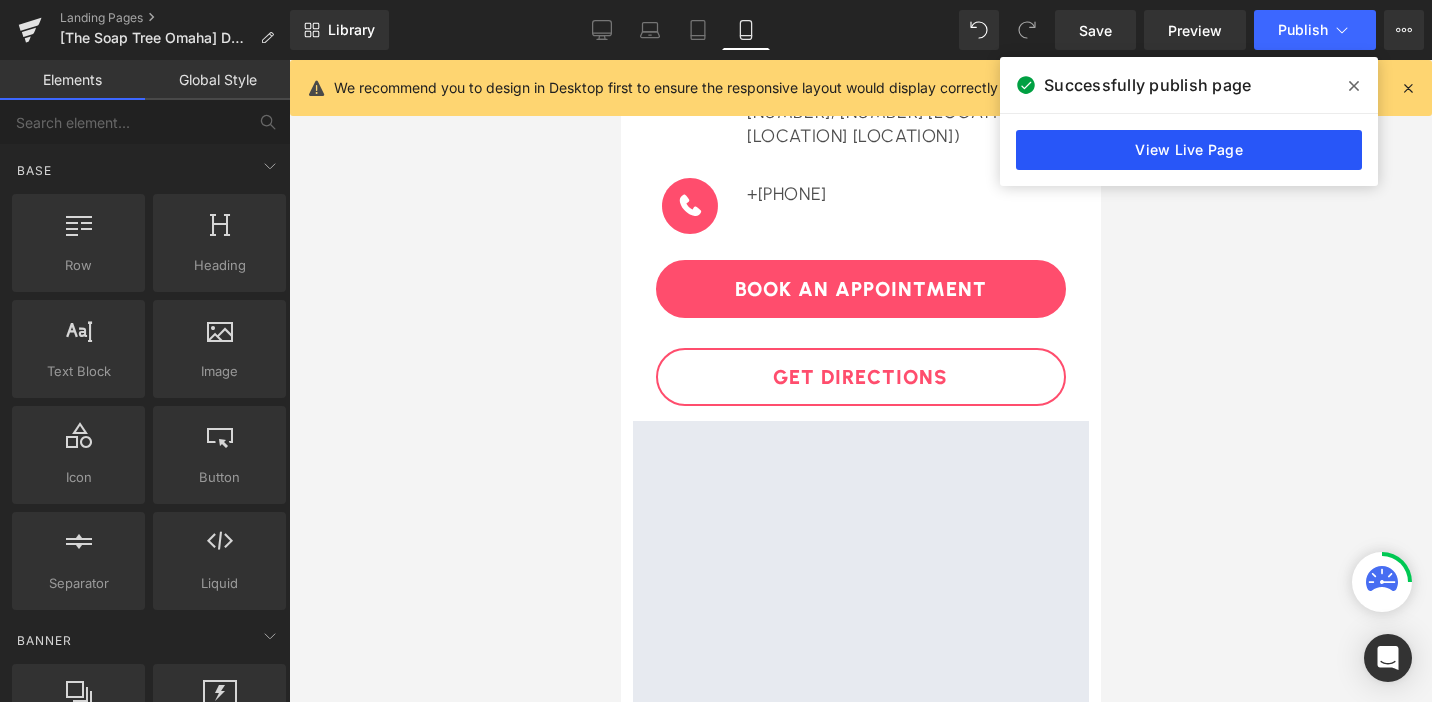click on "View Live Page" at bounding box center (1189, 150) 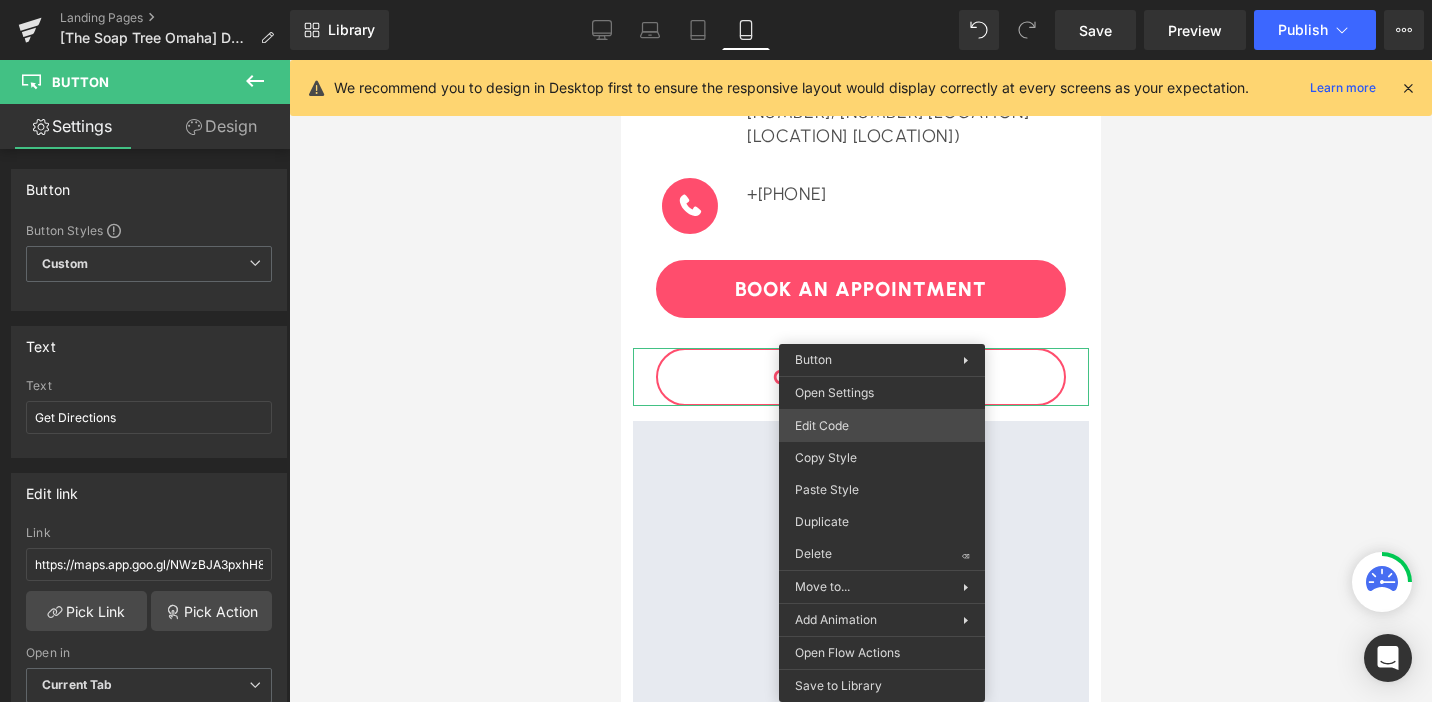 click on "Button  You are previewing how the   will restyle your page. You can not edit Elements in Preset Preview Mode.  Landing Pages [The Soap Tree Omaha] DTB Natural Facelift $59.95-1 Library Mobile Desktop Laptop Tablet Mobile Save Preview Publish Scheduled View Live Page View with current Template Save Template to Library Schedule Publish  Optimize  Publish Settings Shortcuts We recommend you to design in Desktop first to ensure the responsive layout would display correctly at every screens as your expectation. Learn more  Your page can’t be published   You've reached the maximum number of published pages on your plan  (0/0).  You need to upgrade your plan or unpublish all your pages to get 1 publish slot.   Unpublish pages   Upgrade plan  Elements Global Style Base Row  rows, columns, layouts, div Heading  headings, titles, h1,h2,h3,h4,h5,h6 Text Block  texts, paragraphs, contents, blocks Image  images, photos, alts, uploads Icon  icons, symbols Button  button, call to action, cta Separator  Liquid  Banner" at bounding box center (716, 0) 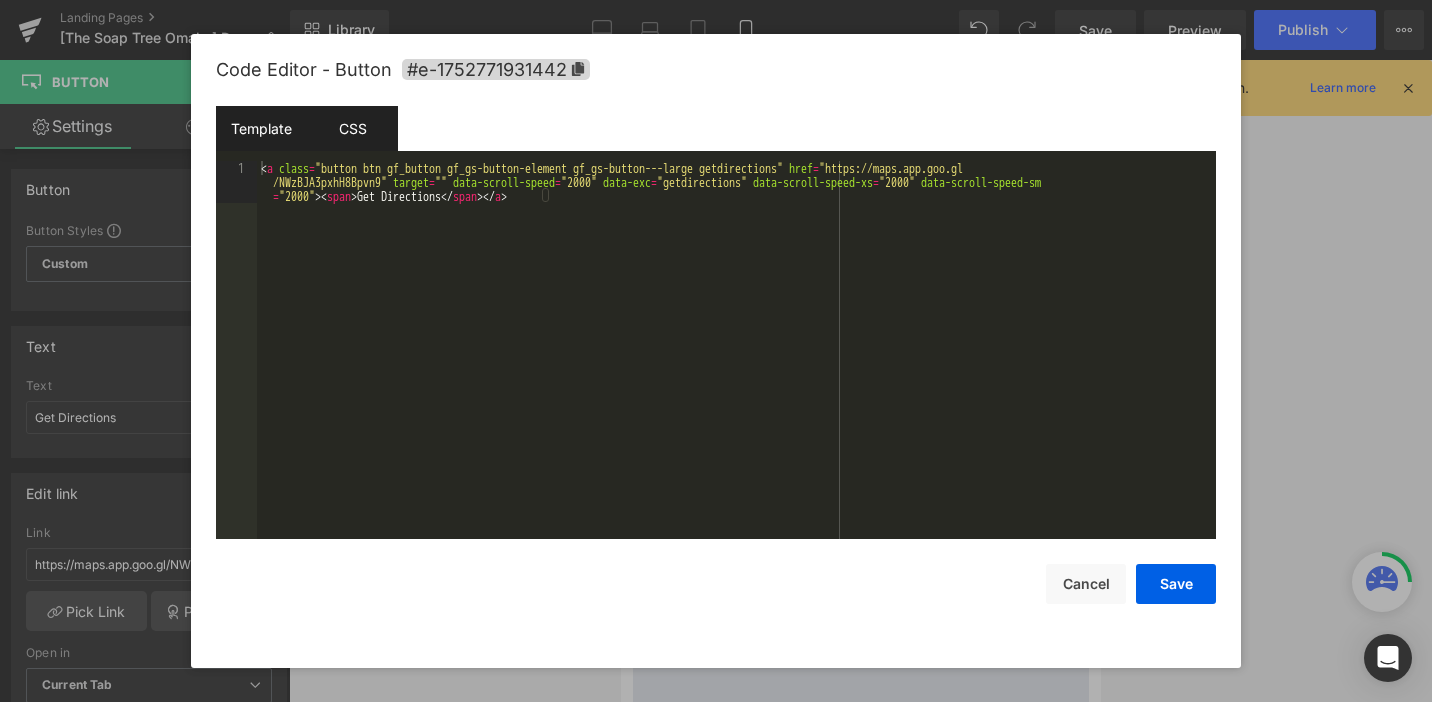 click on "CSS" at bounding box center (352, 128) 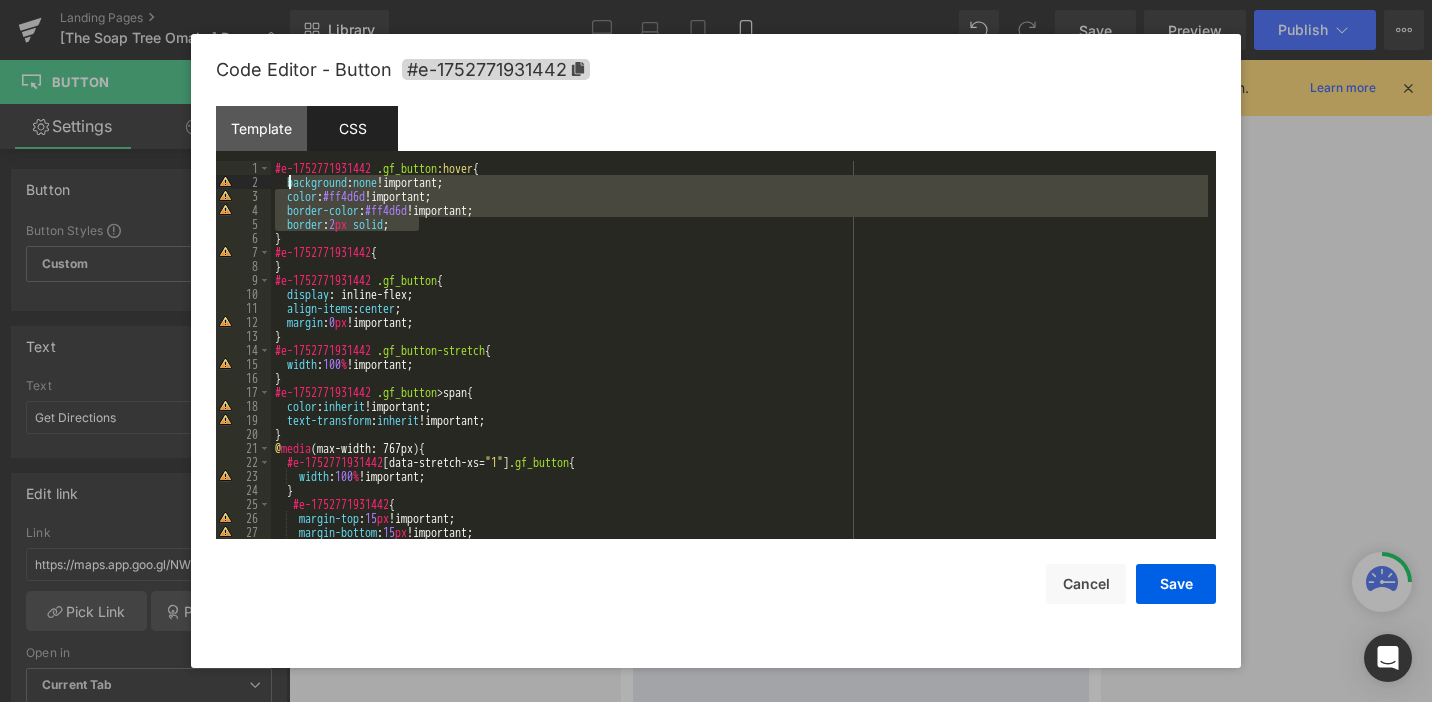 drag, startPoint x: 431, startPoint y: 231, endPoint x: 288, endPoint y: 186, distance: 149.91331 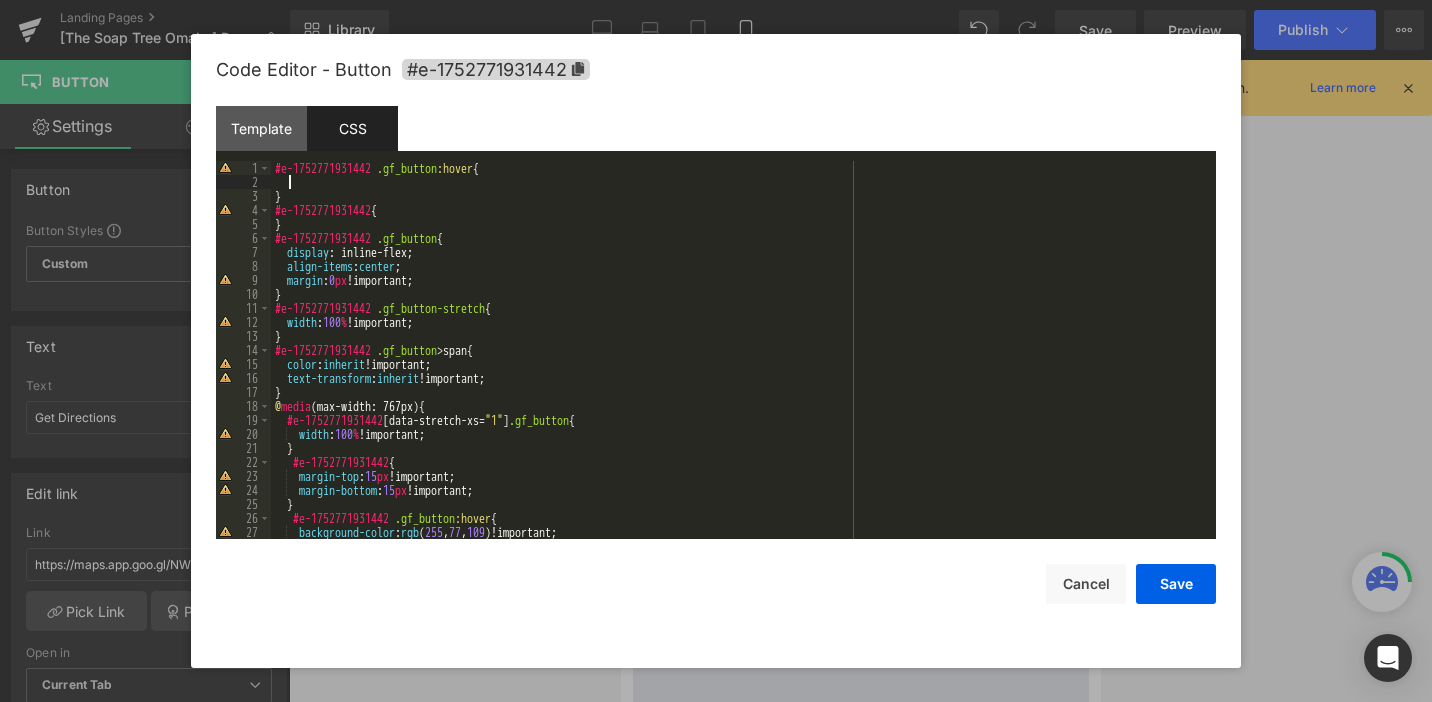 click on "#e-1752771931442   .gf_button :hover {    } #e-1752771931442 { } #e-1752771931442   .gf_button {    display : inline-flex;    align-items :  center ;    margin :  0 px !important; } #e-1752771931442   .gf_button-stretch {    width :  100 %  !important; } #e-1752771931442   .gf_button  >  span {    color :  inherit !important;    text-transform :  inherit !important; } @ media  (max-width: 767px) {    #e-1752771931442  [ data-stretch-xs = " 1 " ]  .gf_button {       width :  100 %  !important;    }     #e-1752771931442 {       margin-top :  15 px !important;       margin-bottom :  15 px !important;    }     #e-1752771931442   .gf_button :hover {       background-color :  rgb ( 255 ,  77 ,  109 )!important;       color :  rgb ( 255 ,  255 ,  255 )!important;" at bounding box center (739, 364) 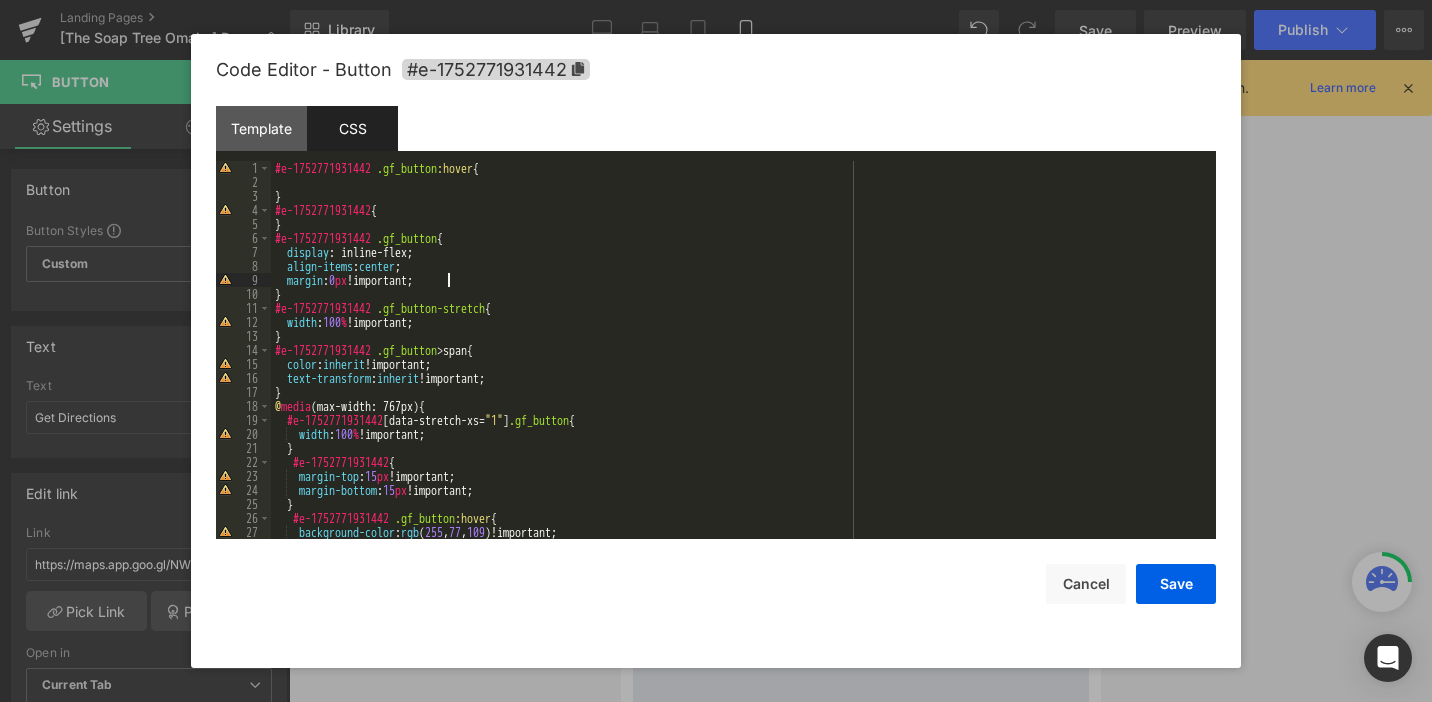 type 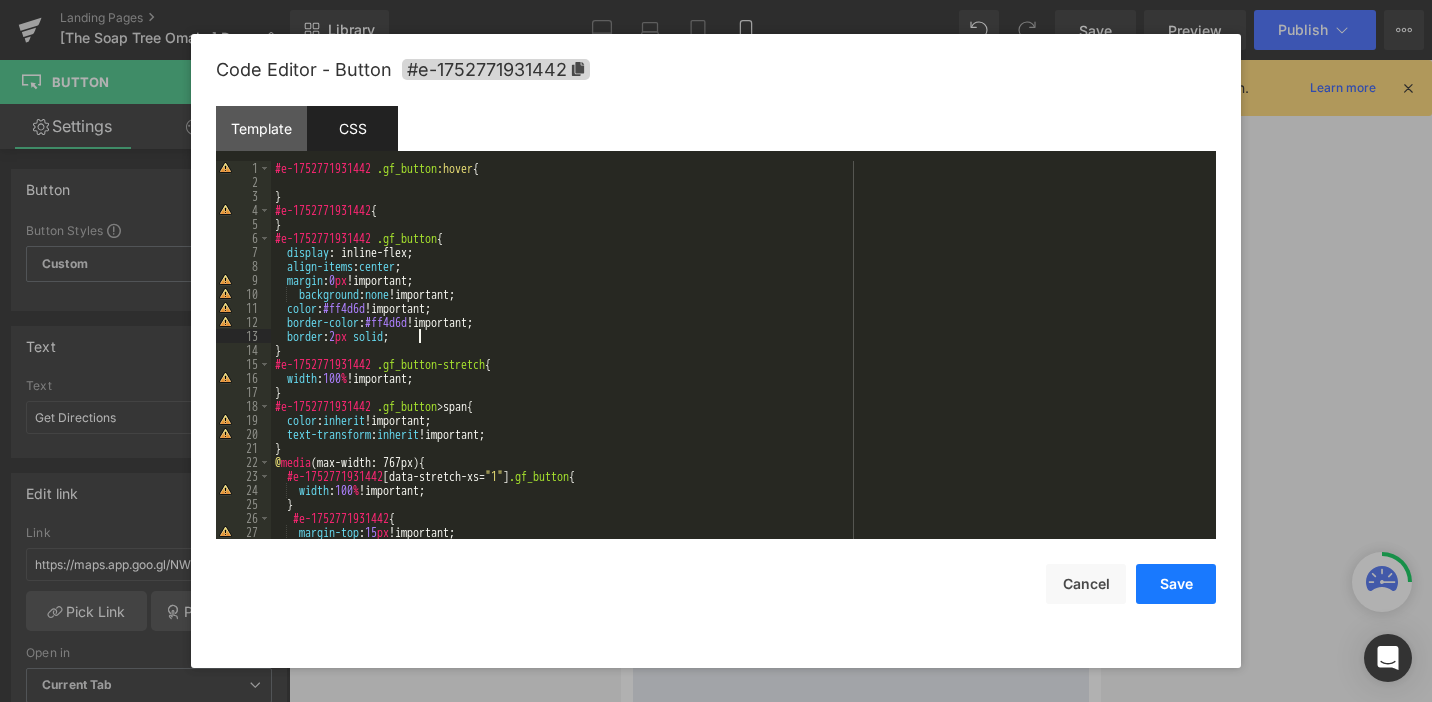 click on "Save" at bounding box center [1176, 584] 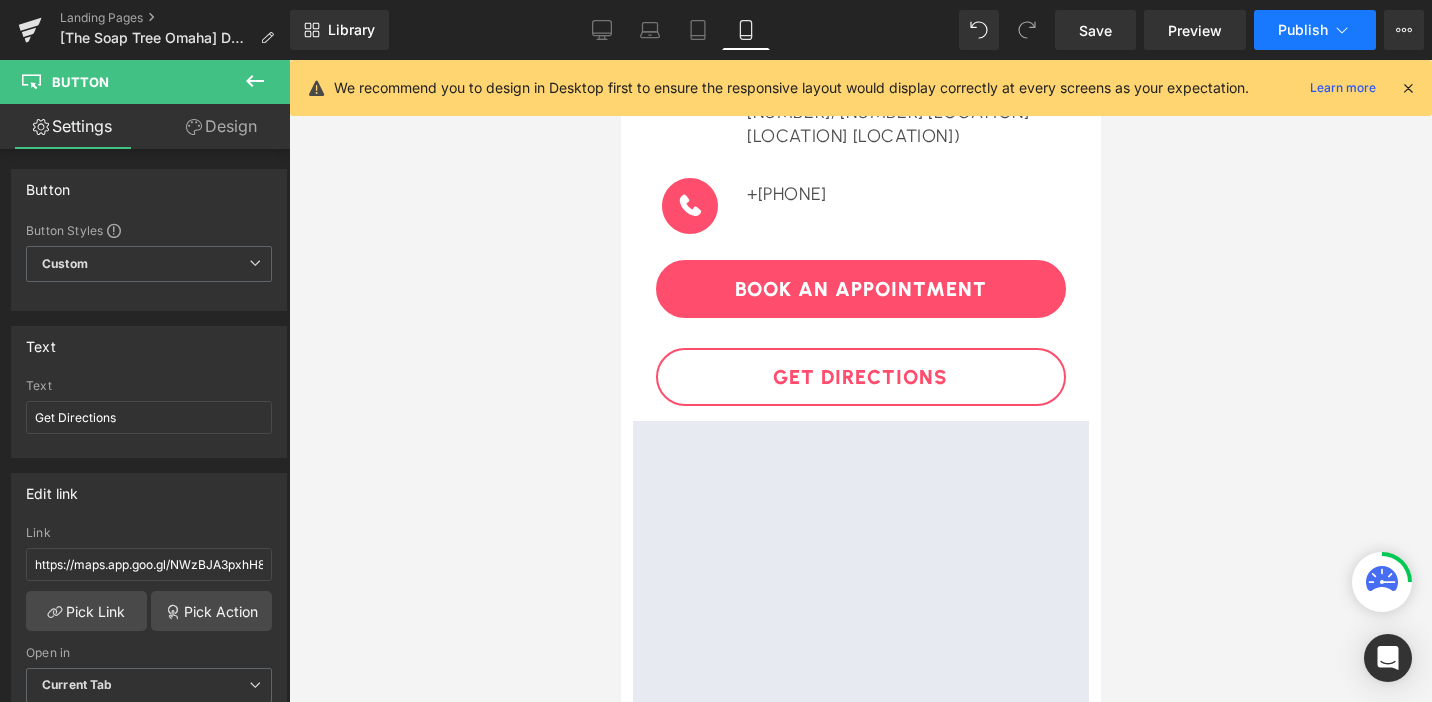 click on "Publish" at bounding box center [1303, 30] 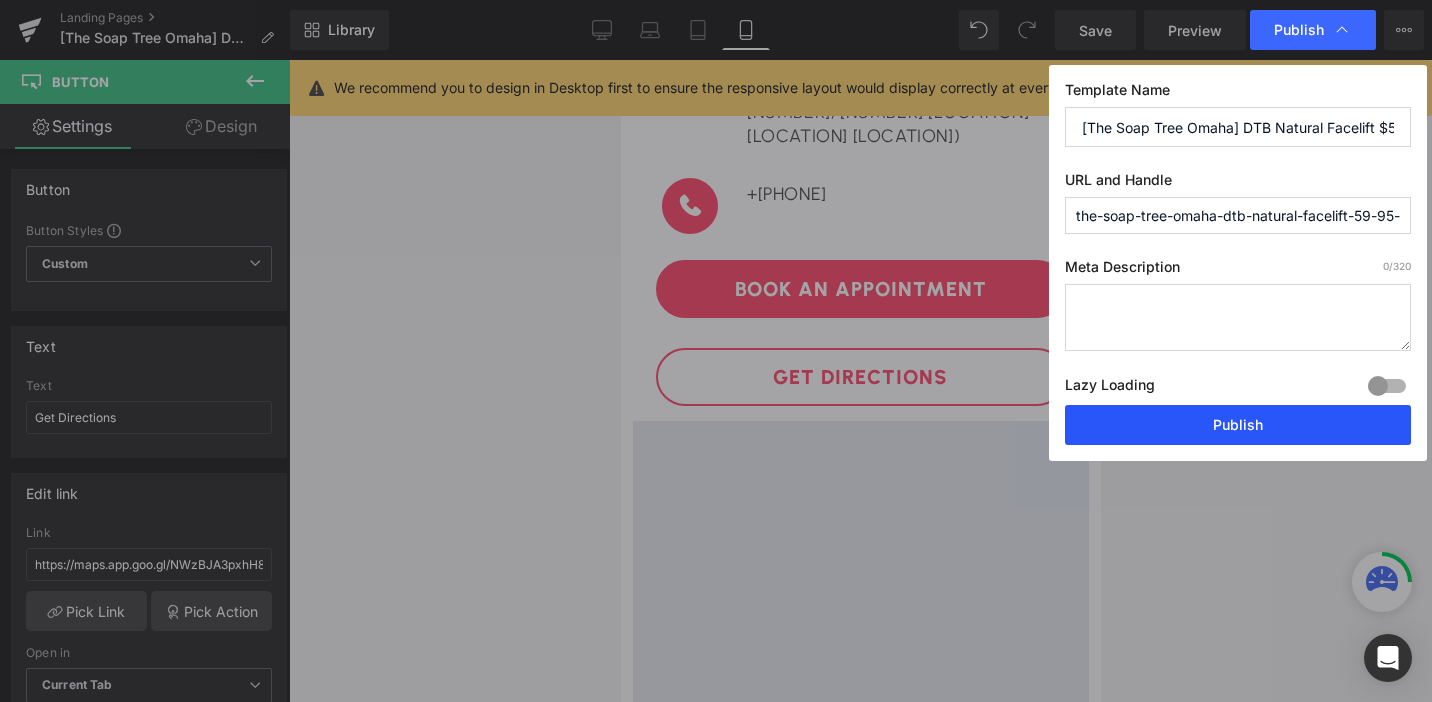 click on "Publish" at bounding box center (1238, 425) 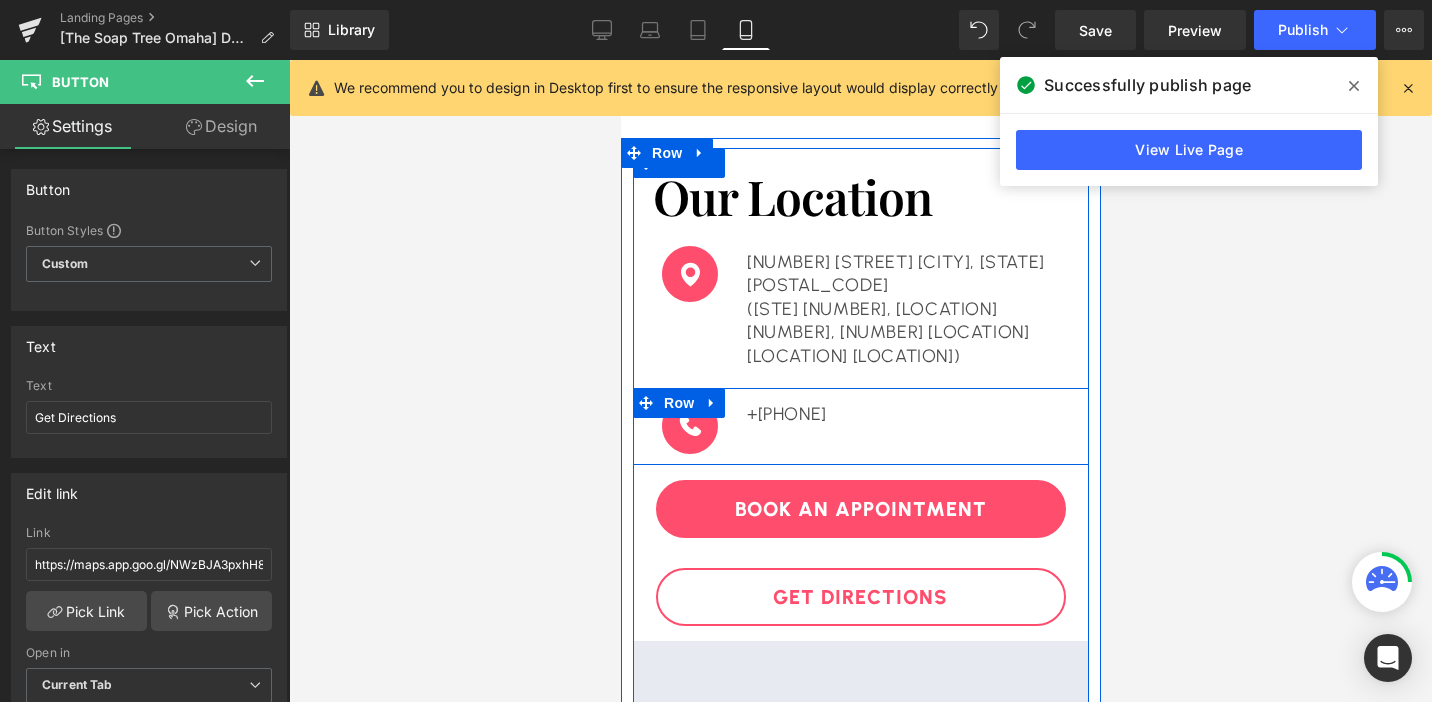 scroll, scrollTop: 5342, scrollLeft: 0, axis: vertical 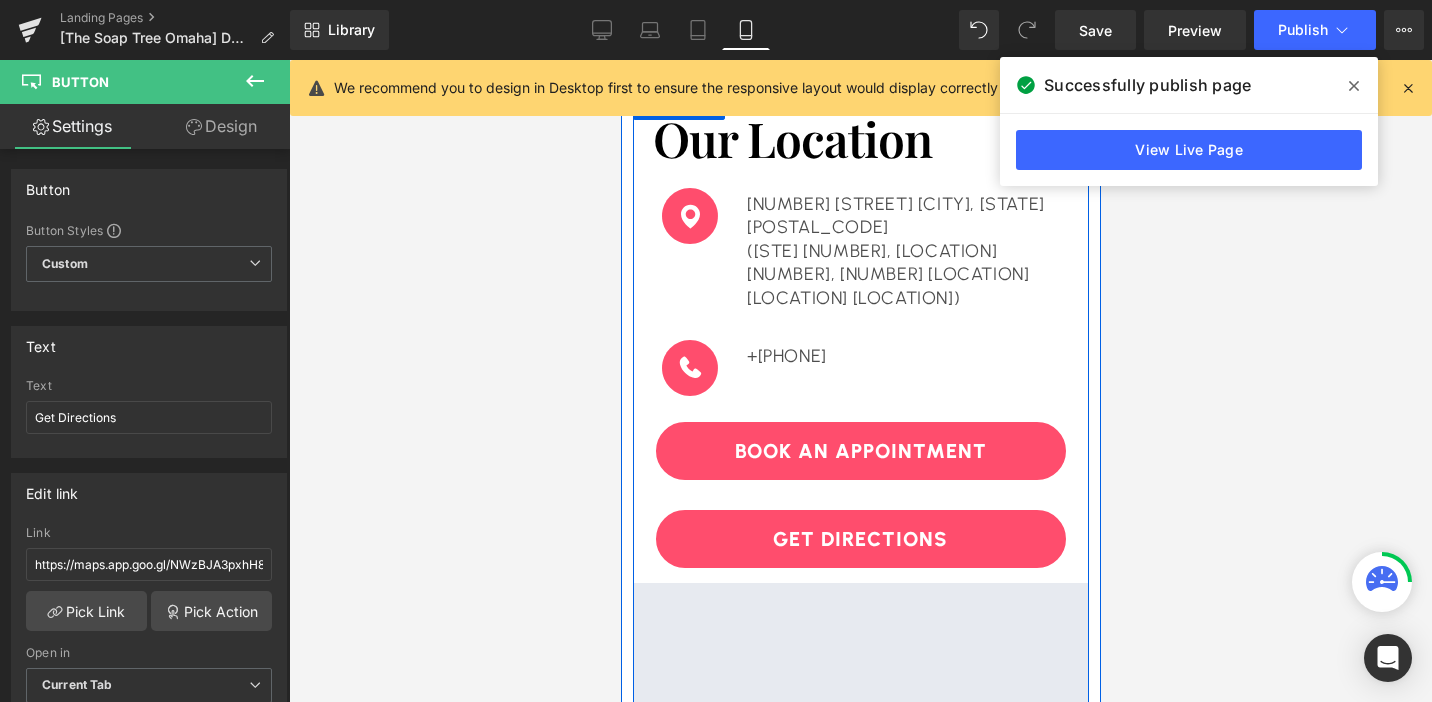 click on "Get Directions" at bounding box center (860, 539) 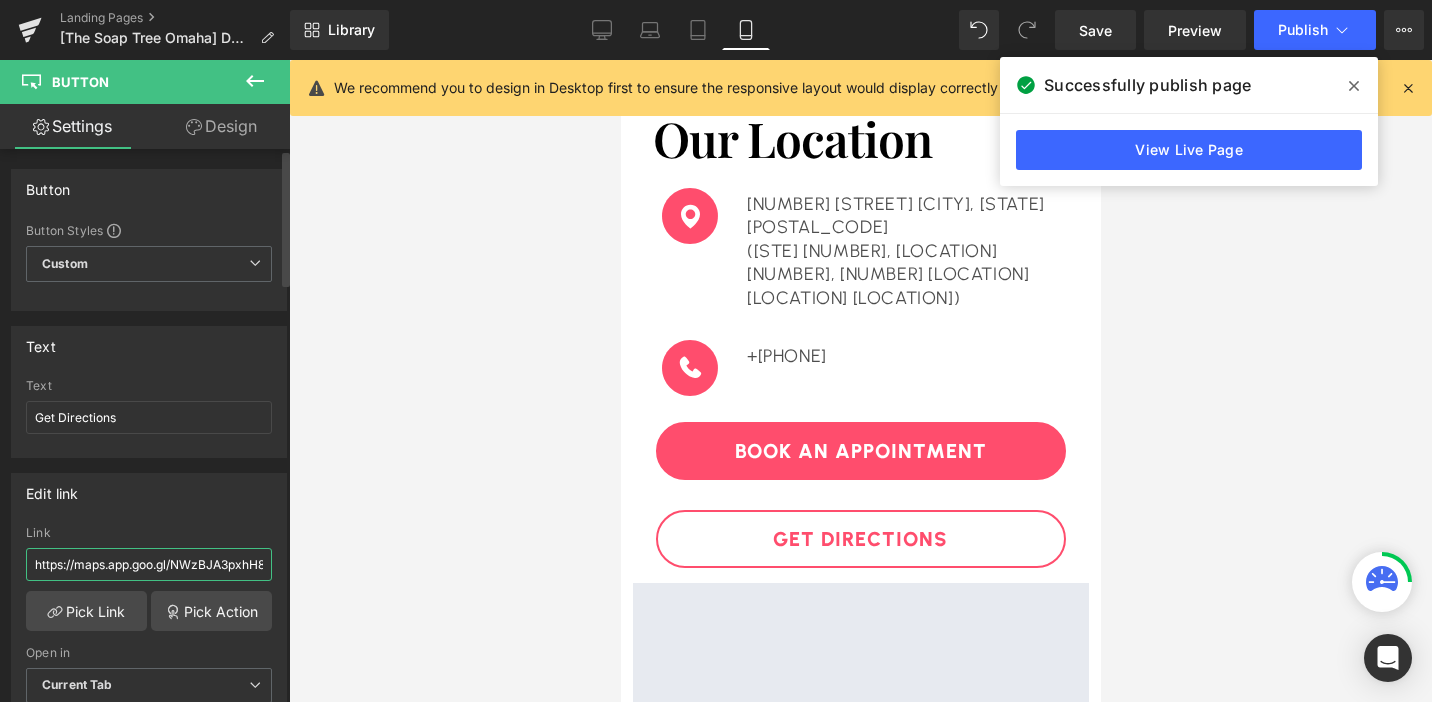 click on "https://maps.app.goo.gl/NWzBJA3pxhH8Bpvn9" at bounding box center [149, 564] 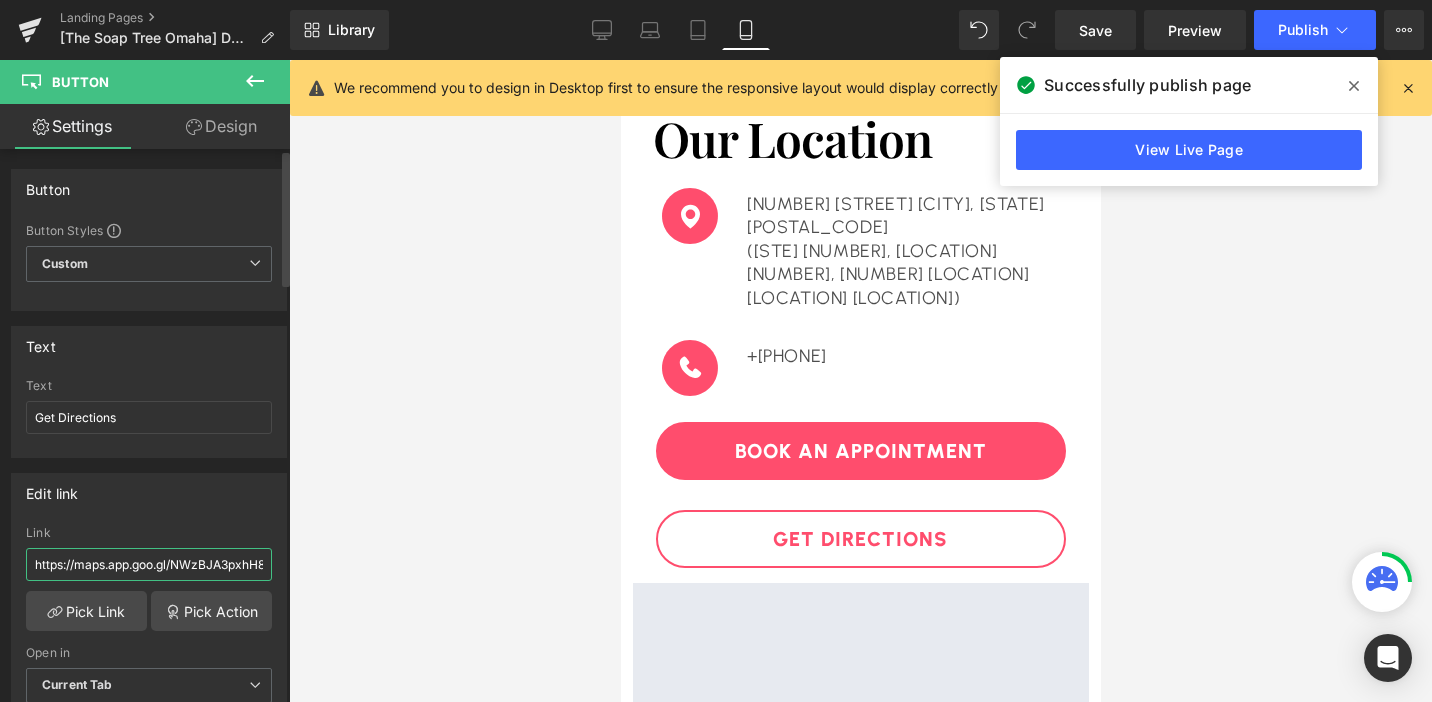 click on "https://maps.app.goo.gl/NWzBJA3pxhH8Bpvn9" at bounding box center [149, 564] 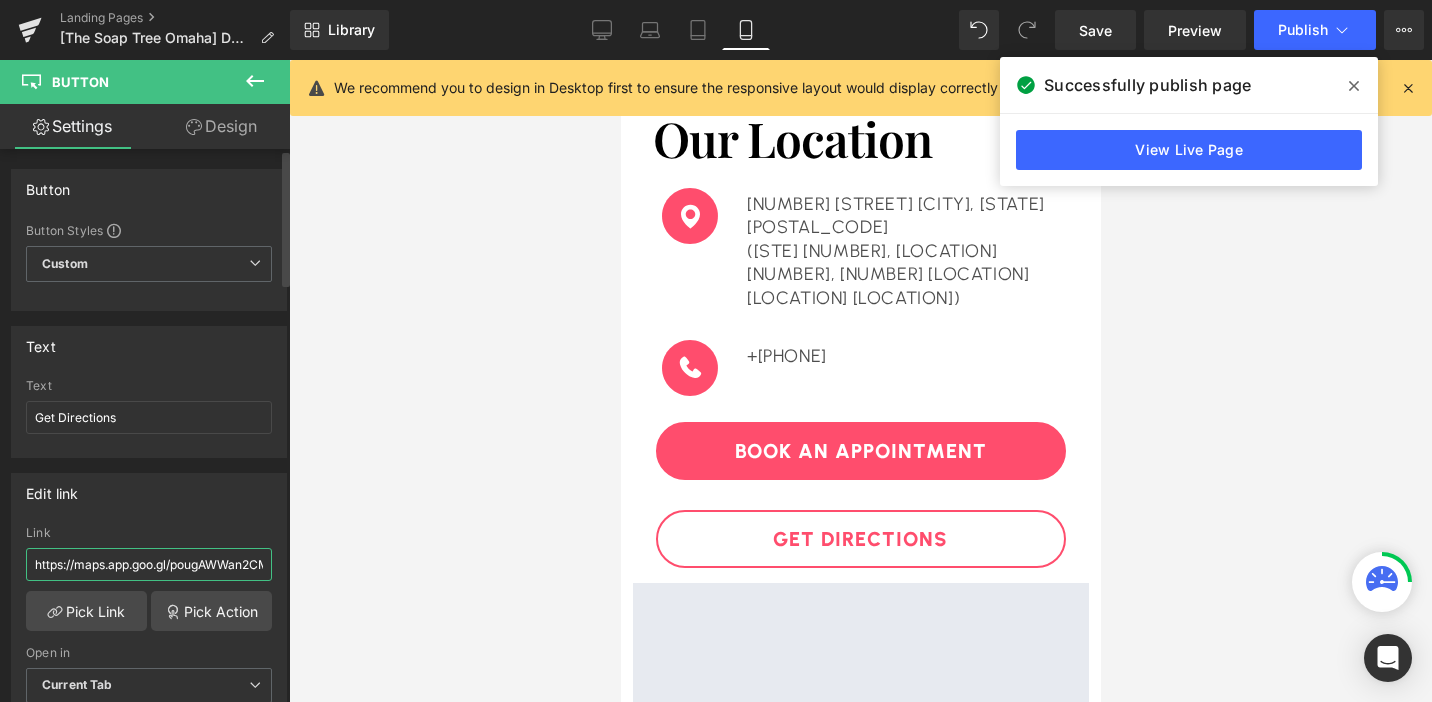 scroll, scrollTop: 0, scrollLeft: 53, axis: horizontal 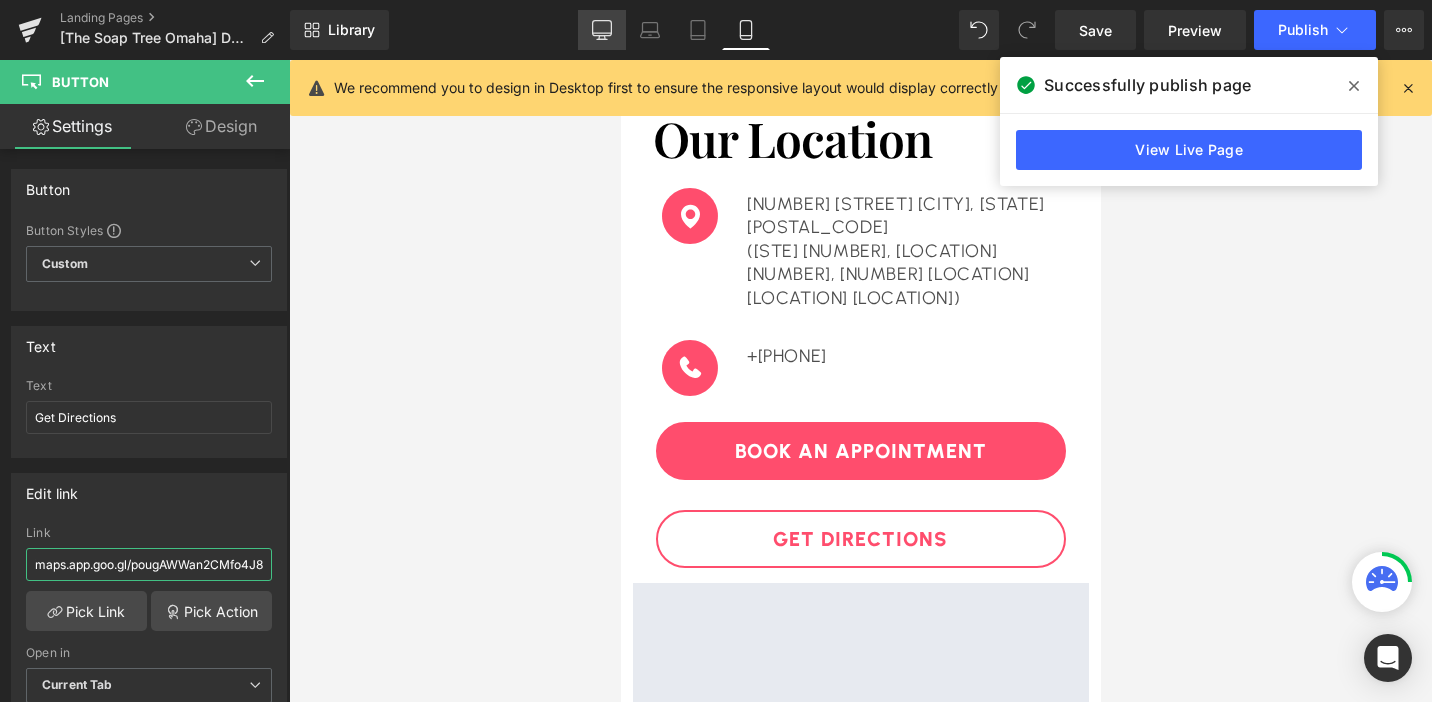 type on "https://maps.app.goo.gl/pougAWWan2CMfo4J8" 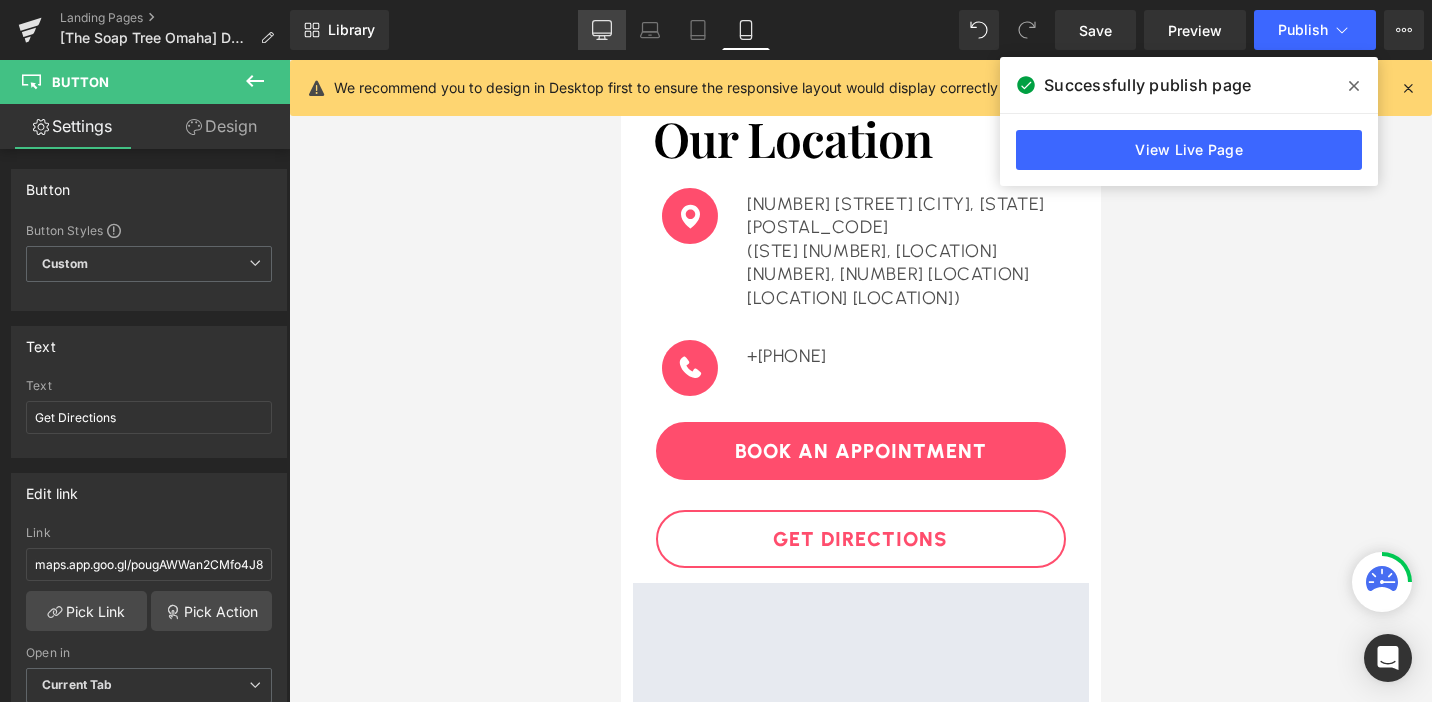 click on "Desktop" at bounding box center [602, 30] 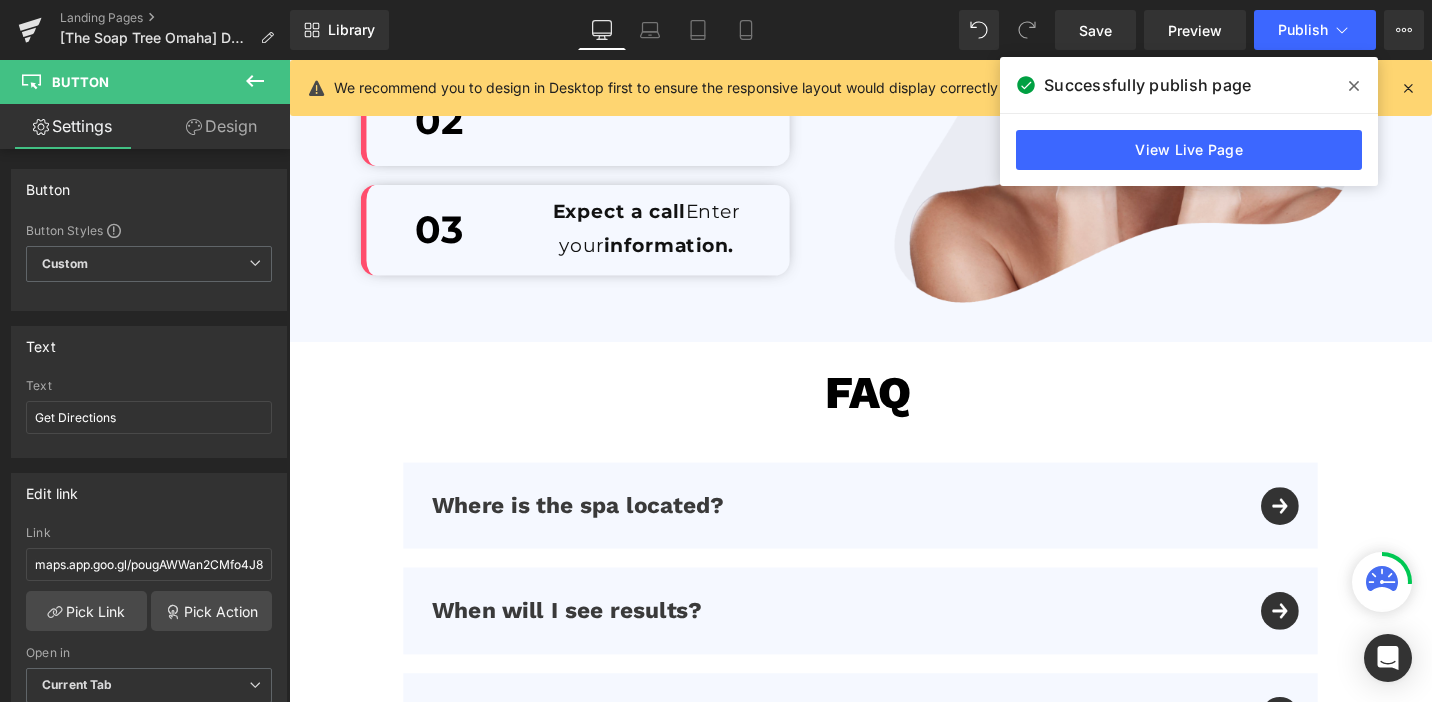 scroll, scrollTop: 0, scrollLeft: 0, axis: both 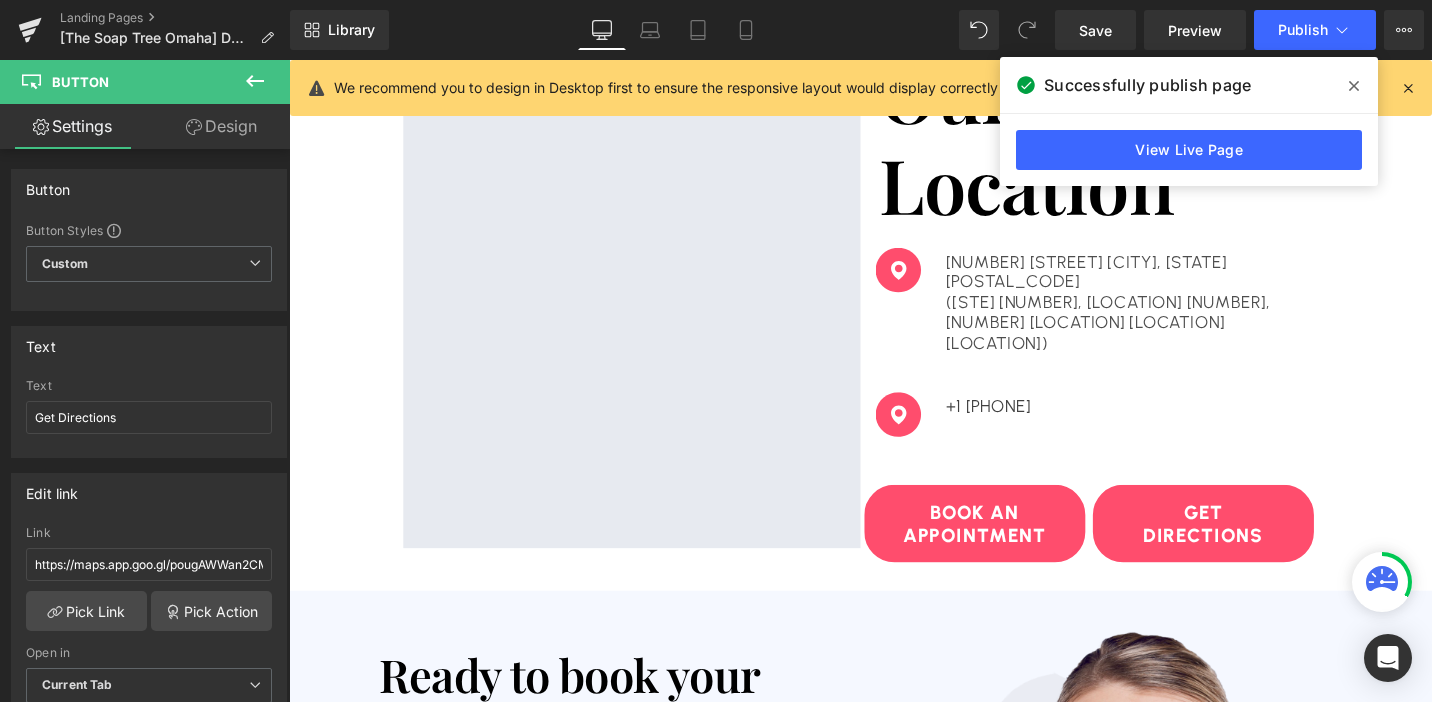 click on "Get Directions" at bounding box center [1257, 551] 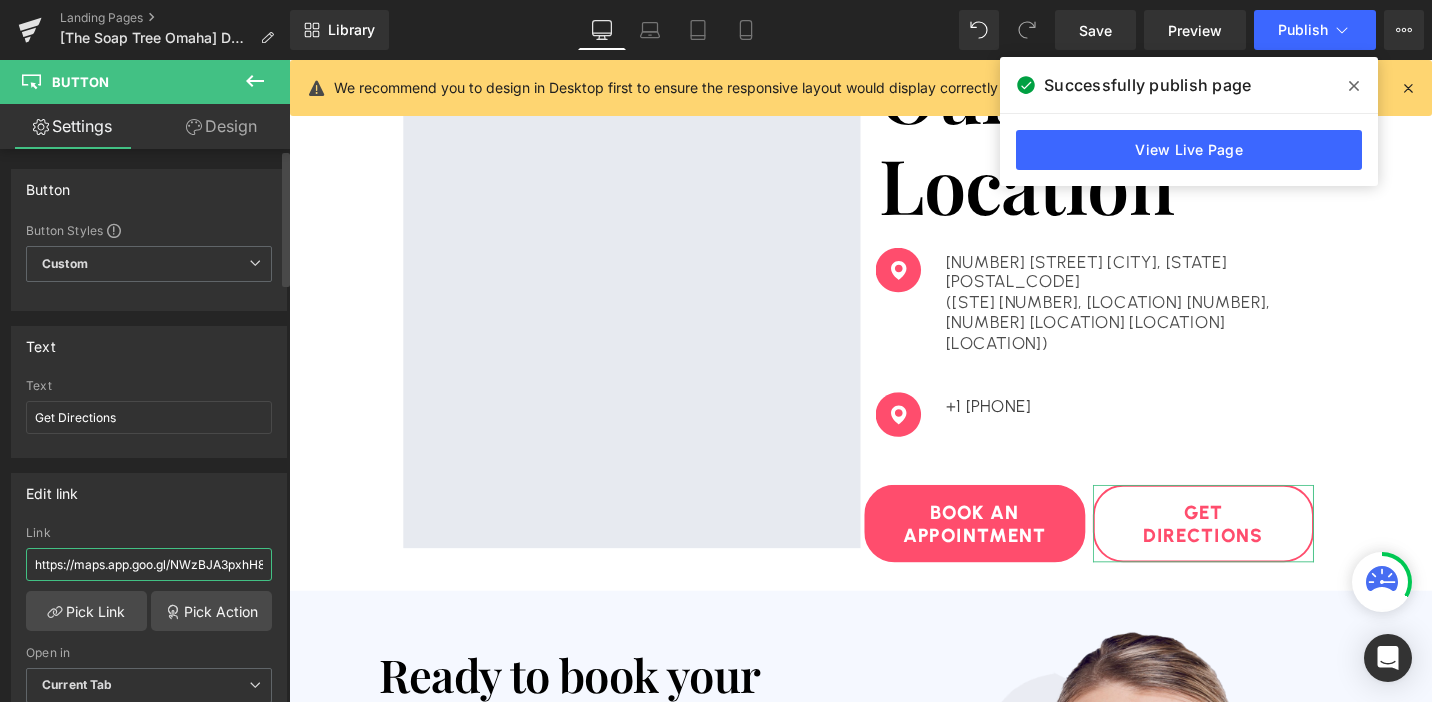click on "https://maps.app.goo.gl/NWzBJA3pxhH8Bpvn9" at bounding box center [149, 564] 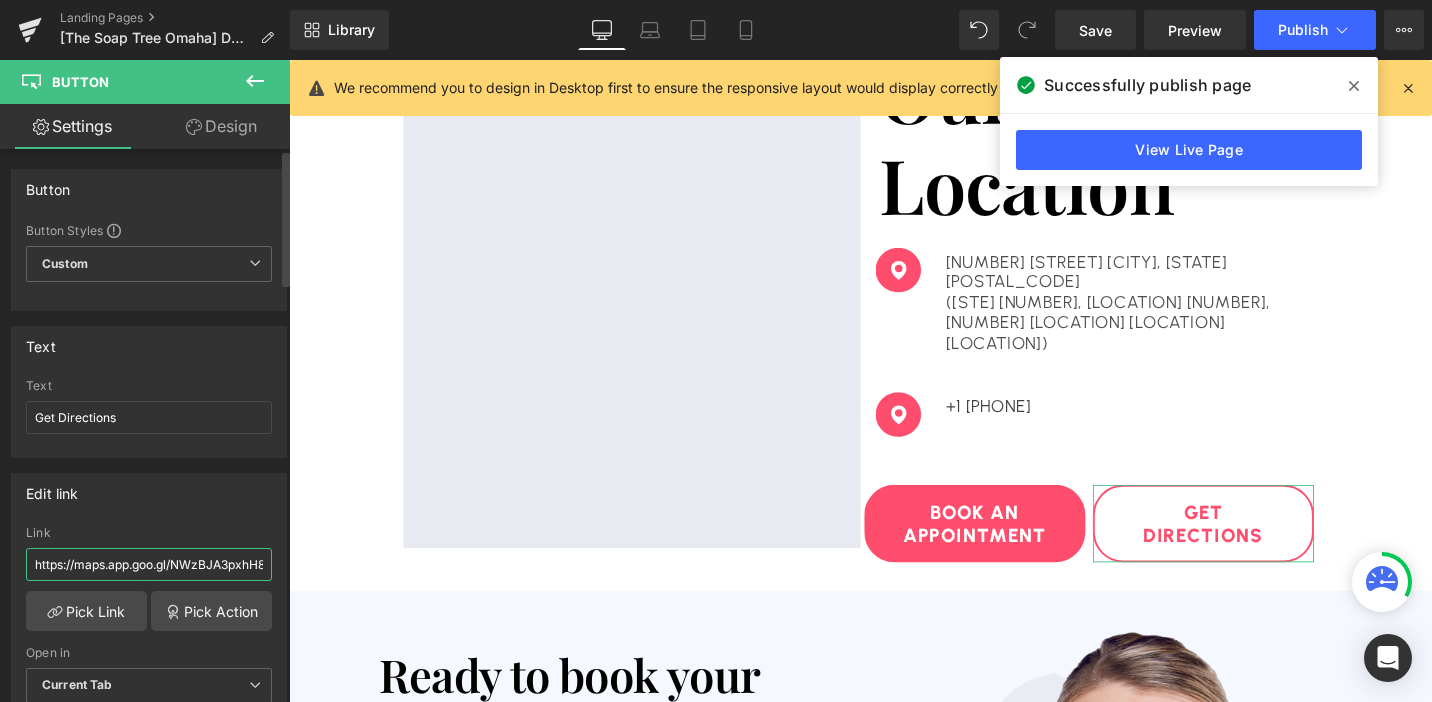 click on "https://maps.app.goo.gl/NWzBJA3pxhH8Bpvn9" at bounding box center [149, 564] 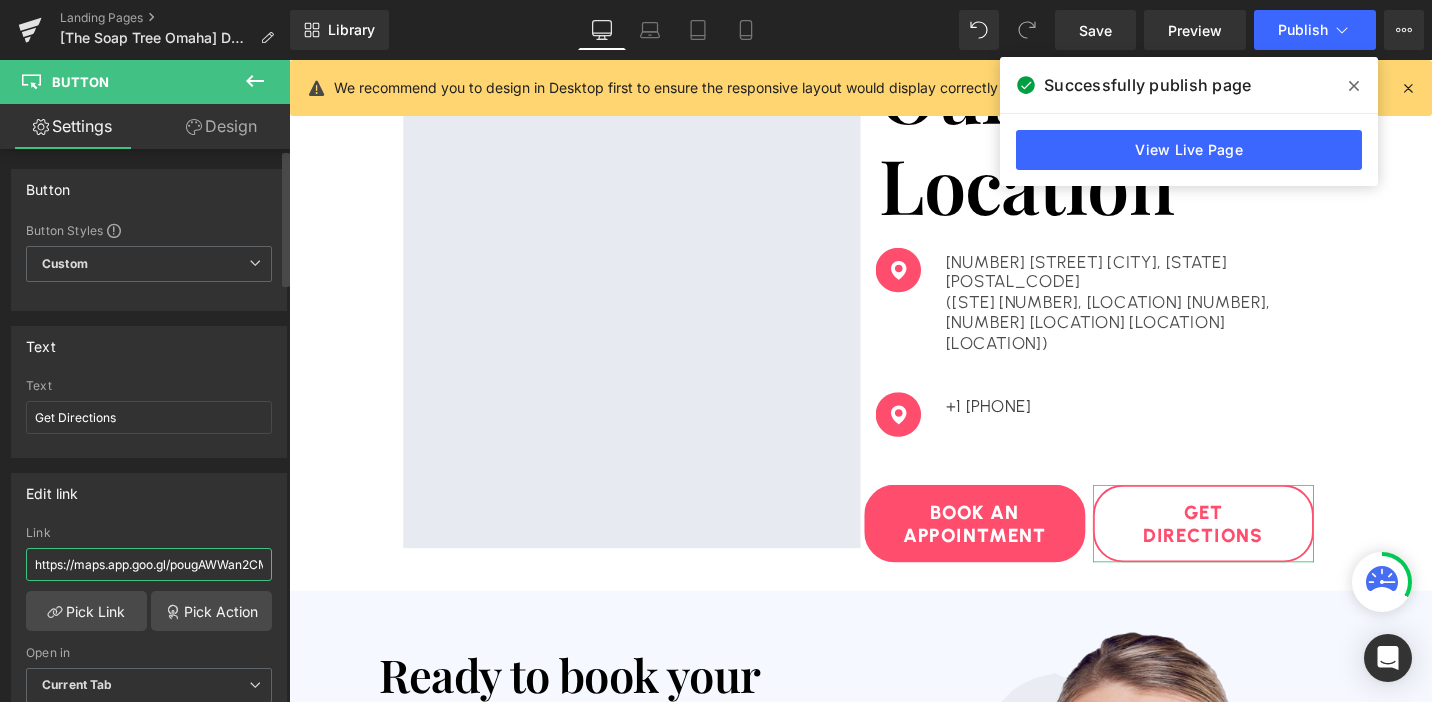 scroll, scrollTop: 0, scrollLeft: 53, axis: horizontal 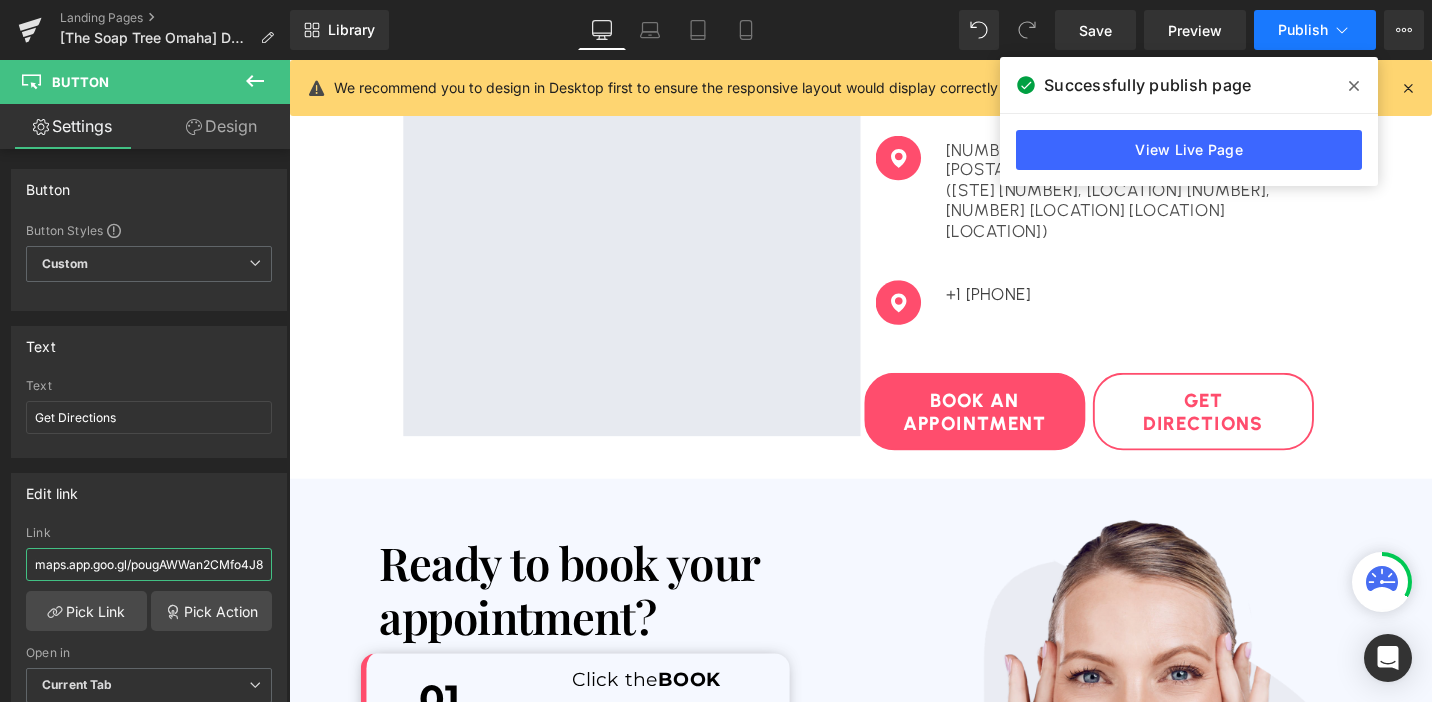 type on "https://maps.app.goo.gl/pougAWWan2CMfo4J8" 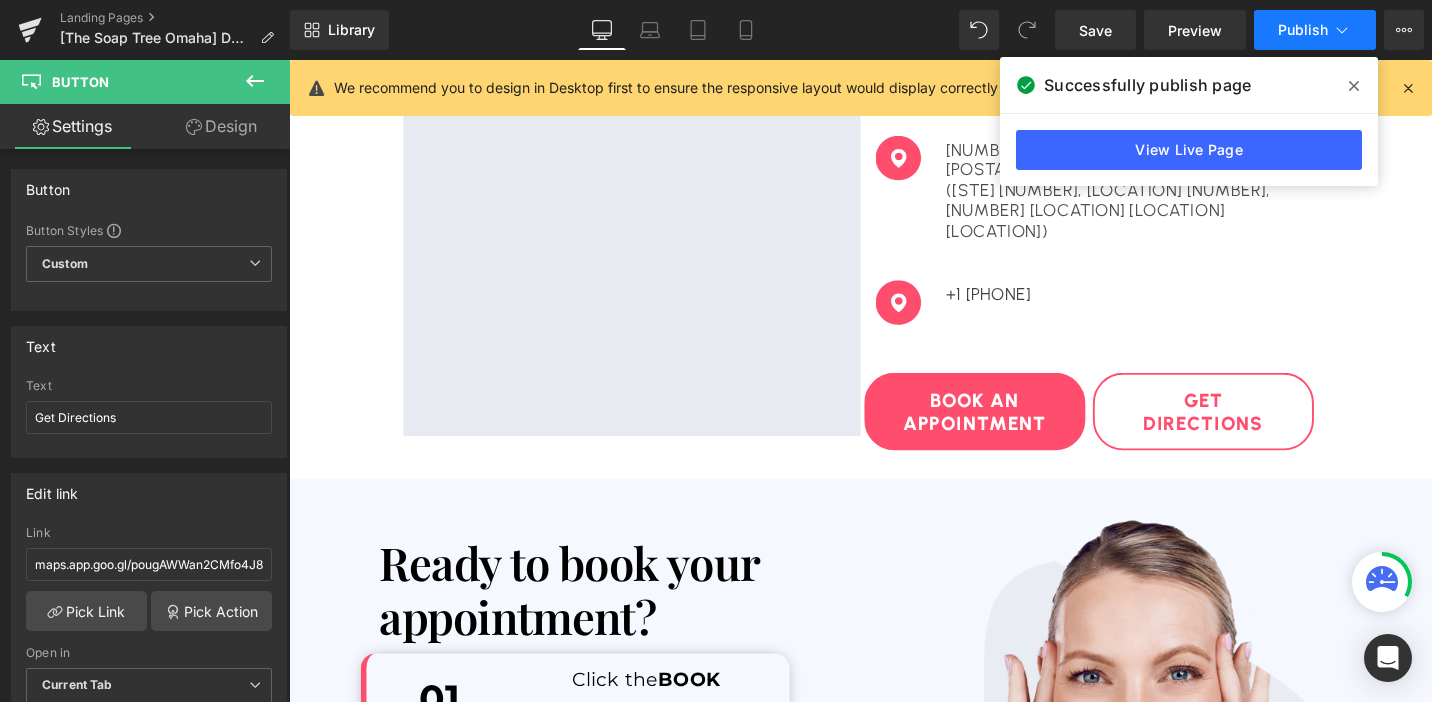 click on "Publish" at bounding box center [1315, 30] 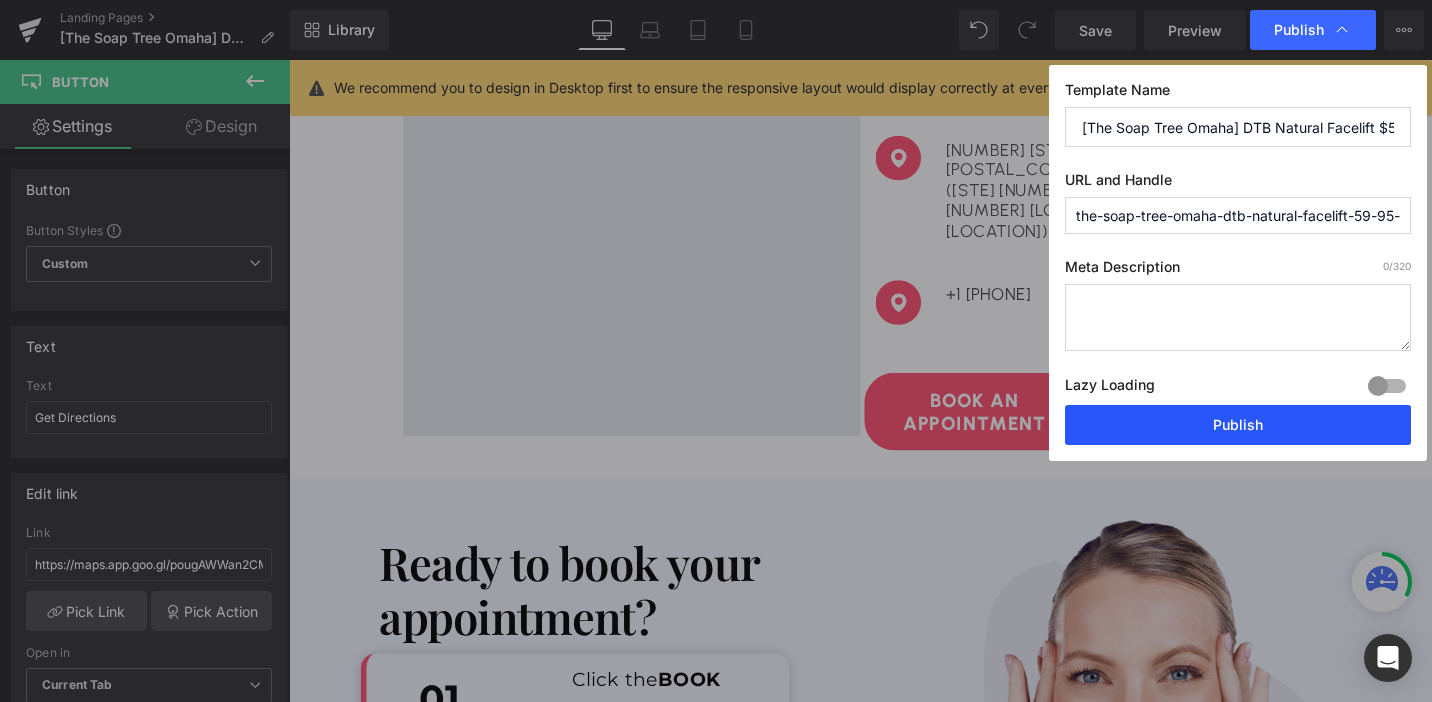 click on "Publish" at bounding box center [1238, 425] 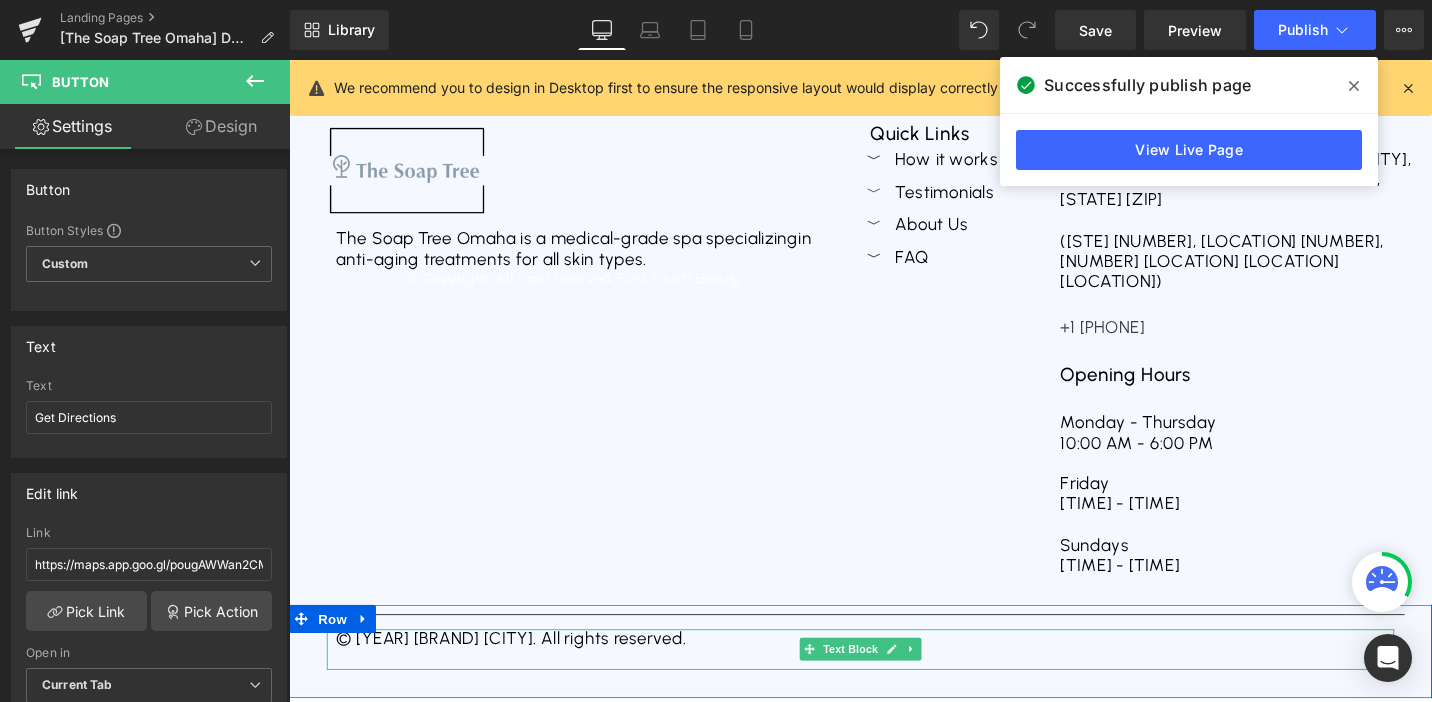scroll, scrollTop: 7187, scrollLeft: 0, axis: vertical 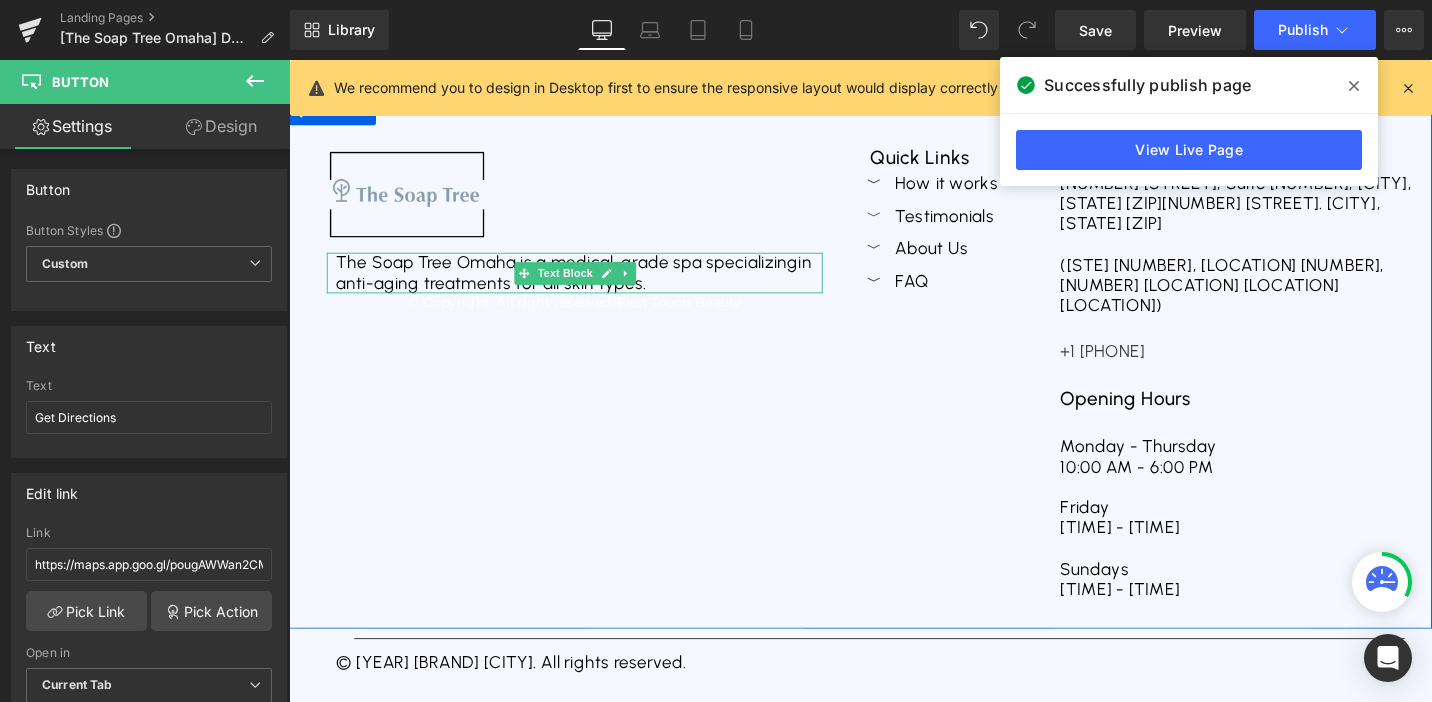 click on "The Soap Tree Omaha is a medical-grade spa specializing  in anti-aging treatments for all skin types." at bounding box center [591, 285] 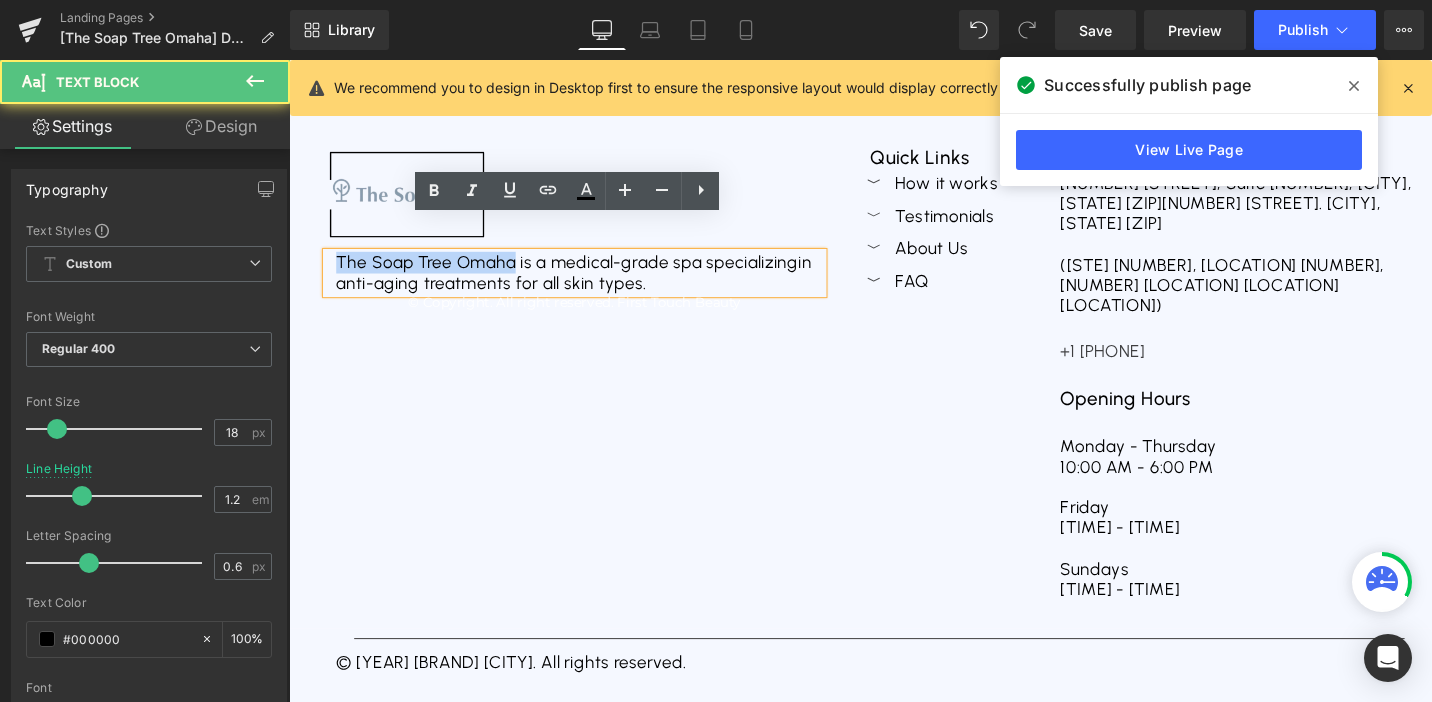 drag, startPoint x: 529, startPoint y: 241, endPoint x: 332, endPoint y: 236, distance: 197.06345 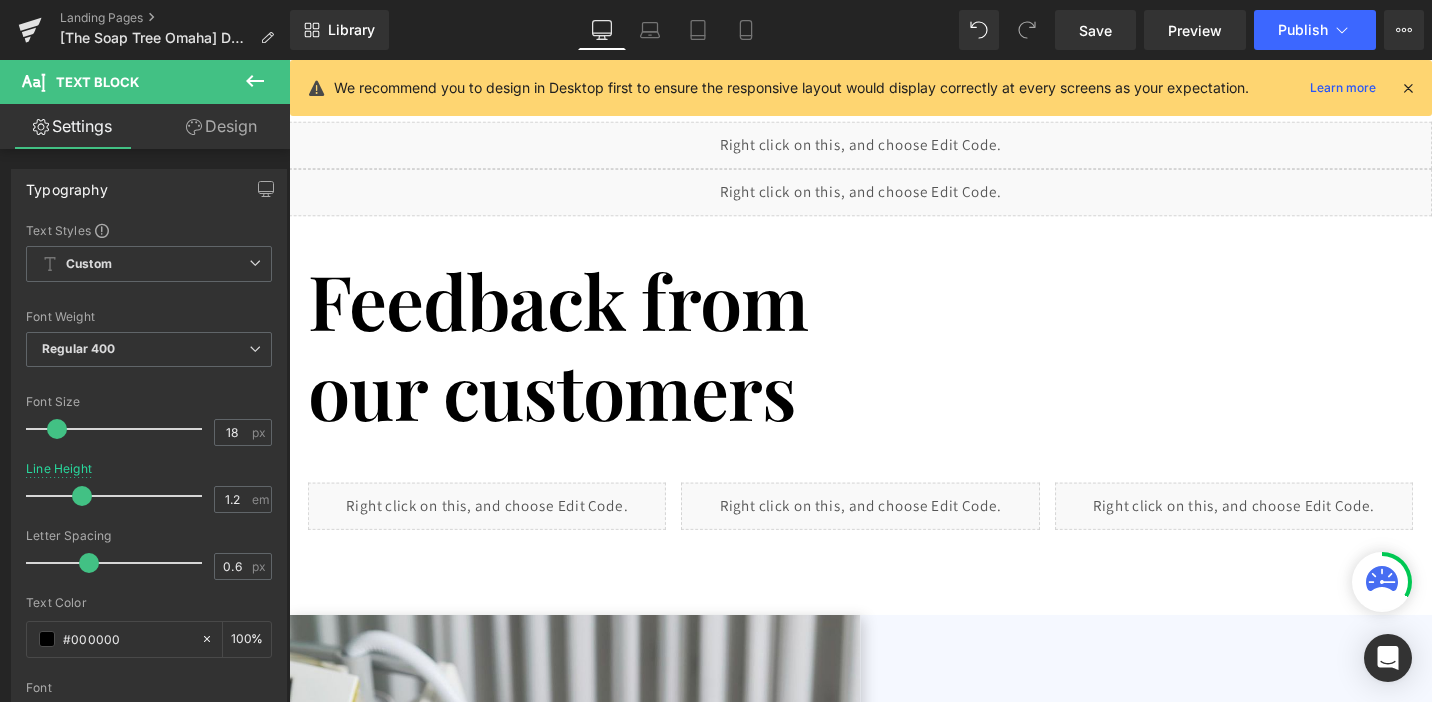 scroll, scrollTop: 2370, scrollLeft: 0, axis: vertical 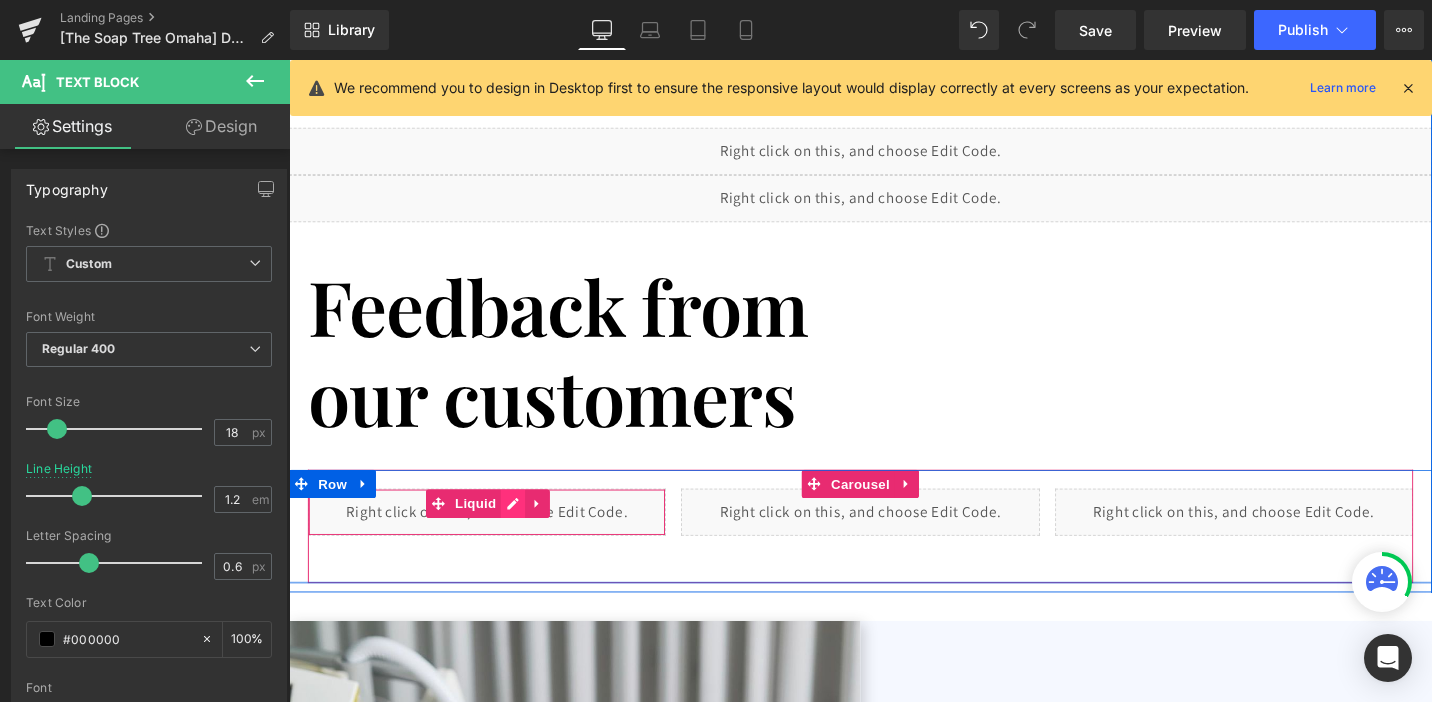 click on "Liquid" at bounding box center [498, 539] 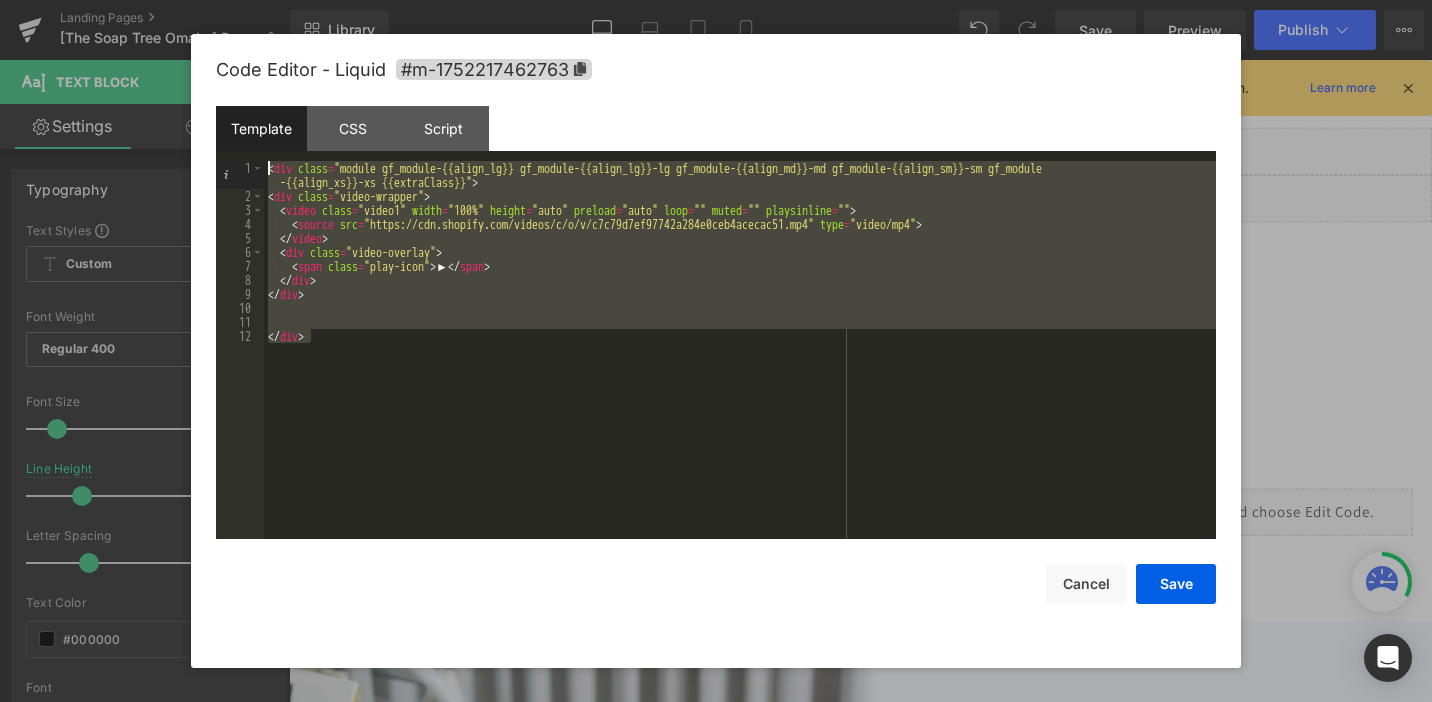 drag, startPoint x: 345, startPoint y: 356, endPoint x: 264, endPoint y: 146, distance: 225.07999 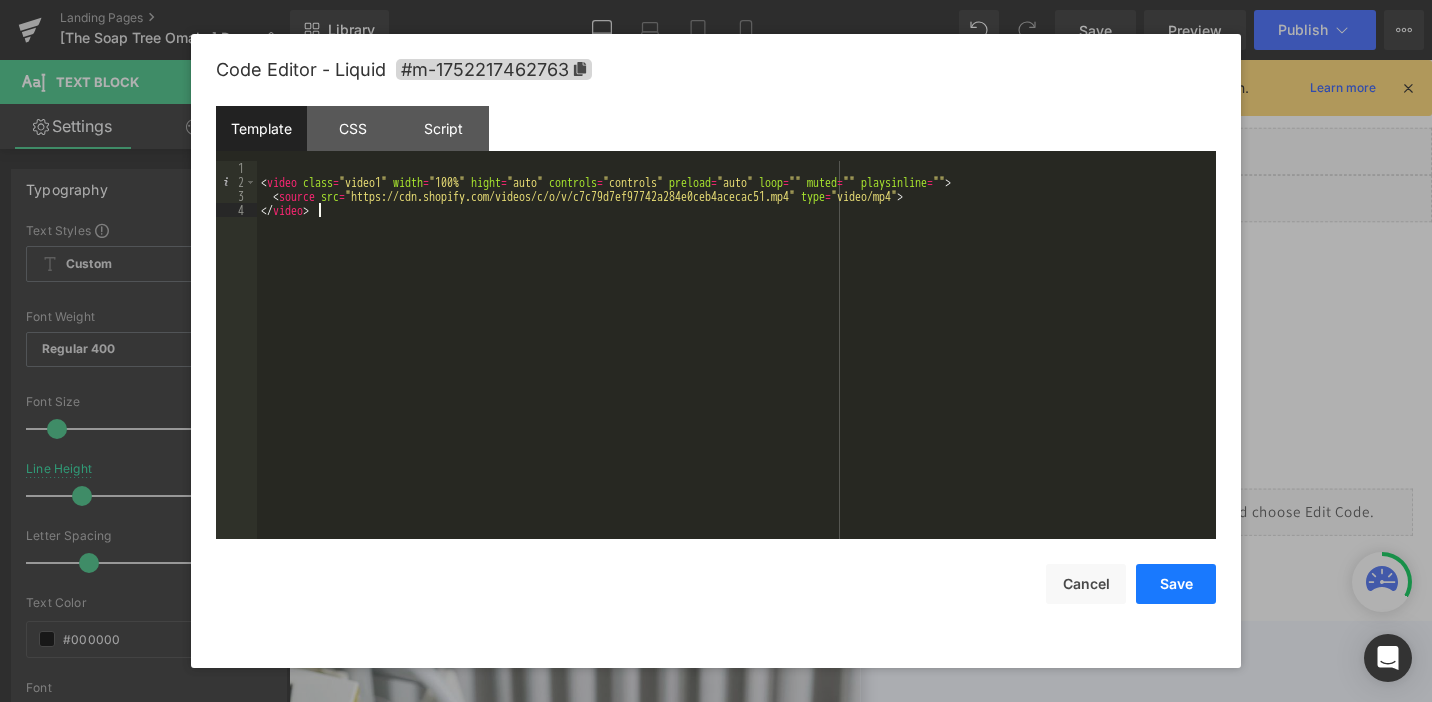 click on "Save" at bounding box center (1176, 584) 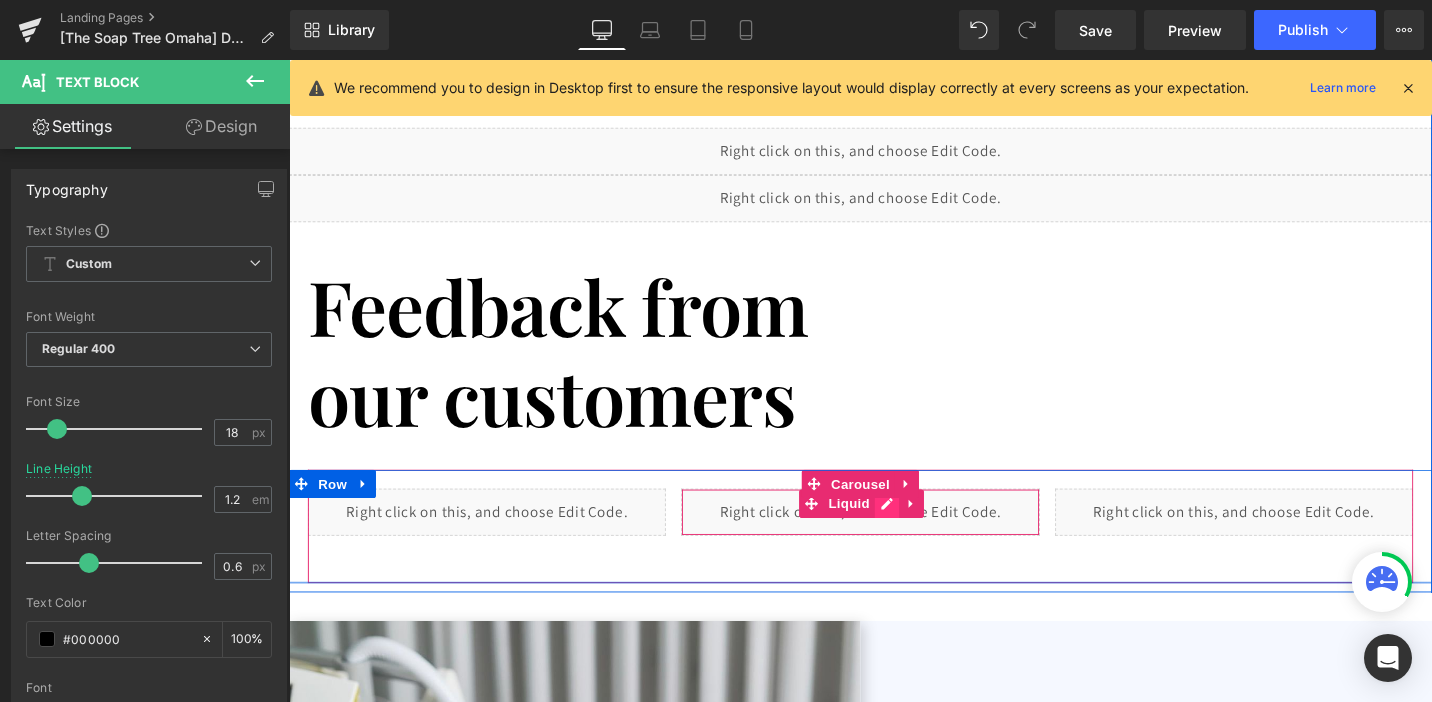 click on "Liquid" at bounding box center (893, 539) 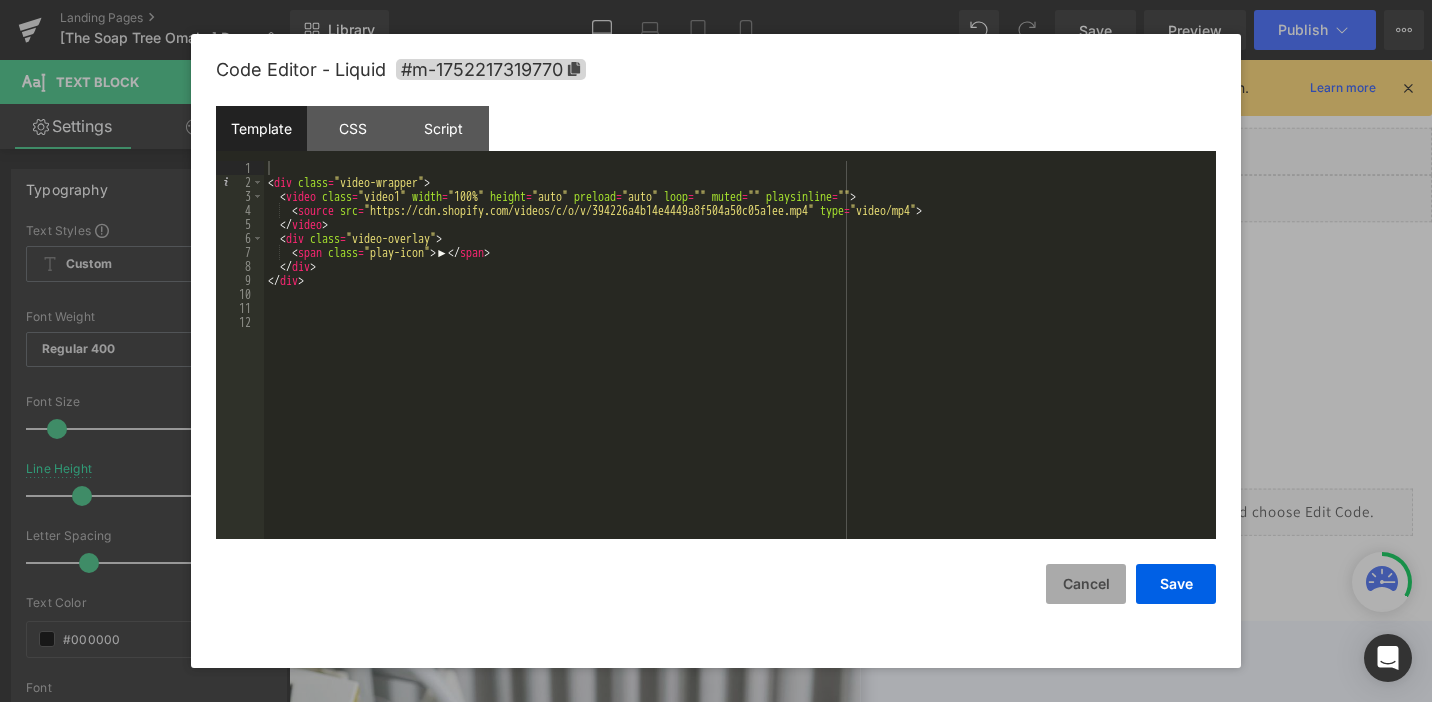click on "Cancel" at bounding box center (1086, 584) 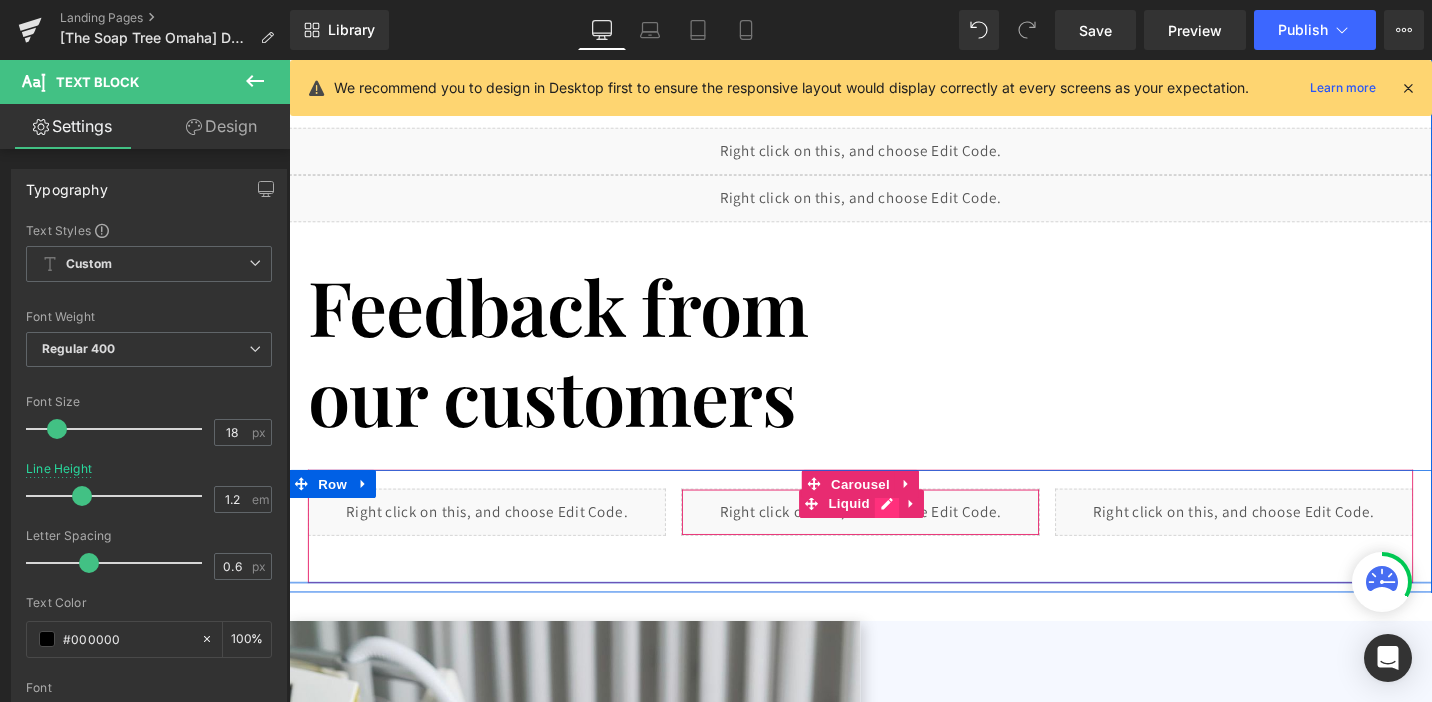 click on "Liquid" at bounding box center [893, 539] 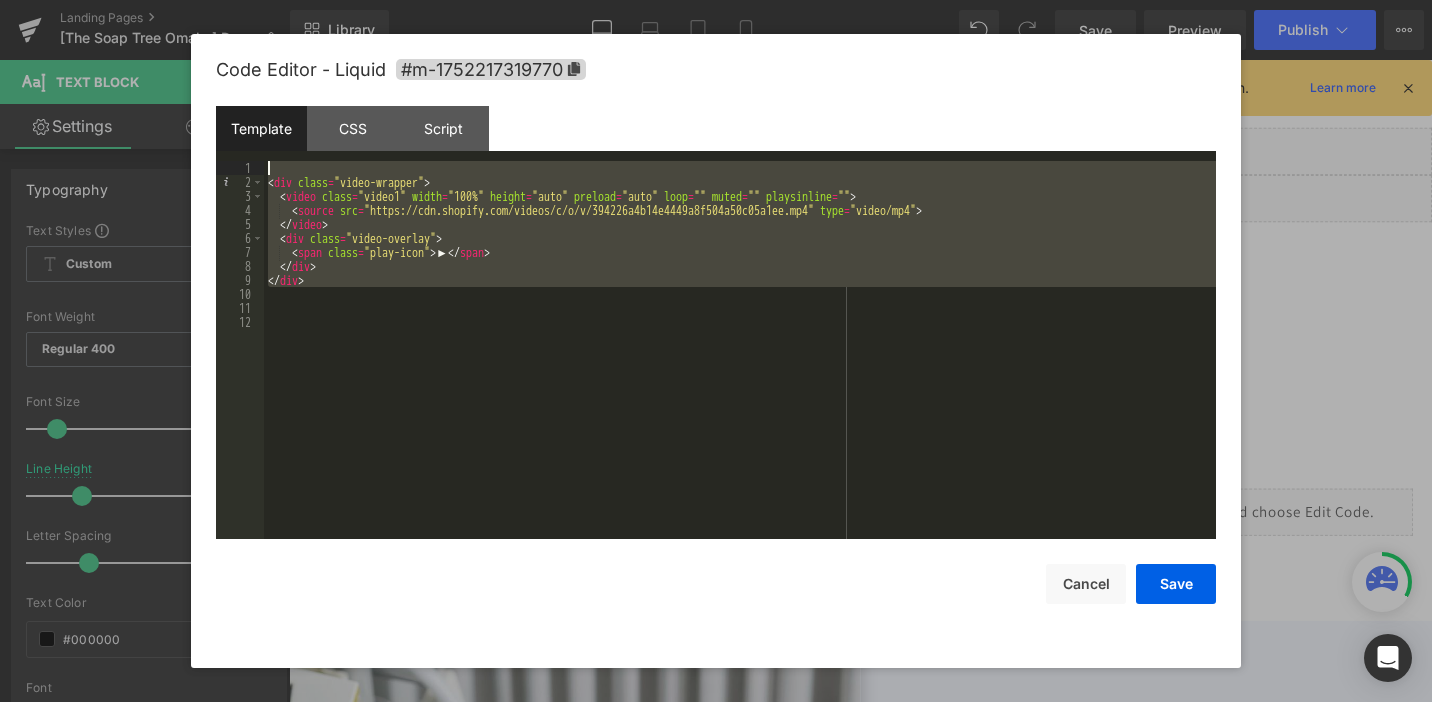 drag, startPoint x: 430, startPoint y: 290, endPoint x: 287, endPoint y: 167, distance: 188.6213 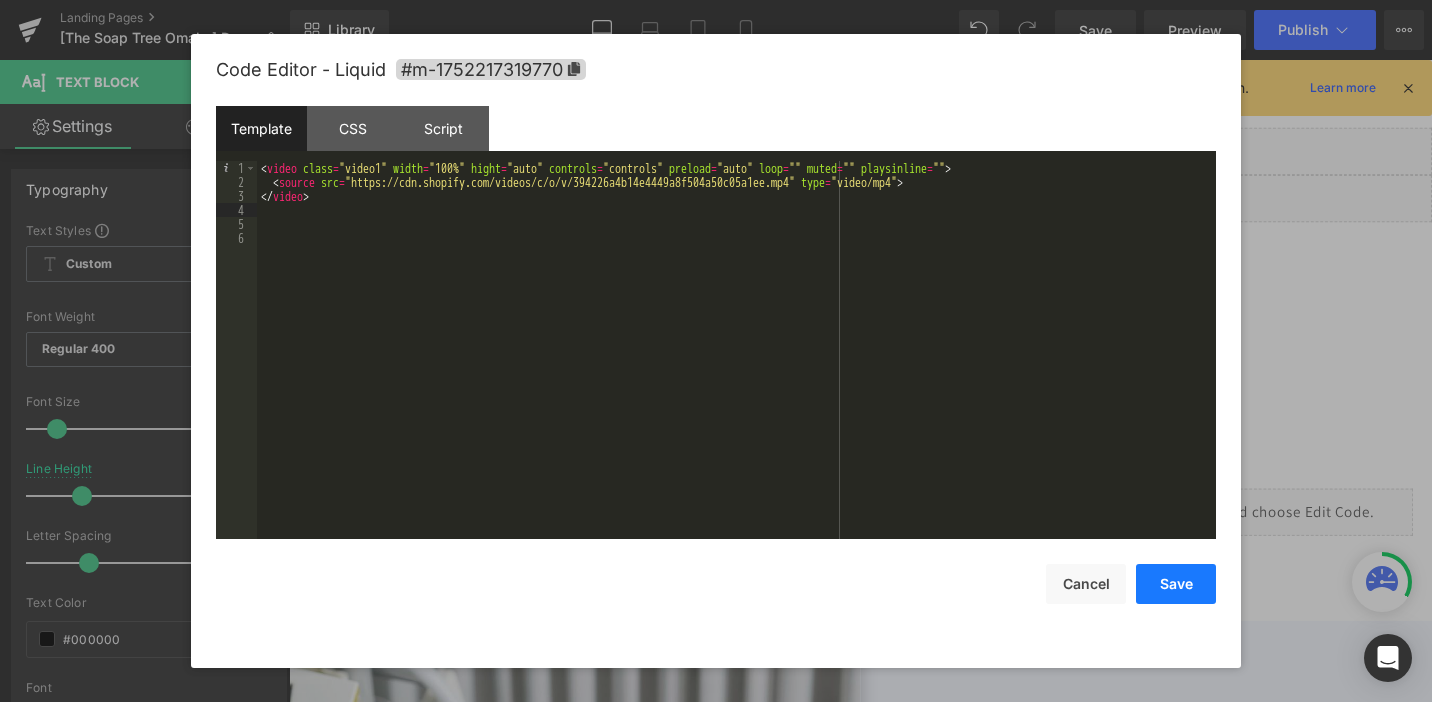 click on "Save" at bounding box center (1176, 584) 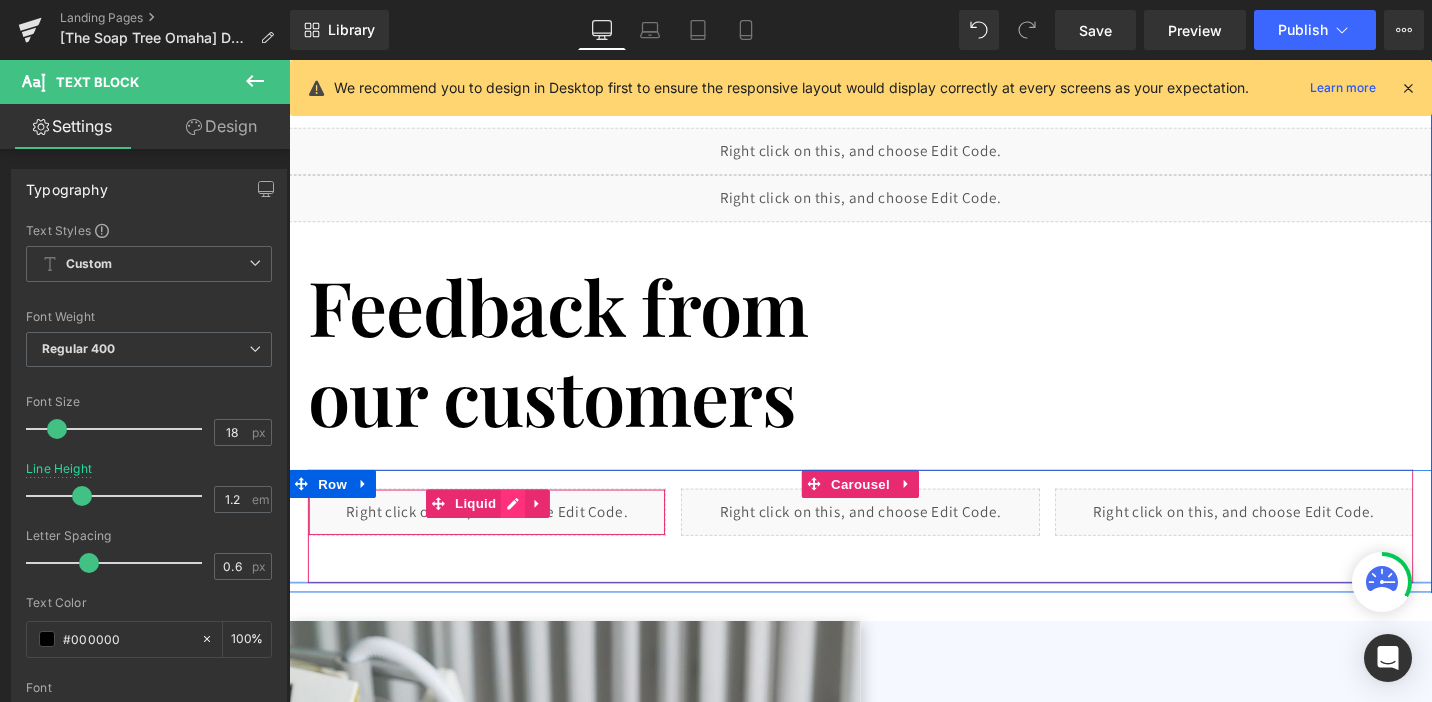 click on "Liquid" at bounding box center (498, 539) 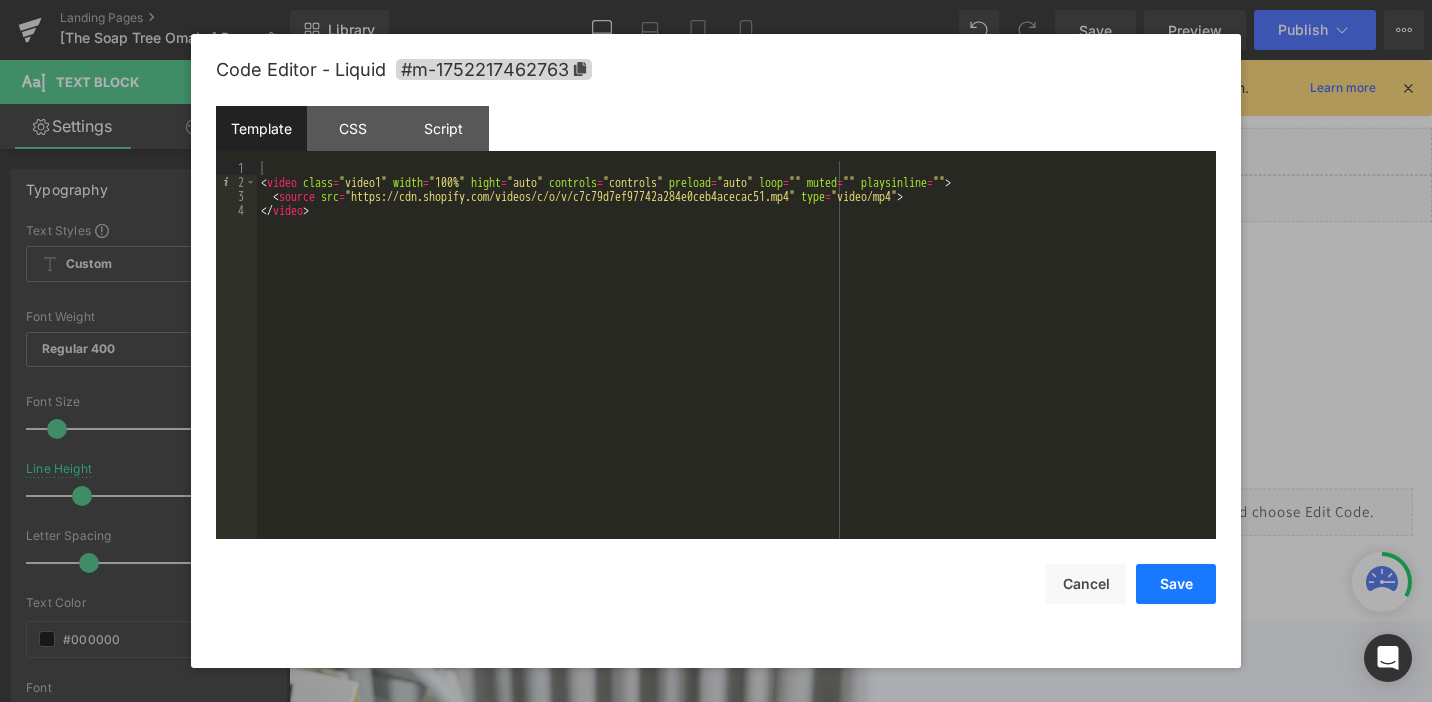 click on "Save" at bounding box center (1176, 584) 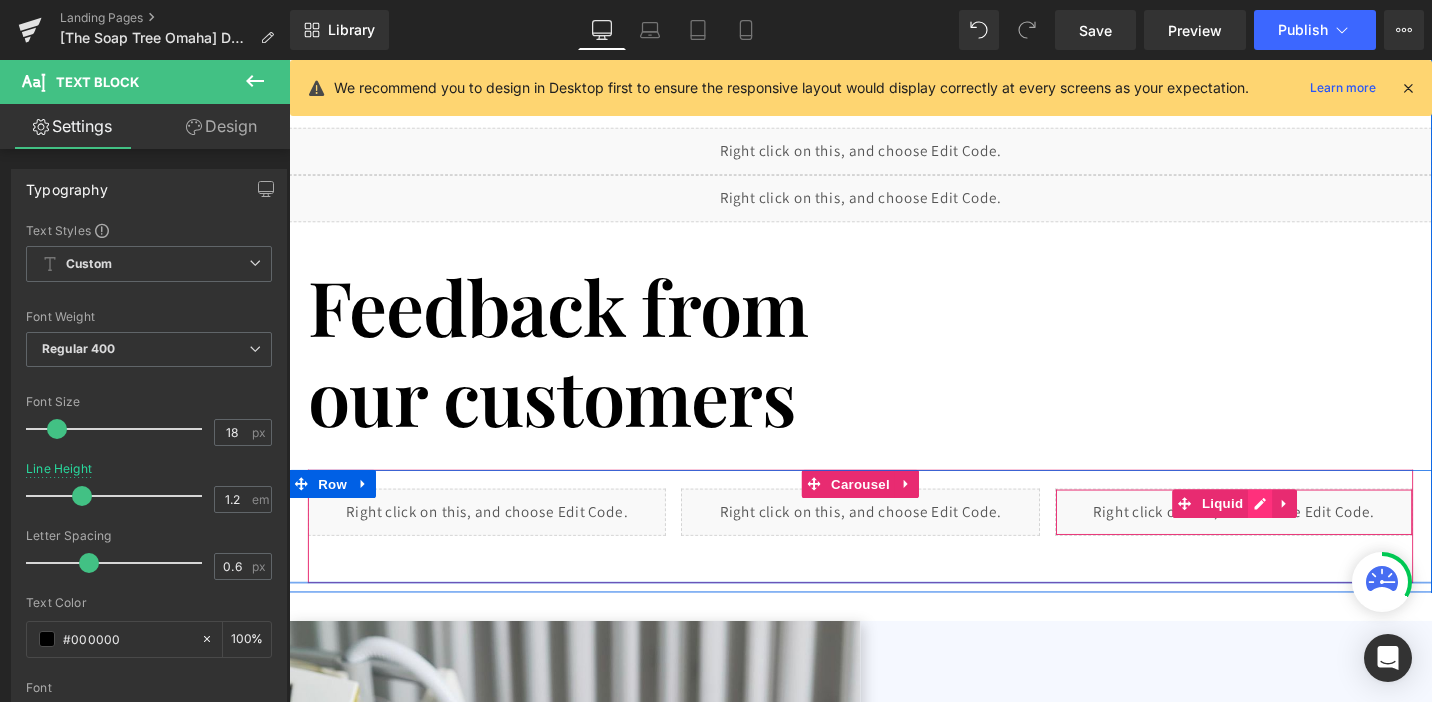 click on "Liquid" at bounding box center [1289, 539] 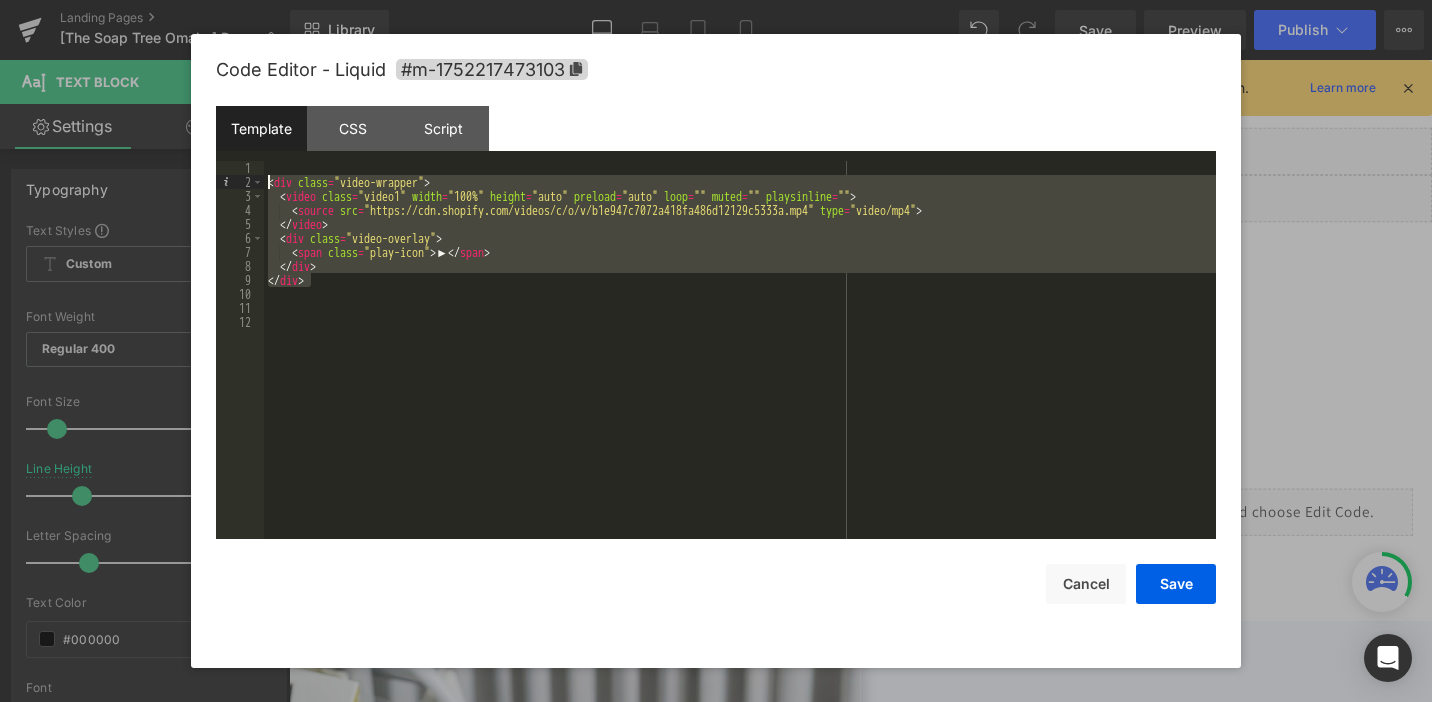 drag, startPoint x: 333, startPoint y: 284, endPoint x: 235, endPoint y: 175, distance: 146.57762 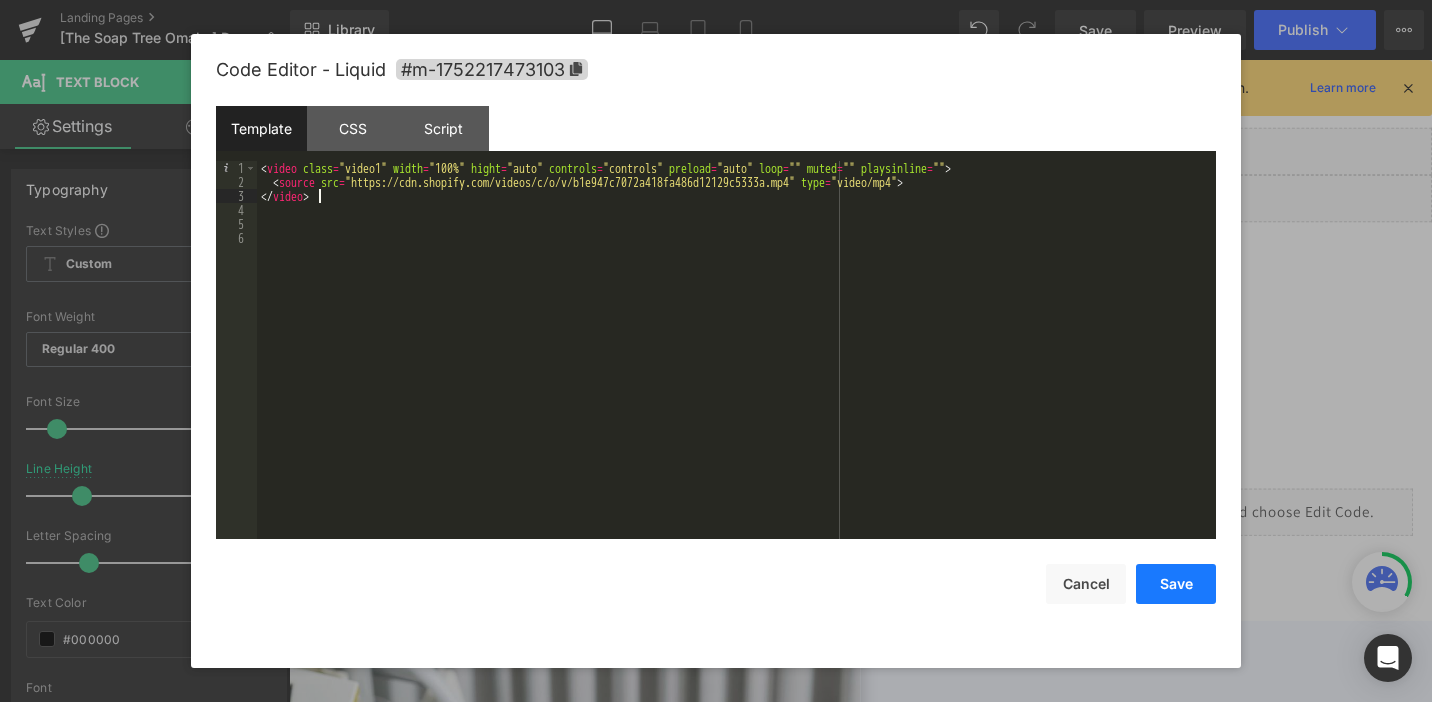 click on "Save" at bounding box center (1176, 584) 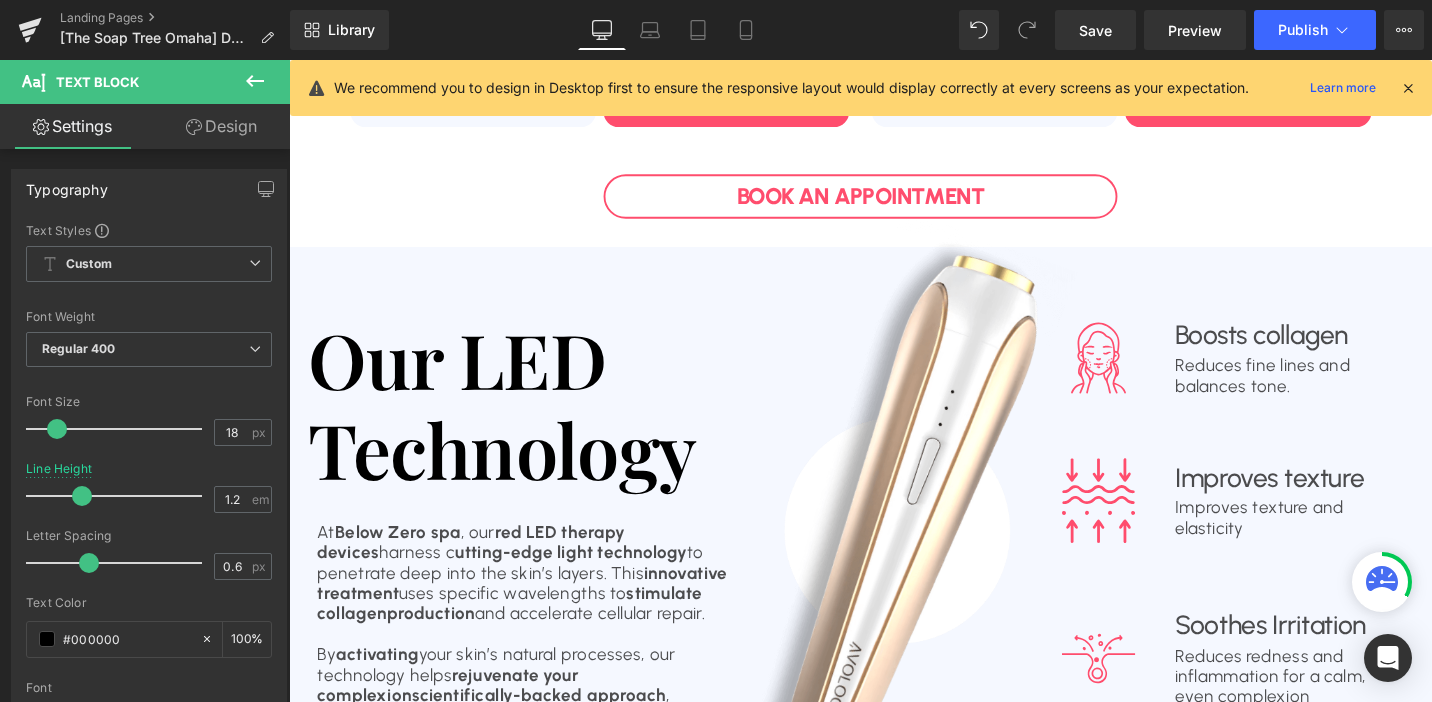 scroll, scrollTop: 1345, scrollLeft: 0, axis: vertical 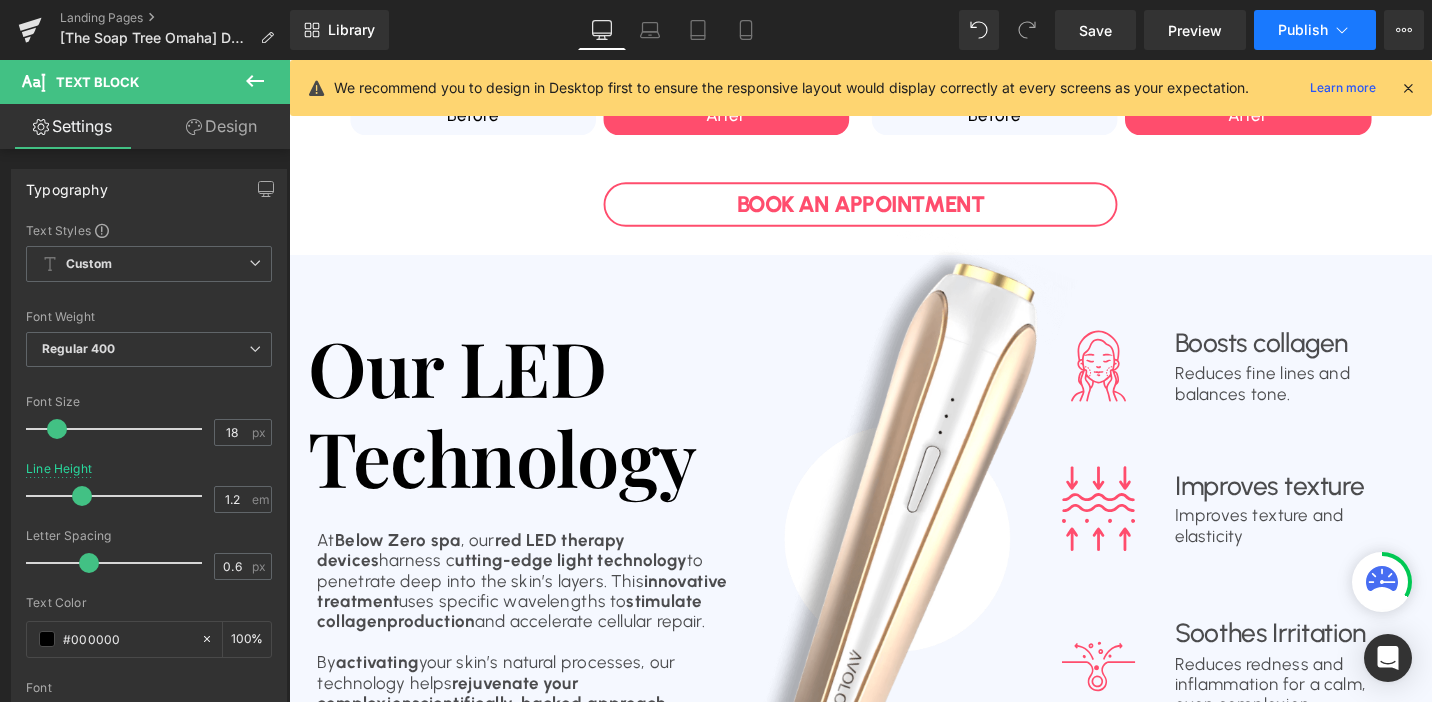 click on "Publish" at bounding box center [1303, 30] 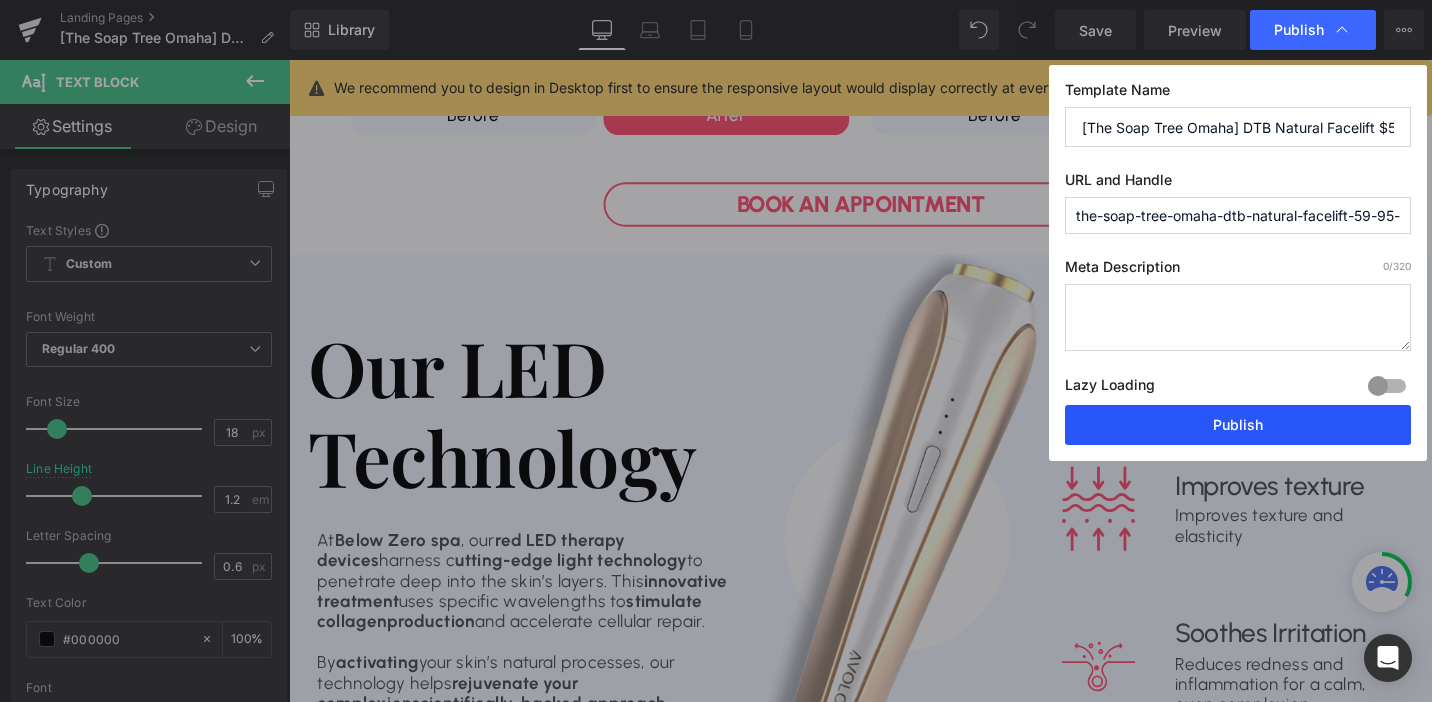 click on "Publish" at bounding box center (1238, 425) 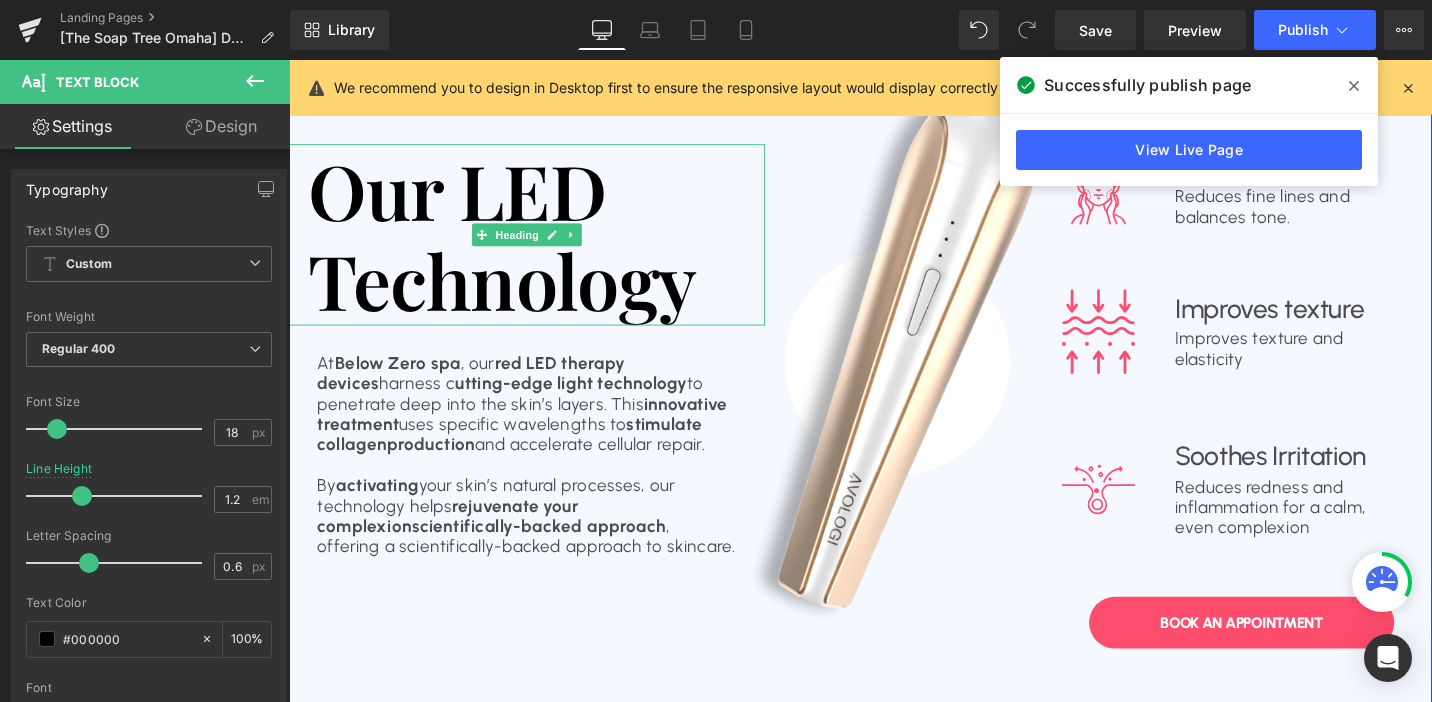 scroll, scrollTop: 1528, scrollLeft: 0, axis: vertical 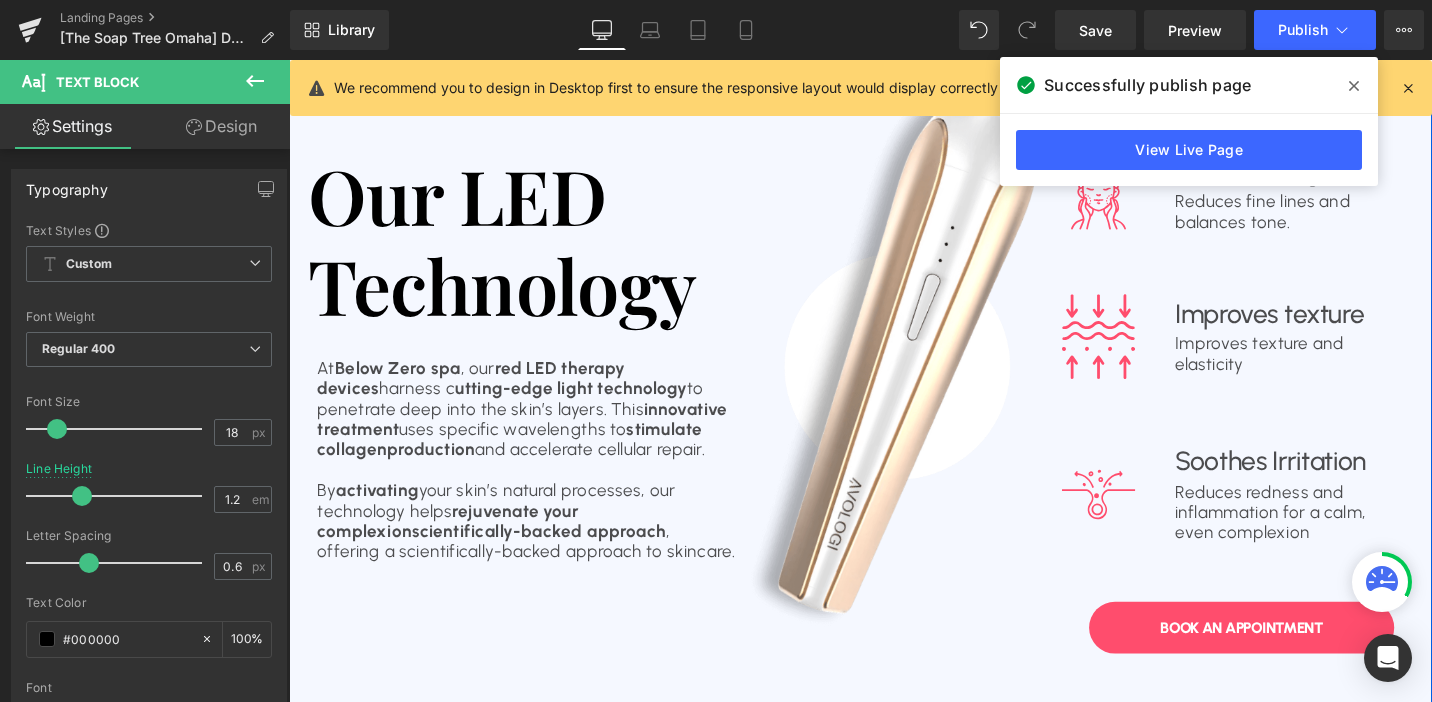 click on "At  Below Zero spa , our  red LED therapy devices  harness c utting-edge light technology  to penetrate deep into the skin’s layers. This  innovative treatment  uses specific wavelengths to  stimulate collagen production  and accelerate cellular repair. By  activating  your skin’s natural processes, our technology helps  rejuvenate your complexion scientifically-backed approach , offering a scientifically-backed approach to skincare. Text Block" at bounding box center [541, 484] 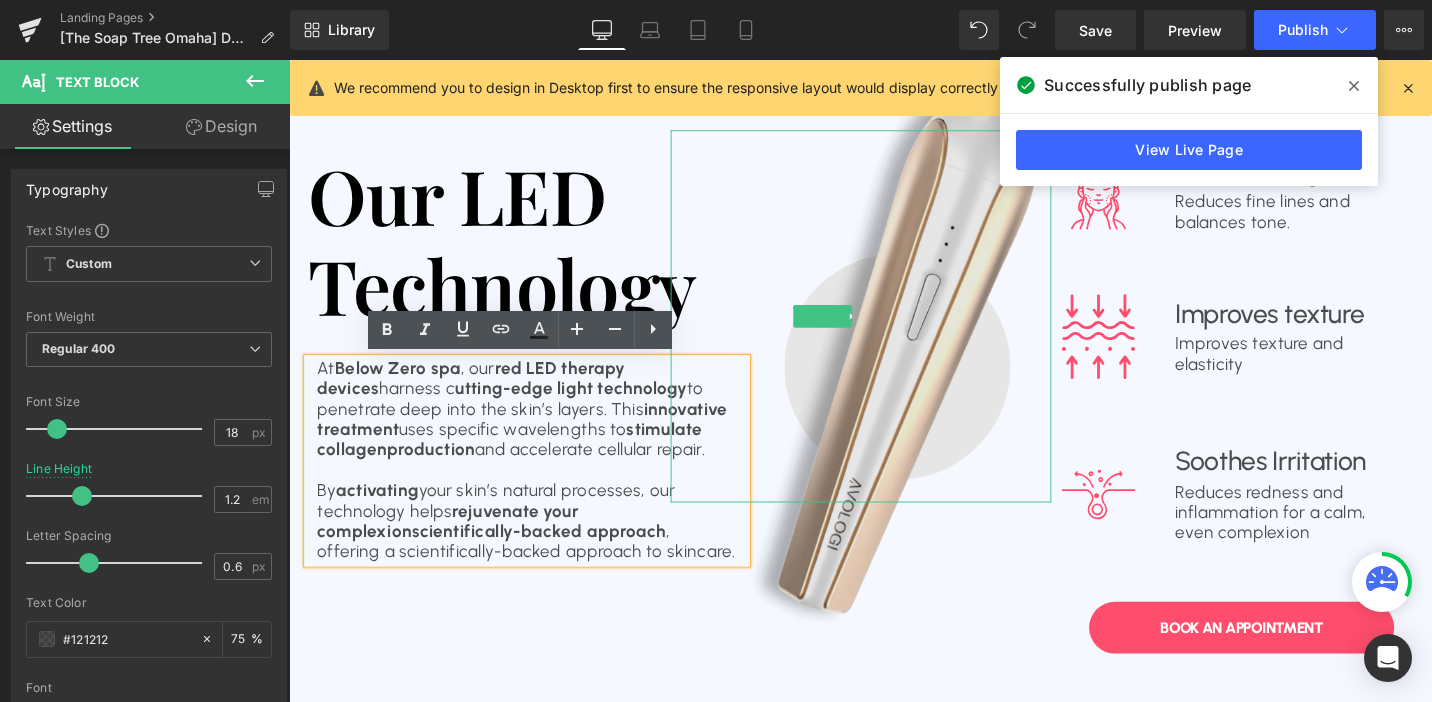 click at bounding box center [854, 331] 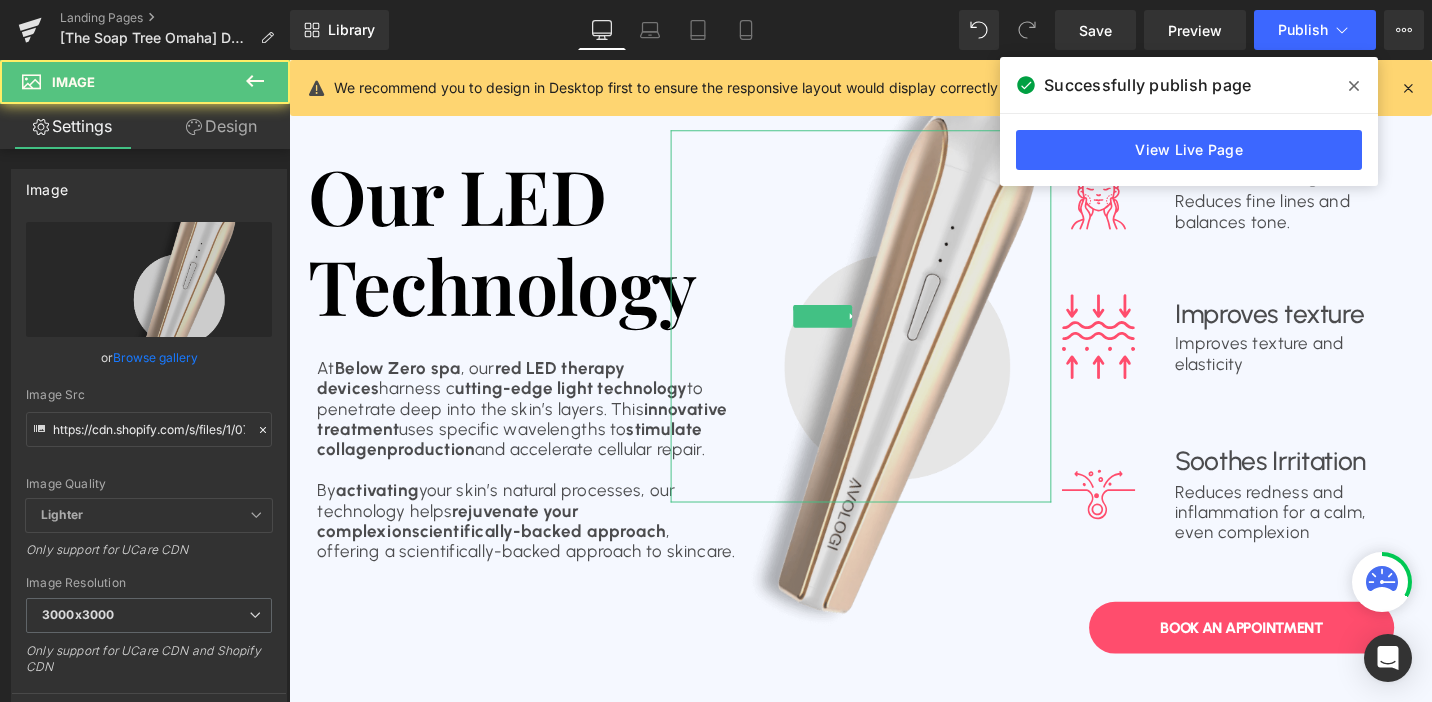 click at bounding box center (854, 331) 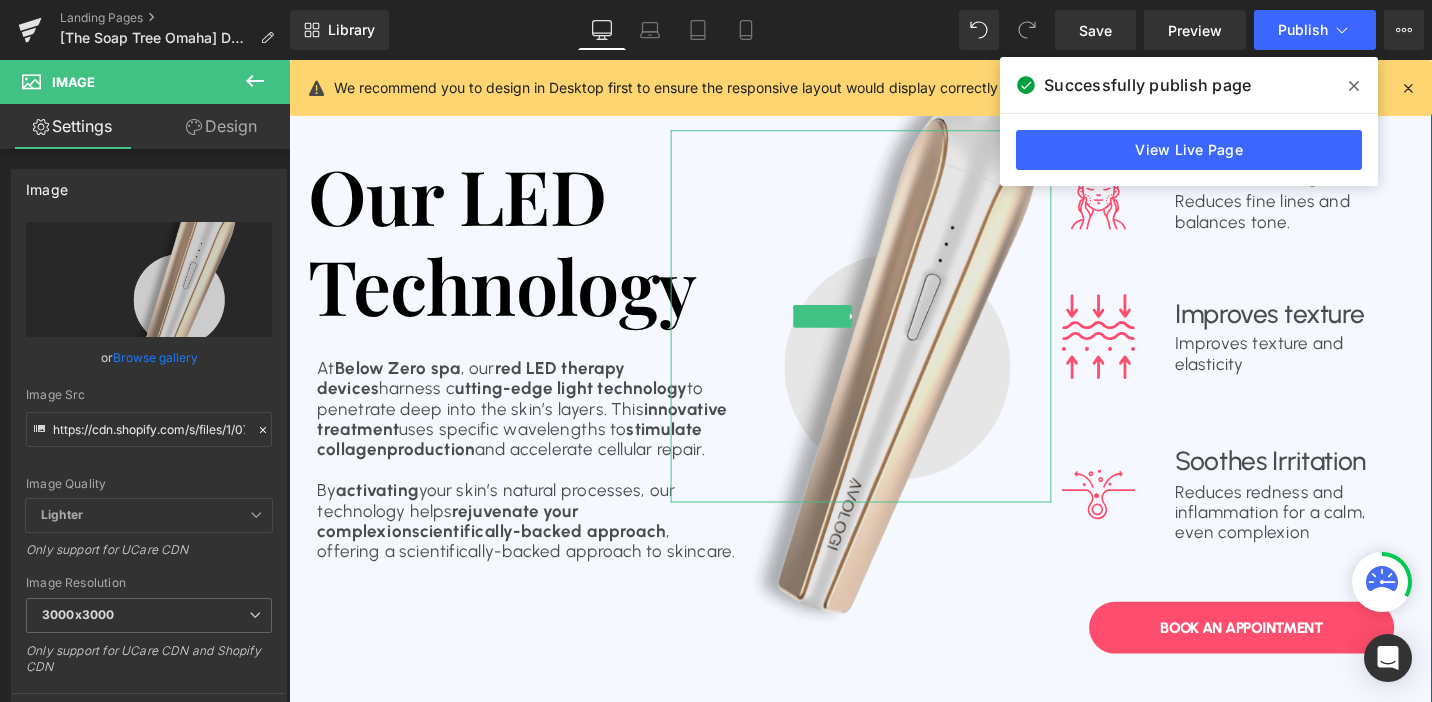 click at bounding box center (854, 331) 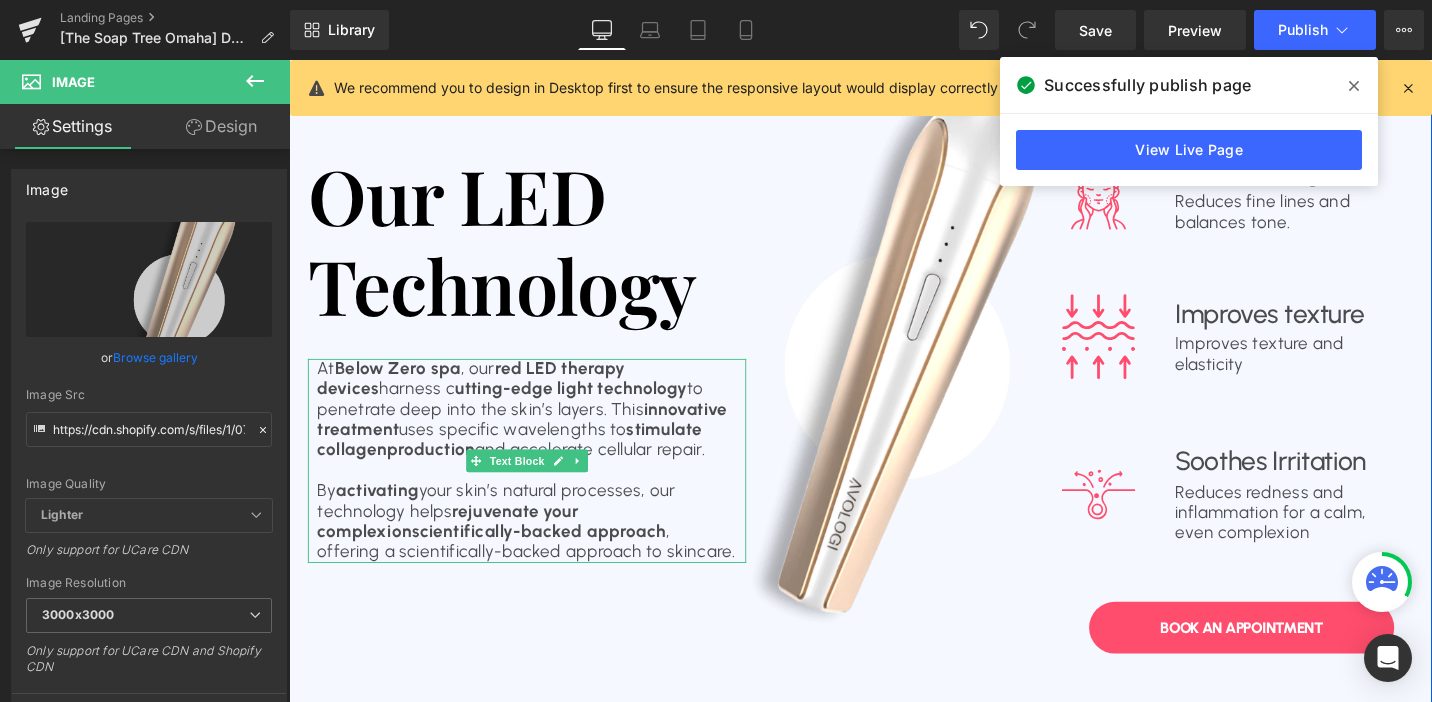 click on "utting-edge light technology" at bounding box center [588, 407] 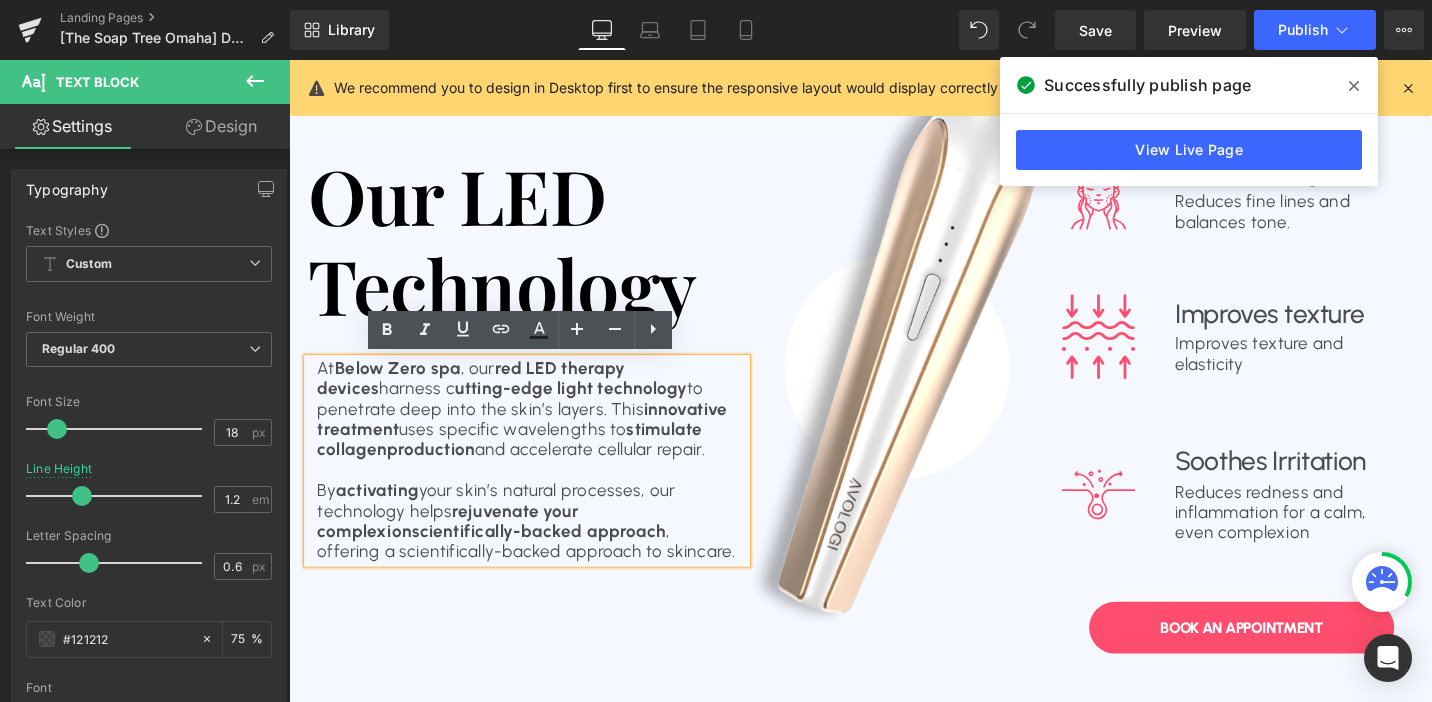 click on "At  Below Zero spa , our  red LED therapy devices  harness c utting-edge light technology  to penetrate deep into the skin’s layers. This  innovative treatment  uses specific wavelengths to  stimulate collagen production  and accelerate cellular repair." at bounding box center [541, 430] 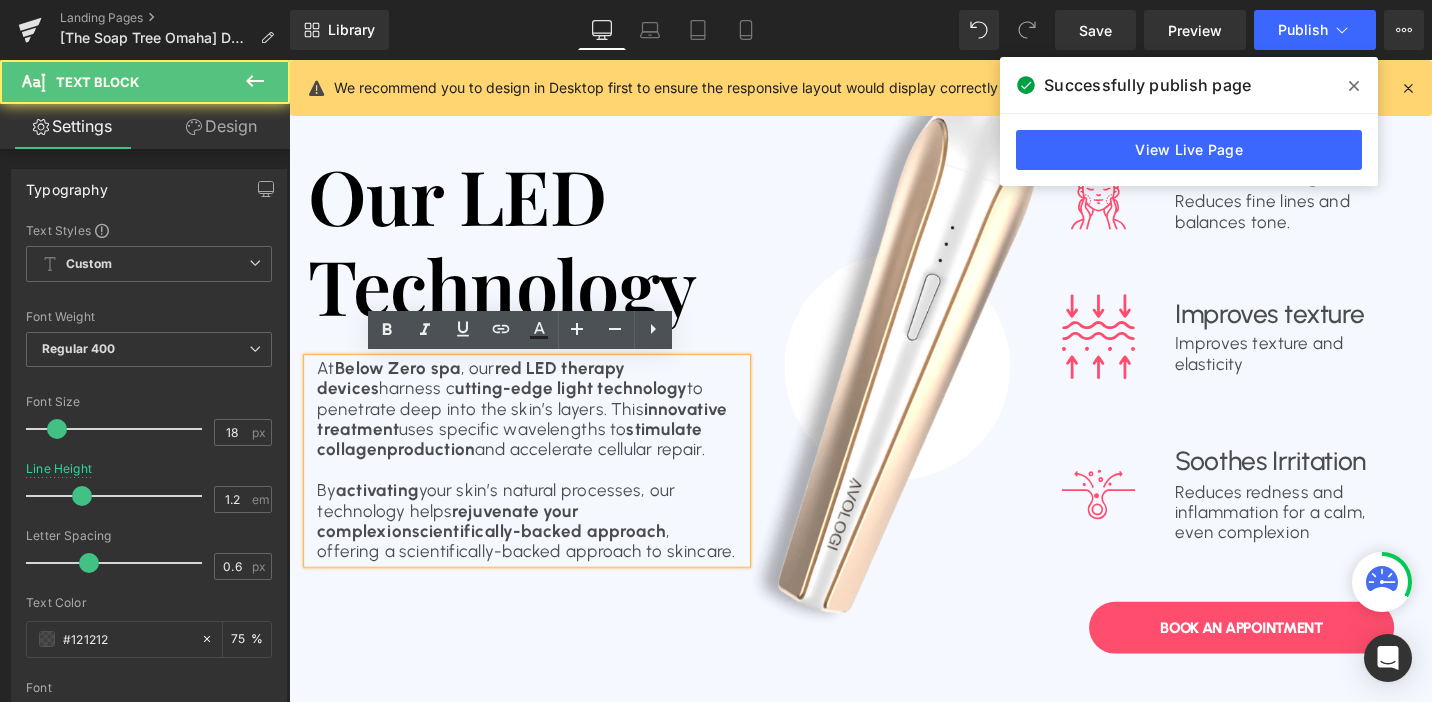 click on "At  Below Zero spa , our  red LED therapy devices  harness c utting-edge light technology  to penetrate deep into the skin’s layers. This  innovative treatment  uses specific wavelengths to  stimulate collagen production  and accelerate cellular repair." at bounding box center [541, 430] 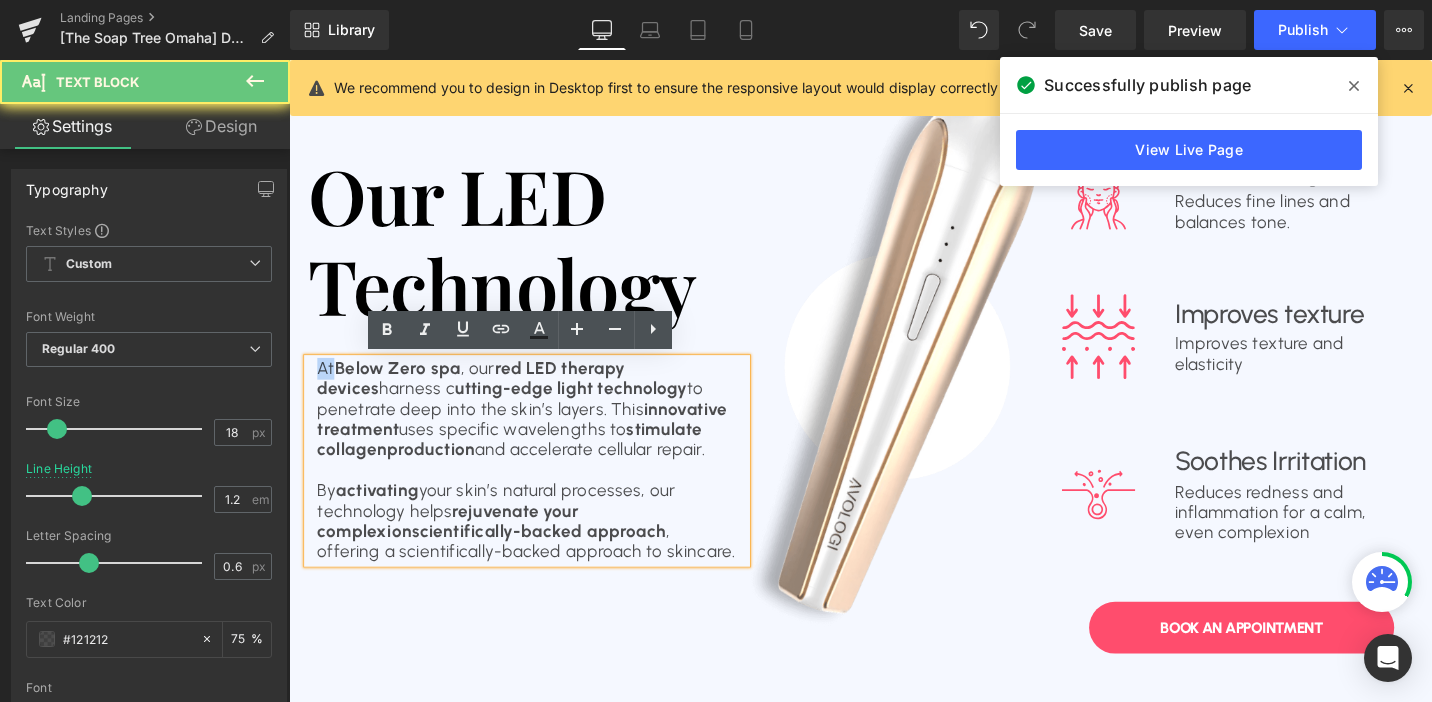 click on "At  Below Zero spa , our  red LED therapy devices  harness c utting-edge light technology  to penetrate deep into the skin’s layers. This  innovative treatment  uses specific wavelengths to  stimulate collagen production  and accelerate cellular repair." at bounding box center [541, 430] 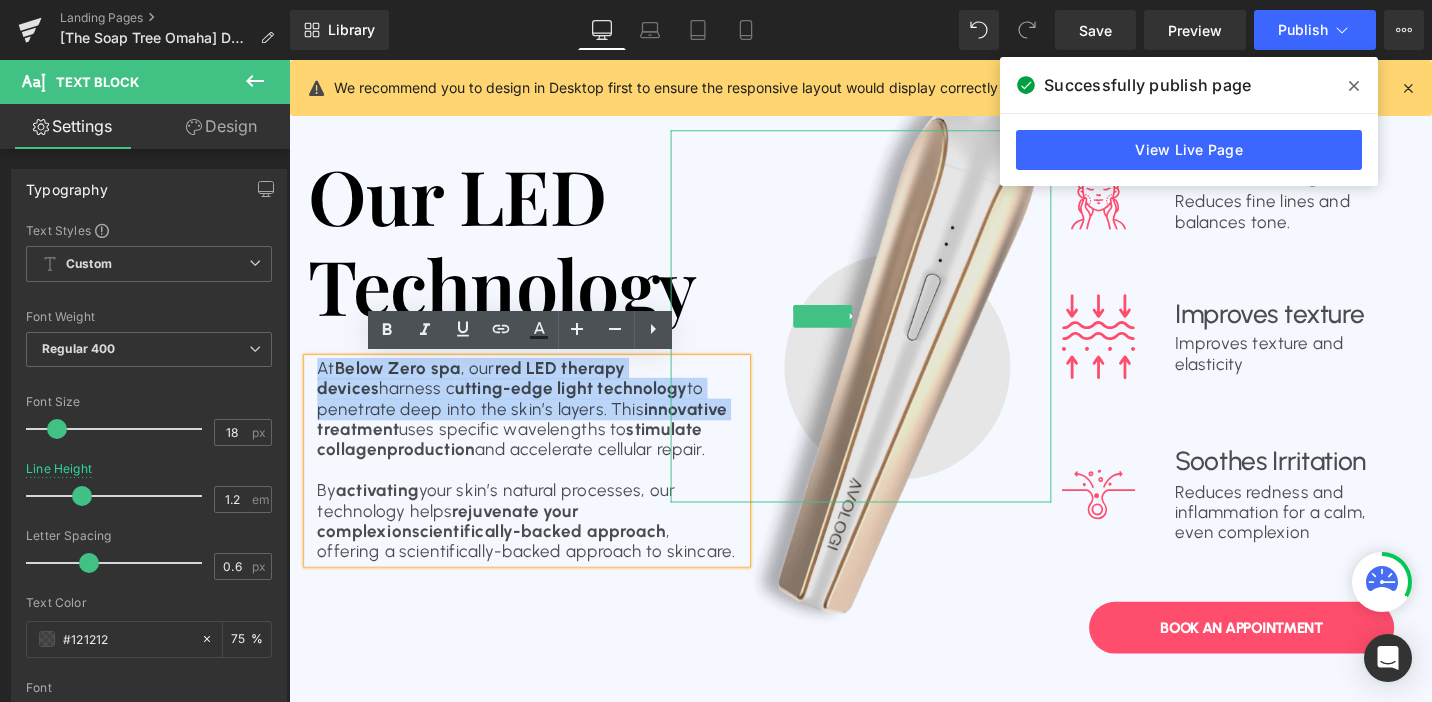 drag, startPoint x: 321, startPoint y: 383, endPoint x: 588, endPoint y: 512, distance: 296.52994 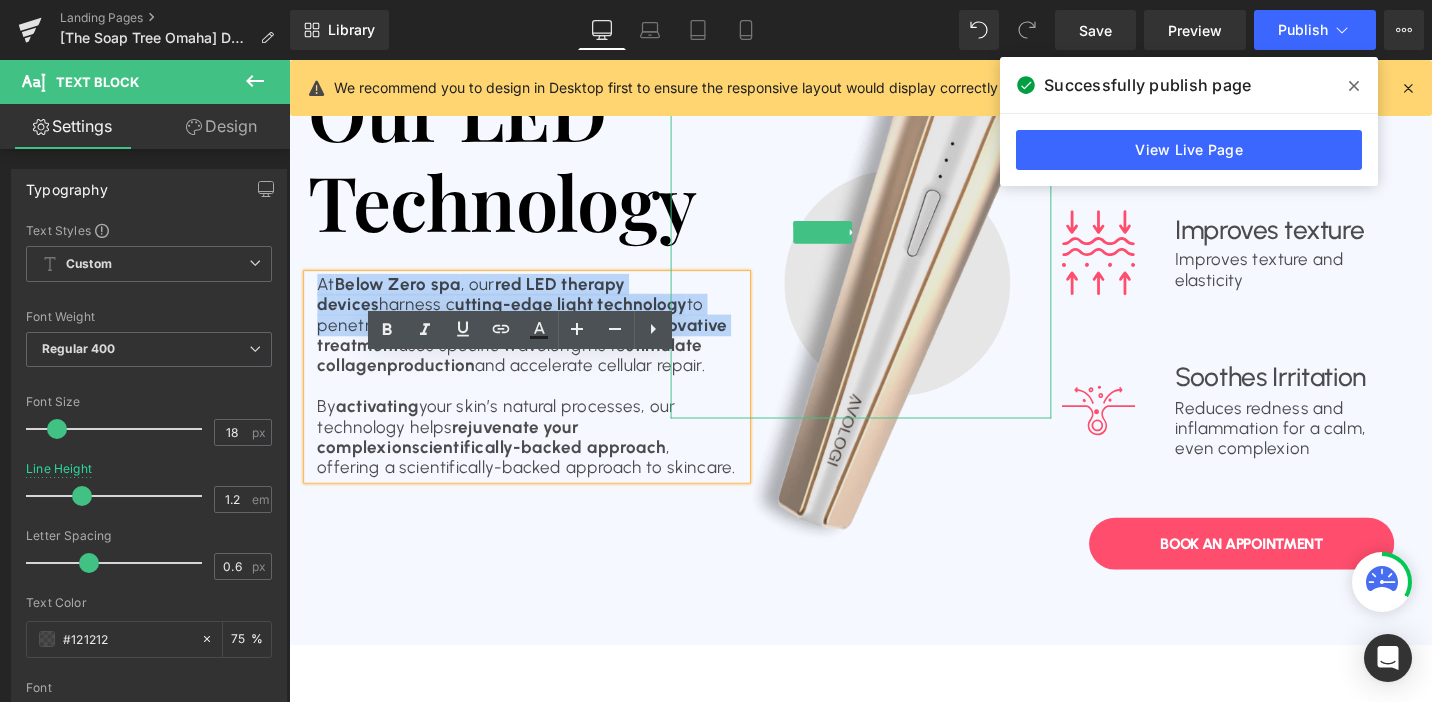 scroll, scrollTop: 1647, scrollLeft: 0, axis: vertical 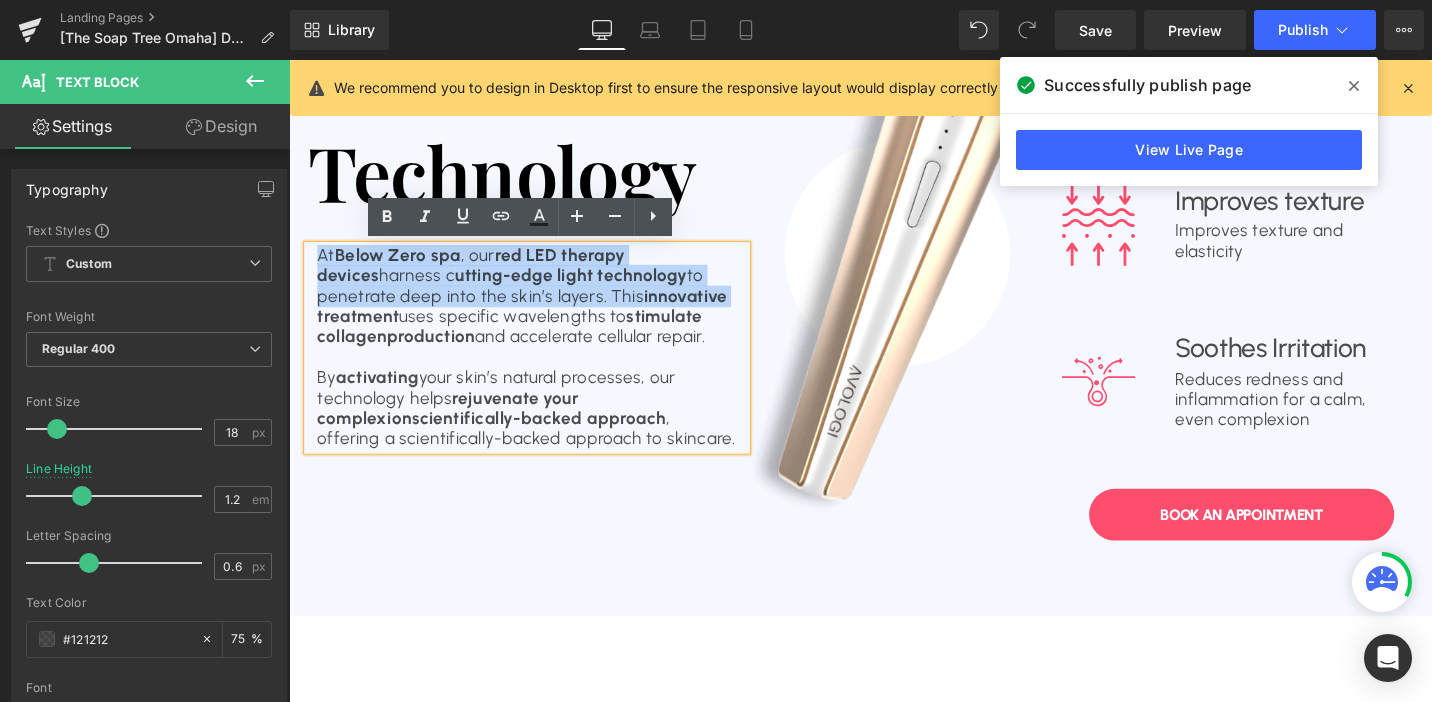 click on "Our LED Technology Heading         At  Below Zero spa , our  red LED therapy devices  harness c utting-edge light technology  to penetrate deep into the skin’s layers. This  innovative treatment  uses specific wavelengths to  stimulate collagen production  and accelerate cellular repair. By  activating  your skin’s natural processes, our technology helps  rejuvenate your complexion scientifically-backed approach , offering a scientifically-backed approach to skincare. Text Block         Image         Image         Boosts collagen Text Block         Reduces fine lines and balances tone. Text Block         Row         Image         Improves texture Text Block         Improves texture and elasticity Text Block         Row         Image         Soothes Irritation Text Block         Reduces redness and inflammation for a calm, even complexion Text Block         Row         Book An APPOINTMENT Button         Row" at bounding box center (894, 307) 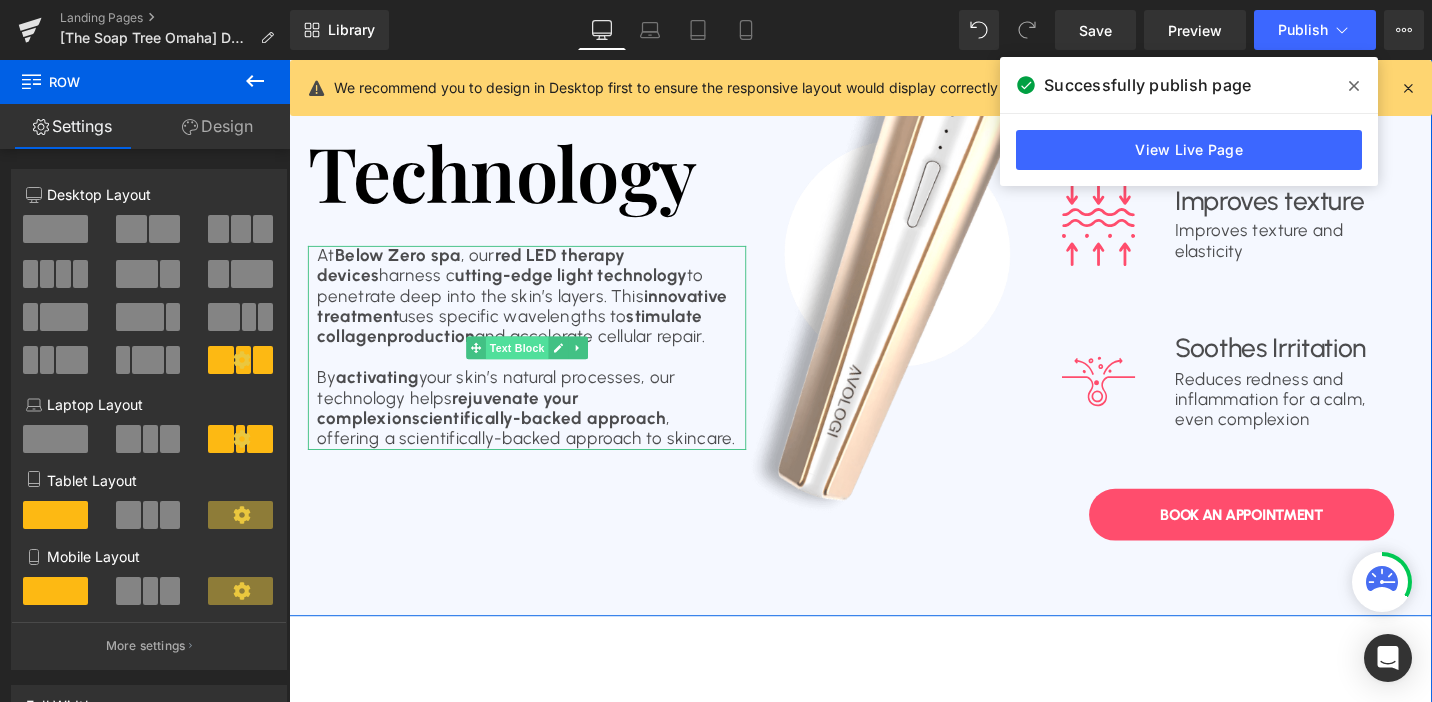 click on "Text Block" at bounding box center [531, 365] 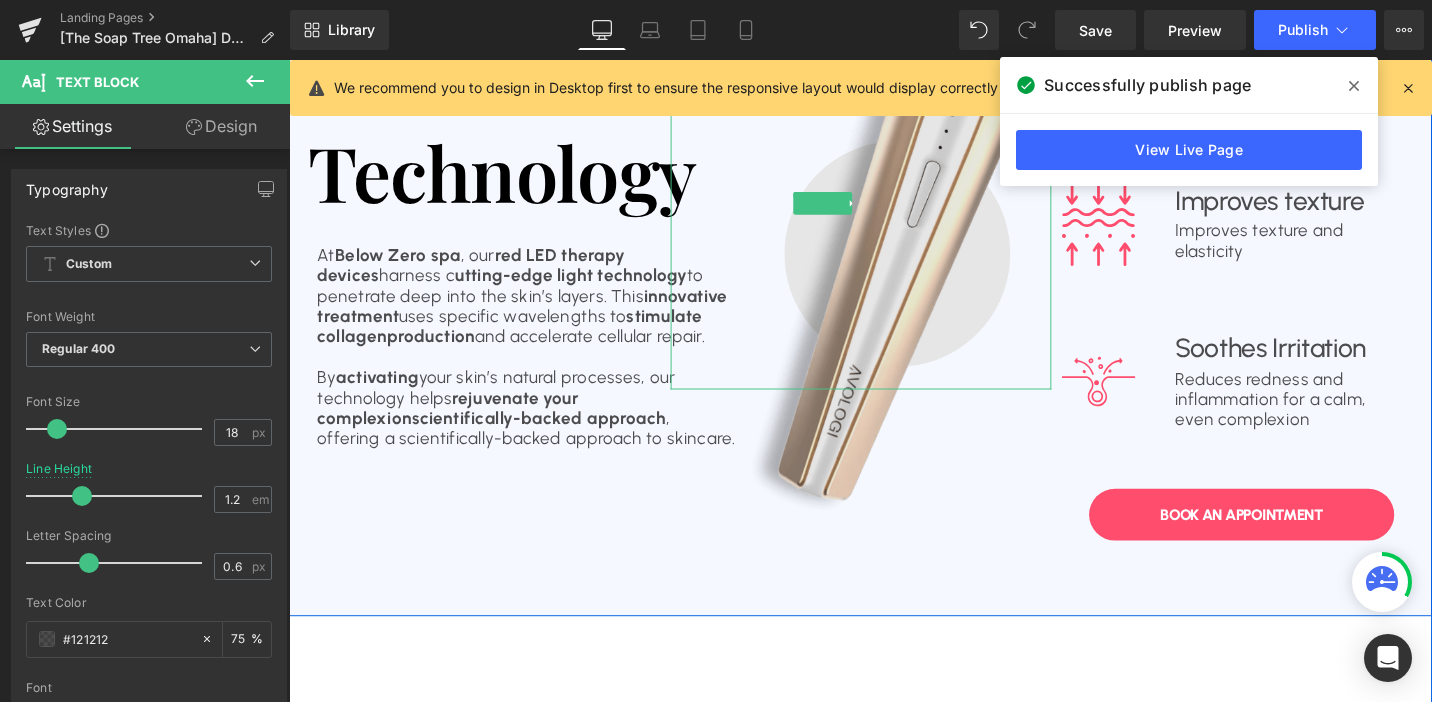 click at bounding box center (854, 212) 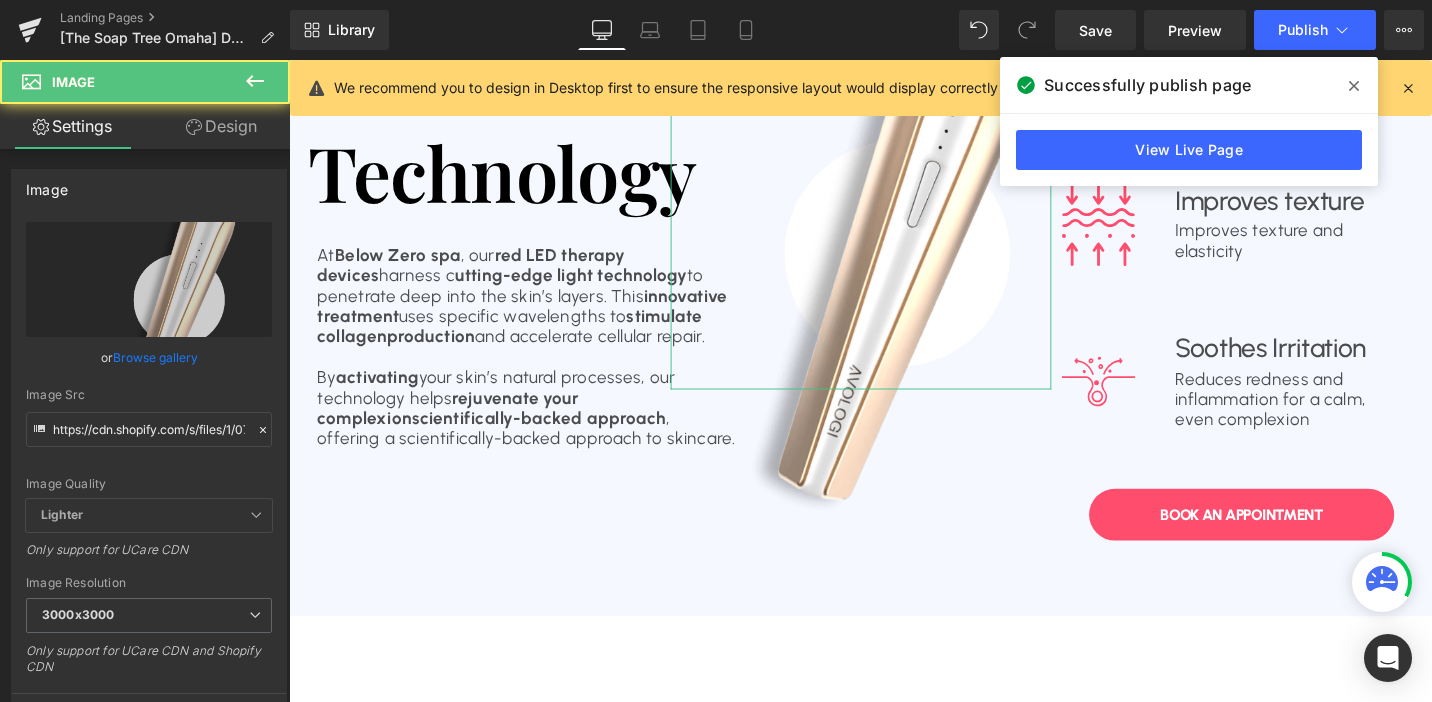 click on "Design" at bounding box center [221, 126] 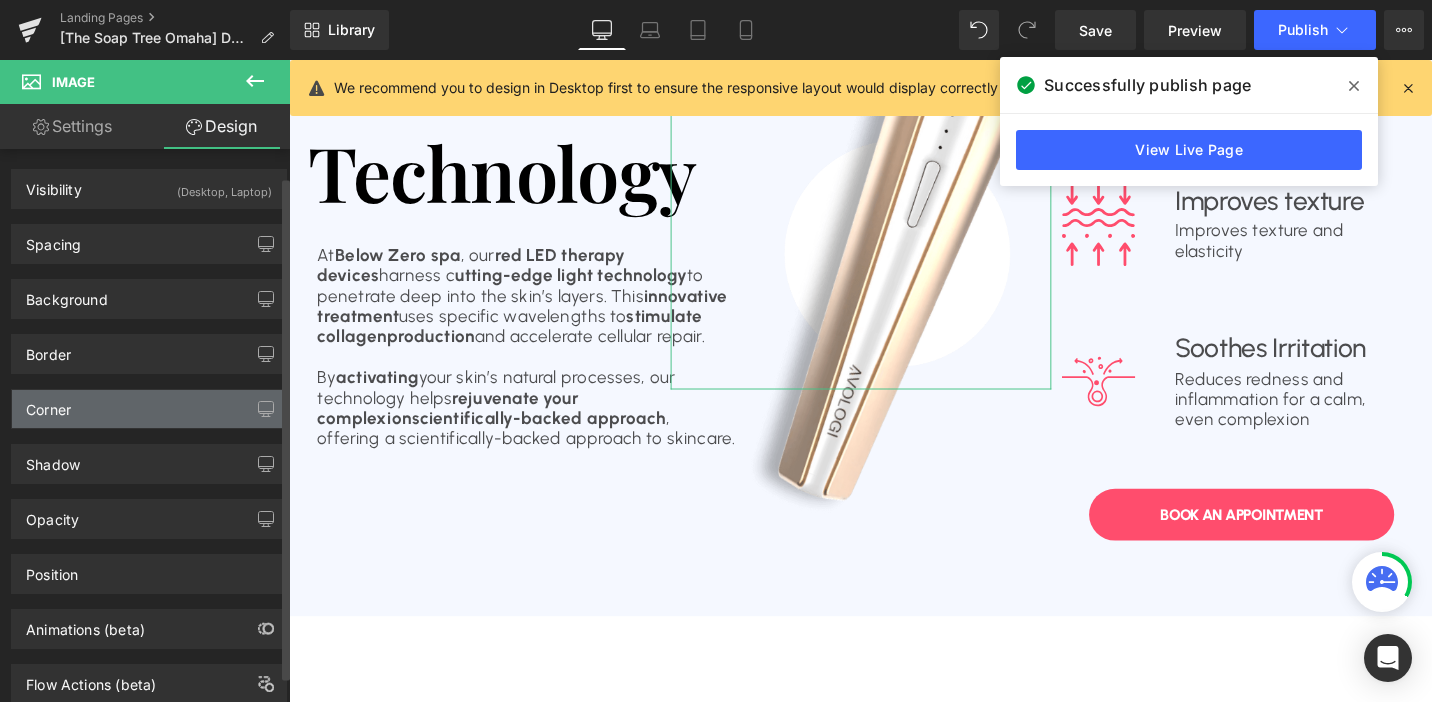 scroll, scrollTop: 59, scrollLeft: 0, axis: vertical 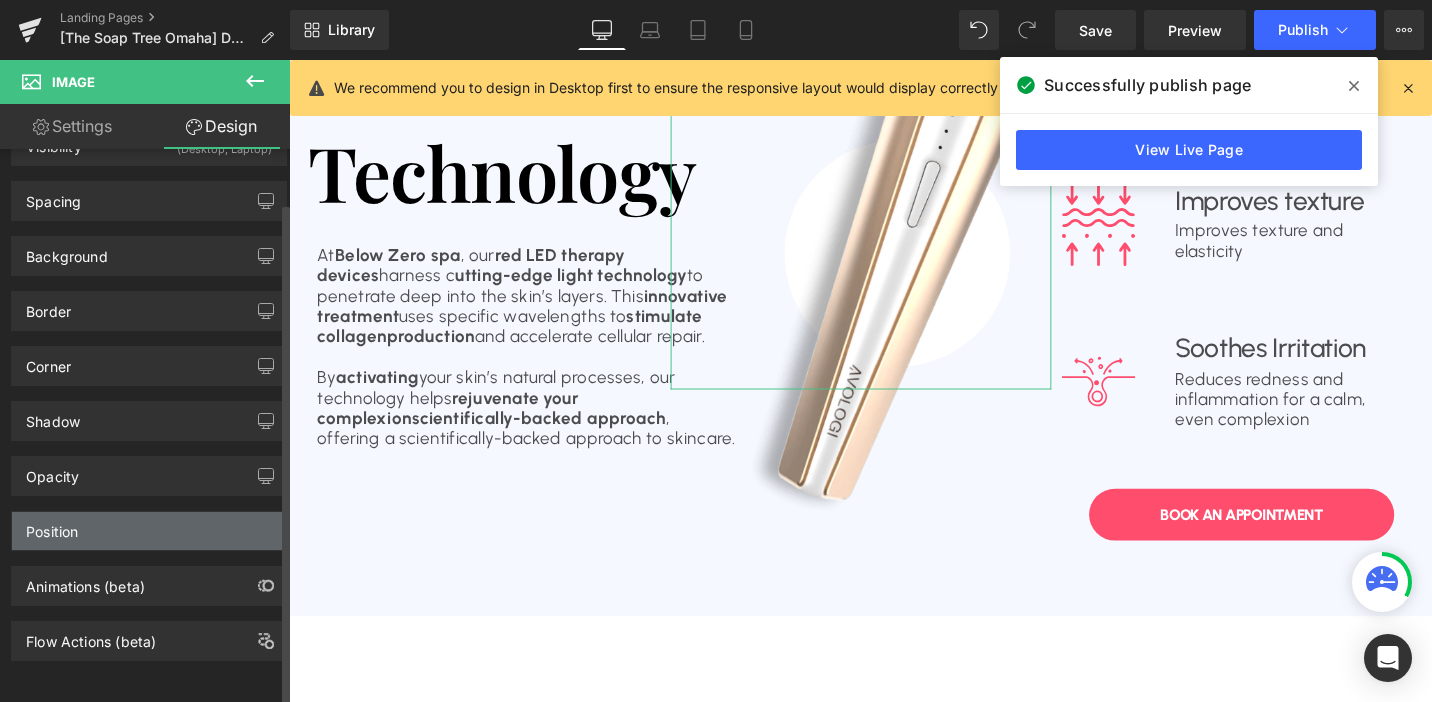 click on "Position" at bounding box center [149, 531] 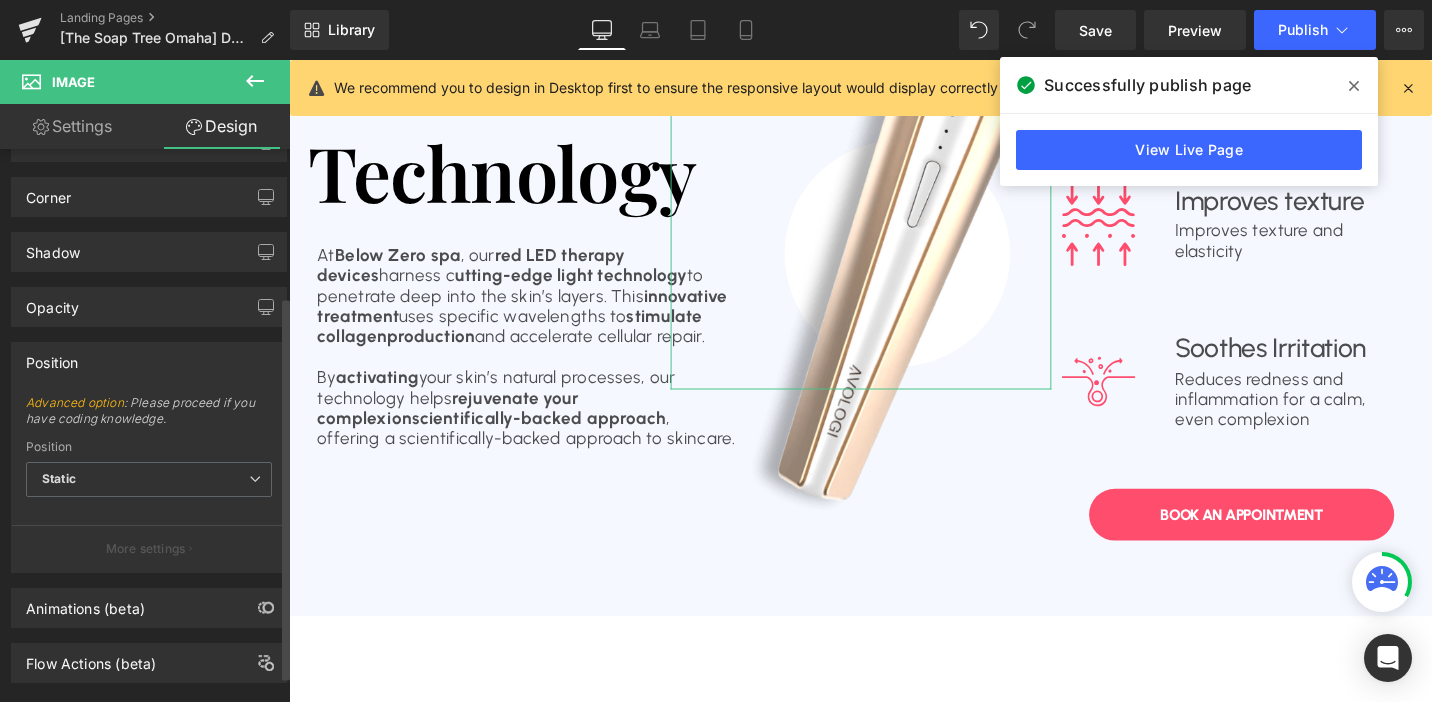 scroll, scrollTop: 240, scrollLeft: 0, axis: vertical 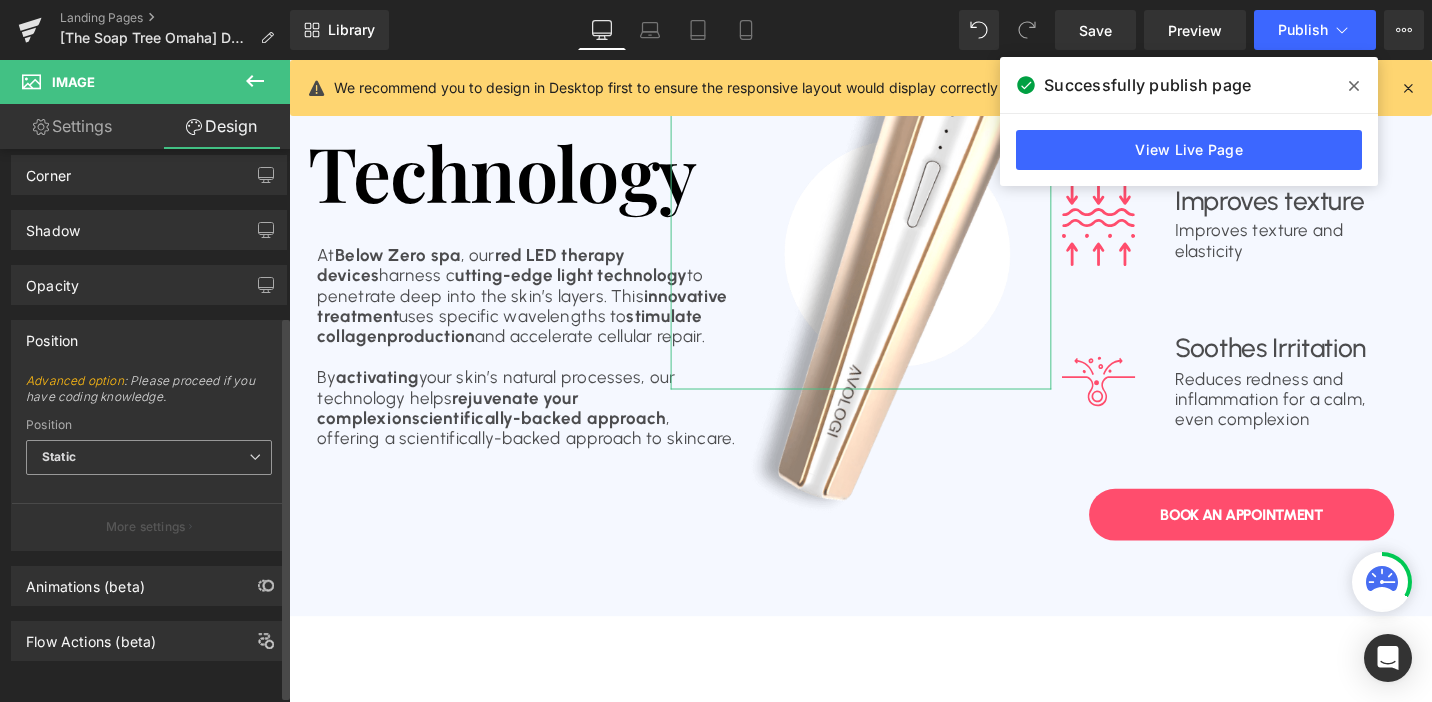 click on "Static" at bounding box center [149, 457] 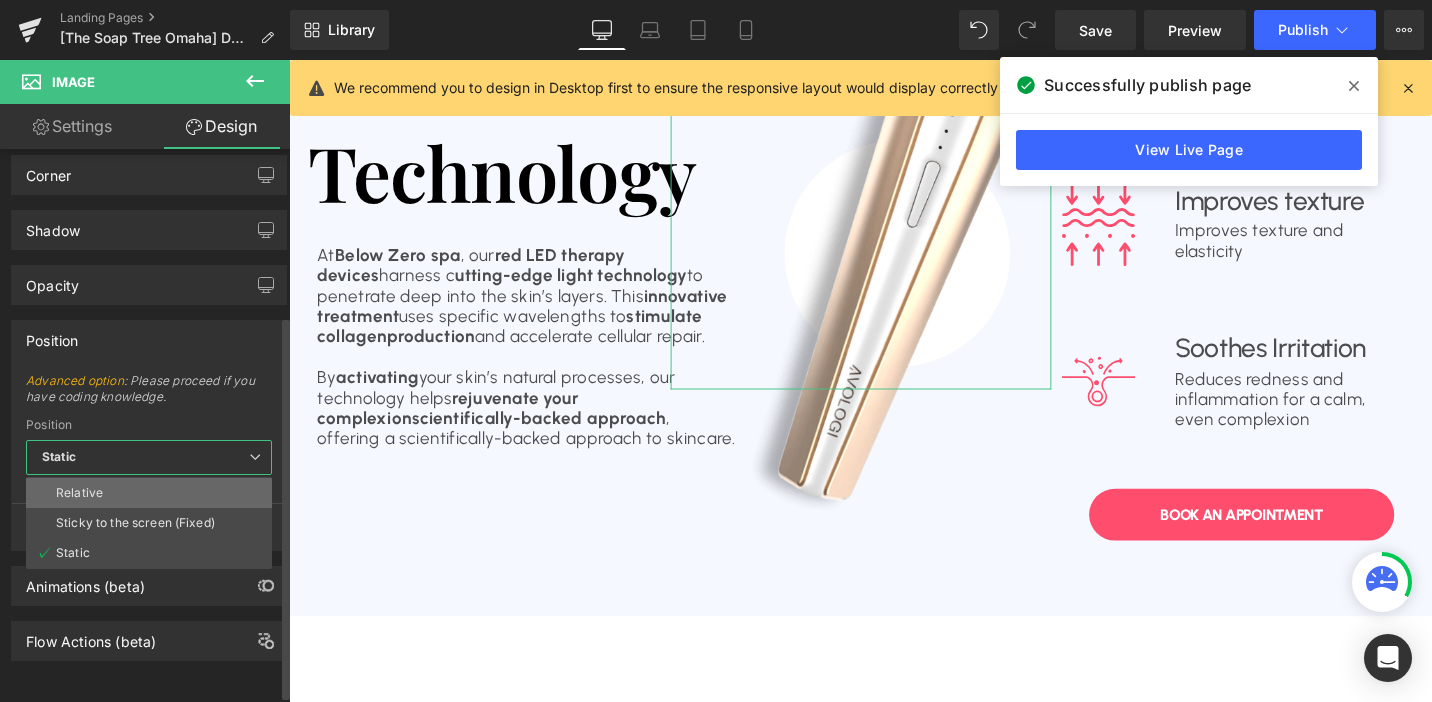 click on "Relative" at bounding box center (149, 493) 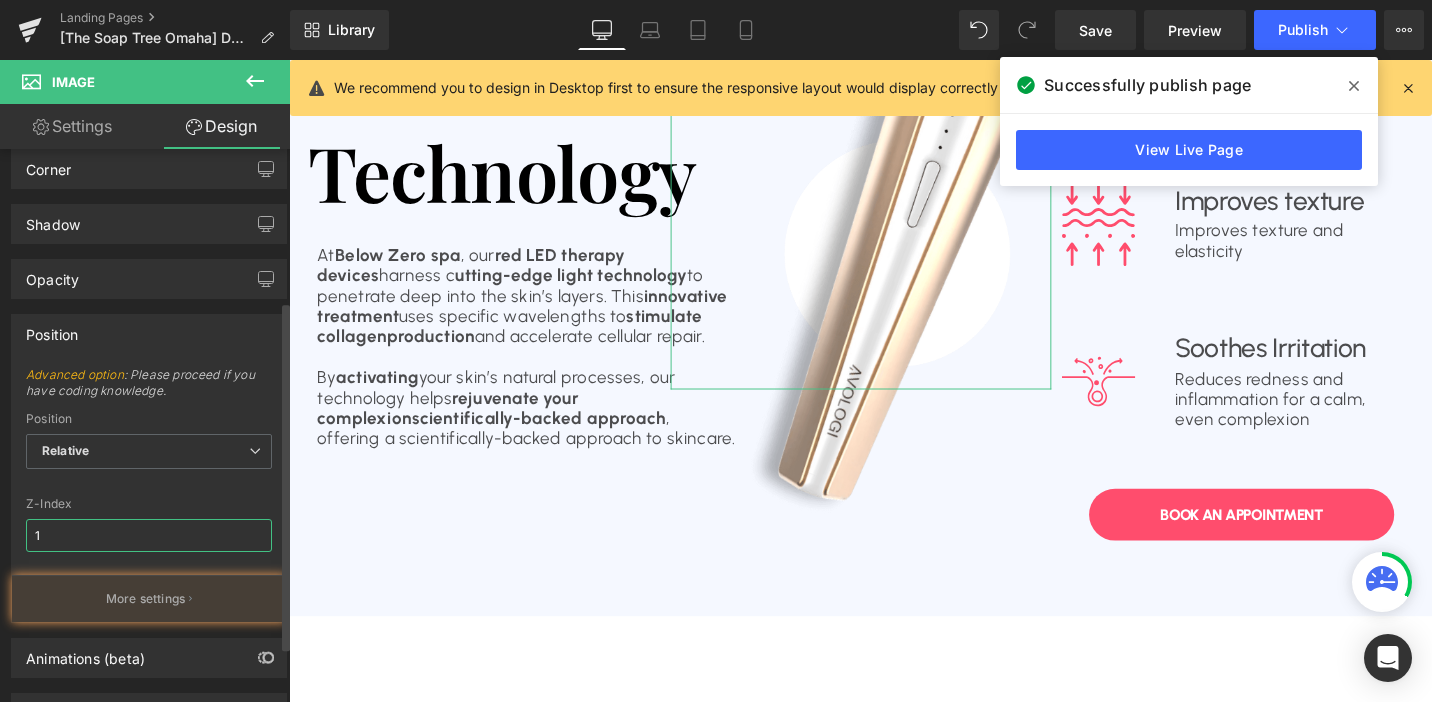 click on "1" at bounding box center [149, 535] 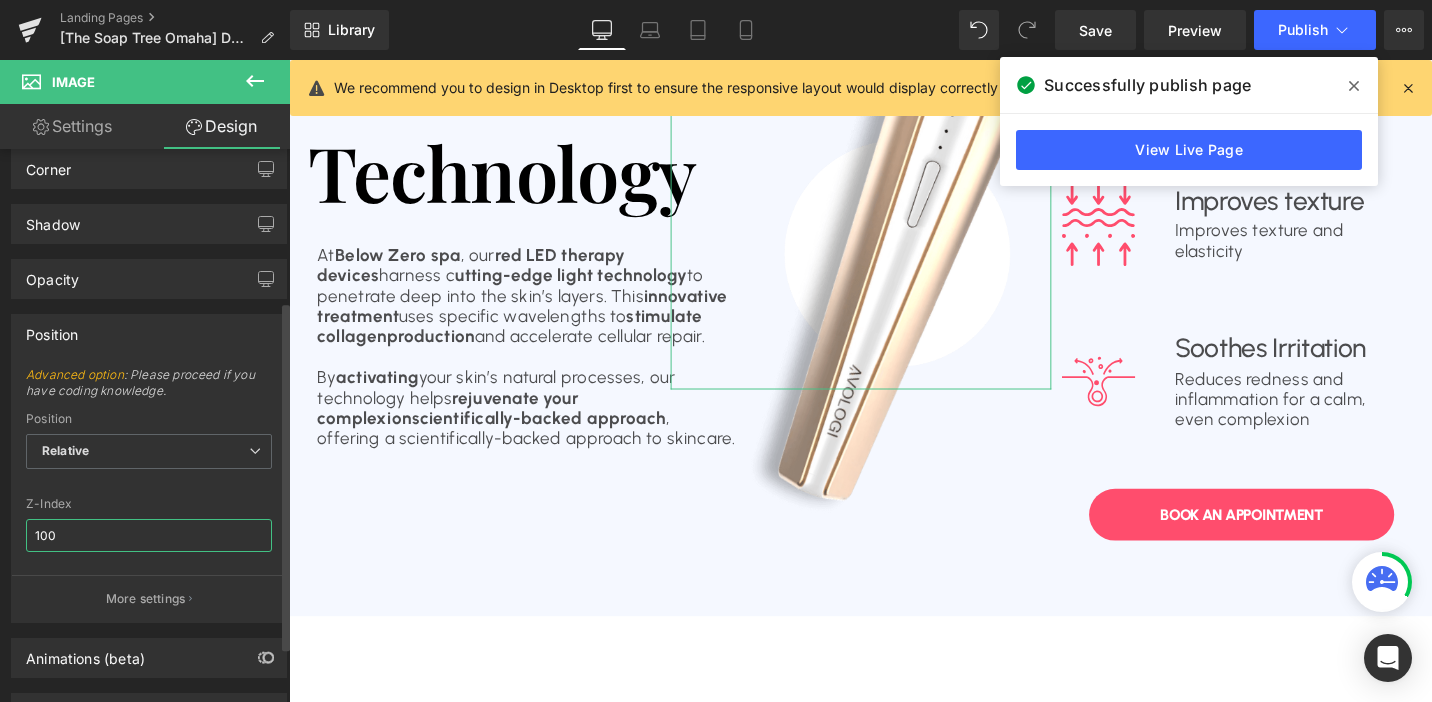 type on "100" 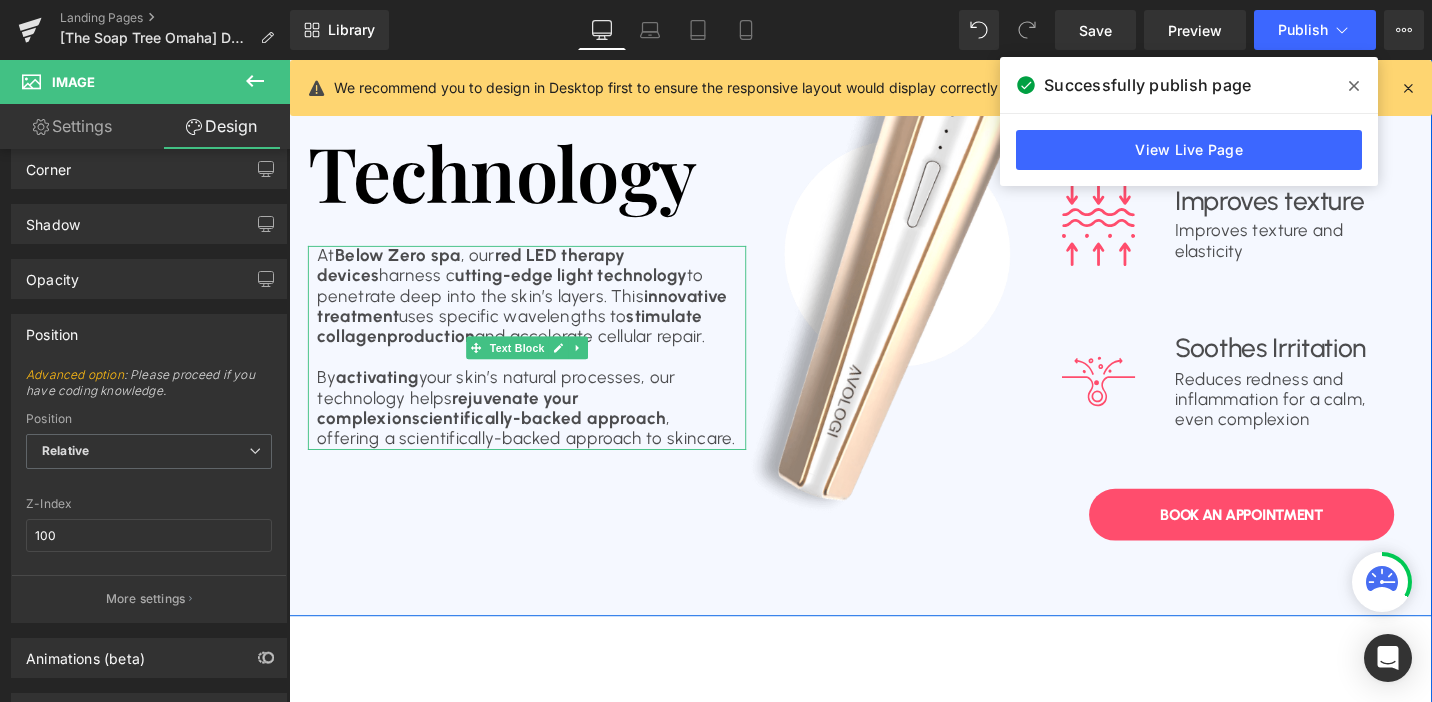click on "rejuvenate your complexion" at bounding box center (458, 429) 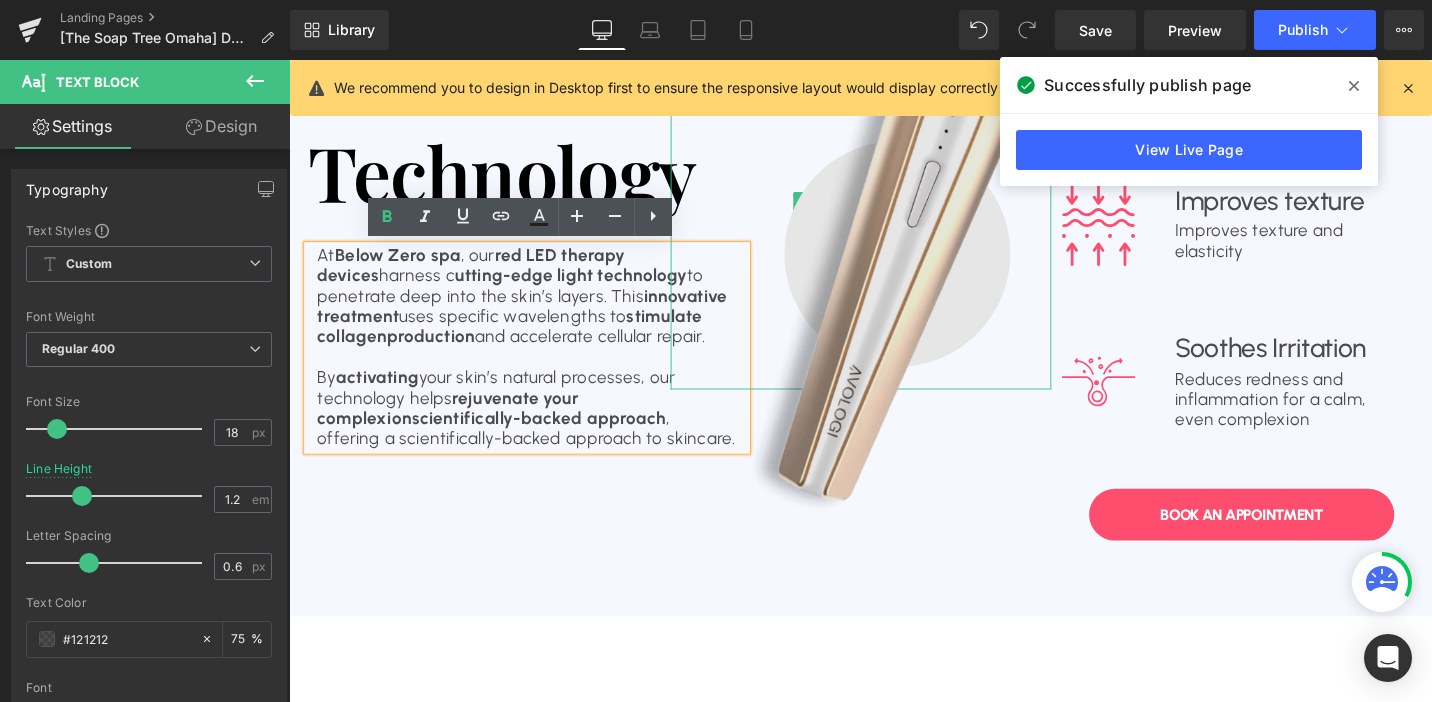 click at bounding box center [854, 212] 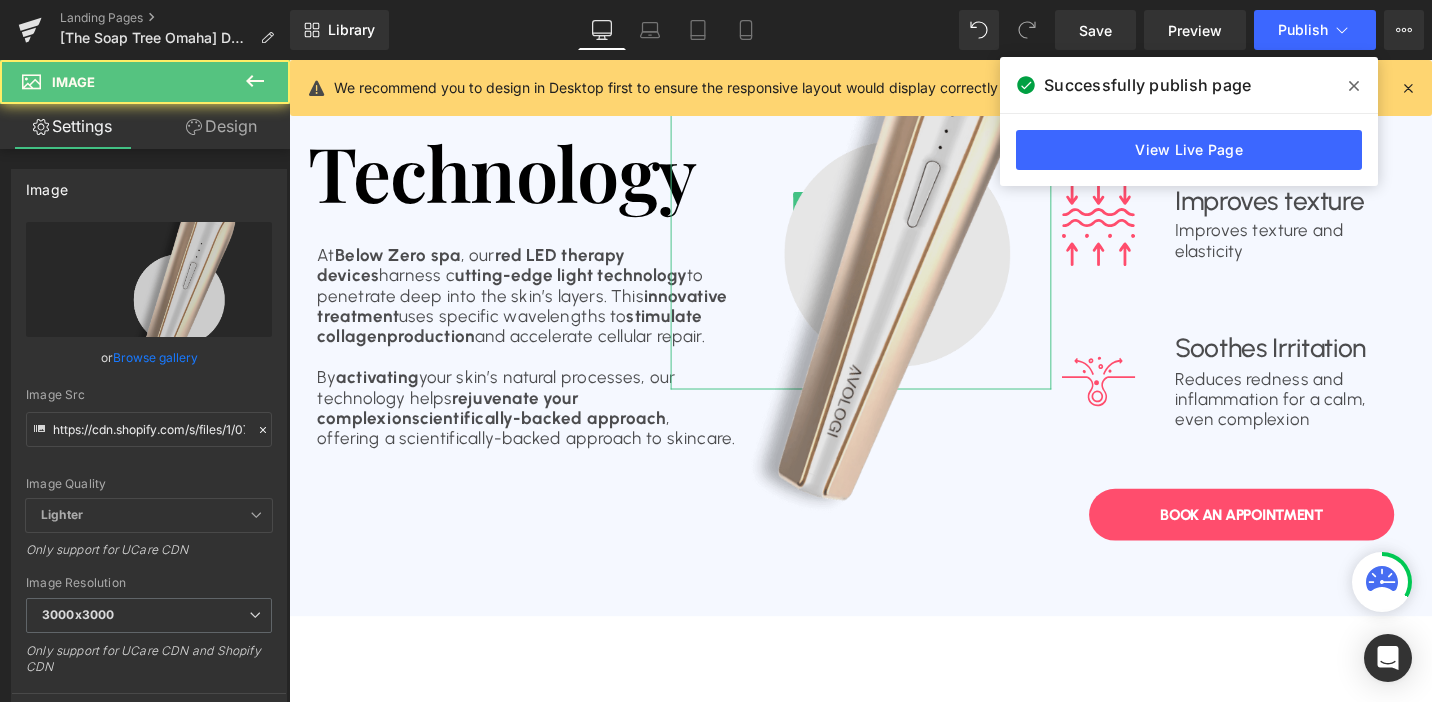 click at bounding box center (854, 212) 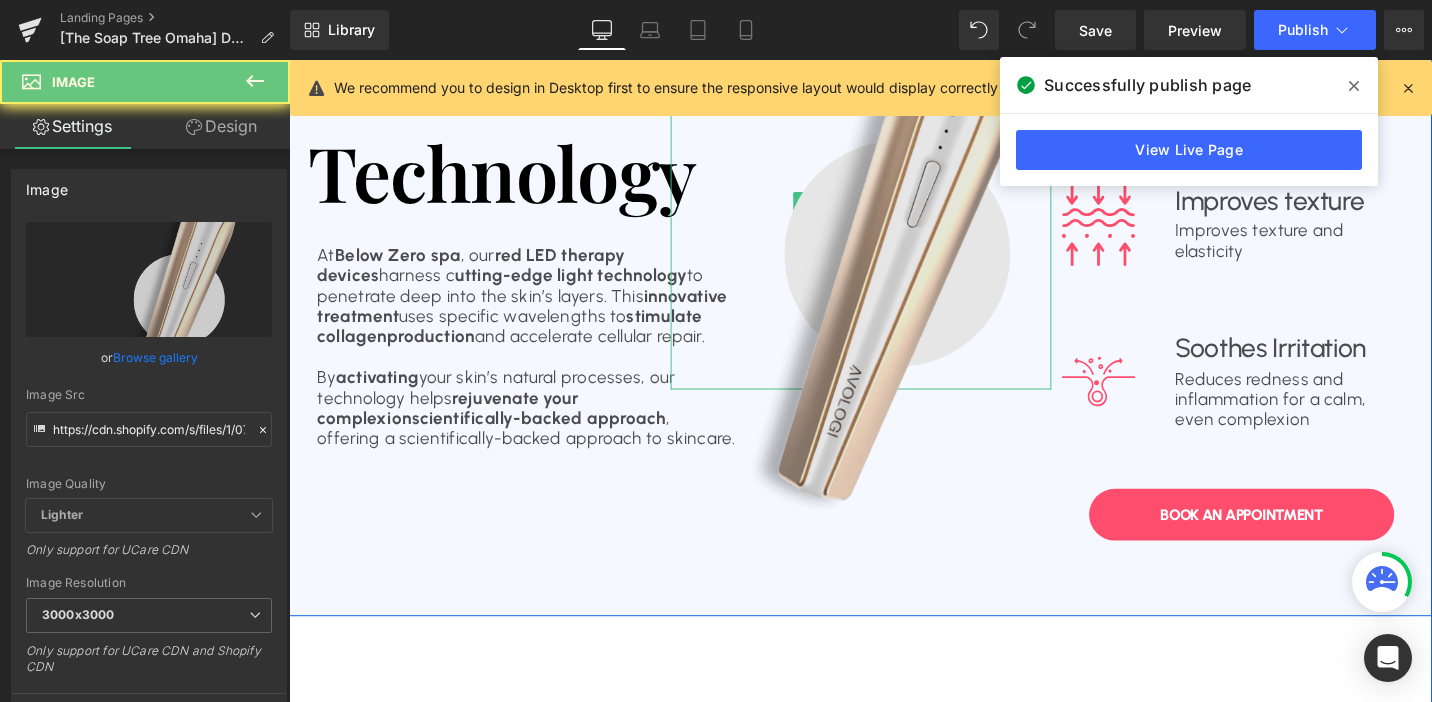 click at bounding box center (854, 212) 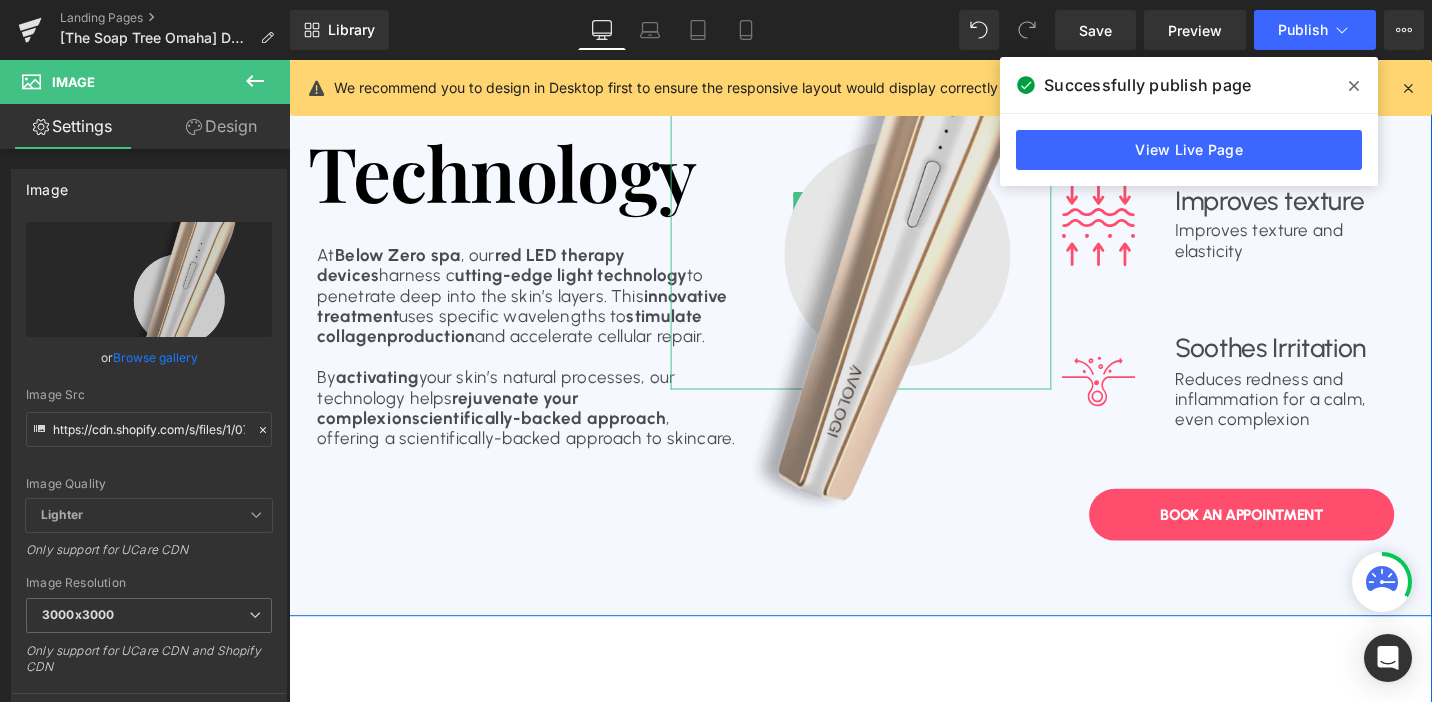click at bounding box center [854, 212] 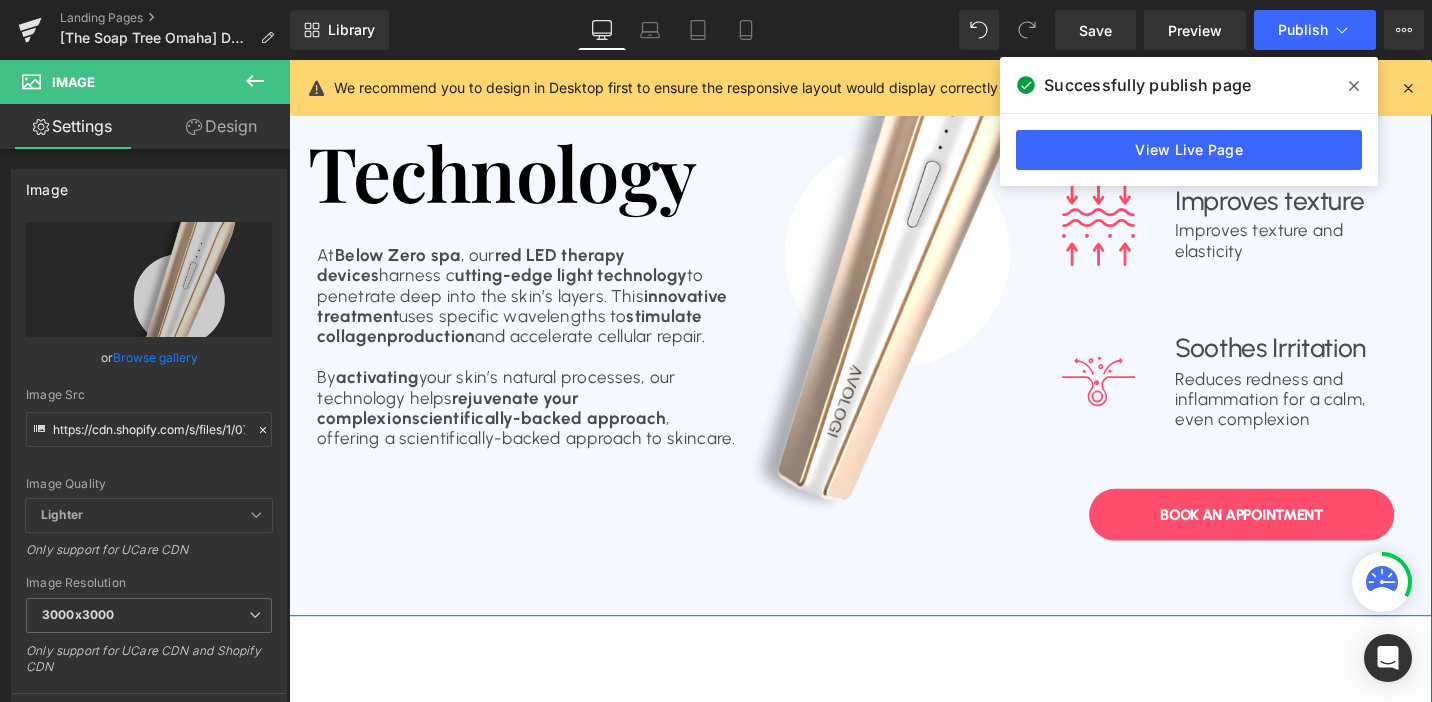 click on "Below Zero spa" at bounding box center [403, 267] 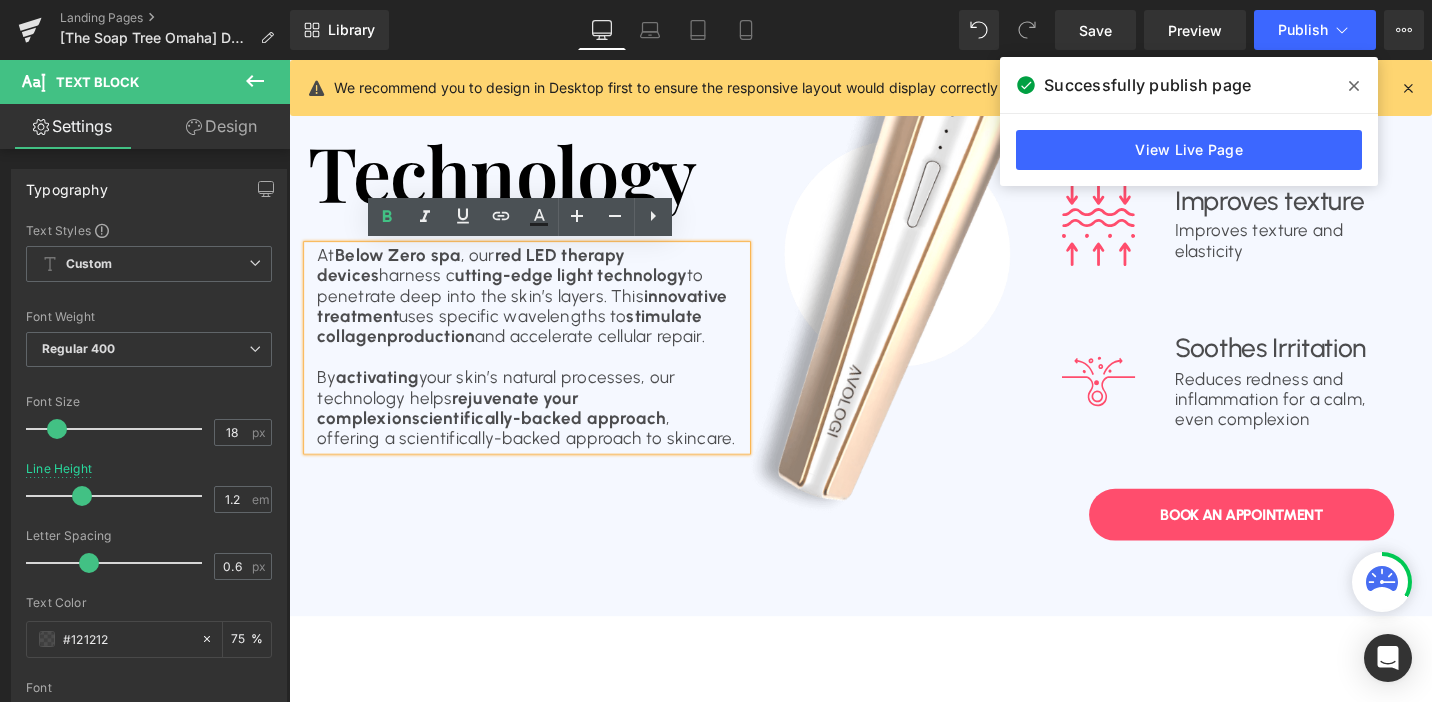 click on "At  Below Zero spa , our  red LED therapy devices  harness c utting-edge light technology  to penetrate deep into the skin’s layers. This  innovative treatment  uses specific wavelengths to  stimulate collagen production  and accelerate cellular repair." at bounding box center (541, 311) 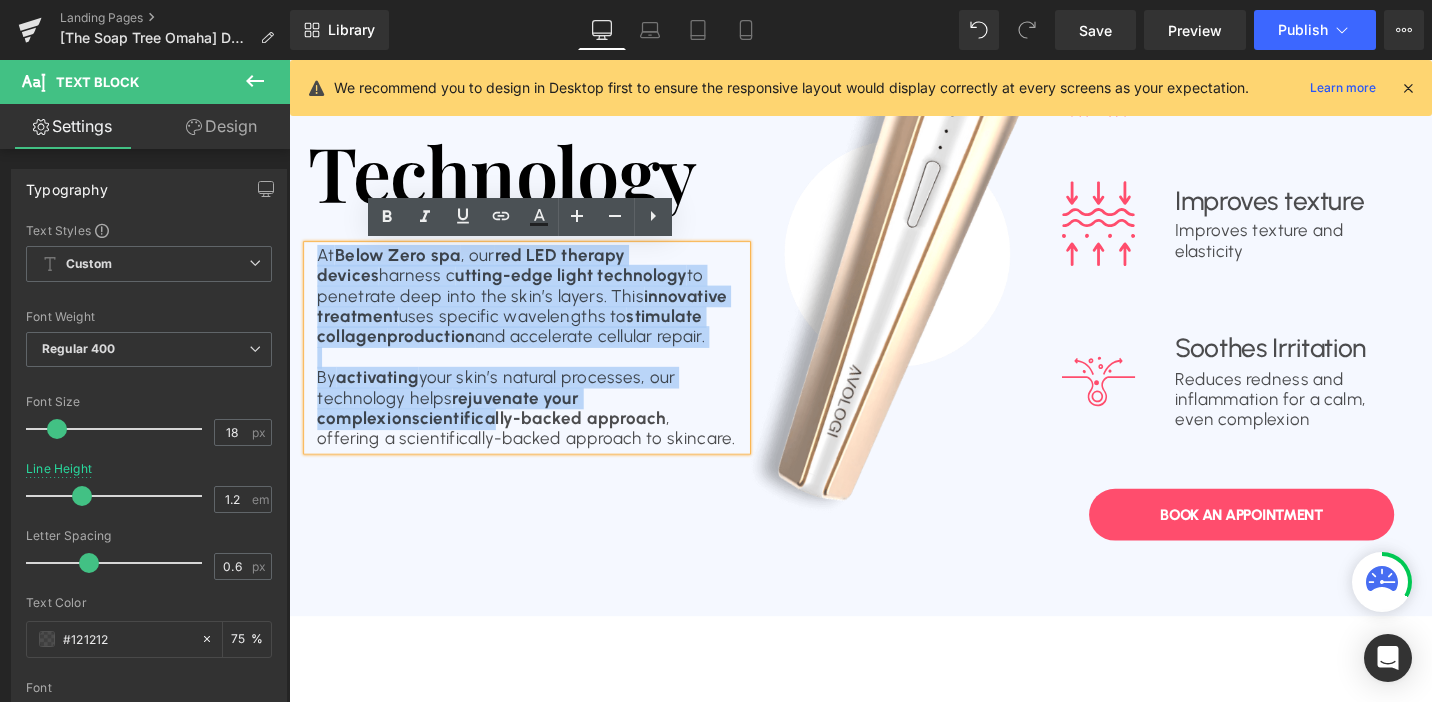 drag, startPoint x: 321, startPoint y: 264, endPoint x: 503, endPoint y: 444, distance: 255.97656 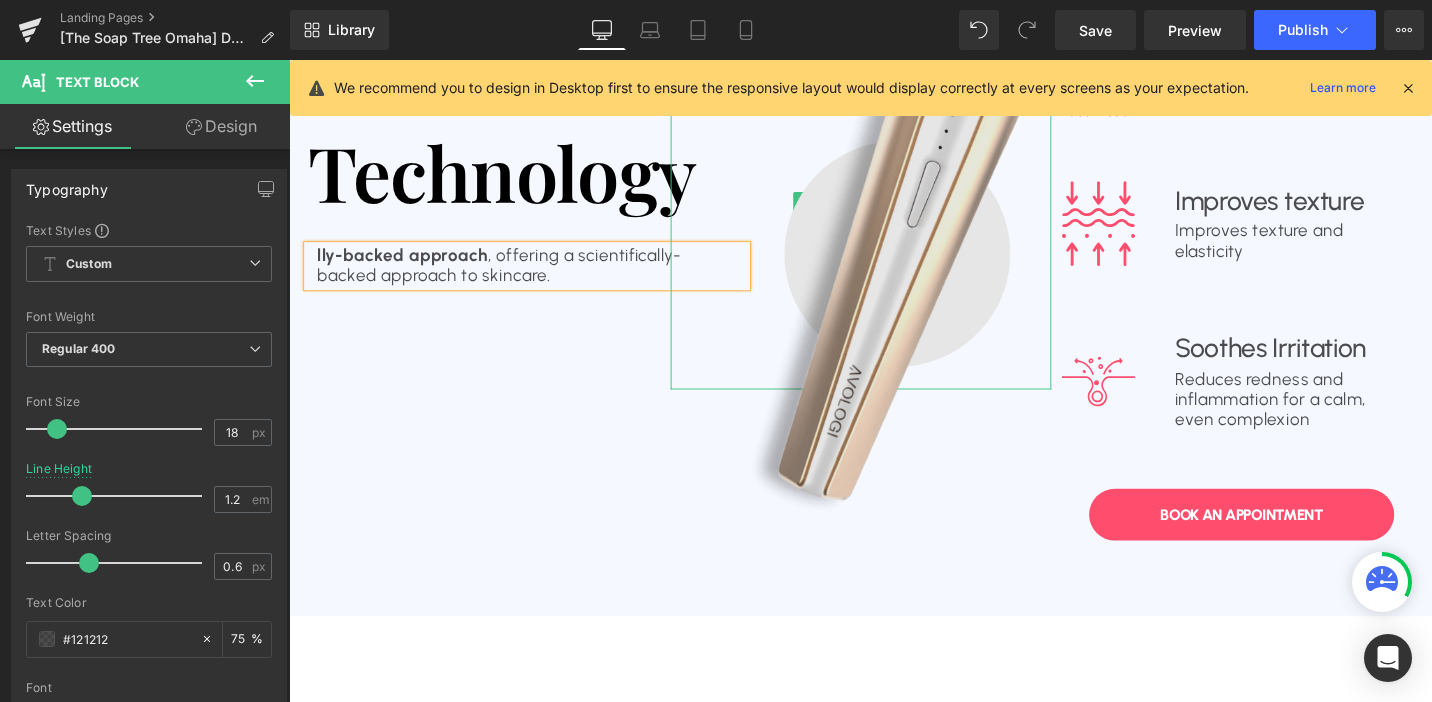 click at bounding box center [854, 212] 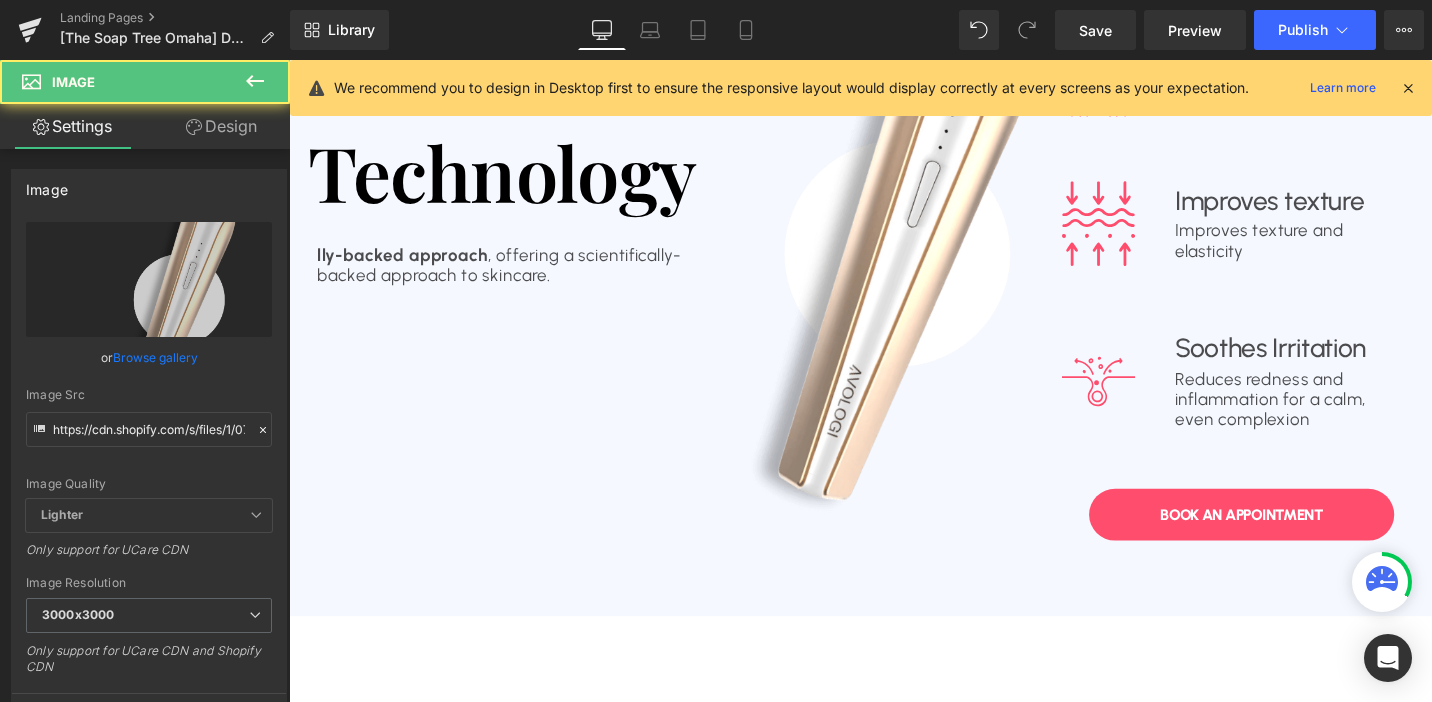 click on "Text Block" at bounding box center [531, 365] 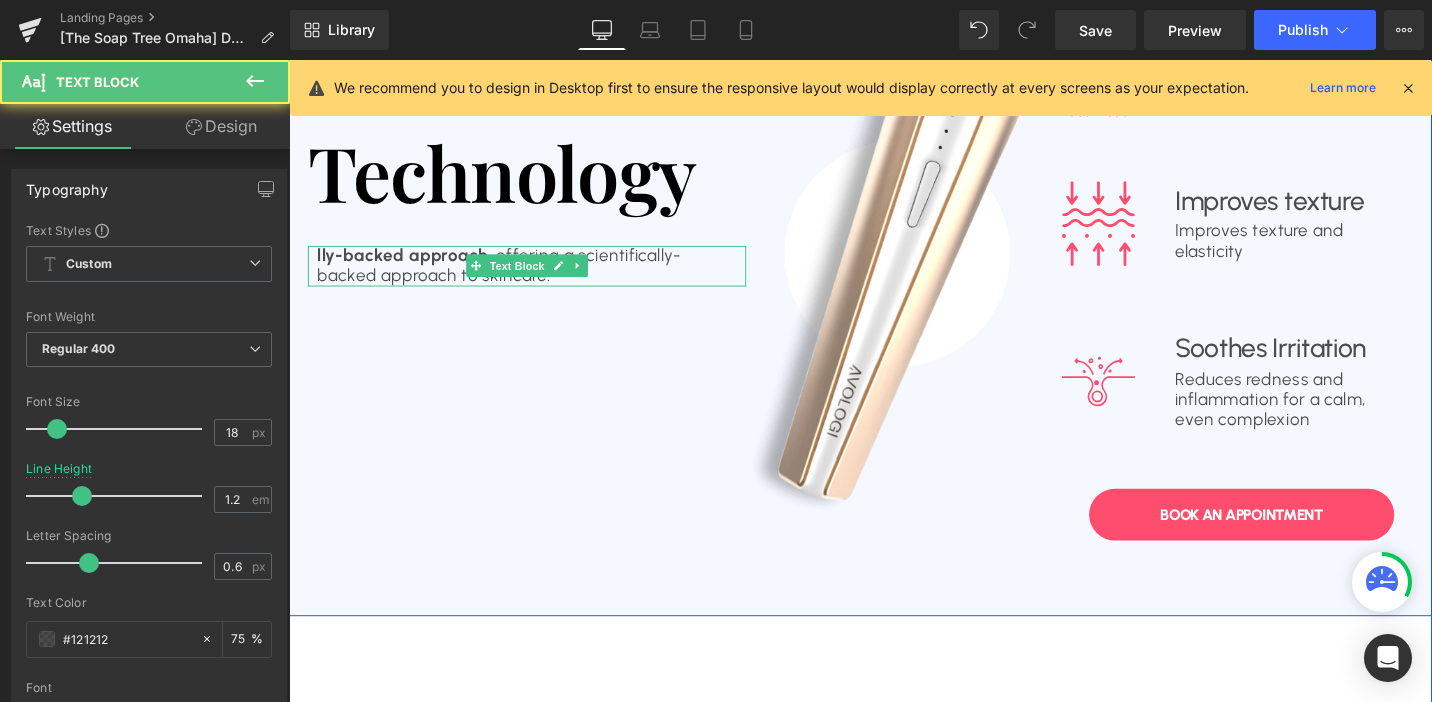 click on "Text Block" at bounding box center [531, 278] 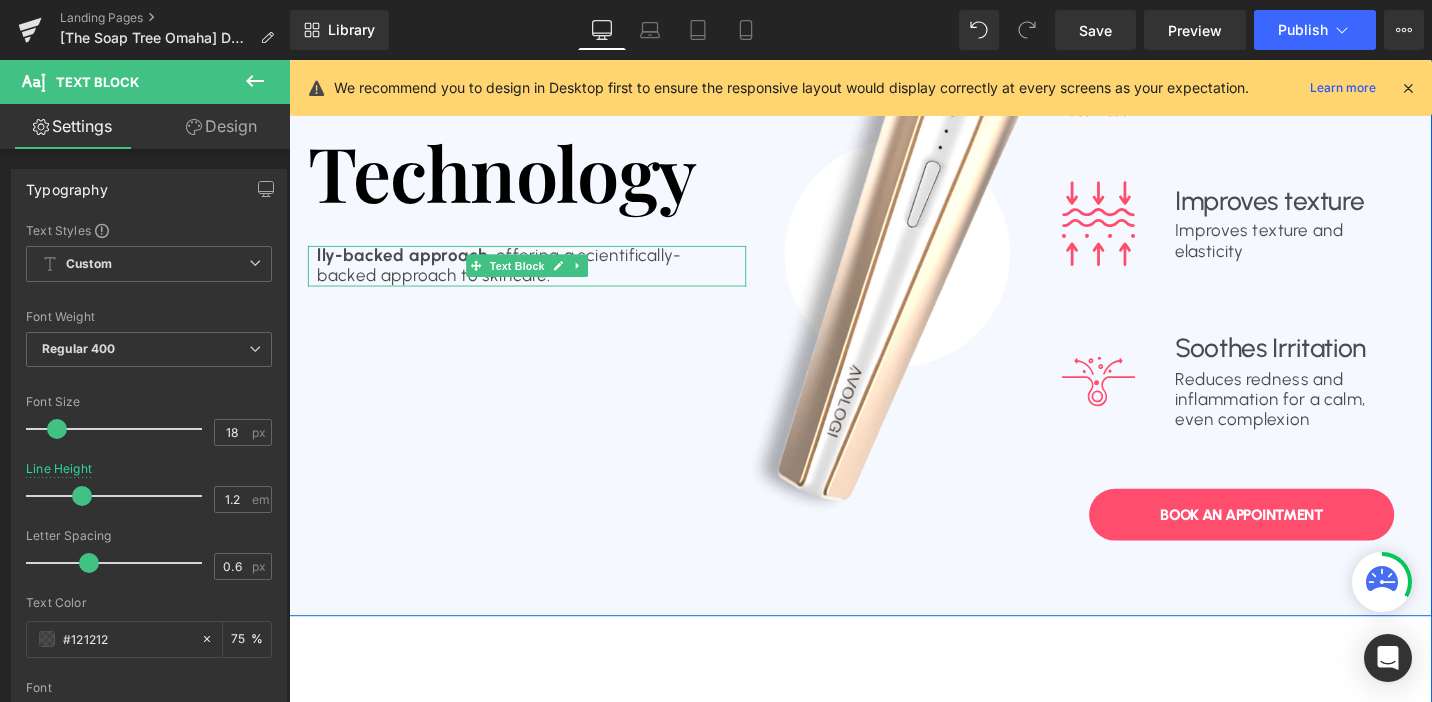 click on "lly-backed approach , offering a scientifically-backed approach to skincare." at bounding box center (541, 278) 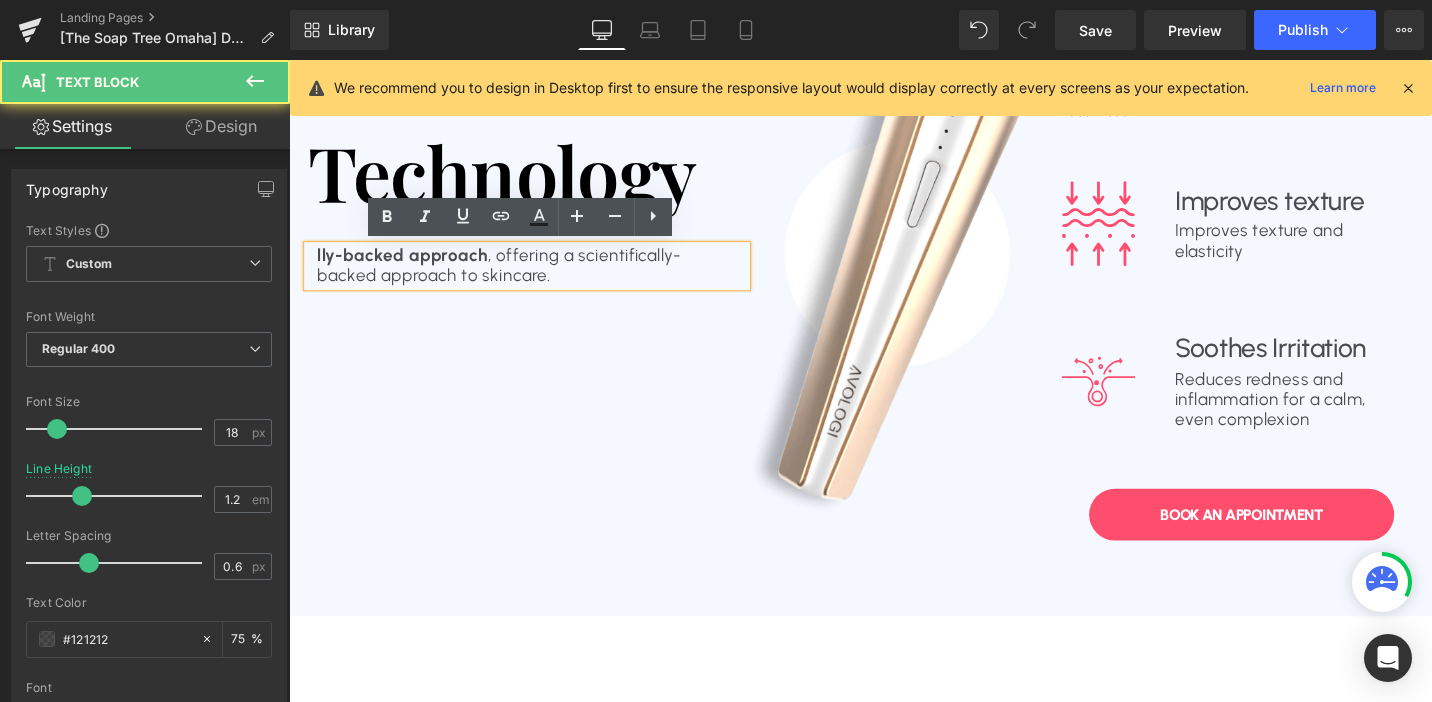 click on "lly-backed approach , offering a scientifically-backed approach to skincare." at bounding box center [541, 278] 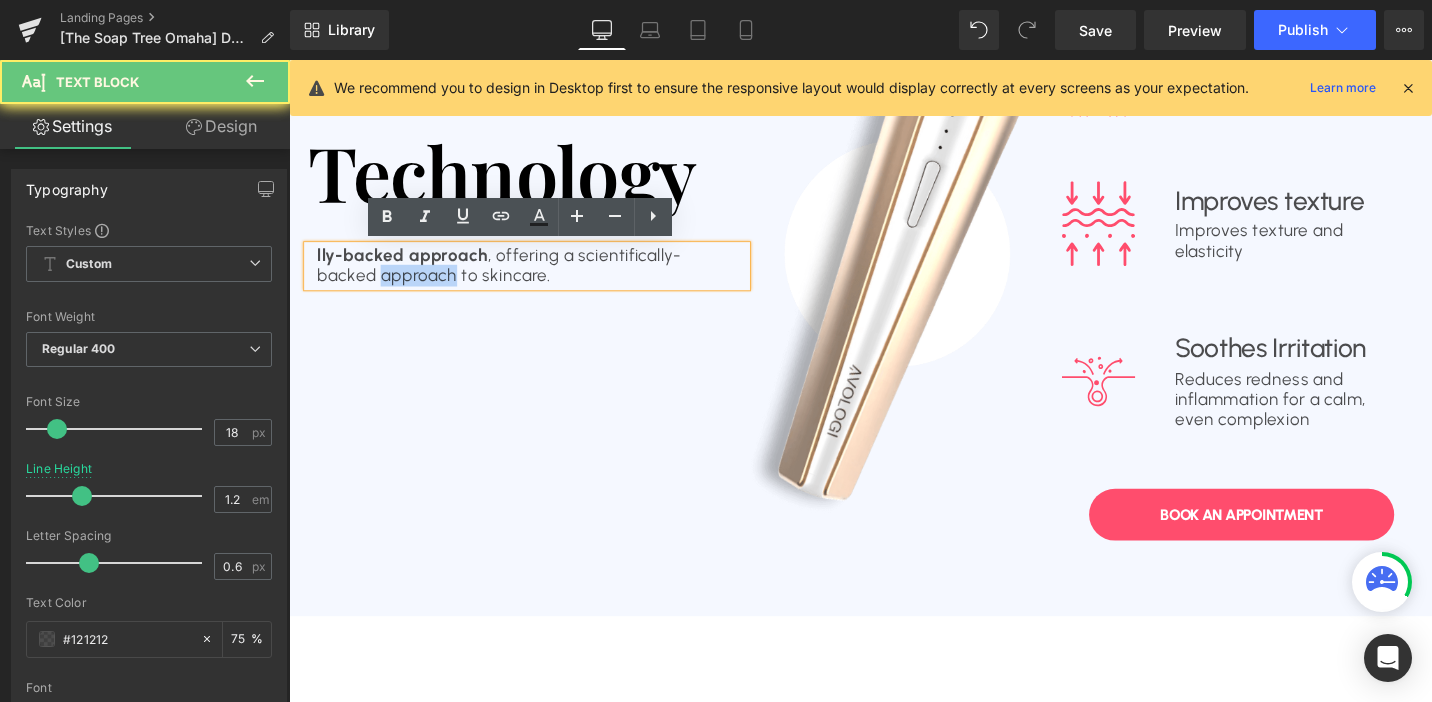 click on "lly-backed approach , offering a scientifically-backed approach to skincare." at bounding box center [541, 278] 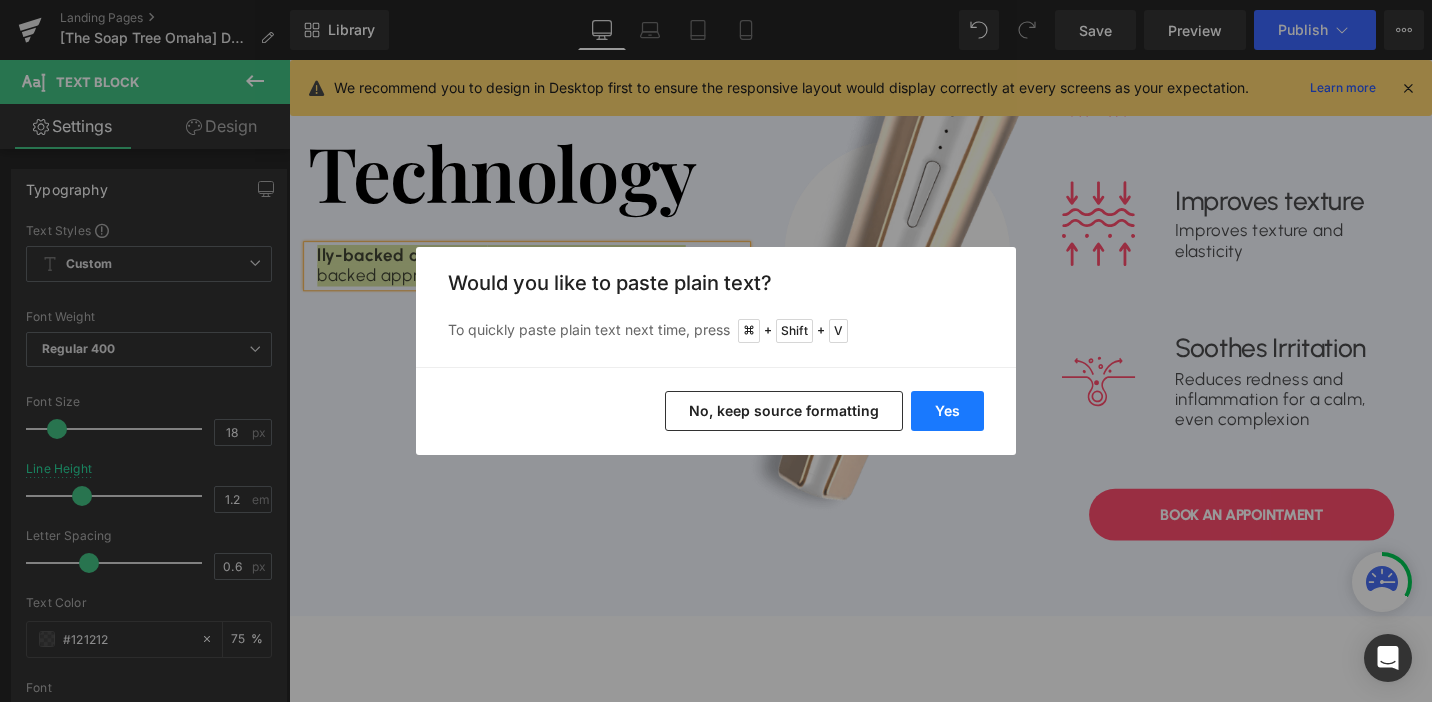 click on "Yes" at bounding box center [947, 411] 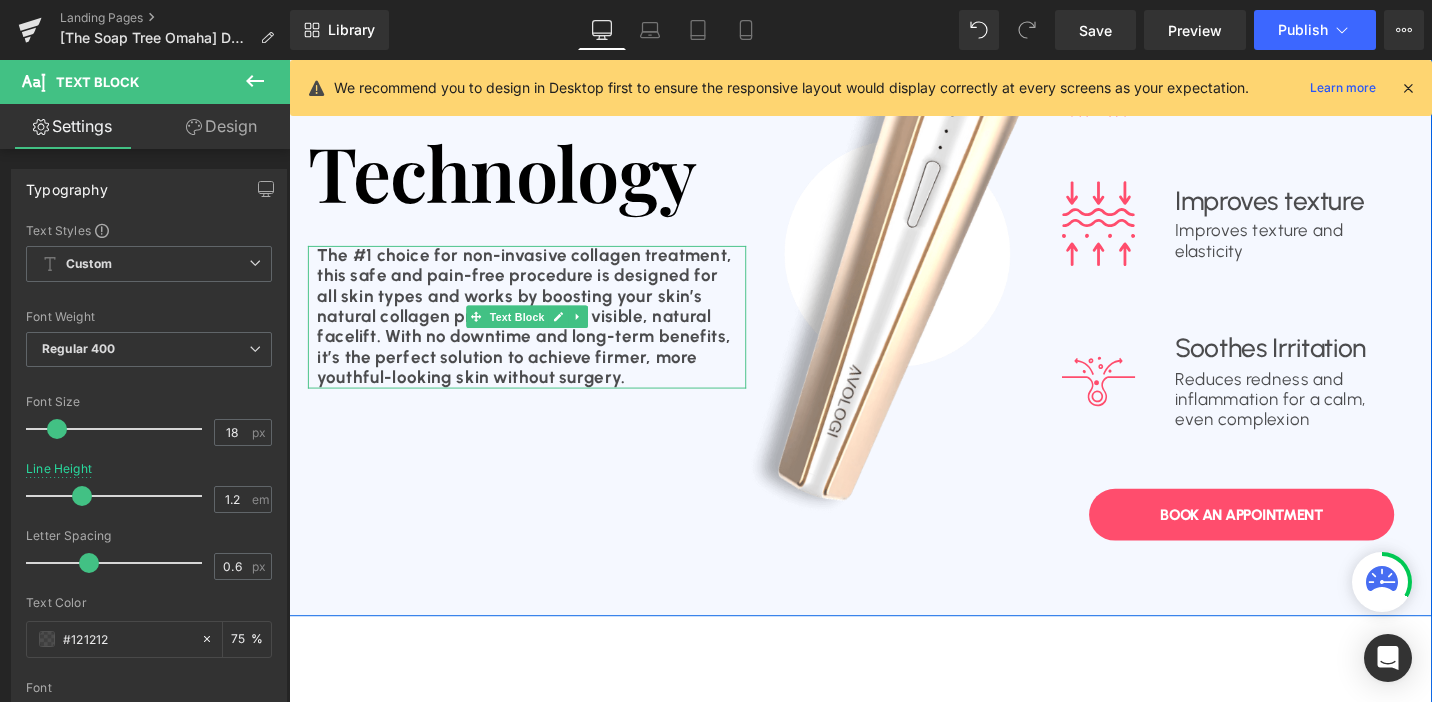 click on "The #1 choice for non-invasive collagen treatment, this safe and pain-free procedure is designed for all skin types and works by boosting your skin’s natural collagen production for a visible, natural facelift. With no downtime and long-term benefits, it’s the perfect solution to achieve firmer, more youthful-looking skin without surgery." at bounding box center (538, 332) 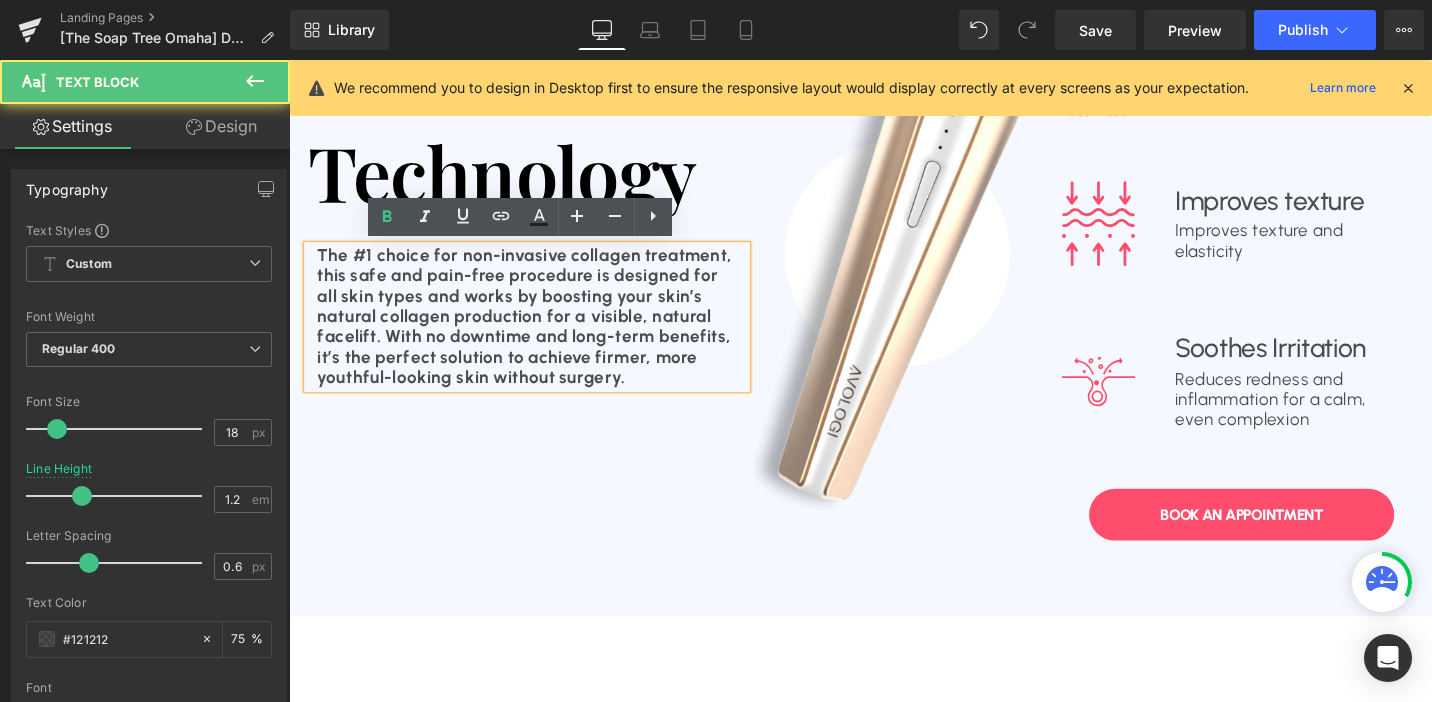 click on "The #1 choice for non-invasive collagen treatment, this safe and pain-free procedure is designed for all skin types and works by boosting your skin’s natural collagen production for a visible, natural facelift. With no downtime and long-term benefits, it’s the perfect solution to achieve firmer, more youthful-looking skin without surgery." at bounding box center [538, 332] 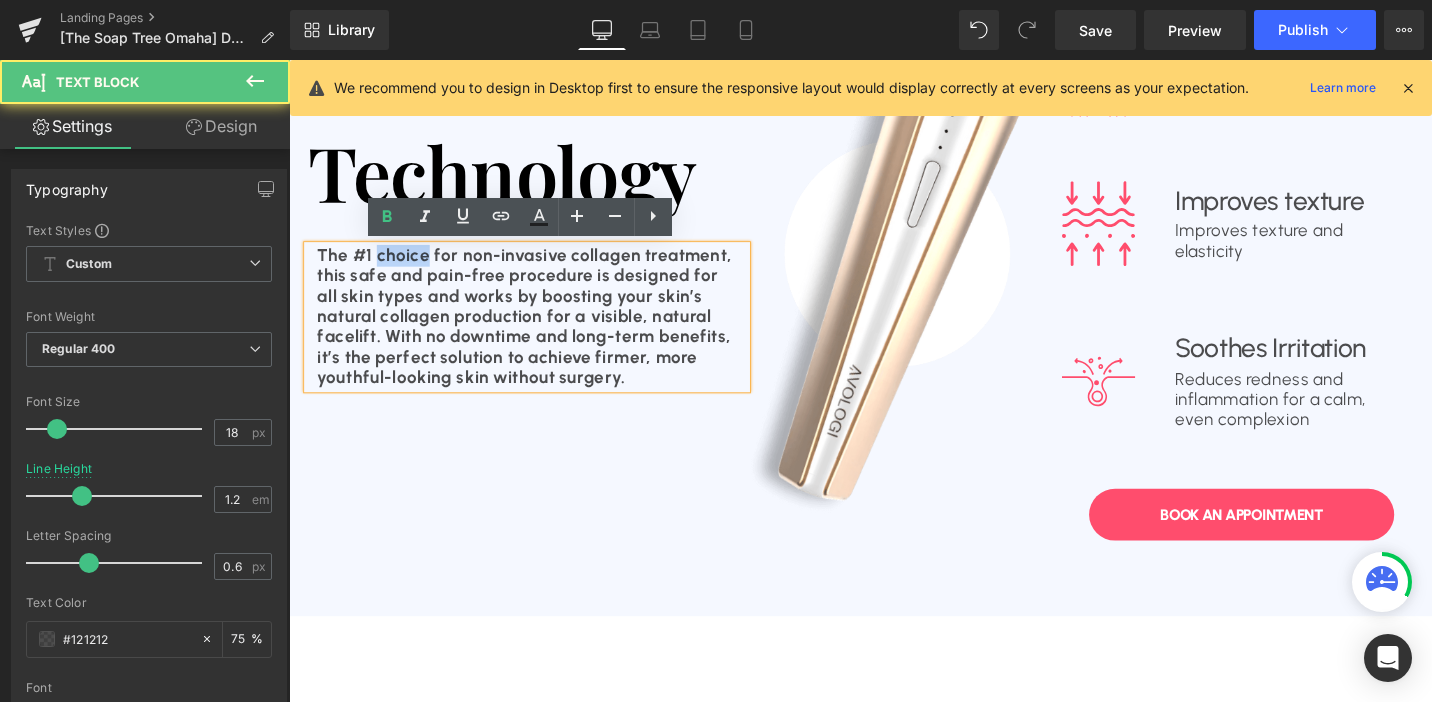 click on "The #1 choice for non-invasive collagen treatment, this safe and pain-free procedure is designed for all skin types and works by boosting your skin’s natural collagen production for a visible, natural facelift. With no downtime and long-term benefits, it’s the perfect solution to achieve firmer, more youthful-looking skin without surgery." at bounding box center (538, 332) 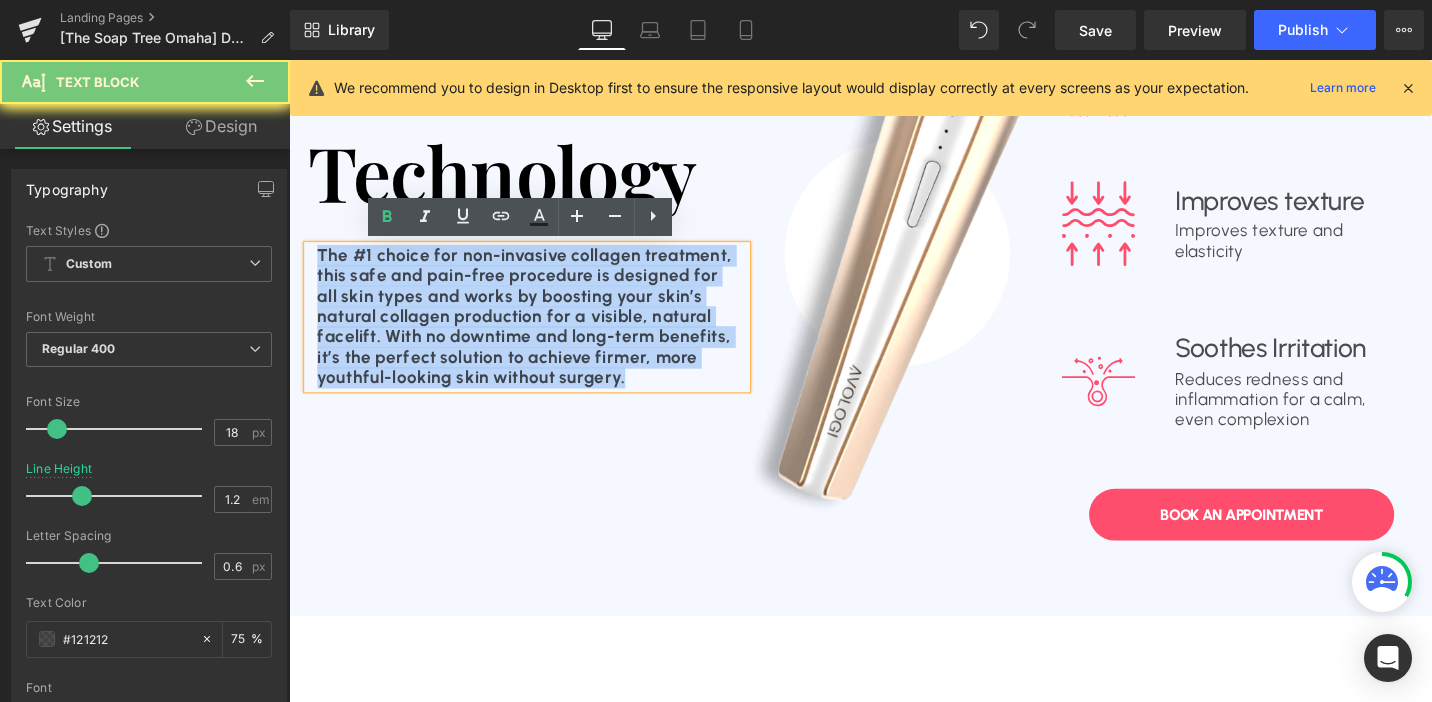 click on "The #1 choice for non-invasive collagen treatment, this safe and pain-free procedure is designed for all skin types and works by boosting your skin’s natural collagen production for a visible, natural facelift. With no downtime and long-term benefits, it’s the perfect solution to achieve firmer, more youthful-looking skin without surgery." at bounding box center (538, 332) 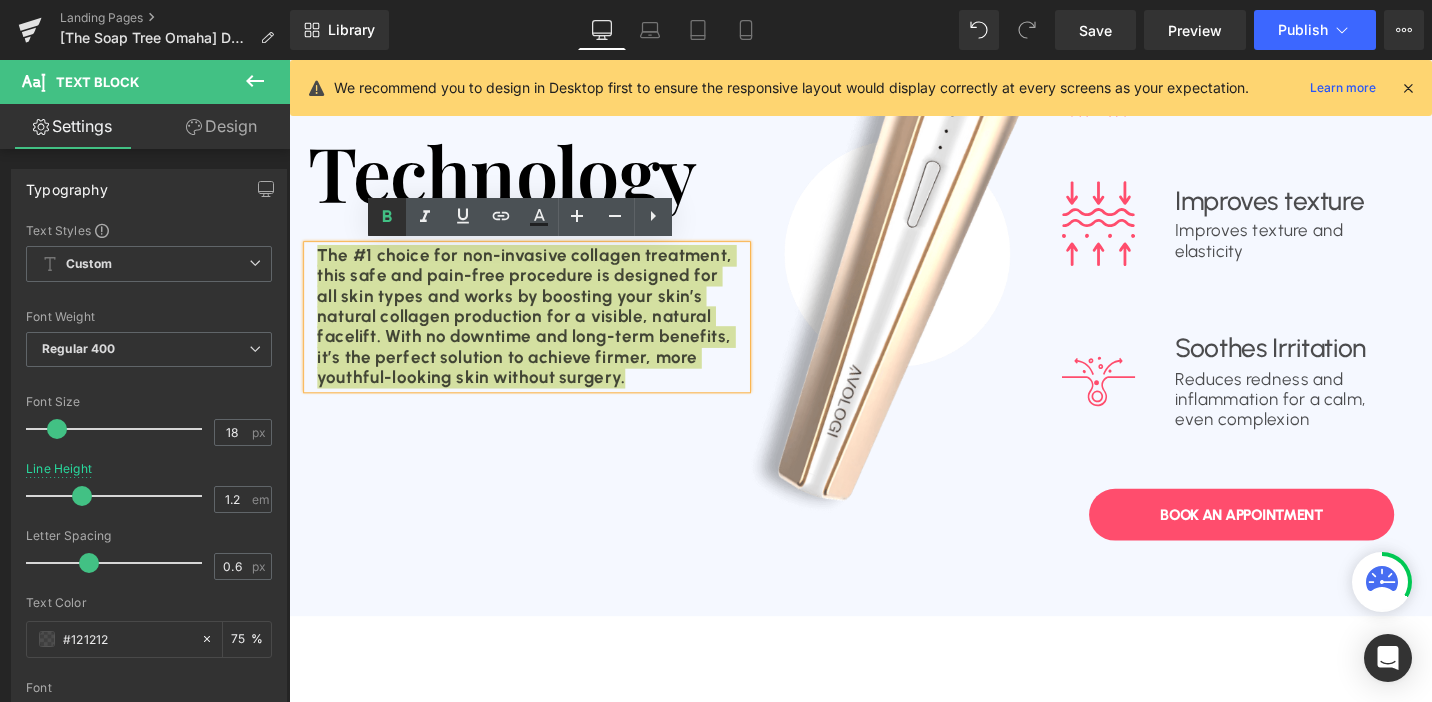 click 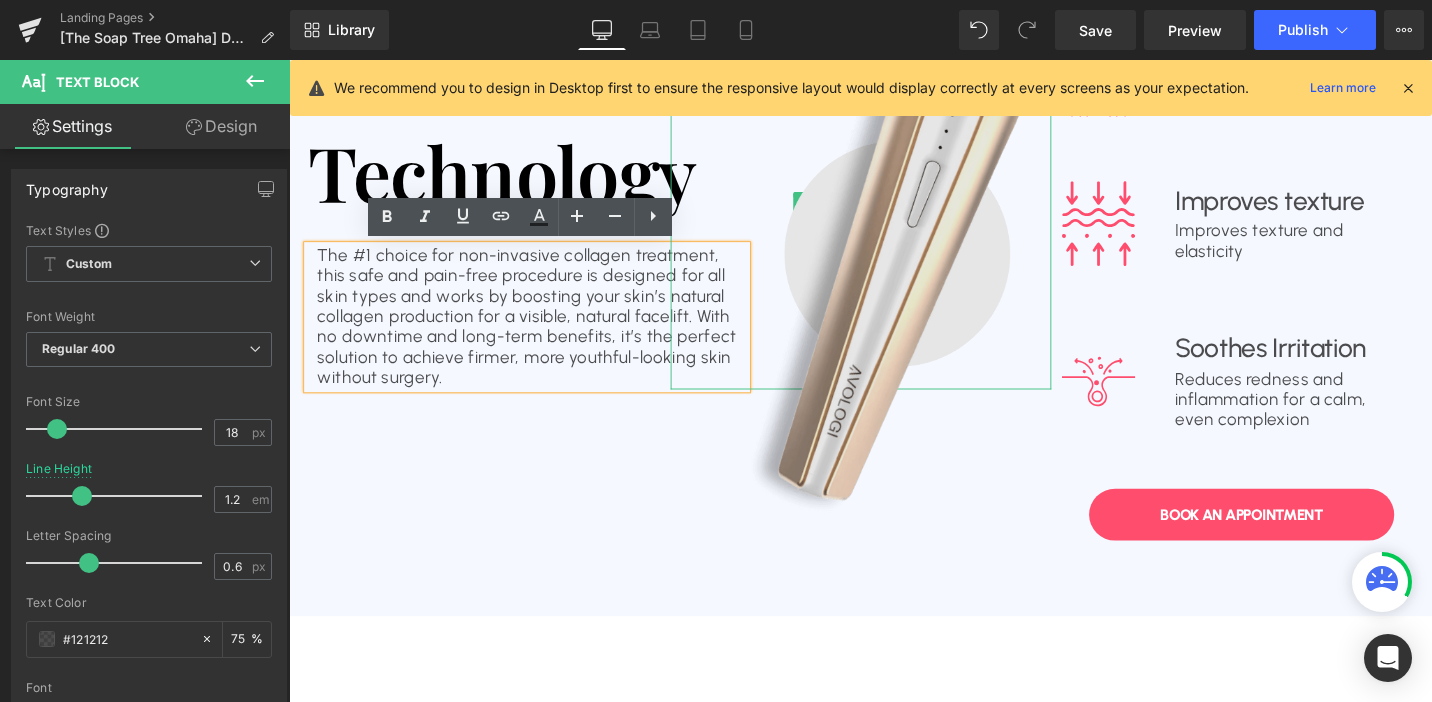 click at bounding box center [854, 212] 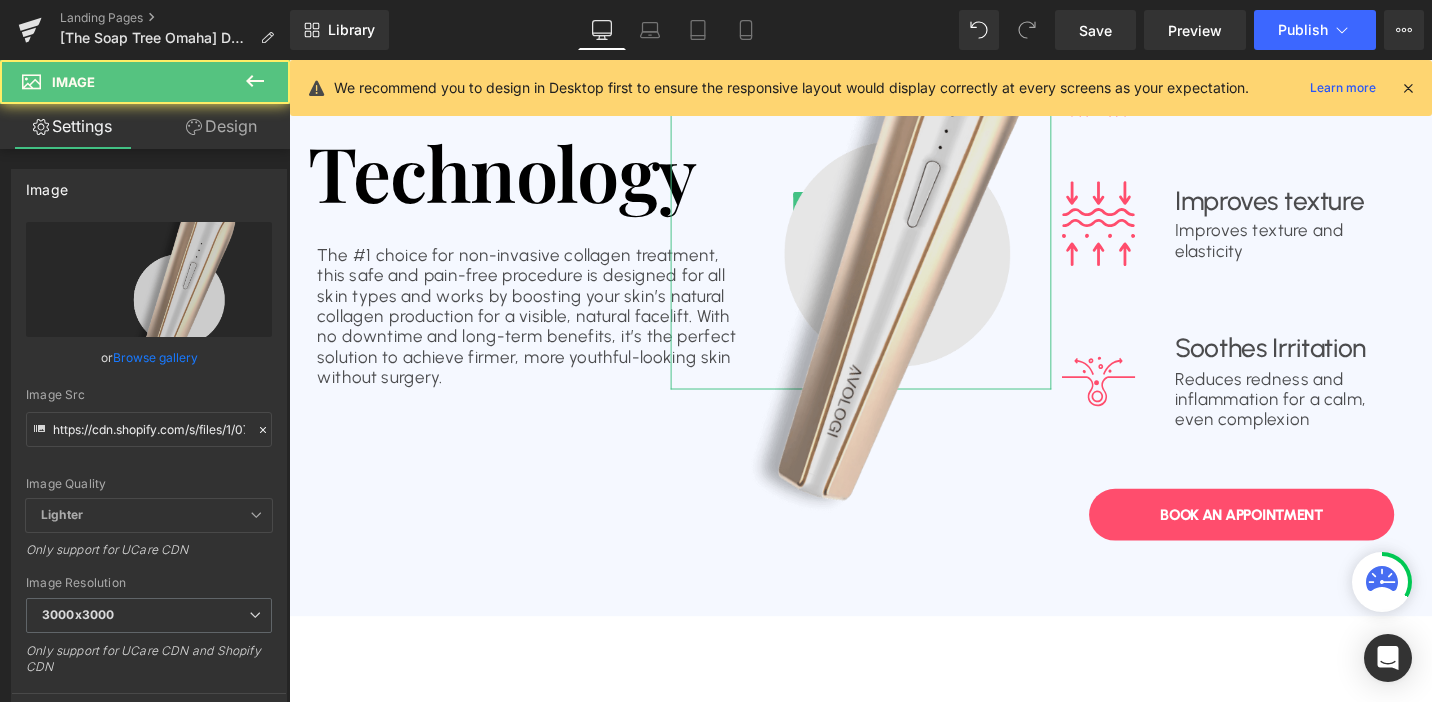 click at bounding box center [854, 212] 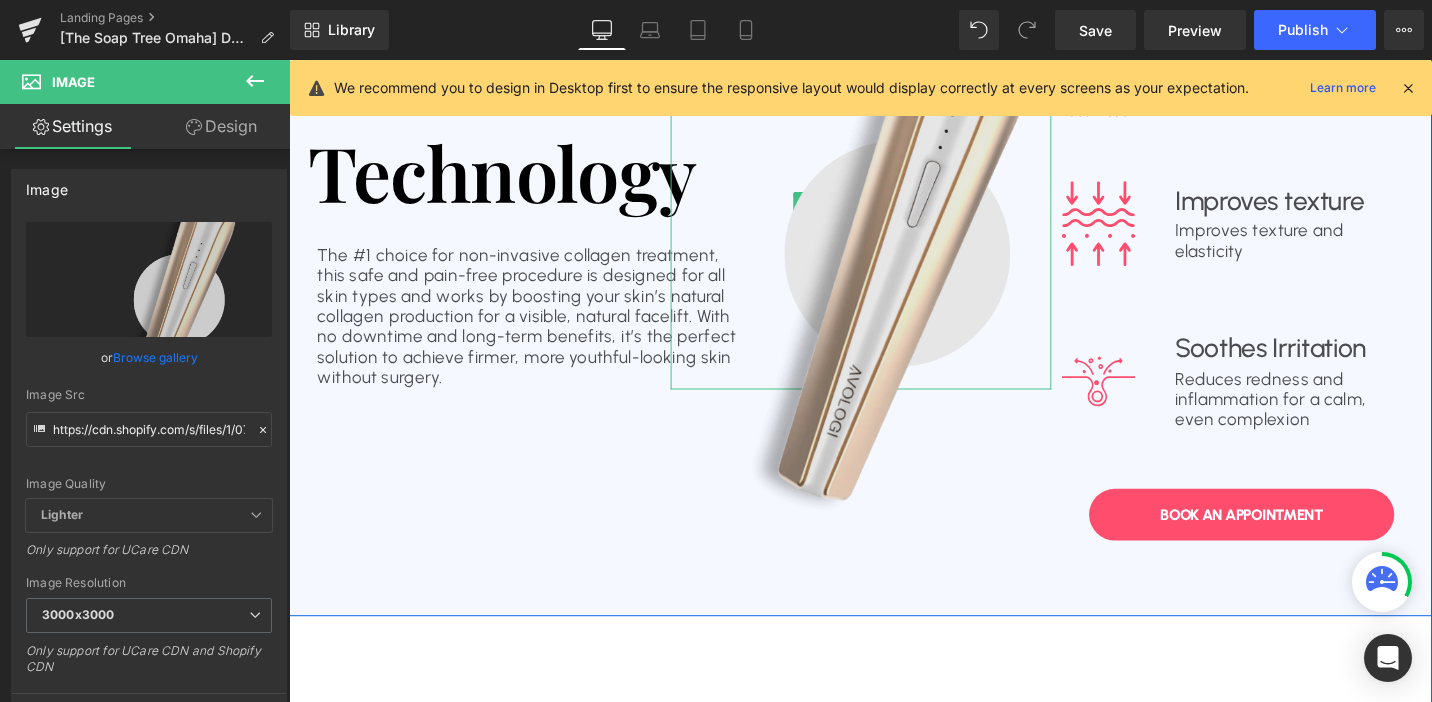 click at bounding box center [854, 212] 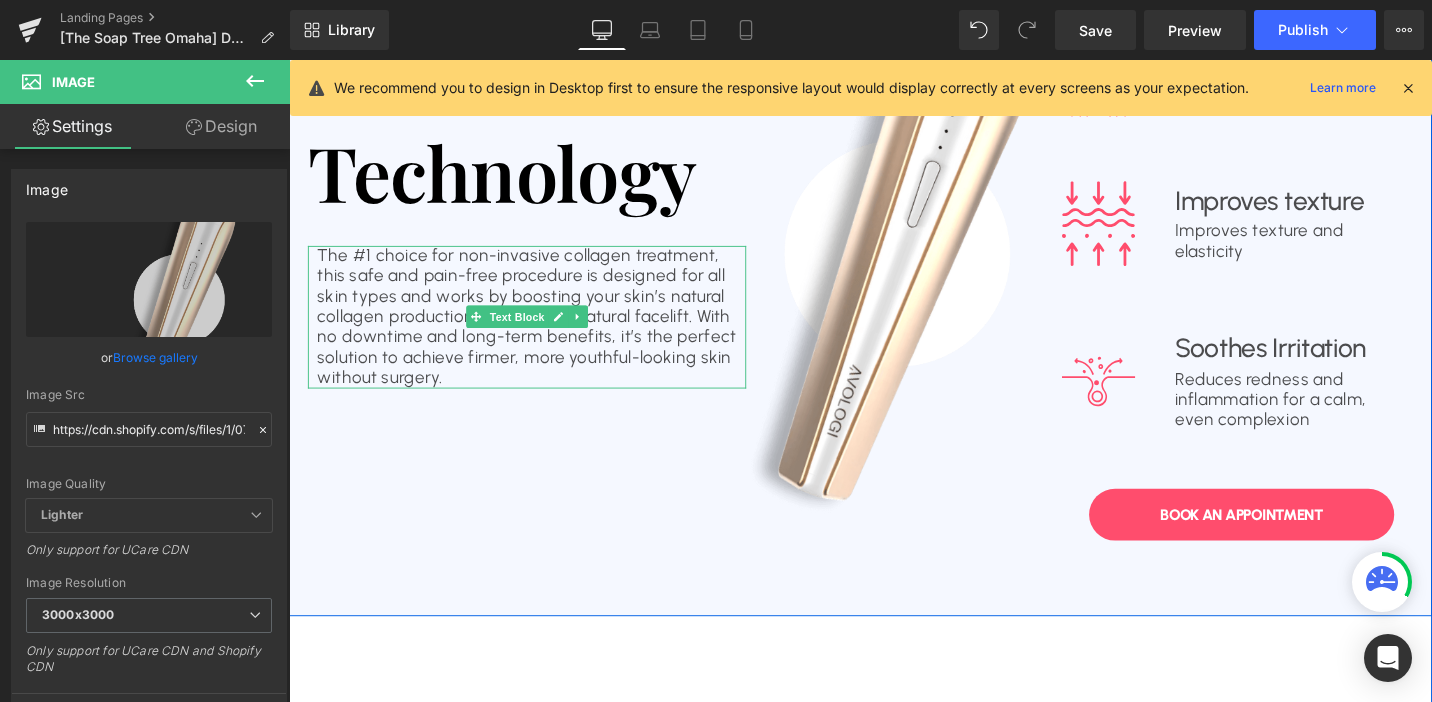 click on "The #1 choice for non-invasive collagen treatment, this safe and pain-free procedure is designed for all skin types and works by boosting your skin’s natural collagen production for a visible, natural facelift. With no downtime and long-term benefits, it’s the perfect solution to achieve firmer, more youthful-looking skin without surgery." at bounding box center [541, 332] 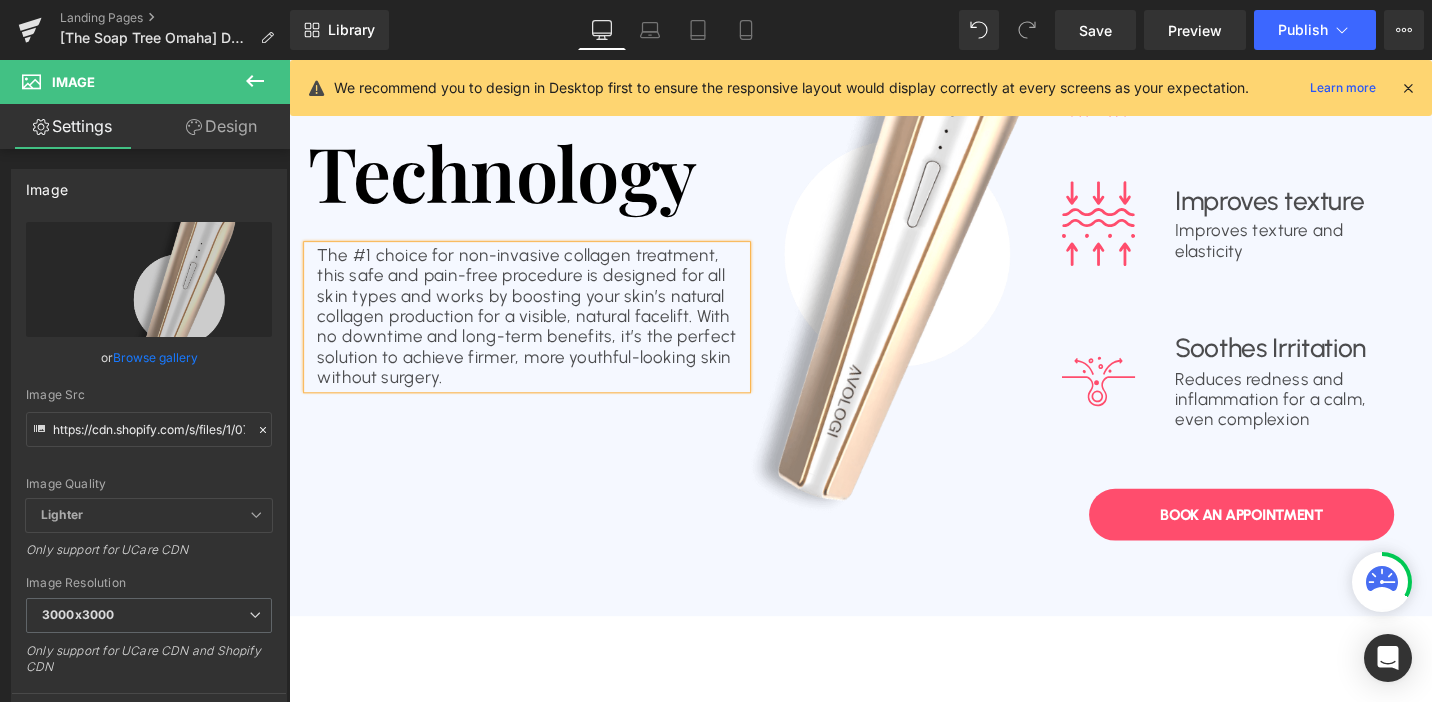 click on "The #1 choice for non-invasive collagen treatment, this safe and pain-free procedure is designed for all skin types and works by boosting your skin’s natural collagen production for a visible, natural facelift. With no downtime and long-term benefits, it’s the perfect solution to achieve firmer, more youthful-looking skin without surgery." at bounding box center [541, 332] 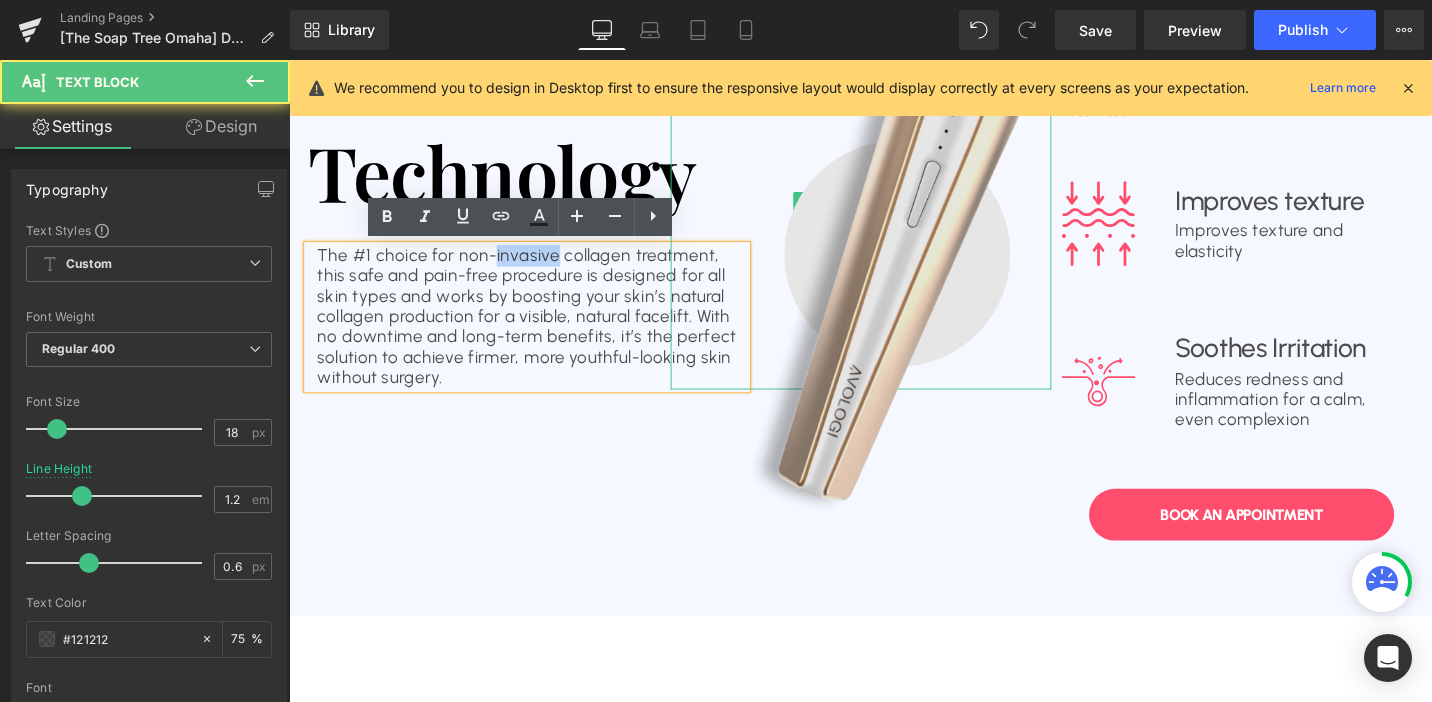click at bounding box center (854, 212) 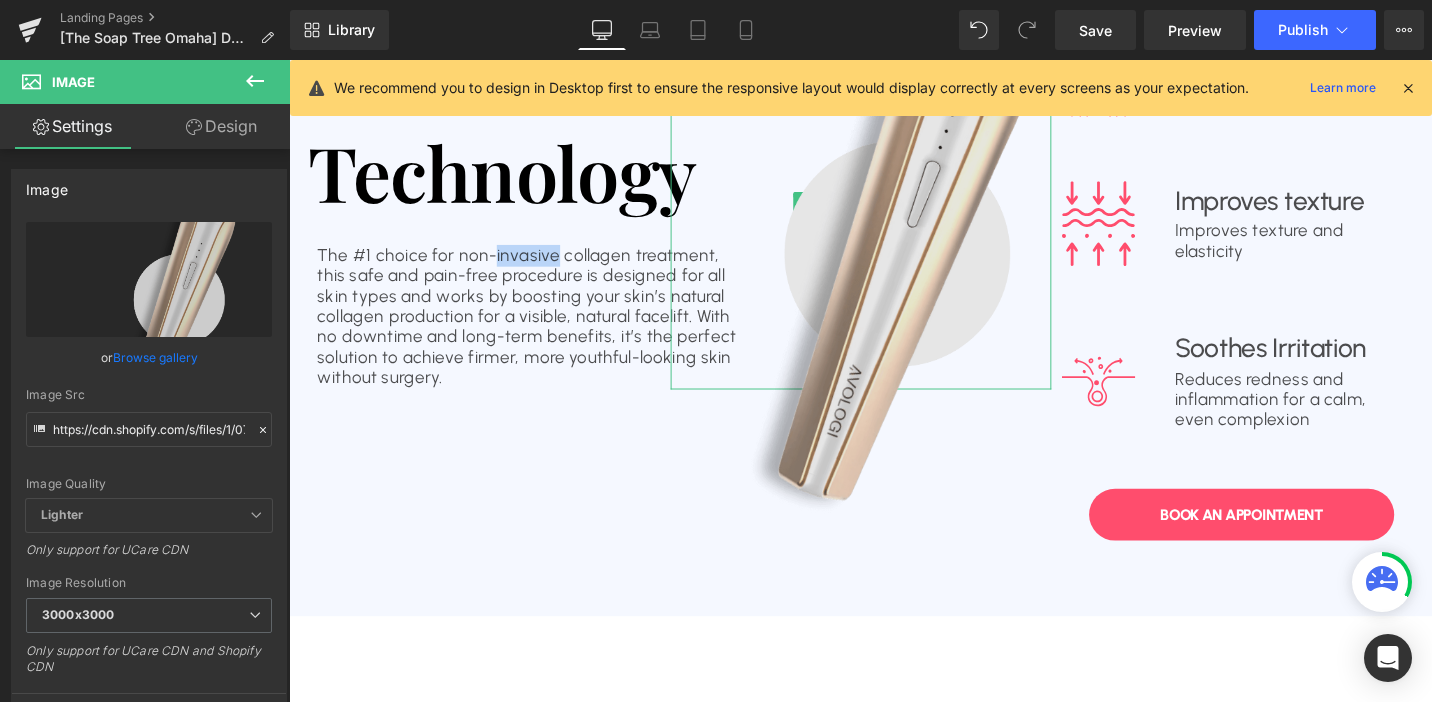 click at bounding box center [854, 212] 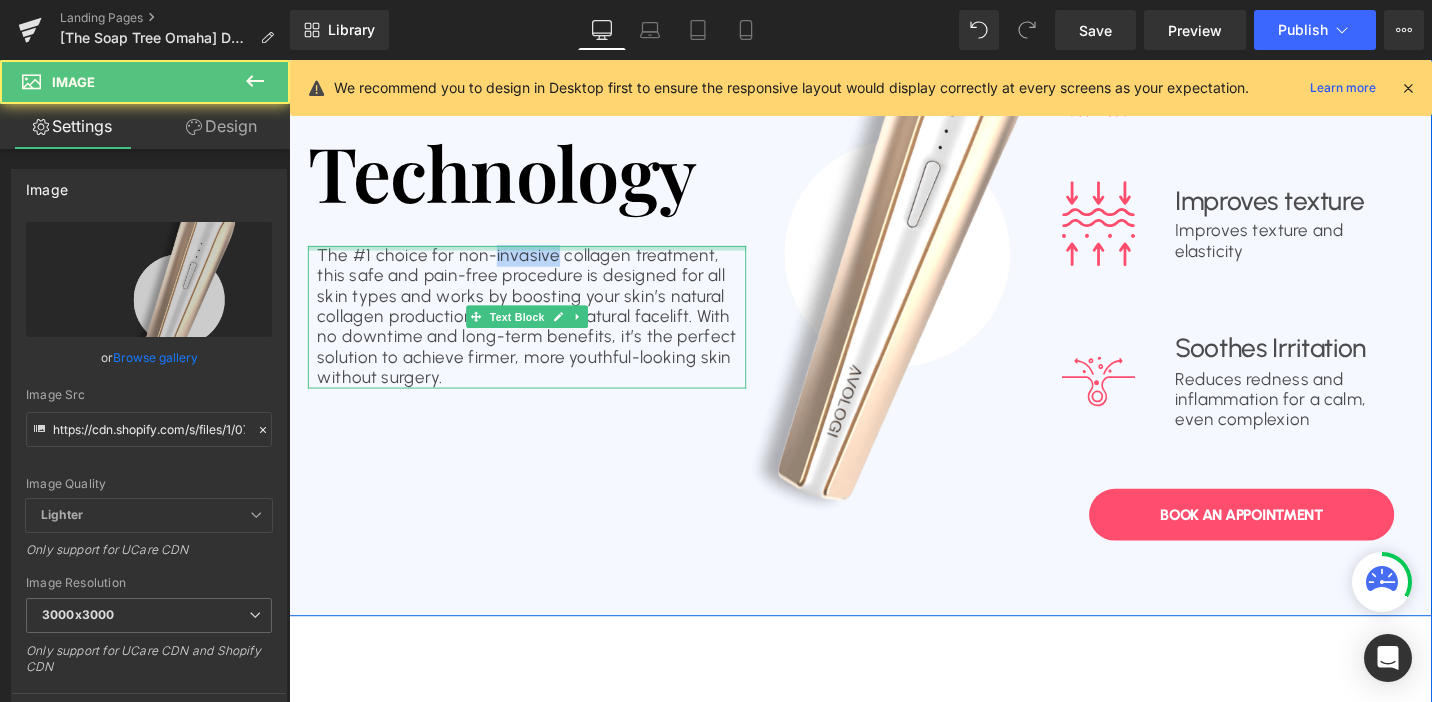 click at bounding box center [541, 259] 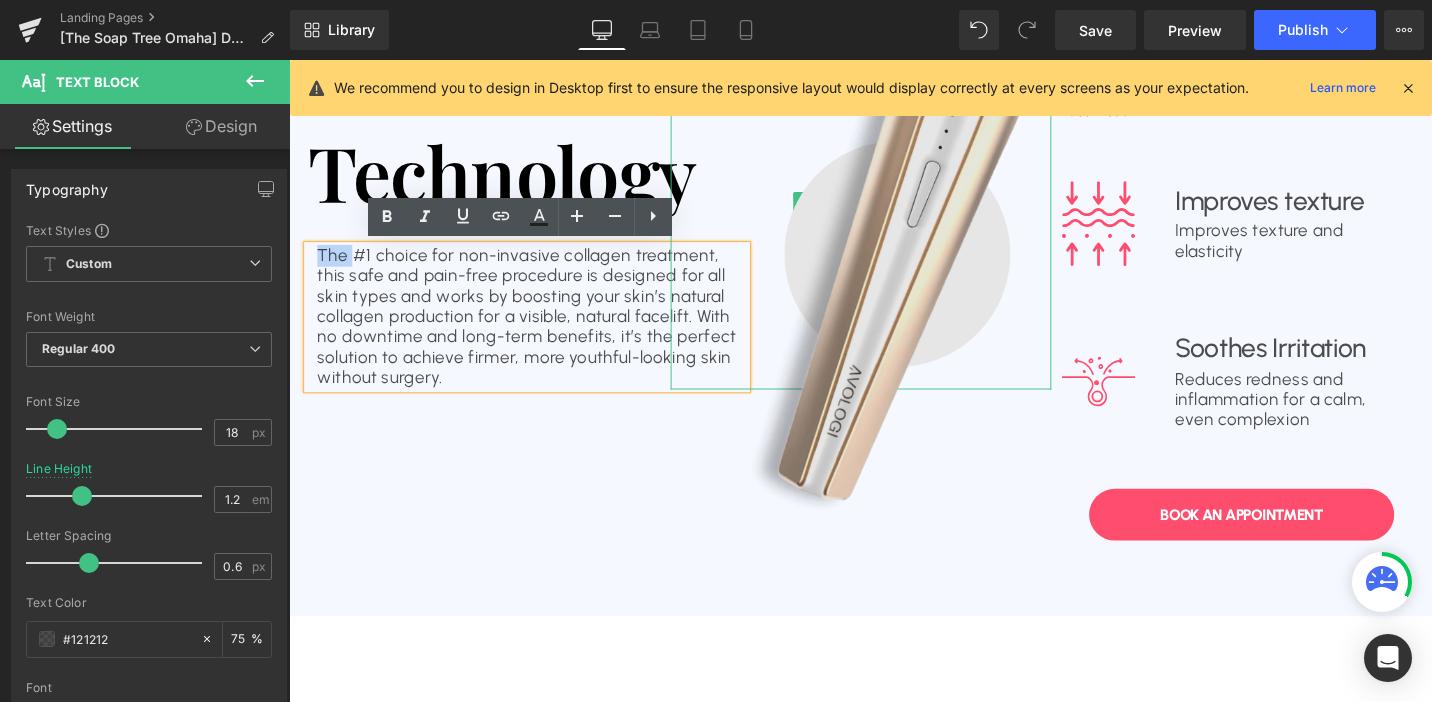 drag, startPoint x: 358, startPoint y: 269, endPoint x: 580, endPoint y: 266, distance: 222.02026 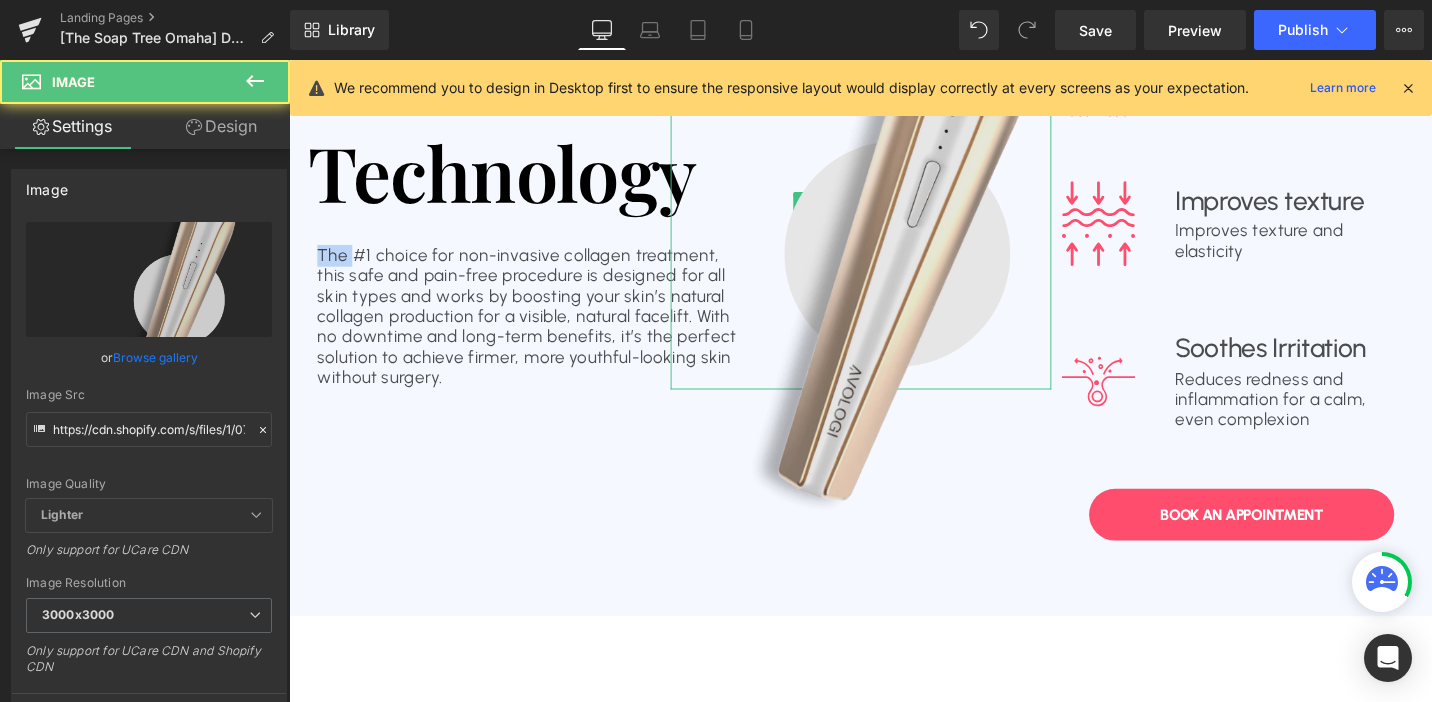 click at bounding box center (854, 212) 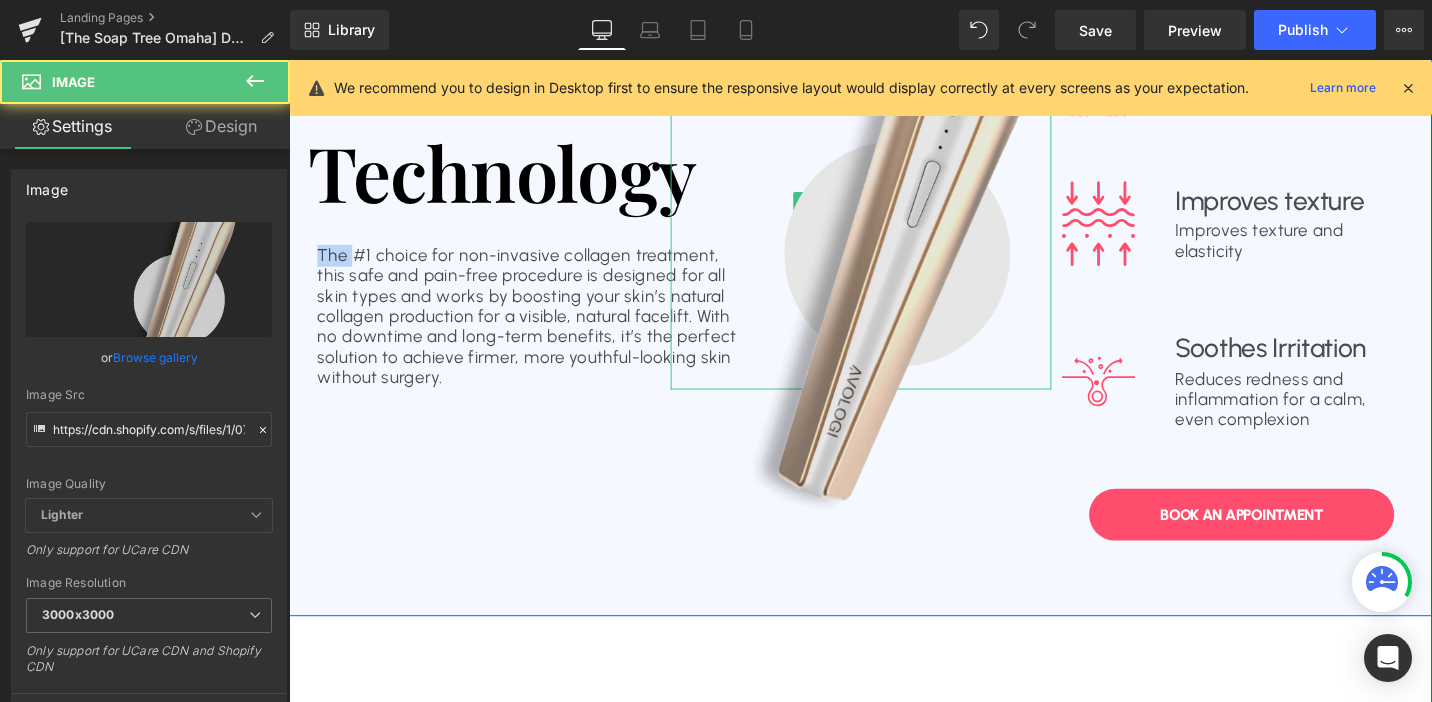 click at bounding box center (854, 212) 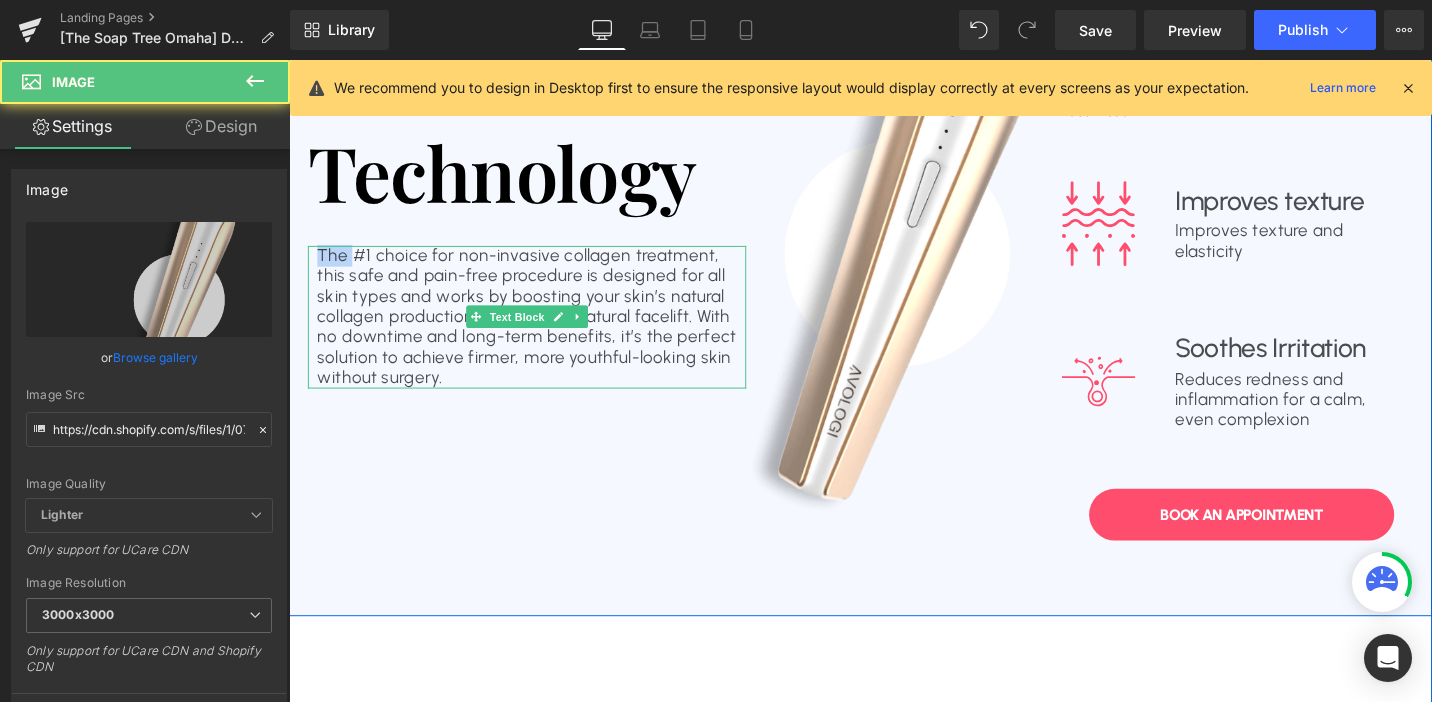 click on "The #1 choice for non-invasive collagen treatment, this safe and pain-free procedure is designed for all skin types and works by boosting your skin’s natural collagen production for a visible, natural facelift. With no downtime and long-term benefits, it’s the perfect solution to achieve firmer, more youthful-looking skin without surgery." at bounding box center (541, 332) 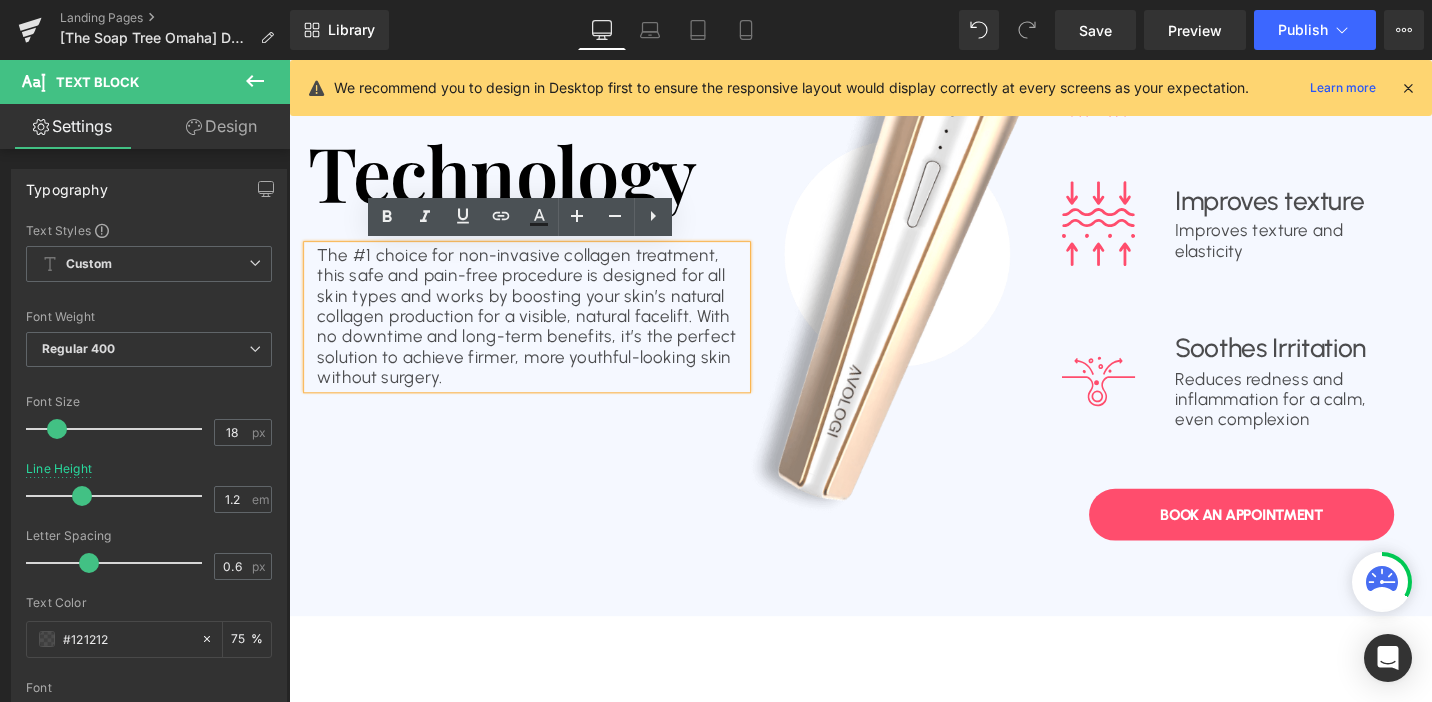 click on "The #1 choice for non-invasive collagen treatment, this safe and pain-free procedure is designed for all skin types and works by boosting your skin’s natural collagen production for a visible, natural facelift. With no downtime and long-term benefits, it’s the perfect solution to achieve firmer, more youthful-looking skin without surgery." at bounding box center (541, 332) 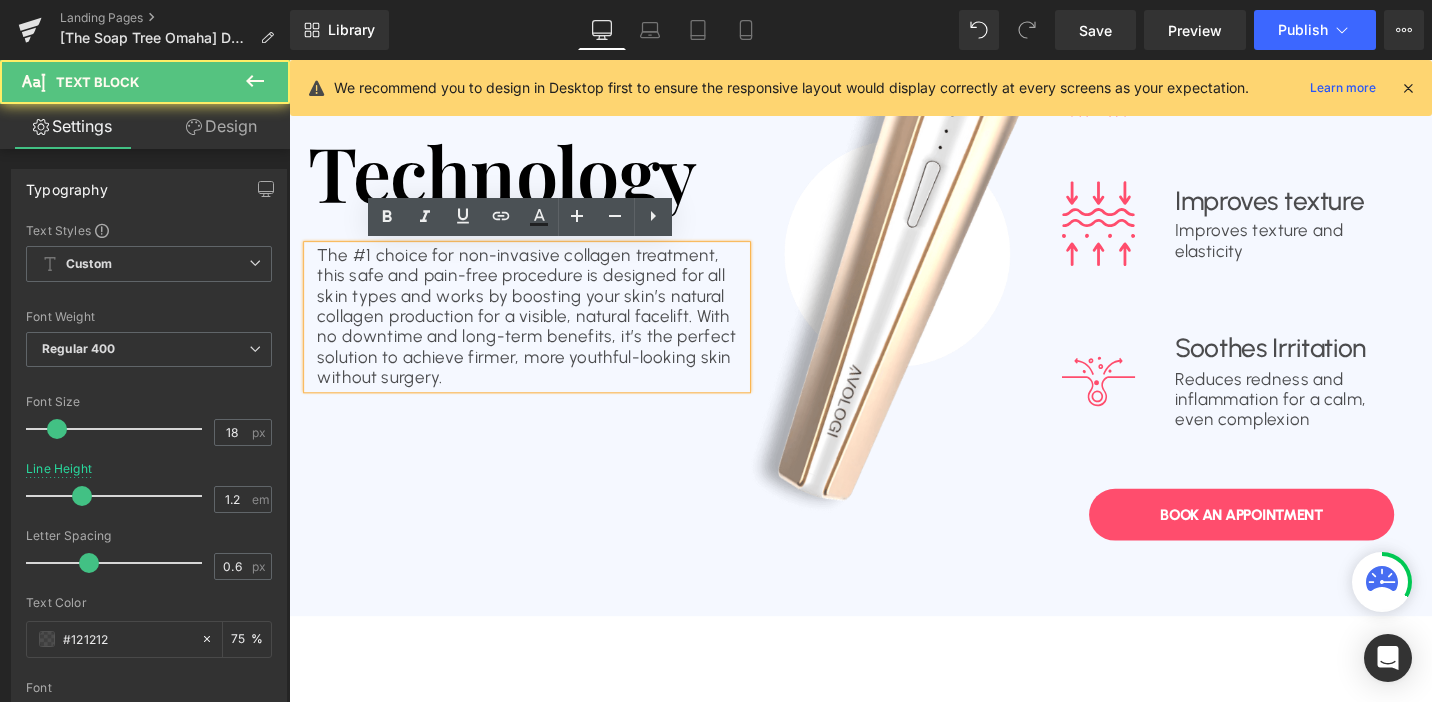 click on "The #1 choice for non-invasive collagen treatment, this safe and pain-free procedure is designed for all skin types and works by boosting your skin’s natural collagen production for a visible, natural facelift. With no downtime and long-term benefits, it’s the perfect solution to achieve firmer, more youthful-looking skin without surgery." at bounding box center [541, 332] 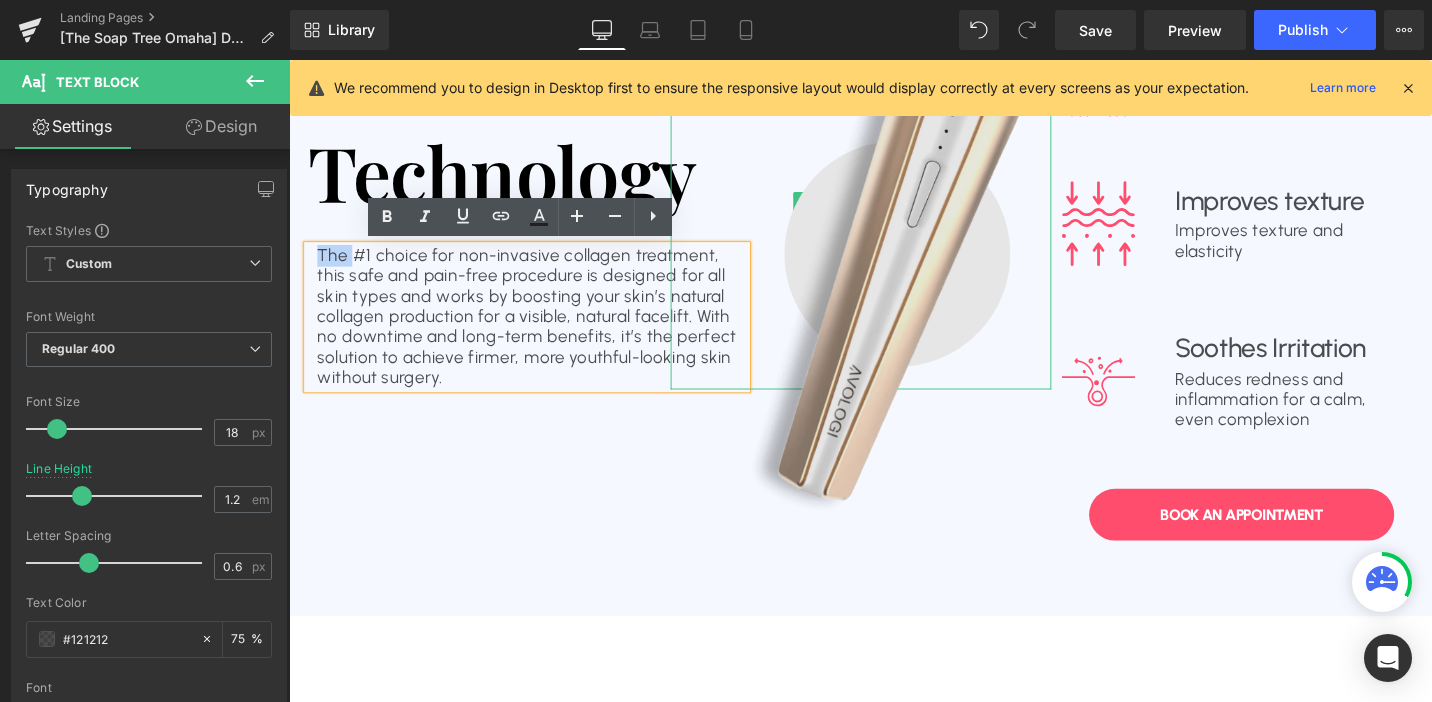 drag, startPoint x: 357, startPoint y: 266, endPoint x: 574, endPoint y: 272, distance: 217.08293 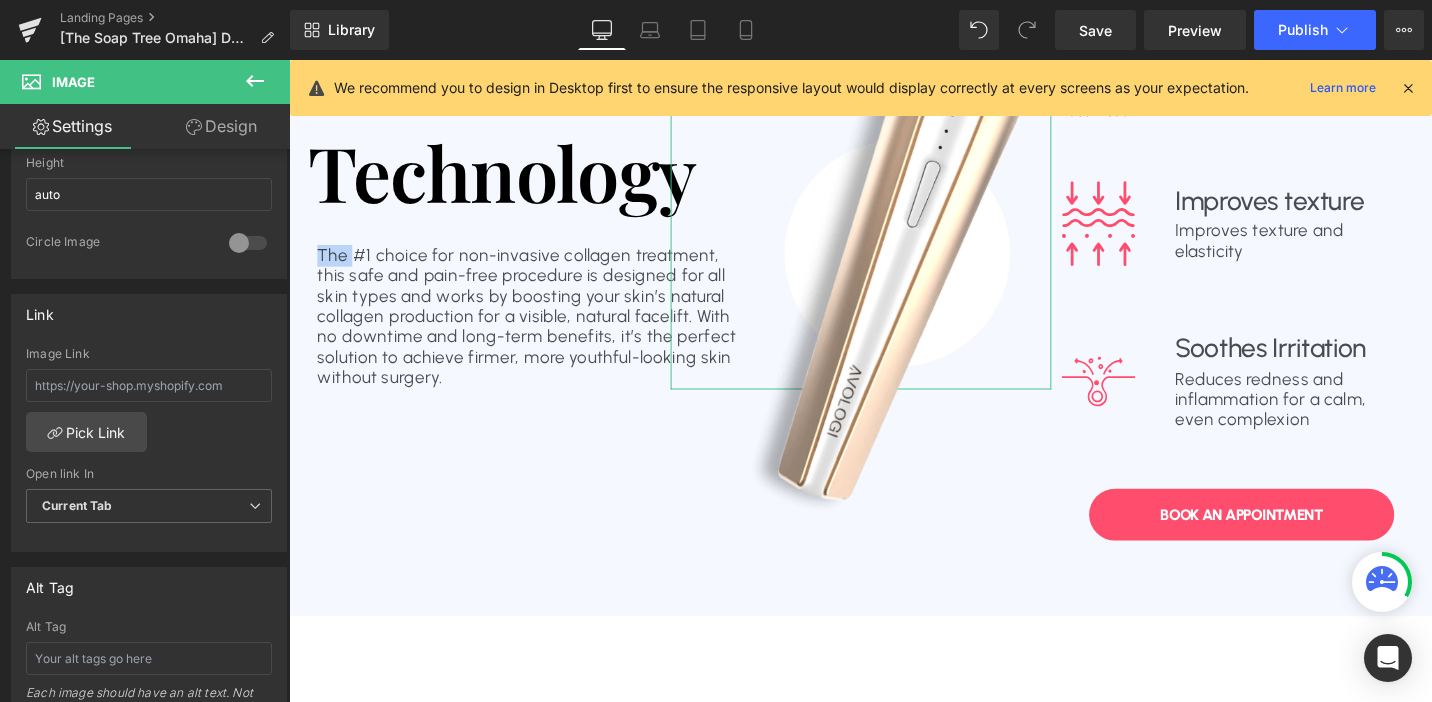 scroll, scrollTop: 939, scrollLeft: 0, axis: vertical 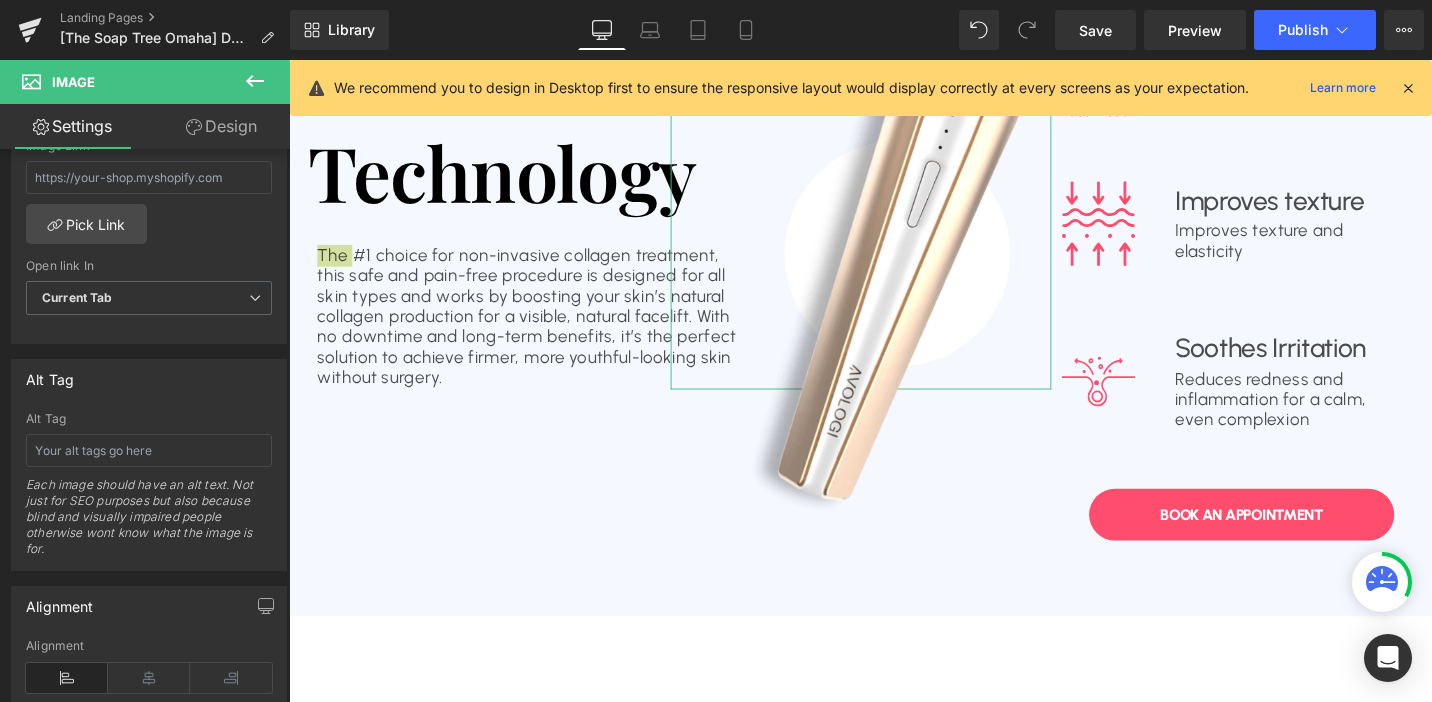 click on "Design" at bounding box center [221, 126] 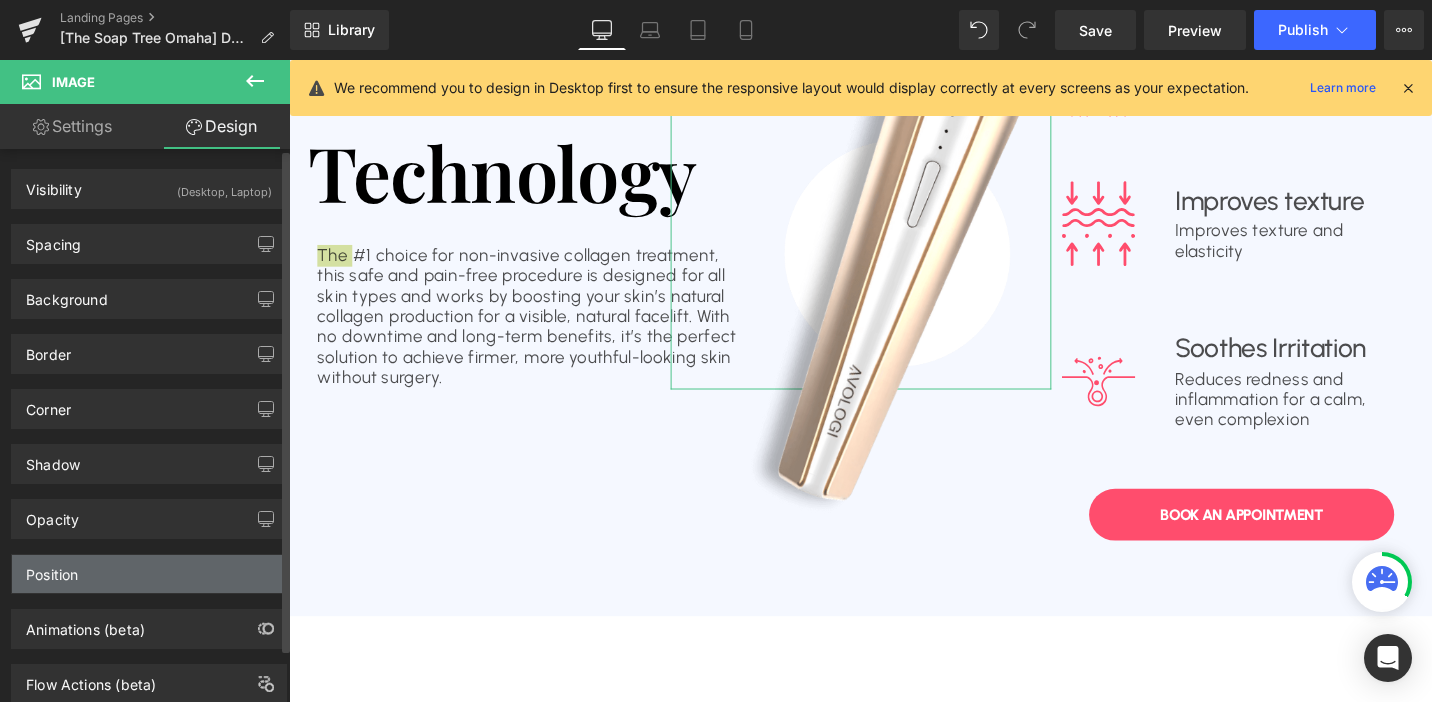 click on "Position" at bounding box center [149, 574] 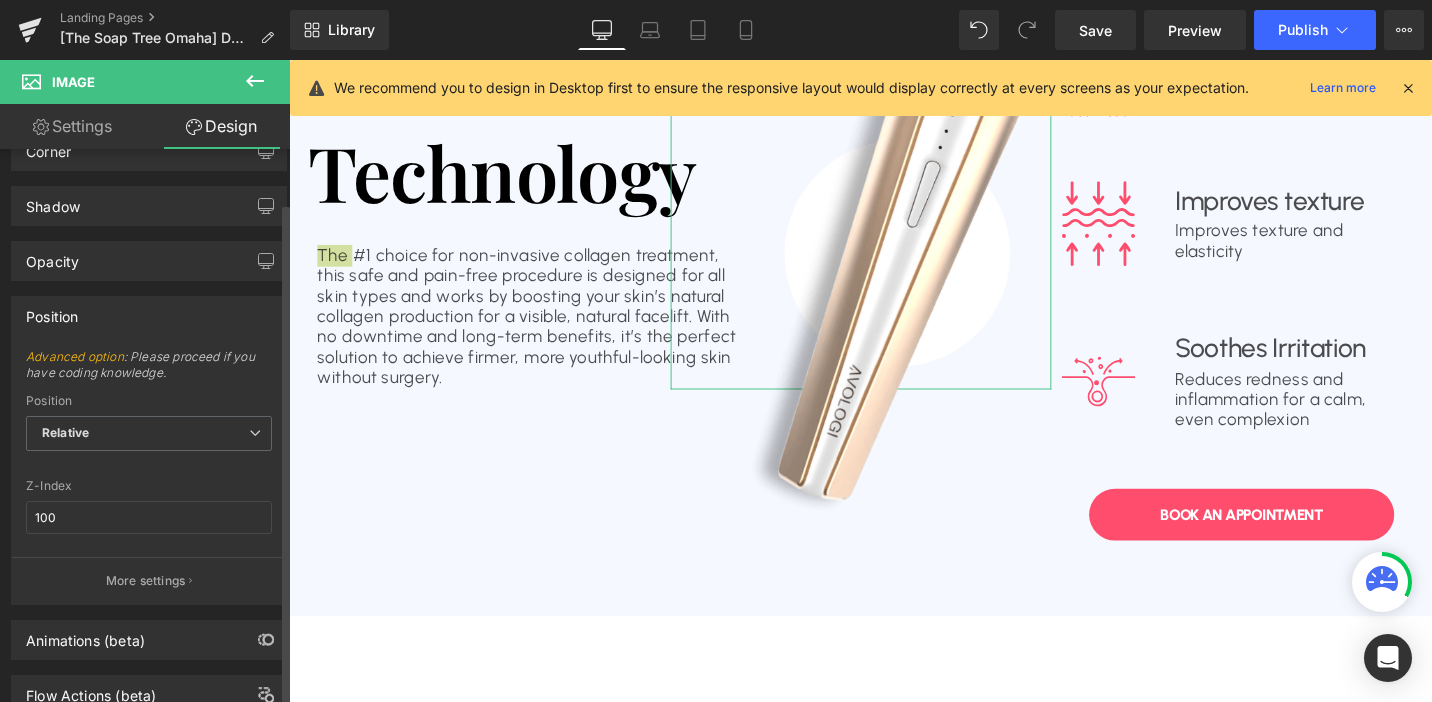 scroll, scrollTop: 327, scrollLeft: 0, axis: vertical 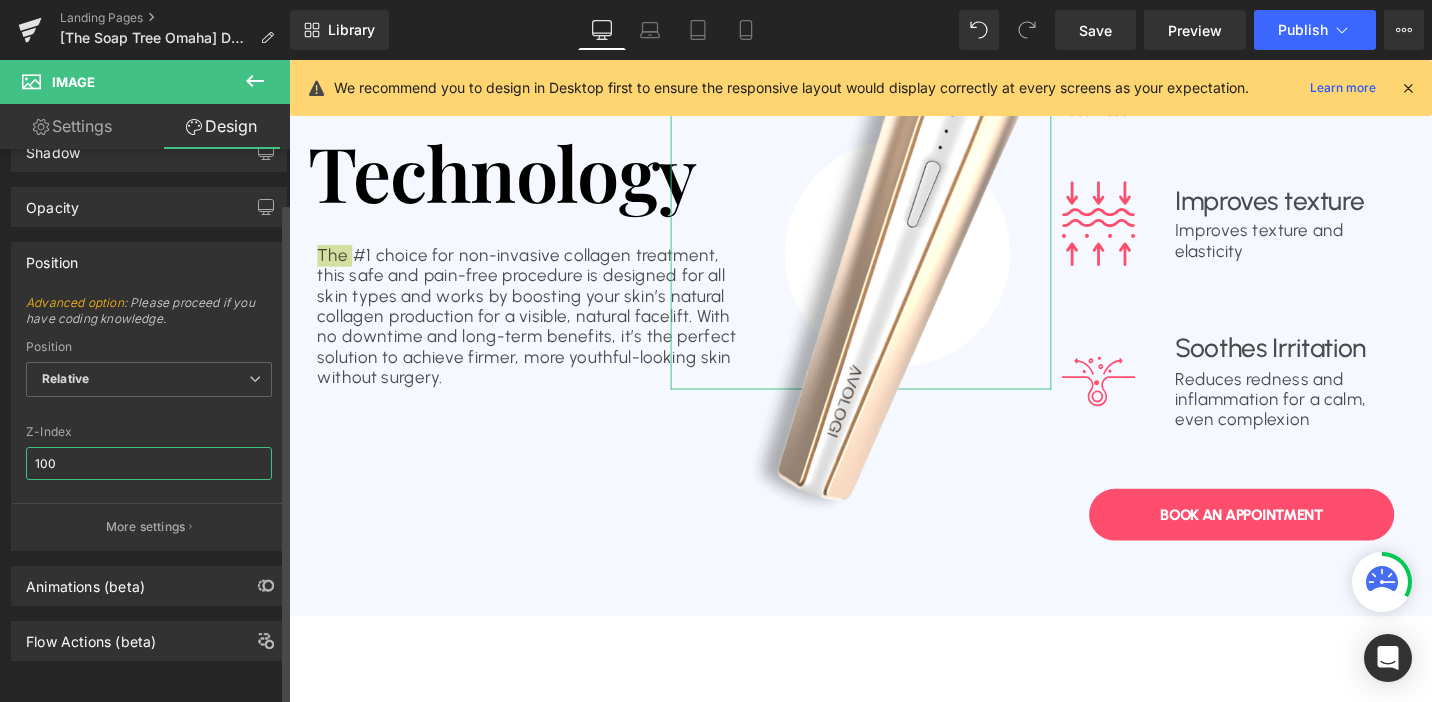 click on "100" at bounding box center (149, 463) 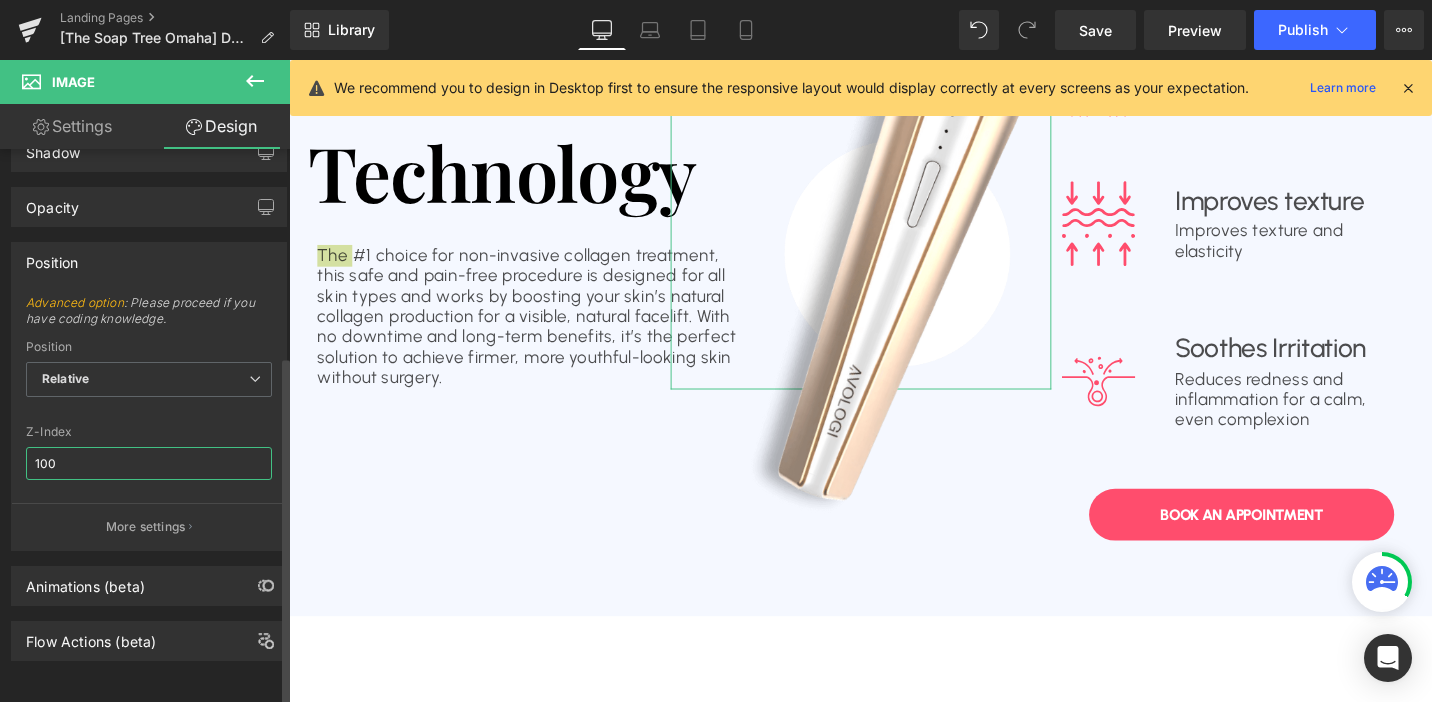 click on "100" at bounding box center (149, 463) 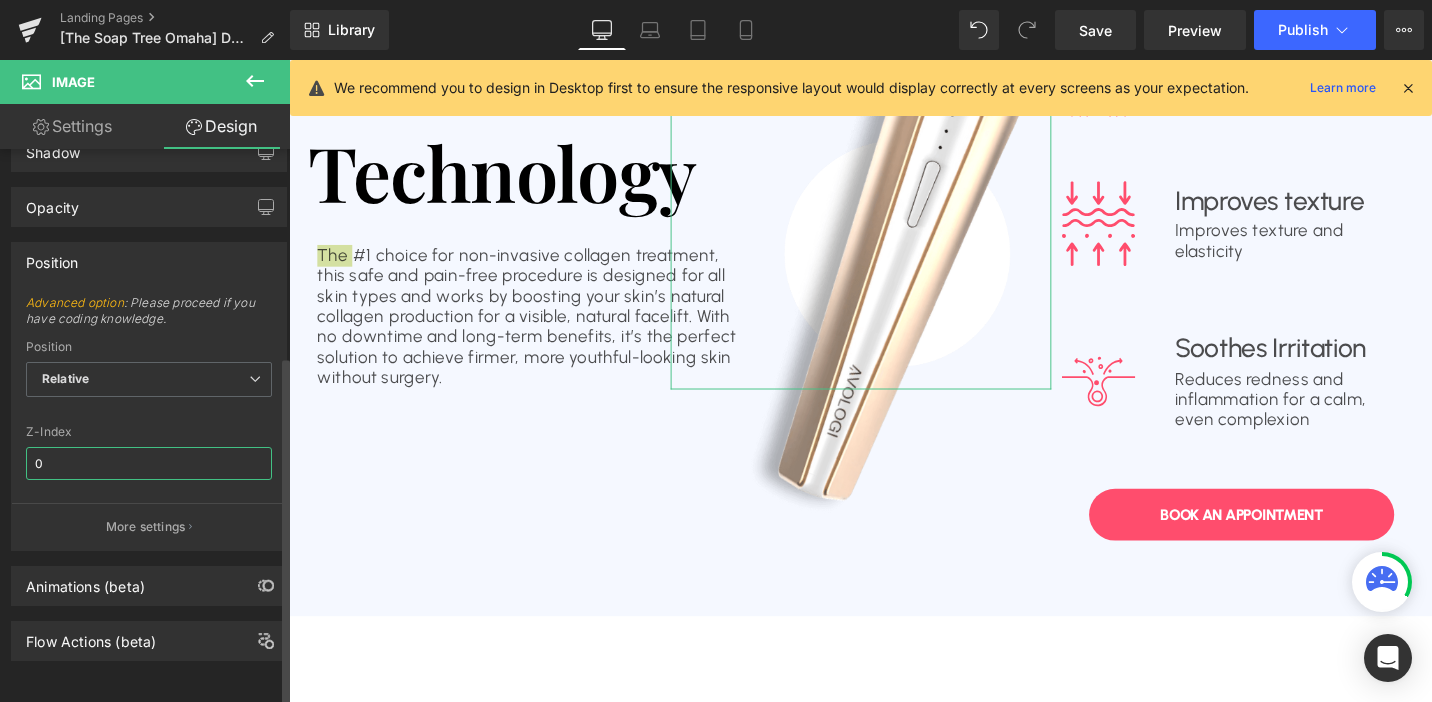 type on "0" 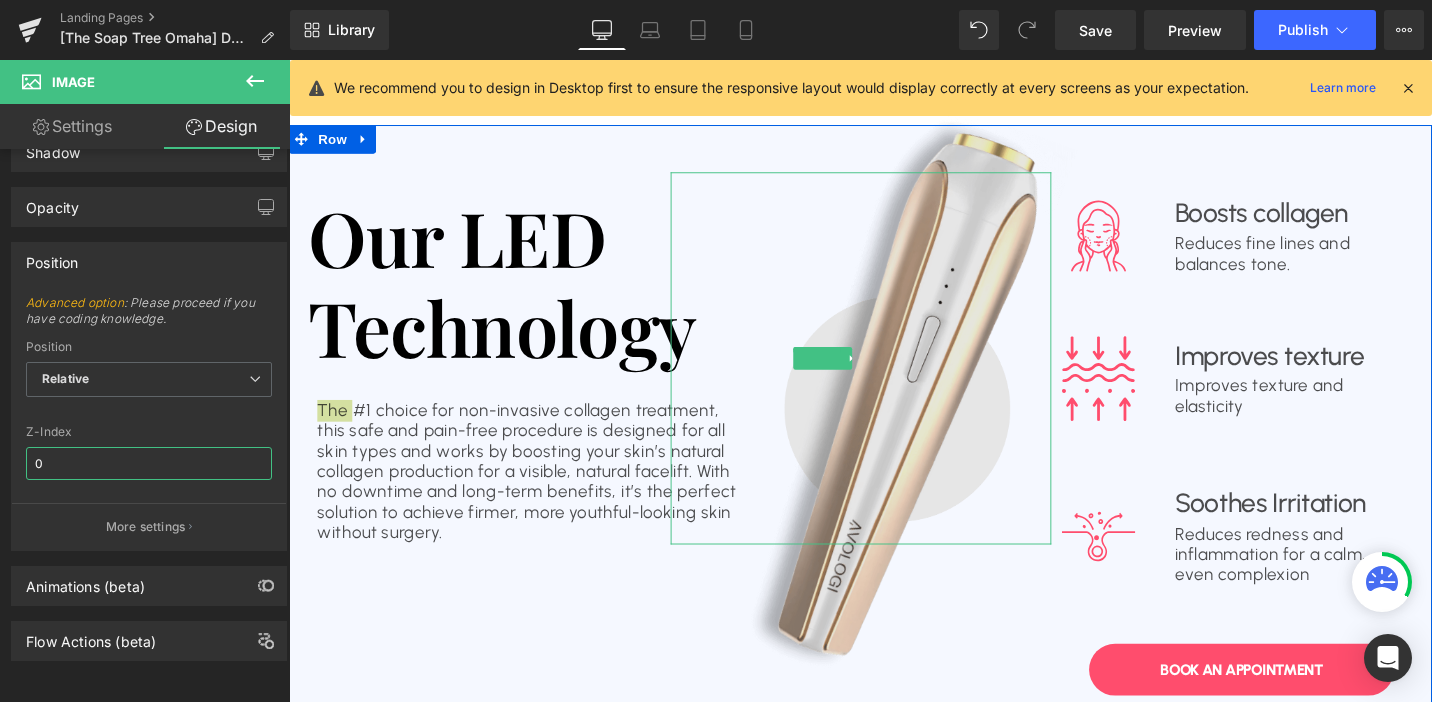 scroll, scrollTop: 1426, scrollLeft: 0, axis: vertical 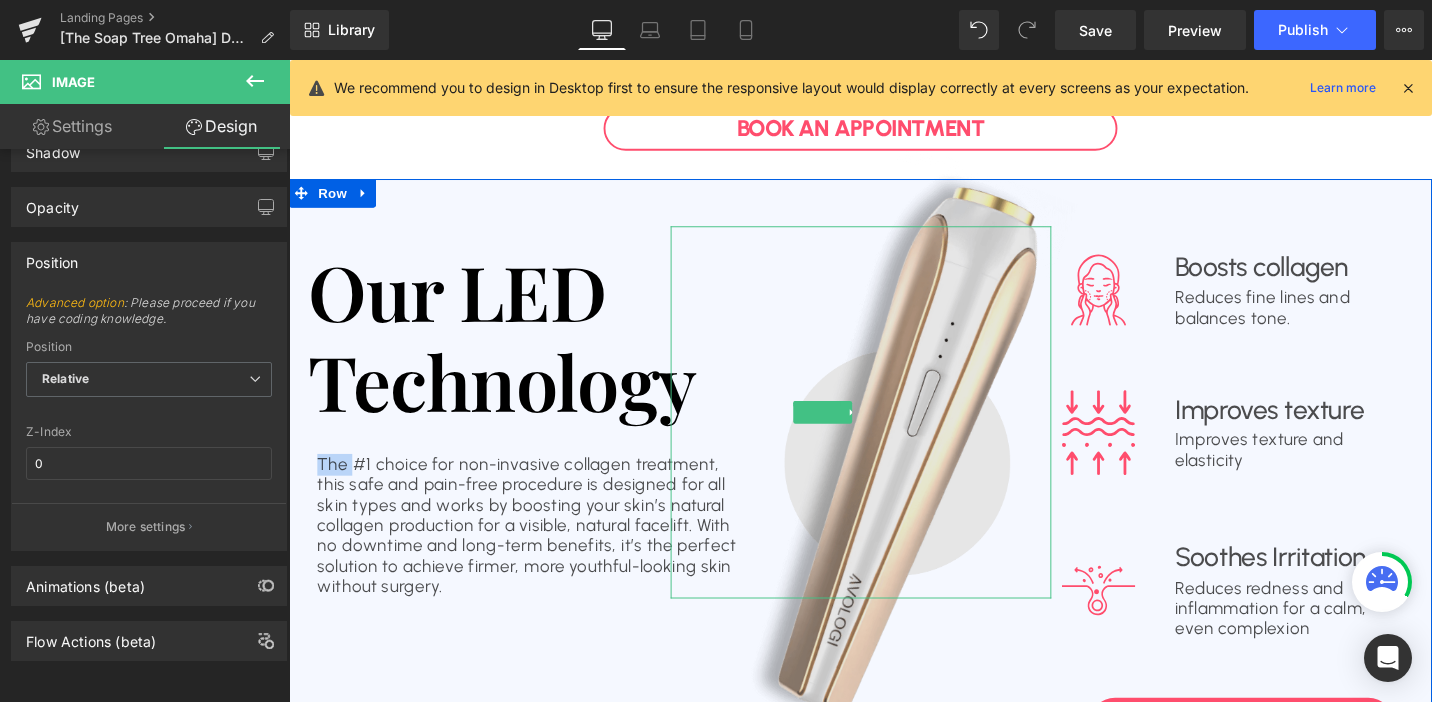 click at bounding box center (854, 433) 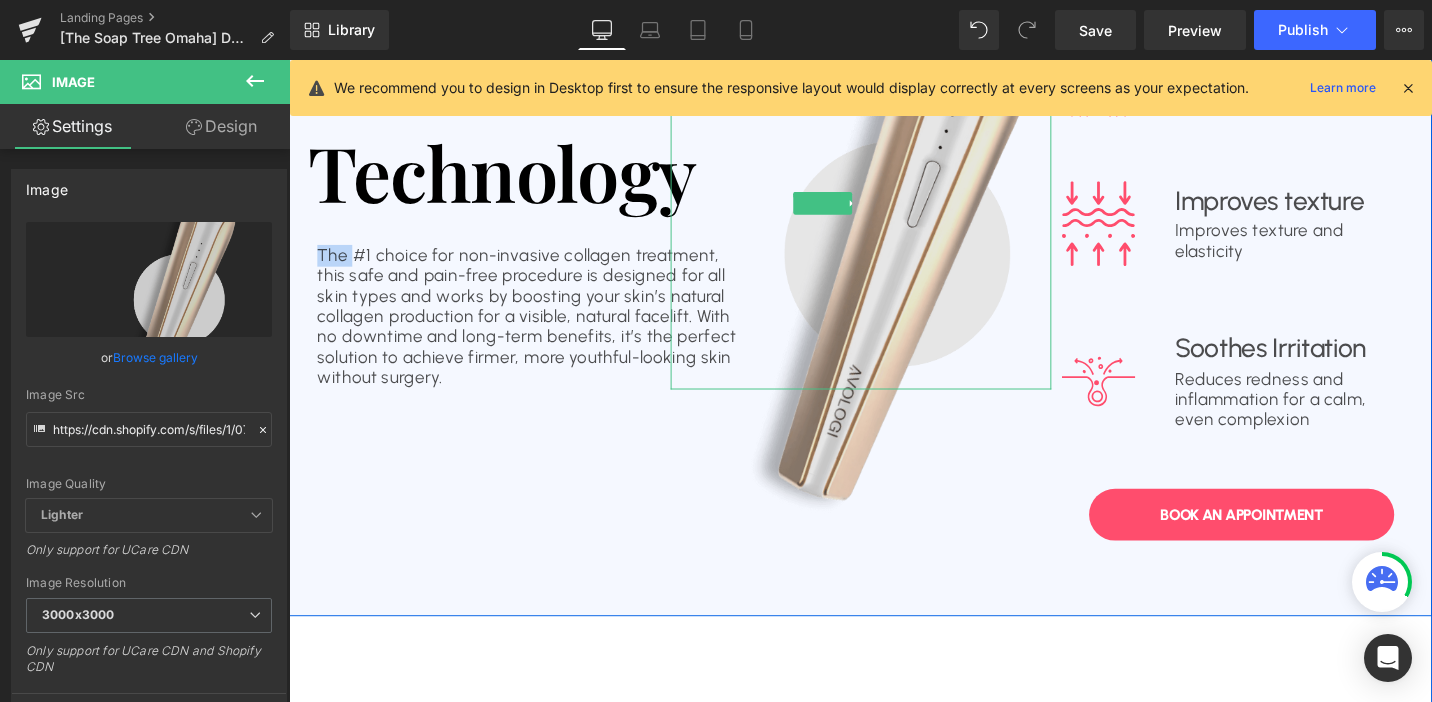 scroll, scrollTop: 1659, scrollLeft: 0, axis: vertical 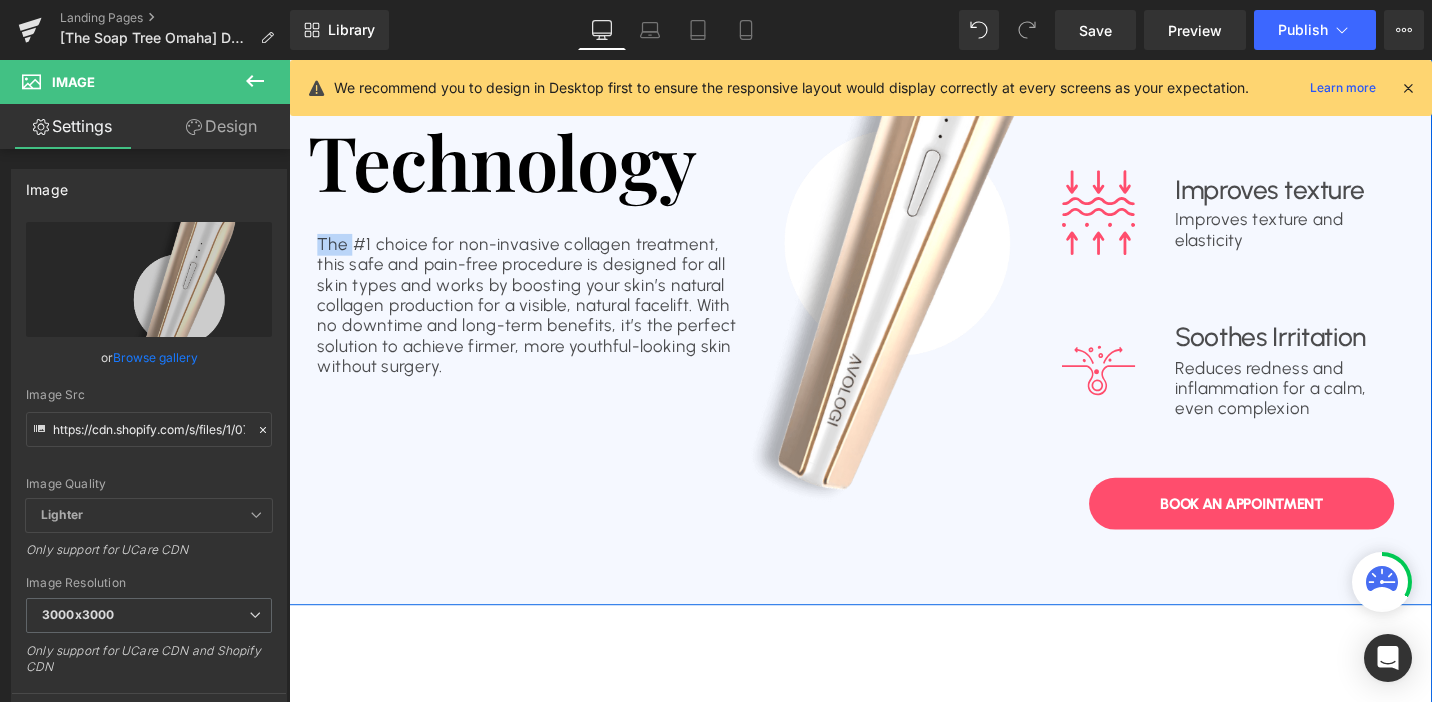 click on "Our LED Technology Heading         The #1 choice for non-invasive collagen treatment, this safe and pain-free procedure is designed for all skin types and works by boosting your skin’s natural collagen production for a visible, natural facelift. With no downtime and long-term benefits, it’s the perfect solution to achieve firmer, more youthful-looking skin without surgery. Text Block         Image         Image         Boosts collagen Text Block         Reduces fine lines and balances tone. Text Block         Row         Image         Improves texture Text Block         Improves texture and elasticity Text Block         Row         Image         Soothes Irritation Text Block         Reduces redness and inflammation for a calm, even complexion Text Block         Row         Book An APPOINTMENT Button         Row" at bounding box center [894, 295] 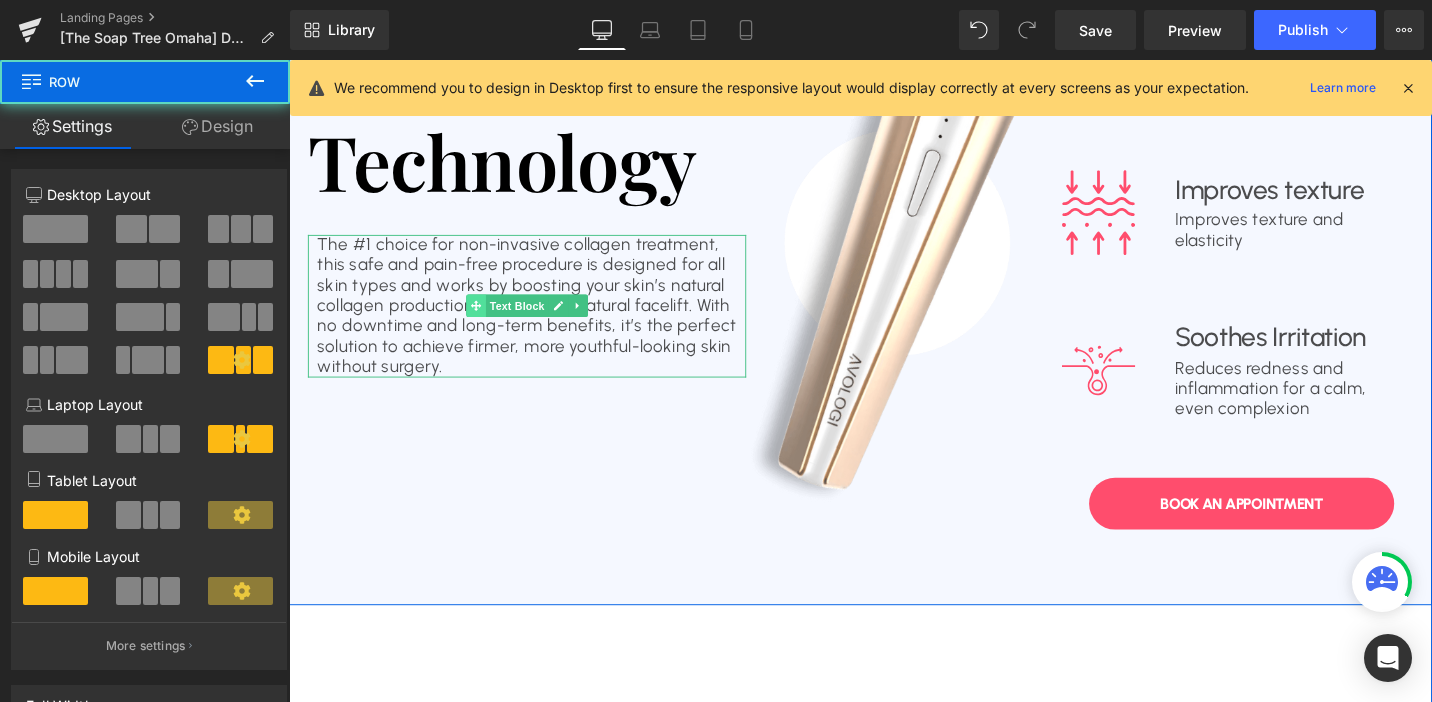 click at bounding box center [487, 320] 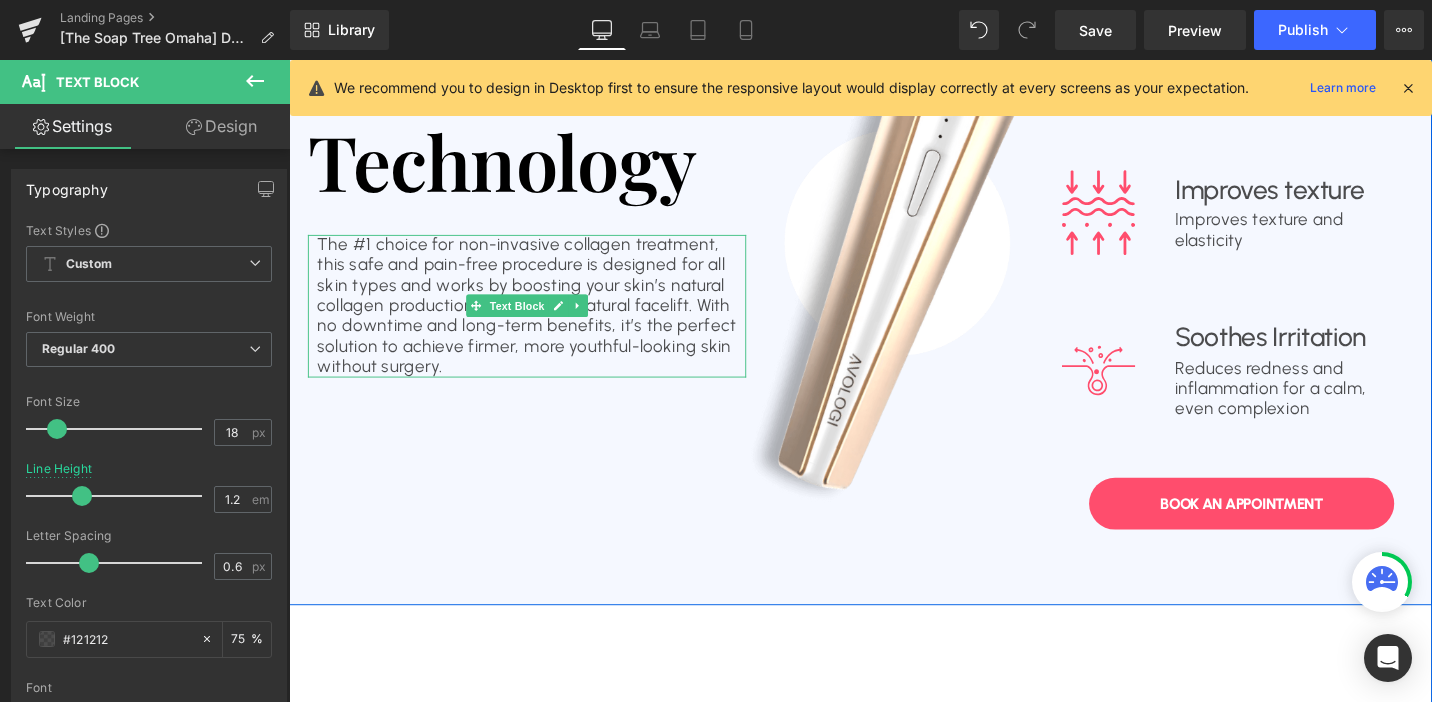 click on "The #1 choice for non-invasive collagen treatment, this safe and pain-free procedure is designed for all skin types and works by boosting your skin’s natural collagen production for a visible, natural facelift. With no downtime and long-term benefits, it’s the perfect solution to achieve firmer, more youthful-looking skin without surgery." at bounding box center (541, 320) 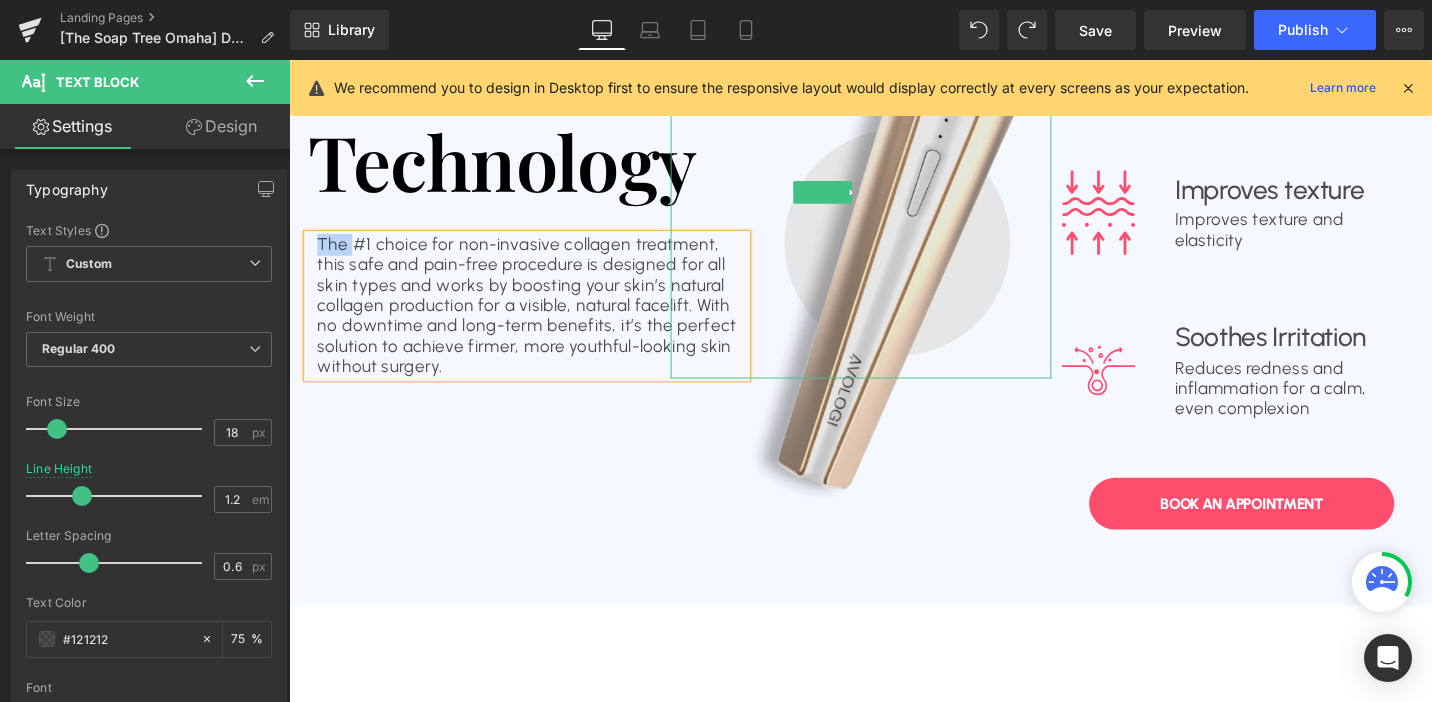 drag, startPoint x: 360, startPoint y: 252, endPoint x: 569, endPoint y: 266, distance: 209.46837 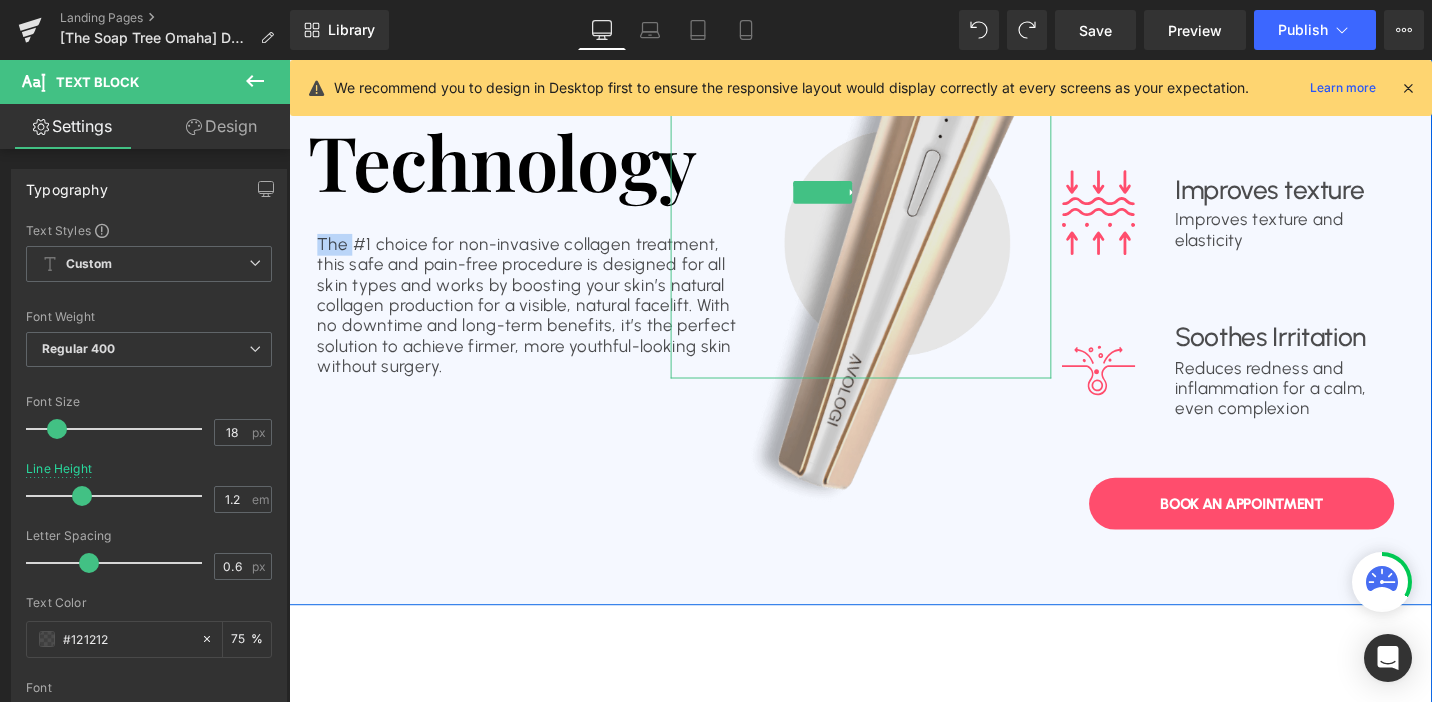 click at bounding box center [854, 200] 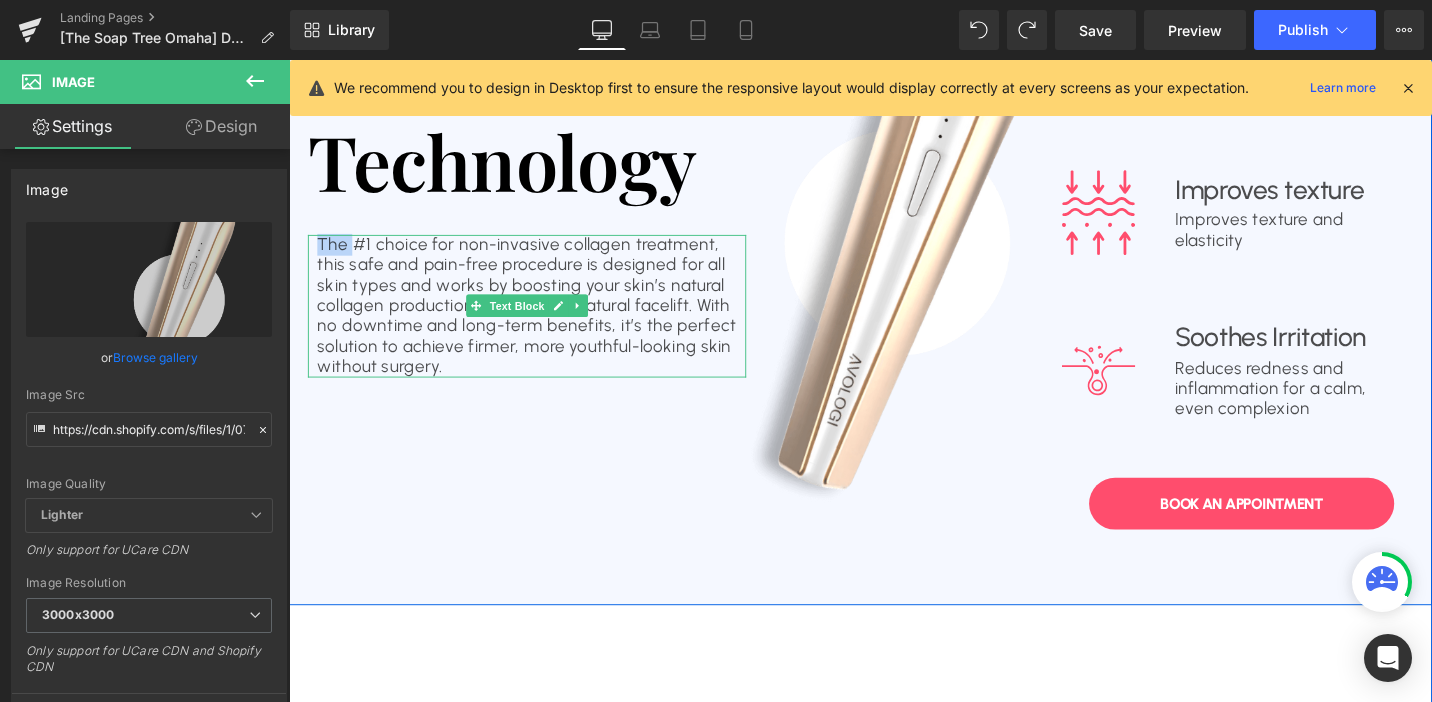click on "The #1 choice for non-invasive collagen treatment, this safe and pain-free procedure is designed for all skin types and works by boosting your skin’s natural collagen production for a visible, natural facelift. With no downtime and long-term benefits, it’s the perfect solution to achieve firmer, more youthful-looking skin without surgery." at bounding box center (541, 320) 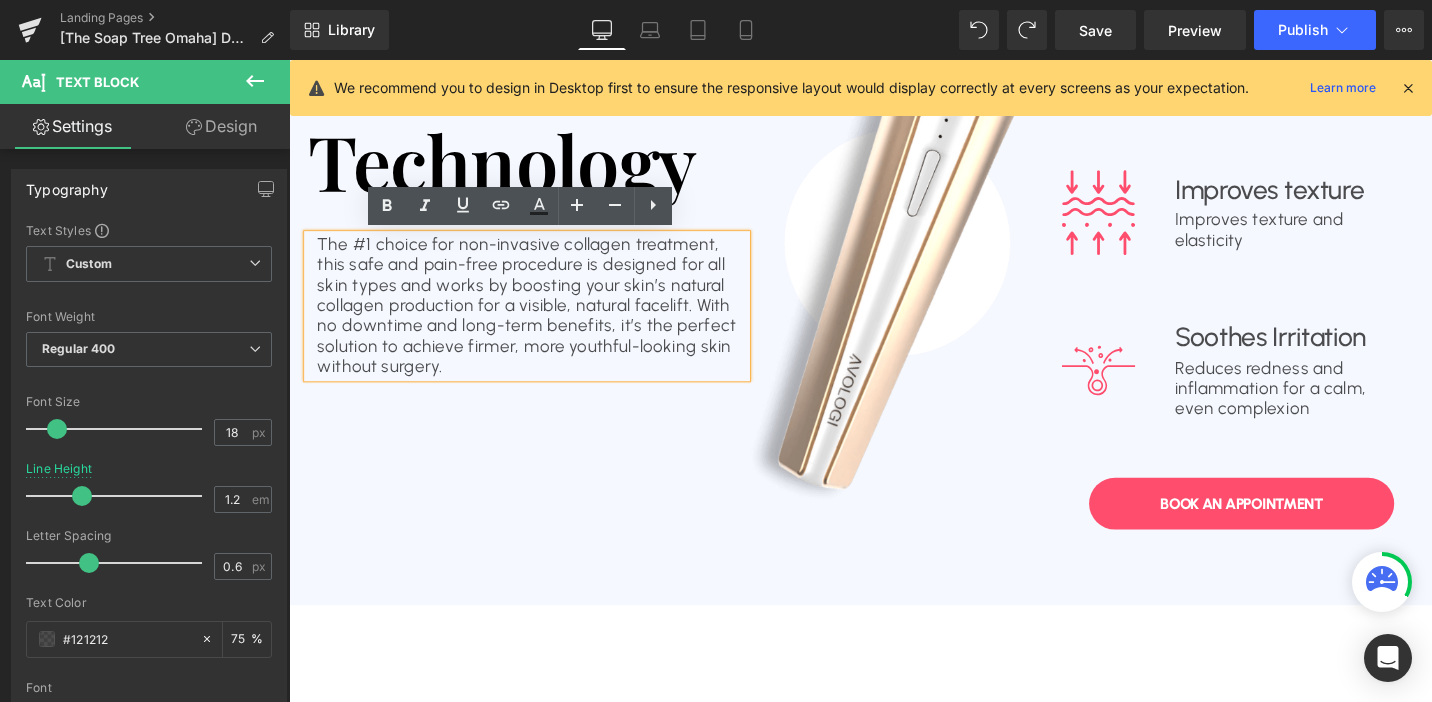 click on "Design" at bounding box center (221, 126) 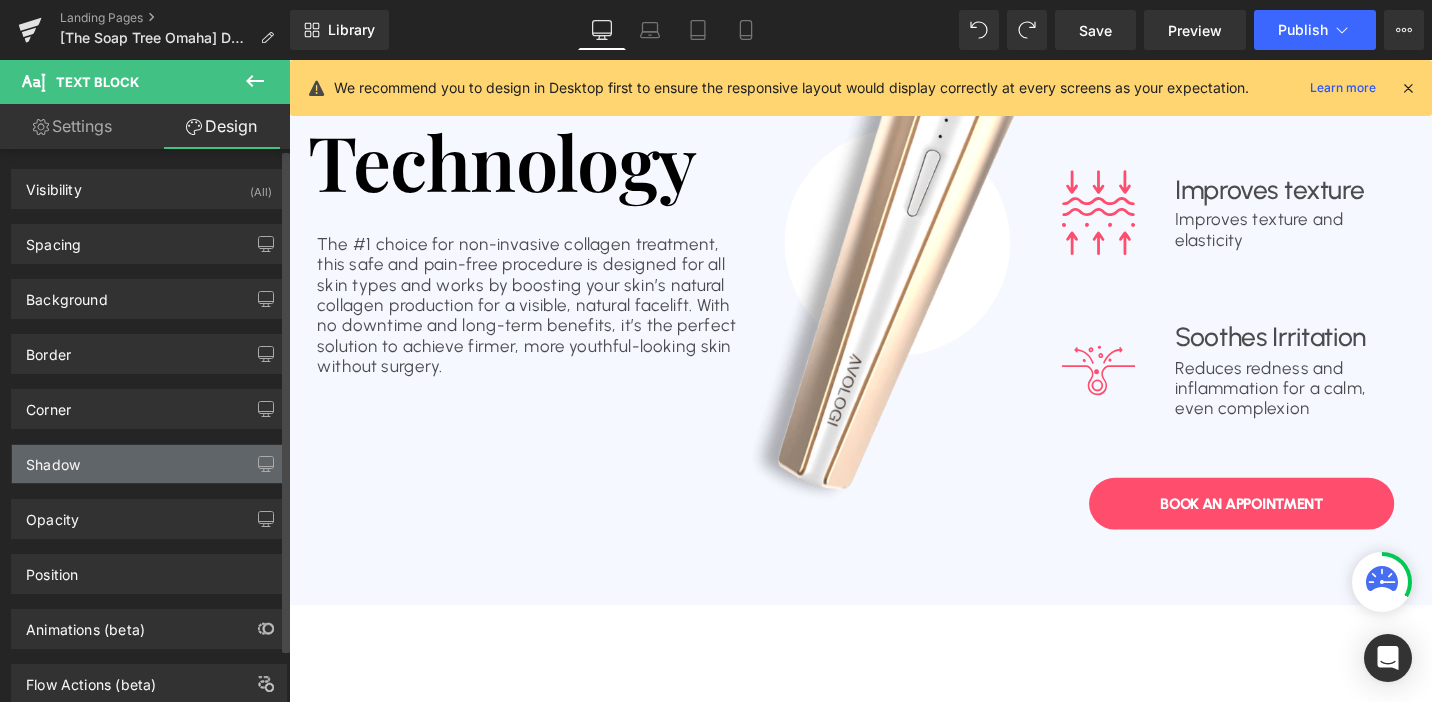 scroll, scrollTop: 59, scrollLeft: 0, axis: vertical 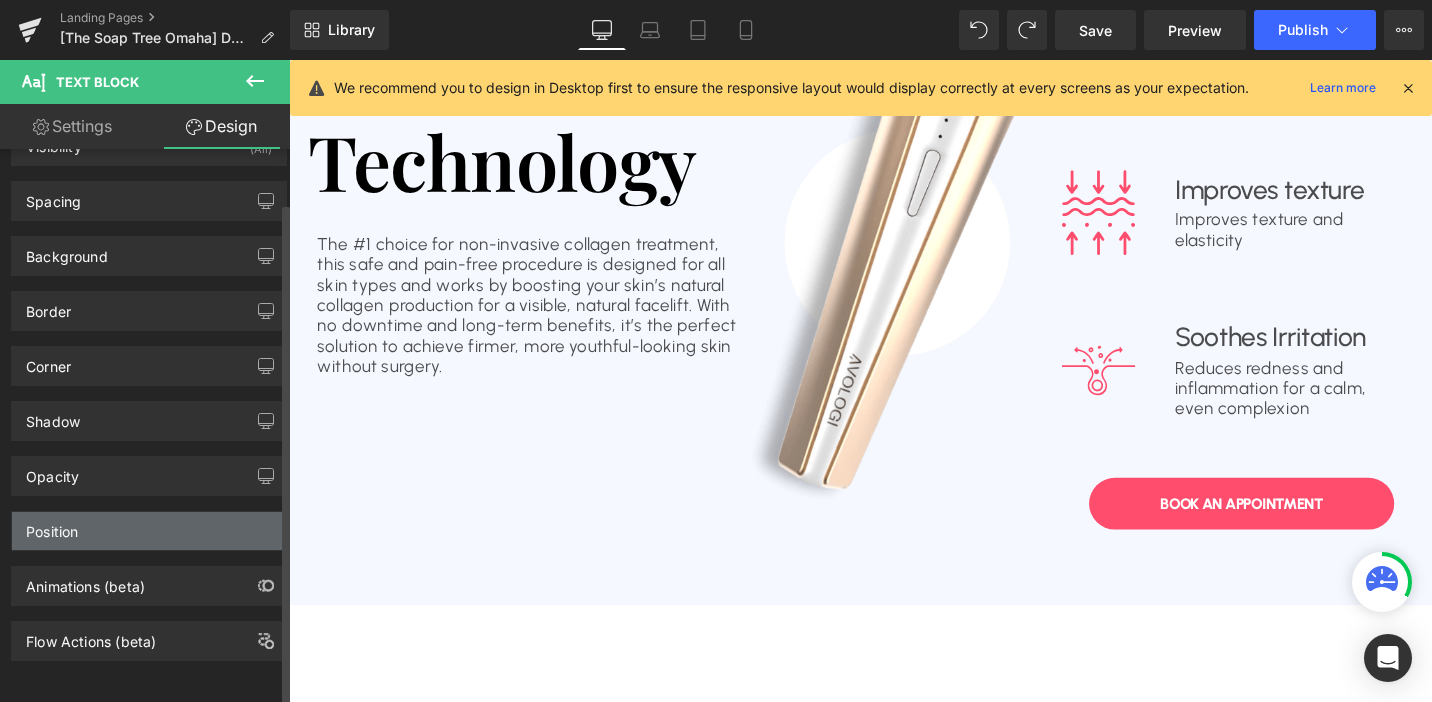 click on "Position" at bounding box center (149, 531) 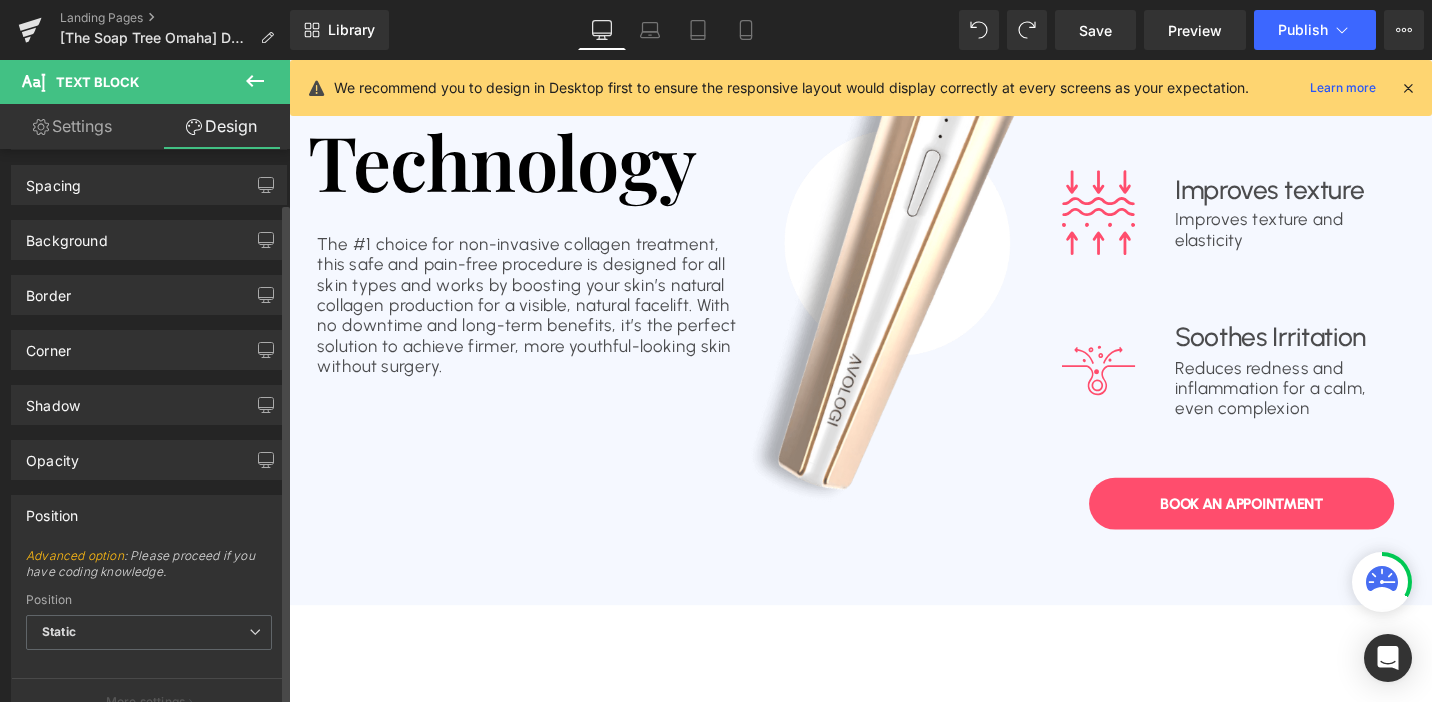 scroll, scrollTop: 250, scrollLeft: 0, axis: vertical 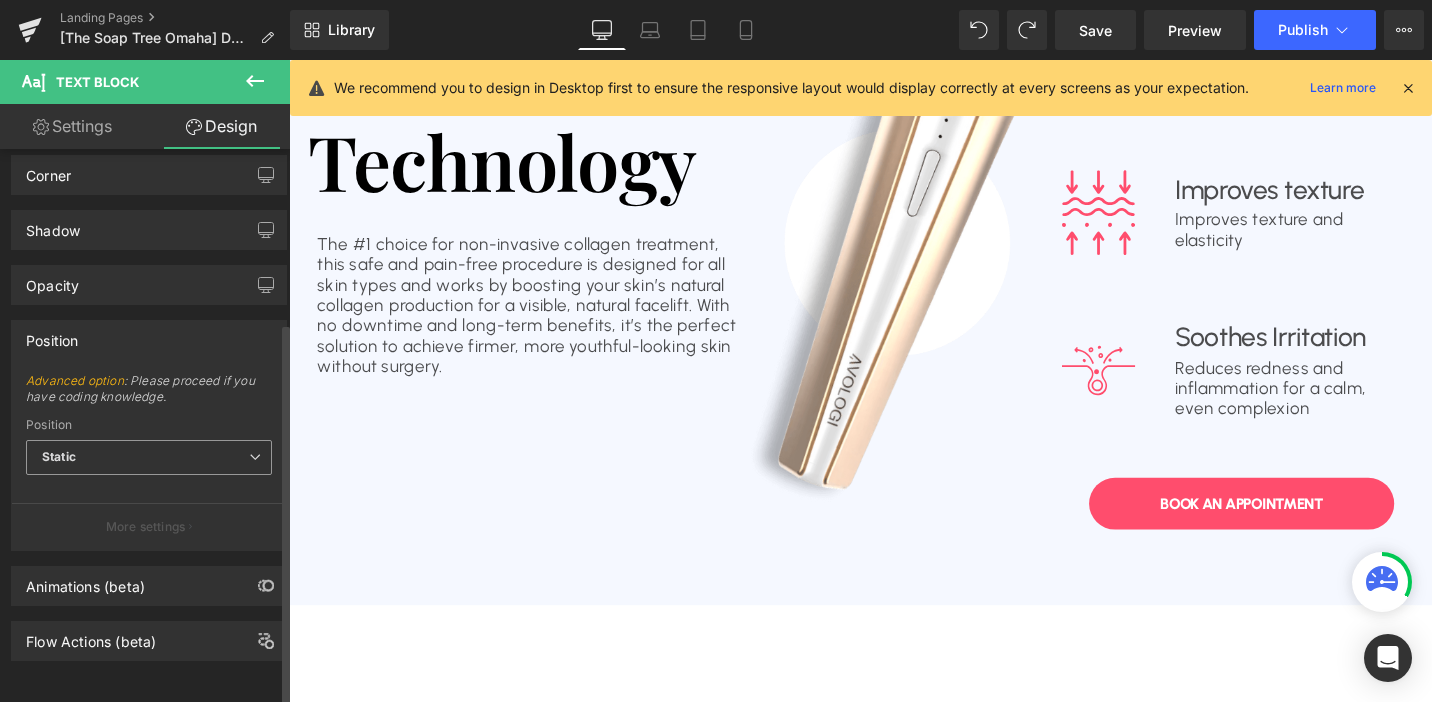 click on "Static" at bounding box center (149, 457) 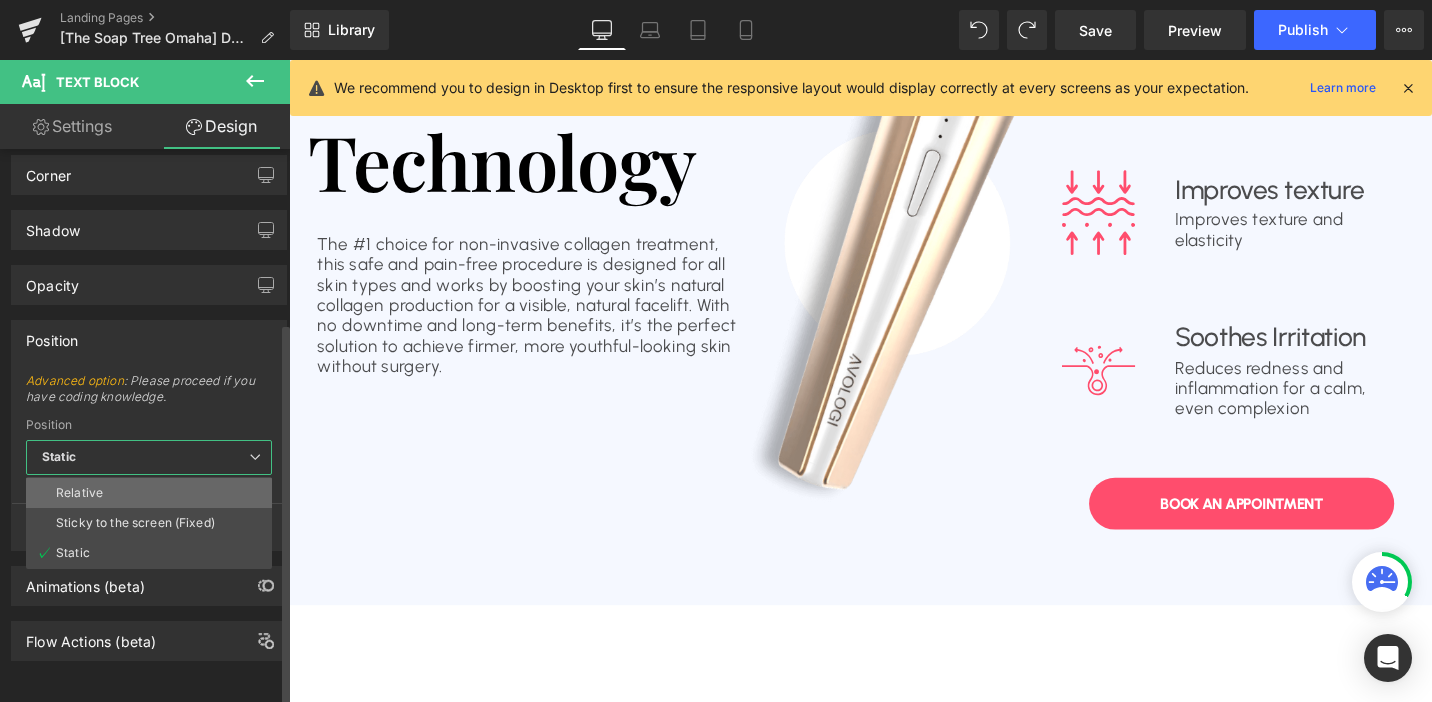 click on "Relative" at bounding box center [149, 493] 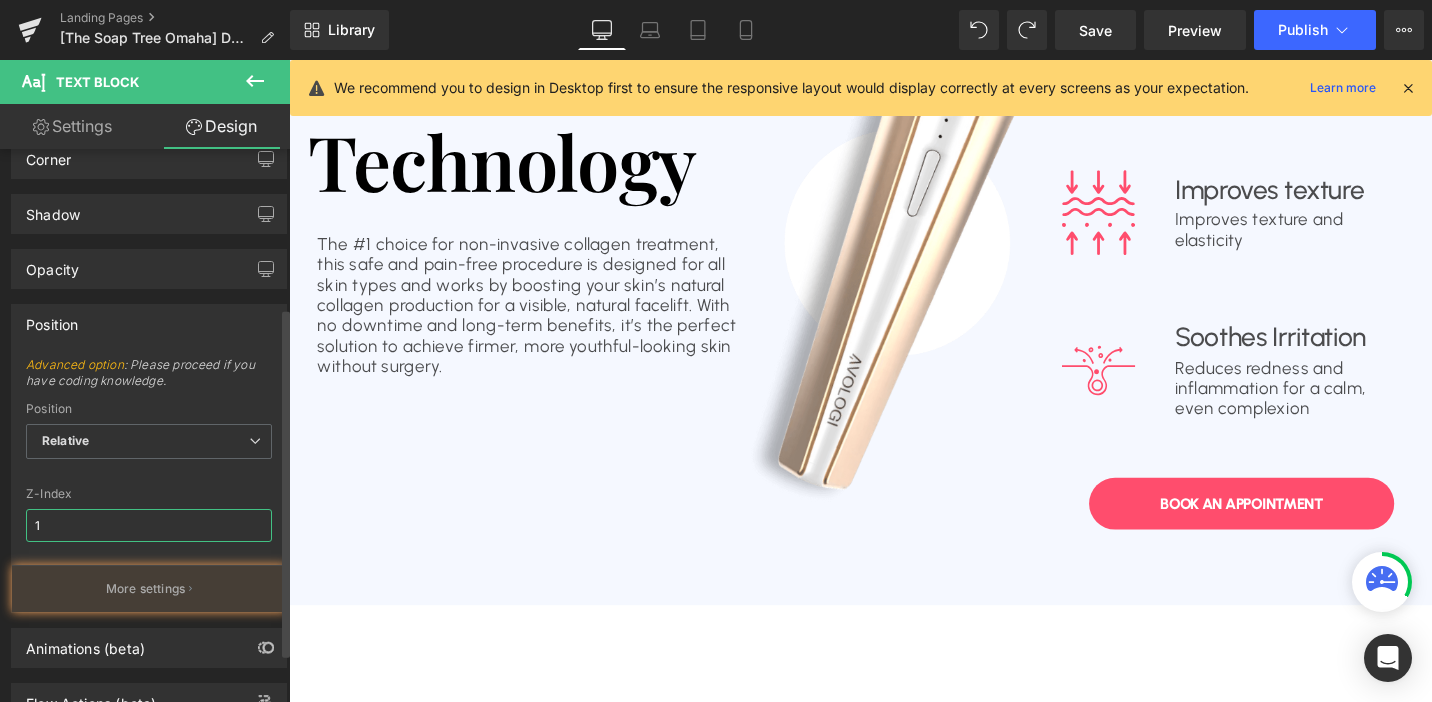 click on "1" at bounding box center [149, 525] 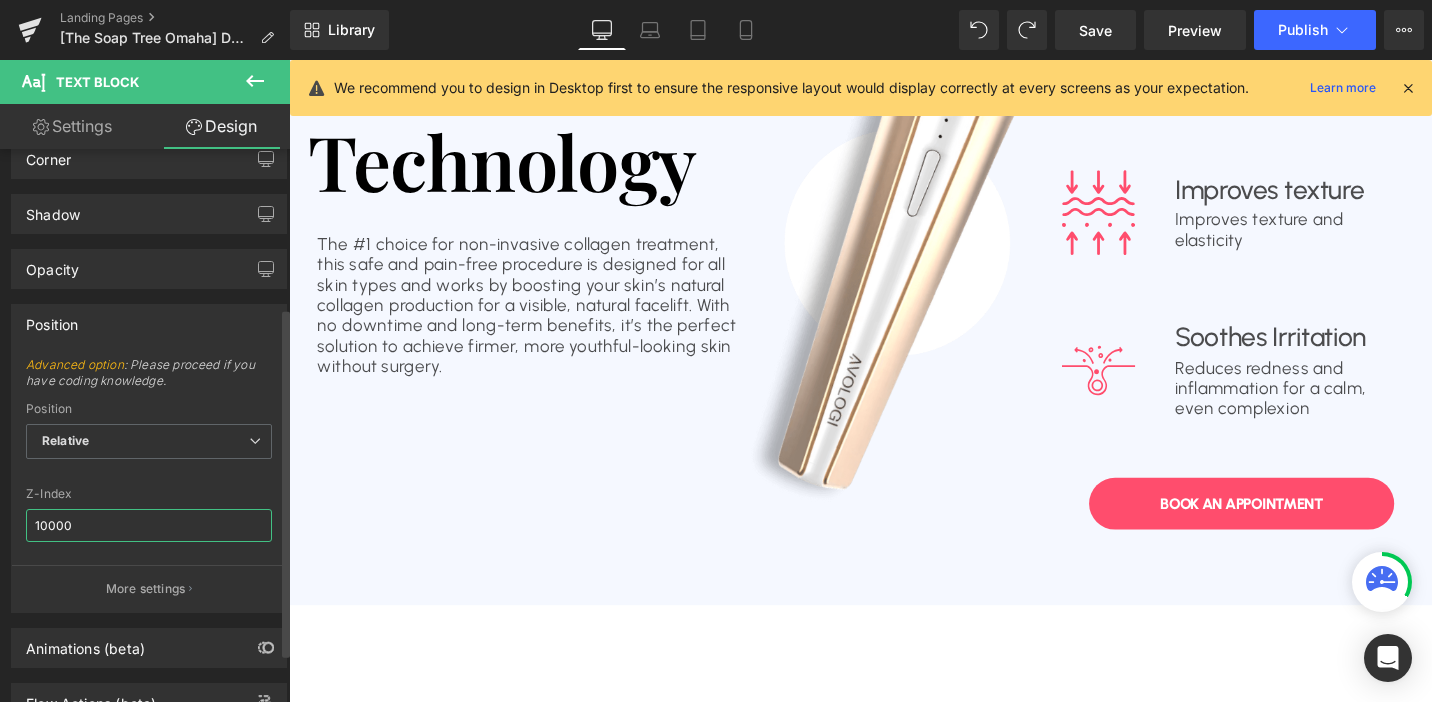 type on "10000" 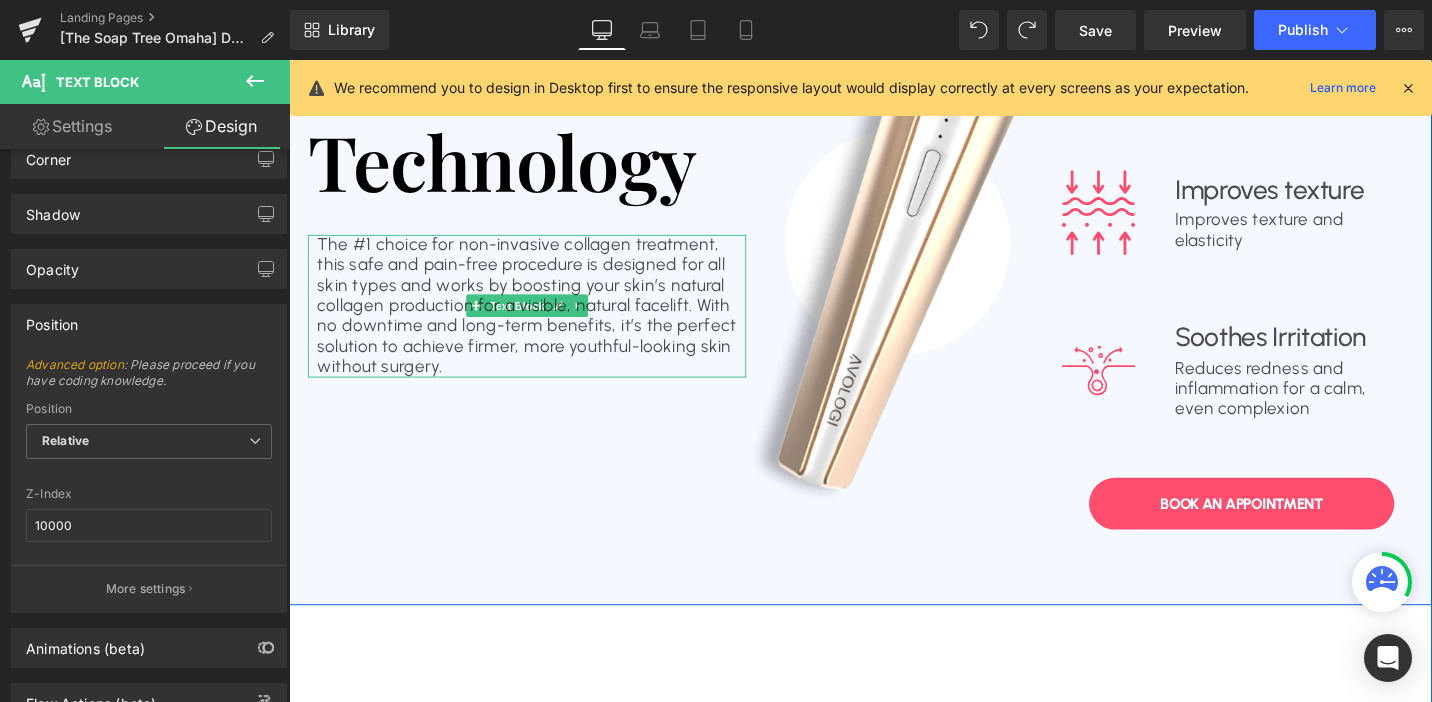 click on "The #1 choice for non-invasive collagen treatment, this safe and pain-free procedure is designed for all skin types and works by boosting your skin’s natural collagen production for a visible, natural facelift. With no downtime and long-term benefits, it’s the perfect solution to achieve firmer, more youthful-looking skin without surgery." at bounding box center (541, 320) 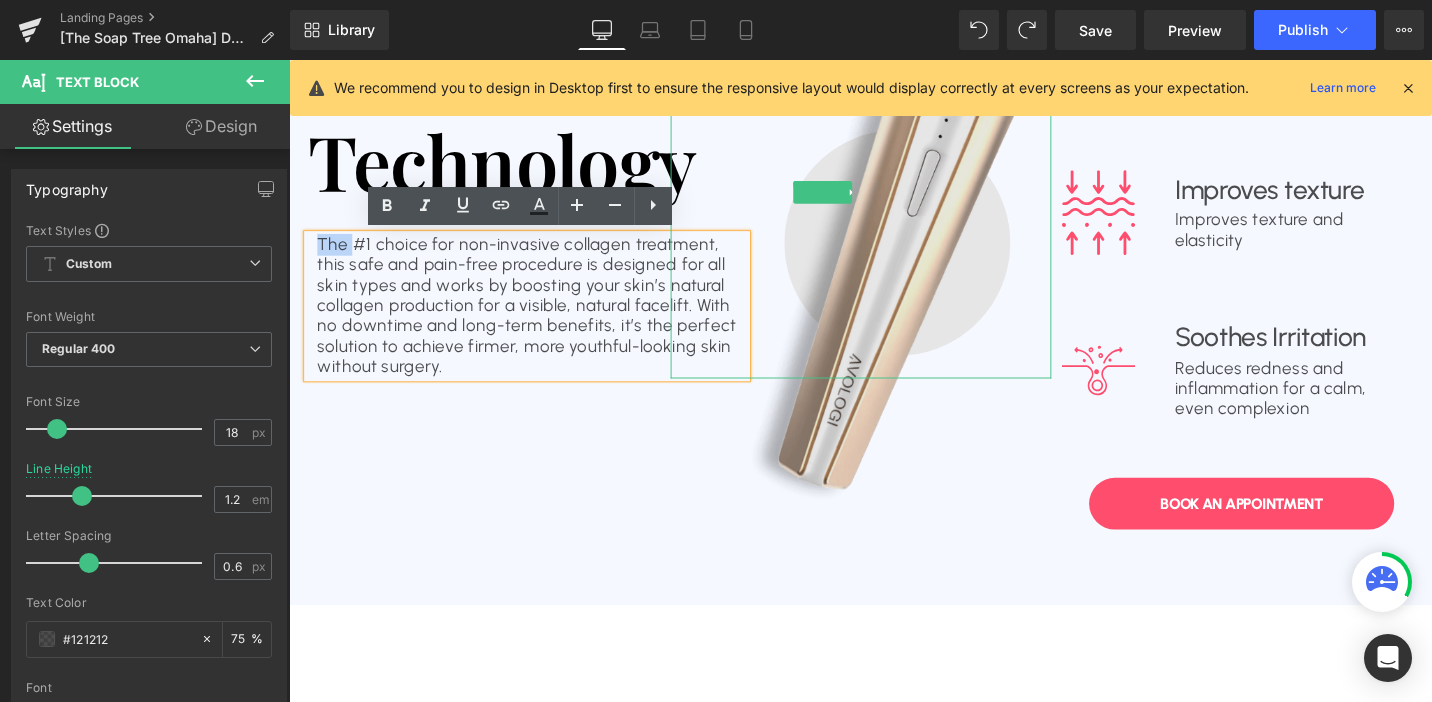 drag, startPoint x: 360, startPoint y: 254, endPoint x: 579, endPoint y: 259, distance: 219.05707 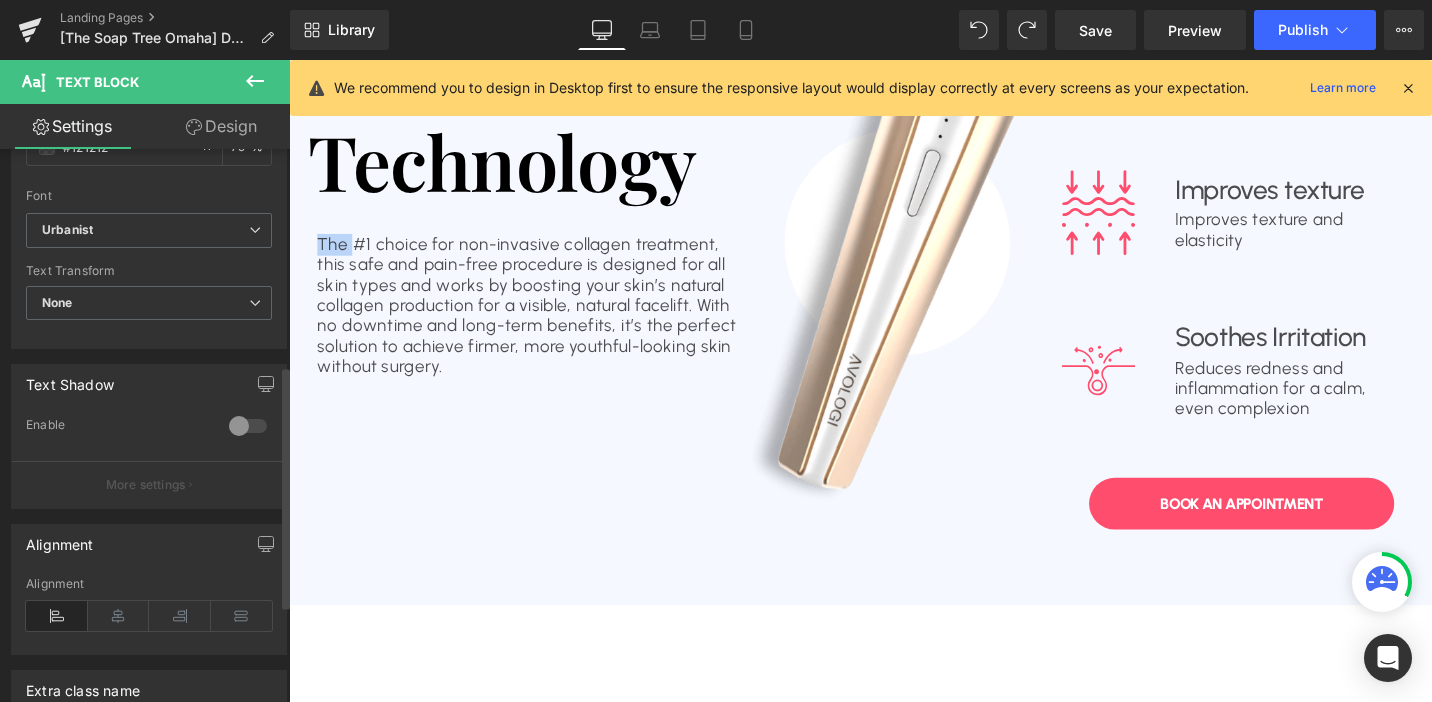 scroll, scrollTop: 501, scrollLeft: 0, axis: vertical 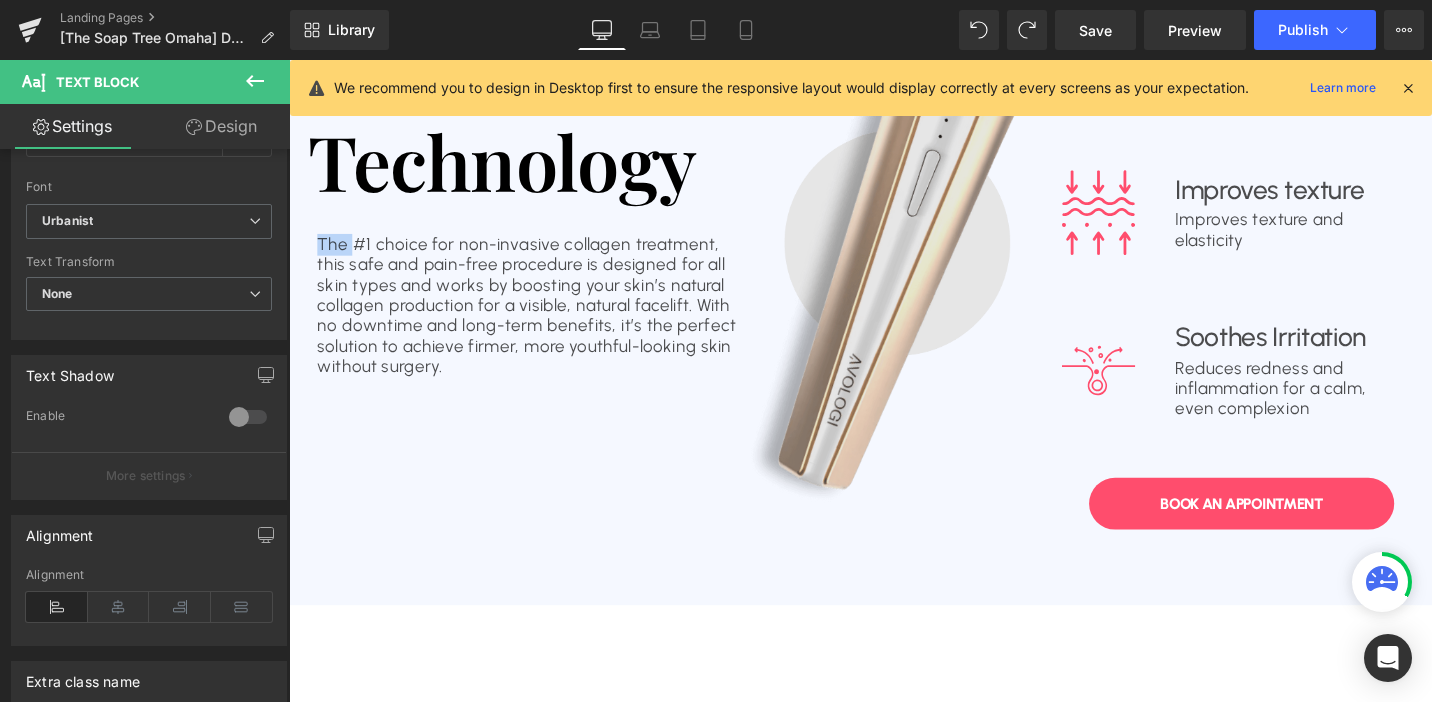 click at bounding box center [854, 200] 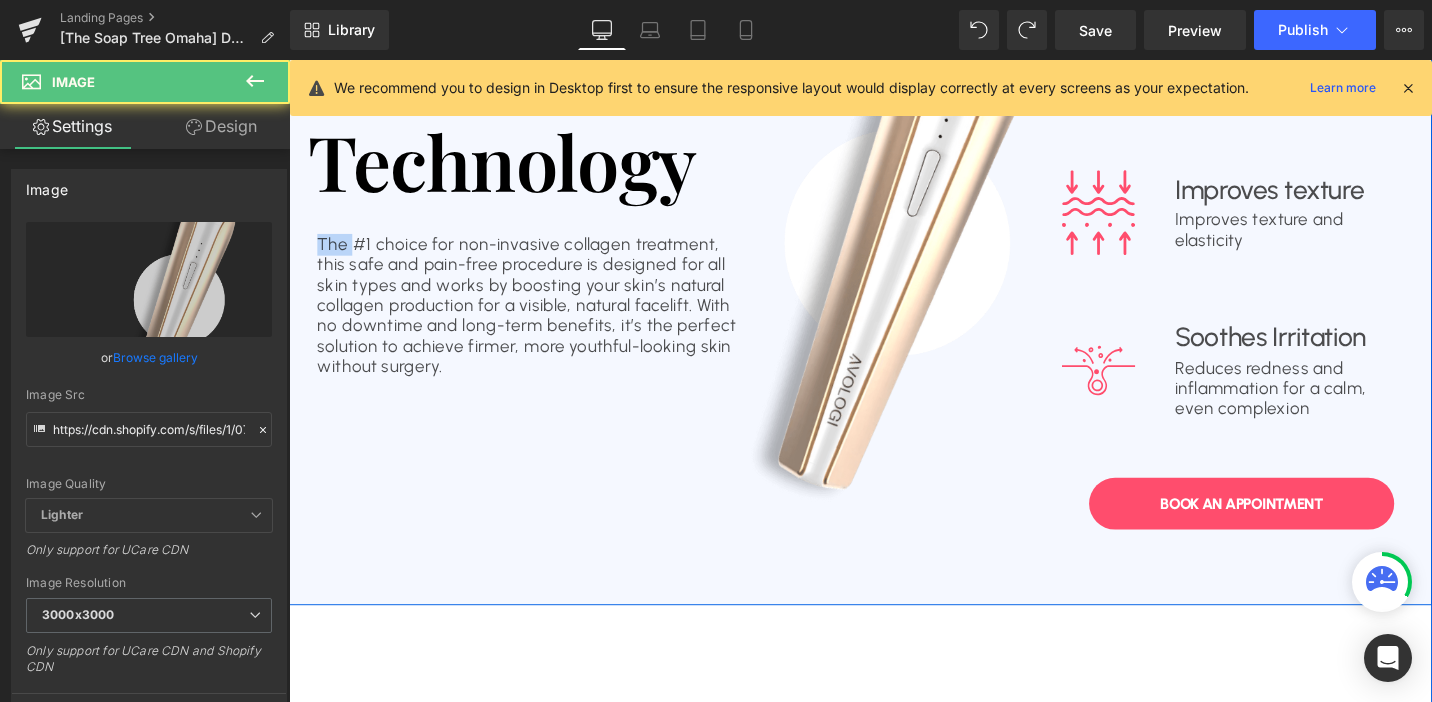 click on "Our LED Technology Heading         The #1 choice for non-invasive collagen treatment, this safe and pain-free procedure is designed for all skin types and works by boosting your skin’s natural collagen production for a visible, natural facelift. With no downtime and long-term benefits, it’s the perfect solution to achieve firmer, more youthful-looking skin without surgery. Text Block         Image         Image         Boosts collagen Text Block         Reduces fine lines and balances tone. Text Block         Row         Image         Improves texture Text Block         Improves texture and elasticity Text Block         Row         Image         Soothes Irritation Text Block         Reduces redness and inflammation for a calm, even complexion Text Block         Row         Book An APPOINTMENT Button         Row" at bounding box center [894, 295] 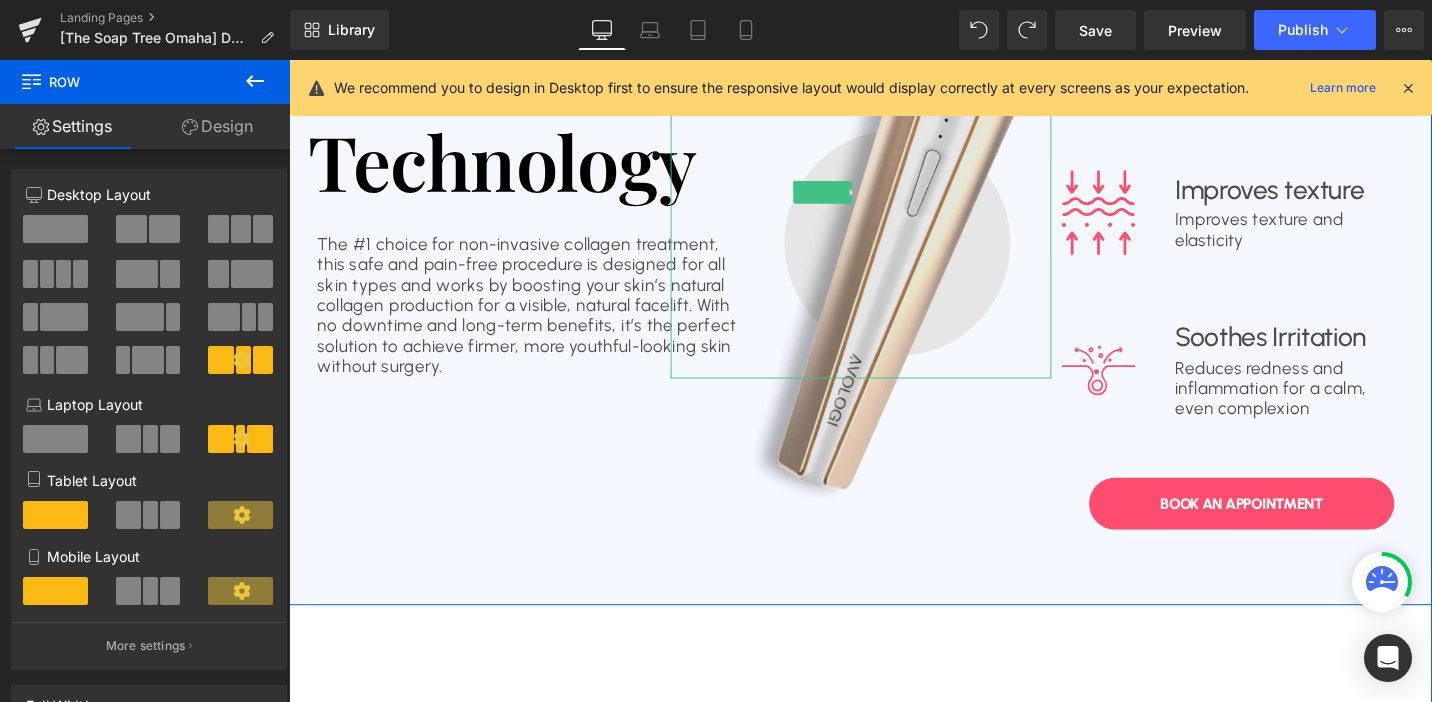 click at bounding box center (854, 200) 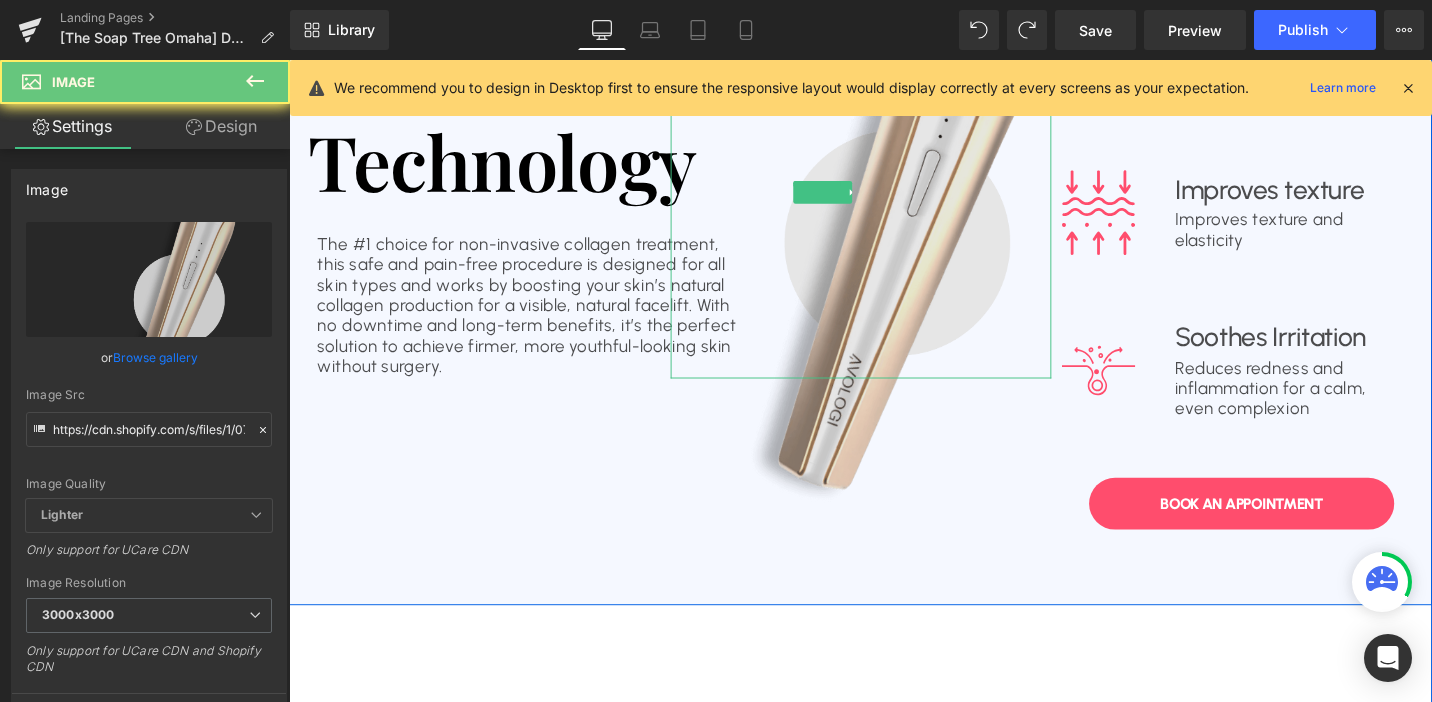 click at bounding box center (854, 200) 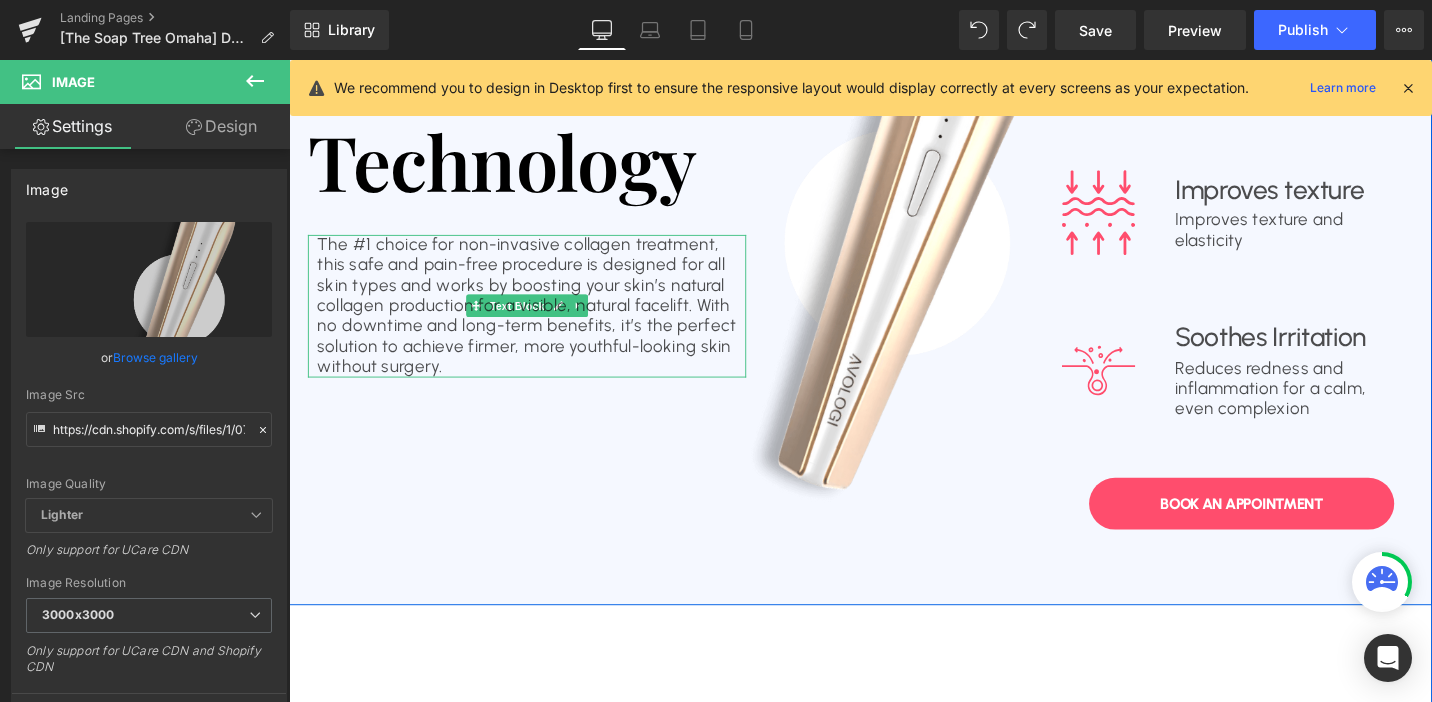 click on "The #1 choice for non-invasive collagen treatment, this safe and pain-free procedure is designed for all skin types and works by boosting your skin’s natural collagen production for a visible, natural facelift. With no downtime and long-term benefits, it’s the perfect solution to achieve firmer, more youthful-looking skin without surgery." at bounding box center [541, 320] 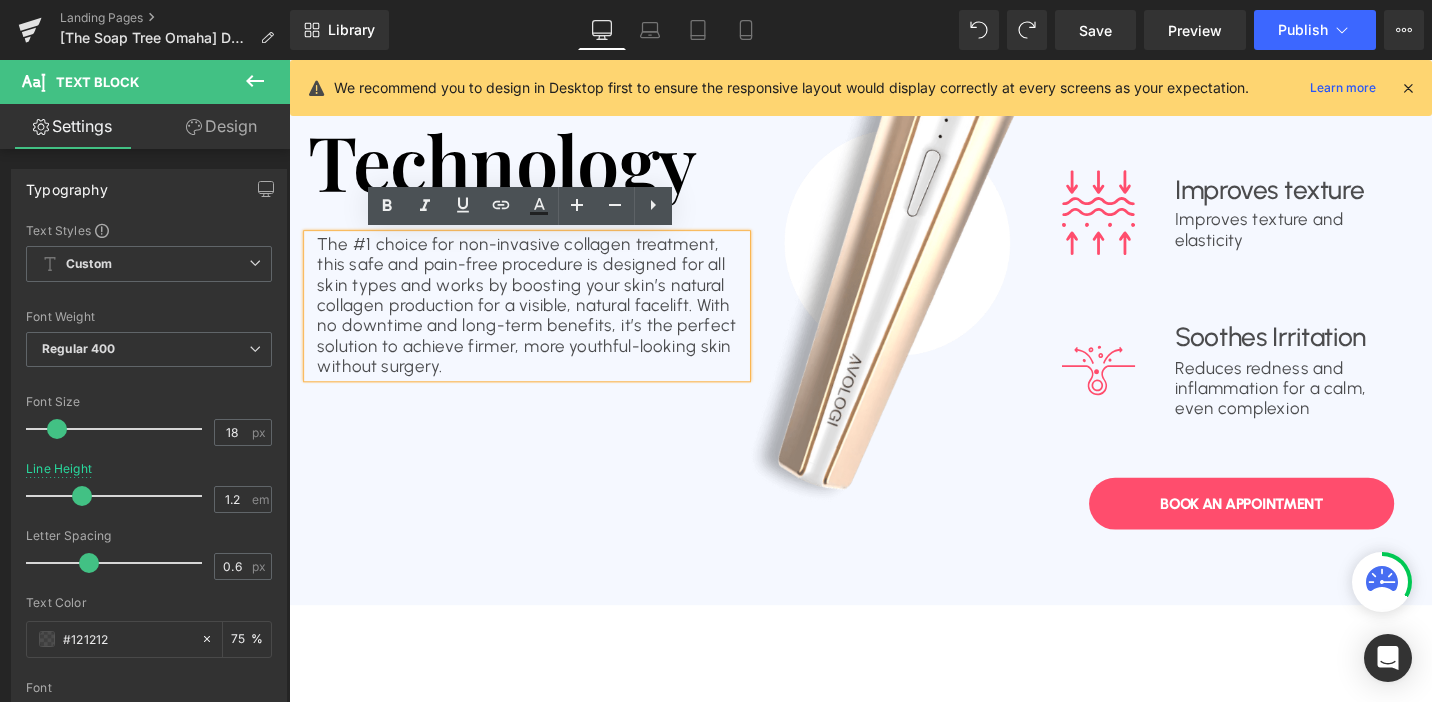 click on "The #1 choice for non-invasive collagen treatment, this safe and pain-free procedure is designed for all skin types and works by boosting your skin’s natural collagen production for a visible, natural facelift. With no downtime and long-term benefits, it’s the perfect solution to achieve firmer, more youthful-looking skin without surgery." at bounding box center (541, 320) 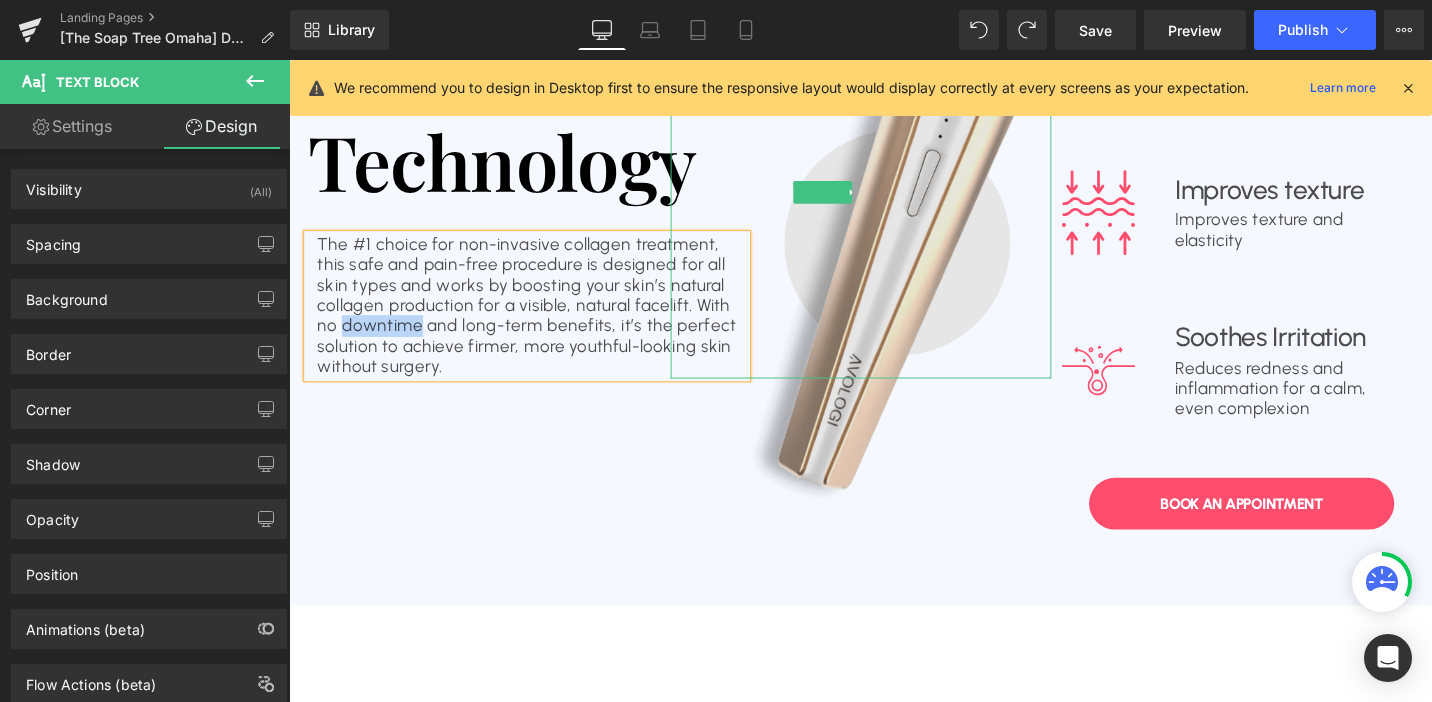 click at bounding box center [854, 200] 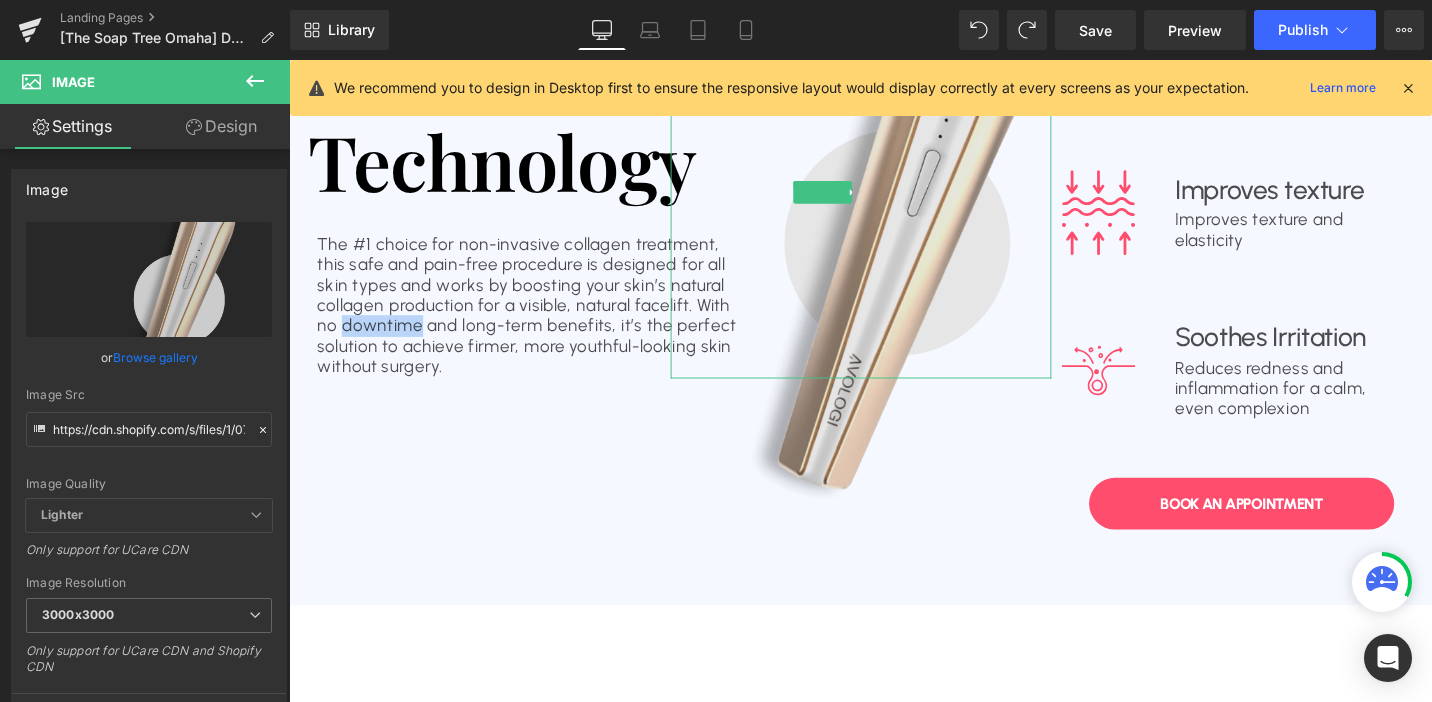 click at bounding box center [854, 200] 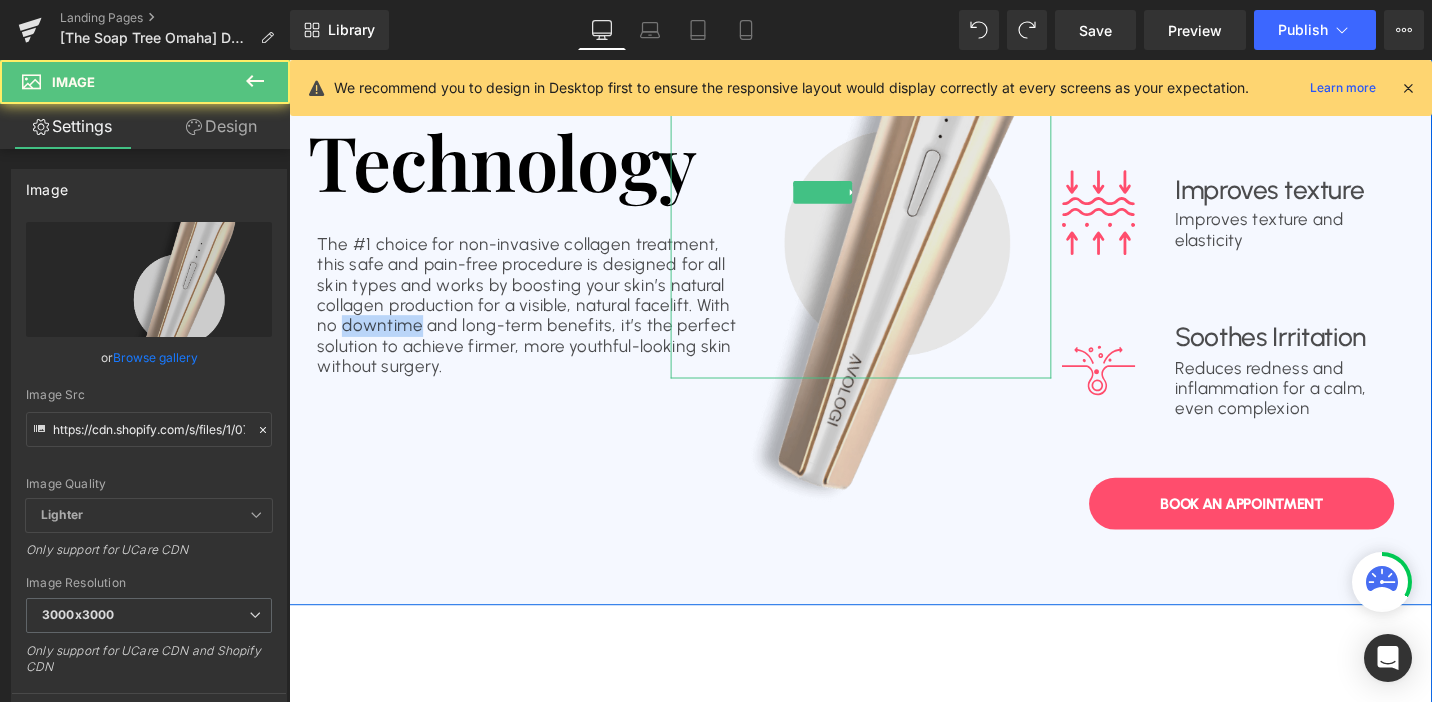 click at bounding box center (854, 200) 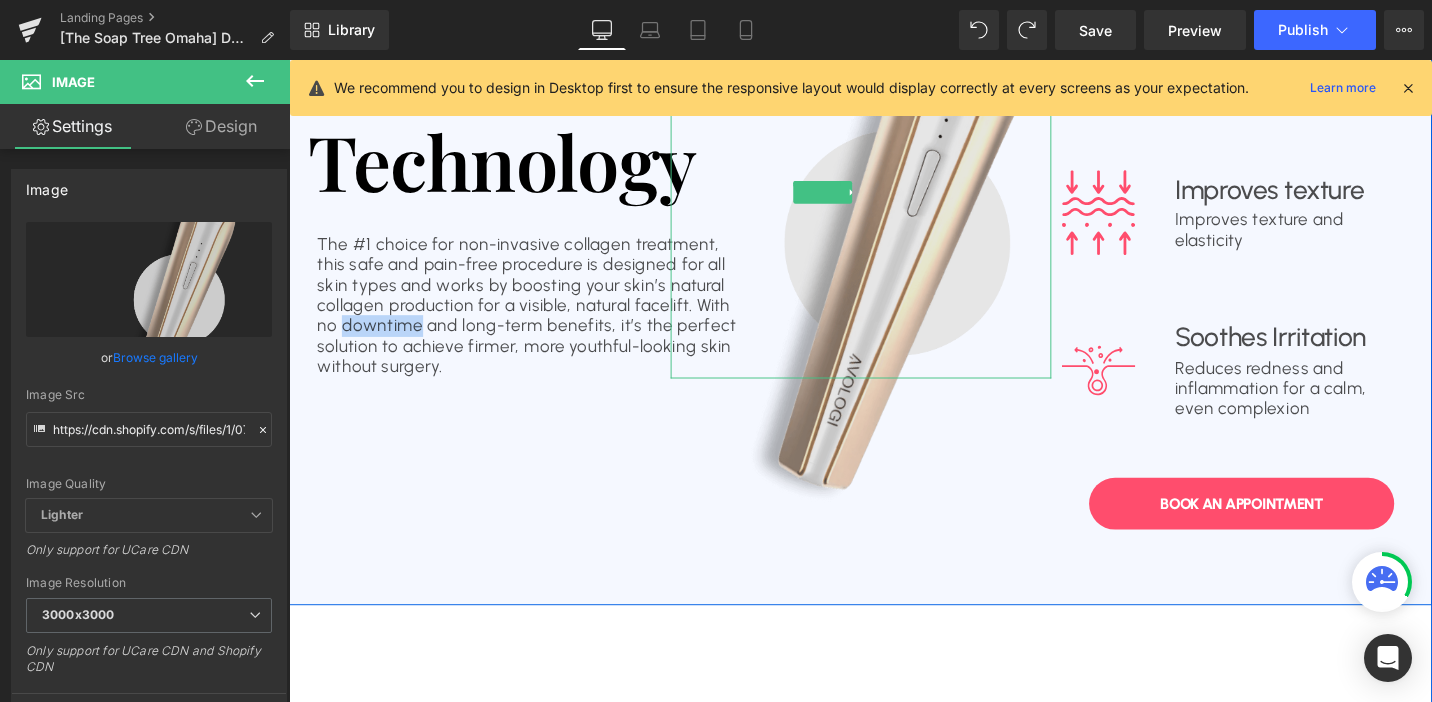 click at bounding box center (854, 200) 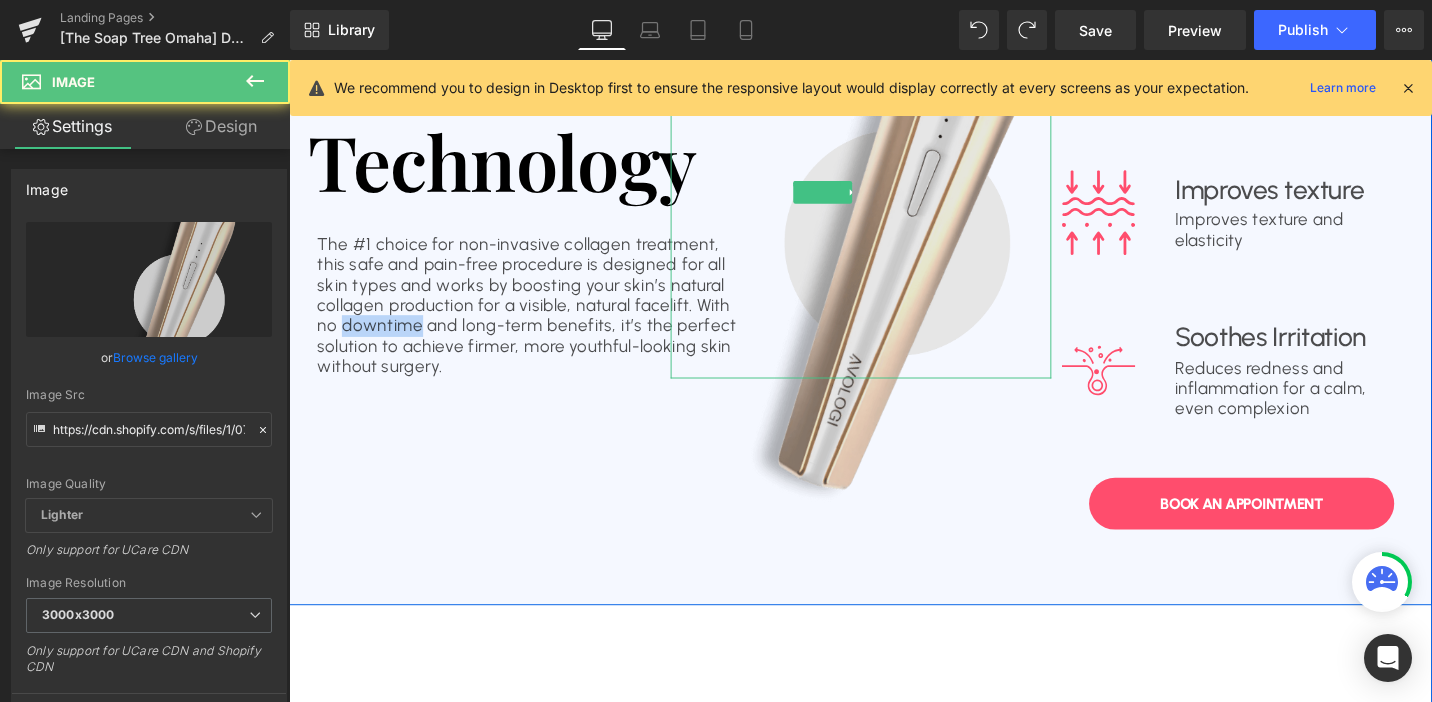 click at bounding box center (854, 200) 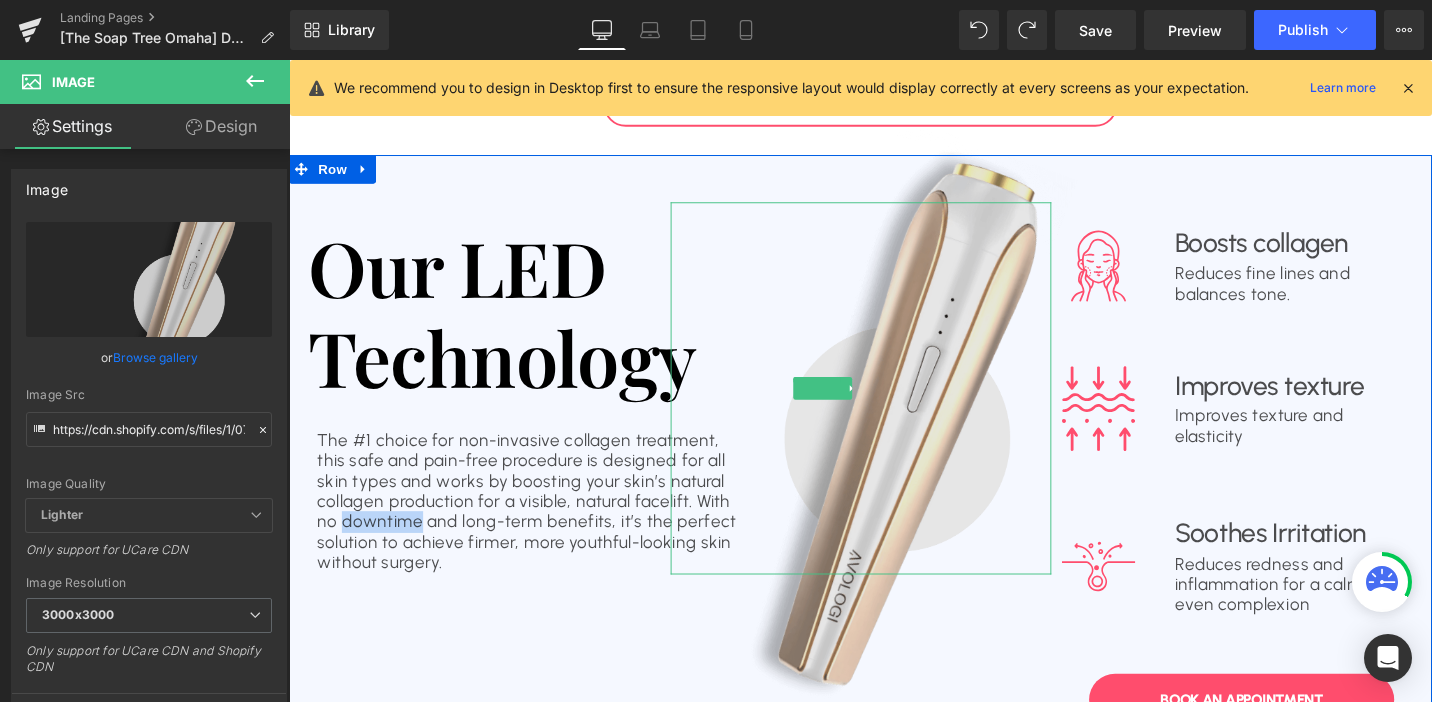 scroll, scrollTop: 1442, scrollLeft: 0, axis: vertical 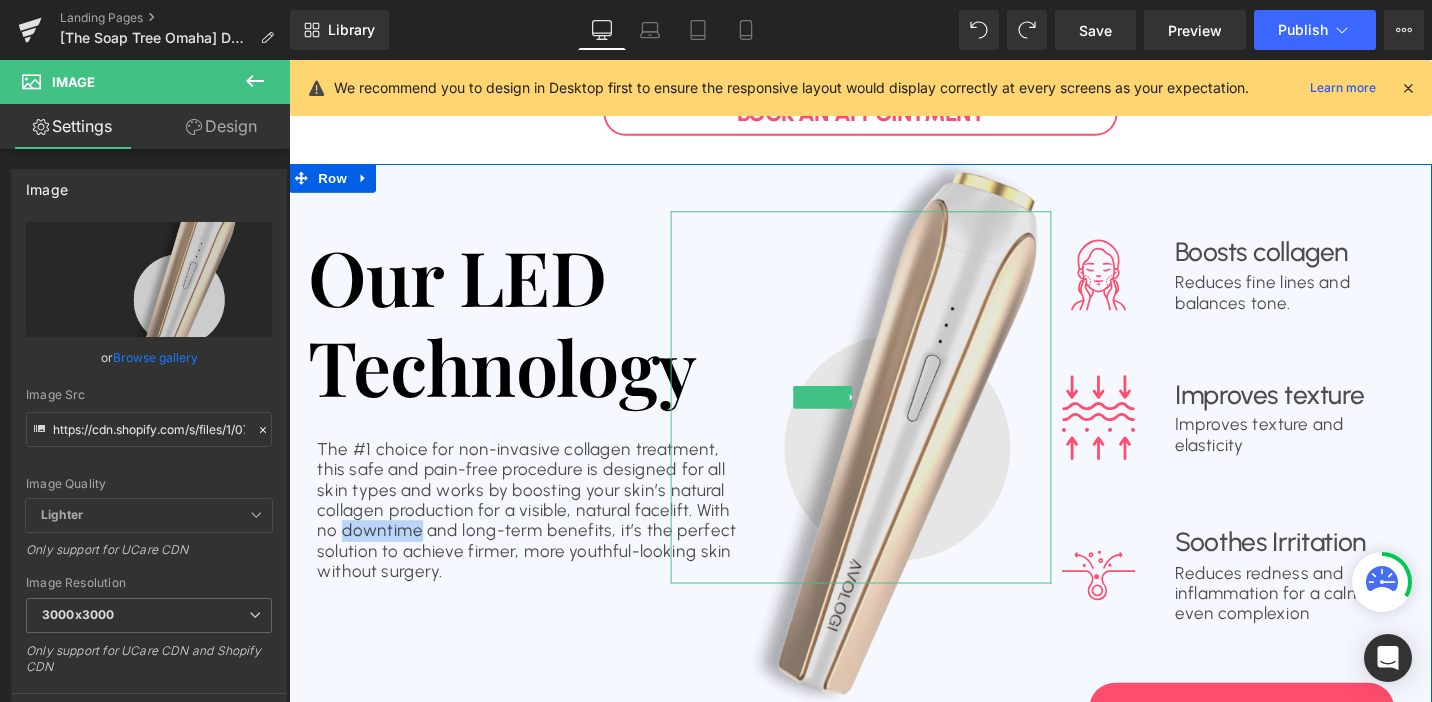 click at bounding box center [854, 417] 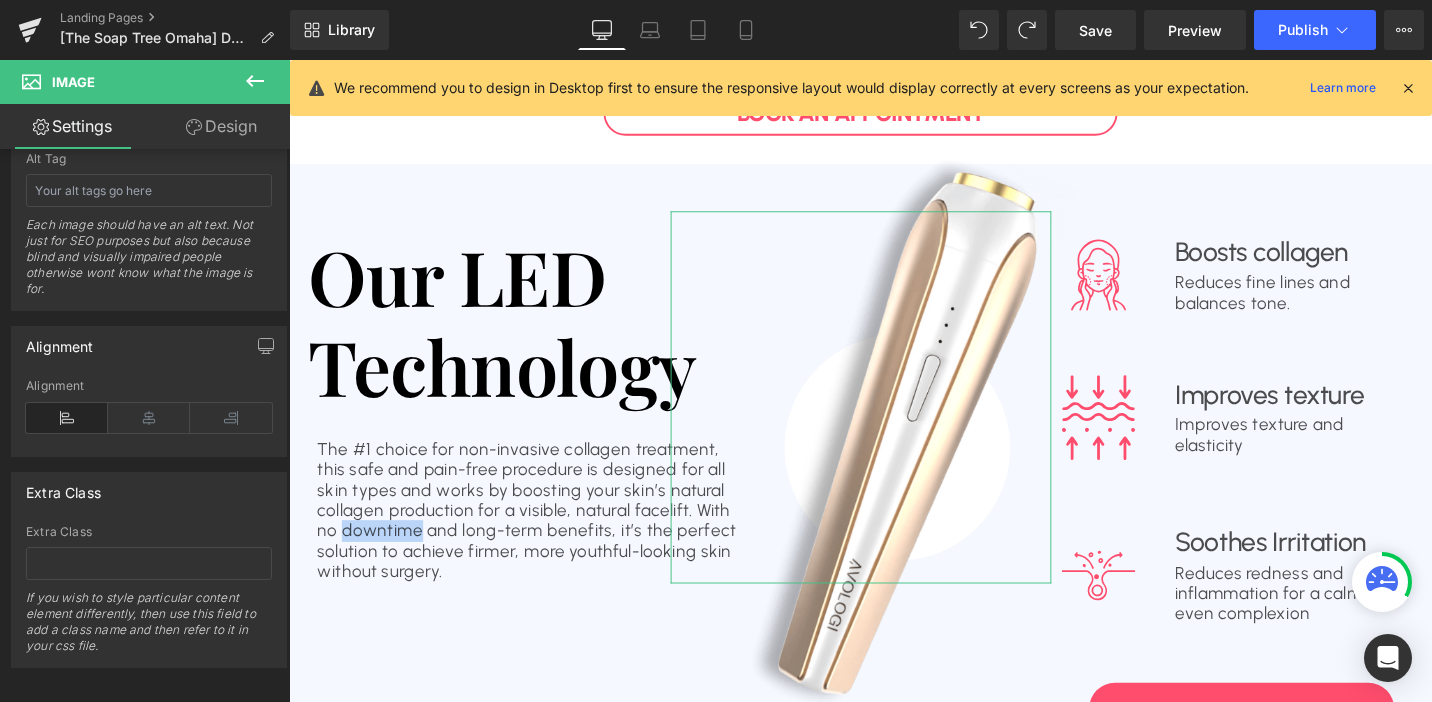 scroll, scrollTop: 1204, scrollLeft: 0, axis: vertical 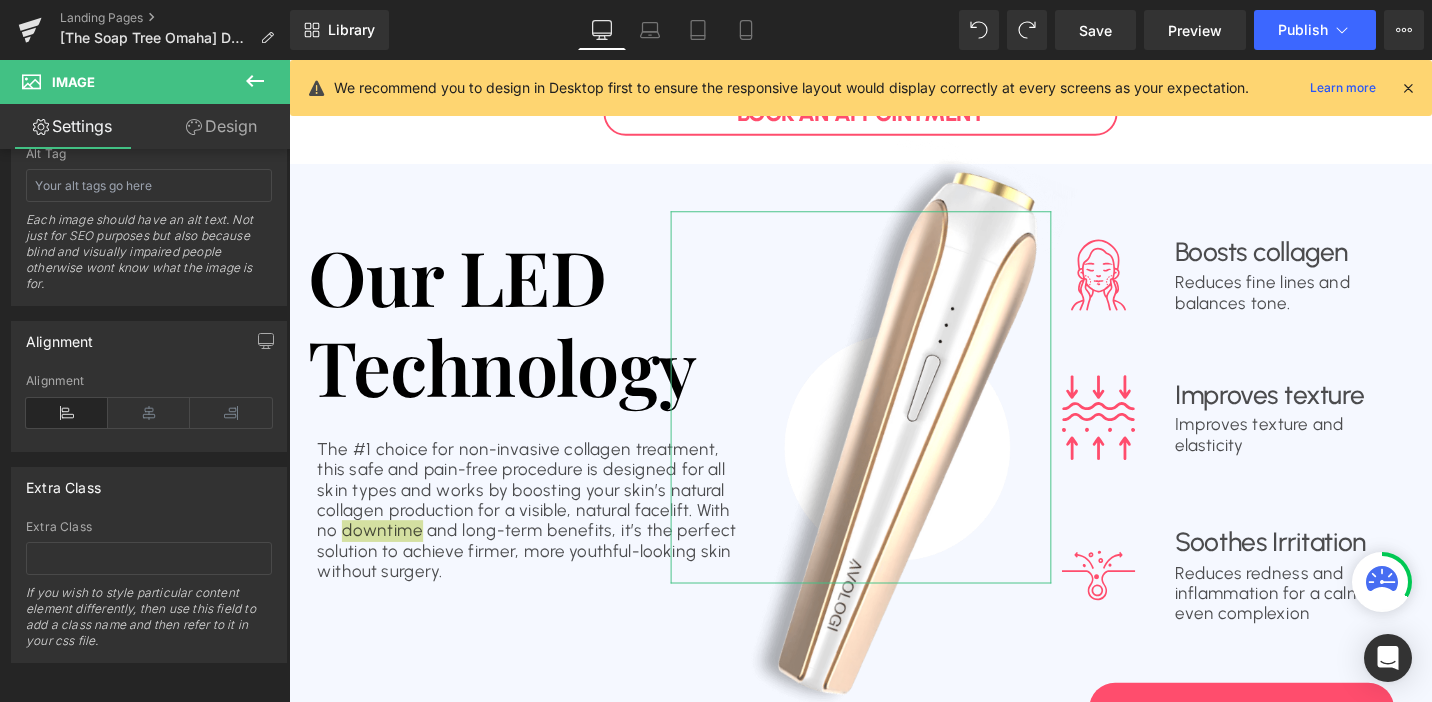 click on "Design" at bounding box center (221, 126) 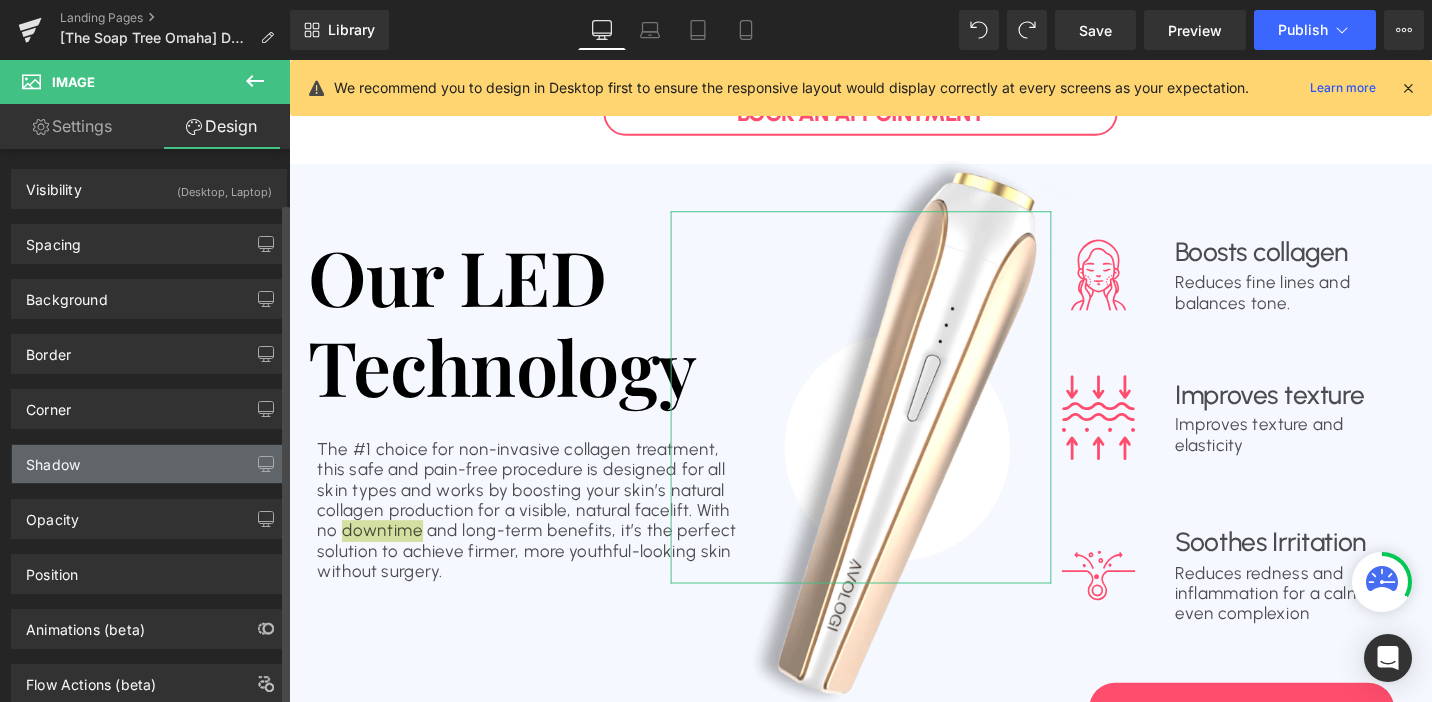 scroll, scrollTop: 59, scrollLeft: 0, axis: vertical 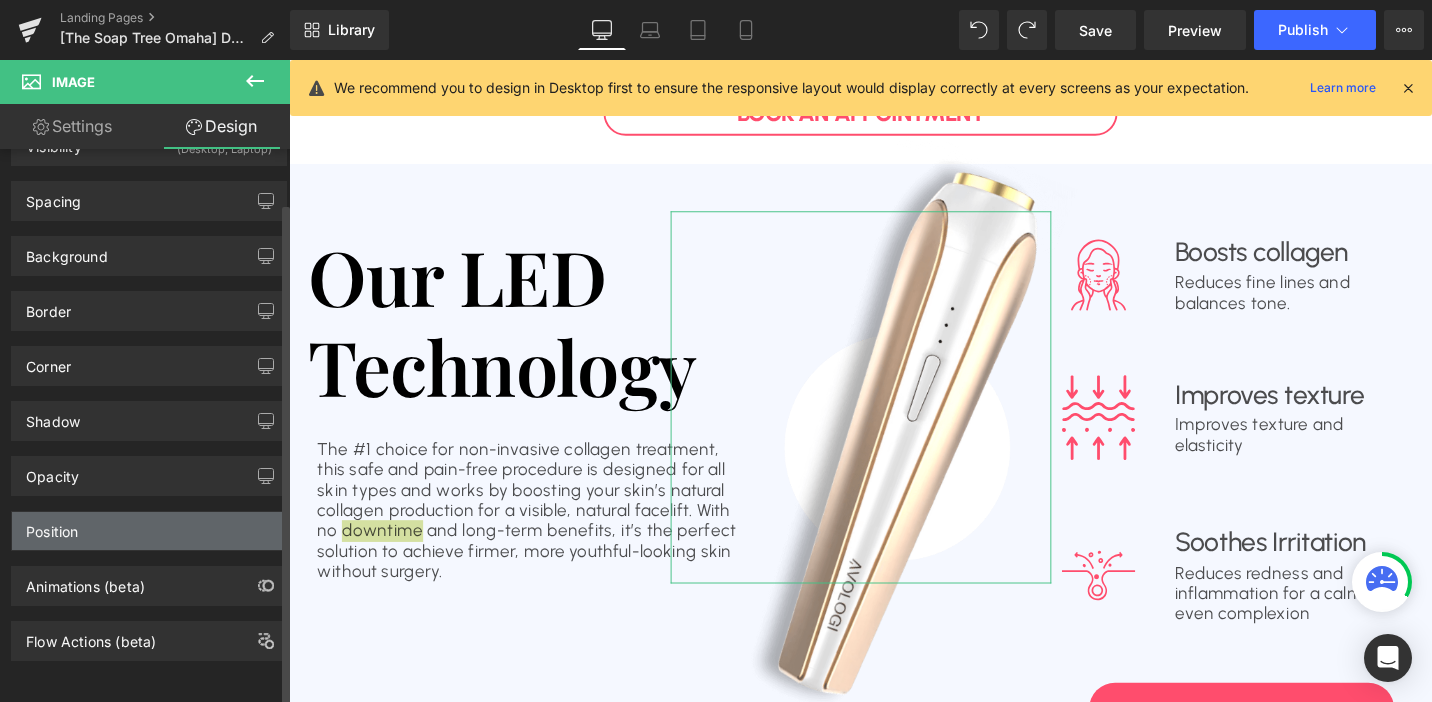 click on "Position" at bounding box center (149, 531) 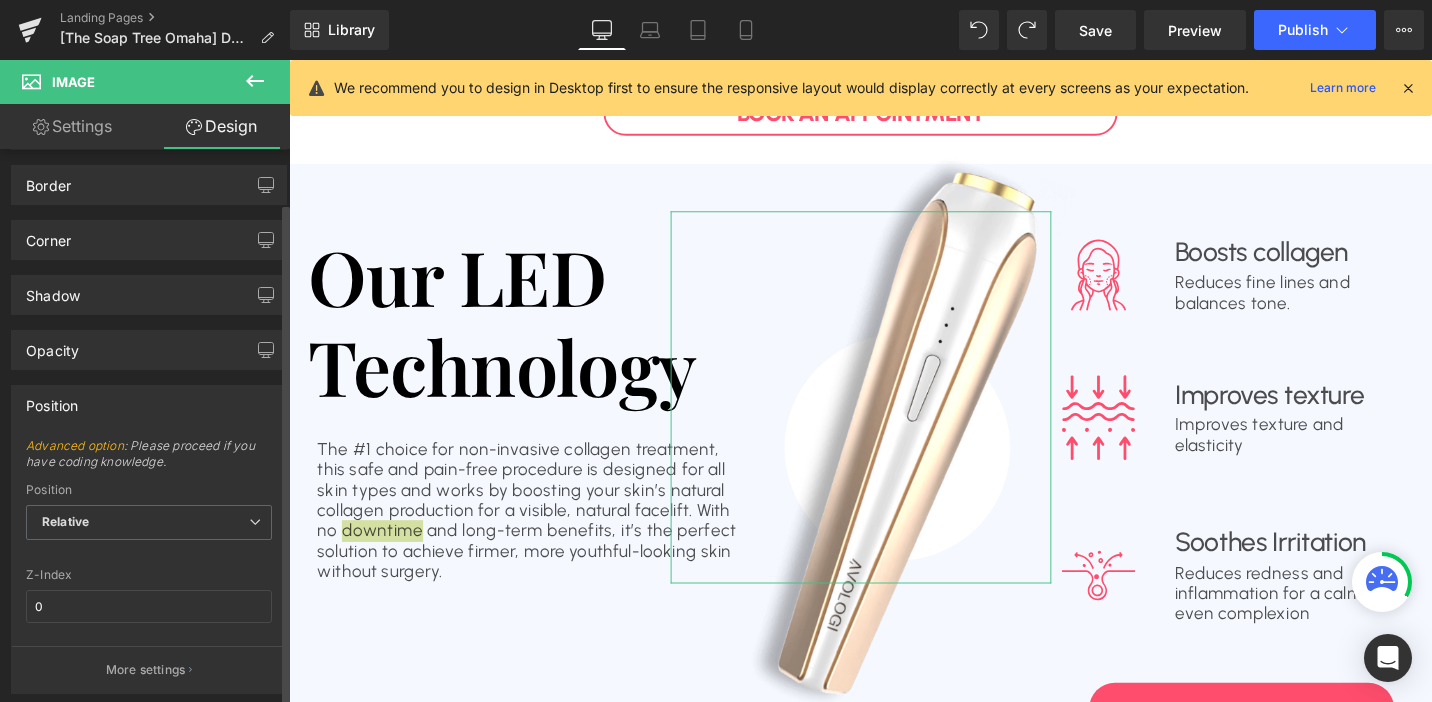 scroll, scrollTop: 327, scrollLeft: 0, axis: vertical 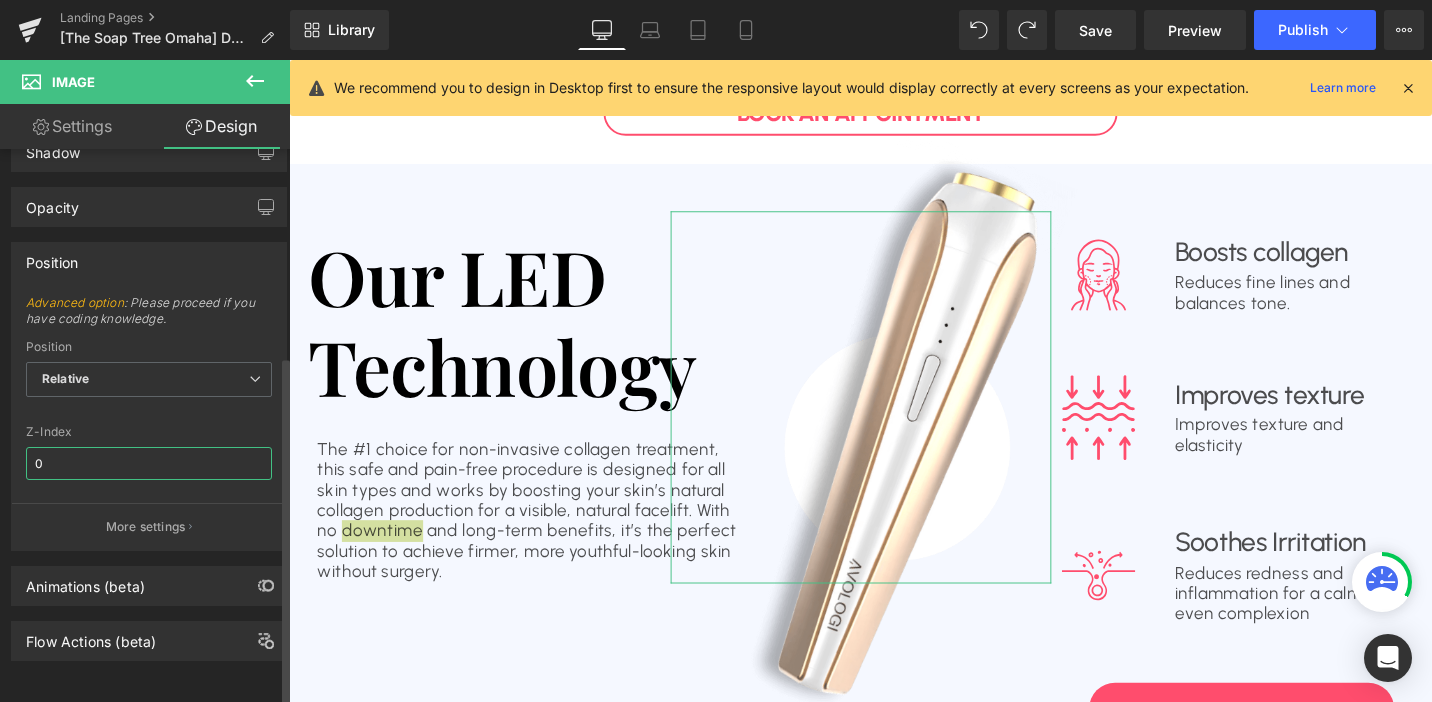 click on "0" at bounding box center (149, 463) 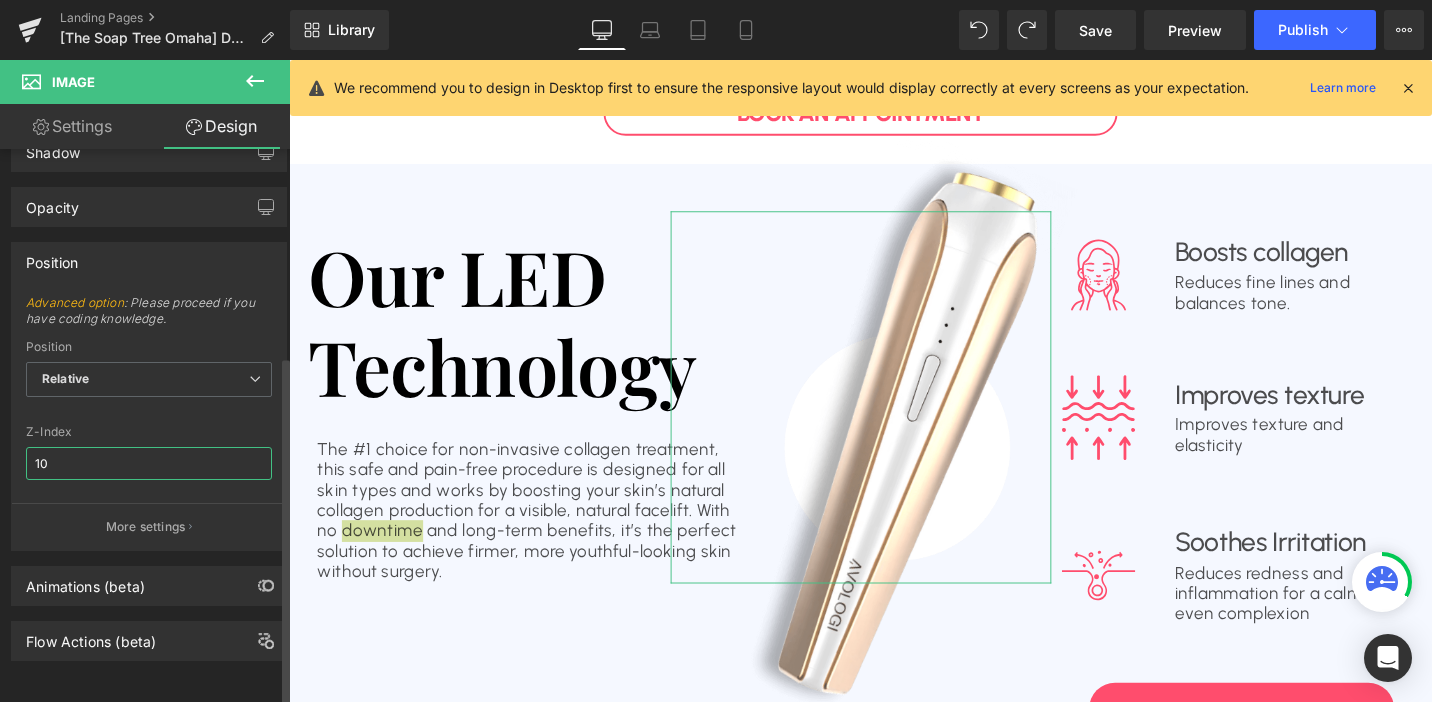 type on "100" 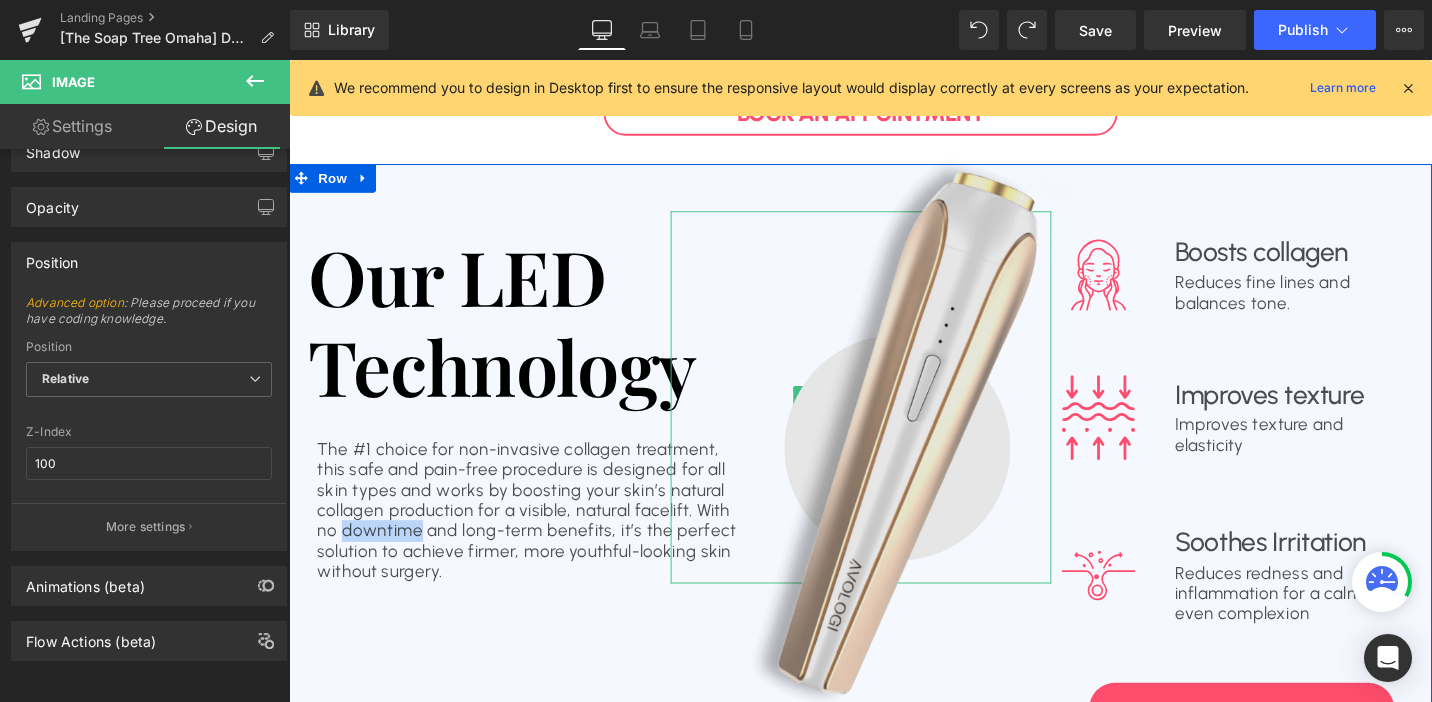 click at bounding box center (854, 417) 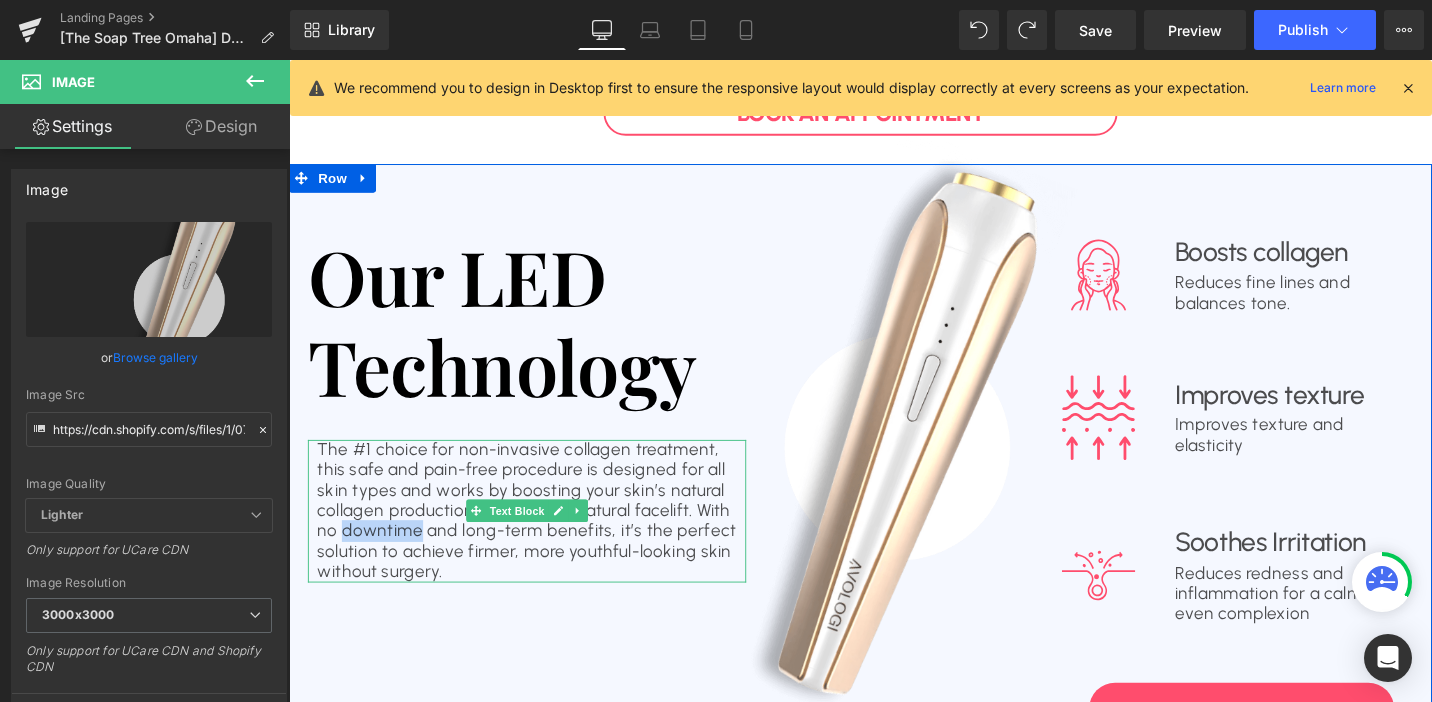 click on "The #1 choice for non-invasive collagen treatment, this safe and pain-free procedure is designed for all skin types and works by boosting your skin’s natural collagen production for a visible, natural facelift. With no downtime and long-term benefits, it’s the perfect solution to achieve firmer, more youthful-looking skin without surgery." at bounding box center [541, 537] 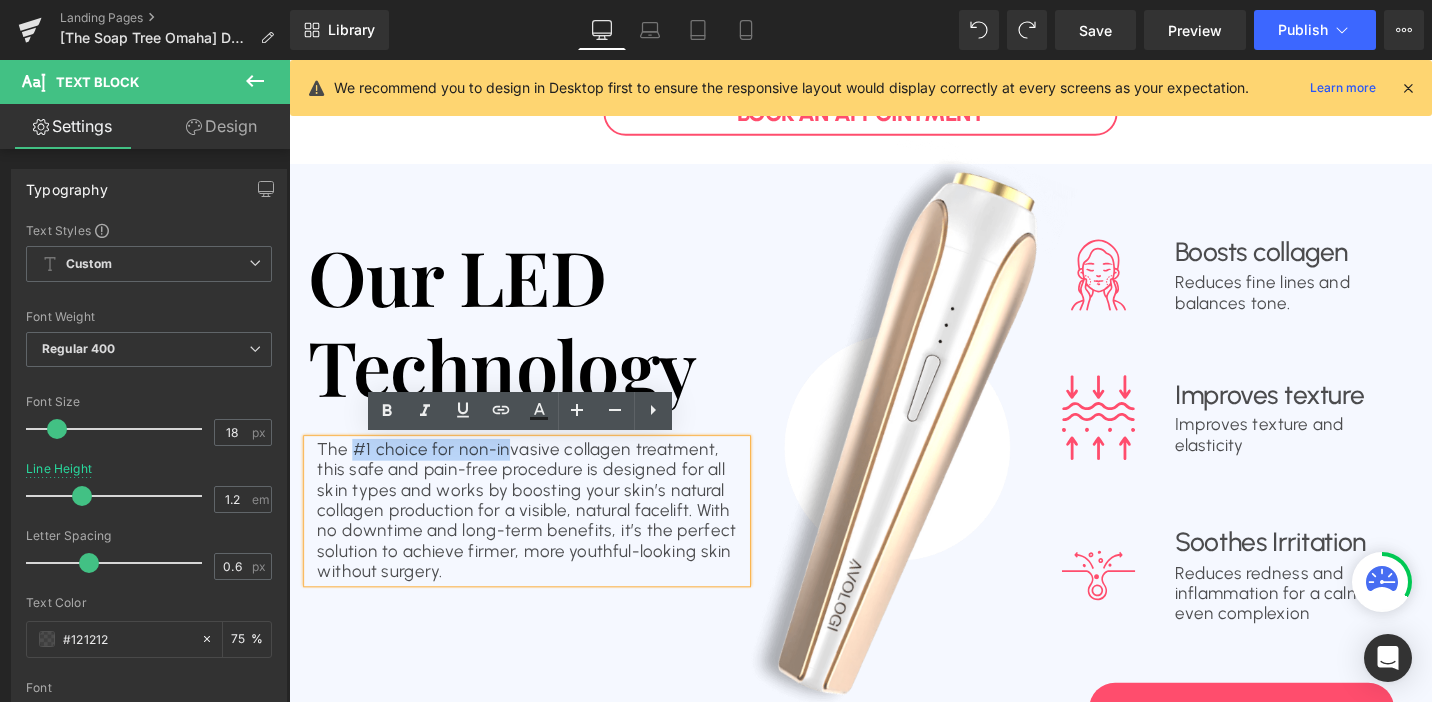 drag, startPoint x: 360, startPoint y: 469, endPoint x: 526, endPoint y: 471, distance: 166.01205 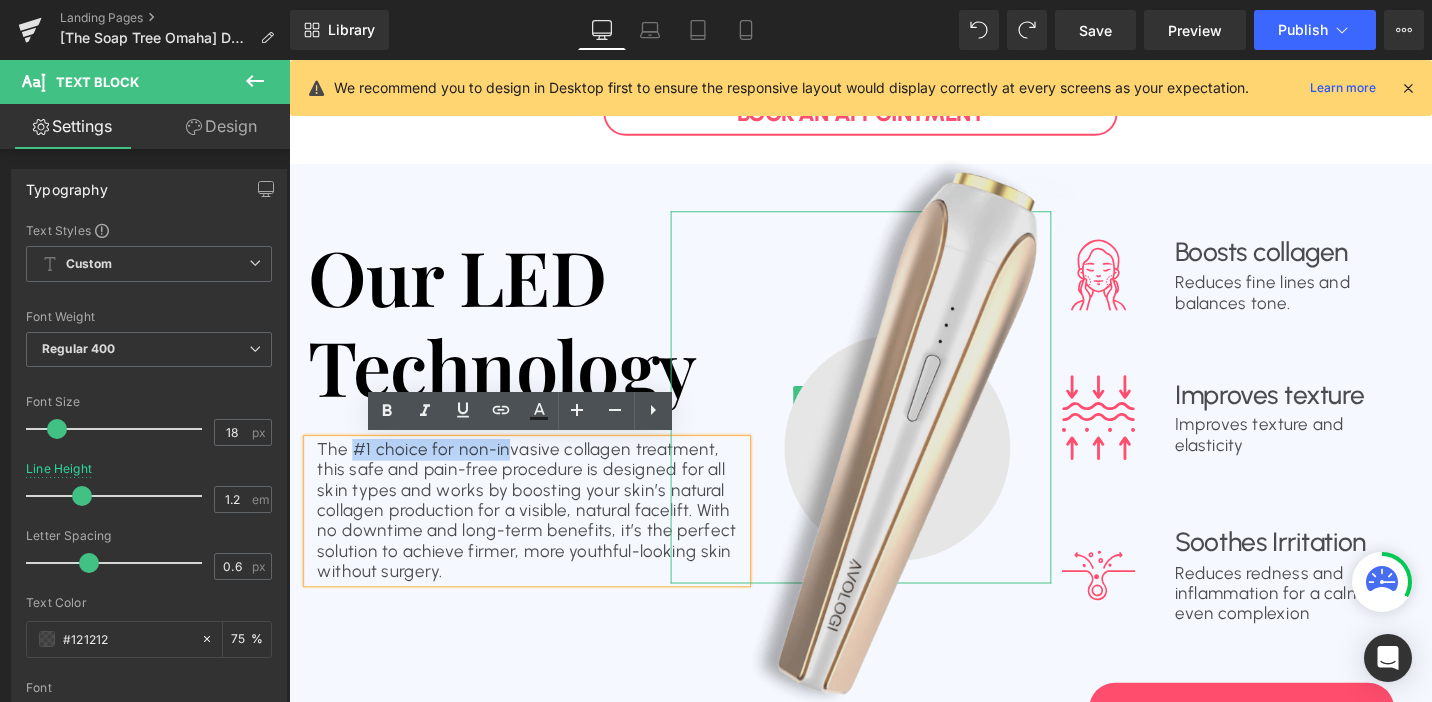 click at bounding box center [854, 417] 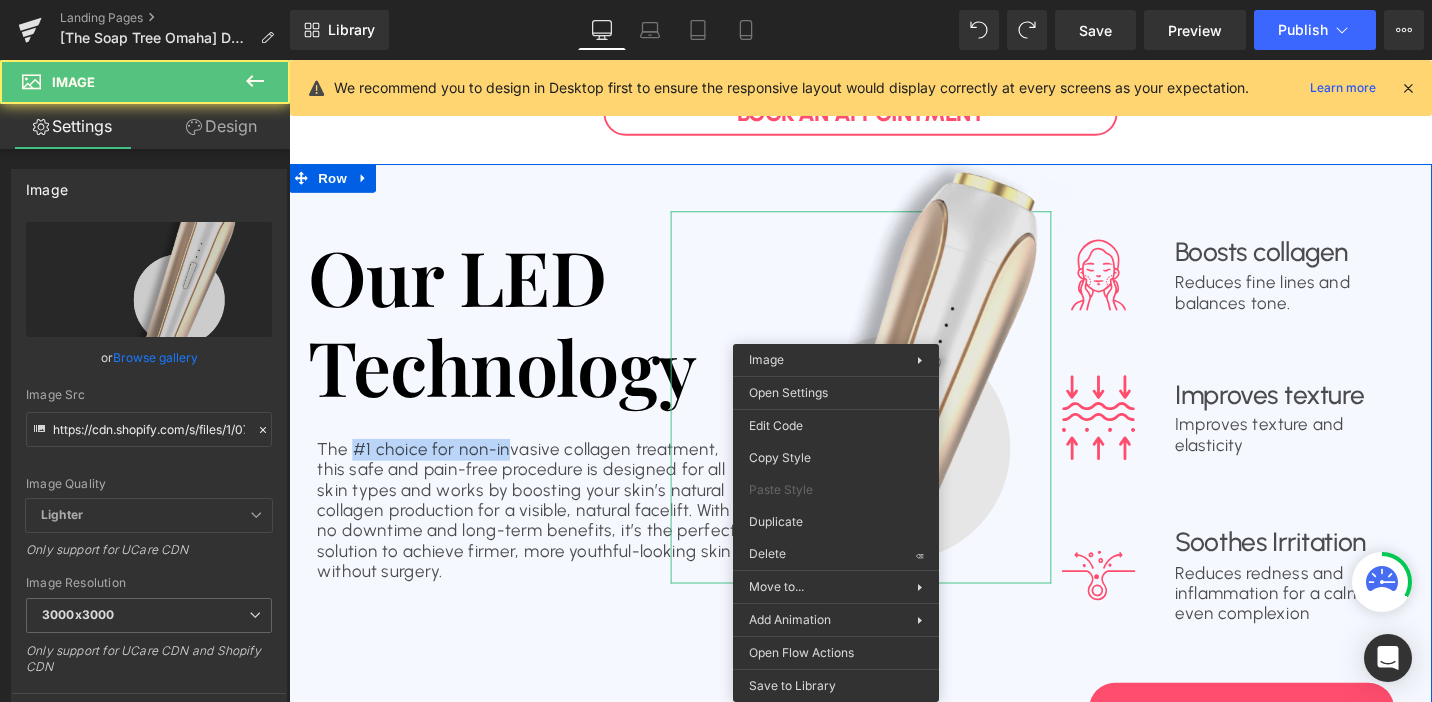 drag, startPoint x: 862, startPoint y: 377, endPoint x: 1109, endPoint y: 414, distance: 249.75587 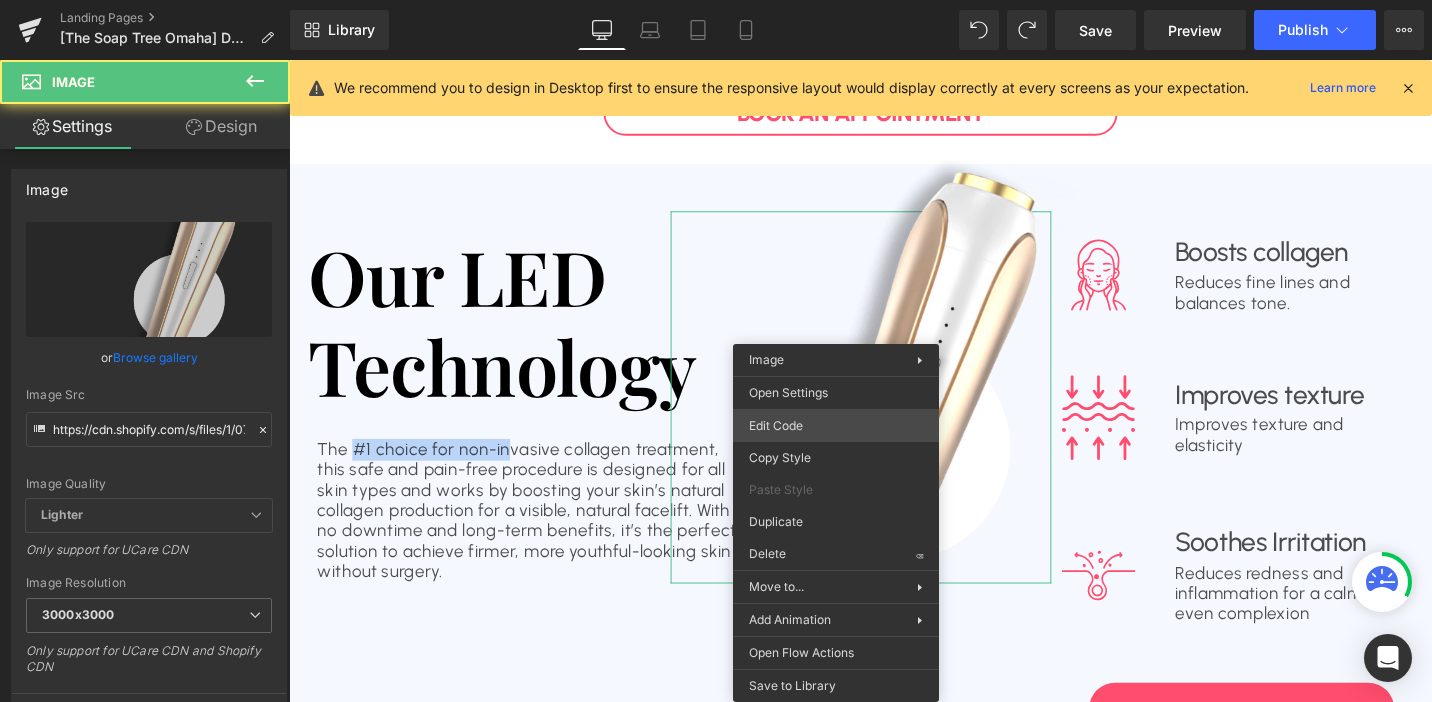 click on "Text Block  You are previewing how the   will restyle your page. You can not edit Elements in Preset Preview Mode.  Landing Pages [The Soap Tree Omaha] DTB Natural Facelift $59.95-1 Library Desktop Desktop Laptop Tablet Mobile Save Preview Publish Scheduled View Live Page View with current Template Save Template to Library Schedule Publish  Optimize  Publish Settings Shortcuts We recommend you to design in Desktop first to ensure the responsive layout would display correctly at every screens as your expectation. Learn more  Your page can’t be published   You've reached the maximum number of published pages on your plan  (0/0).  You need to upgrade your plan or unpublish all your pages to get 1 publish slot.   Unpublish pages   Upgrade plan  Elements Global Style Base Row  rows, columns, layouts, div Heading  headings, titles, h1,h2,h3,h4,h5,h6 Text Block  texts, paragraphs, contents, blocks Image  images, photos, alts, uploads Icon  icons, symbols Button  button, call to action, cta Separator  Liquid  List" at bounding box center [716, 0] 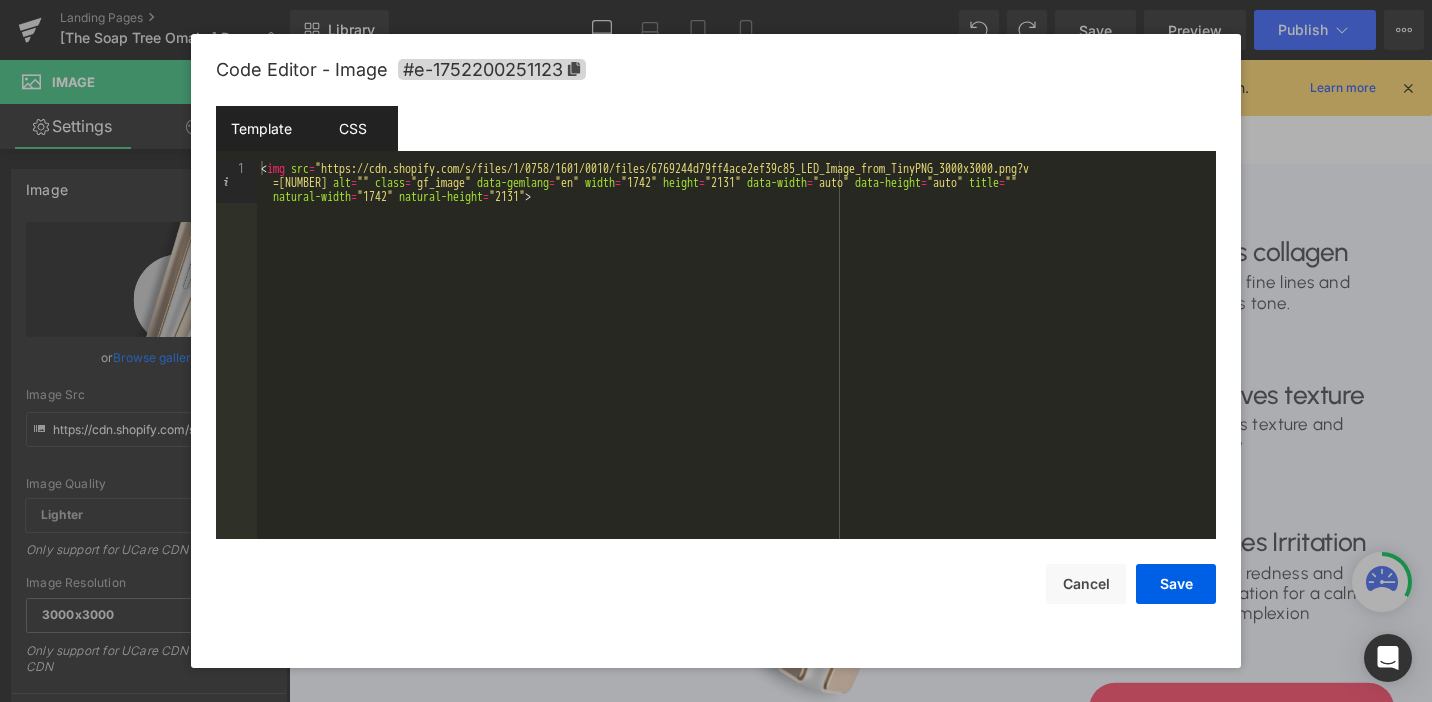click on "CSS" at bounding box center (352, 128) 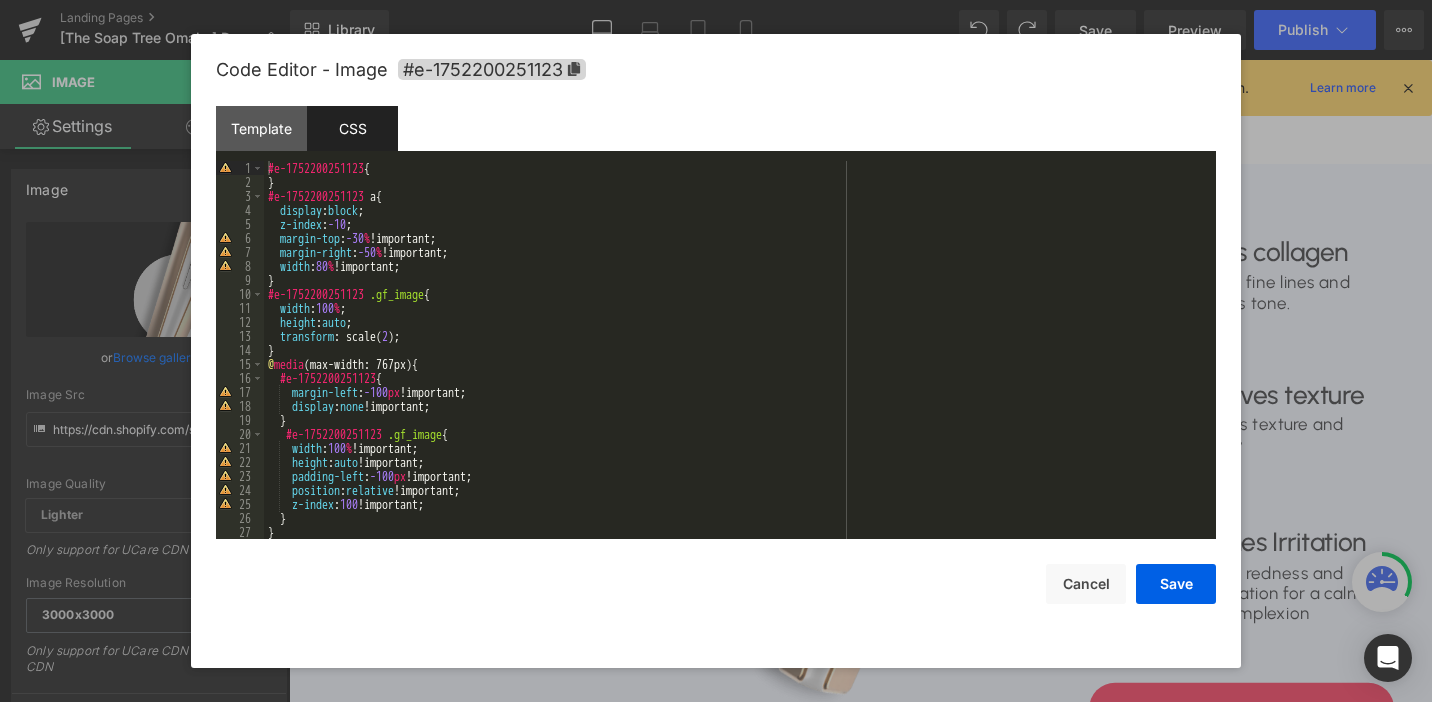click on "#e-1752200251123 { } #e-1752200251123   a {    display :  block ;    z-index :  -10 ;    margin-top :  -30 %  !important;    margin-right : -50 %  !important;    width :  80 % !important; } #e-1752200251123   .gf_image {    width :  100 % ;    height :  auto ;    transform : scale( 2 ); } @ media  (max-width: 767px) {    #e-1752200251123 {       margin-left :  -100 px !important;       display :  none !important;    }     #e-1752200251123   .gf_image {       width :  100 % !important;       height :  auto !important;       padding-left :  -100 px !important;       position :  relative !important;       z-index :  100 !important;    } } @ media  (max-width: 991px) and (min-width: 768px) {" at bounding box center [736, 364] 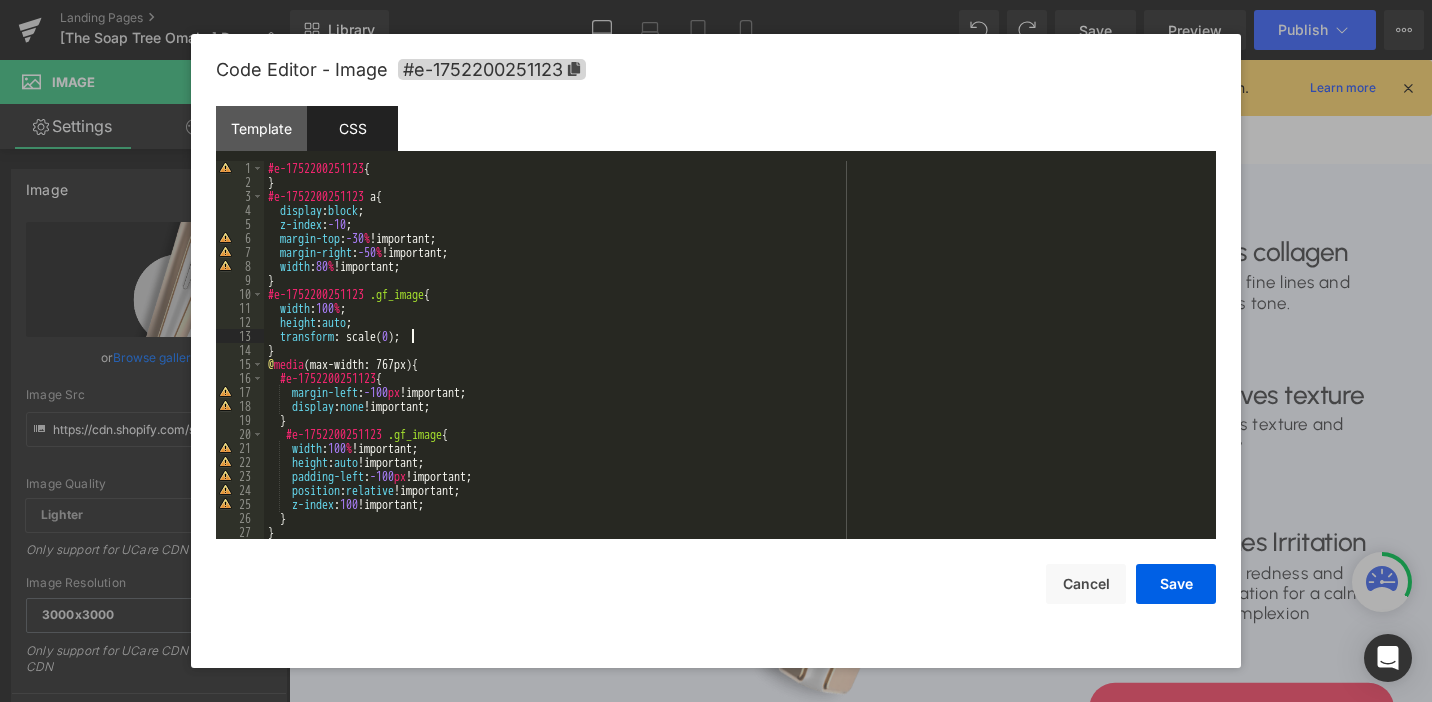 type 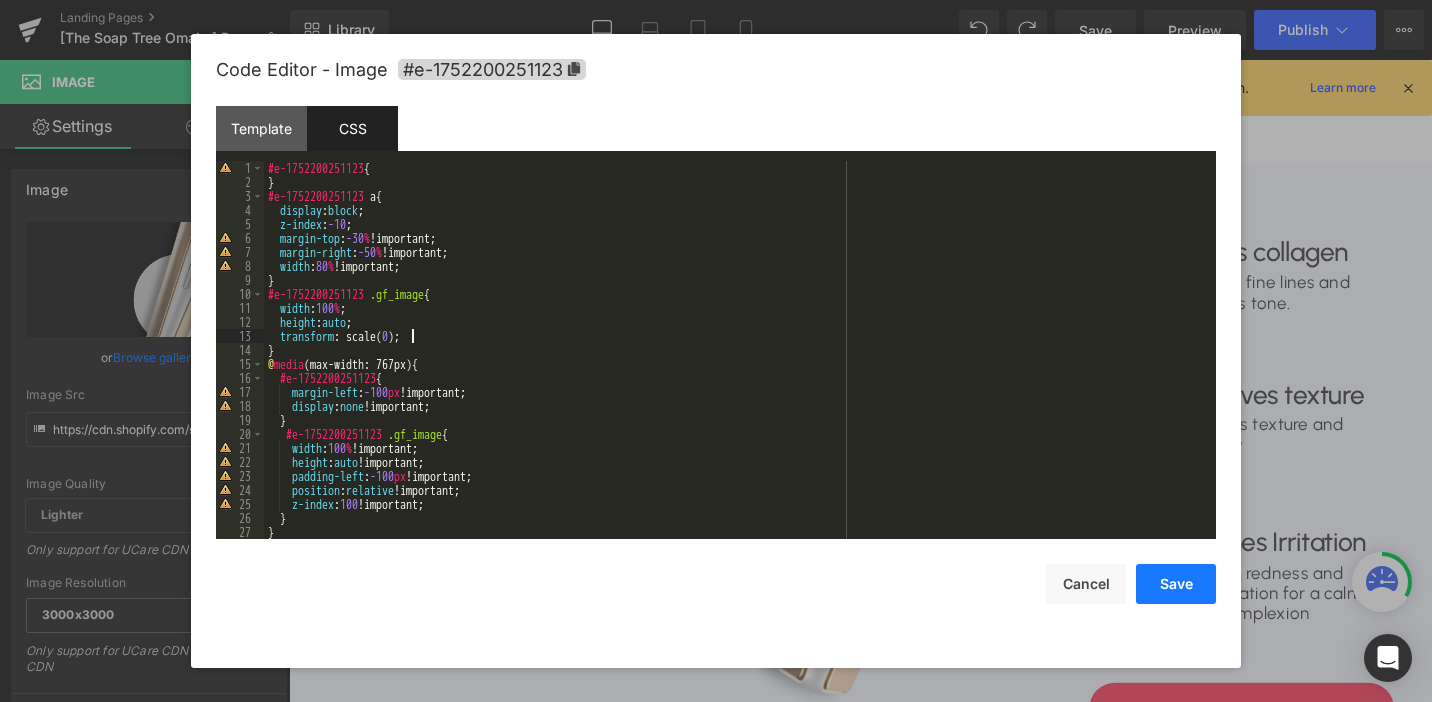 click on "Save" at bounding box center (1176, 584) 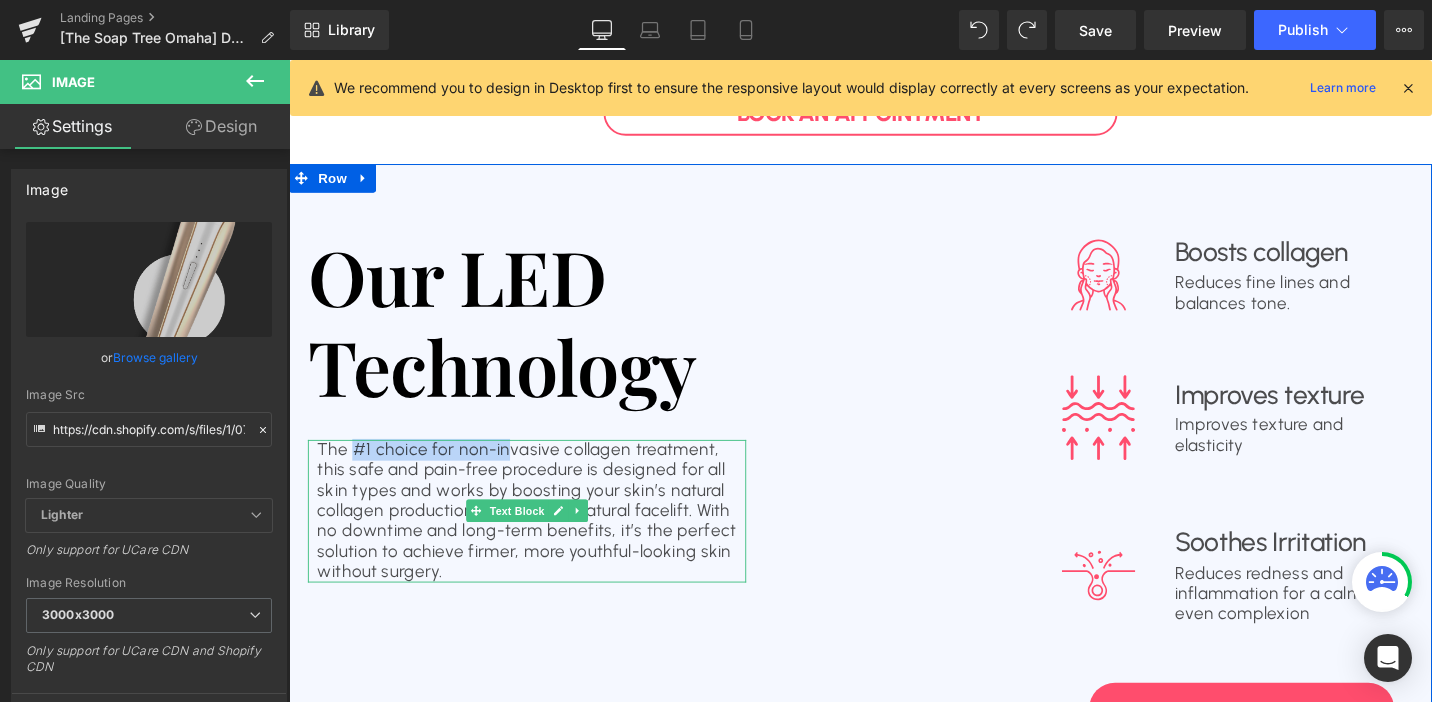 click on "The #1 choice for non-invasive collagen treatment, this safe and pain-free procedure is designed for all skin types and works by boosting your skin’s natural collagen production for a visible, natural facelift. With no downtime and long-term benefits, it’s the perfect solution to achieve firmer, more youthful-looking skin without surgery." at bounding box center [541, 537] 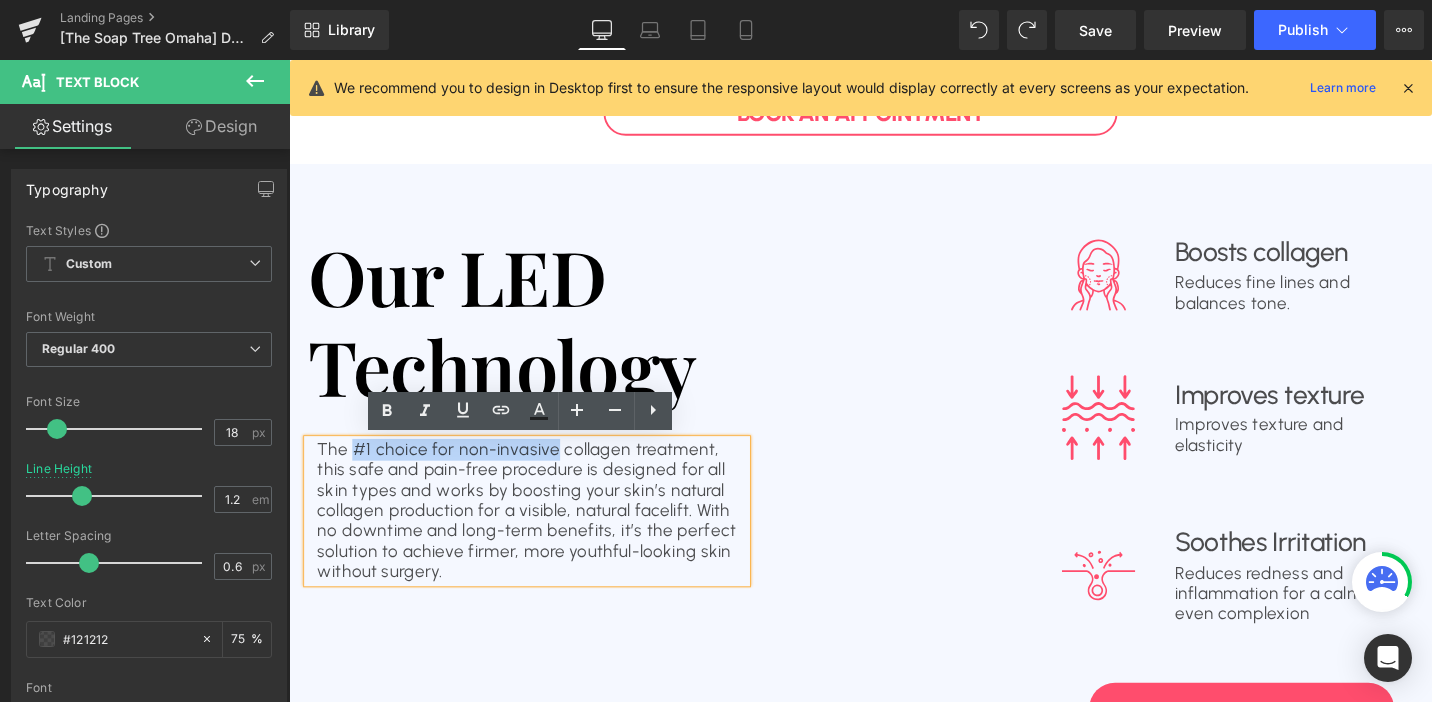 drag, startPoint x: 575, startPoint y: 477, endPoint x: 359, endPoint y: 474, distance: 216.02083 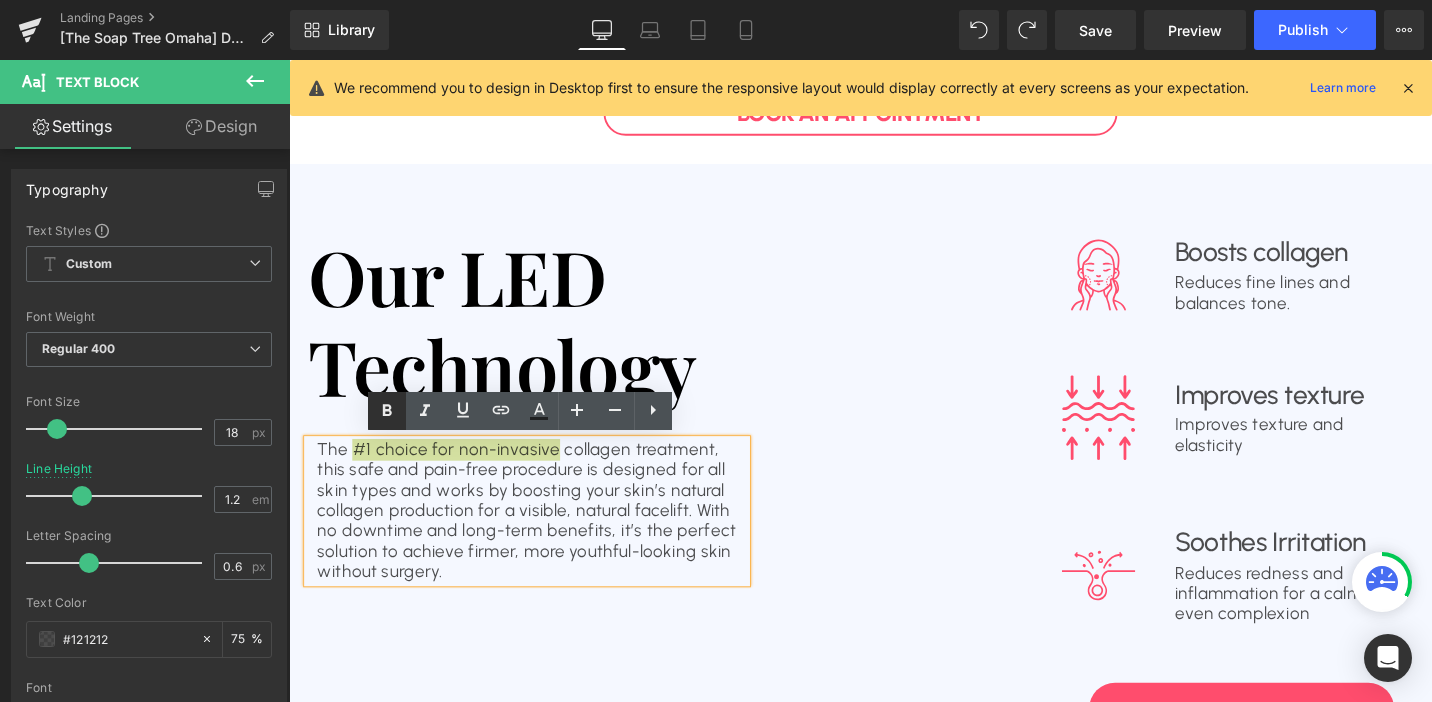 click 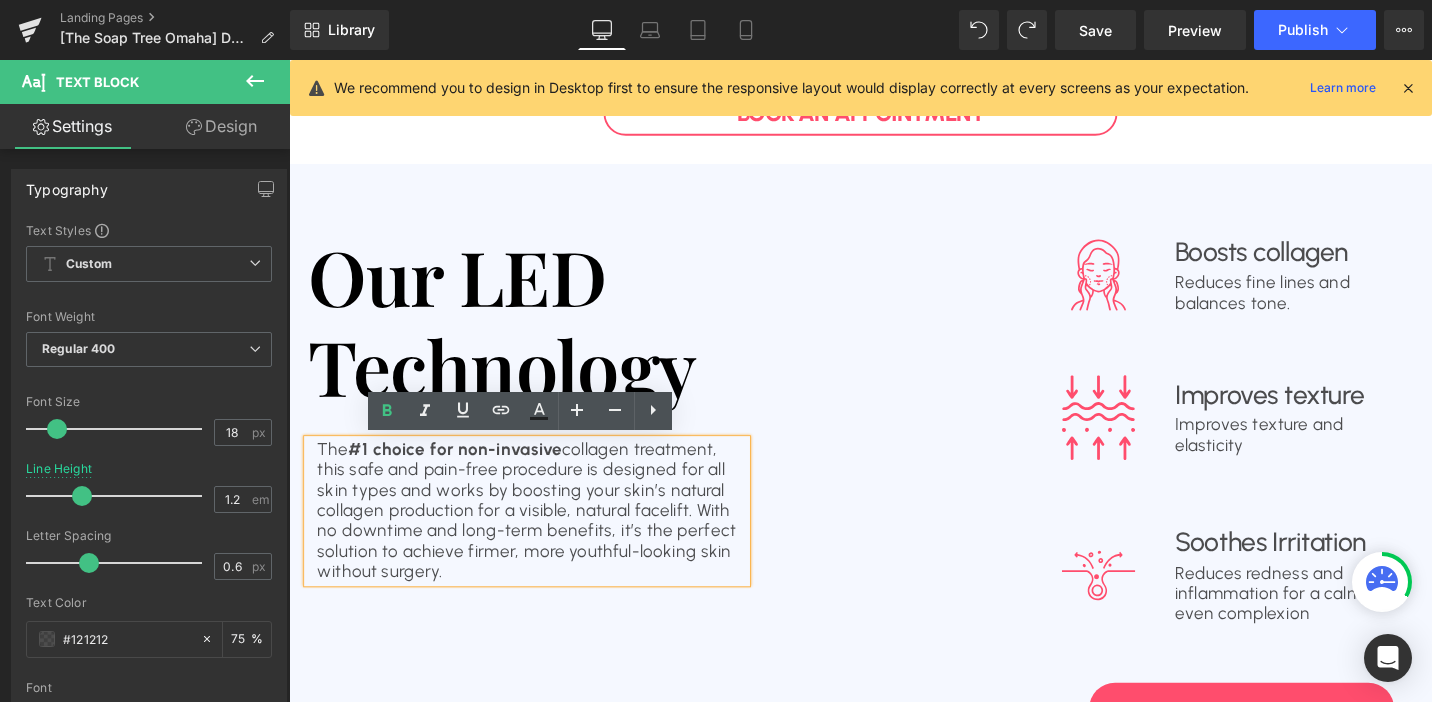 click on "The  #1 choice for non-invasive  collagen treatment, this safe and pain-free procedure is designed for all skin types and works by boosting your skin’s natural collagen production for a visible, natural facelift. With no downtime and long-term benefits, it’s the perfect solution to achieve firmer, more youthful-looking skin without surgery." at bounding box center (541, 537) 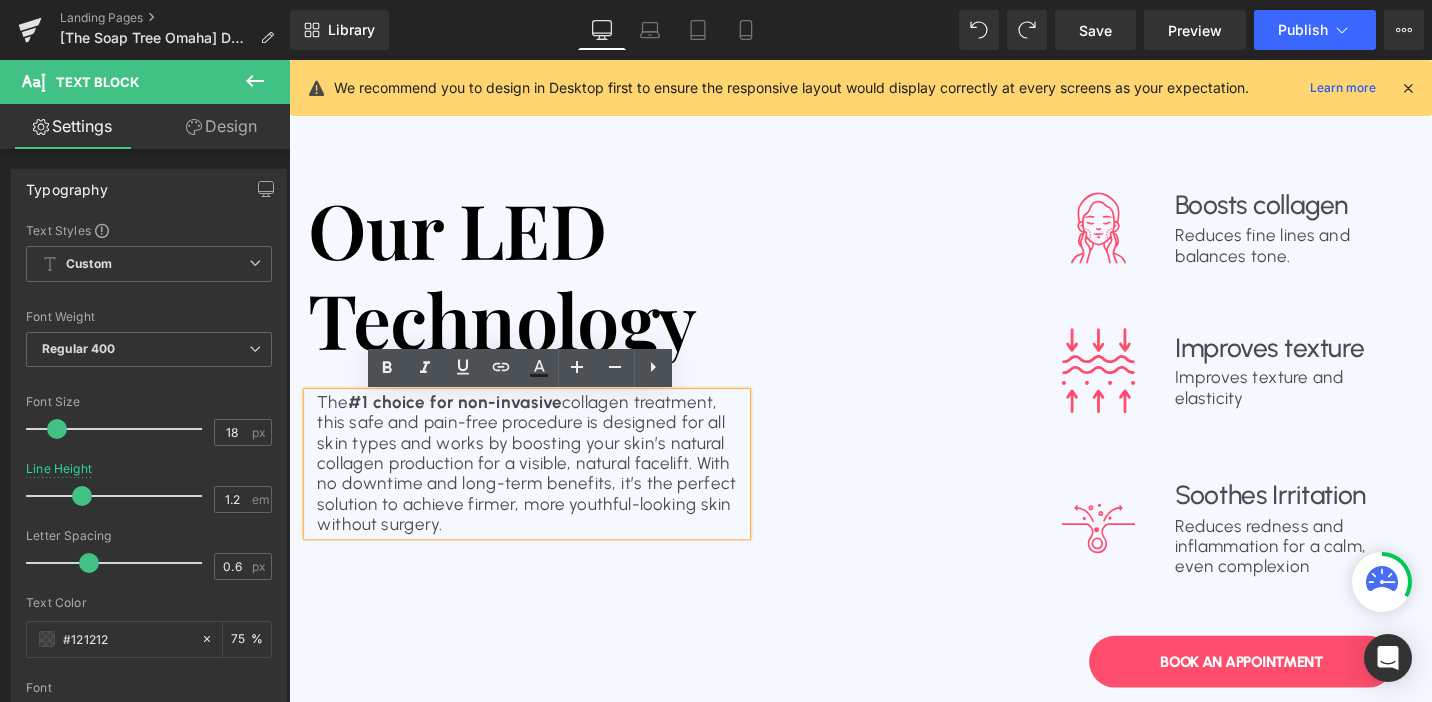 scroll, scrollTop: 1496, scrollLeft: 0, axis: vertical 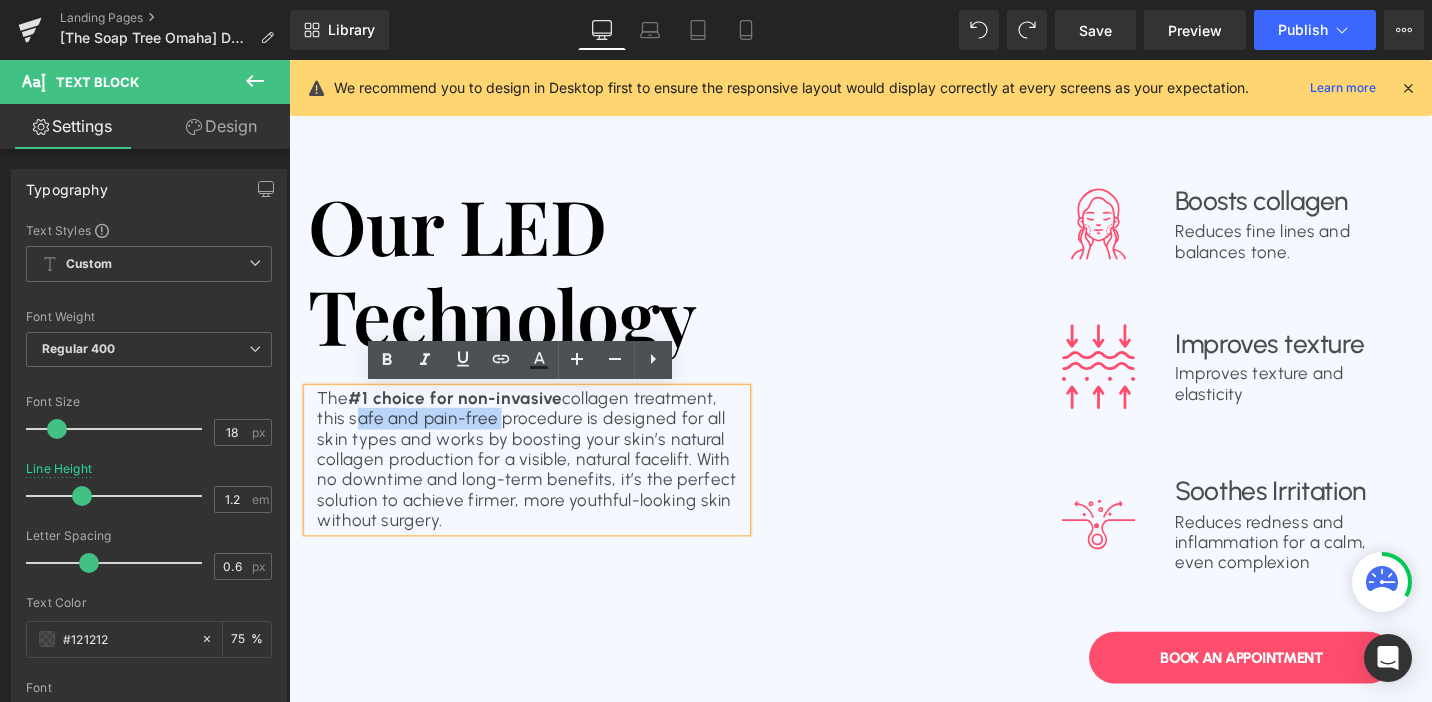 drag, startPoint x: 351, startPoint y: 440, endPoint x: 510, endPoint y: 443, distance: 159.0283 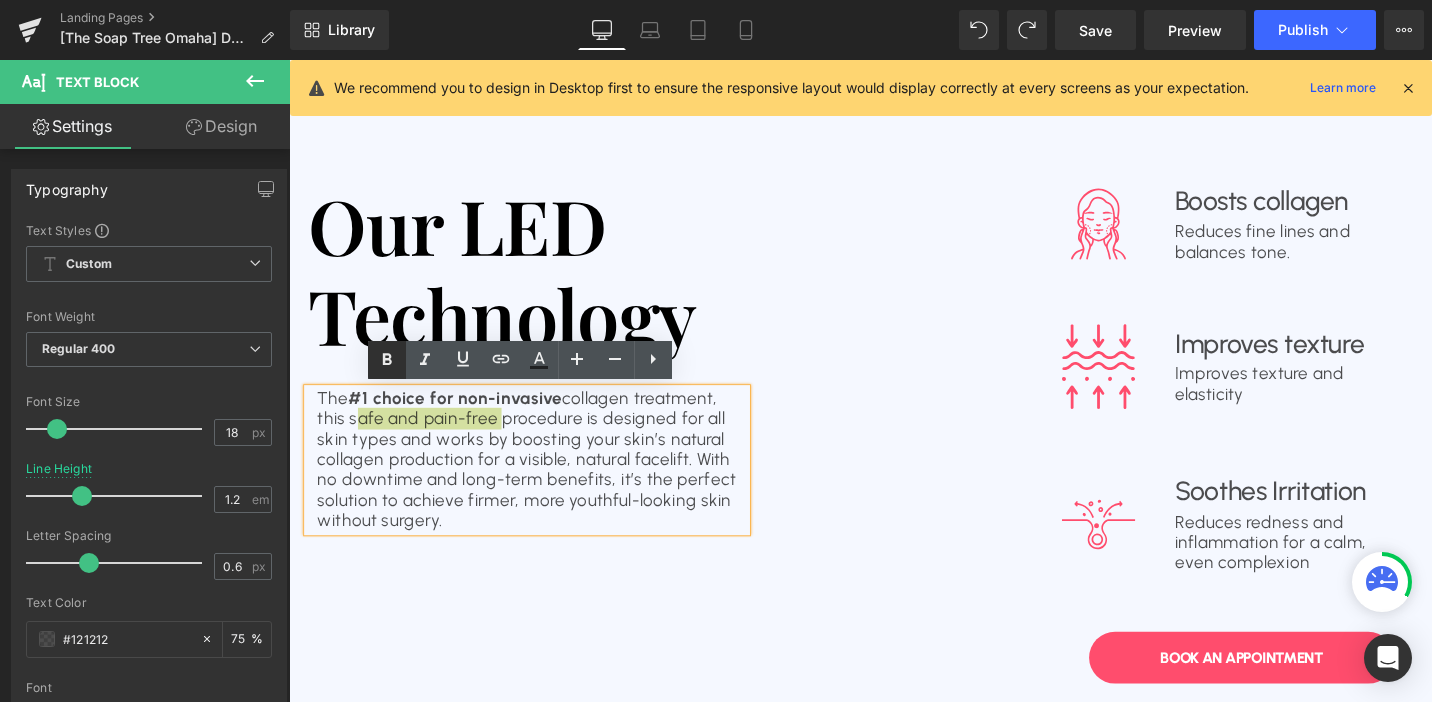 click 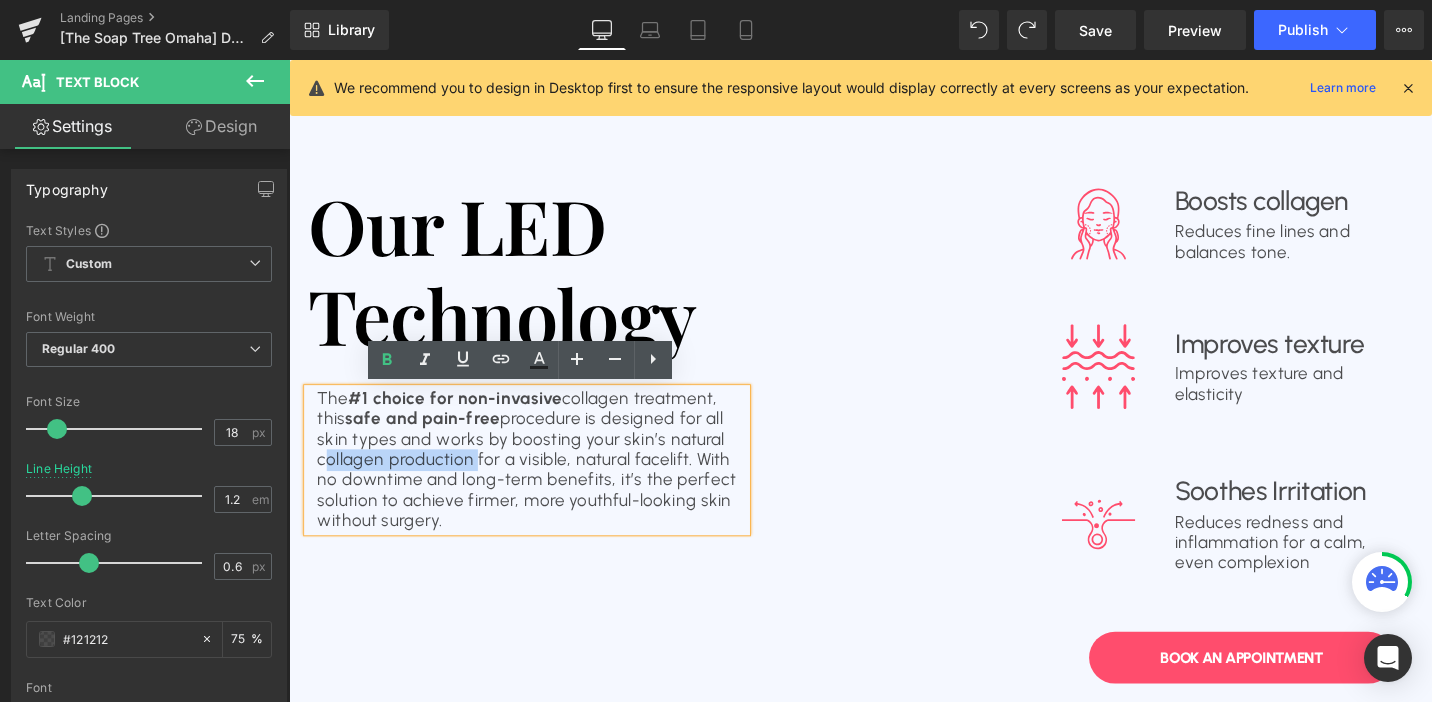 drag, startPoint x: 485, startPoint y: 483, endPoint x: 319, endPoint y: 483, distance: 166 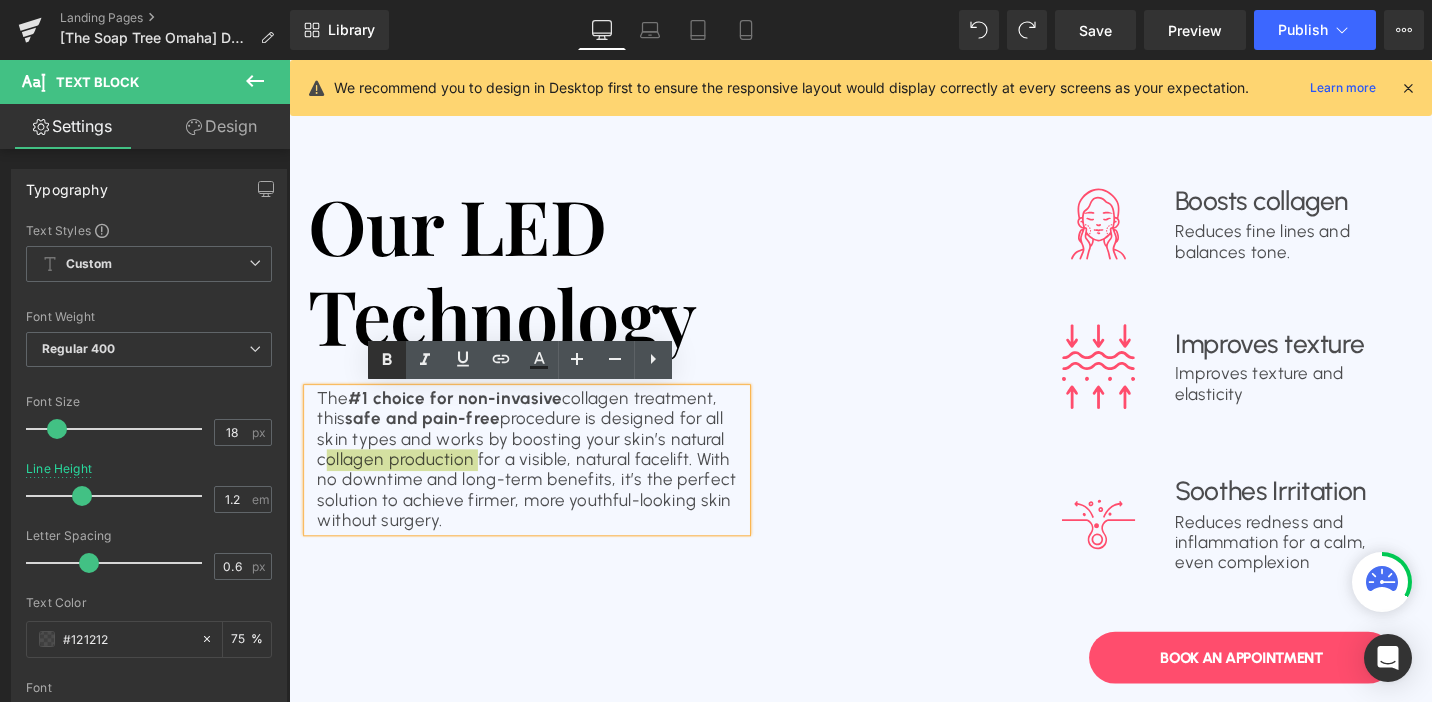 click 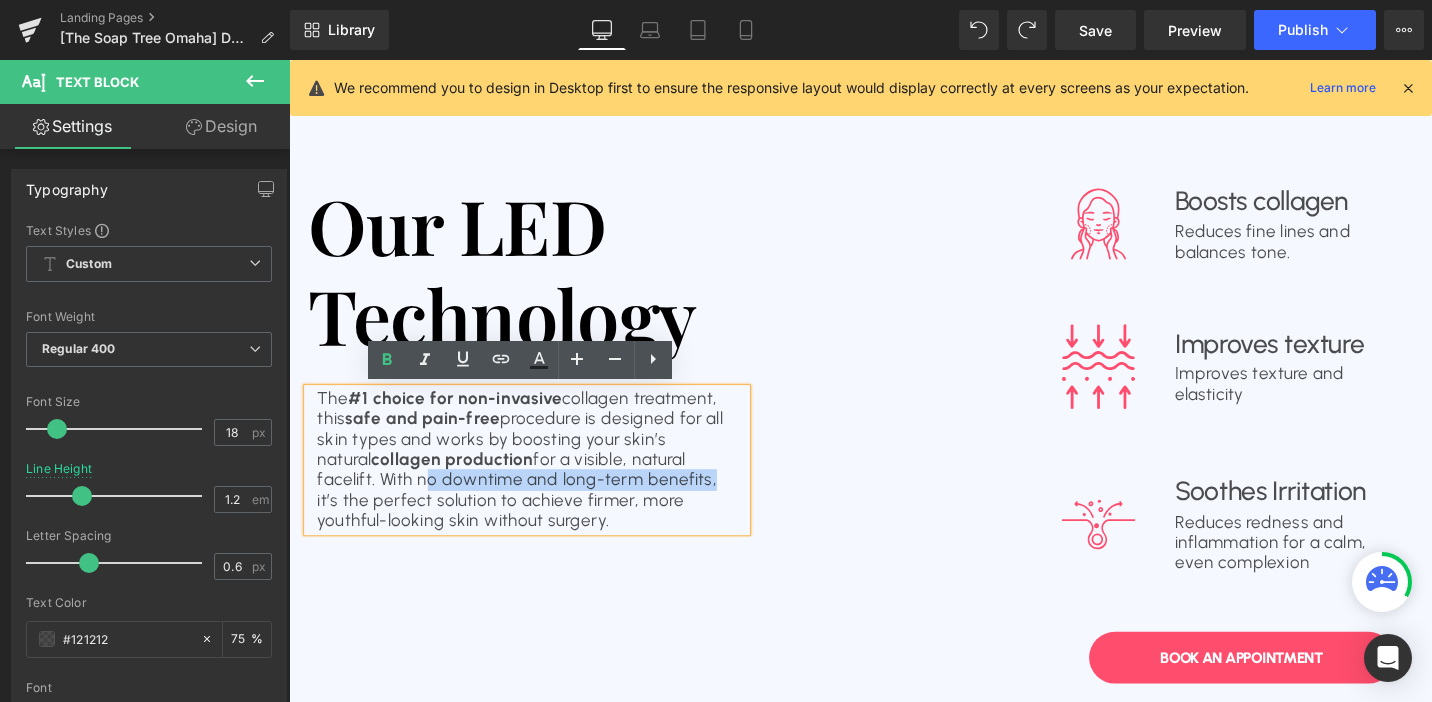 drag, startPoint x: 361, startPoint y: 503, endPoint x: 670, endPoint y: 504, distance: 309.00162 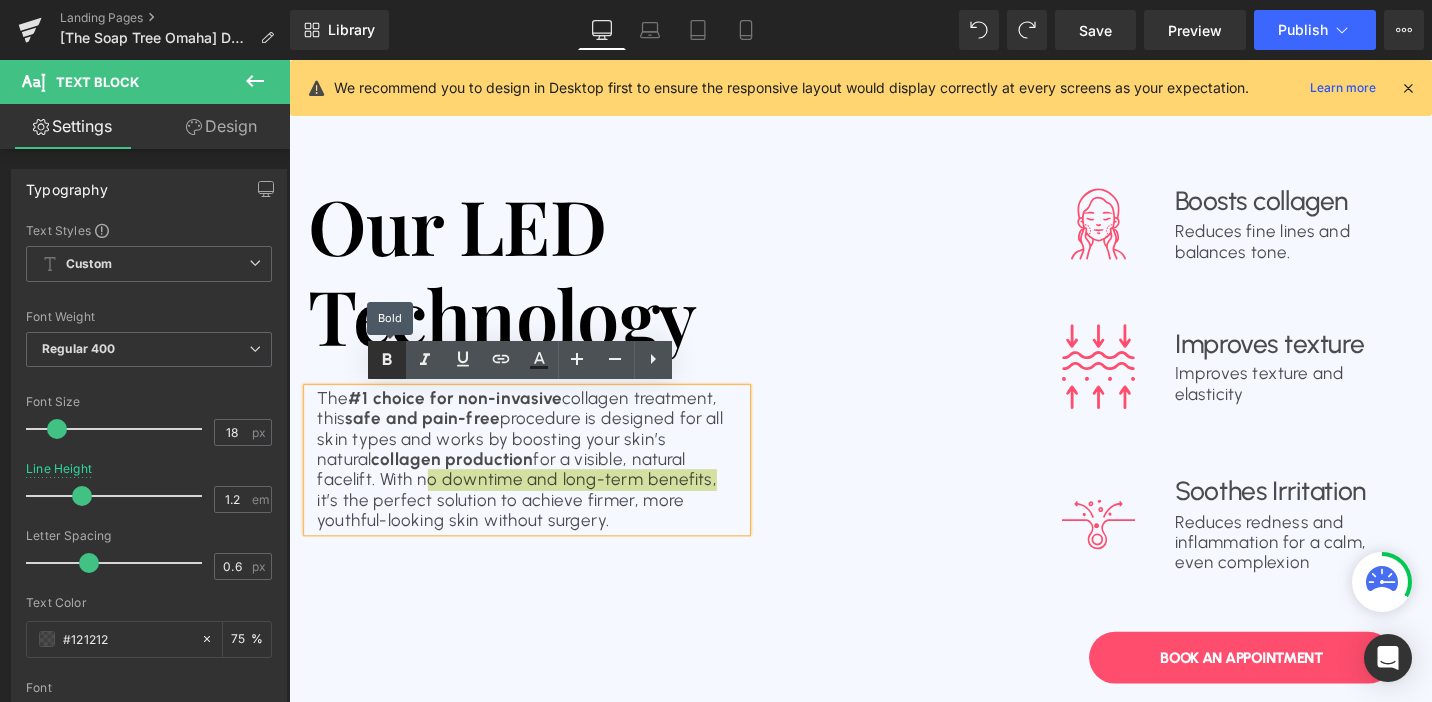 click 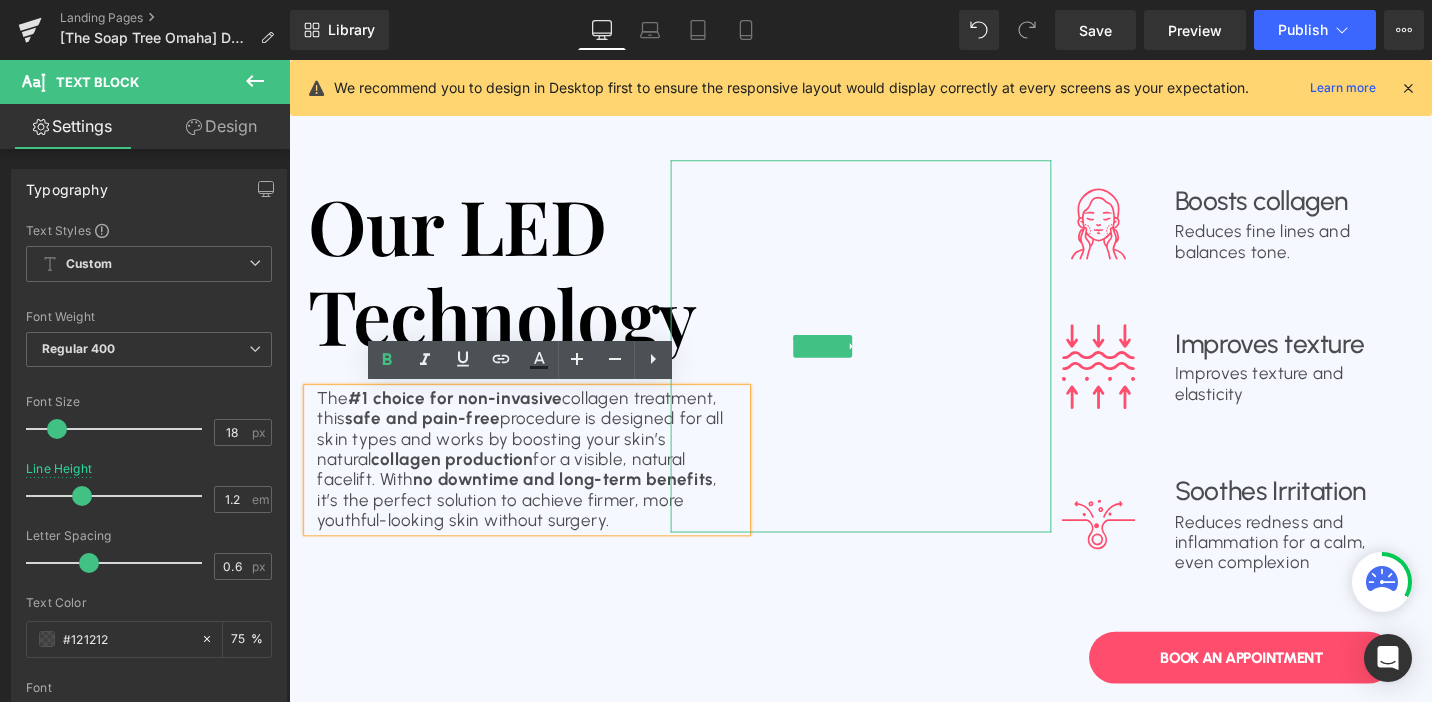 click at bounding box center [894, 363] 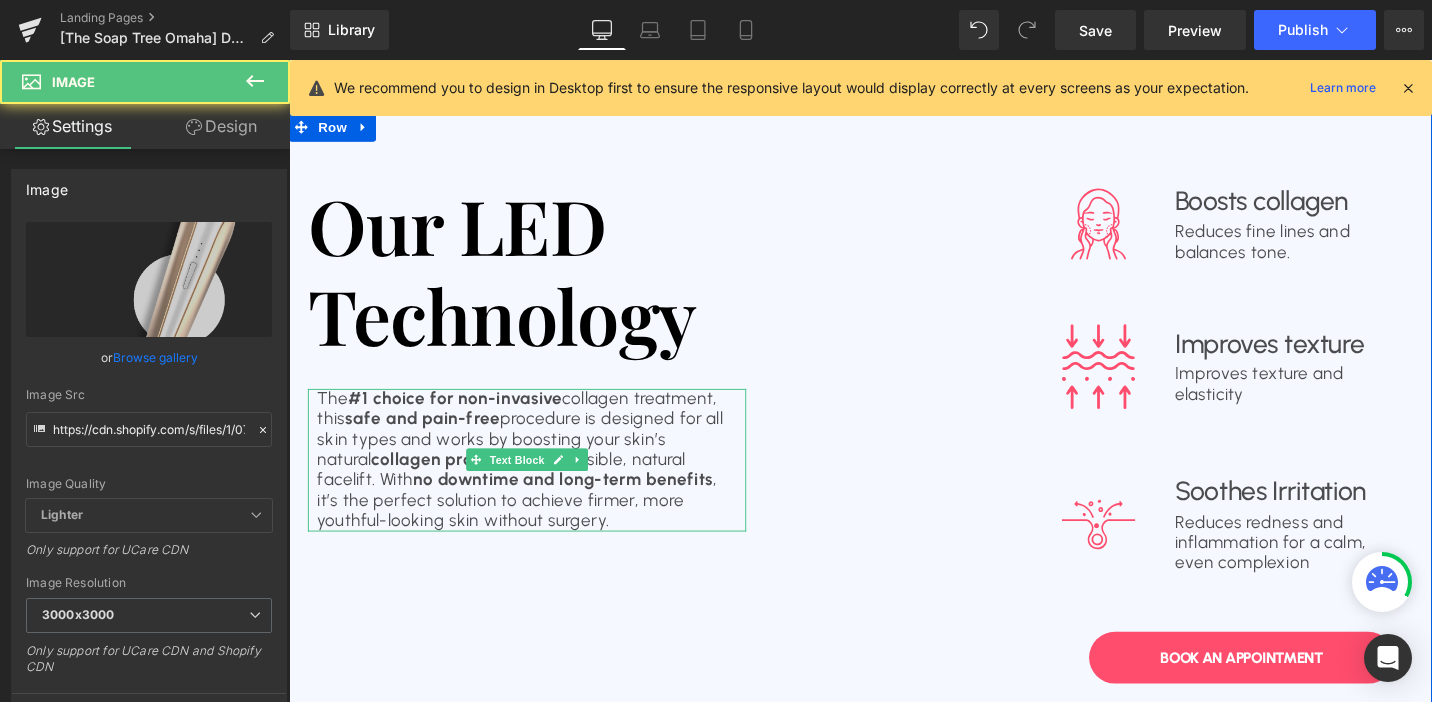click on "The  #1 choice for non-invasive  collagen treatment, this  safe and pain-free  procedure is designed for all skin types and works by boosting your skin’s natural  collagen production  for a visible, natural facelift. With  no downtime and long-term benefits , it’s the perfect solution to achieve firmer, more youthful-looking skin without surgery." at bounding box center (541, 483) 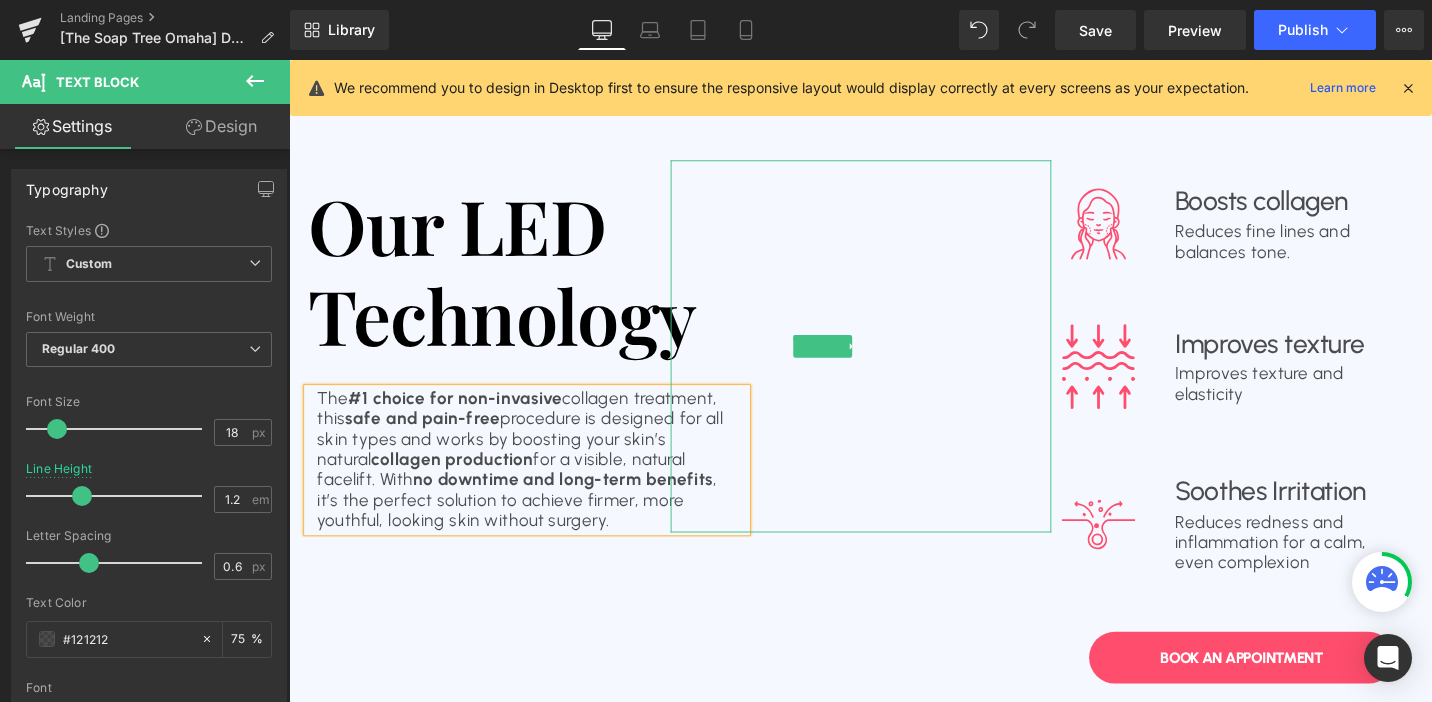click on "Image" at bounding box center [854, 363] 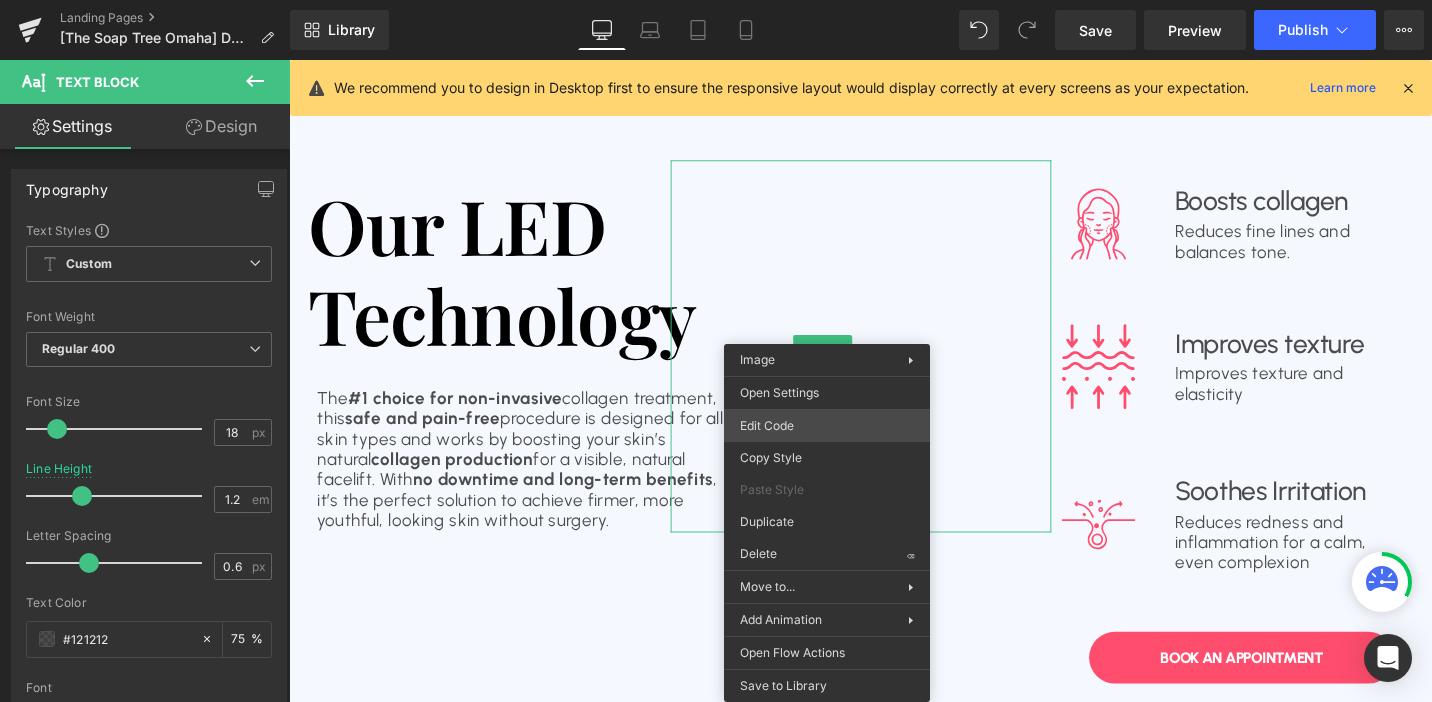 click on "Text Block  You are previewing how the   will restyle your page. You can not edit Elements in Preset Preview Mode.  Landing Pages [The Soap Tree Omaha] DTB Natural Facelift $59.95-1 Library Desktop Desktop Laptop Tablet Mobile Save Preview Publish Scheduled View Live Page View with current Template Save Template to Library Schedule Publish  Optimize  Publish Settings Shortcuts We recommend you to design in Desktop first to ensure the responsive layout would display correctly at every screens as your expectation. Learn more  Your page can’t be published   You've reached the maximum number of published pages on your plan  (0/0).  You need to upgrade your plan or unpublish all your pages to get 1 publish slot.   Unpublish pages   Upgrade plan  Elements Global Style Base Row  rows, columns, layouts, div Heading  headings, titles, h1,h2,h3,h4,h5,h6 Text Block  texts, paragraphs, contents, blocks Image  images, photos, alts, uploads Icon  icons, symbols Button  button, call to action, cta Separator  Liquid  List" at bounding box center (716, 0) 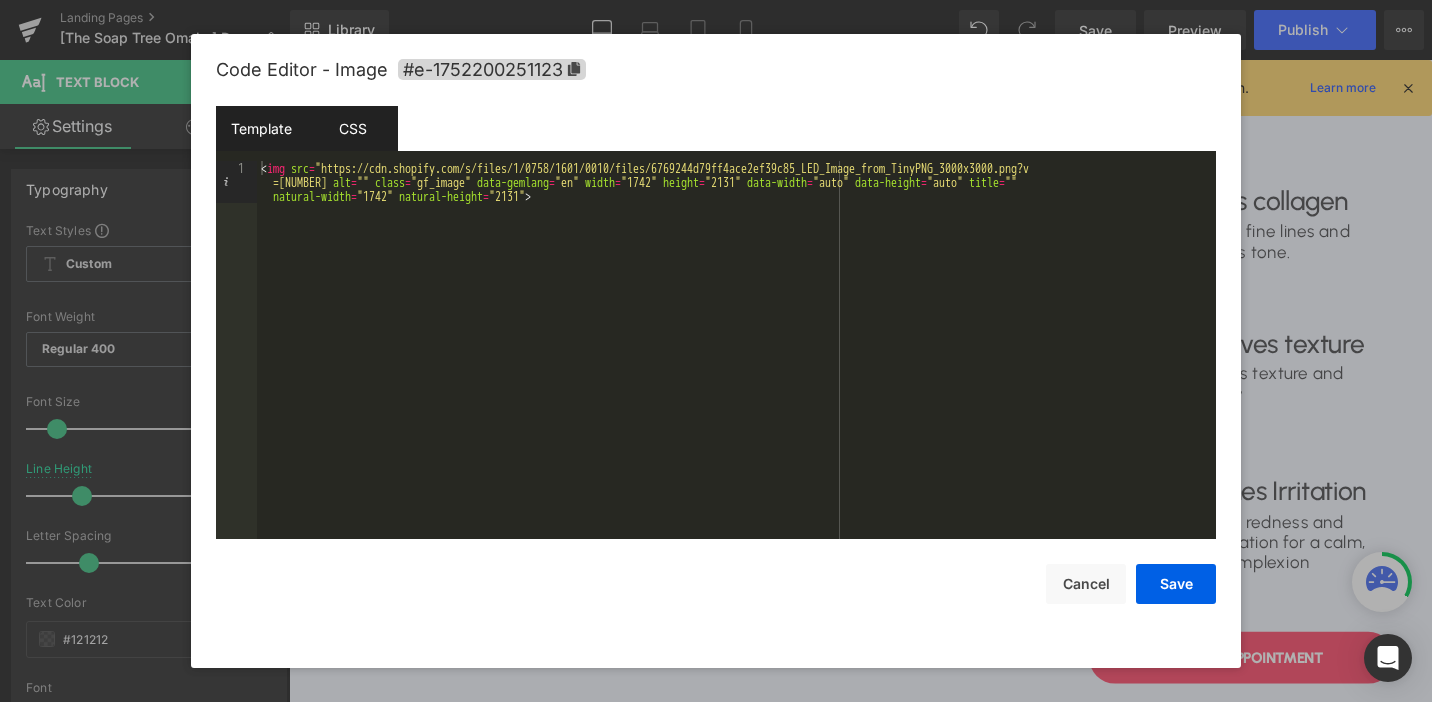 click on "CSS" at bounding box center [352, 128] 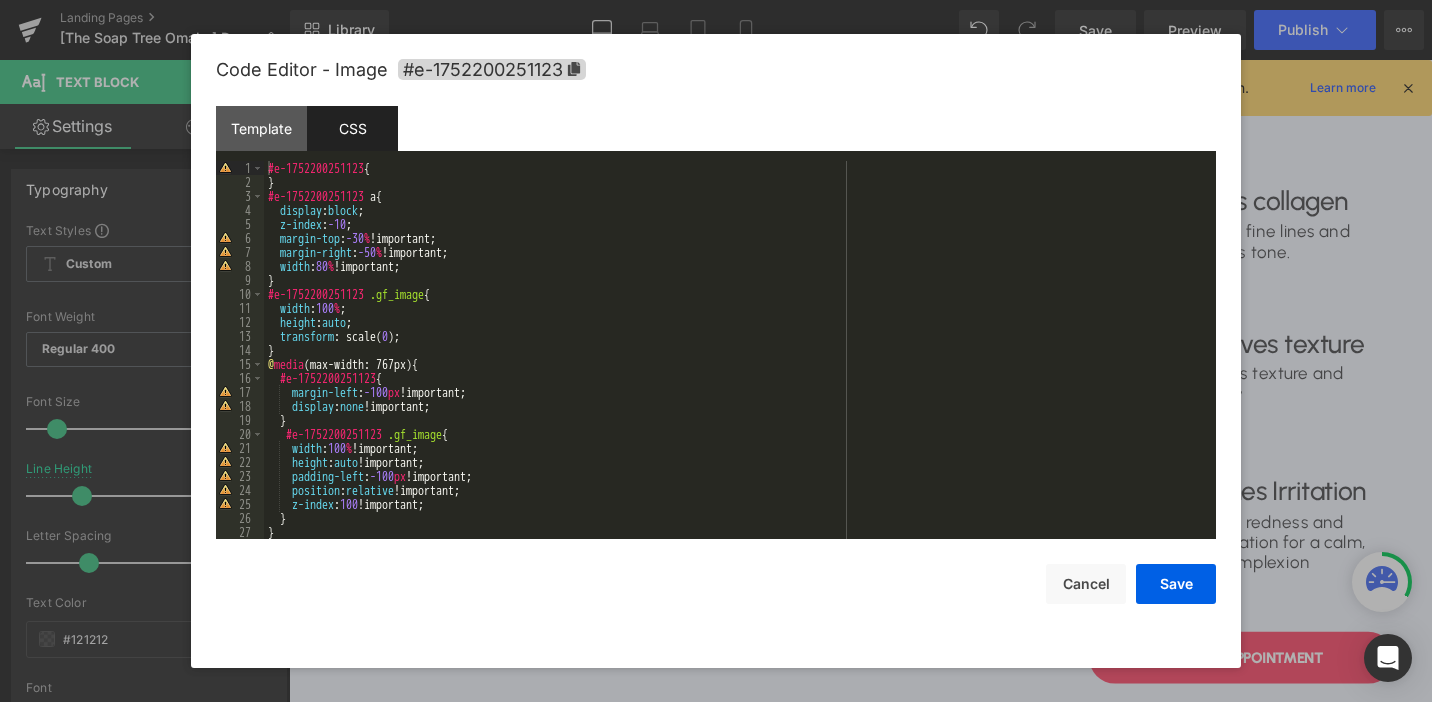 click on "#e-1752200251123 { } #e-1752200251123   a {    display :  block ;    z-index :  -10 ;    margin-top :  -30 %  !important;    margin-right : -50 %  !important;    width :  80 % !important; } #e-1752200251123   .gf_image {    width :  100 % ;    height :  auto ;    transform : scale( 0 ); } @ media  (max-width: 767px) {    #e-1752200251123 {       margin-left :  -100 px !important;       display :  none !important;    }     #e-1752200251123   .gf_image {       width :  100 % !important;       height :  auto !important;       padding-left :  -100 px !important;       position :  relative !important;       z-index :  100 !important;    } } @ media  (max-width: 991px) and (min-width: 768px) {" at bounding box center (736, 364) 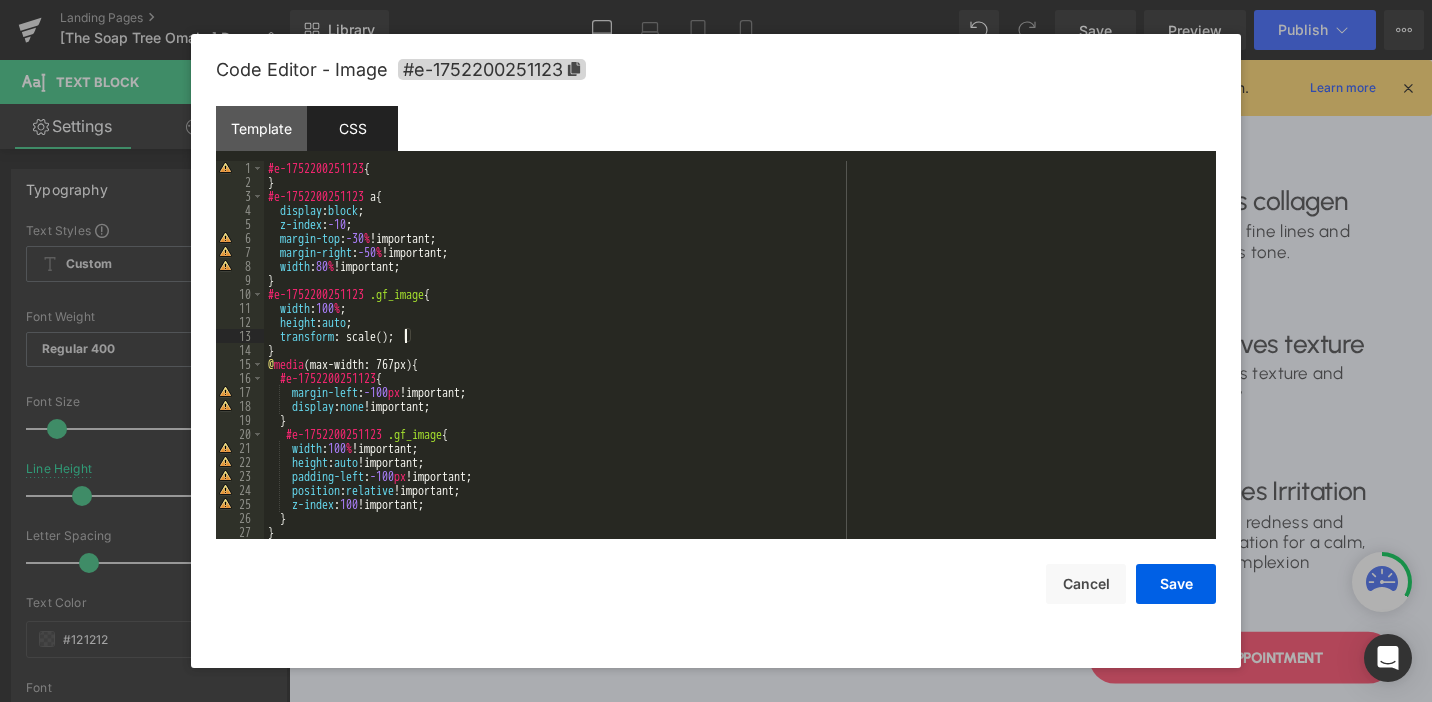 type 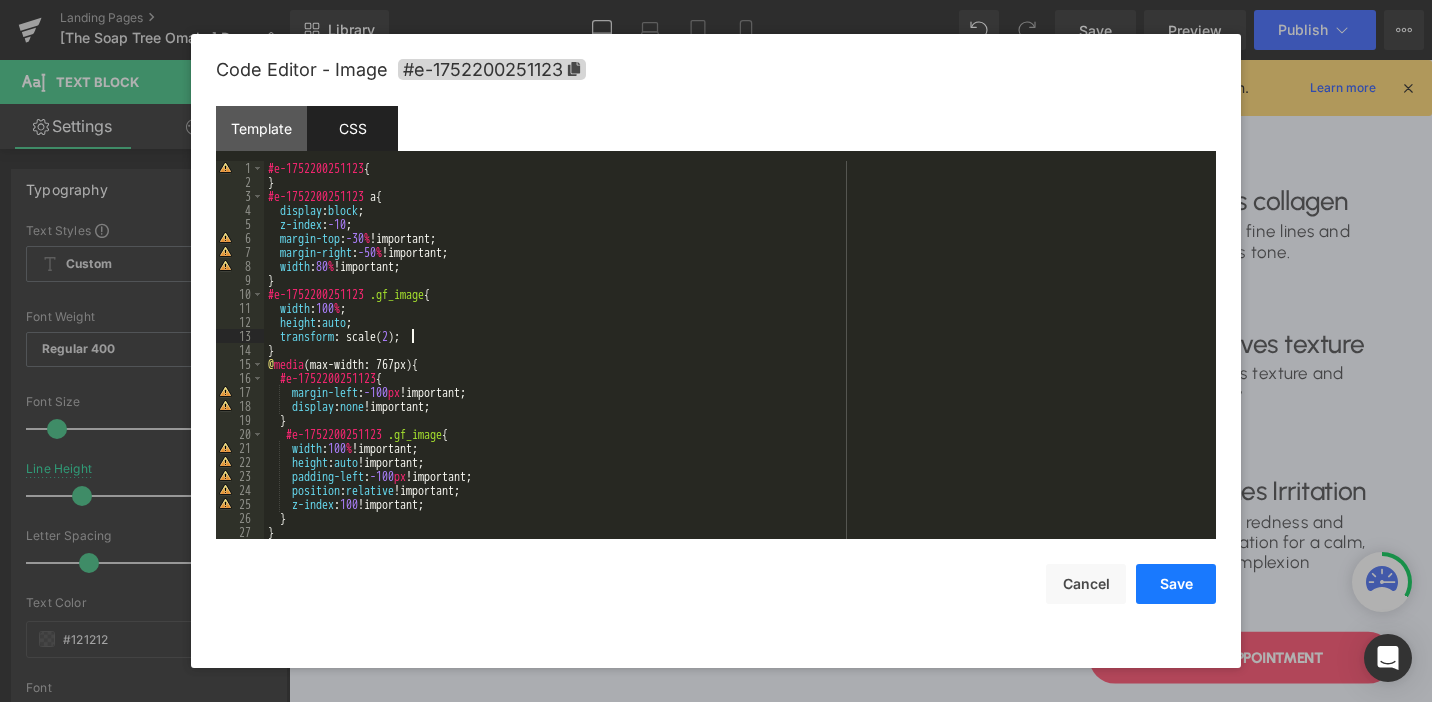 click on "Save" at bounding box center (1176, 584) 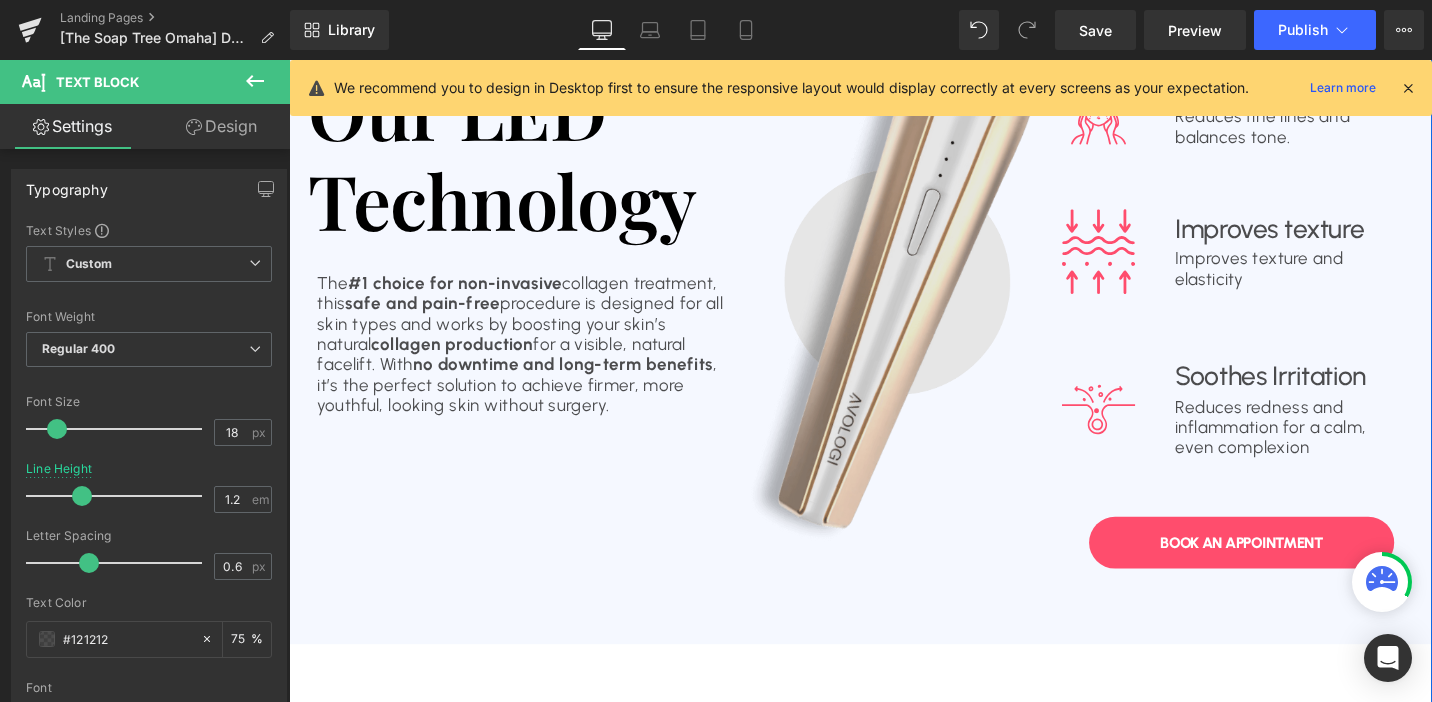 scroll, scrollTop: 1611, scrollLeft: 0, axis: vertical 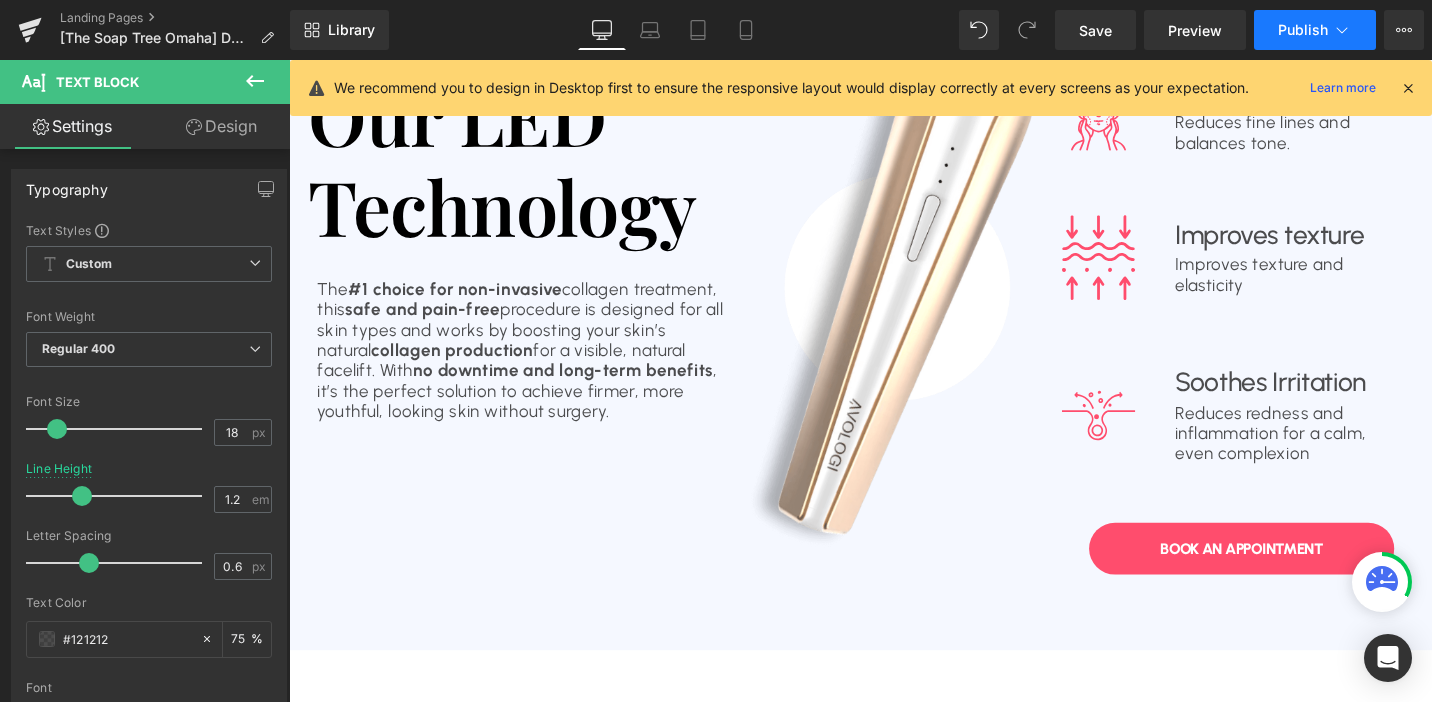 click on "Publish" at bounding box center (1303, 30) 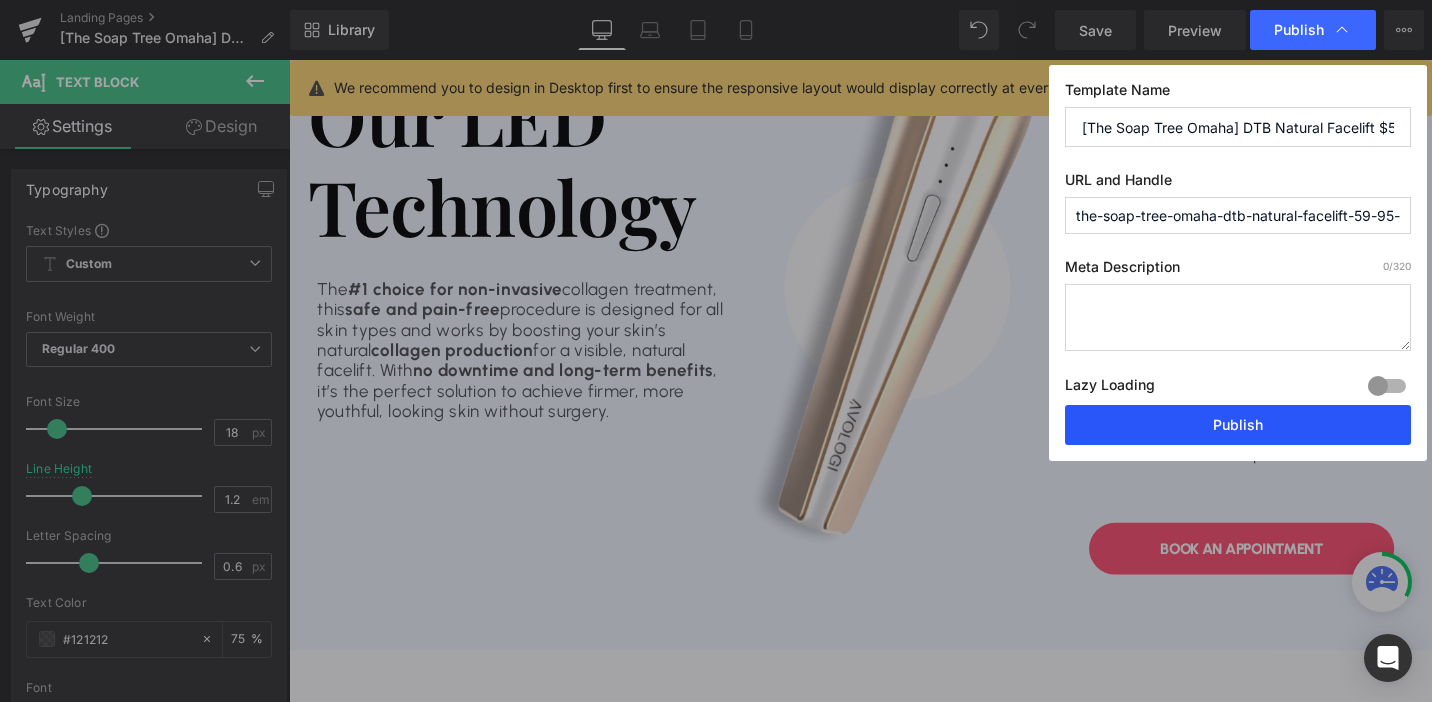 click on "Publish" at bounding box center (1238, 425) 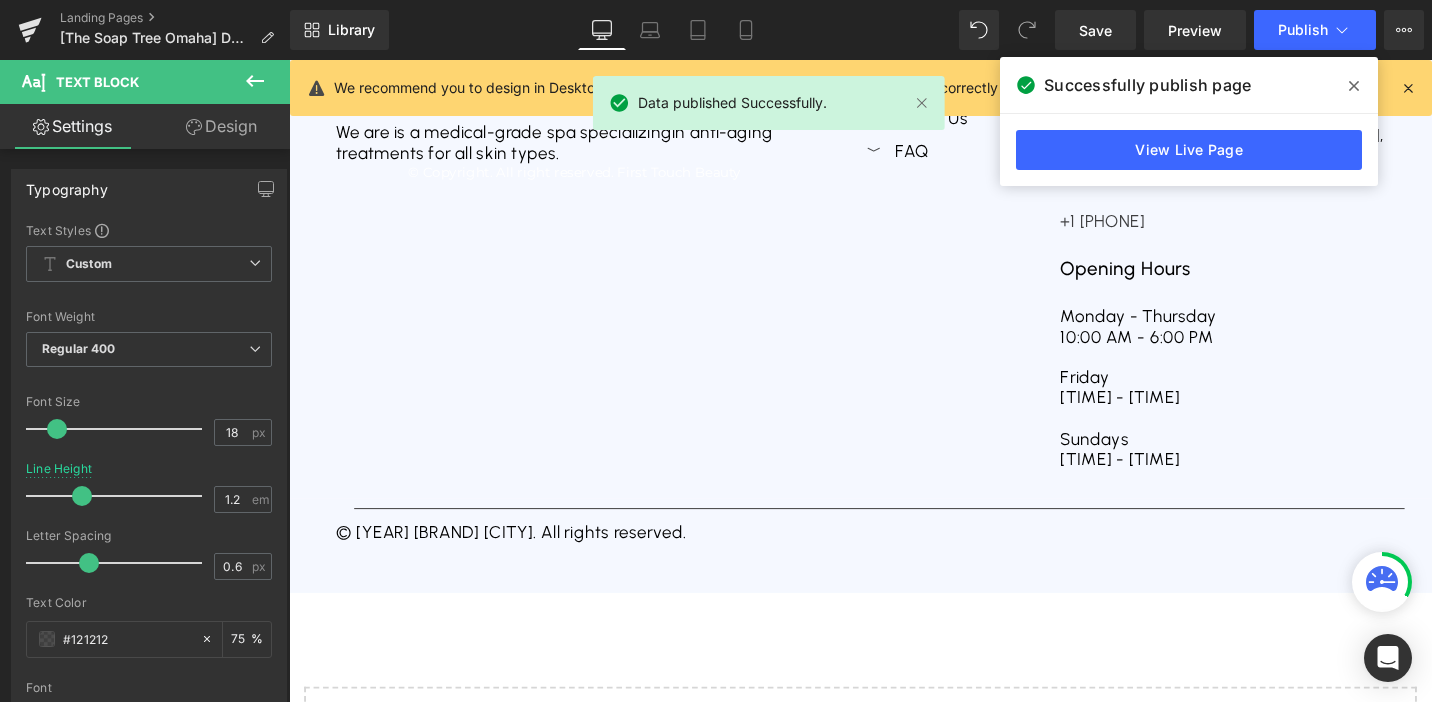 scroll, scrollTop: 7326, scrollLeft: 0, axis: vertical 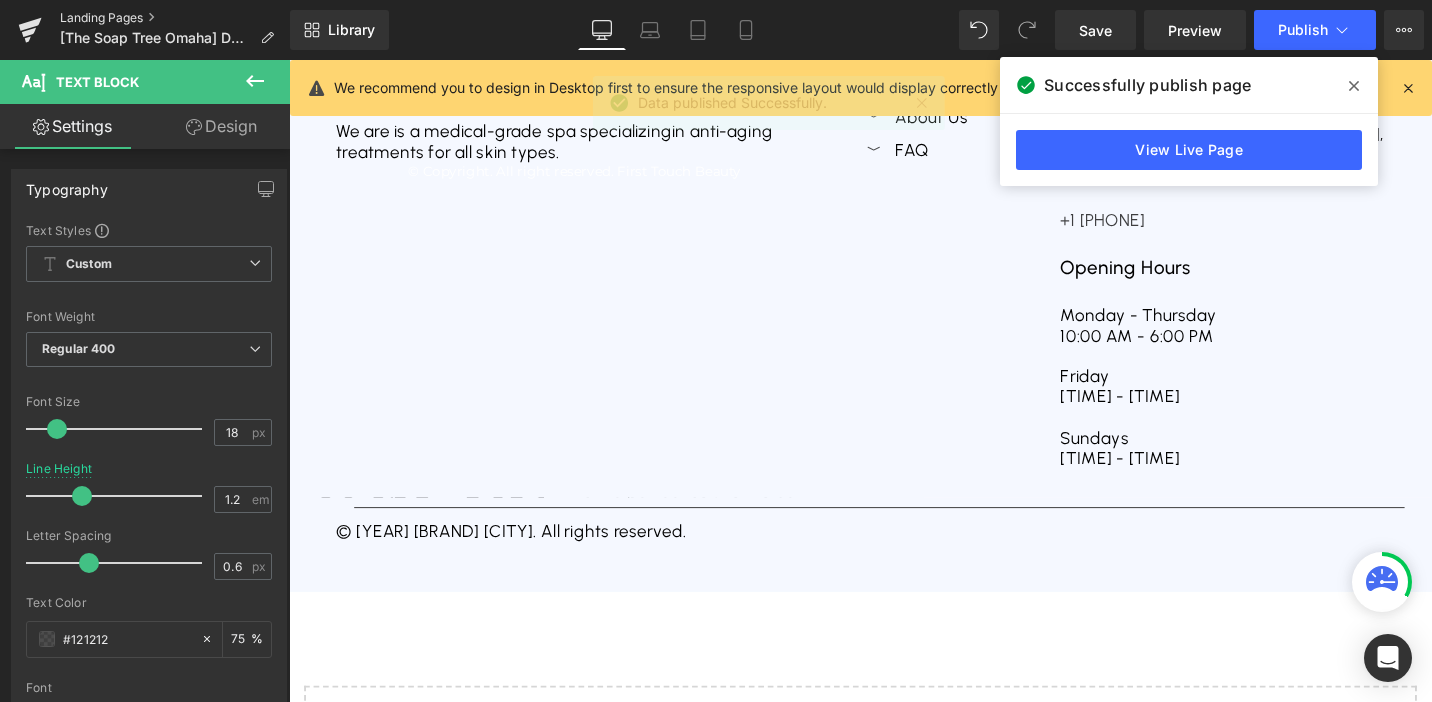 click on "Landing Pages" at bounding box center [175, 18] 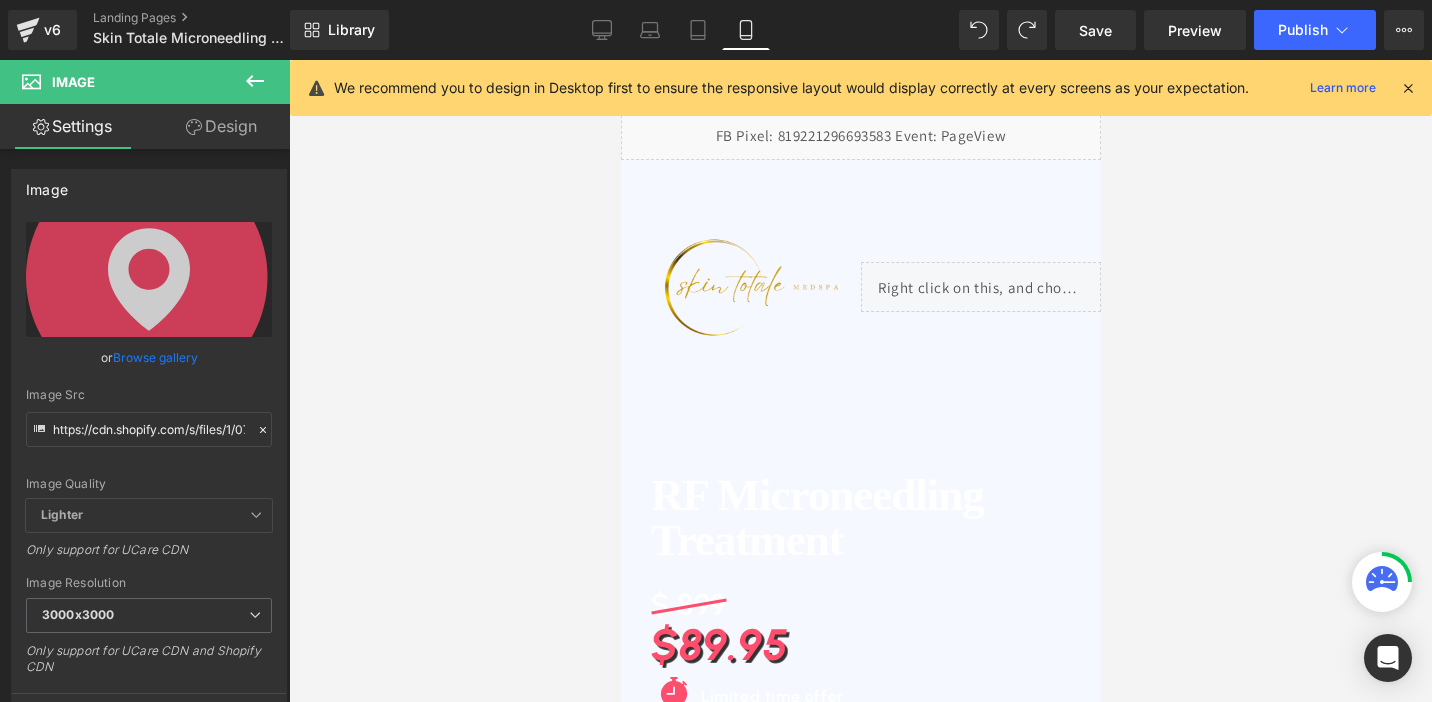 scroll, scrollTop: 5269, scrollLeft: 0, axis: vertical 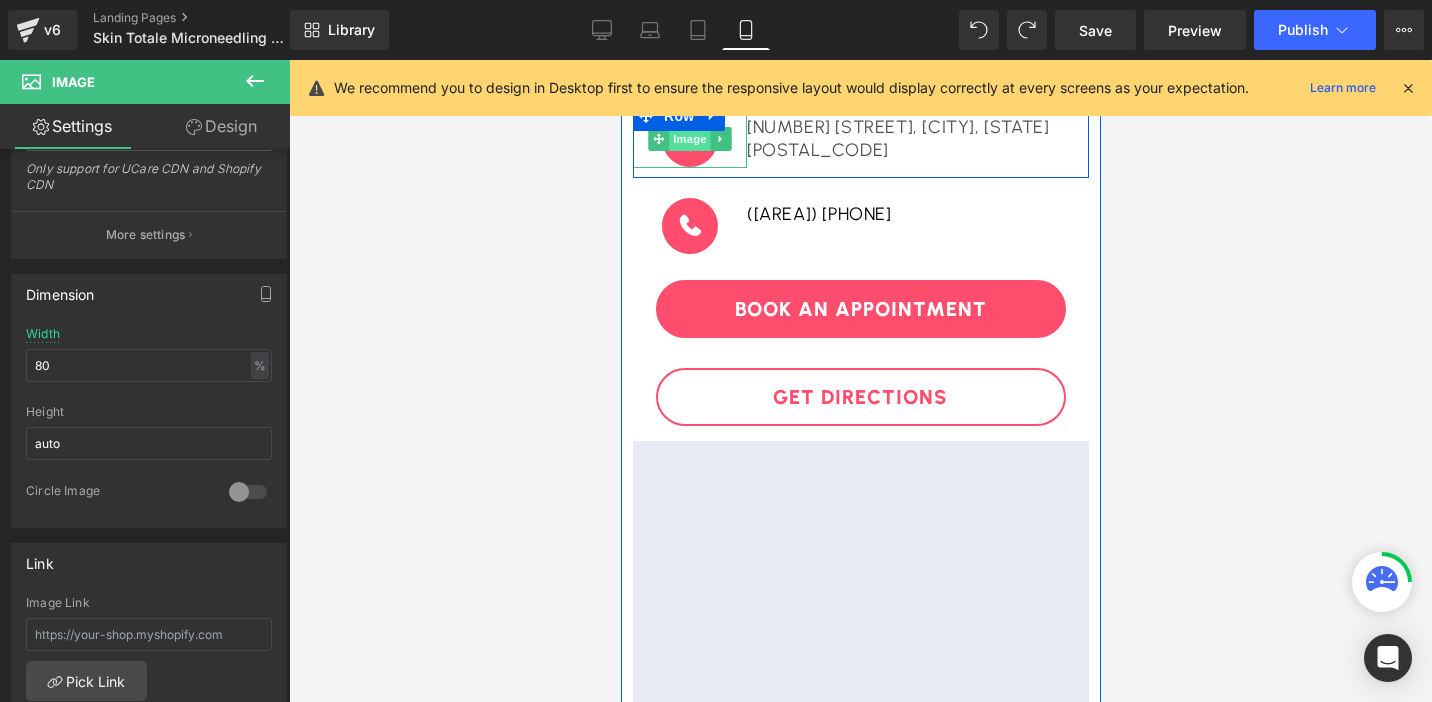 click on "Image" at bounding box center (689, 139) 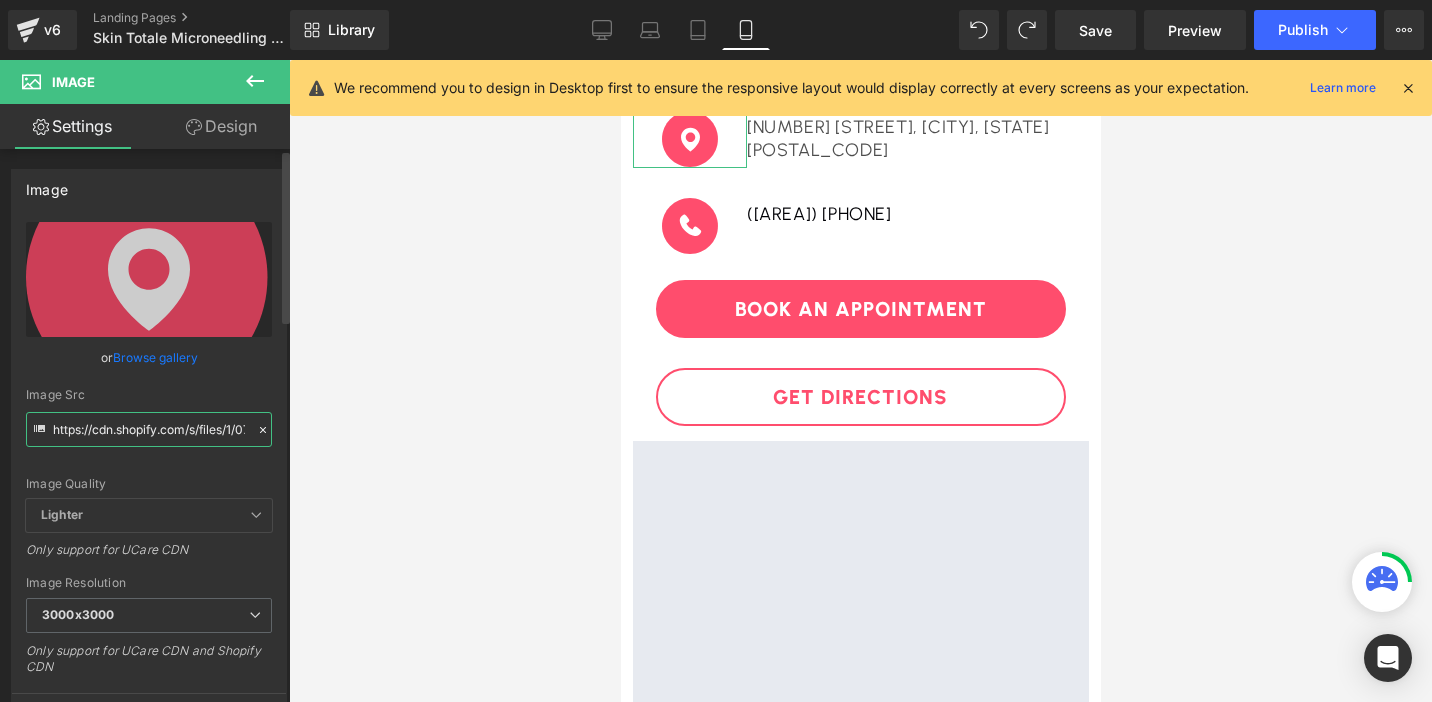 click on "https://cdn.shopify.com/s/files/1/0738/7430/9416/files/map.svg?v=1753376766" at bounding box center [149, 429] 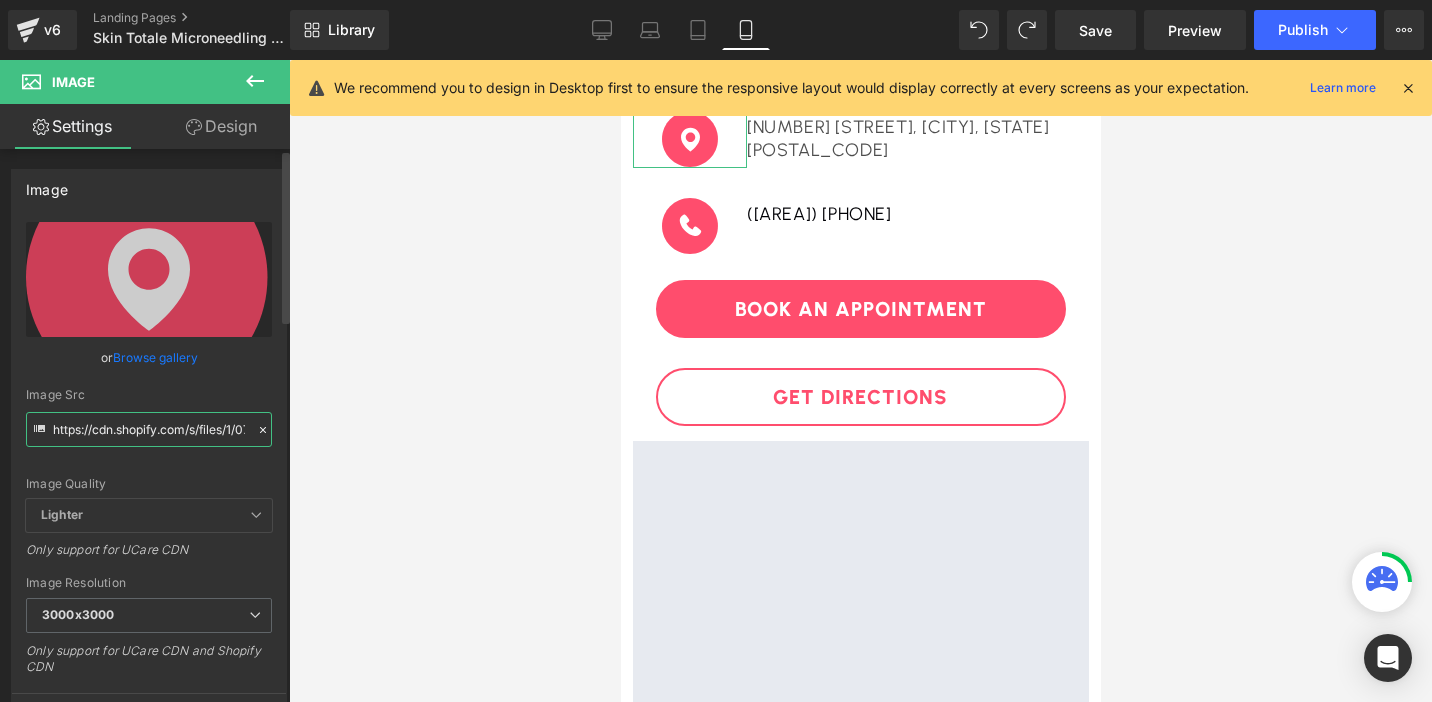 click on "https://cdn.shopify.com/s/files/1/0738/7430/9416/files/map.svg?v=1753376766" at bounding box center [149, 429] 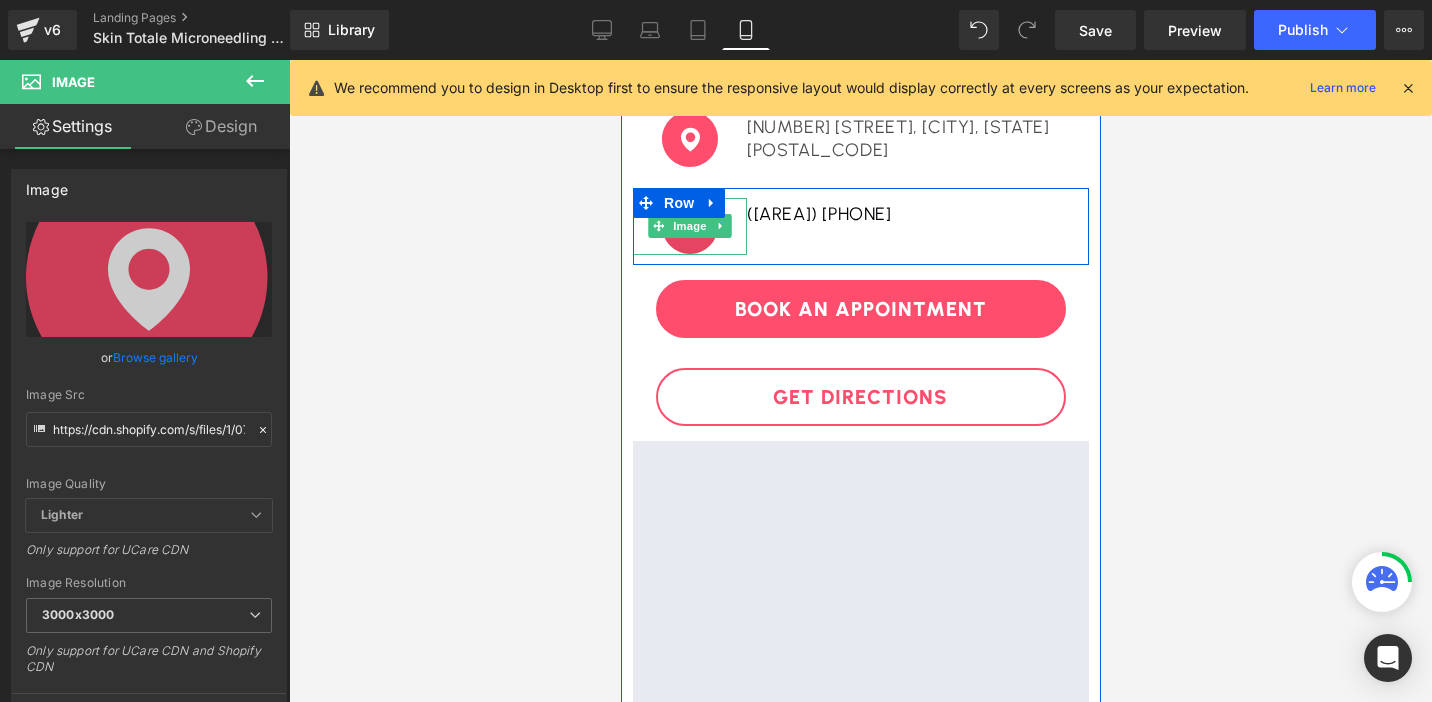 click on "Image" at bounding box center [689, 226] 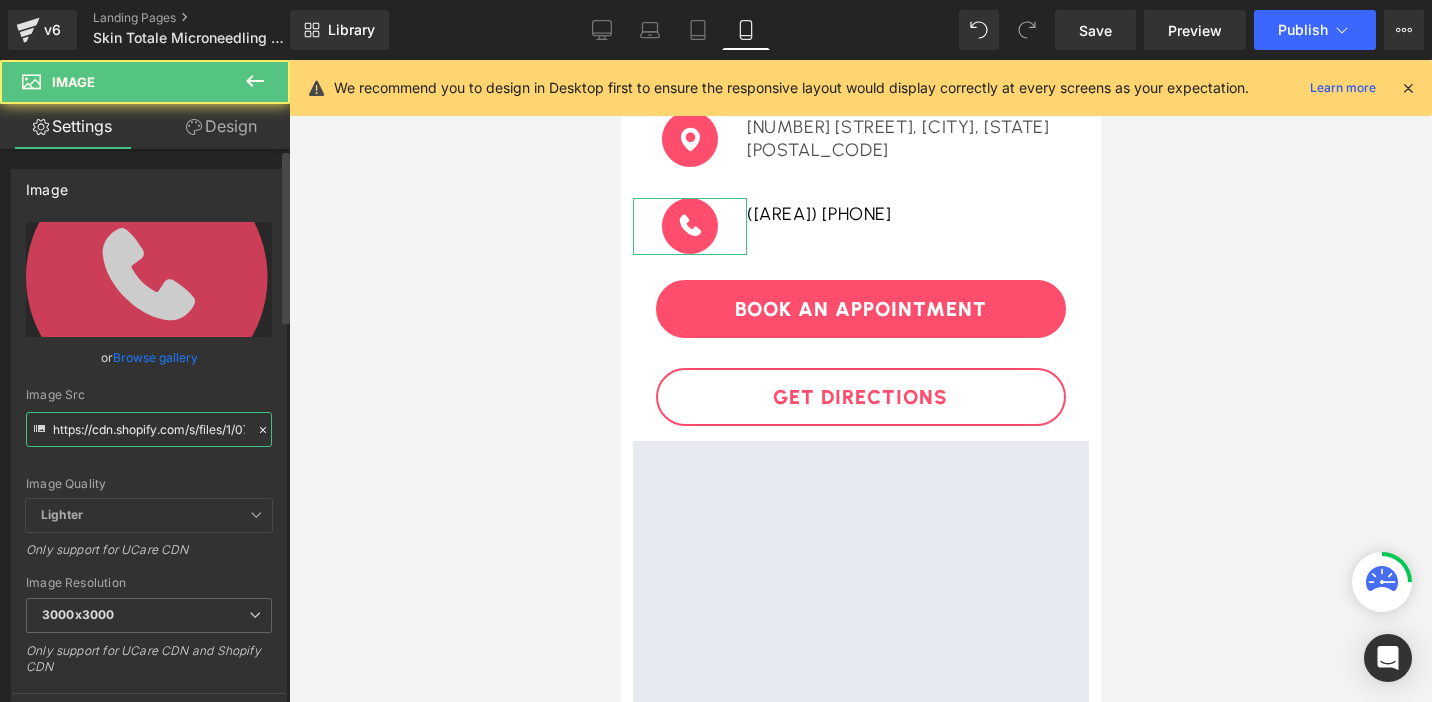 click on "https://cdn.shopify.com/s/files/1/0738/7430/9416/files/6769244d79ff4ace2ef39c68_phone.svg?v=1753376770" at bounding box center (149, 429) 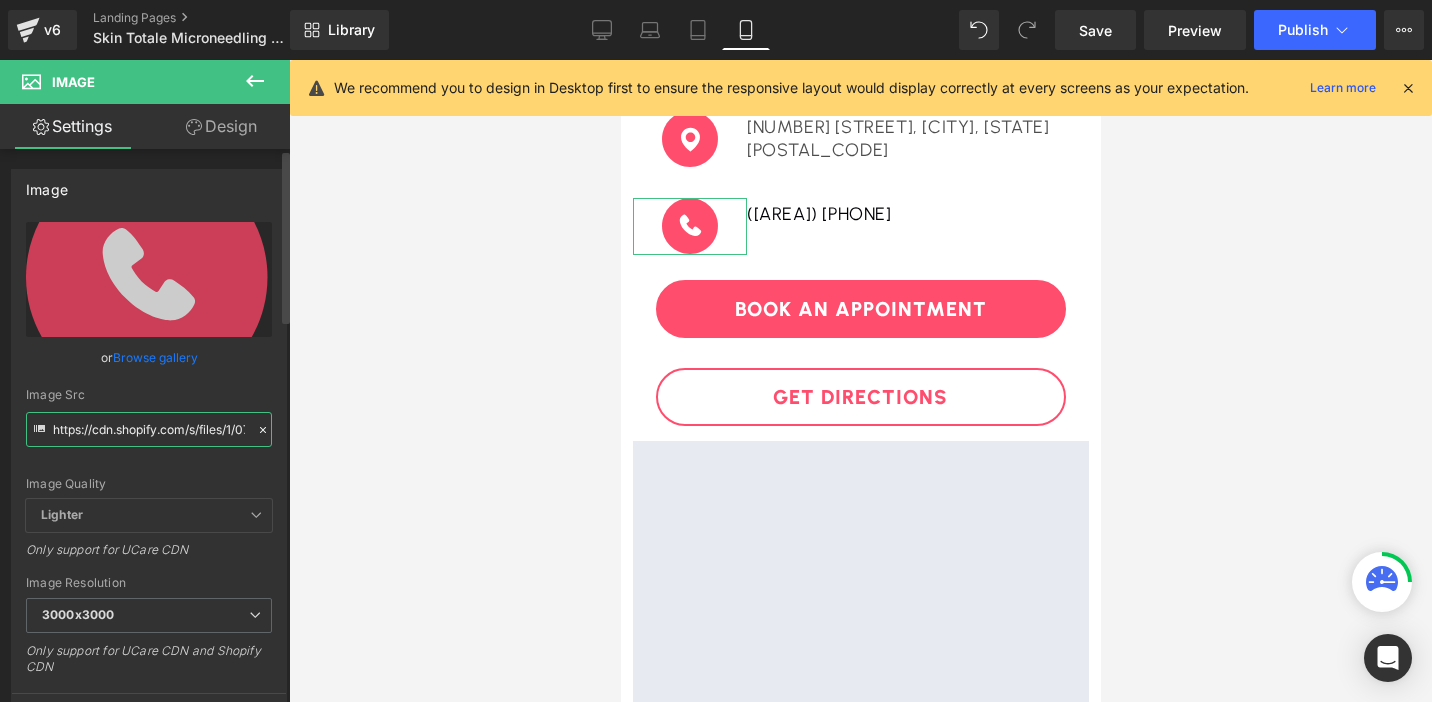 click on "https://cdn.shopify.com/s/files/1/0738/7430/9416/files/6769244d79ff4ace2ef39c68_phone.svg?v=1753376770" at bounding box center [149, 429] 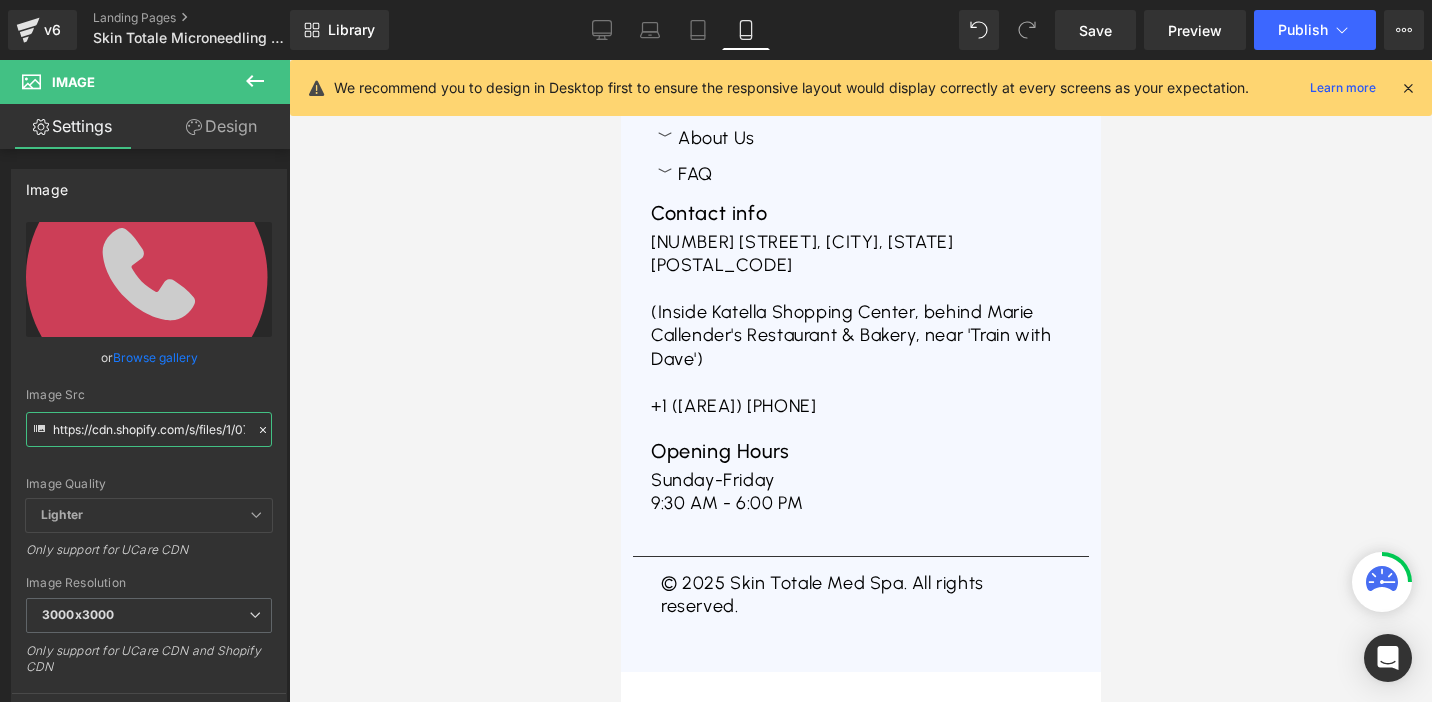 scroll, scrollTop: 9518, scrollLeft: 0, axis: vertical 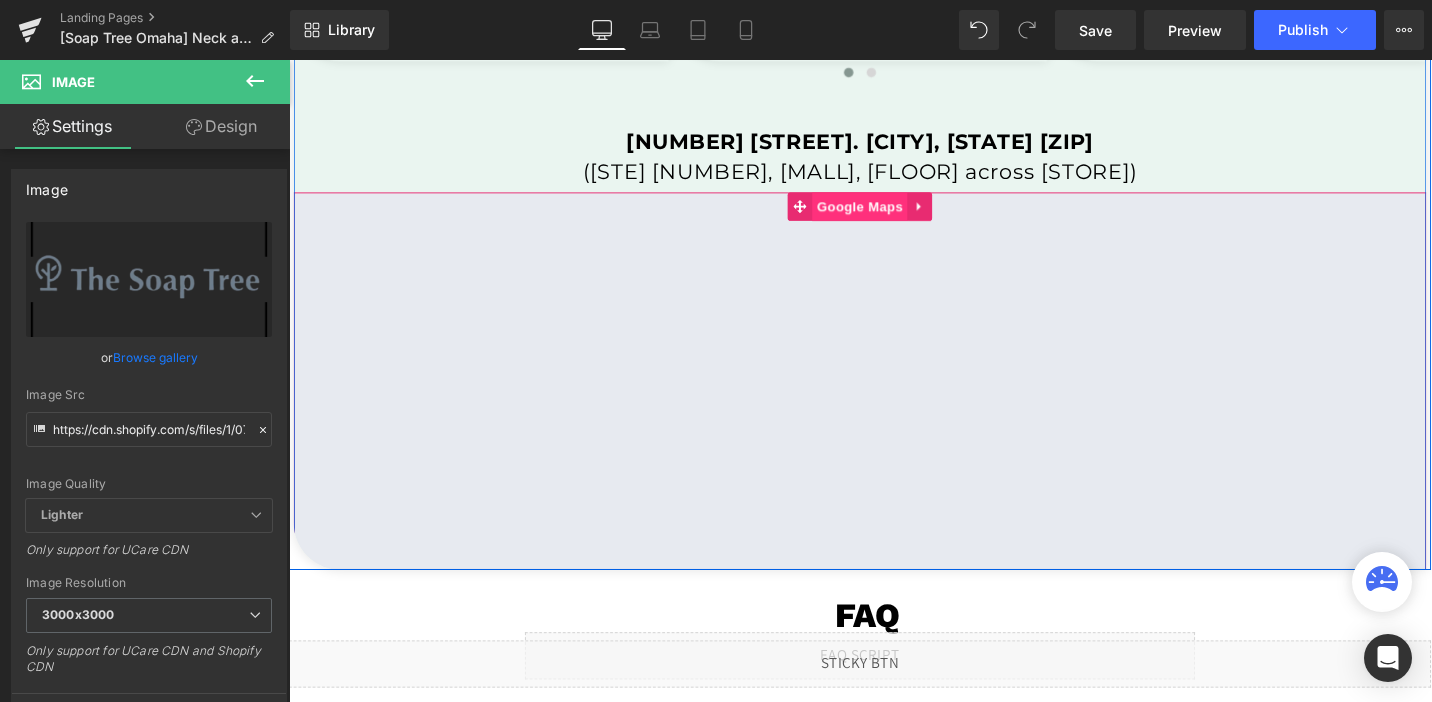 click on "Google Maps" at bounding box center (893, 215) 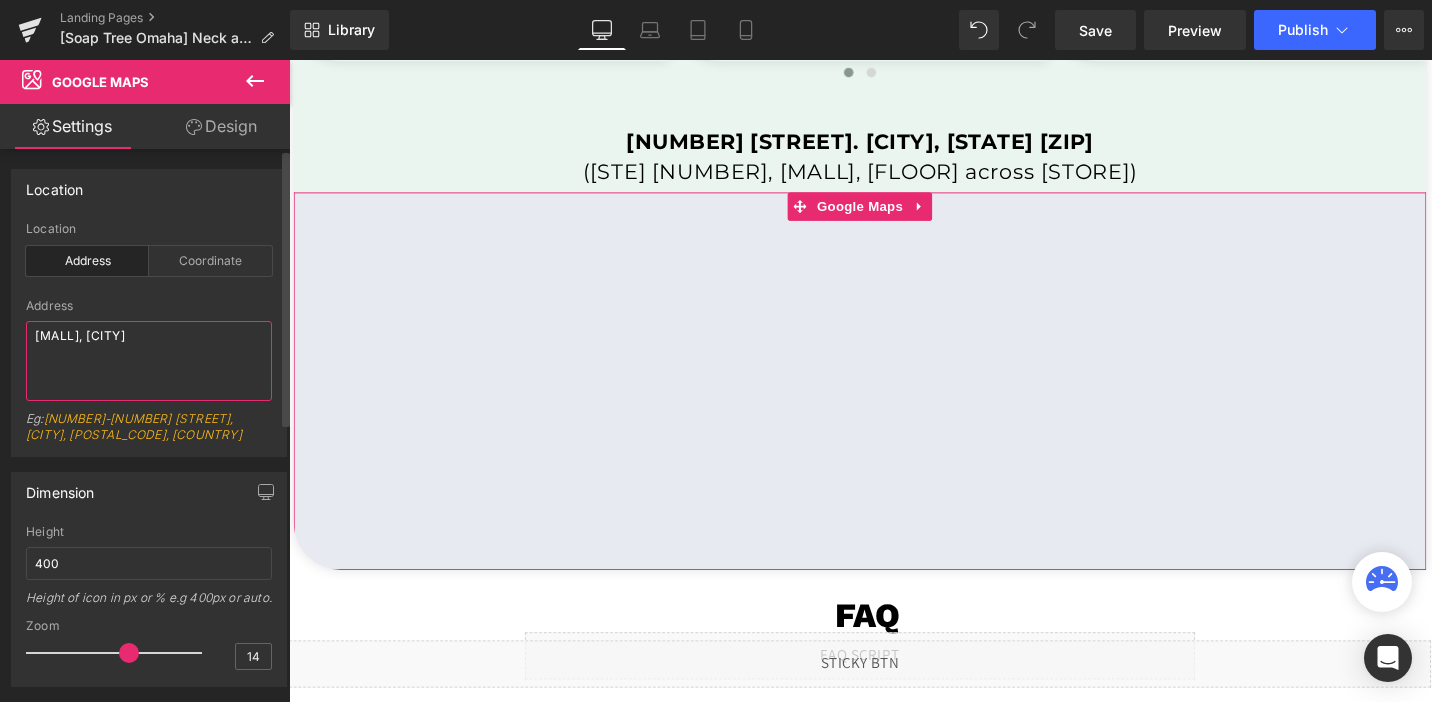 click on "[MALL], [CITY]" at bounding box center (149, 361) 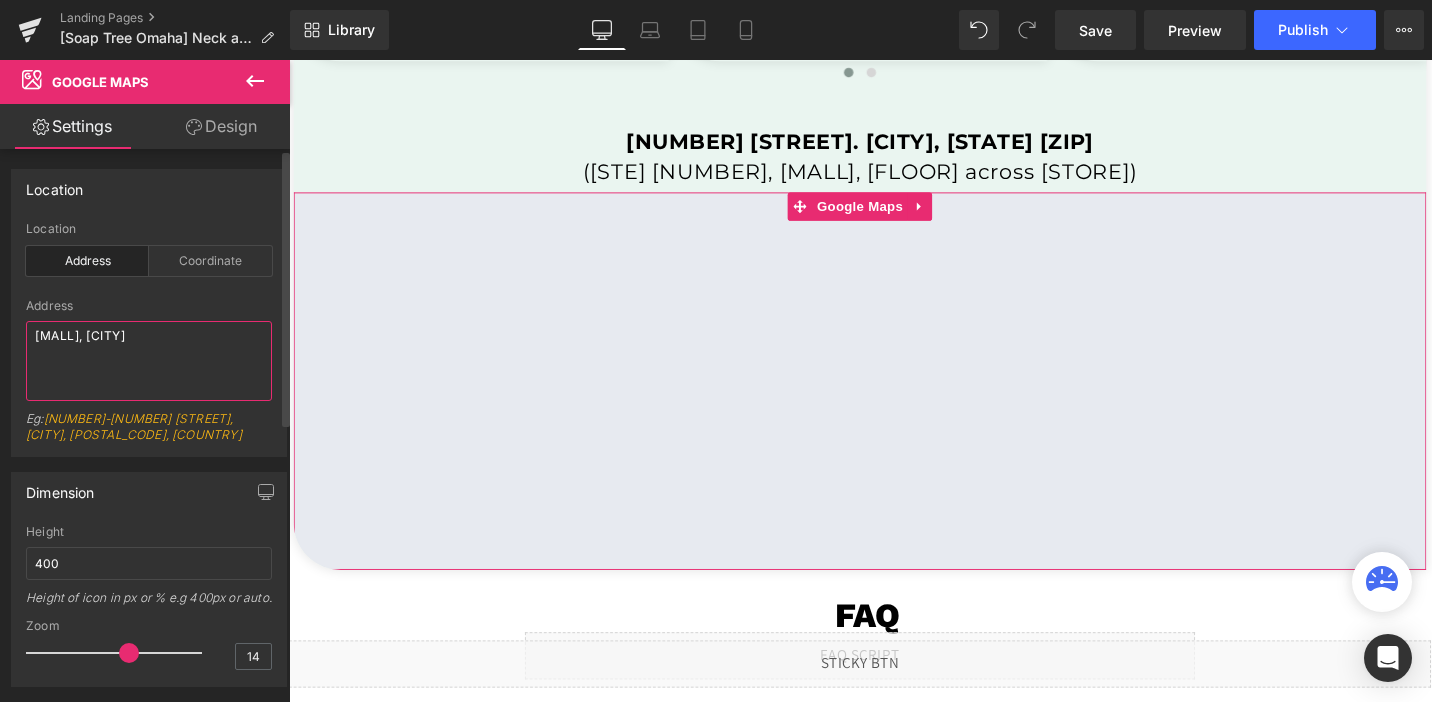 click on "[LOCATION], [CITY]" at bounding box center [149, 361] 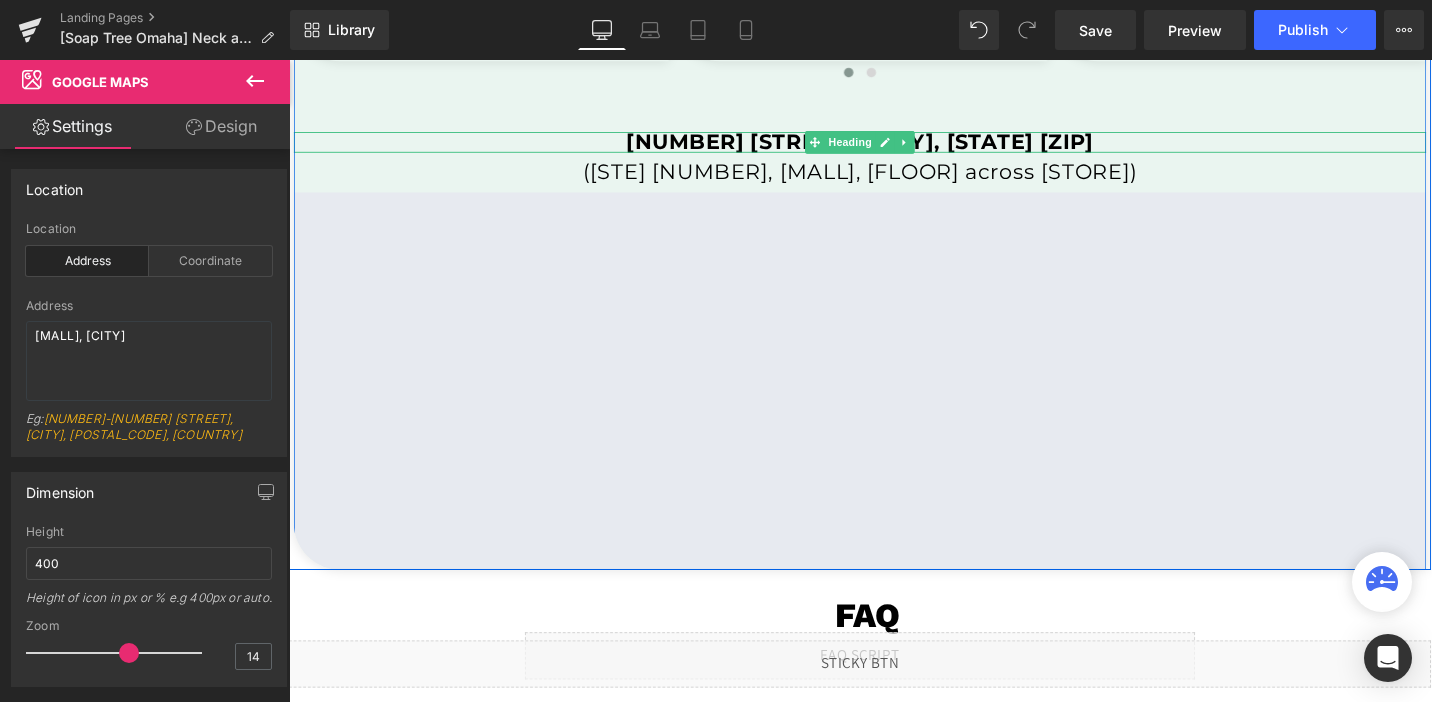 click on "[NUMBER] [STREET] [CITY], [STATE] [POSTAL_CODE]" at bounding box center (894, 146) 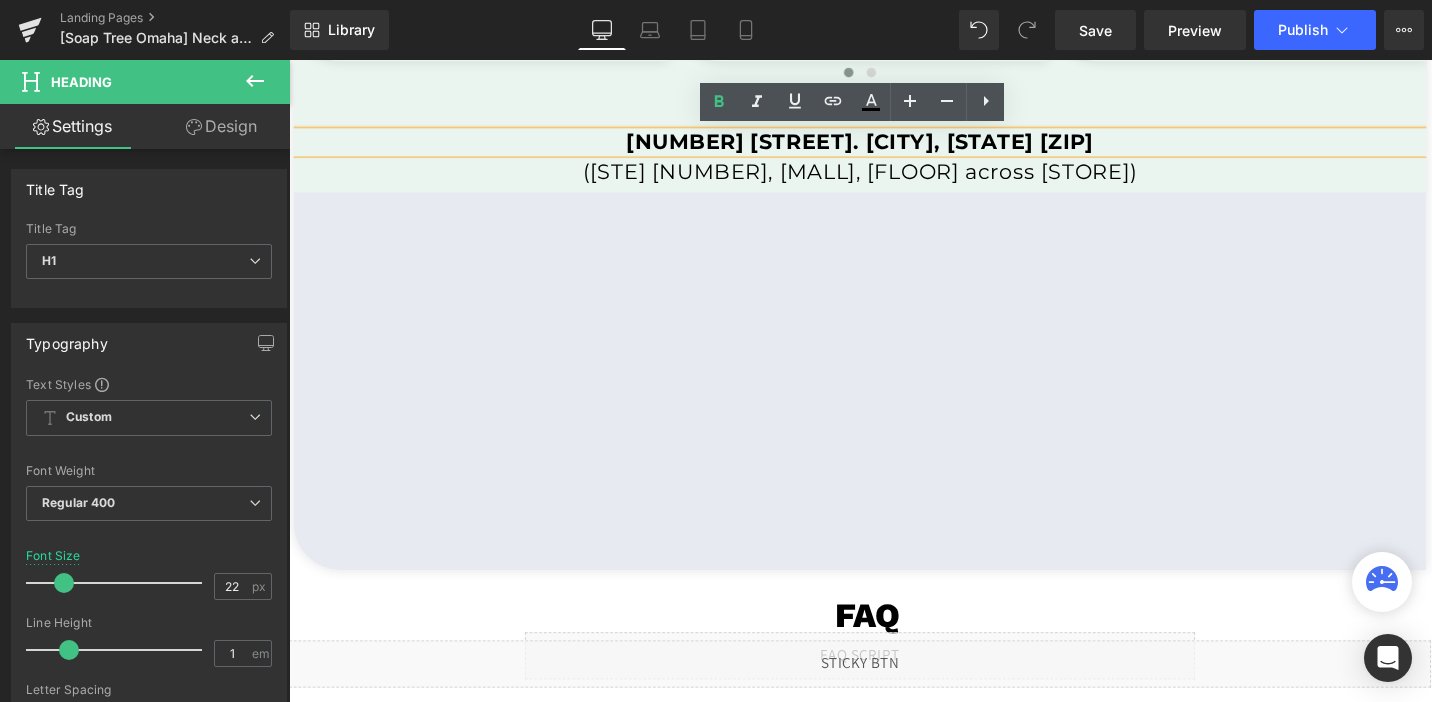 click on "[NUMBER] [STREET] [CITY], [STATE] [POSTAL_CODE]" at bounding box center [894, 146] 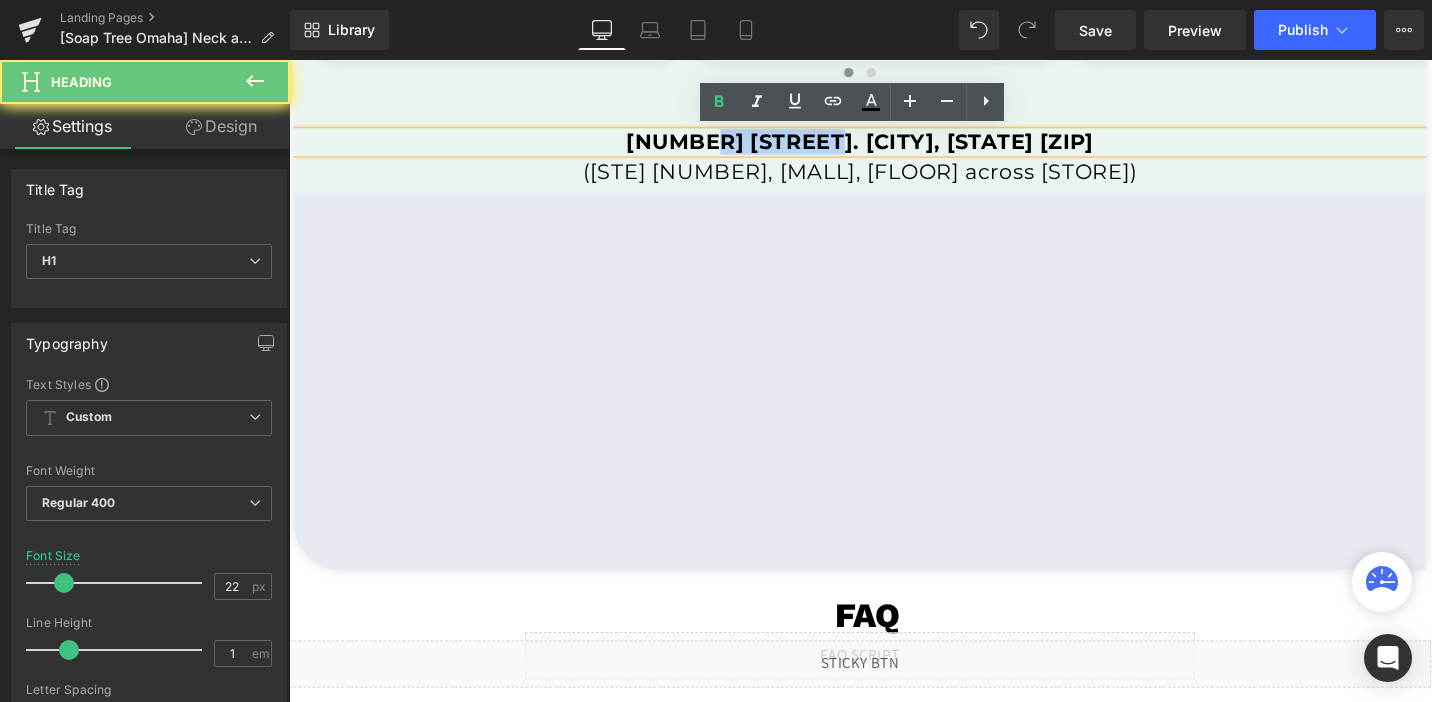 click on "[NUMBER] [STREET] [CITY], [STATE] [POSTAL_CODE]" at bounding box center (894, 146) 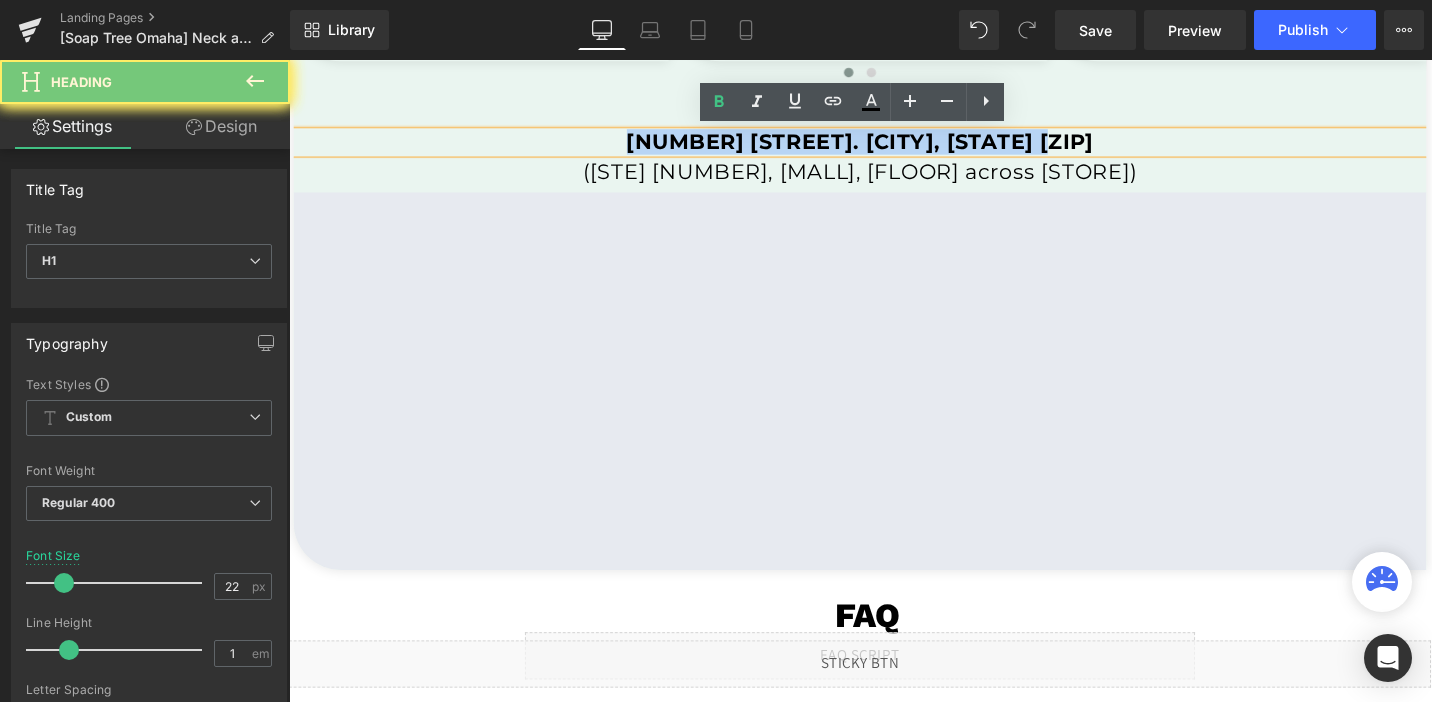 copy on "[NUMBER] [STREET] [CITY], [STATE] [POSTAL_CODE]" 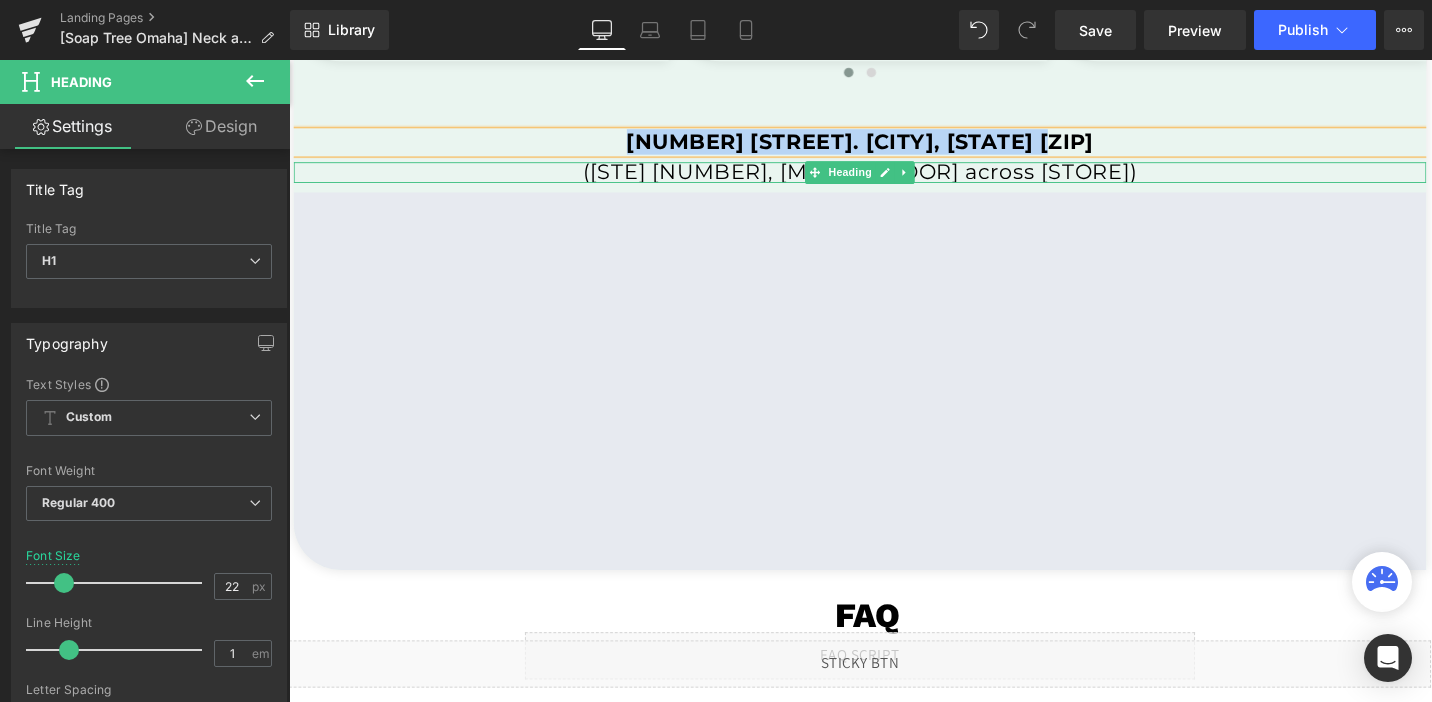 click on "([STE] [NUMBER], [LOCATION] [NUMBER], [NUMBER] [LOCATION] [LOCATION] [LOCATION])" at bounding box center (894, 179) 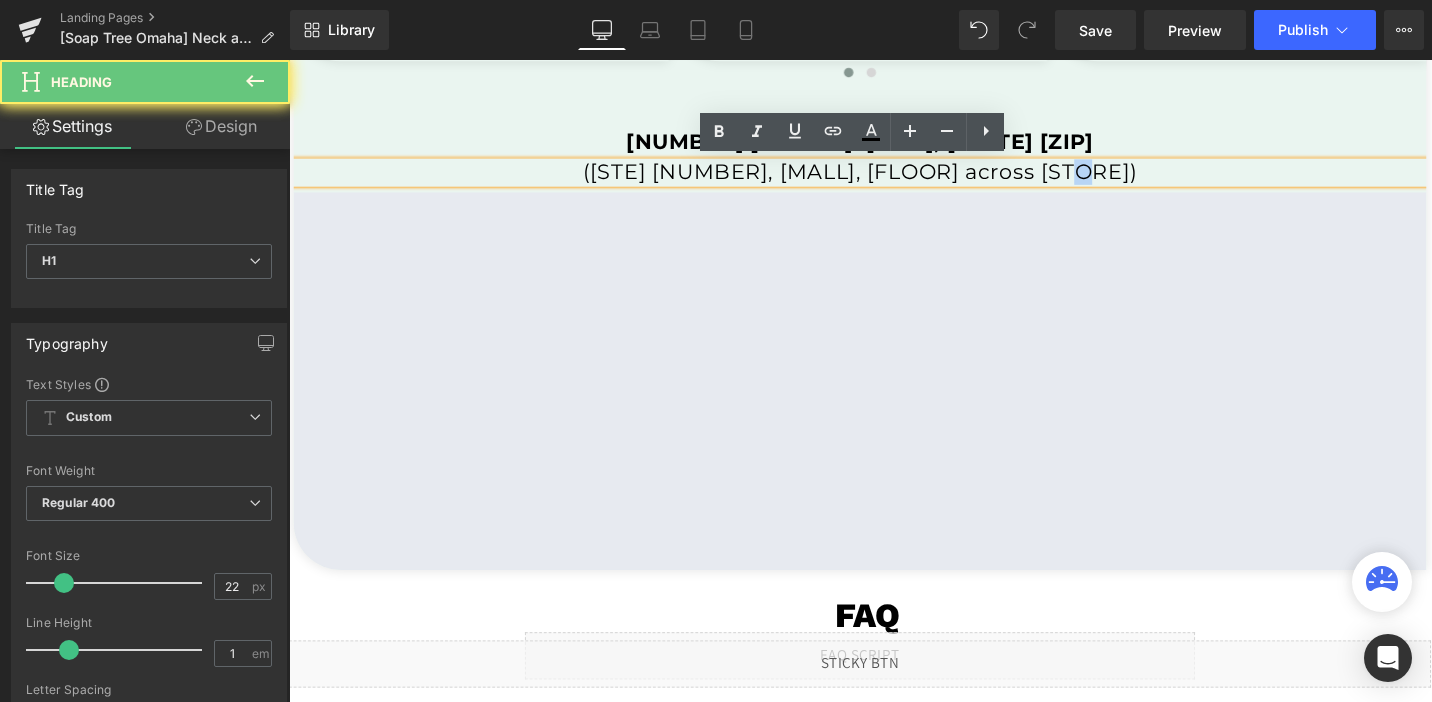 click on "([STE] [NUMBER], [LOCATION] [NUMBER], [NUMBER] [LOCATION] [LOCATION] [LOCATION])" at bounding box center (894, 179) 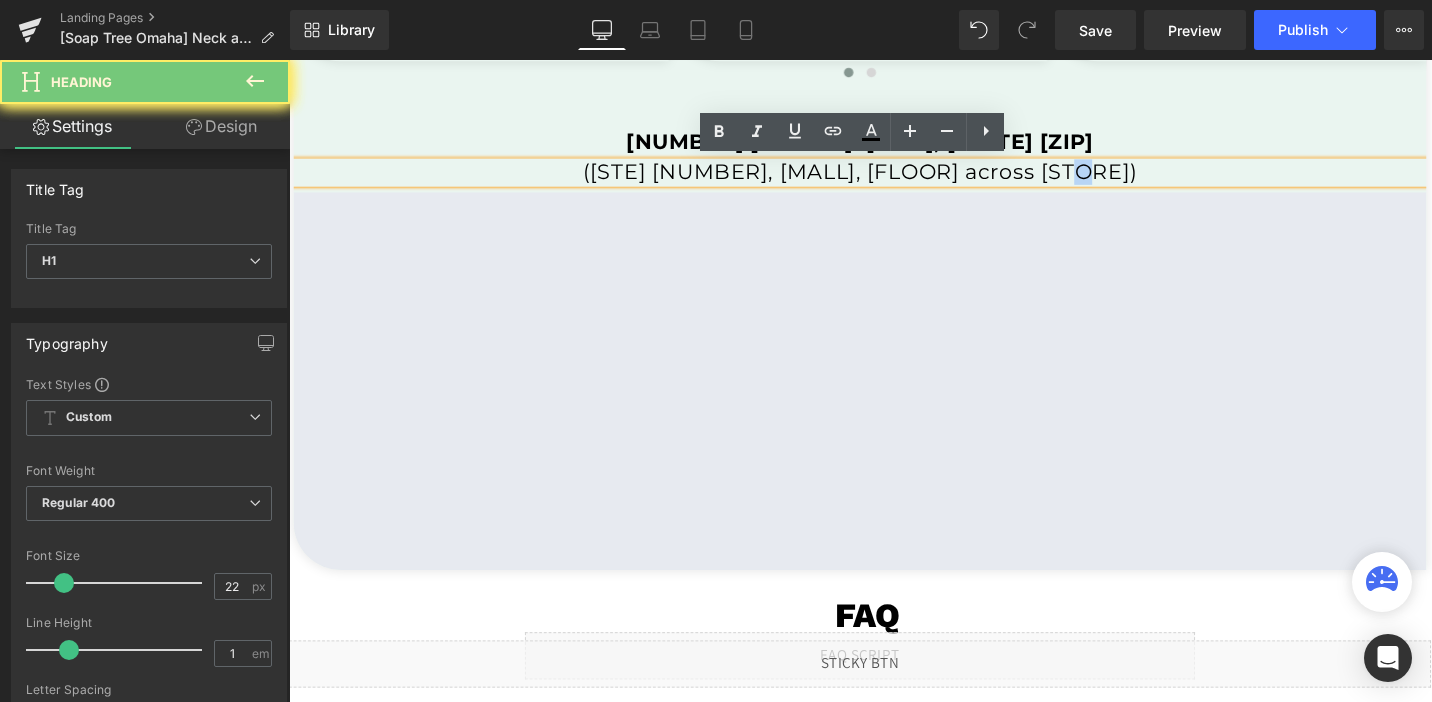 click on "([STE] [NUMBER], [LOCATION] [NUMBER], [NUMBER] [LOCATION] [LOCATION] [LOCATION])" at bounding box center (894, 179) 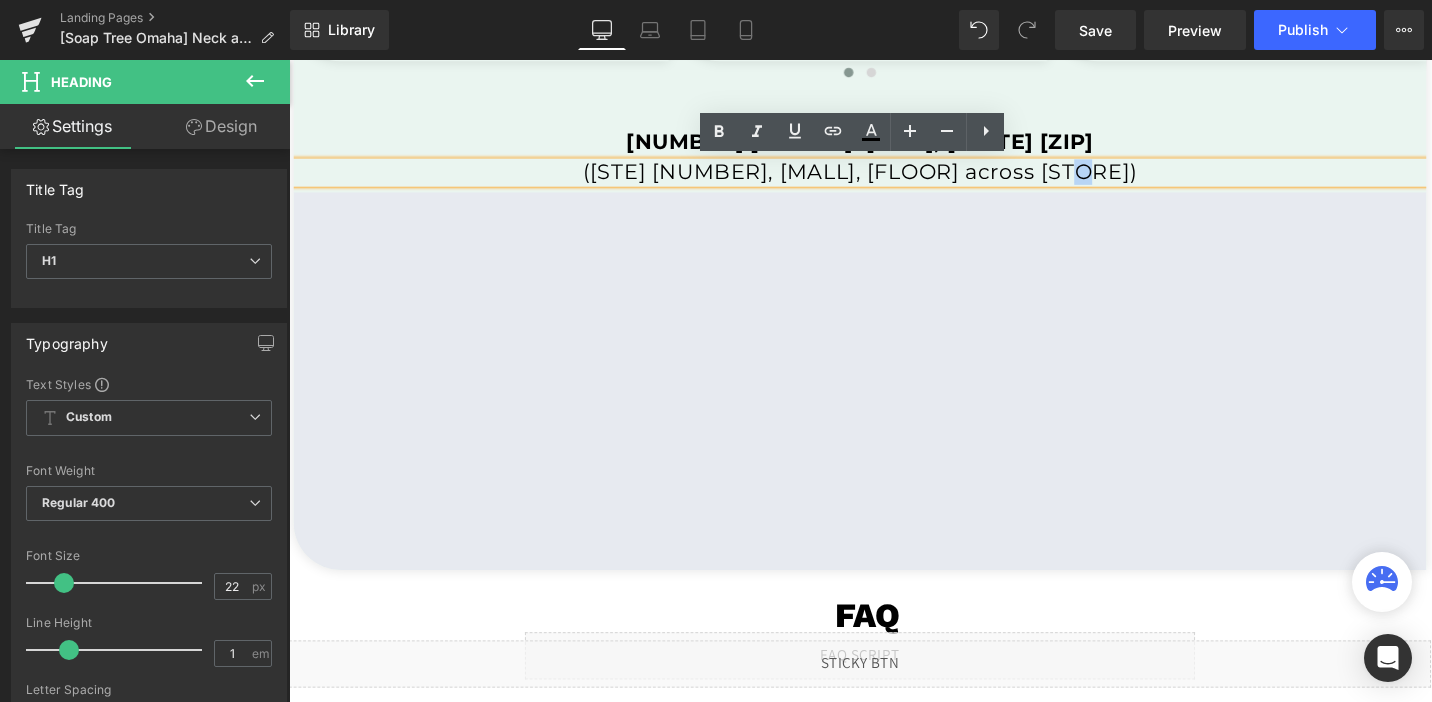 copy on "([STE] [NUMBER], [LOCATION] [NUMBER], [NUMBER] [LOCATION] [LOCATION] [LOCATION])" 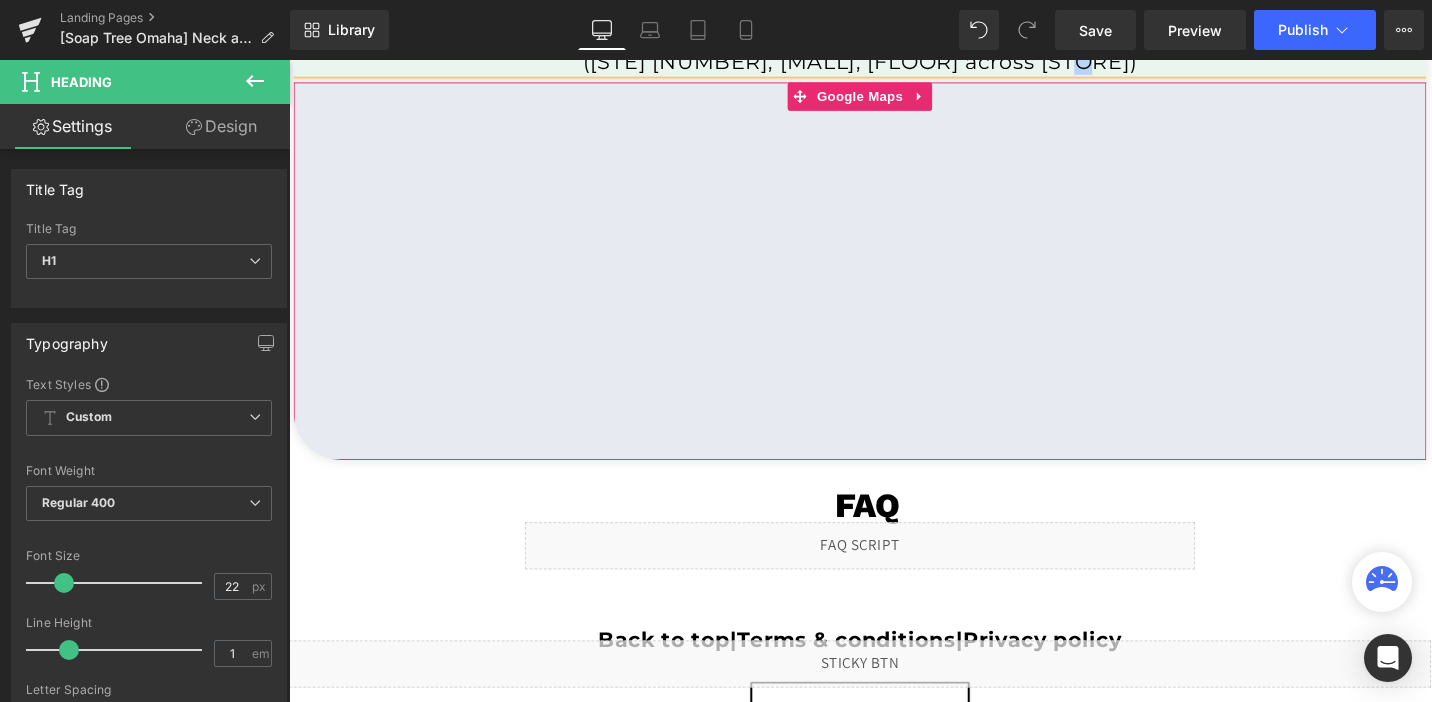 scroll, scrollTop: 4828, scrollLeft: 0, axis: vertical 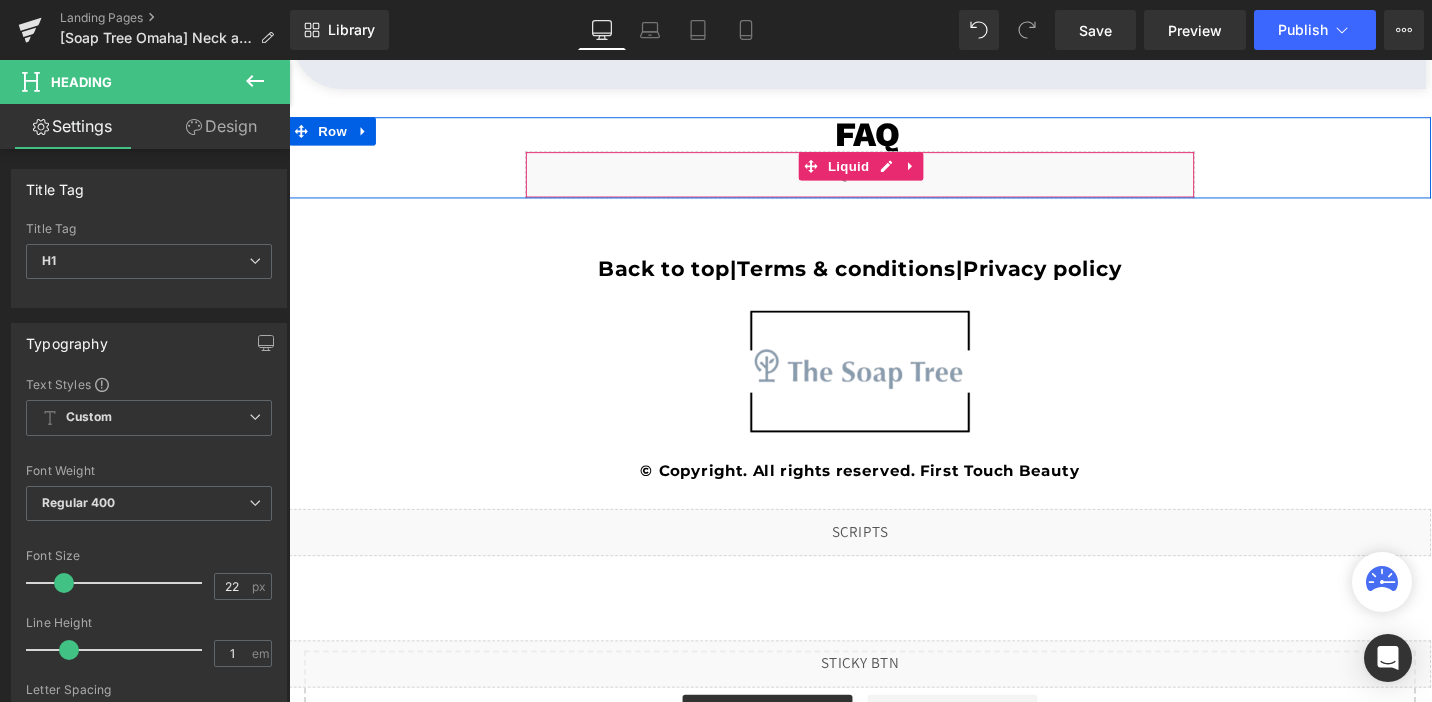 click on "Liquid" at bounding box center [894, 182] 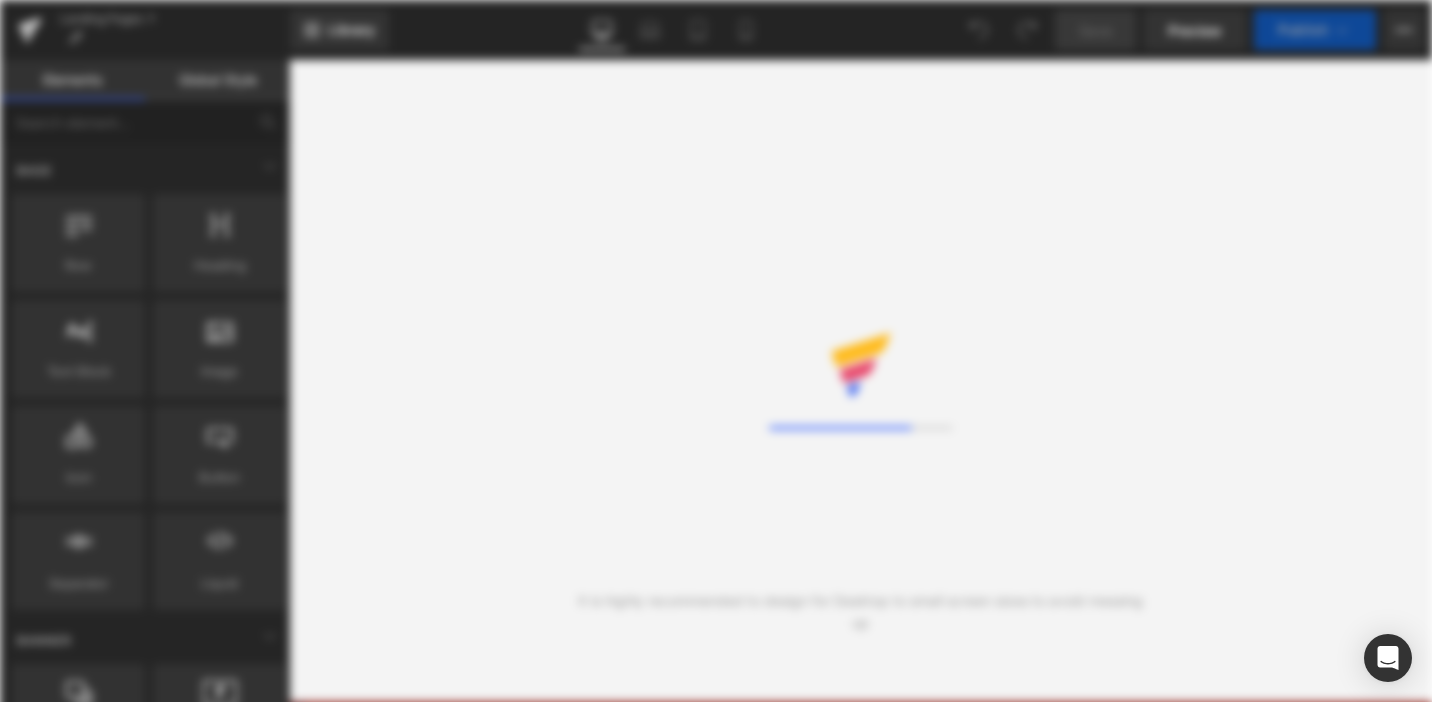 scroll, scrollTop: 0, scrollLeft: 0, axis: both 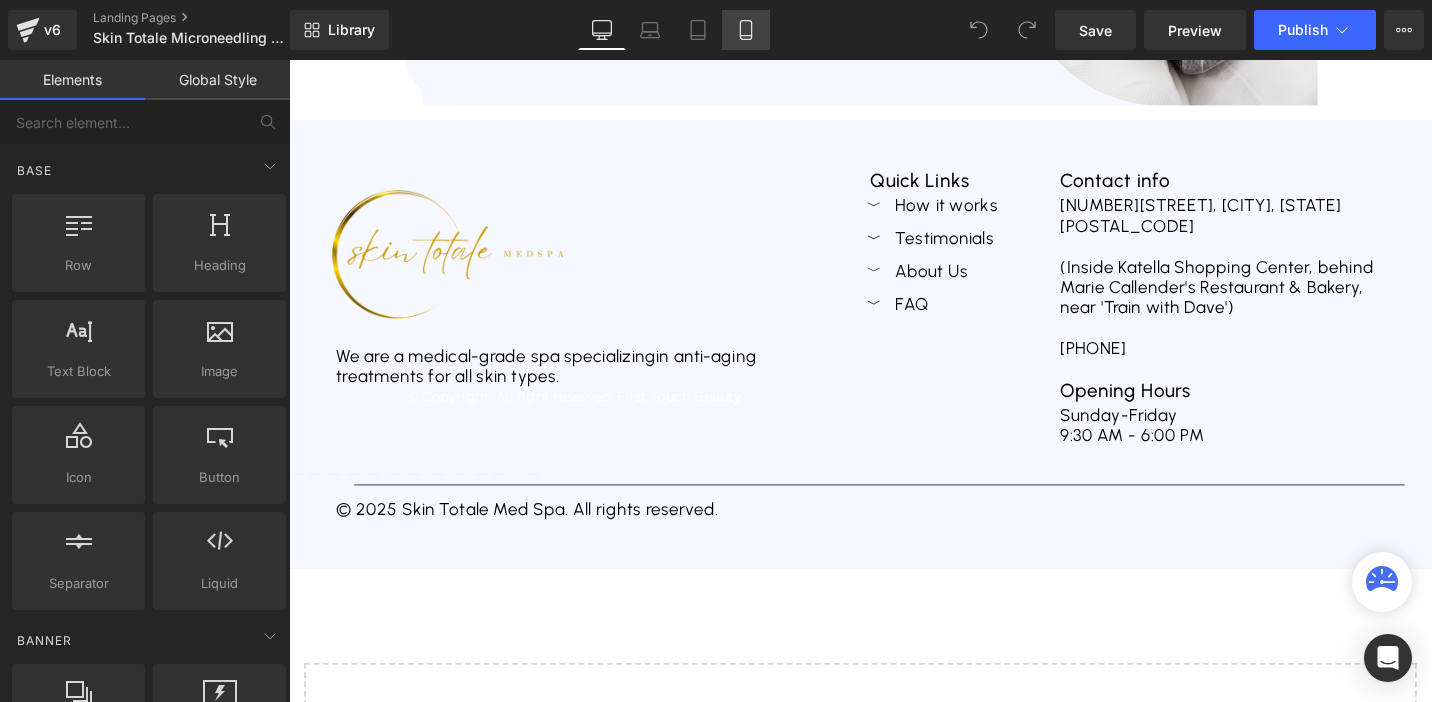 click 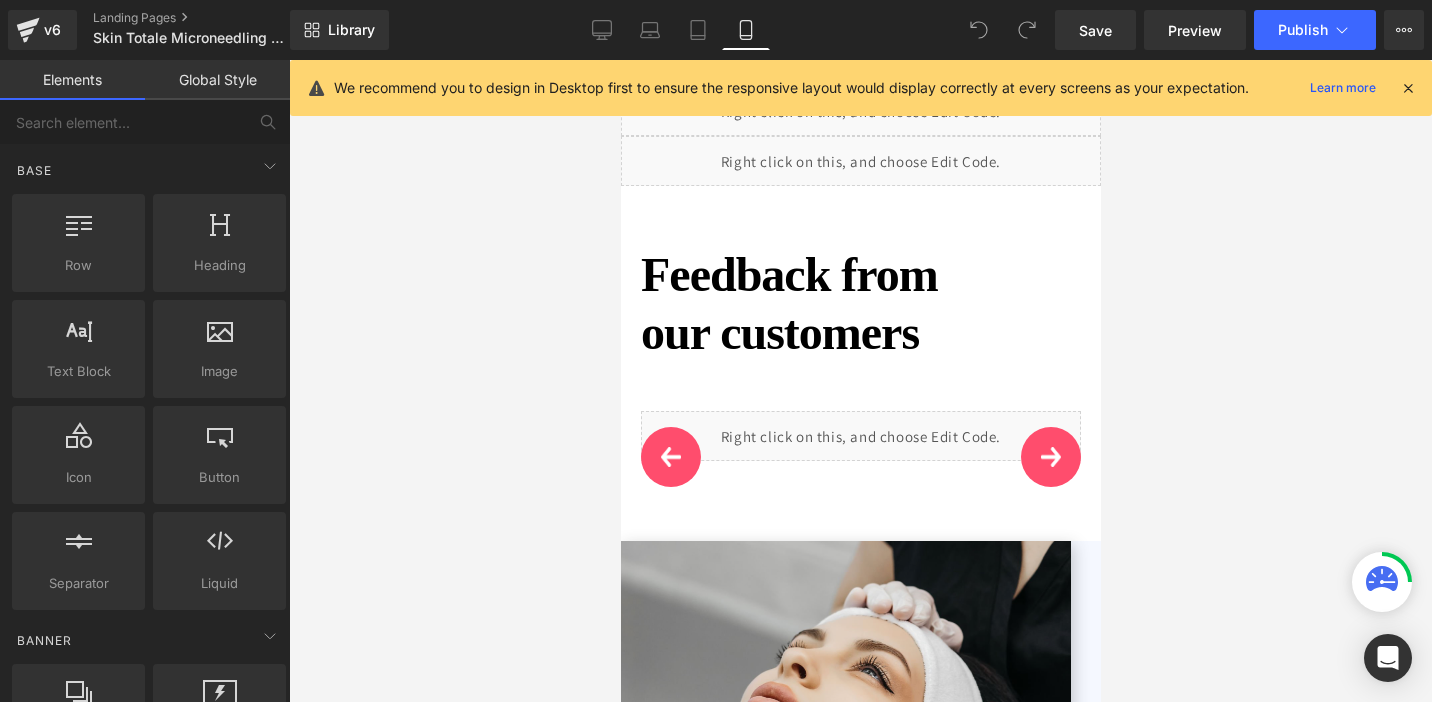 scroll, scrollTop: 2720, scrollLeft: 0, axis: vertical 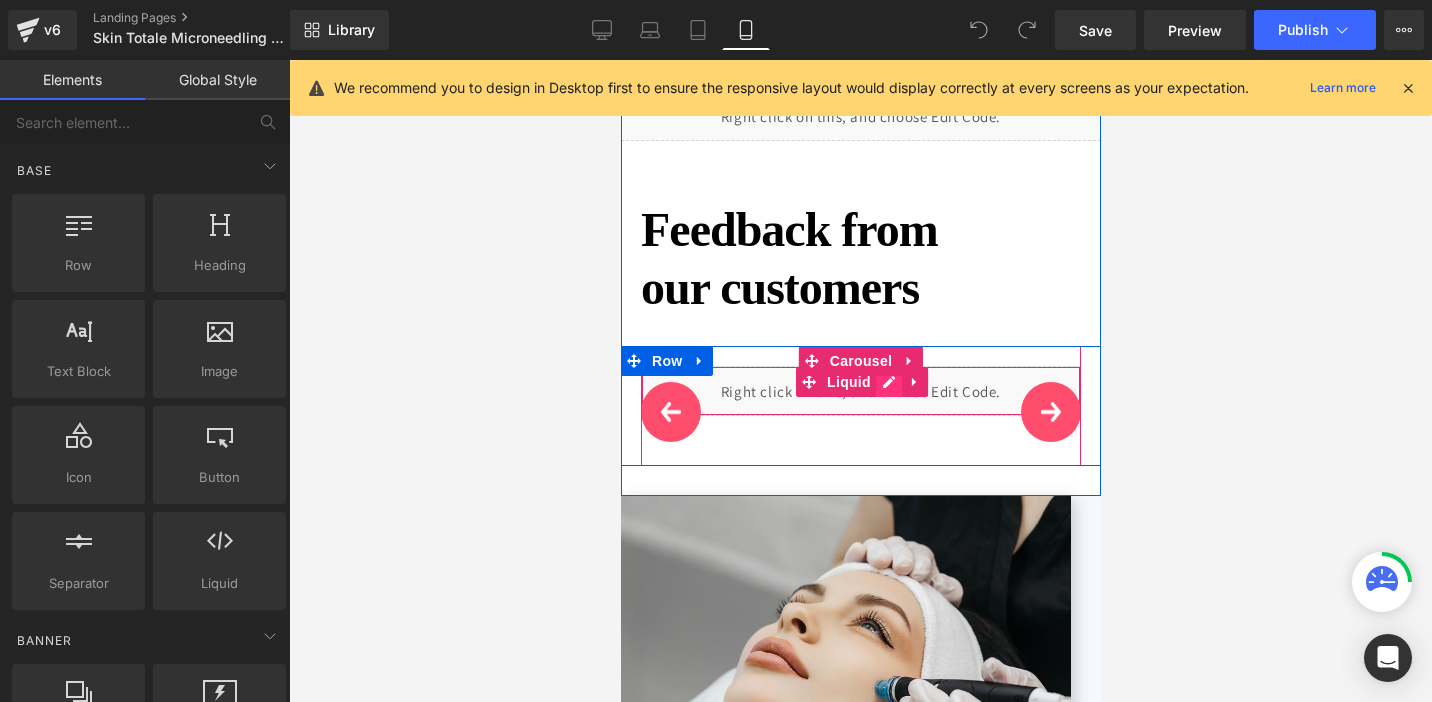 click on "Liquid" at bounding box center [860, 391] 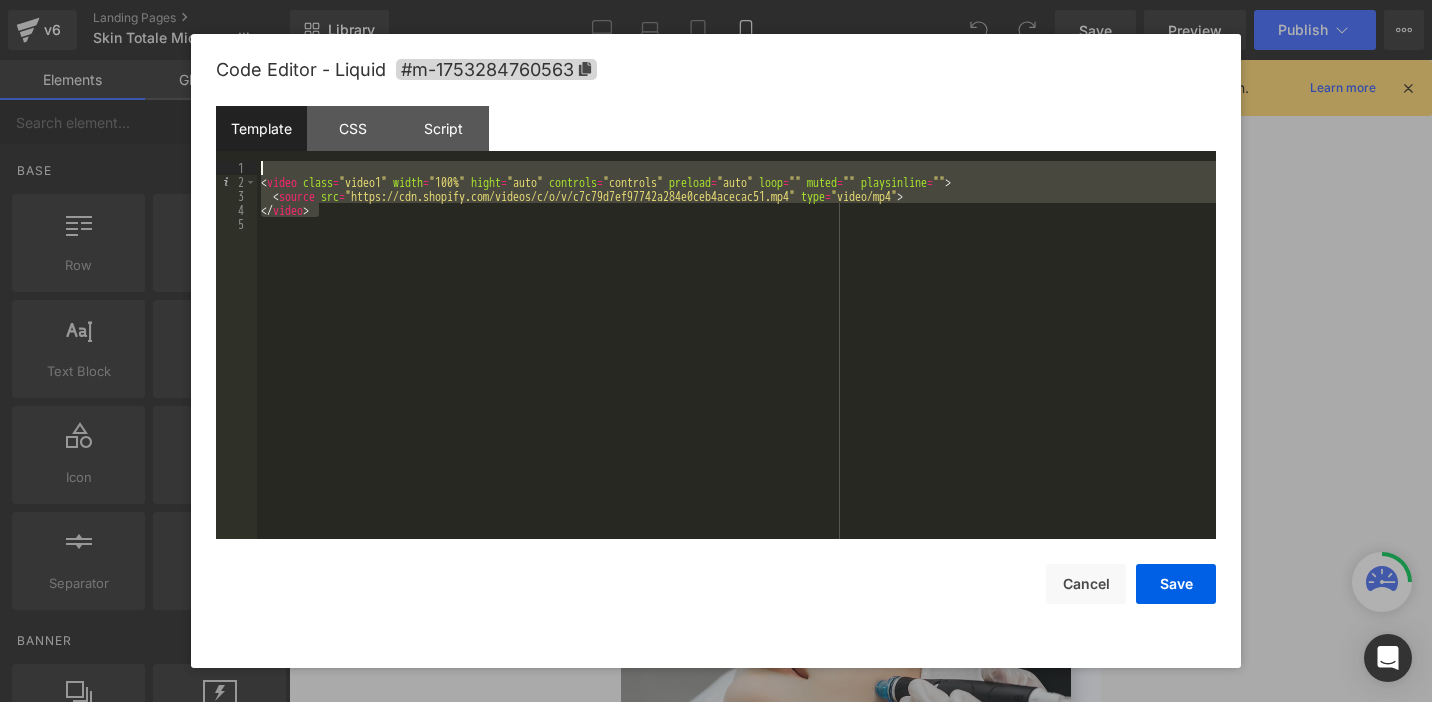 drag, startPoint x: 360, startPoint y: 210, endPoint x: 236, endPoint y: 159, distance: 134.07834 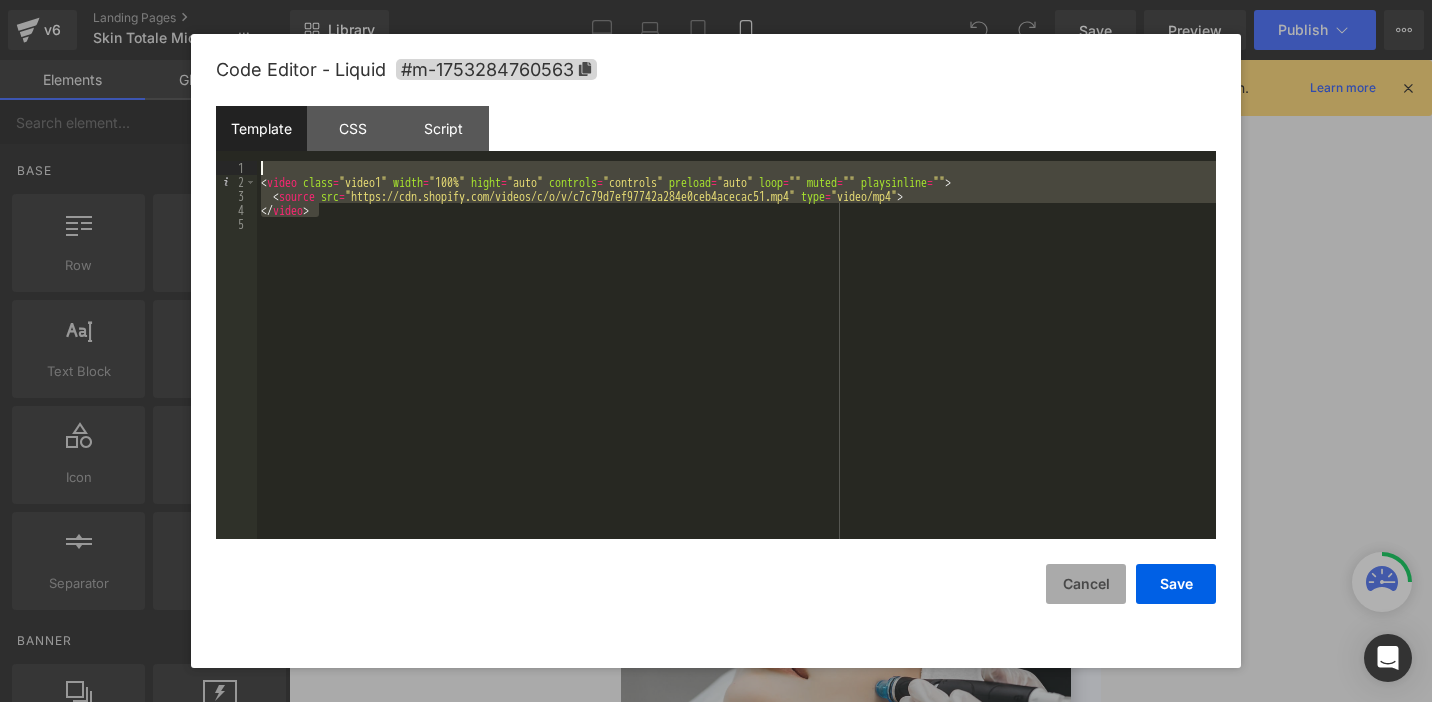click on "Cancel" at bounding box center [1086, 584] 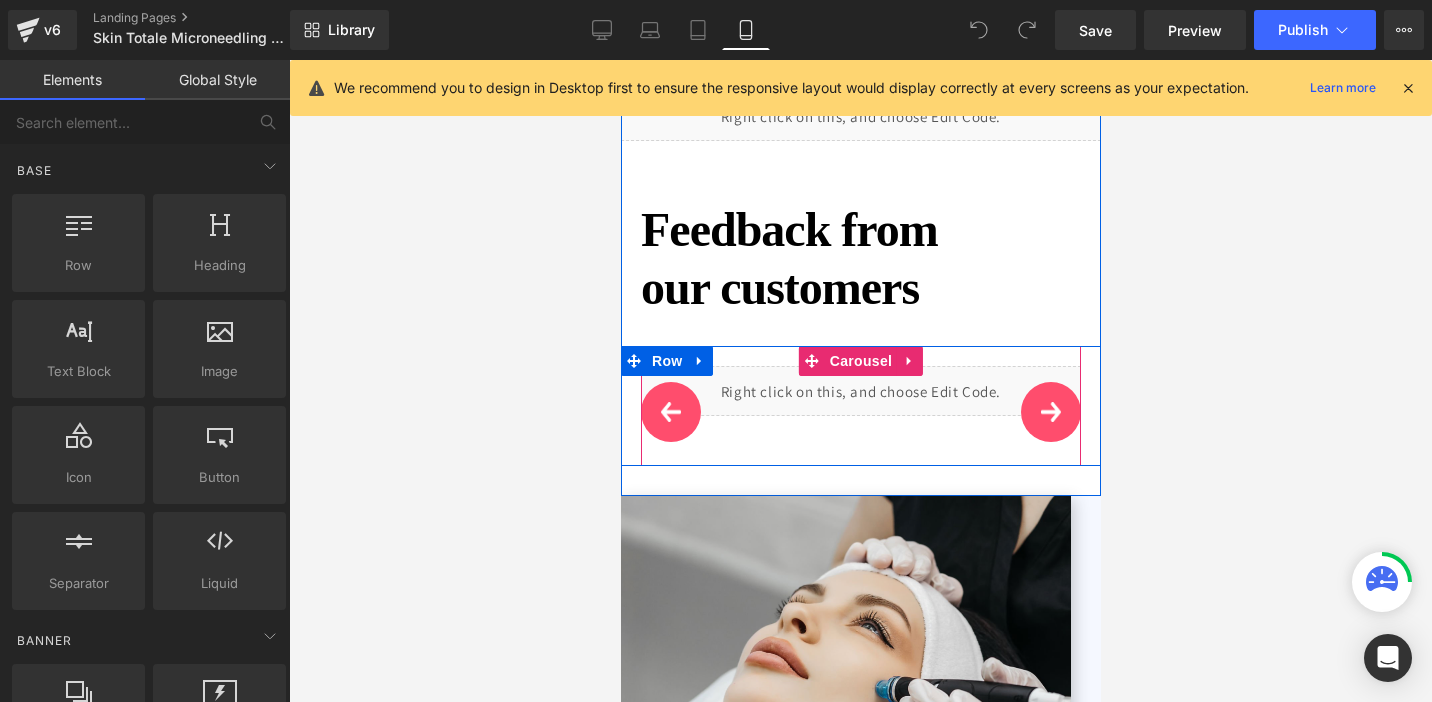 click on "›" at bounding box center (1050, 412) 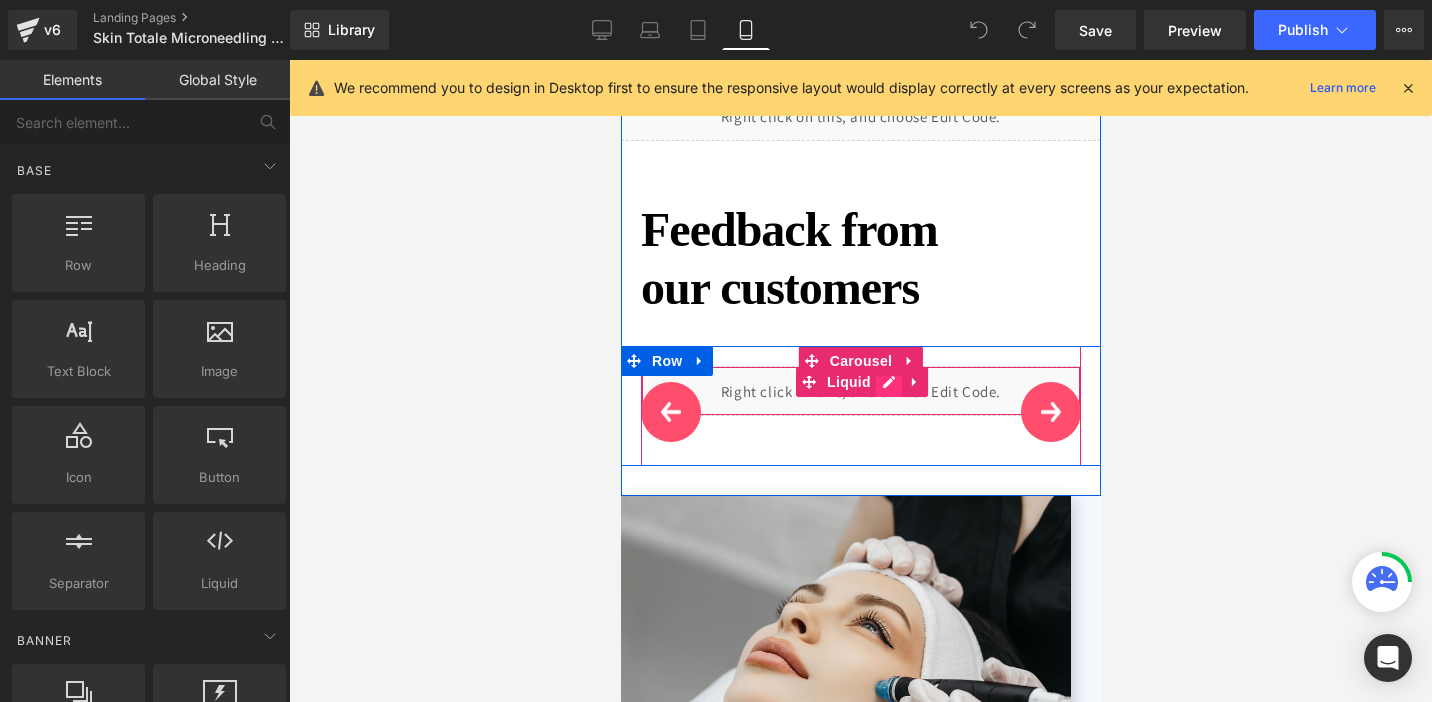 click on "Liquid" at bounding box center (860, 391) 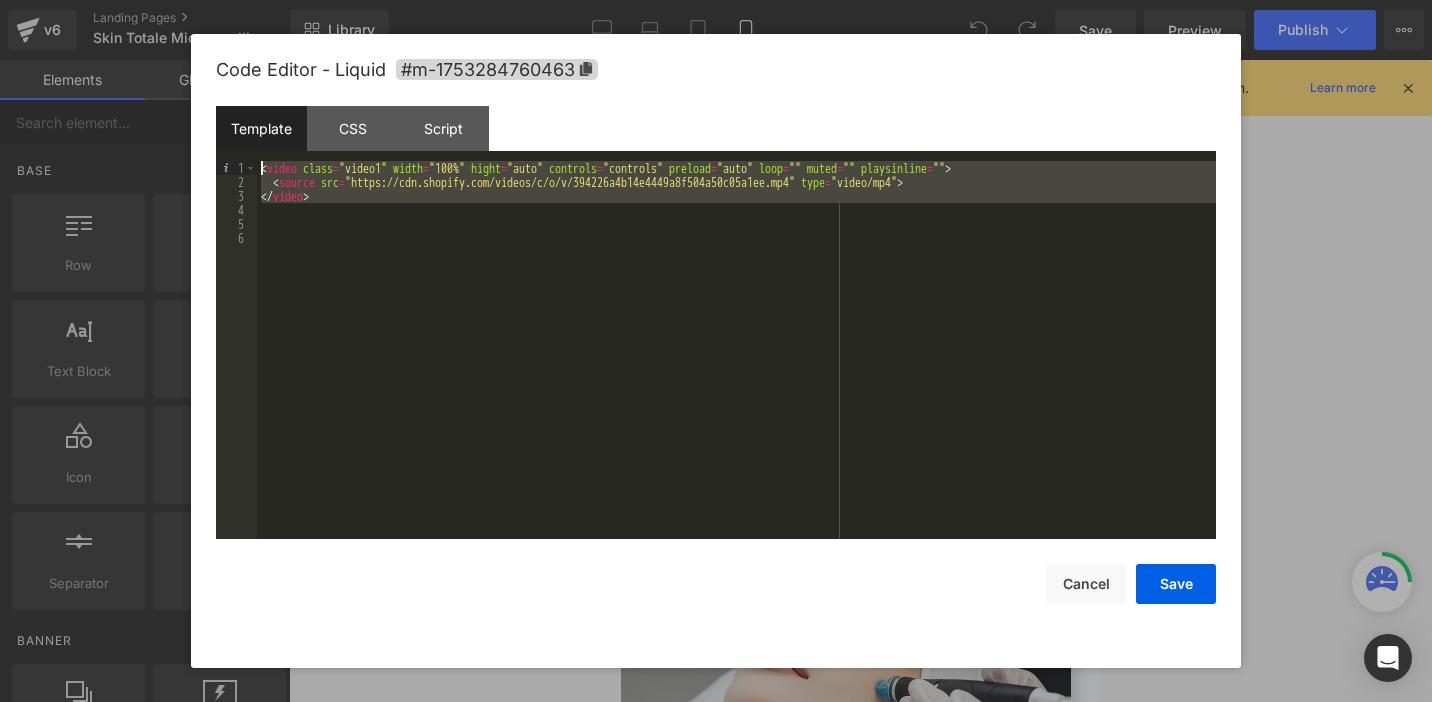 drag, startPoint x: 375, startPoint y: 206, endPoint x: 236, endPoint y: 144, distance: 152.20053 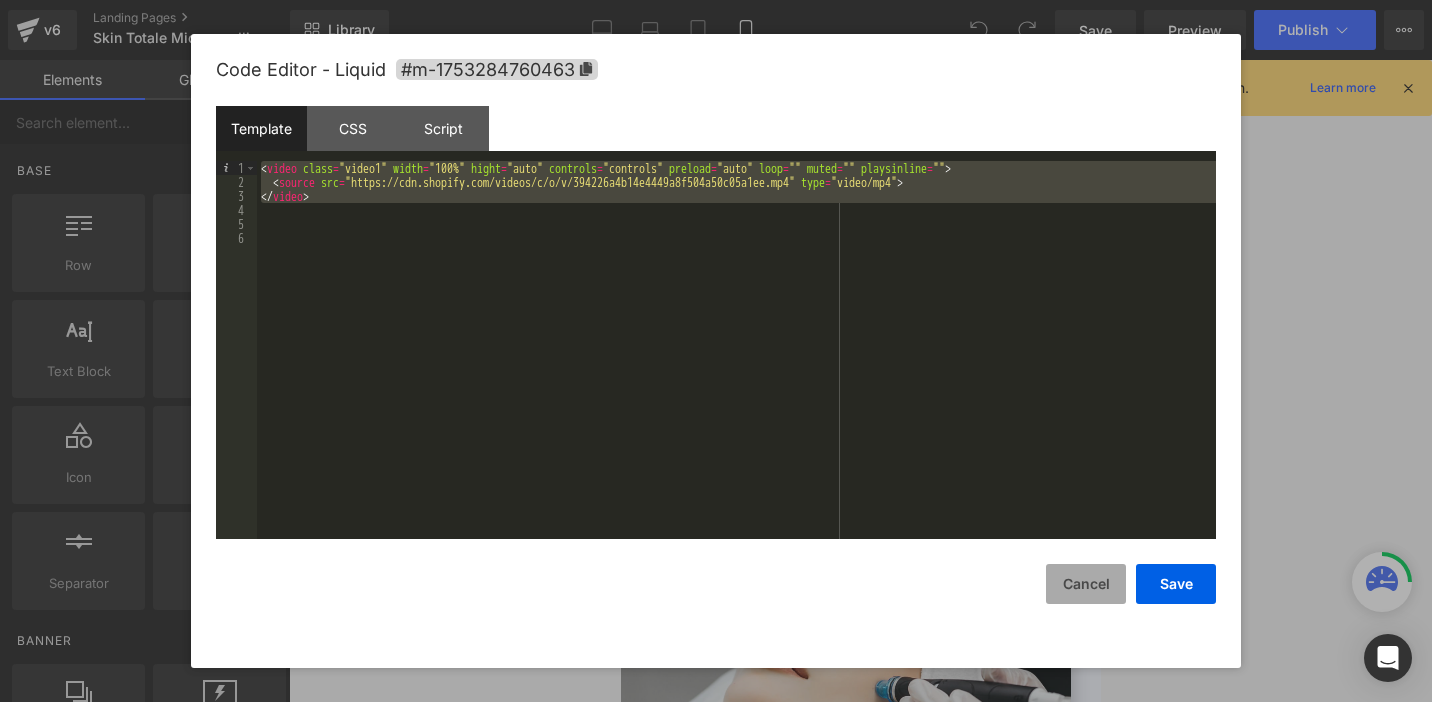 click on "Cancel" at bounding box center [1086, 584] 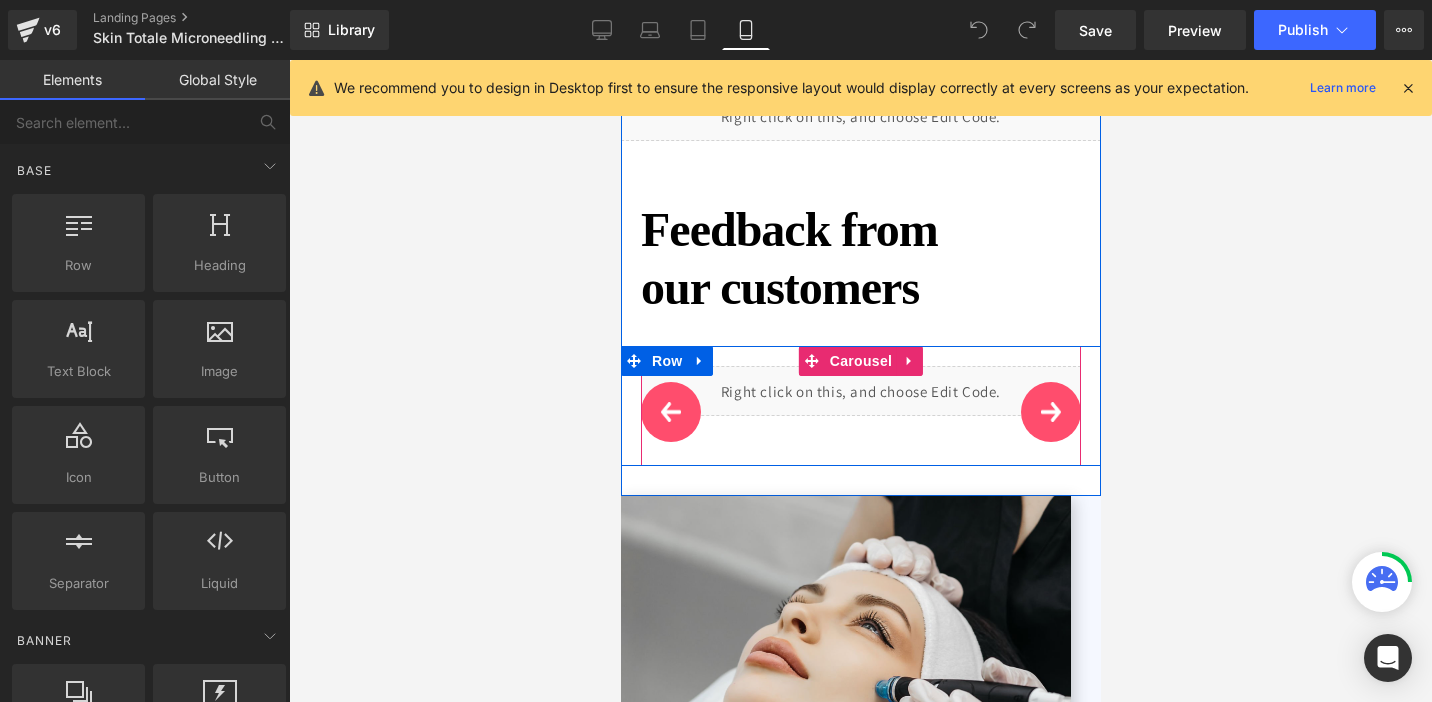 click on "›" at bounding box center [1050, 412] 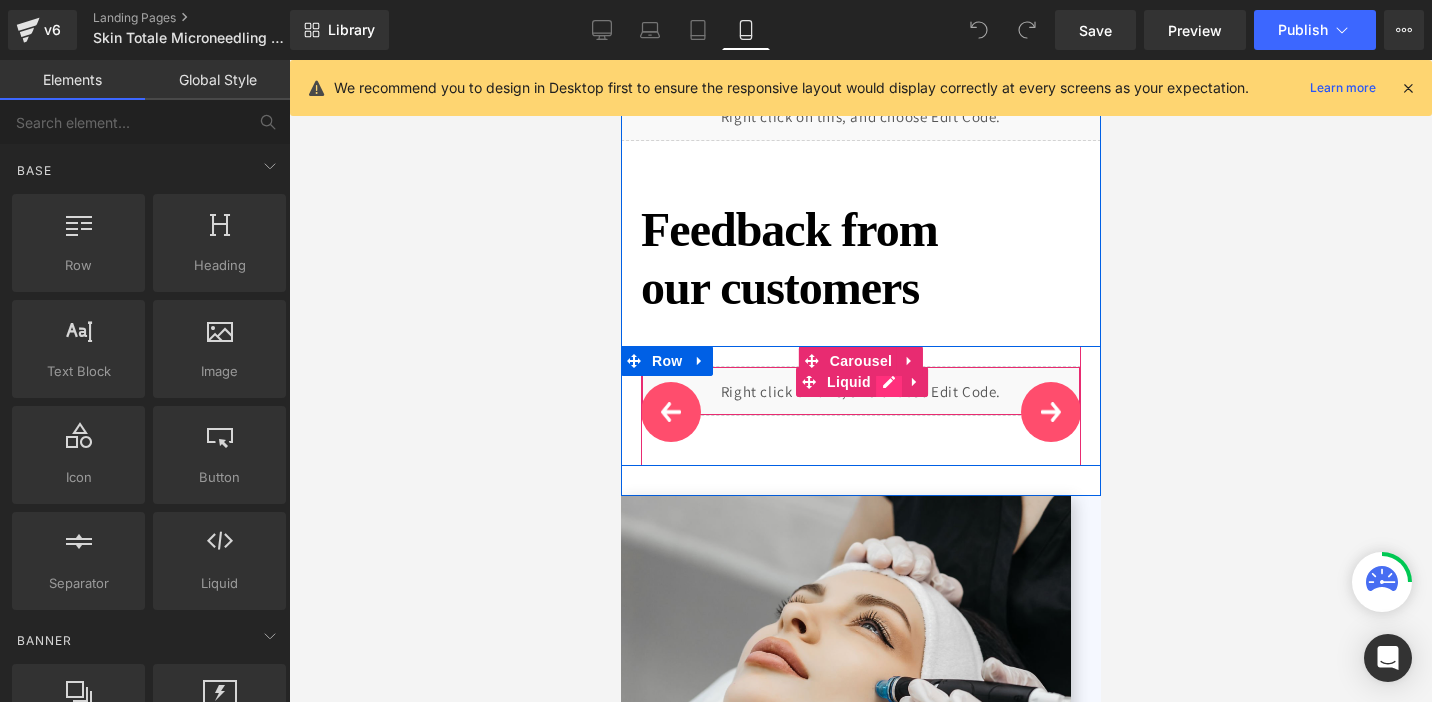 click on "Liquid" at bounding box center (860, 391) 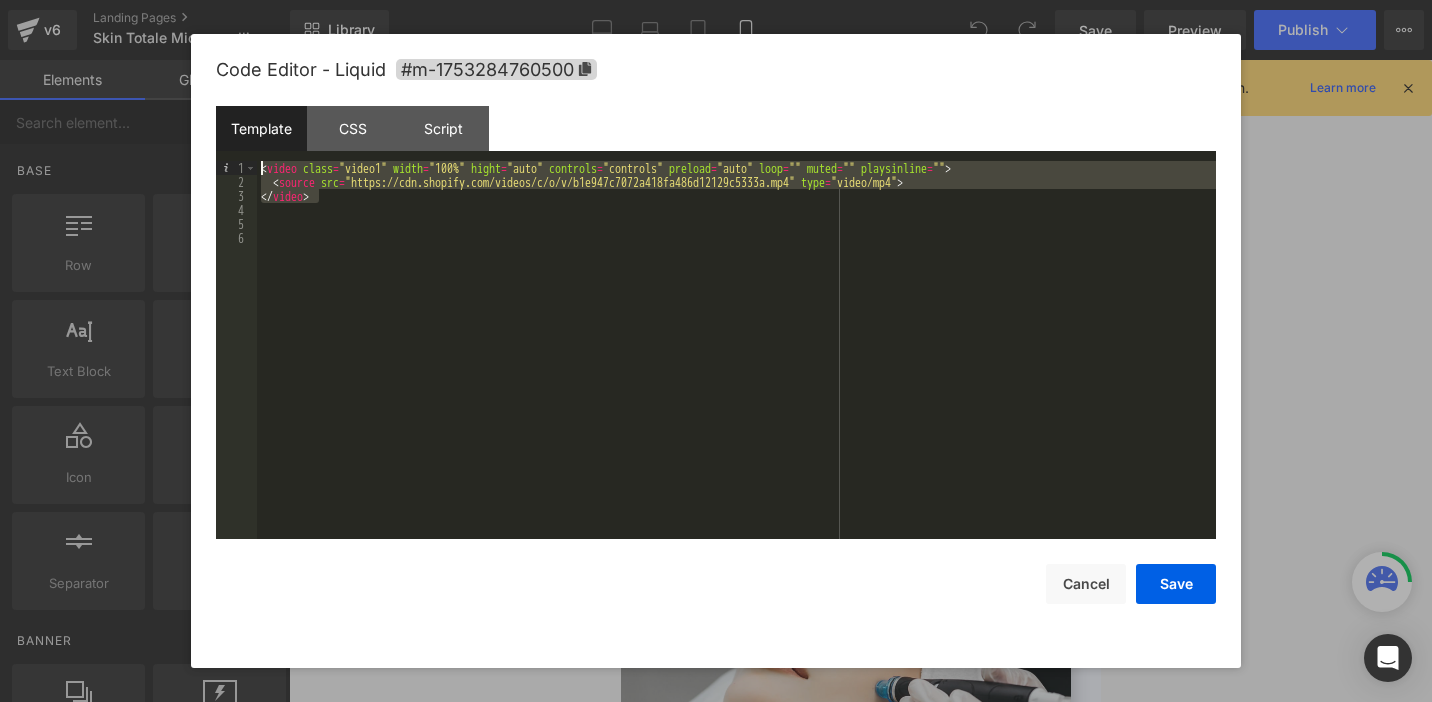 drag, startPoint x: 360, startPoint y: 196, endPoint x: 262, endPoint y: 163, distance: 103.40696 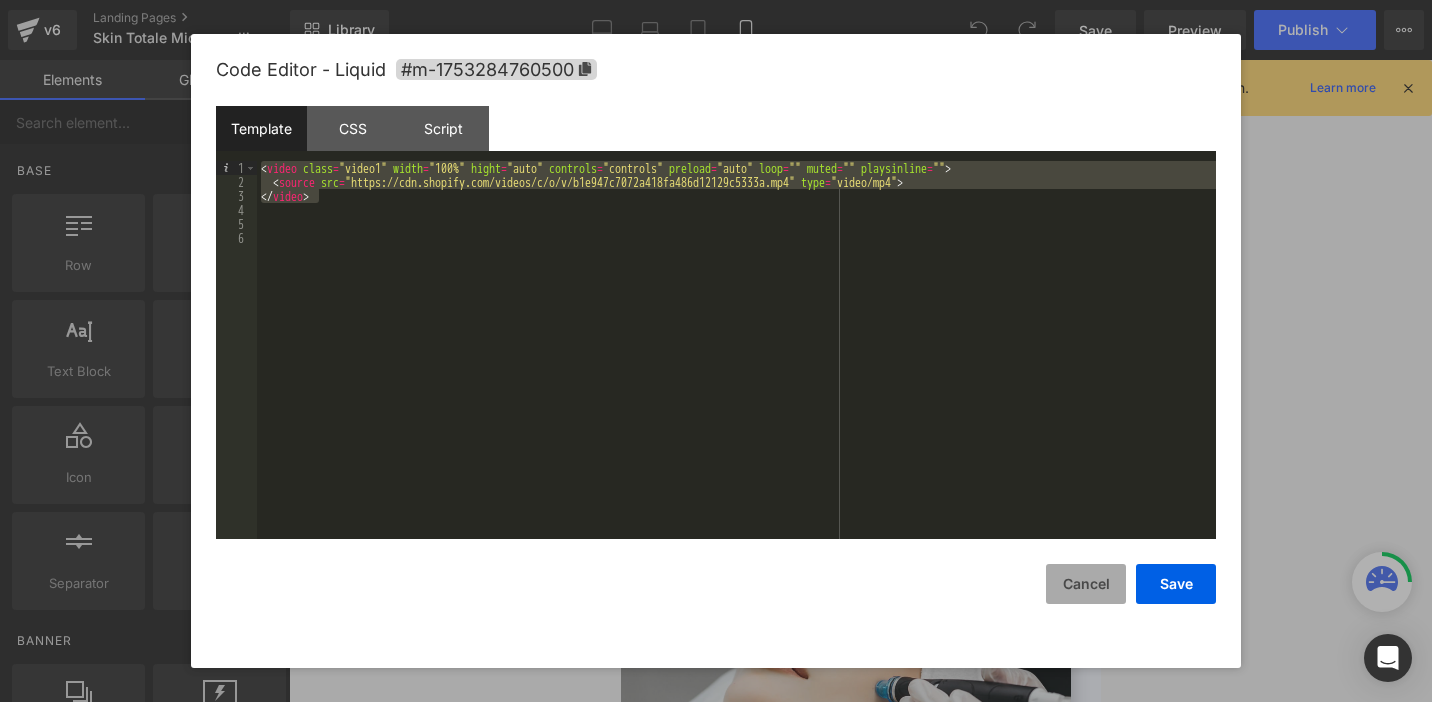 click on "Cancel" at bounding box center (1086, 584) 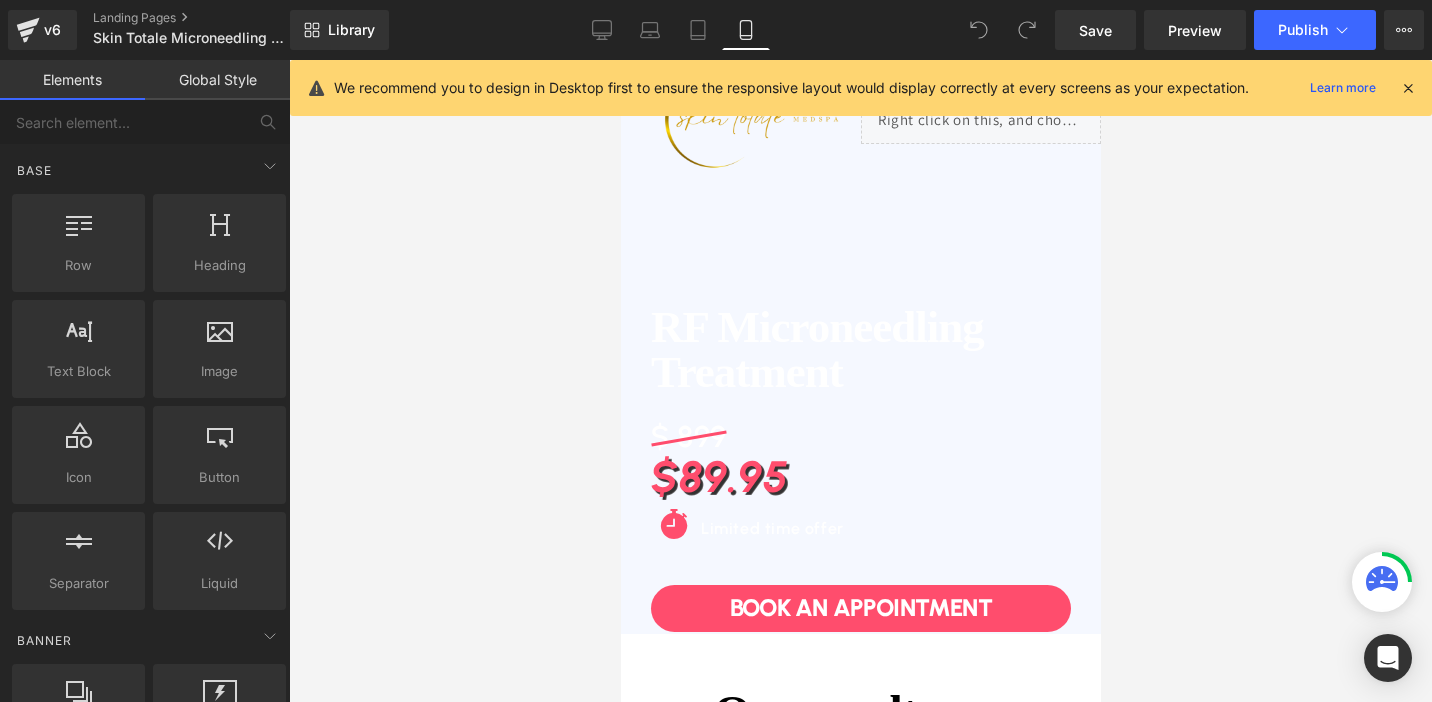 scroll, scrollTop: 0, scrollLeft: 0, axis: both 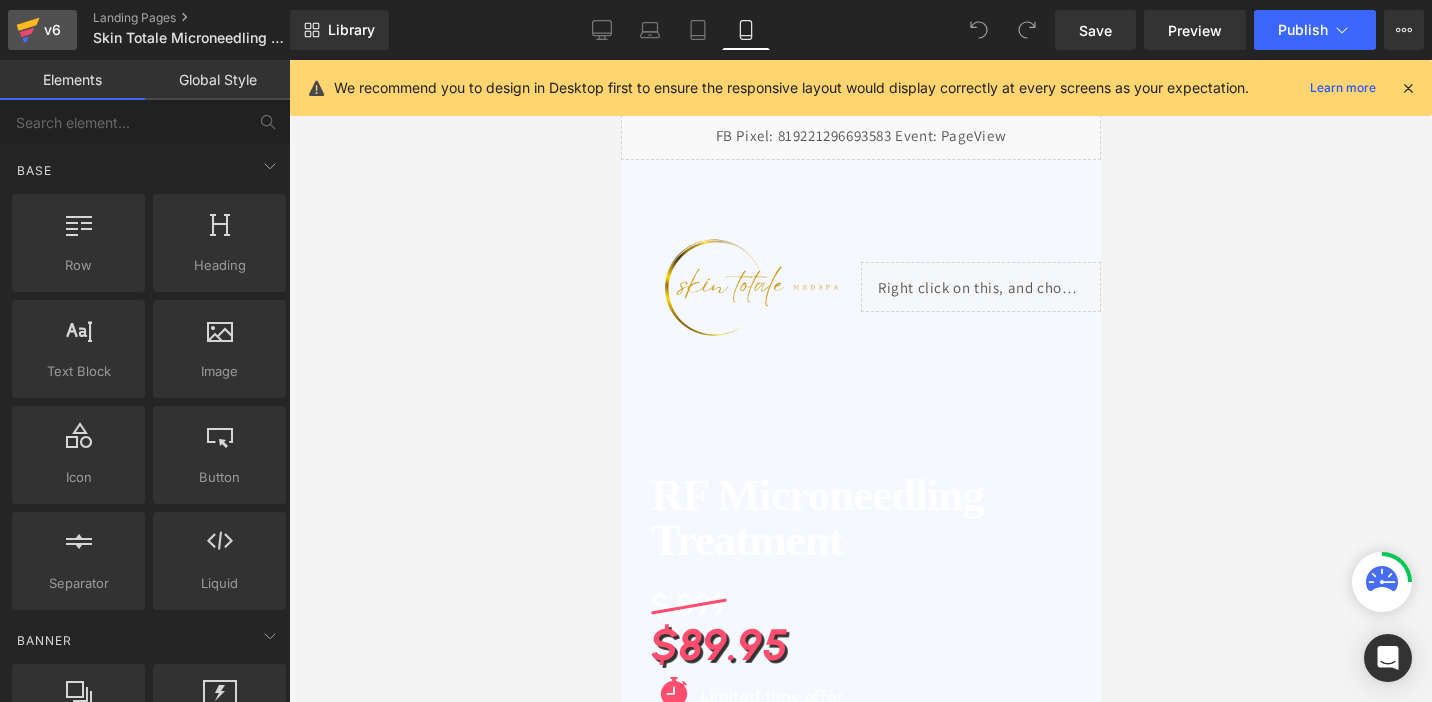 click on "v6" at bounding box center (52, 30) 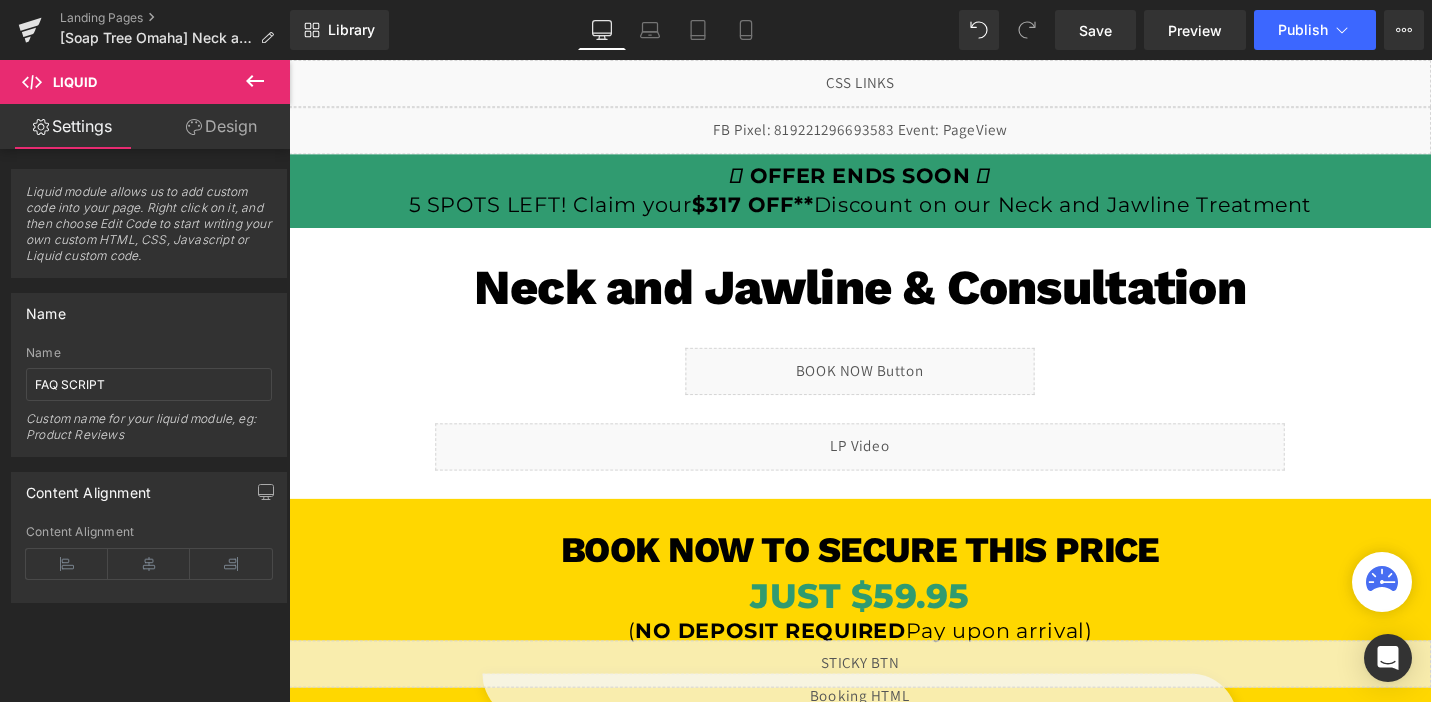 scroll, scrollTop: 4129, scrollLeft: 0, axis: vertical 